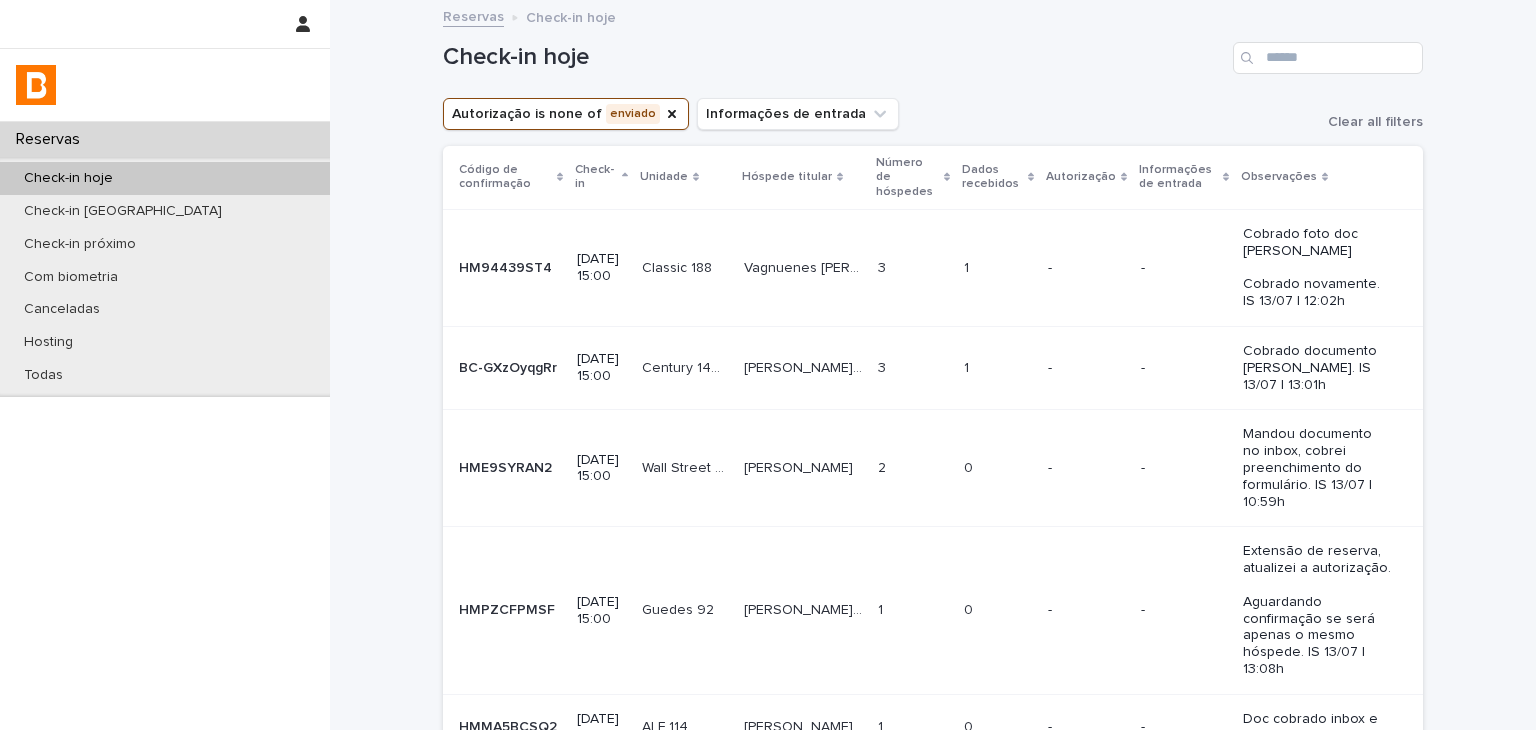 scroll, scrollTop: 0, scrollLeft: 0, axis: both 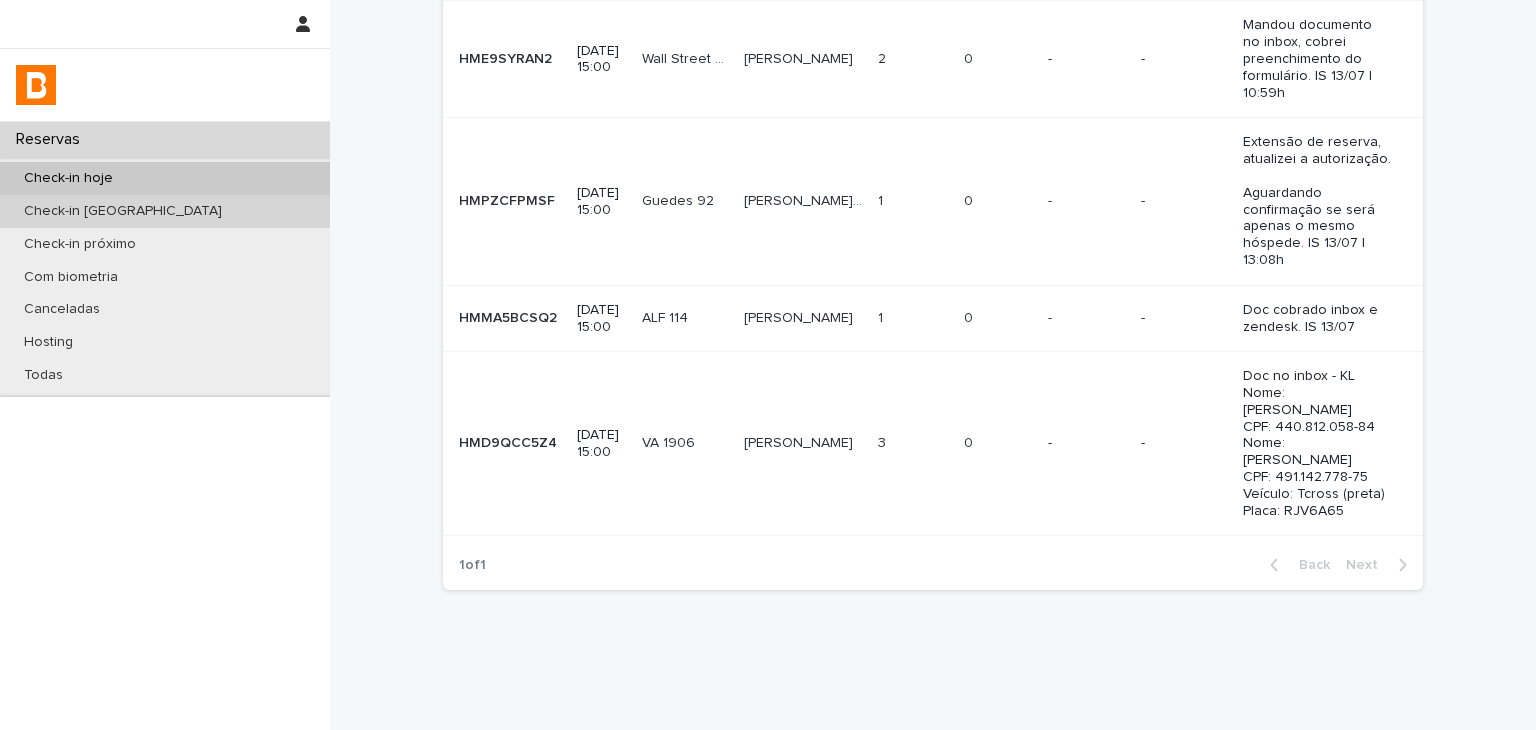 click on "Check-in [GEOGRAPHIC_DATA]" at bounding box center (165, 211) 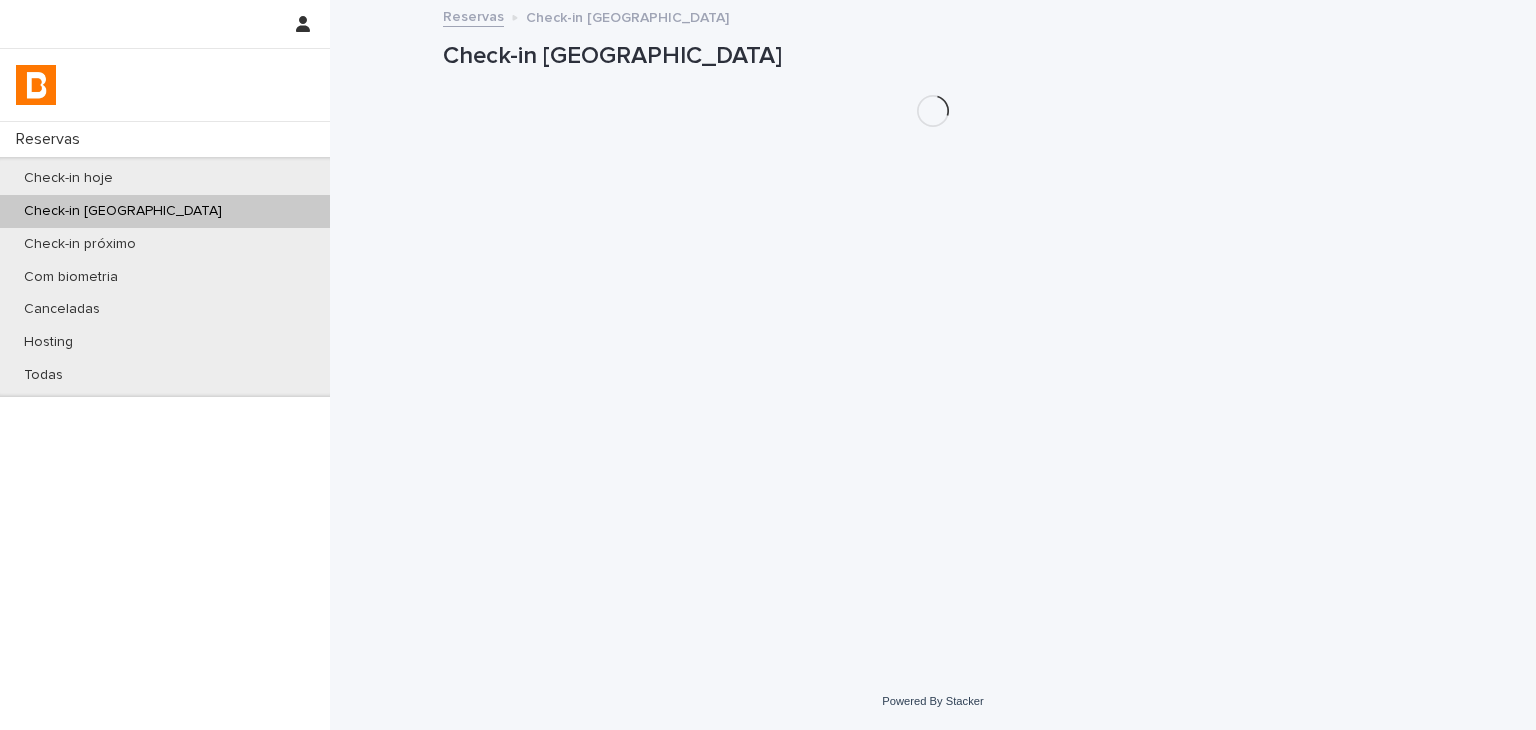 scroll, scrollTop: 0, scrollLeft: 0, axis: both 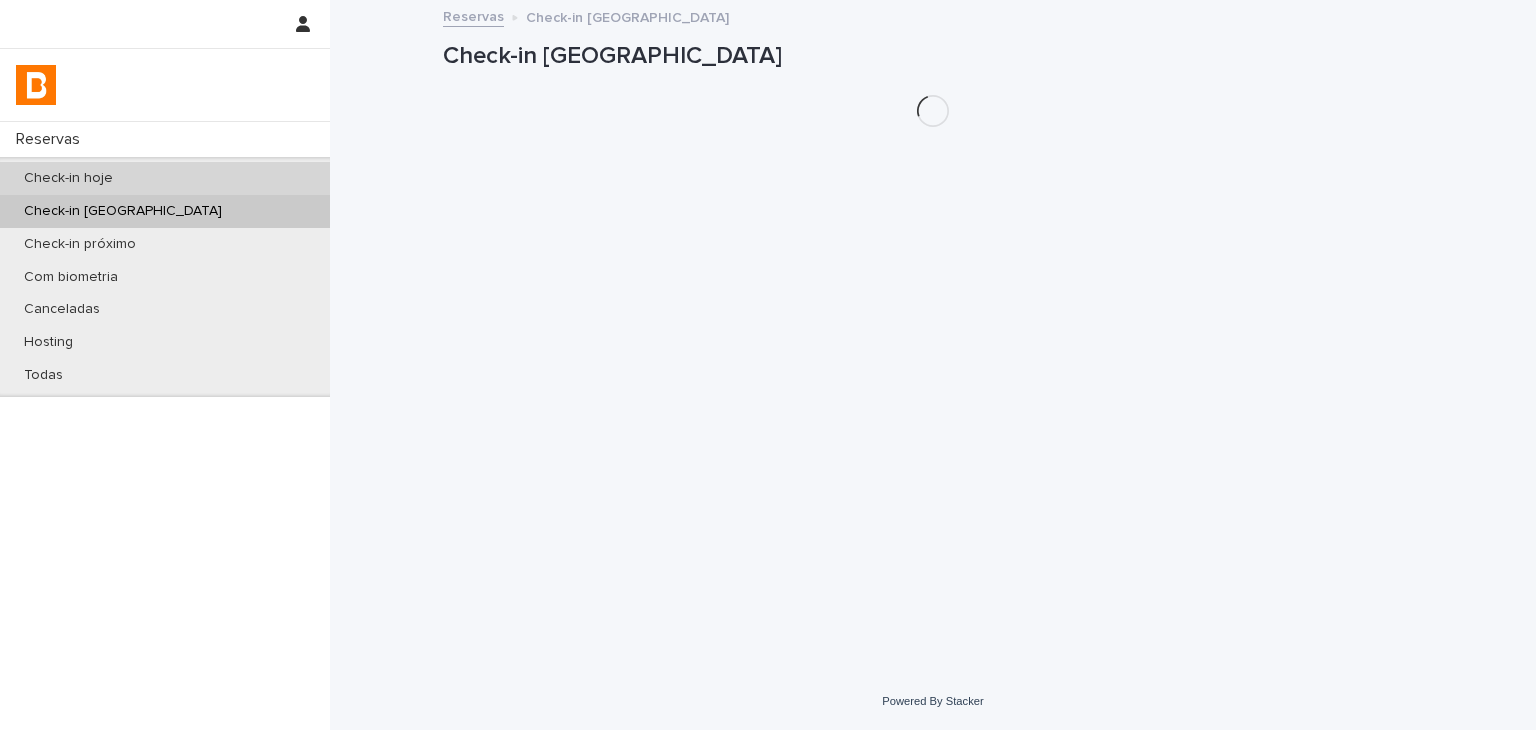 click on "Check-in hoje" at bounding box center (165, 178) 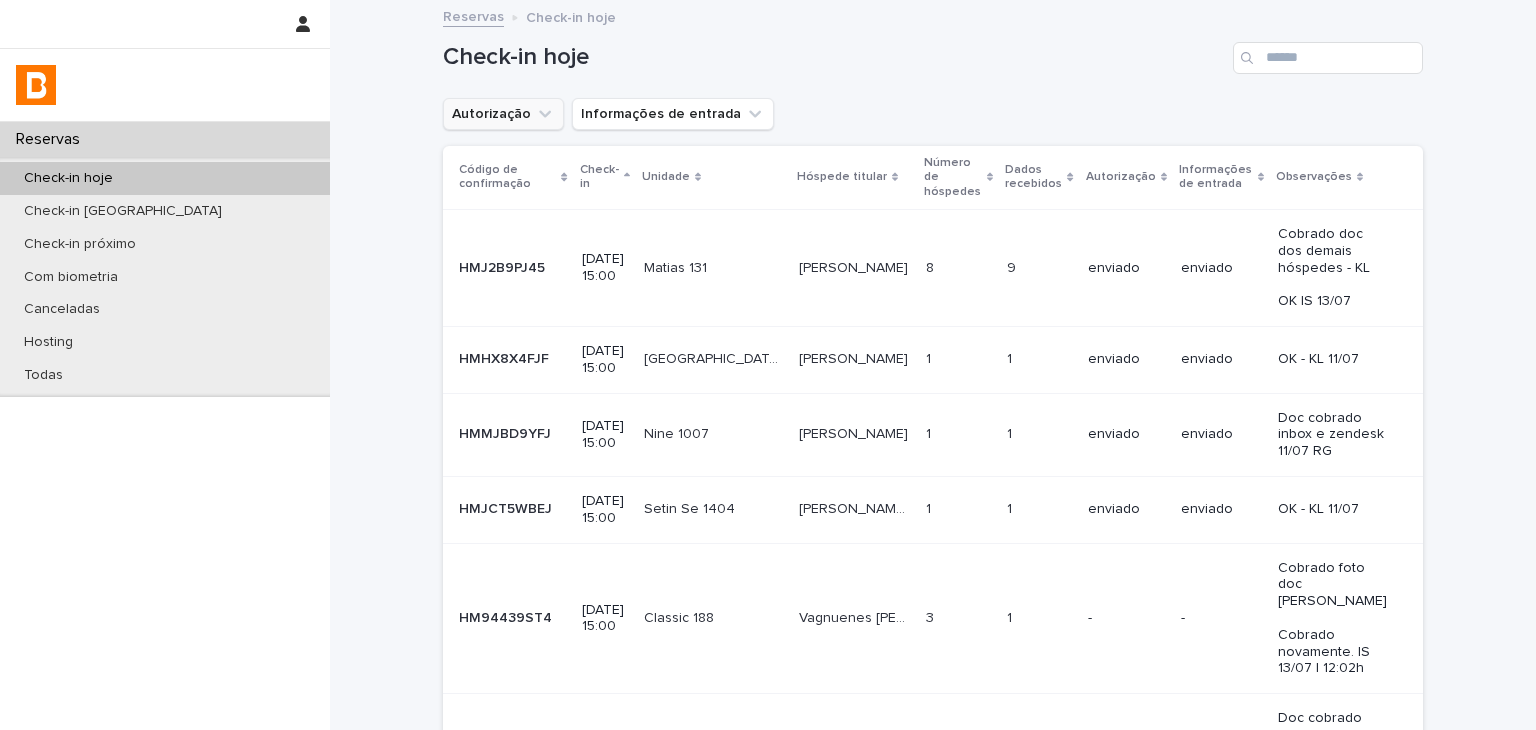 click on "Autorização" at bounding box center [503, 114] 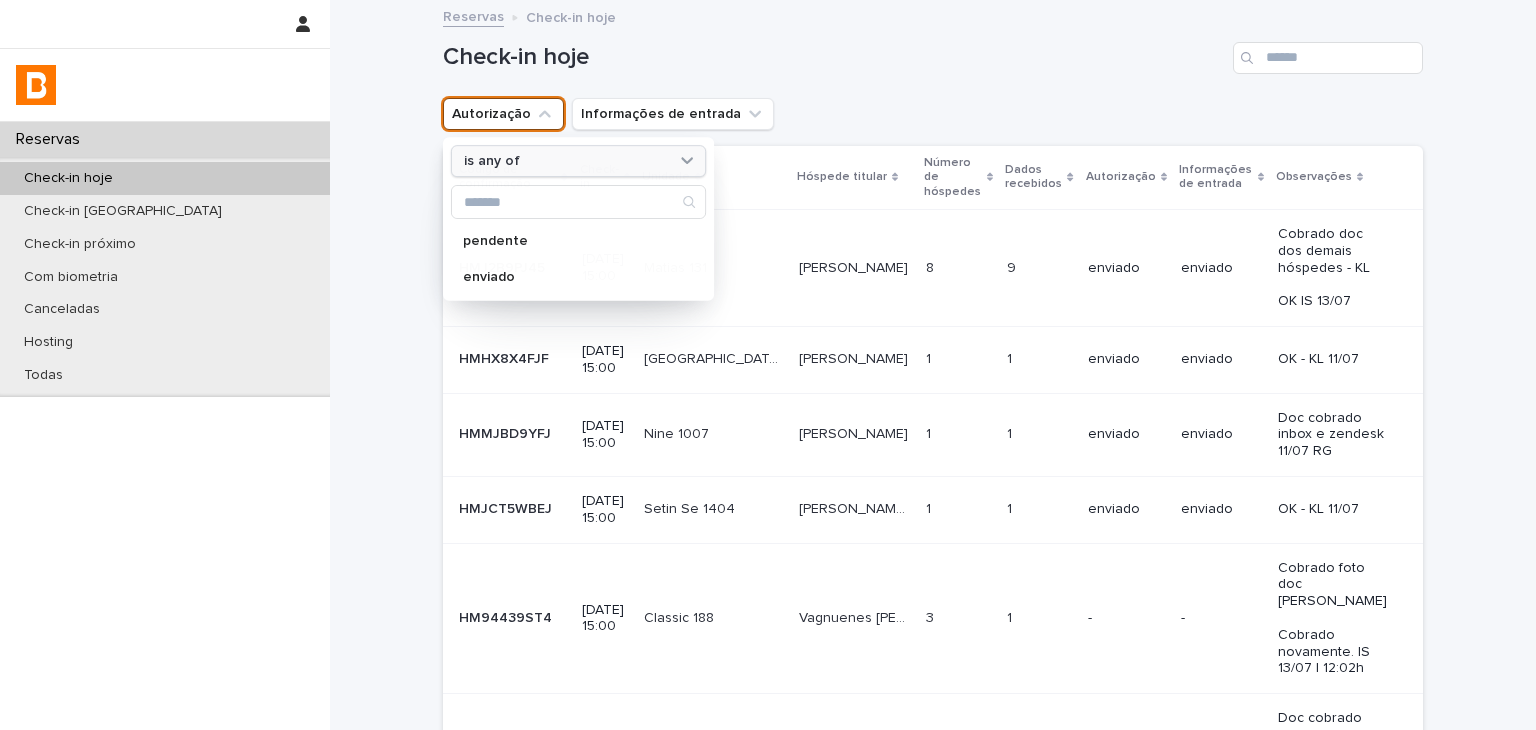 drag, startPoint x: 478, startPoint y: 141, endPoint x: 488, endPoint y: 173, distance: 33.526108 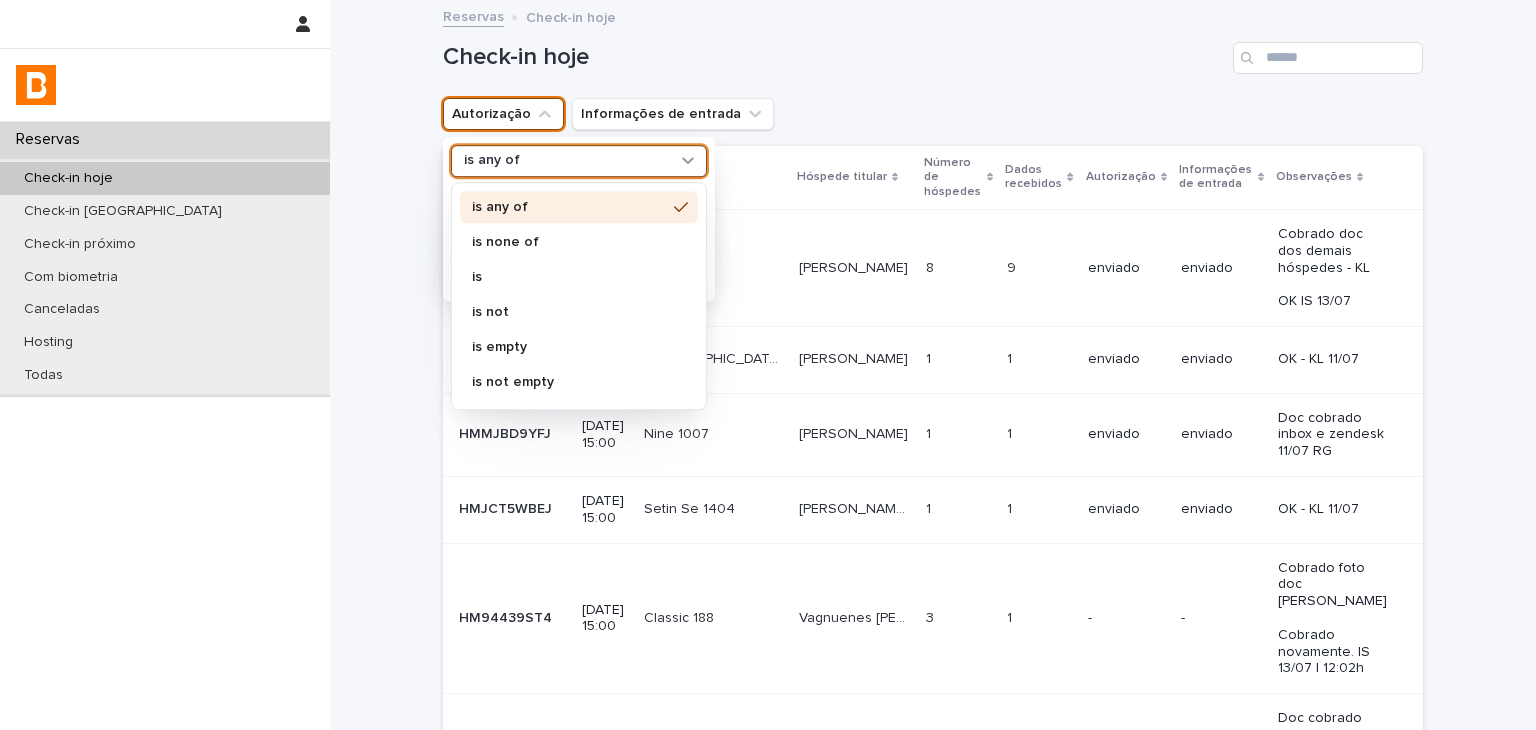 click on "is none of" at bounding box center [569, 242] 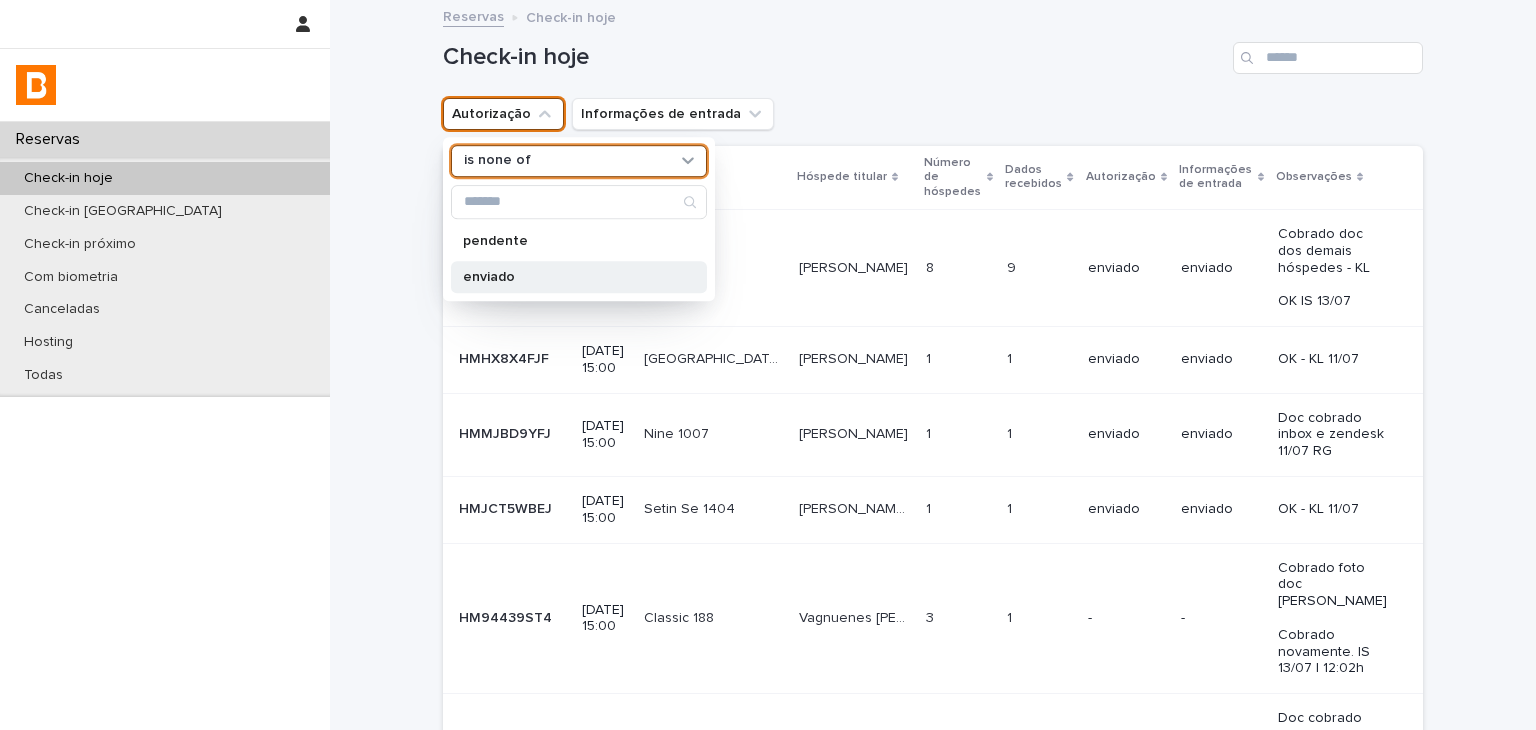 click on "enviado" at bounding box center (569, 277) 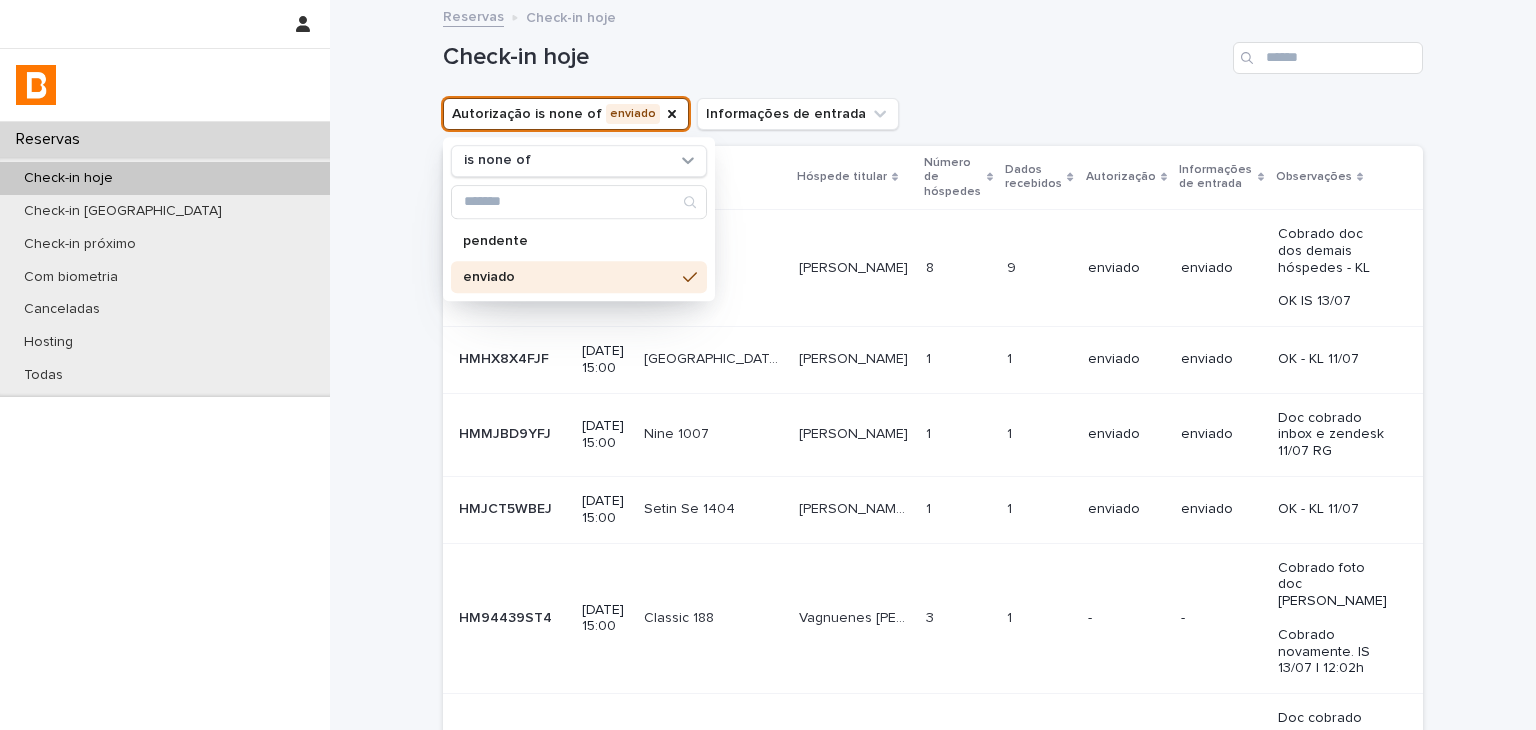 click on "Check-in hoje" at bounding box center (834, 57) 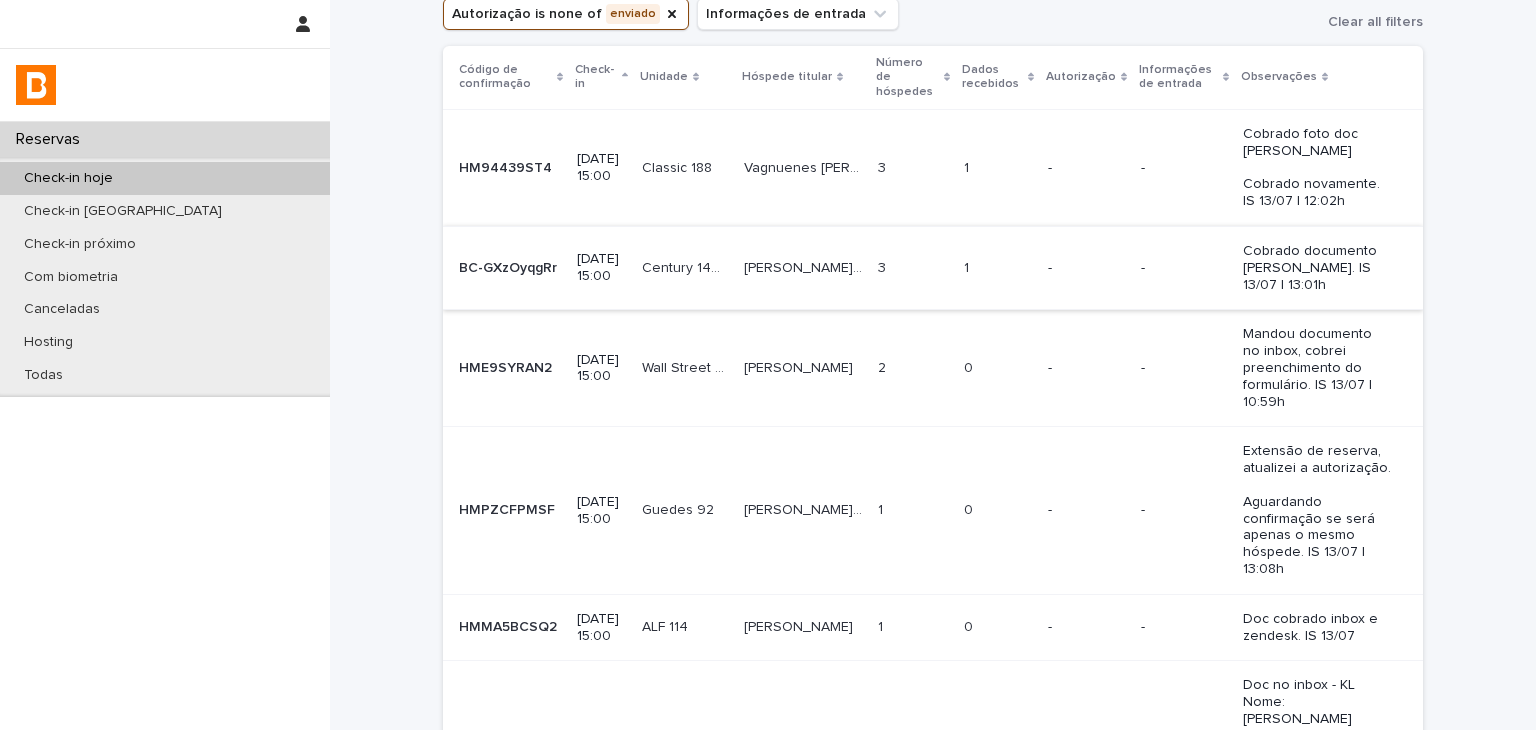 scroll, scrollTop: 300, scrollLeft: 0, axis: vertical 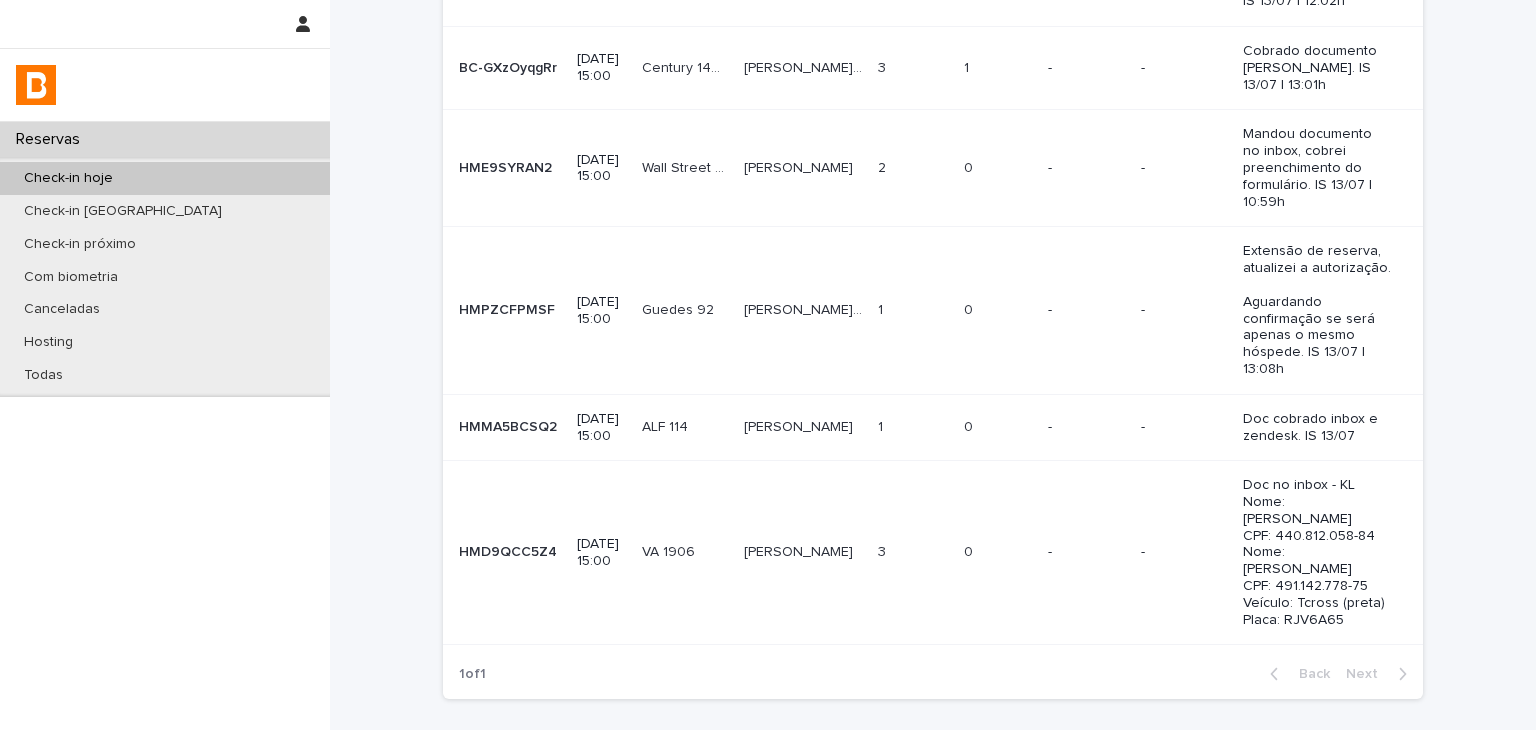 click on "3 3" at bounding box center [913, 553] 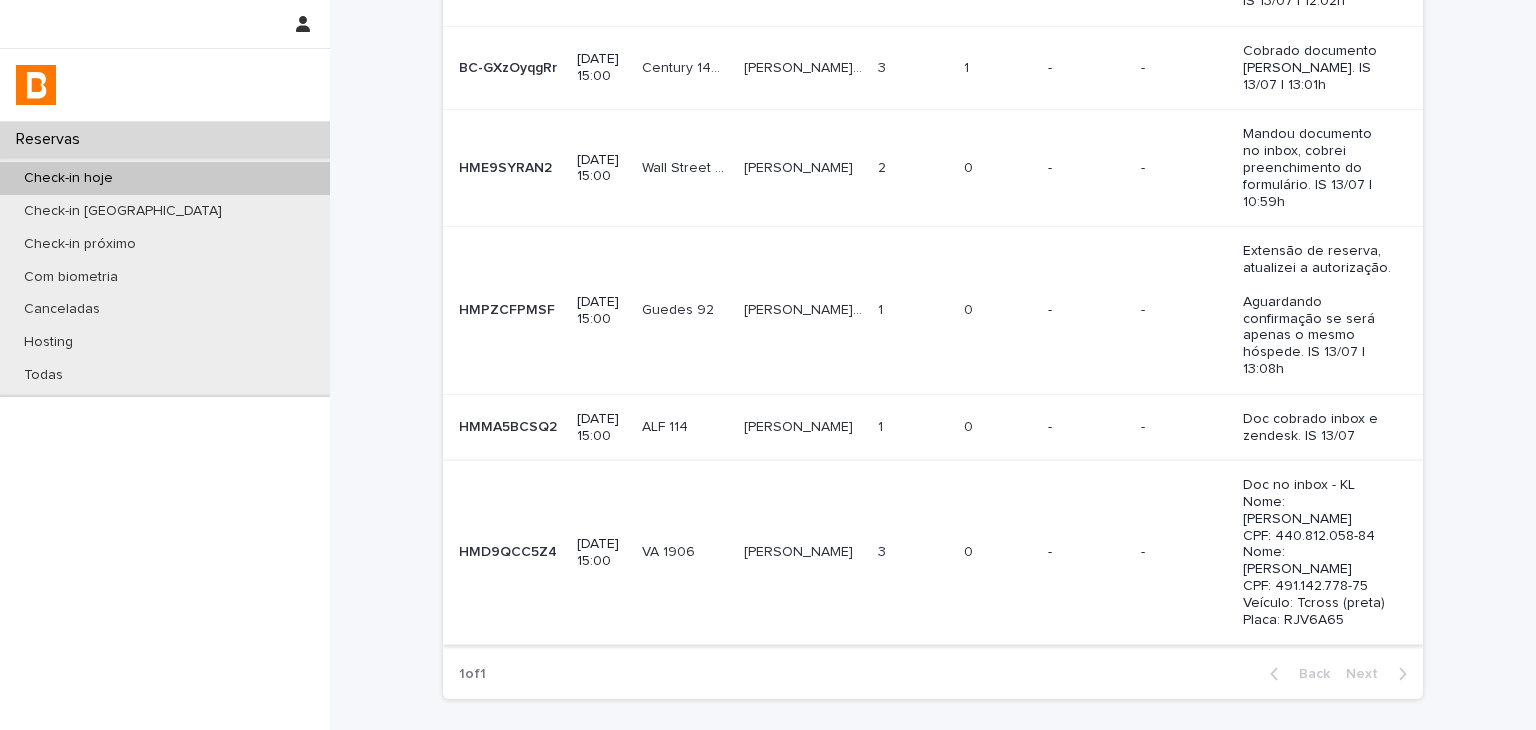 scroll, scrollTop: 0, scrollLeft: 0, axis: both 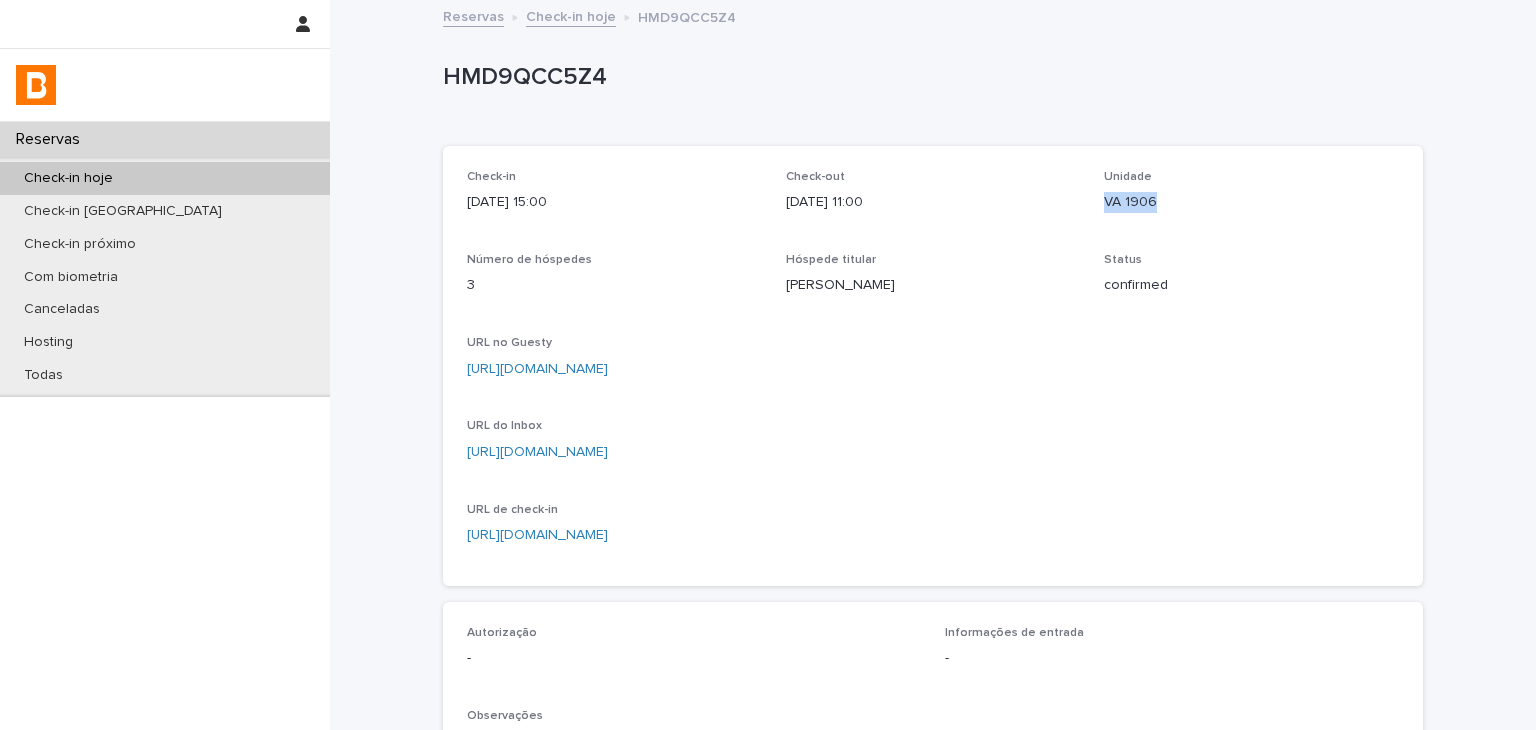 drag, startPoint x: 1099, startPoint y: 197, endPoint x: 1155, endPoint y: 197, distance: 56 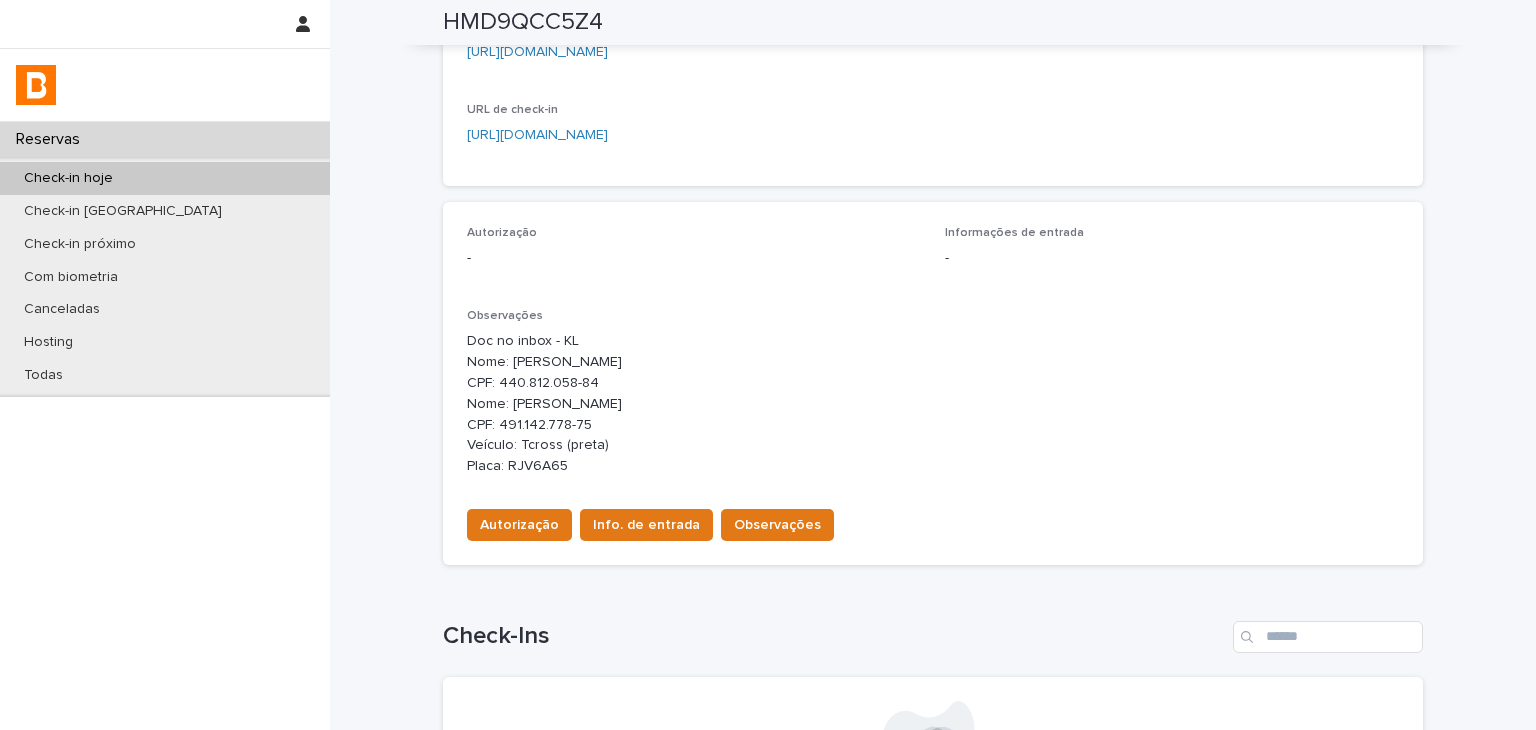 scroll, scrollTop: 0, scrollLeft: 0, axis: both 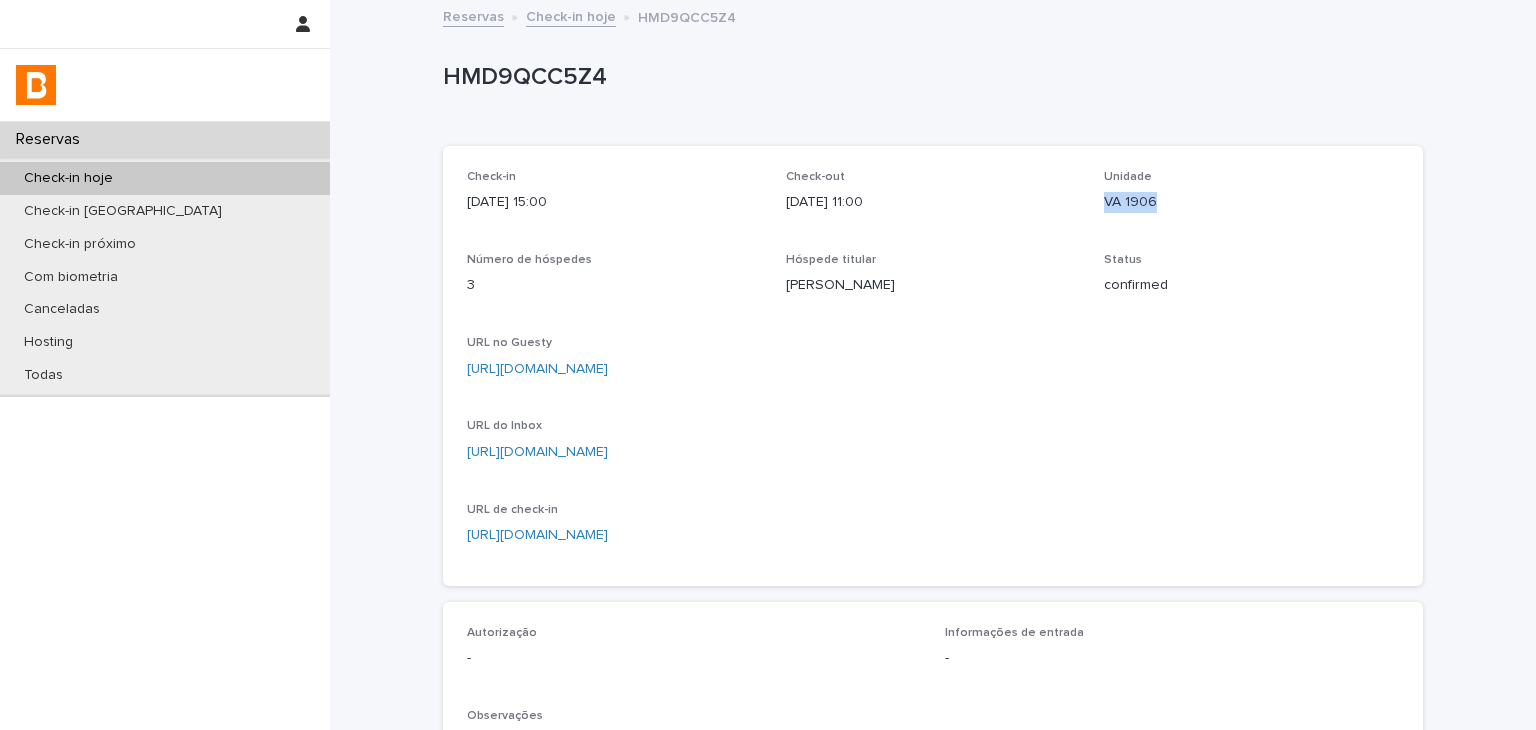 click on "https://app.guesty.com/reservations/6873db6da10913001b4c9e22/summary" at bounding box center [537, 369] 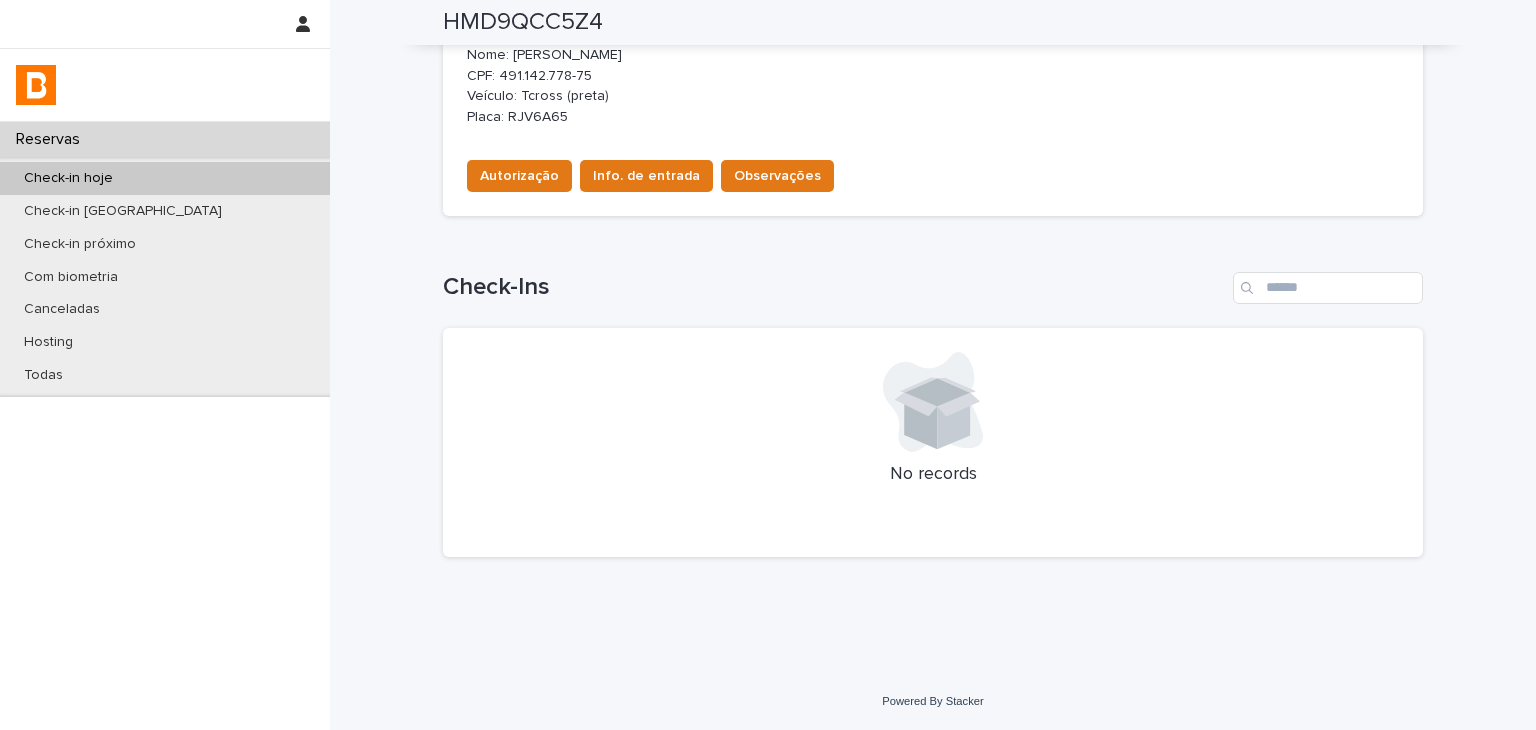 scroll, scrollTop: 449, scrollLeft: 0, axis: vertical 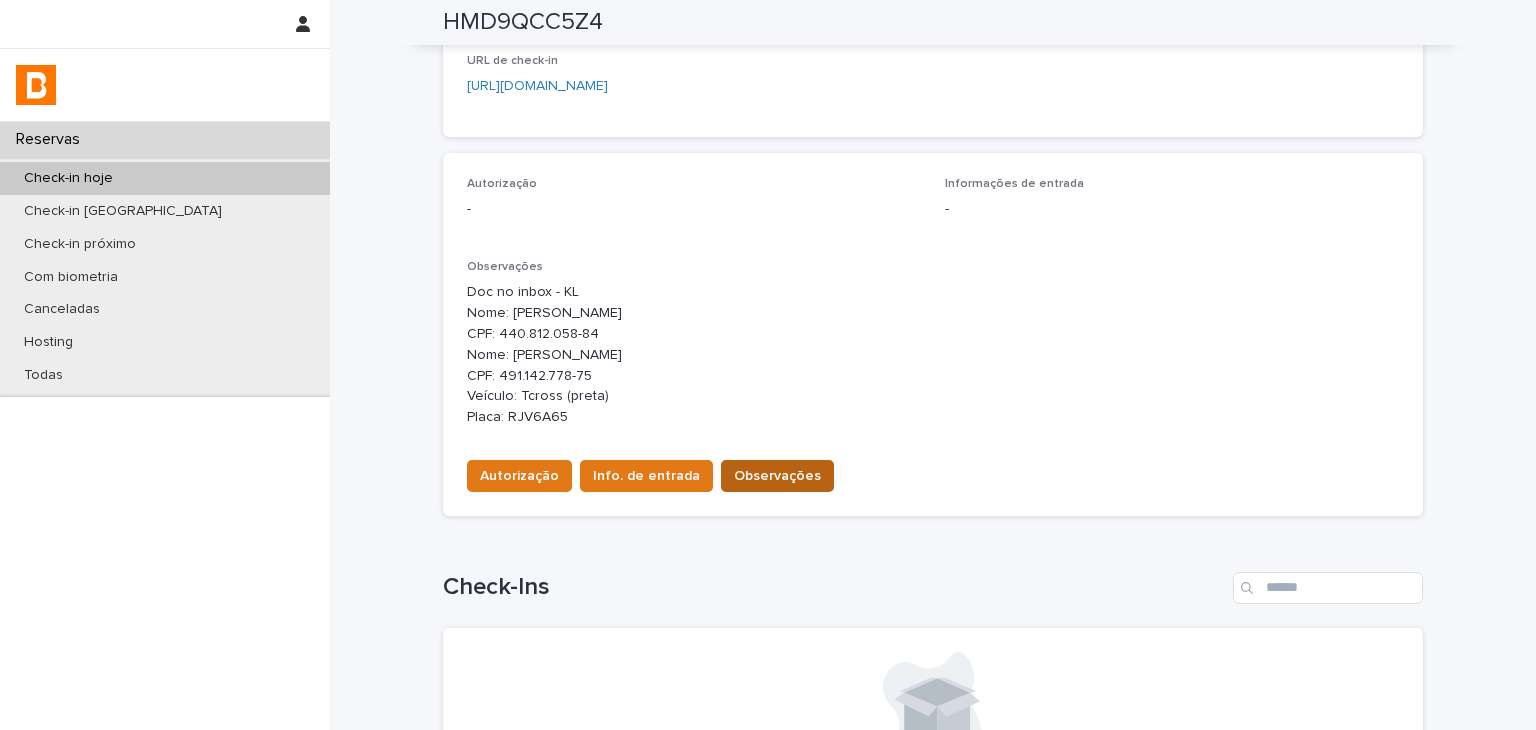 click on "Observações" at bounding box center (777, 476) 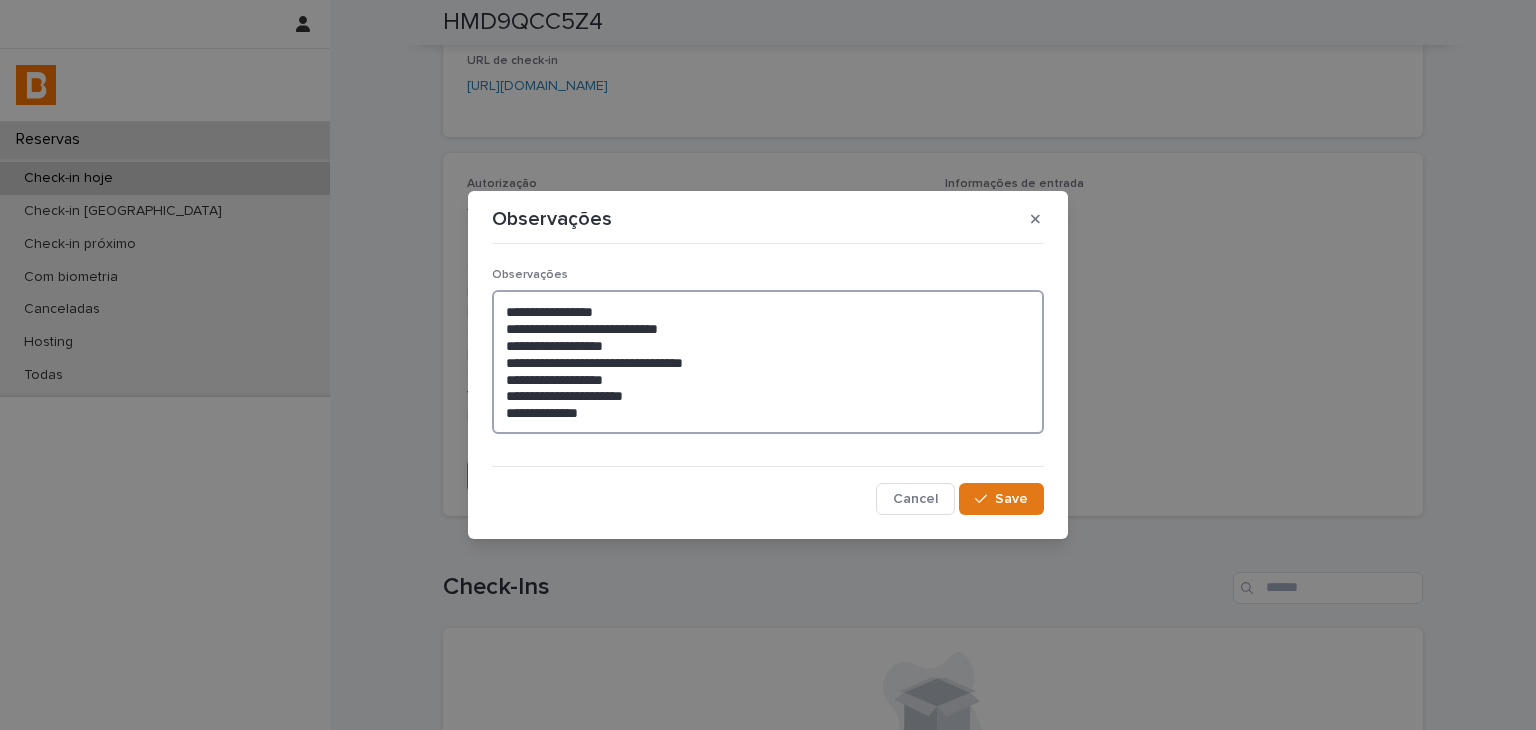 click on "**********" at bounding box center [768, 362] 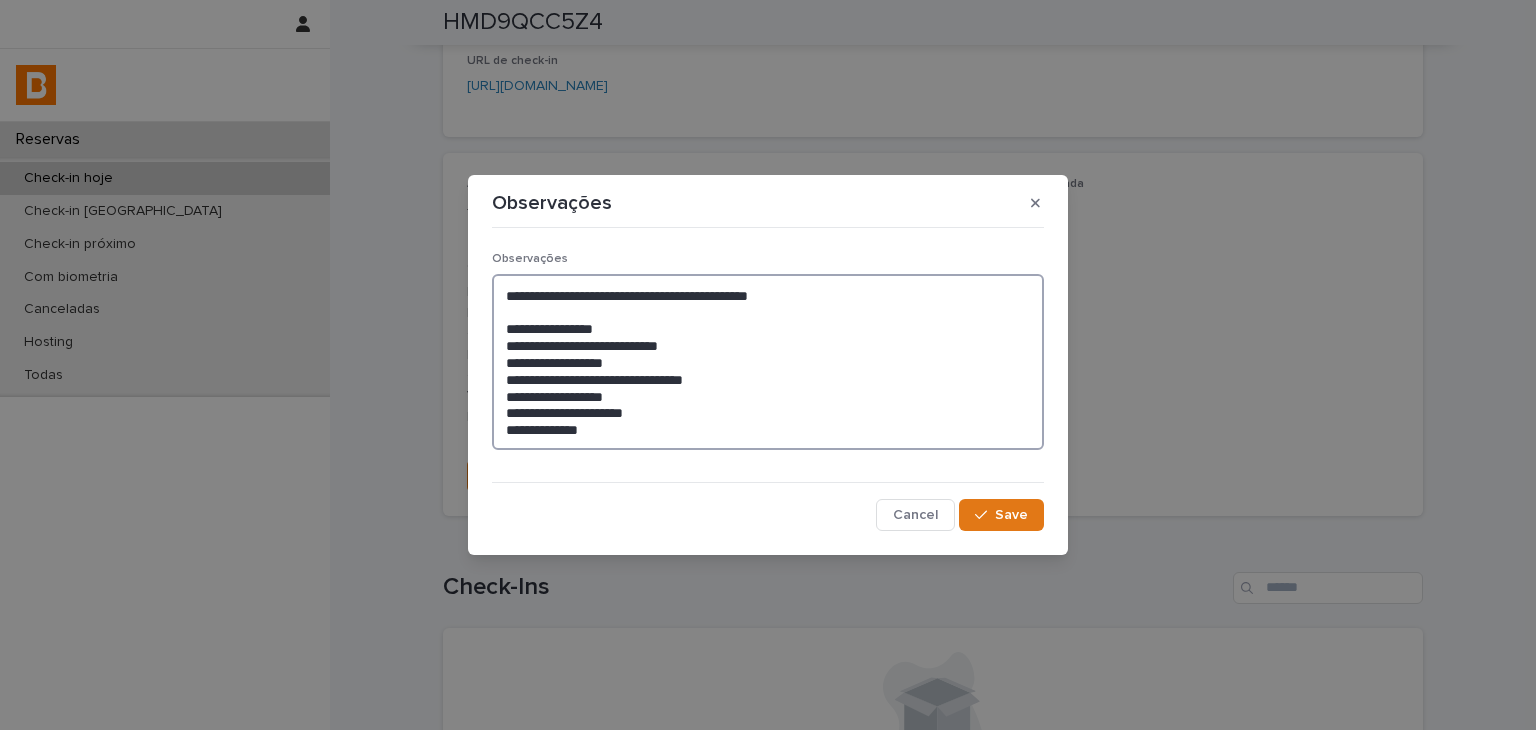 type on "**********" 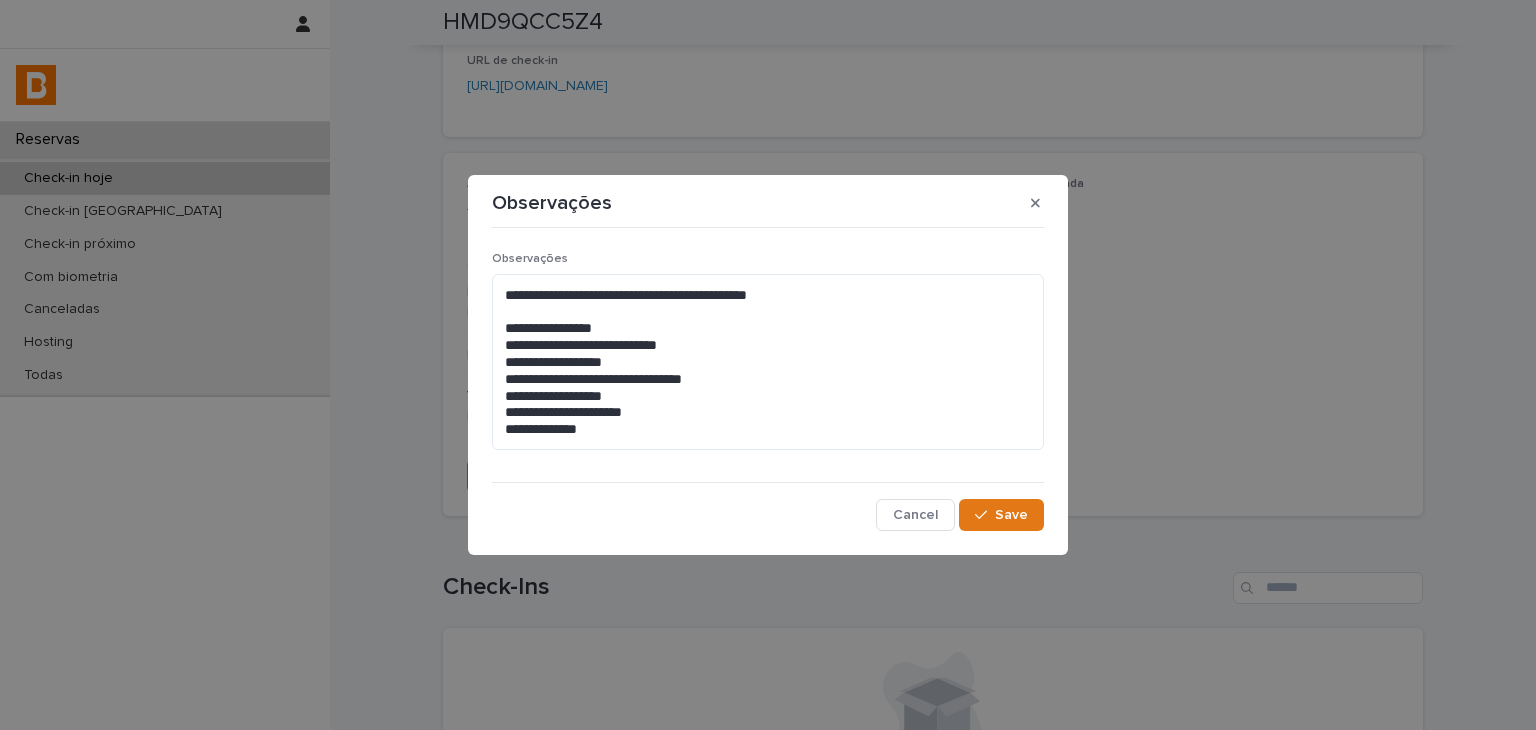click on "**********" at bounding box center [768, 384] 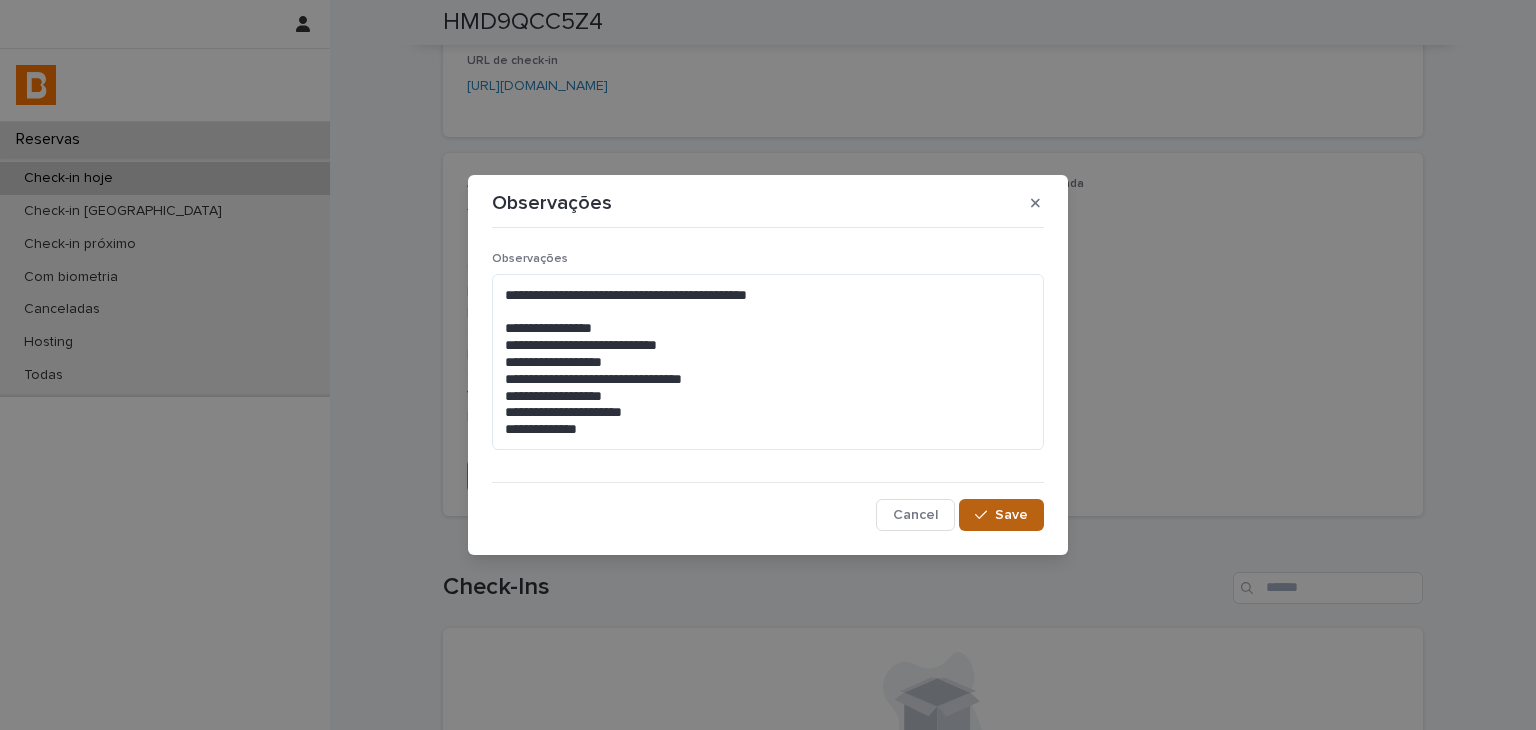 click at bounding box center [985, 515] 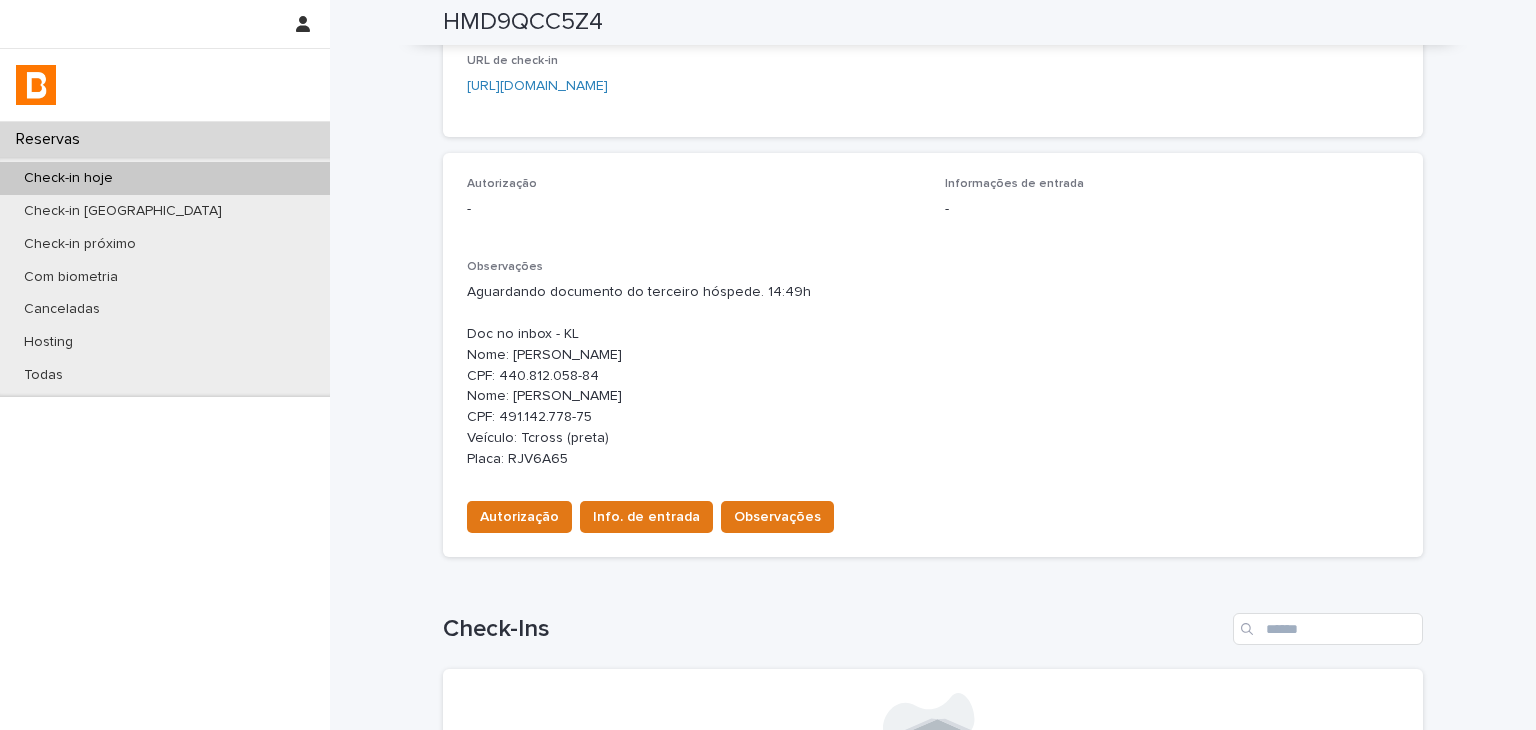 scroll, scrollTop: 470, scrollLeft: 0, axis: vertical 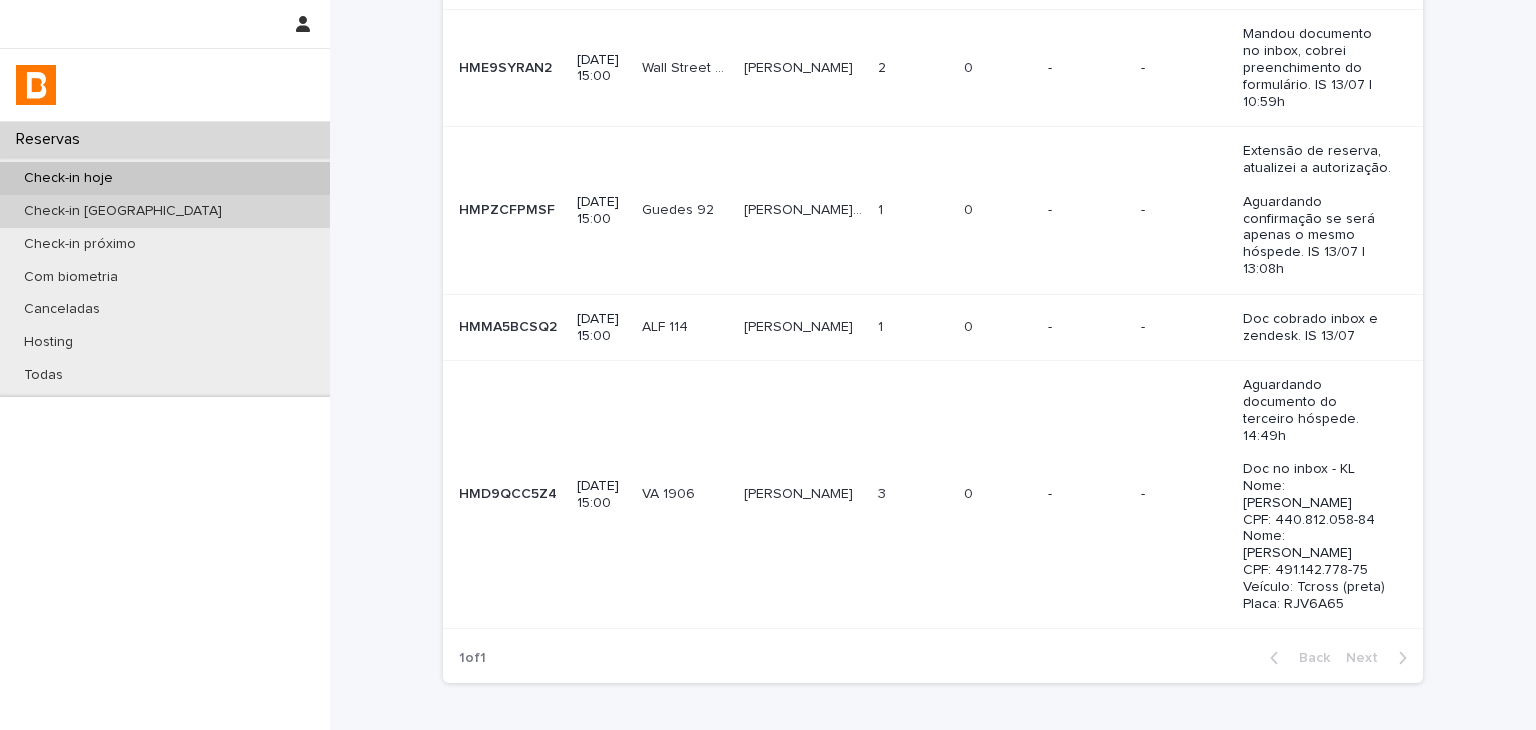 click on "Check-in [GEOGRAPHIC_DATA]" at bounding box center (165, 211) 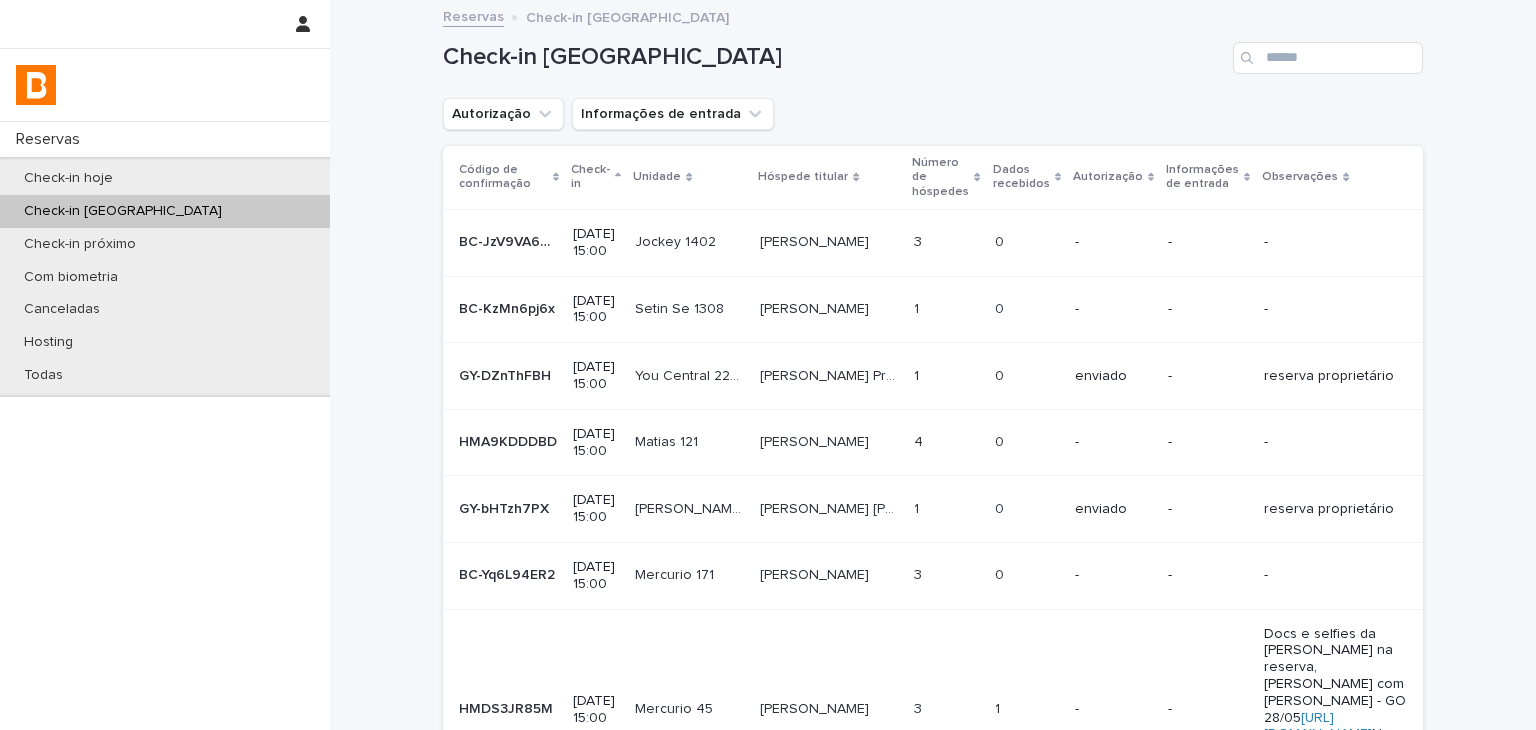 click on "Autorização" at bounding box center (503, 114) 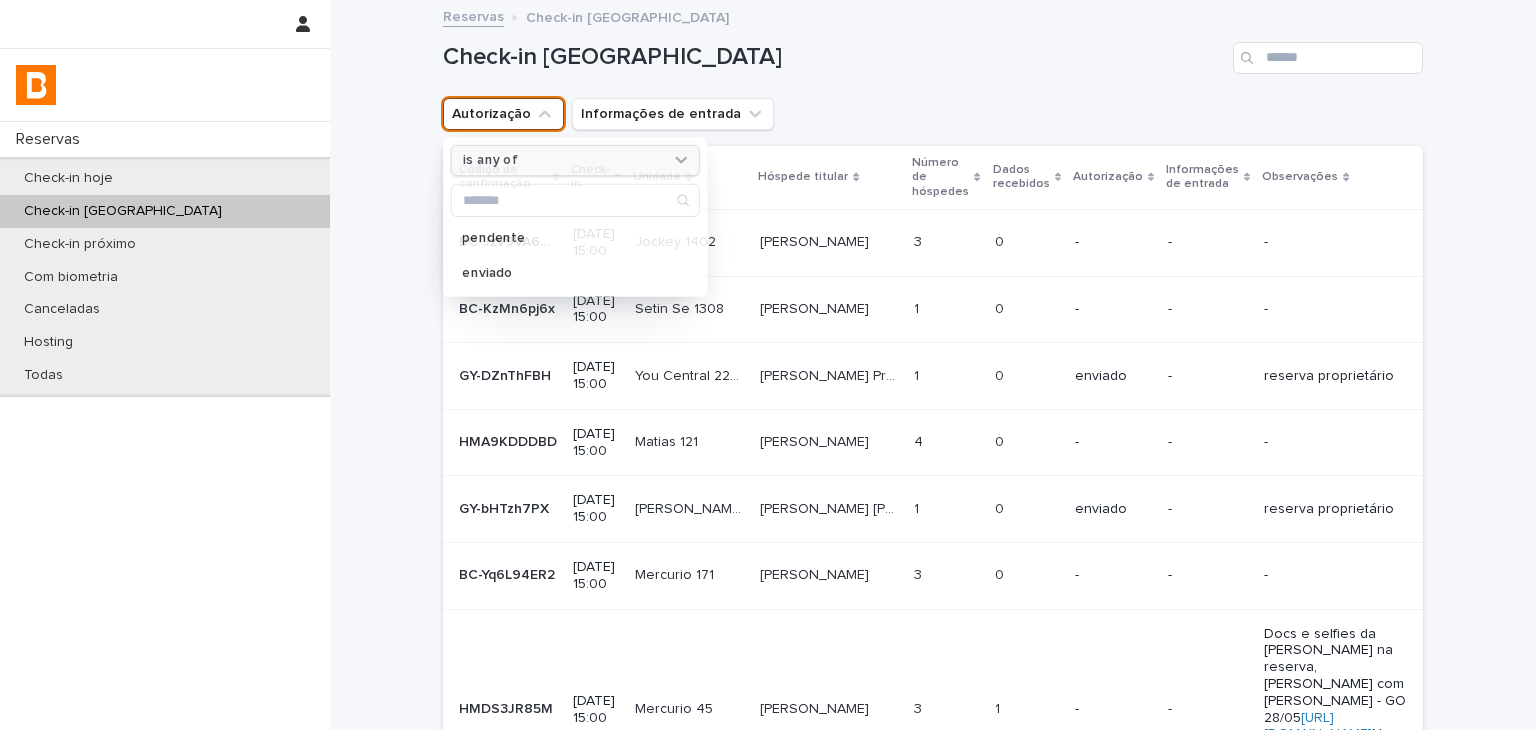 click on "is any of" at bounding box center (575, 160) 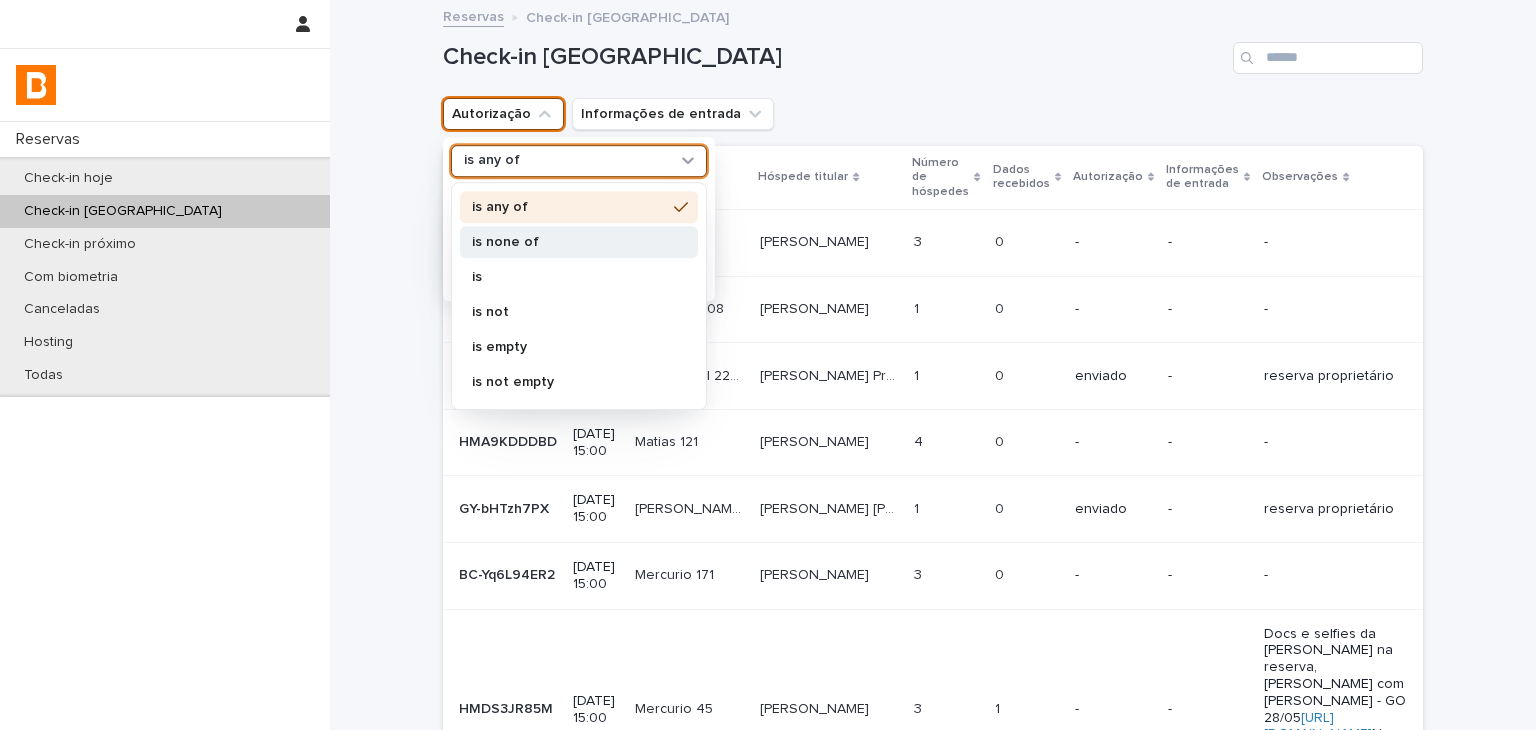 click on "is none of" at bounding box center [569, 242] 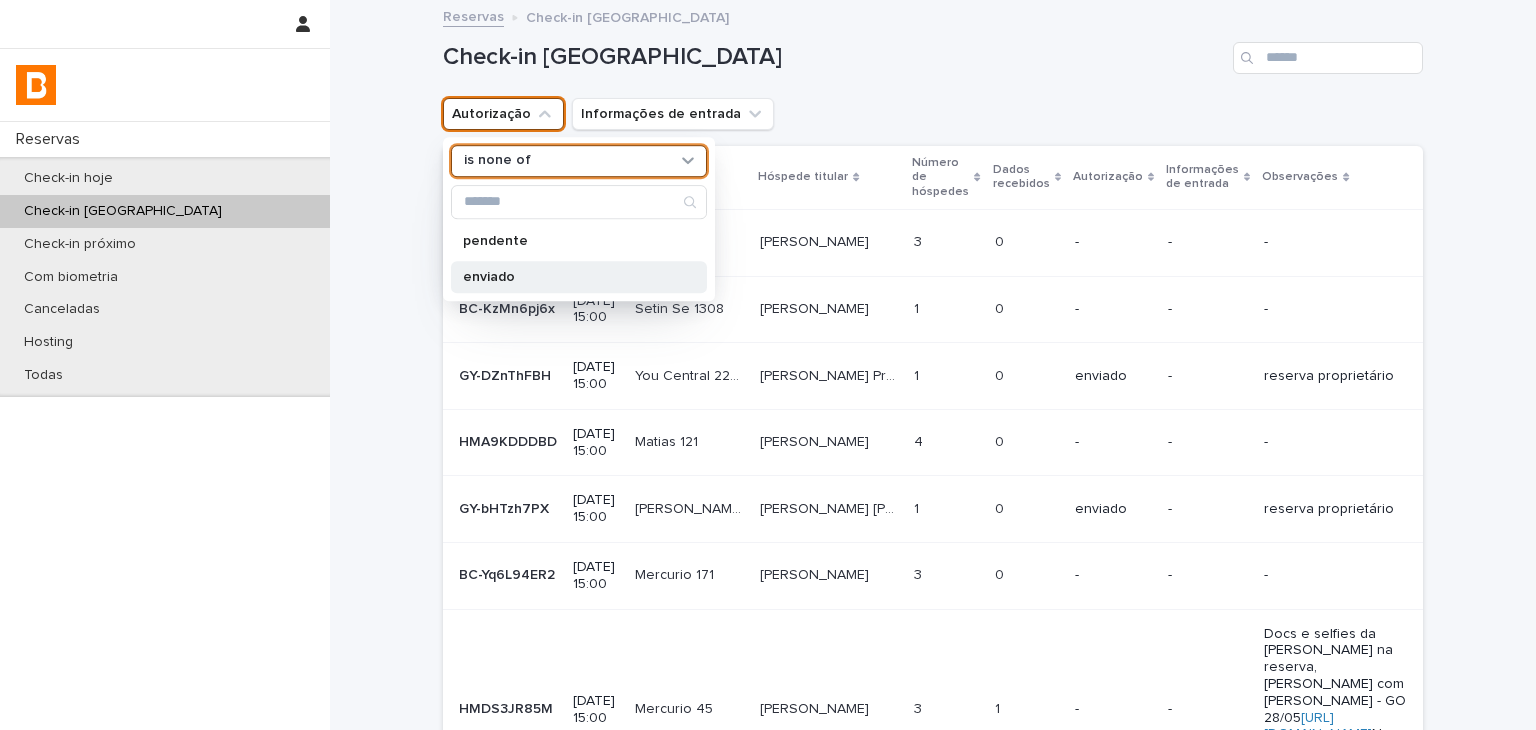 click on "enviado" at bounding box center [569, 277] 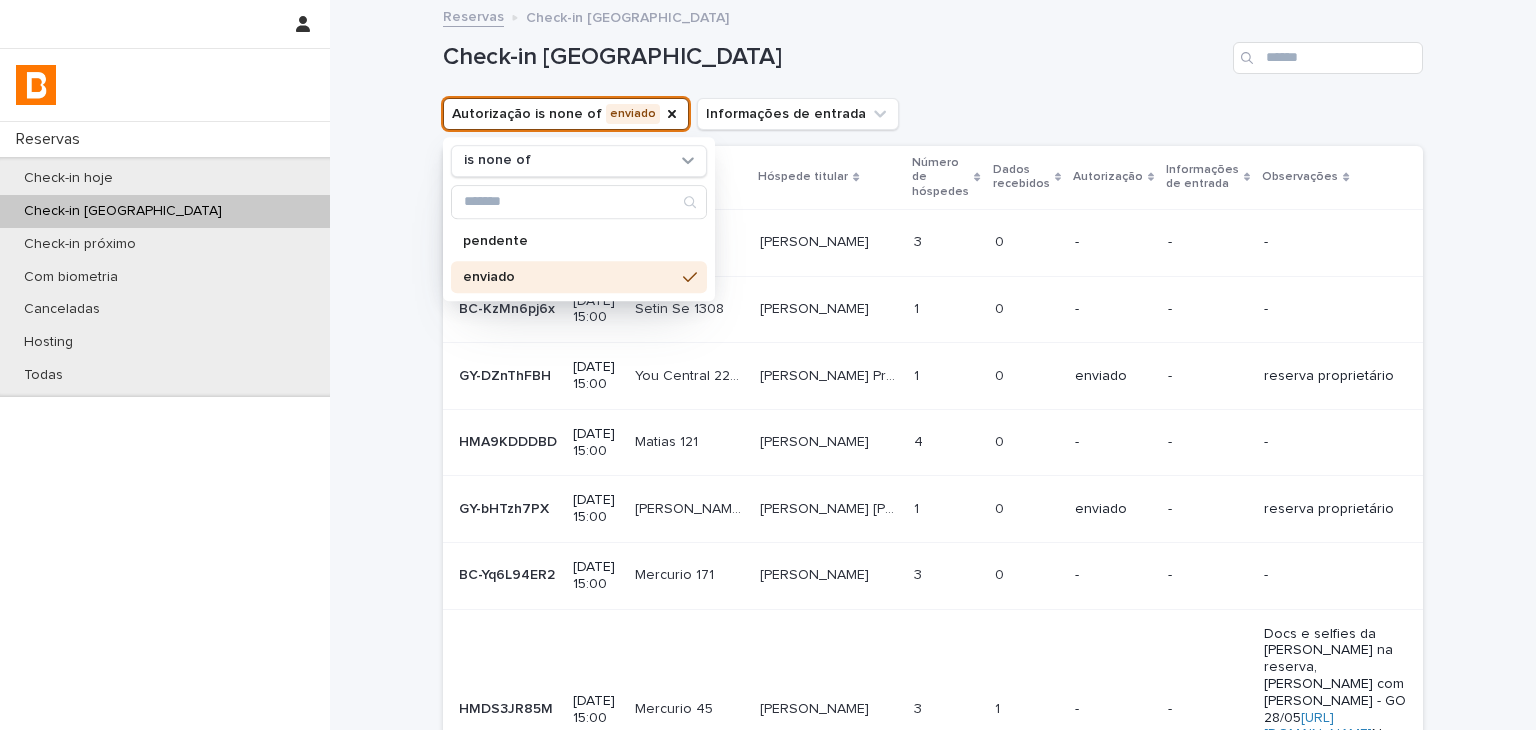click on "Check-in [GEOGRAPHIC_DATA]" at bounding box center [933, 50] 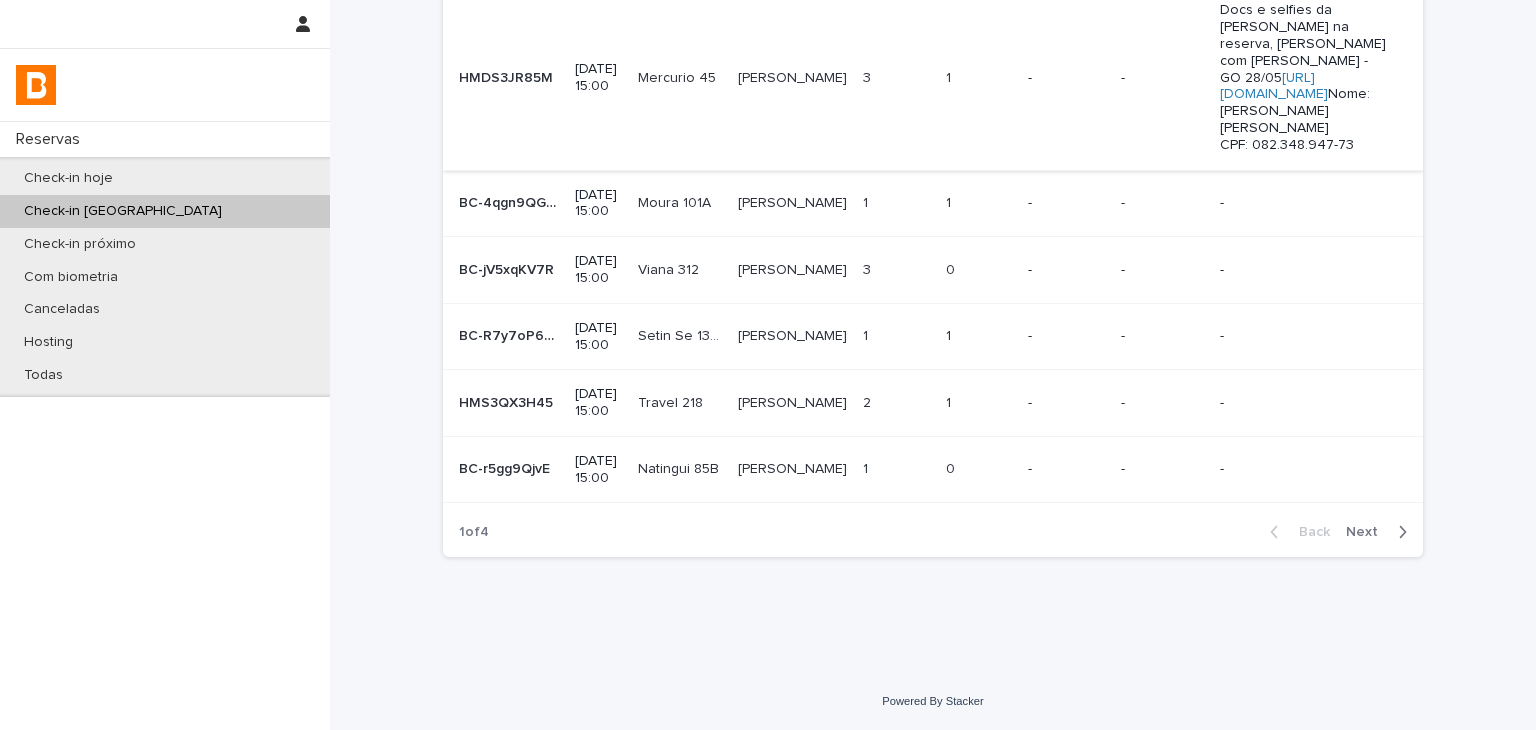 scroll, scrollTop: 0, scrollLeft: 0, axis: both 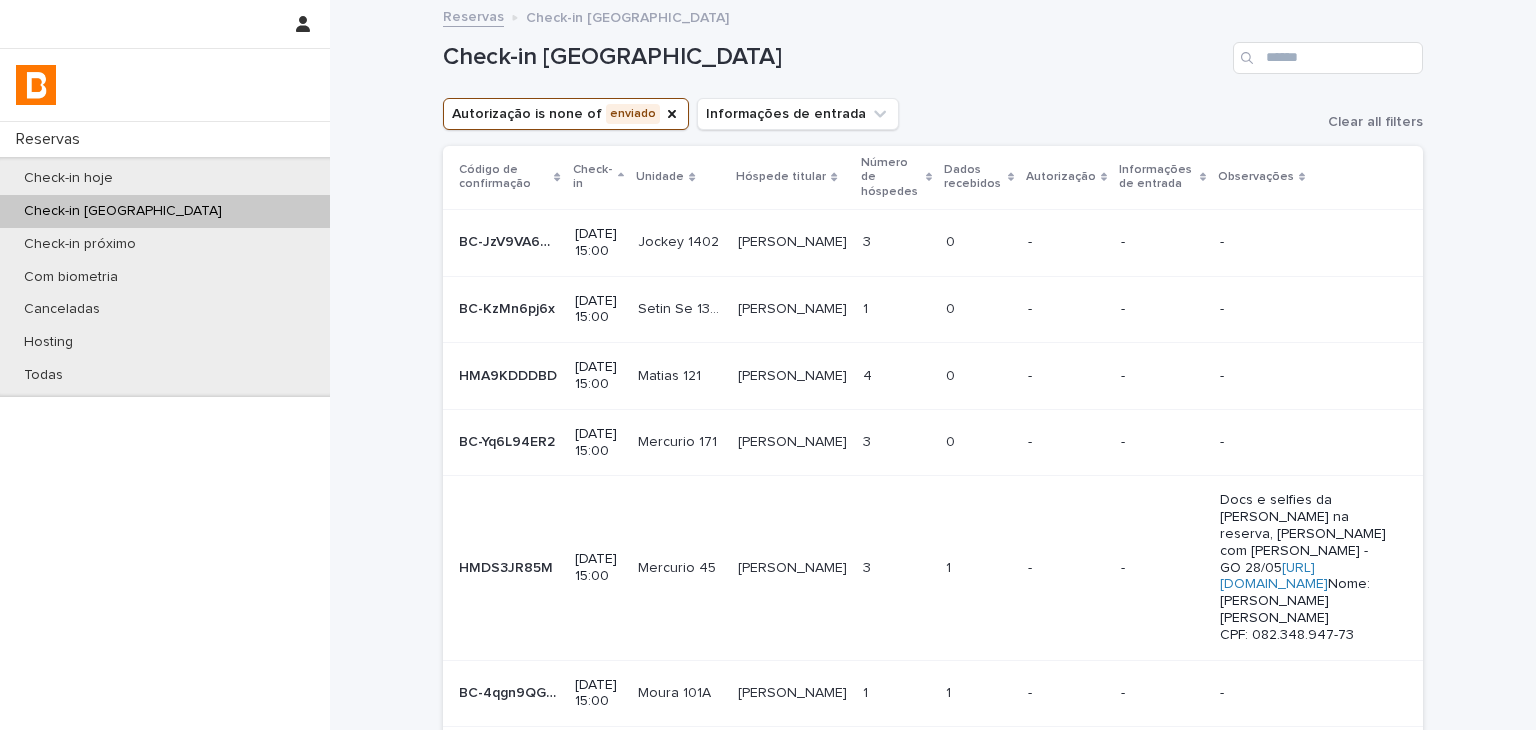 click on "3 3" at bounding box center (896, 242) 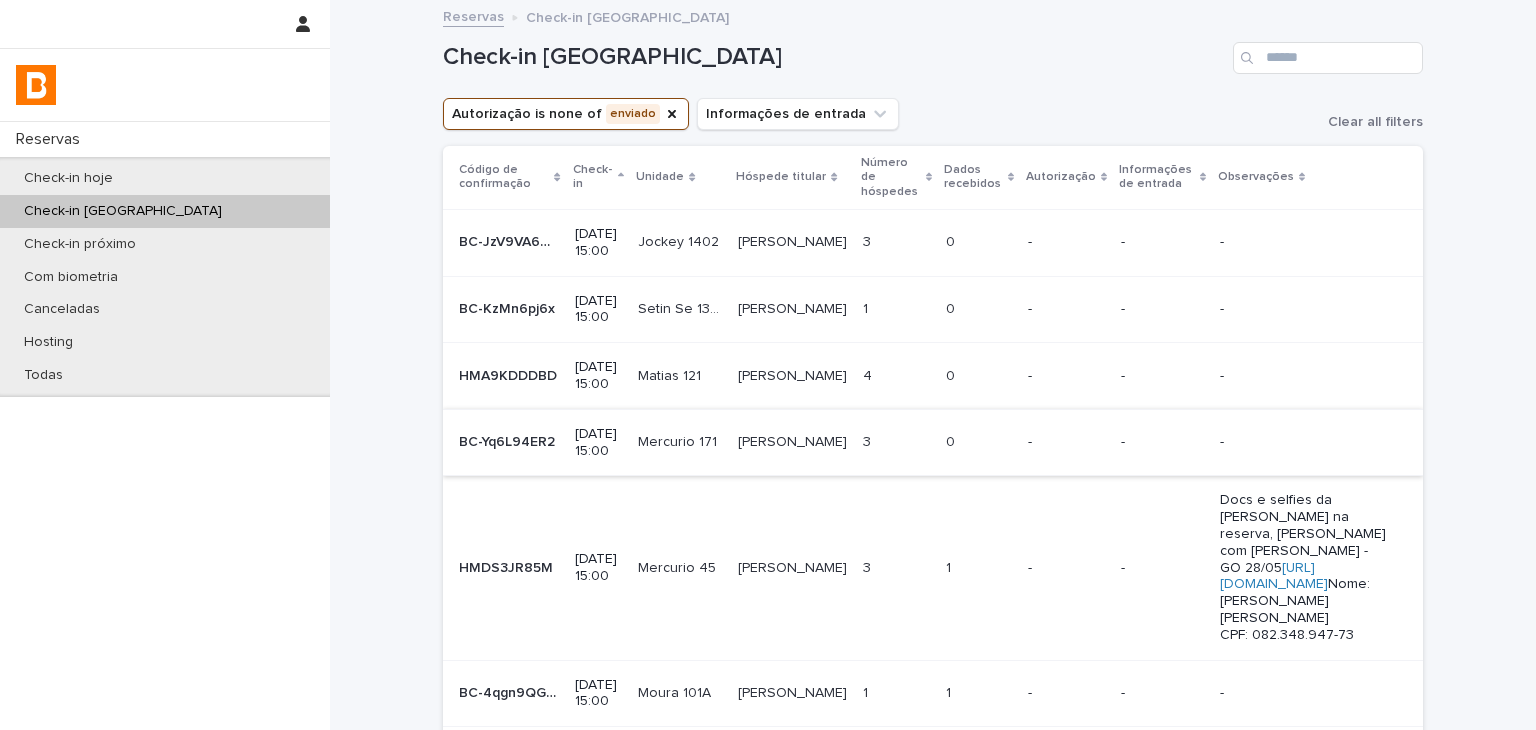scroll, scrollTop: 400, scrollLeft: 0, axis: vertical 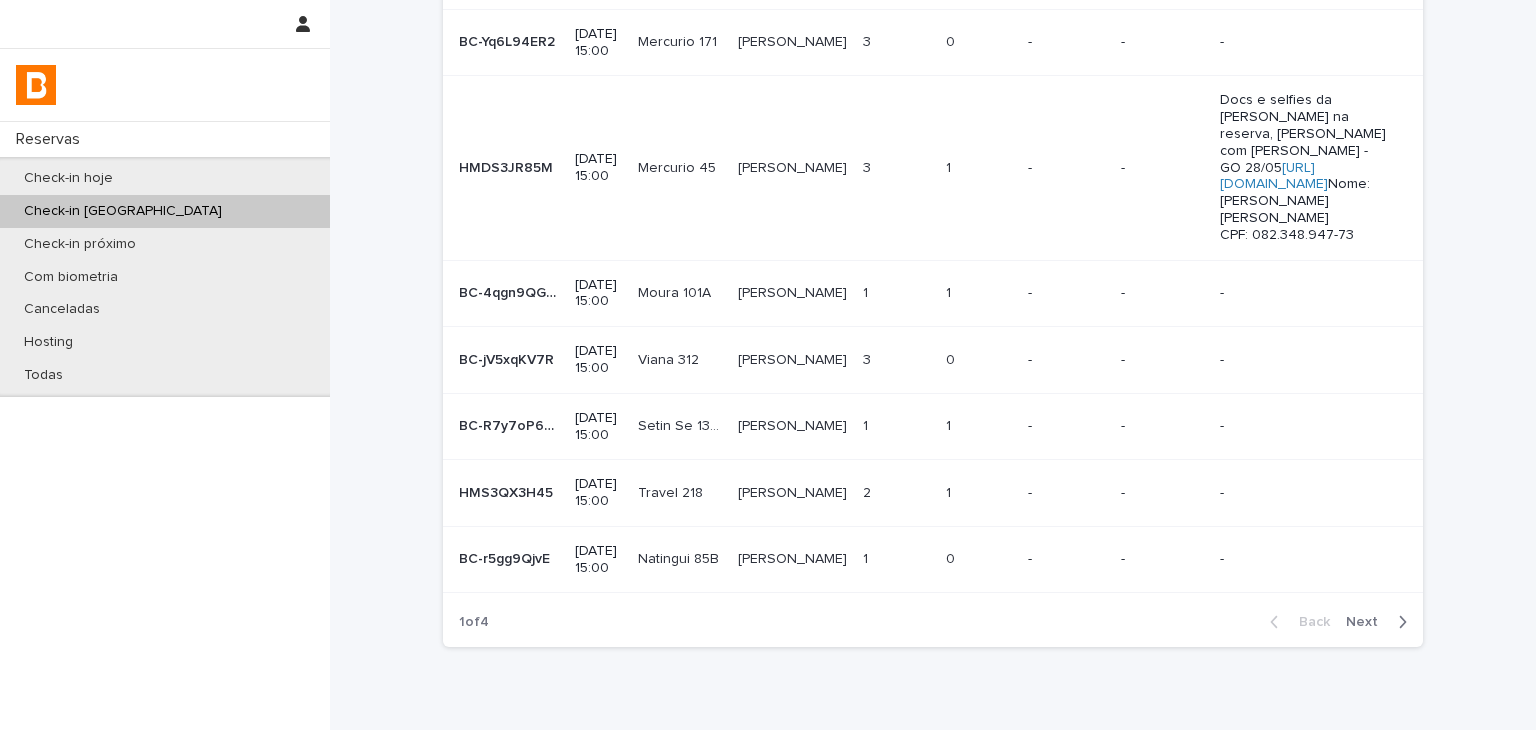 click on "-" at bounding box center (1066, 168) 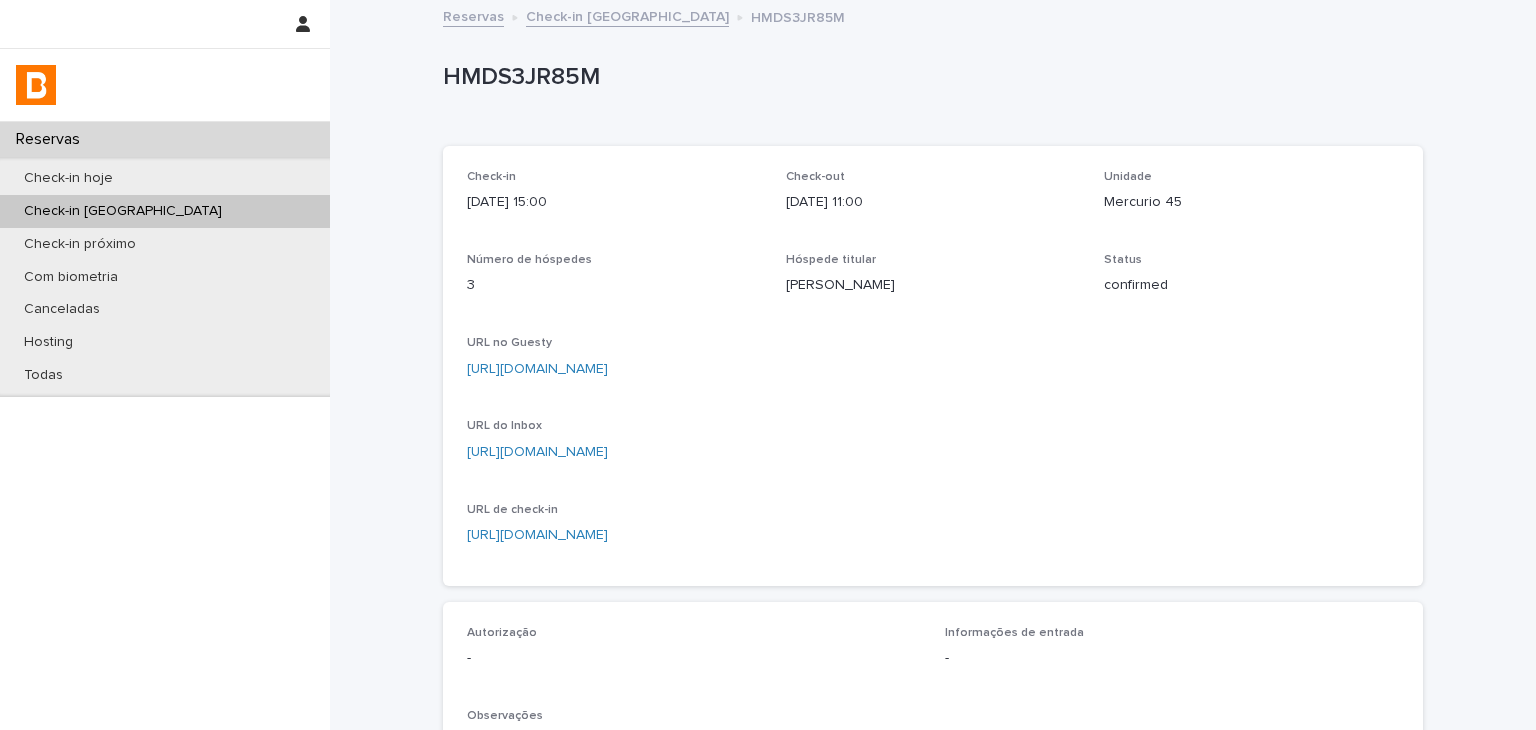 scroll, scrollTop: 400, scrollLeft: 0, axis: vertical 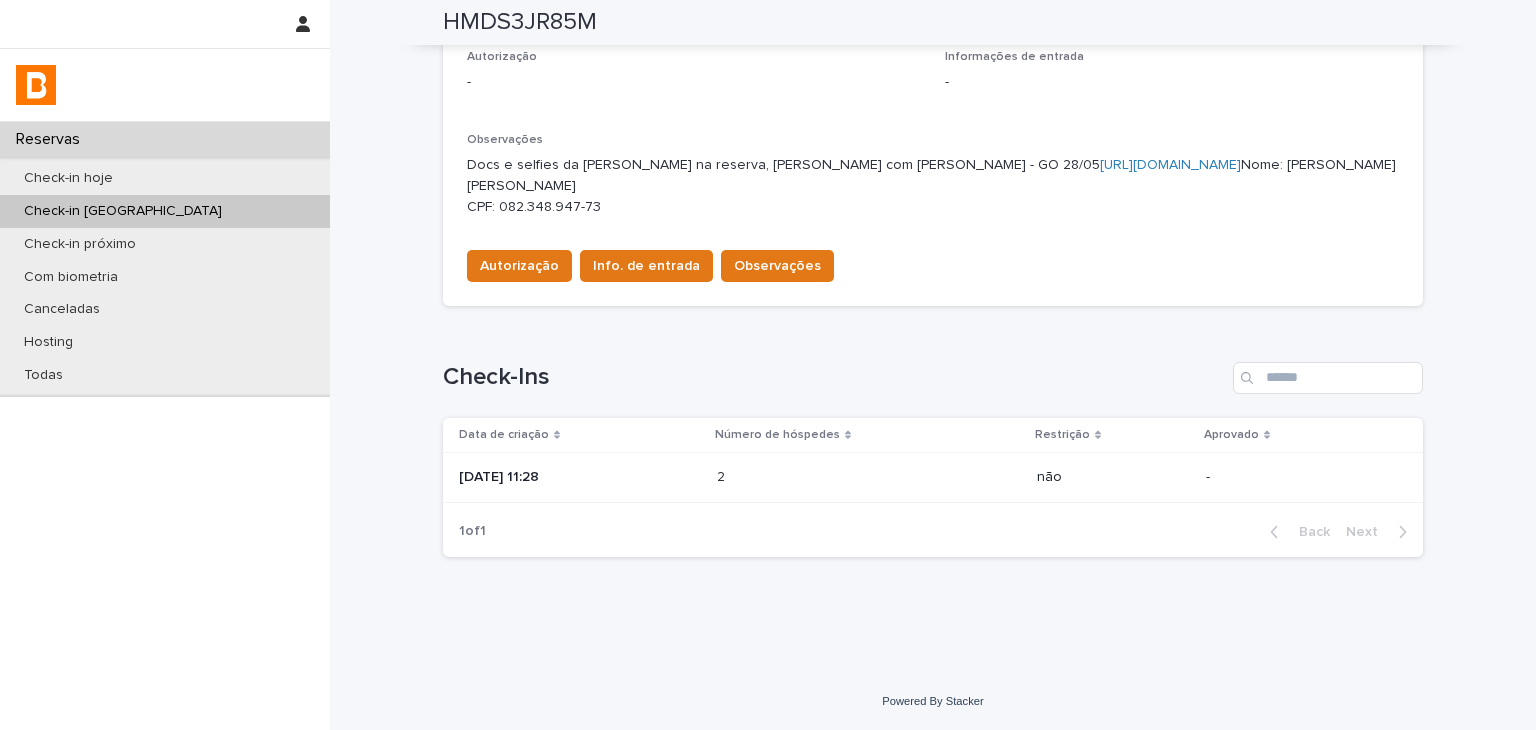 click at bounding box center (804, 477) 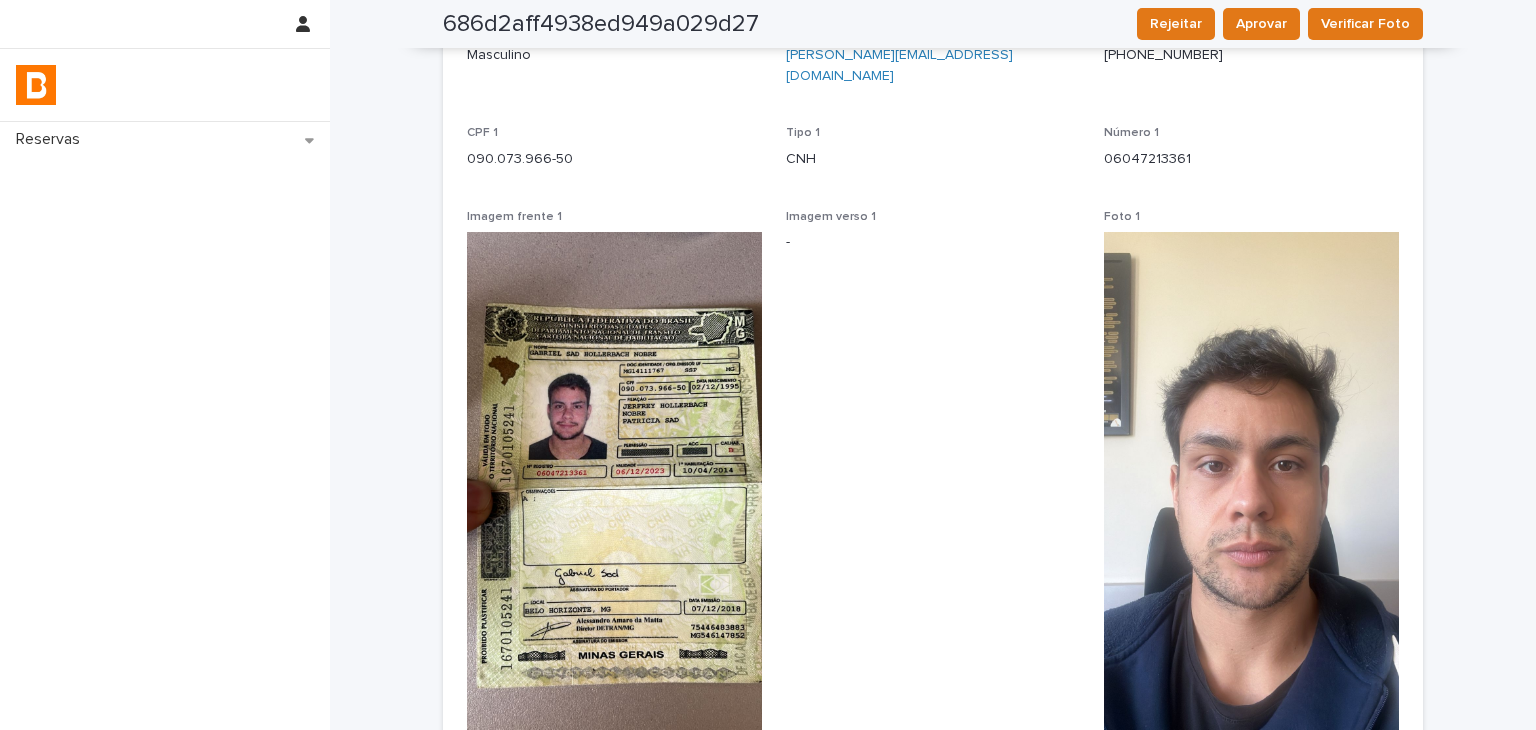 scroll, scrollTop: 0, scrollLeft: 0, axis: both 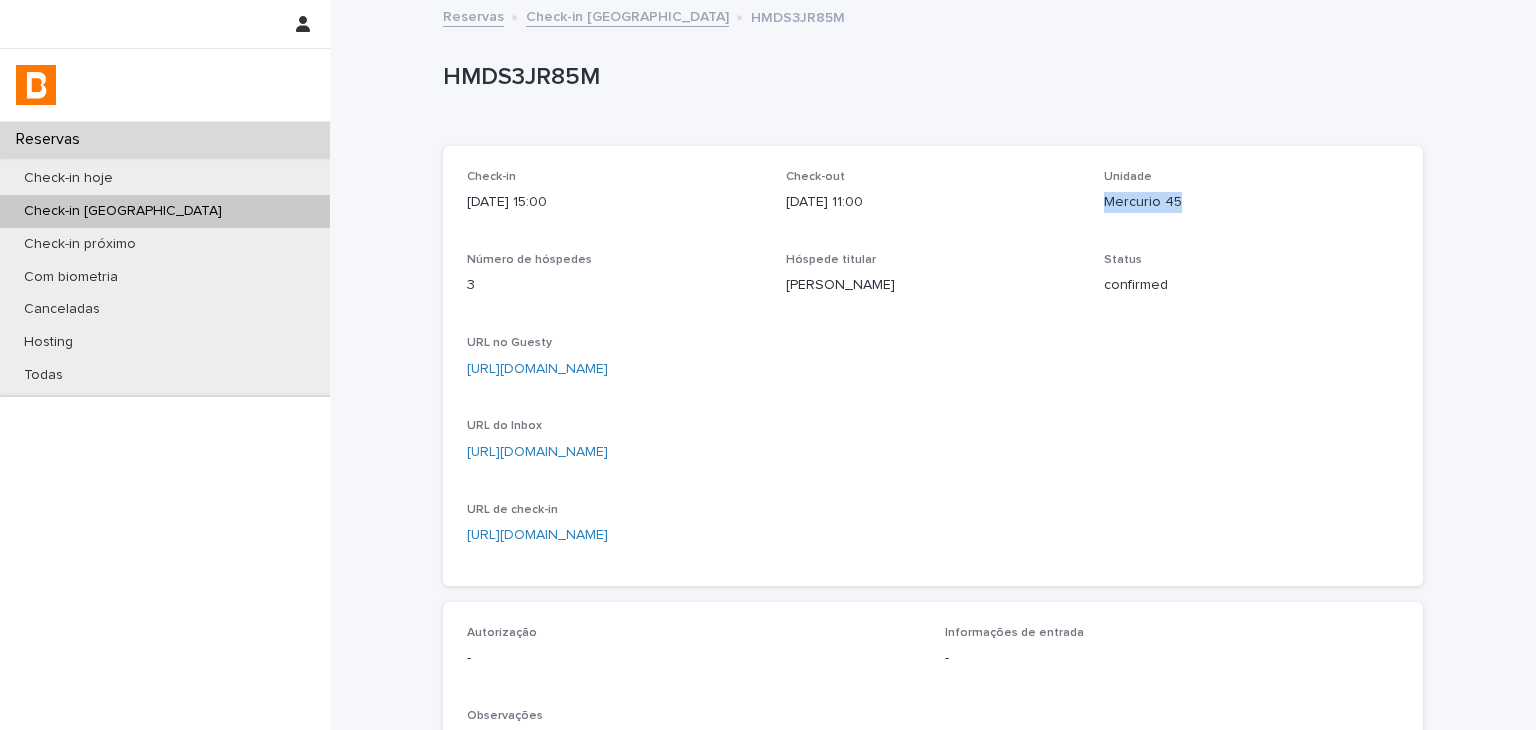 drag, startPoint x: 1097, startPoint y: 200, endPoint x: 1208, endPoint y: 250, distance: 121.74153 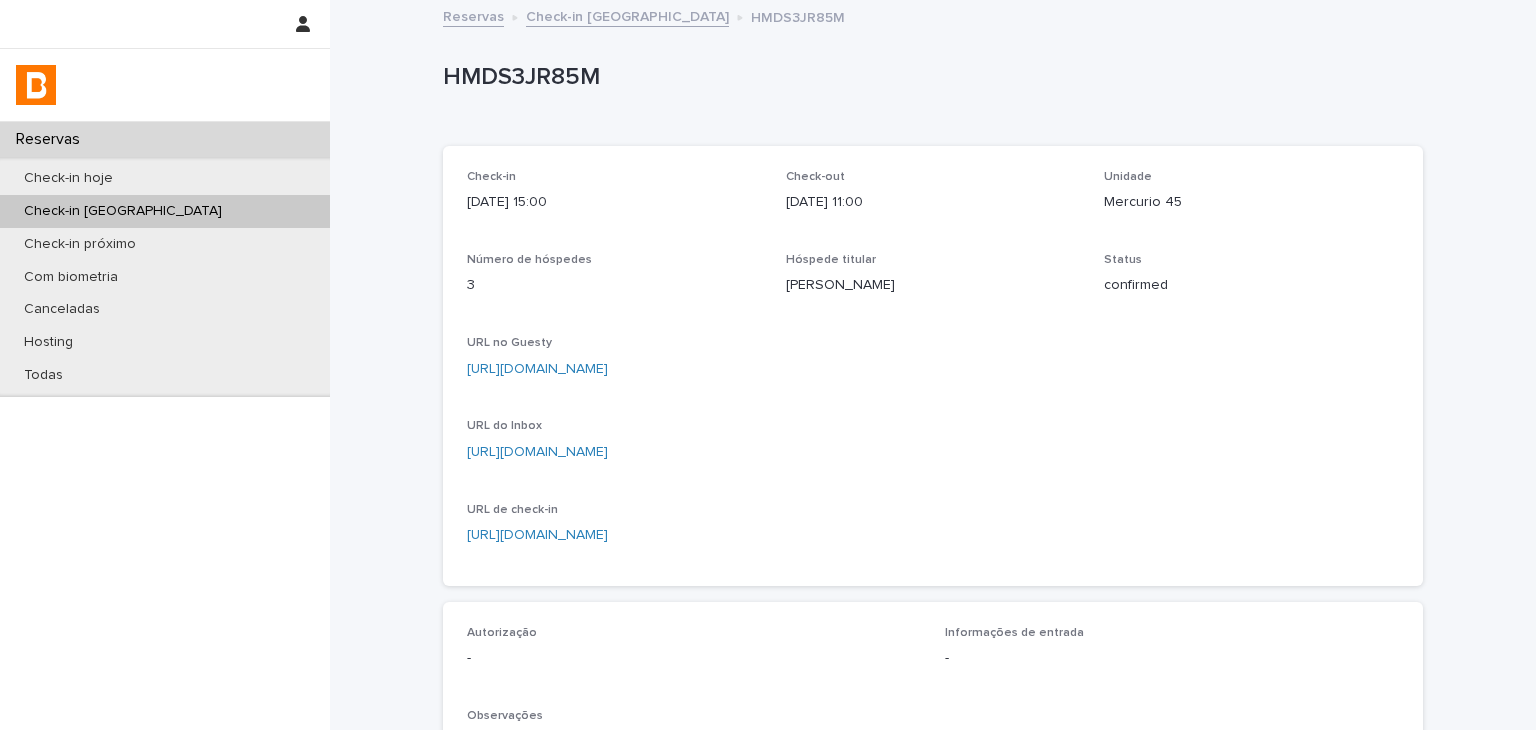 click on "Loading... Saving… Loading... Saving… HMDS3JR85M HMDS3JR85M Sorry, there was an error saving your record. Please try again. Please fill out the required fields below. Loading... Saving… Loading... Saving… Loading... Saving… Check-in [DATE] 15:00 Check-out [DATE] 11:00 Unidade Mercurio 45 Número de hóspedes 3 Hóspede titular [PERSON_NAME] Status confirmed URL no Guesty [URL][DOMAIN_NAME] URL do Inbox [URL][DOMAIN_NAME] URL de check-in [URL][DOMAIN_NAME] Loading... Saving… Autorização - Informações de entrada - Observações Docs e selfies da [PERSON_NAME] na reserva, ficará com [PERSON_NAME] e [PERSON_NAME] - GO 28/05
[URL][DOMAIN_NAME]
Nome: [PERSON_NAME]
CPF: 082.348.947-73 Autorização Info. de entrada Observações Loading... Saving… Check-Ins" at bounding box center (933, 625) 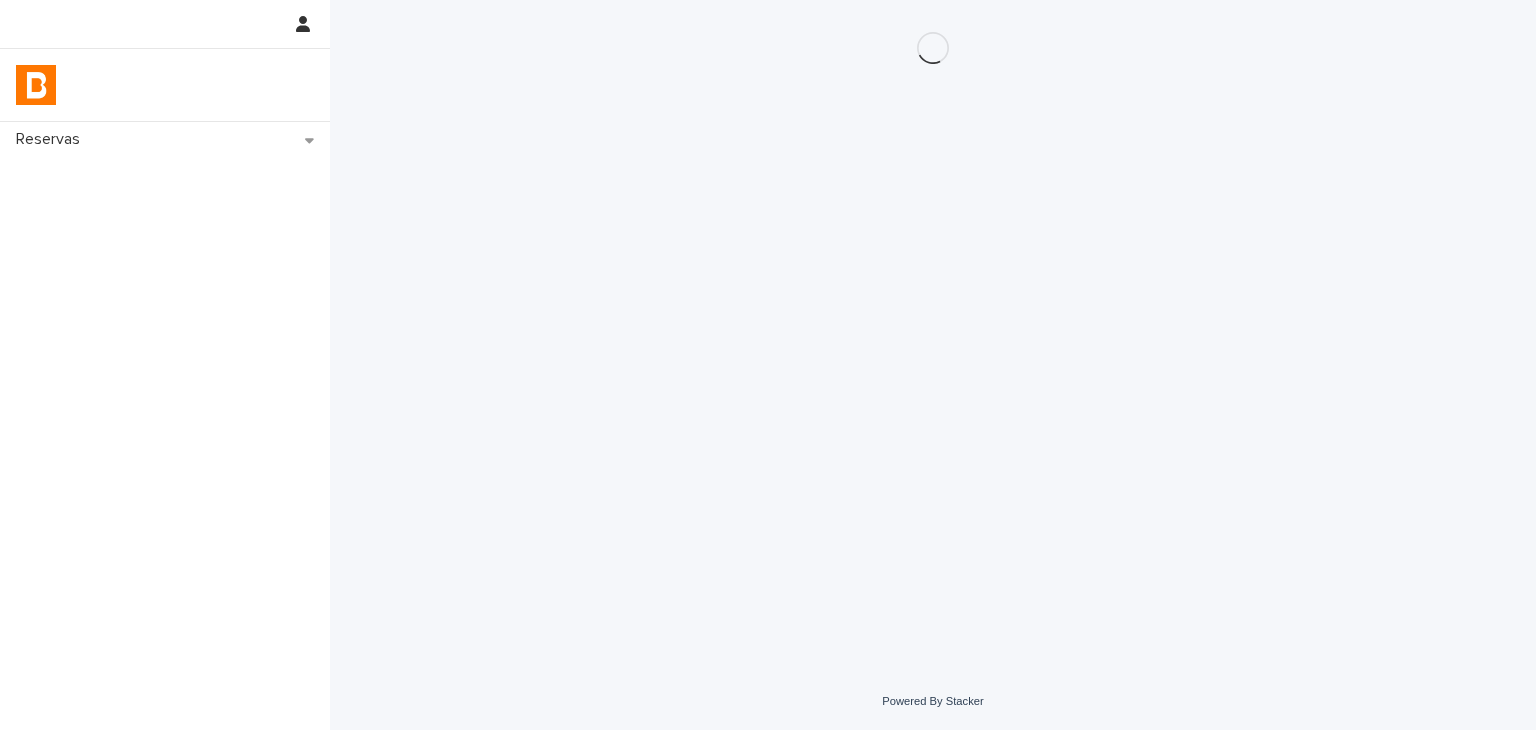 scroll, scrollTop: 0, scrollLeft: 0, axis: both 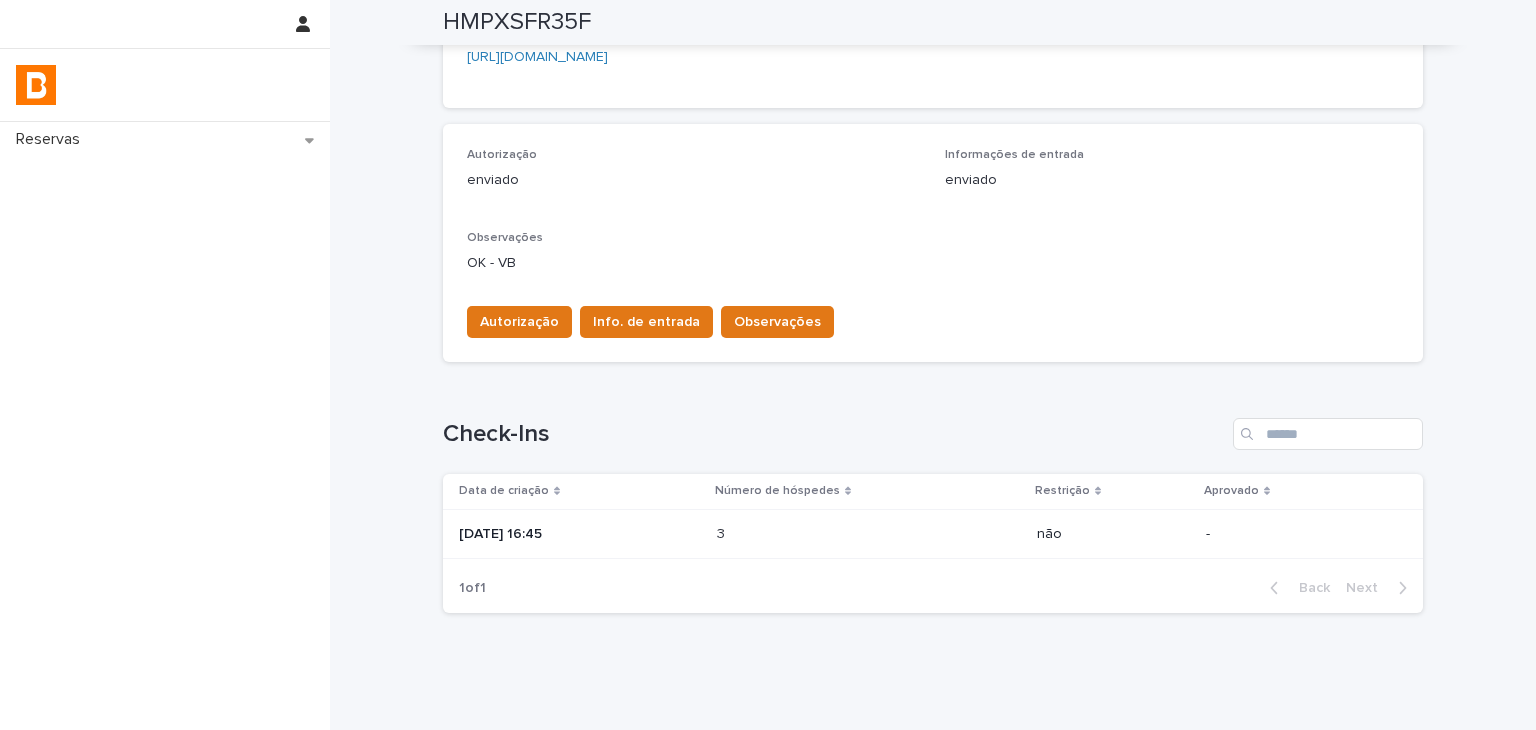 click on "[DATE] 16:45" at bounding box center (580, 534) 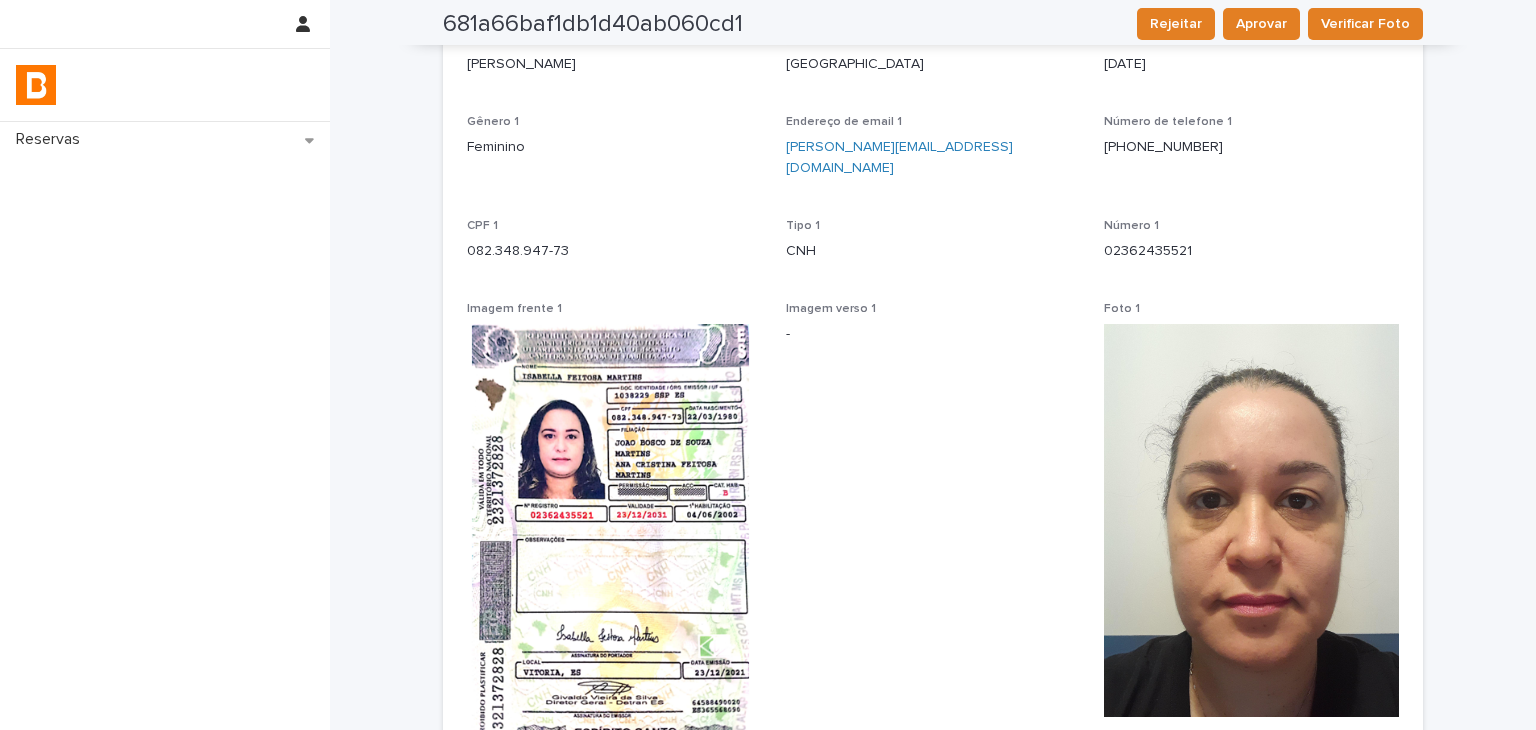 scroll, scrollTop: 84, scrollLeft: 0, axis: vertical 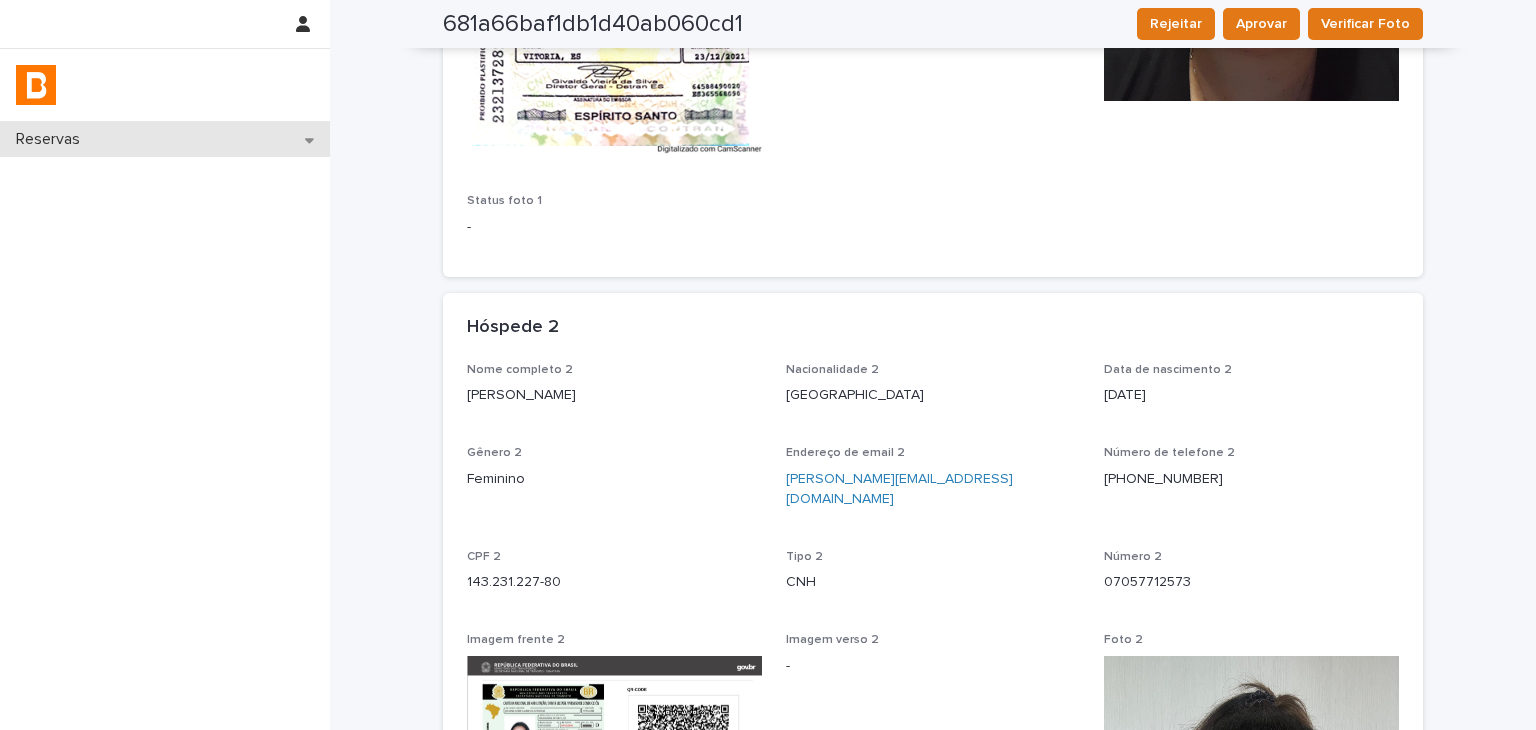 click on "Reservas" at bounding box center [165, 139] 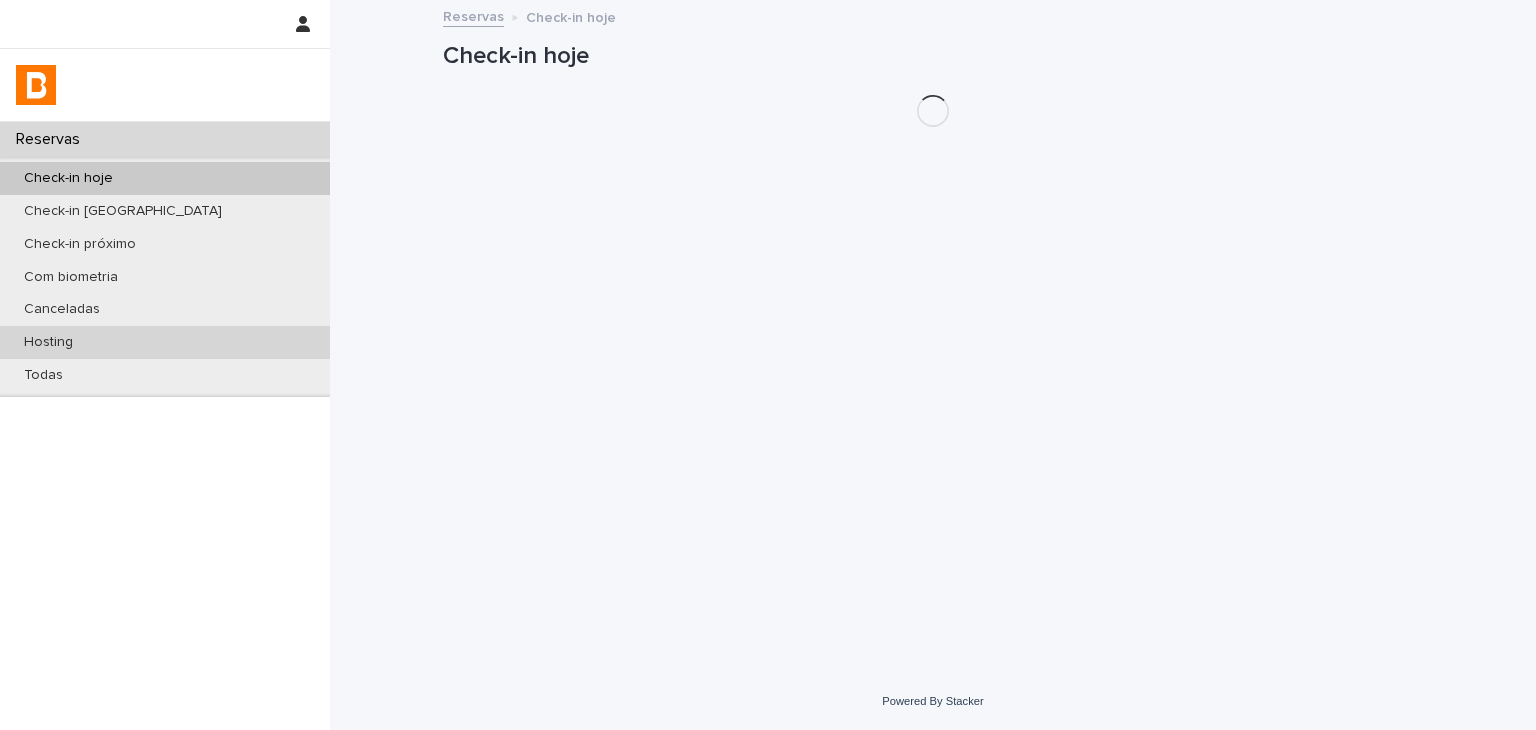 scroll, scrollTop: 0, scrollLeft: 0, axis: both 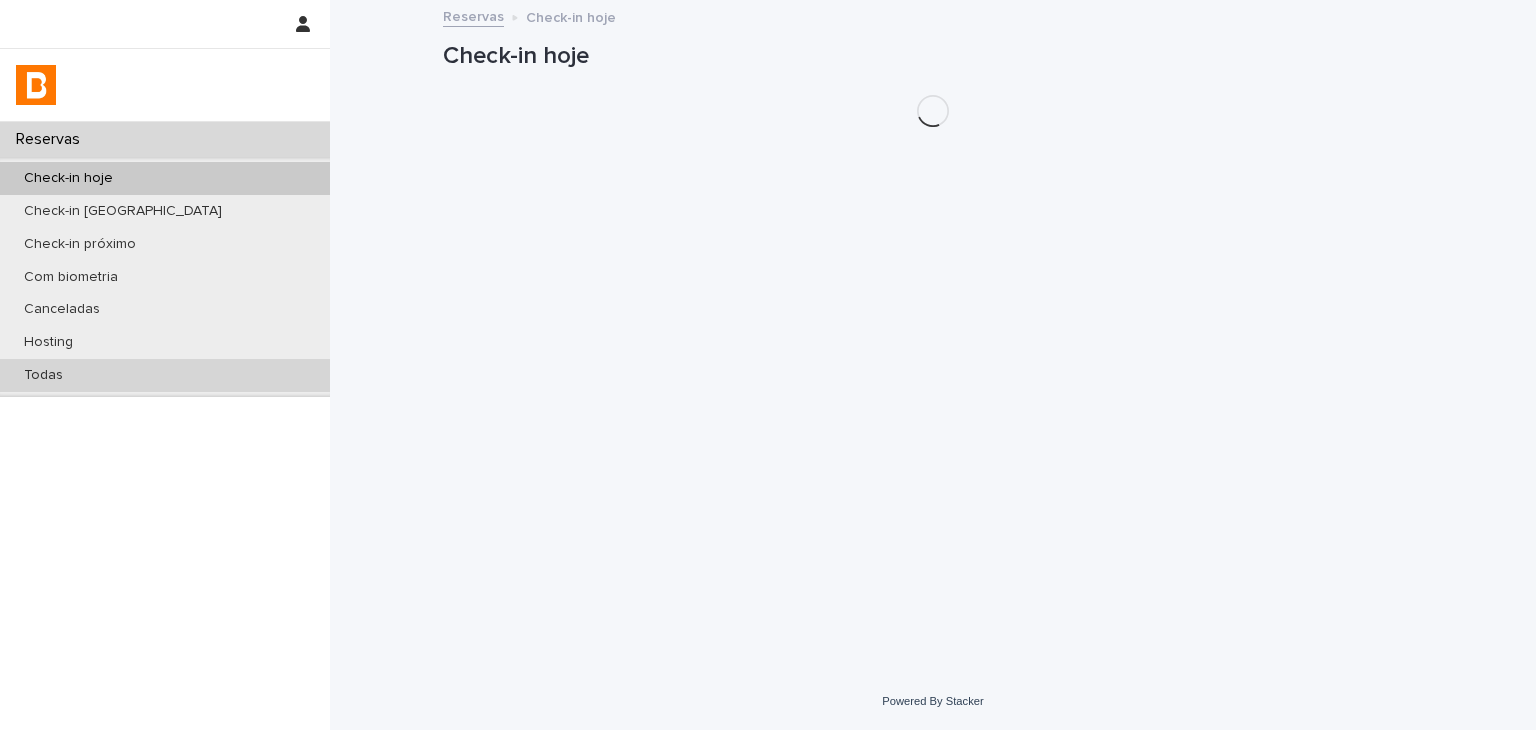click on "Todas" at bounding box center [165, 375] 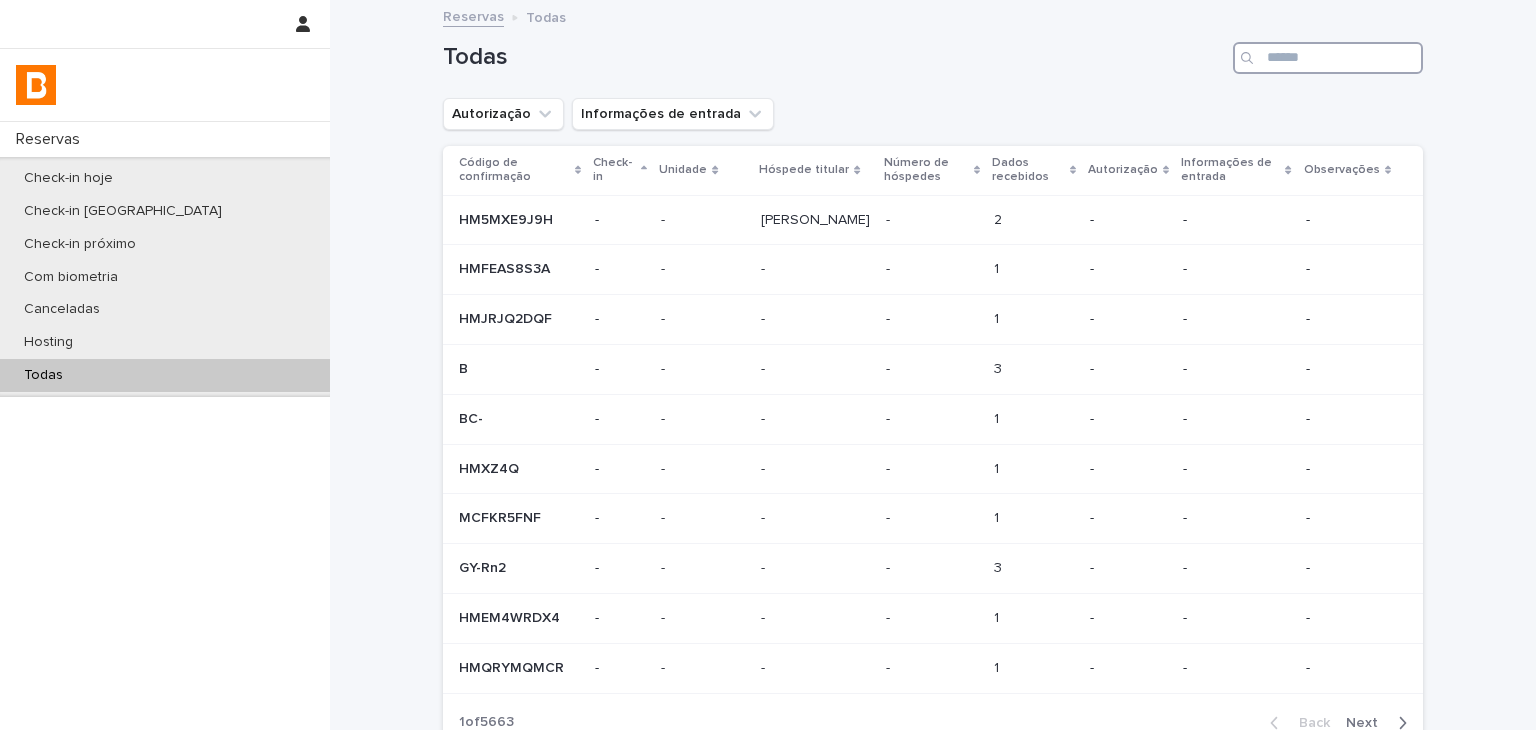 click at bounding box center [1328, 58] 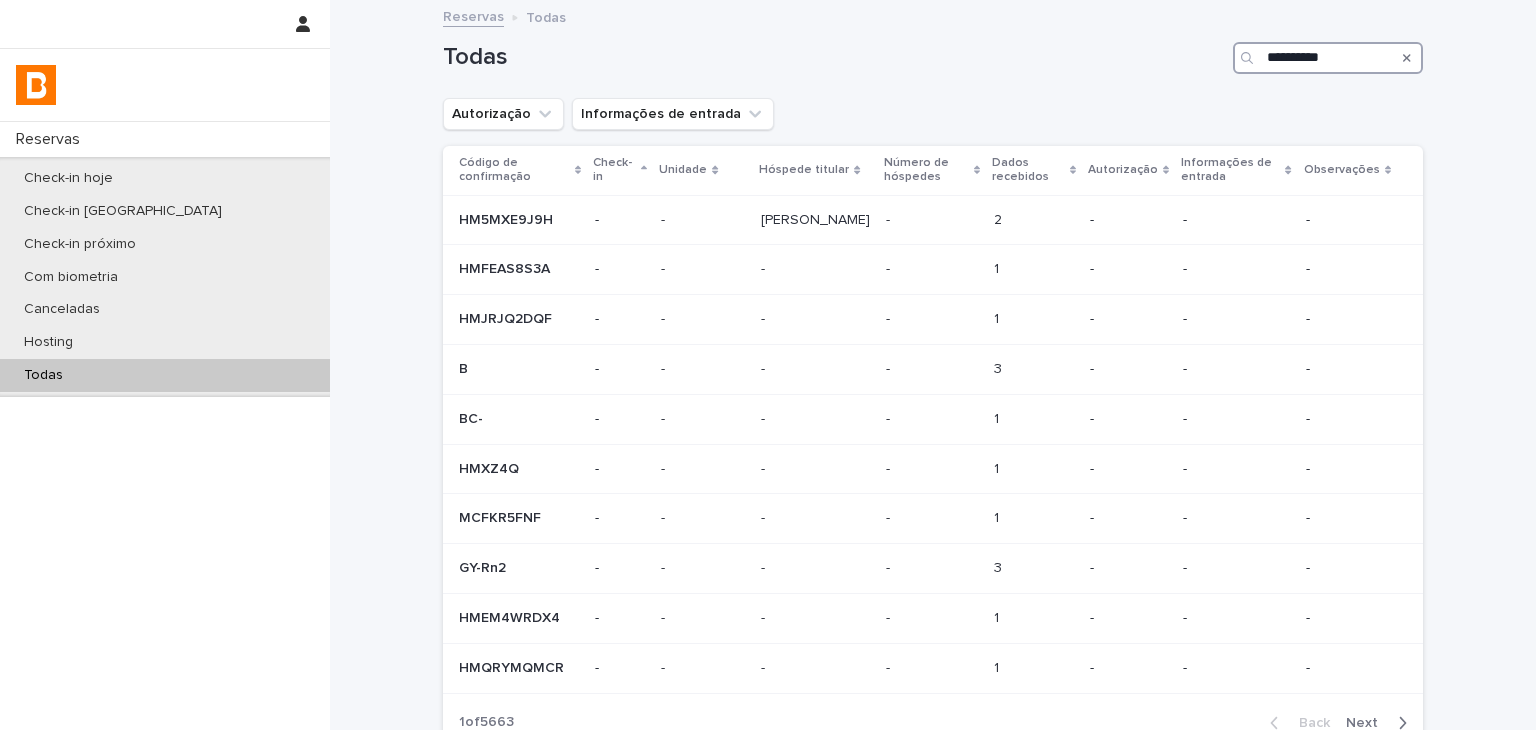type on "**********" 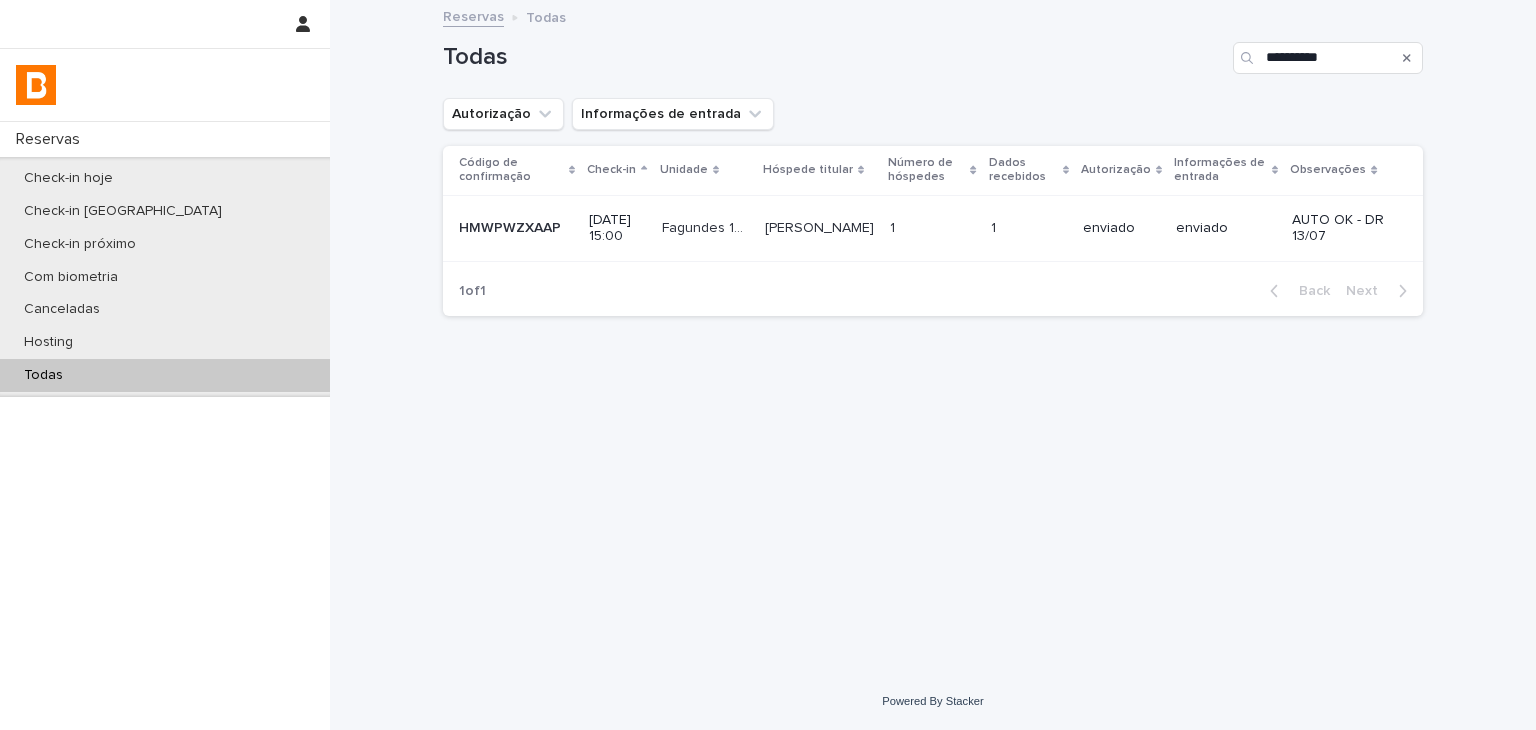 click on "[PERSON_NAME]" at bounding box center [821, 226] 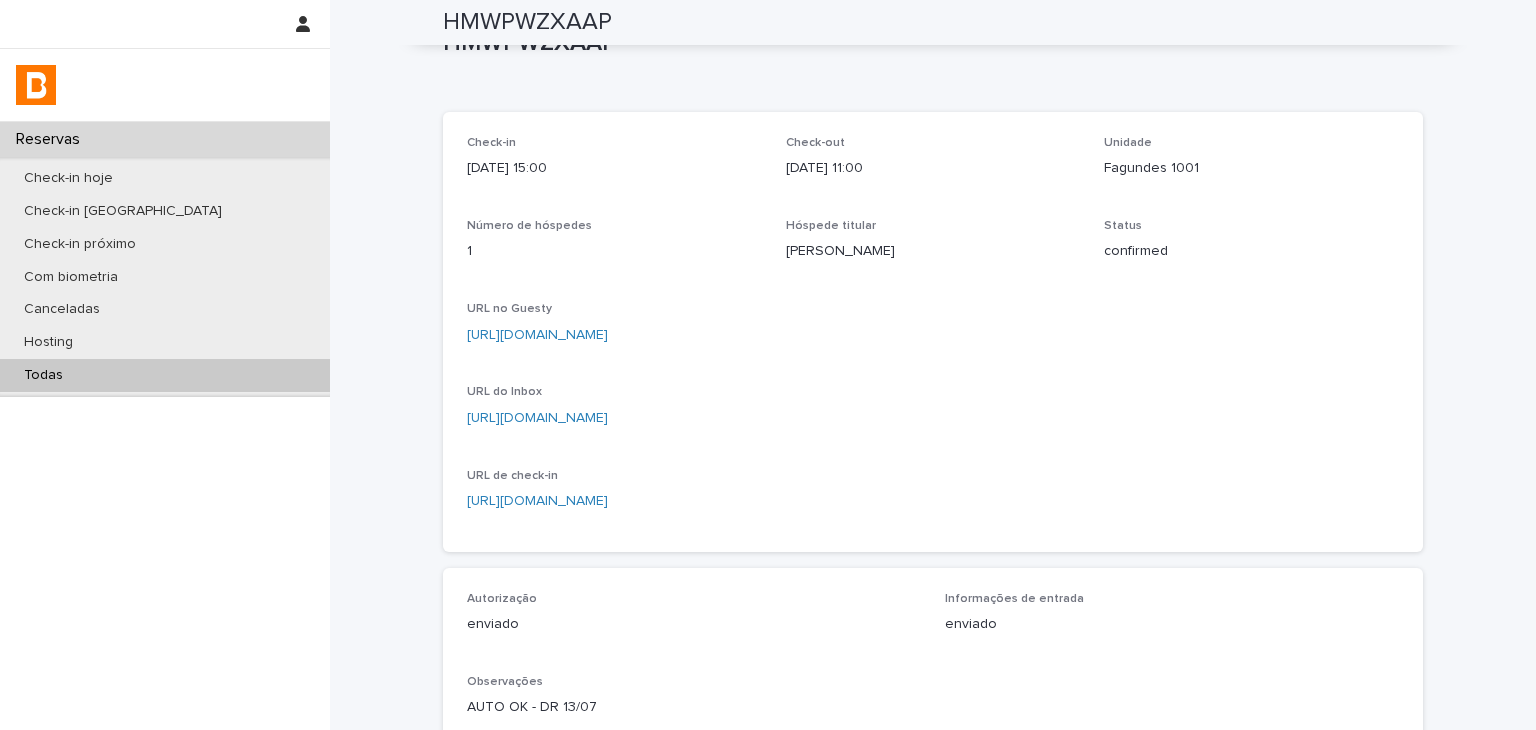 scroll, scrollTop: 534, scrollLeft: 0, axis: vertical 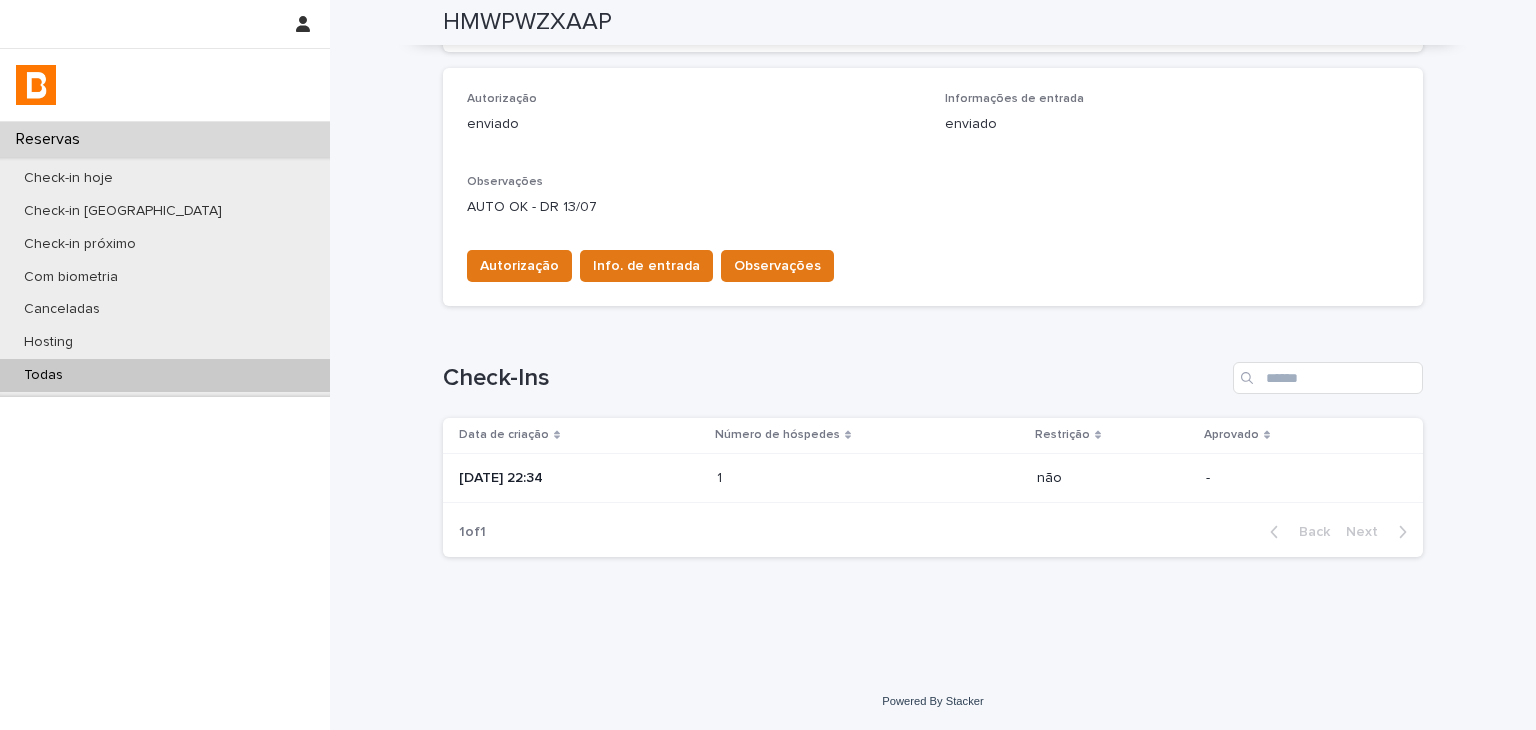 click on "[DATE] 22:34" at bounding box center [576, 478] 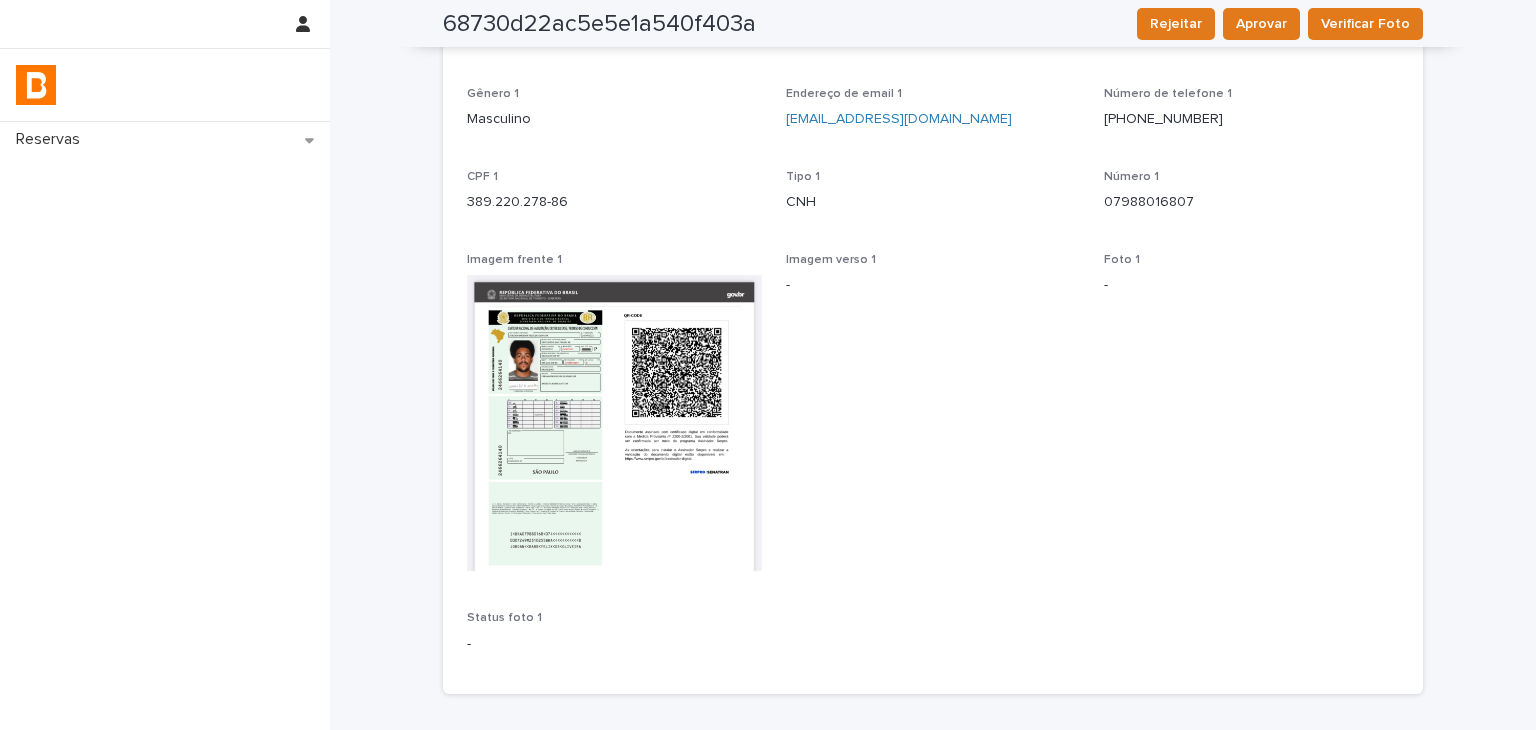 scroll, scrollTop: 0, scrollLeft: 0, axis: both 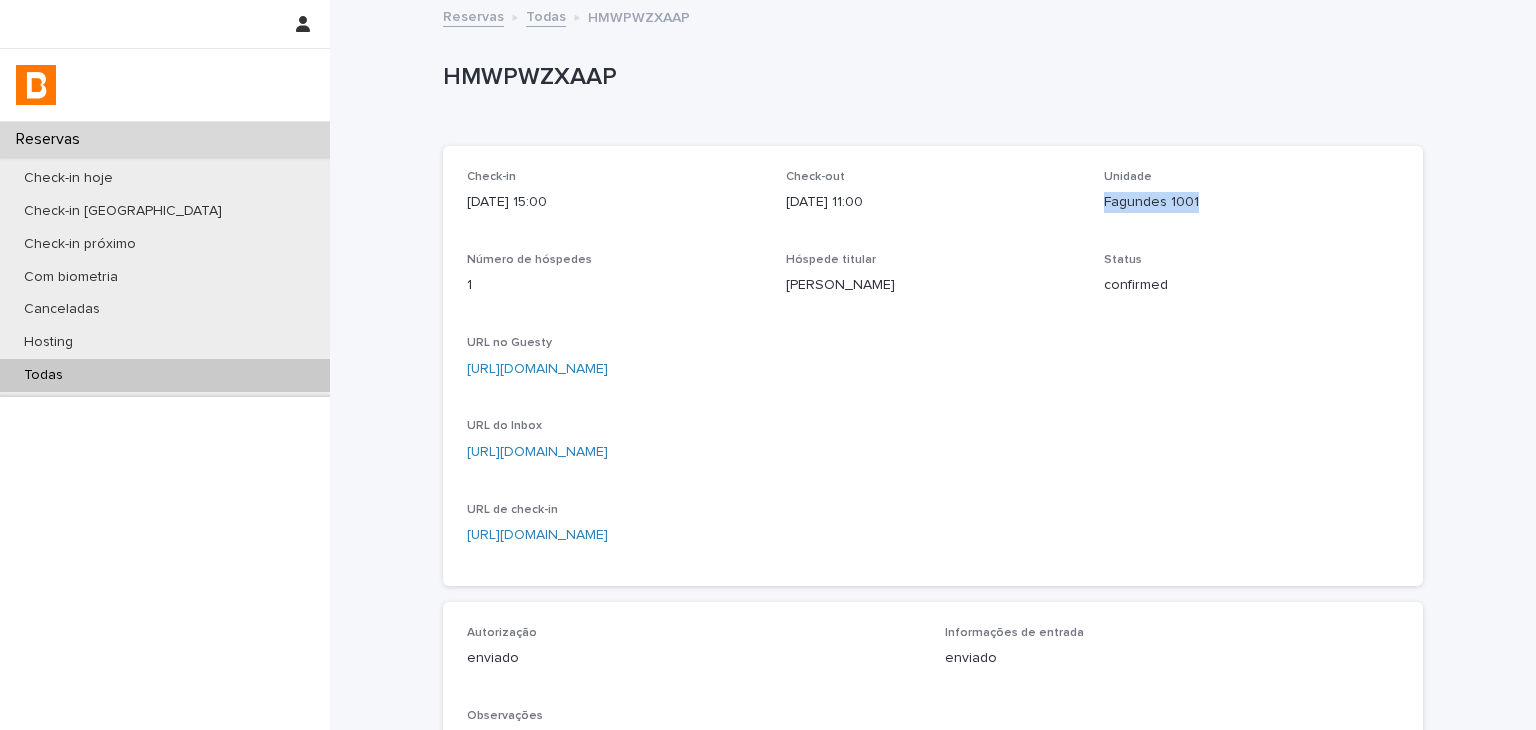 drag, startPoint x: 1104, startPoint y: 207, endPoint x: 1203, endPoint y: 209, distance: 99.0202 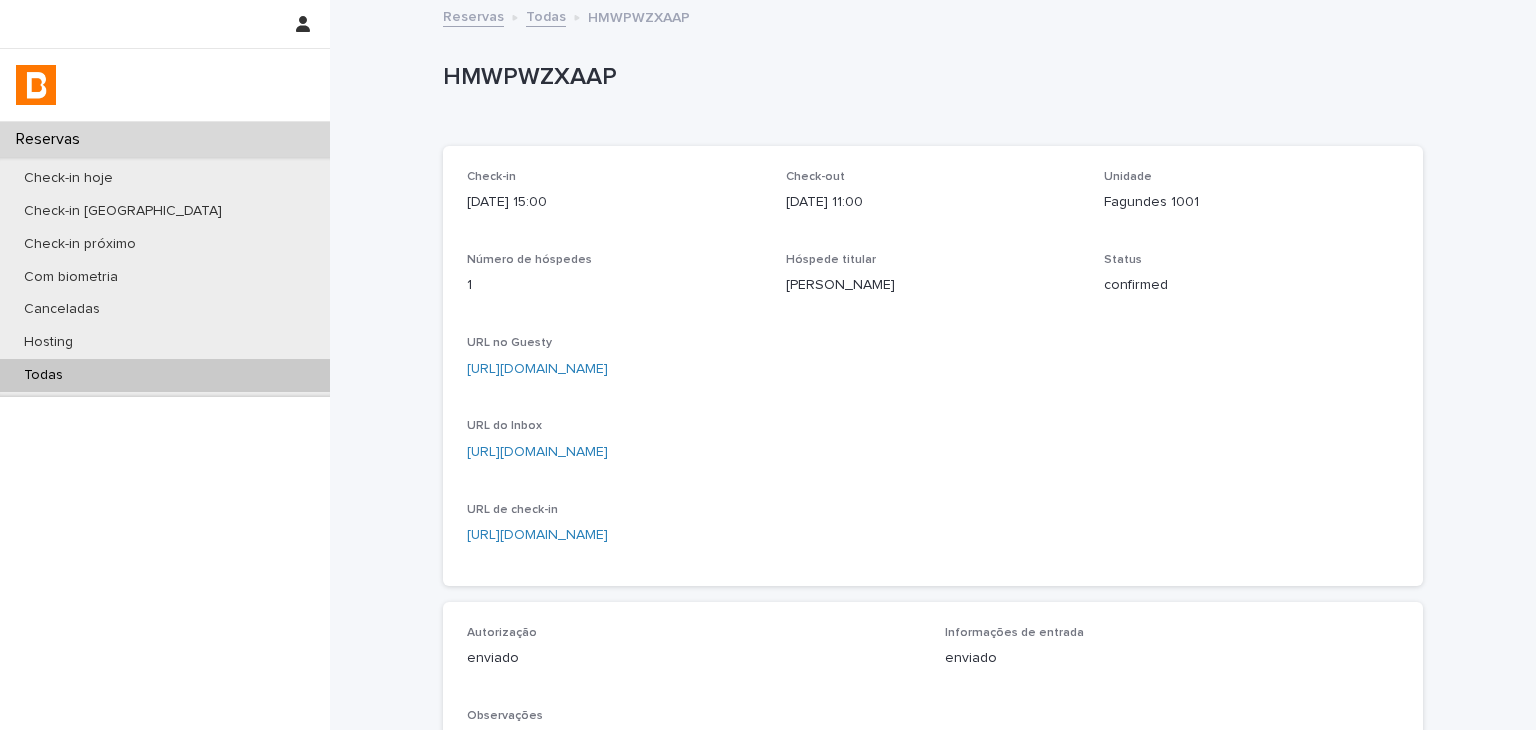 click on "HMWPWZXAAP" at bounding box center [929, 77] 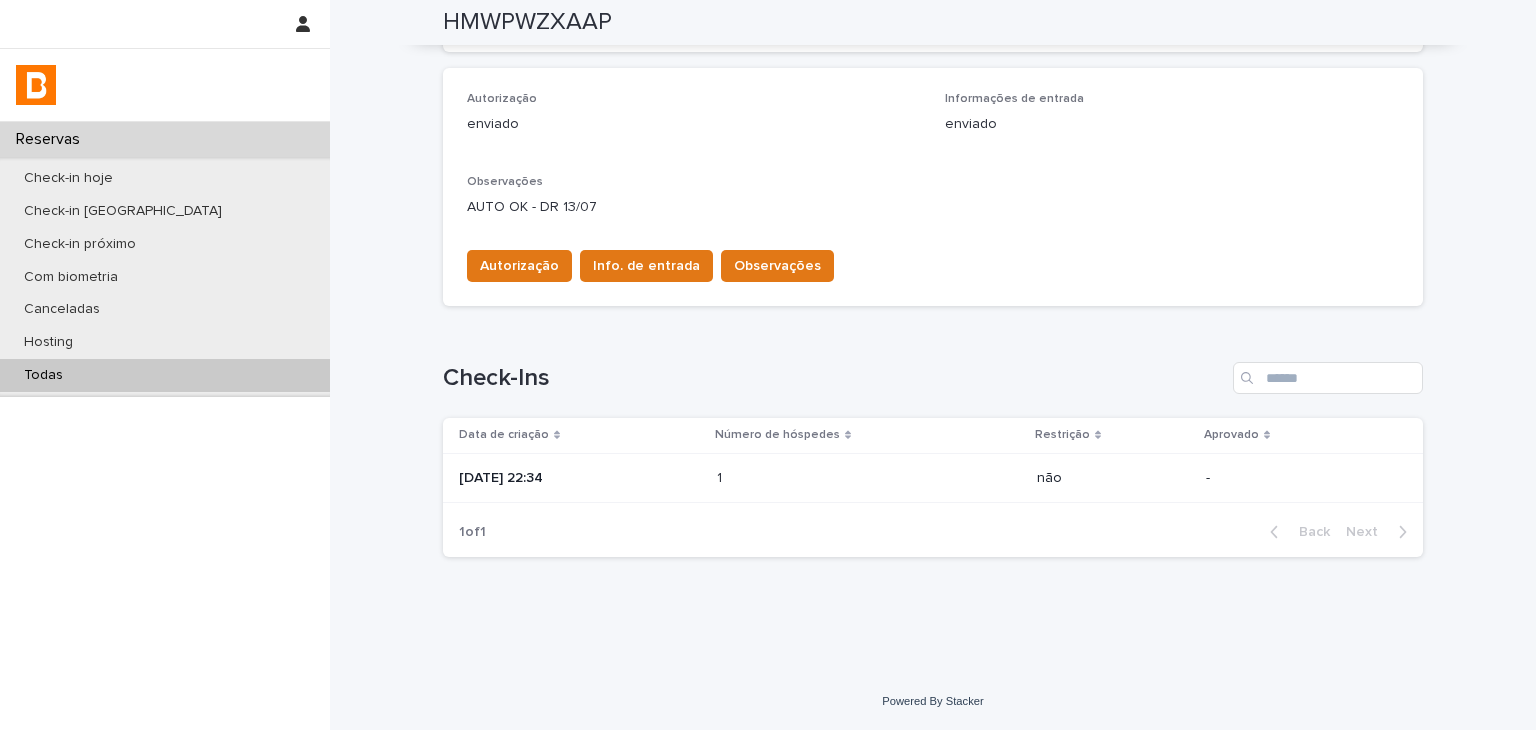 click on "[DATE] 22:34" at bounding box center [576, 478] 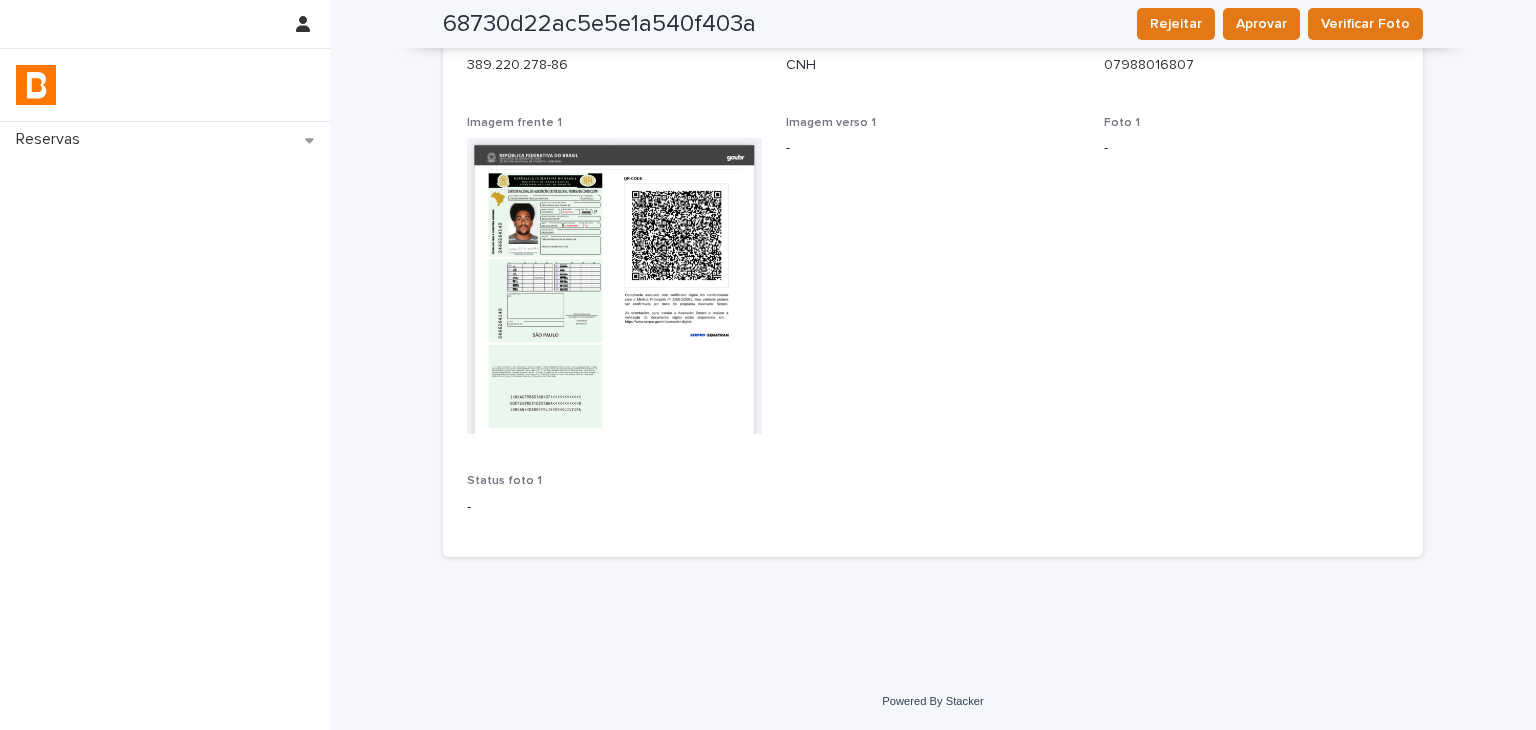 scroll, scrollTop: 100, scrollLeft: 0, axis: vertical 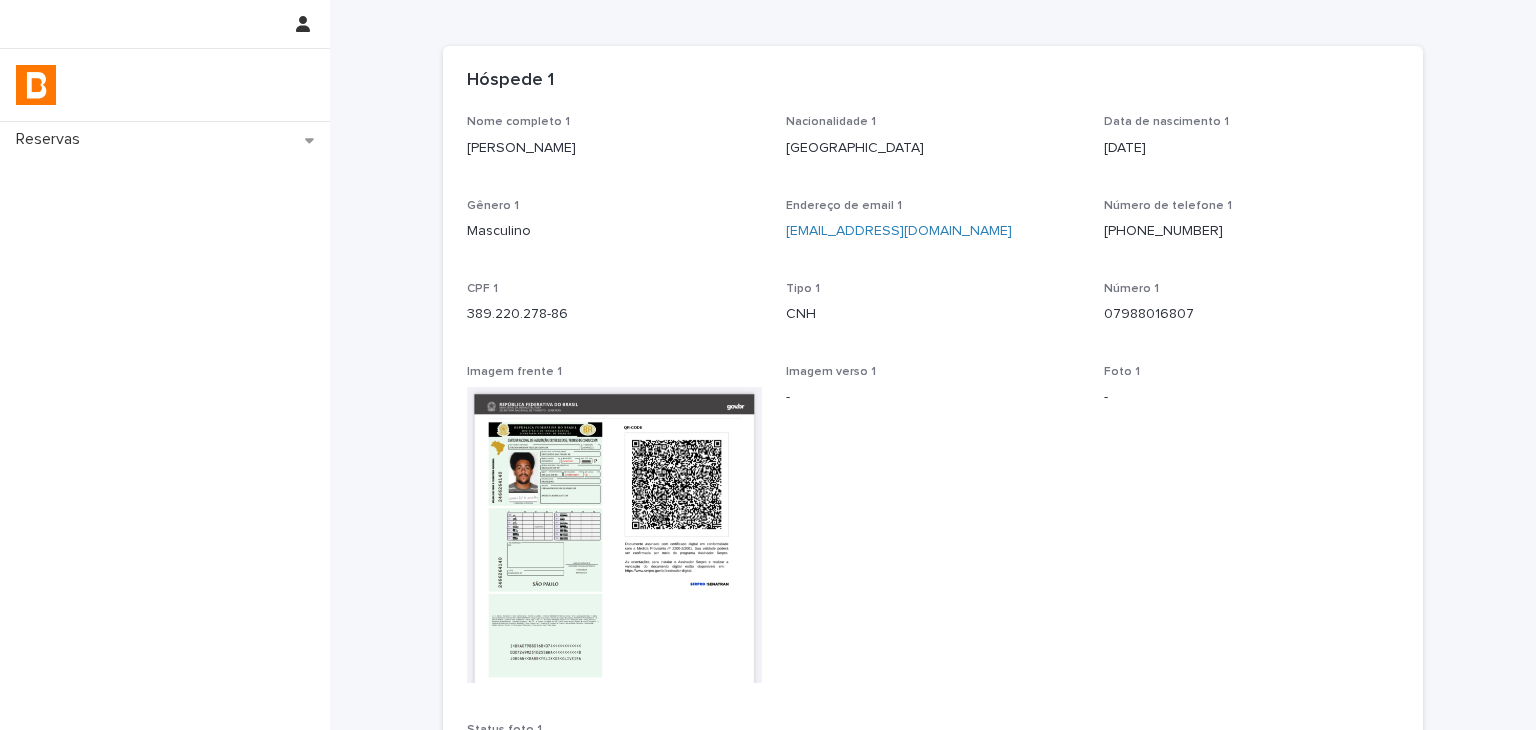 drag, startPoint x: 456, startPoint y: 146, endPoint x: 660, endPoint y: 159, distance: 204.4138 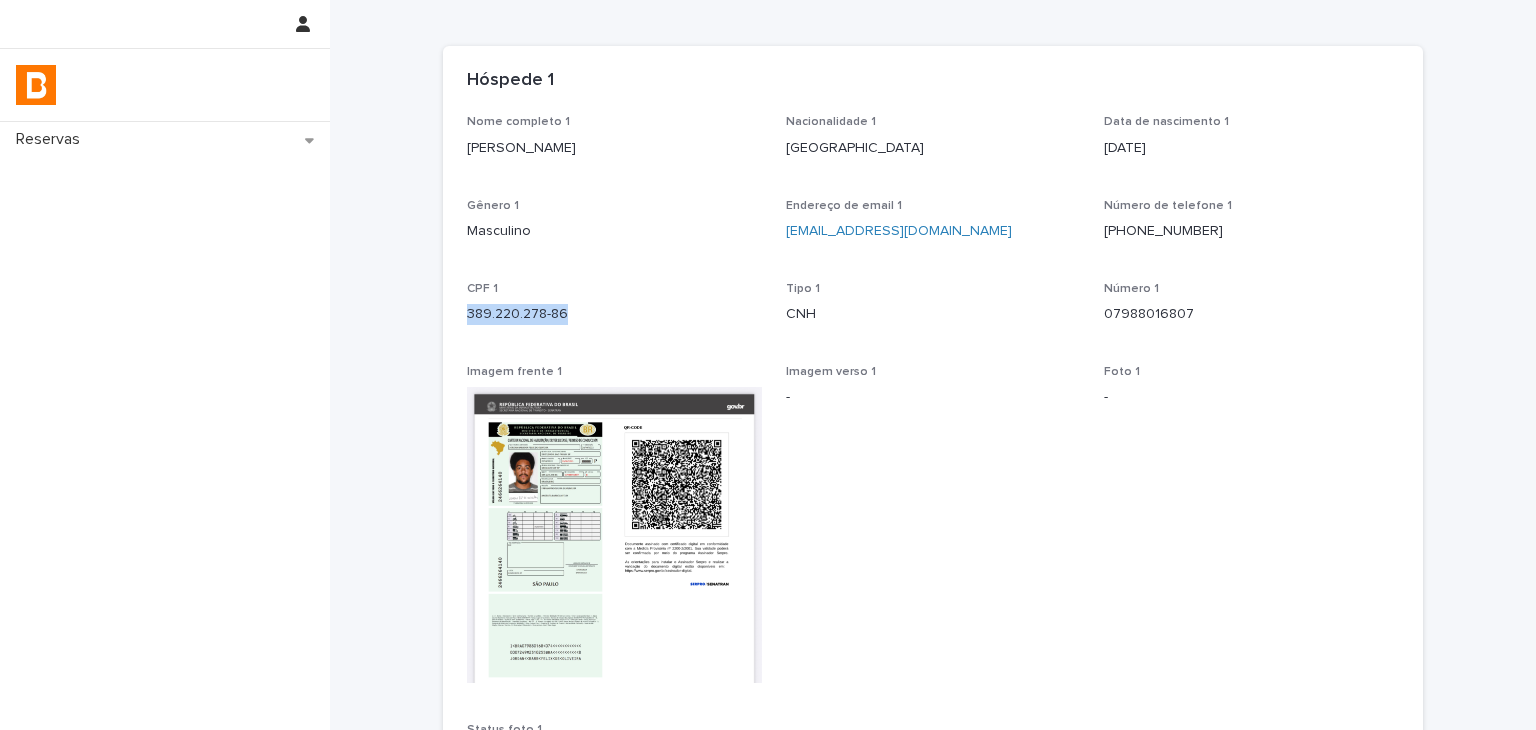drag, startPoint x: 468, startPoint y: 328, endPoint x: 614, endPoint y: 328, distance: 146 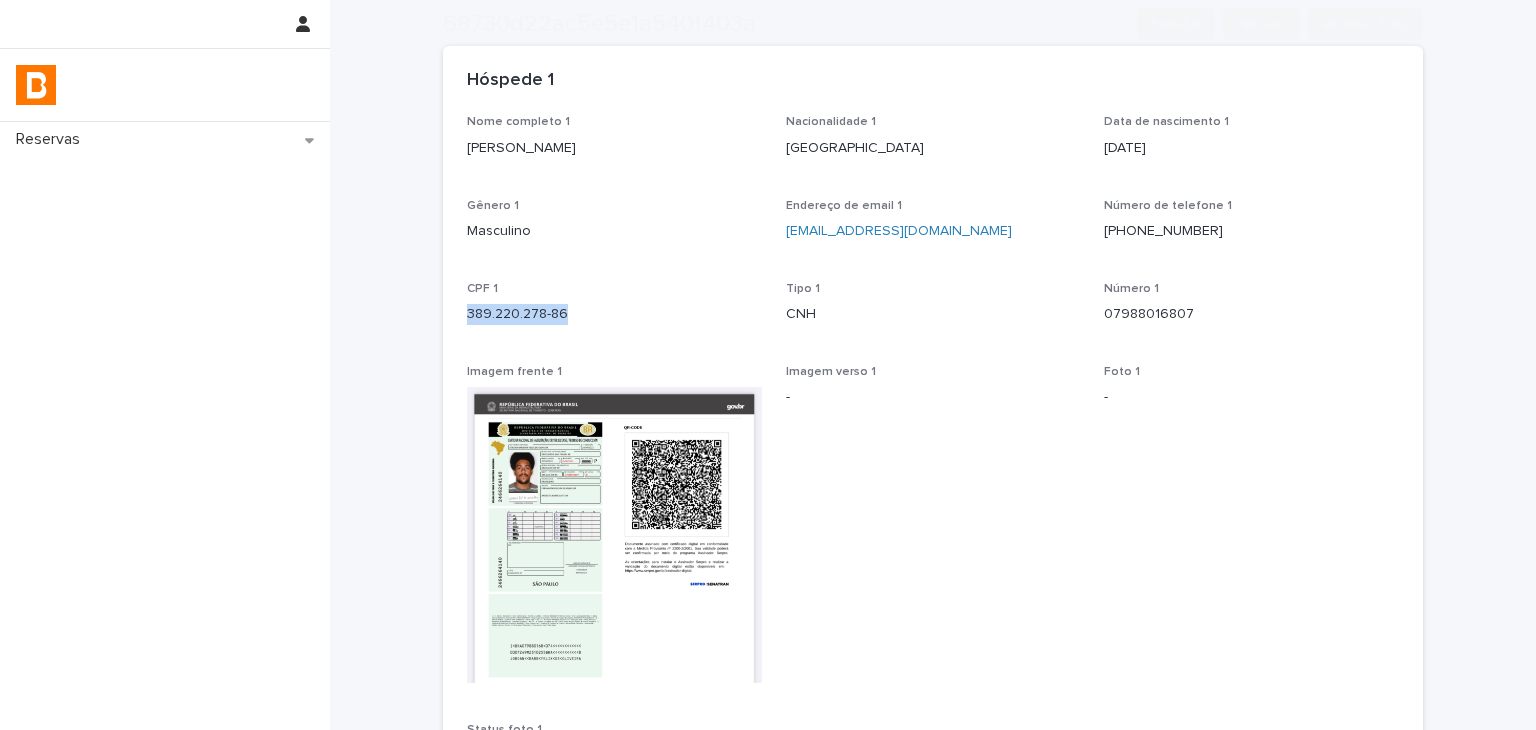 scroll, scrollTop: 349, scrollLeft: 0, axis: vertical 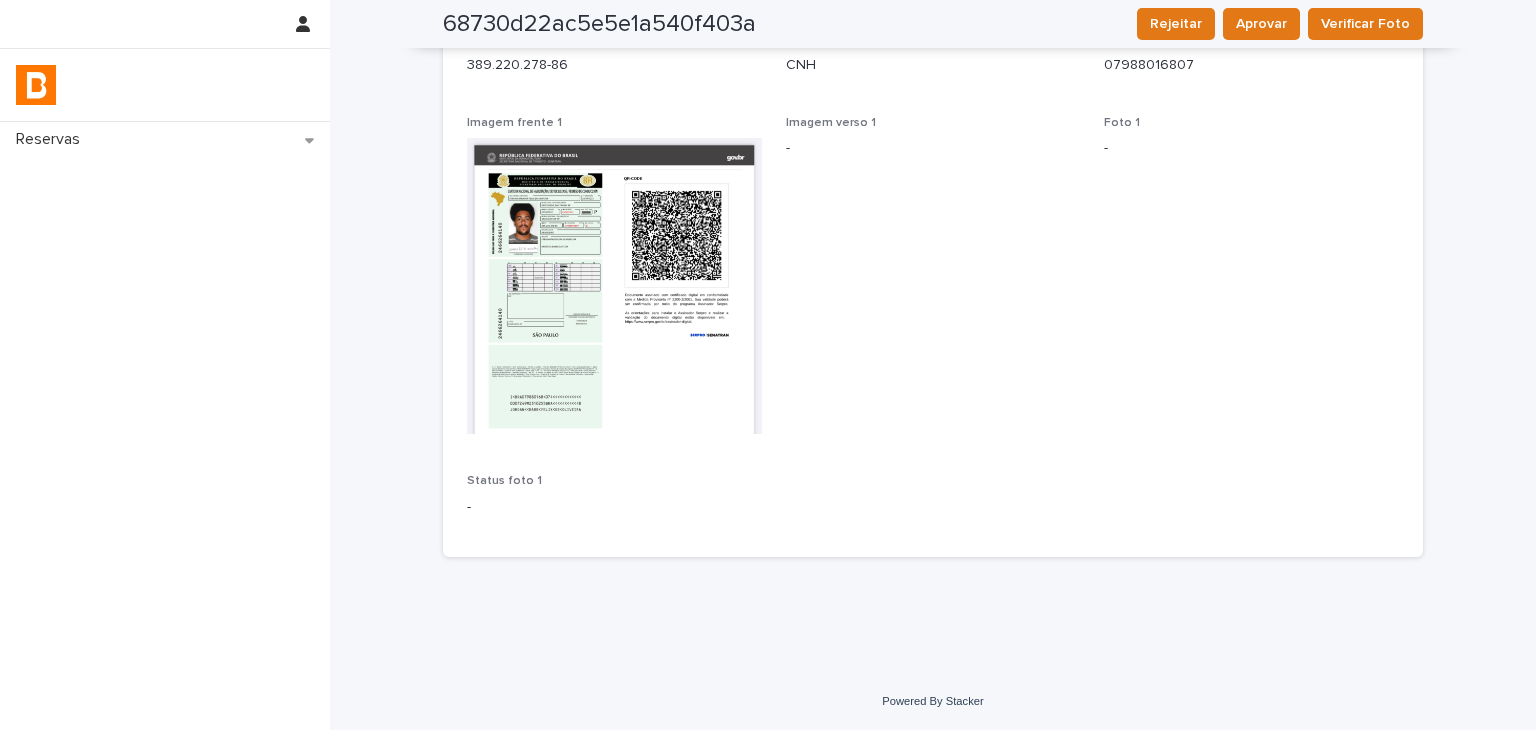 drag, startPoint x: 1061, startPoint y: 9, endPoint x: 1076, endPoint y: 0, distance: 17.492855 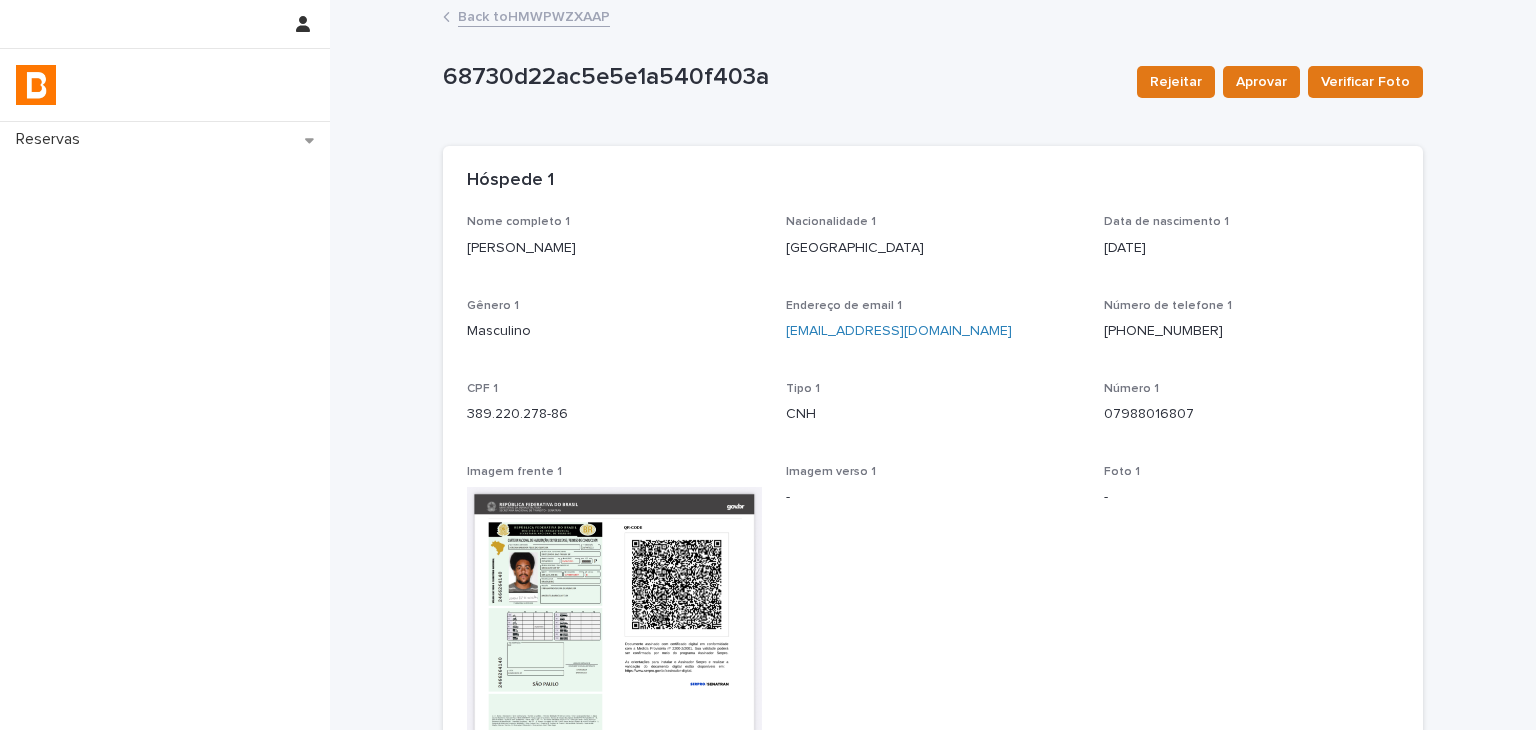 scroll, scrollTop: 349, scrollLeft: 0, axis: vertical 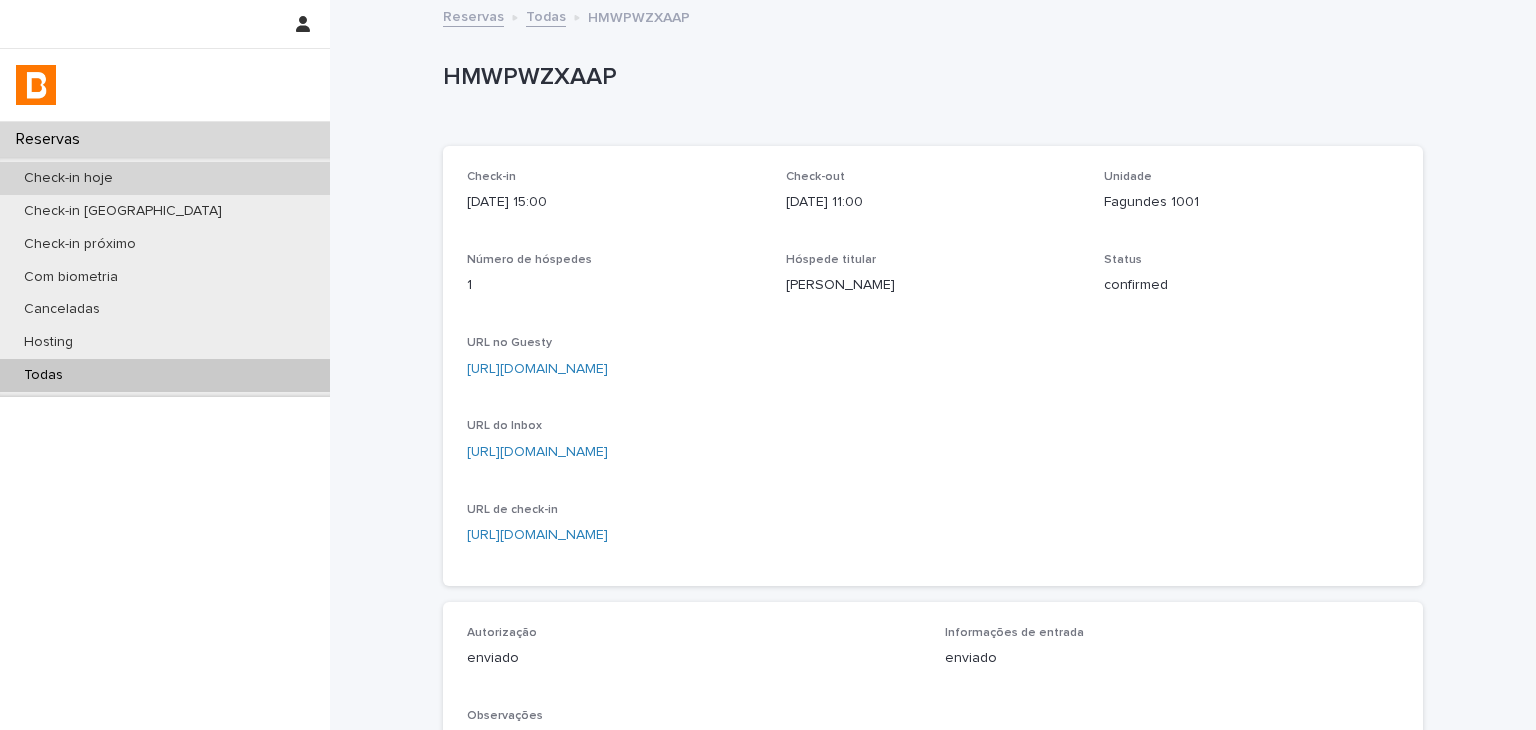 click on "Check-in hoje" at bounding box center [165, 178] 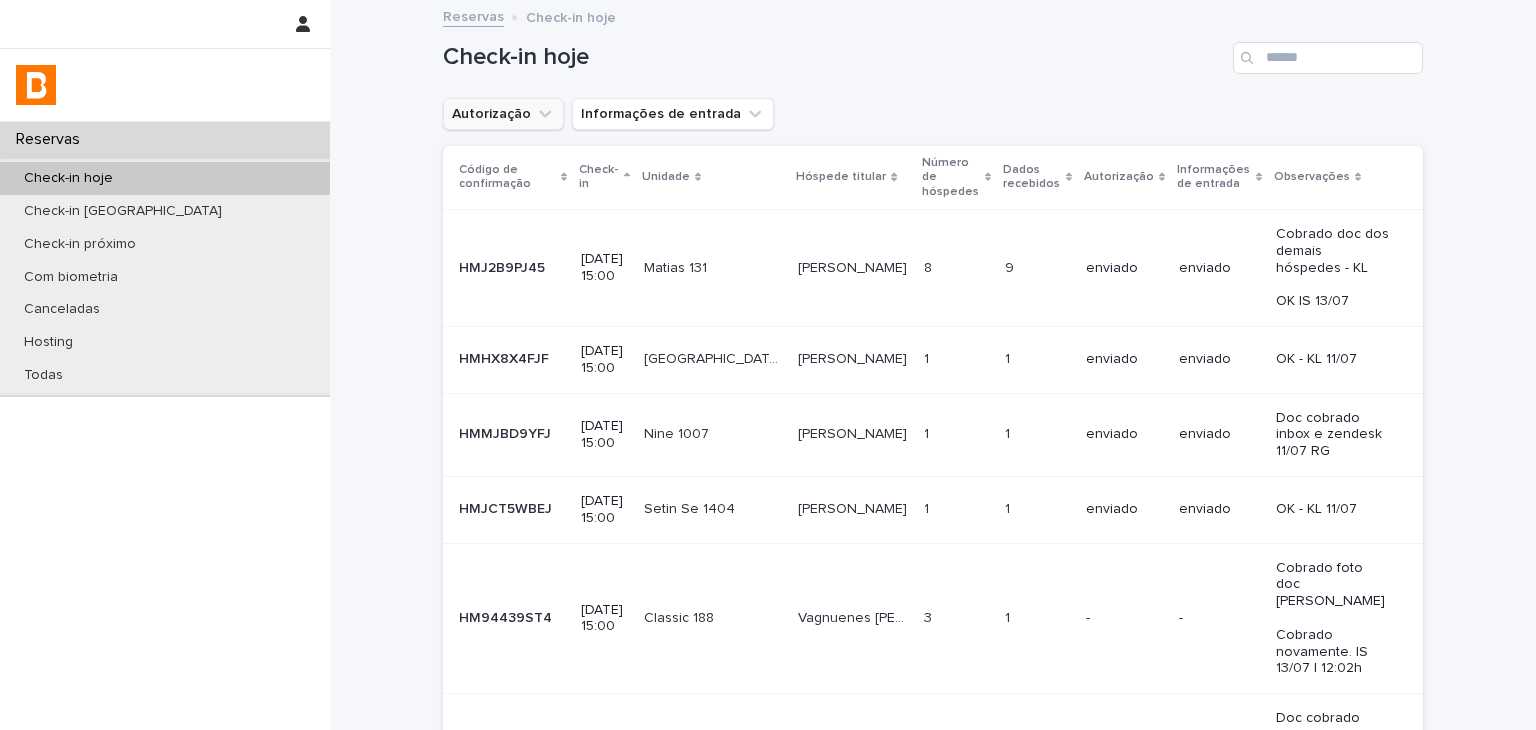 click on "Check-in hoje Autorização Informações de entrada Código de confirmação Check-in Unidade Hóspede titular Número de hóspedes Dados recebidos Autorização Informações de entrada Observações HMJ2B9PJ45 HMJ2B9PJ45   [DATE] 15:00 Matias 131 Matias 131   [PERSON_NAME] [PERSON_NAME]   8 8   9 9   enviado enviado Cobrado doc dos demais hóspedes - KL
OK IS 13/07 HMHX8X4FJF HMHX8X4FJF   [DATE] 15:00 [GEOGRAPHIC_DATA] 1508 [GEOGRAPHIC_DATA] 1508   [PERSON_NAME]   1 1   1 1   enviado enviado OK - KL 11/07 HMMJBD9YFJ HMMJBD9YFJ   [DATE] 15:00 Nine 1007 Nine 1007   [PERSON_NAME] [PERSON_NAME]   1 1   1 1   enviado enviado Doc cobrado inbox e zendesk 11/07 RG HMJCT5WBEJ HMJCT5WBEJ   [DATE] 15:00 Setin Se 1404 Setin Se 1404   [PERSON_NAME]   1 1   1 1   enviado enviado OK - KL 11/07 HM94439ST4 HM94439ST4   [DATE] 15:00 Classic 188 Classic 188   Vagnuenes [PERSON_NAME] Vagnuenes [PERSON_NAME]   3 3   1 1   - - HMS3PKHKAB     3" at bounding box center (933, 785) 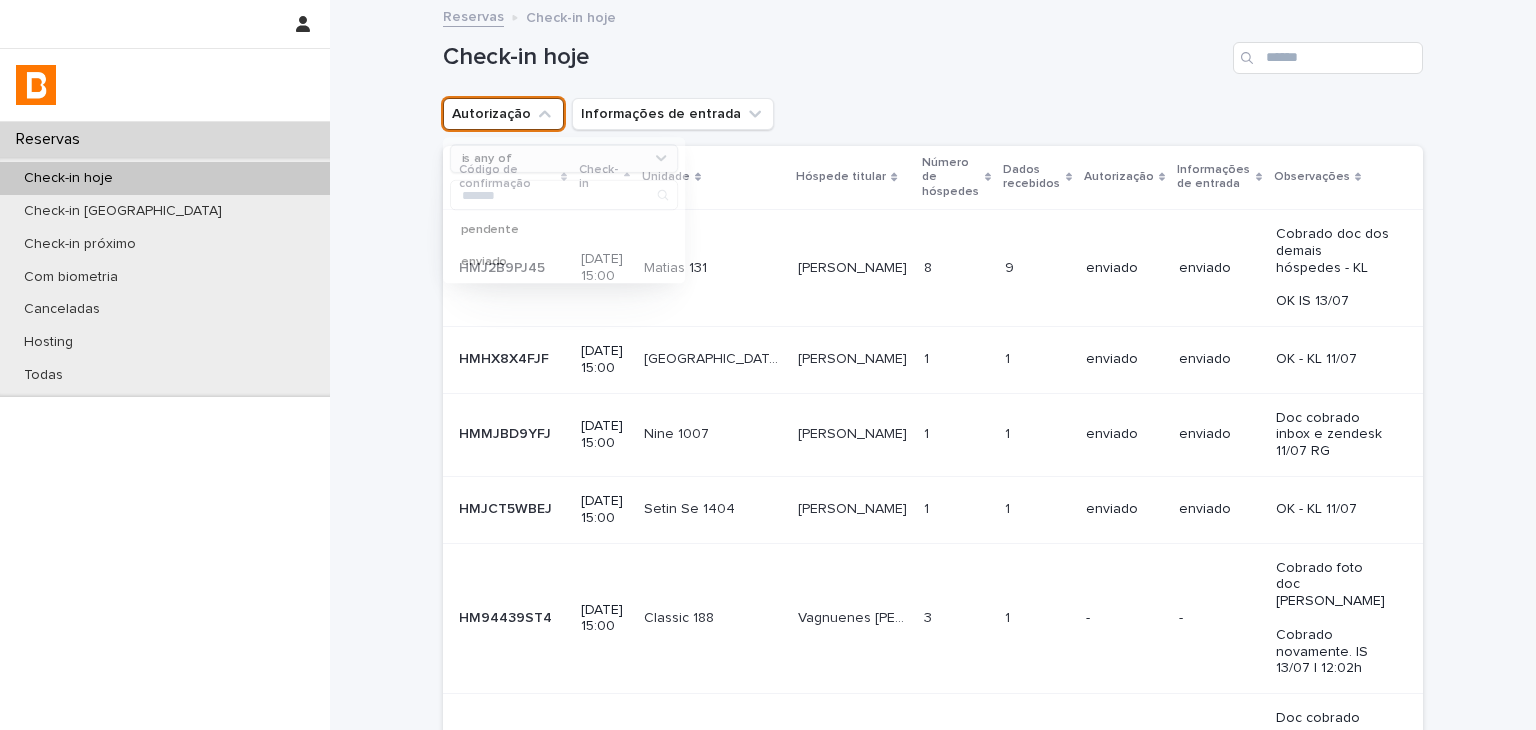 click on "is any of" at bounding box center [564, 158] 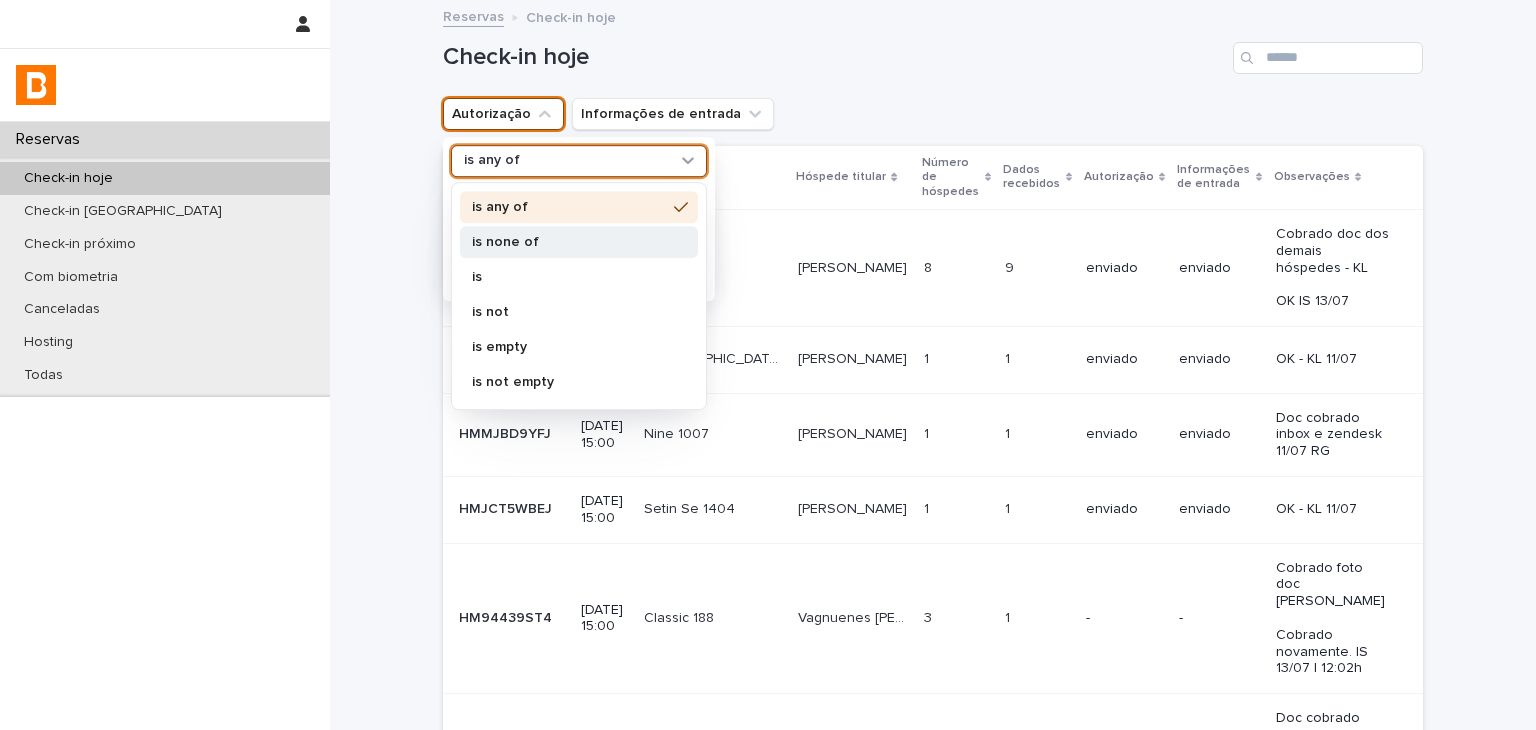 click on "is none of" at bounding box center [569, 242] 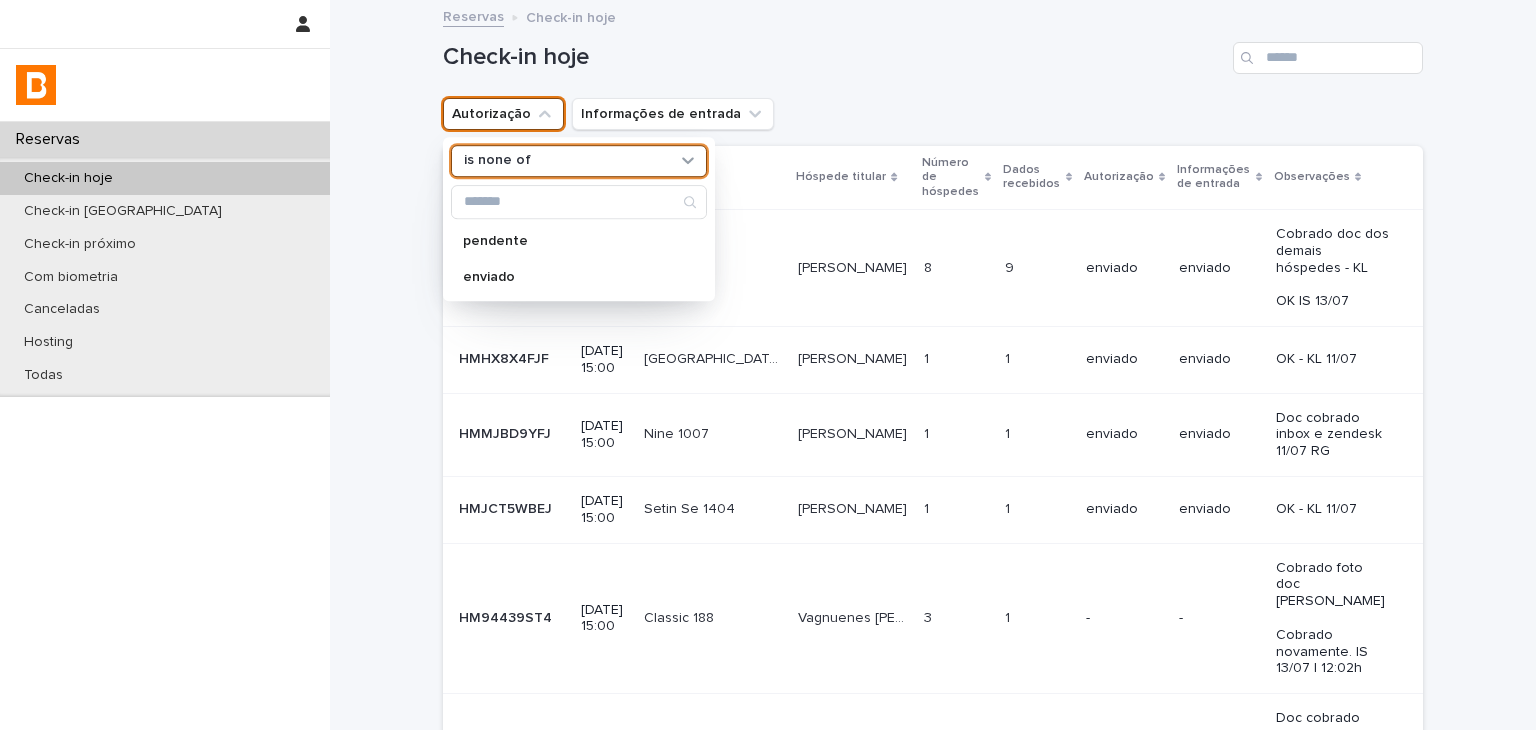 click on "pendente enviado" at bounding box center [579, 259] 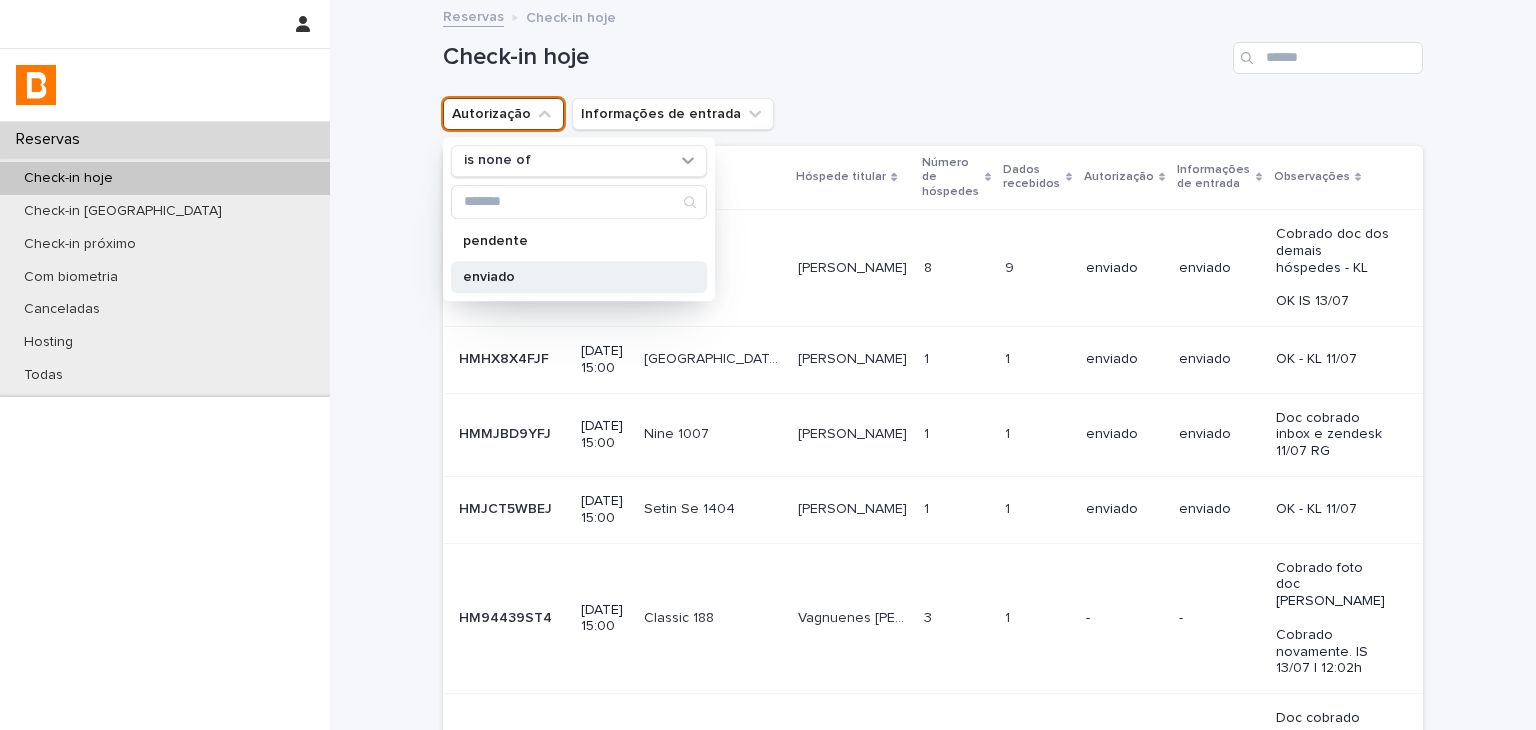 click on "enviado" at bounding box center [579, 277] 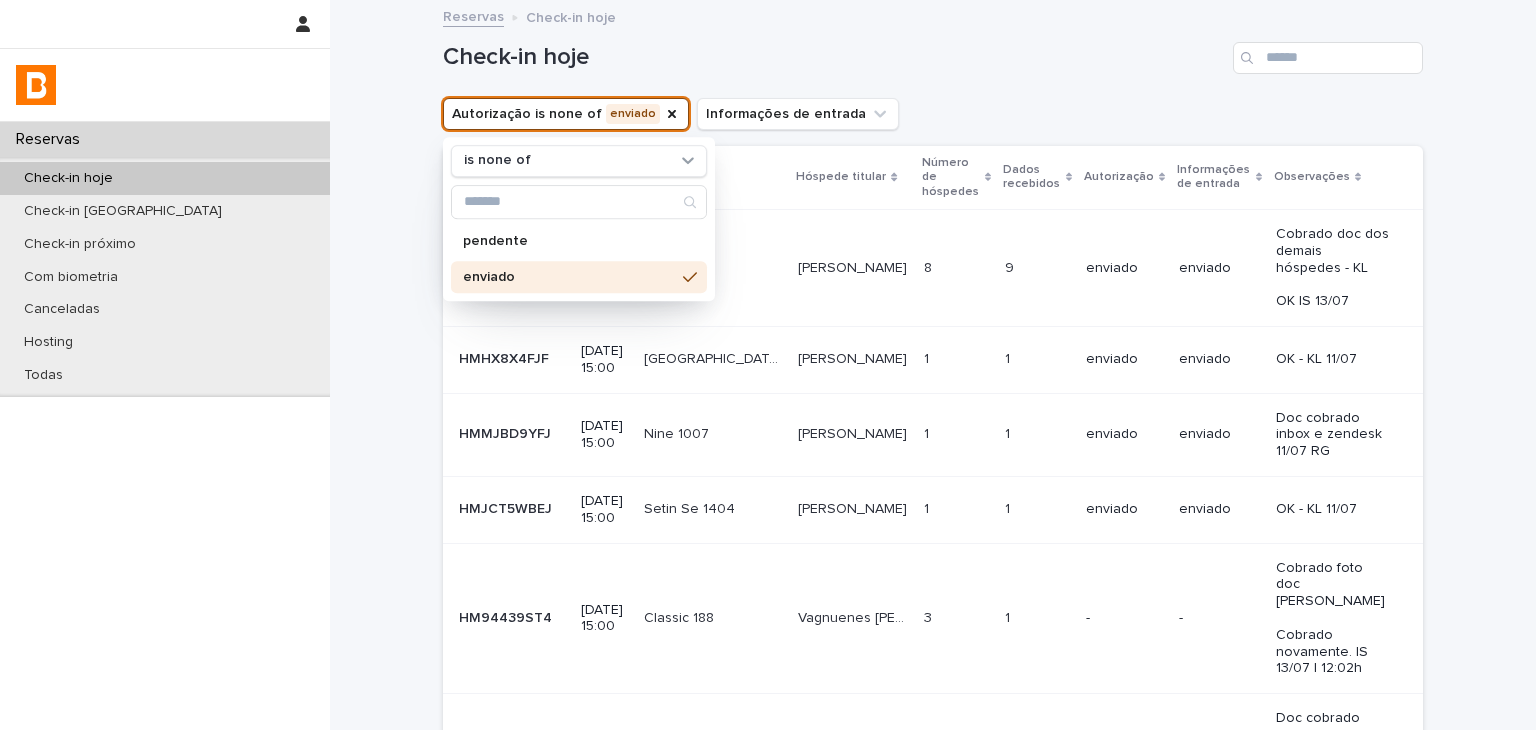 click on "Autorização is none of enviado is none of pendente enviado Informações de entrada" at bounding box center (933, 114) 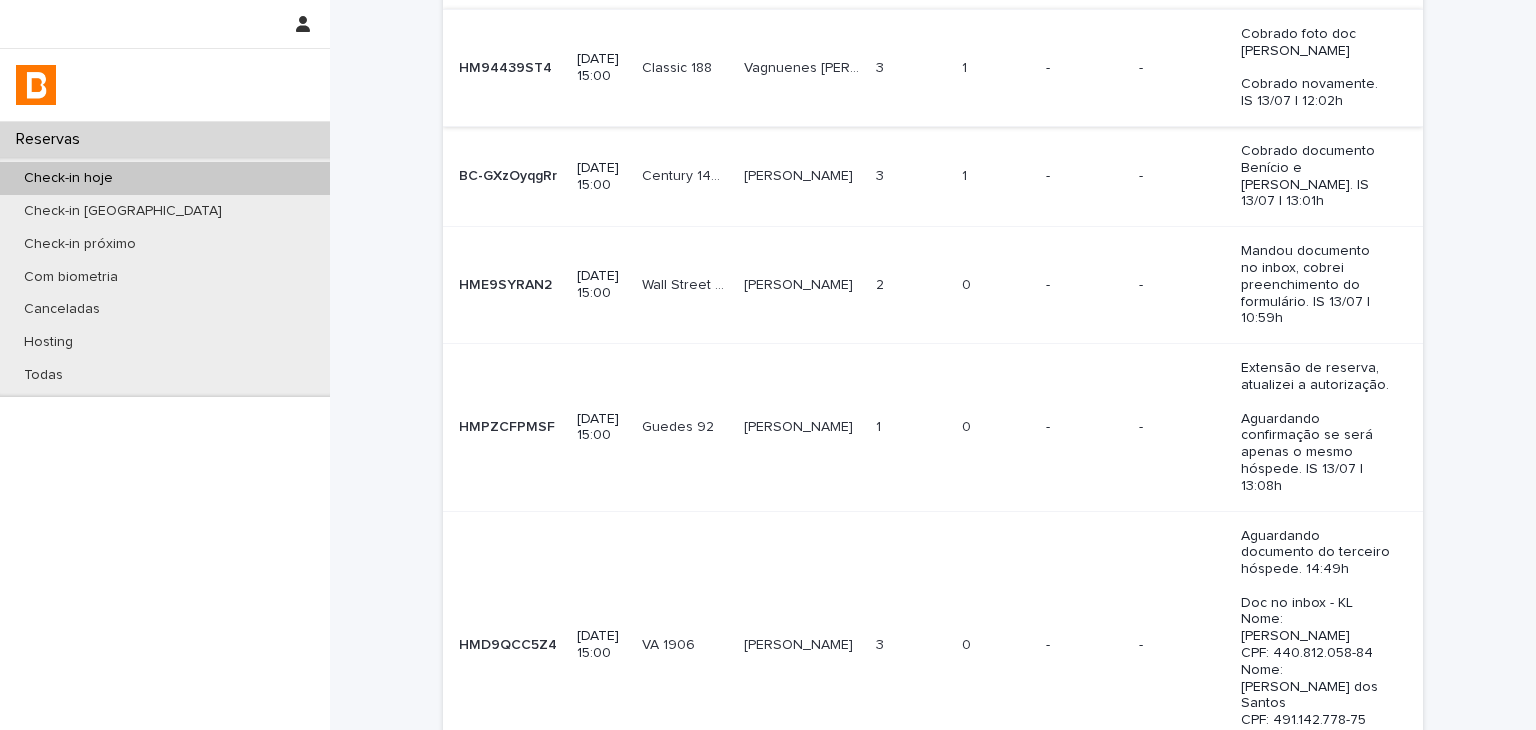 scroll, scrollTop: 393, scrollLeft: 0, axis: vertical 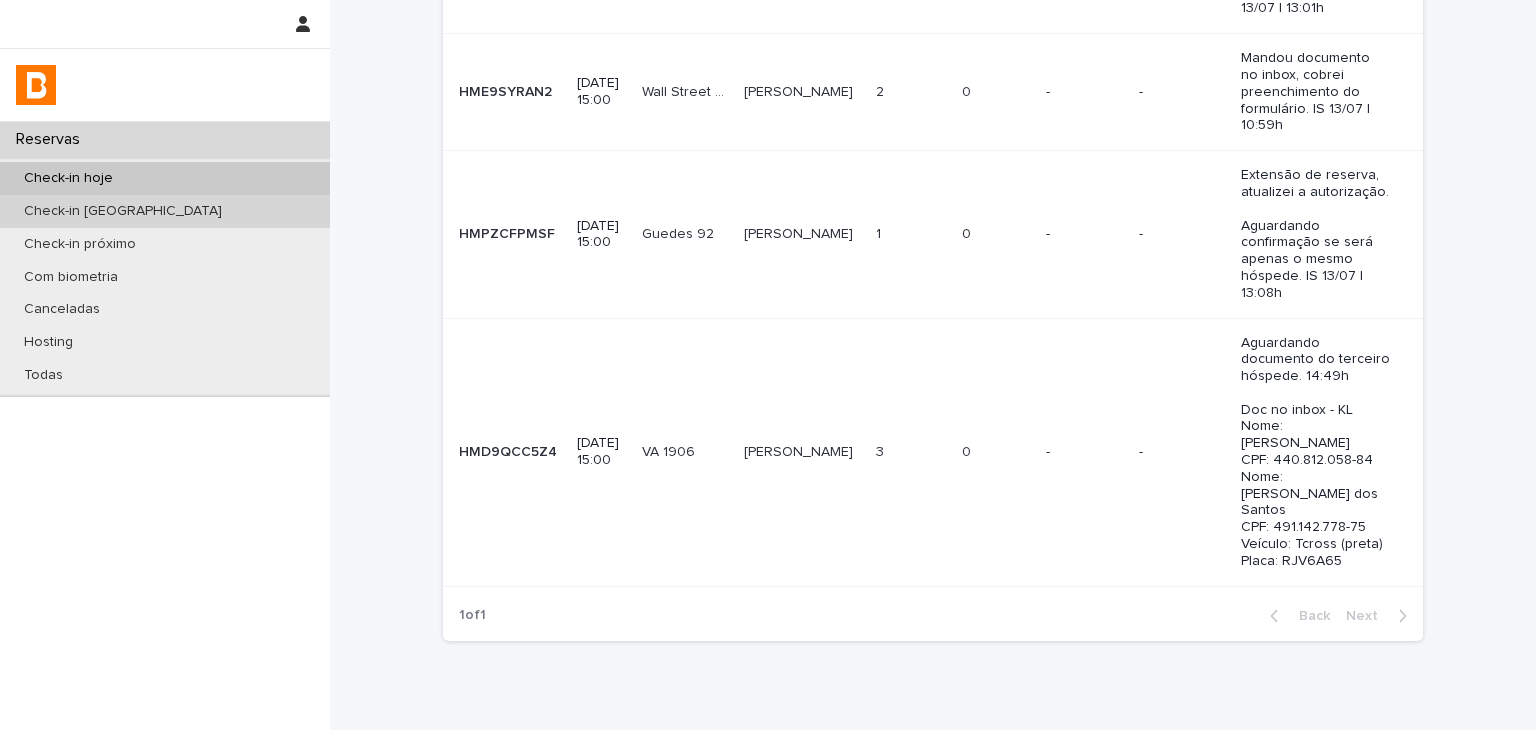 click on "Check-in [GEOGRAPHIC_DATA]" at bounding box center [123, 211] 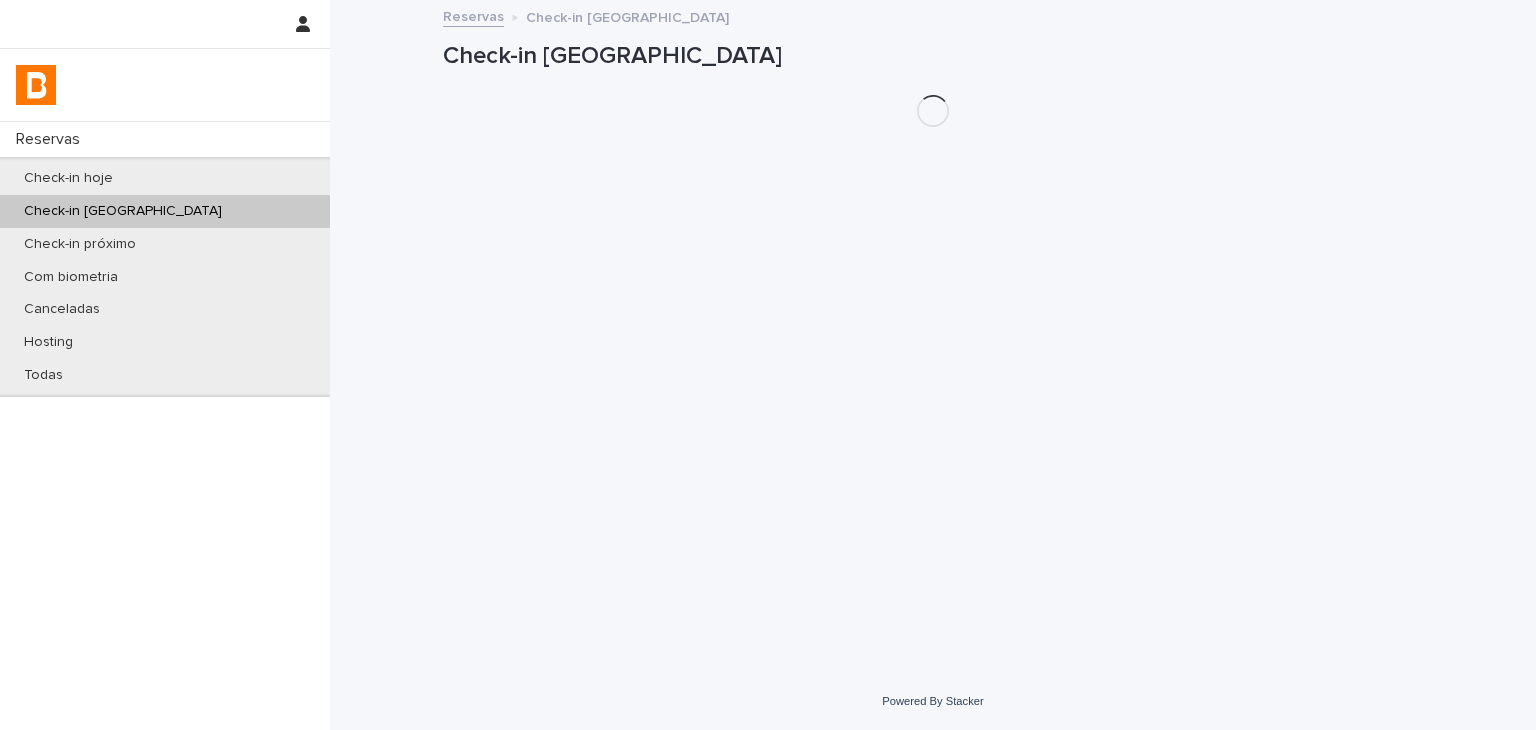 scroll, scrollTop: 0, scrollLeft: 0, axis: both 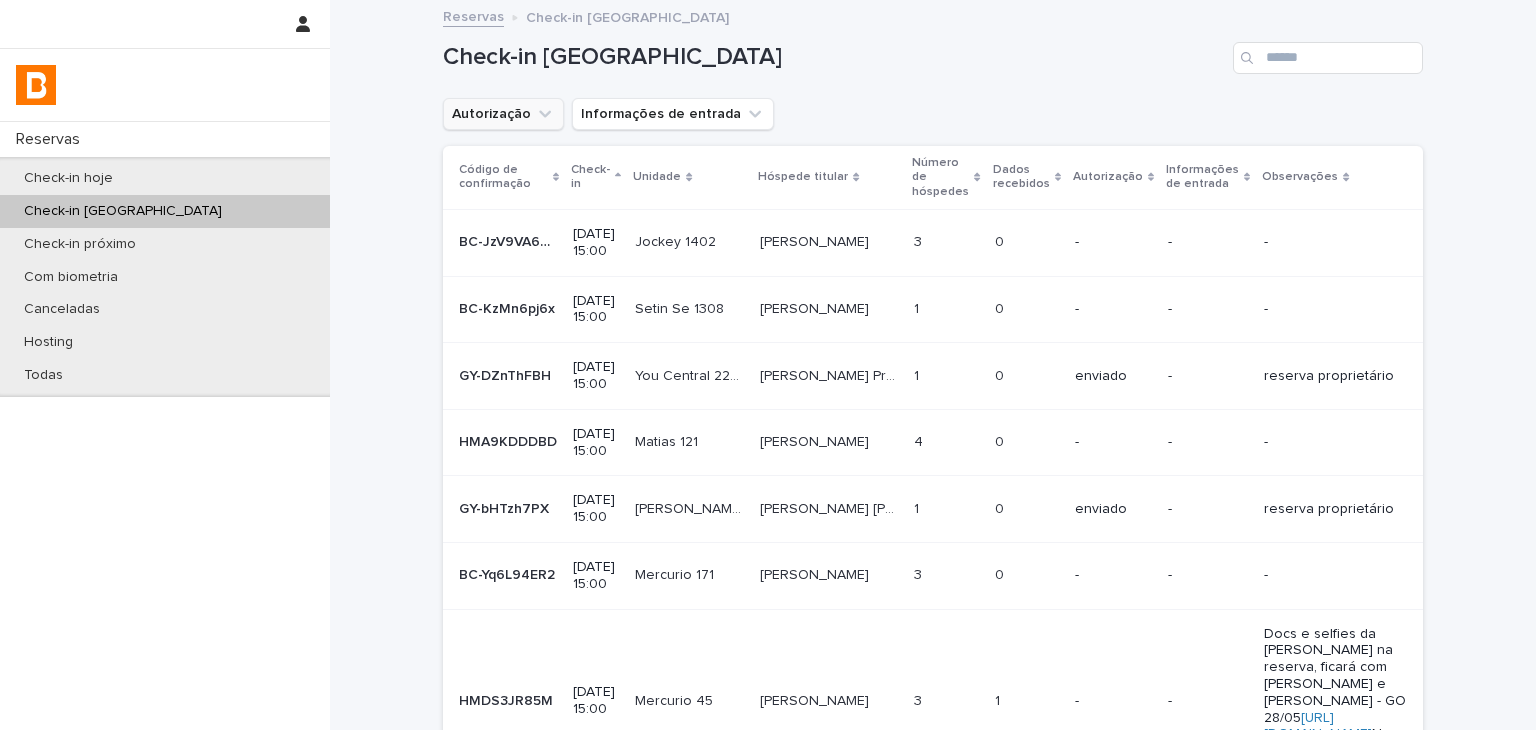 click 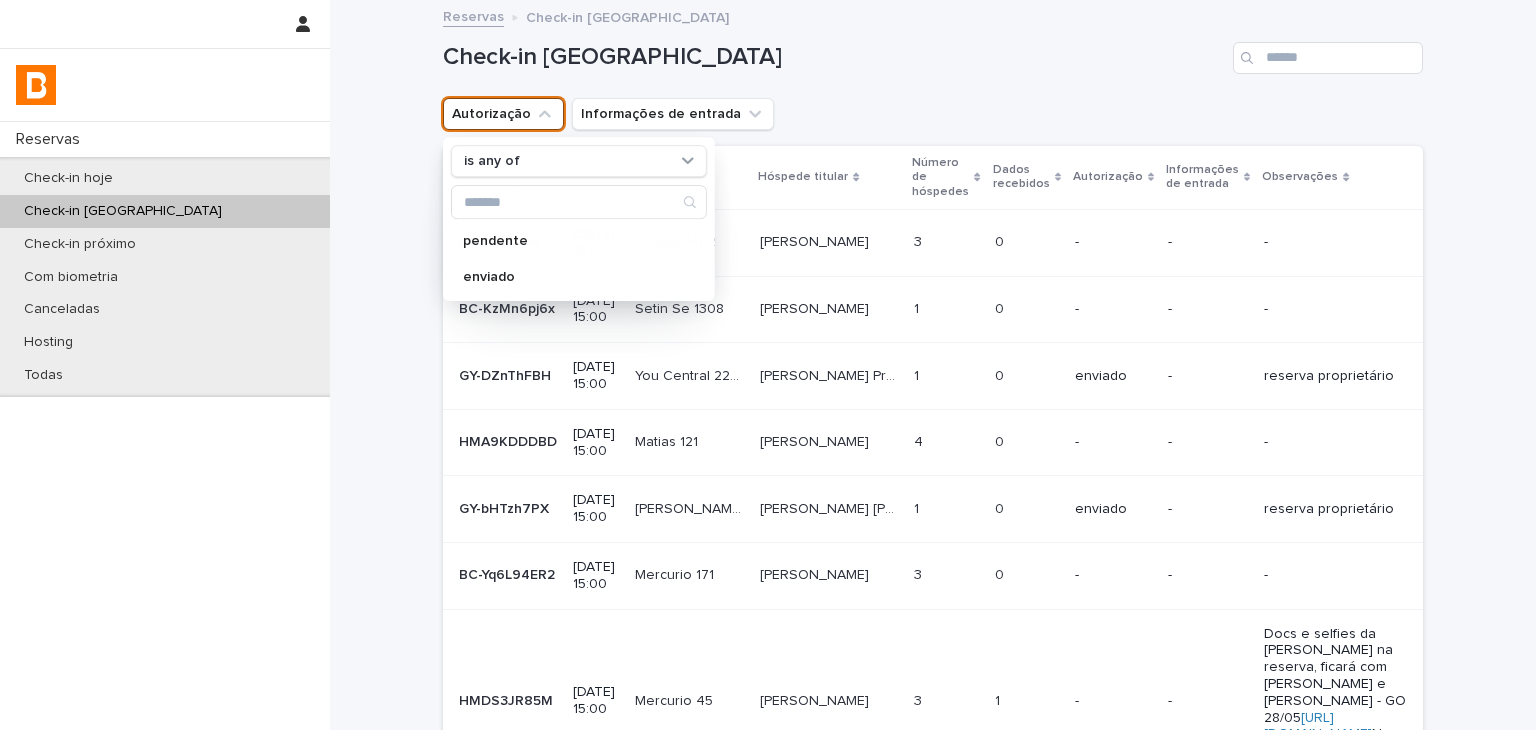 click on "is any of" at bounding box center [566, 161] 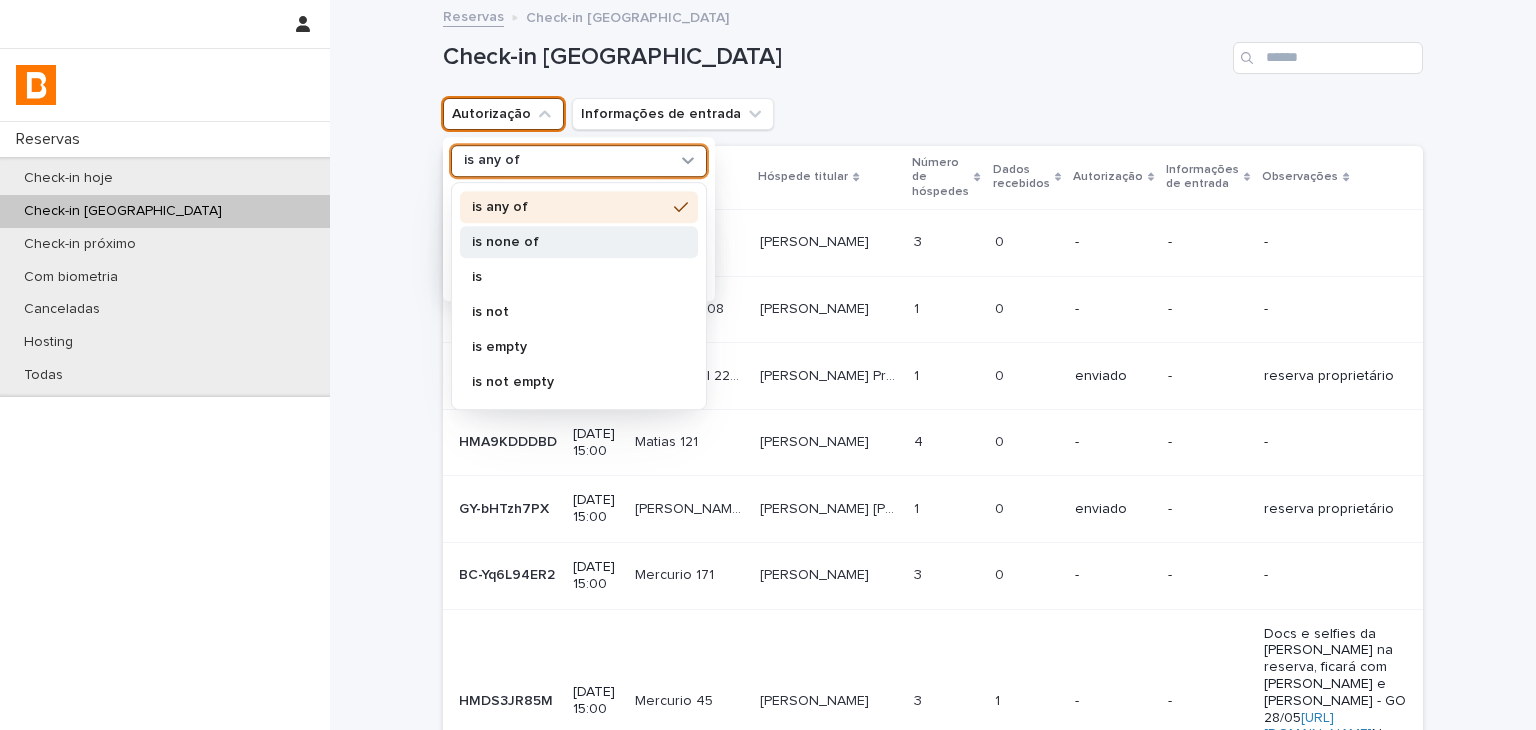 drag, startPoint x: 522, startPoint y: 227, endPoint x: 522, endPoint y: 253, distance: 26 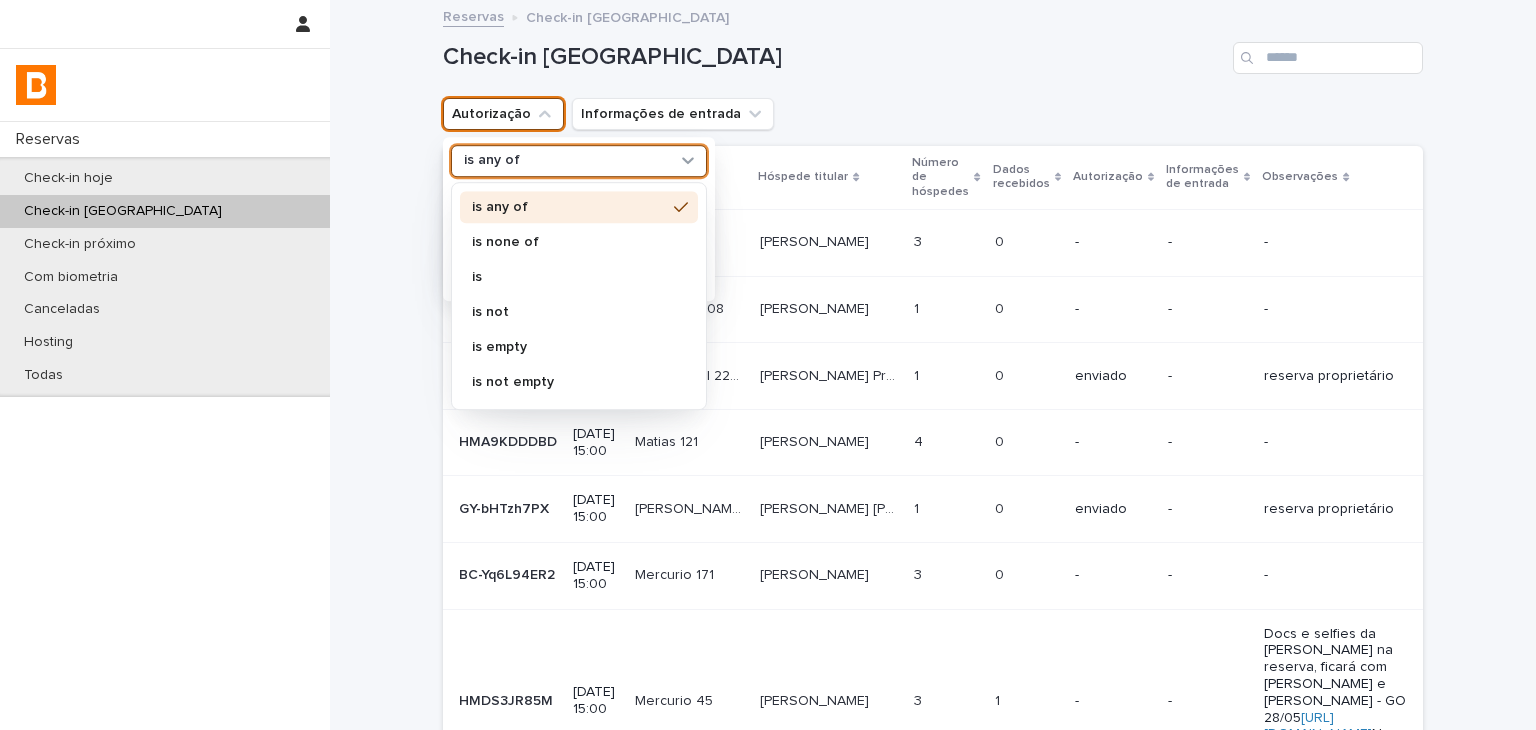 click on "is none of" at bounding box center (579, 242) 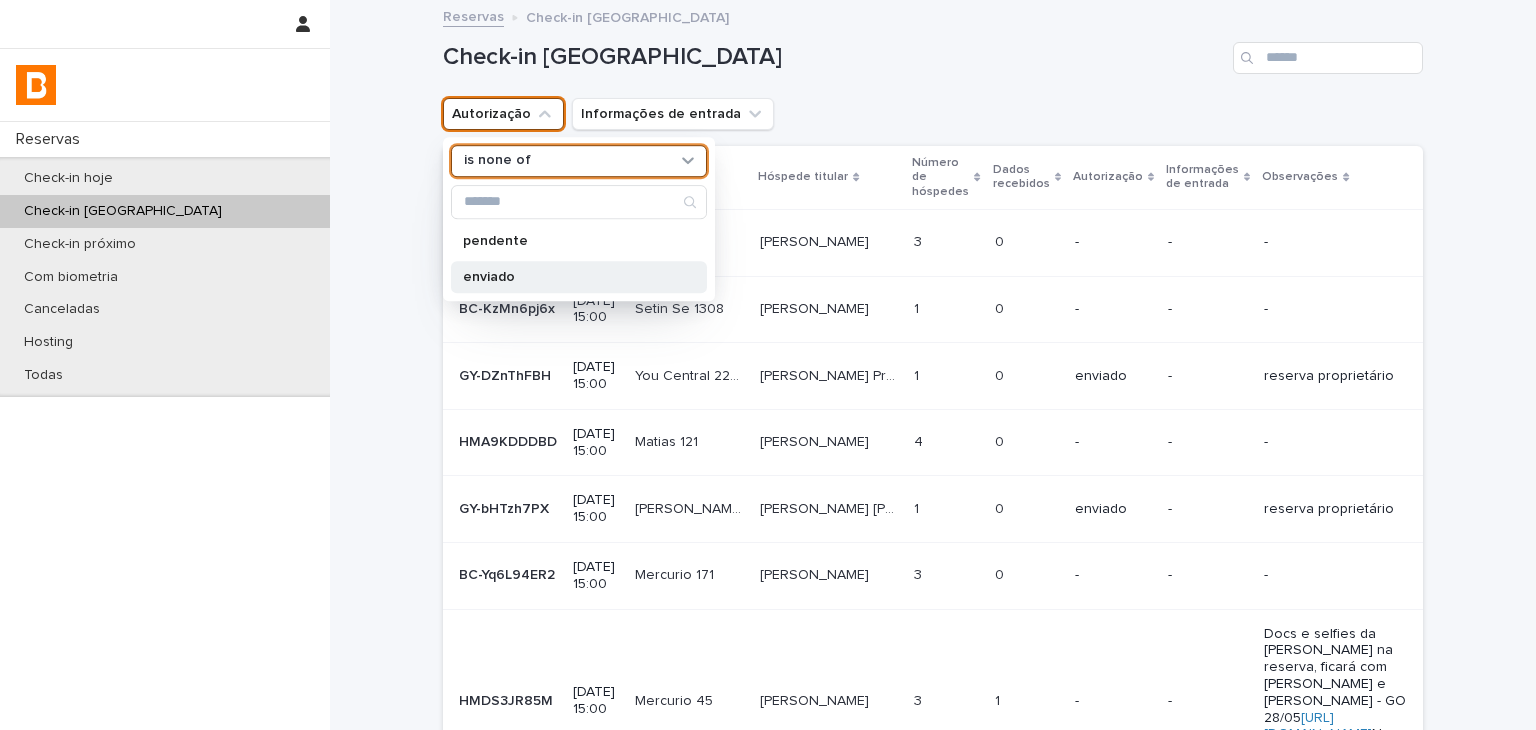 click on "enviado" at bounding box center (579, 277) 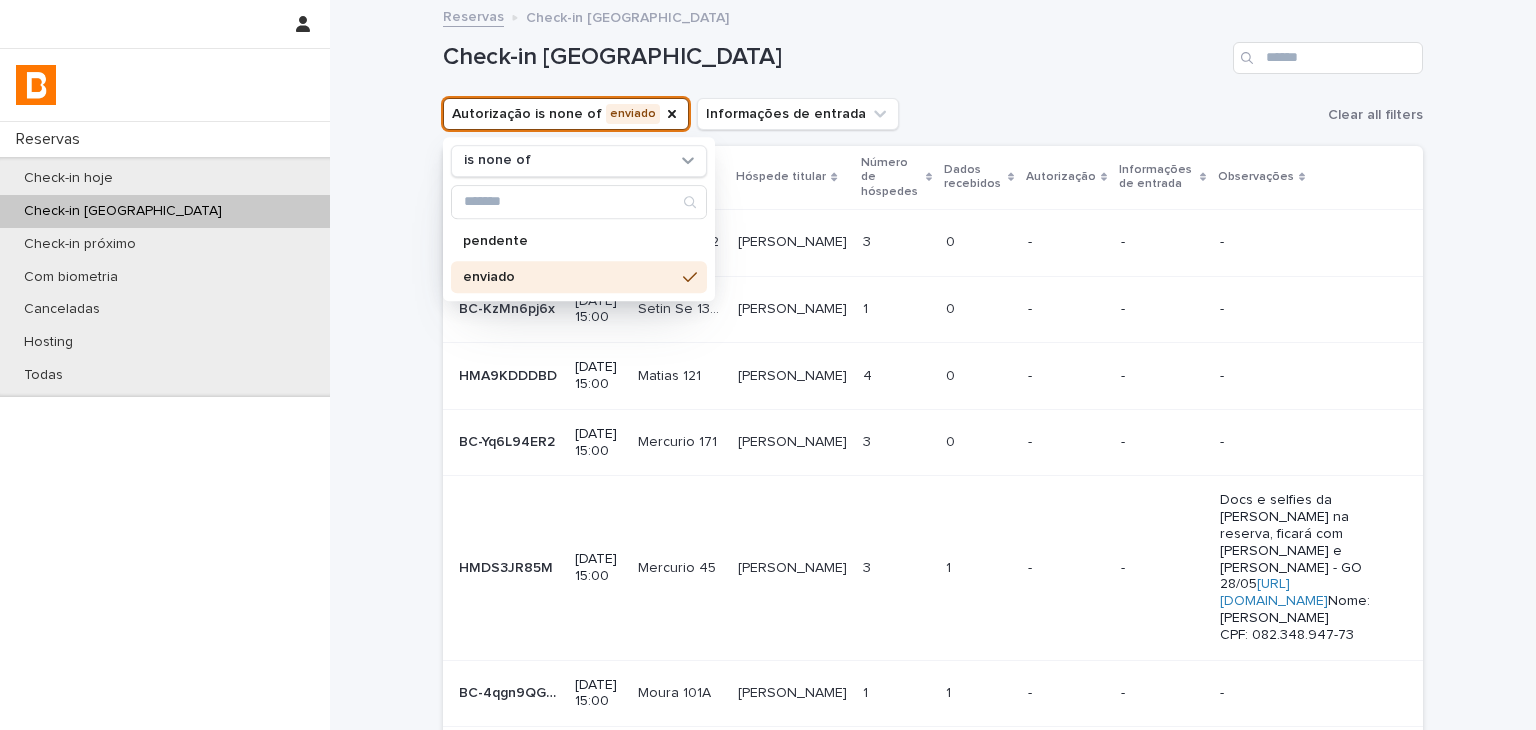 click on "Check-in [GEOGRAPHIC_DATA]" at bounding box center [933, 58] 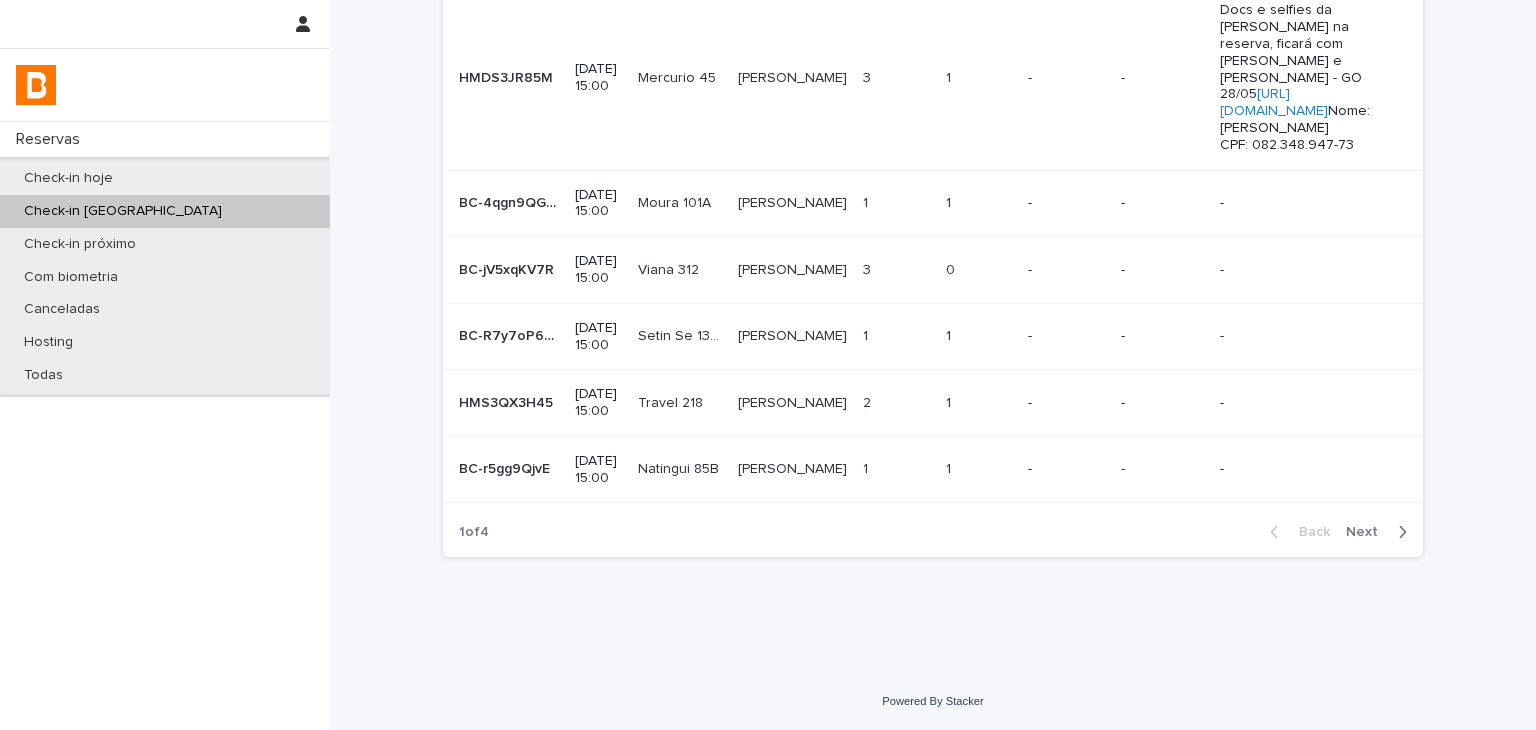 scroll, scrollTop: 0, scrollLeft: 0, axis: both 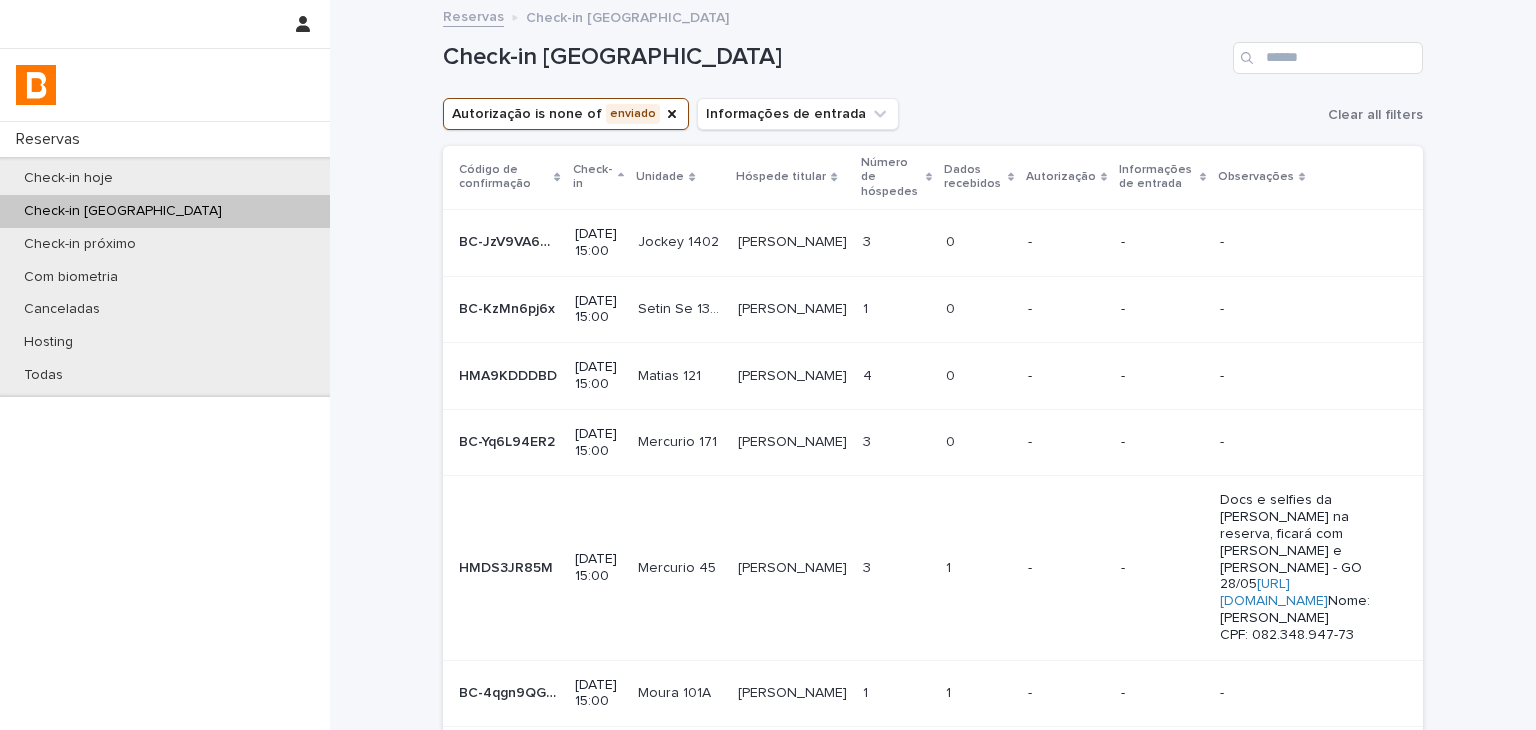 click at bounding box center [979, 242] 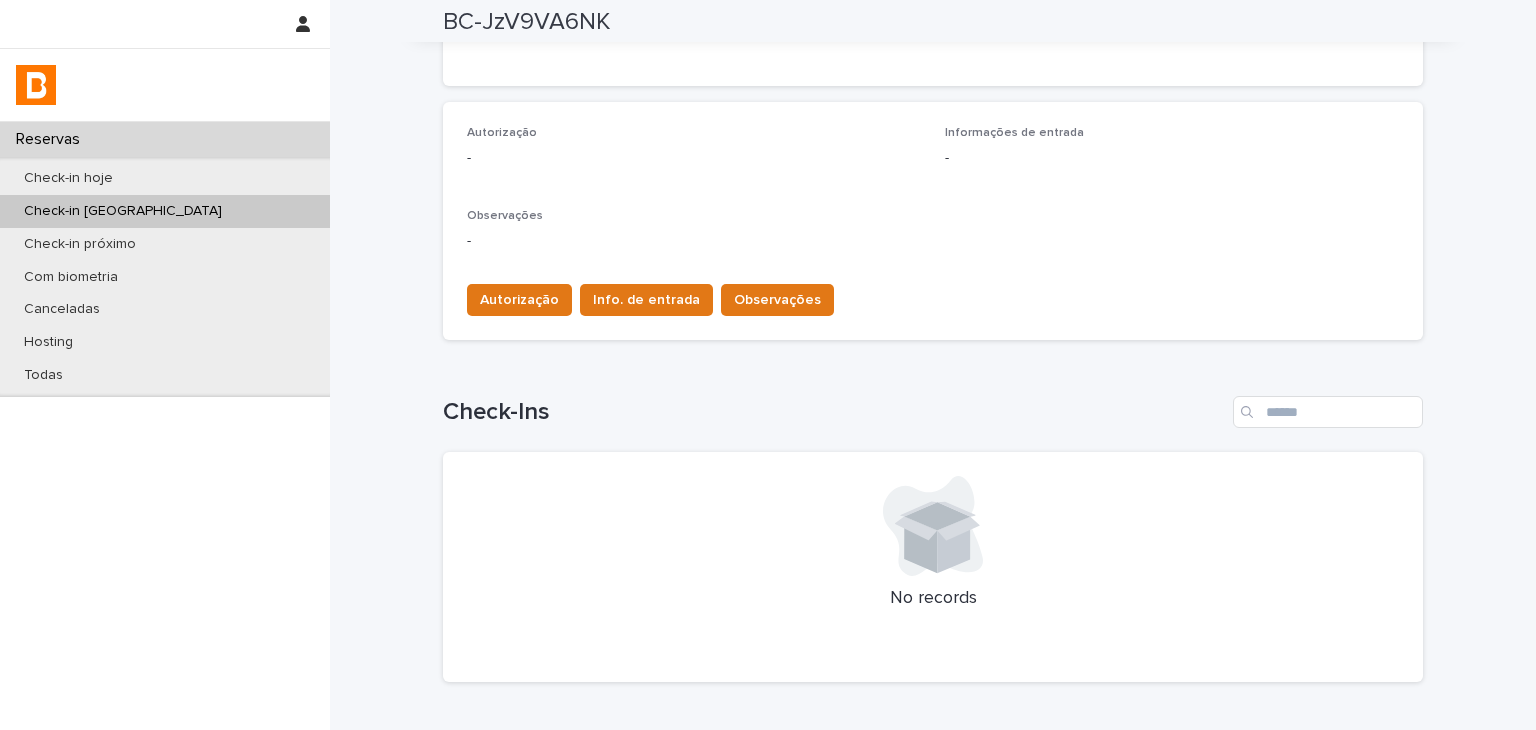 scroll, scrollTop: 100, scrollLeft: 0, axis: vertical 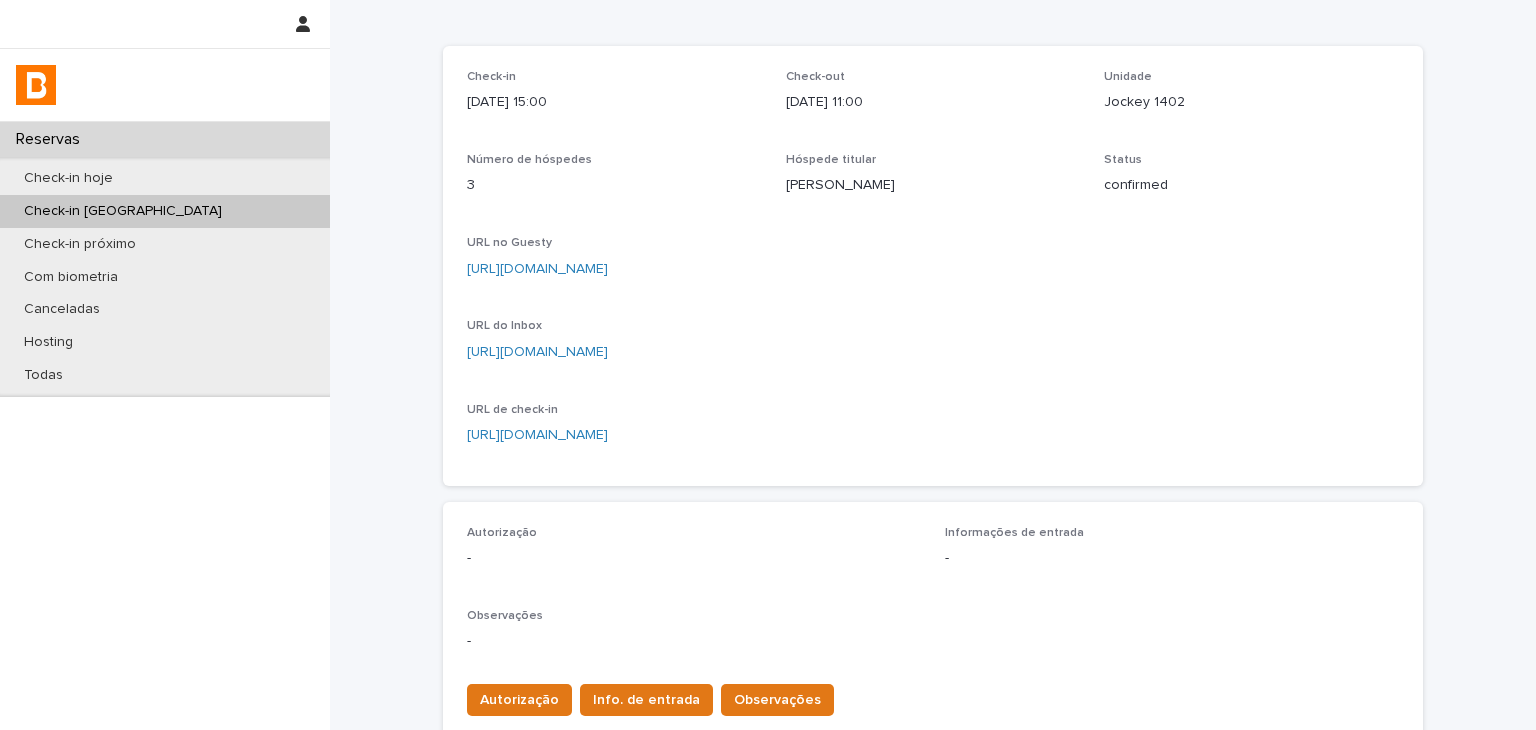 click on "[URL][DOMAIN_NAME]" at bounding box center [537, 269] 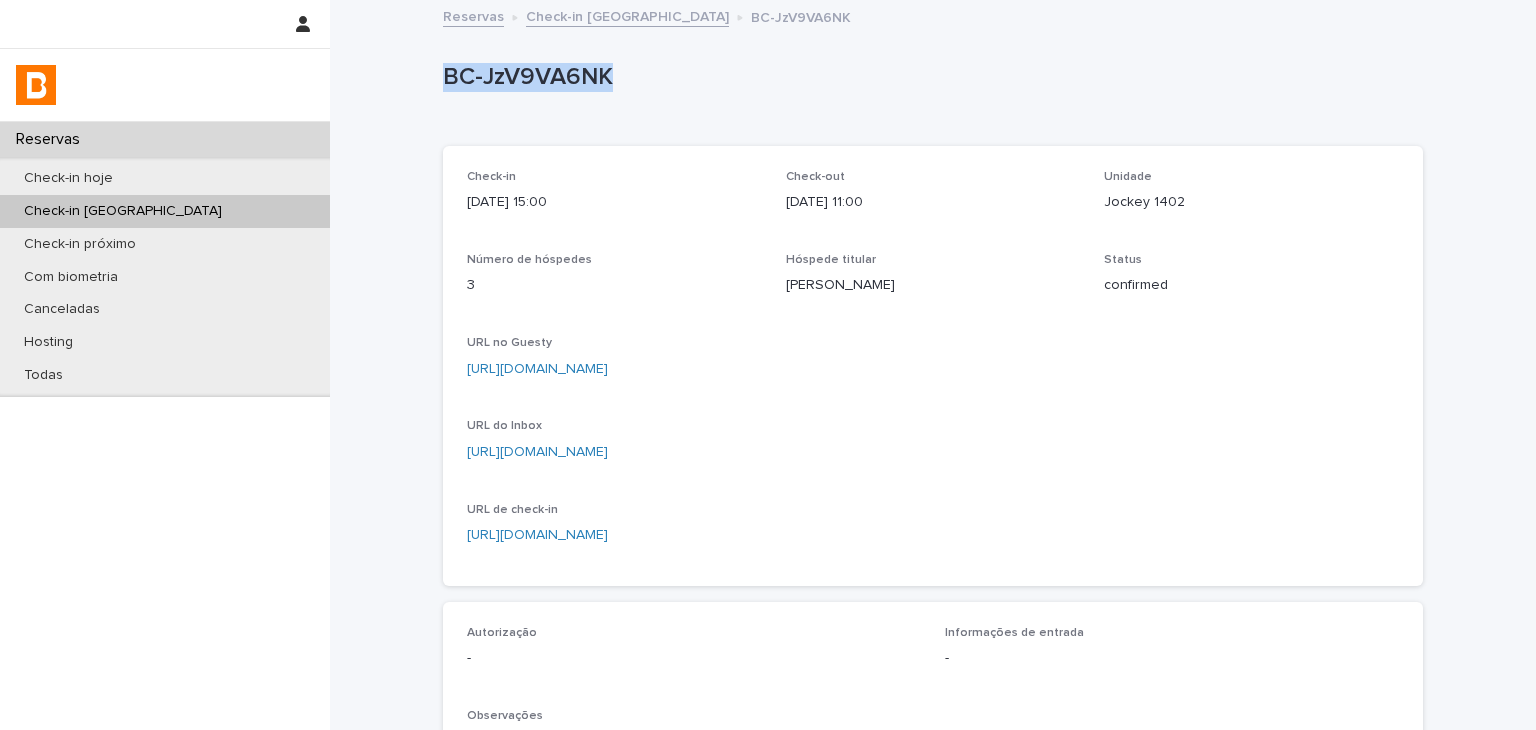 drag, startPoint x: 431, startPoint y: 76, endPoint x: 777, endPoint y: 101, distance: 346.902 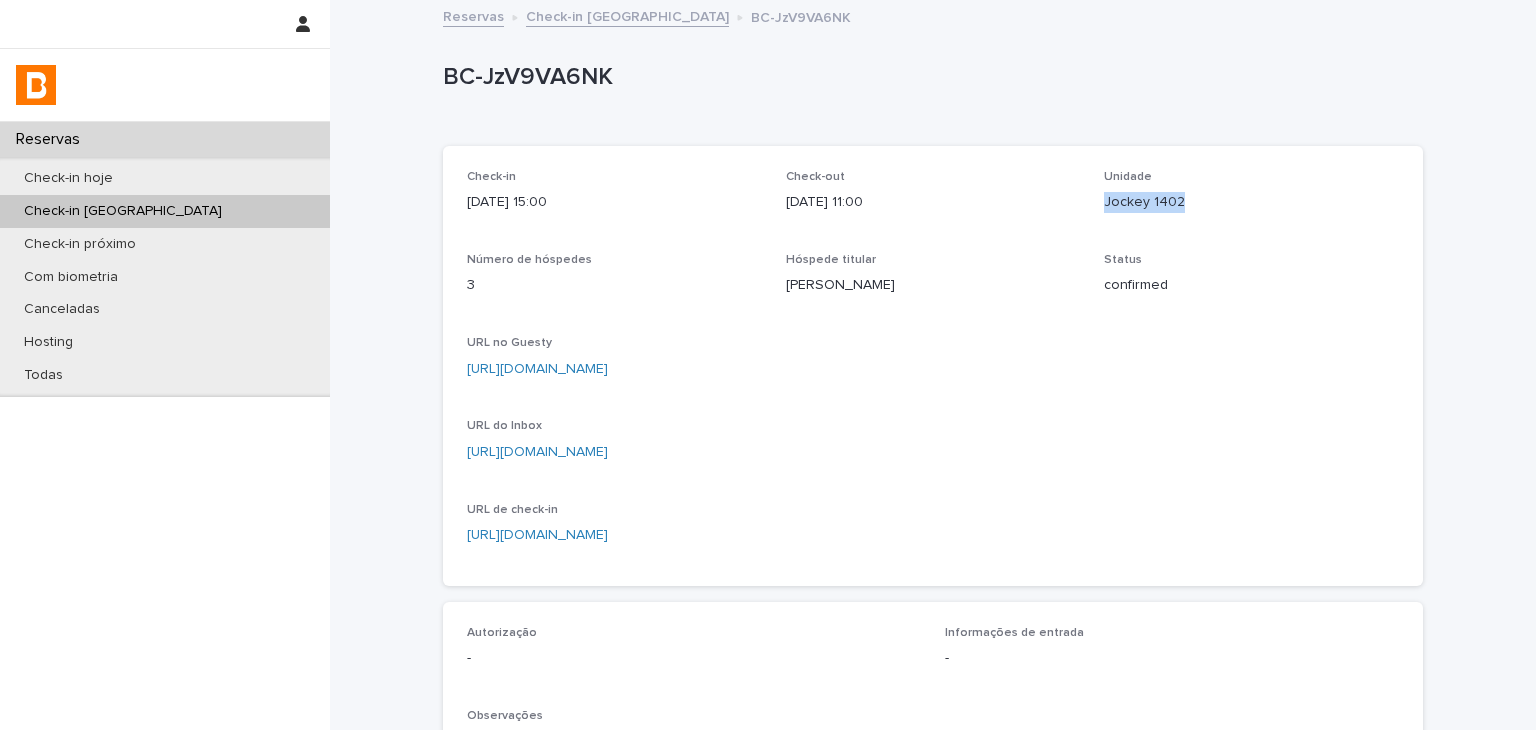 drag, startPoint x: 1144, startPoint y: 212, endPoint x: 1220, endPoint y: 218, distance: 76.23647 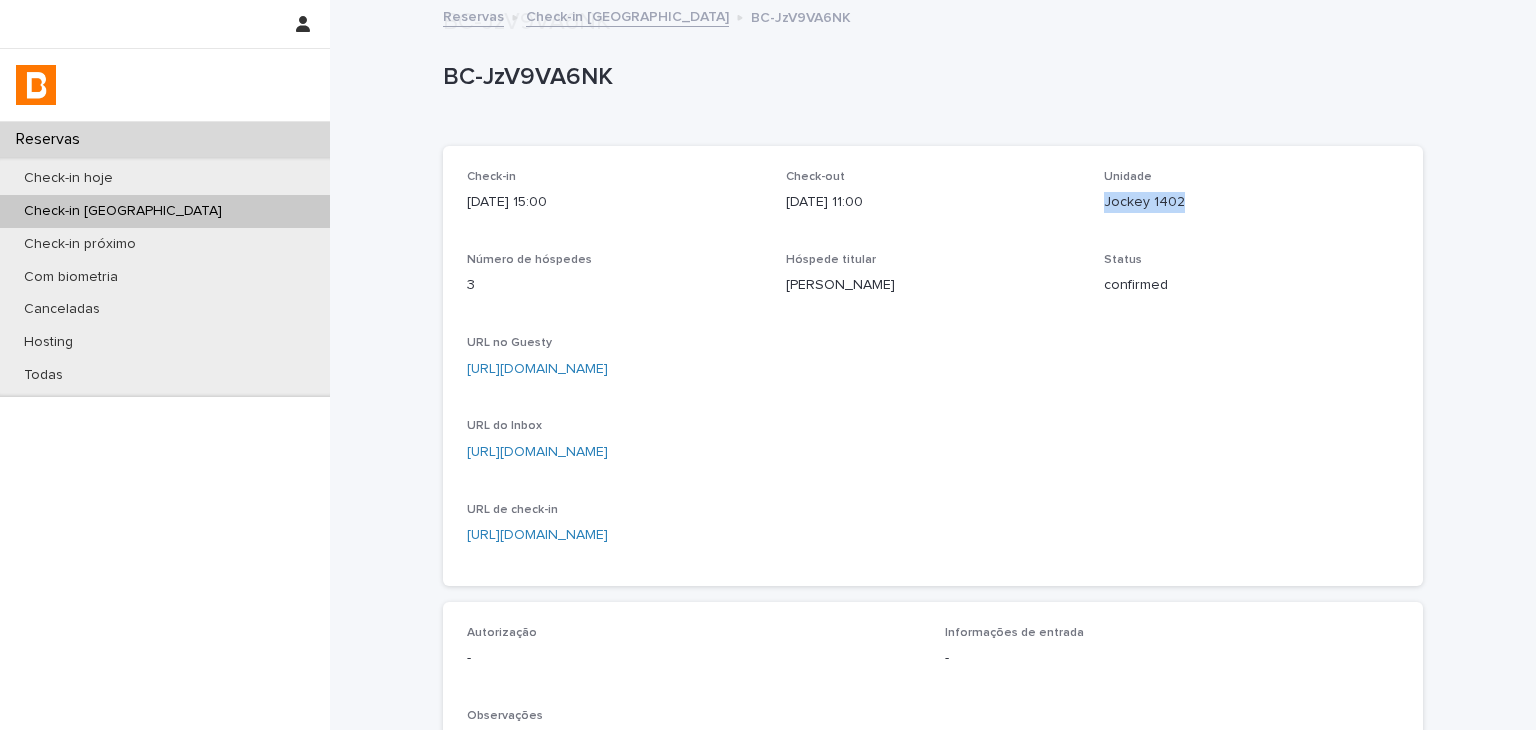 scroll, scrollTop: 400, scrollLeft: 0, axis: vertical 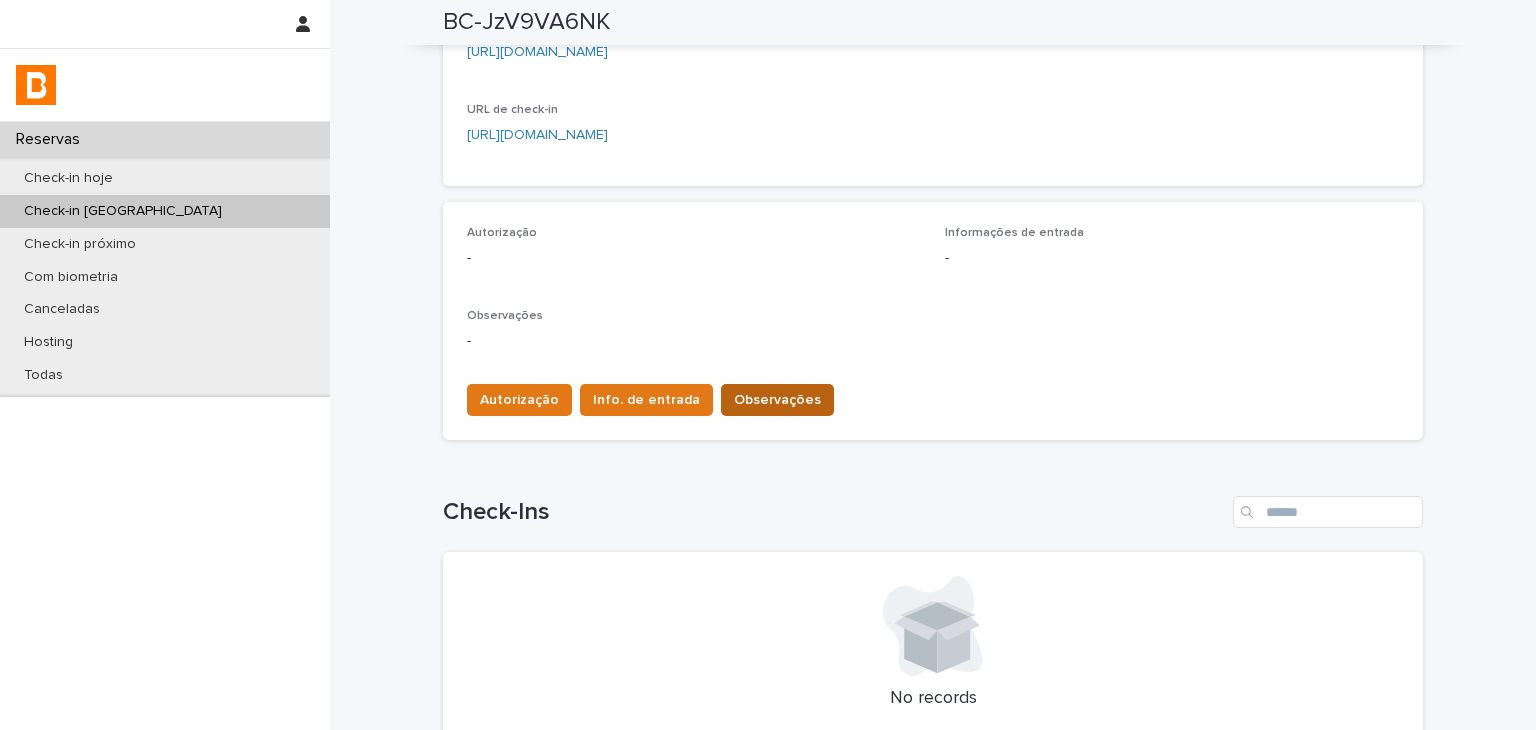 click on "Observações" at bounding box center [777, 400] 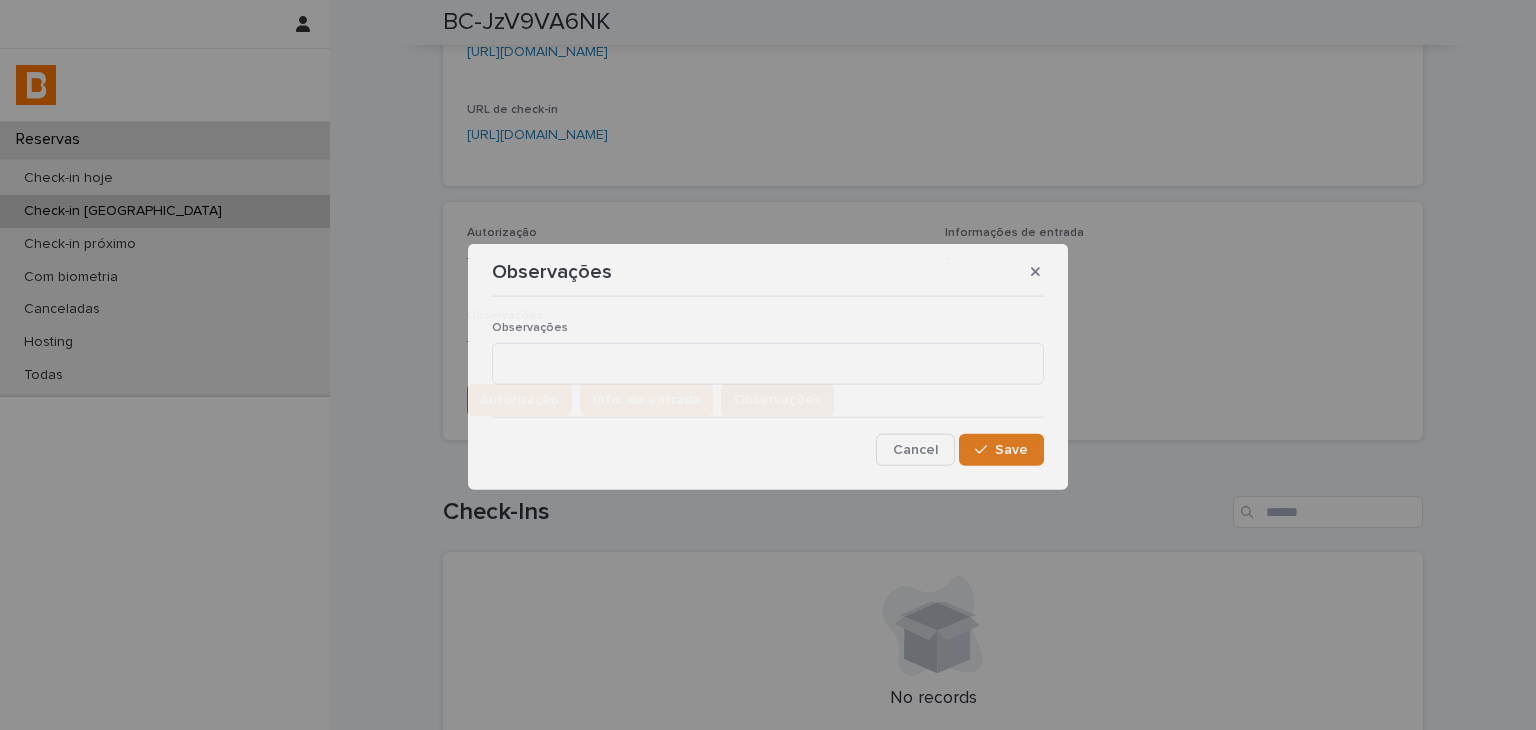 click on "Observações" at bounding box center (768, 360) 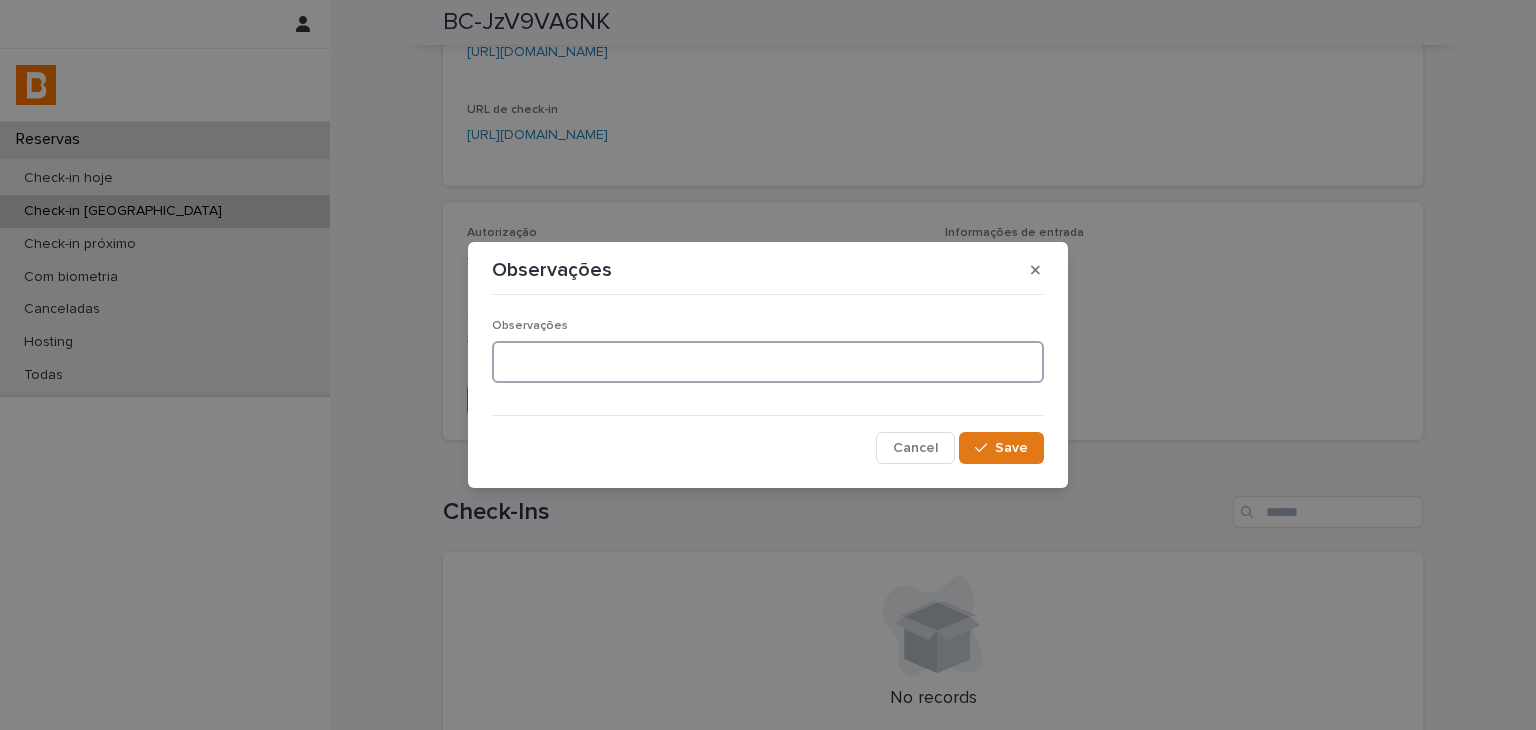 click at bounding box center [768, 362] 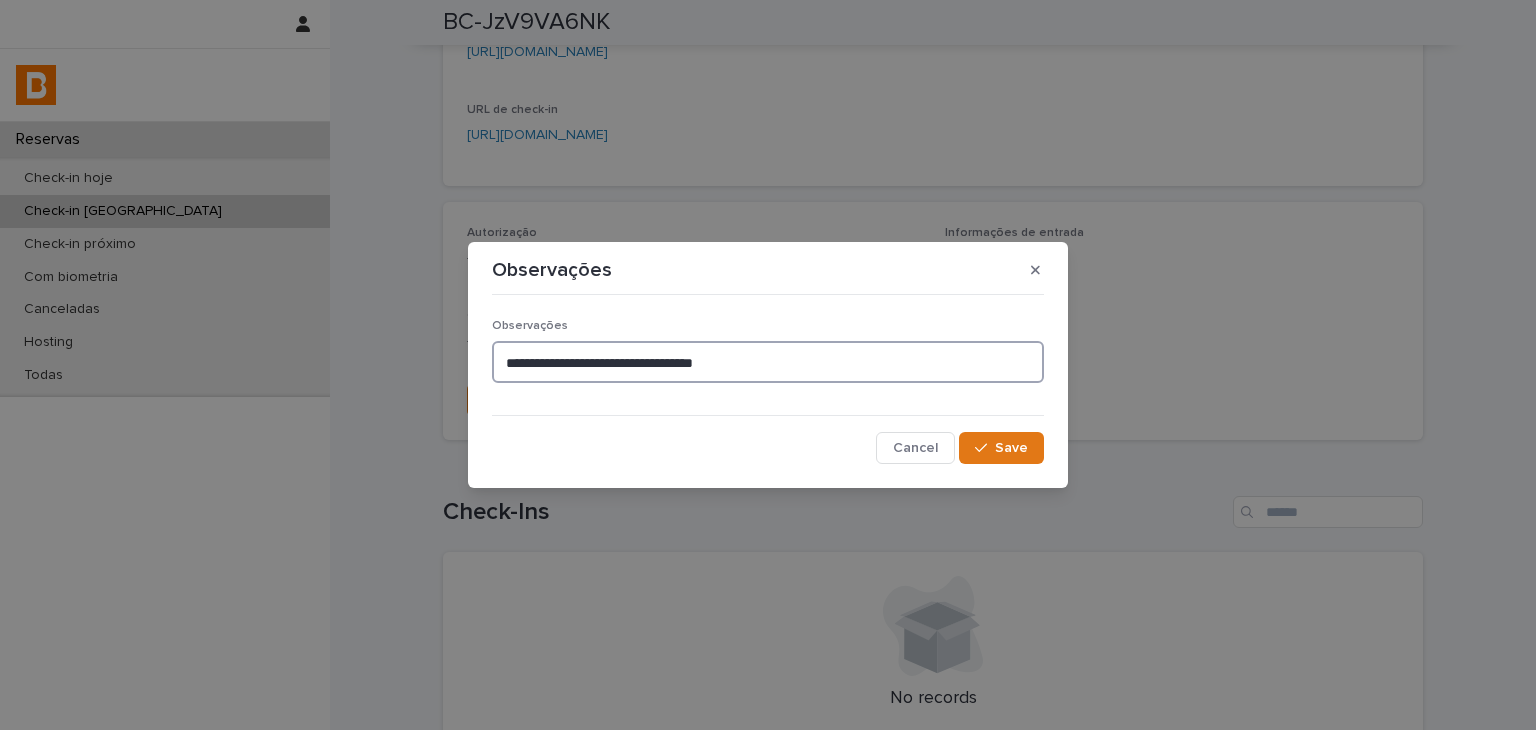 drag, startPoint x: 792, startPoint y: 361, endPoint x: 507, endPoint y: 361, distance: 285 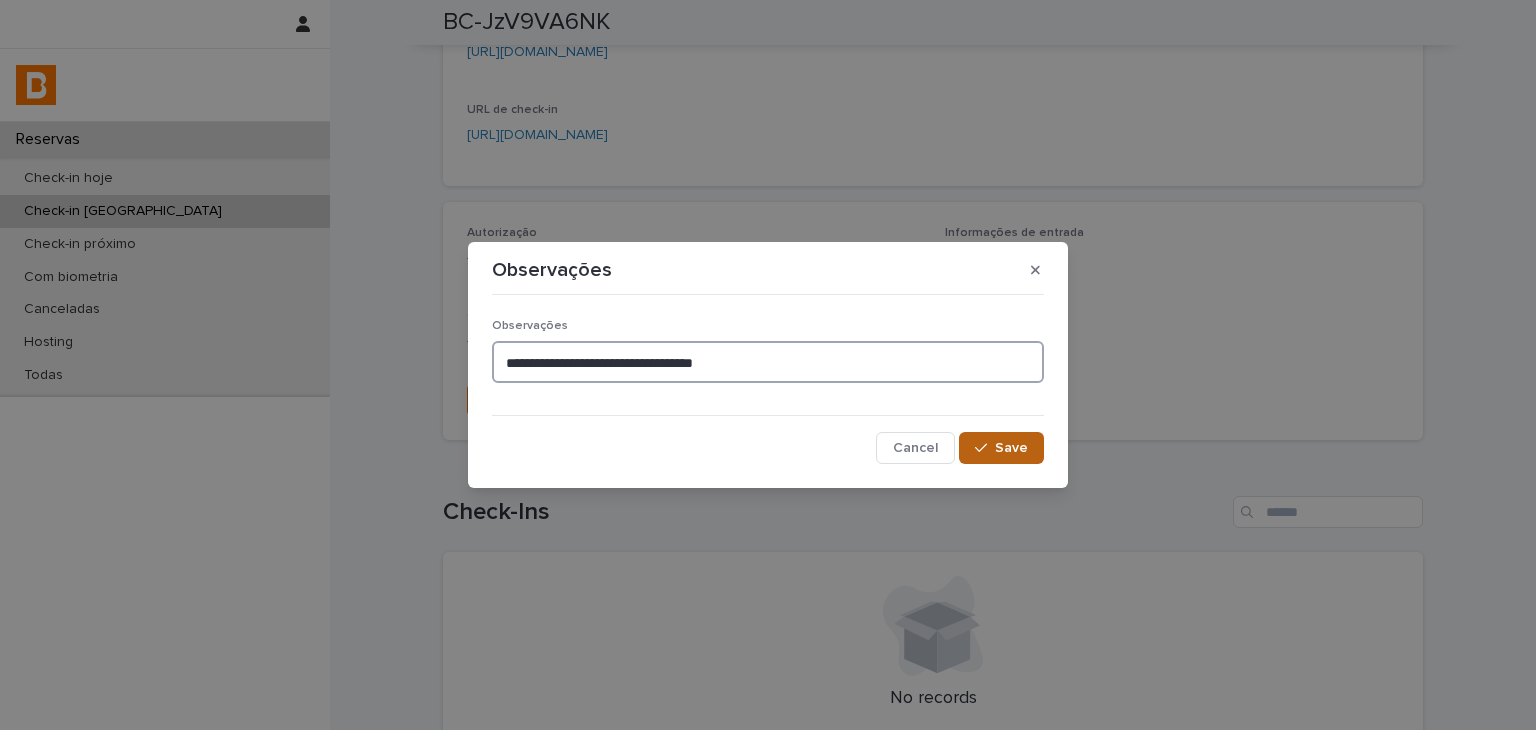 type on "**********" 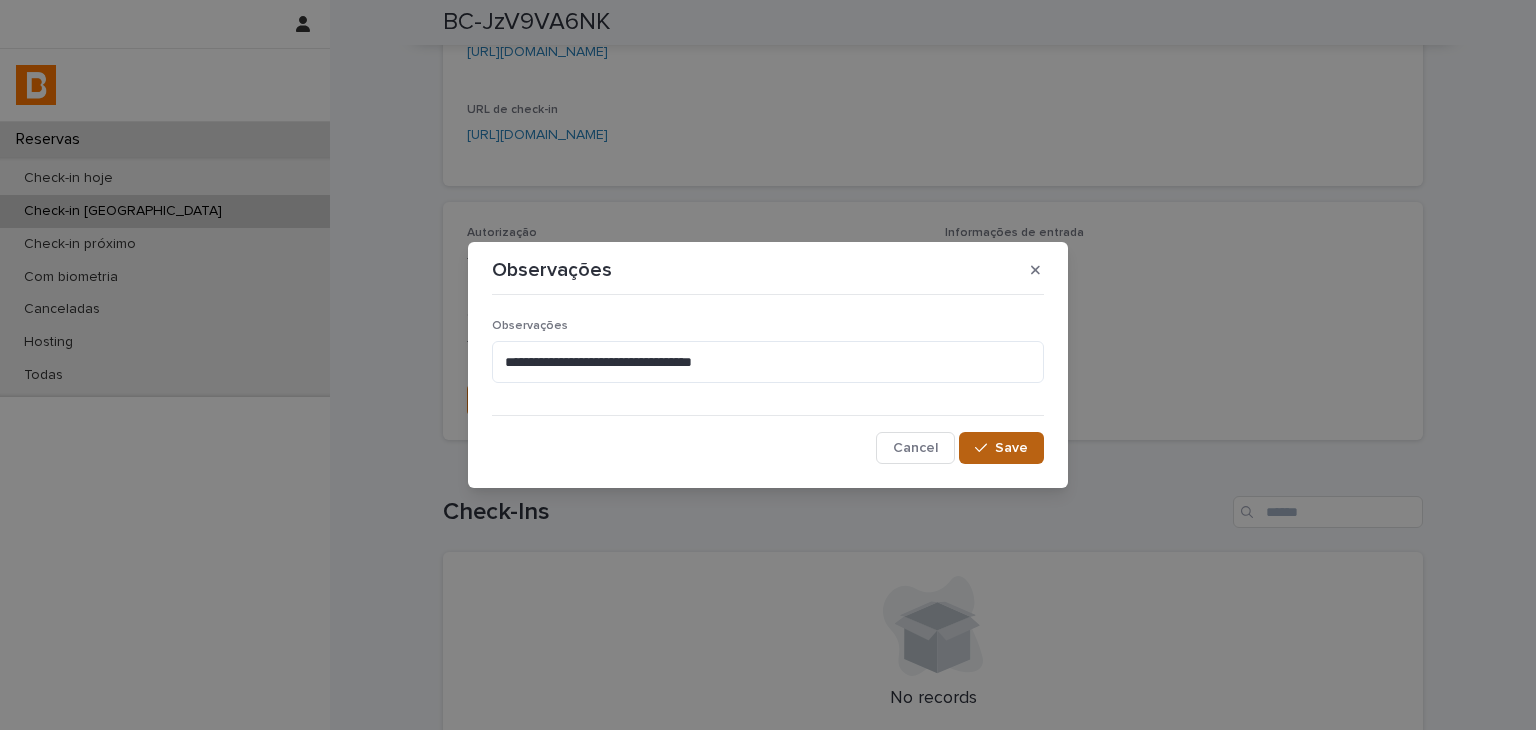 click on "Save" at bounding box center [1011, 448] 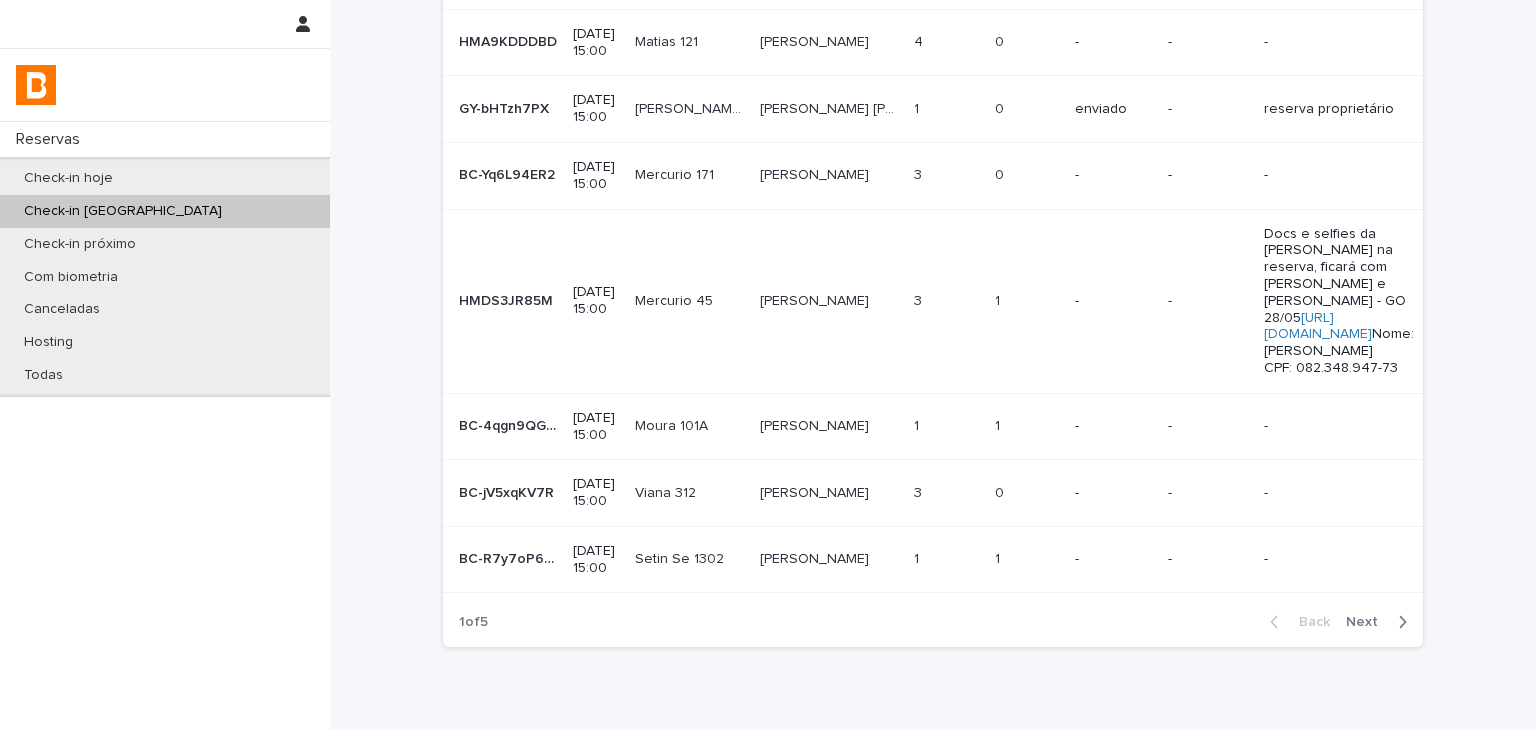 scroll, scrollTop: 0, scrollLeft: 0, axis: both 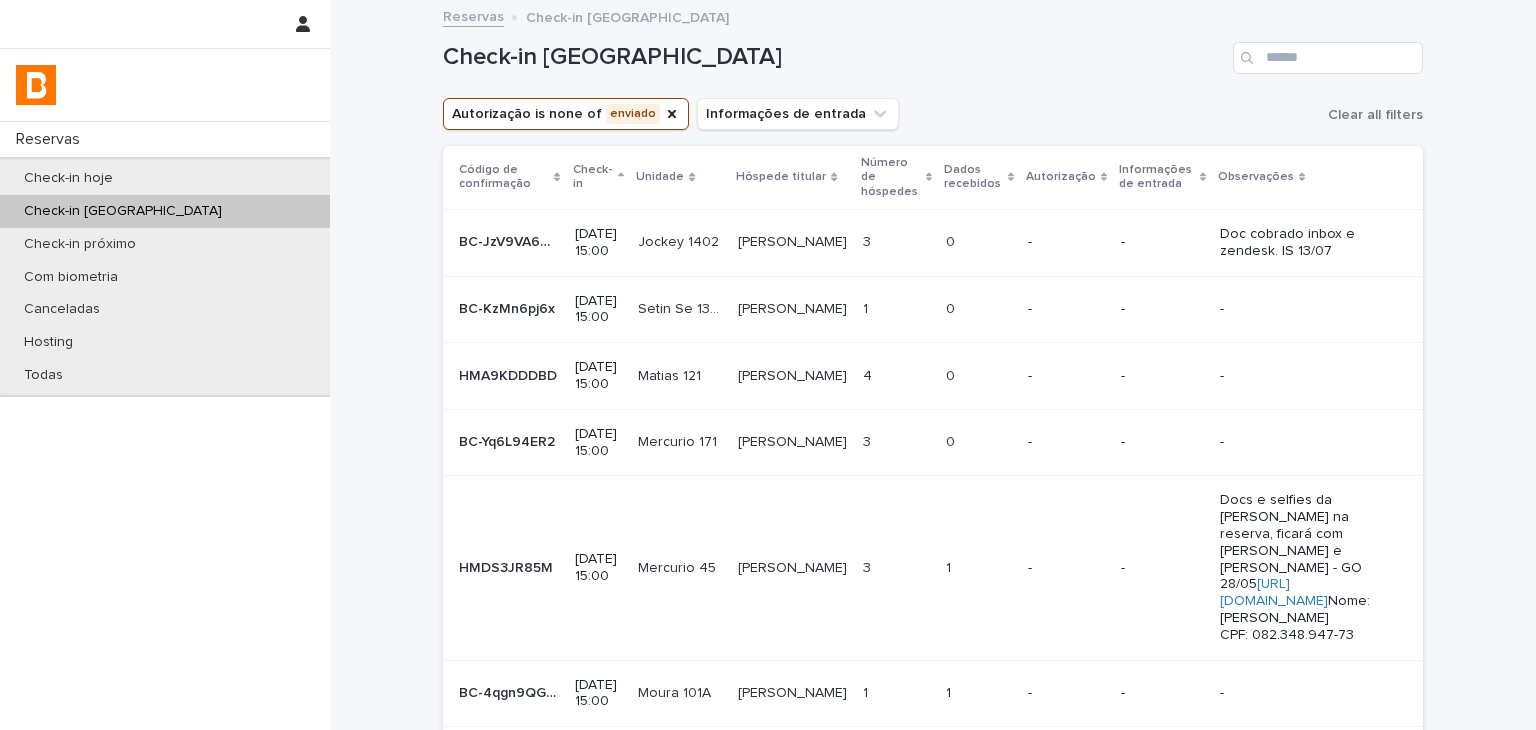 click on "[PERSON_NAME] [PERSON_NAME]" at bounding box center (792, 309) 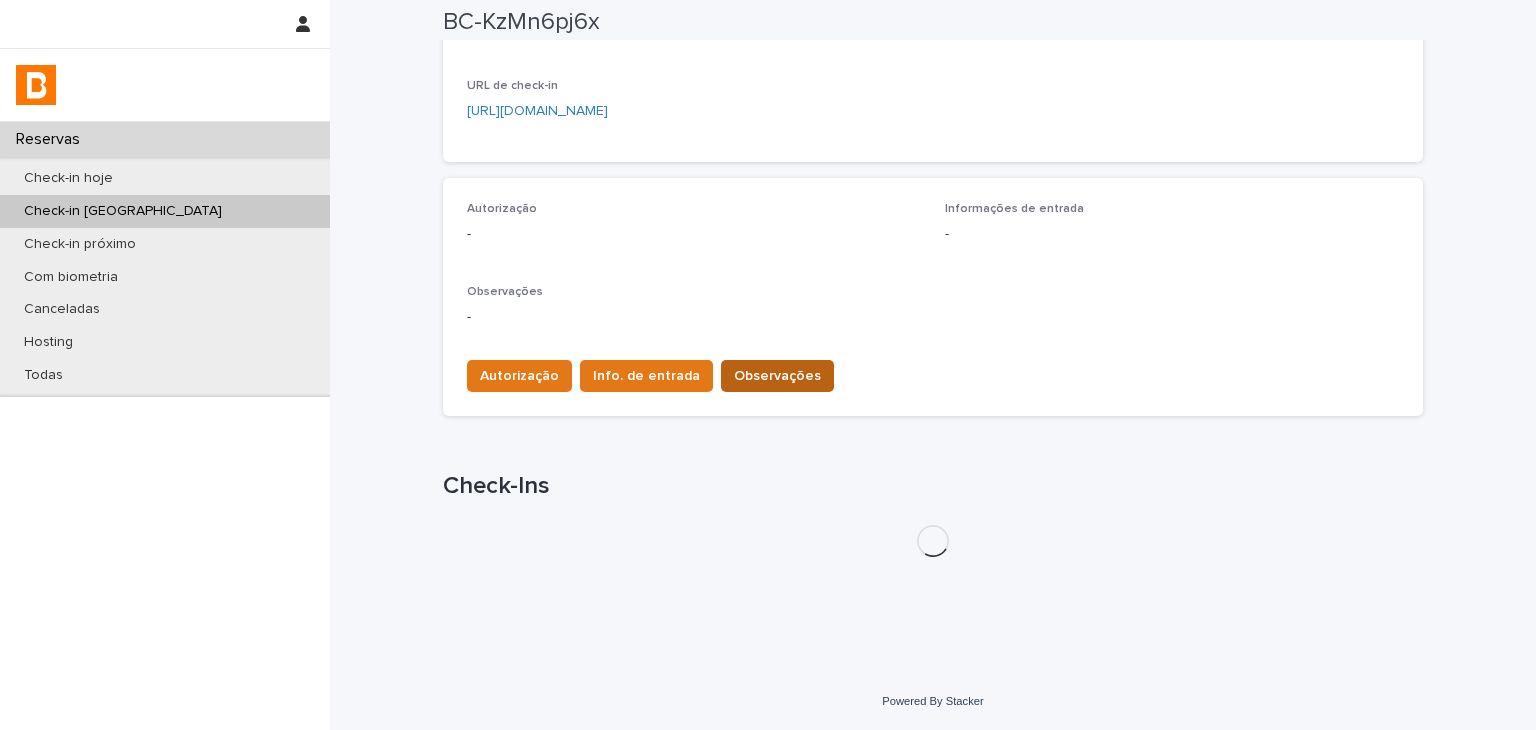 scroll, scrollTop: 524, scrollLeft: 0, axis: vertical 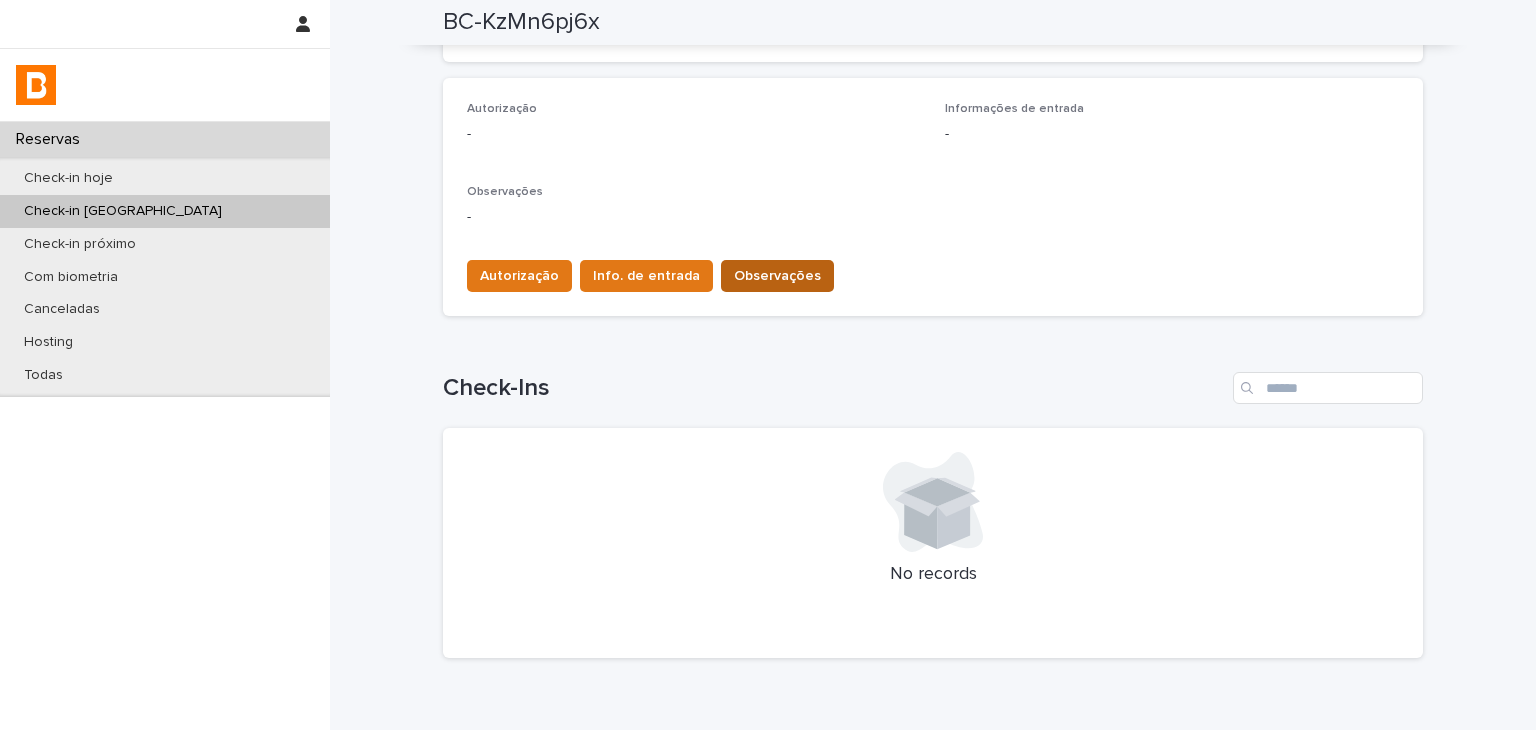 click on "Observações" at bounding box center [777, 276] 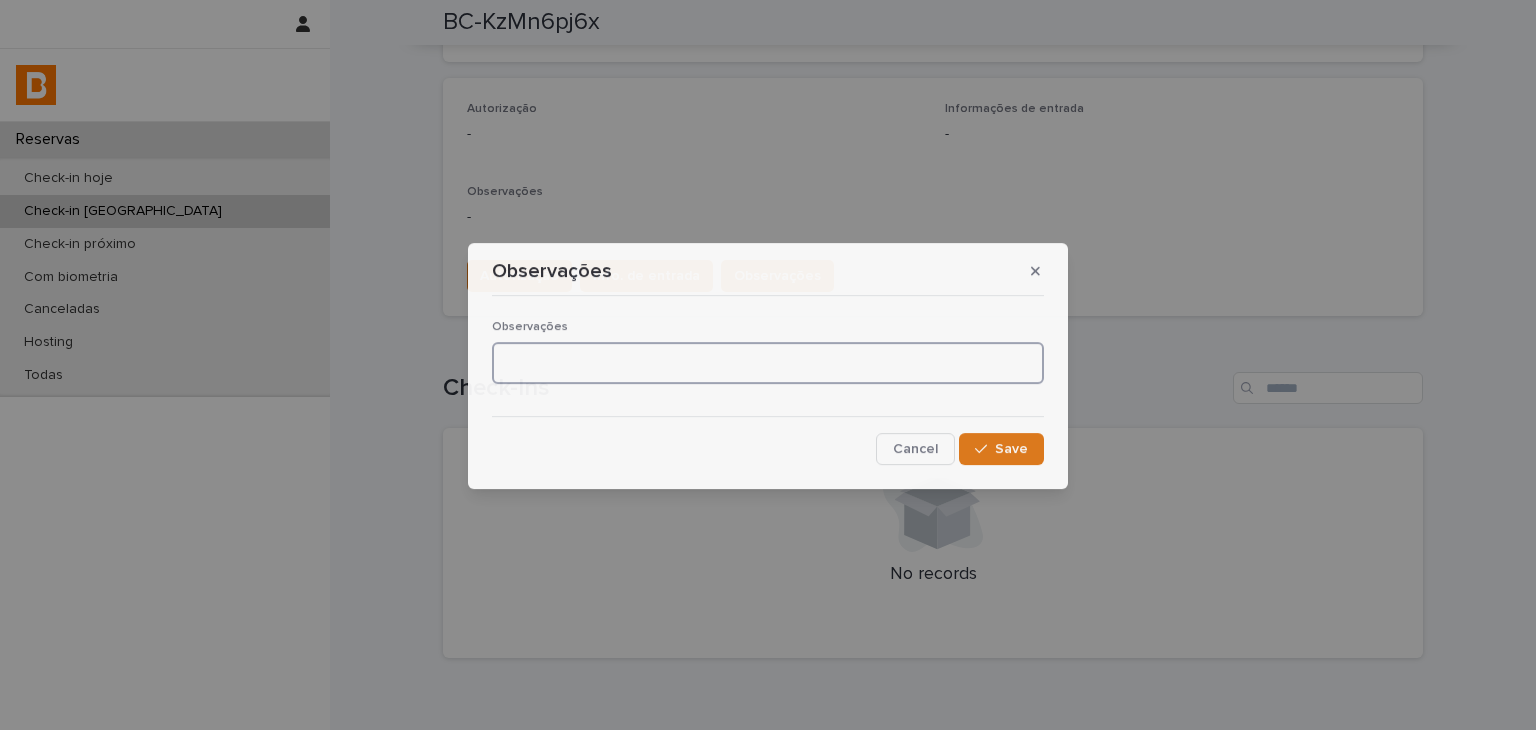 drag, startPoint x: 721, startPoint y: 350, endPoint x: 734, endPoint y: 356, distance: 14.3178215 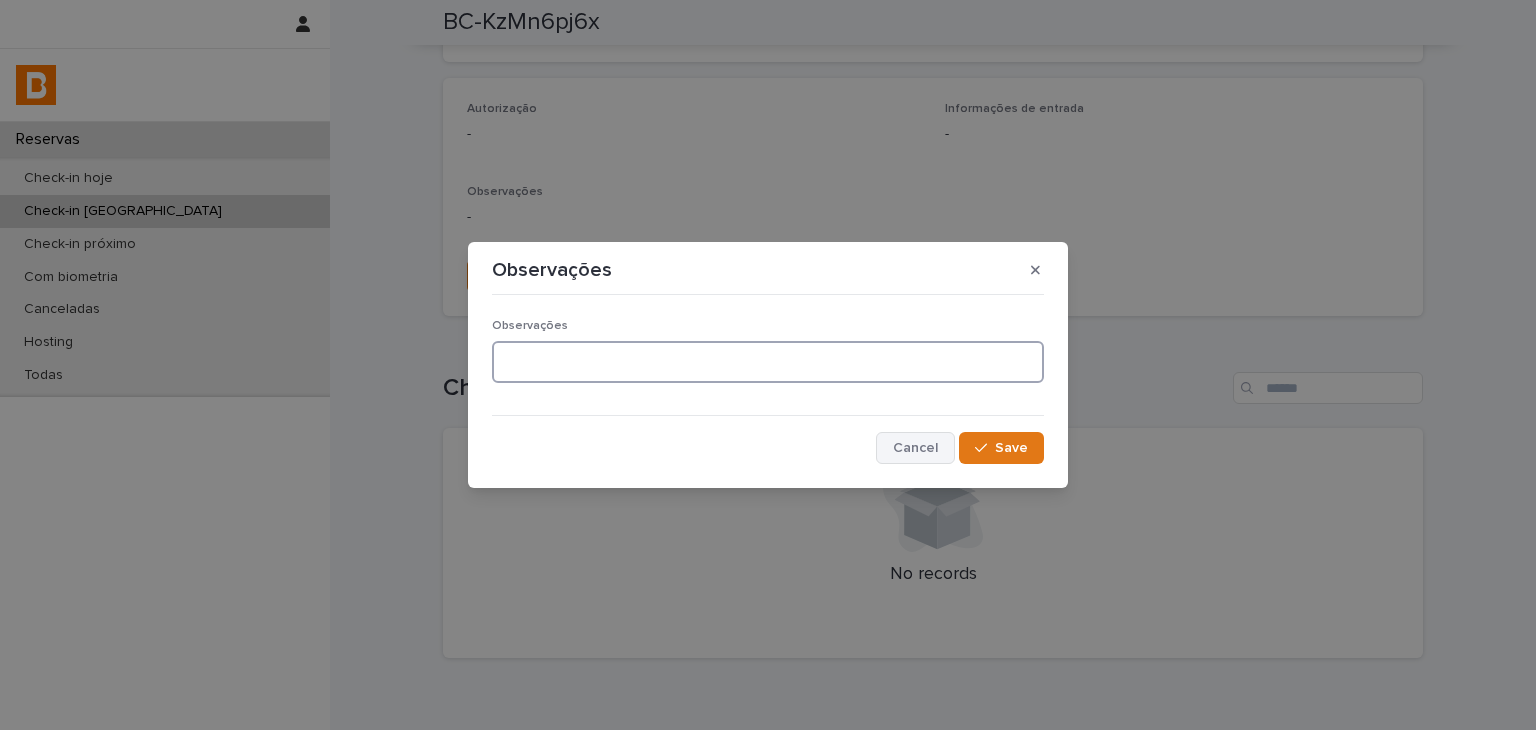 paste on "**********" 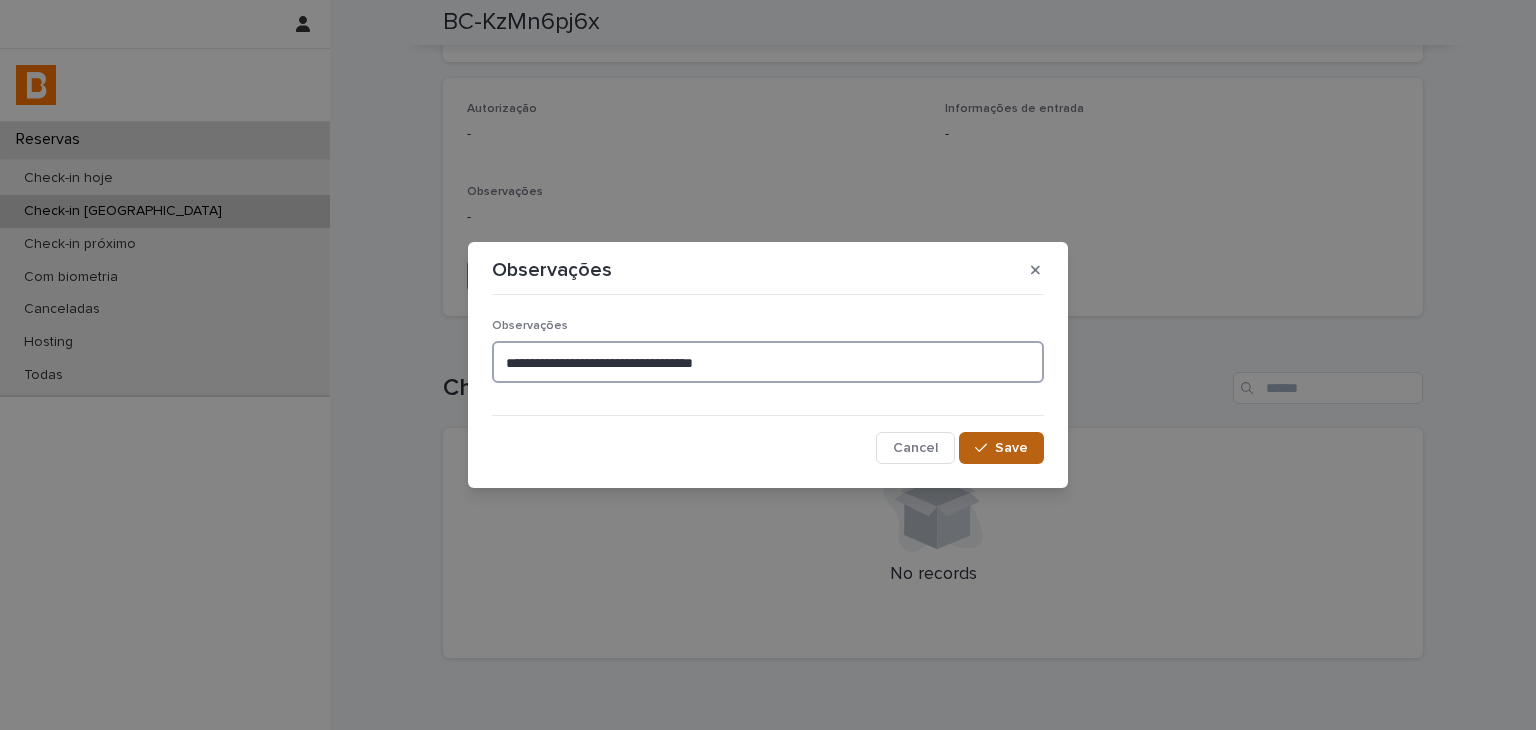 type on "**********" 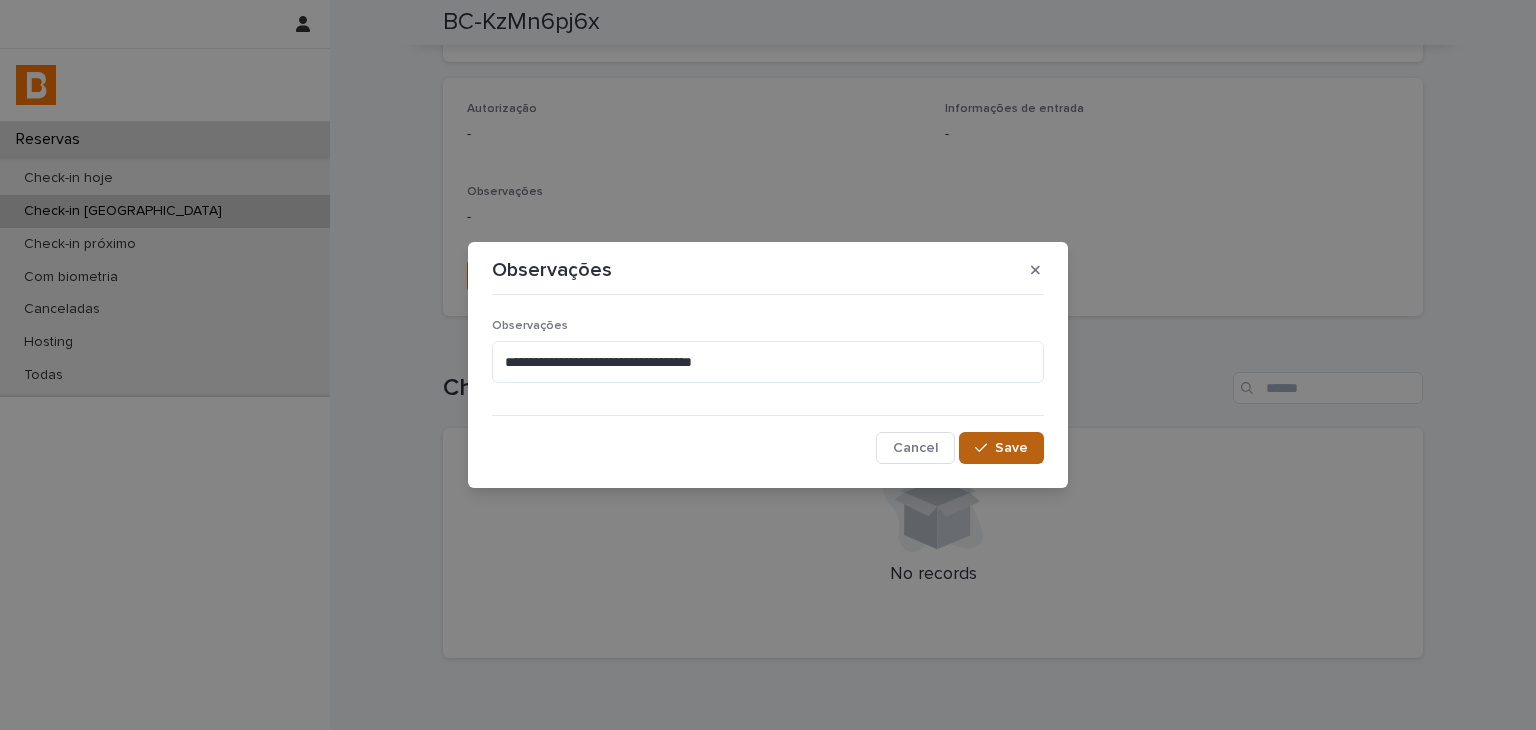 click on "Save" at bounding box center [1011, 448] 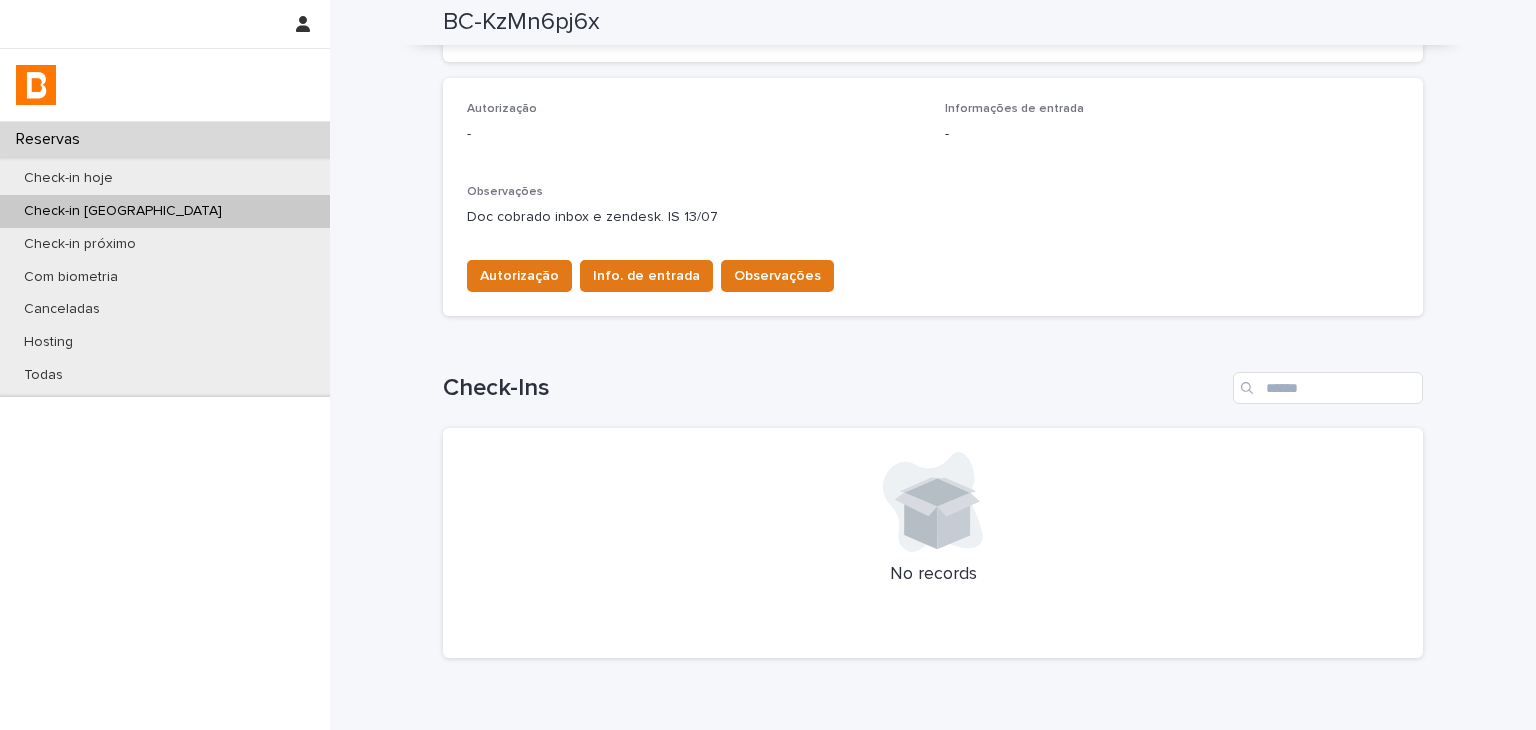scroll, scrollTop: 24, scrollLeft: 0, axis: vertical 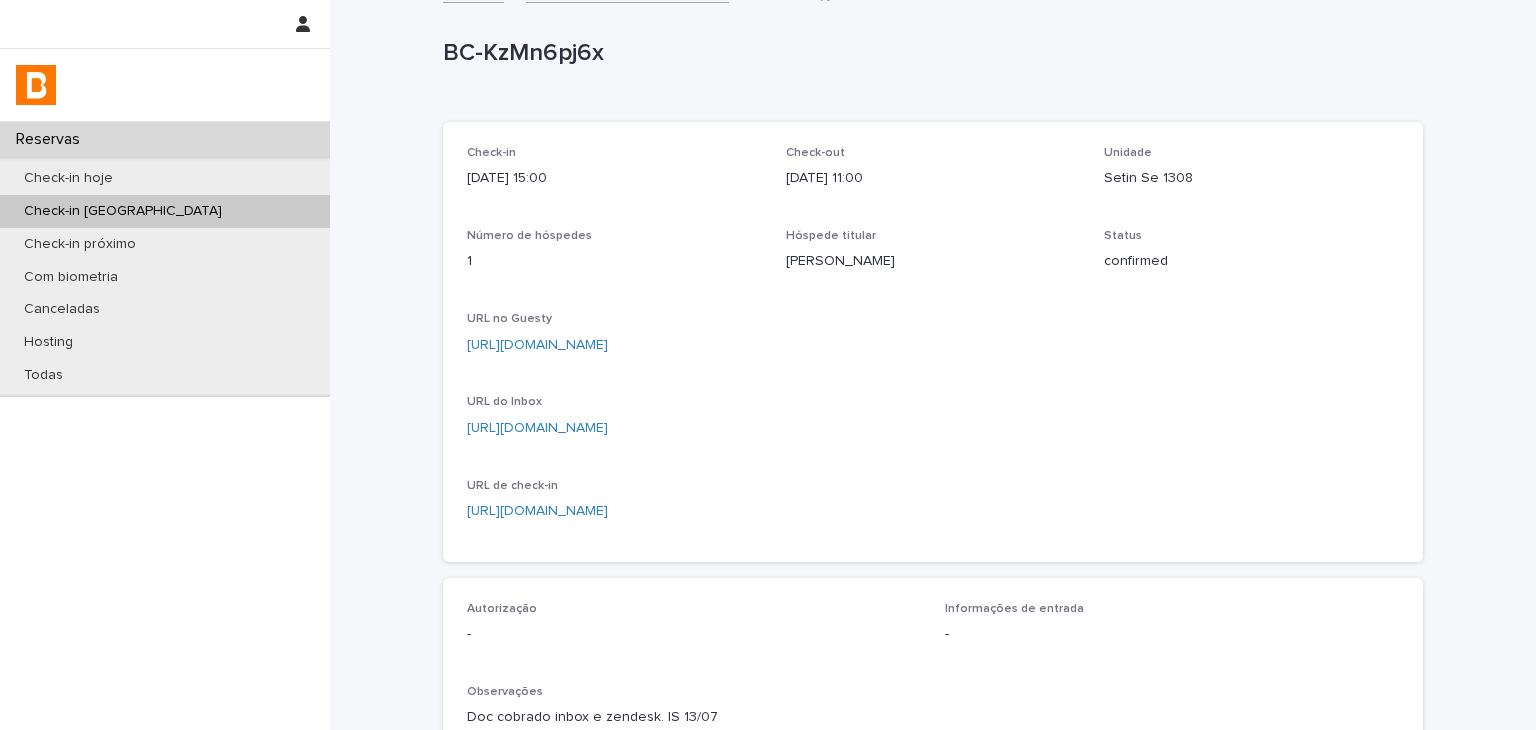 click on "[URL][DOMAIN_NAME]" at bounding box center (537, 345) 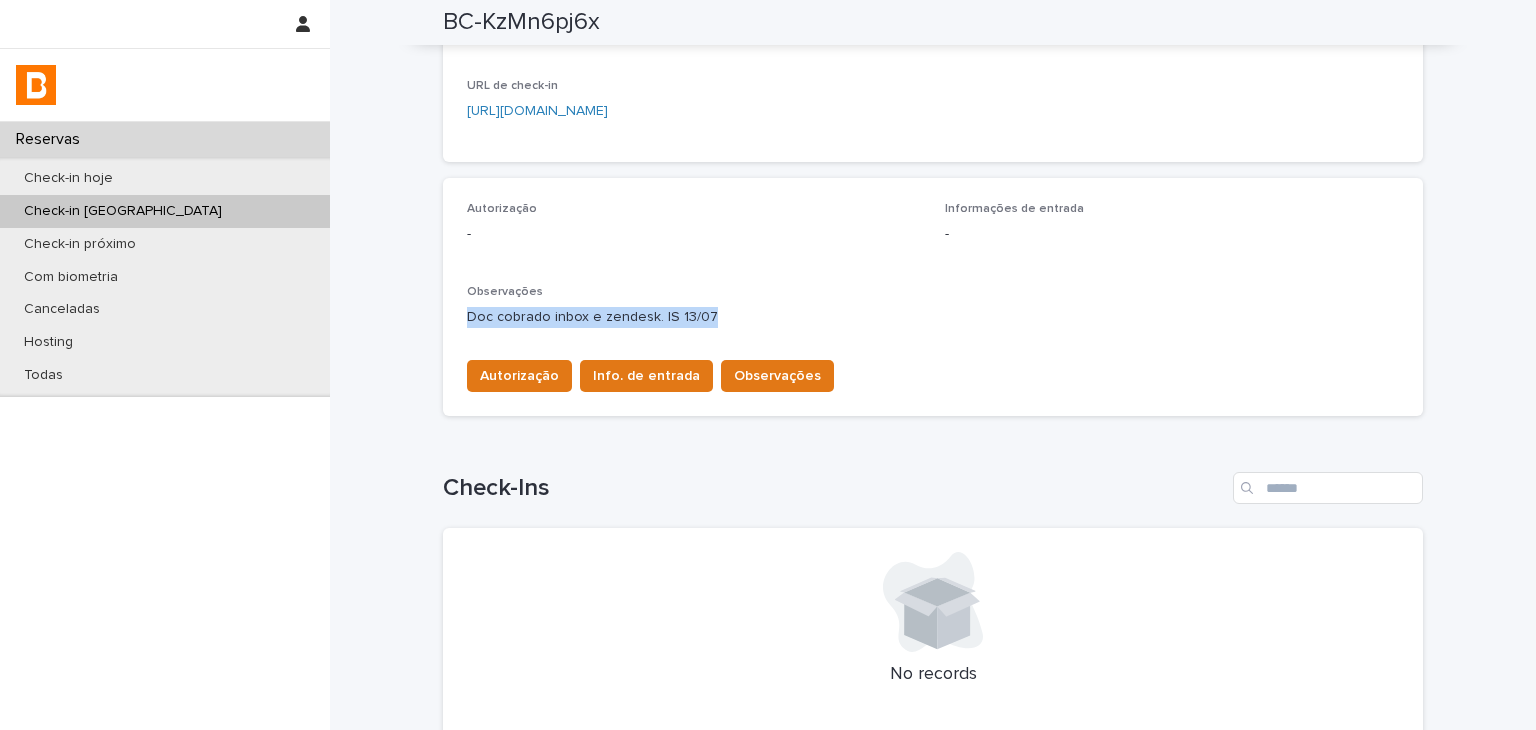drag, startPoint x: 469, startPoint y: 321, endPoint x: 720, endPoint y: 312, distance: 251.1613 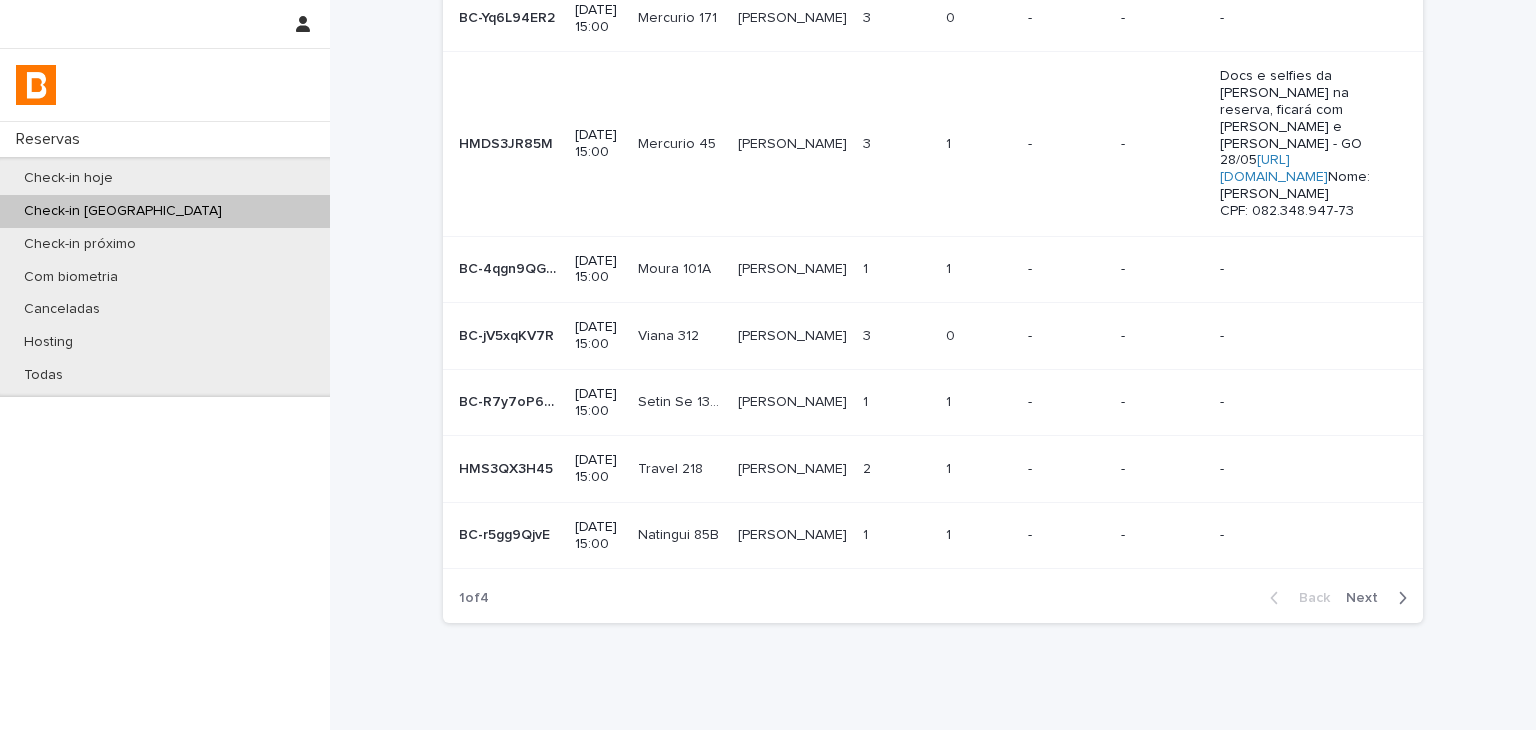 scroll, scrollTop: 0, scrollLeft: 0, axis: both 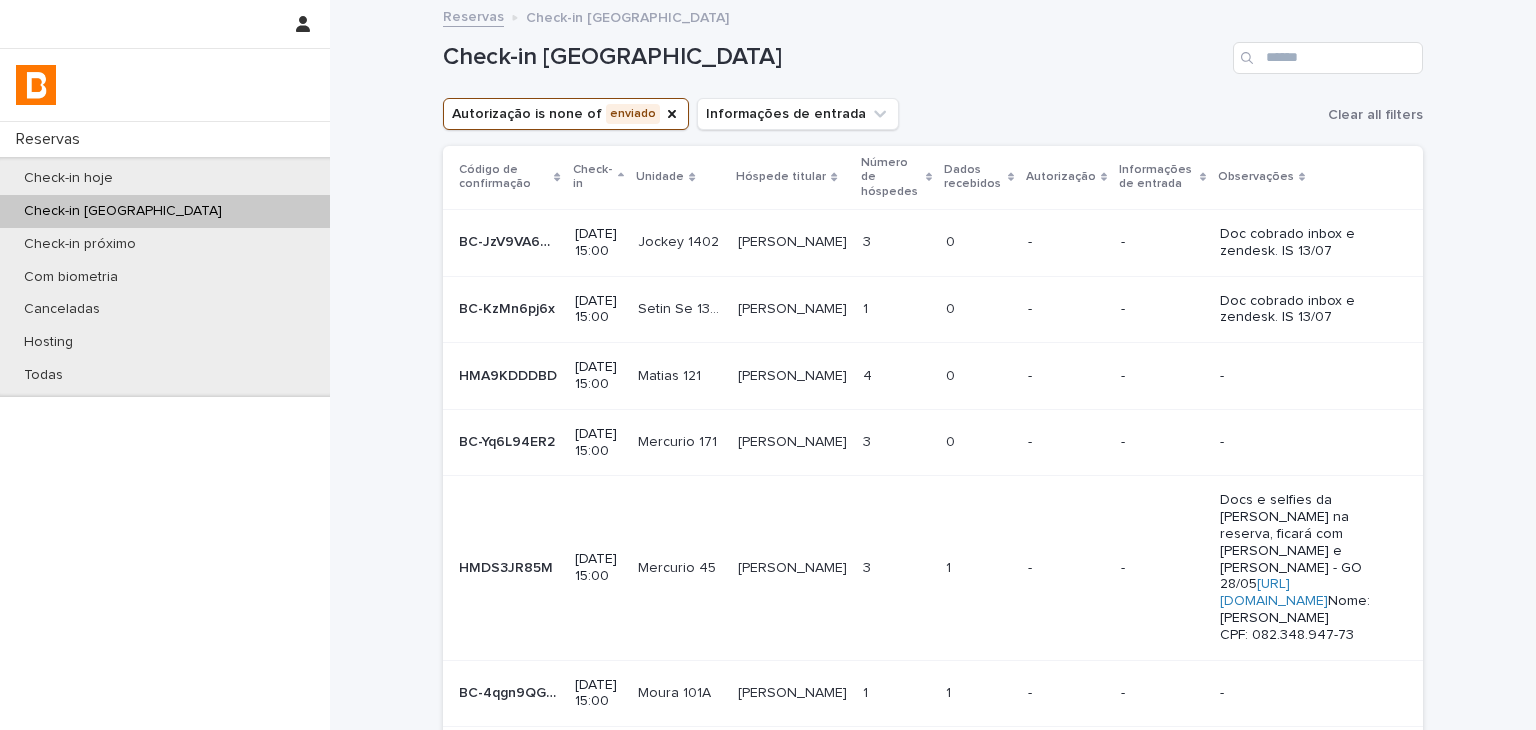 click on "0 0" at bounding box center (979, 376) 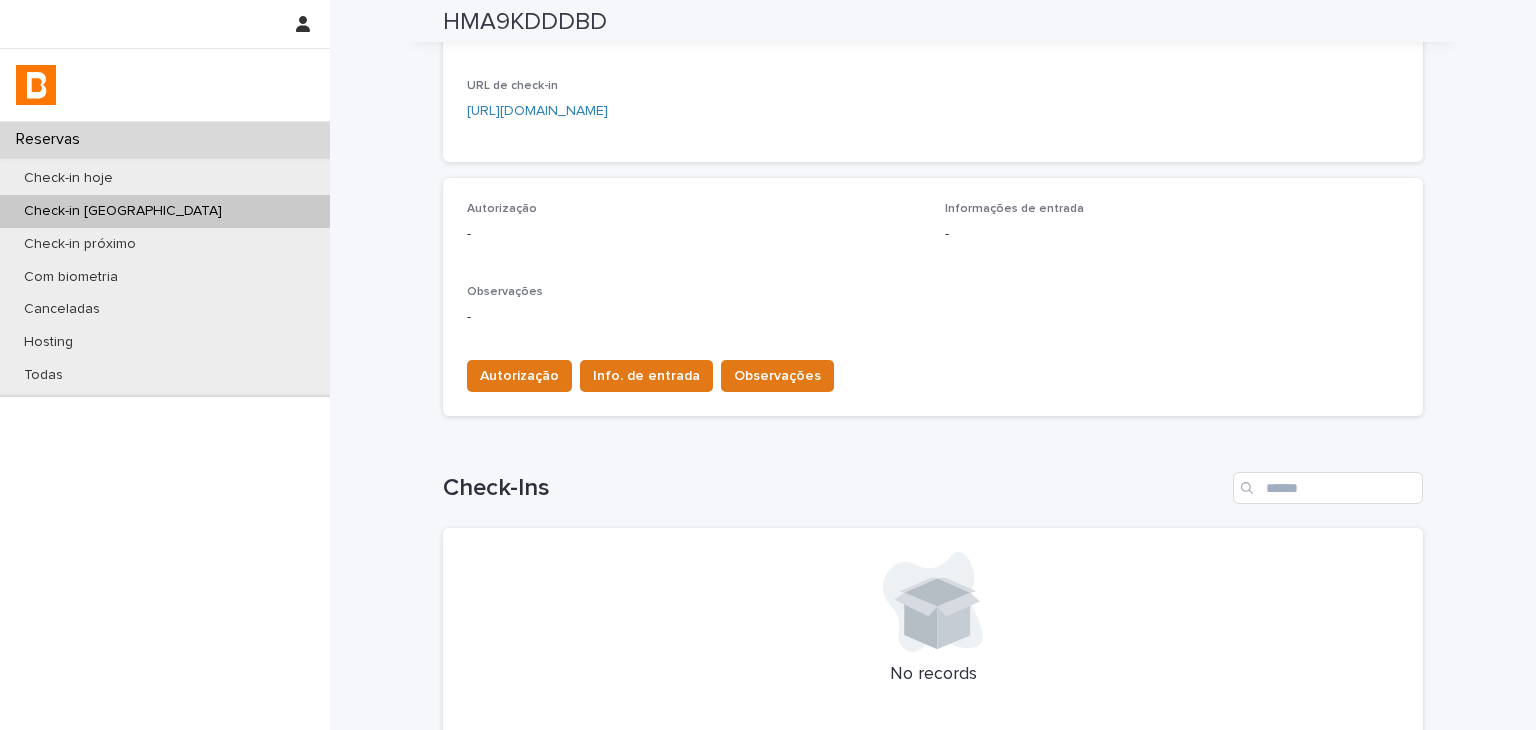 scroll, scrollTop: 524, scrollLeft: 0, axis: vertical 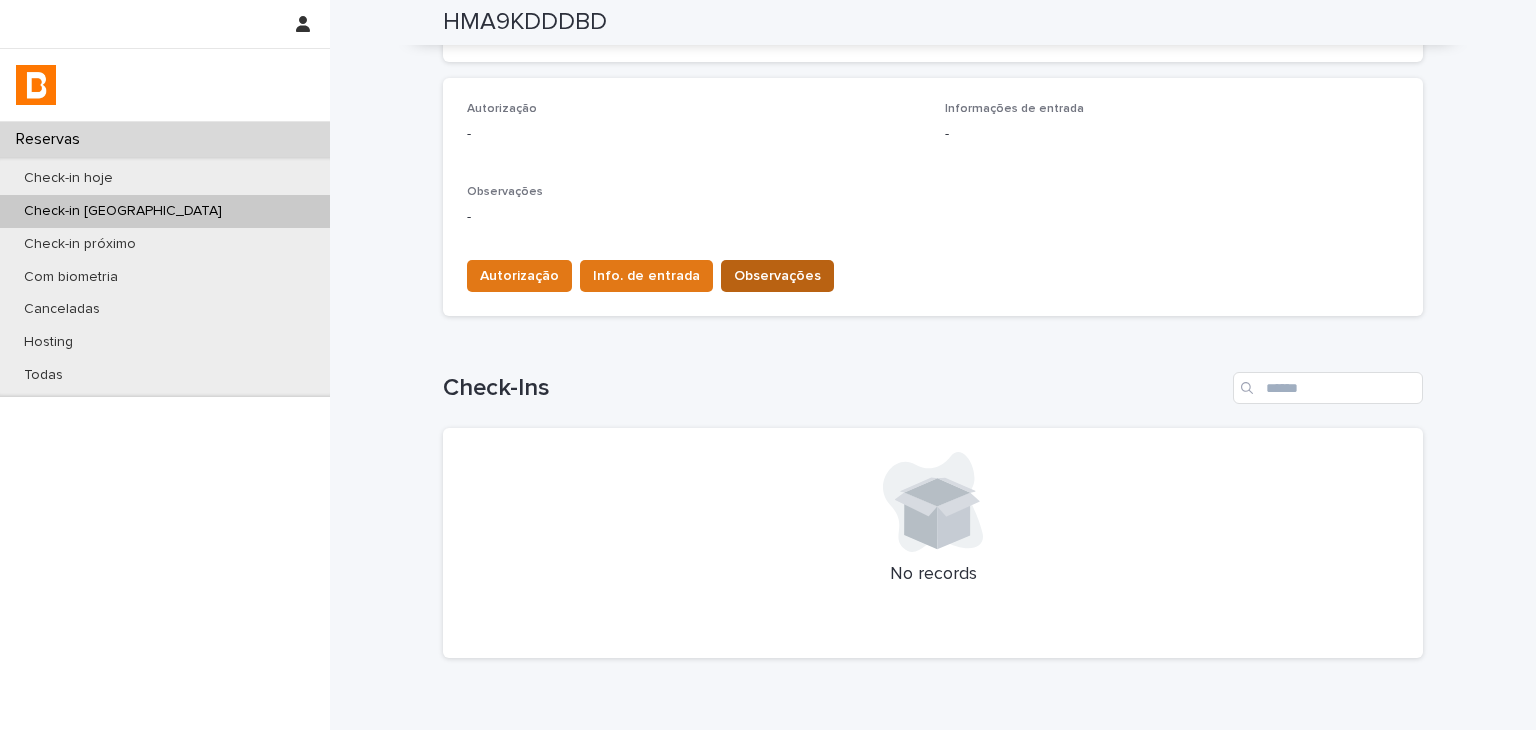 click on "Observações" at bounding box center (777, 276) 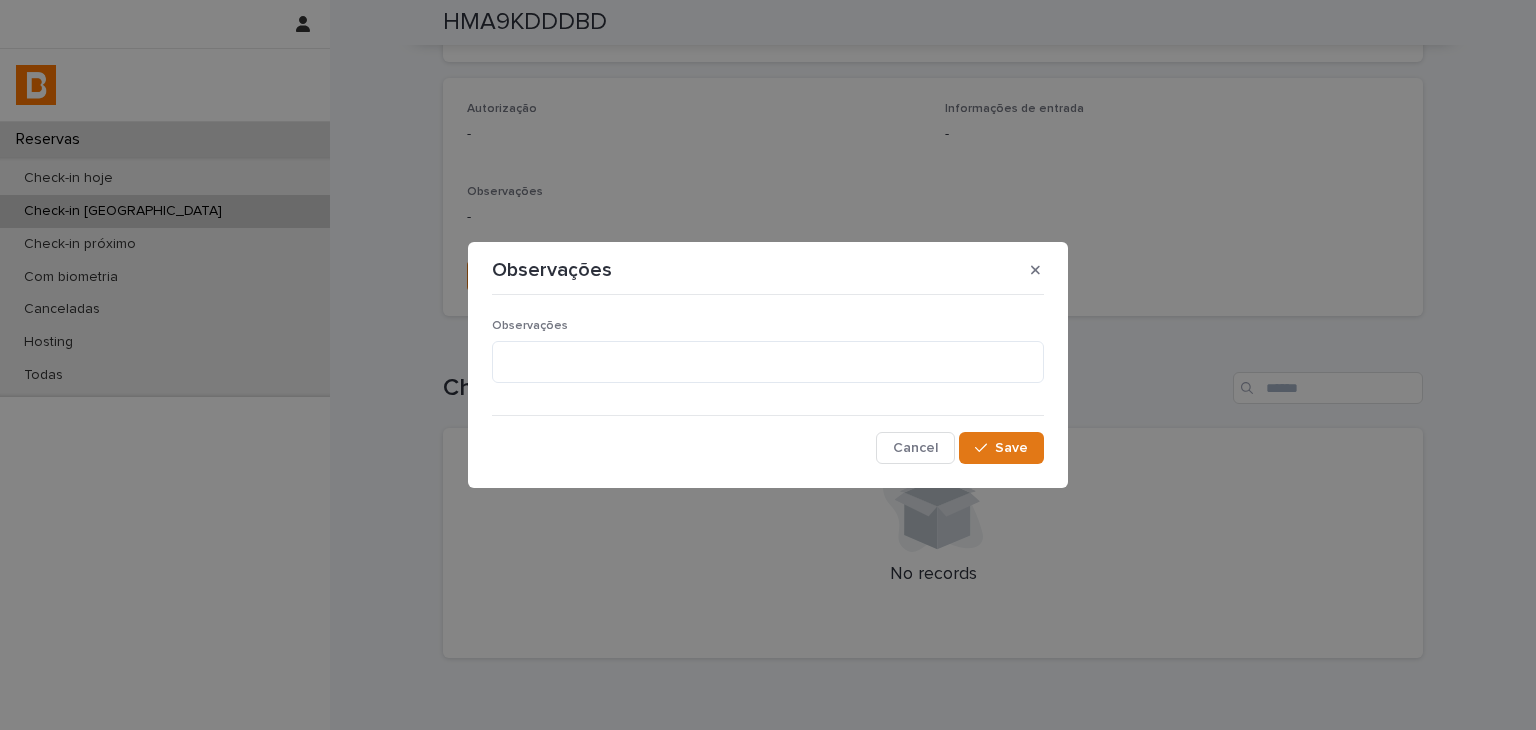 click on "Observações" at bounding box center [768, 359] 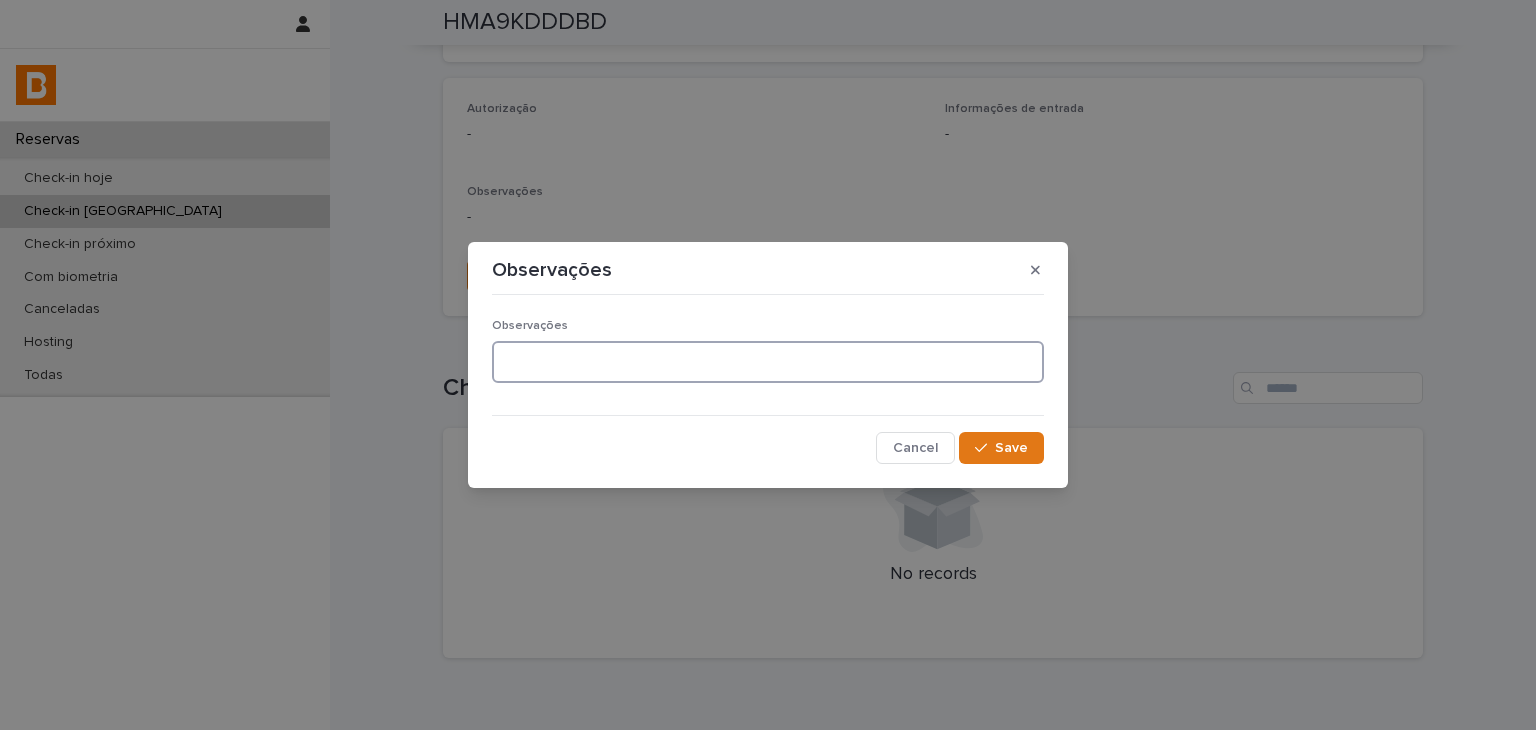 drag, startPoint x: 740, startPoint y: 378, endPoint x: 751, endPoint y: 373, distance: 12.083046 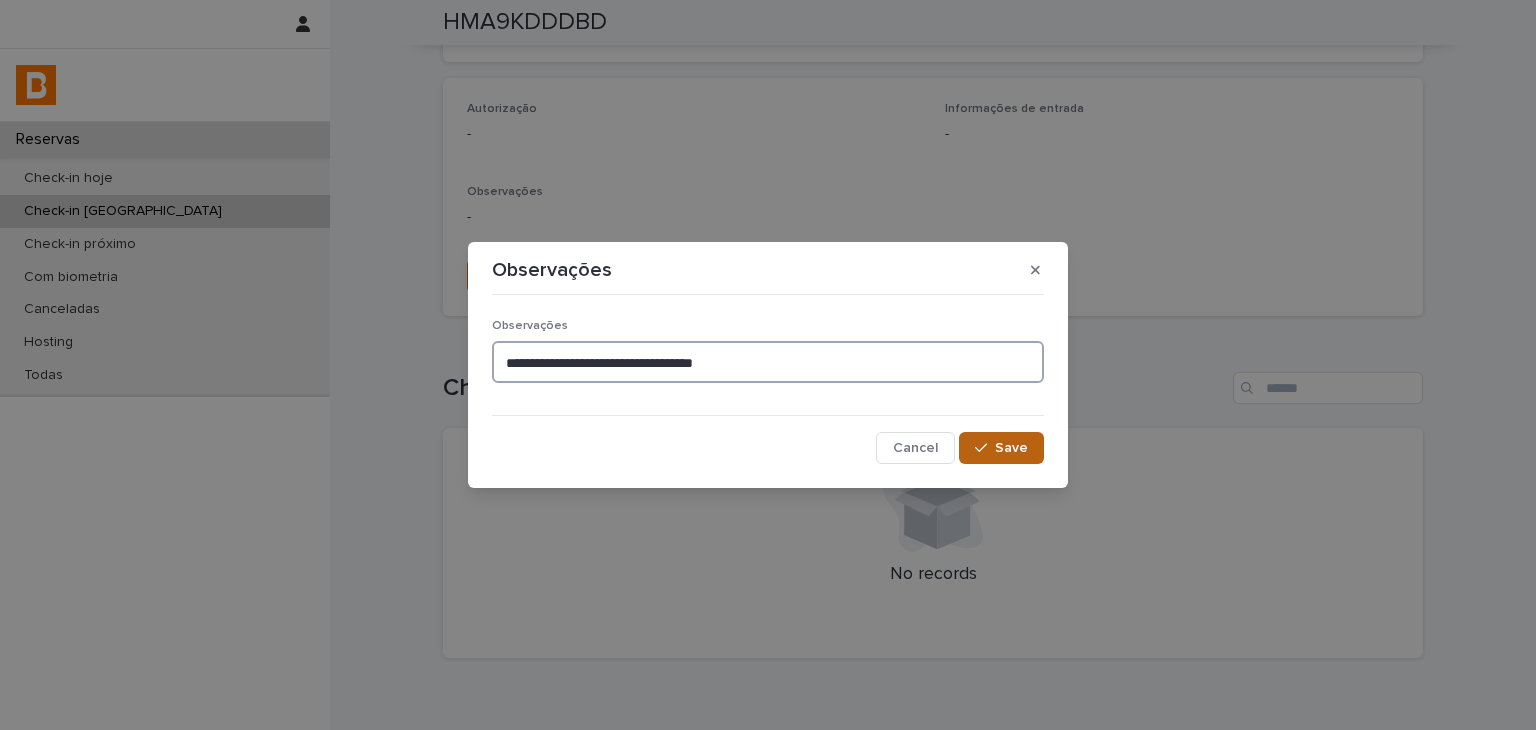 type on "**********" 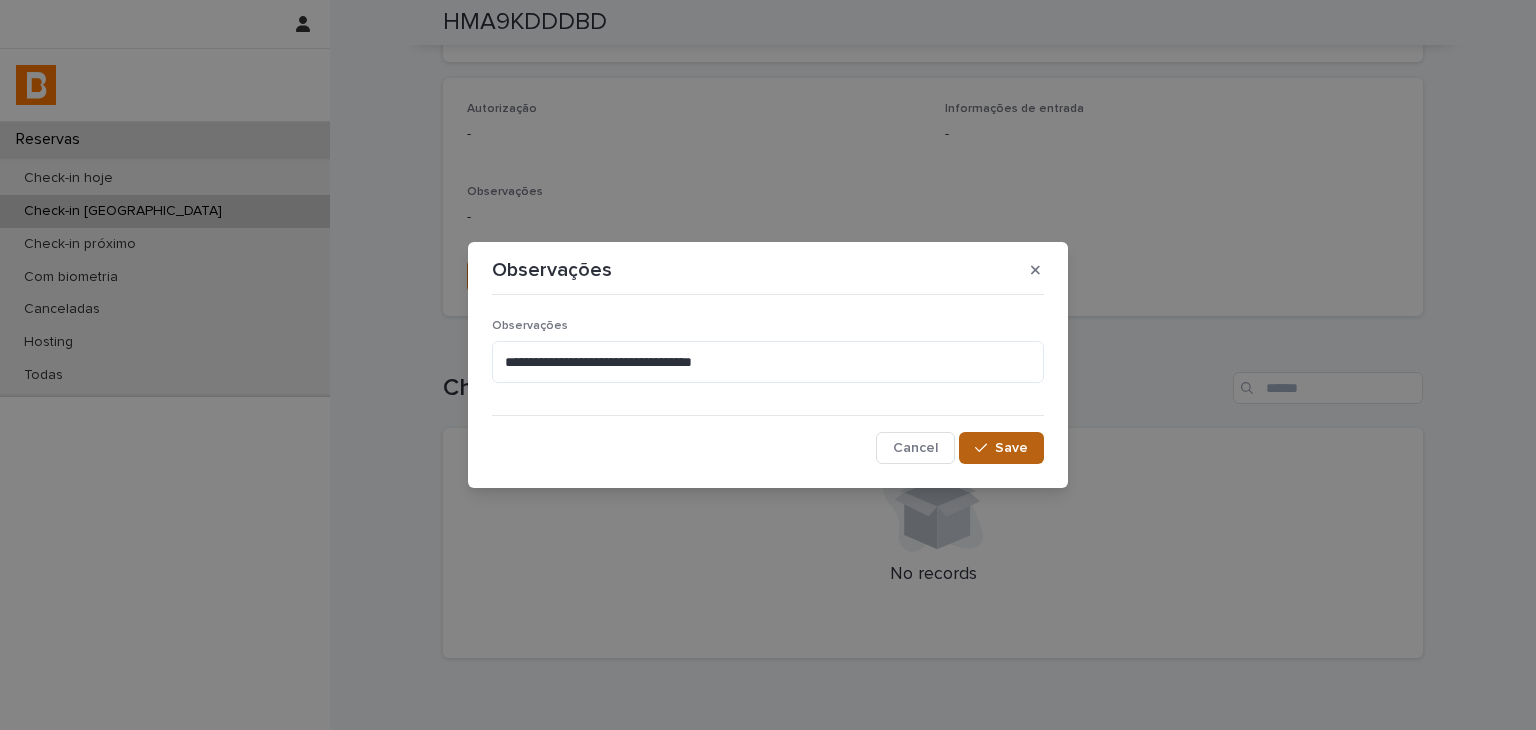 click on "Save" at bounding box center [1001, 448] 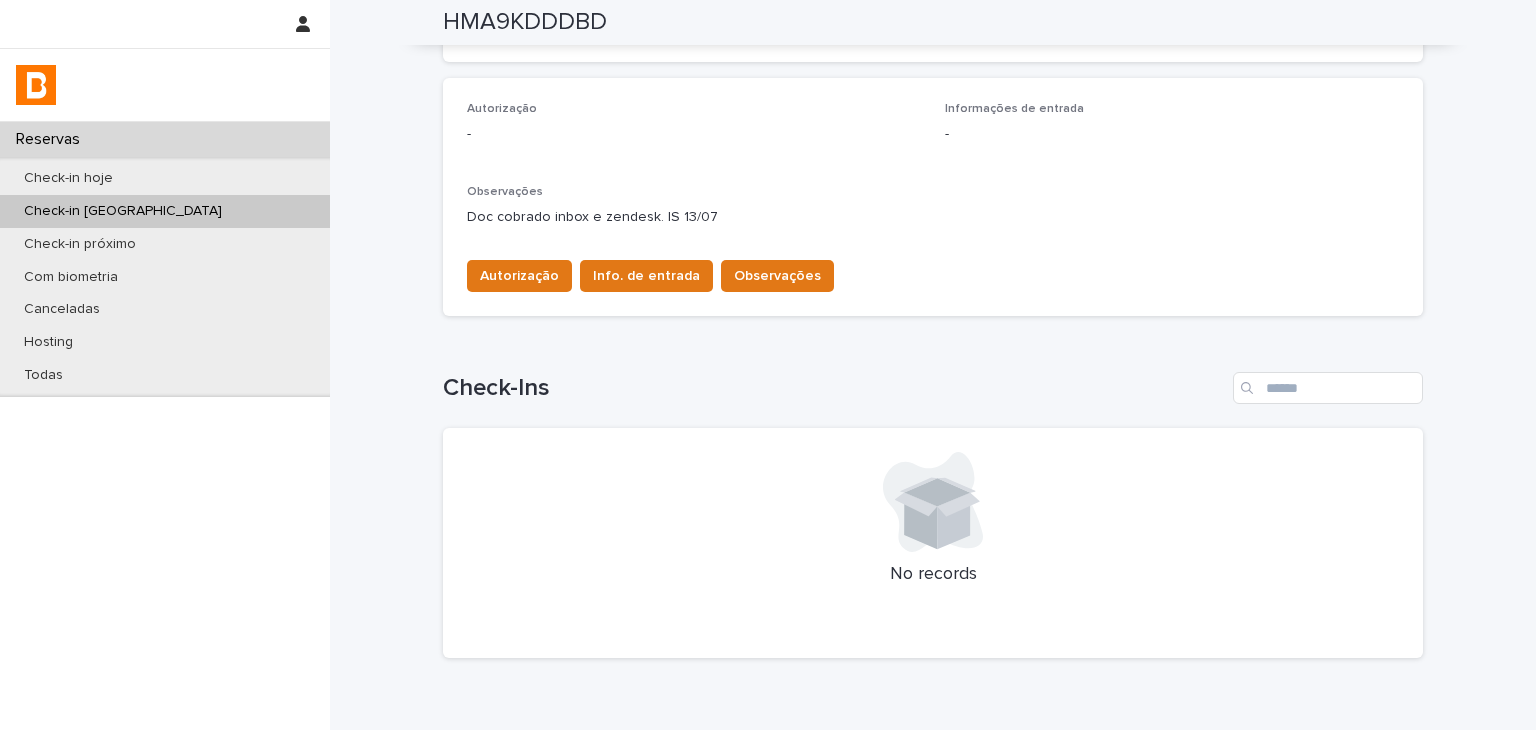 scroll, scrollTop: 124, scrollLeft: 0, axis: vertical 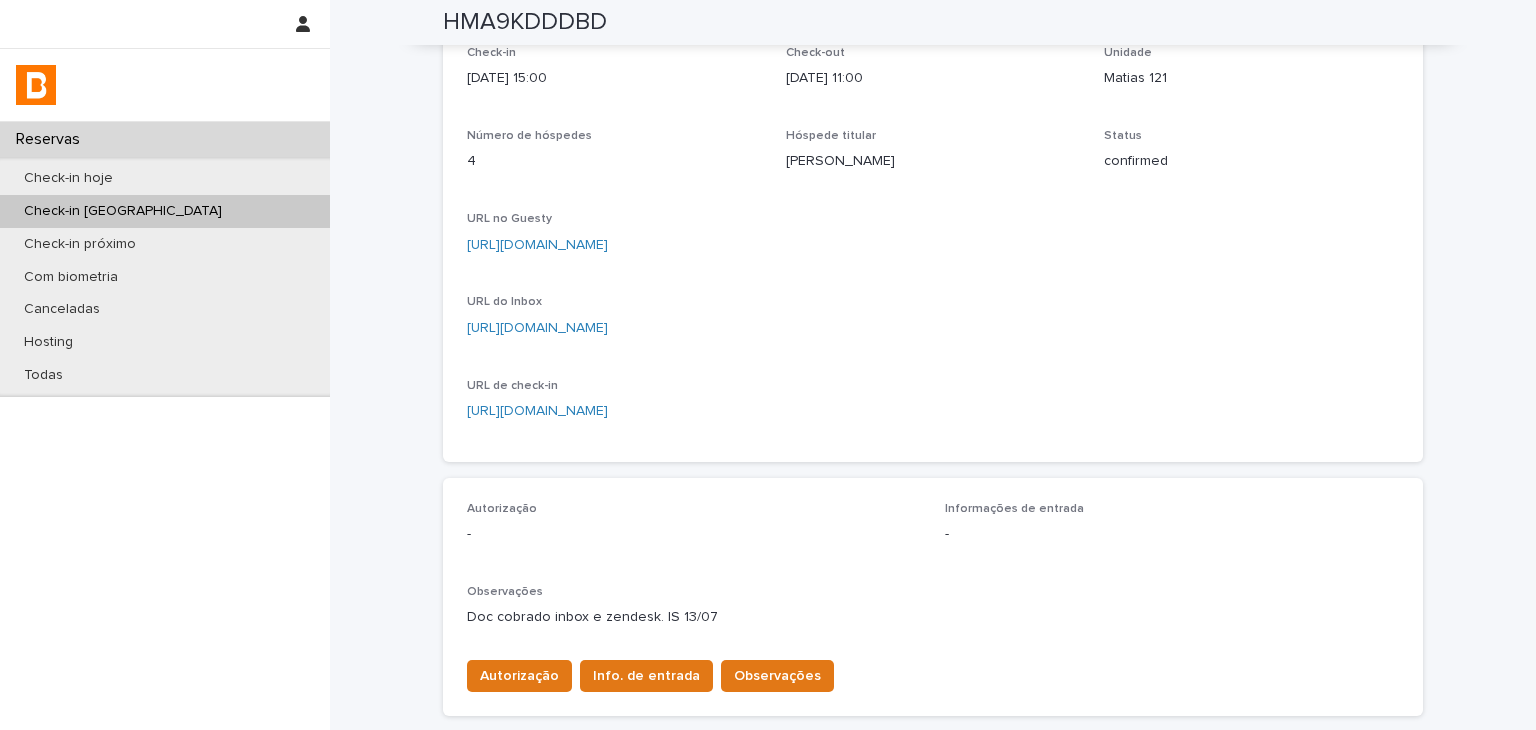 click on "[URL][DOMAIN_NAME]" at bounding box center [933, 245] 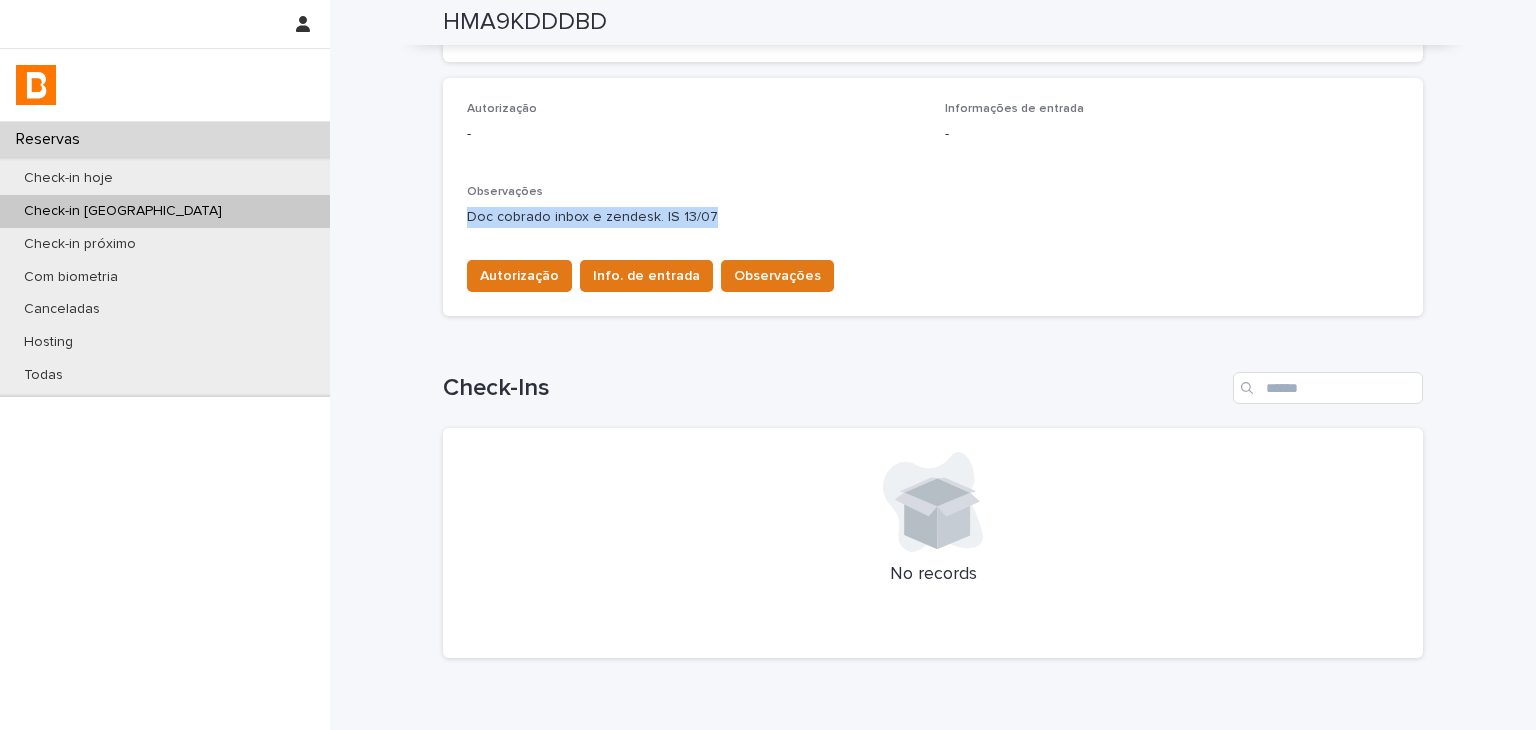 drag, startPoint x: 726, startPoint y: 212, endPoint x: 472, endPoint y: 231, distance: 254.70964 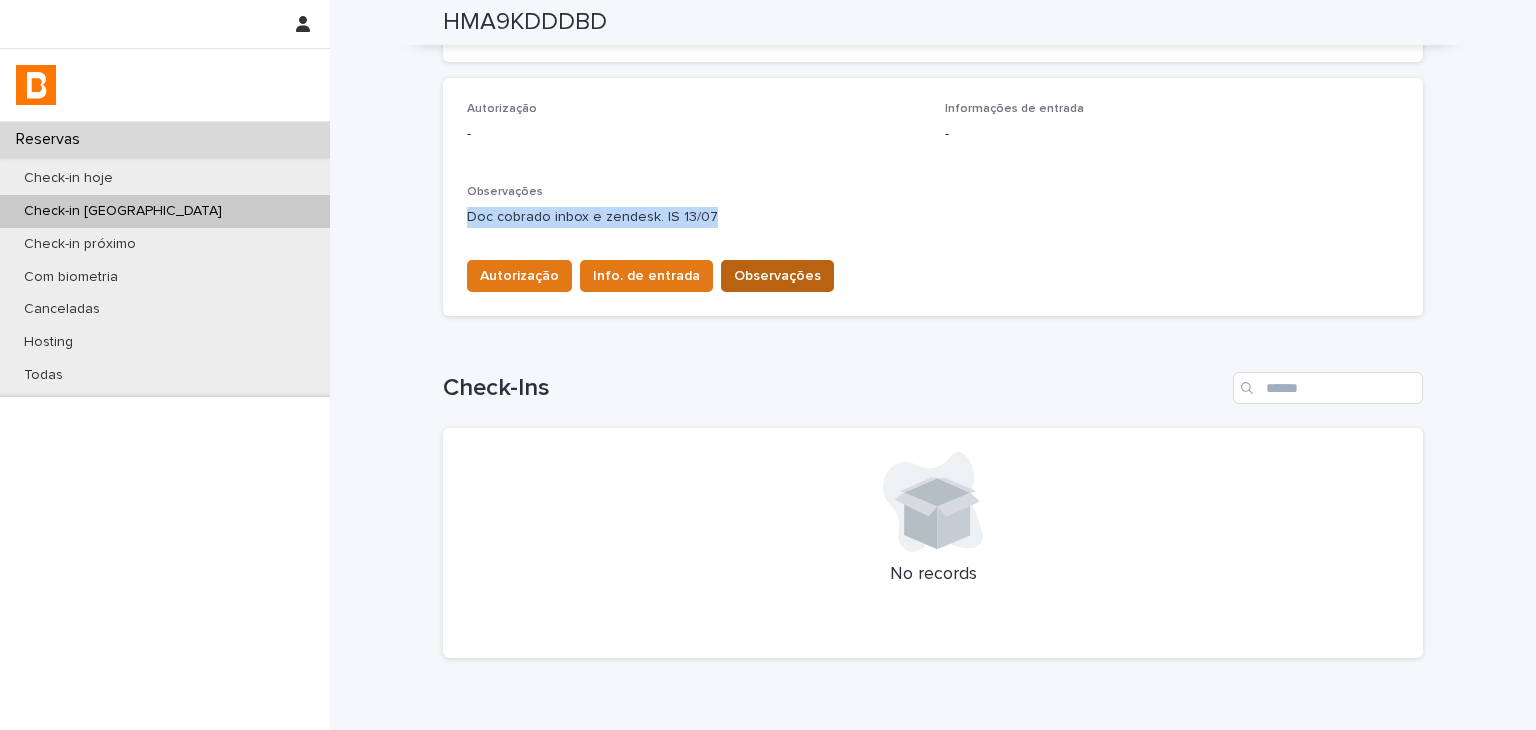 copy on "Doc cobrado inbox e zendesk. IS 13/07" 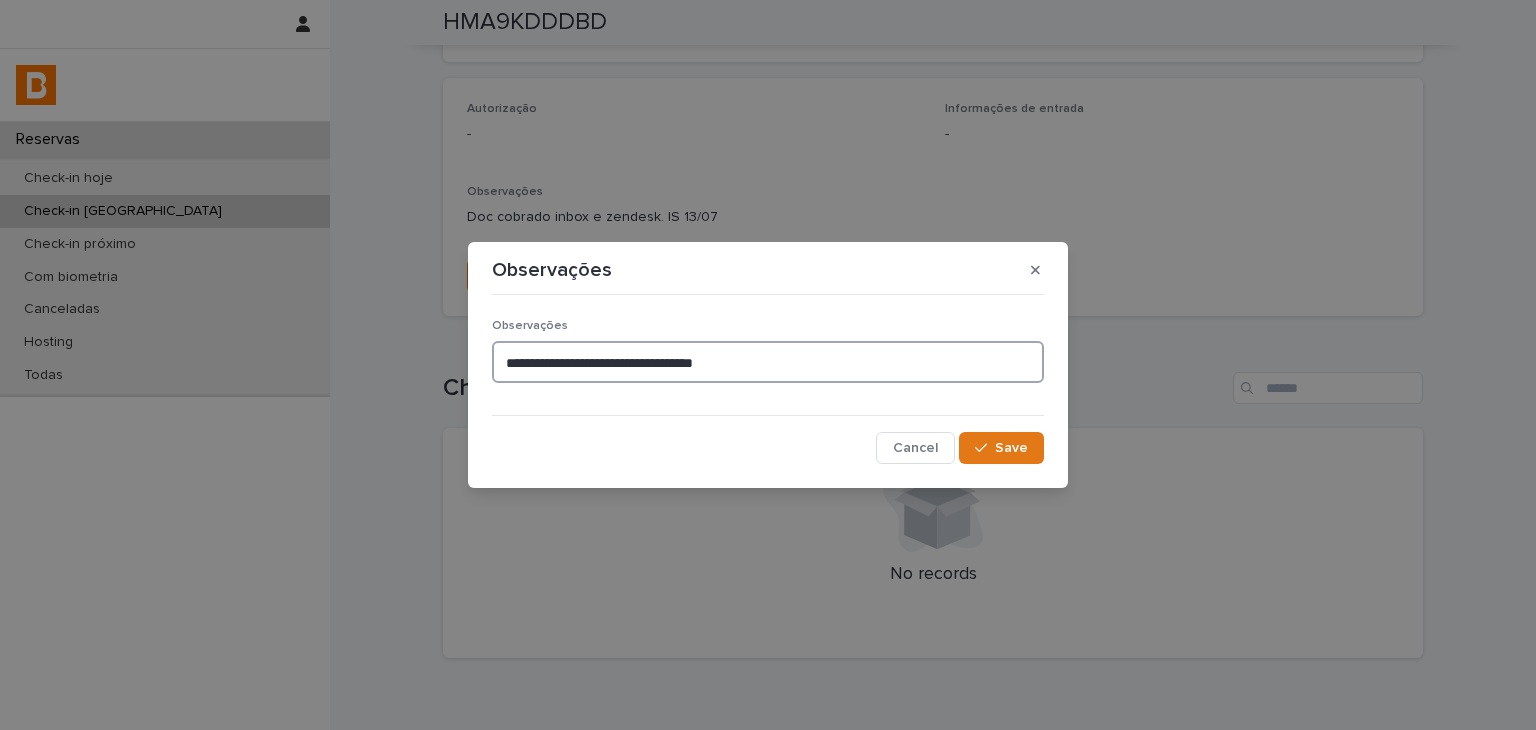 click on "**********" at bounding box center (768, 362) 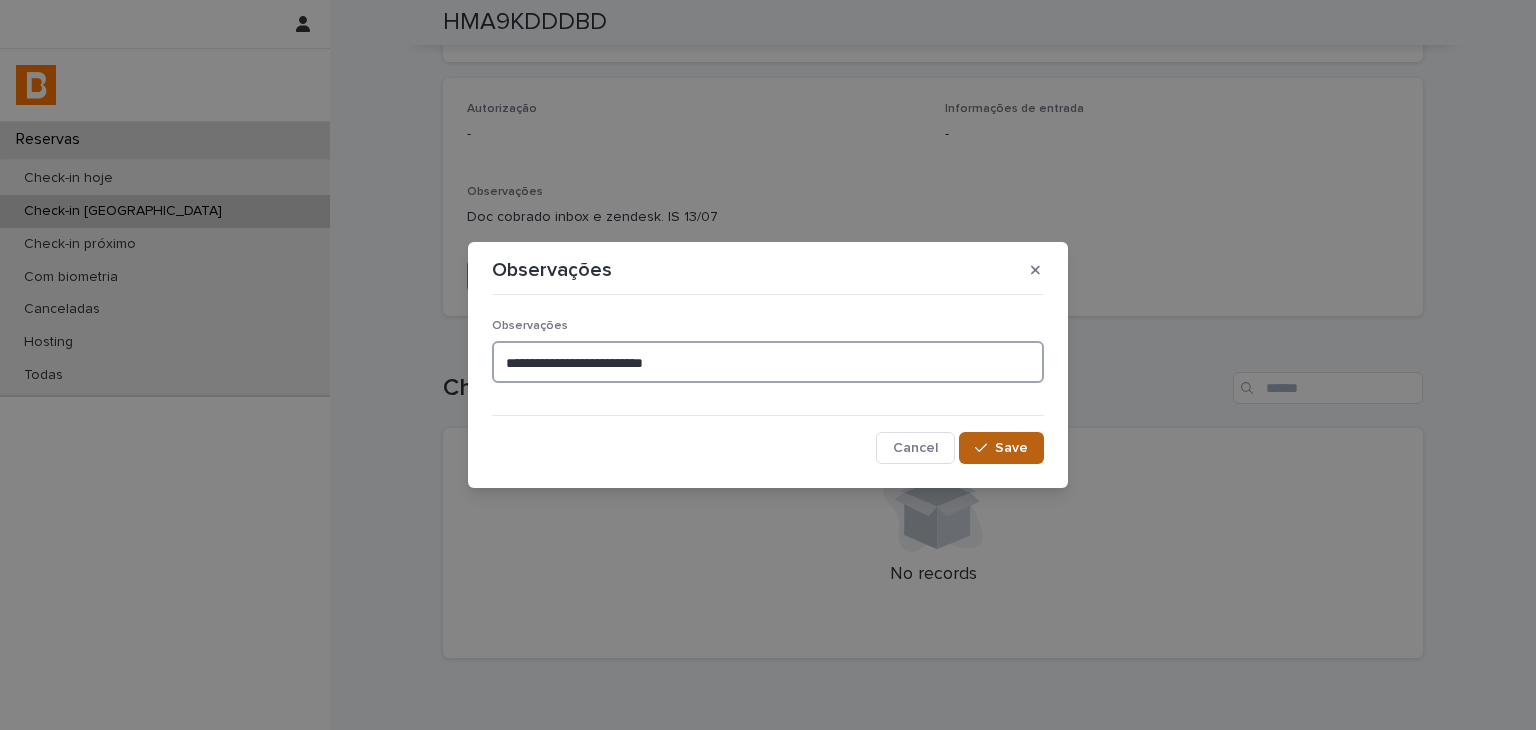type on "**********" 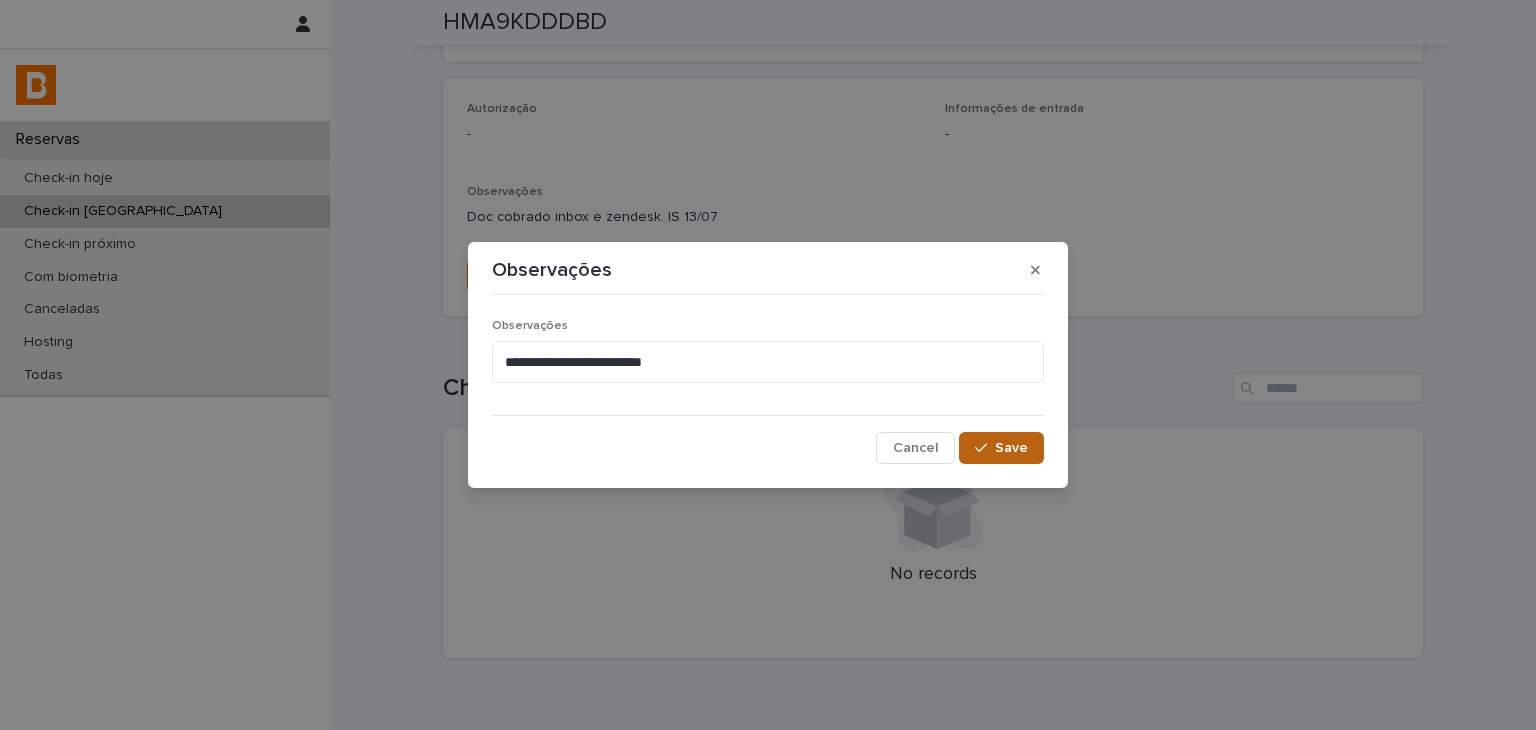 click on "Save" at bounding box center (1001, 448) 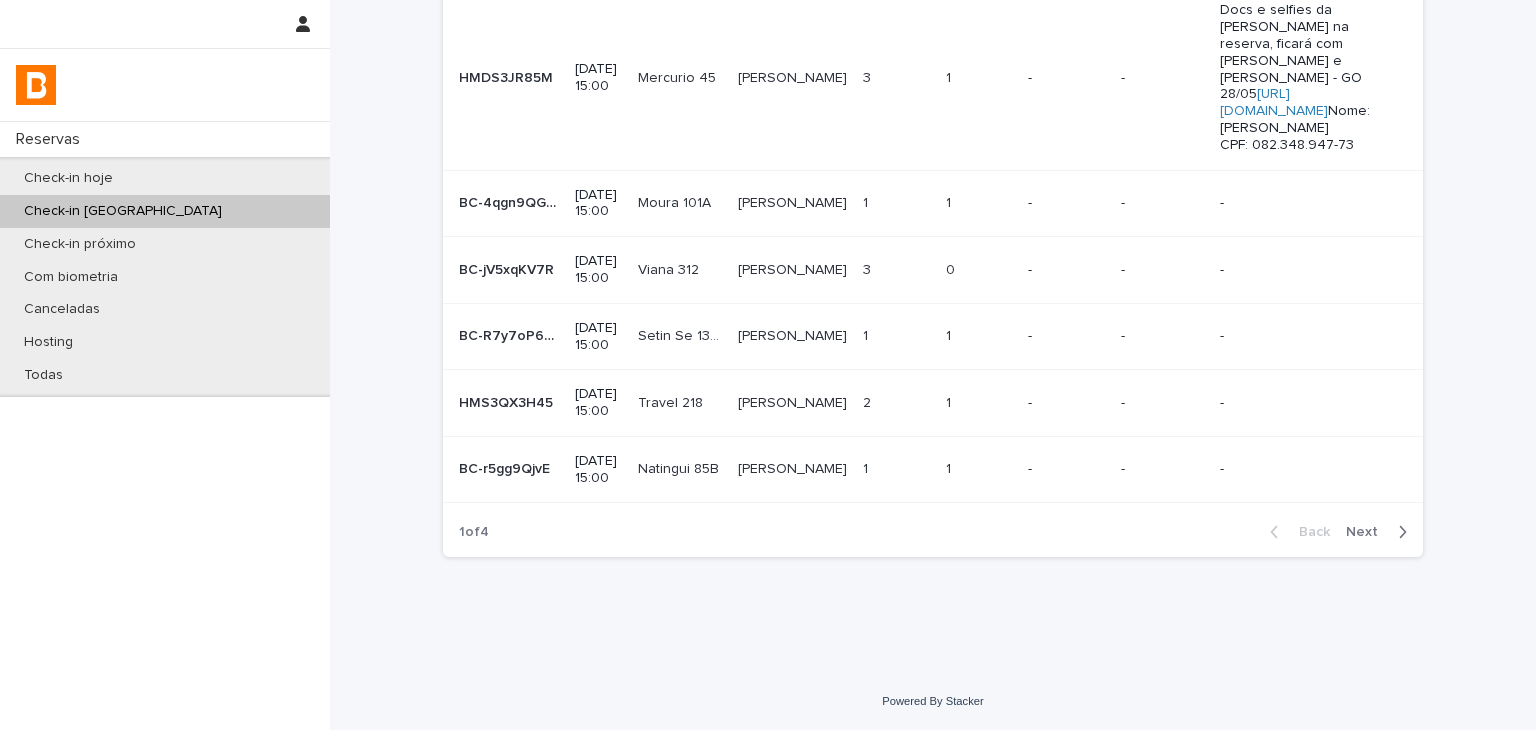 scroll, scrollTop: 0, scrollLeft: 0, axis: both 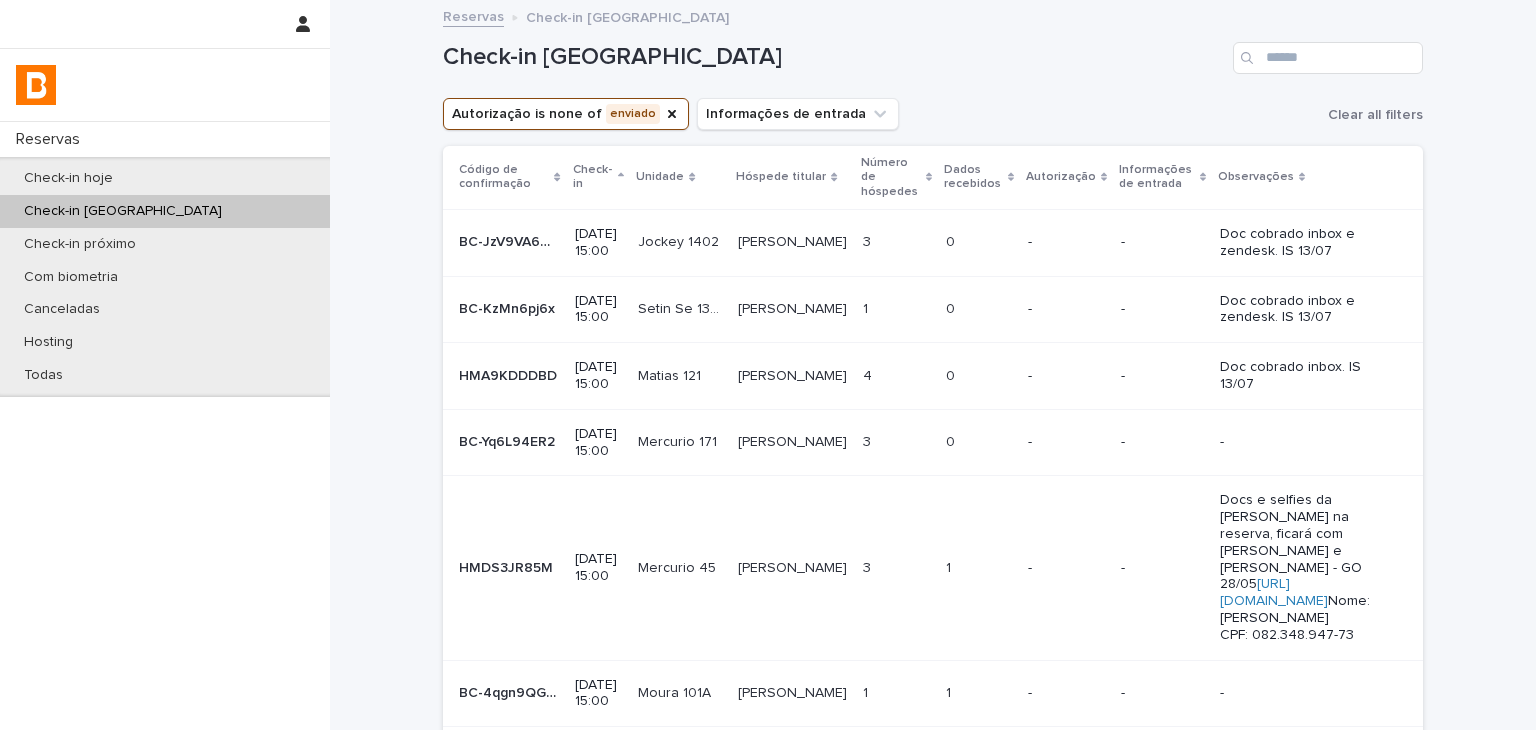 click on "-" at bounding box center [1066, 442] 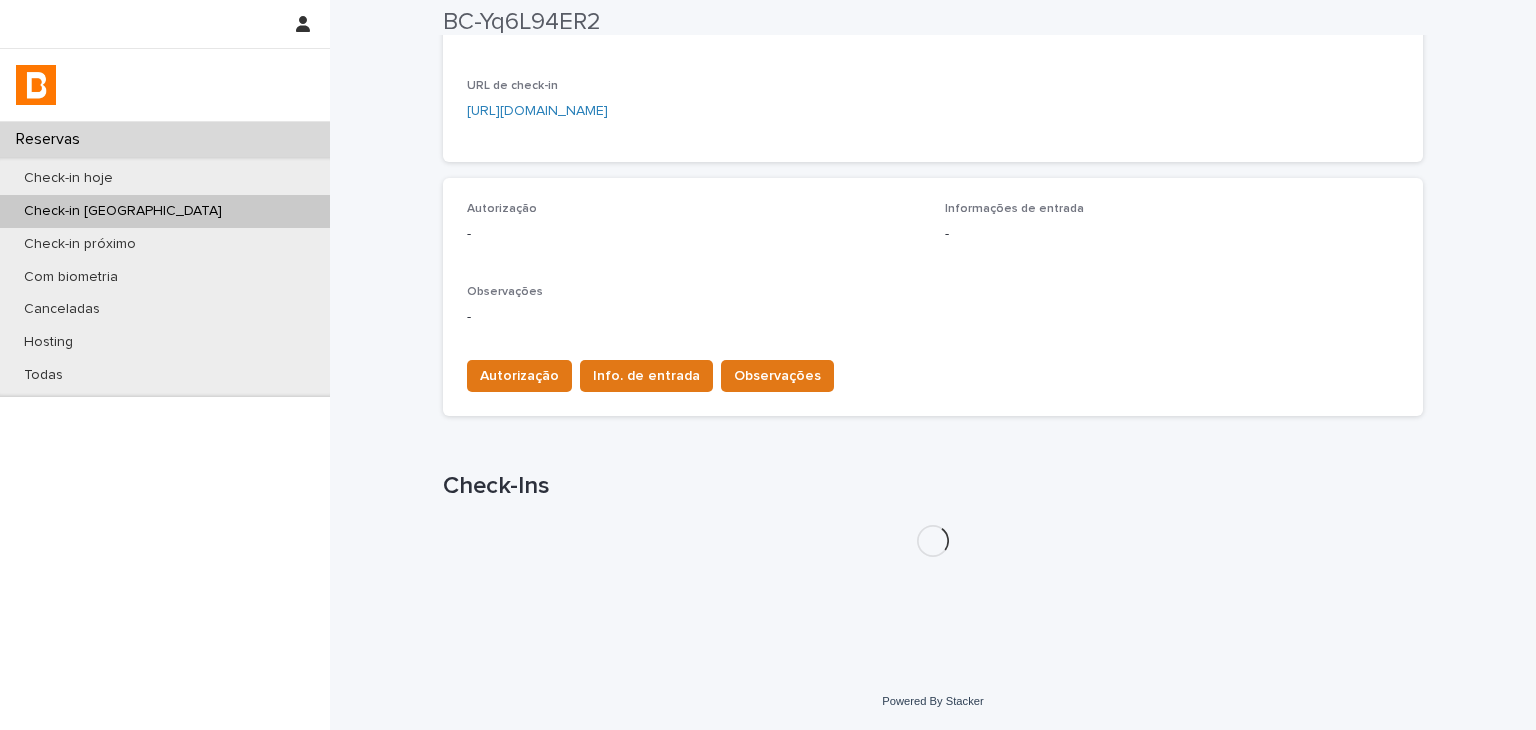 scroll, scrollTop: 524, scrollLeft: 0, axis: vertical 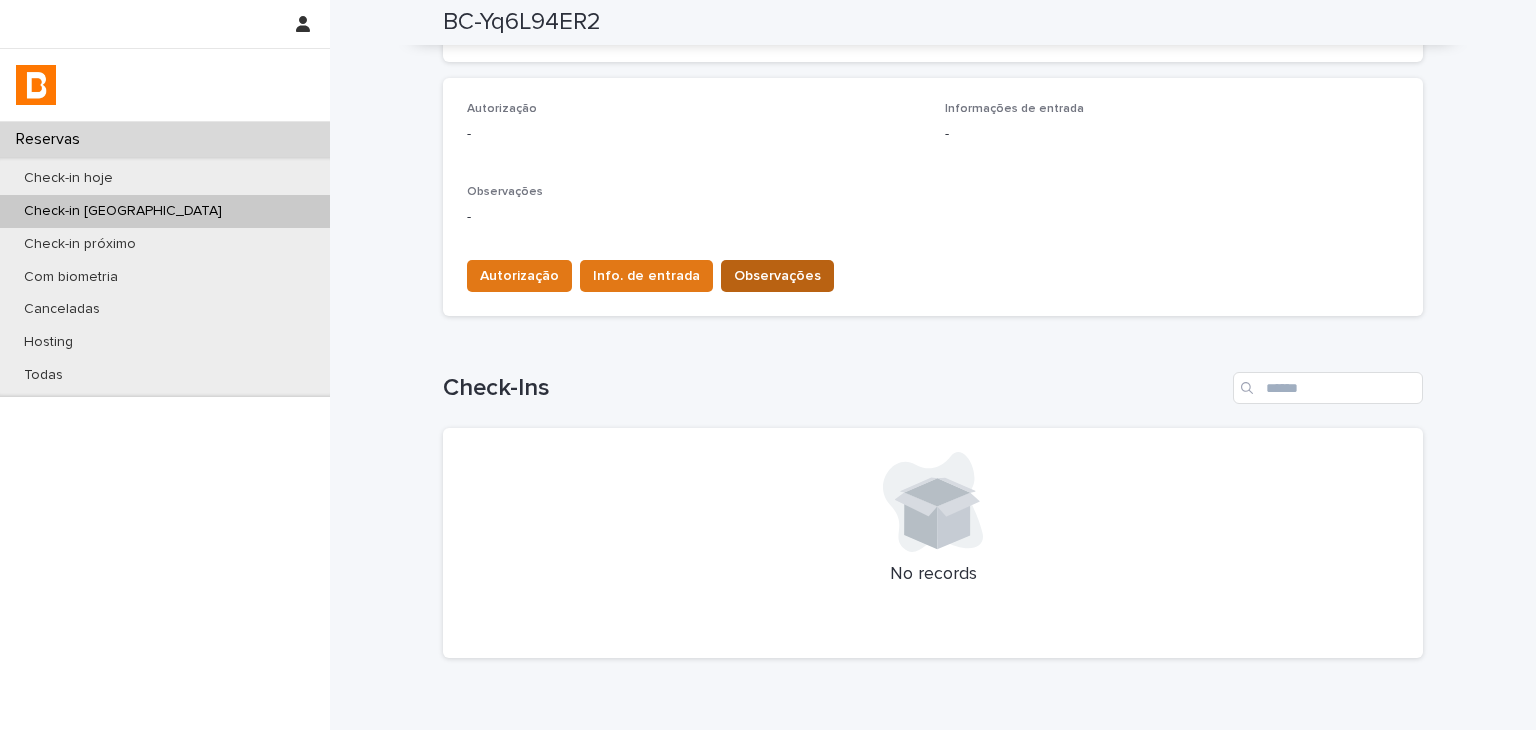 click on "Observações" at bounding box center [777, 276] 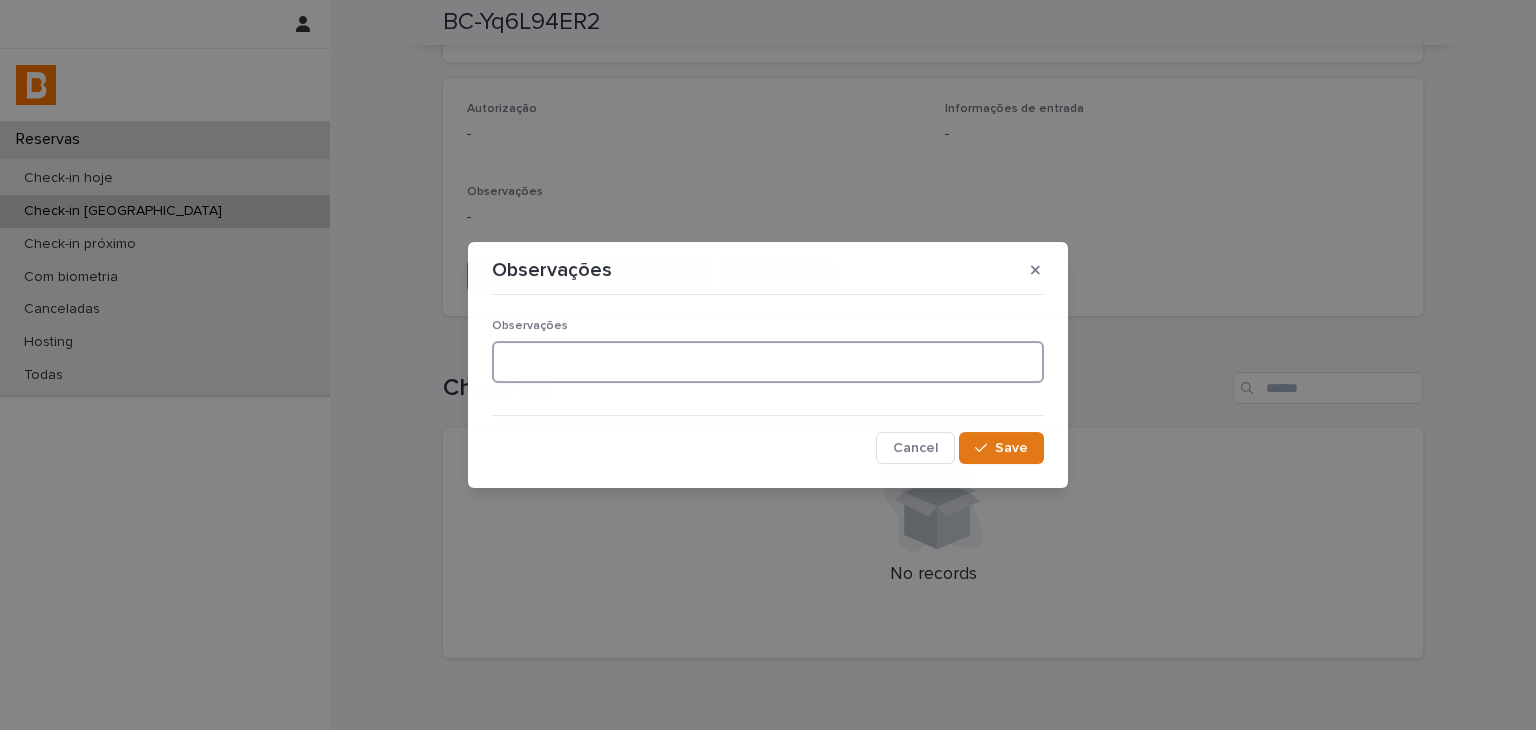 drag, startPoint x: 764, startPoint y: 290, endPoint x: 792, endPoint y: 380, distance: 94.254974 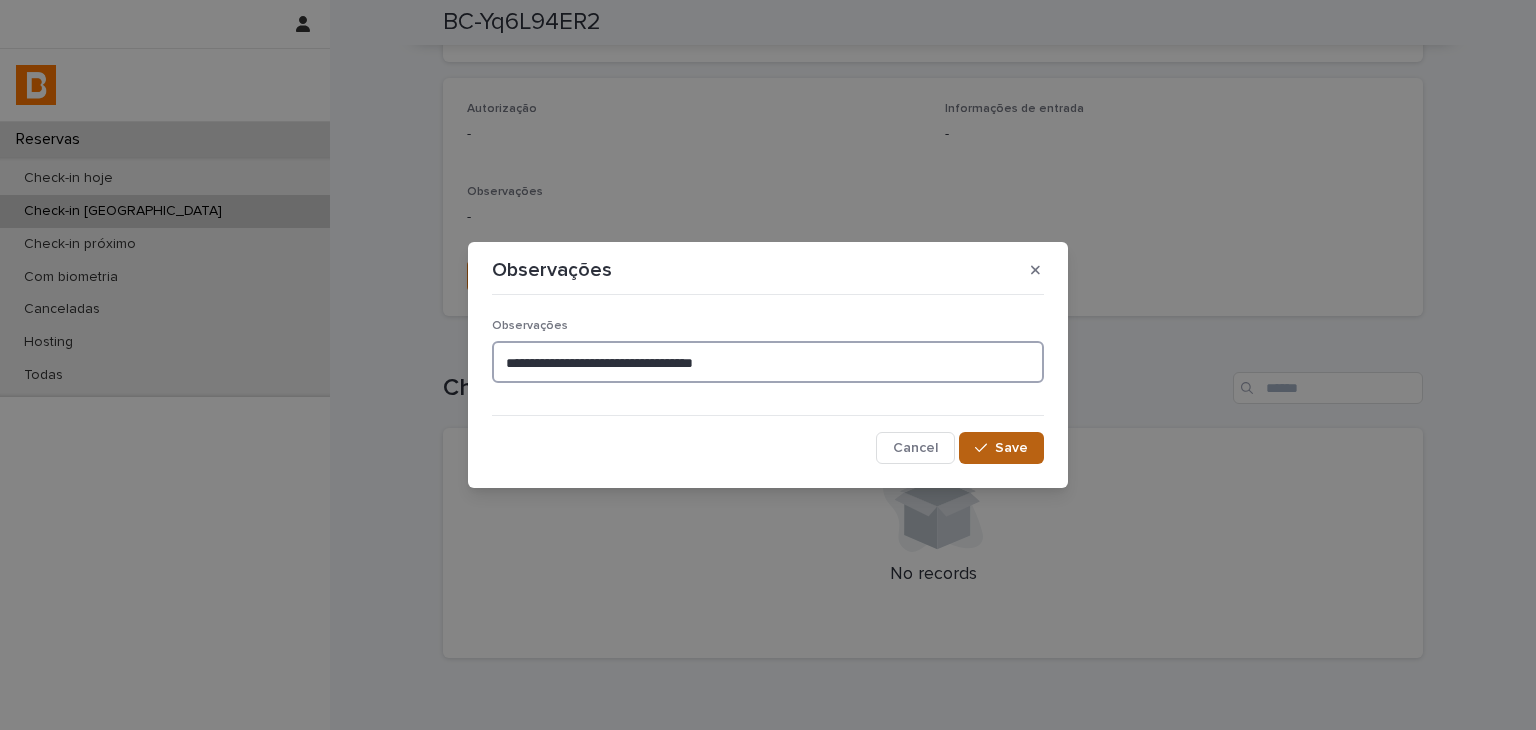 type on "**********" 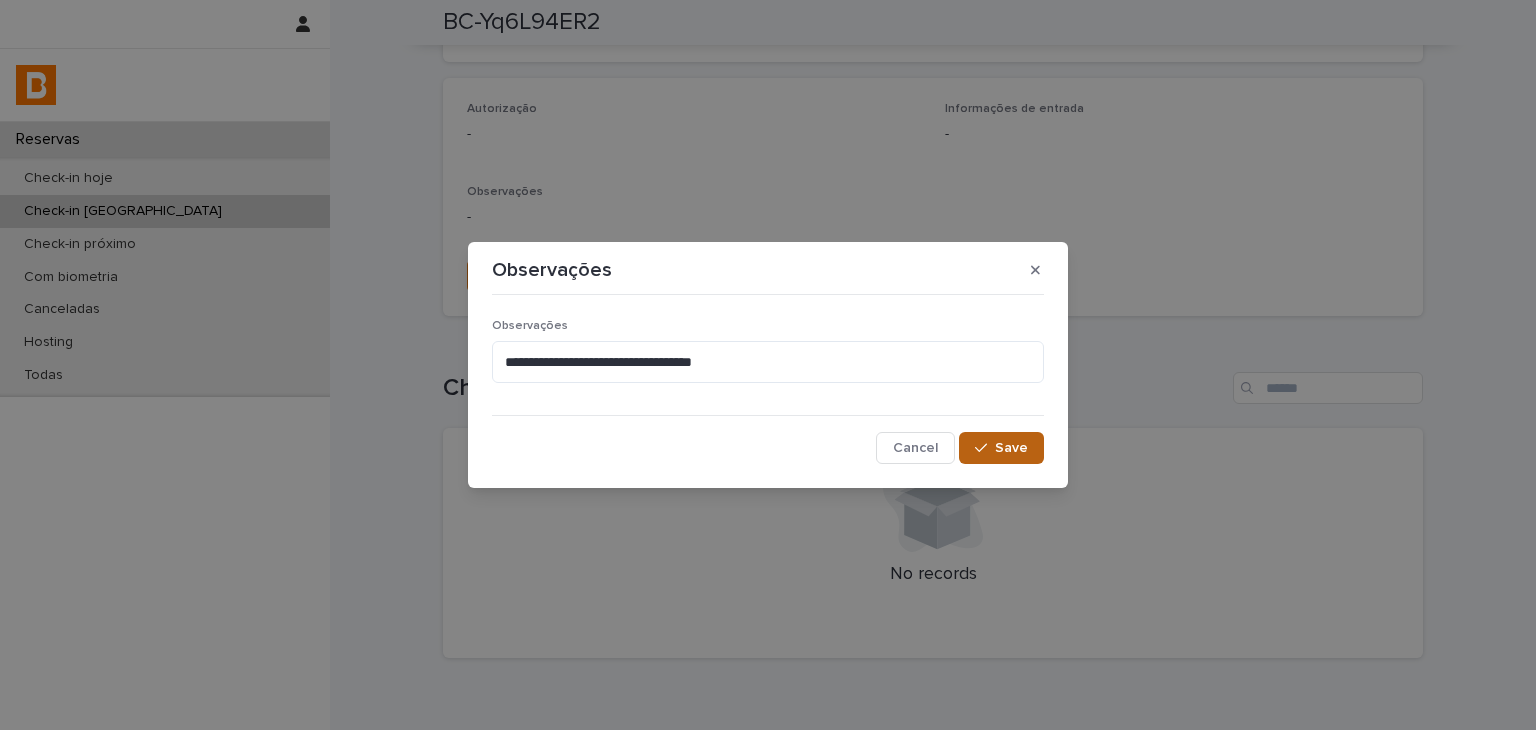 click 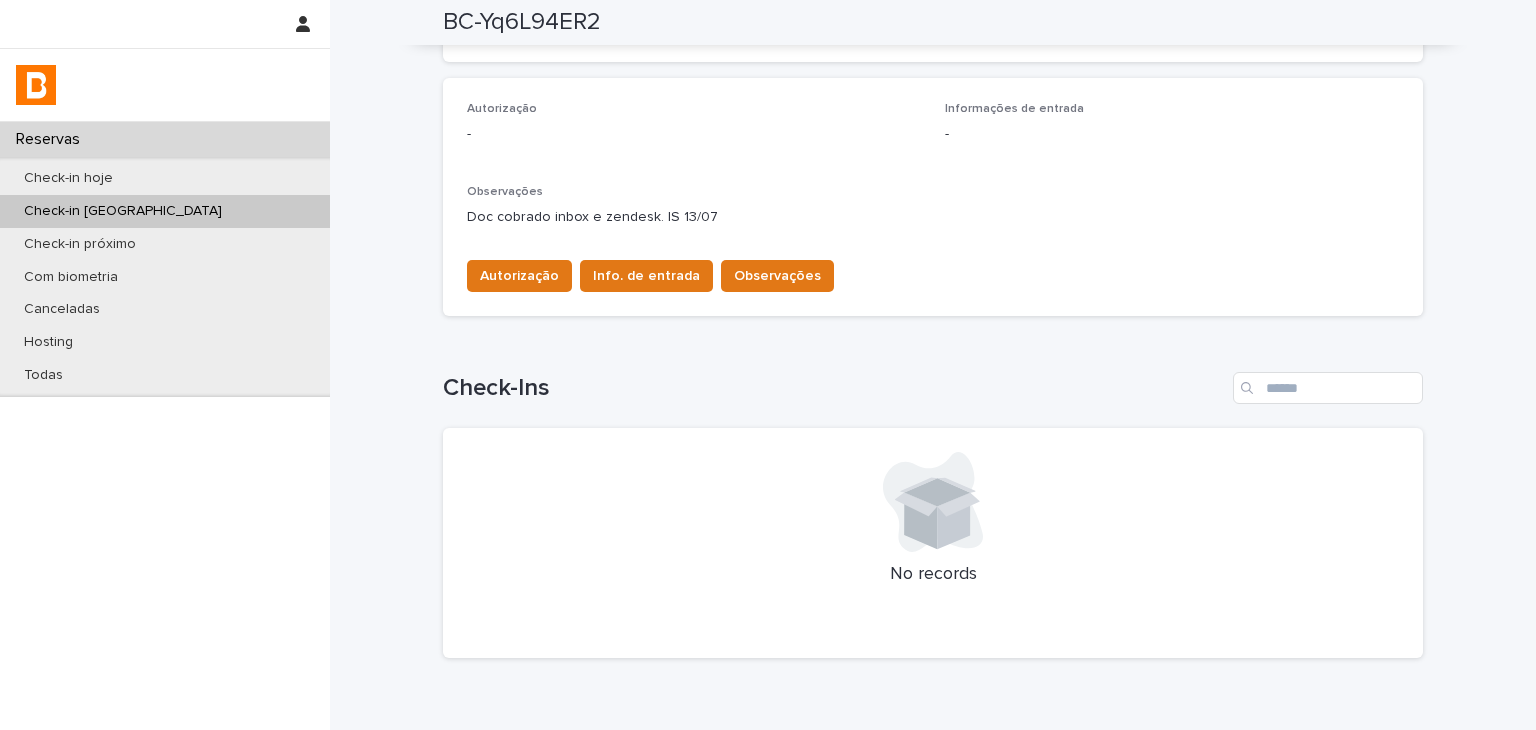 scroll, scrollTop: 24, scrollLeft: 0, axis: vertical 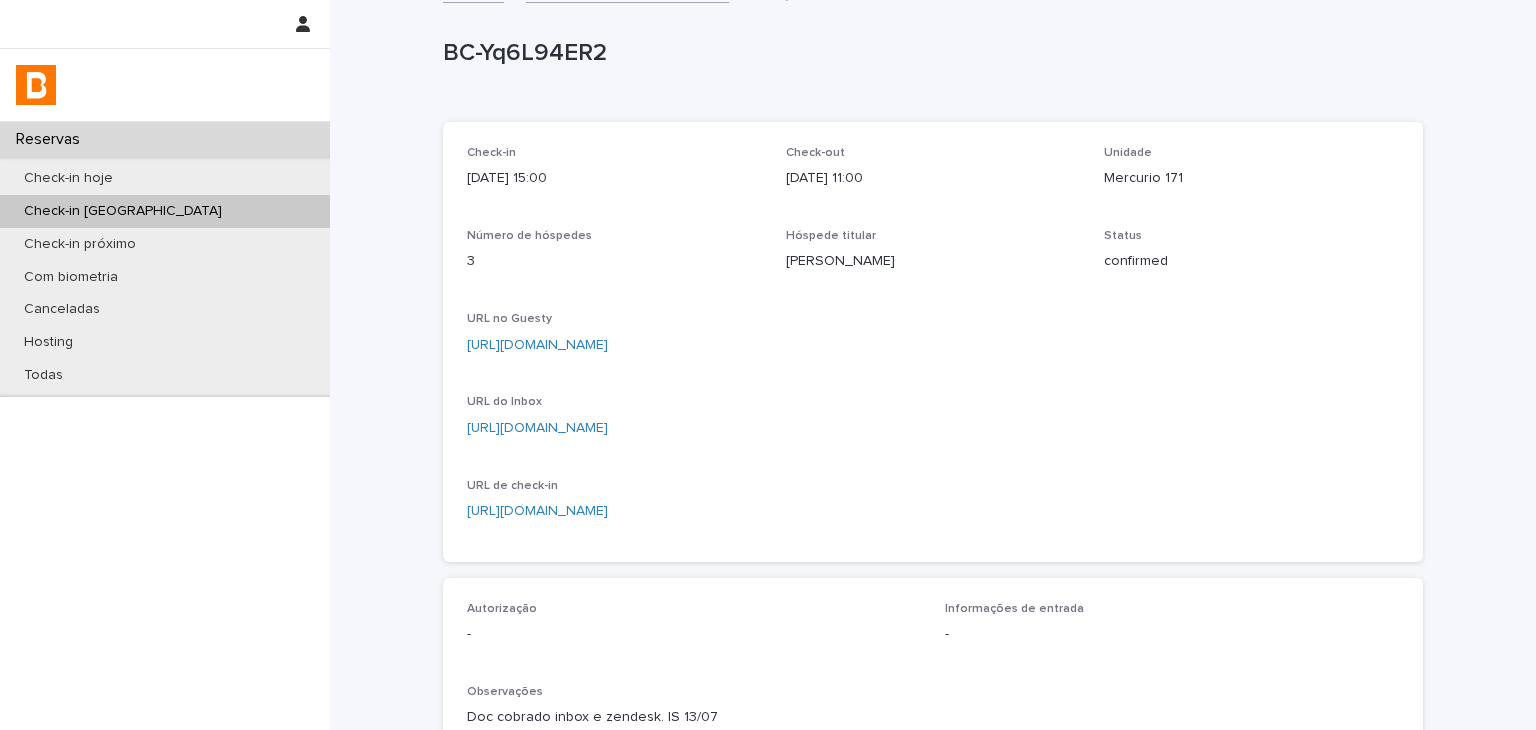 click on "[URL][DOMAIN_NAME]" at bounding box center [537, 345] 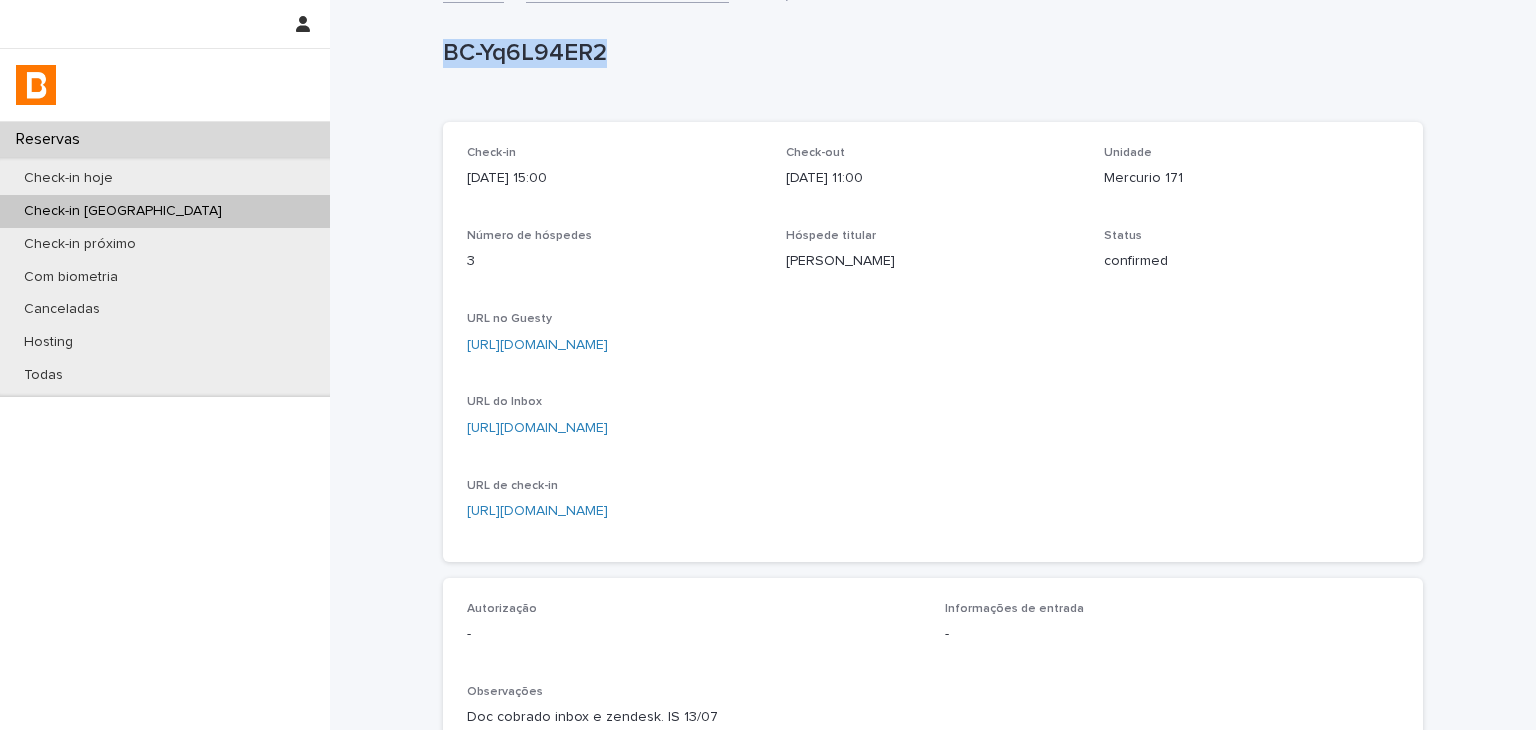 drag, startPoint x: 421, startPoint y: 48, endPoint x: 594, endPoint y: 45, distance: 173.02602 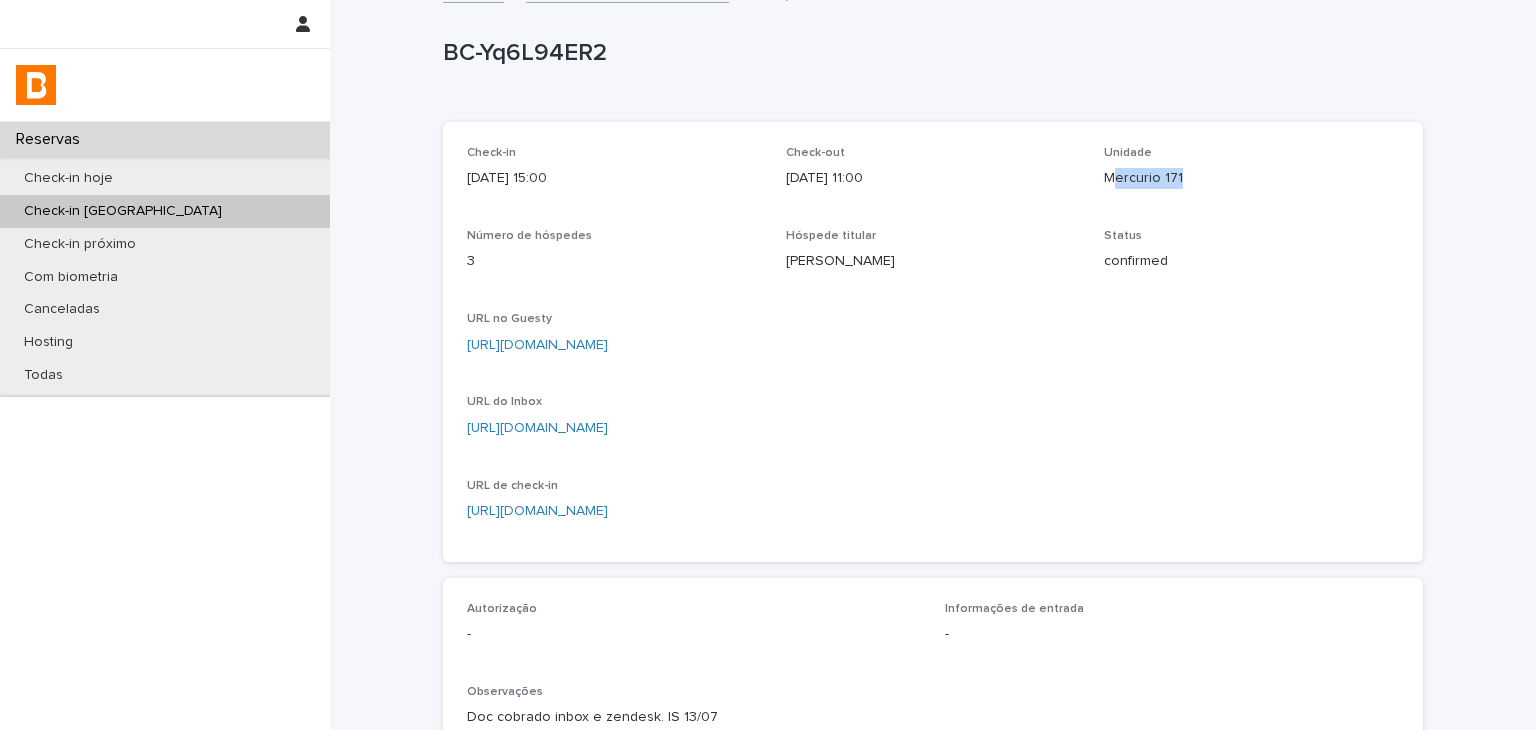 drag, startPoint x: 1104, startPoint y: 181, endPoint x: 1196, endPoint y: 174, distance: 92.26592 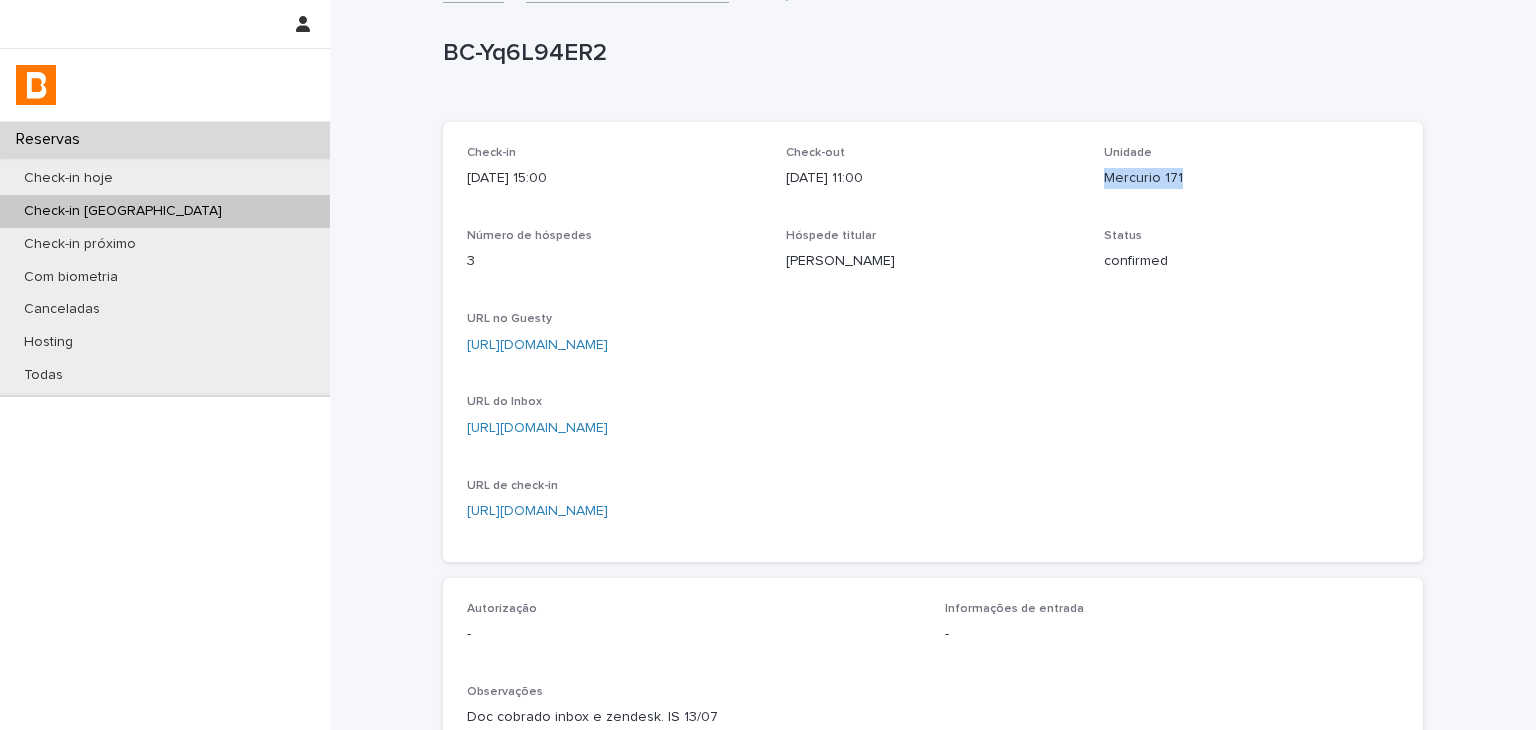 drag, startPoint x: 1107, startPoint y: 180, endPoint x: 1189, endPoint y: 180, distance: 82 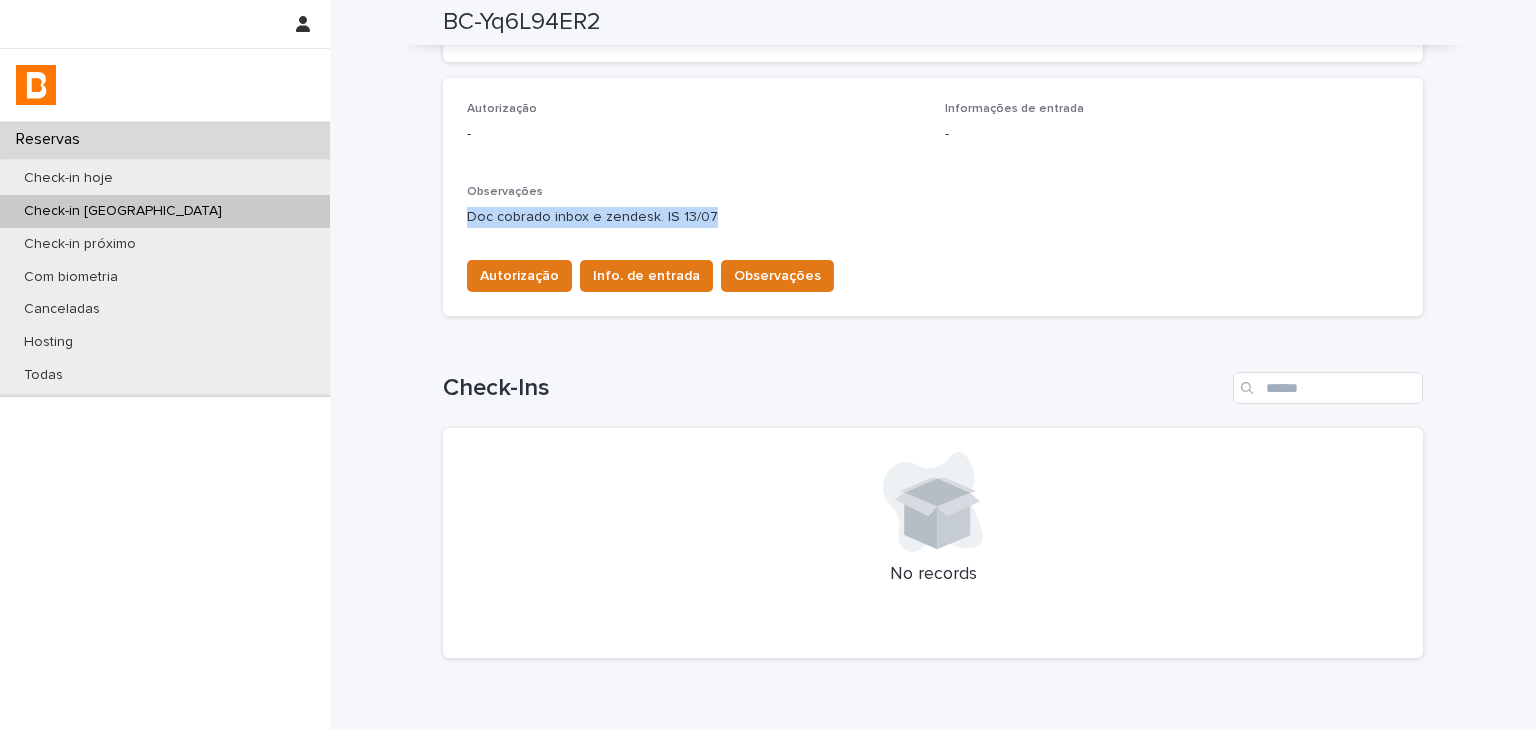 drag, startPoint x: 463, startPoint y: 225, endPoint x: 702, endPoint y: 222, distance: 239.01883 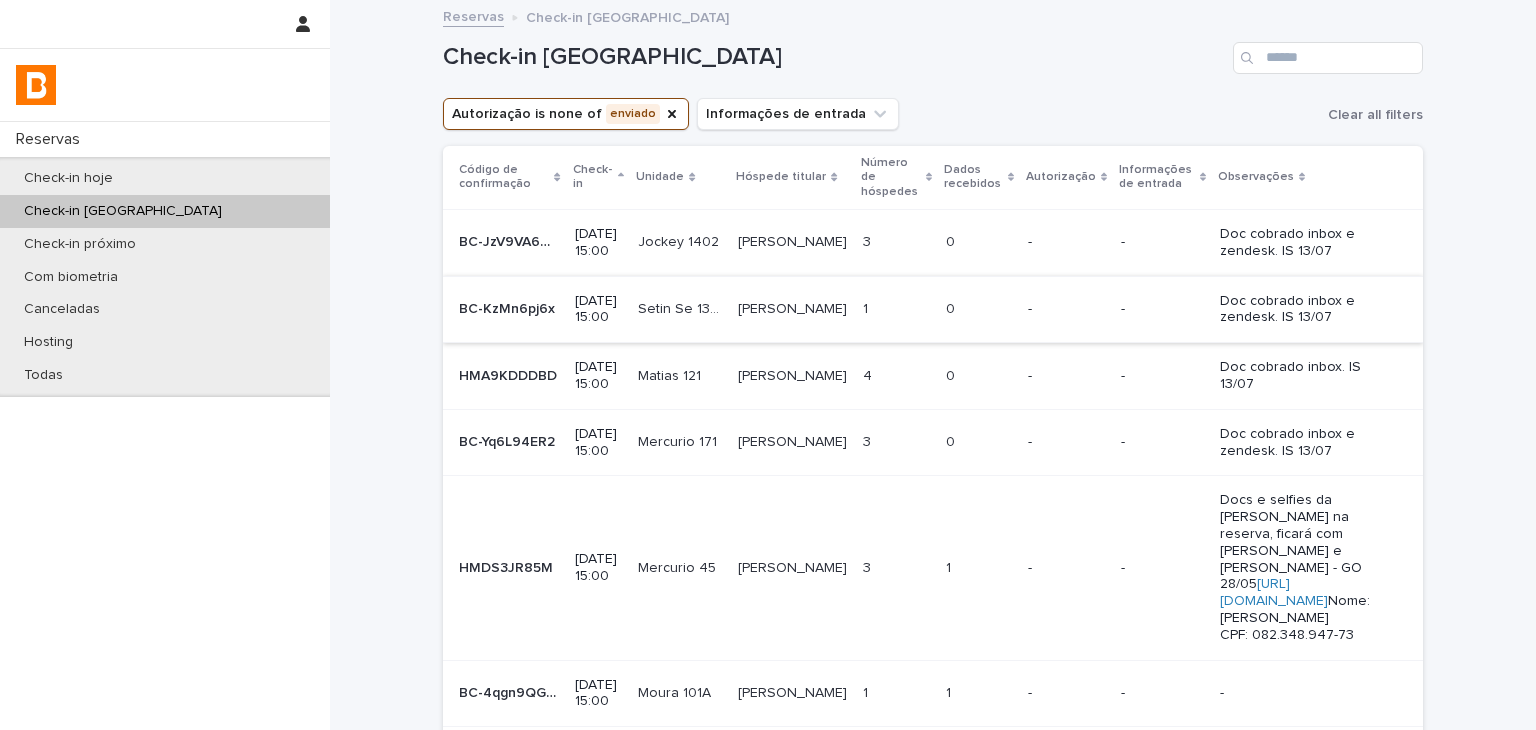 scroll, scrollTop: 100, scrollLeft: 0, axis: vertical 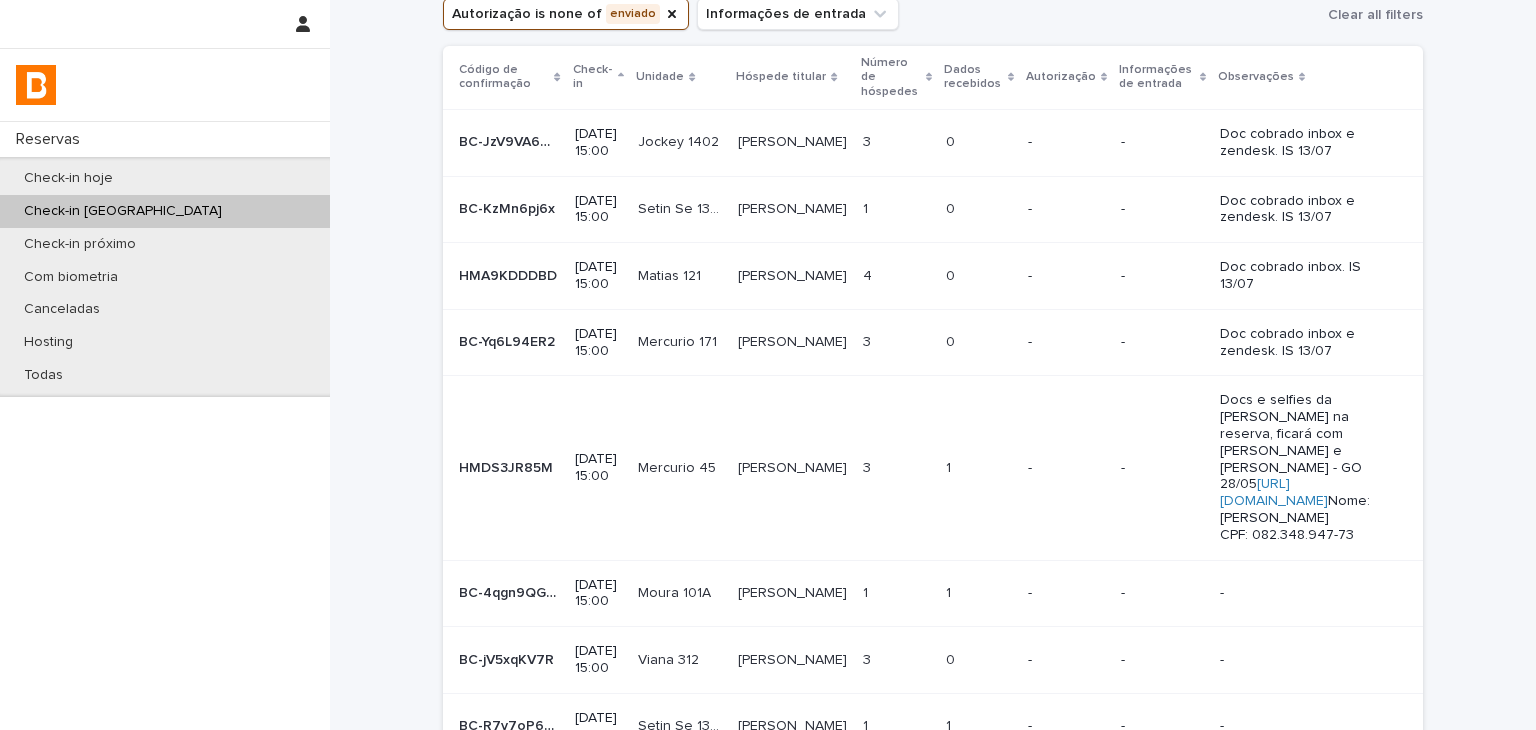 click at bounding box center [979, 468] 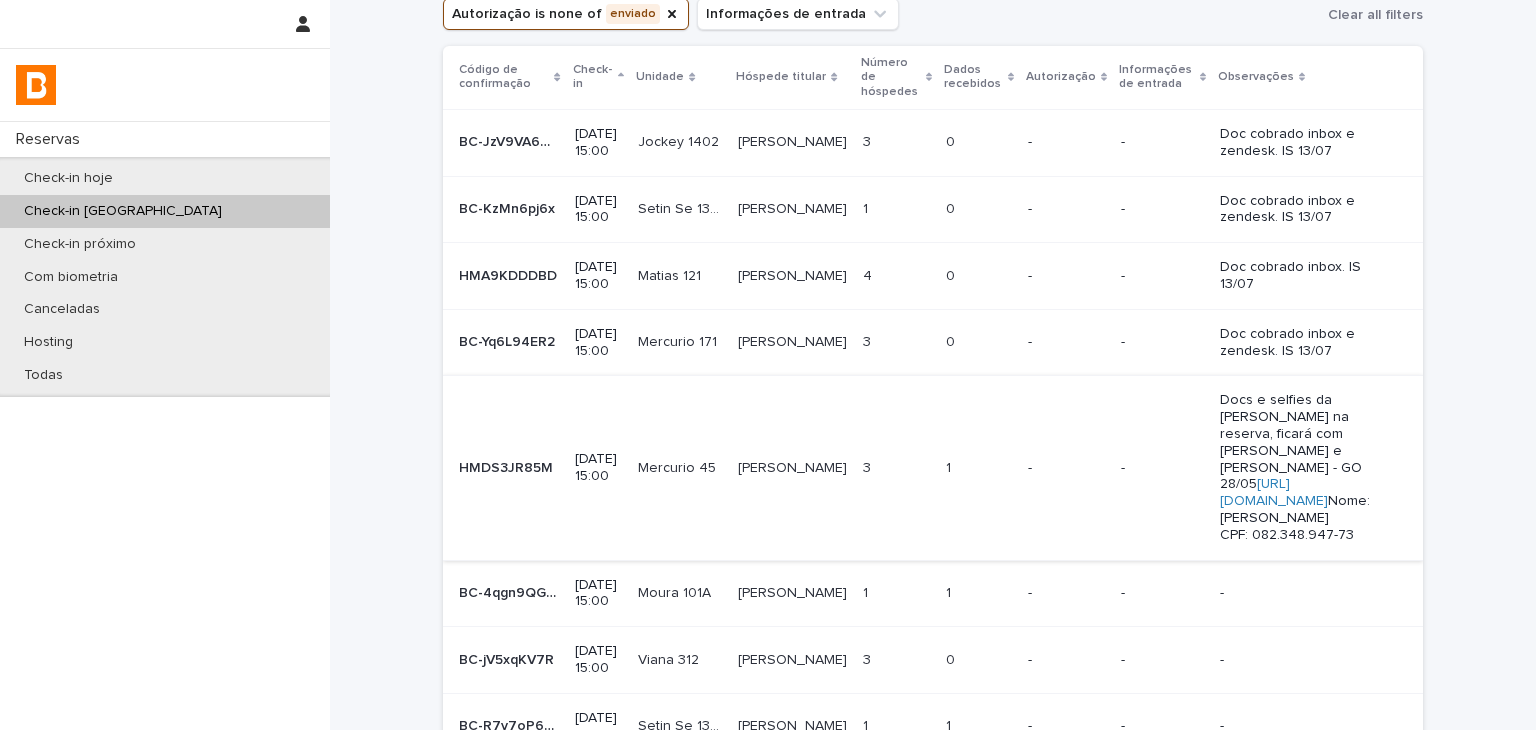 scroll, scrollTop: 0, scrollLeft: 0, axis: both 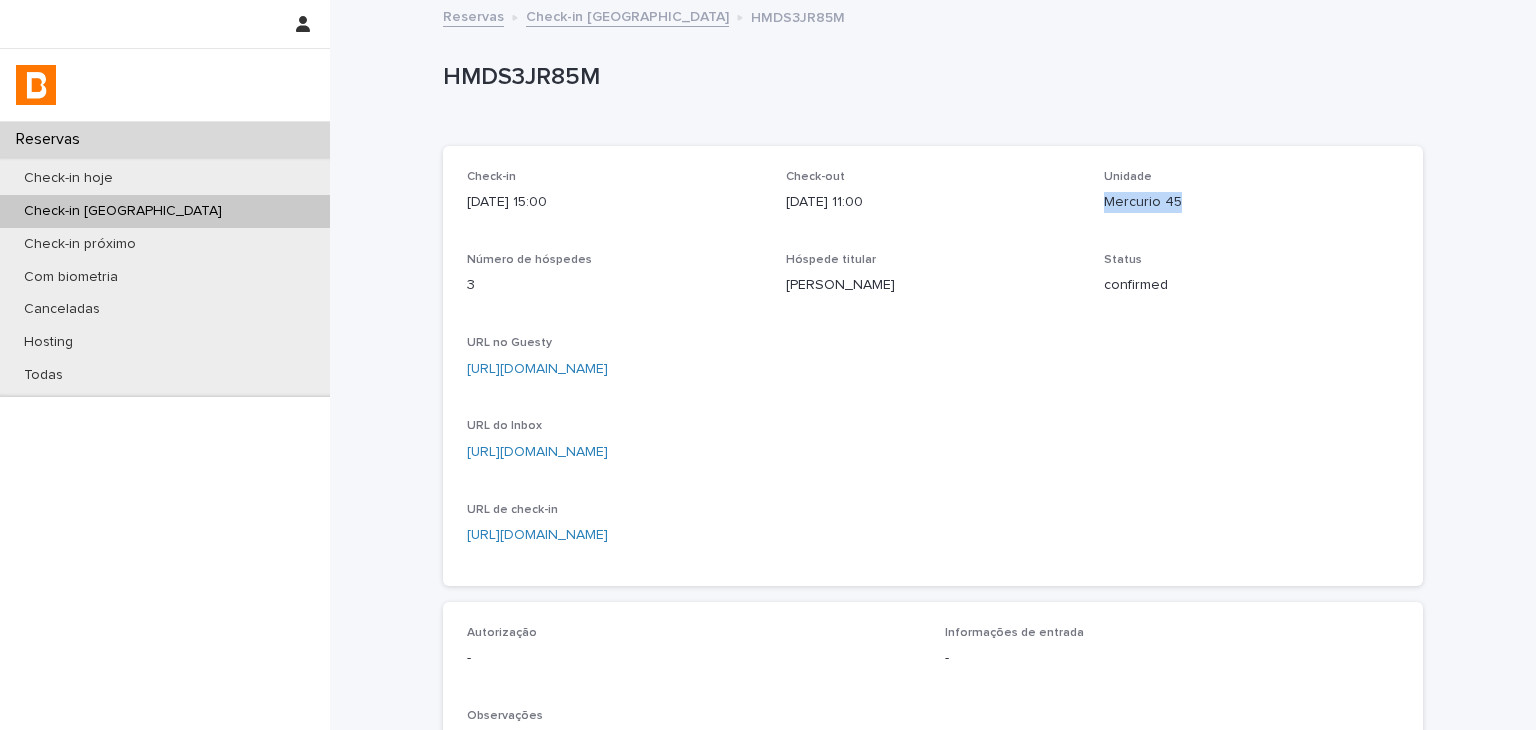 drag, startPoint x: 1108, startPoint y: 205, endPoint x: 1175, endPoint y: 205, distance: 67 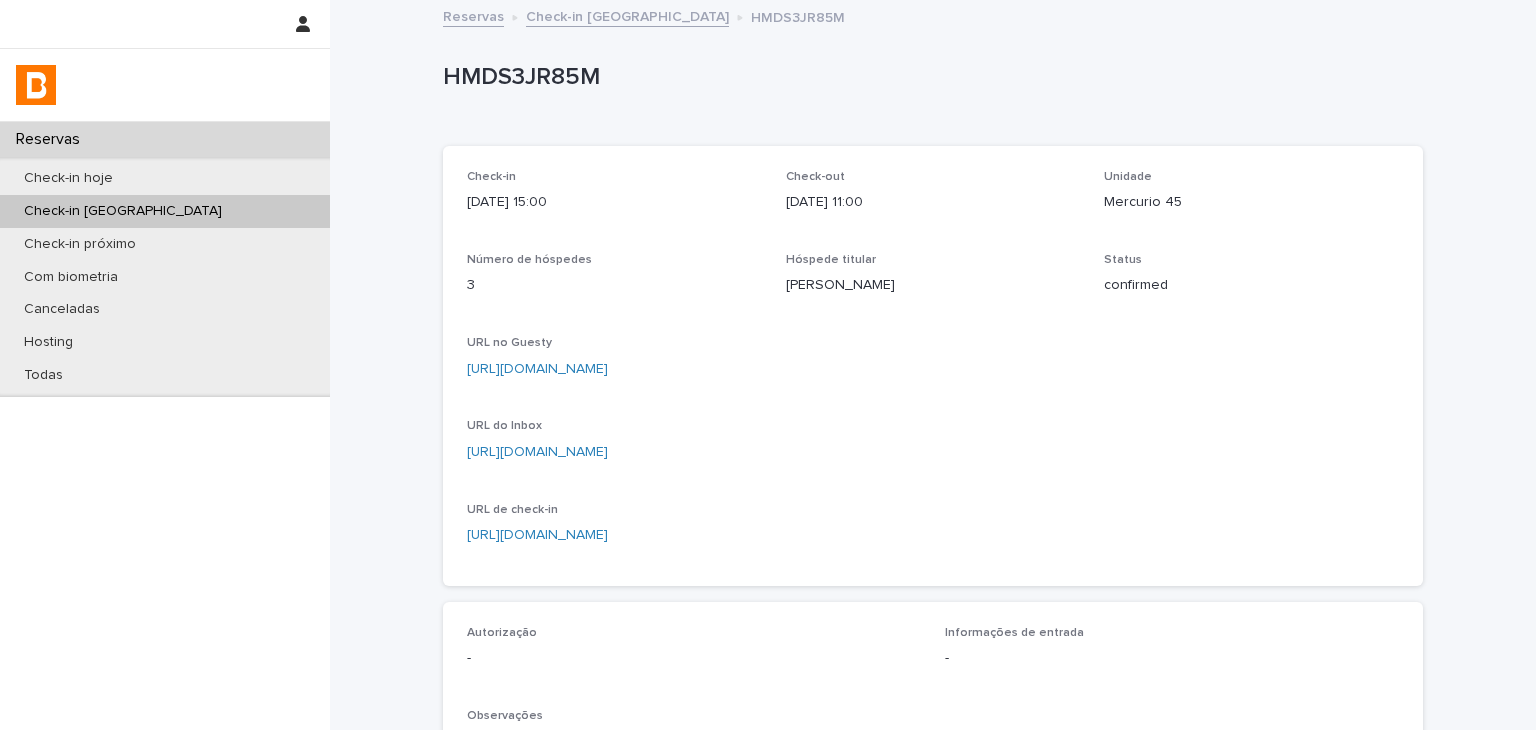 click on "Loading... Saving… Loading... Saving… HMDS3JR85M HMDS3JR85M Sorry, there was an error saving your record. Please try again. Please fill out the required fields below. Loading... Saving… Loading... Saving… Loading... Saving… Check-in [DATE] 15:00 Check-out [DATE] 11:00 Unidade Mercurio 45 Número de hóspedes 3 Hóspede titular [PERSON_NAME] Status confirmed URL no Guesty [URL][DOMAIN_NAME] URL do Inbox [URL][DOMAIN_NAME] URL de check-in [URL][DOMAIN_NAME] Loading... Saving… Autorização - Informações de entrada - Observações Docs e selfies da [PERSON_NAME] na reserva, ficará com [PERSON_NAME] e [PERSON_NAME] - GO 28/05
[URL][DOMAIN_NAME]
Nome: [PERSON_NAME]
CPF: 082.348.947-73 Autorização Info. de entrada Observações Loading... Saving… Check-Ins" at bounding box center [933, 625] 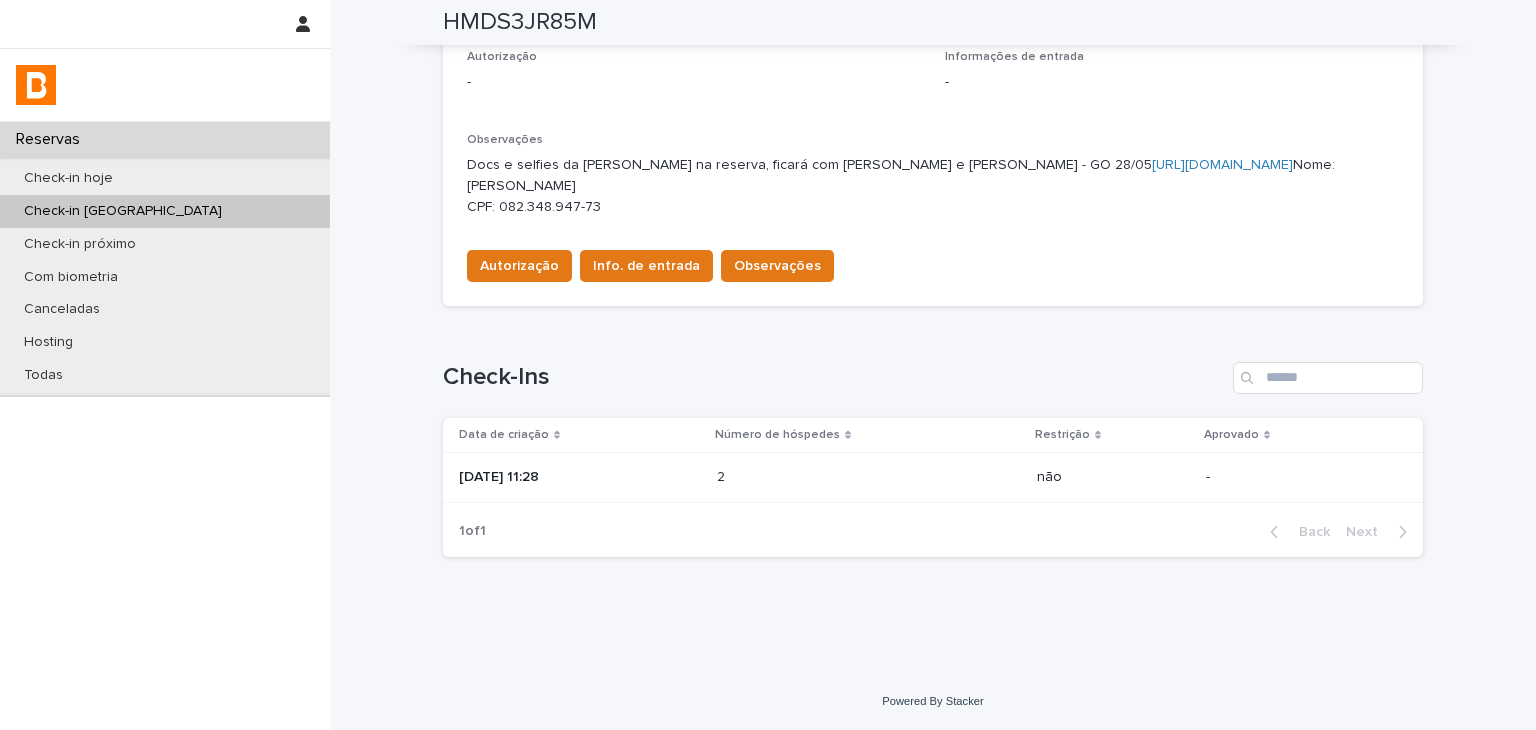 click on "Docs e selfies da [PERSON_NAME] na reserva, ficará com [PERSON_NAME] e [PERSON_NAME] - GO 28/05
[URL][DOMAIN_NAME]
Nome: [PERSON_NAME]
CPF: 082.348.947-73" at bounding box center [933, 186] 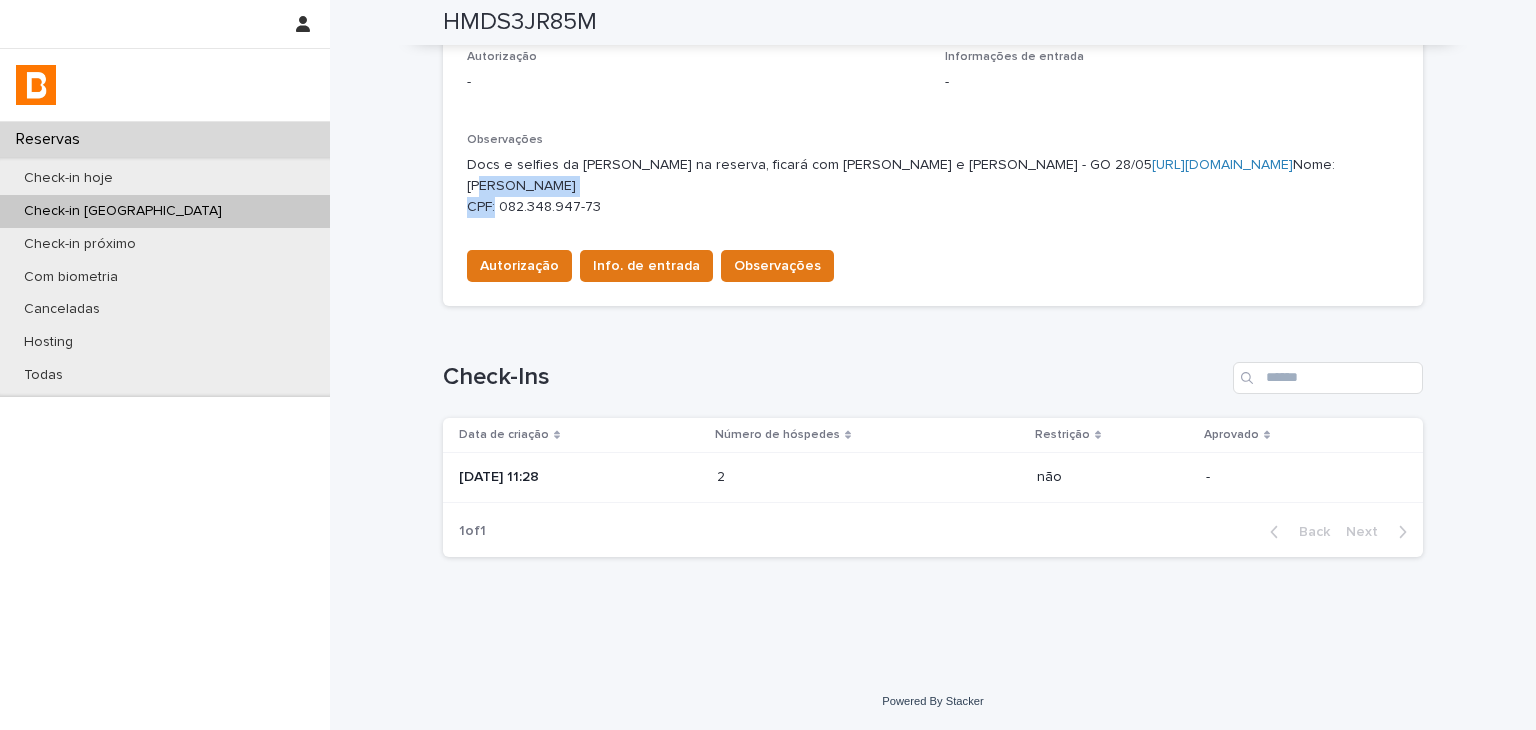 drag, startPoint x: 539, startPoint y: 203, endPoint x: 582, endPoint y: 201, distance: 43.046486 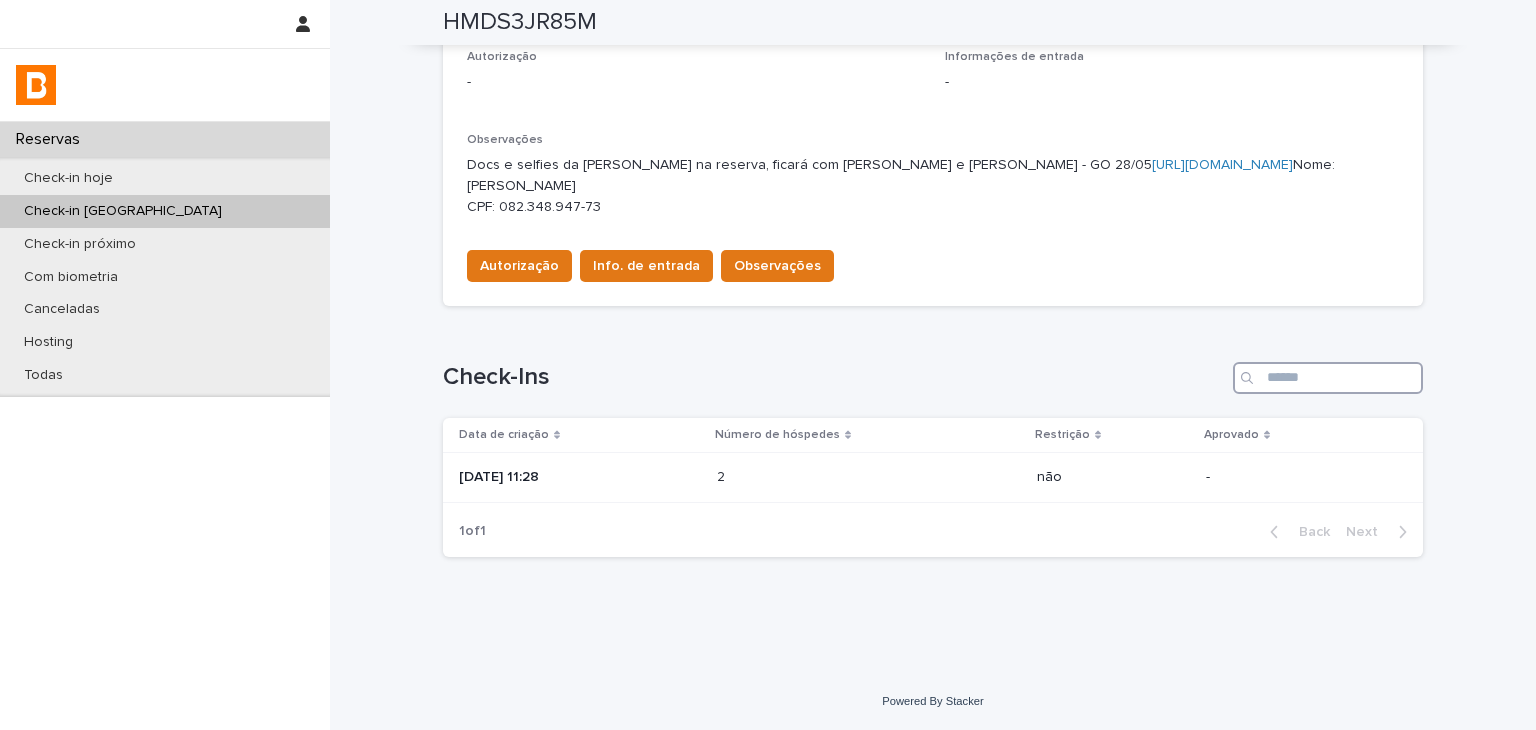 click at bounding box center (1328, 378) 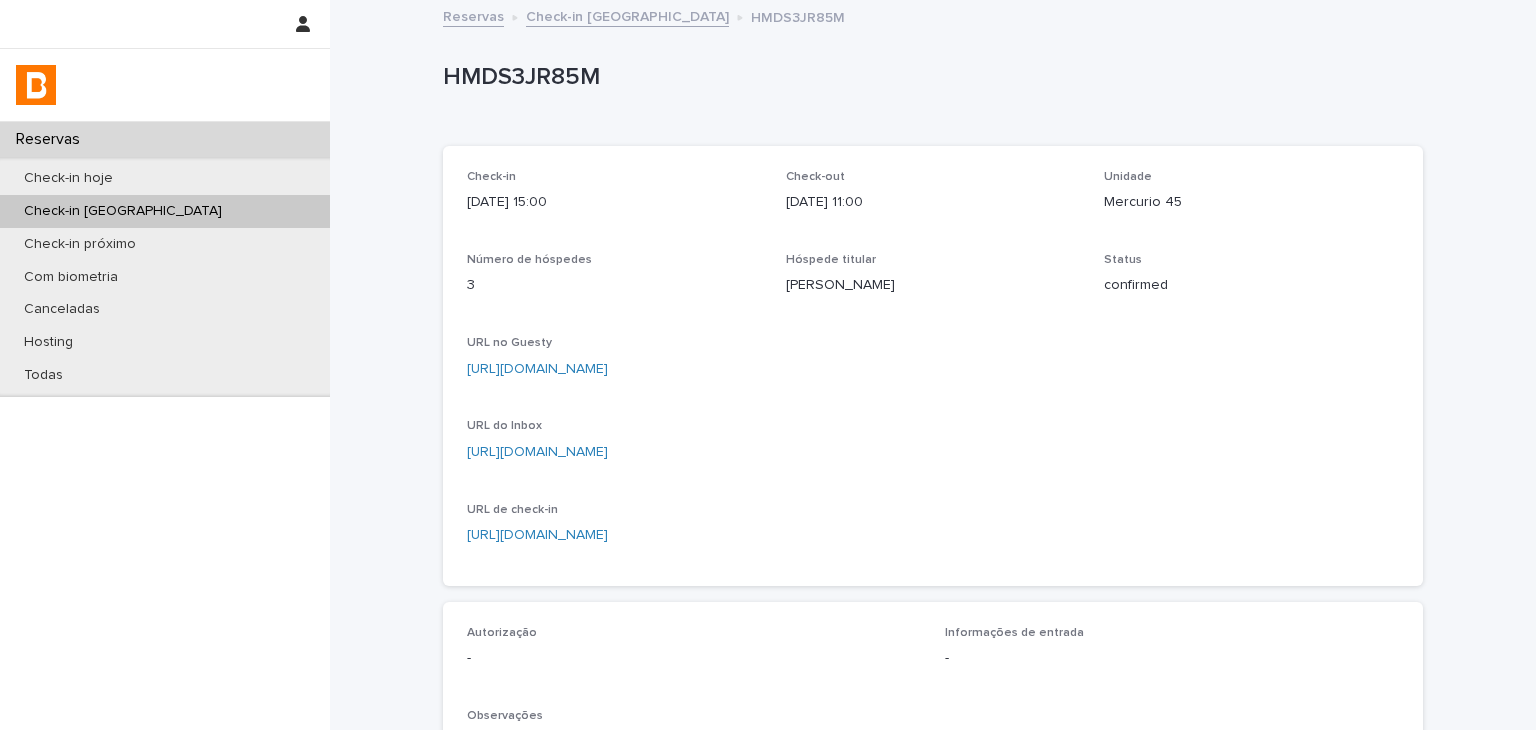 click on "URL no Guesty" at bounding box center [933, 343] 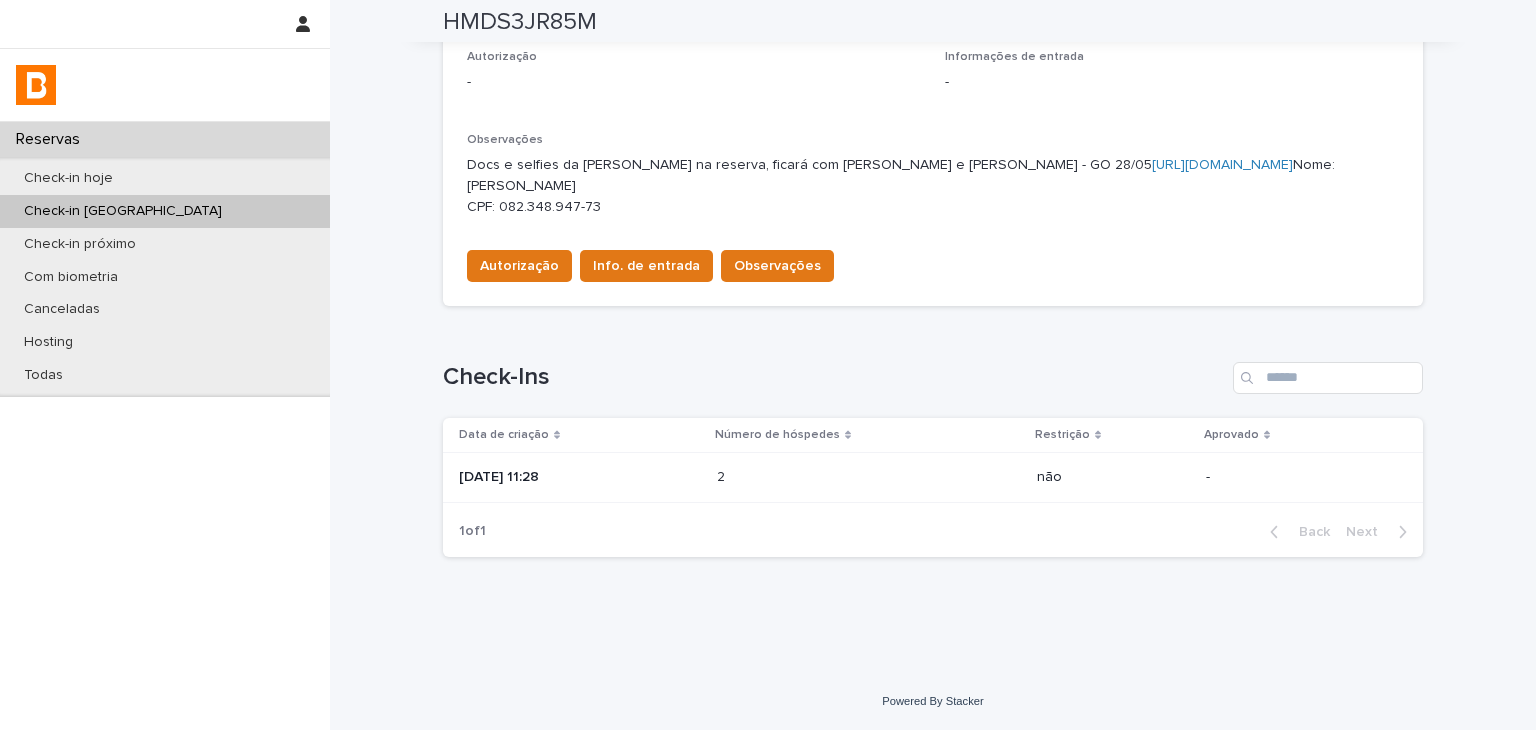 click at bounding box center [804, 477] 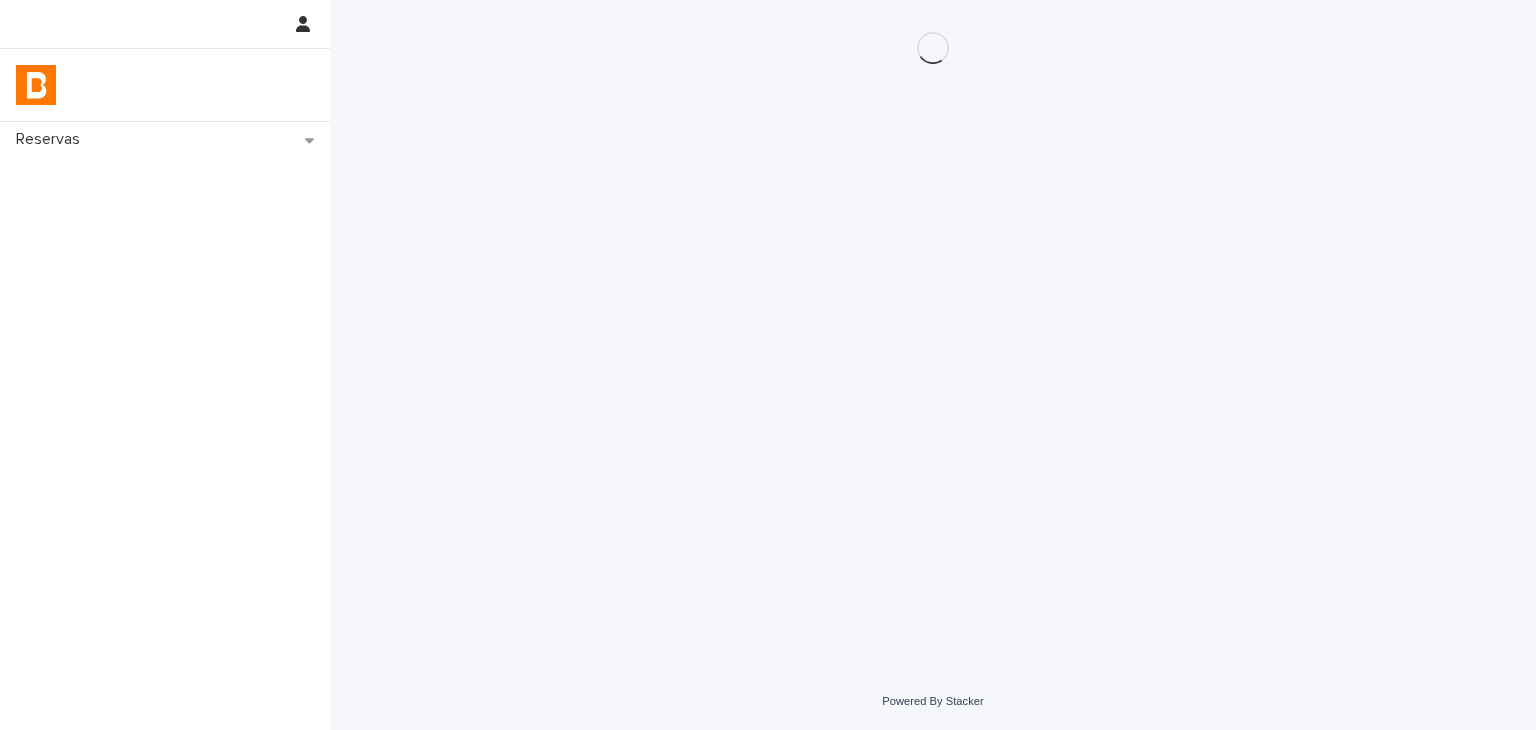 scroll, scrollTop: 0, scrollLeft: 0, axis: both 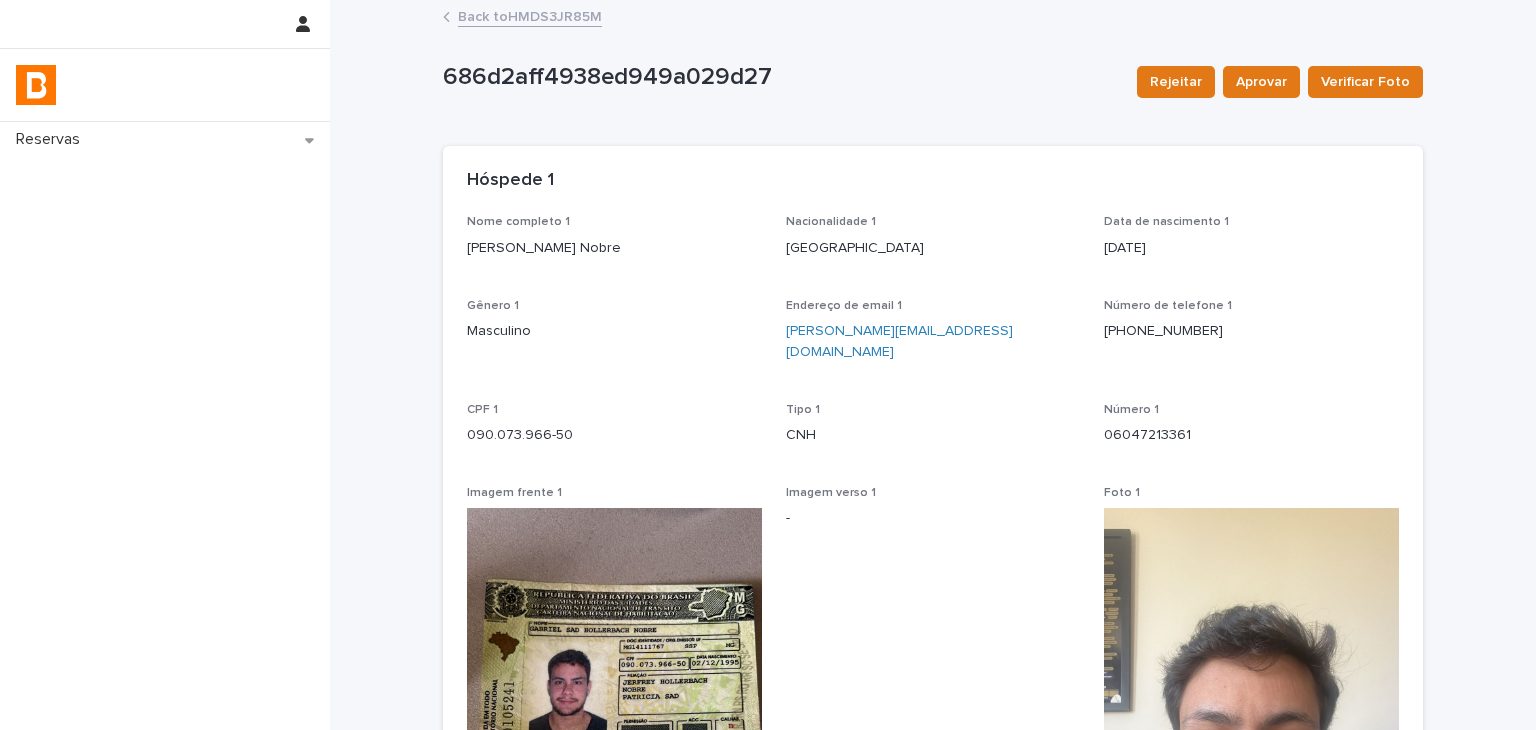 click on "Nome completo 1 [PERSON_NAME] Nobre Nacionalidade 1 [DEMOGRAPHIC_DATA] Data de nascimento 1 [DEMOGRAPHIC_DATA] Gênero 1 Masculino Endereço de email 1 [PERSON_NAME][EMAIL_ADDRESS][DOMAIN_NAME] Número de telefone [PHONE_NUMBER] CPF 1 090.073.966-50 Tipo 1 CNH Número 1 06047213361 Imagem frente 1 Imagem verso 1 - Foto 1 Status foto 1 -" at bounding box center (933, 685) 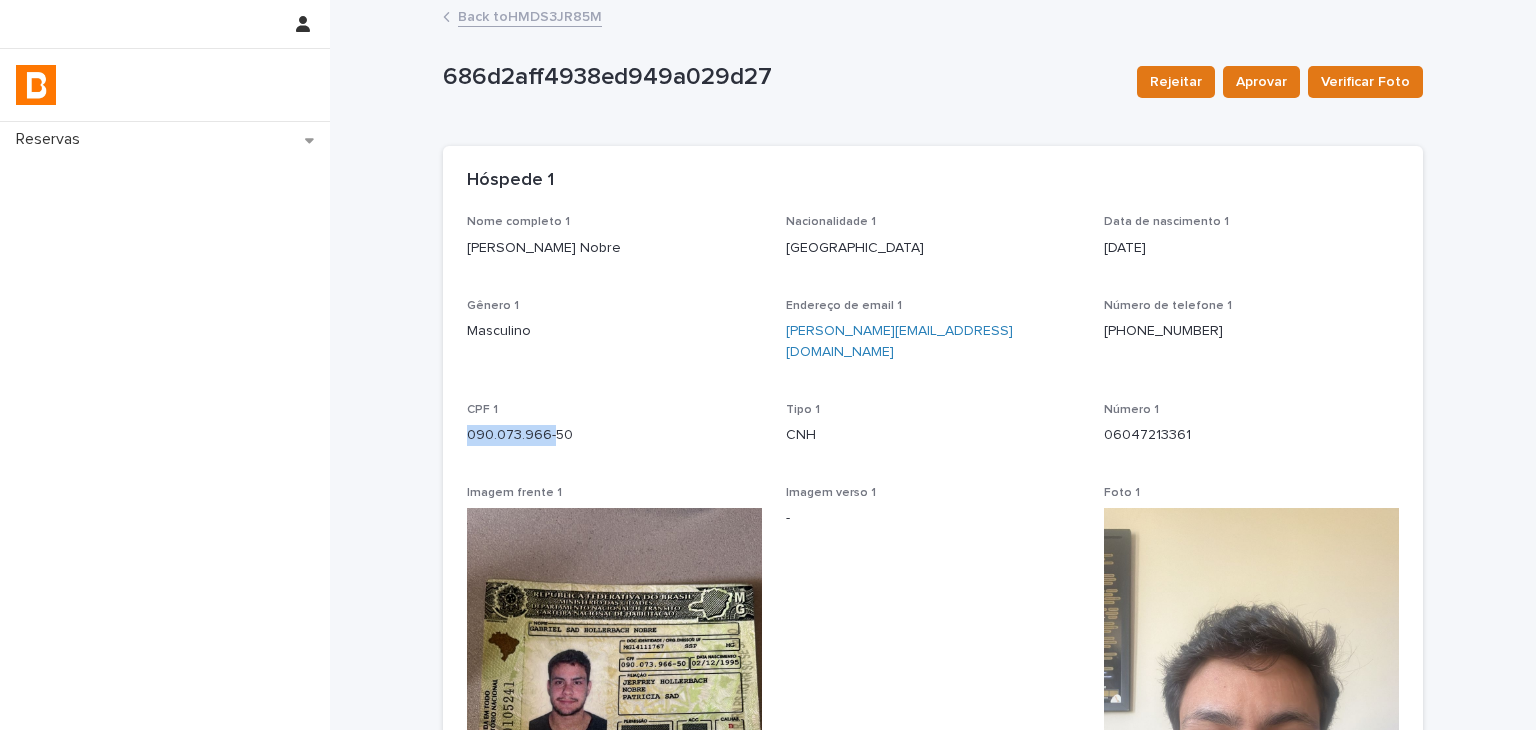 drag, startPoint x: 472, startPoint y: 412, endPoint x: 567, endPoint y: 430, distance: 96.69022 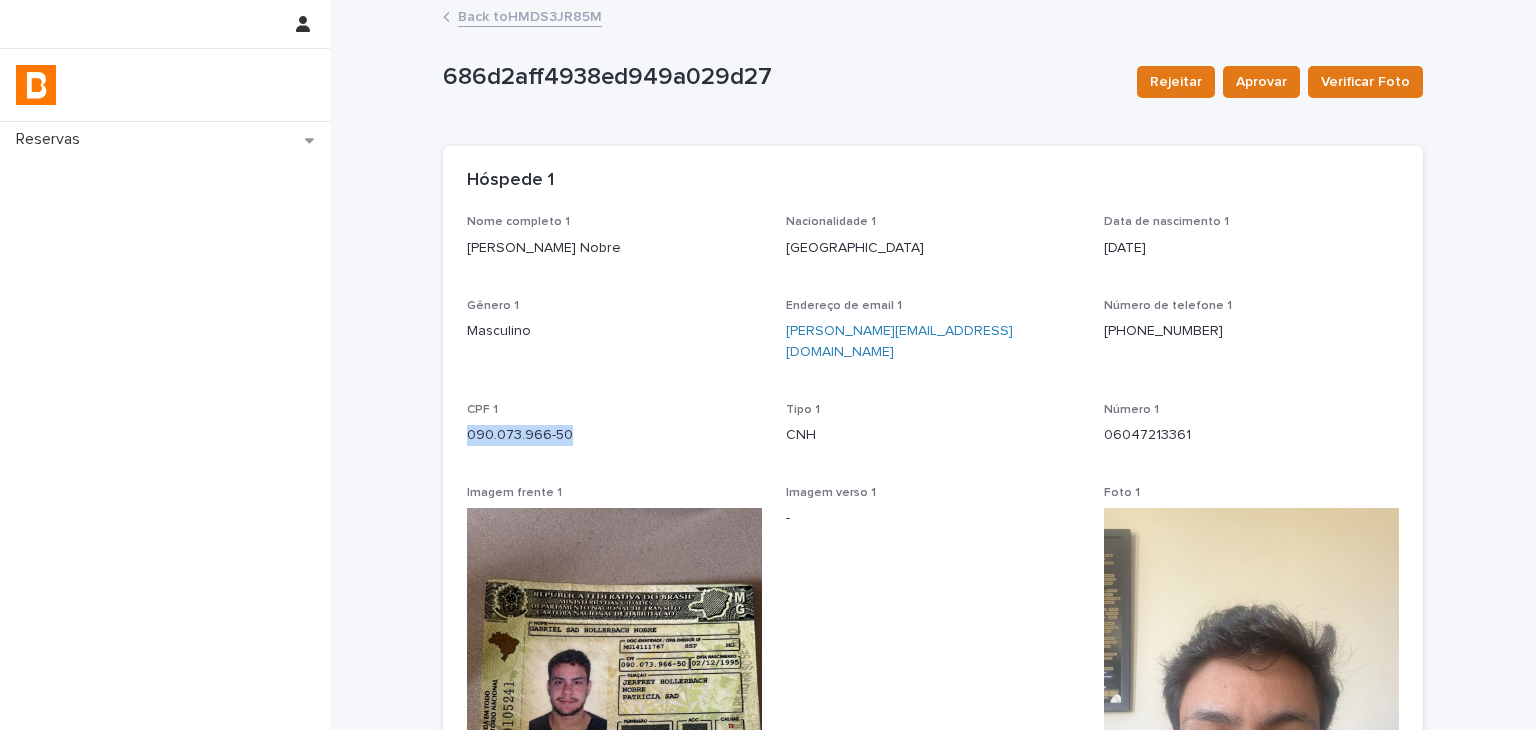 drag, startPoint x: 472, startPoint y: 426, endPoint x: 548, endPoint y: 423, distance: 76.05919 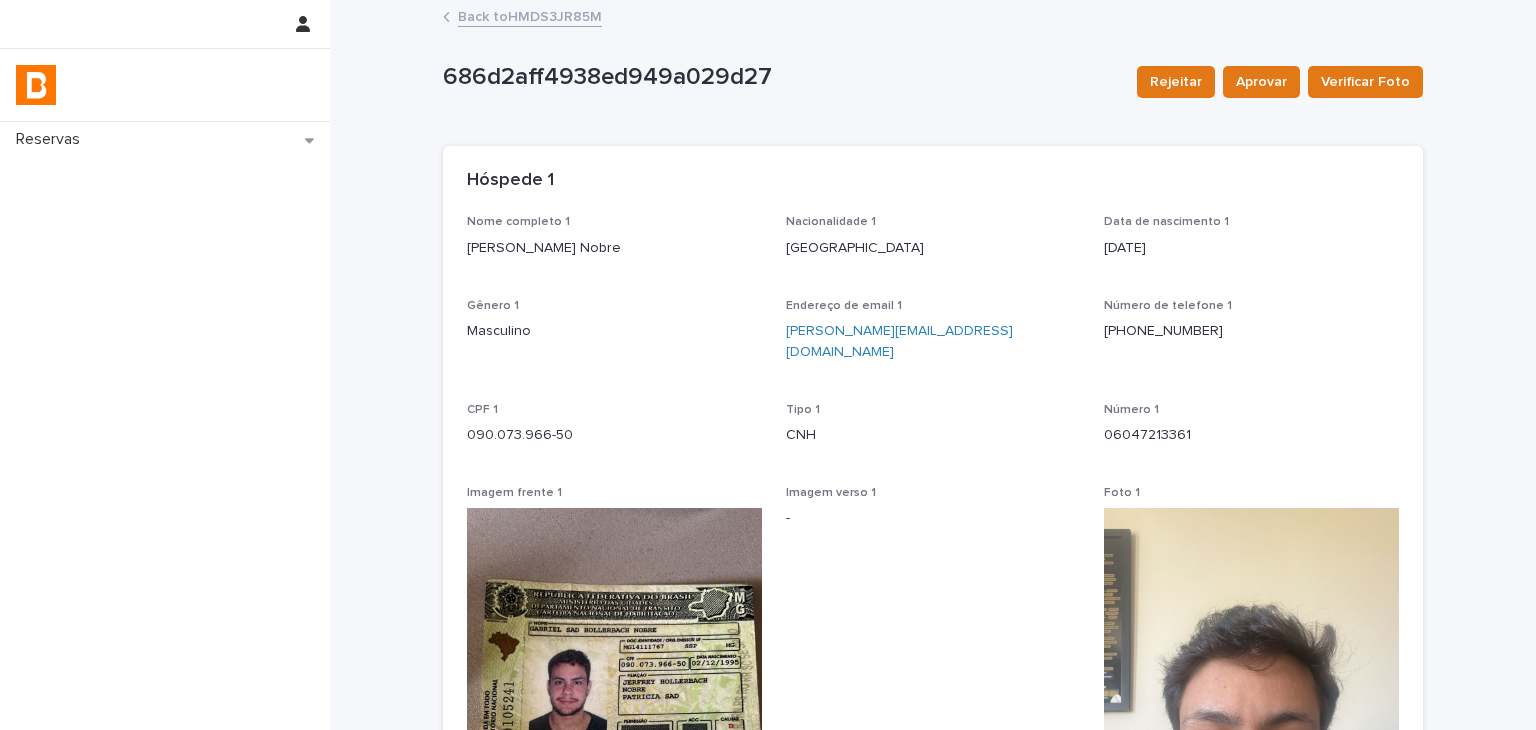 click on "Número 1" at bounding box center [1251, 410] 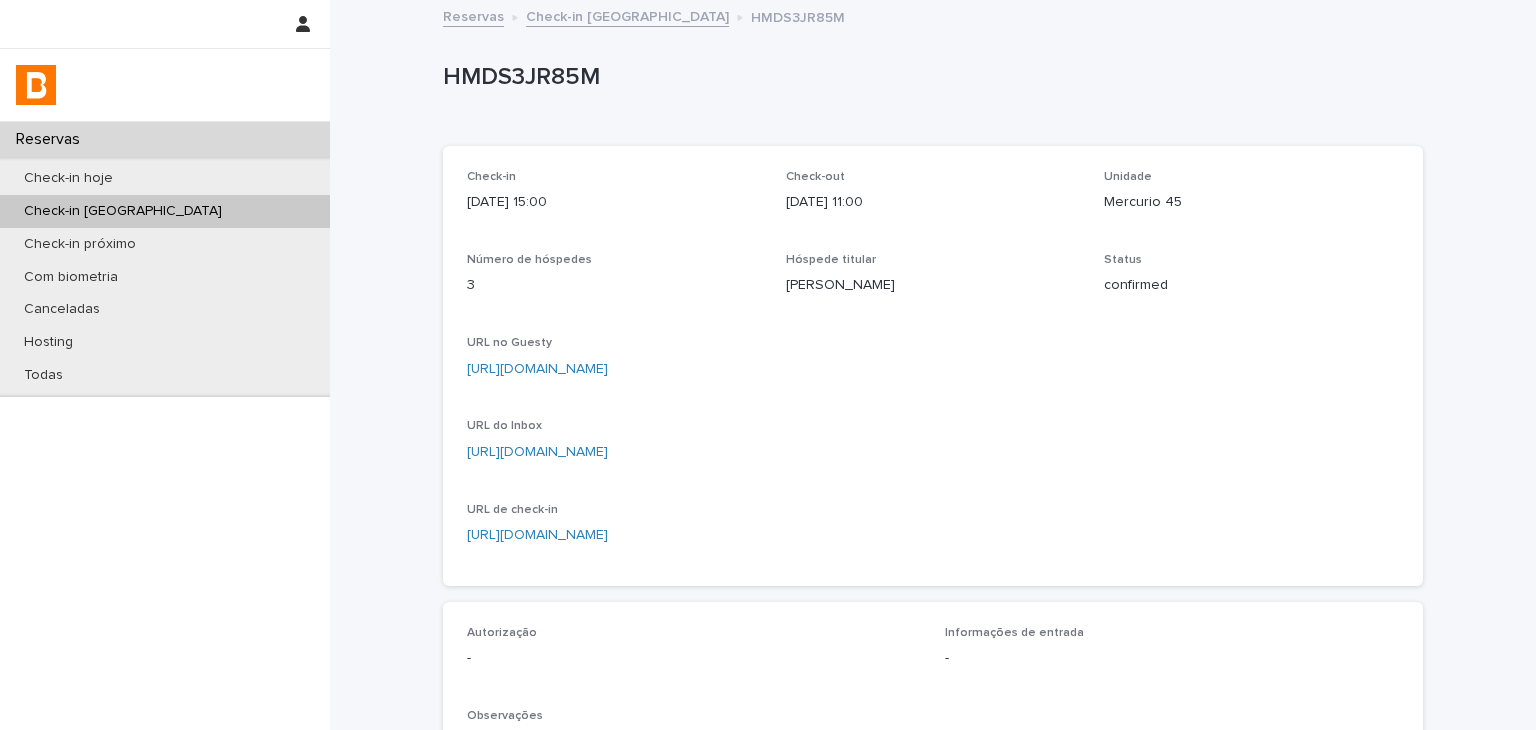 drag, startPoint x: 1243, startPoint y: 456, endPoint x: 946, endPoint y: 454, distance: 297.00674 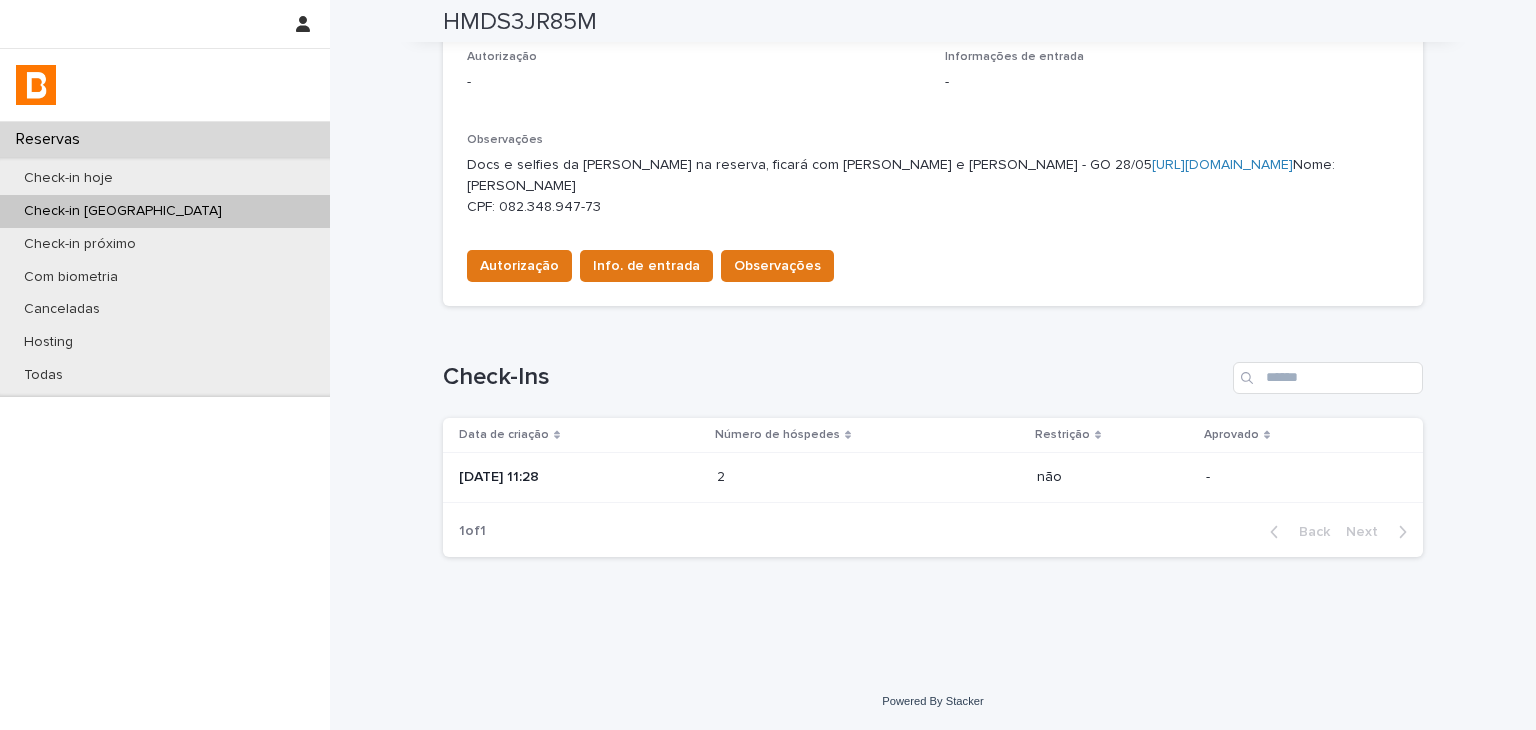 click on "2 2" at bounding box center (869, 477) 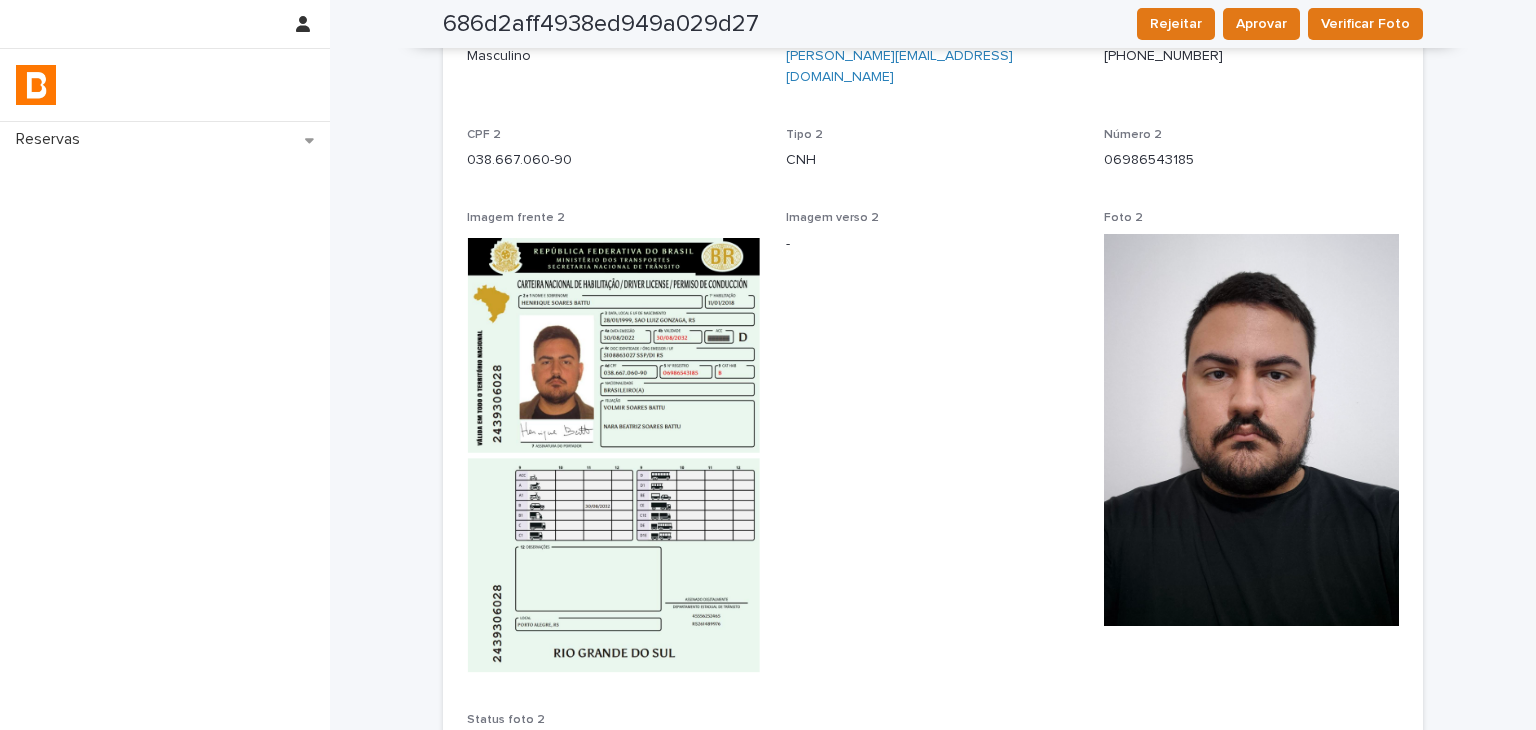 scroll, scrollTop: 900, scrollLeft: 0, axis: vertical 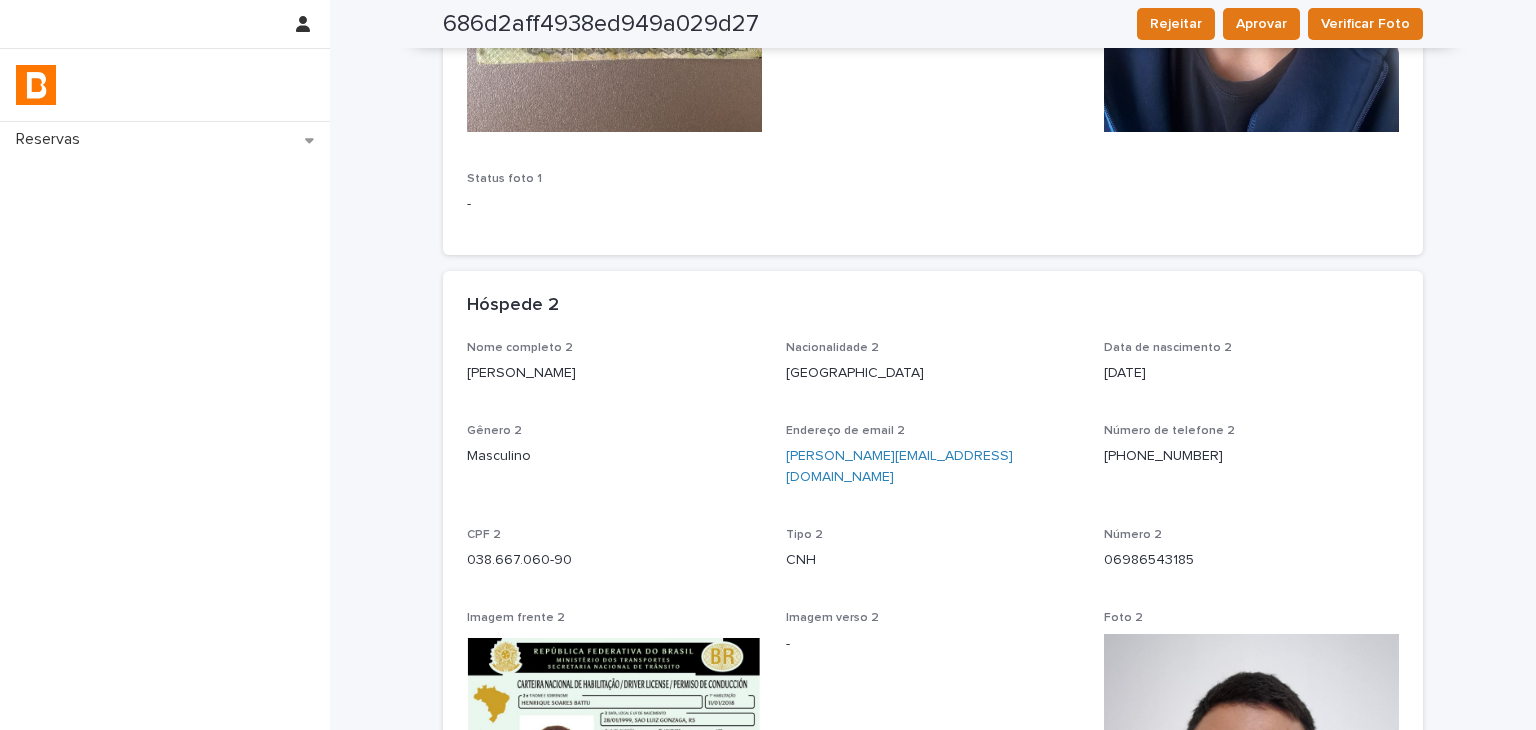 drag, startPoint x: 461, startPoint y: 341, endPoint x: 526, endPoint y: 370, distance: 71.17584 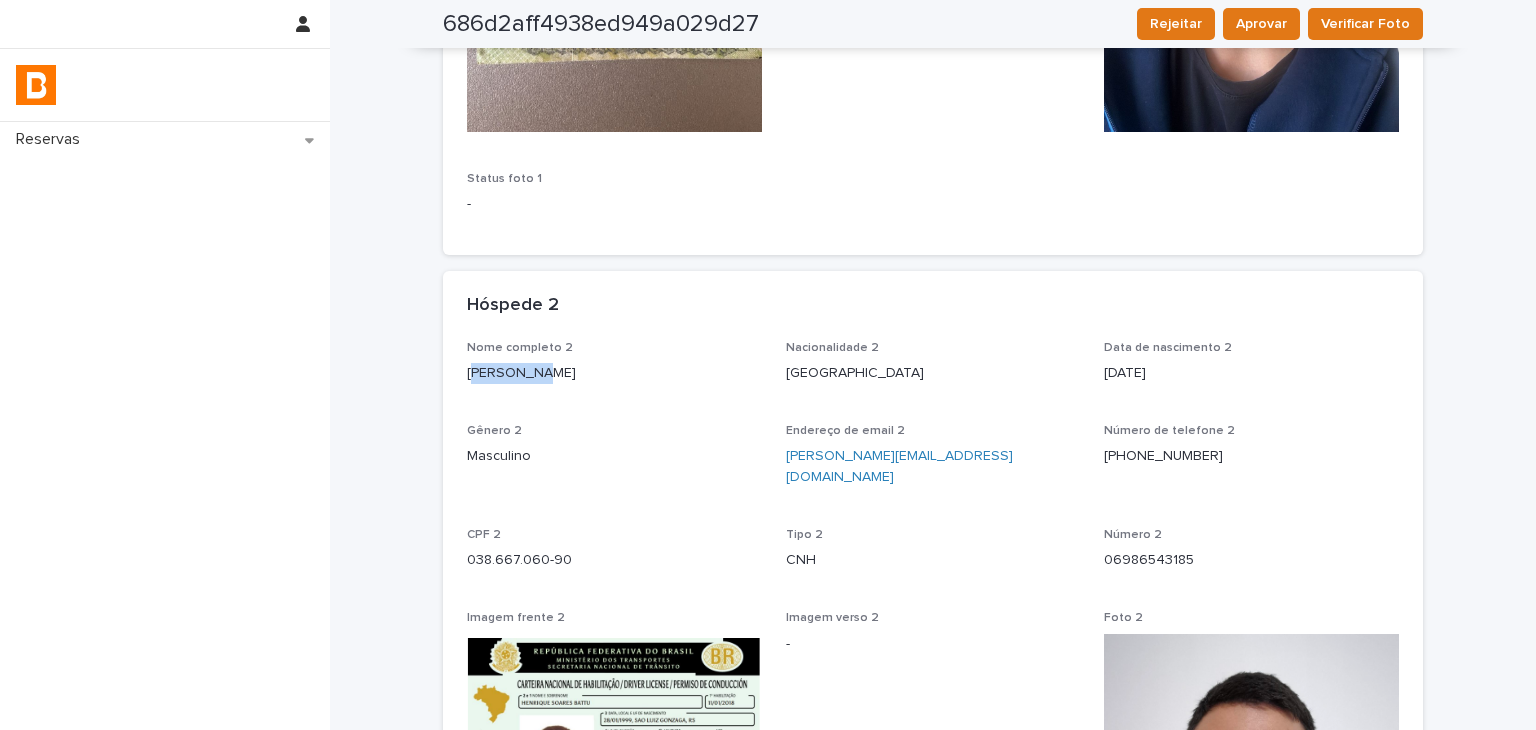 click on "[PERSON_NAME]" at bounding box center (614, 373) 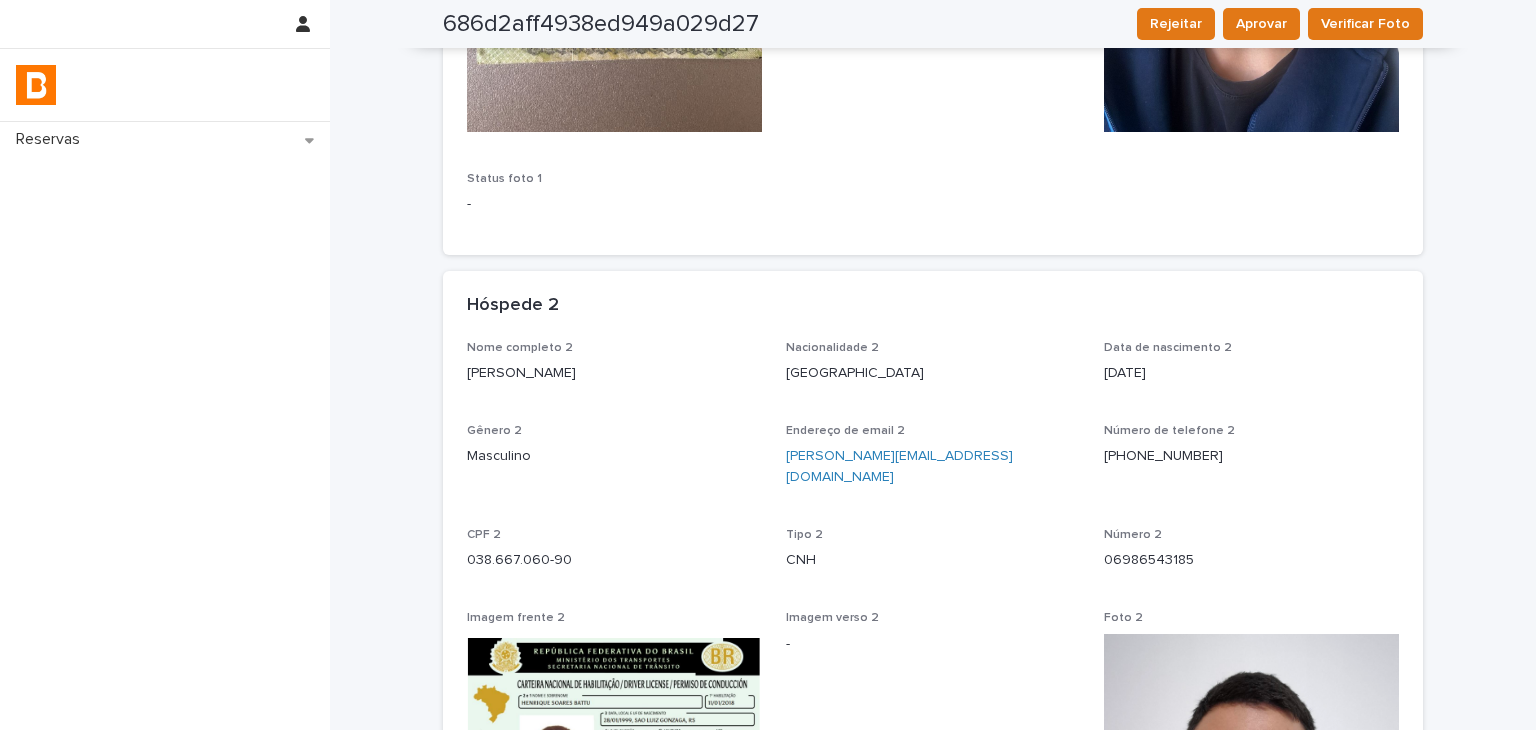drag, startPoint x: 1432, startPoint y: 433, endPoint x: 1426, endPoint y: 418, distance: 16.155495 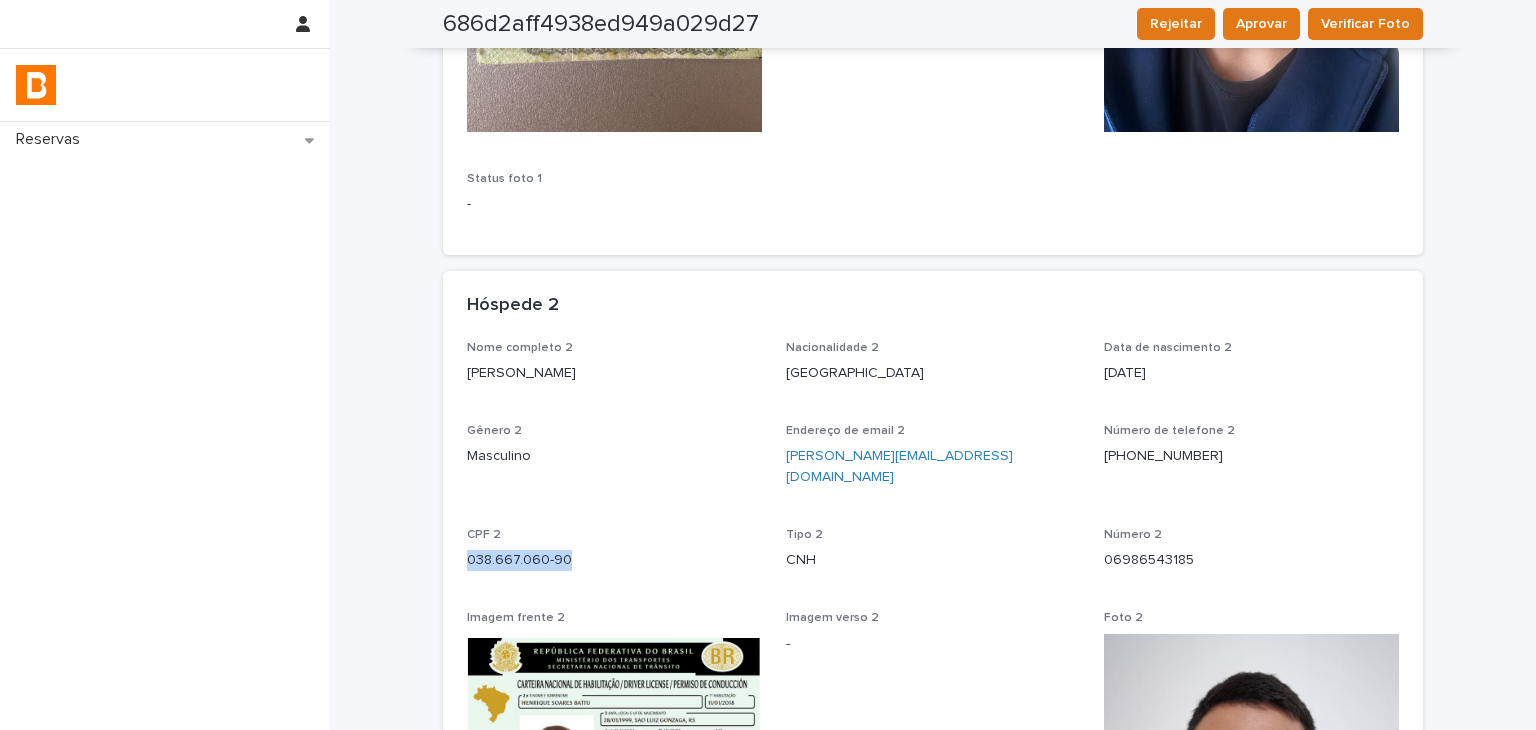 drag, startPoint x: 458, startPoint y: 526, endPoint x: 587, endPoint y: 525, distance: 129.00388 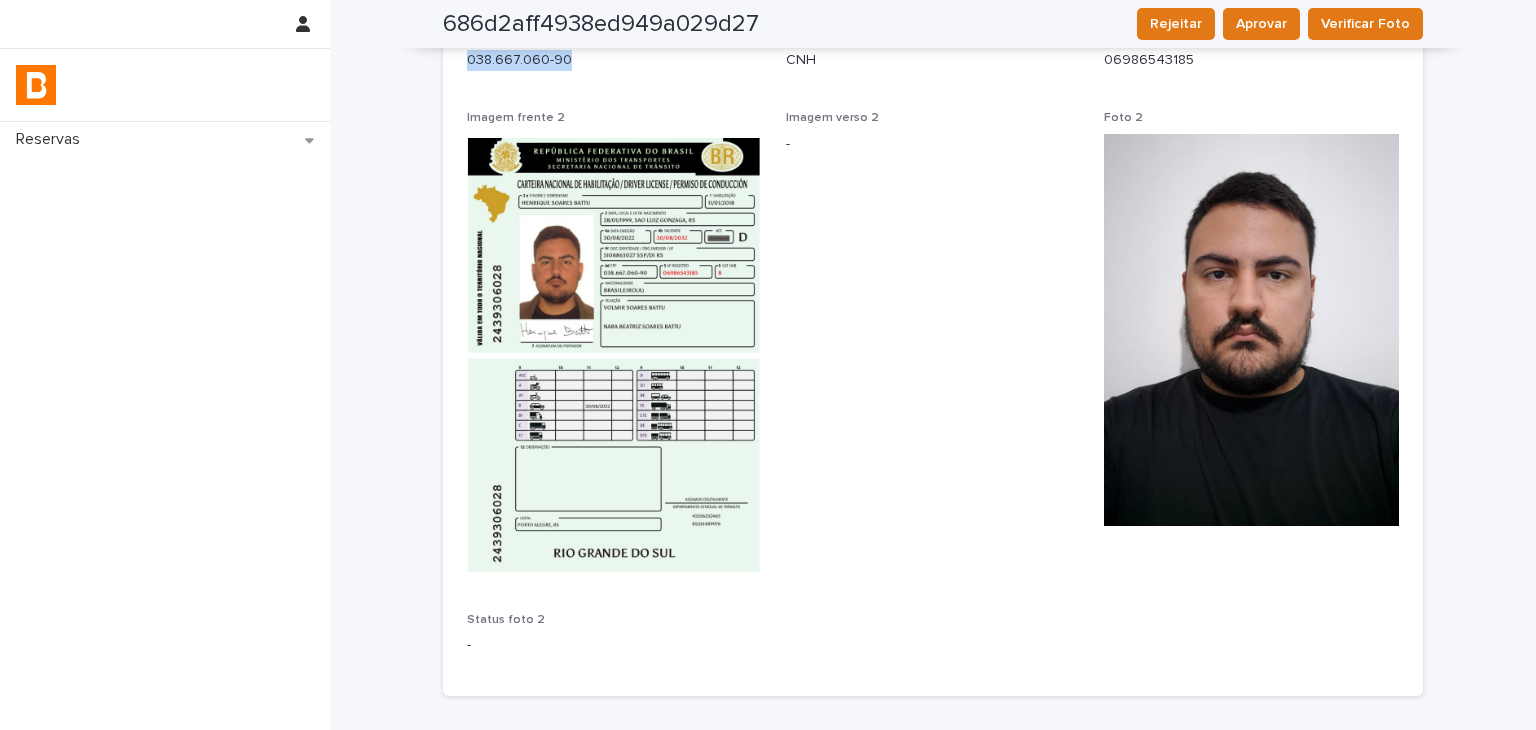 scroll, scrollTop: 1497, scrollLeft: 0, axis: vertical 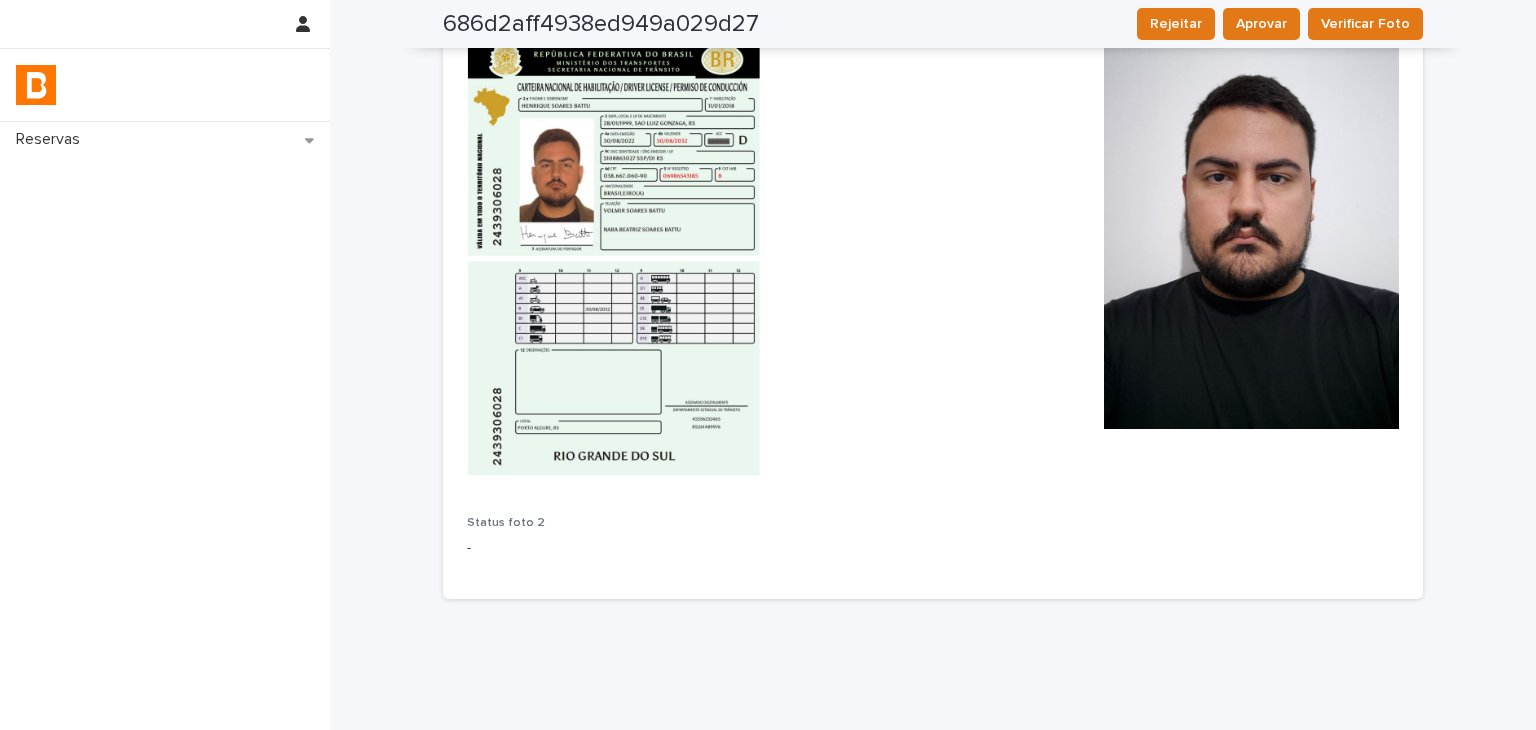 click on "Nome completo 2 [PERSON_NAME] Battu Nacionalidade 2 [DEMOGRAPHIC_DATA] Data de nascimento 2 [DEMOGRAPHIC_DATA] Gênero 2 Masculino Endereço de email 2 [PERSON_NAME][EMAIL_ADDRESS][DOMAIN_NAME] Número de telefone [PHONE_NUMBER] CPF 2 038.667.060-90 Tipo 2 CNH Número 2 06986543185 Imagem frente 2 Imagem verso 2 - Foto 2 Status foto 2 -" at bounding box center [933, 159] 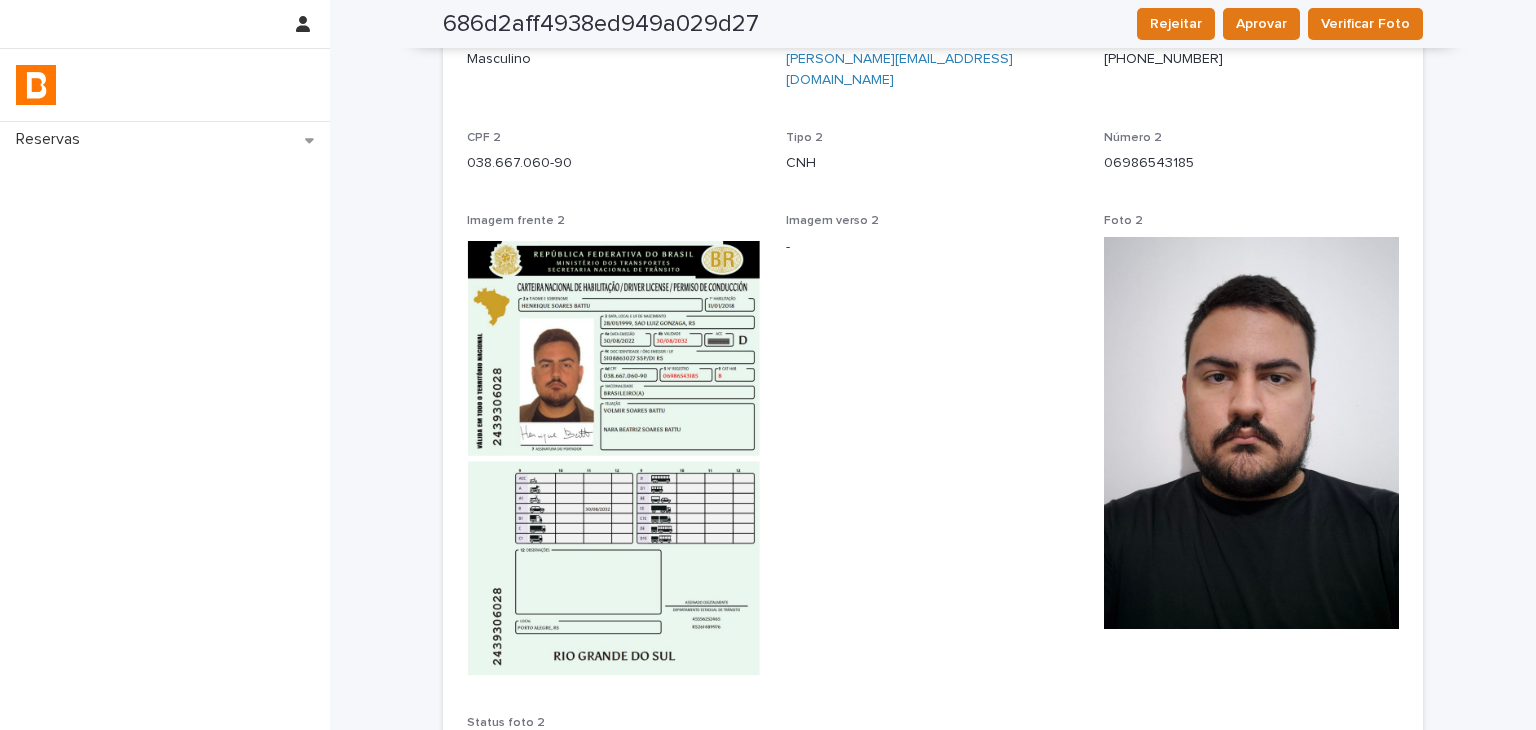 scroll, scrollTop: 997, scrollLeft: 0, axis: vertical 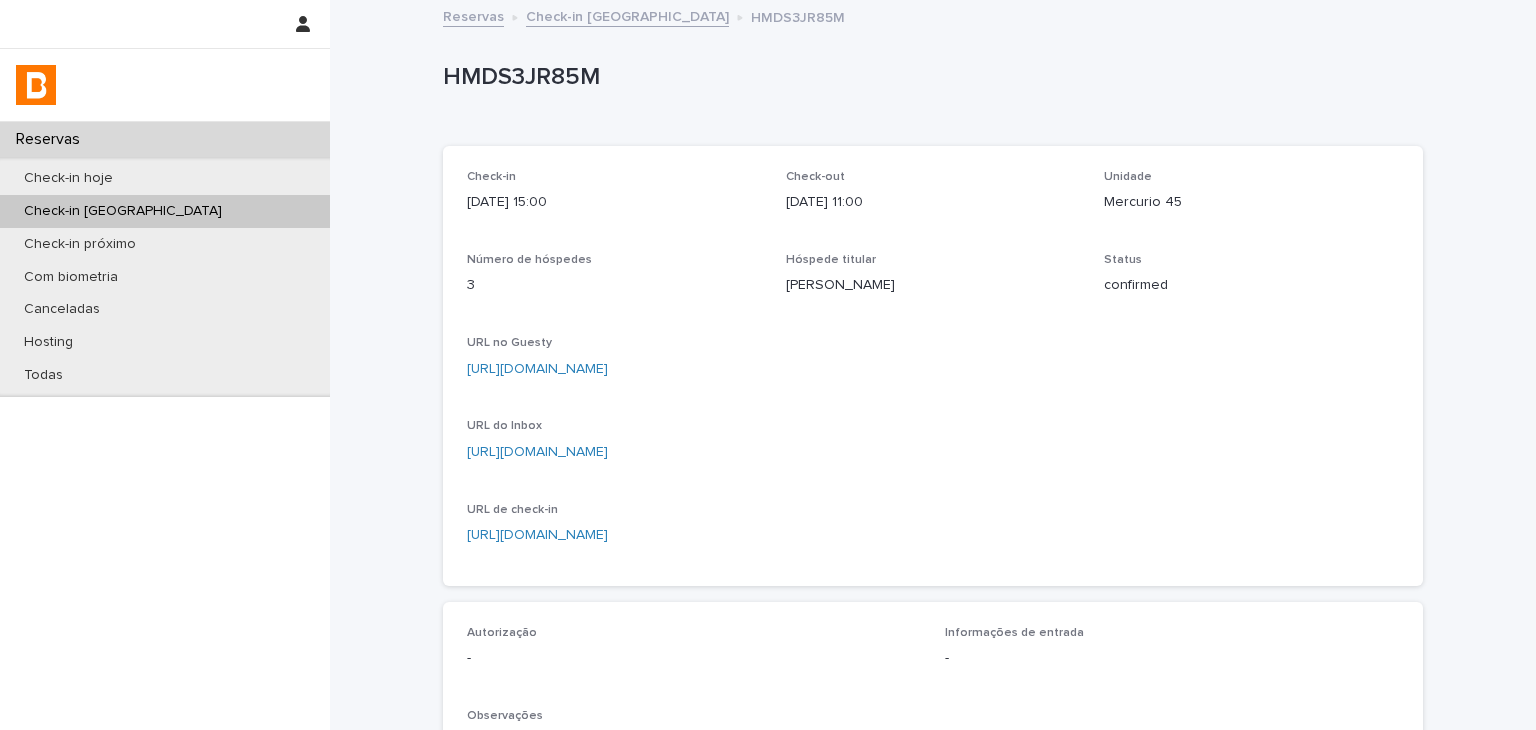 click on "[URL][DOMAIN_NAME]" at bounding box center [933, 369] 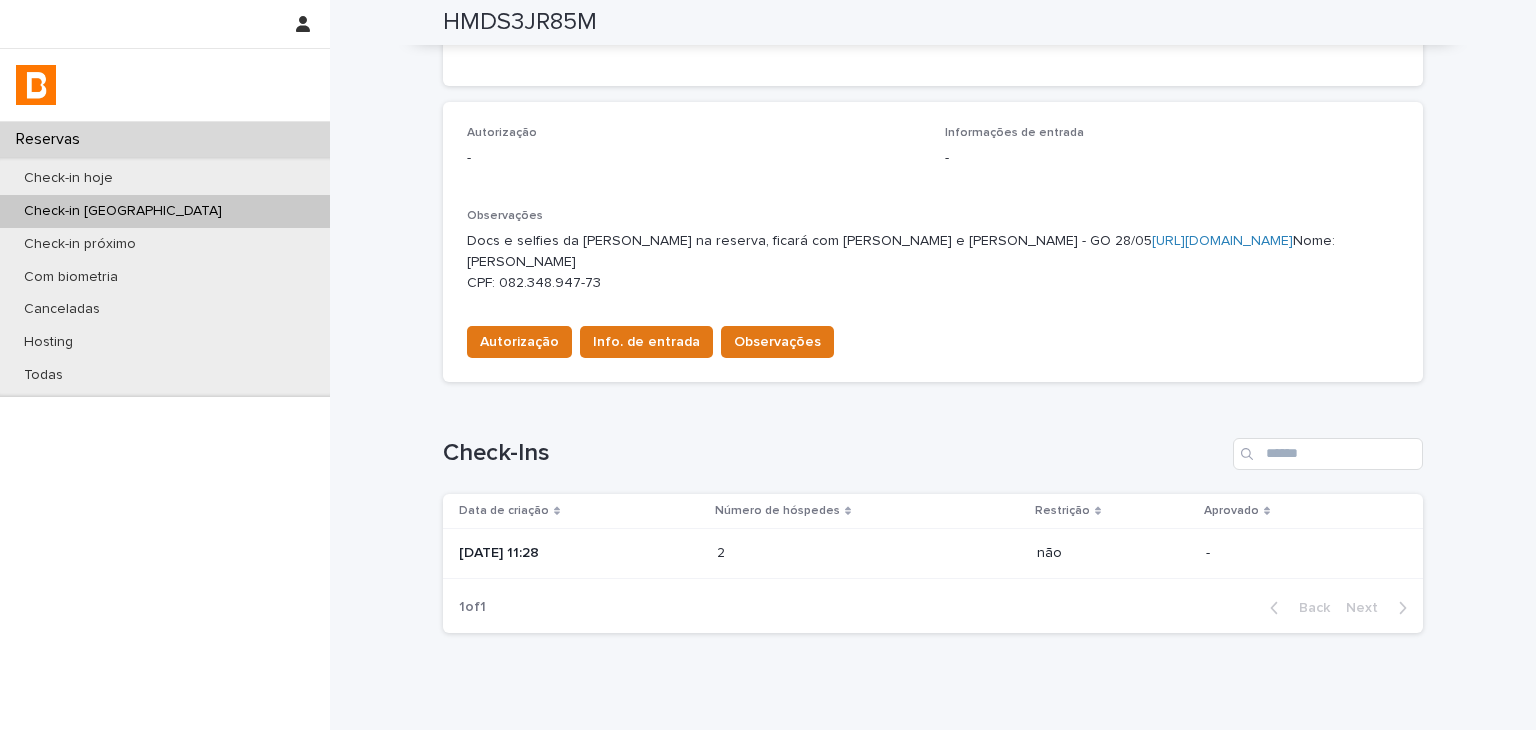 scroll, scrollTop: 100, scrollLeft: 0, axis: vertical 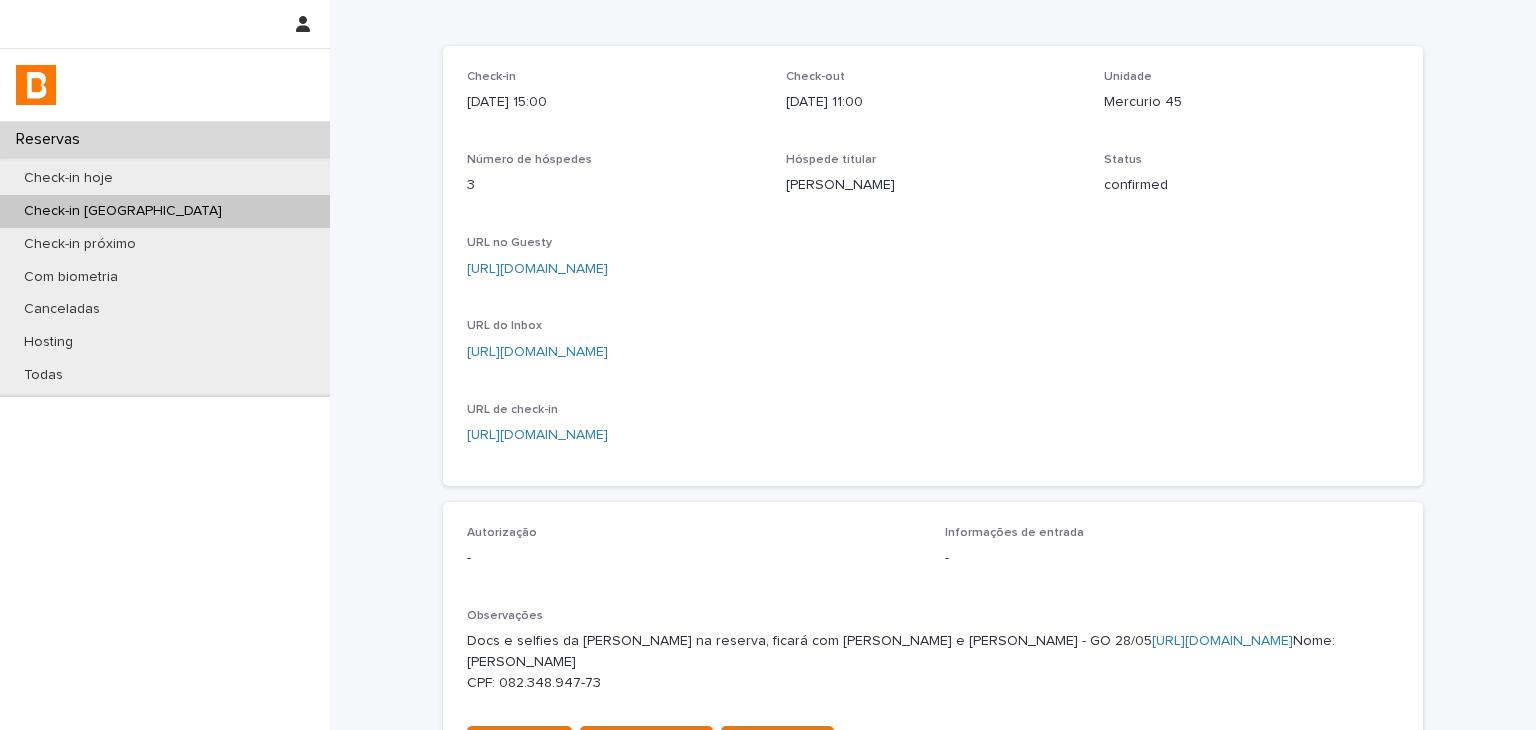 click on "[URL][DOMAIN_NAME]" at bounding box center [537, 269] 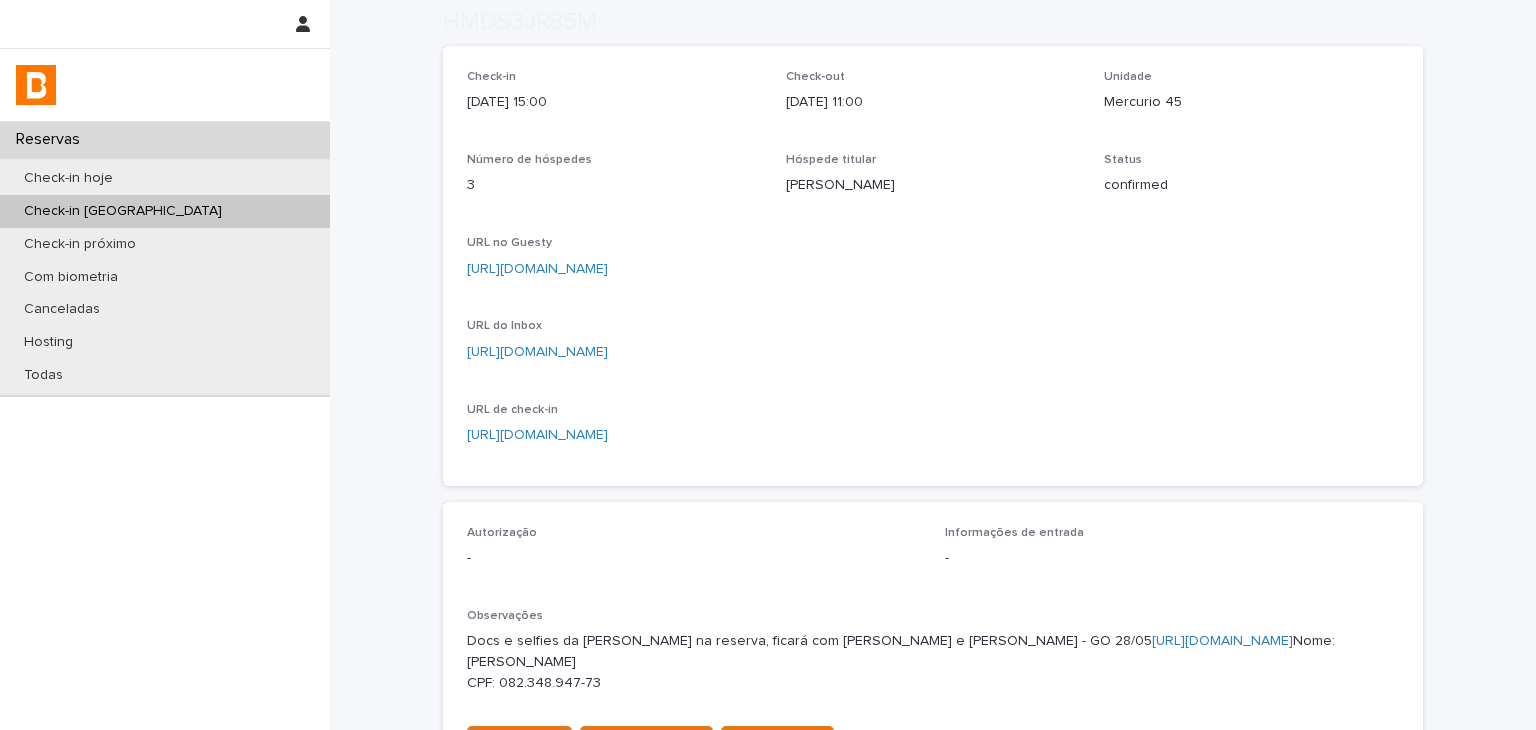 scroll, scrollTop: 600, scrollLeft: 0, axis: vertical 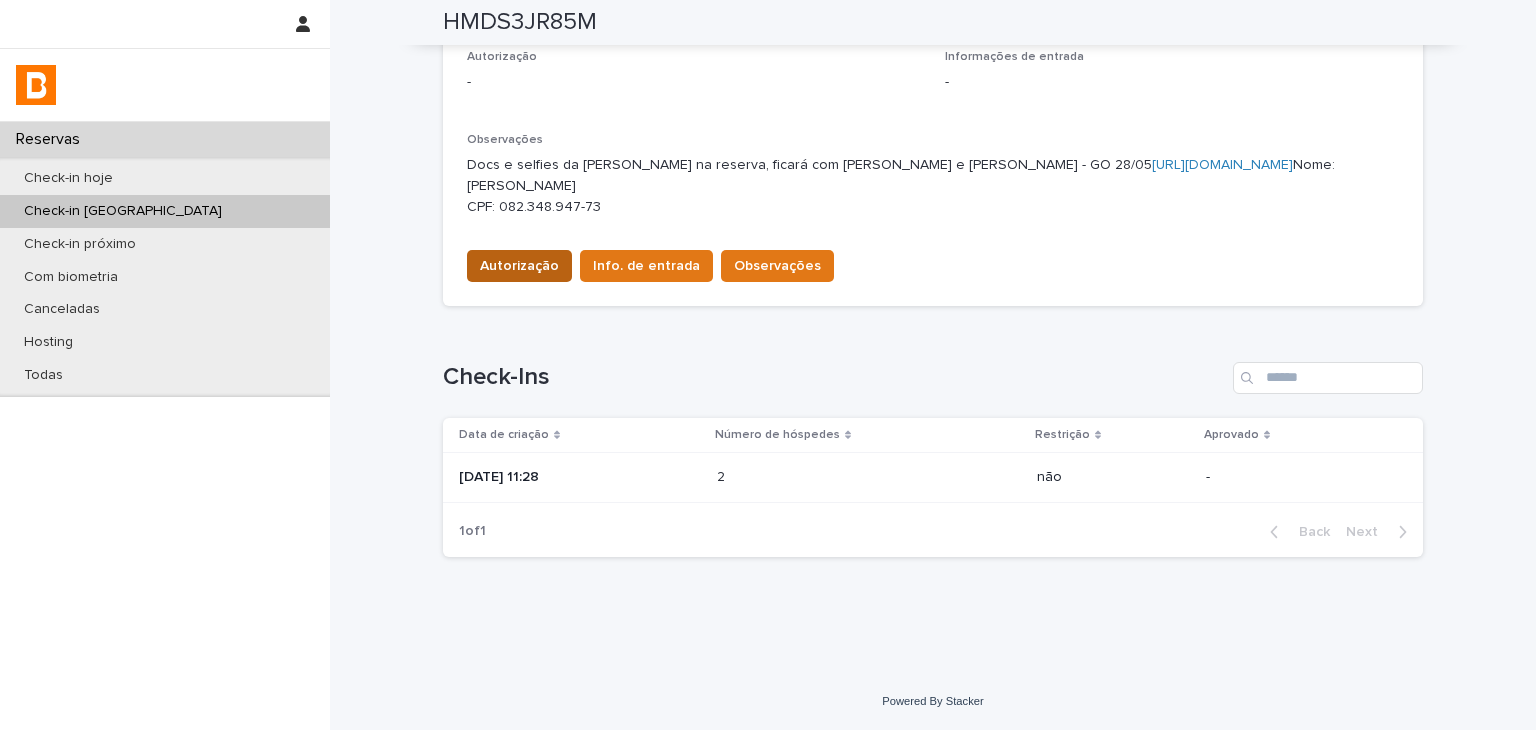 click on "Autorização" at bounding box center [519, 266] 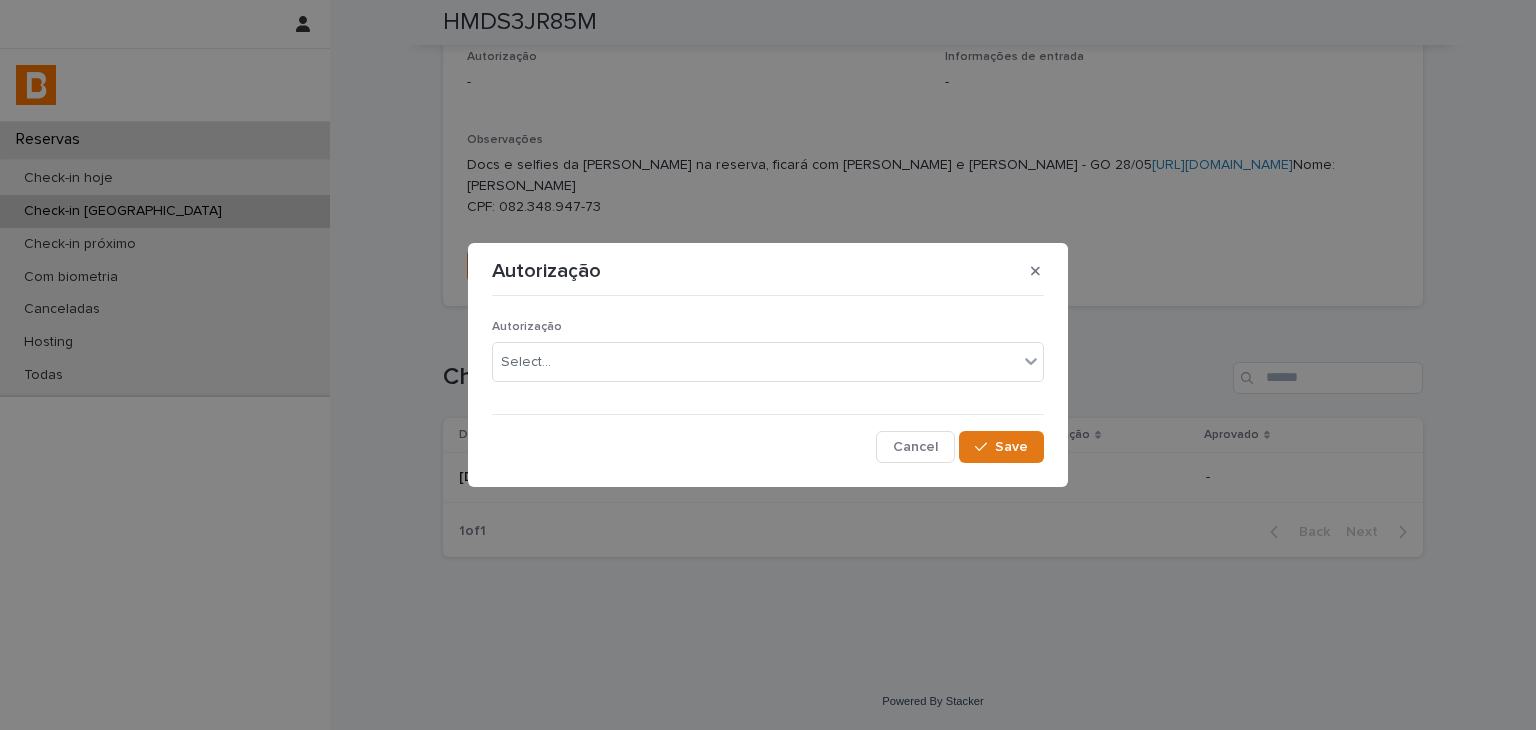 click on "Autorização Select..." at bounding box center (768, 359) 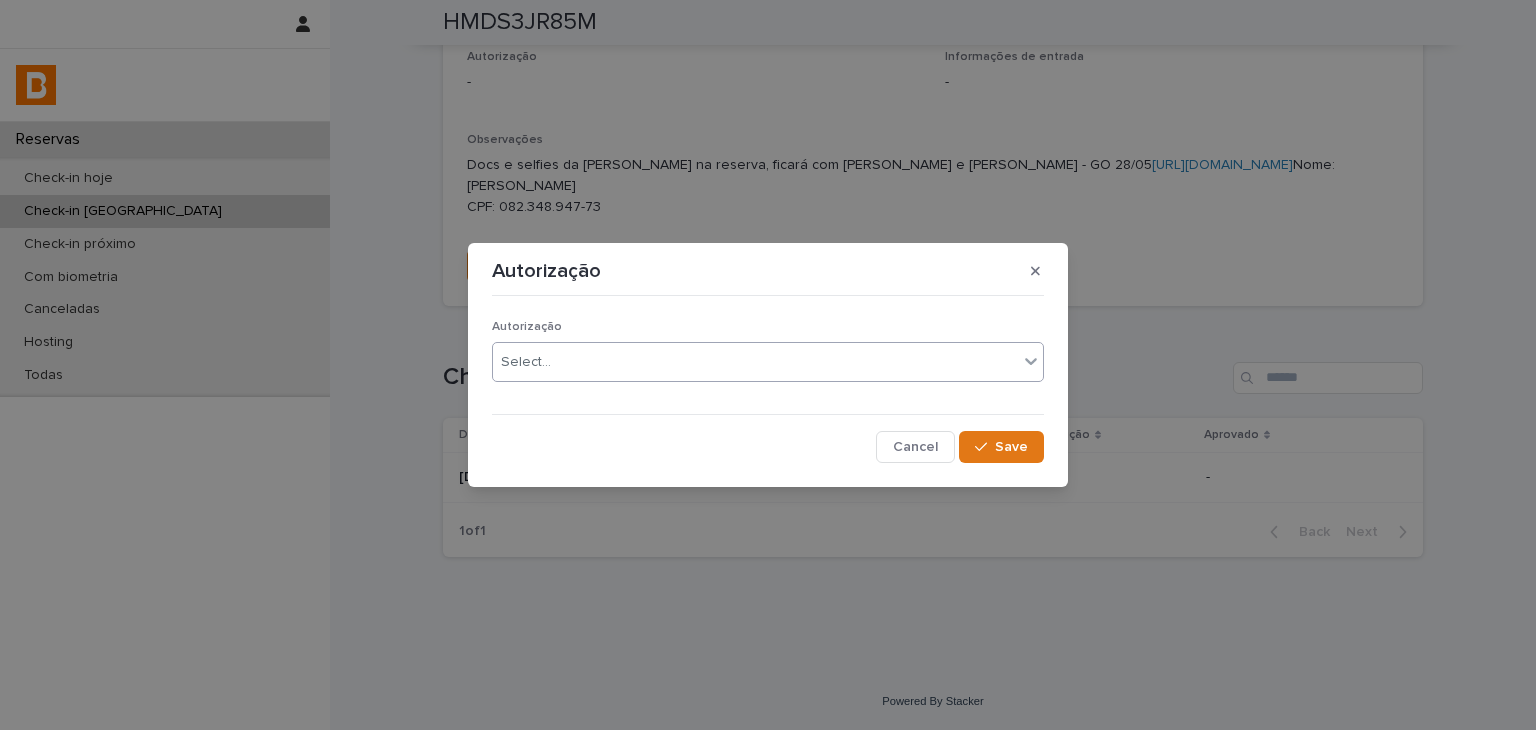 drag, startPoint x: 564, startPoint y: 361, endPoint x: 564, endPoint y: 374, distance: 13 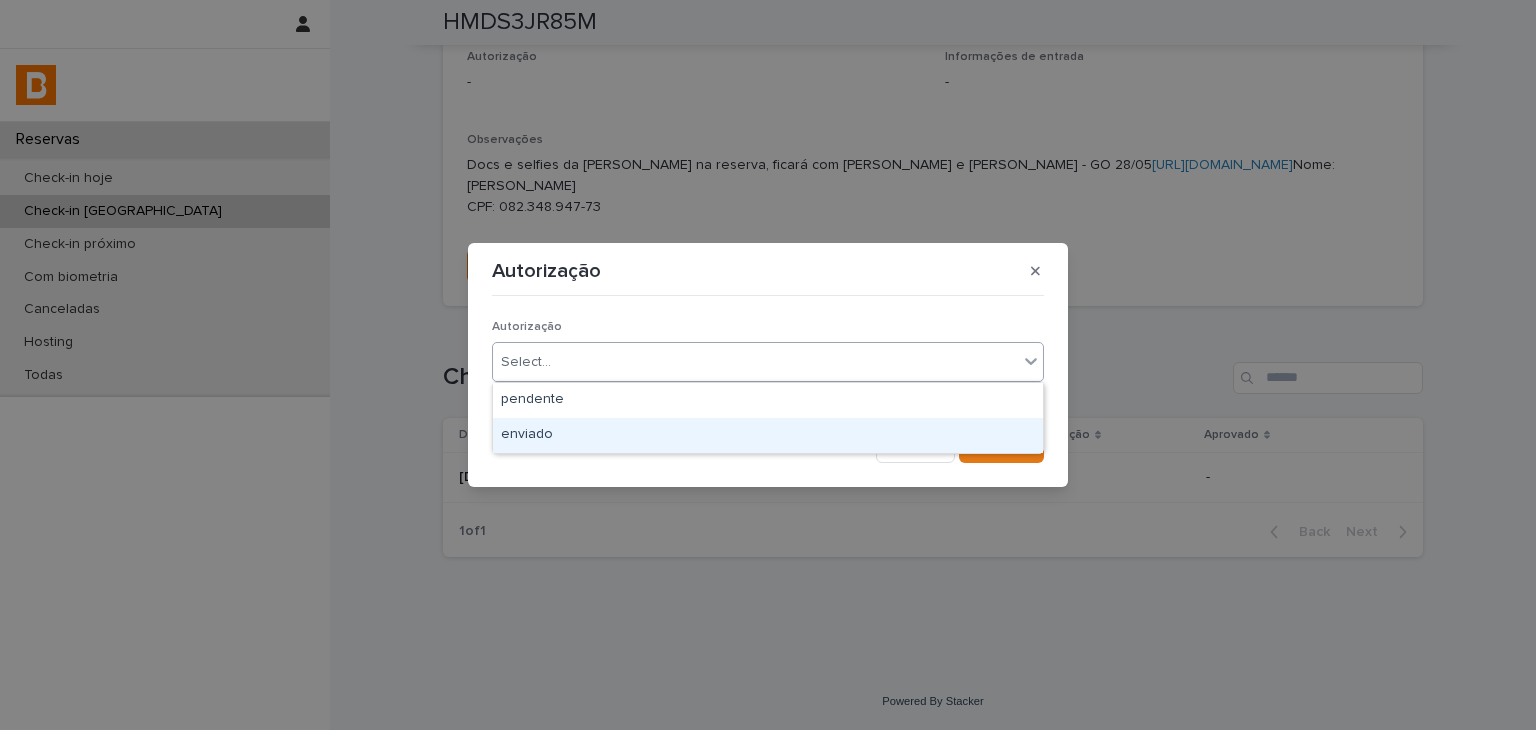 click on "enviado" at bounding box center [768, 435] 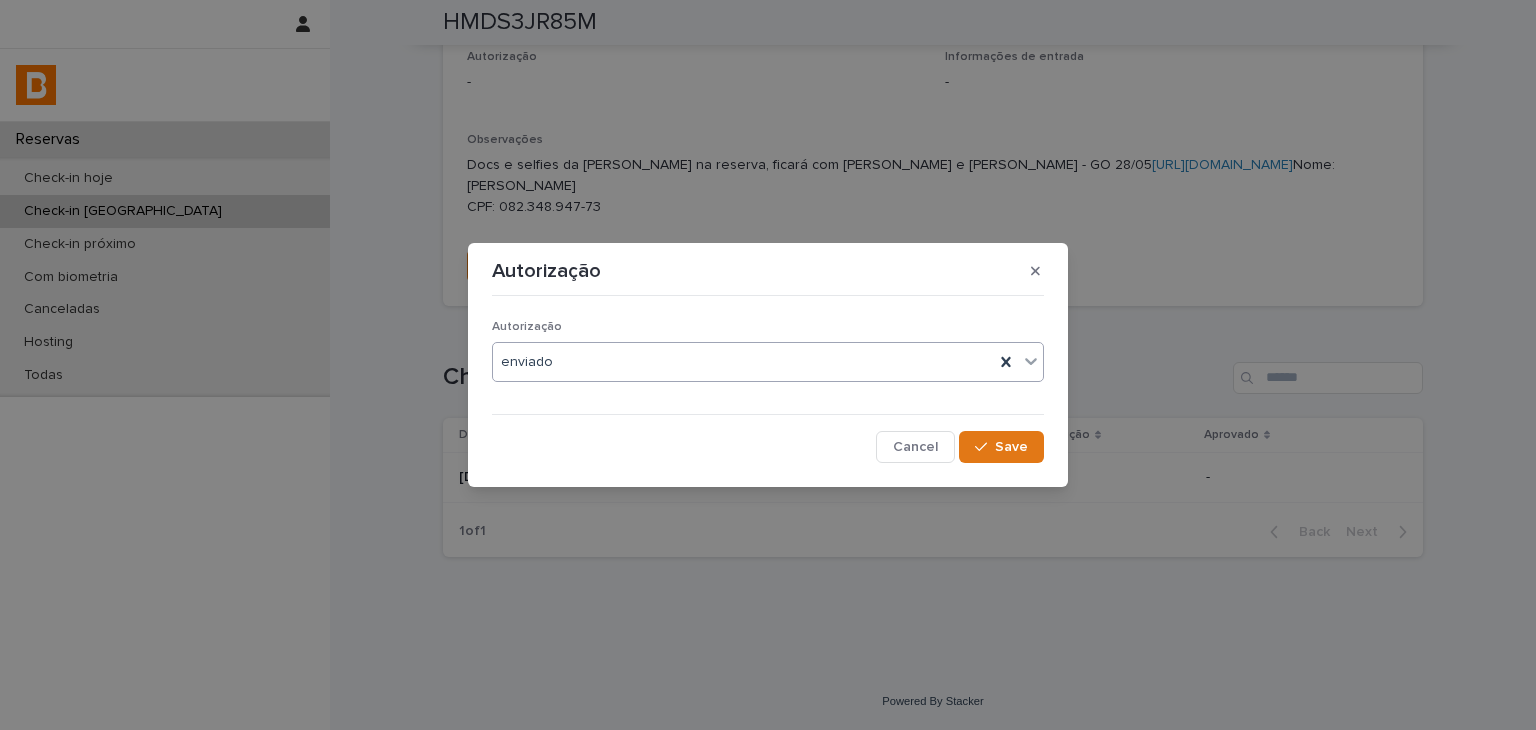 click 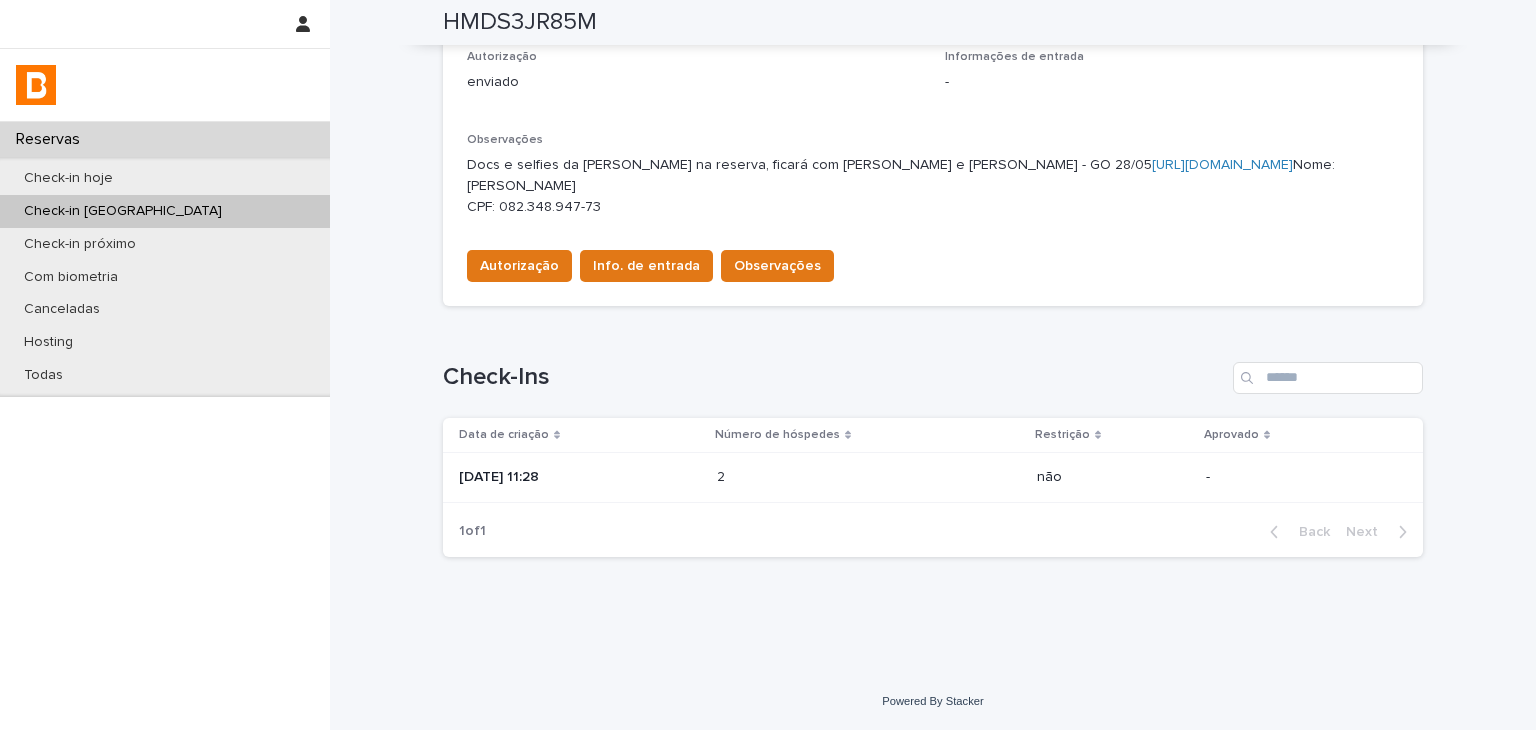 click on "Autorização Info. de entrada Observações" at bounding box center (933, 262) 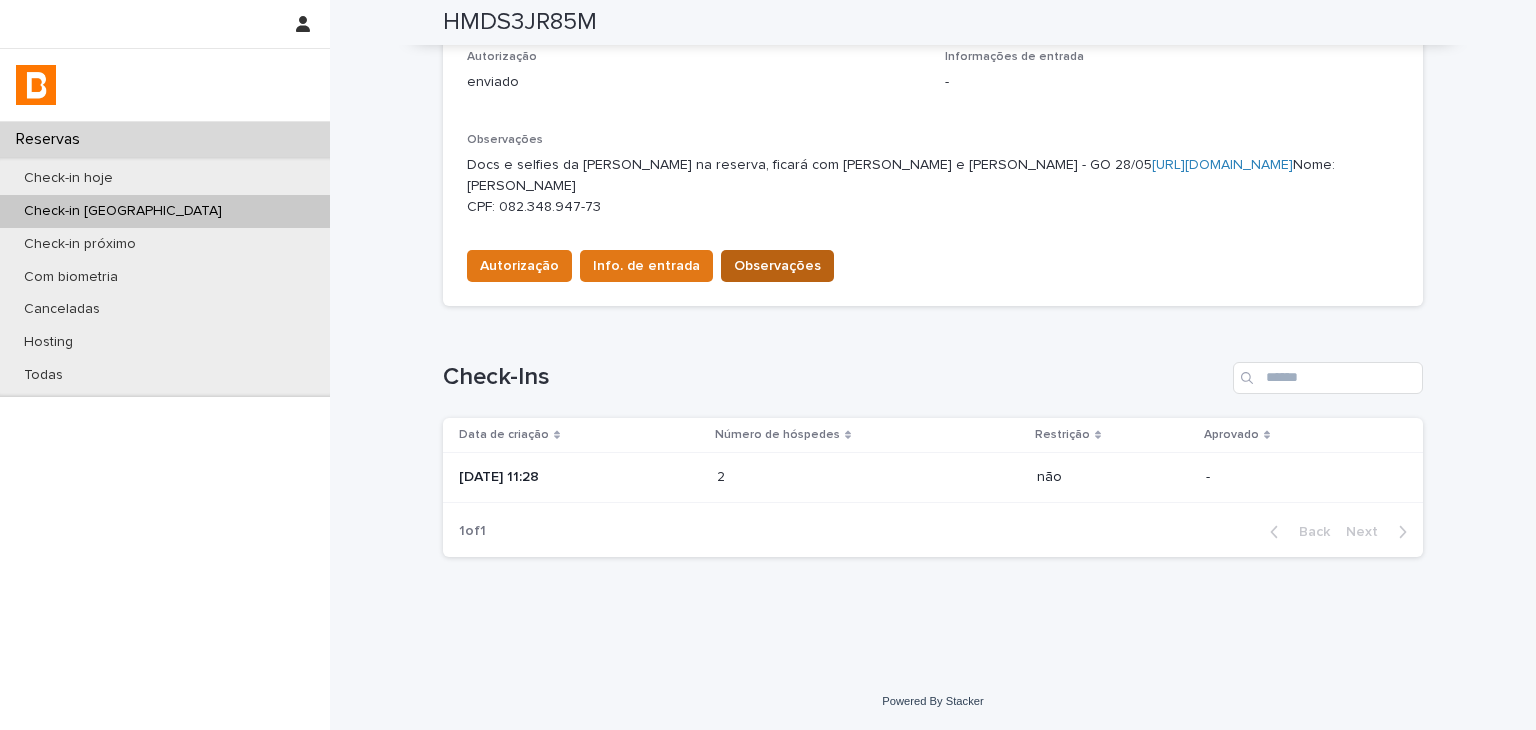 click on "Observações" at bounding box center (777, 266) 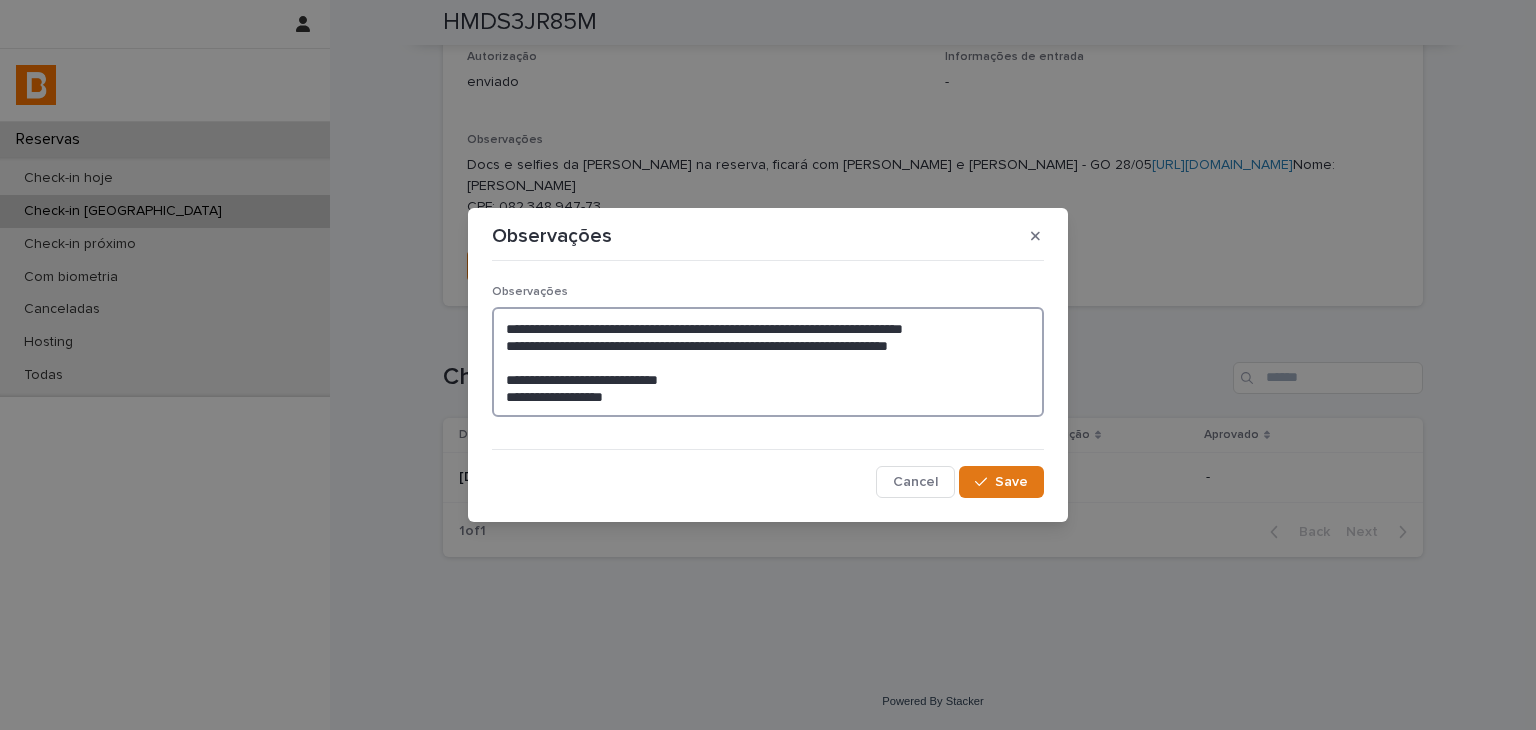 click on "**********" at bounding box center (768, 362) 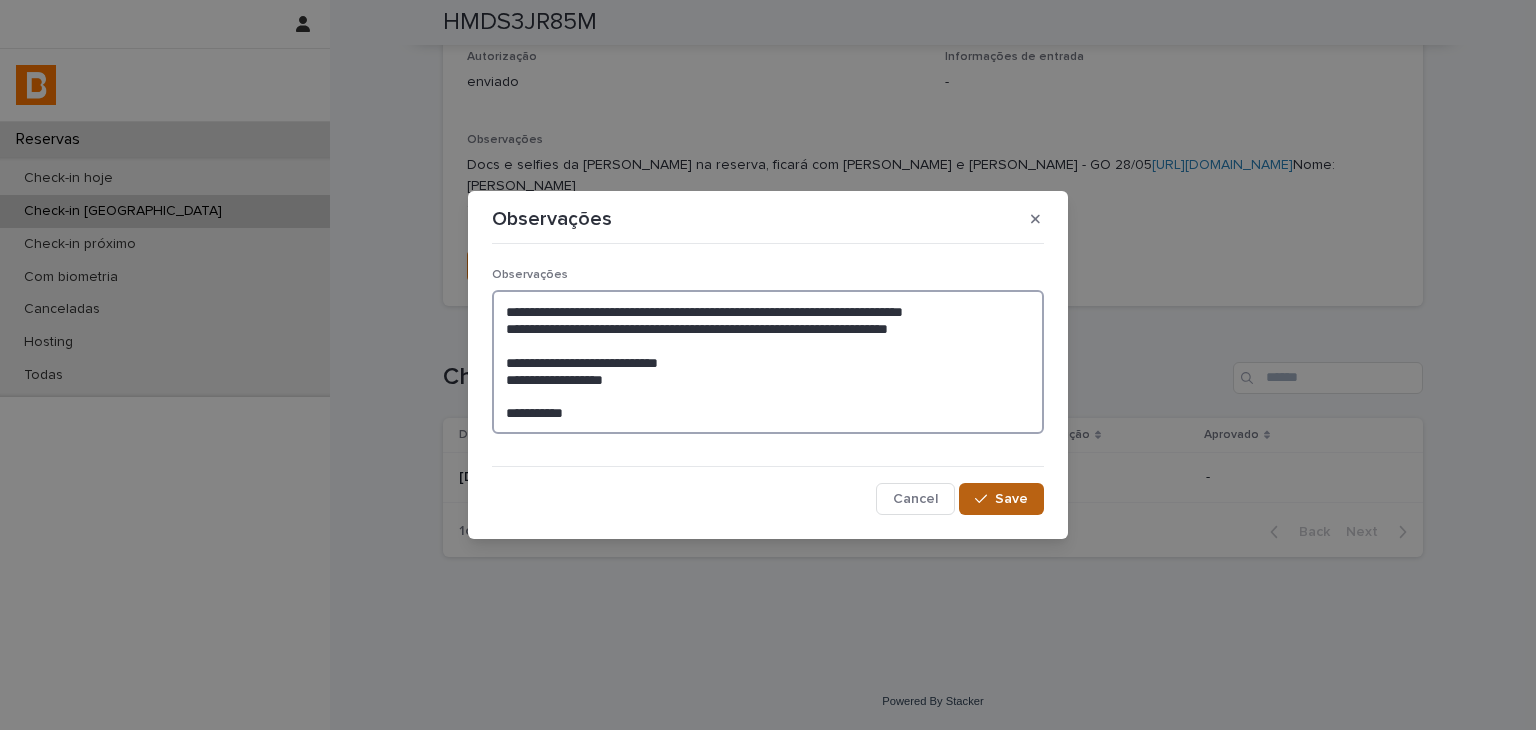 type on "**********" 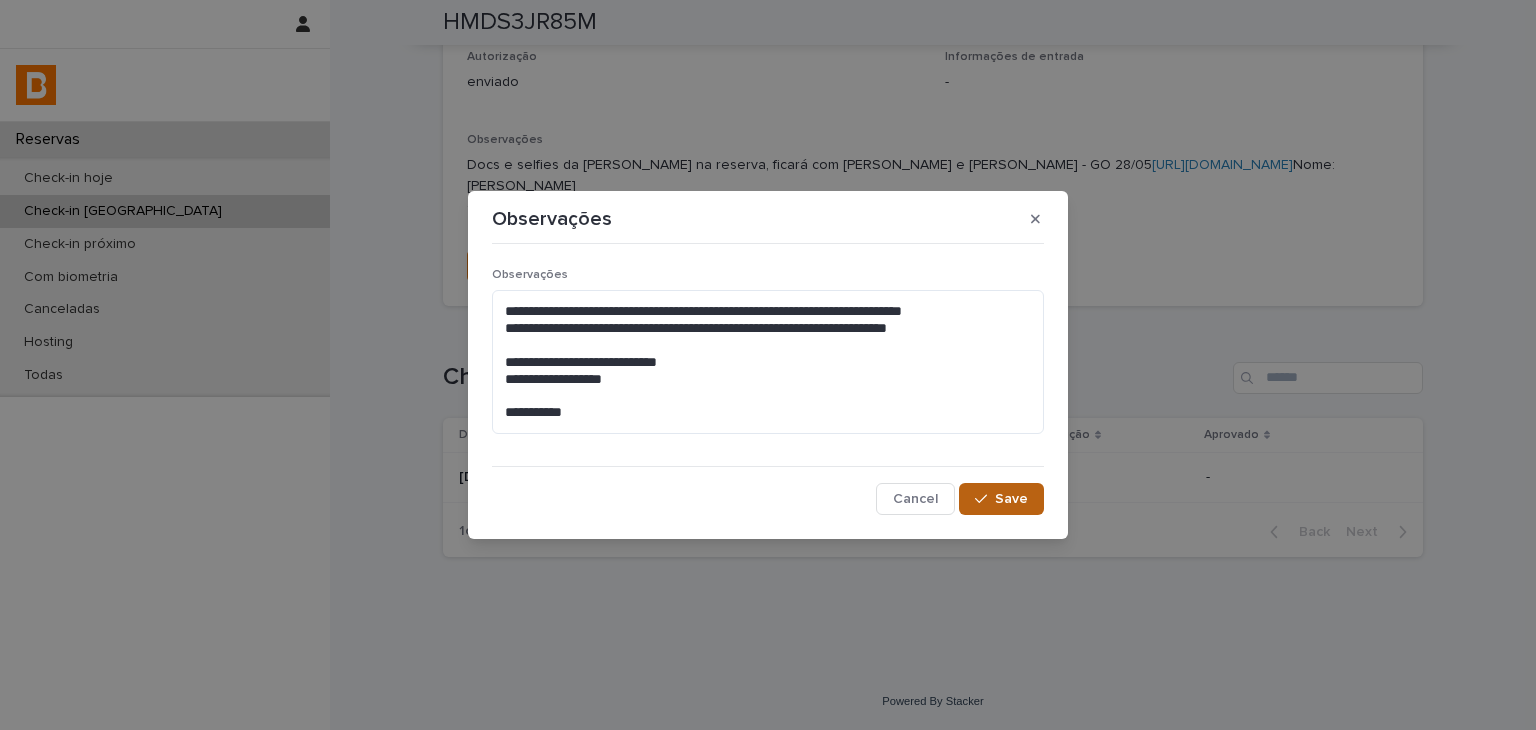 click on "Save" at bounding box center [1011, 499] 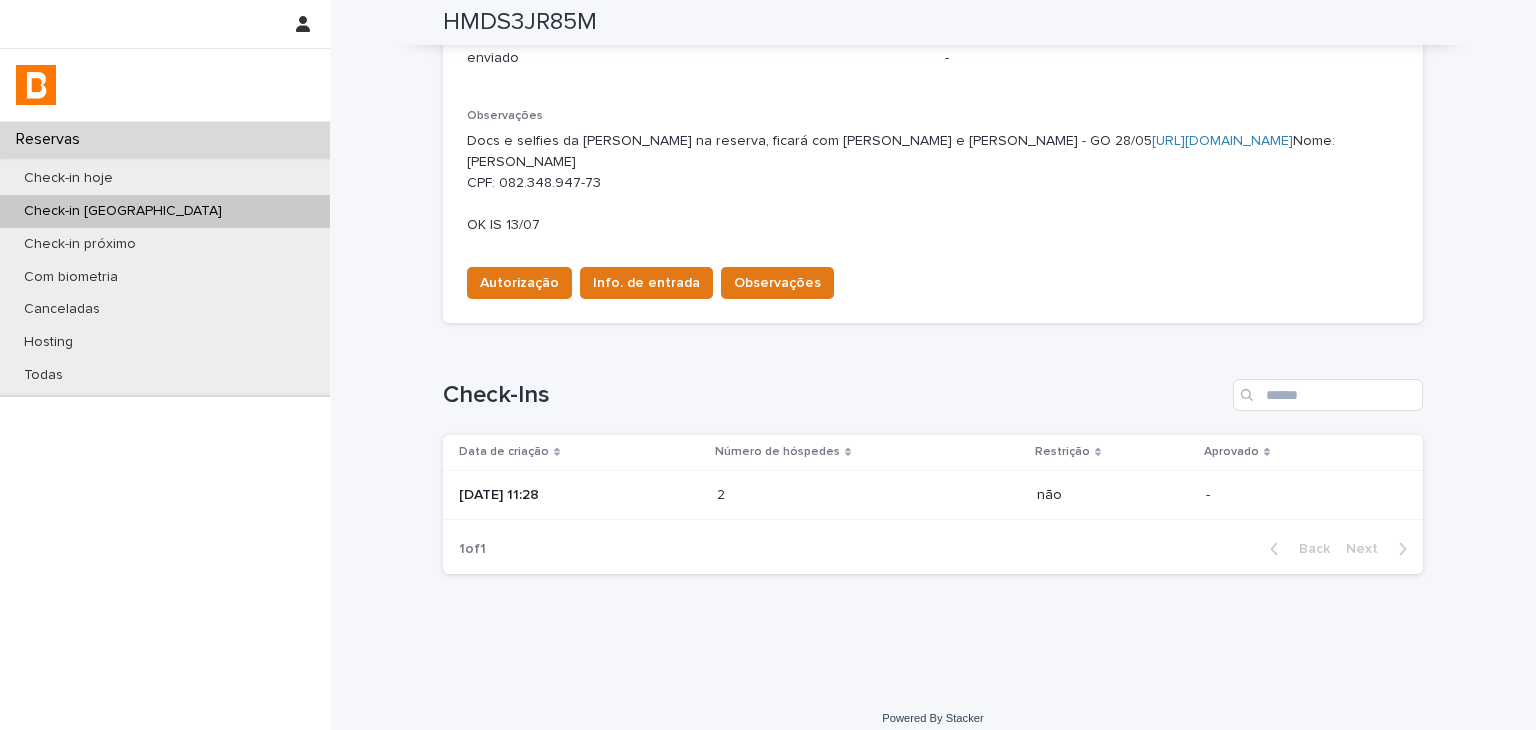 scroll, scrollTop: 0, scrollLeft: 0, axis: both 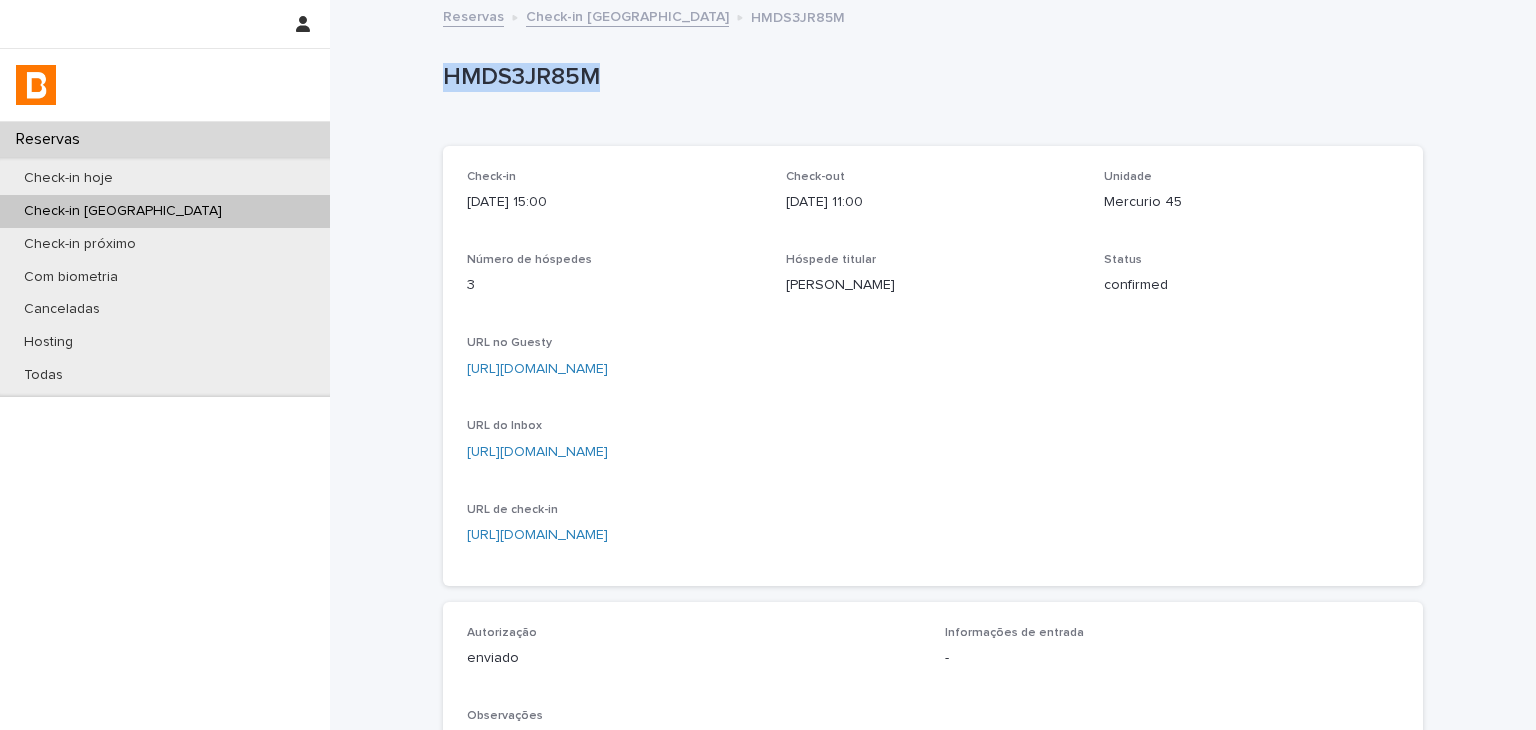 drag, startPoint x: 426, startPoint y: 69, endPoint x: 615, endPoint y: 64, distance: 189.06613 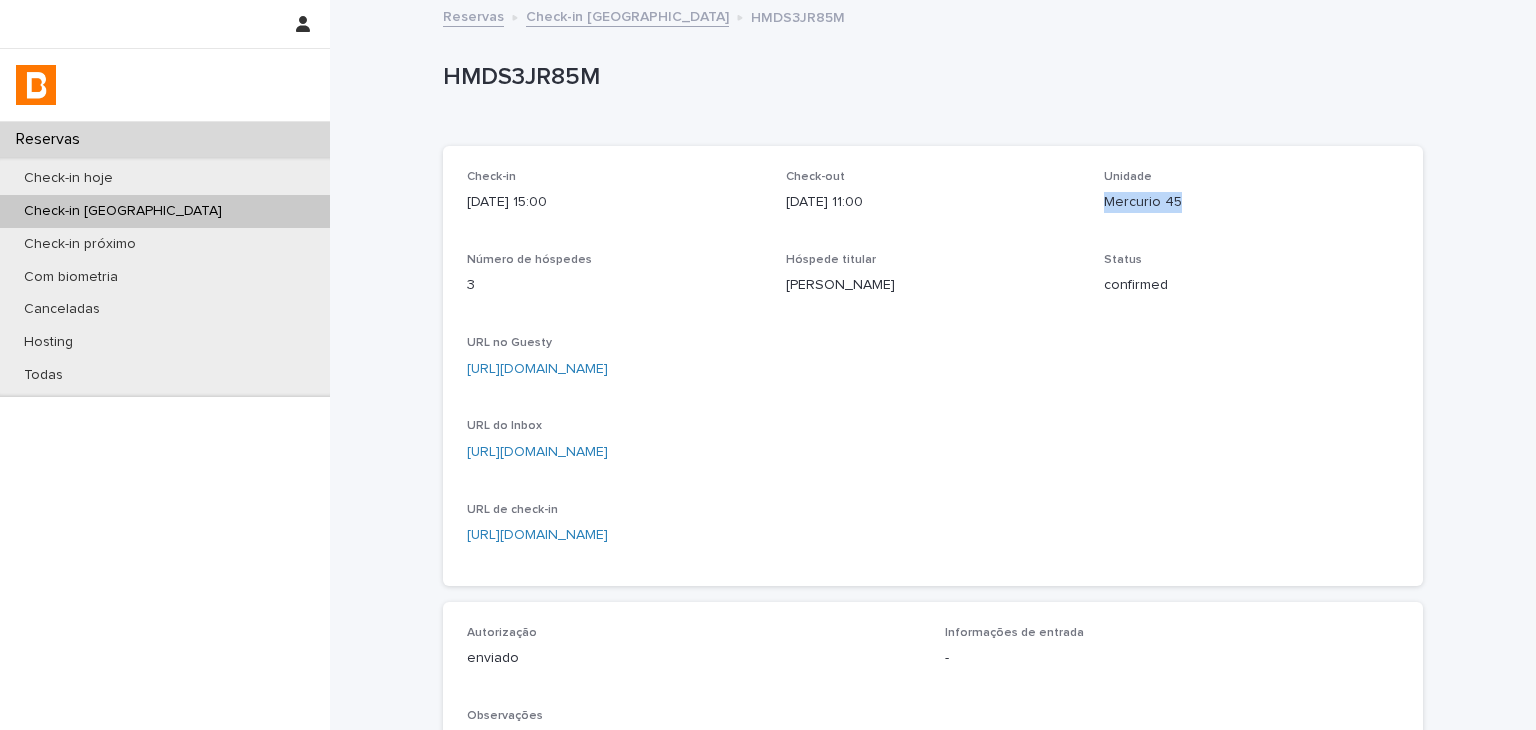 drag, startPoint x: 1096, startPoint y: 201, endPoint x: 1176, endPoint y: 179, distance: 82.96987 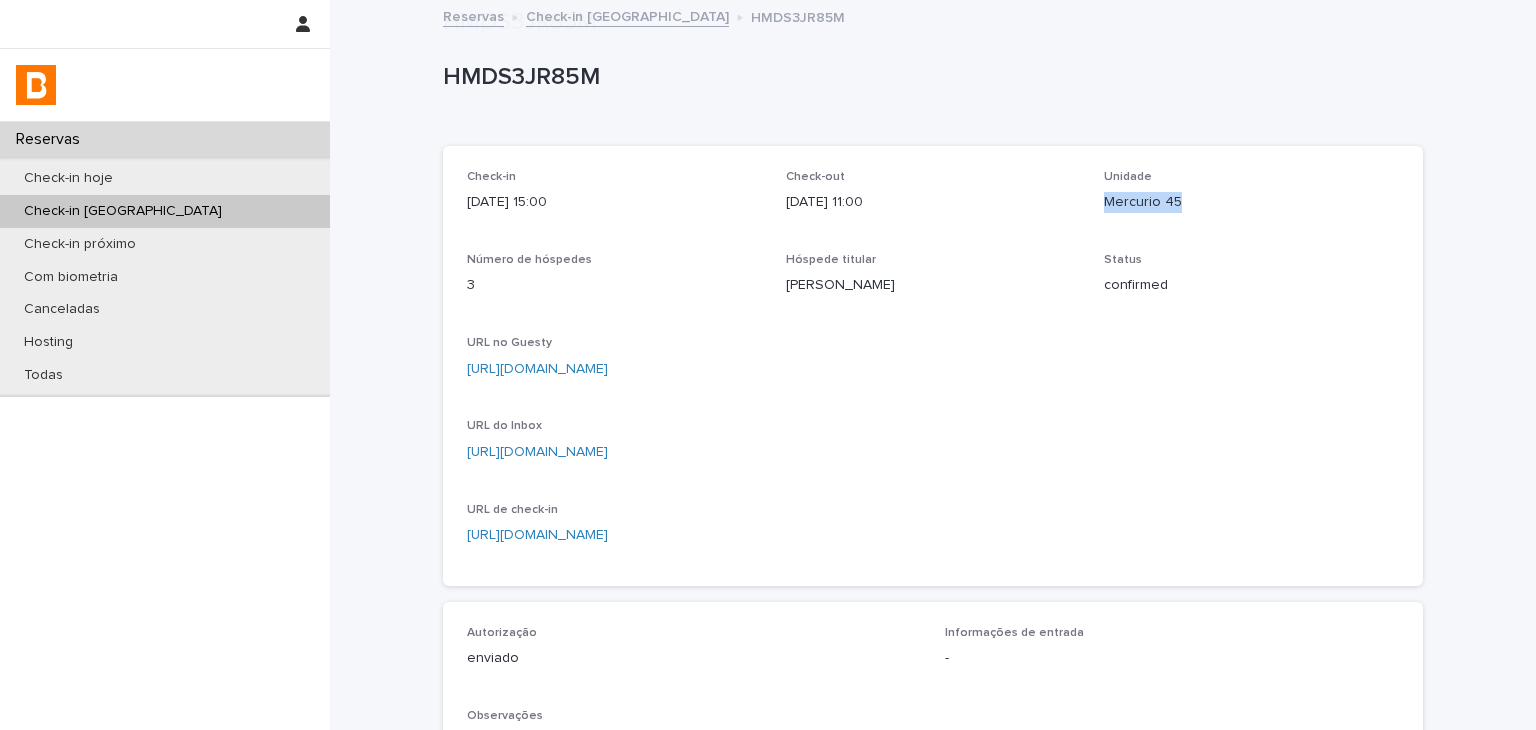 scroll, scrollTop: 400, scrollLeft: 0, axis: vertical 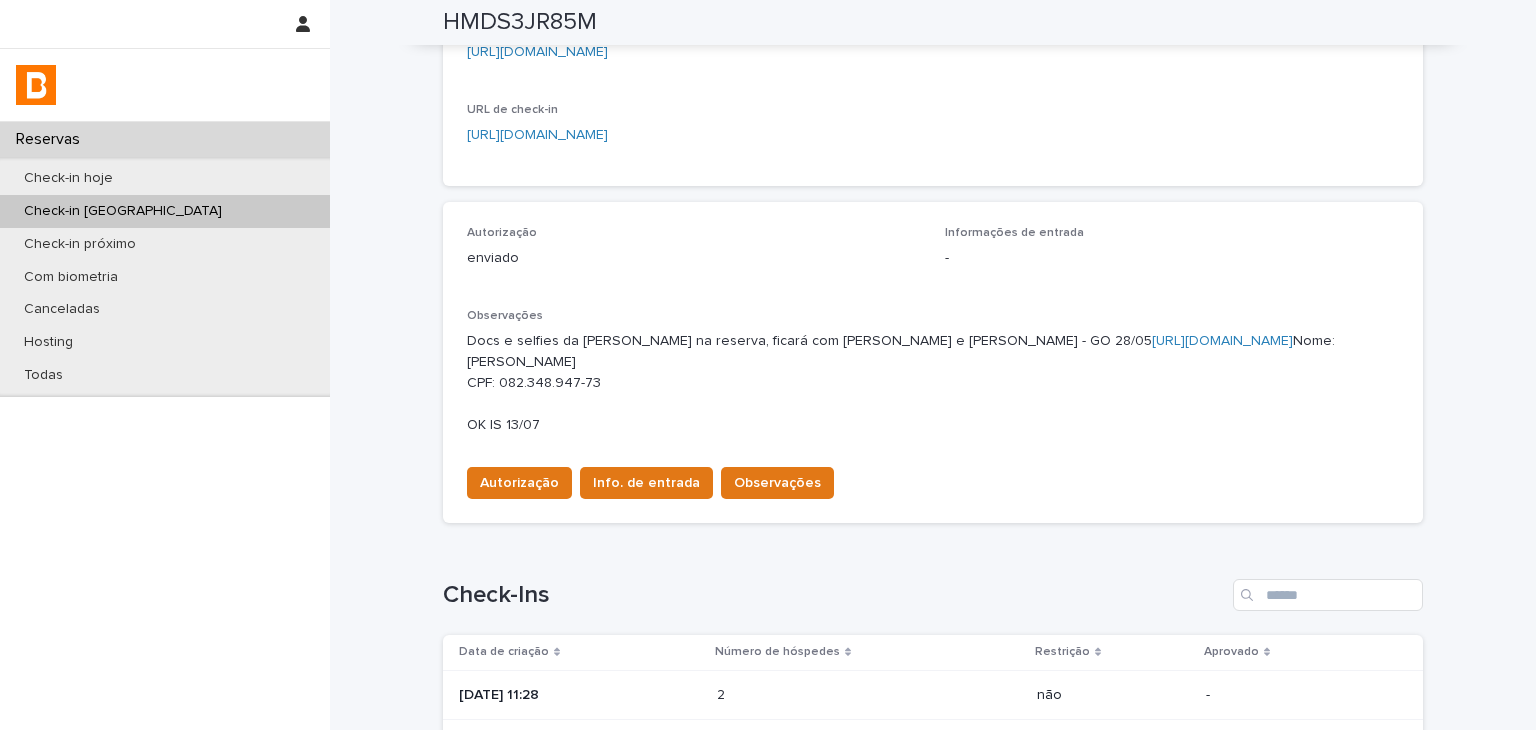 click on "Autorização Info. de entrada Observações" at bounding box center [933, 479] 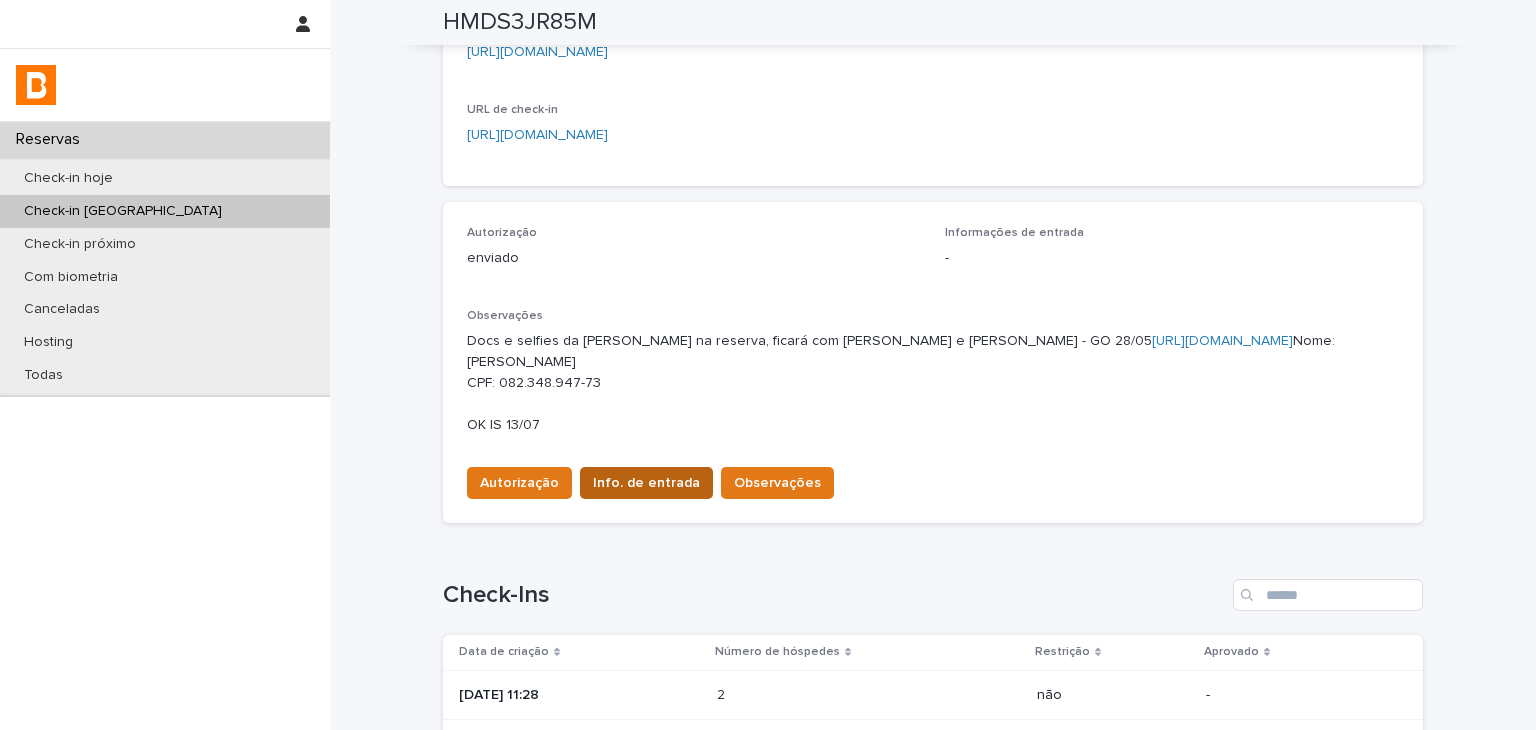 click on "Info. de entrada" at bounding box center (646, 483) 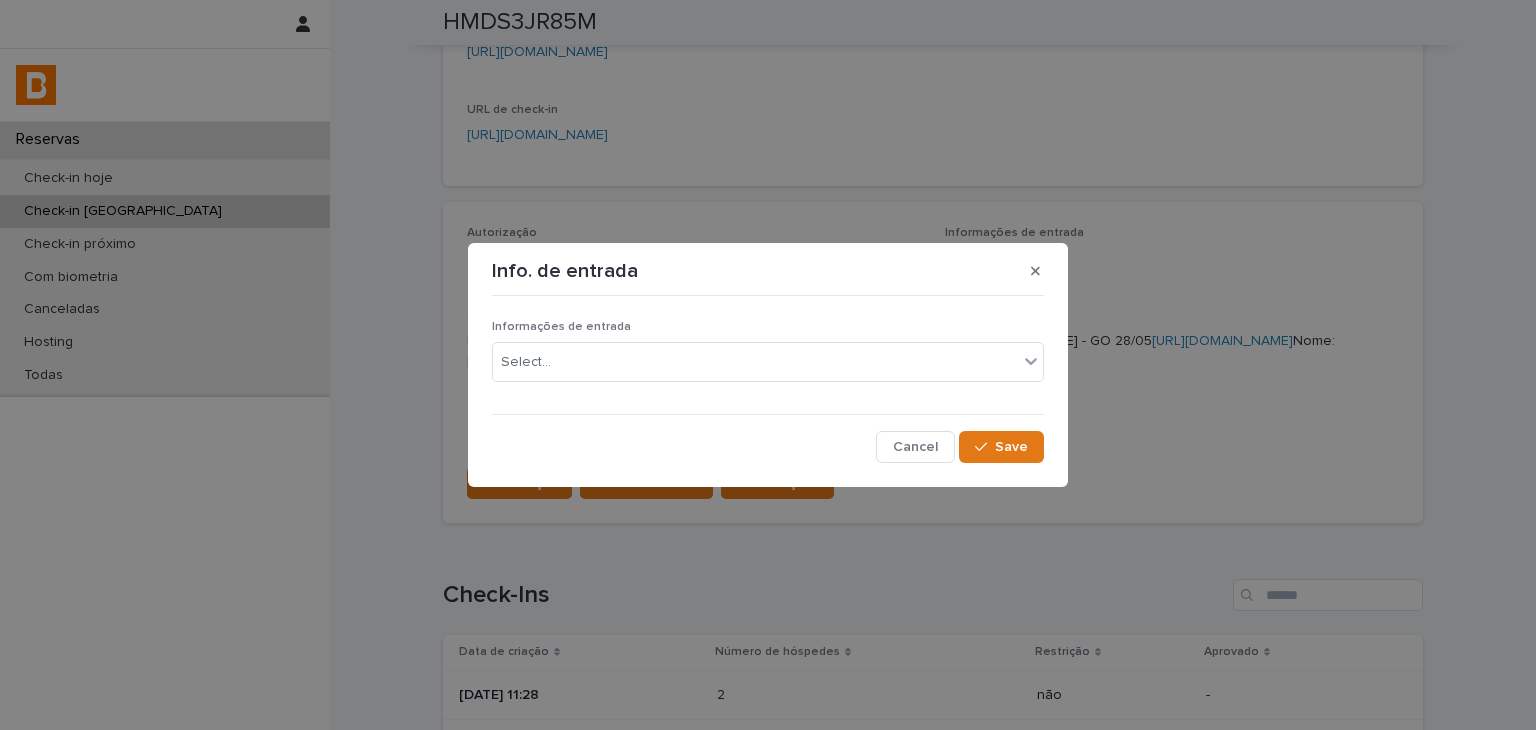 drag, startPoint x: 584, startPoint y: 389, endPoint x: 590, endPoint y: 370, distance: 19.924858 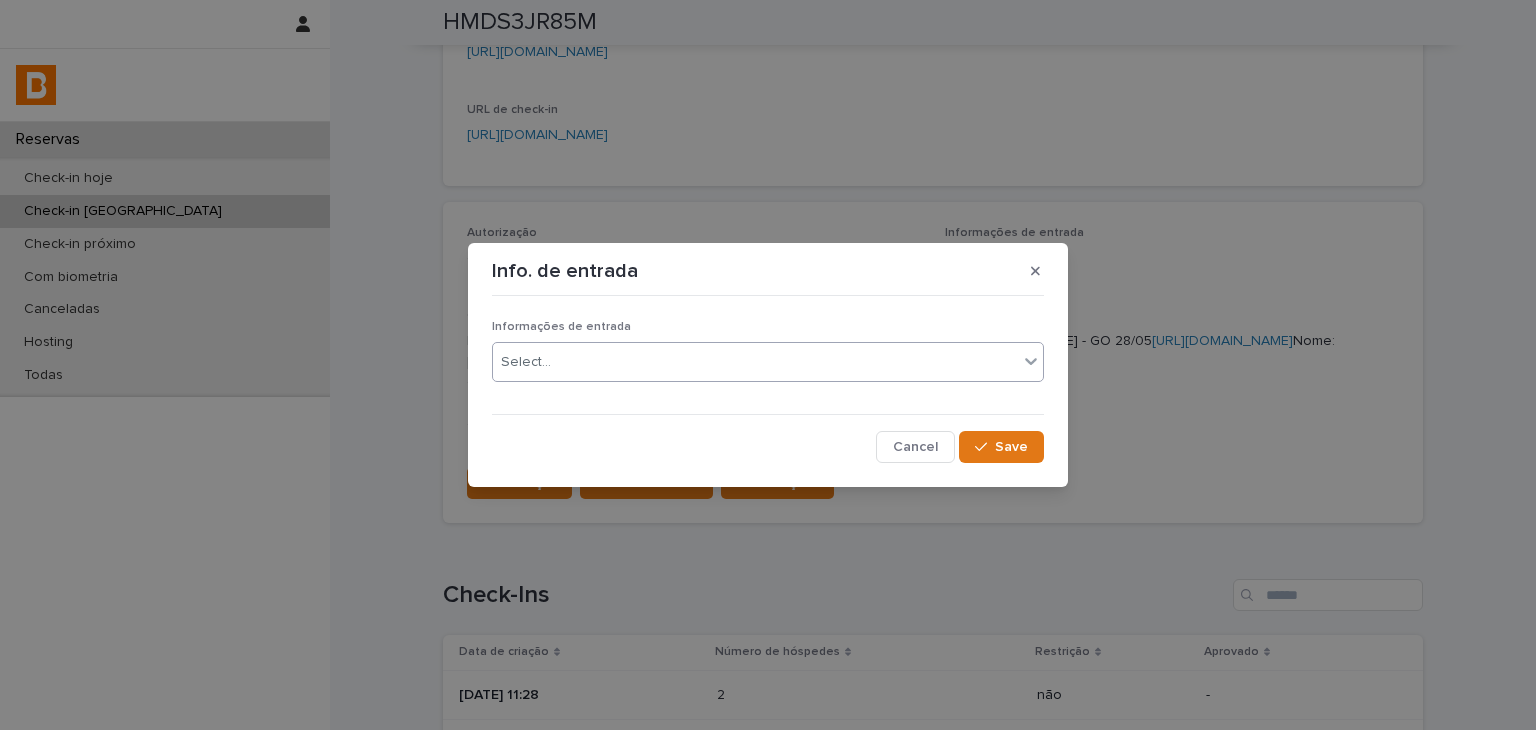 click on "Select..." at bounding box center (755, 362) 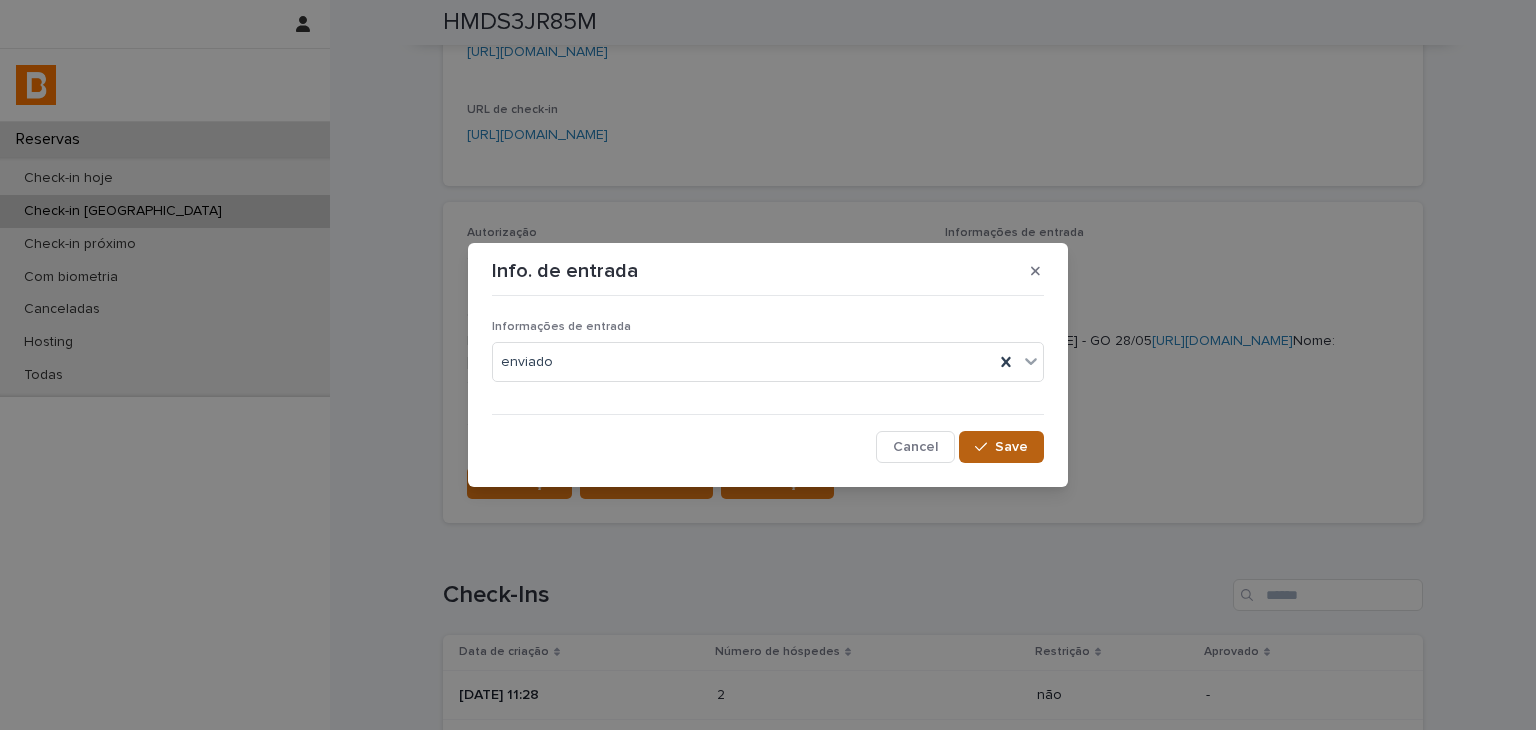 click on "Save" at bounding box center [1001, 447] 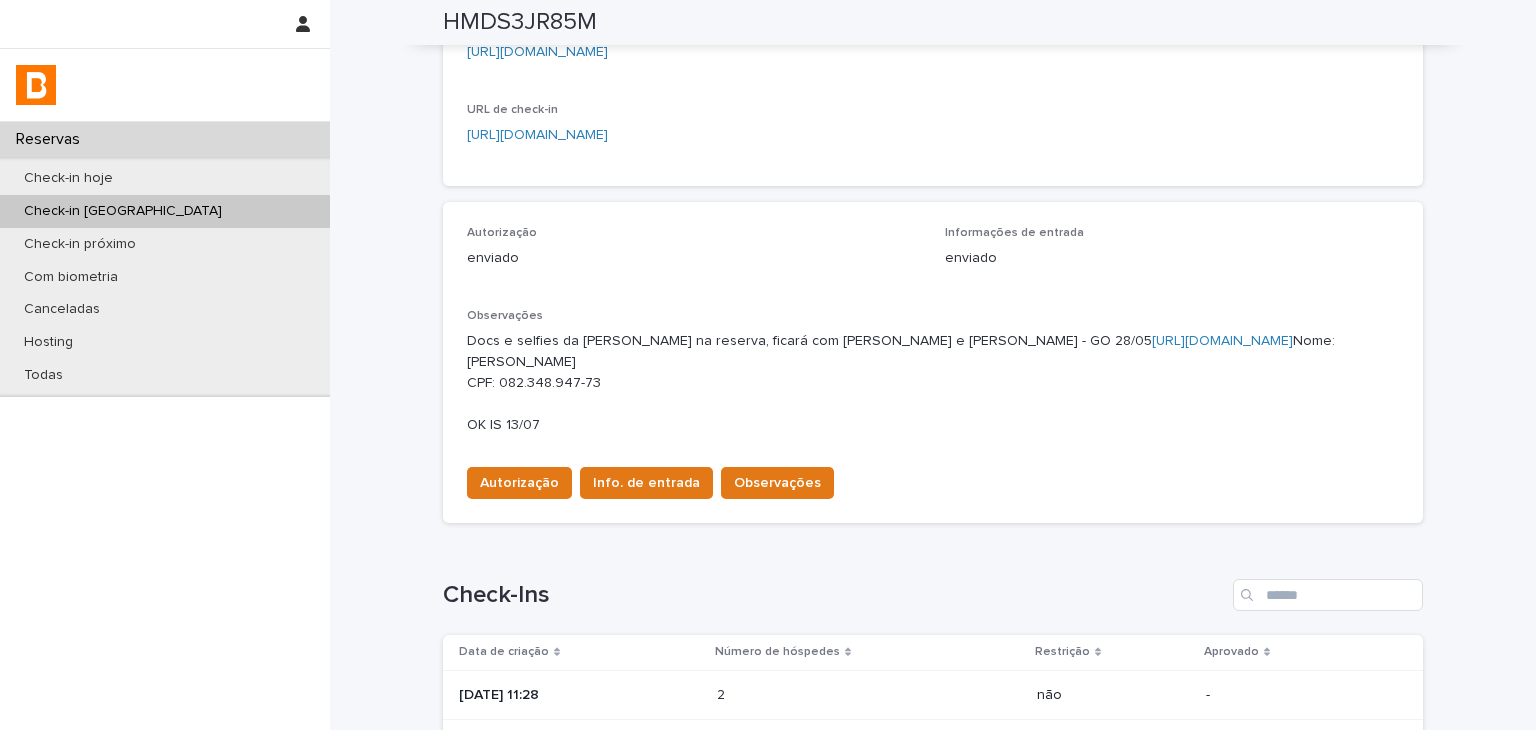 scroll, scrollTop: 0, scrollLeft: 0, axis: both 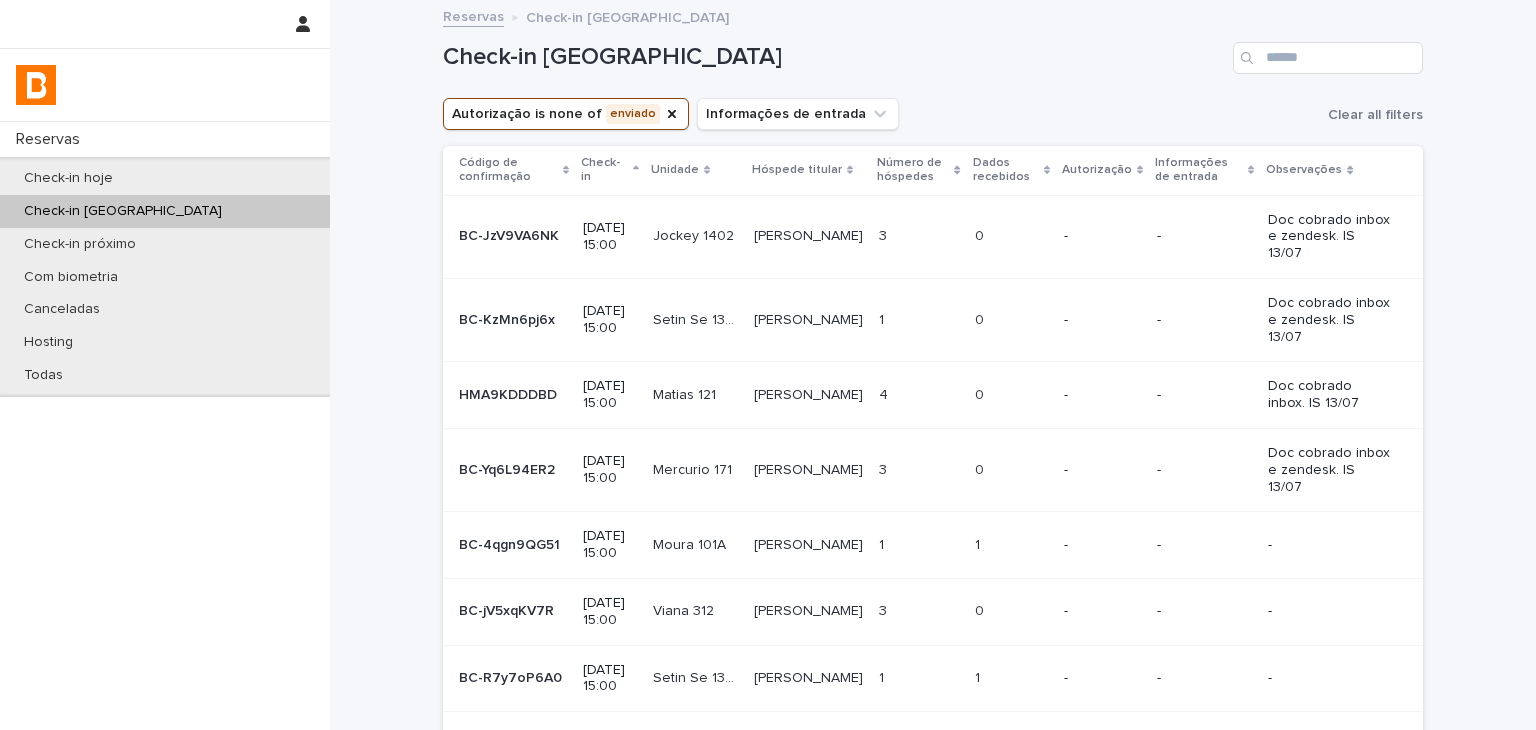 click on "-" at bounding box center (1204, 545) 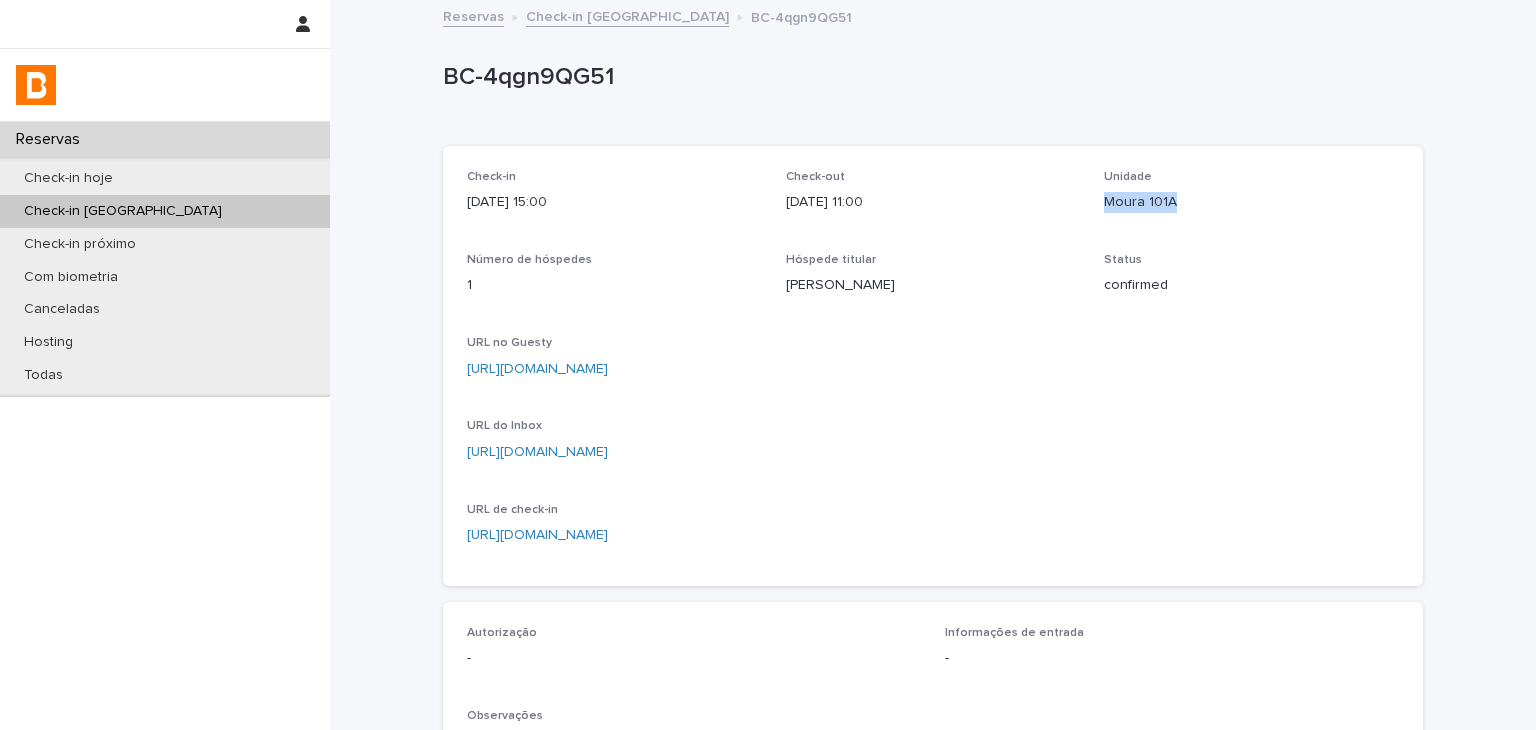 drag, startPoint x: 1141, startPoint y: 201, endPoint x: 1208, endPoint y: 204, distance: 67.06713 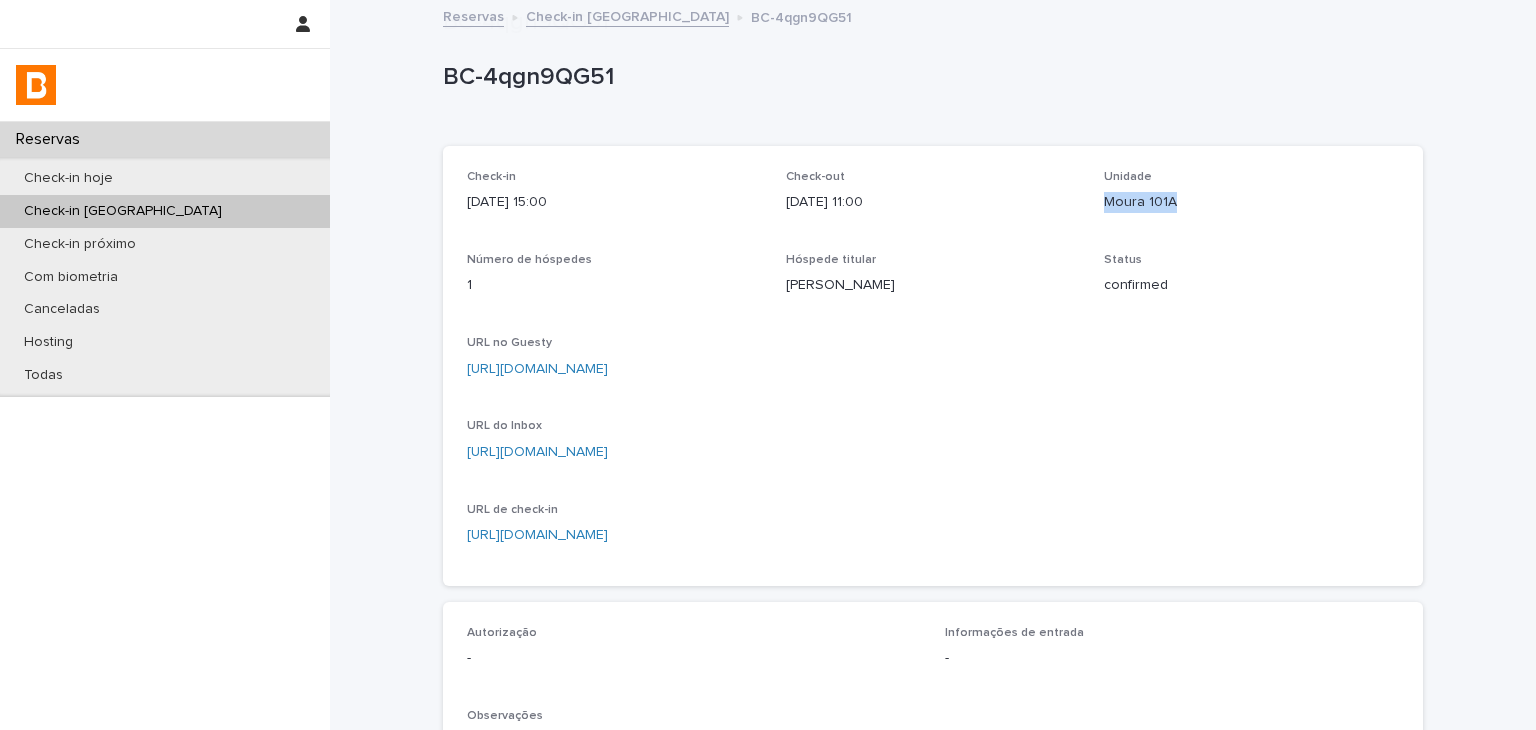 scroll, scrollTop: 400, scrollLeft: 0, axis: vertical 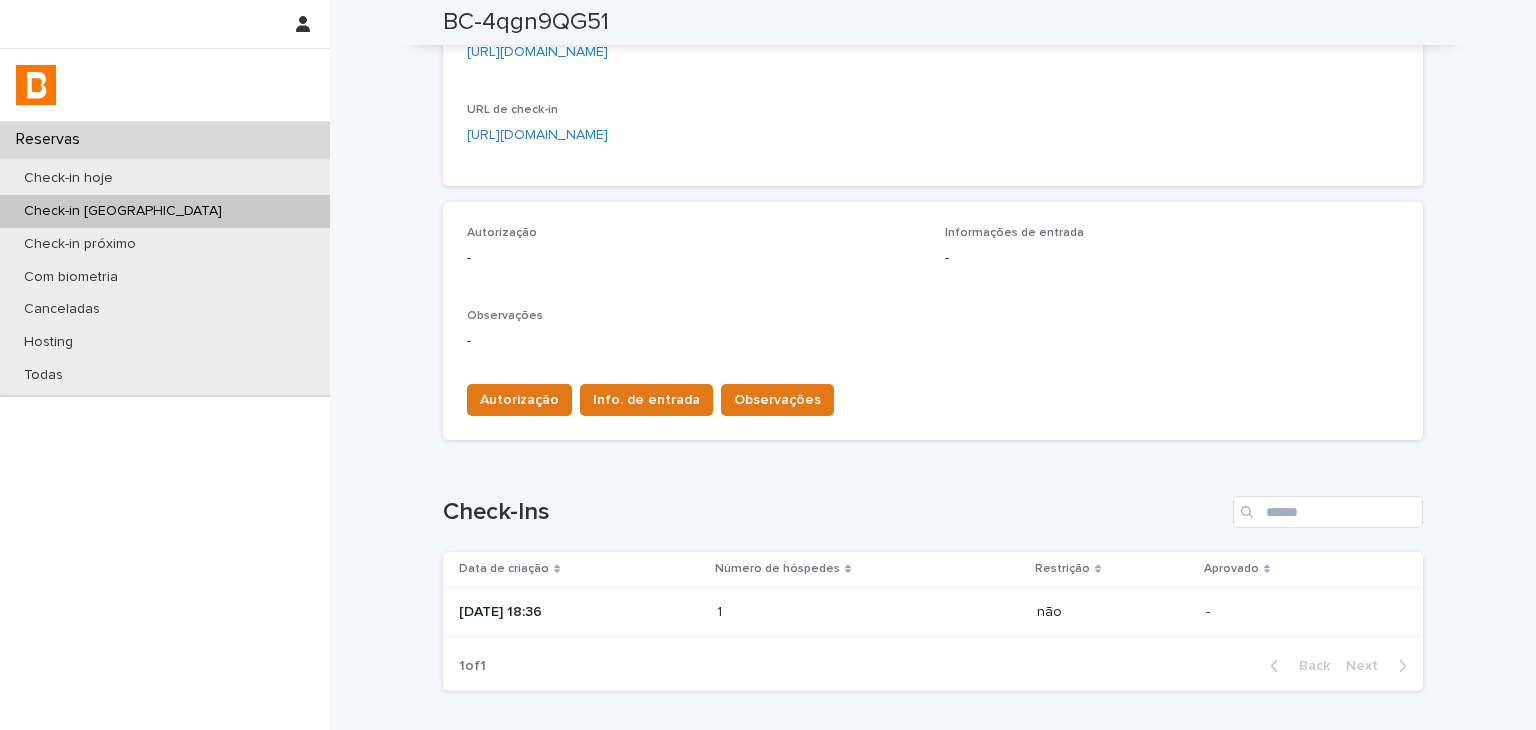 click on "1 1" at bounding box center (869, 612) 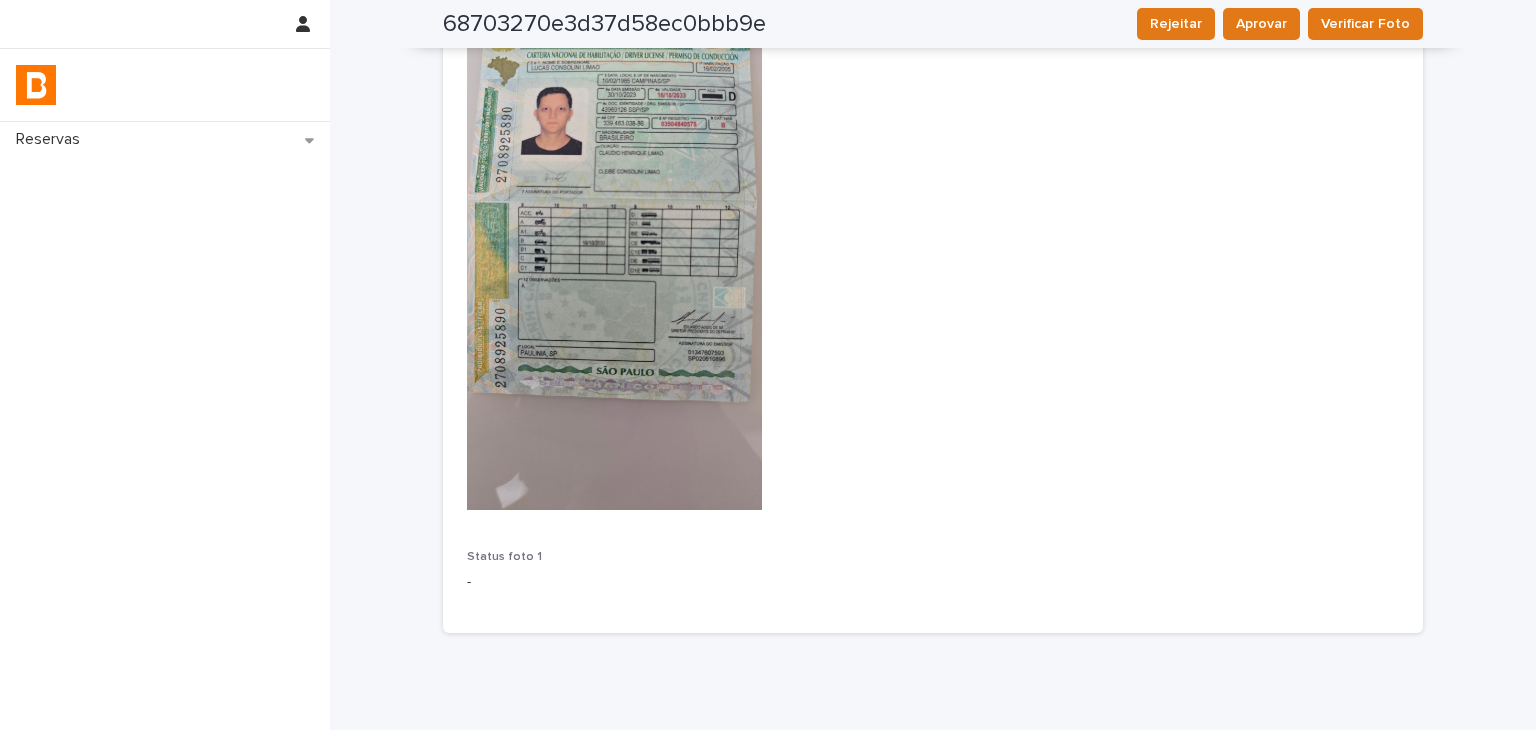 scroll, scrollTop: 0, scrollLeft: 0, axis: both 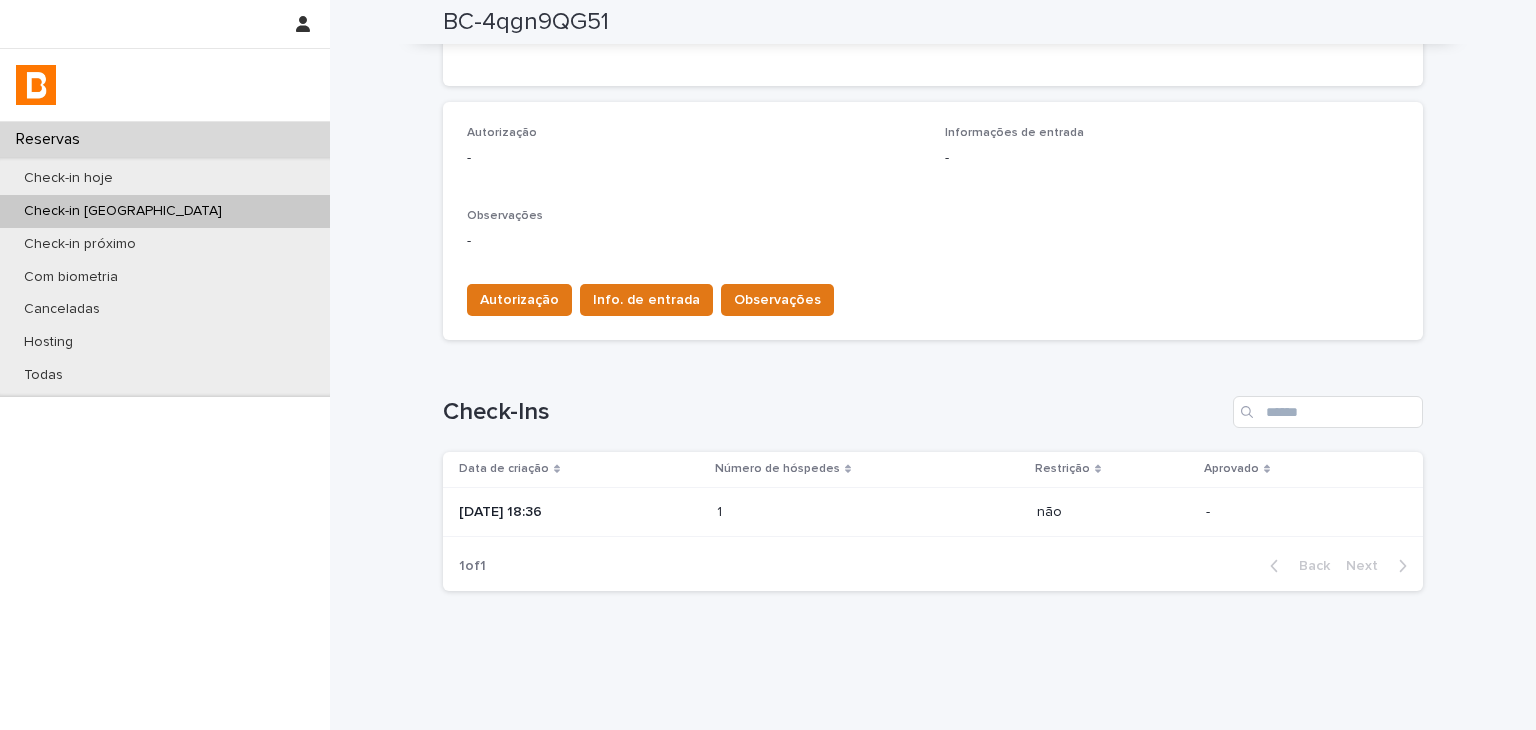 click at bounding box center [804, 512] 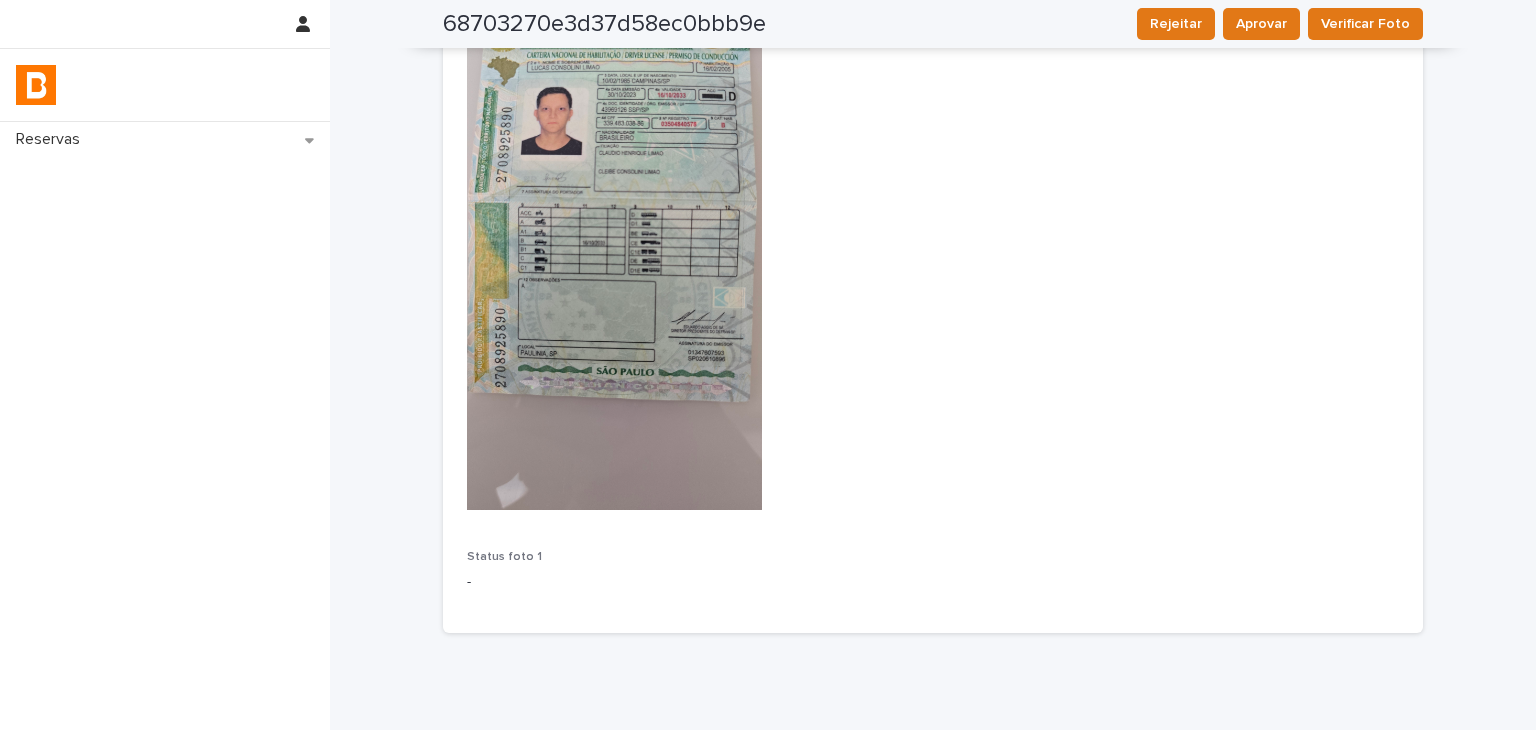 scroll, scrollTop: 101, scrollLeft: 0, axis: vertical 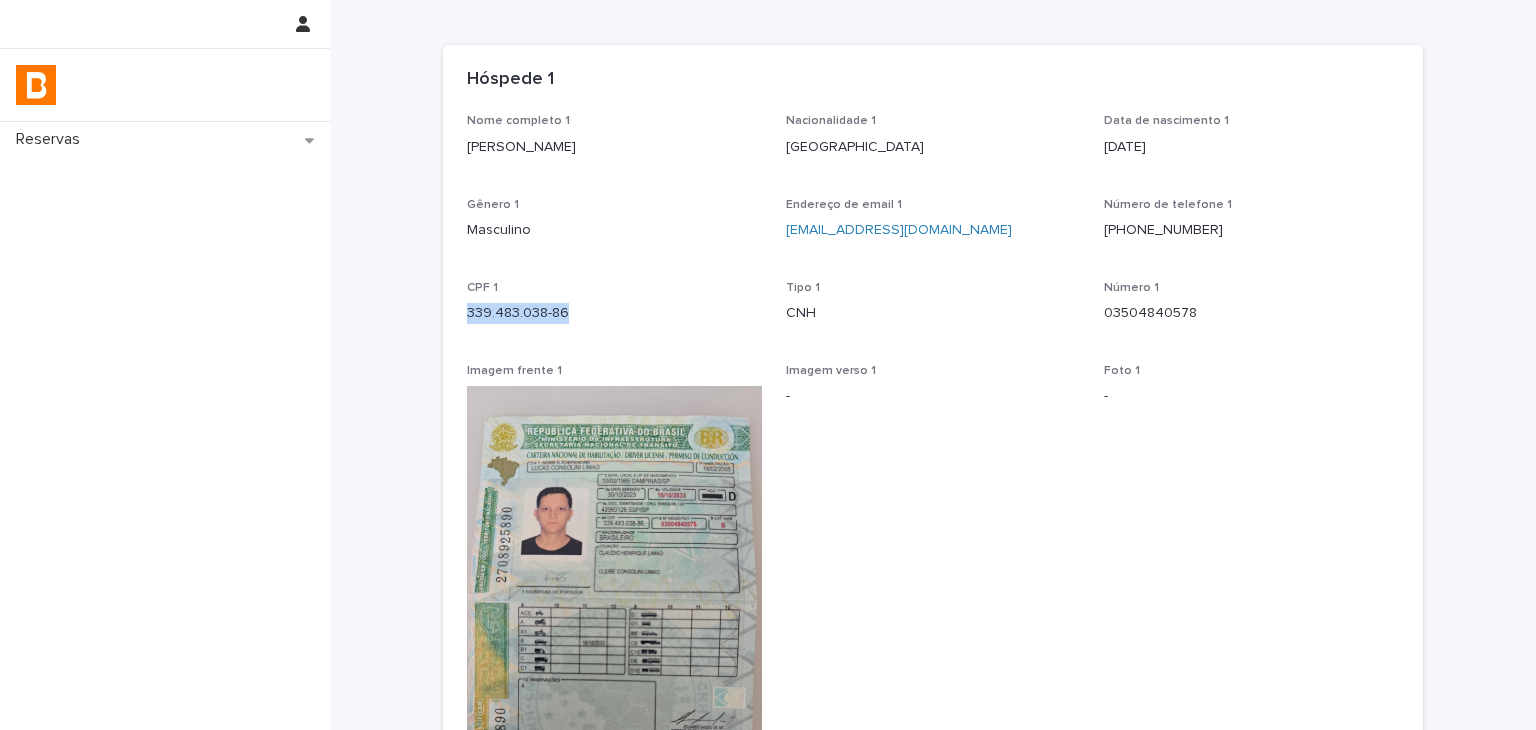 drag, startPoint x: 498, startPoint y: 320, endPoint x: 590, endPoint y: 319, distance: 92.00543 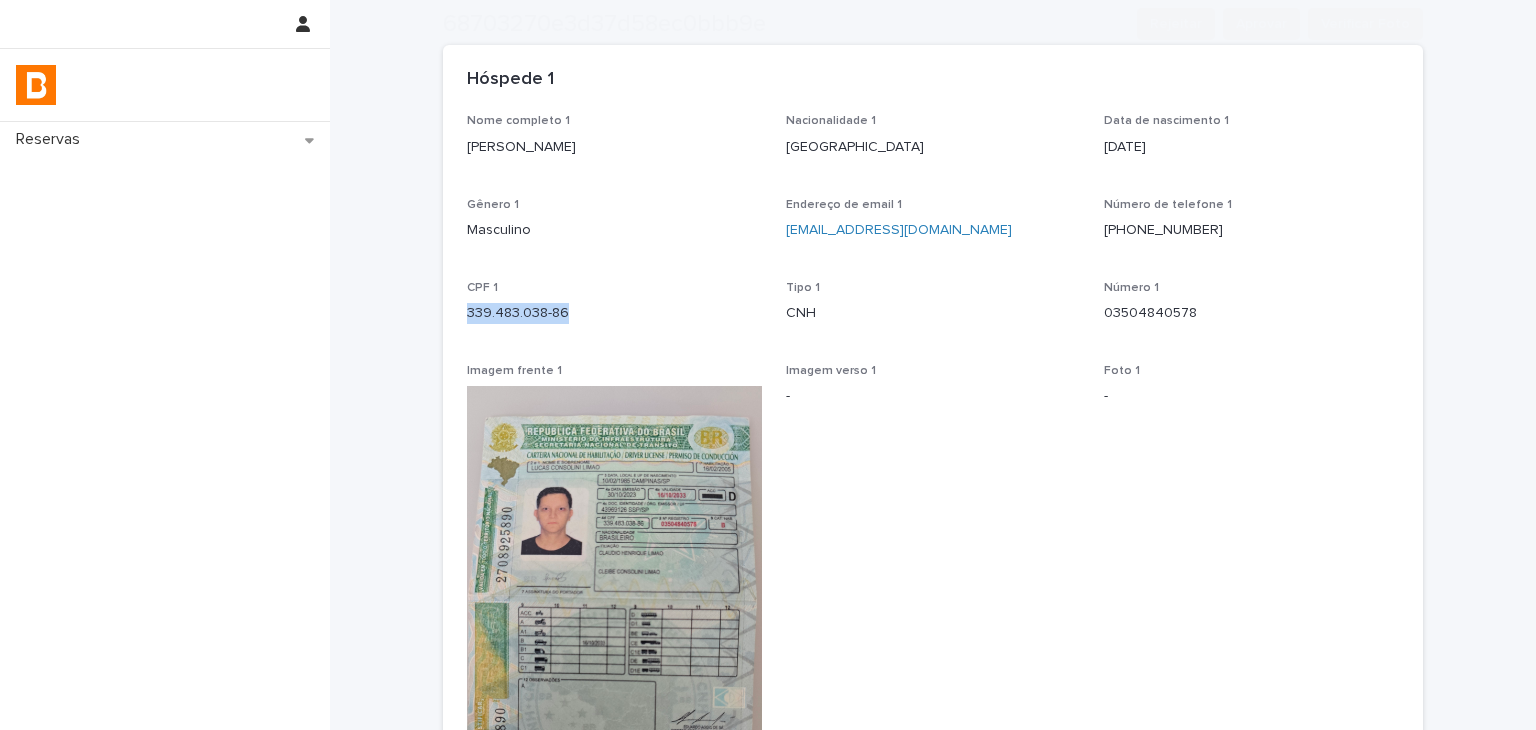 scroll, scrollTop: 576, scrollLeft: 0, axis: vertical 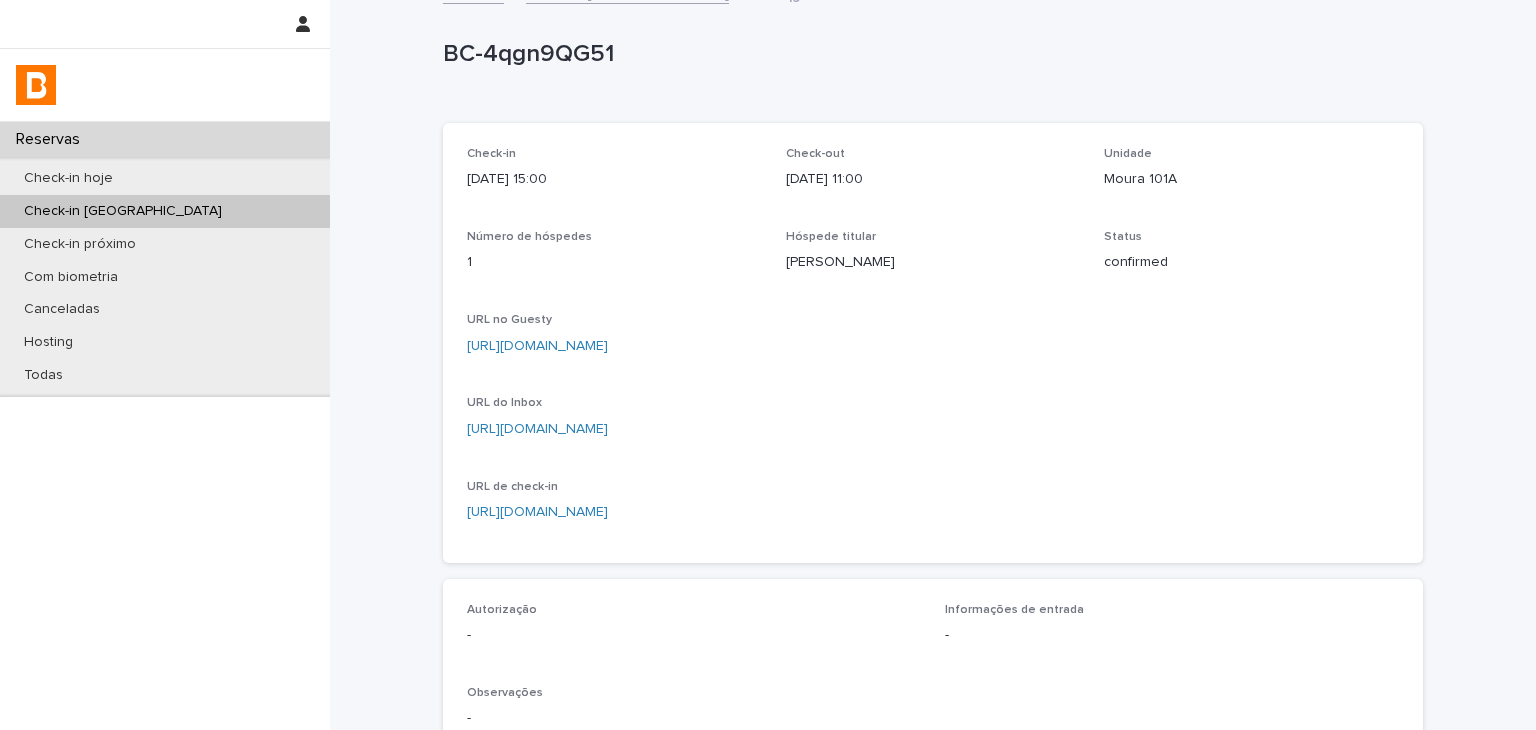 click on "[URL][DOMAIN_NAME]" at bounding box center [537, 346] 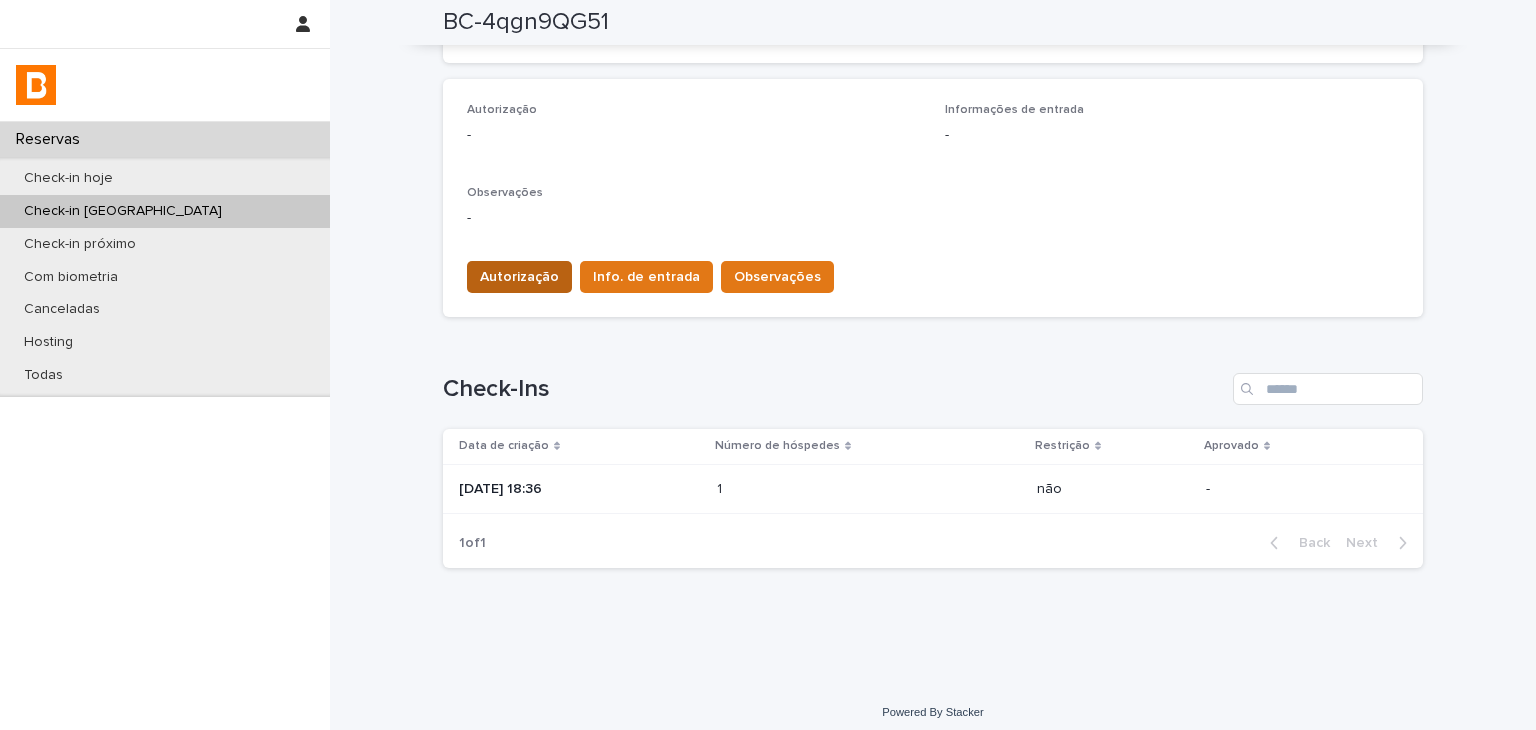 click on "Autorização" at bounding box center (519, 277) 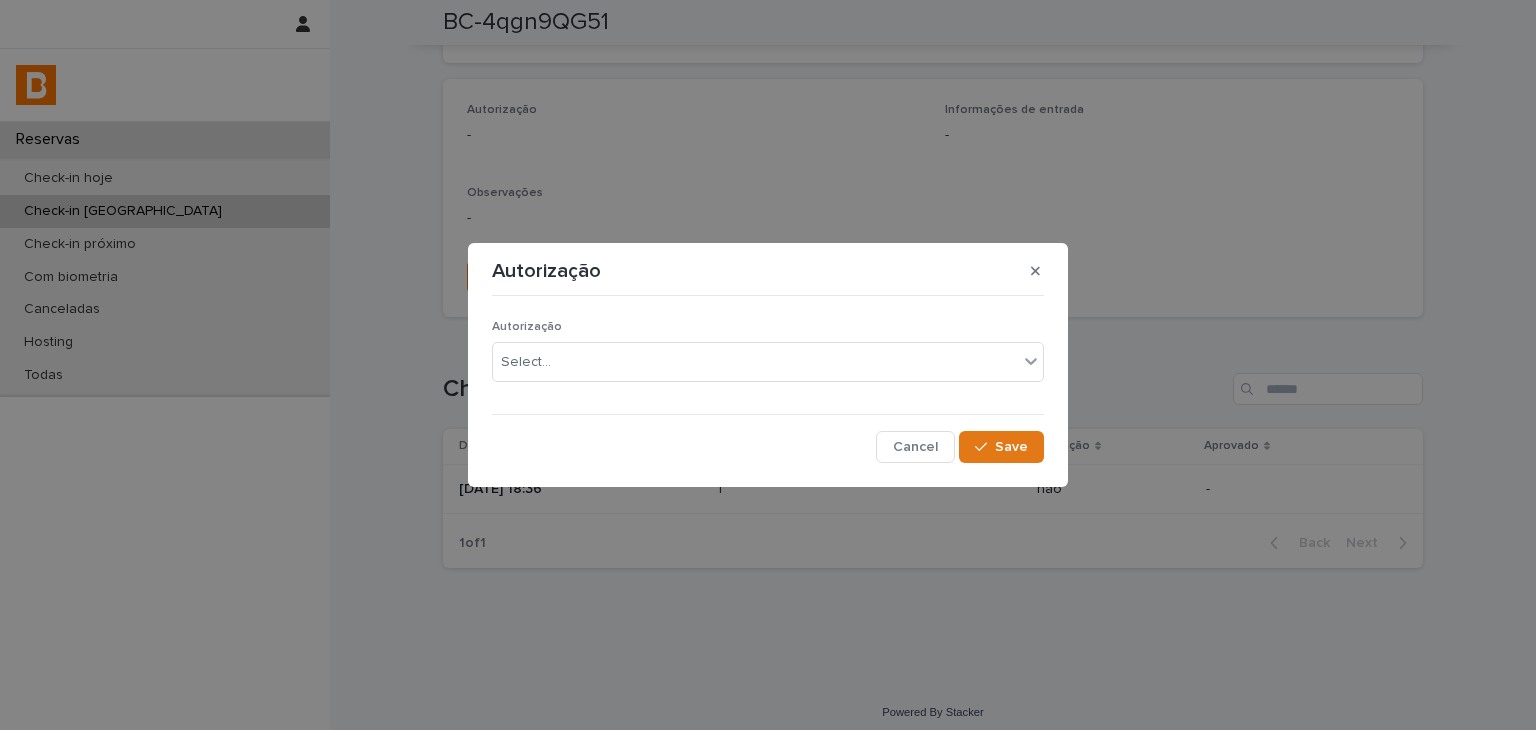 click on "Autorização" at bounding box center [527, 327] 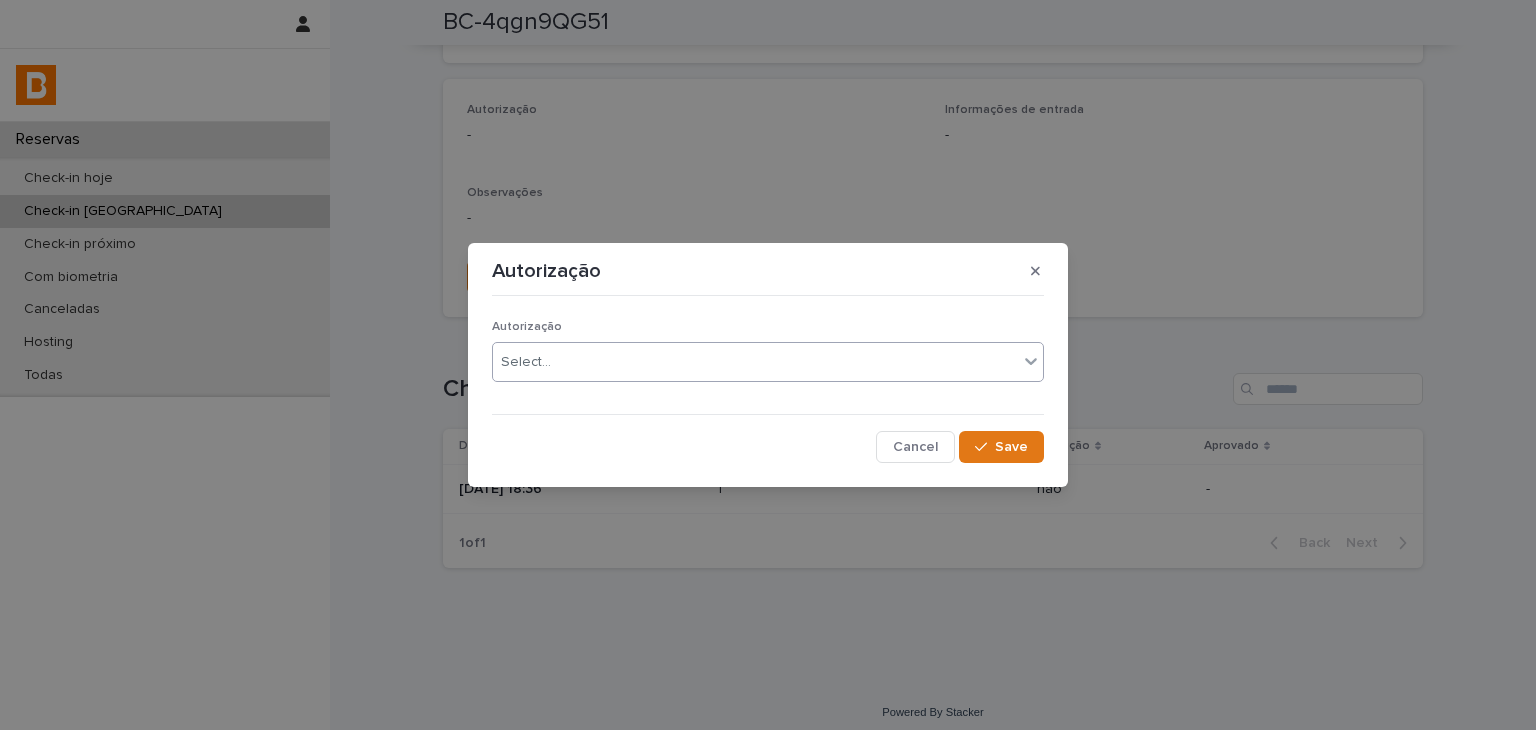 click on "Select..." at bounding box center [755, 362] 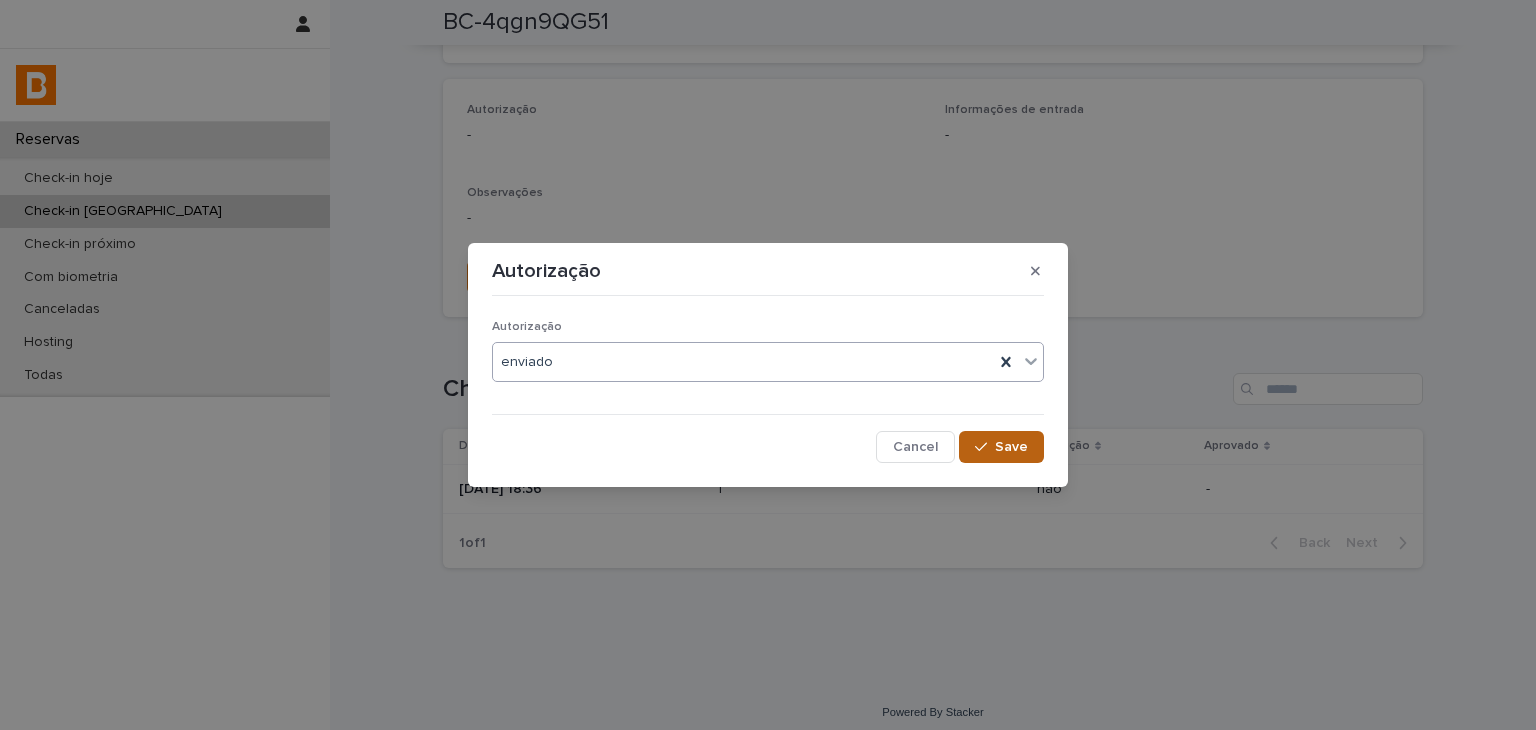 click on "Save" at bounding box center [1011, 447] 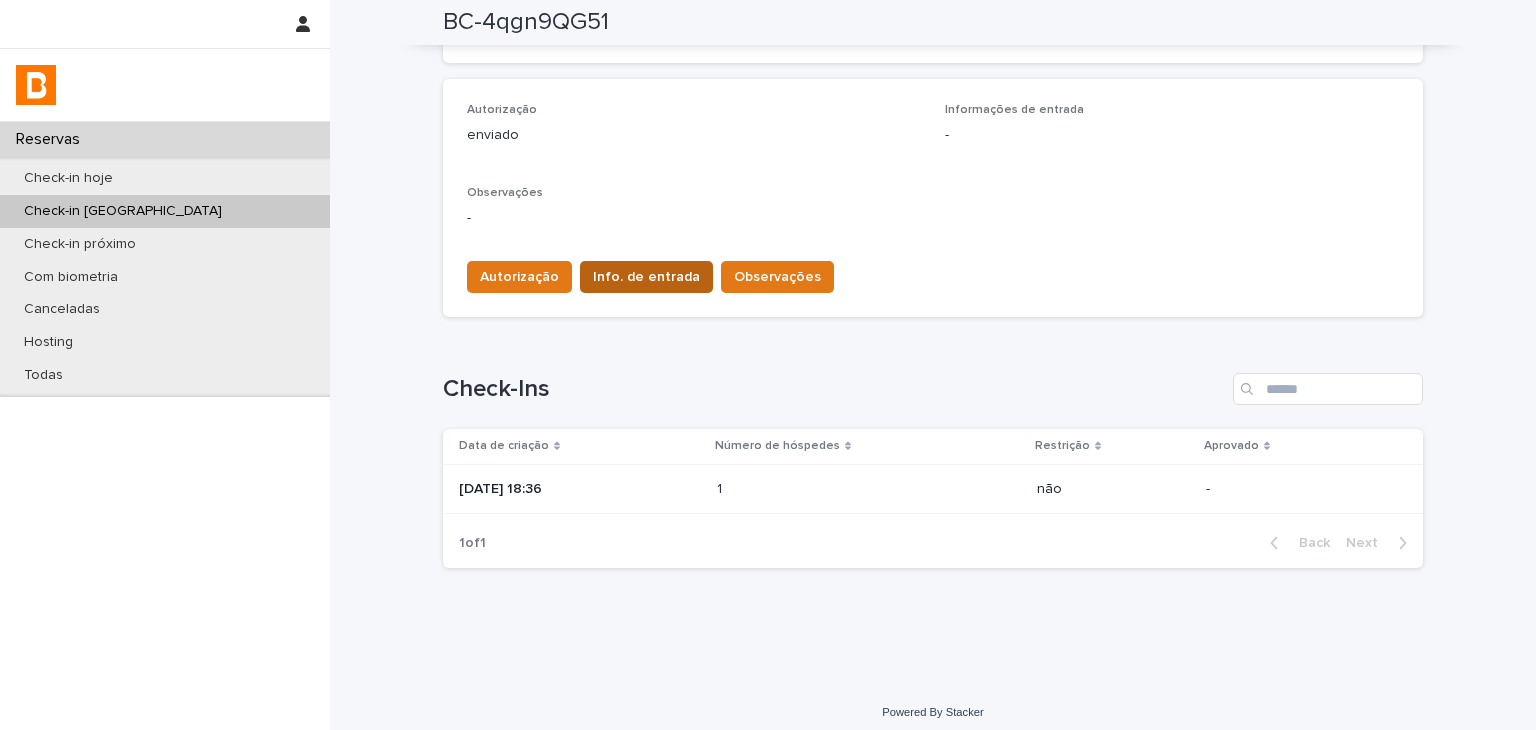 click on "Info. de entrada" at bounding box center (646, 277) 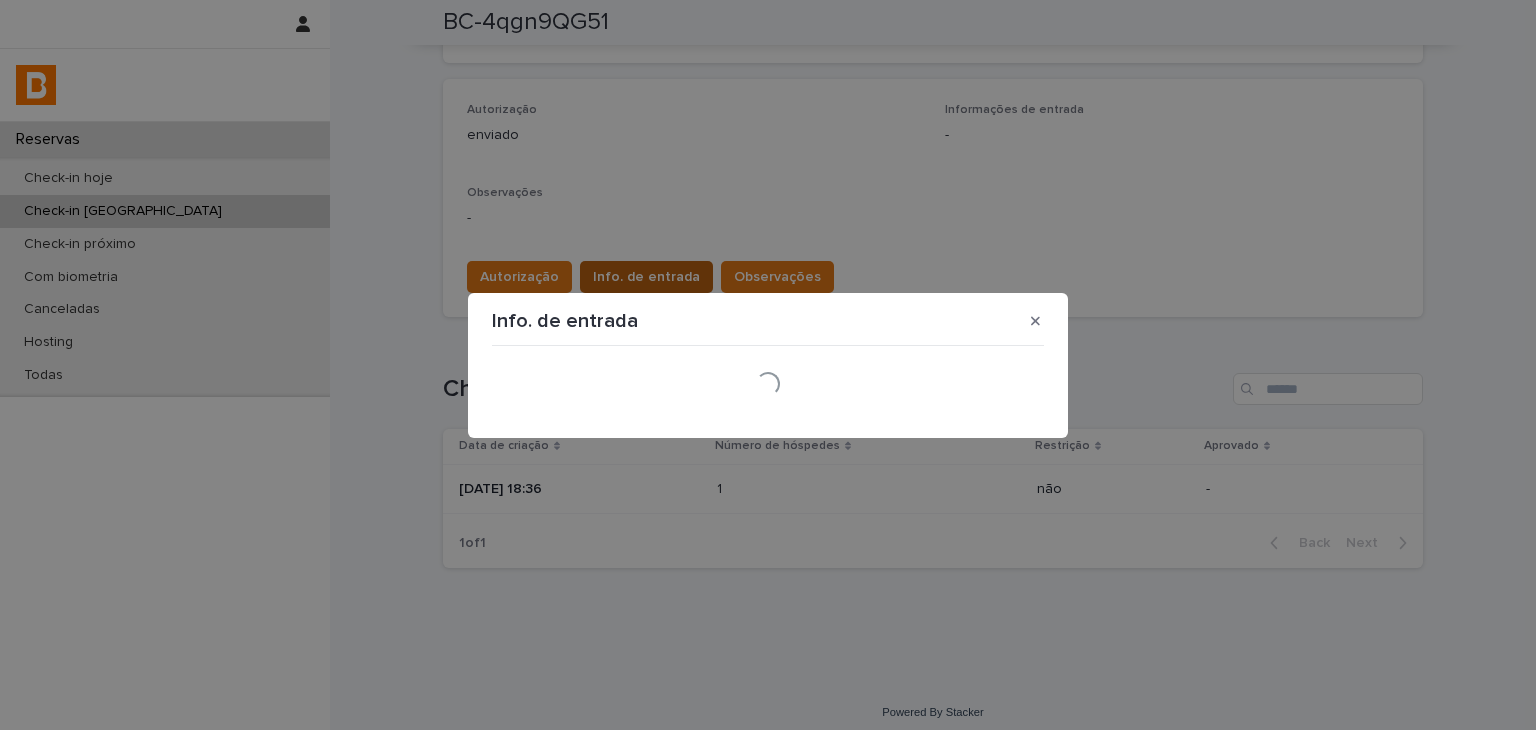 drag, startPoint x: 651, startPoint y: 282, endPoint x: 606, endPoint y: 369, distance: 97.94897 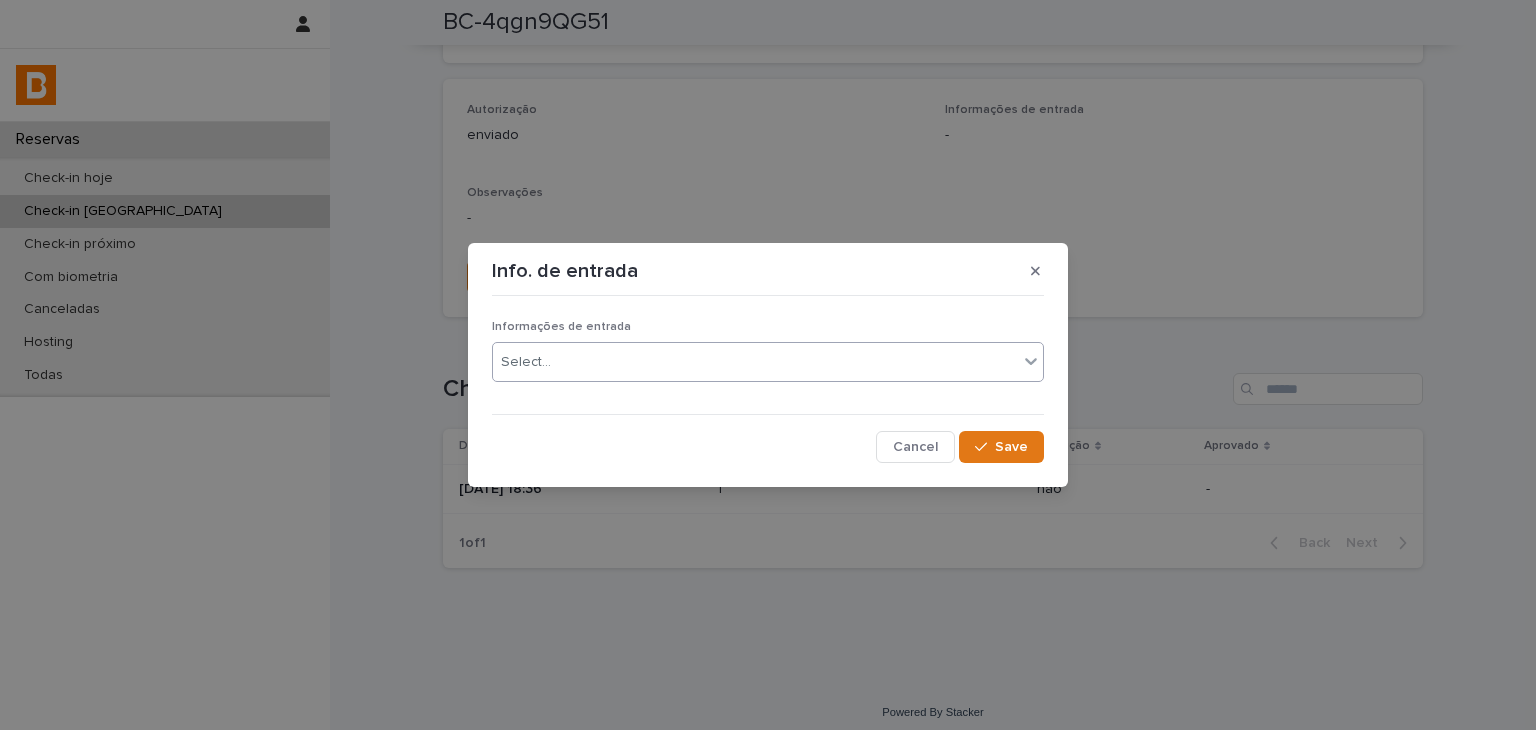 click on "Select..." at bounding box center (755, 362) 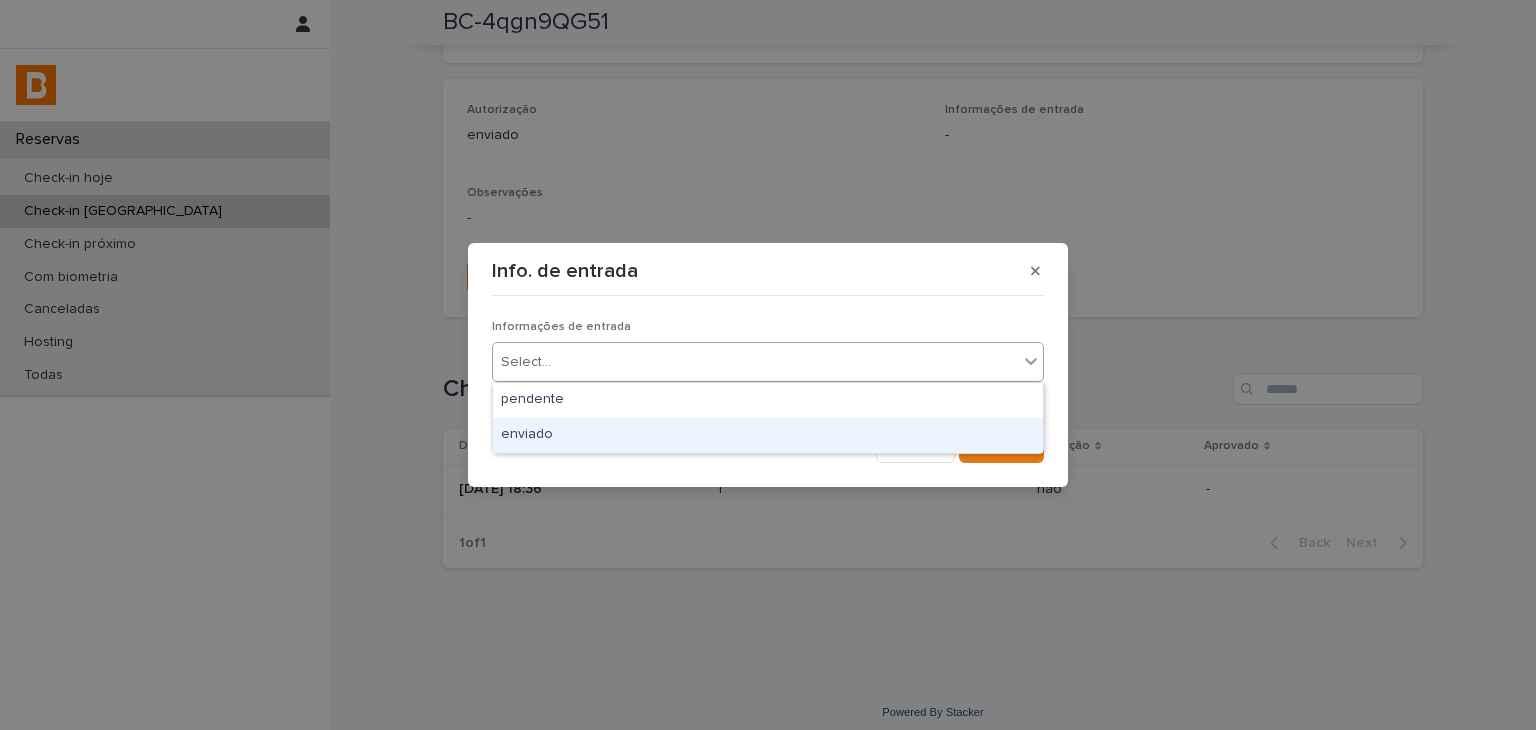 click on "enviado" at bounding box center (768, 435) 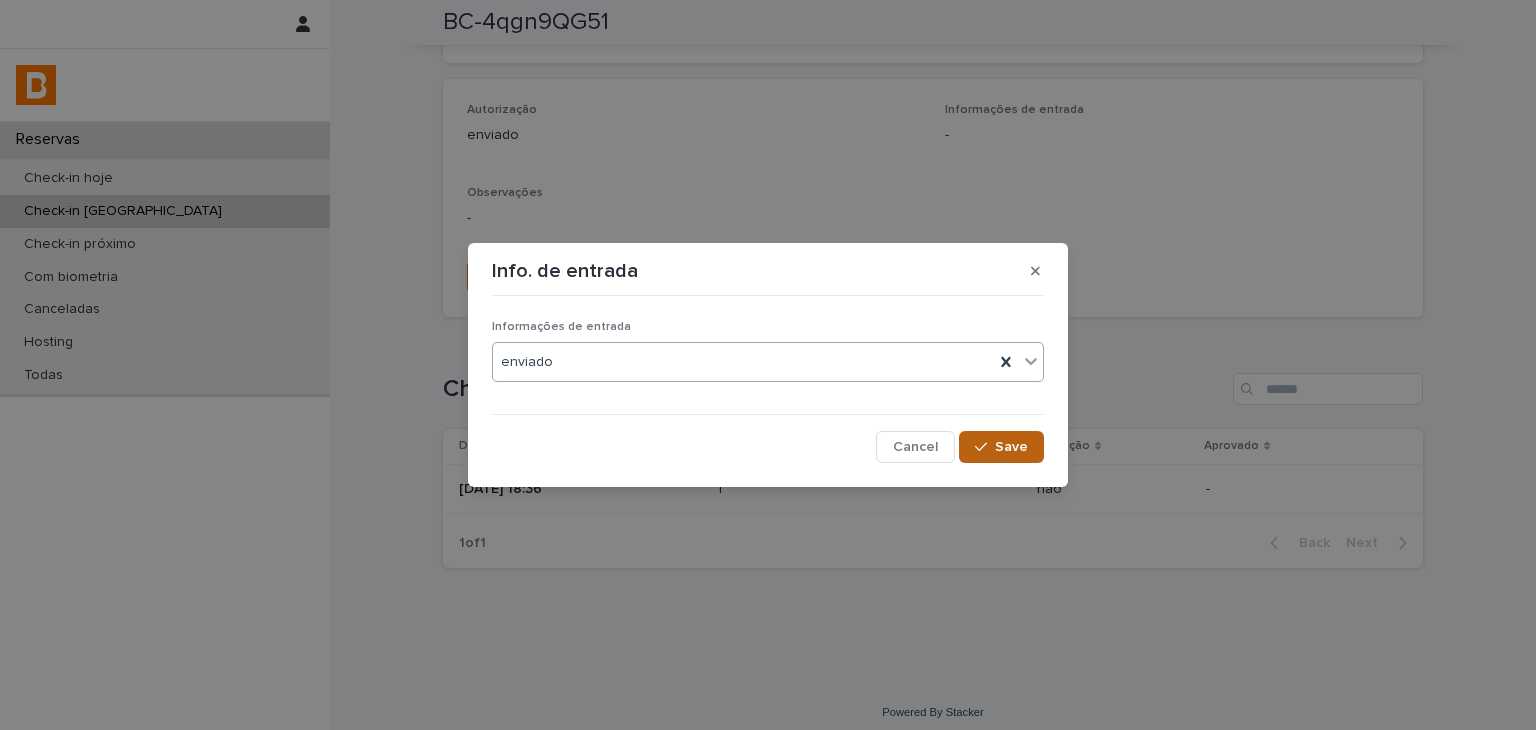 click on "Save" at bounding box center [1001, 447] 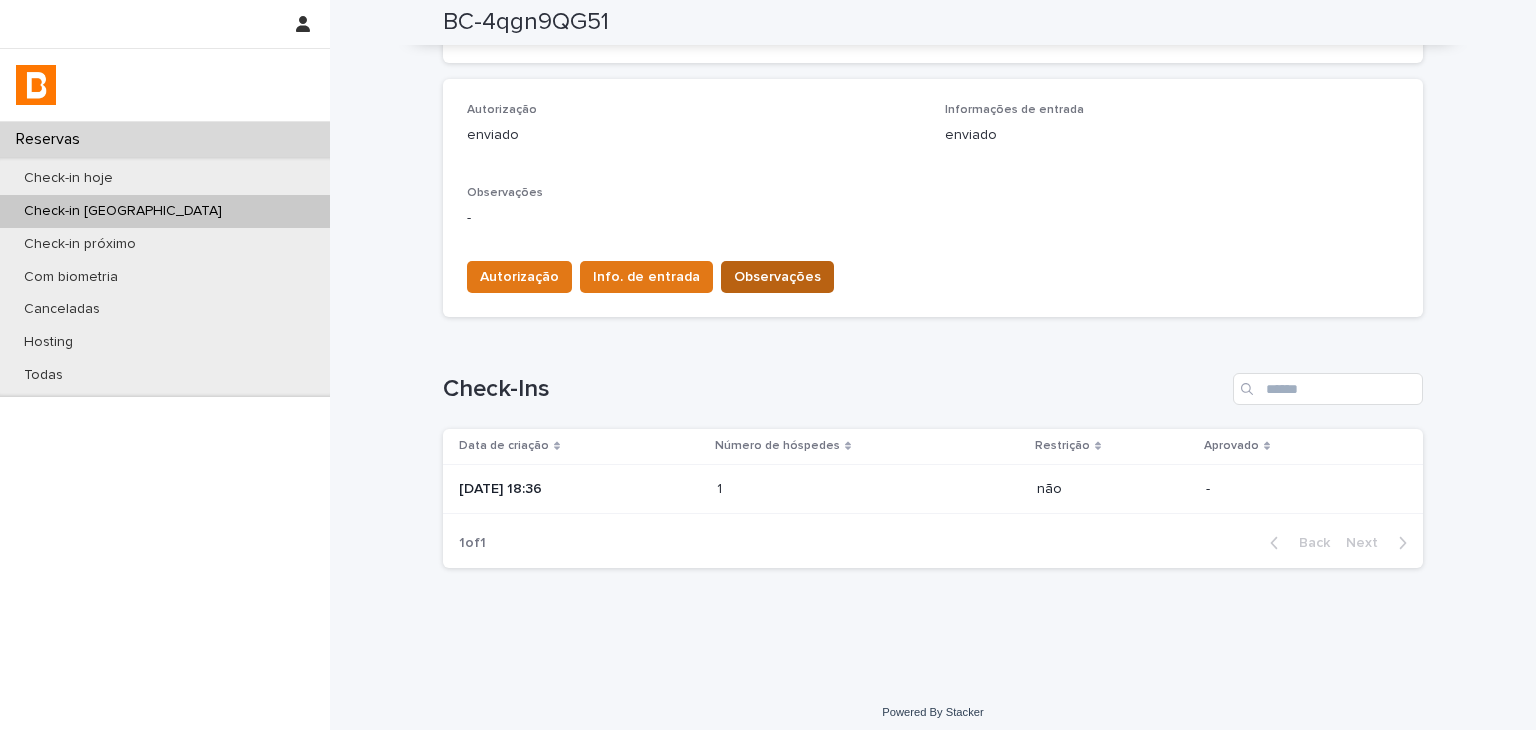 click on "Observações" at bounding box center (777, 277) 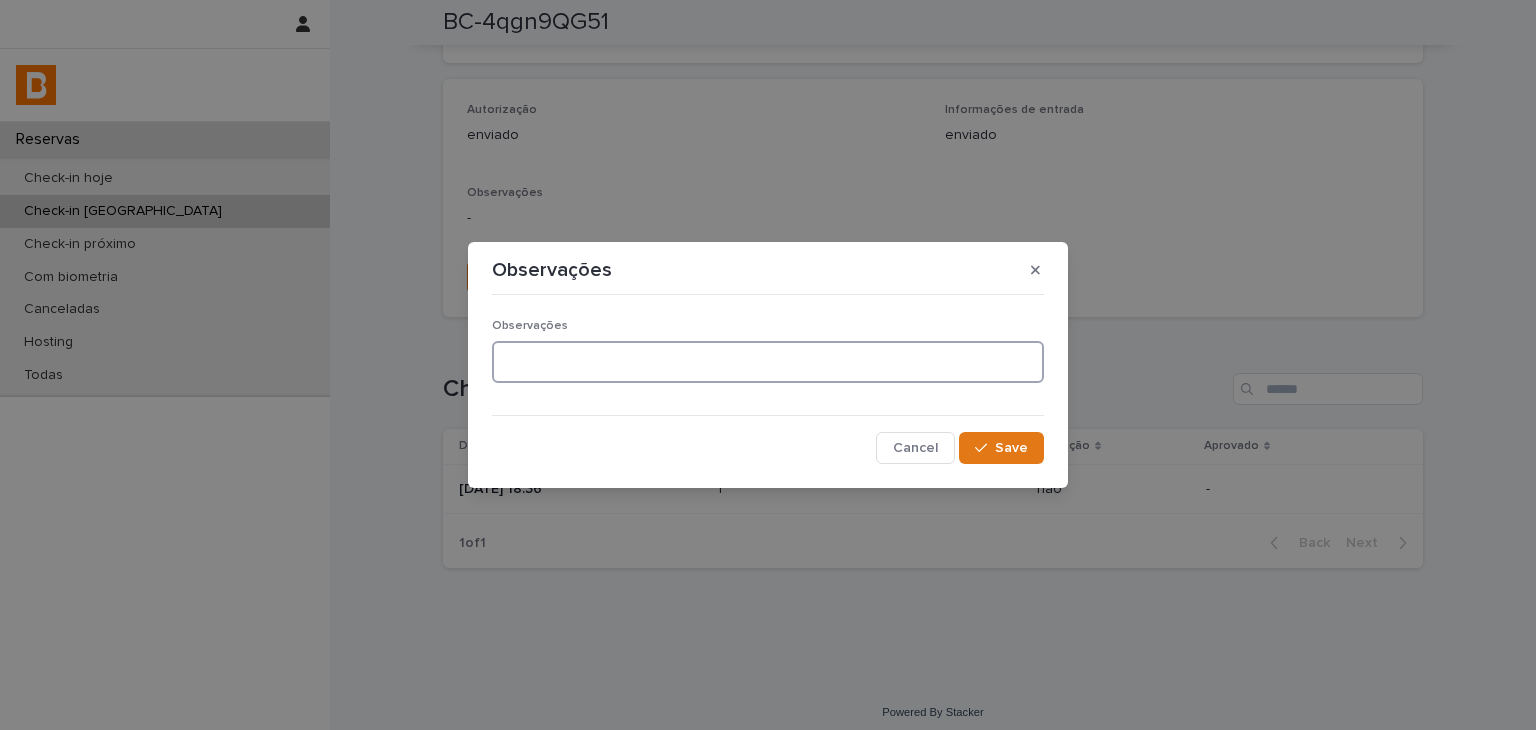 click at bounding box center [768, 362] 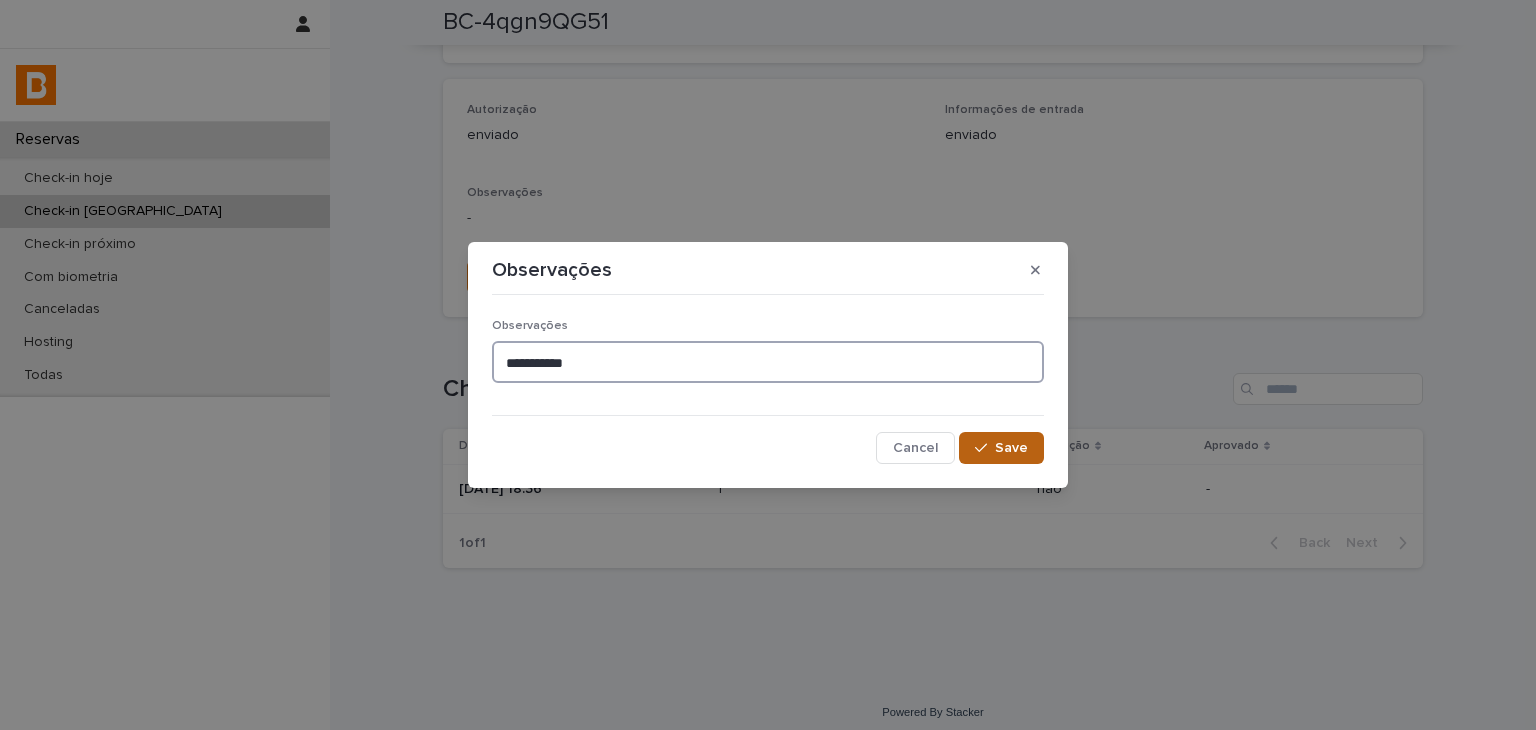 type on "**********" 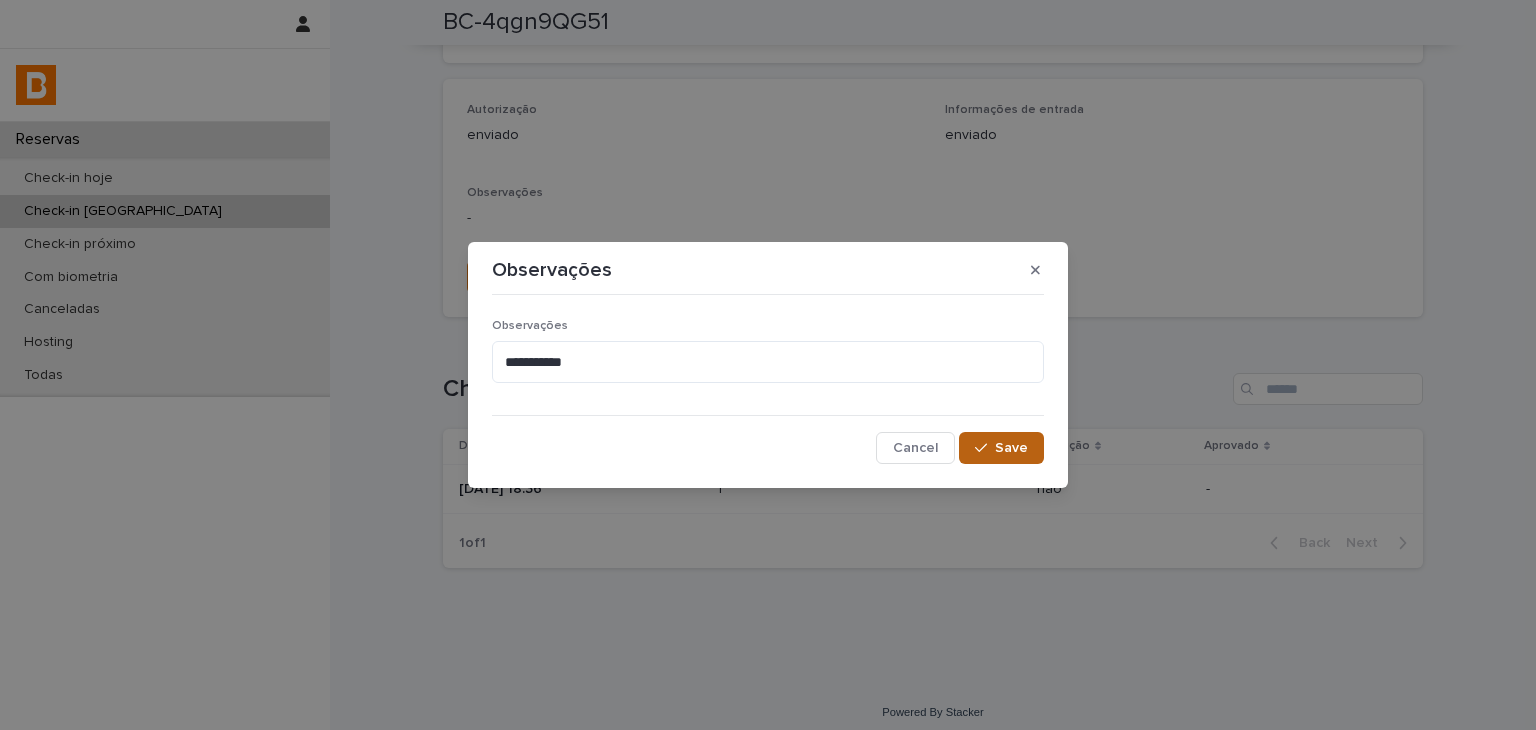 click on "Save" at bounding box center (1011, 448) 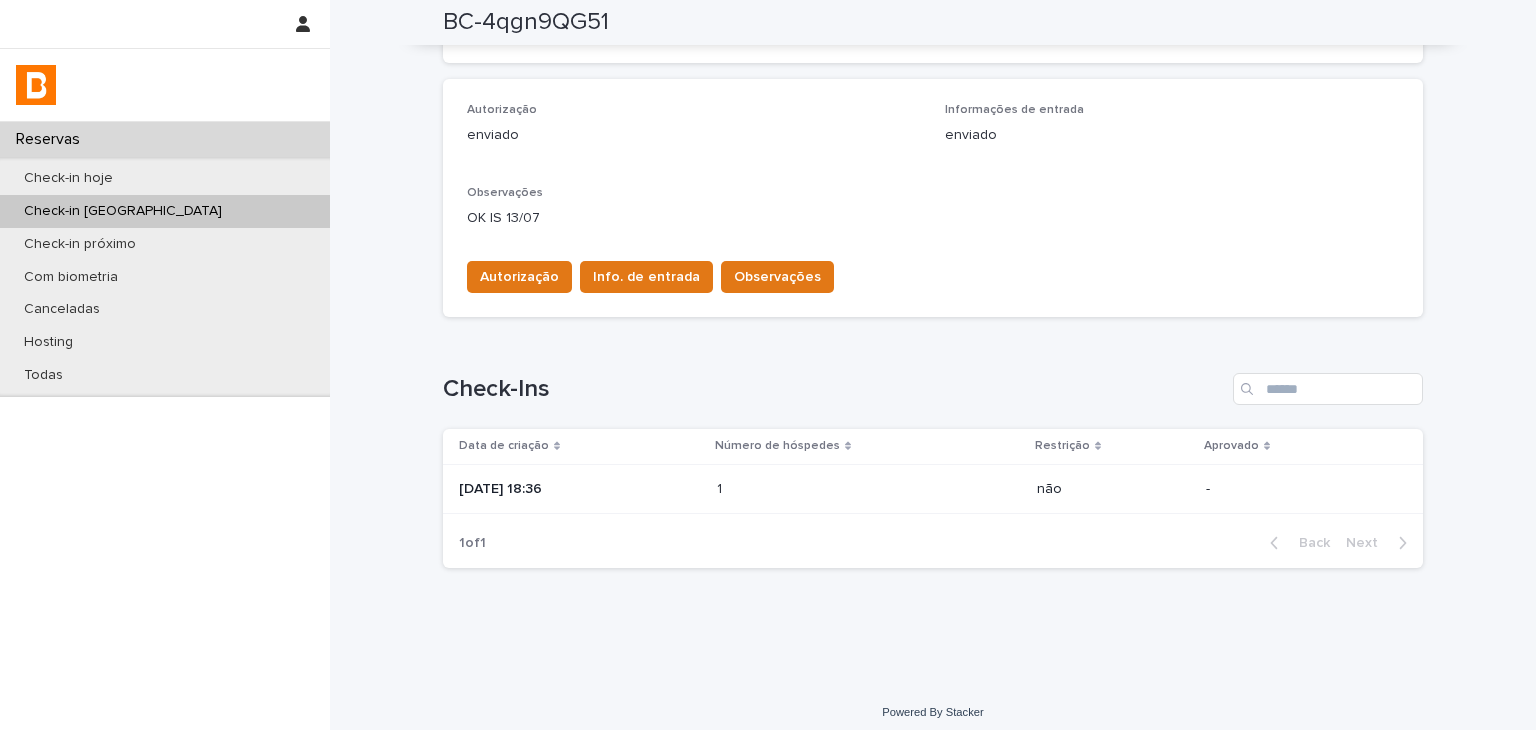 scroll, scrollTop: 0, scrollLeft: 0, axis: both 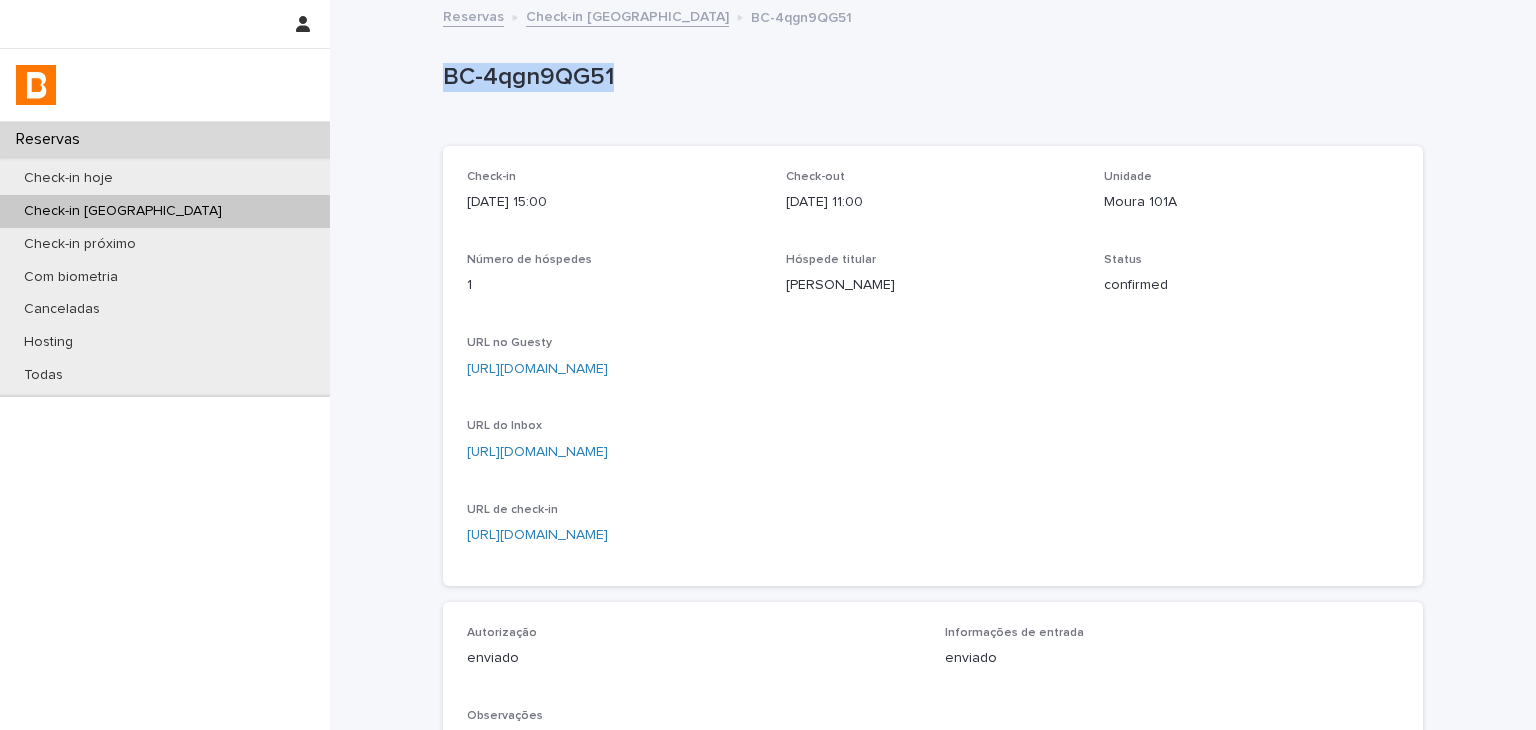drag, startPoint x: 600, startPoint y: 81, endPoint x: 809, endPoint y: 175, distance: 229.16588 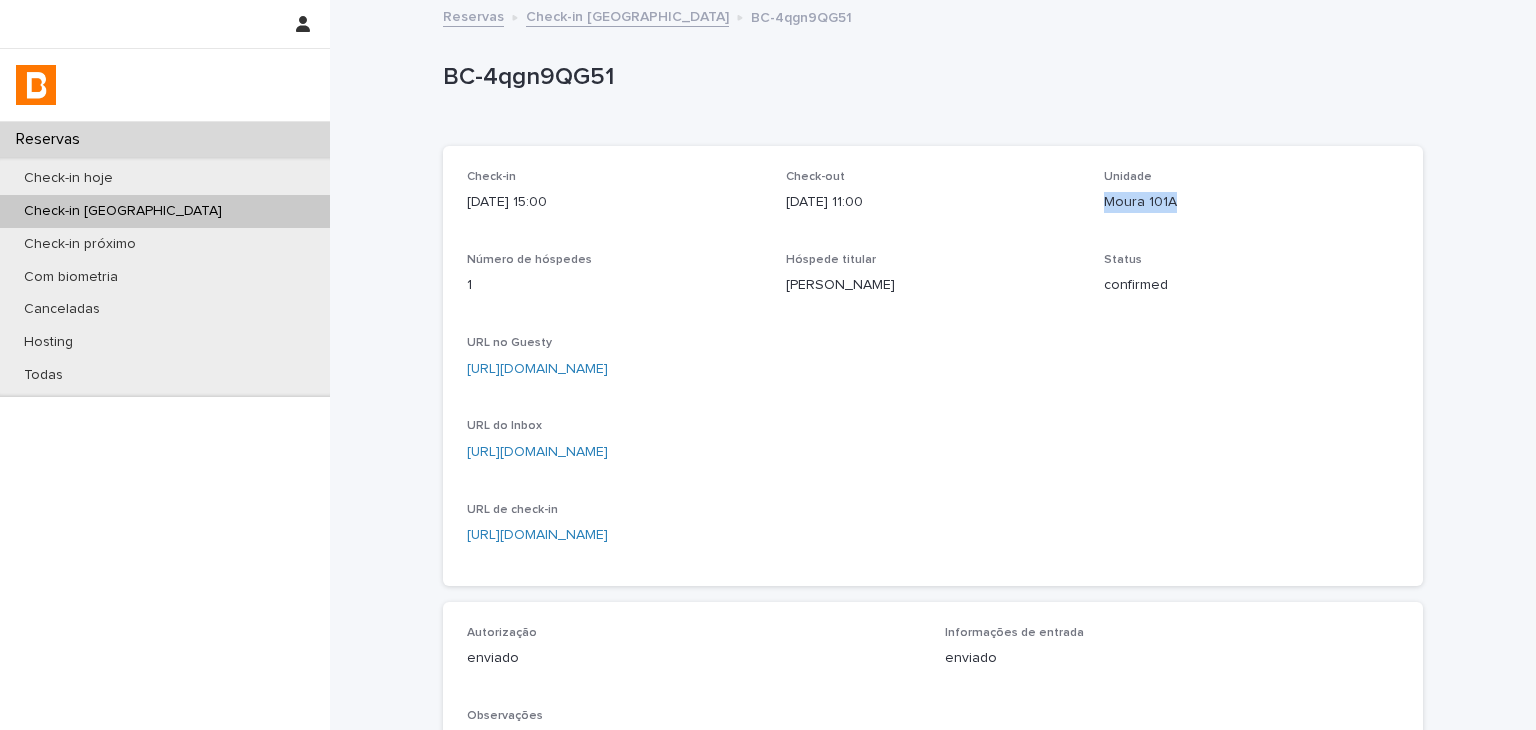 drag, startPoint x: 1096, startPoint y: 201, endPoint x: 1208, endPoint y: 201, distance: 112 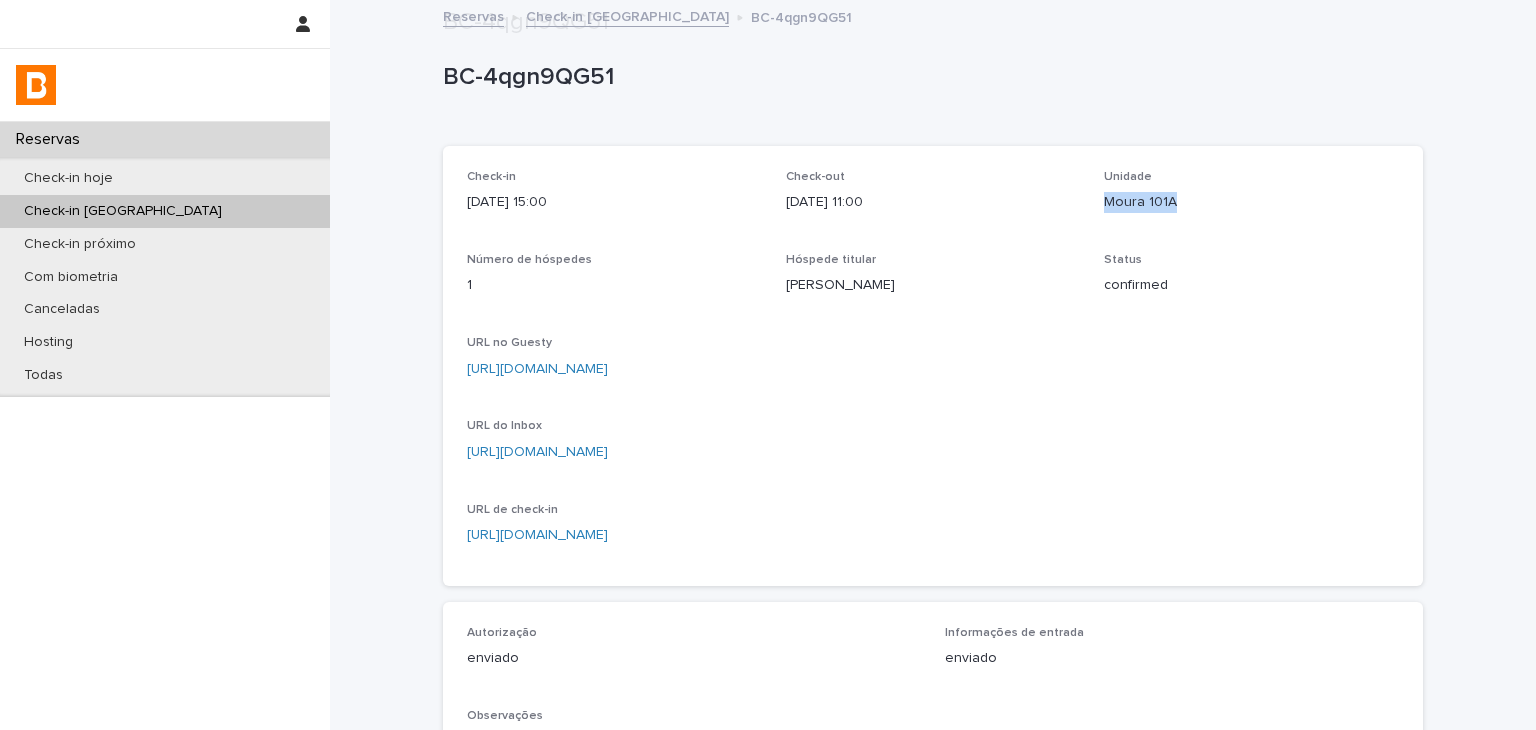 scroll, scrollTop: 400, scrollLeft: 0, axis: vertical 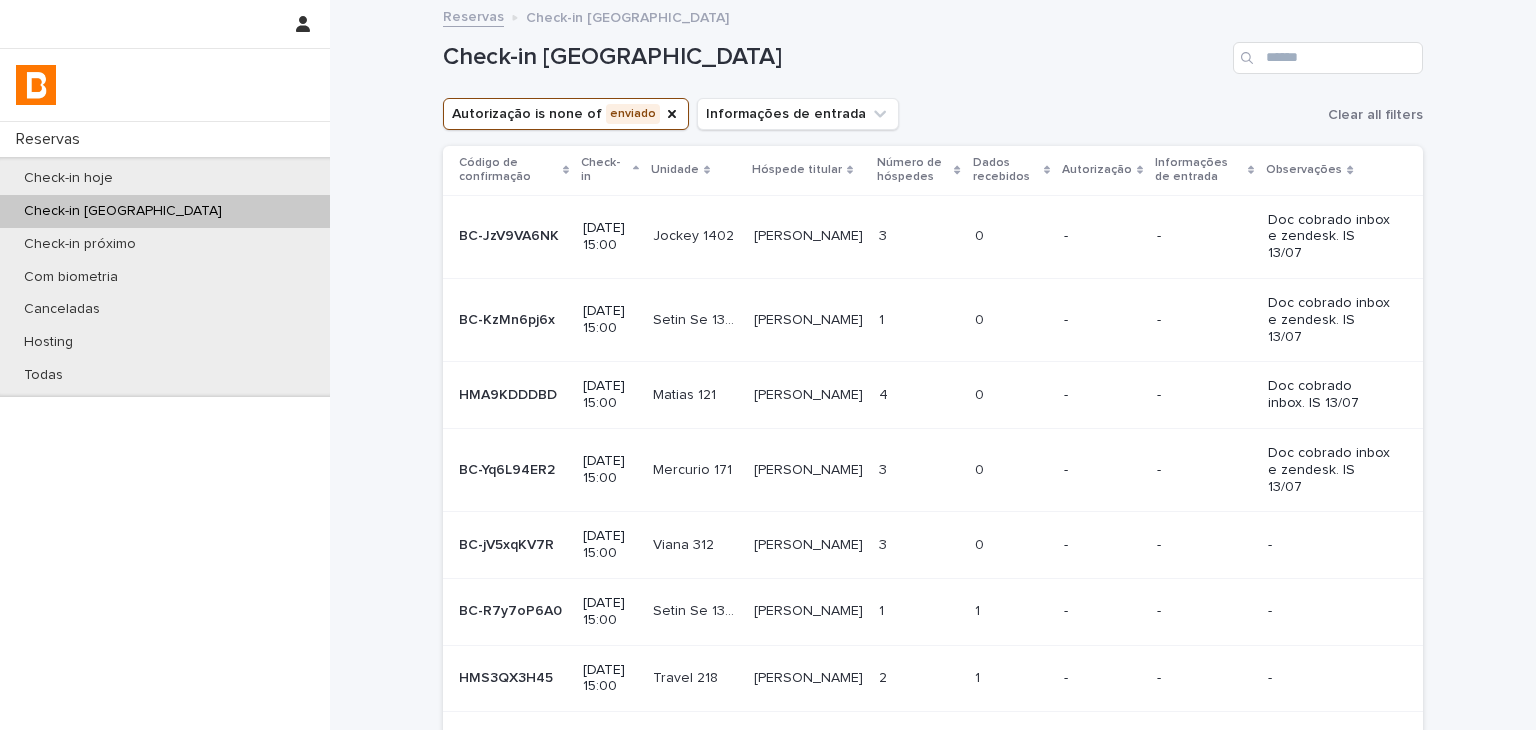 click on "Doc cobrado inbox e zendesk. IS 13/07" at bounding box center (1341, 469) 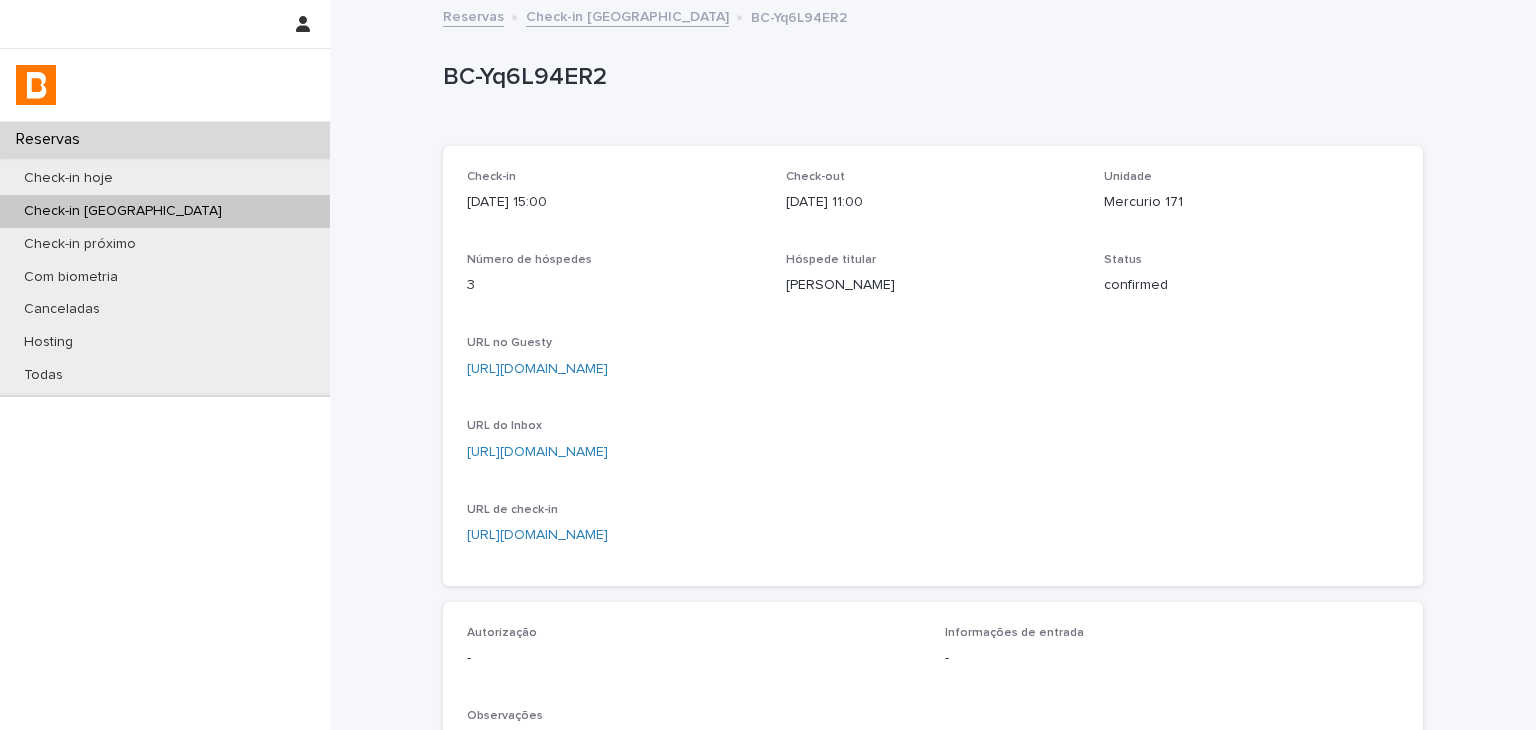 scroll, scrollTop: 524, scrollLeft: 0, axis: vertical 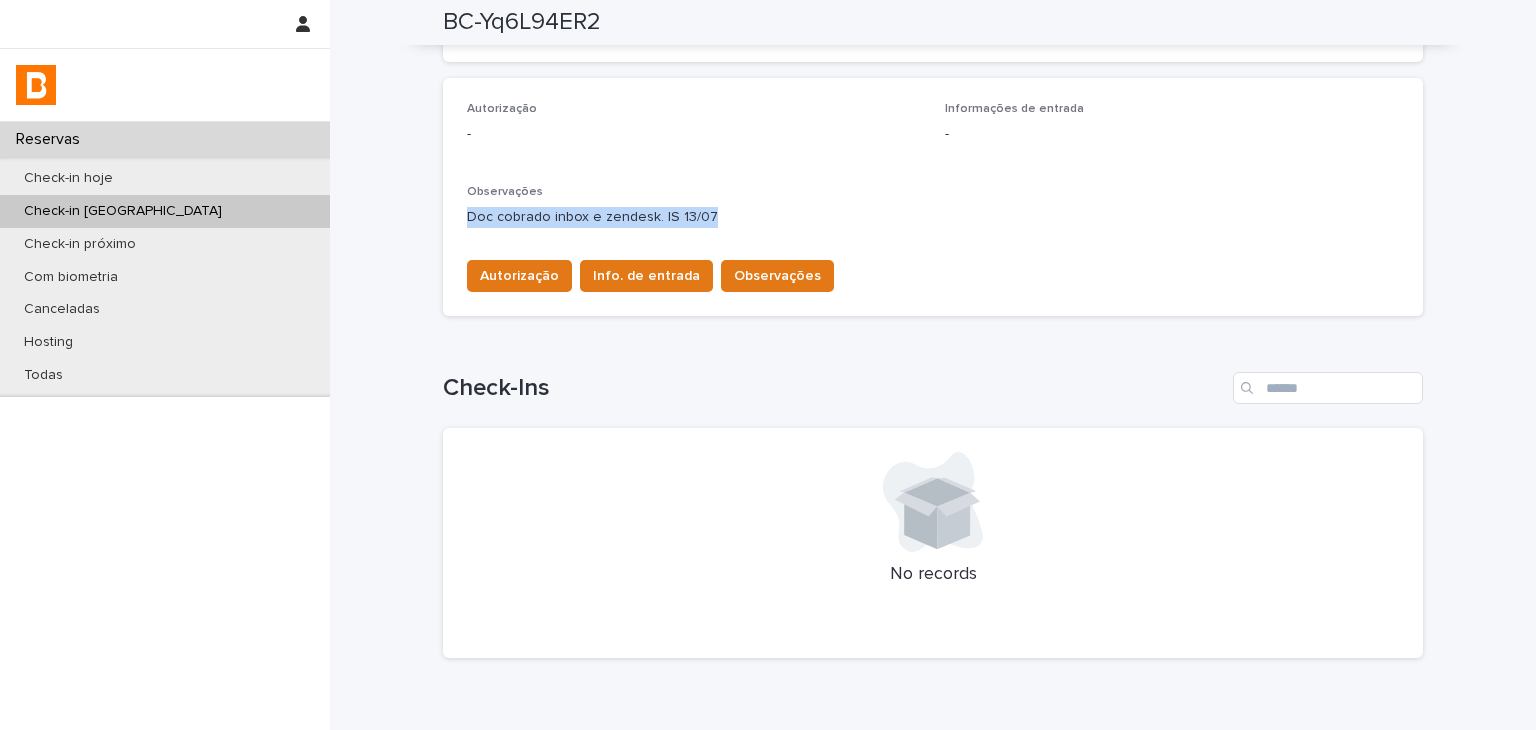 drag, startPoint x: 488, startPoint y: 216, endPoint x: 723, endPoint y: 207, distance: 235.17227 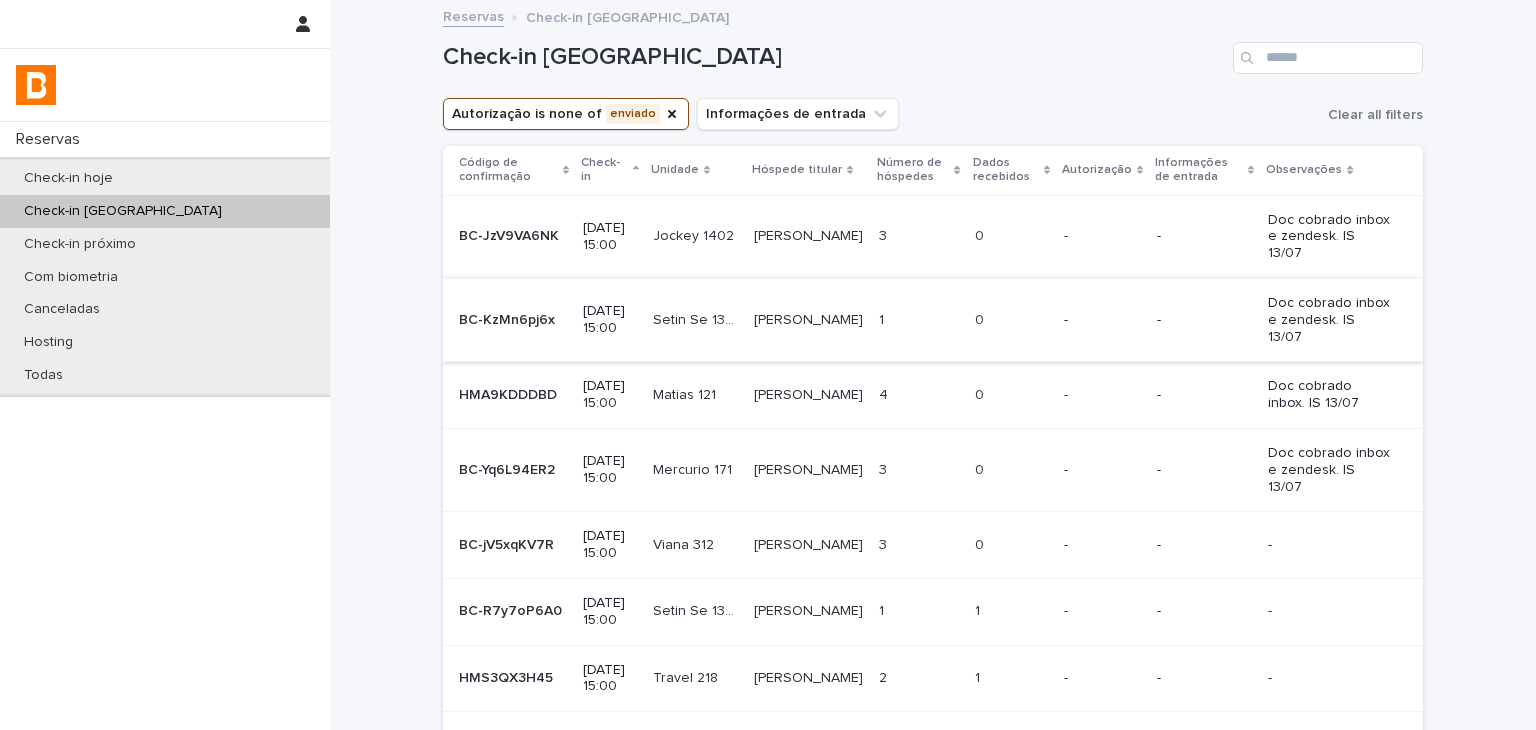 scroll, scrollTop: 100, scrollLeft: 0, axis: vertical 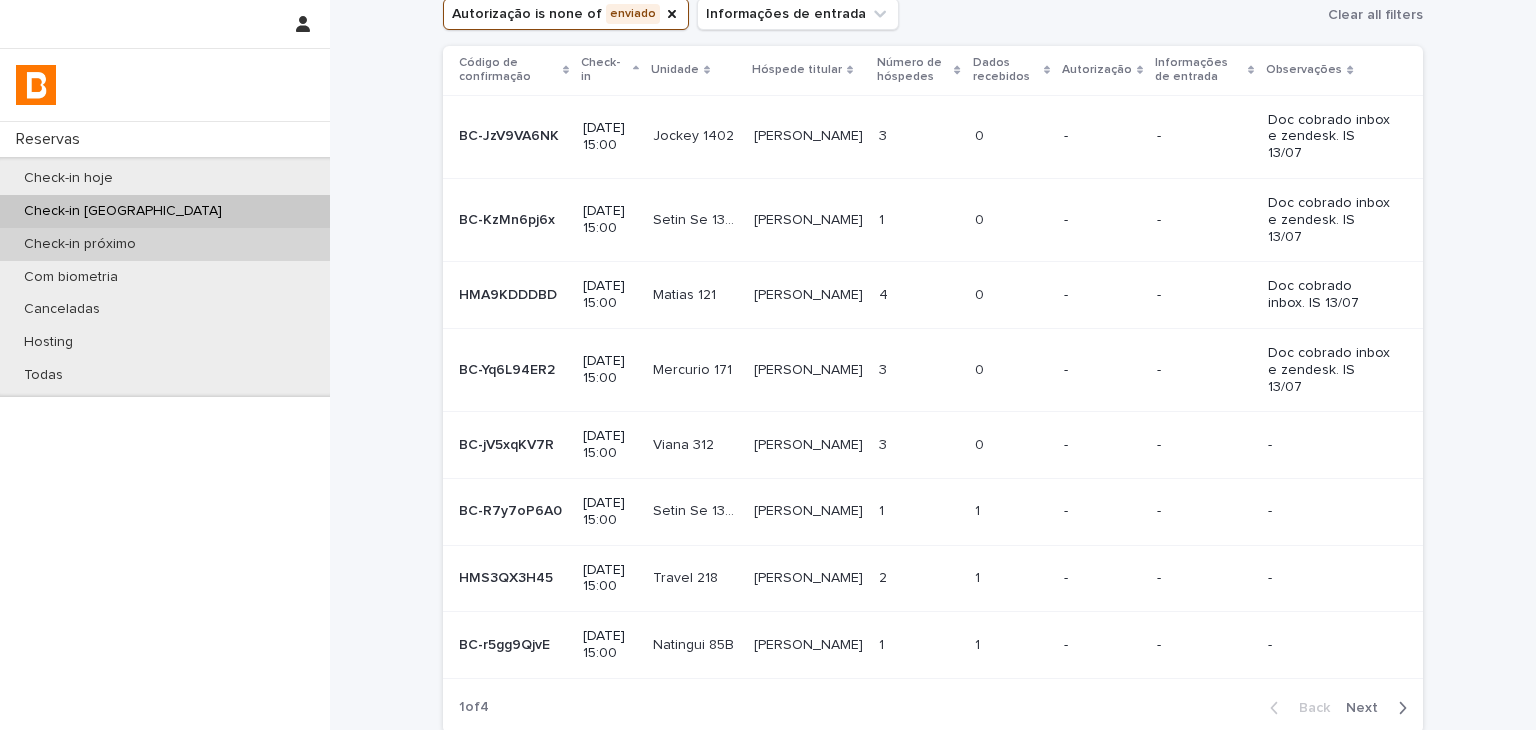click on "Check-in próximo" at bounding box center [165, 244] 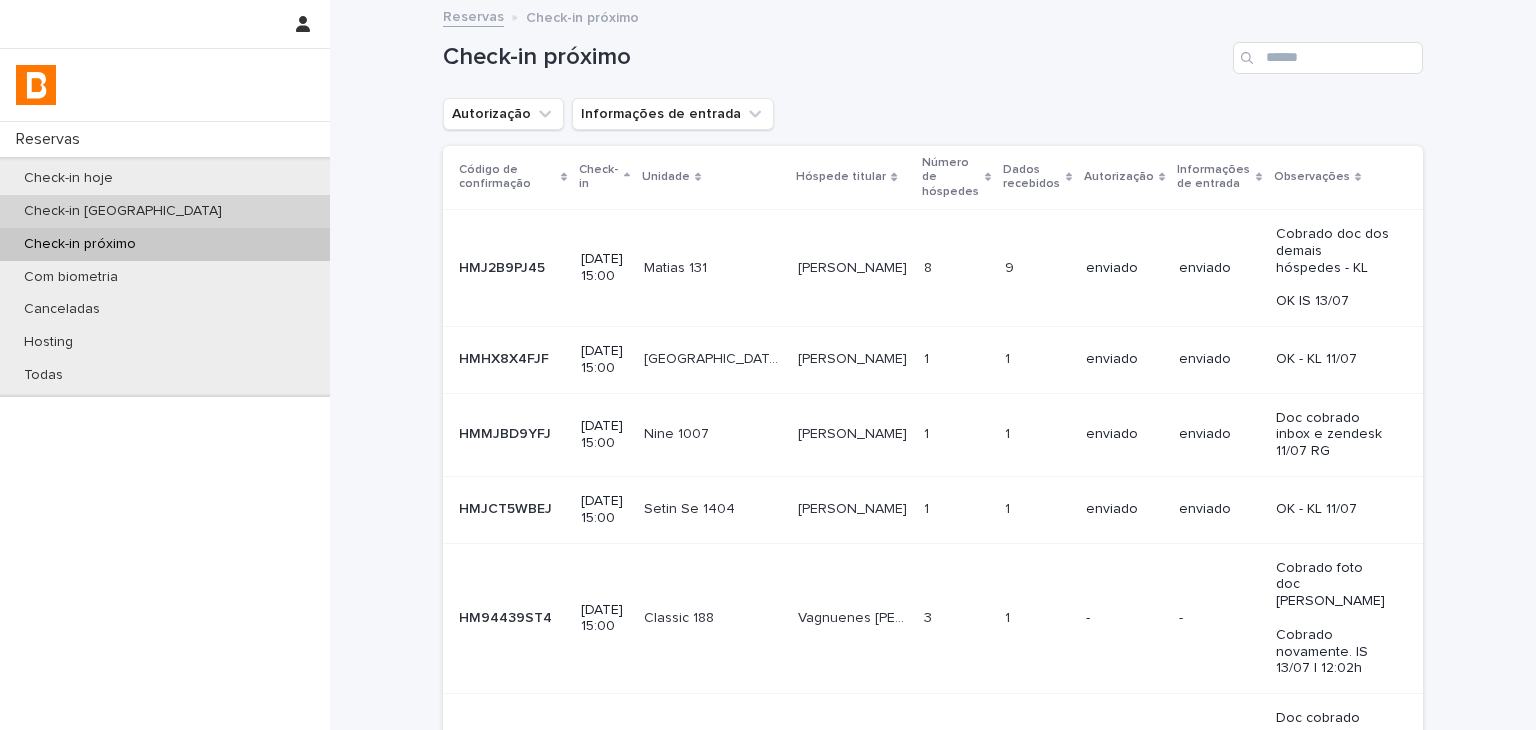 click on "Check-in [GEOGRAPHIC_DATA]" at bounding box center [165, 211] 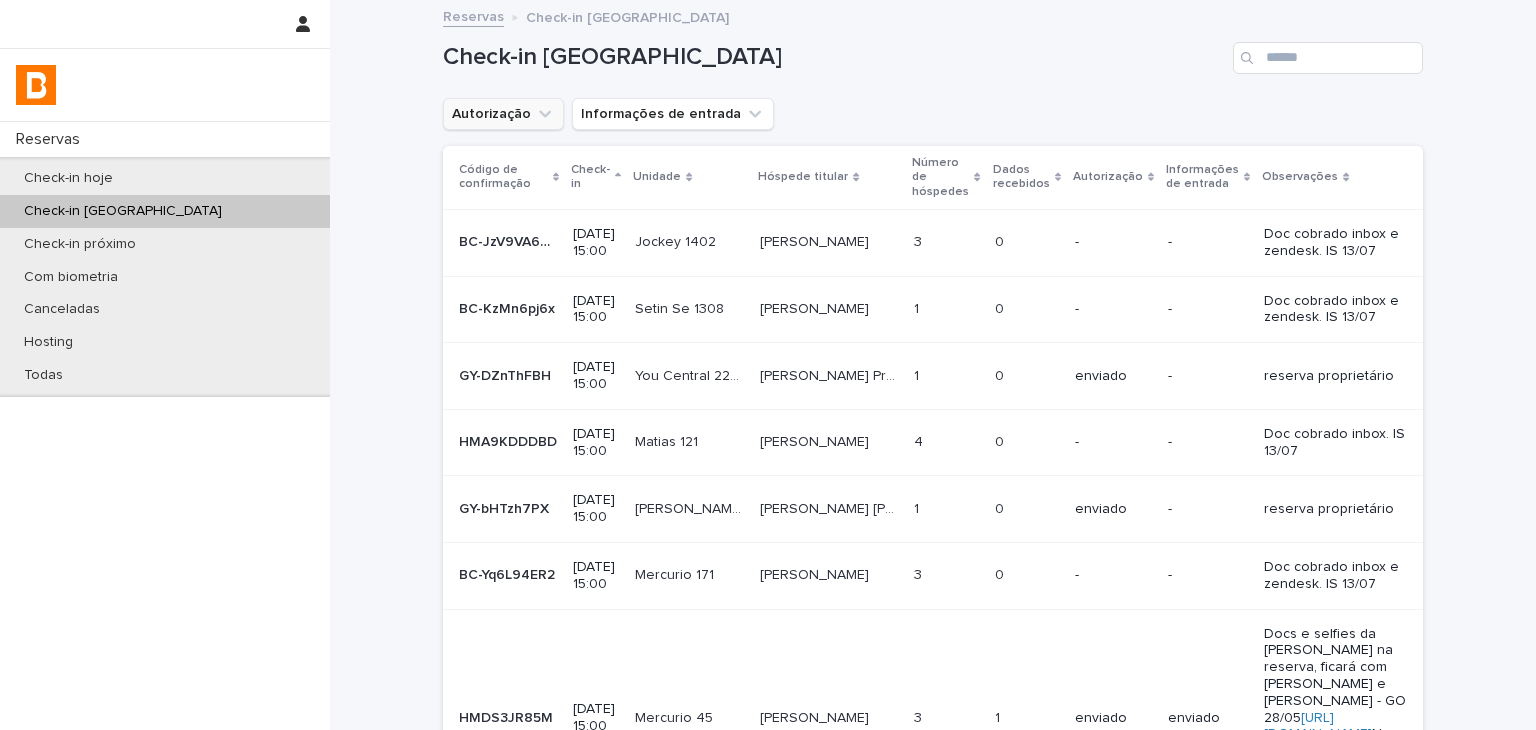 click on "Autorização" at bounding box center (503, 114) 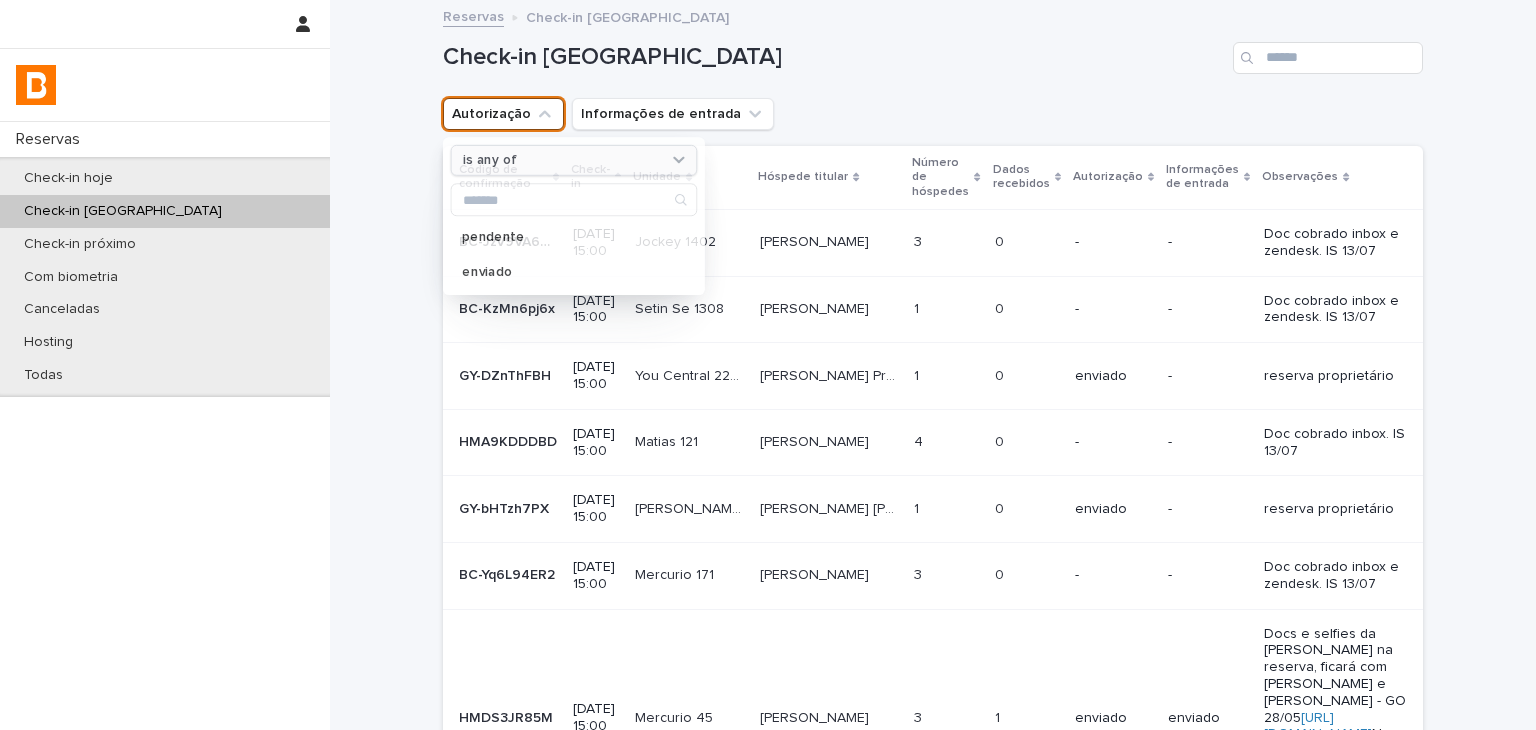 click on "is any of" at bounding box center [562, 160] 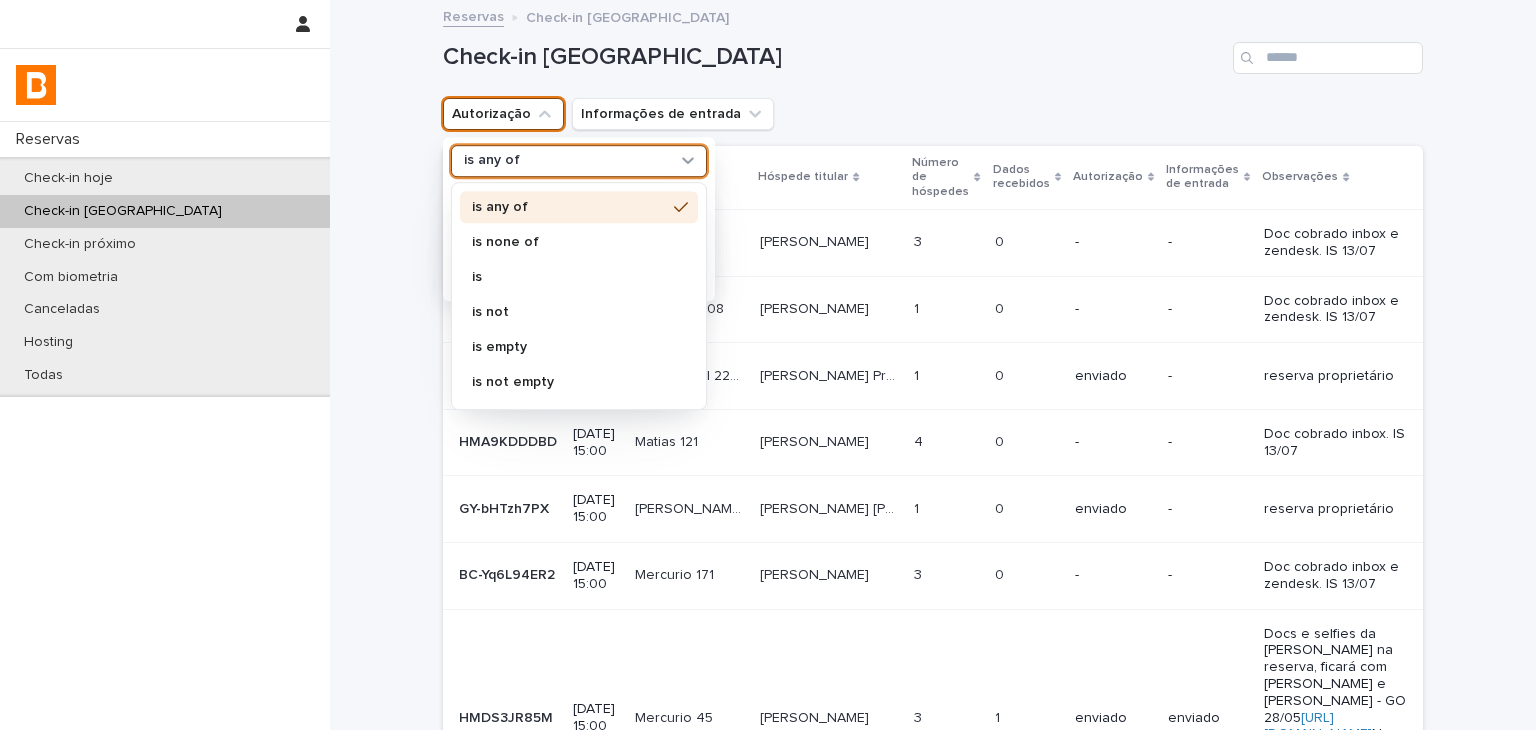 click on "is none of" at bounding box center [569, 242] 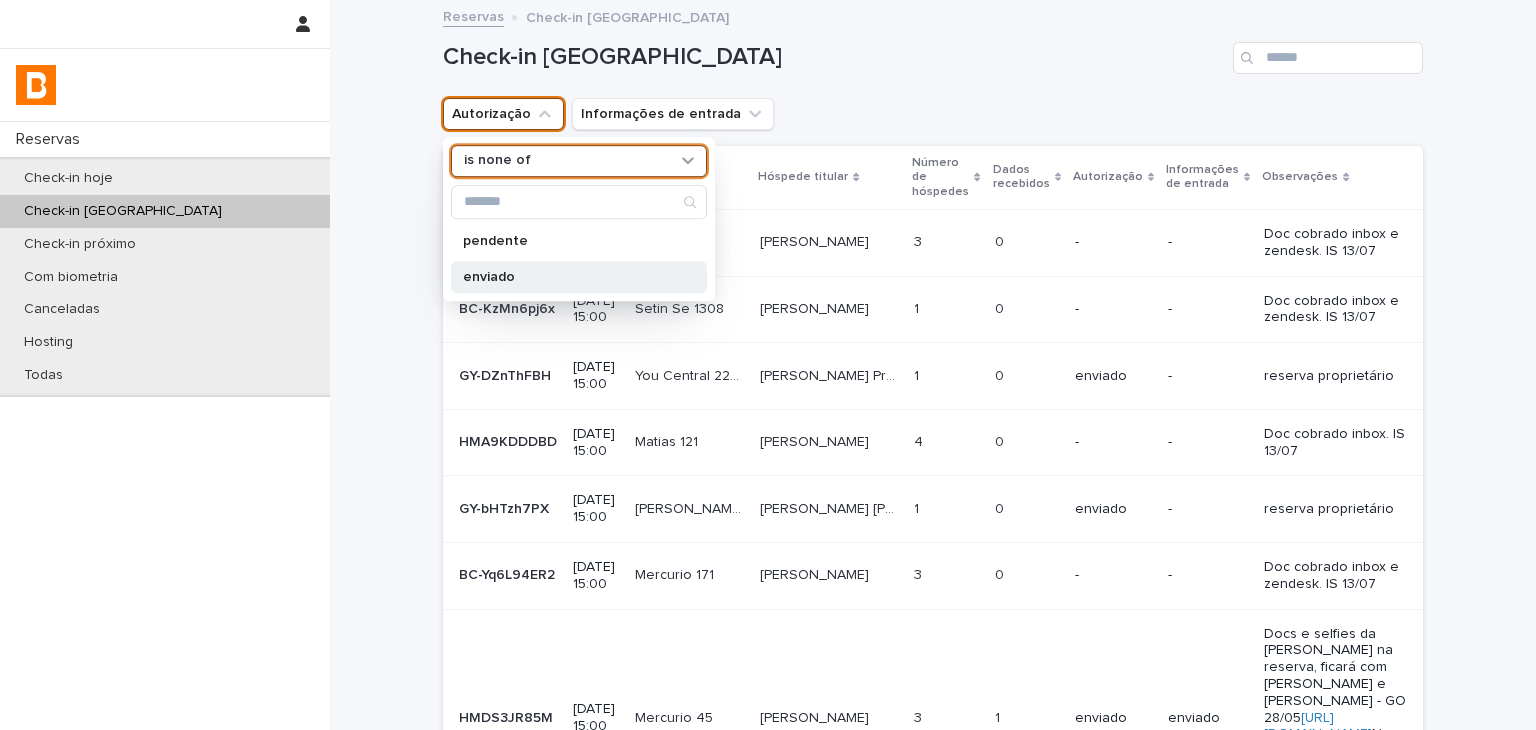 click on "enviado" at bounding box center [569, 277] 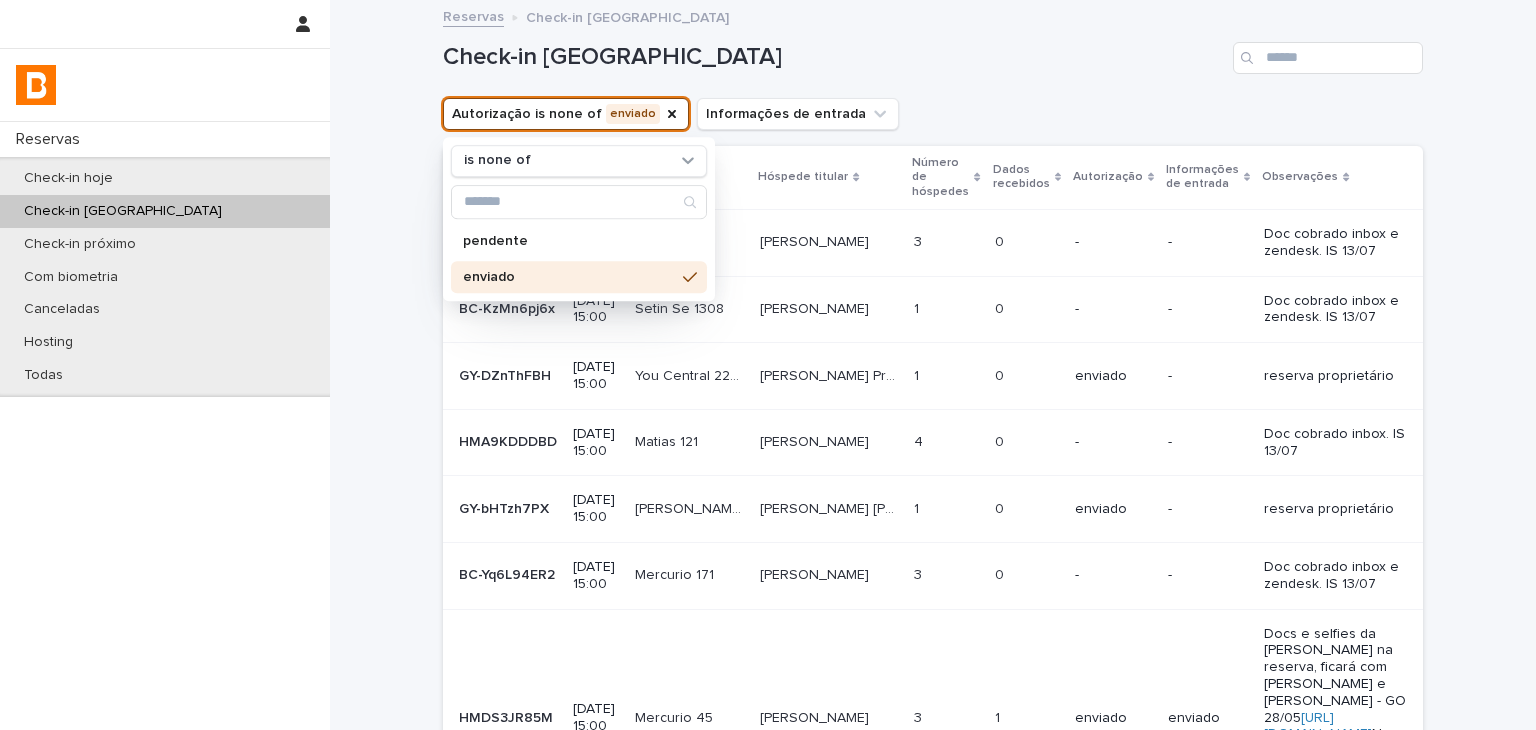 click on "Check-in [GEOGRAPHIC_DATA]" at bounding box center [933, 50] 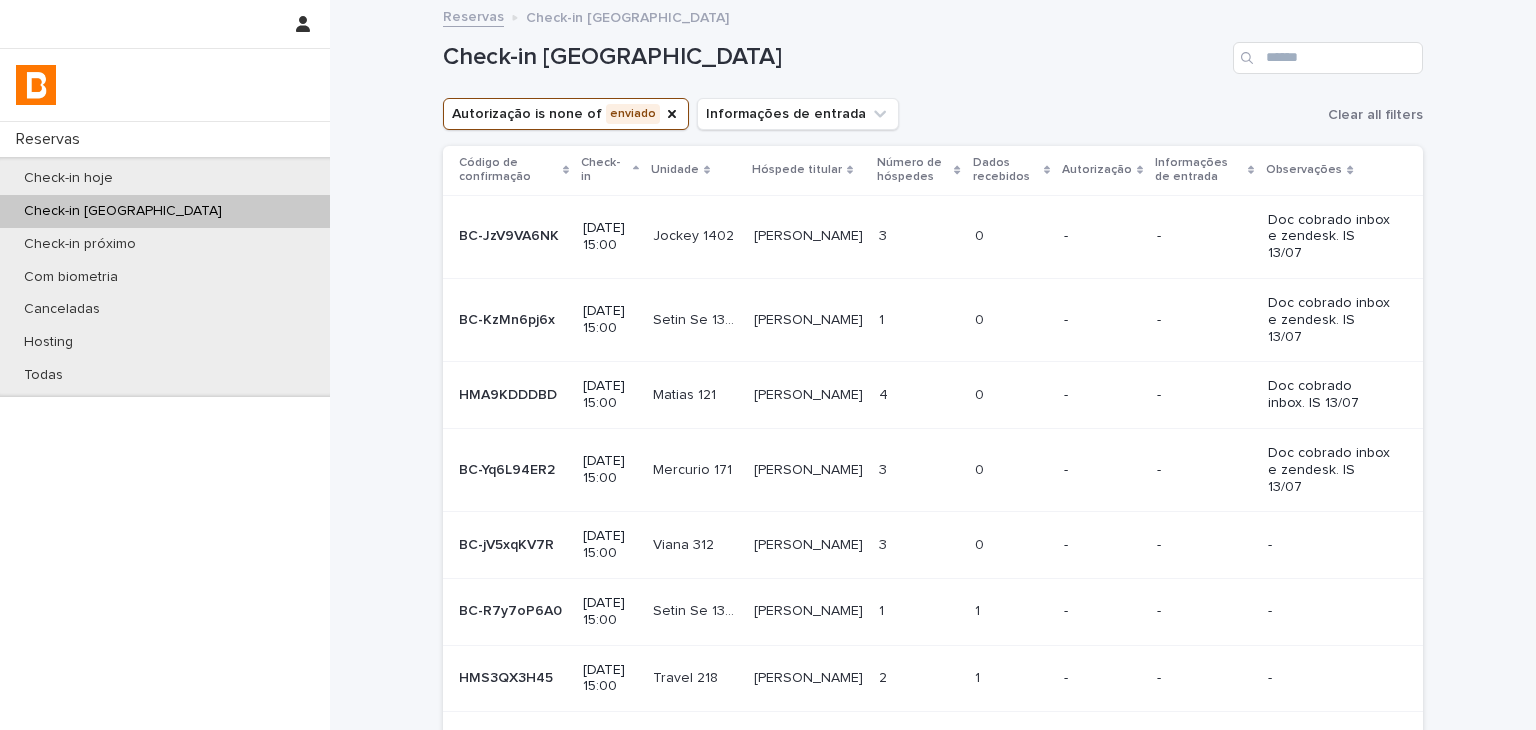 click on "0 0" at bounding box center [1011, 545] 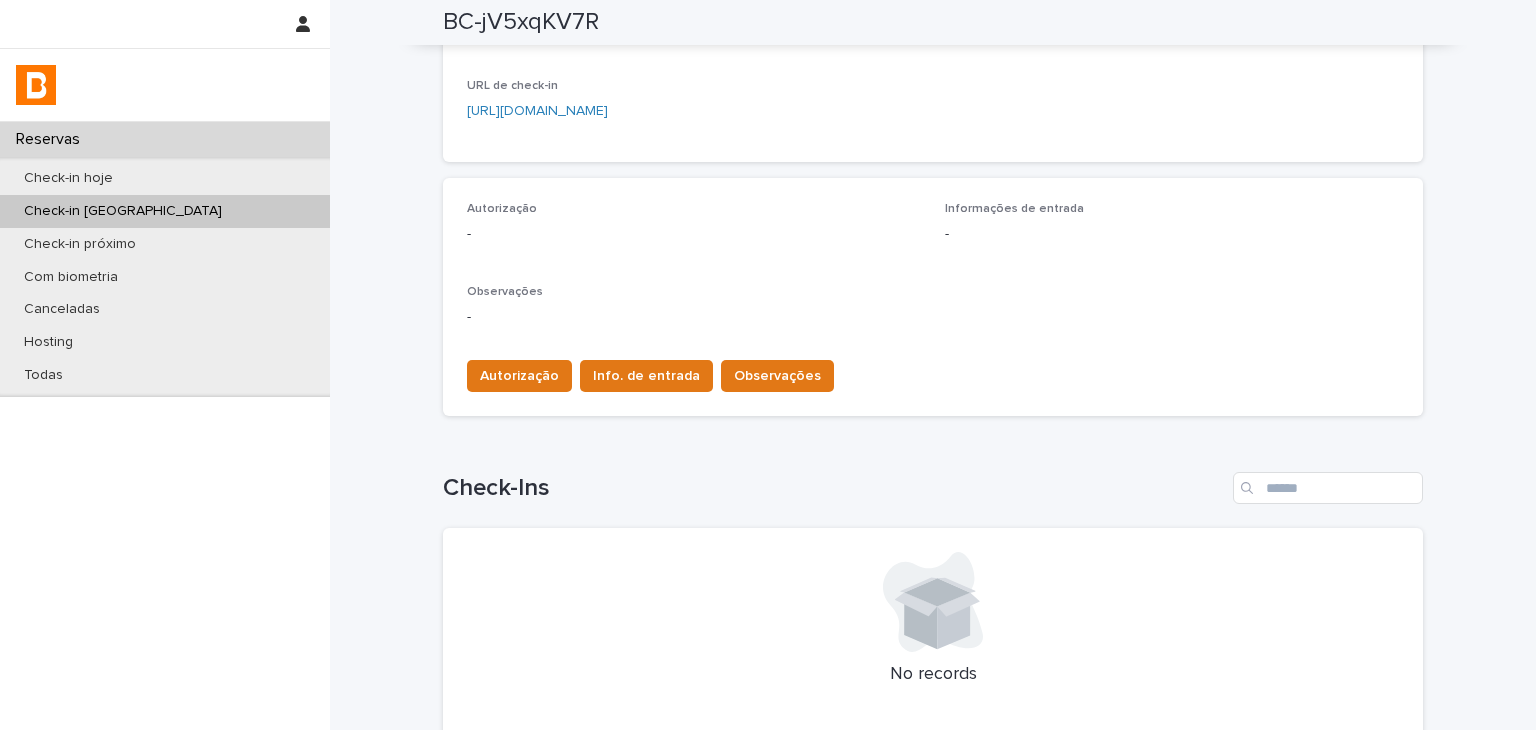 scroll, scrollTop: 524, scrollLeft: 0, axis: vertical 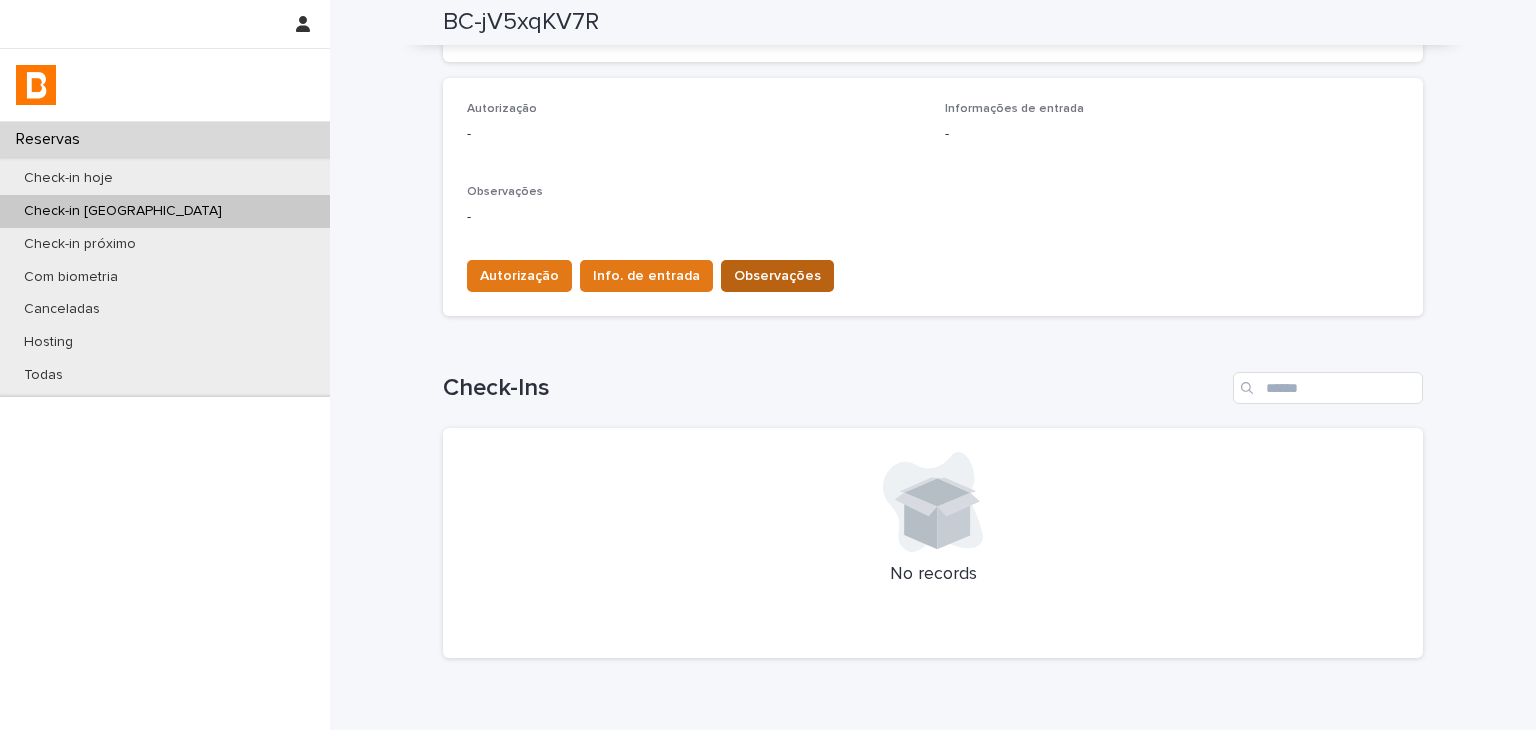 click on "Observações" at bounding box center (777, 276) 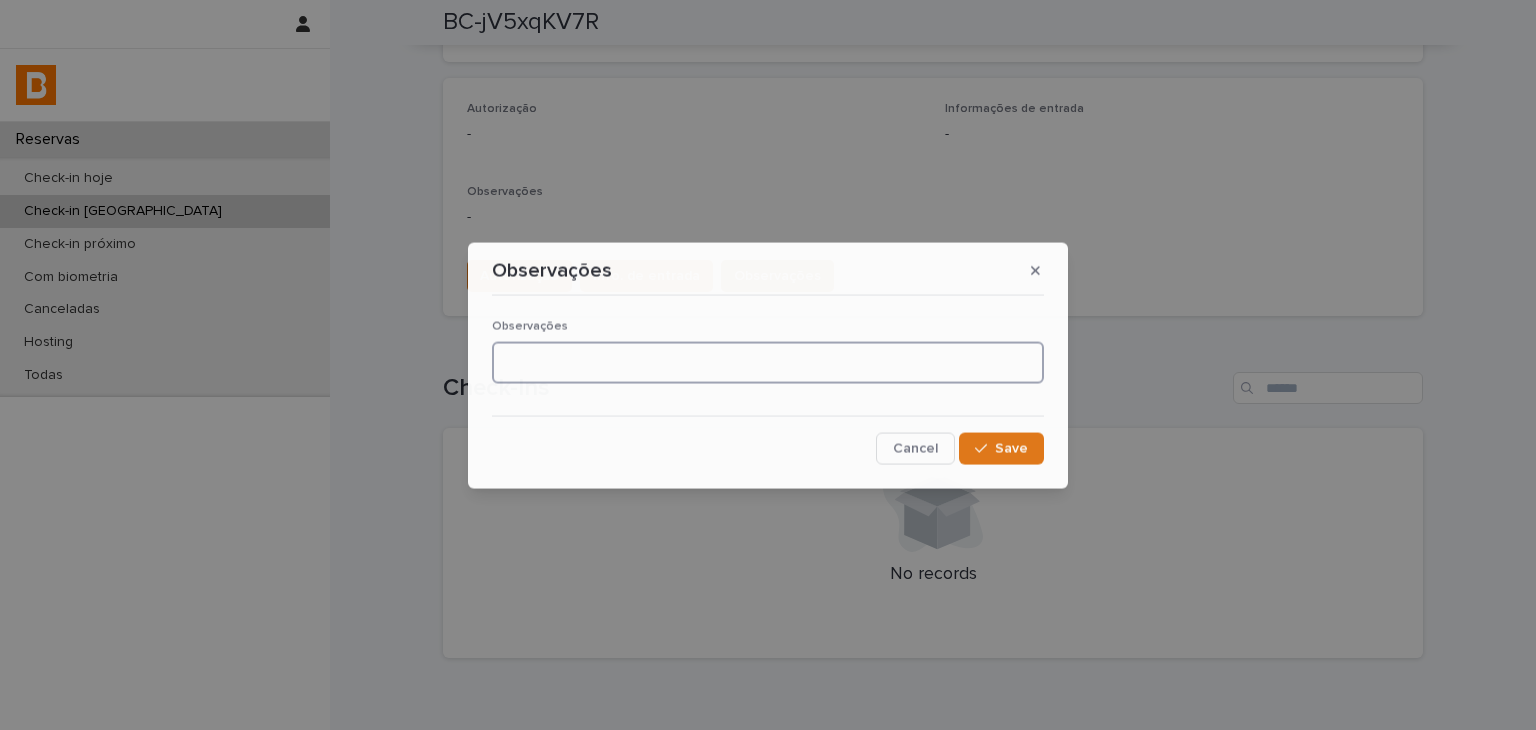 click at bounding box center (768, 362) 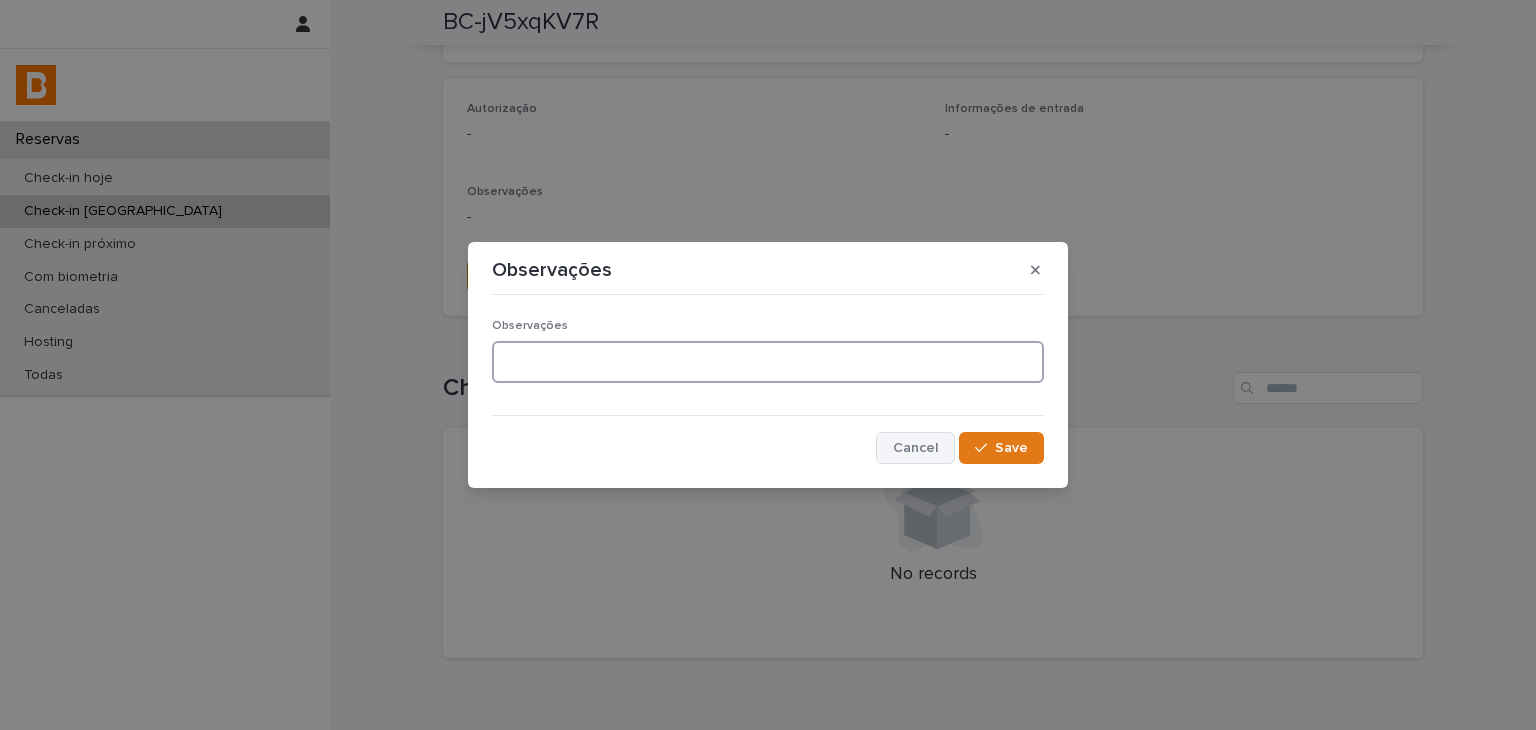 paste on "**********" 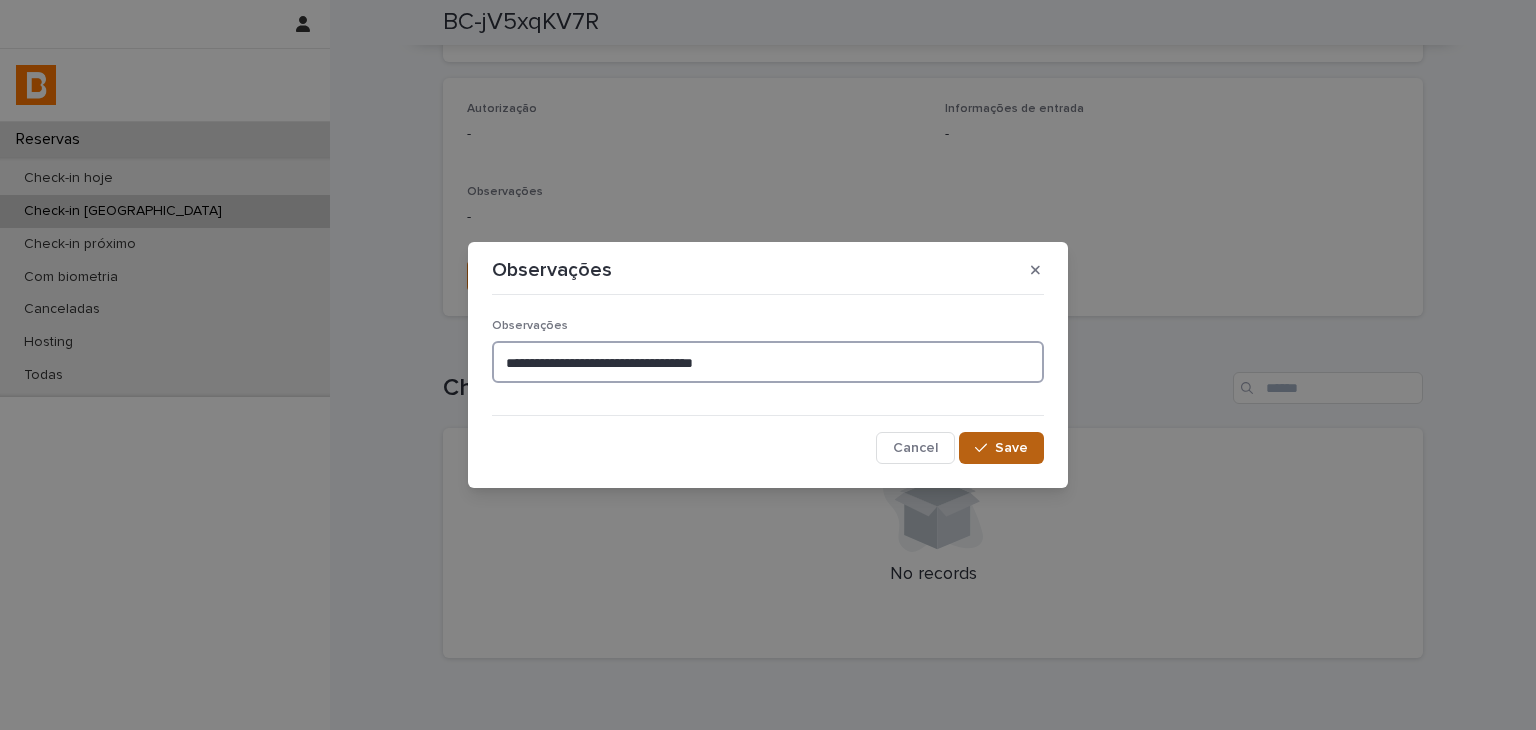 type on "**********" 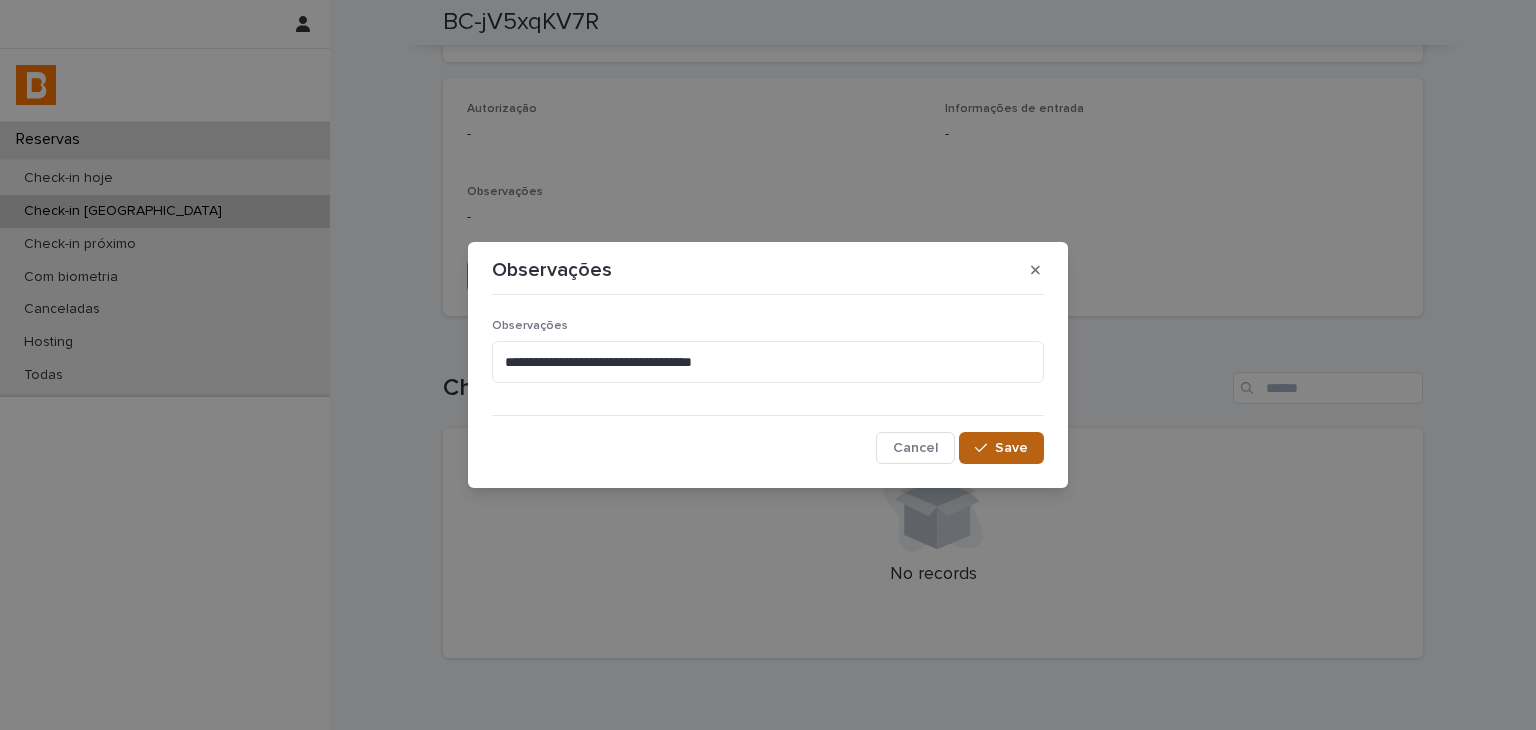 click on "Save" at bounding box center [1001, 448] 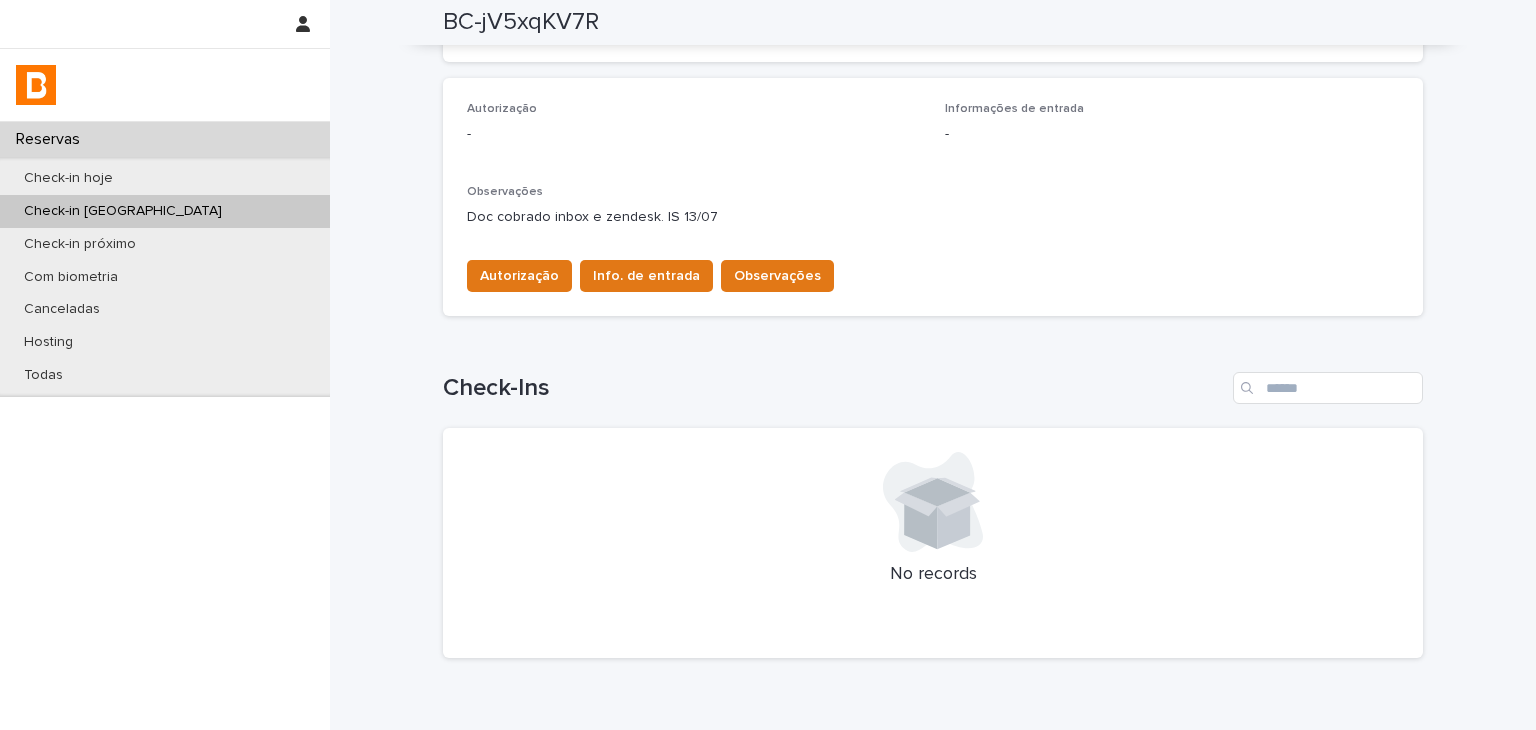 scroll, scrollTop: 124, scrollLeft: 0, axis: vertical 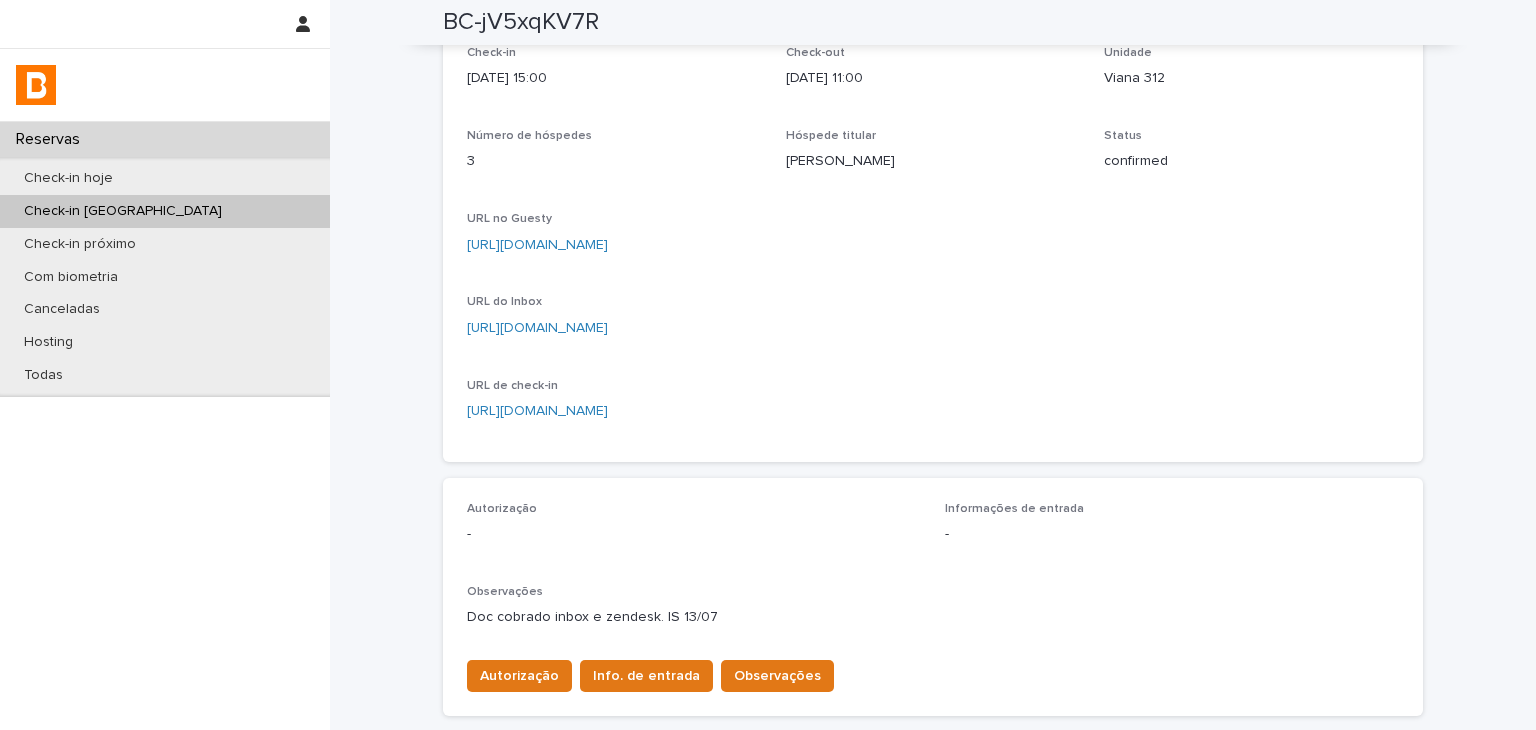 click on "[URL][DOMAIN_NAME]" at bounding box center [537, 245] 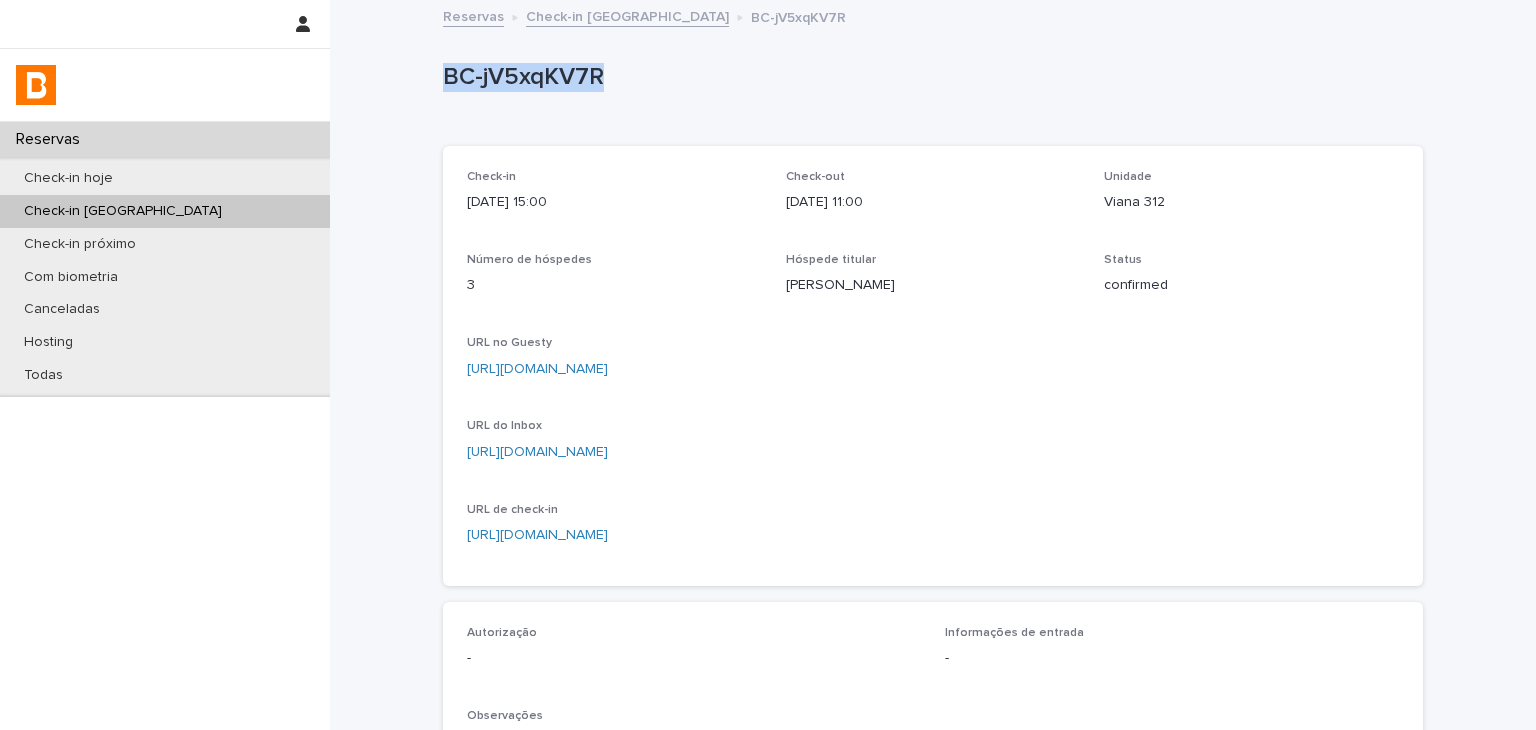 drag, startPoint x: 432, startPoint y: 64, endPoint x: 838, endPoint y: 108, distance: 408.3773 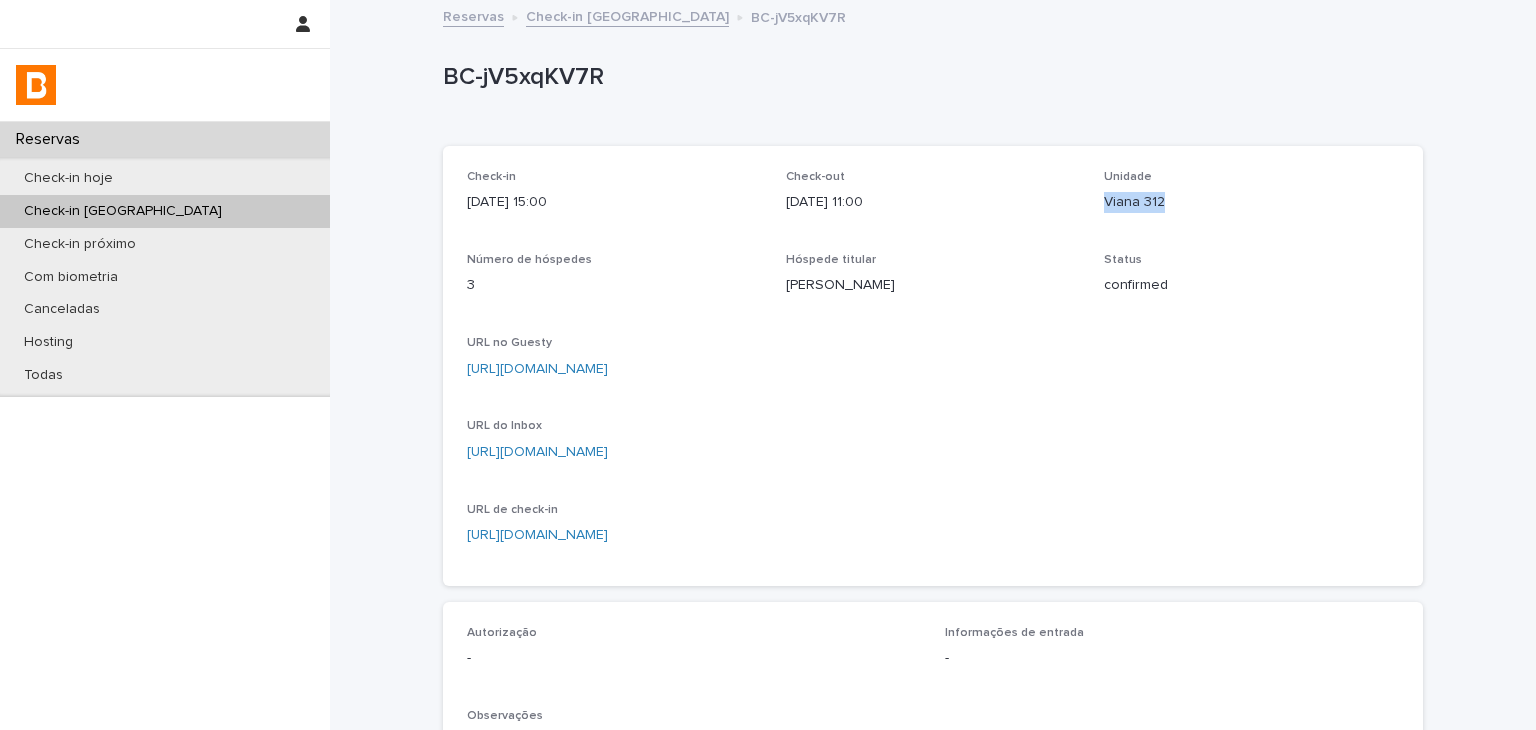 drag, startPoint x: 1092, startPoint y: 197, endPoint x: 1192, endPoint y: 205, distance: 100.31949 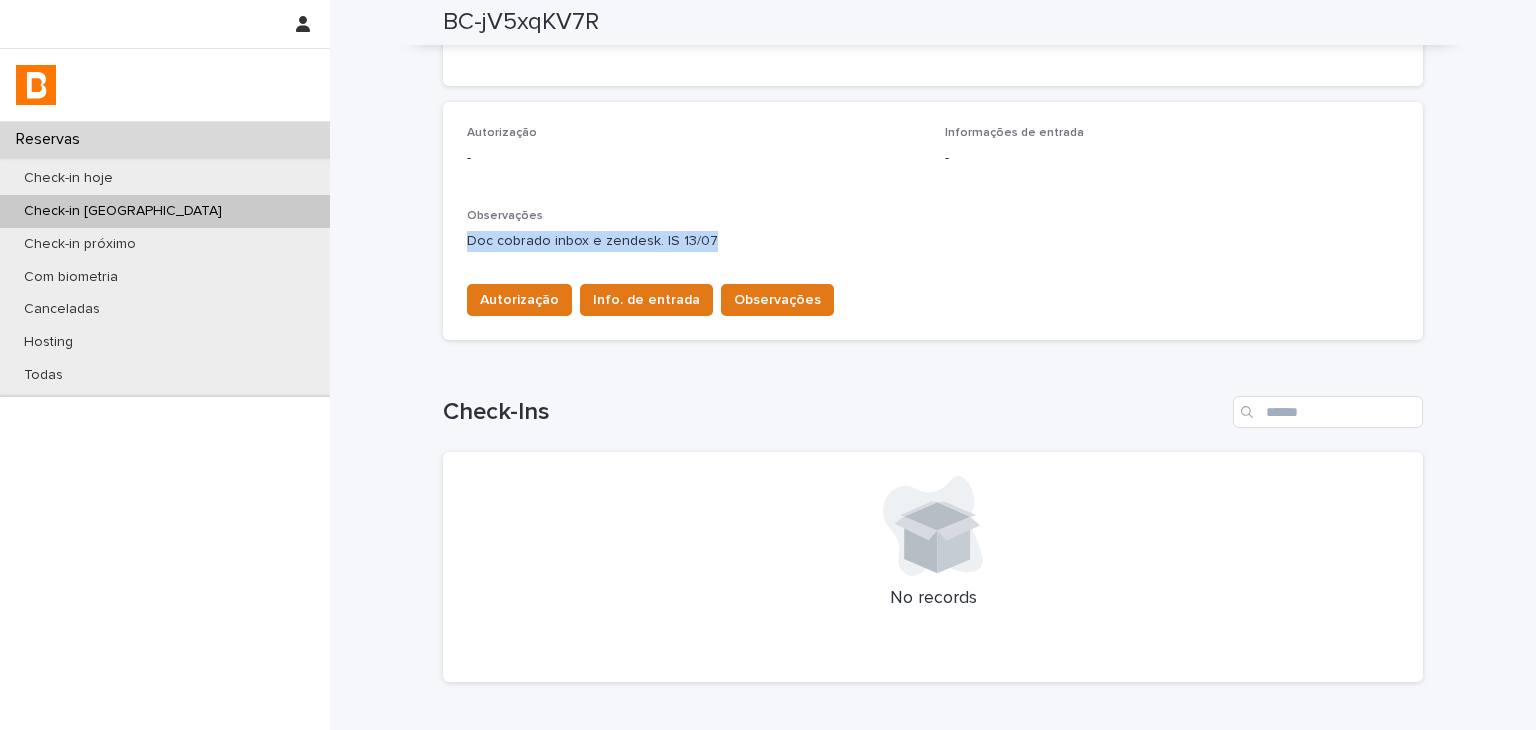 drag, startPoint x: 459, startPoint y: 241, endPoint x: 746, endPoint y: 233, distance: 287.11148 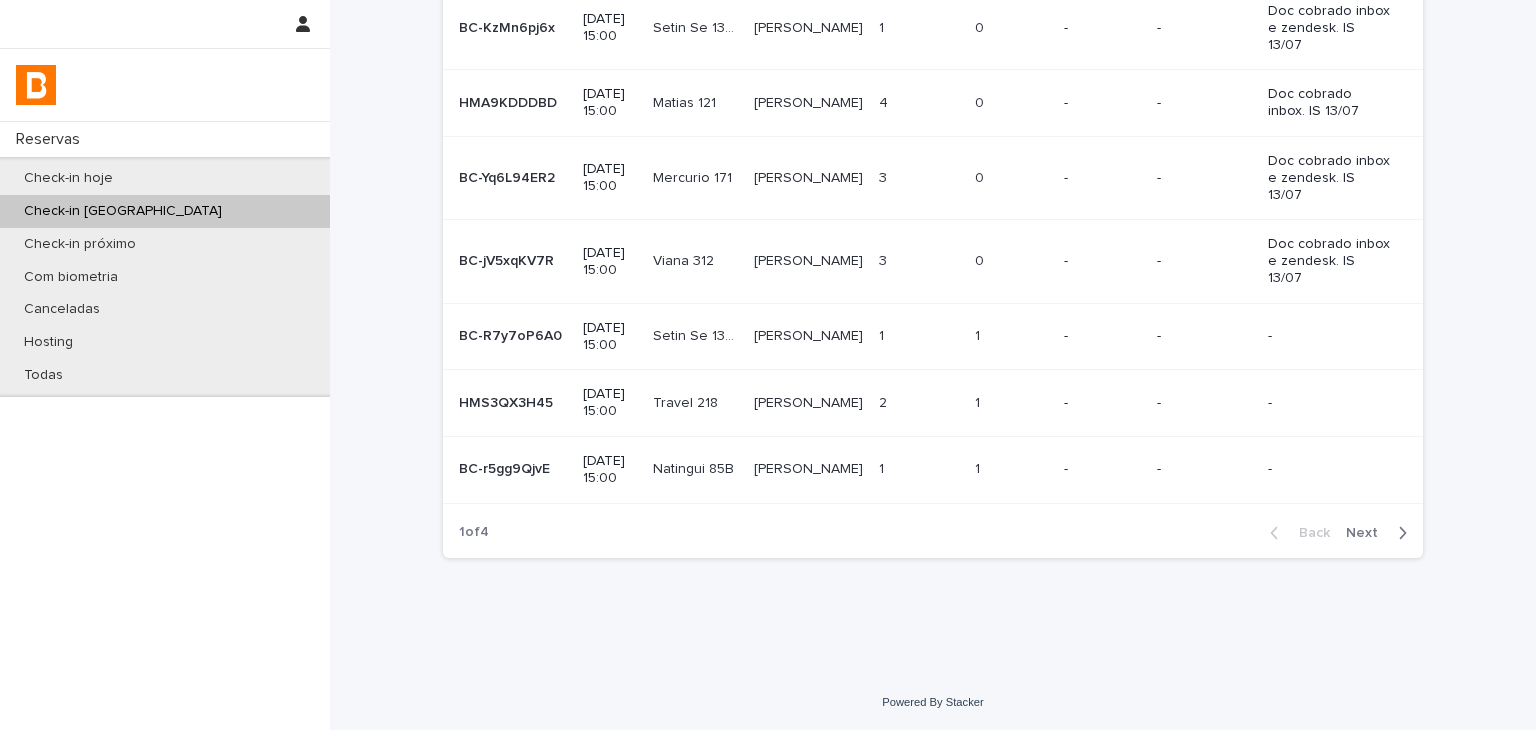 scroll, scrollTop: 0, scrollLeft: 0, axis: both 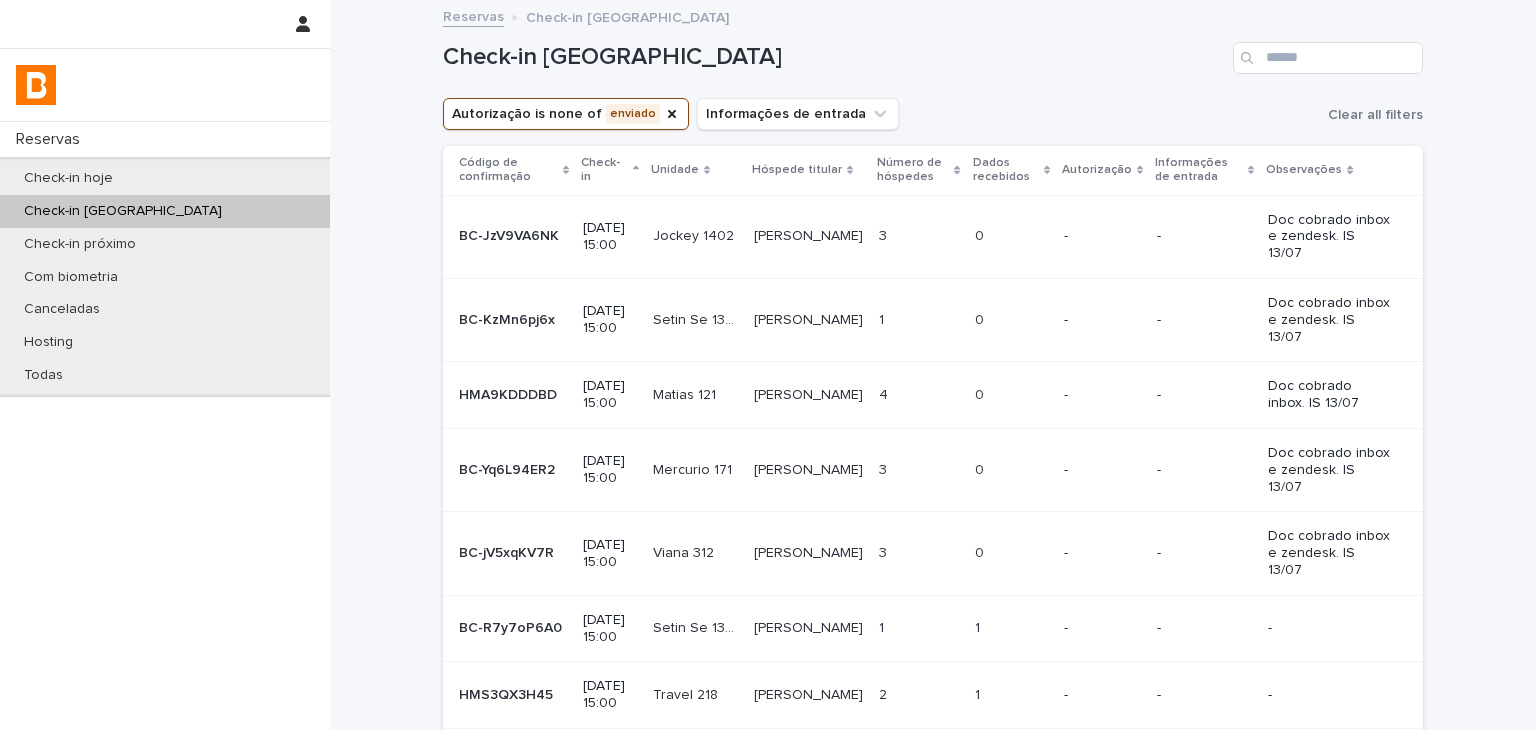 click on "-" at bounding box center [1102, 628] 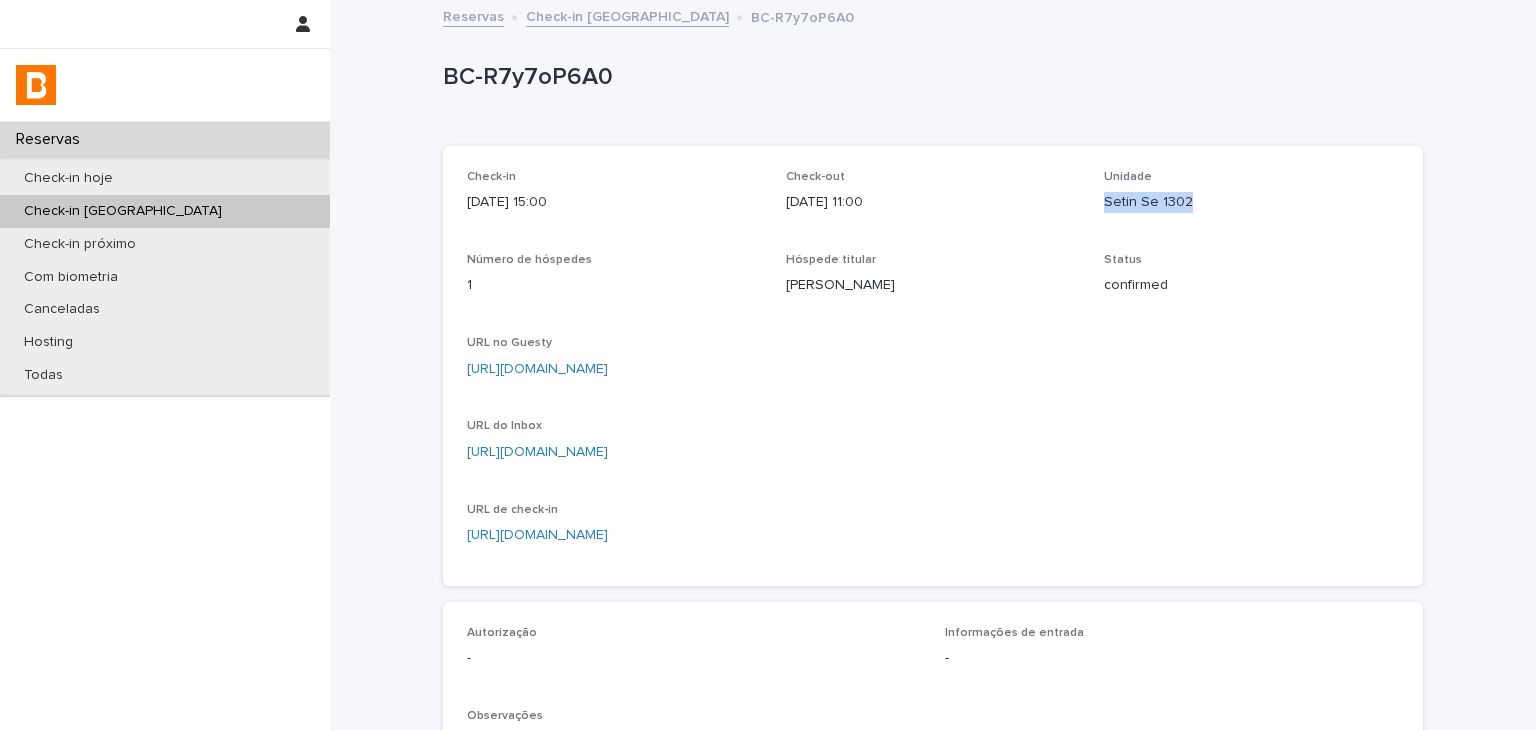 drag, startPoint x: 1104, startPoint y: 209, endPoint x: 1236, endPoint y: 203, distance: 132.13629 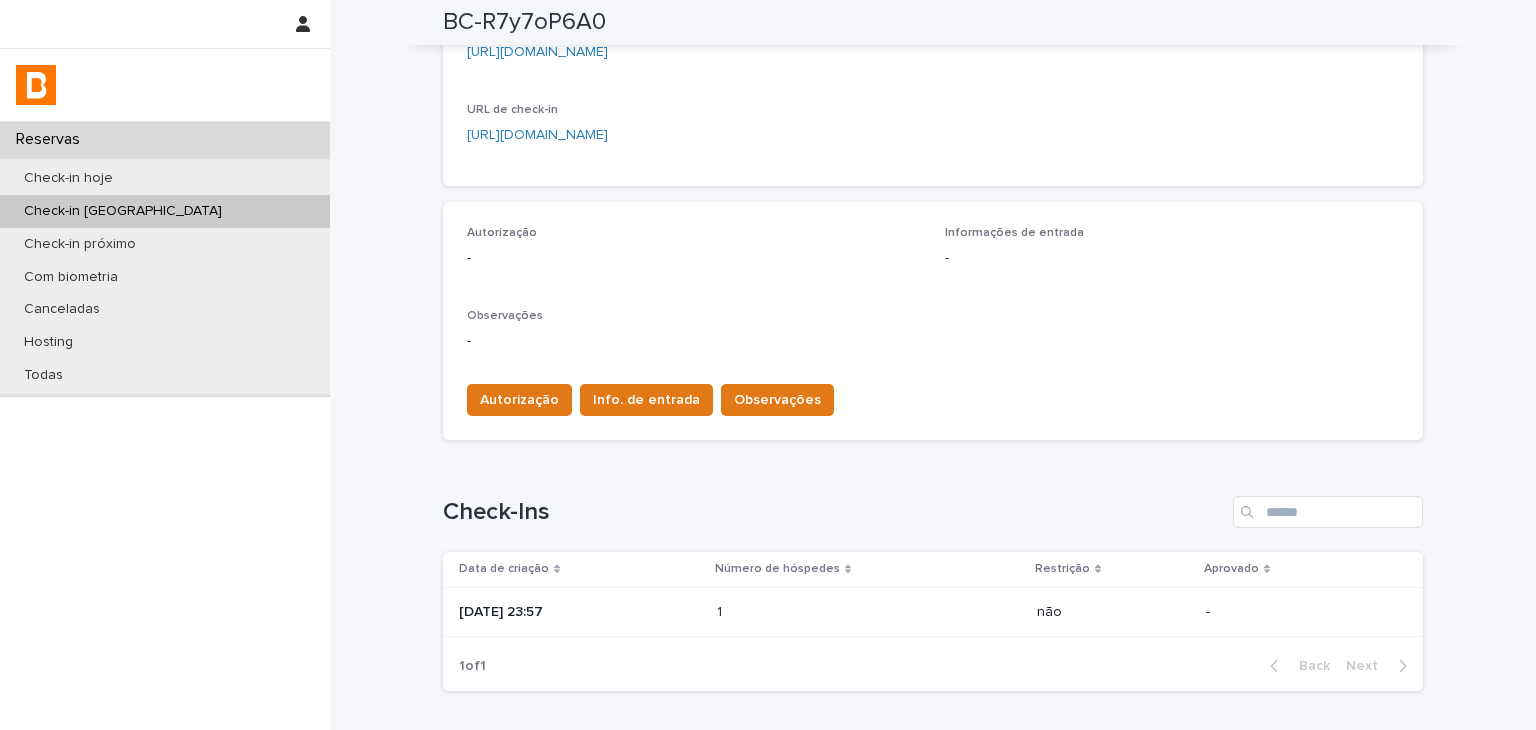 click at bounding box center (804, 612) 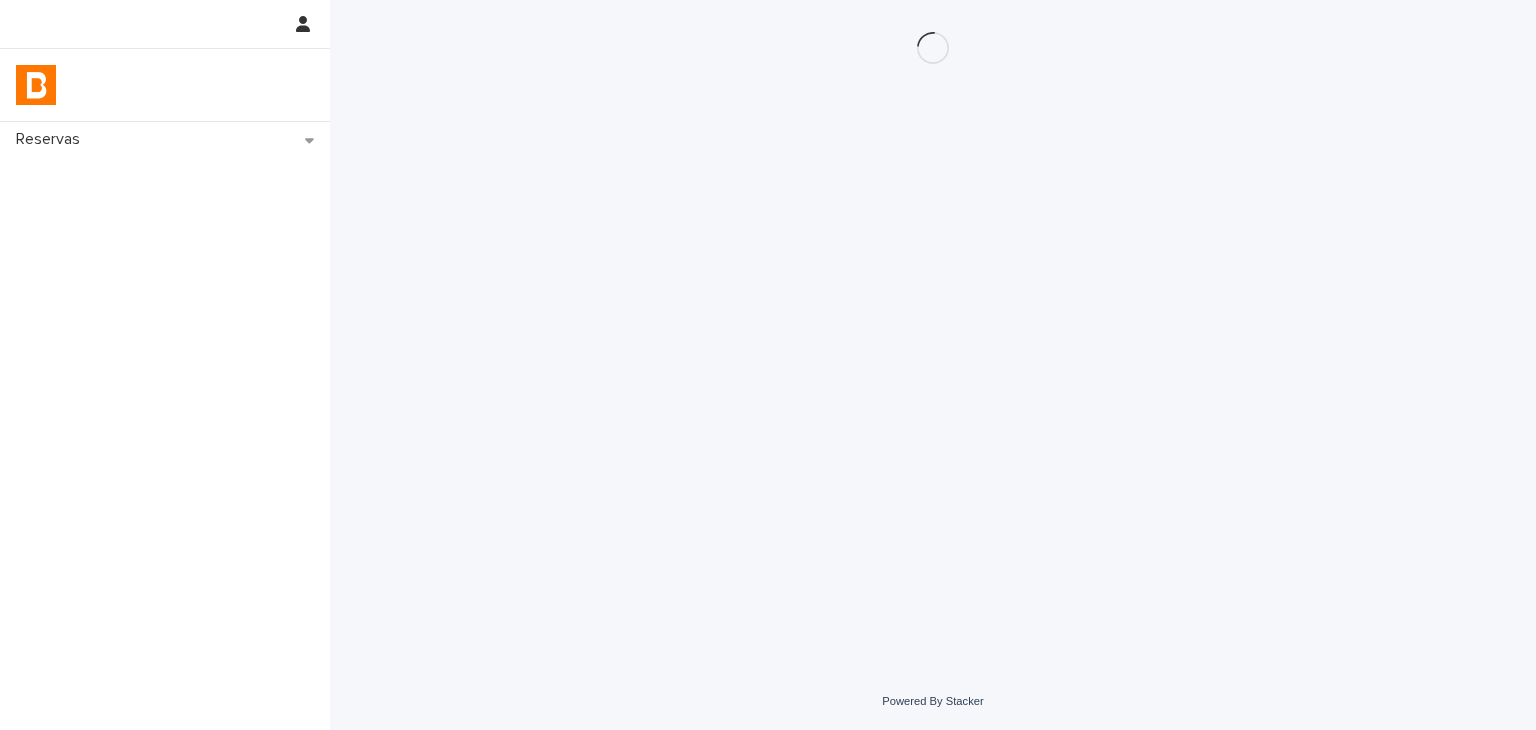 scroll, scrollTop: 0, scrollLeft: 0, axis: both 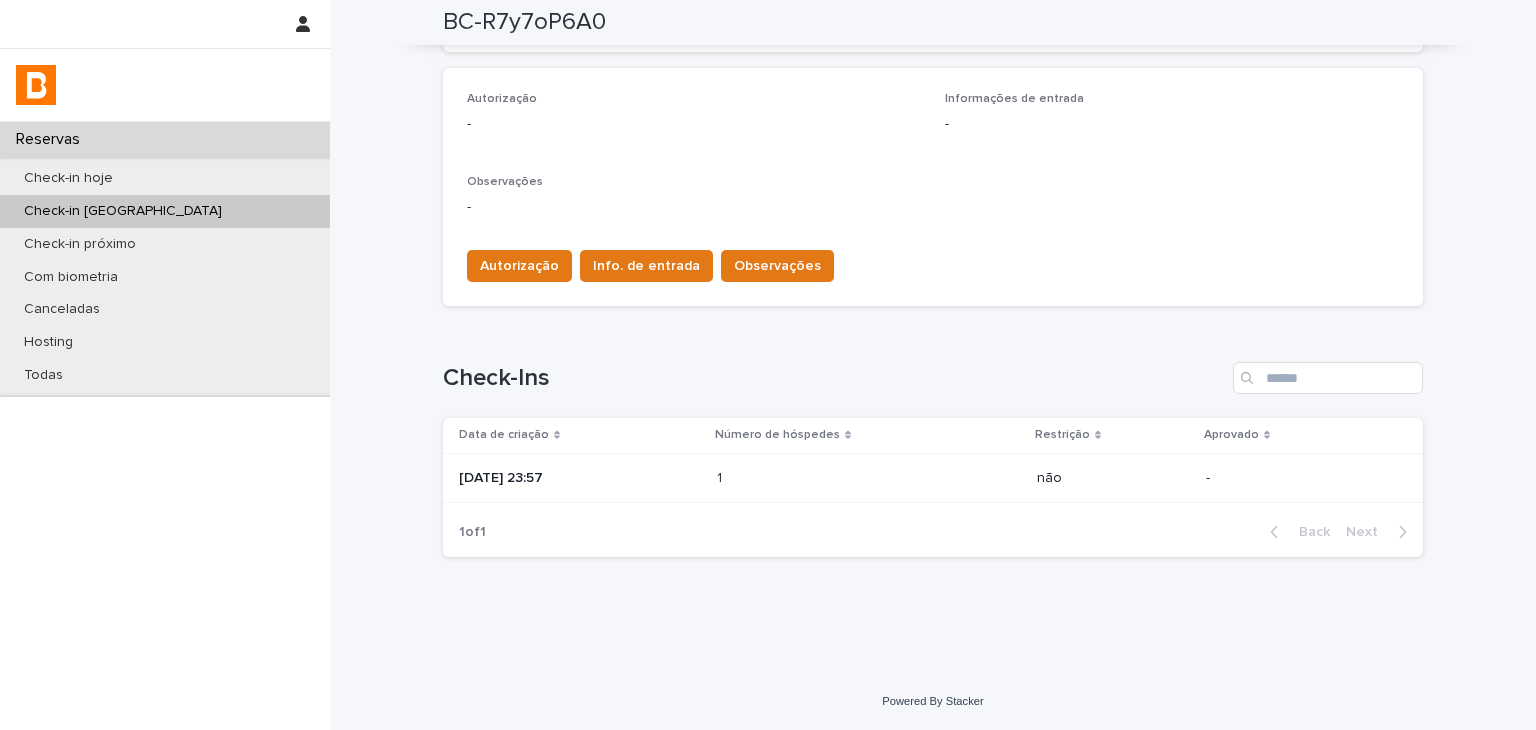 click on "1 1" at bounding box center (869, 478) 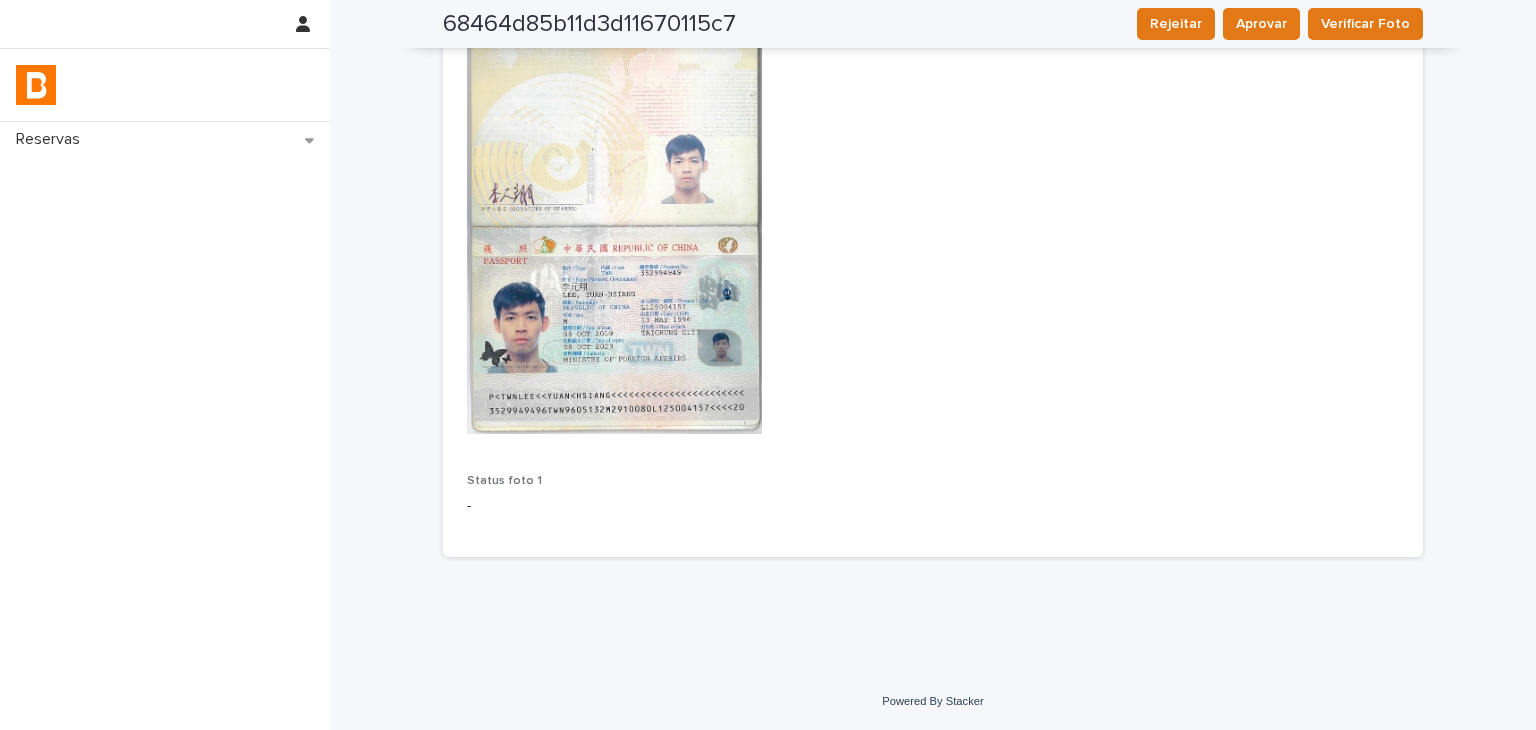 scroll, scrollTop: 0, scrollLeft: 0, axis: both 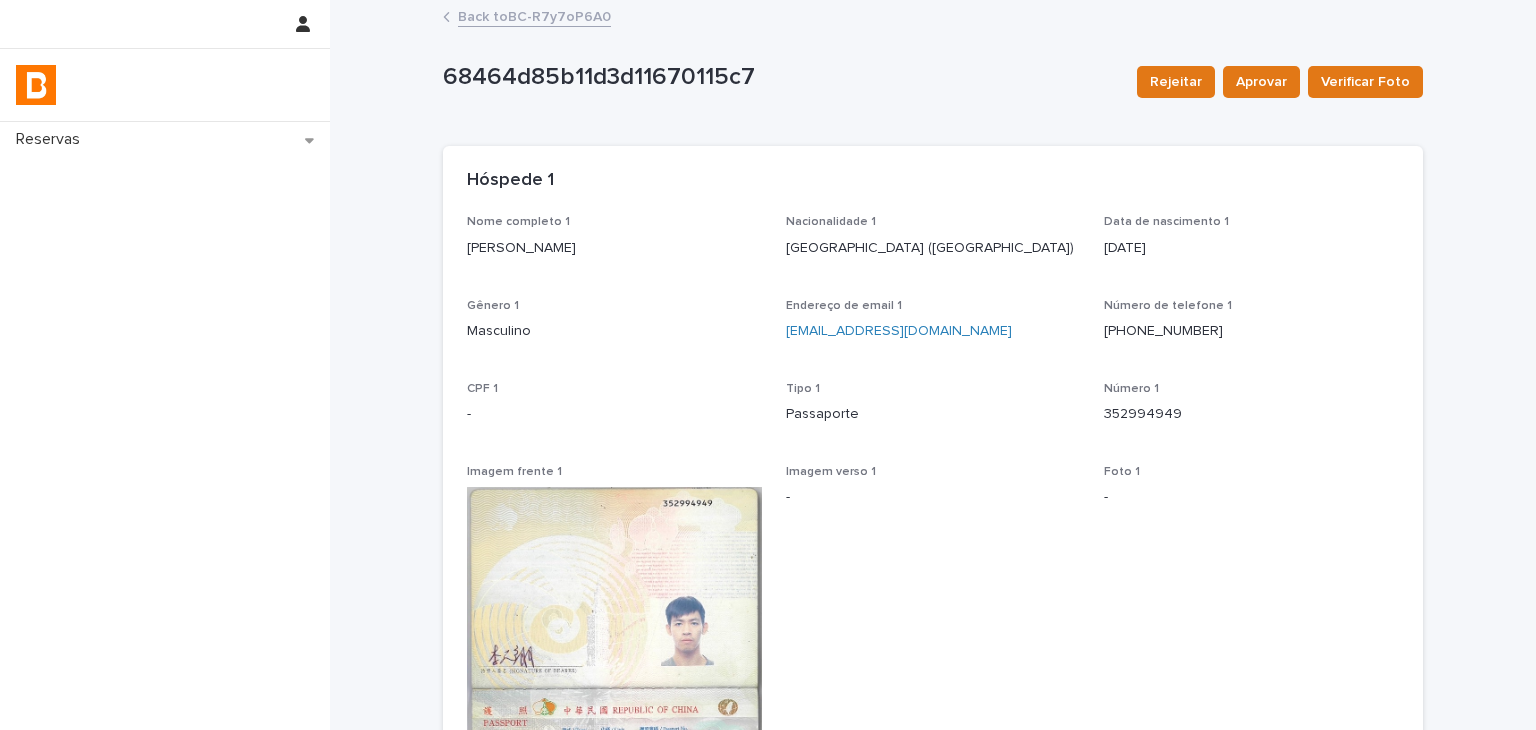 drag, startPoint x: 459, startPoint y: 251, endPoint x: 572, endPoint y: 249, distance: 113.0177 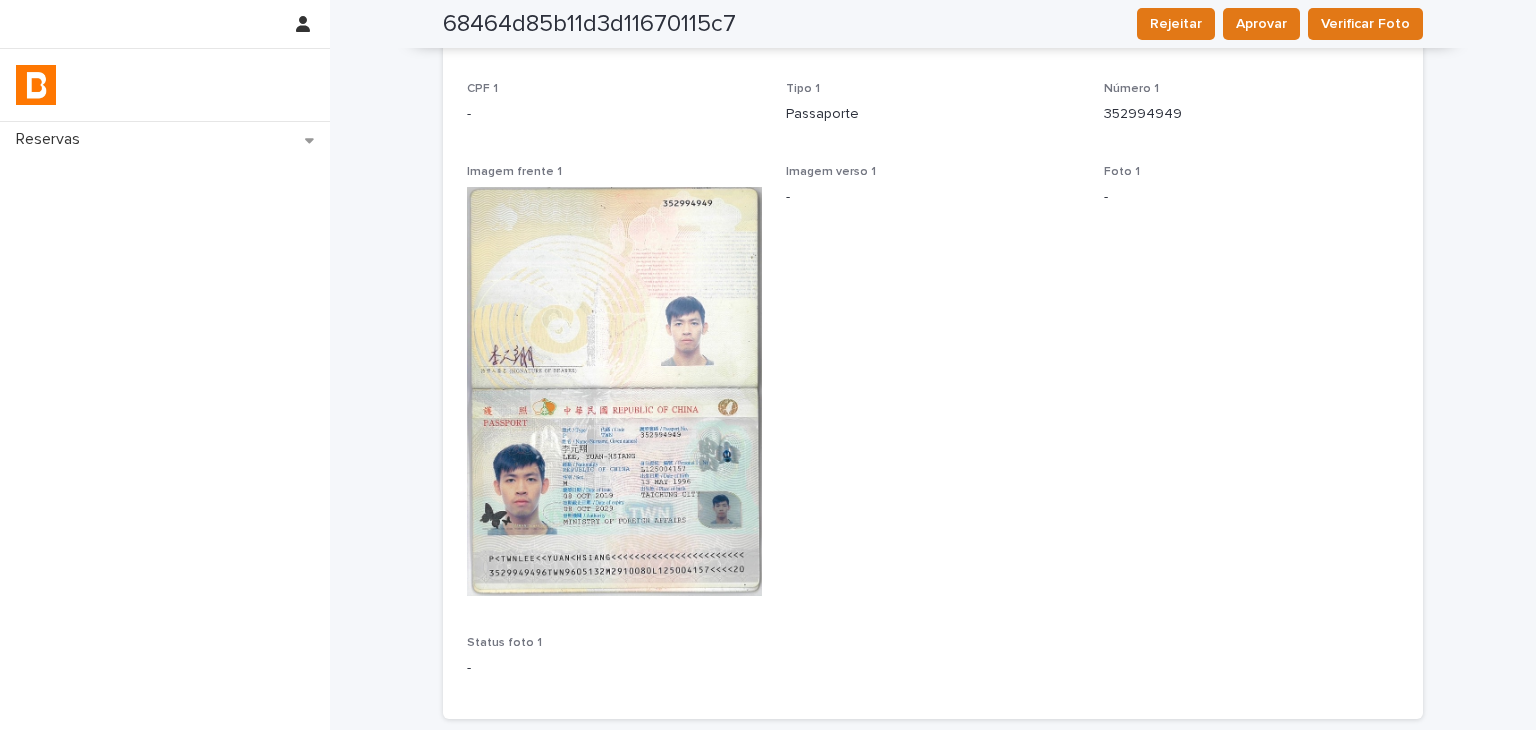 scroll, scrollTop: 0, scrollLeft: 0, axis: both 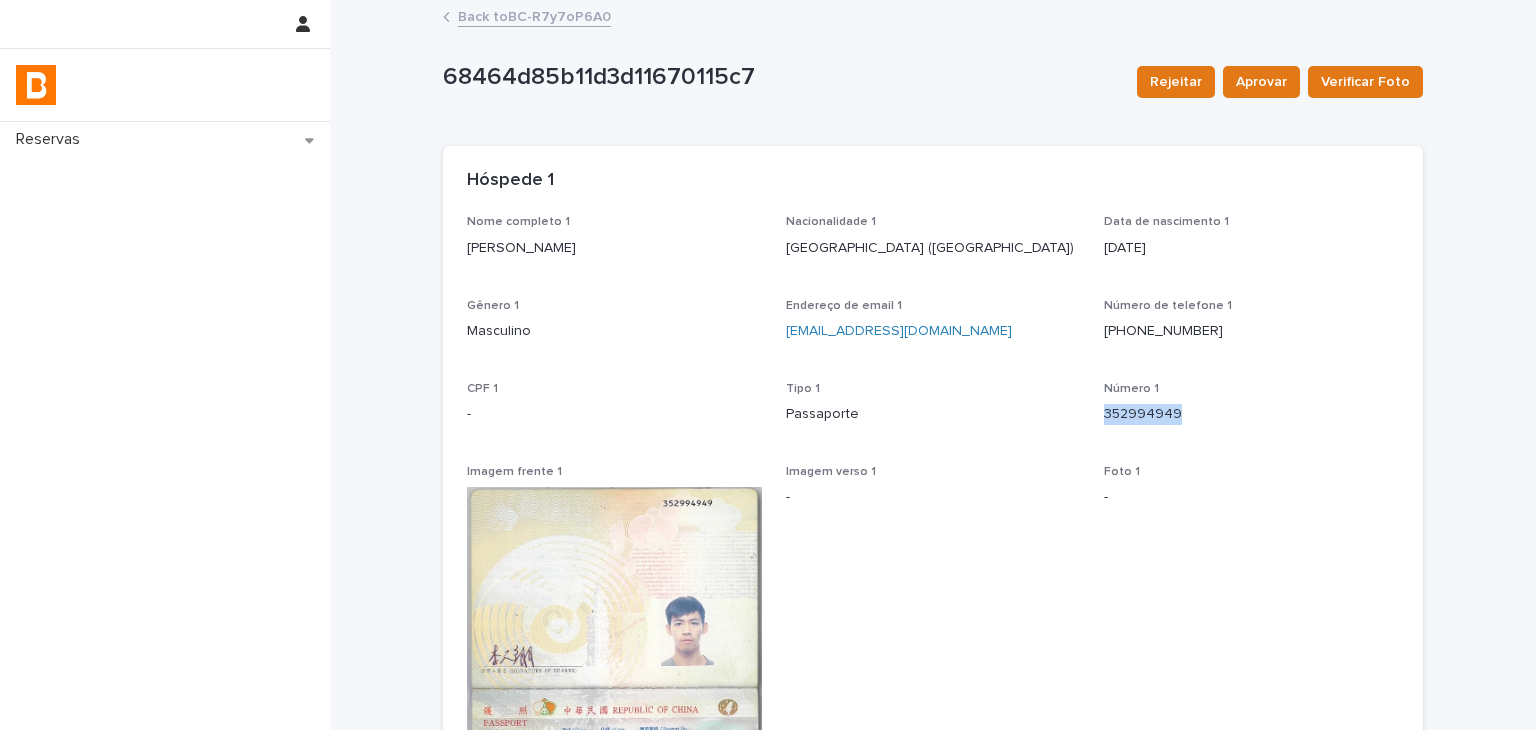 drag, startPoint x: 1164, startPoint y: 409, endPoint x: 1189, endPoint y: 409, distance: 25 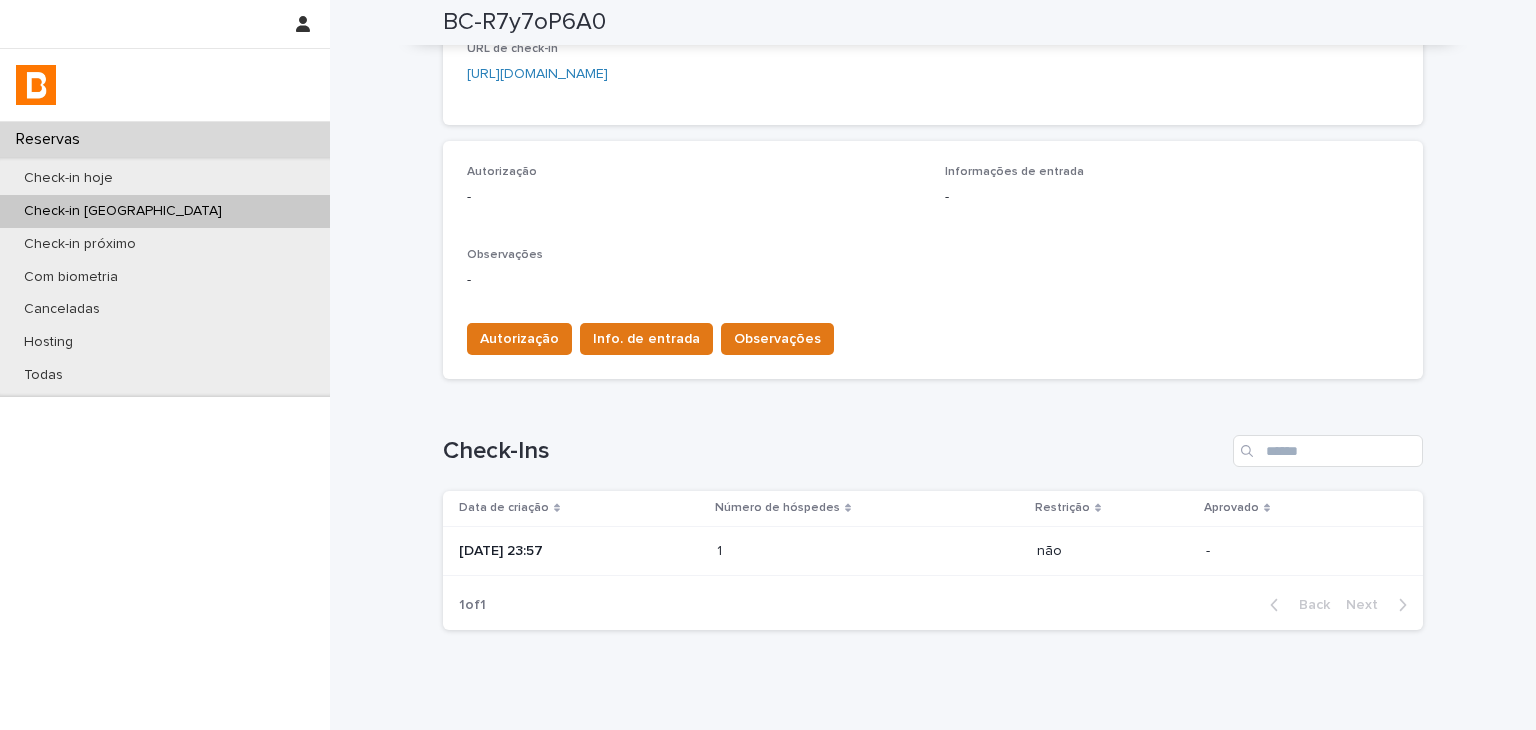 scroll, scrollTop: 0, scrollLeft: 0, axis: both 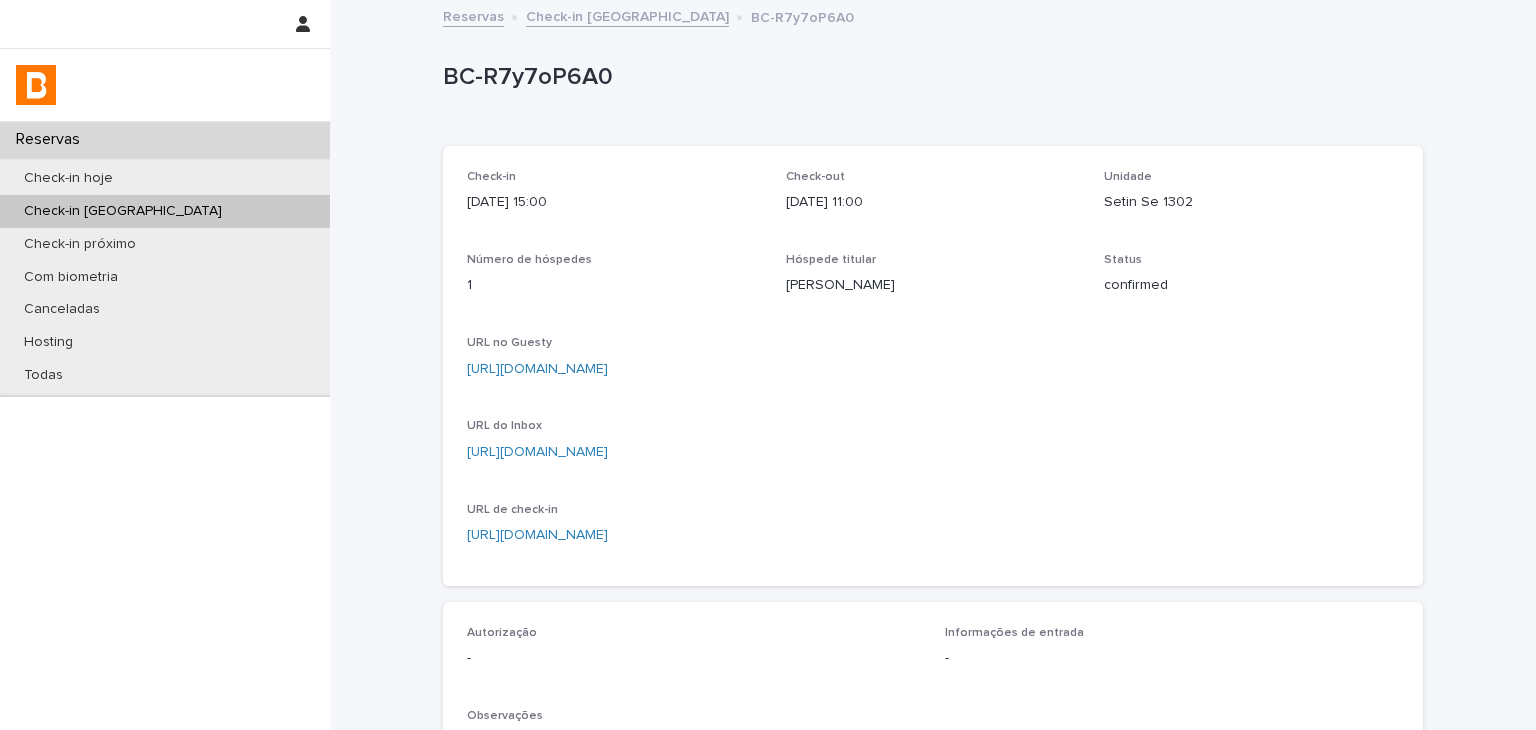 click on "[URL][DOMAIN_NAME]" at bounding box center (537, 369) 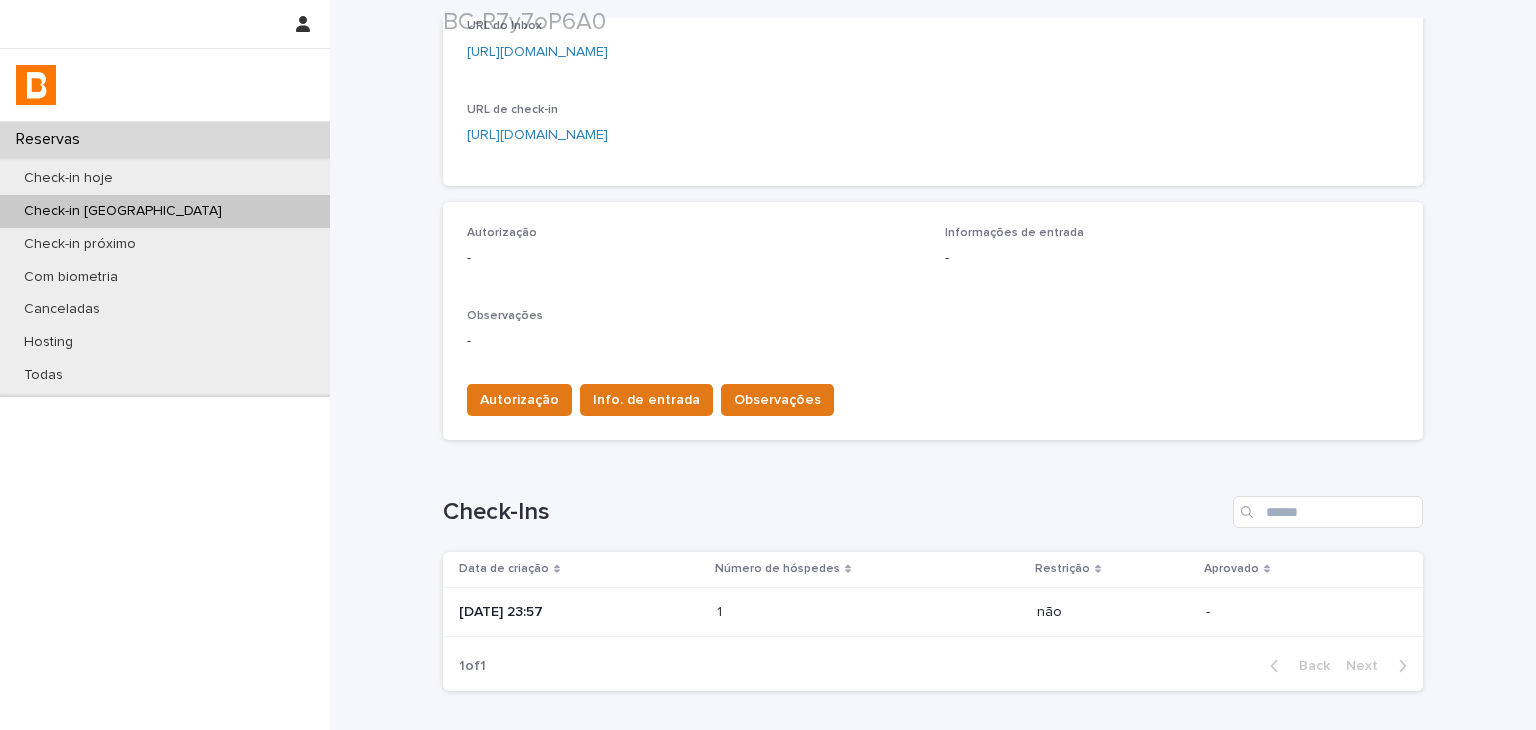 click on "Autorização Info. de entrada Observações" at bounding box center (933, 396) 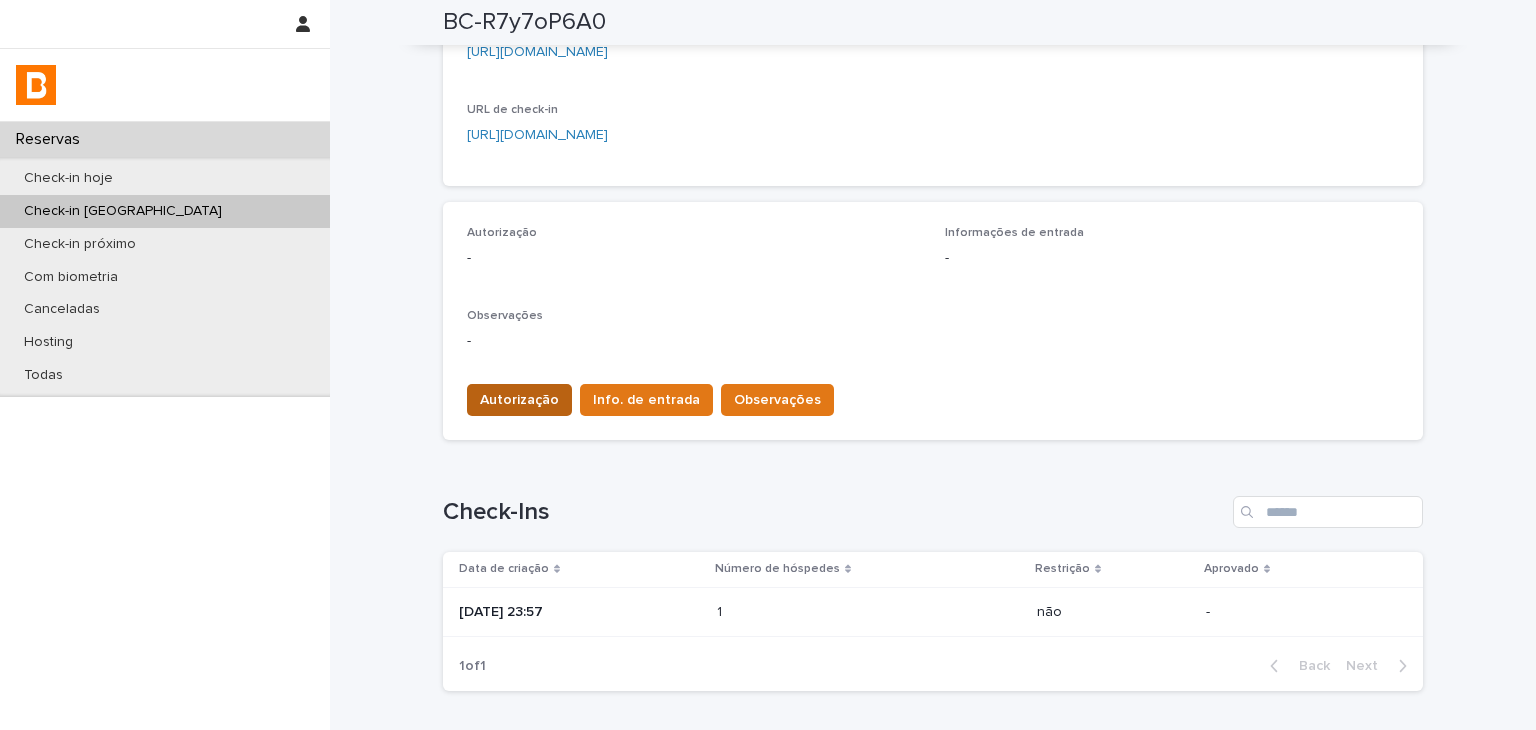 click on "Autorização" at bounding box center (519, 400) 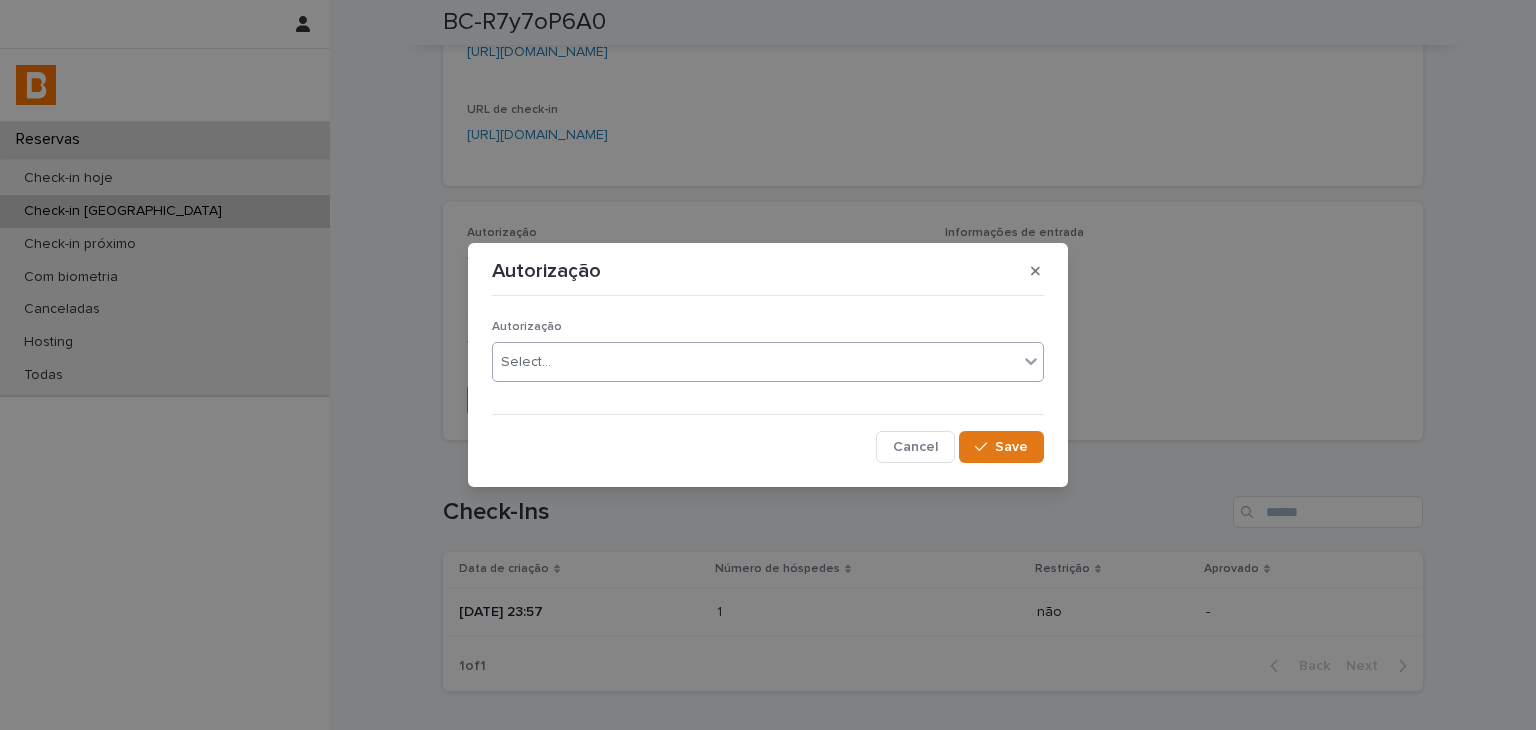 click on "Select..." at bounding box center [755, 362] 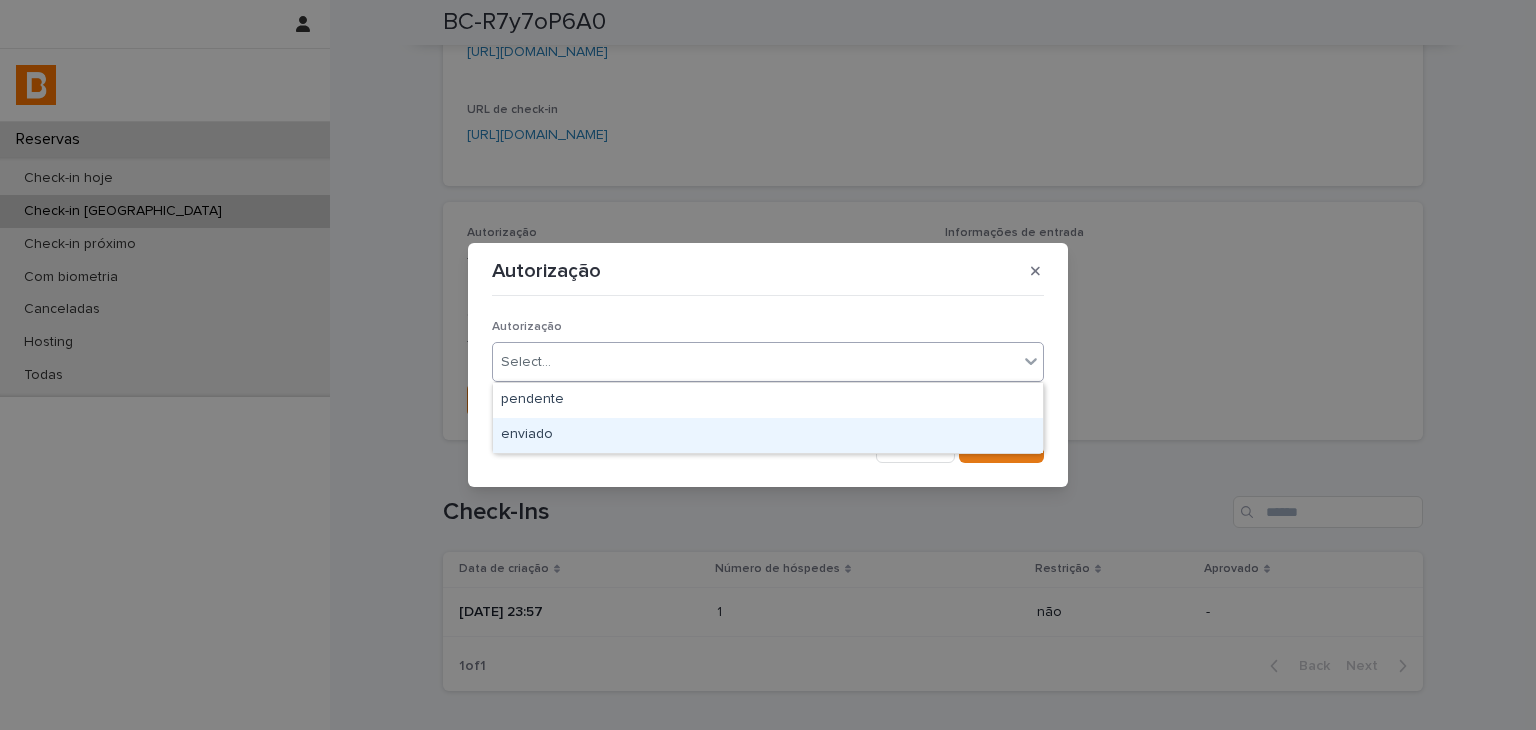 click on "enviado" at bounding box center (768, 435) 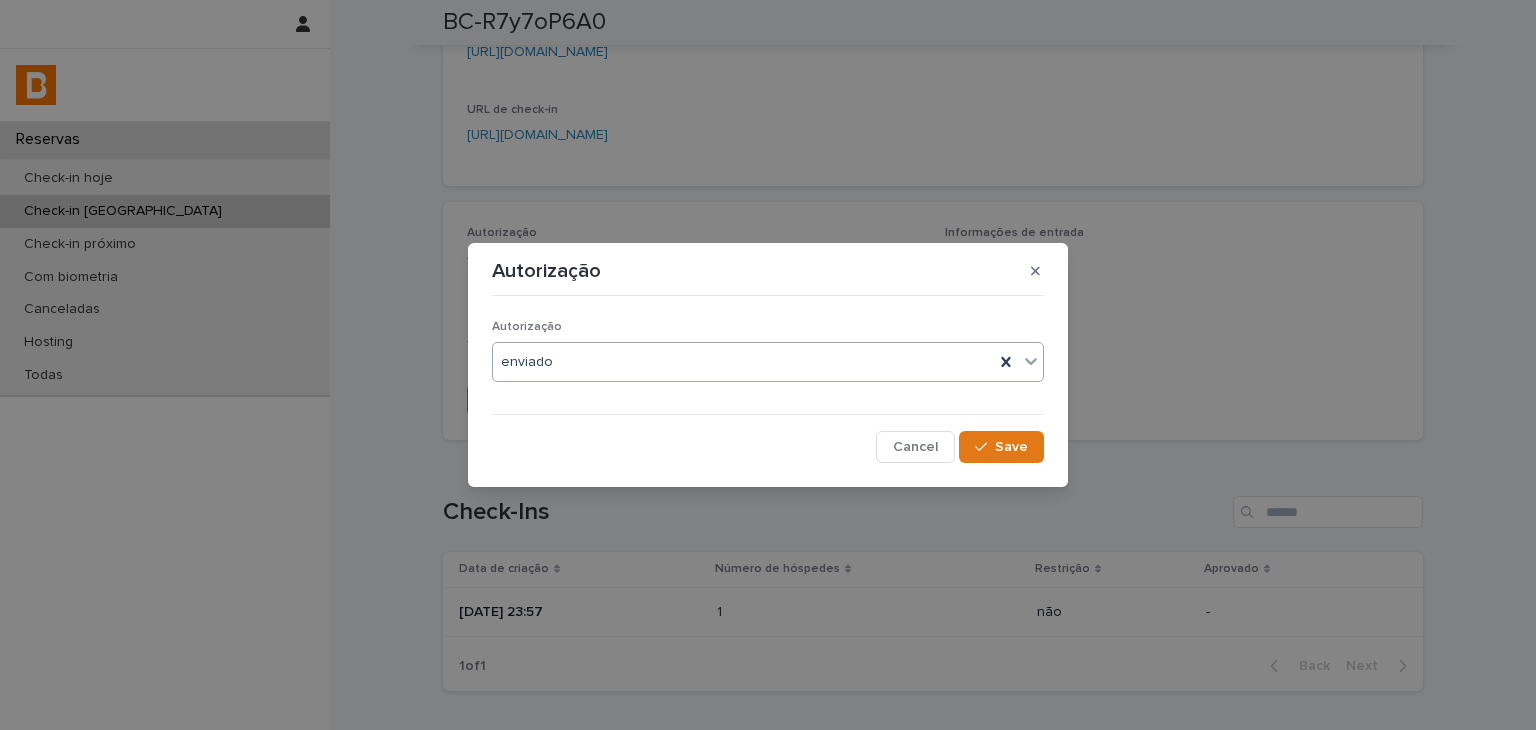 click on "Save" at bounding box center (1011, 447) 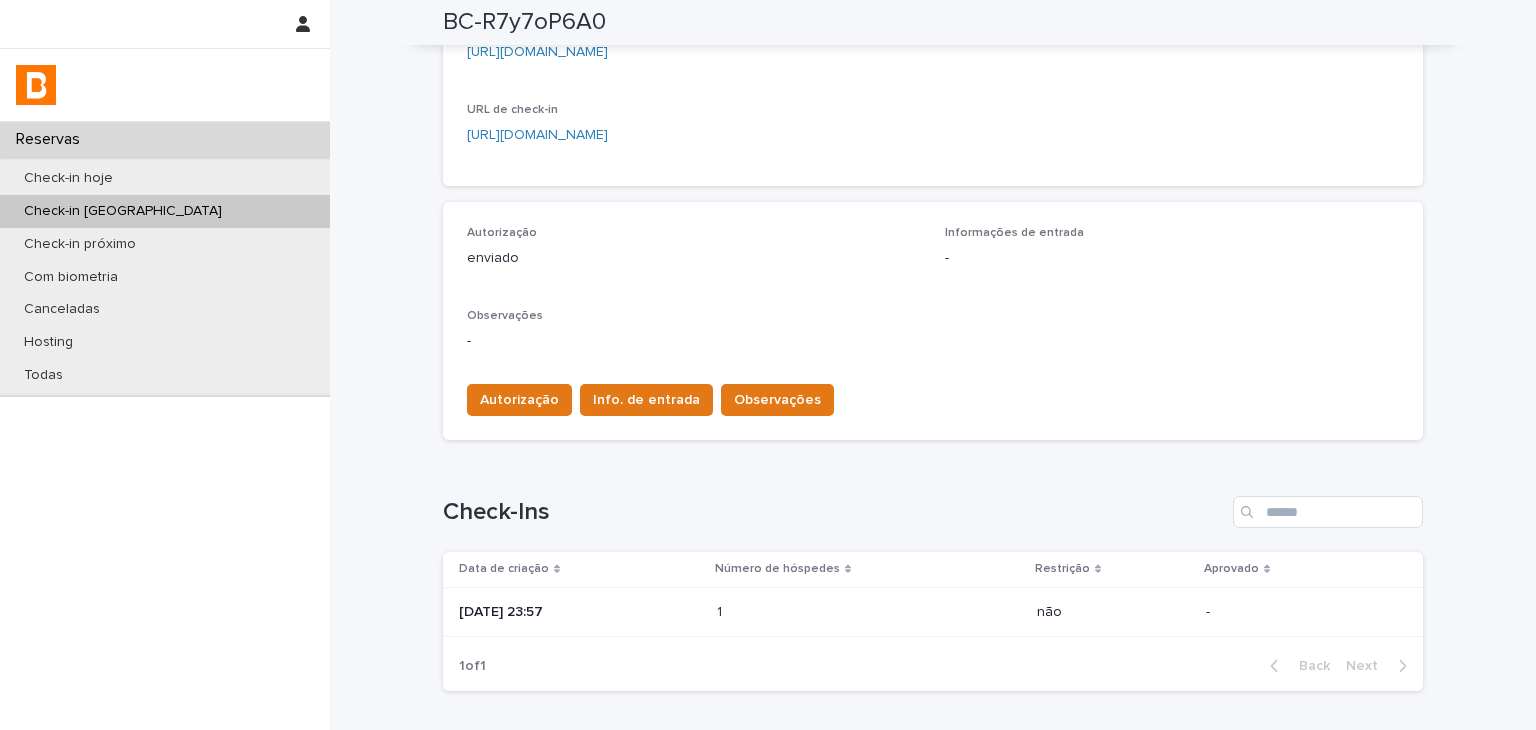 scroll, scrollTop: 0, scrollLeft: 0, axis: both 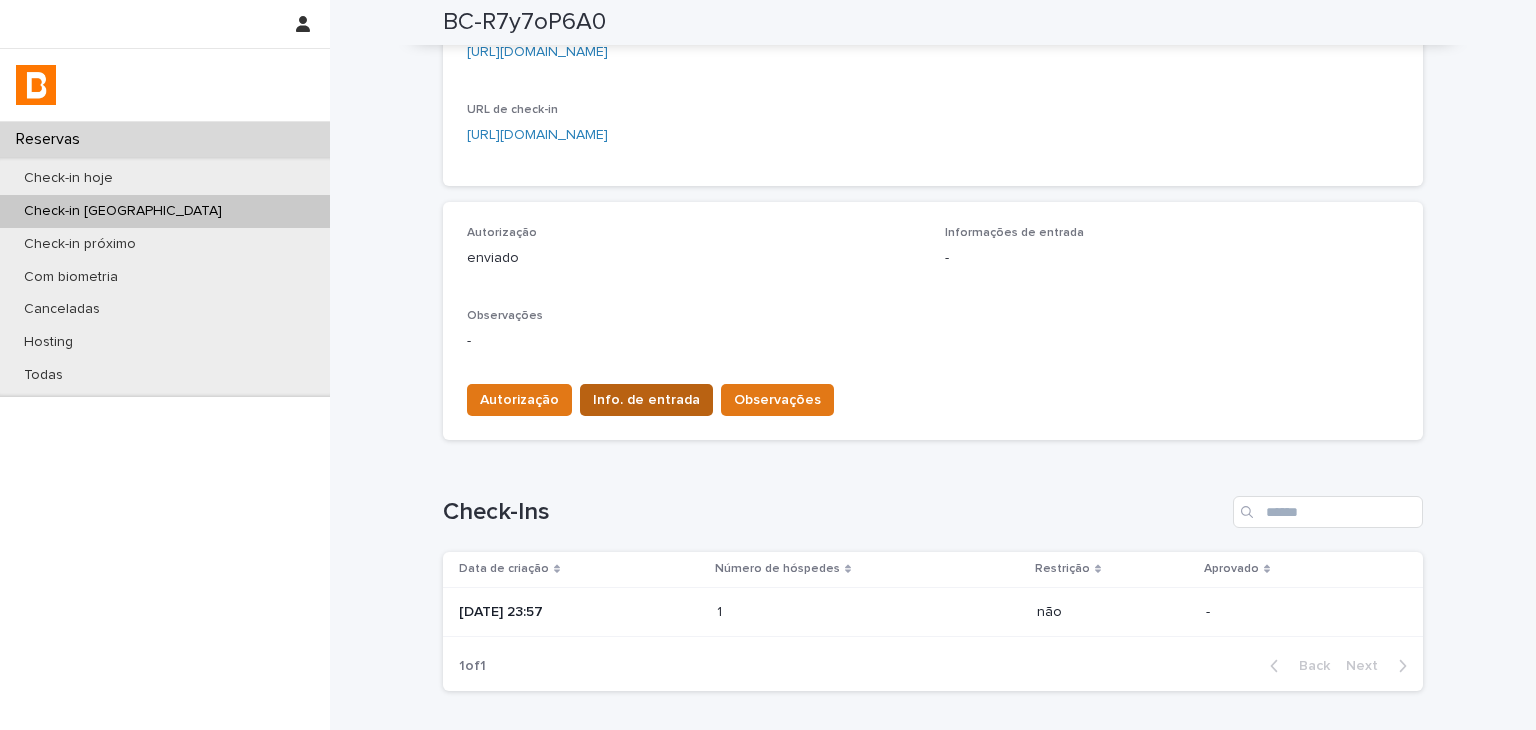 click on "Info. de entrada" at bounding box center (646, 400) 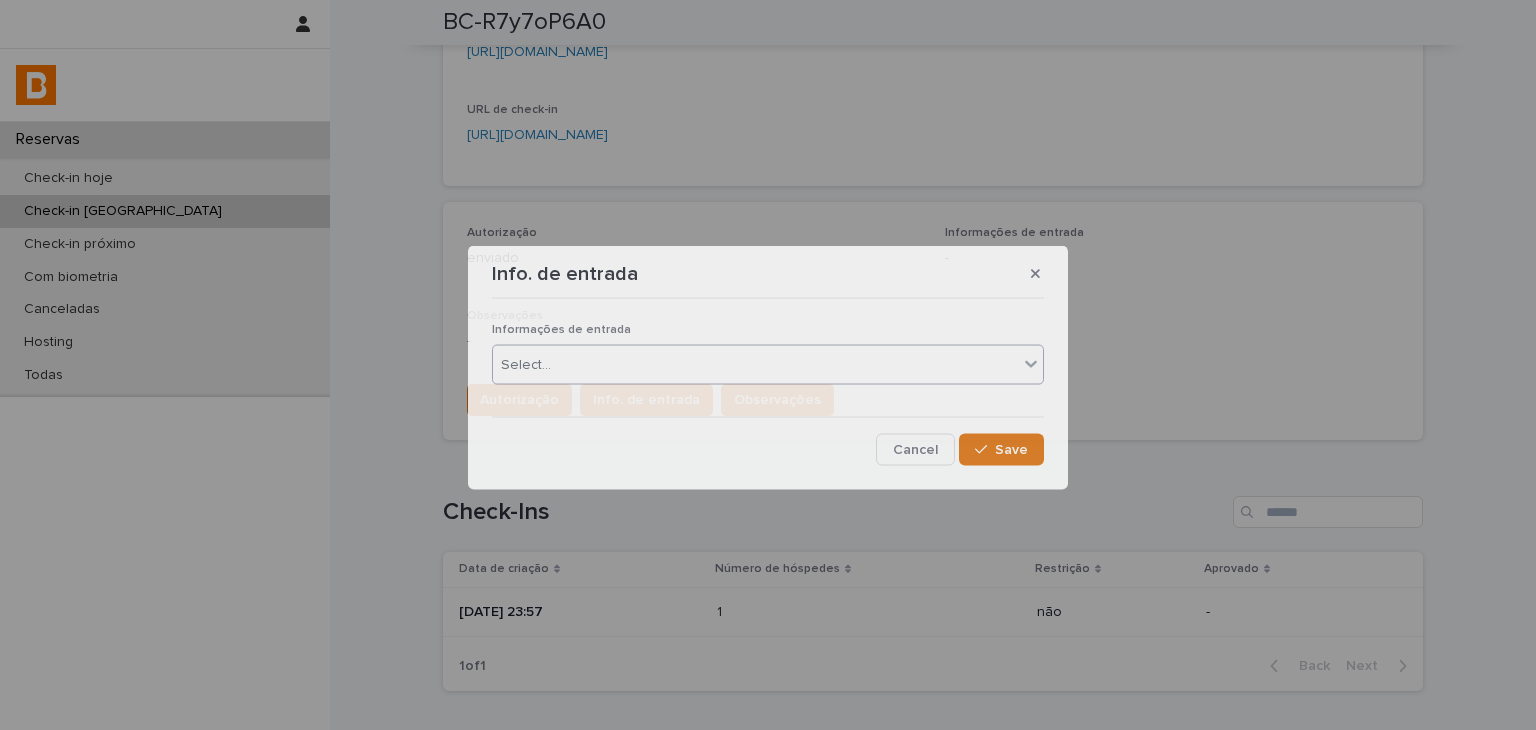 drag, startPoint x: 577, startPoint y: 317, endPoint x: 580, endPoint y: 358, distance: 41.109608 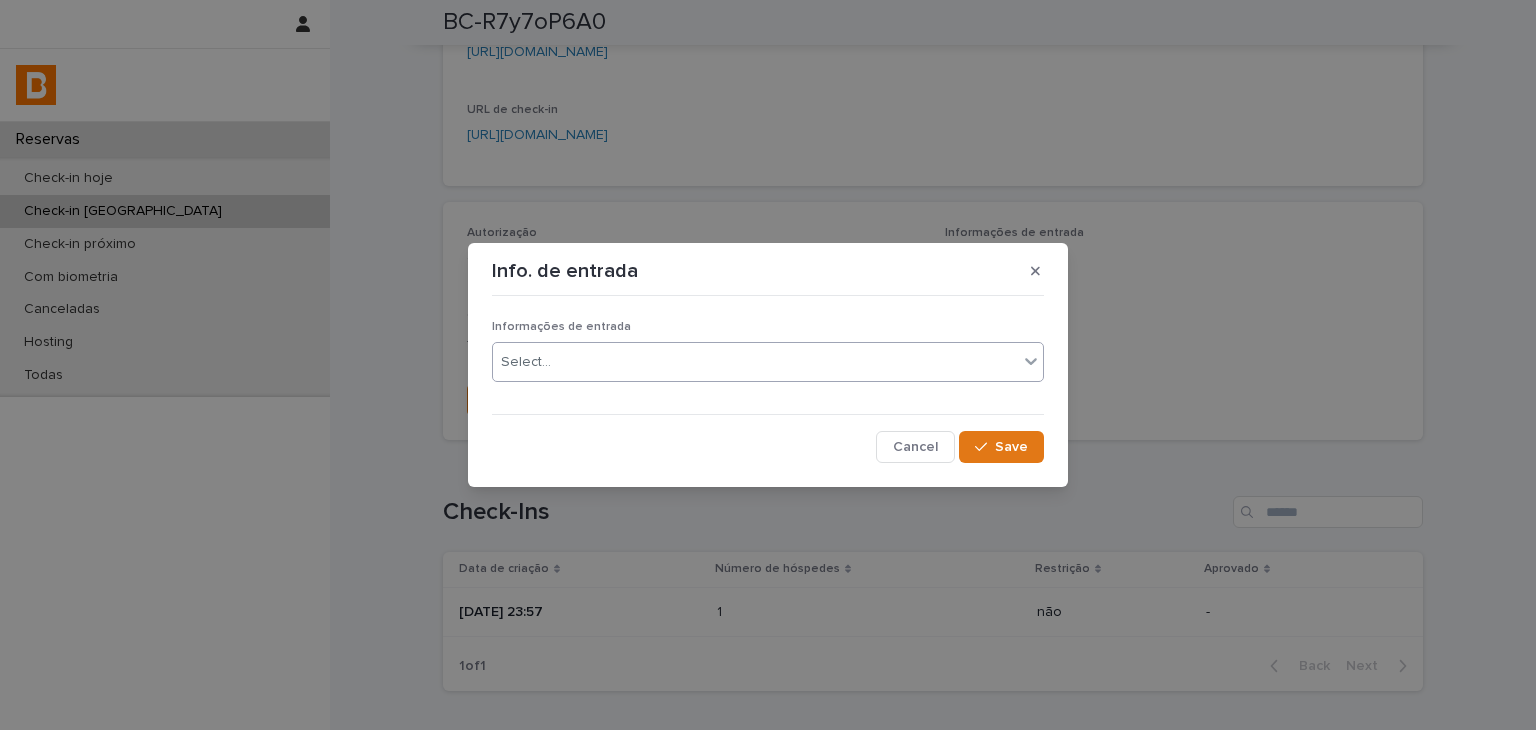 click on "Select..." at bounding box center (768, 362) 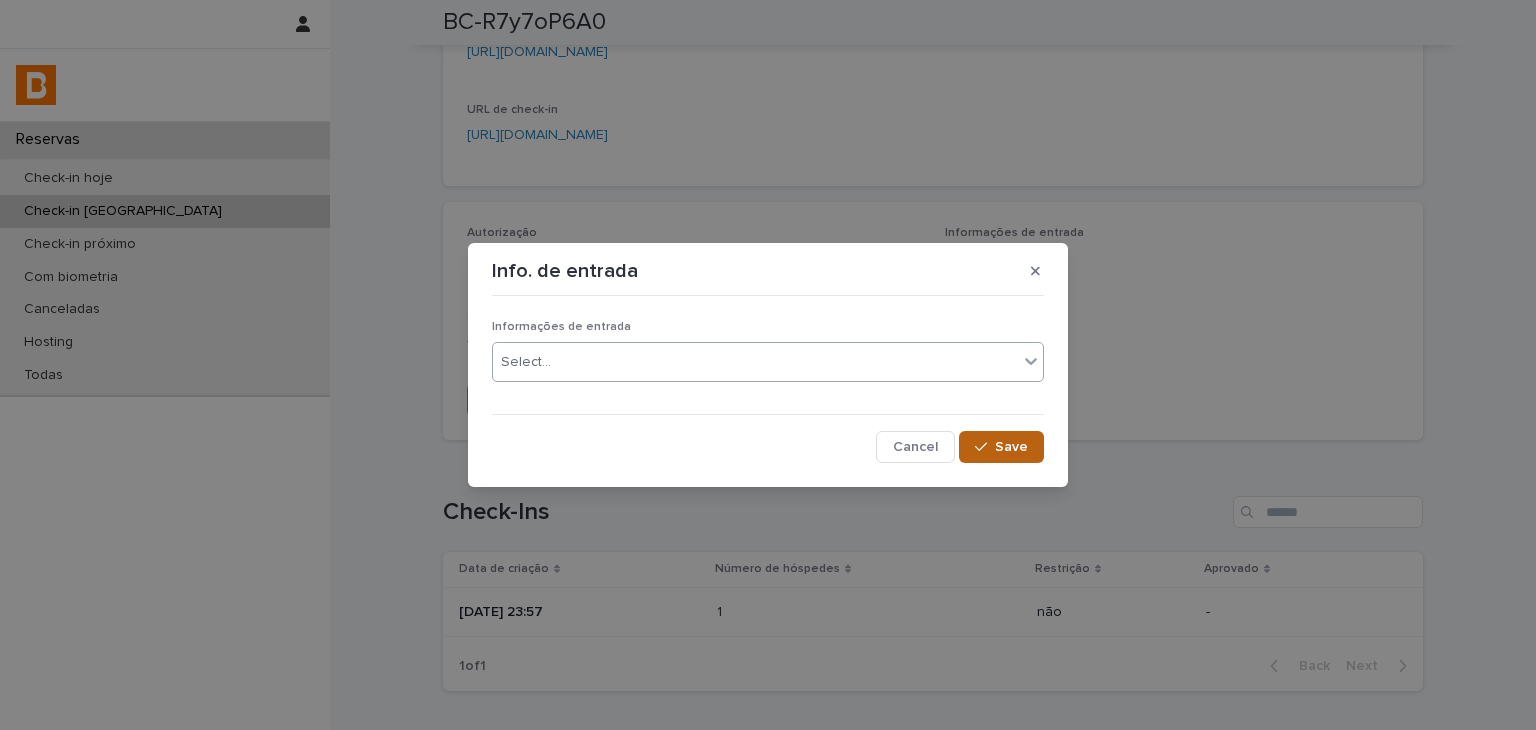 click on "Save" at bounding box center (1001, 447) 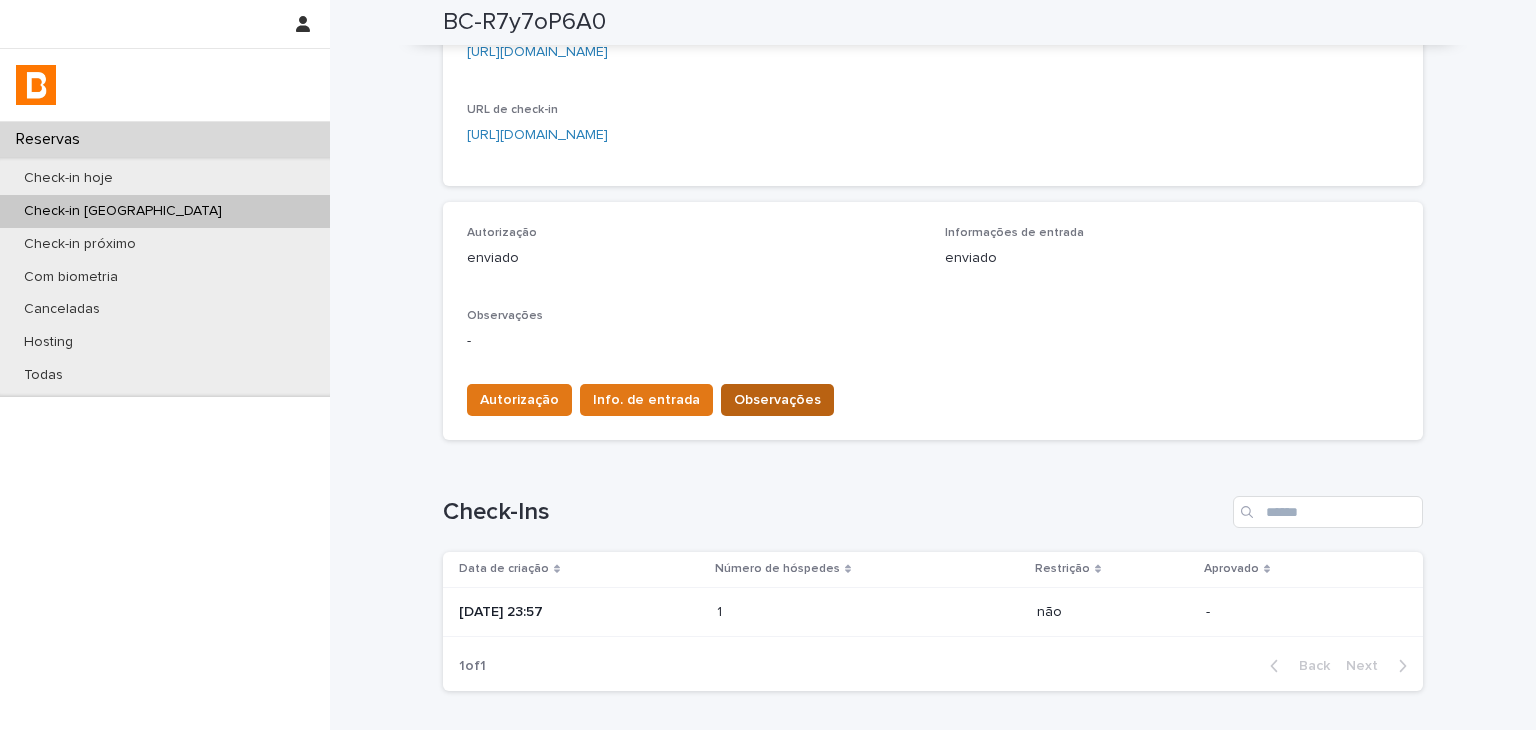click on "Observações" at bounding box center (777, 400) 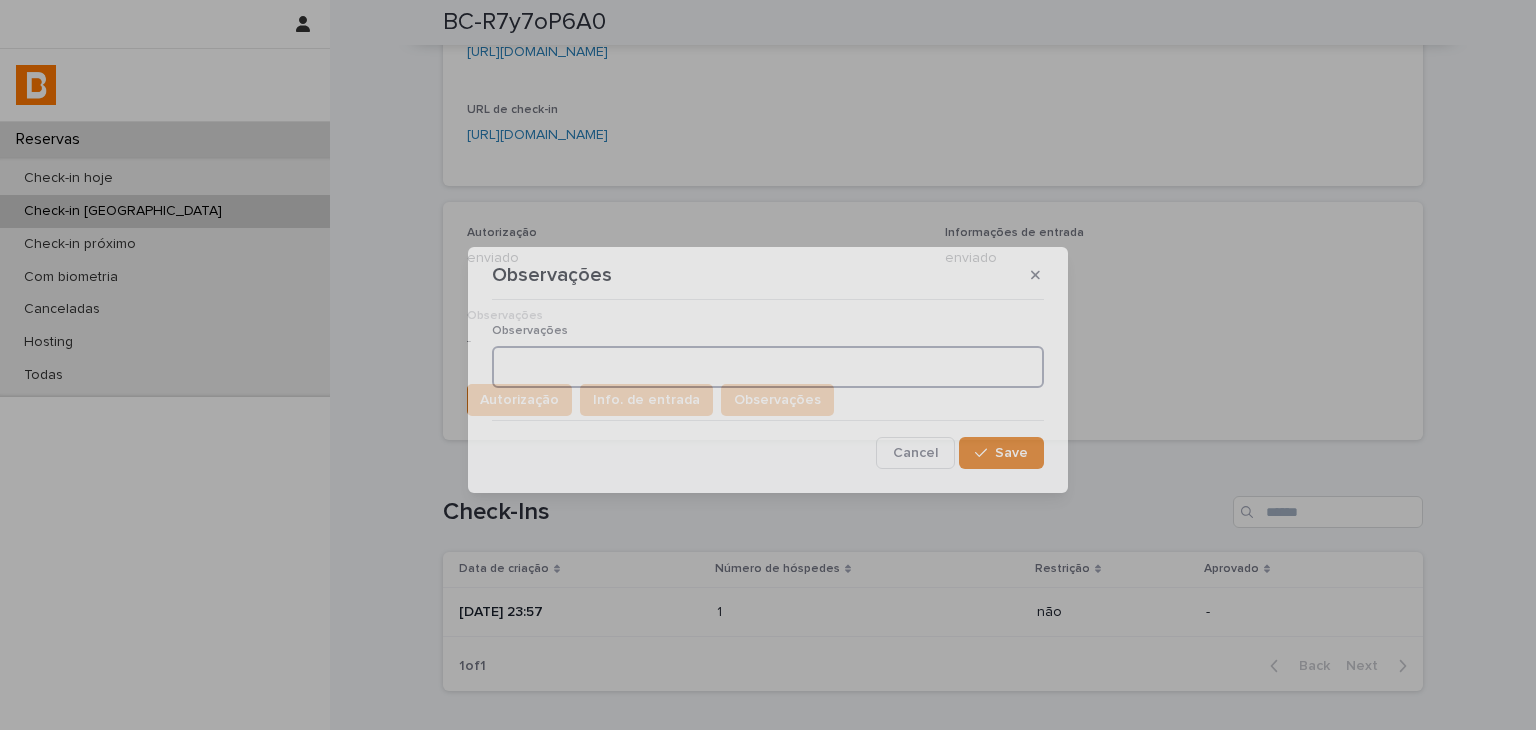 click at bounding box center [768, 367] 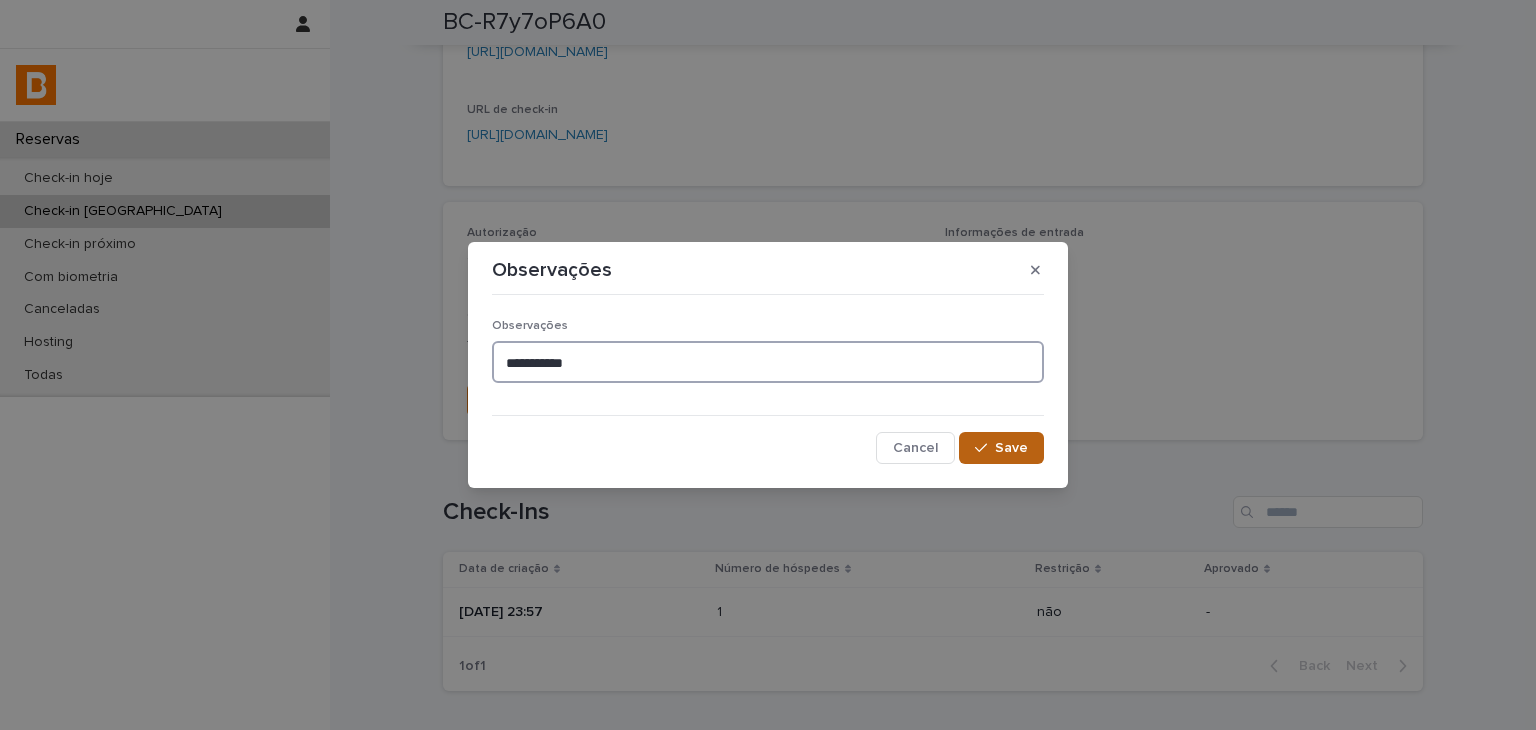 type on "**********" 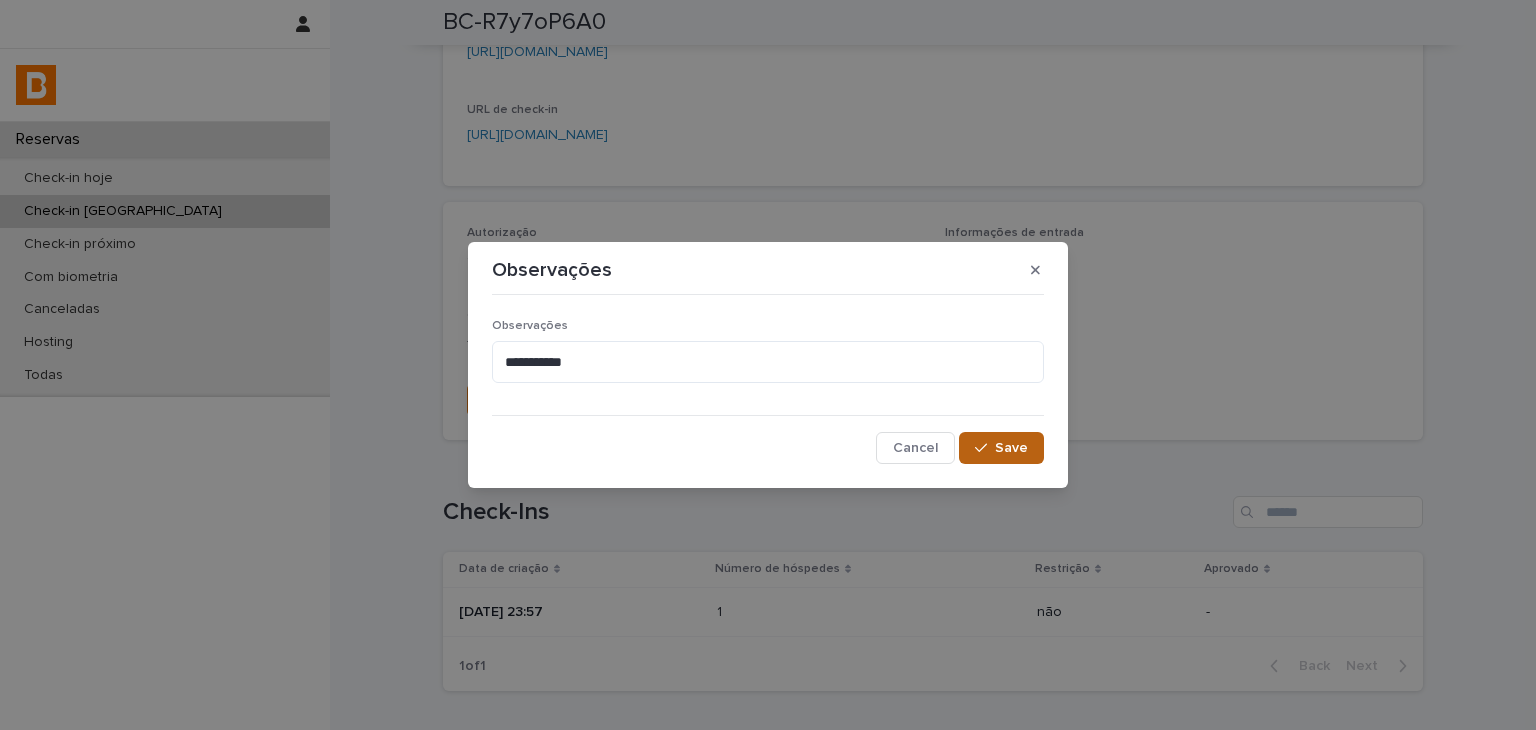 click on "Save" at bounding box center (1011, 448) 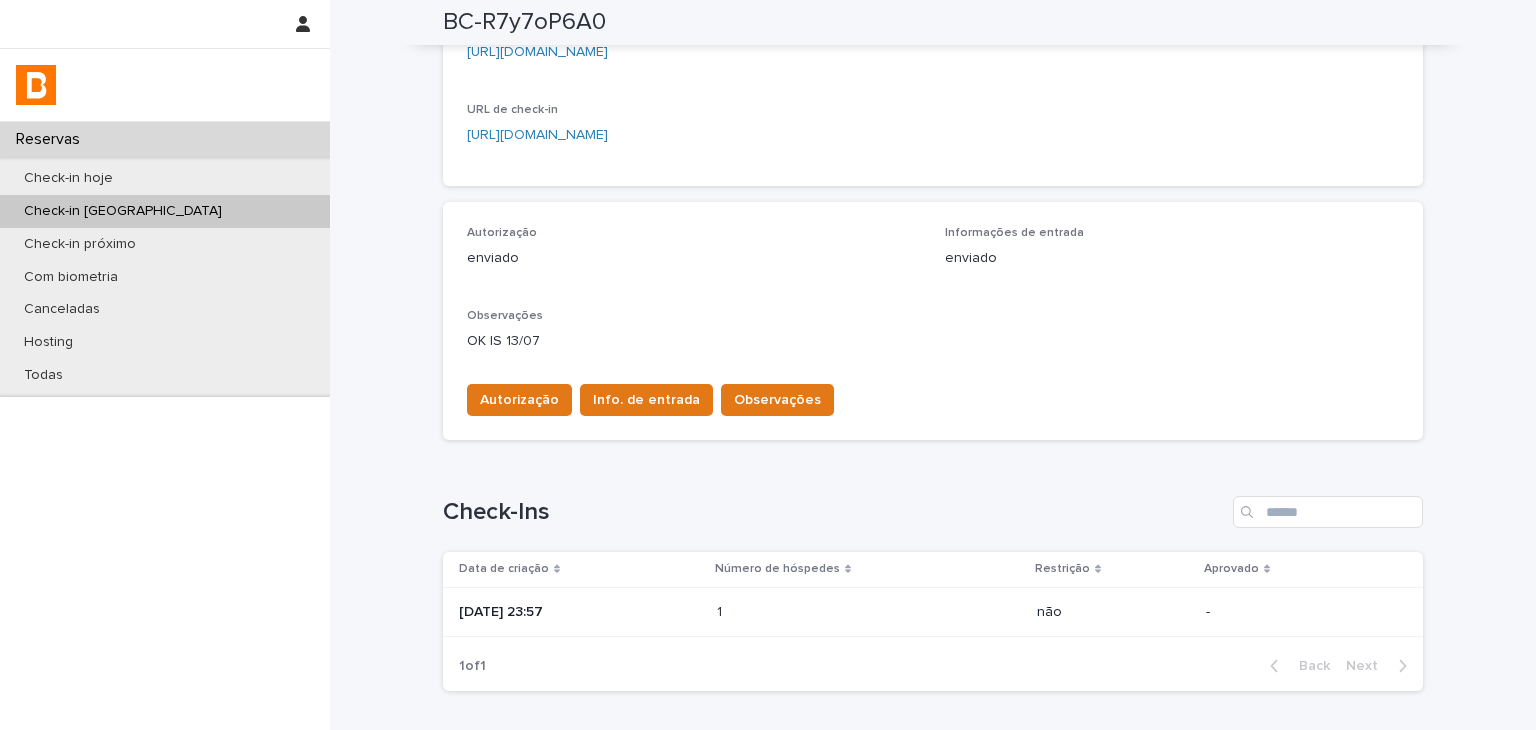 scroll, scrollTop: 0, scrollLeft: 0, axis: both 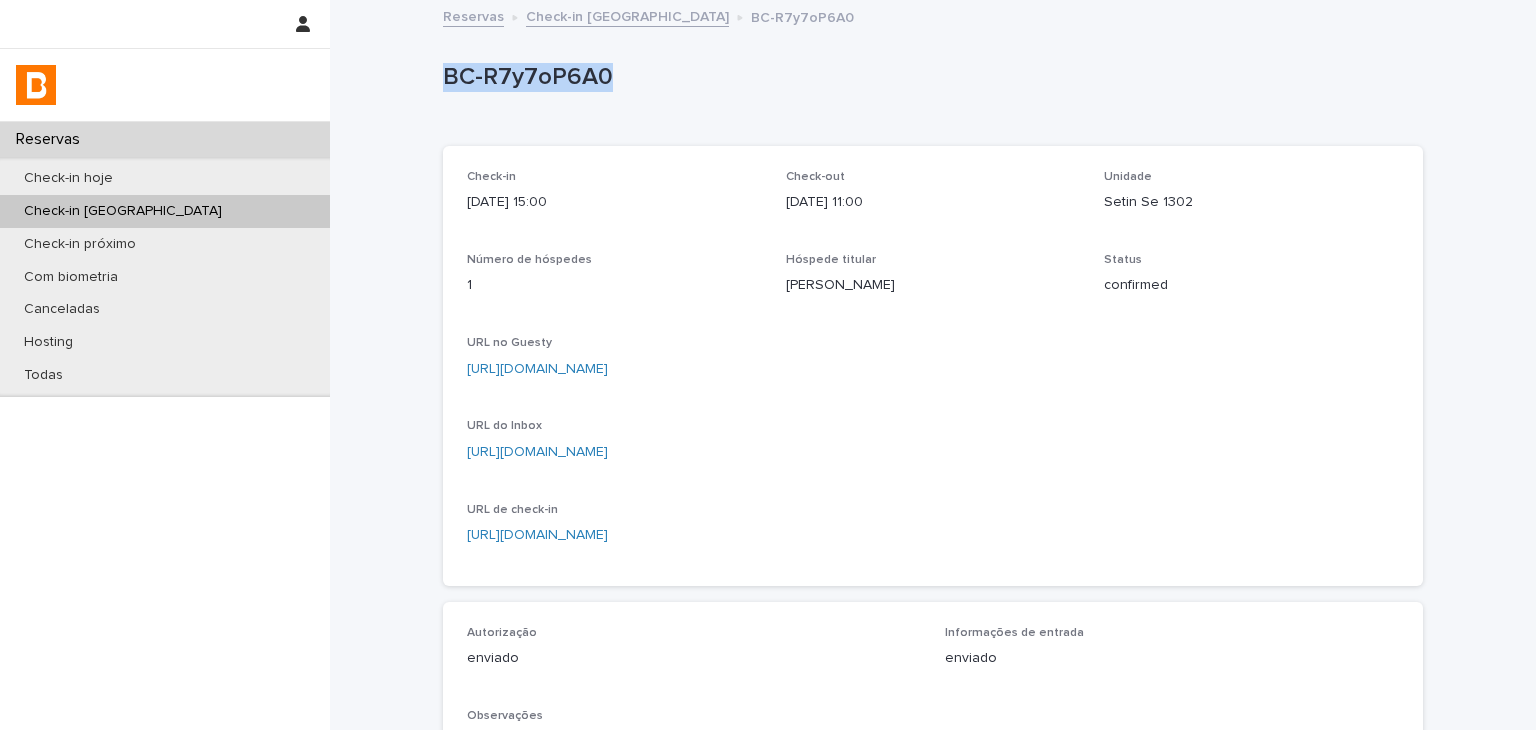 drag, startPoint x: 539, startPoint y: 96, endPoint x: 601, endPoint y: 96, distance: 62 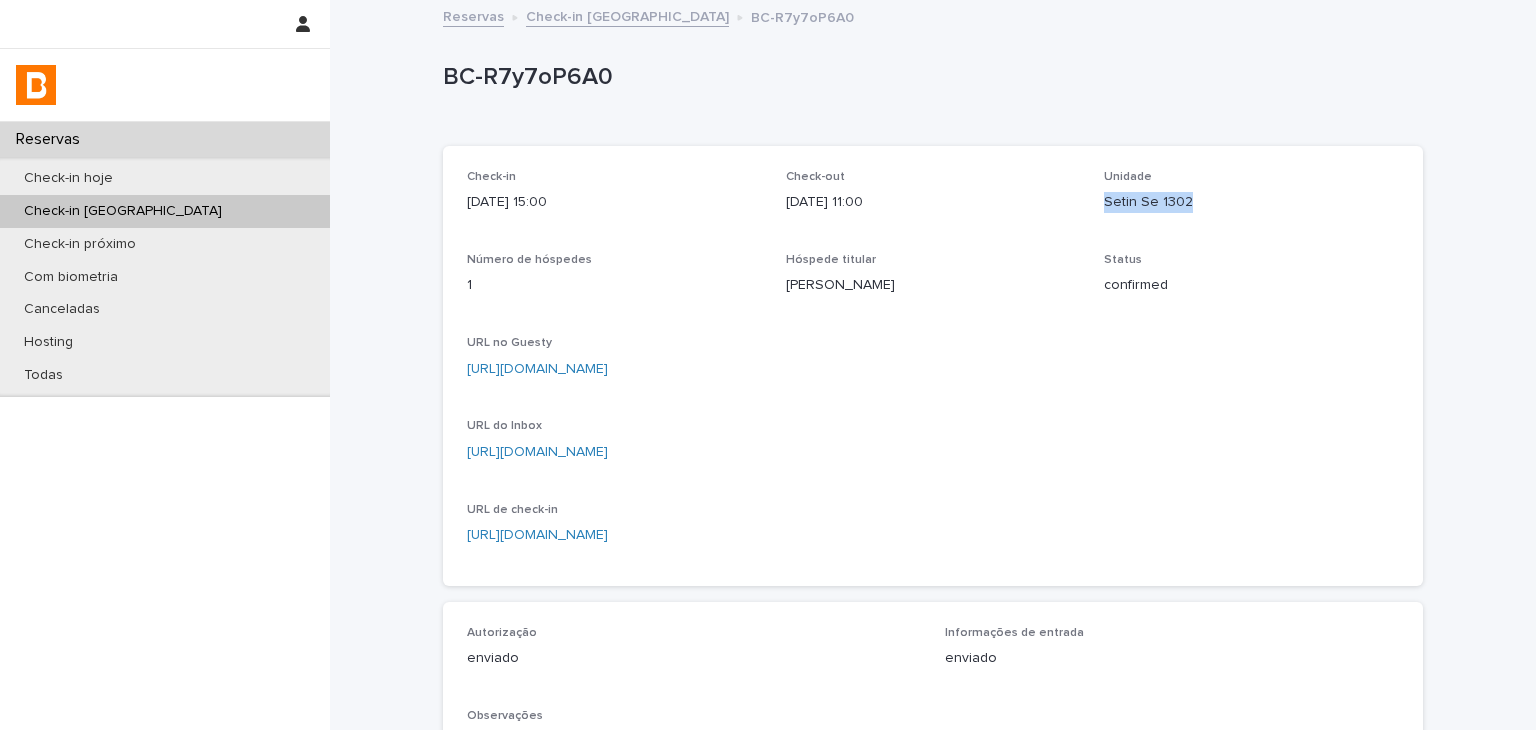 drag, startPoint x: 1086, startPoint y: 203, endPoint x: 1200, endPoint y: 200, distance: 114.03947 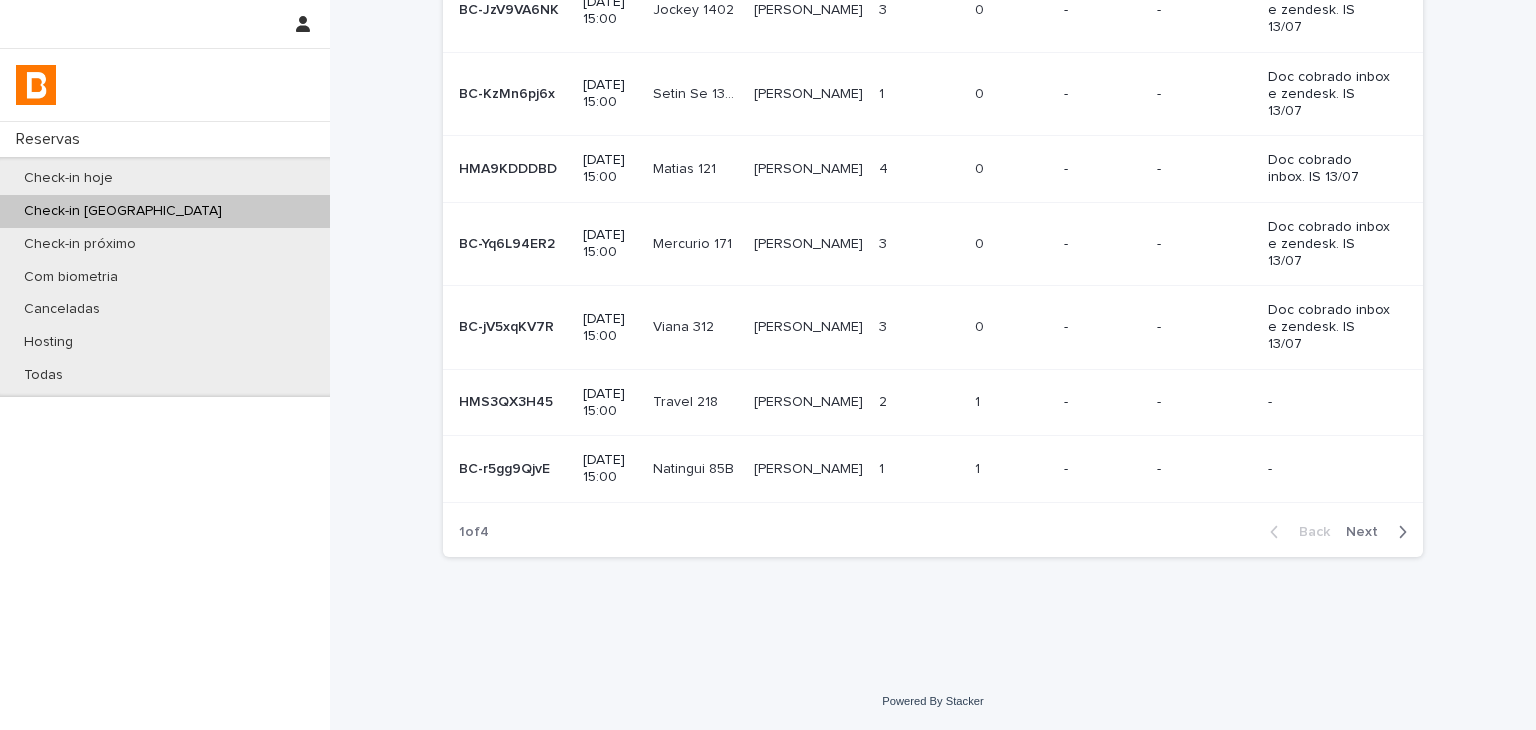 scroll, scrollTop: 0, scrollLeft: 0, axis: both 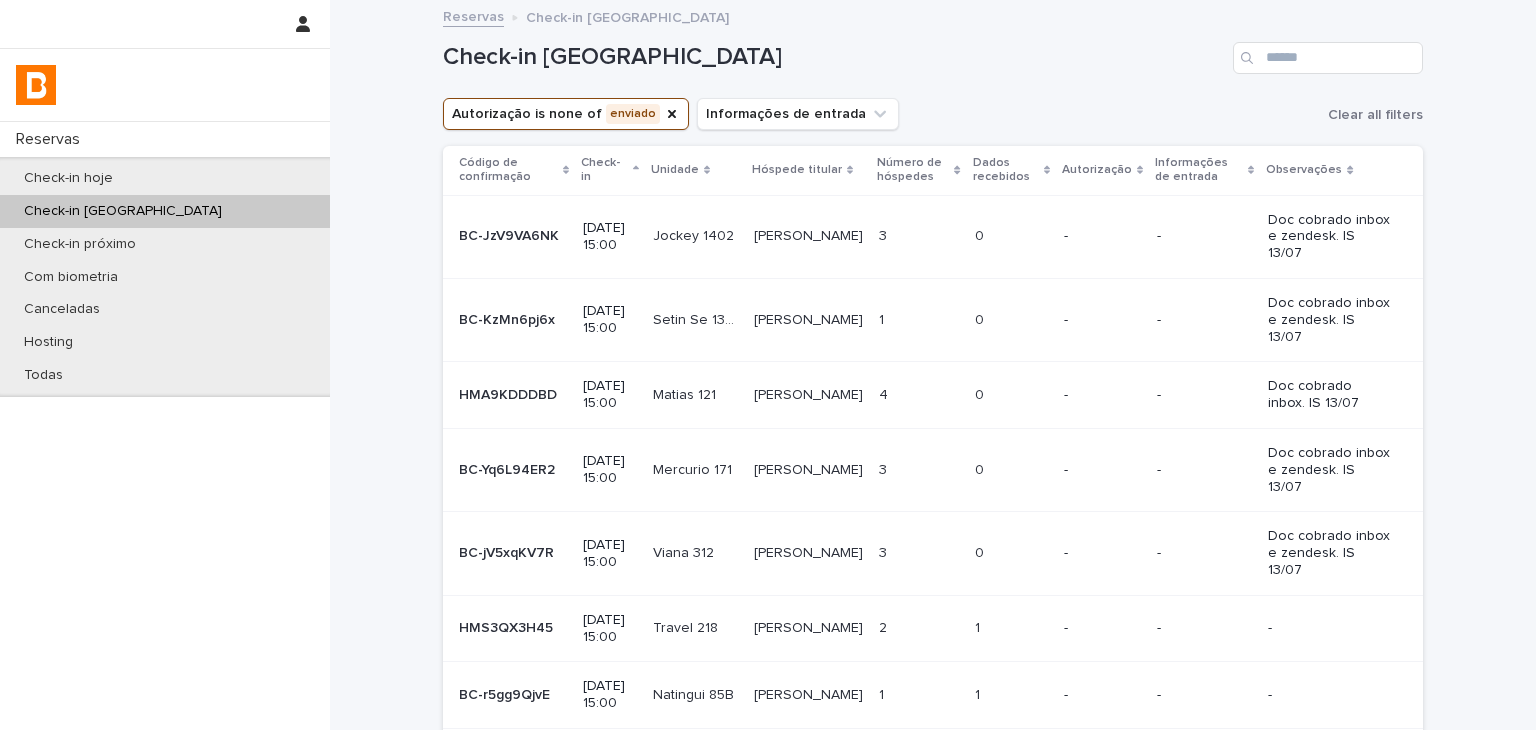 click on "2 2" at bounding box center (919, 628) 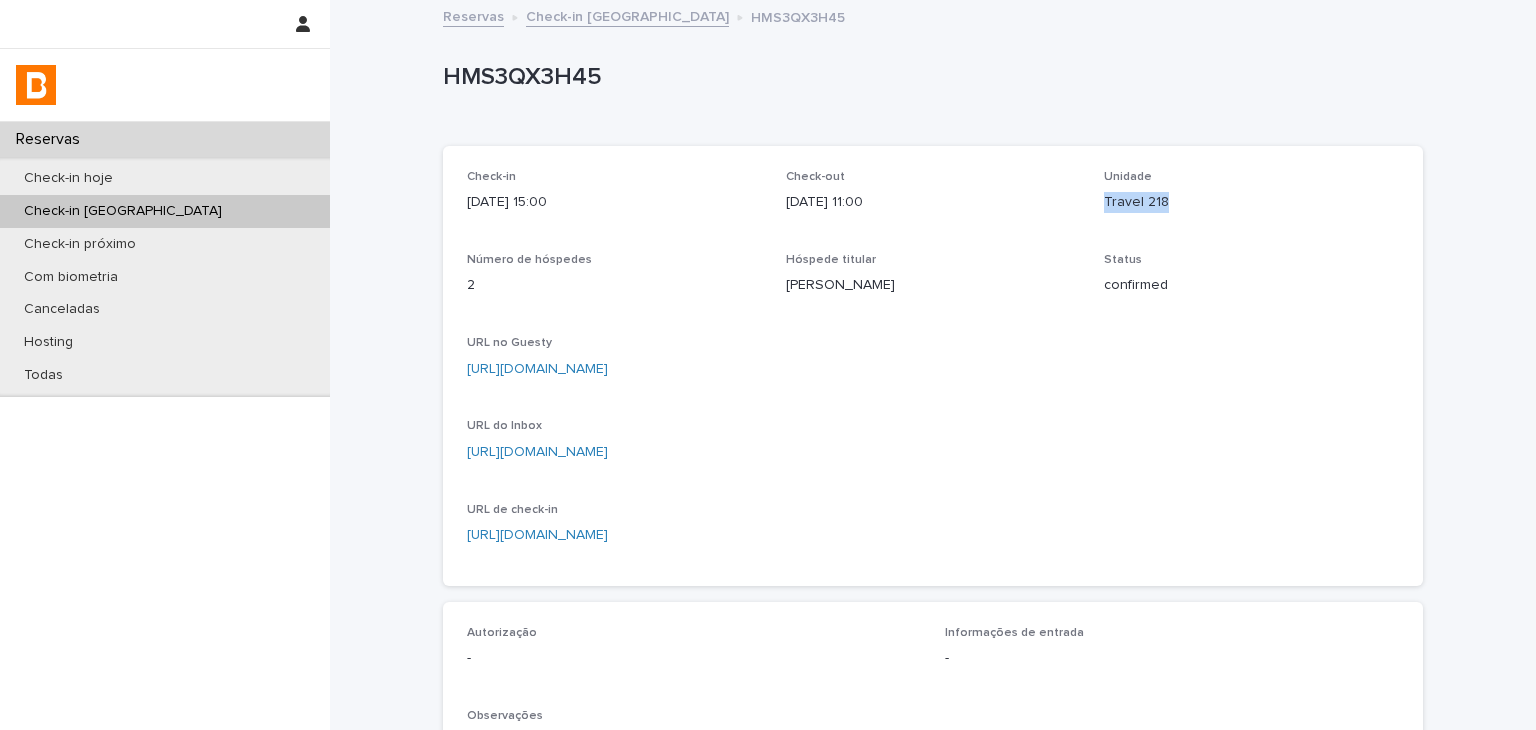 drag, startPoint x: 1141, startPoint y: 211, endPoint x: 1200, endPoint y: 219, distance: 59.5399 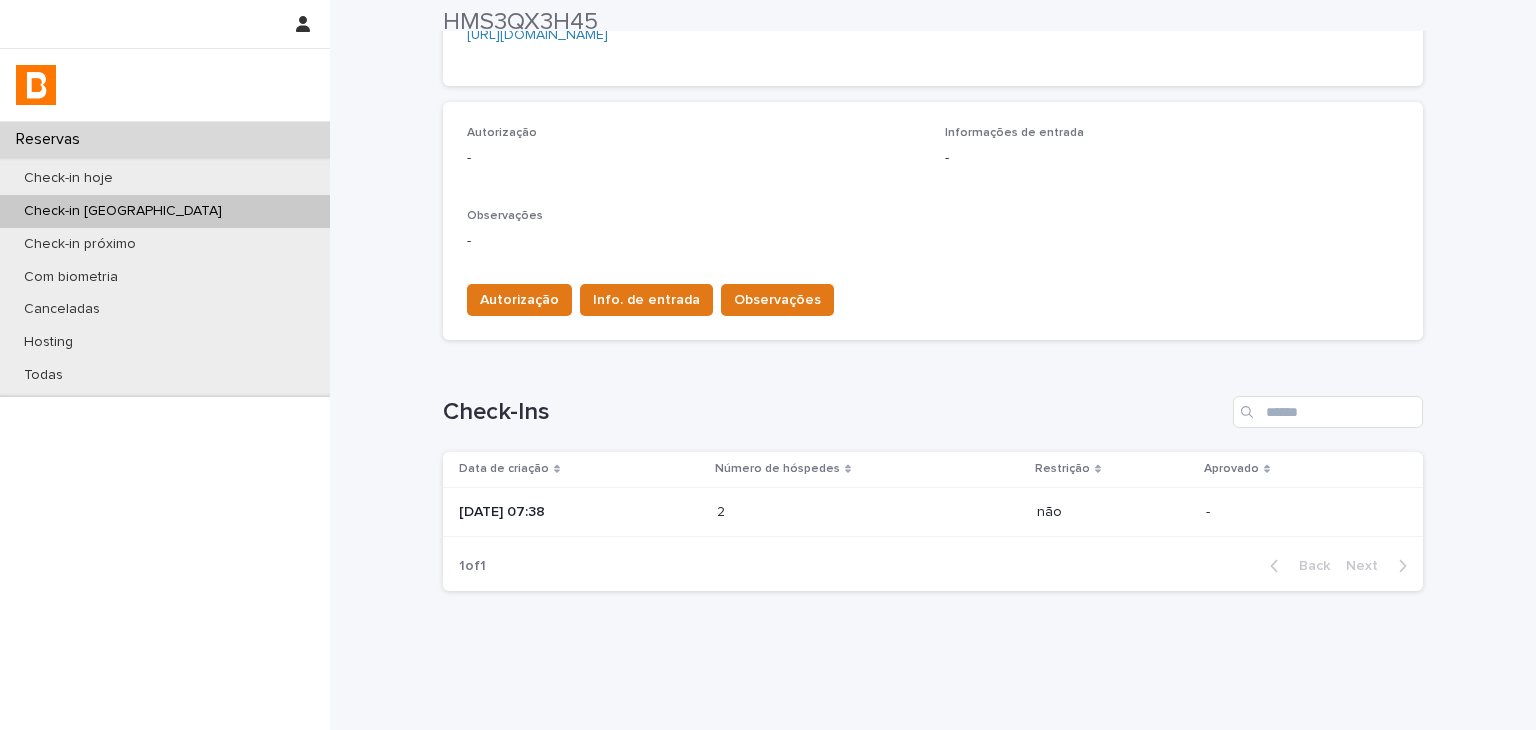 click on "2 2" at bounding box center (869, 512) 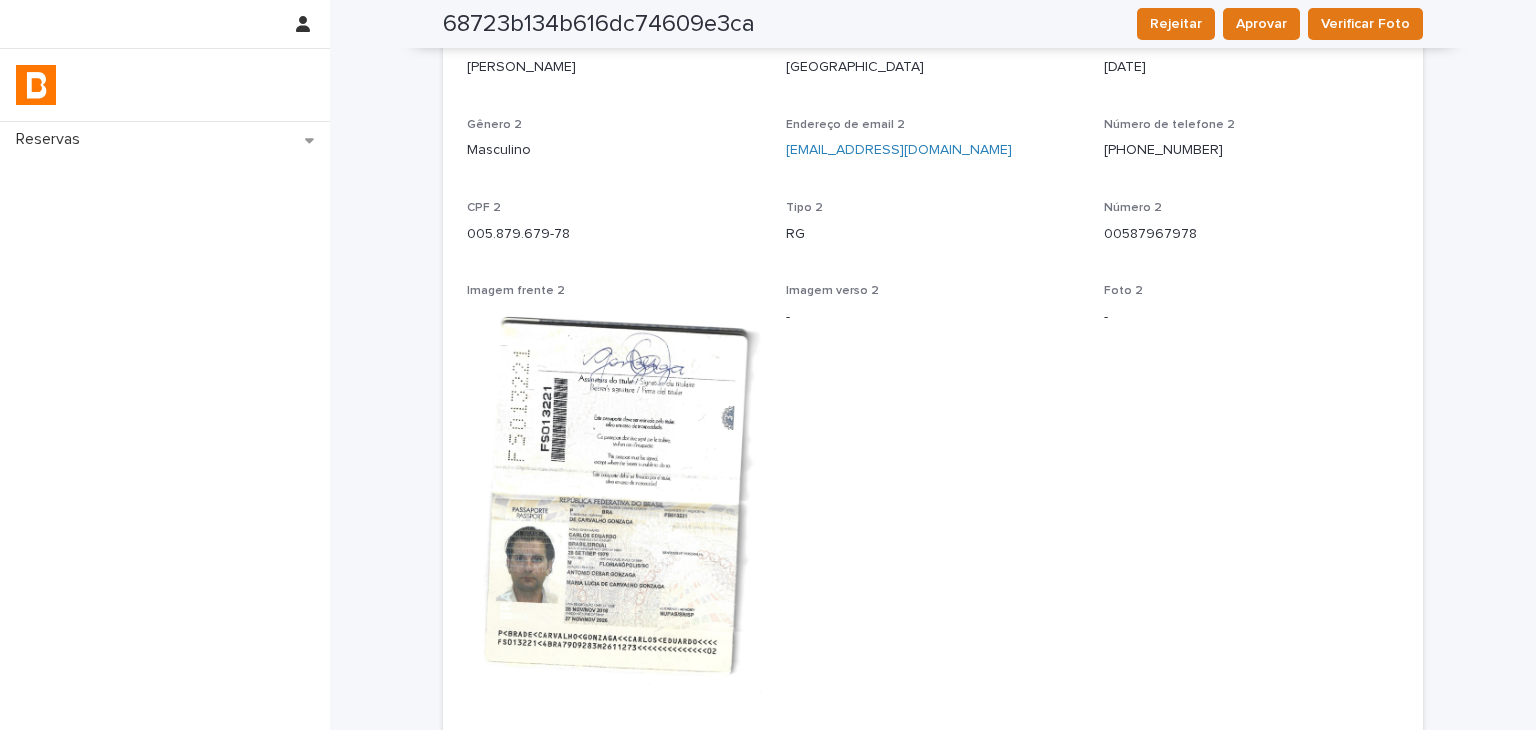scroll, scrollTop: 1700, scrollLeft: 0, axis: vertical 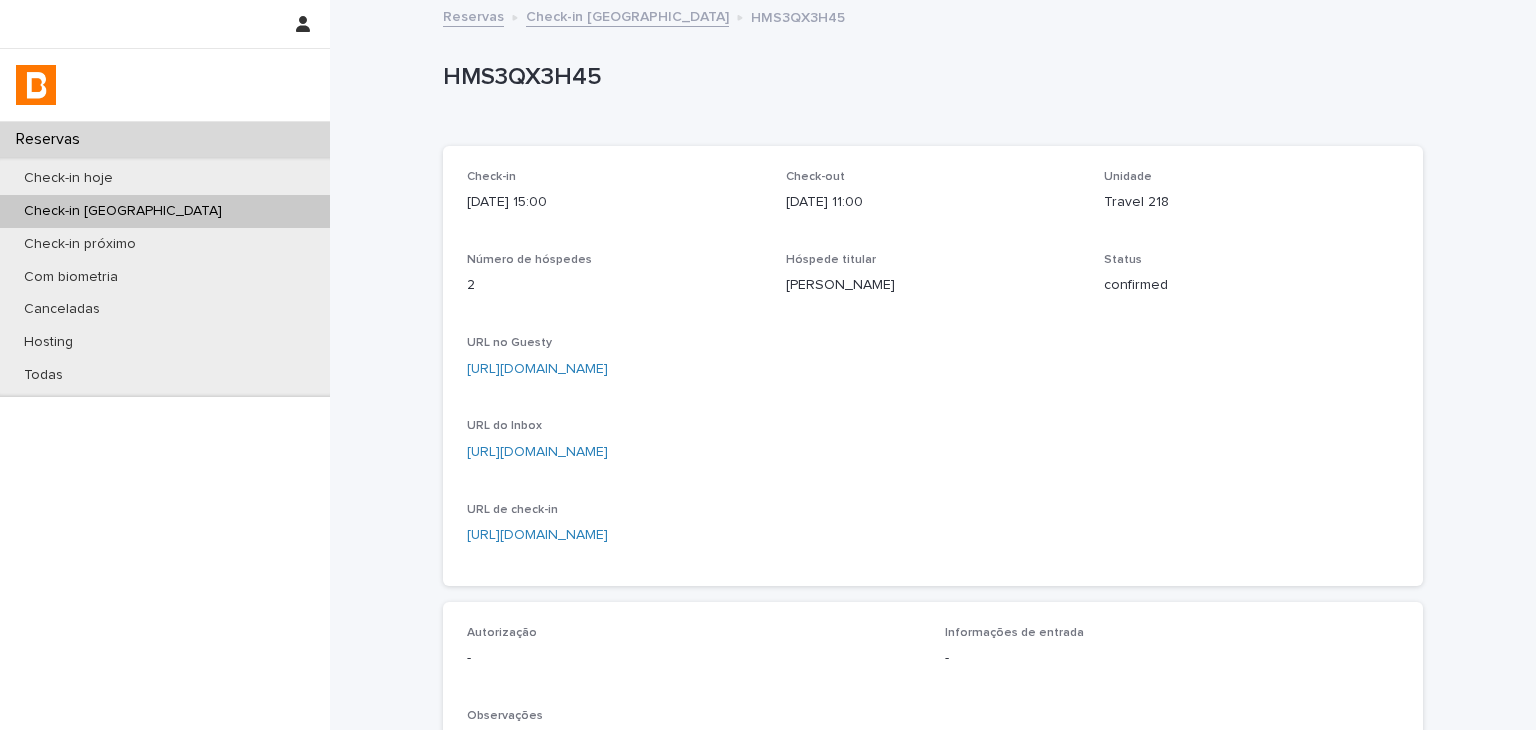 click on "[DATE] 15:00" at bounding box center [614, 202] 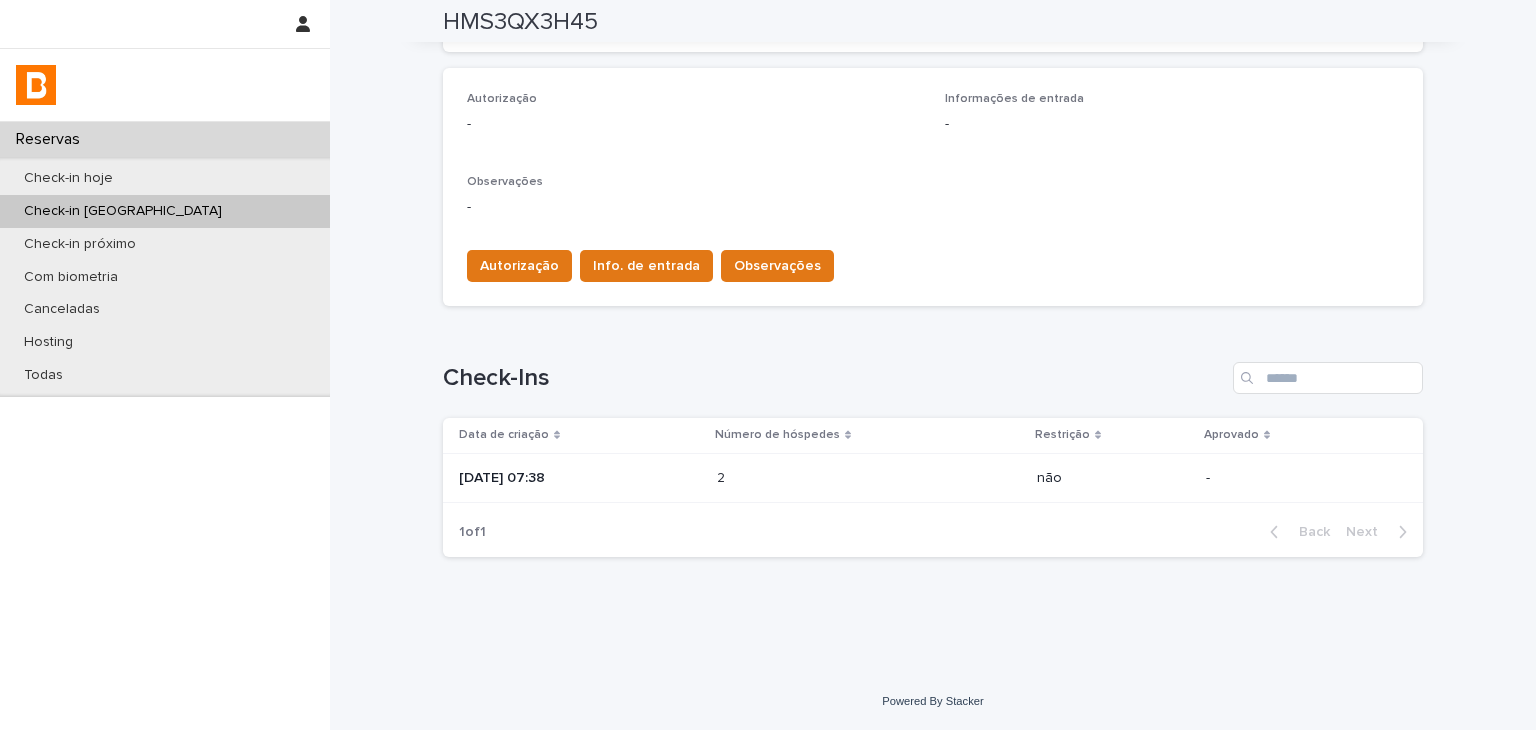 click on "2 2" at bounding box center [869, 478] 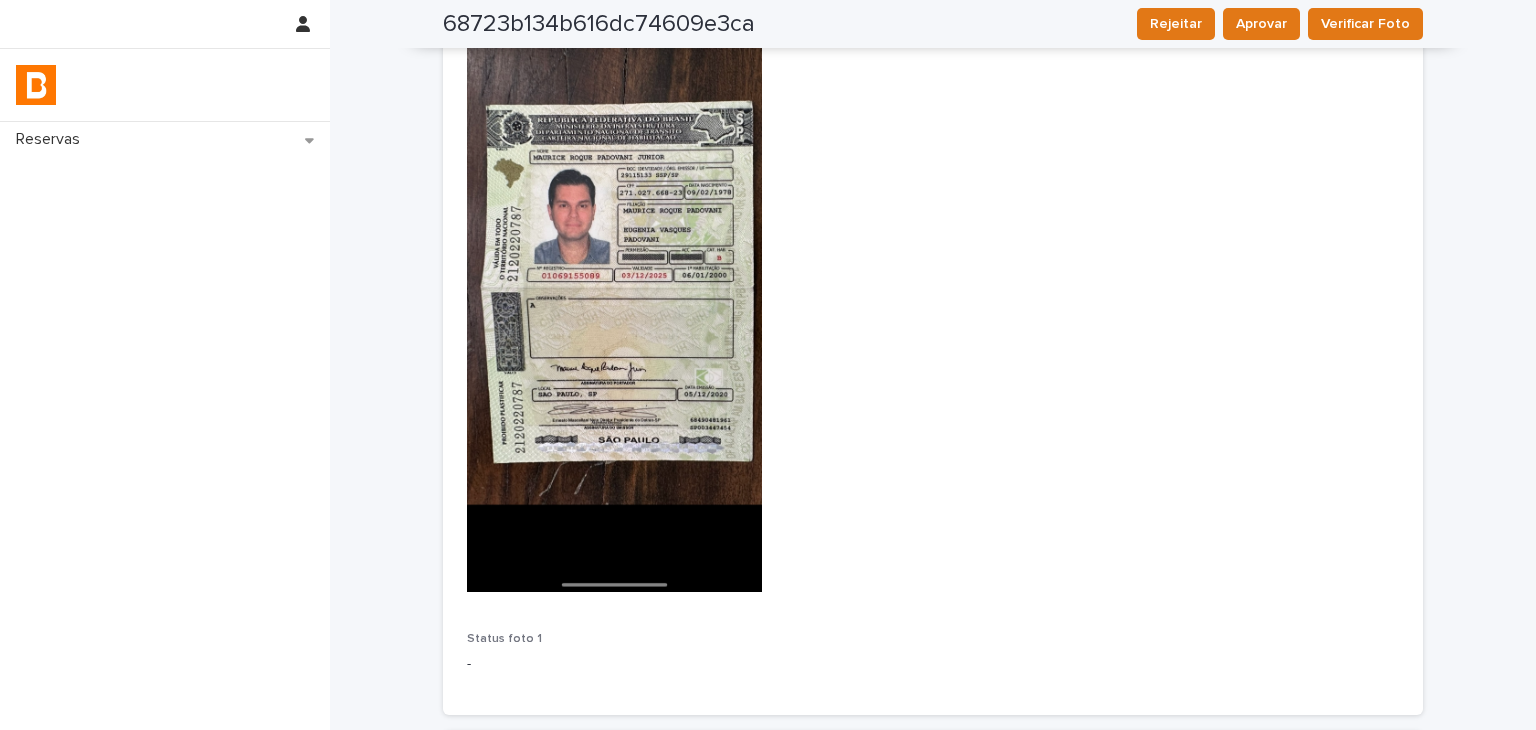 scroll, scrollTop: 0, scrollLeft: 0, axis: both 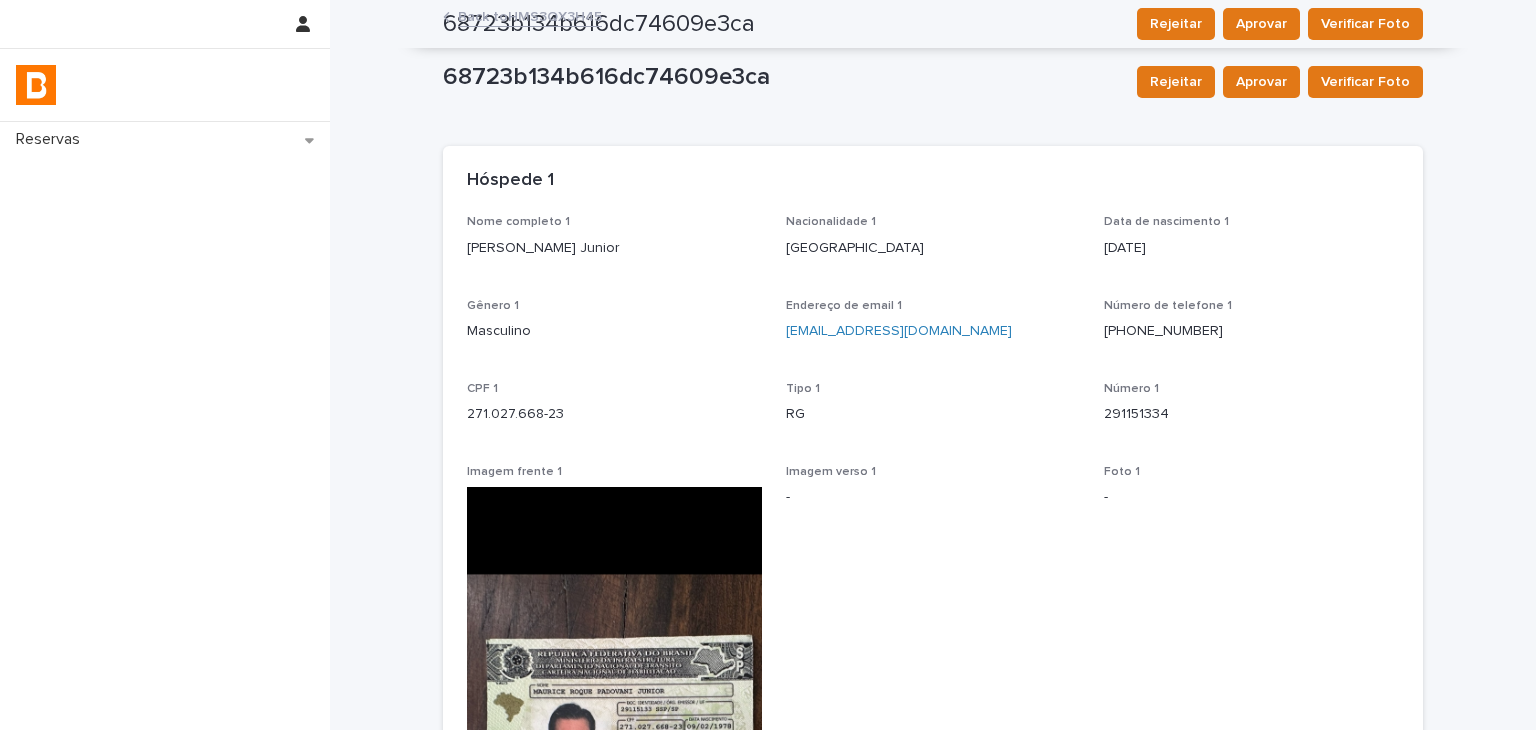 drag, startPoint x: 454, startPoint y: 246, endPoint x: 673, endPoint y: 245, distance: 219.00229 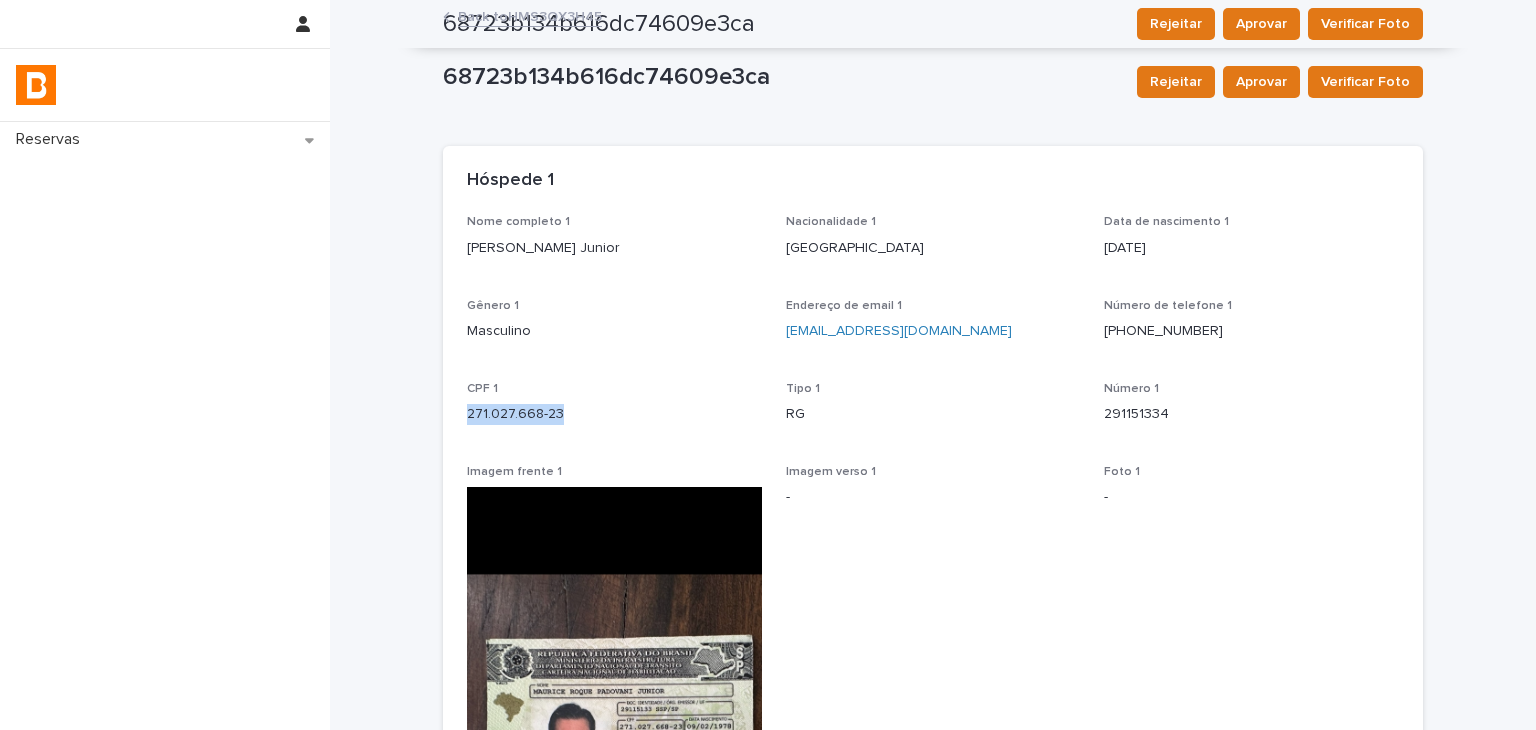 drag, startPoint x: 516, startPoint y: 409, endPoint x: 986, endPoint y: 588, distance: 502.9324 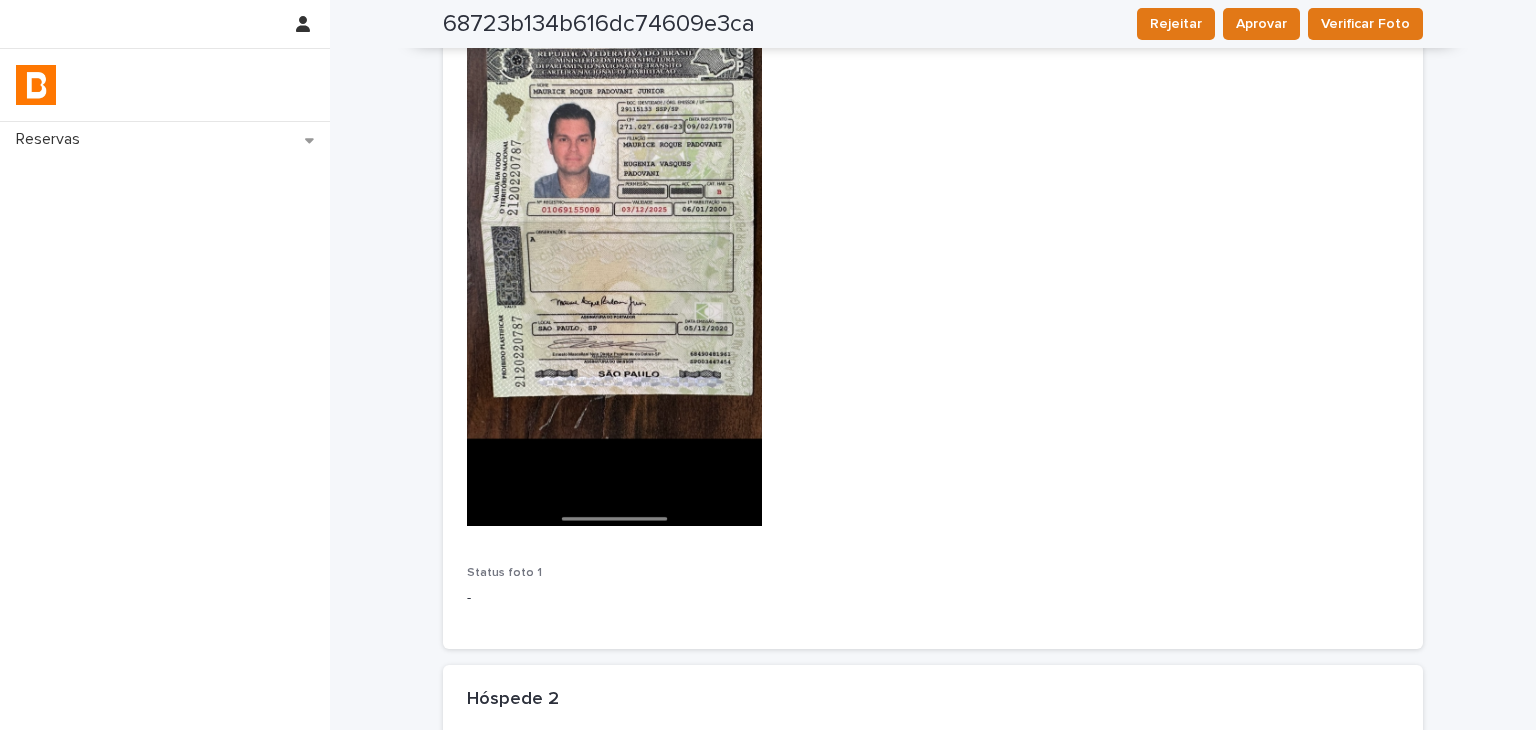 scroll, scrollTop: 1100, scrollLeft: 0, axis: vertical 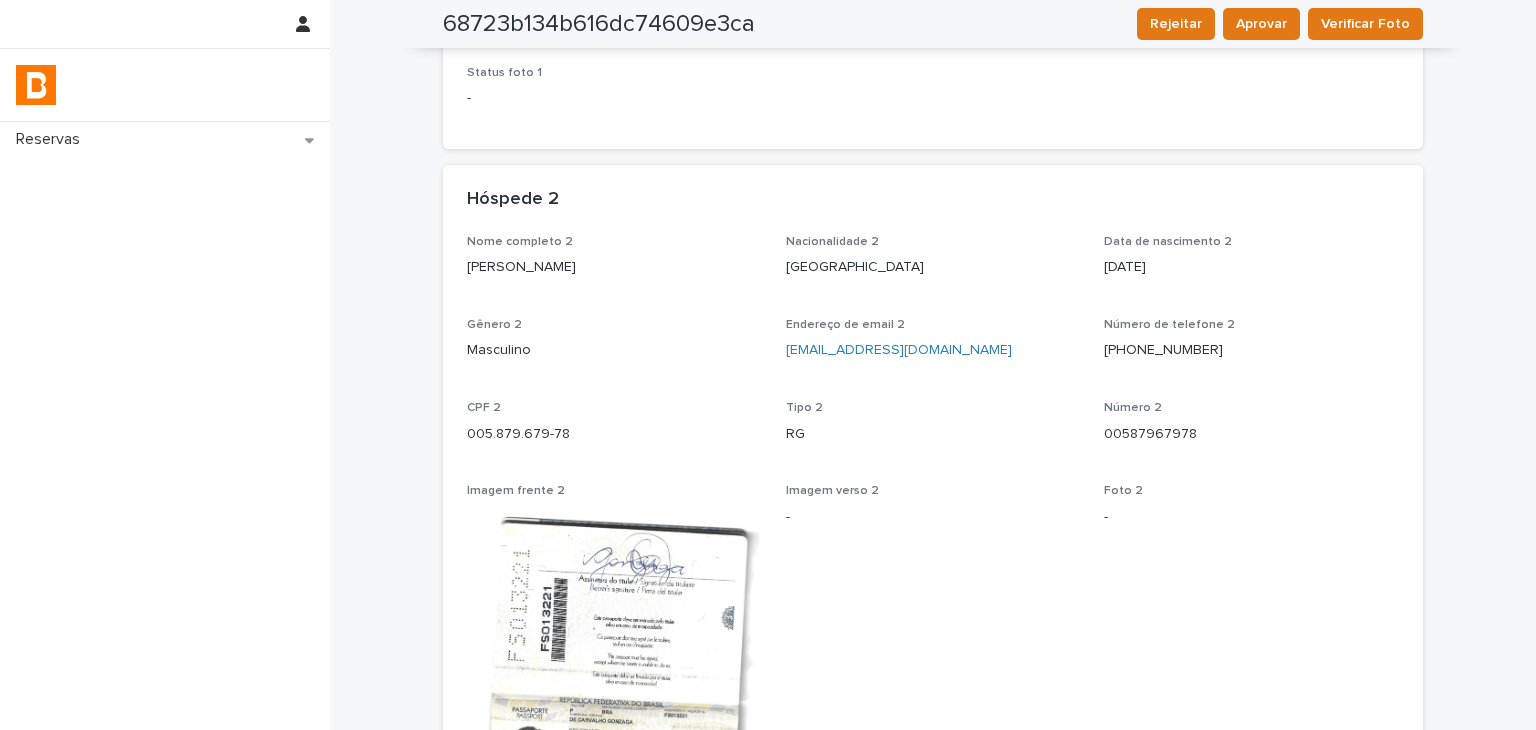 click on "[PERSON_NAME]" at bounding box center (614, 267) 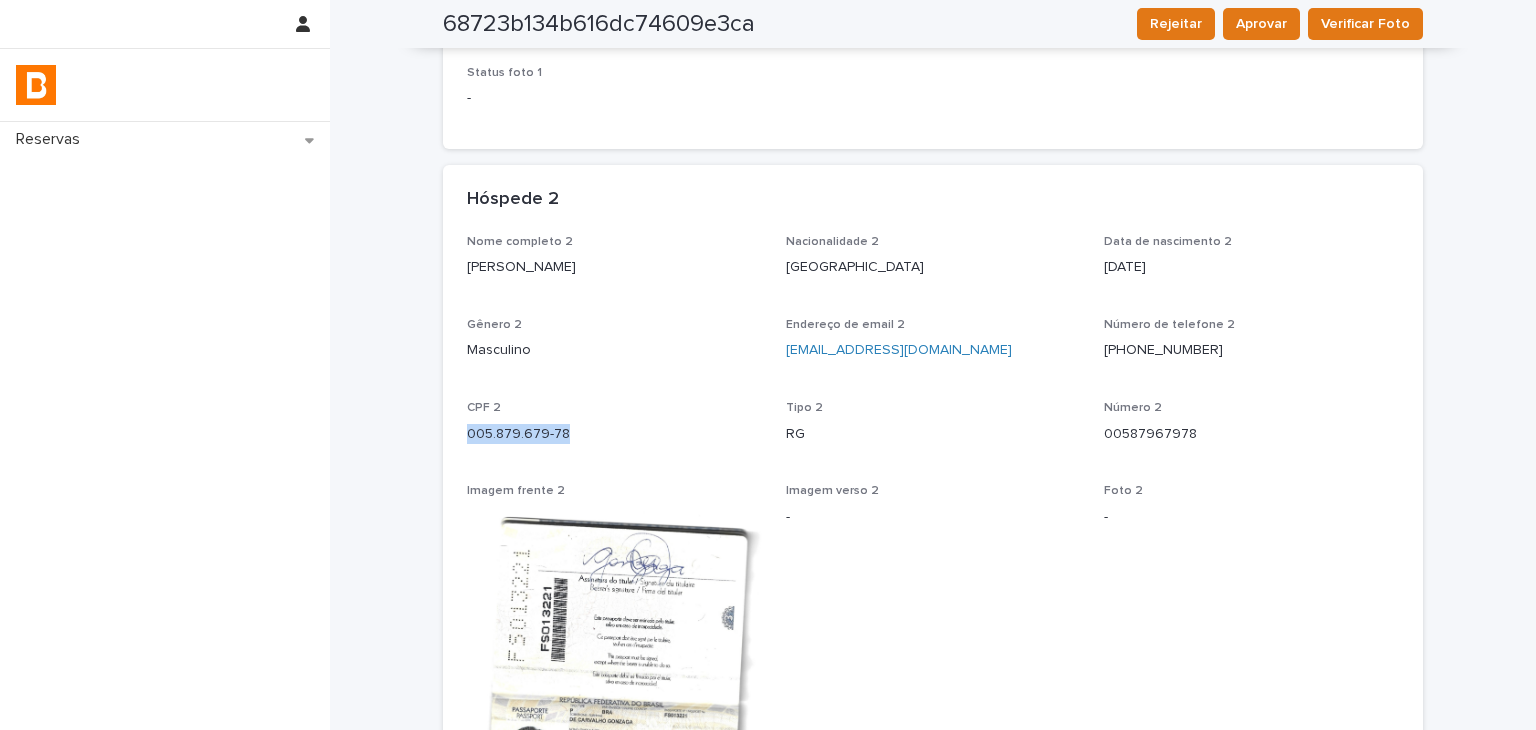 drag, startPoint x: 536, startPoint y: 434, endPoint x: 573, endPoint y: 437, distance: 37.12142 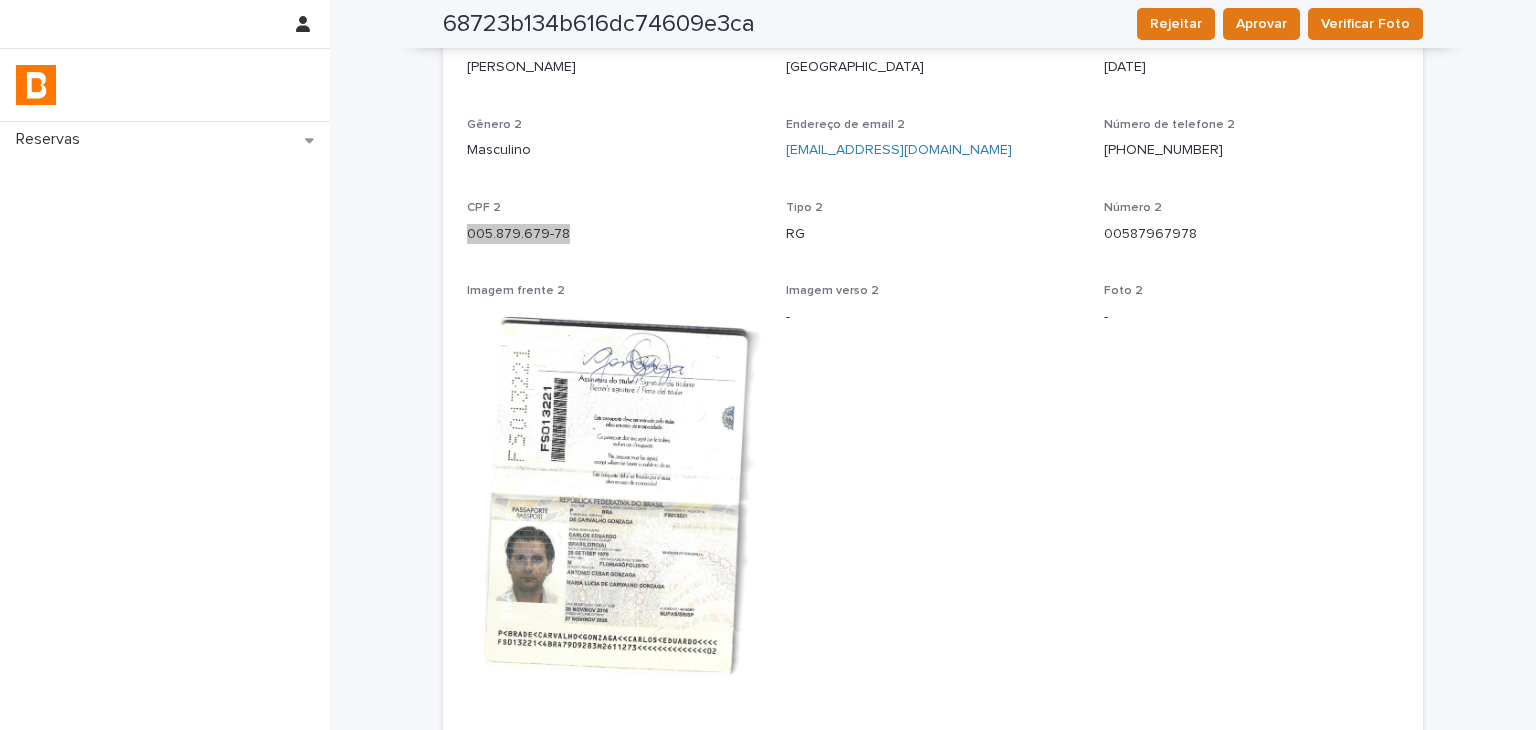 scroll, scrollTop: 1600, scrollLeft: 0, axis: vertical 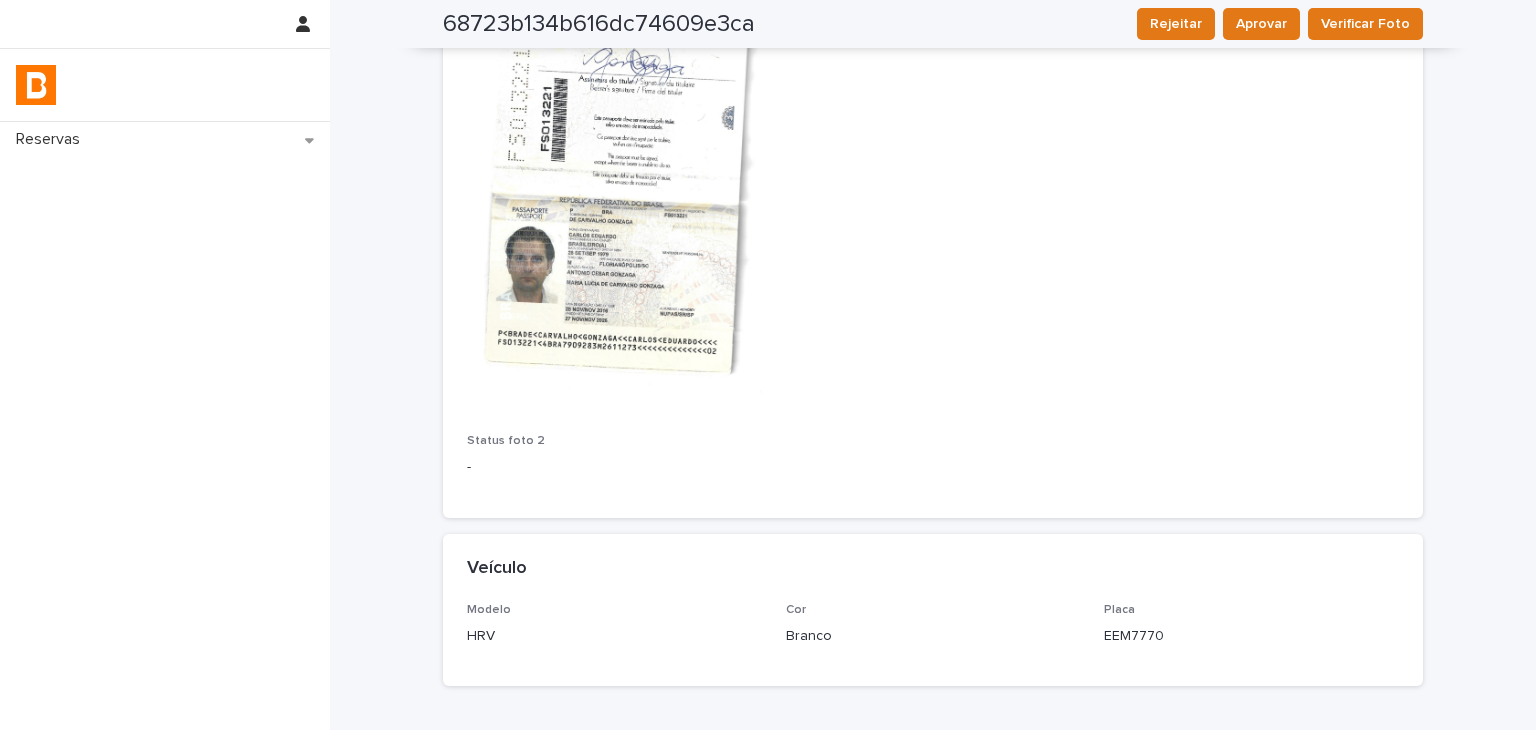 click on "Status foto 2 -" at bounding box center (614, 463) 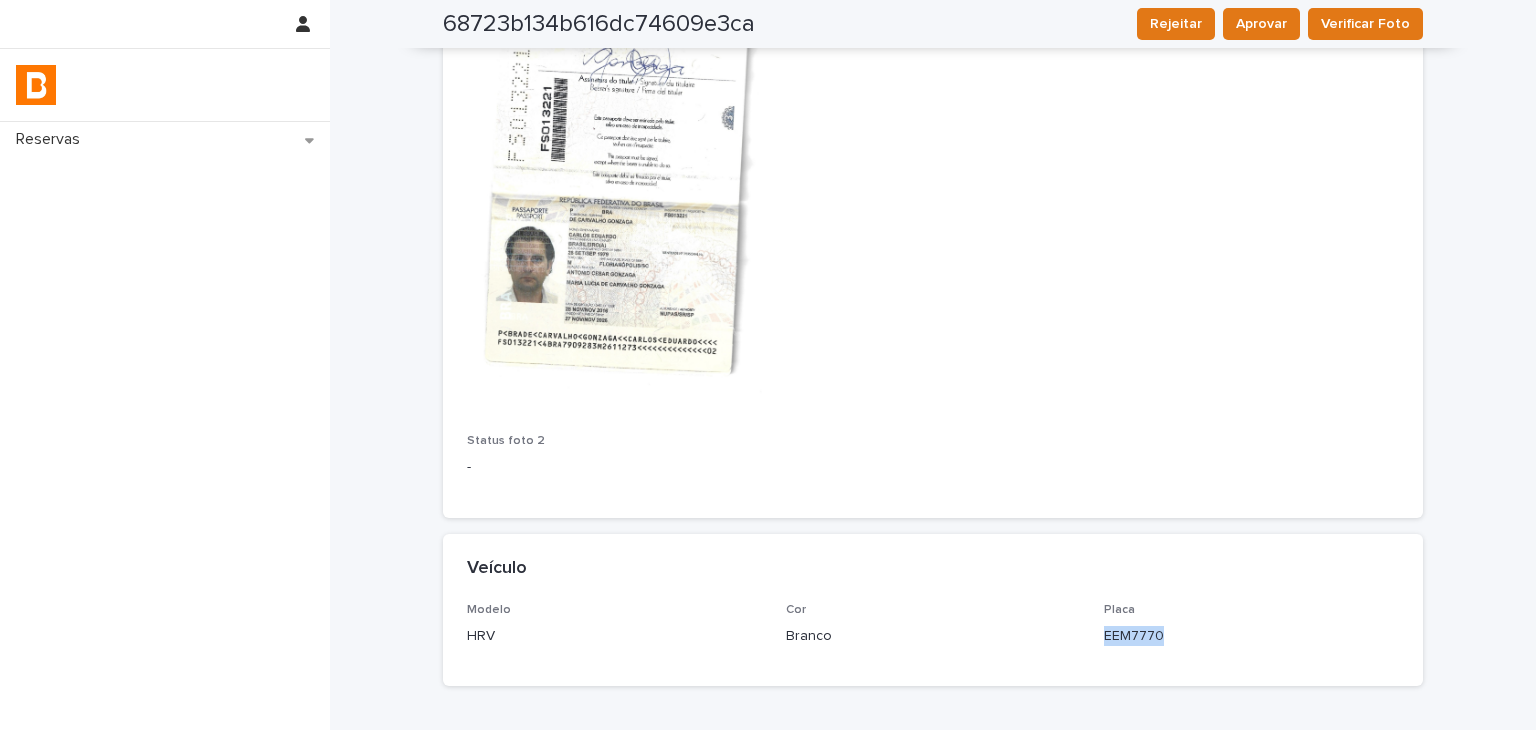 drag, startPoint x: 1092, startPoint y: 644, endPoint x: 1135, endPoint y: 662, distance: 46.615448 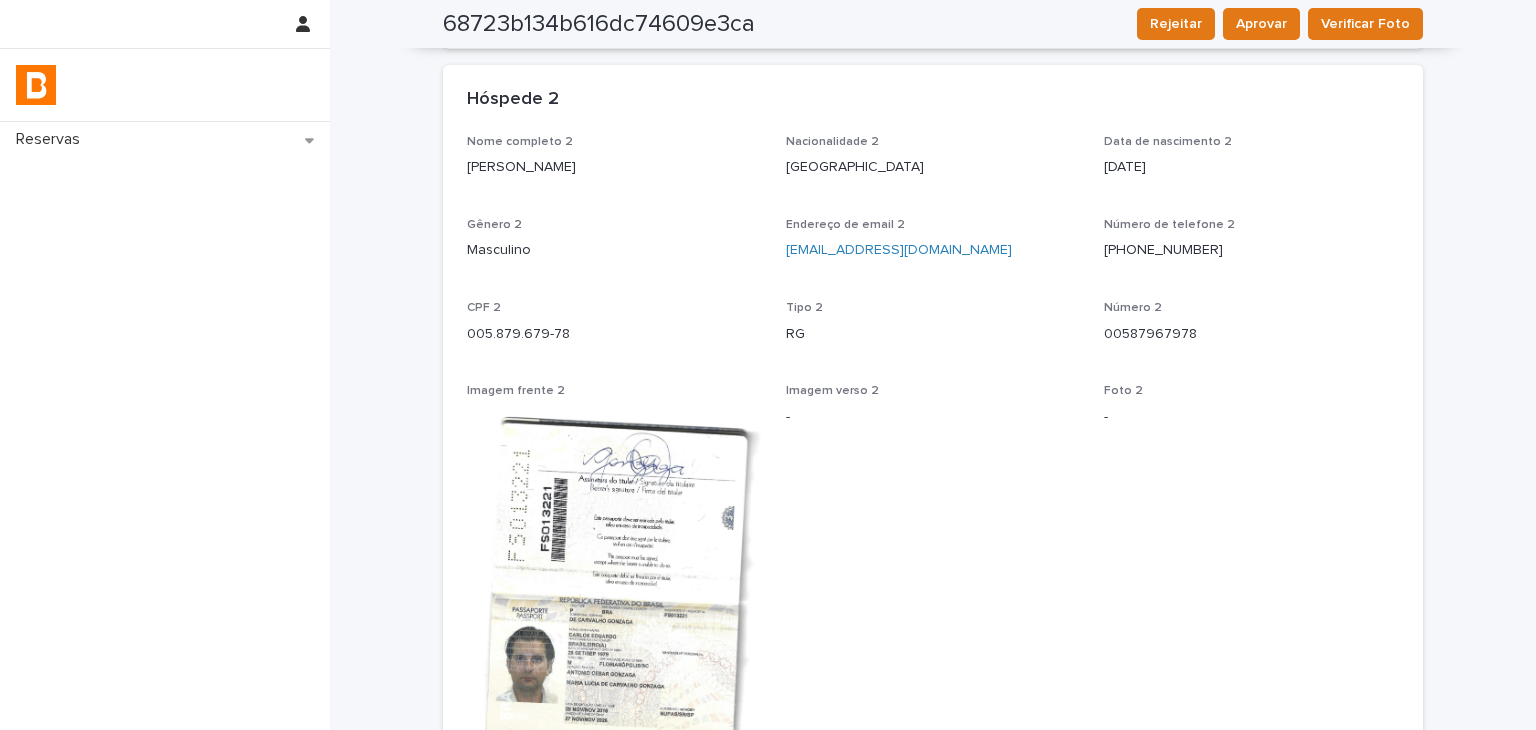 scroll, scrollTop: 500, scrollLeft: 0, axis: vertical 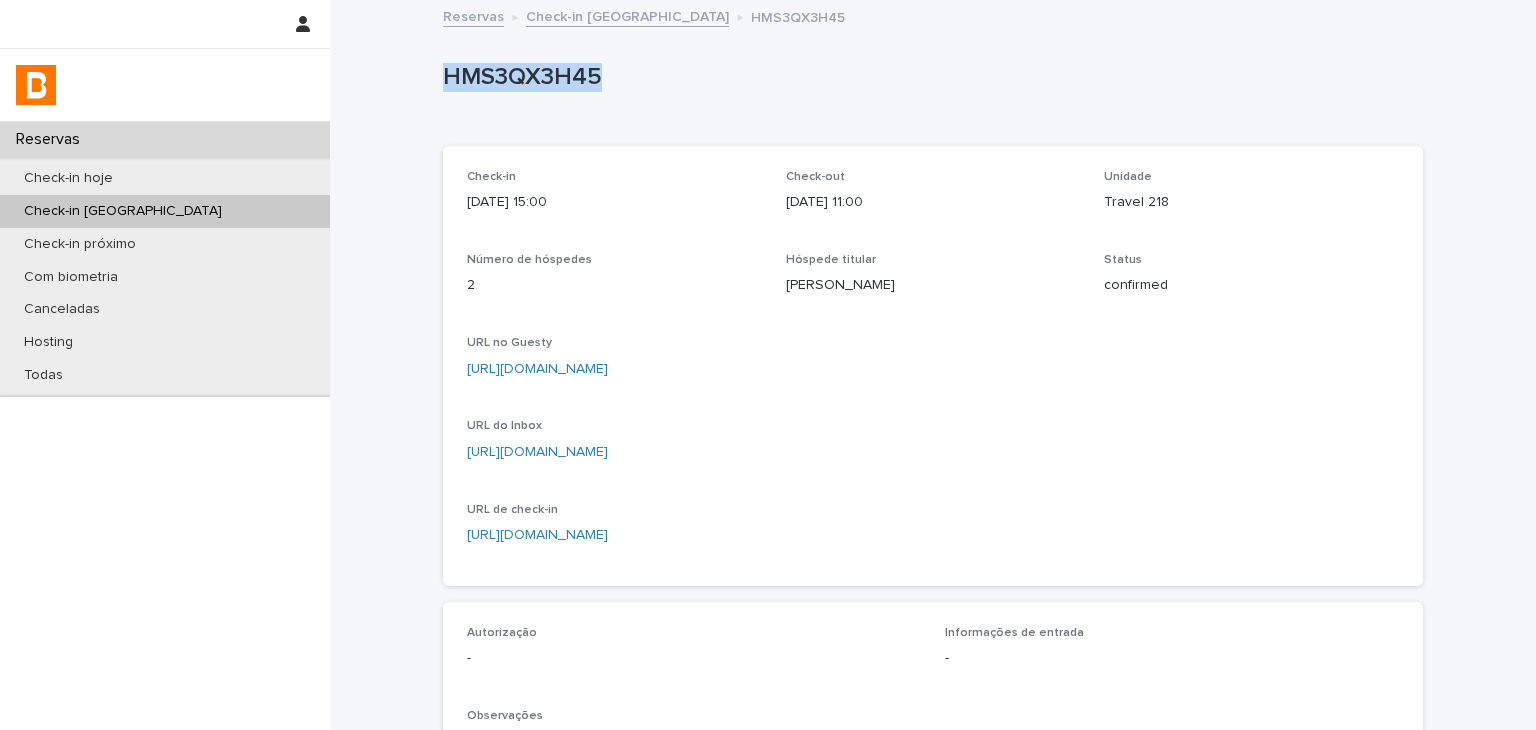 drag, startPoint x: 438, startPoint y: 89, endPoint x: 673, endPoint y: 98, distance: 235.17227 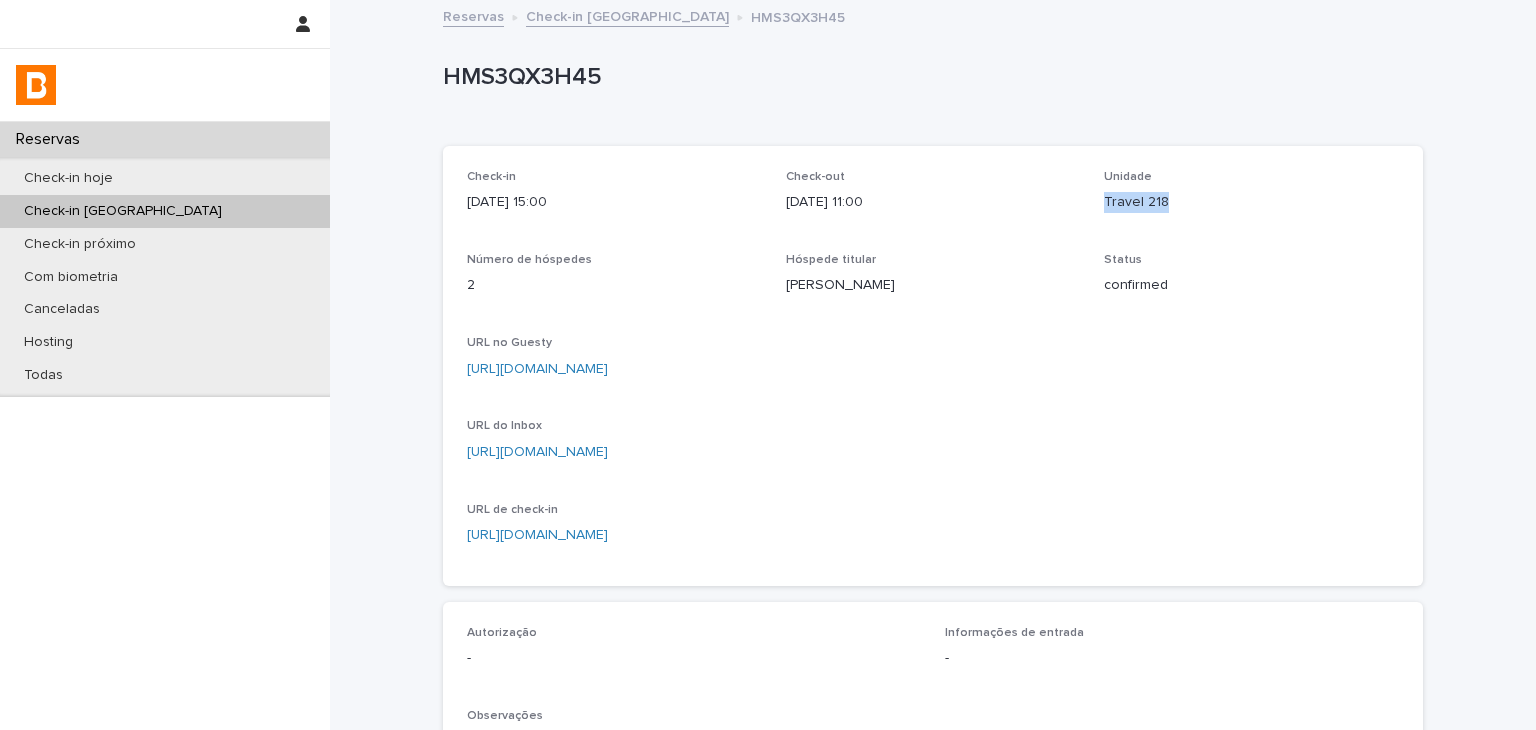 drag, startPoint x: 1152, startPoint y: 208, endPoint x: 1192, endPoint y: 208, distance: 40 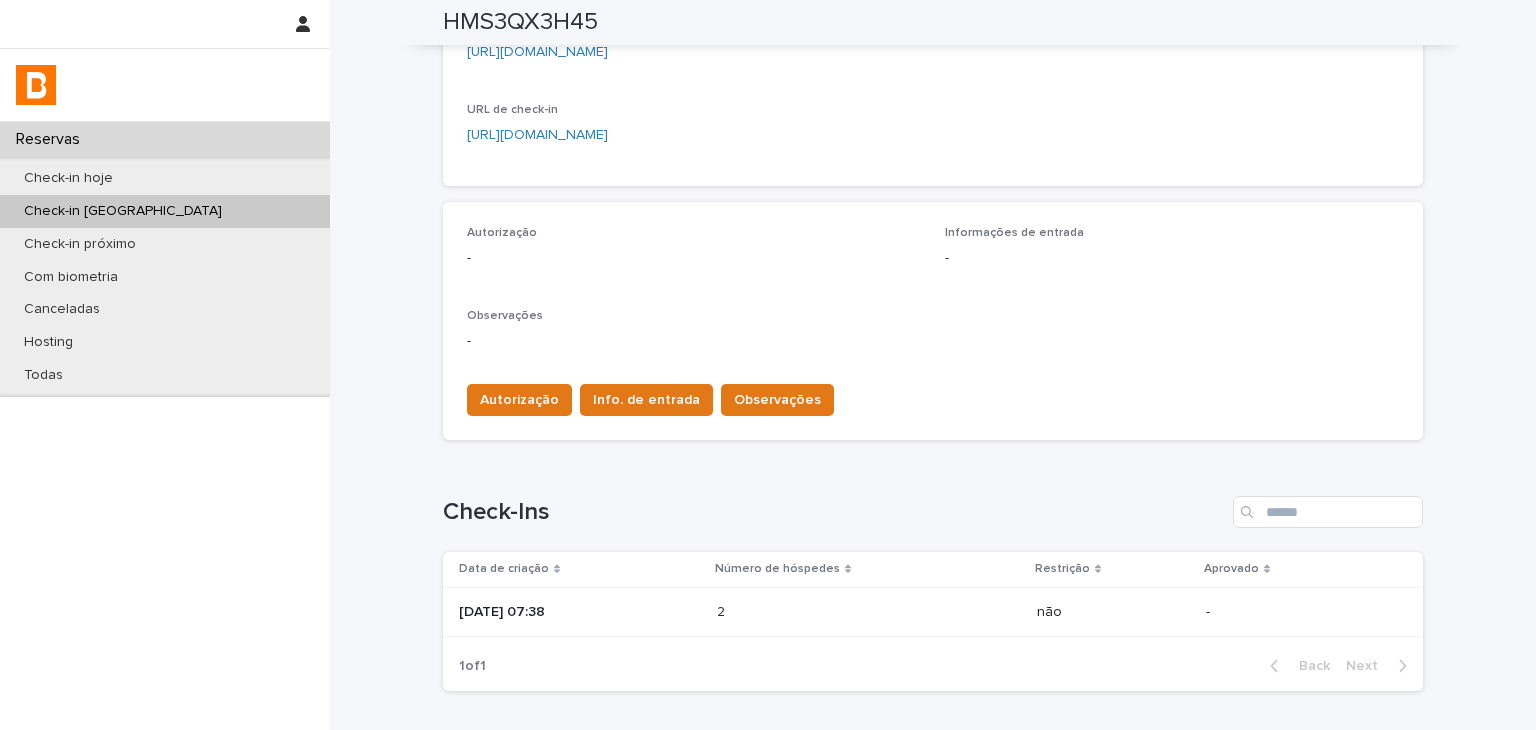click on "2 2" at bounding box center (869, 612) 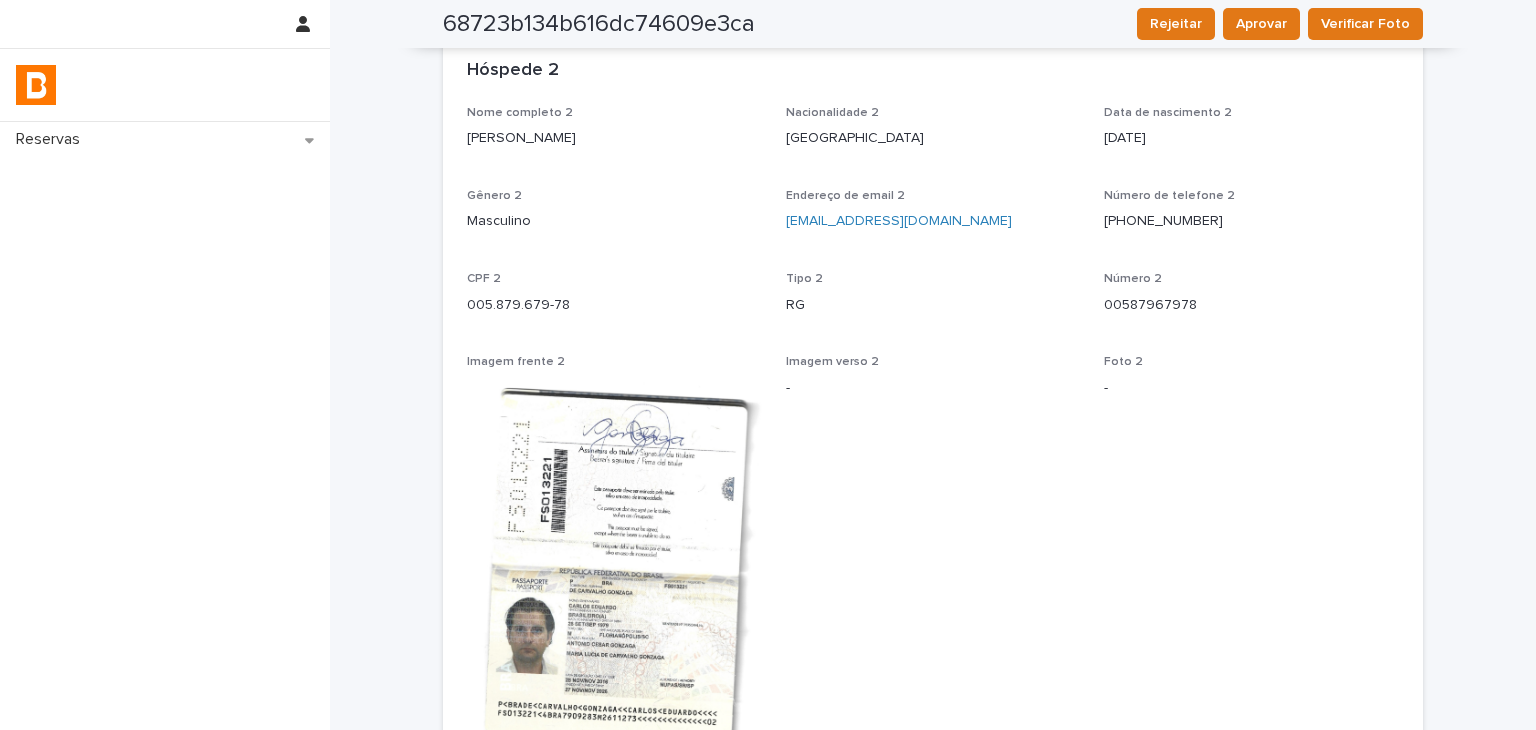 scroll, scrollTop: 729, scrollLeft: 0, axis: vertical 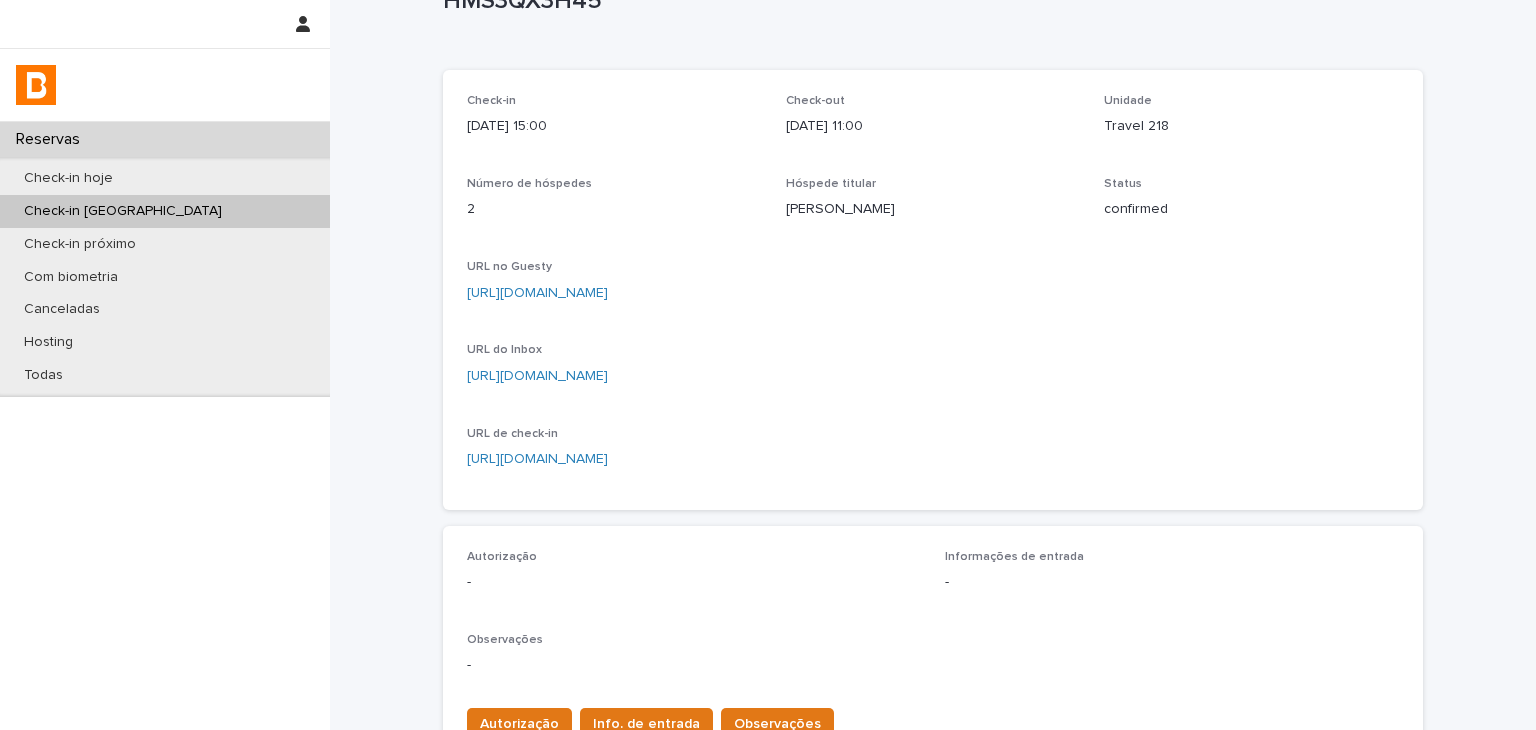 click on "[URL][DOMAIN_NAME]" at bounding box center [537, 293] 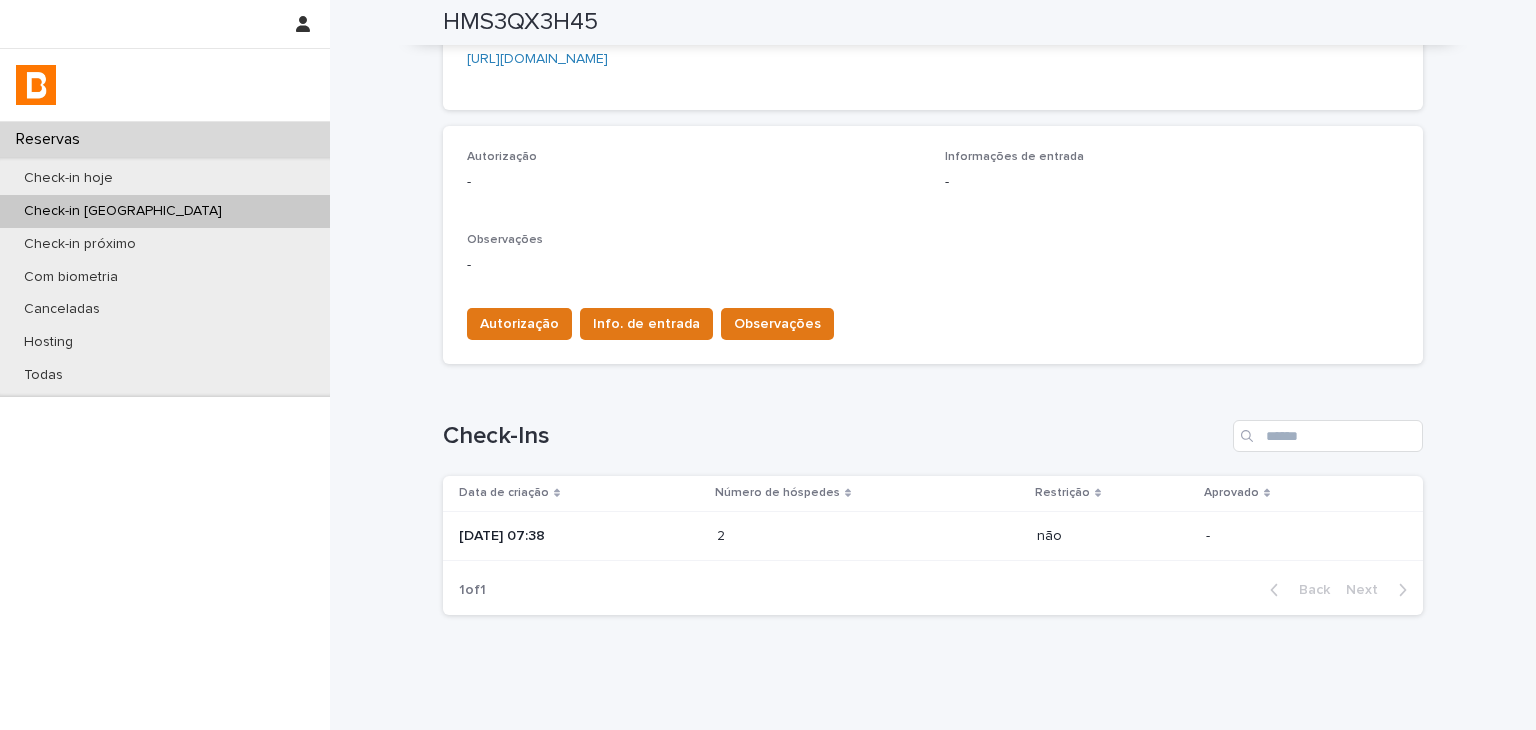 click on "Autorização Info. de entrada Observações" at bounding box center (646, 328) 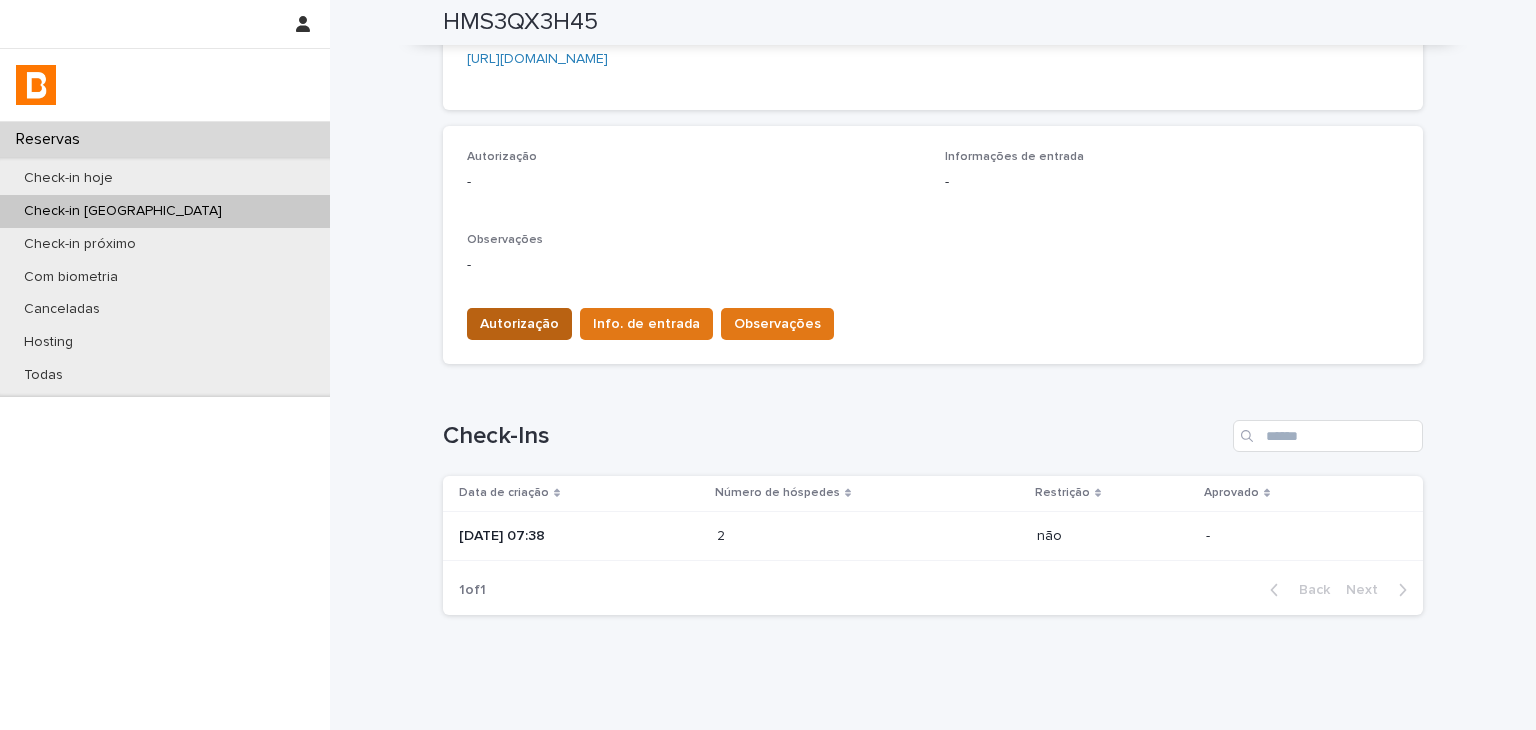 click on "Autorização" at bounding box center [519, 324] 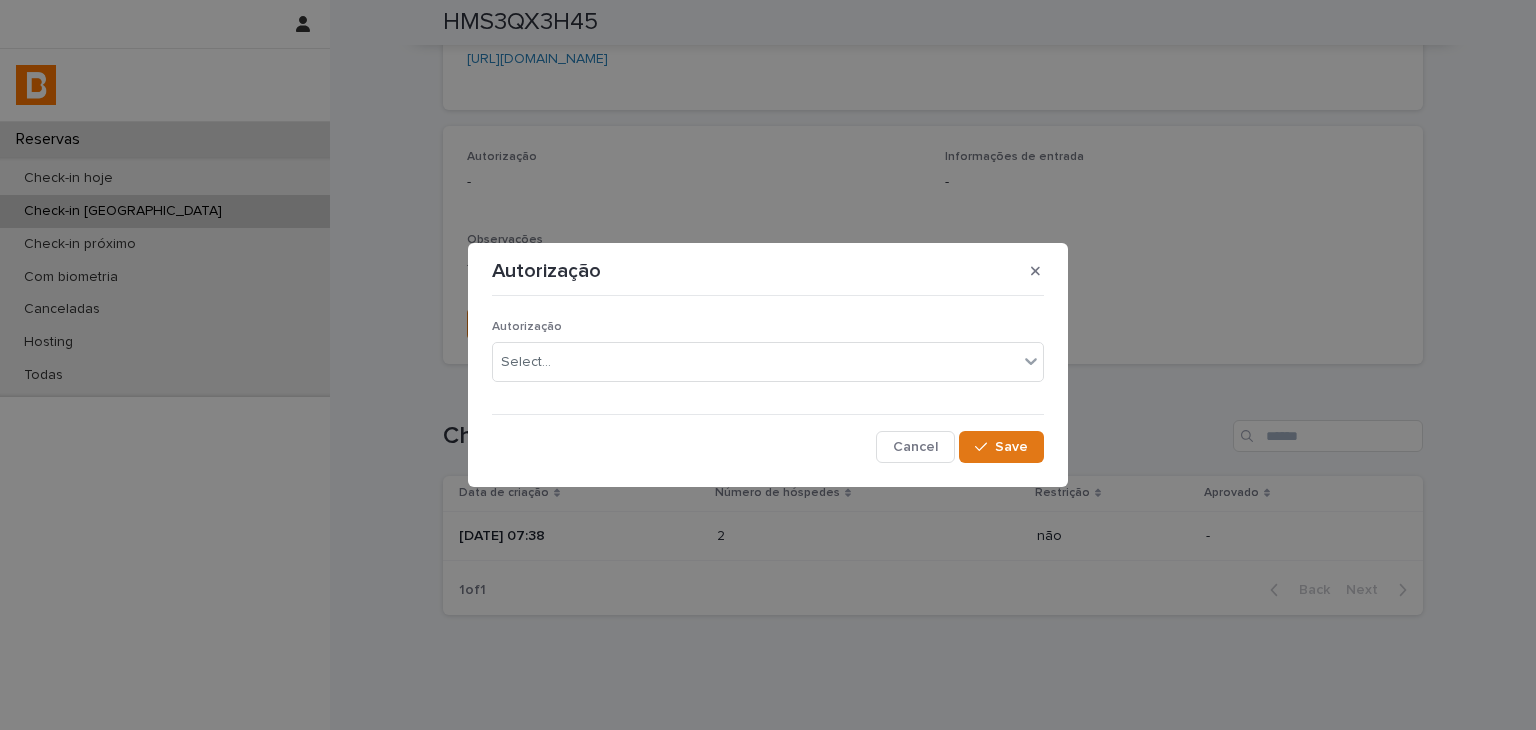 click on "Autorização" at bounding box center [768, 327] 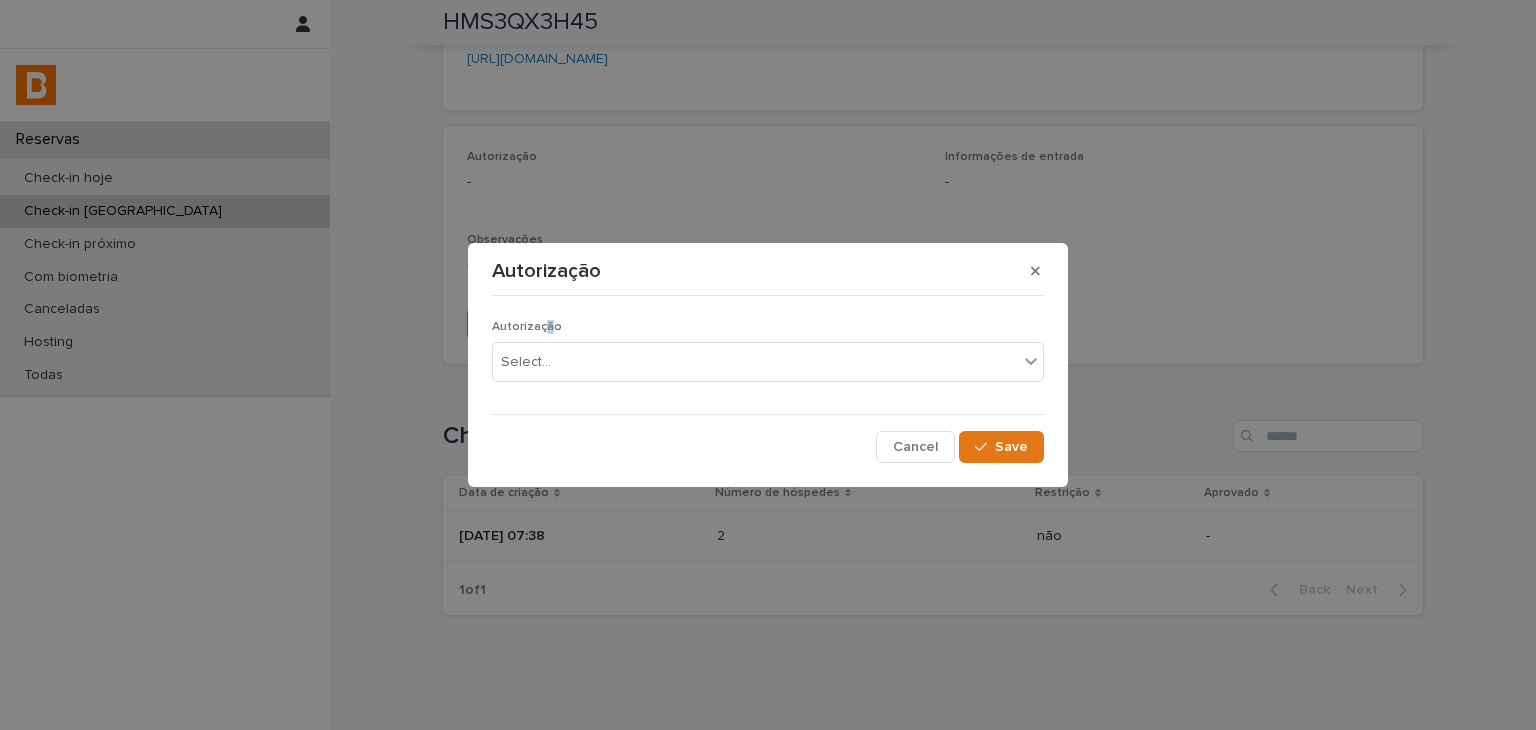 click on "Autorização Select..." at bounding box center [768, 359] 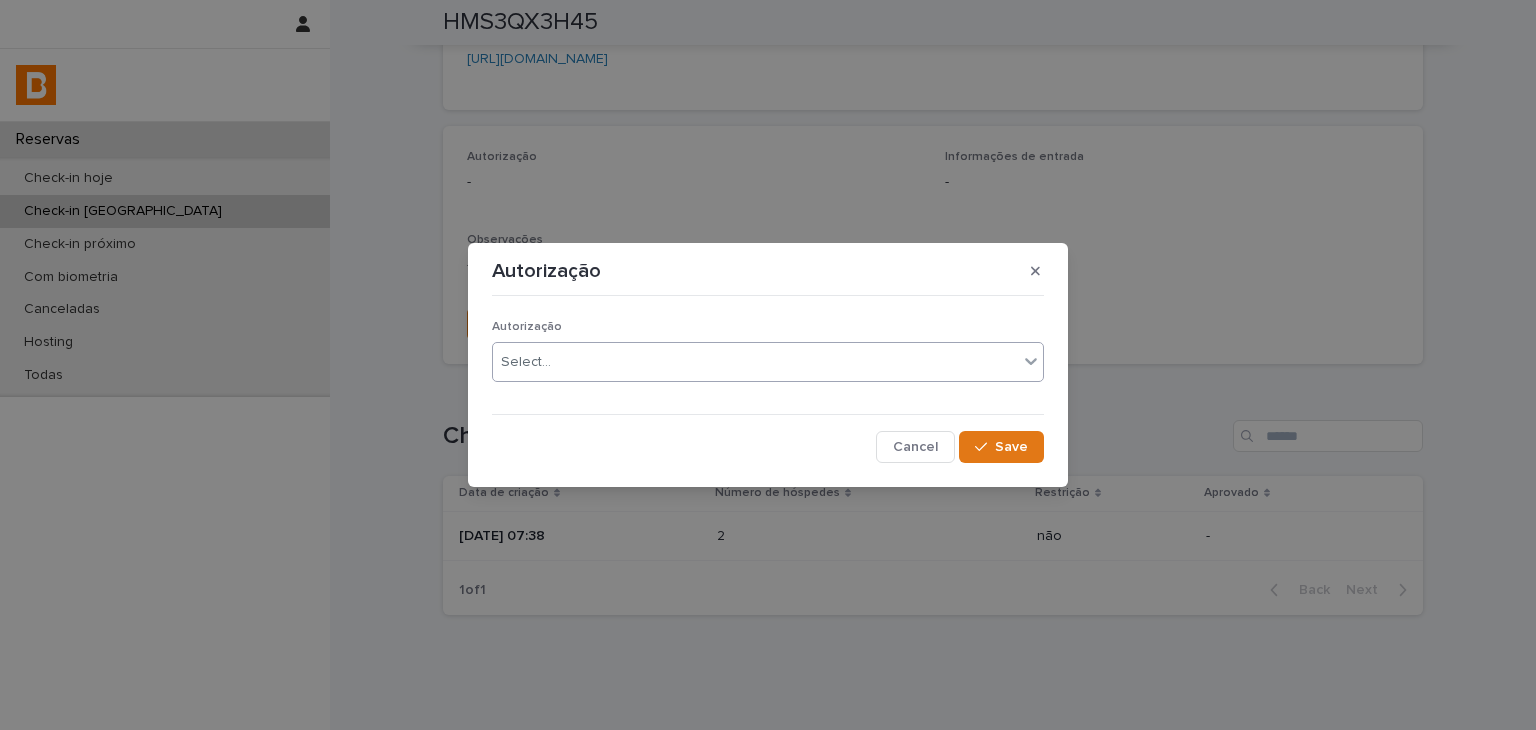 click on "Select..." at bounding box center (755, 362) 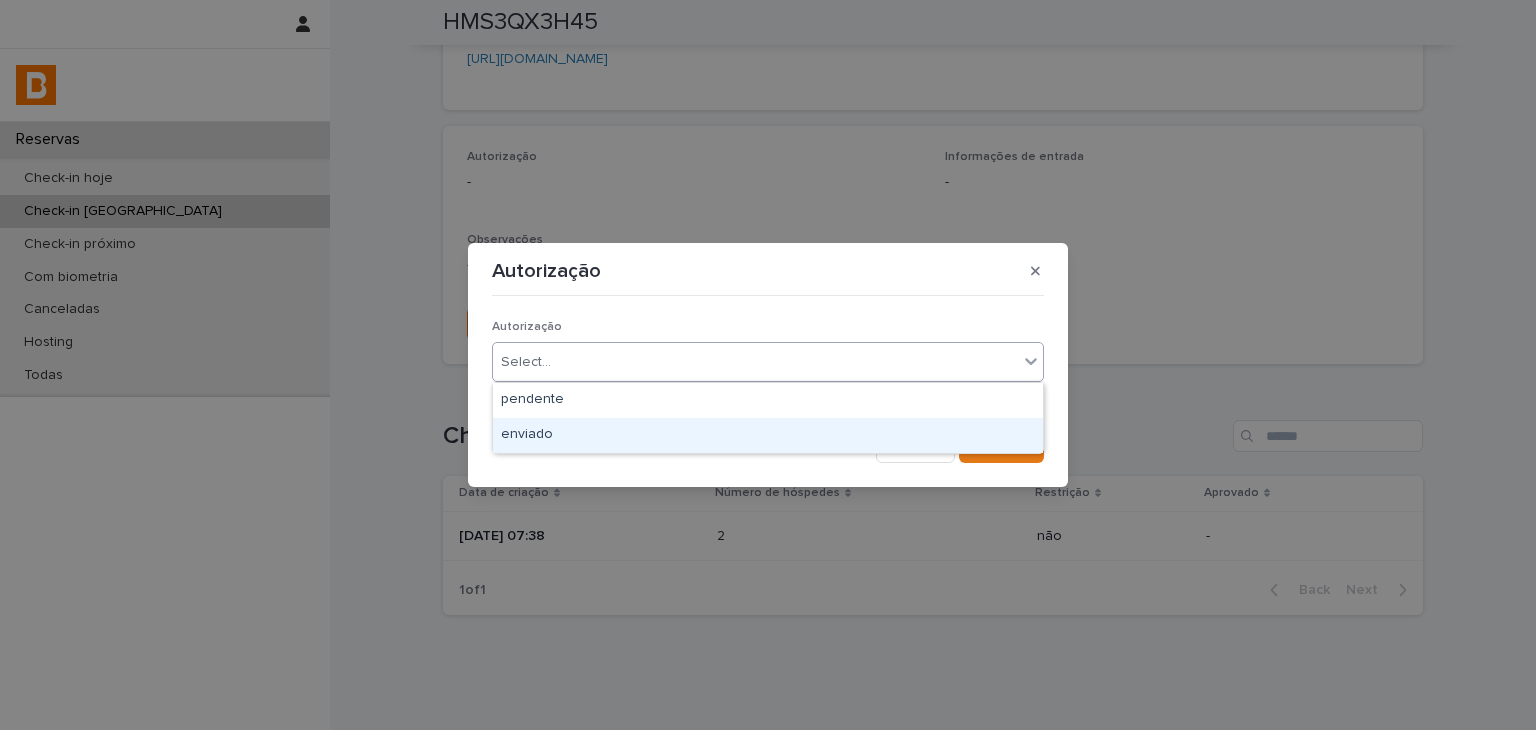 click on "enviado" at bounding box center (768, 435) 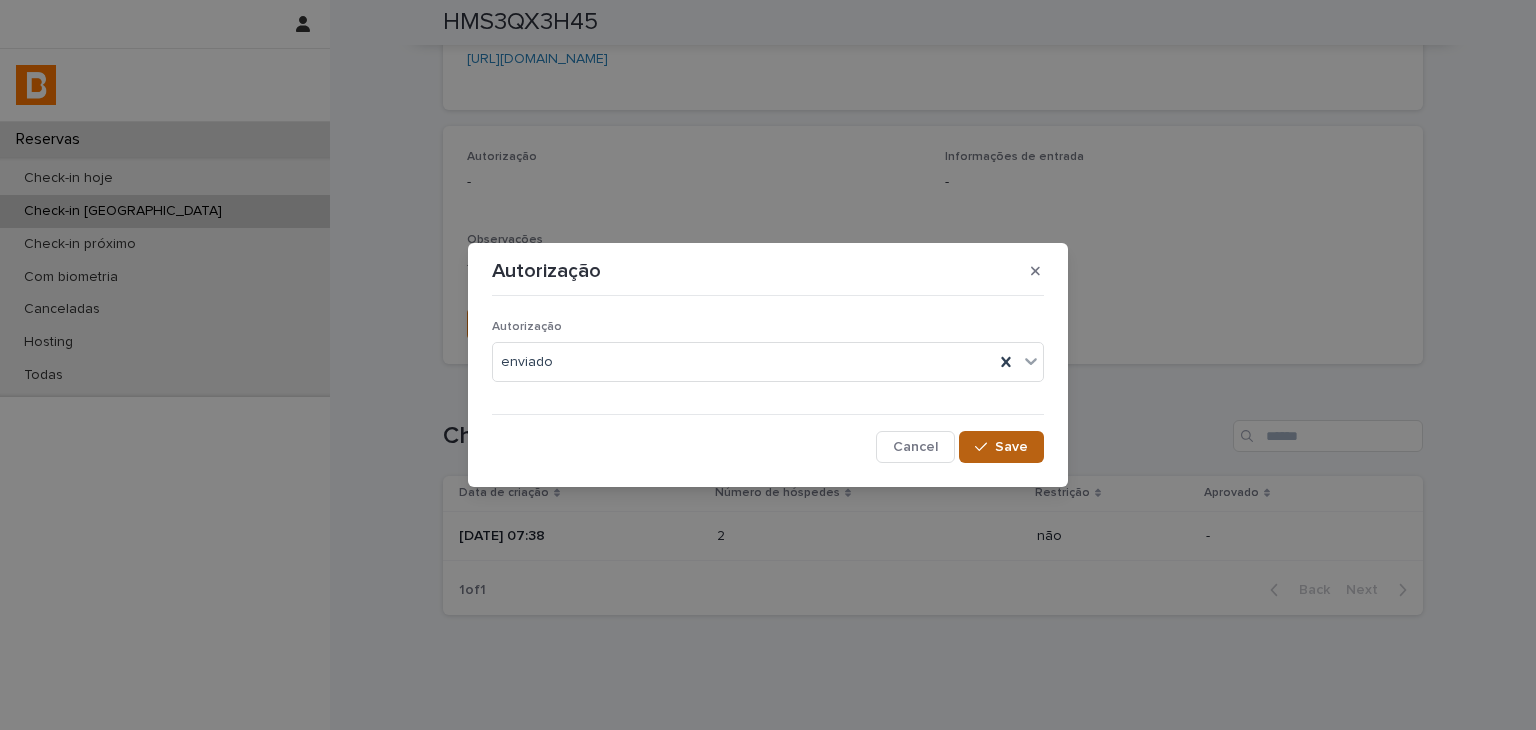 drag, startPoint x: 977, startPoint y: 452, endPoint x: 968, endPoint y: 433, distance: 21.023796 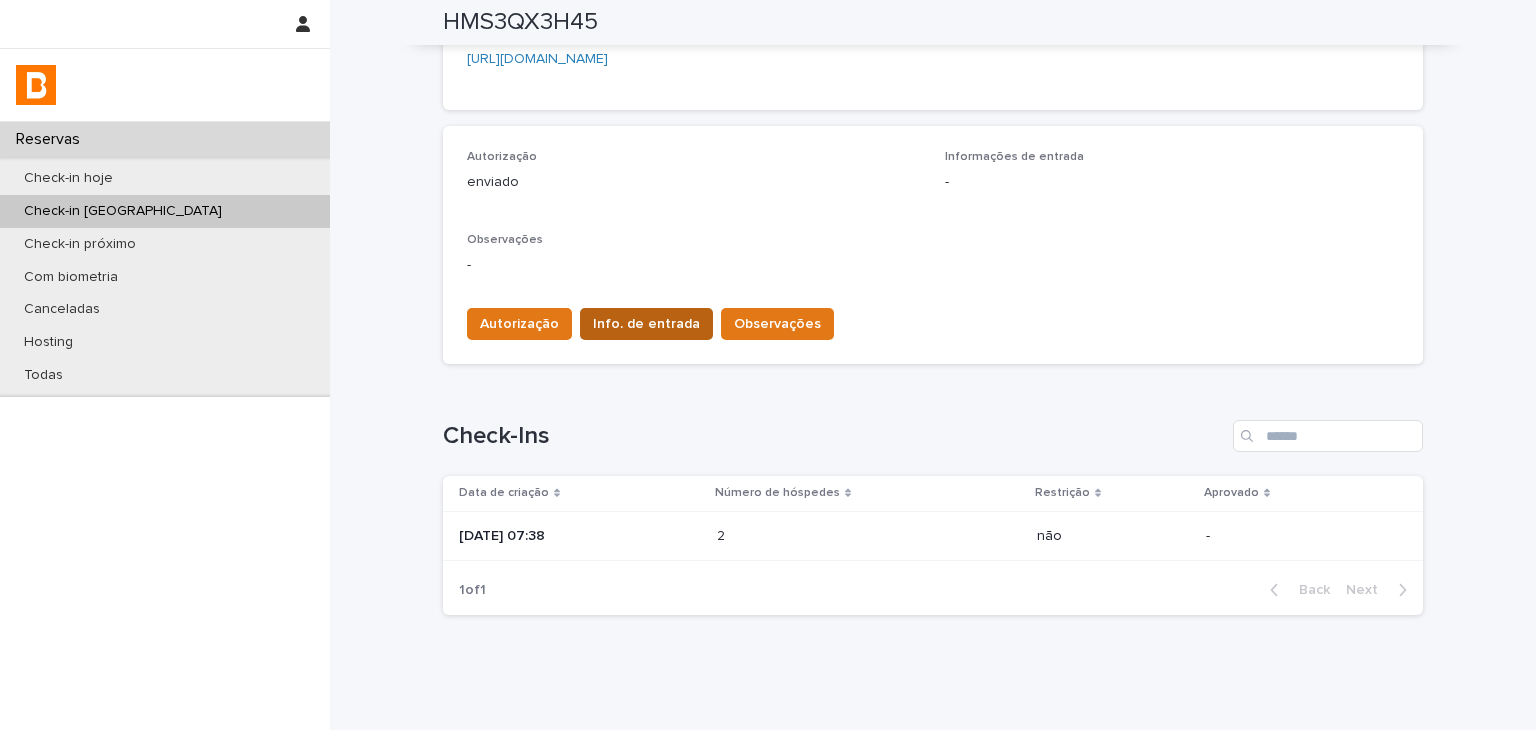 click on "Info. de entrada" at bounding box center [646, 324] 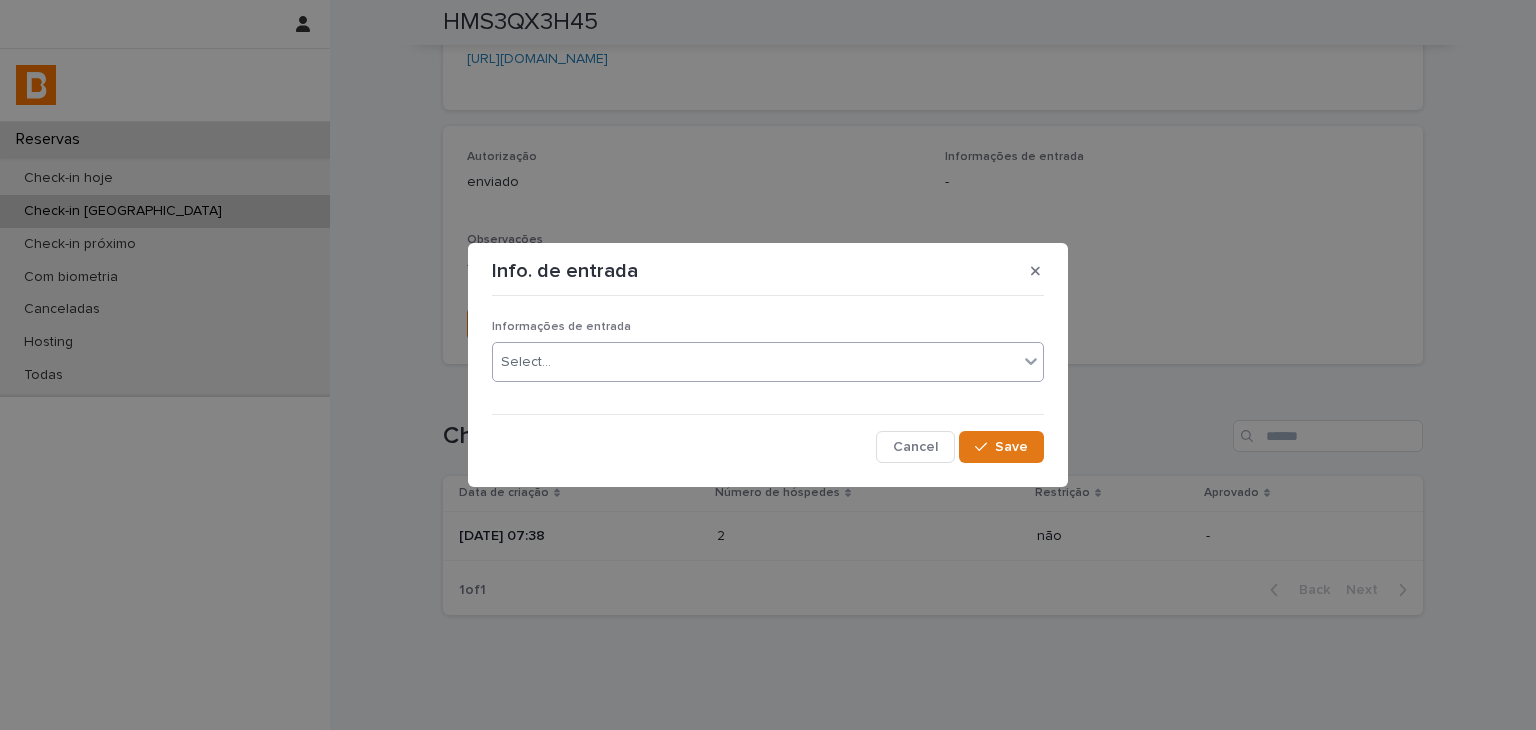 click on "Informações de entrada Select..." at bounding box center [768, 359] 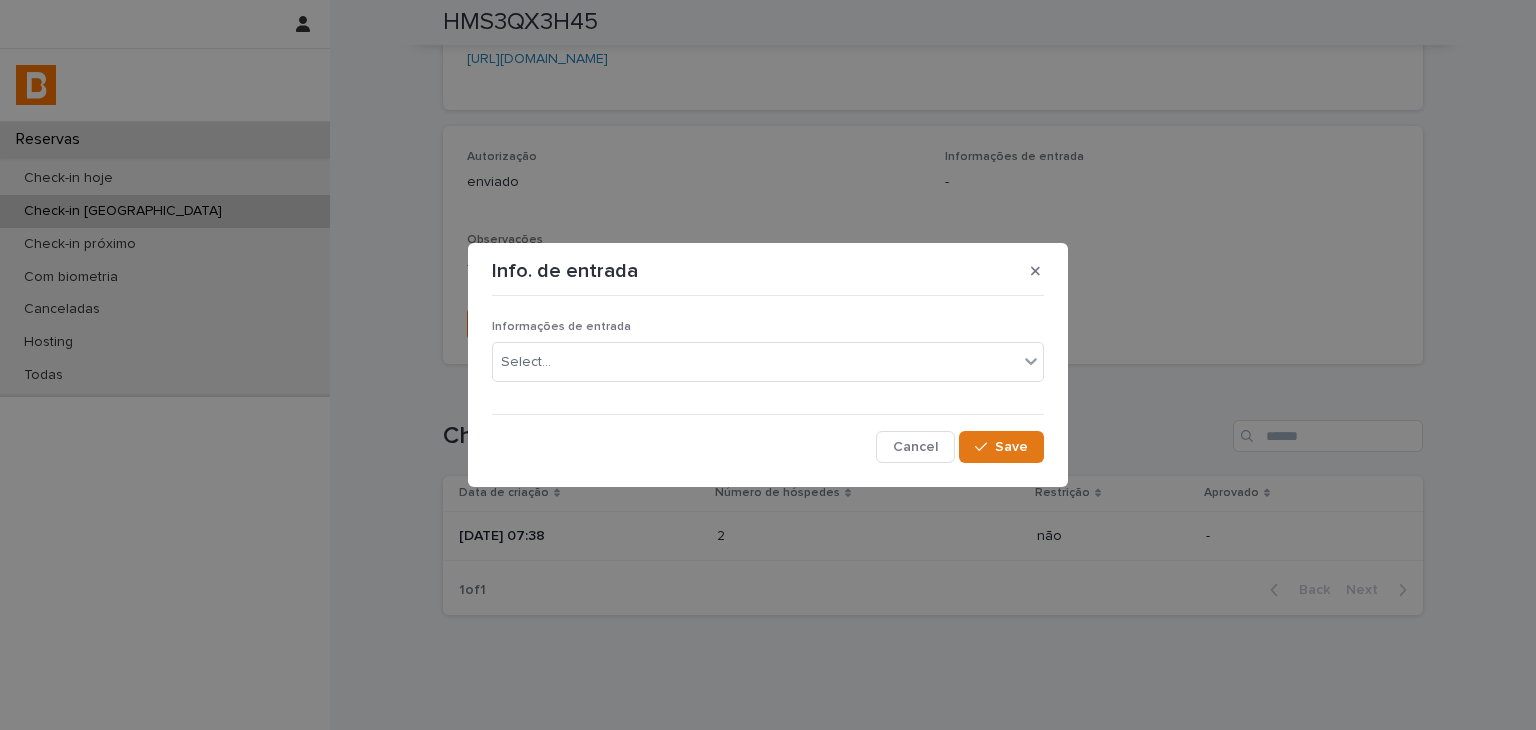 click on "Informações de entrada Select..." at bounding box center (768, 359) 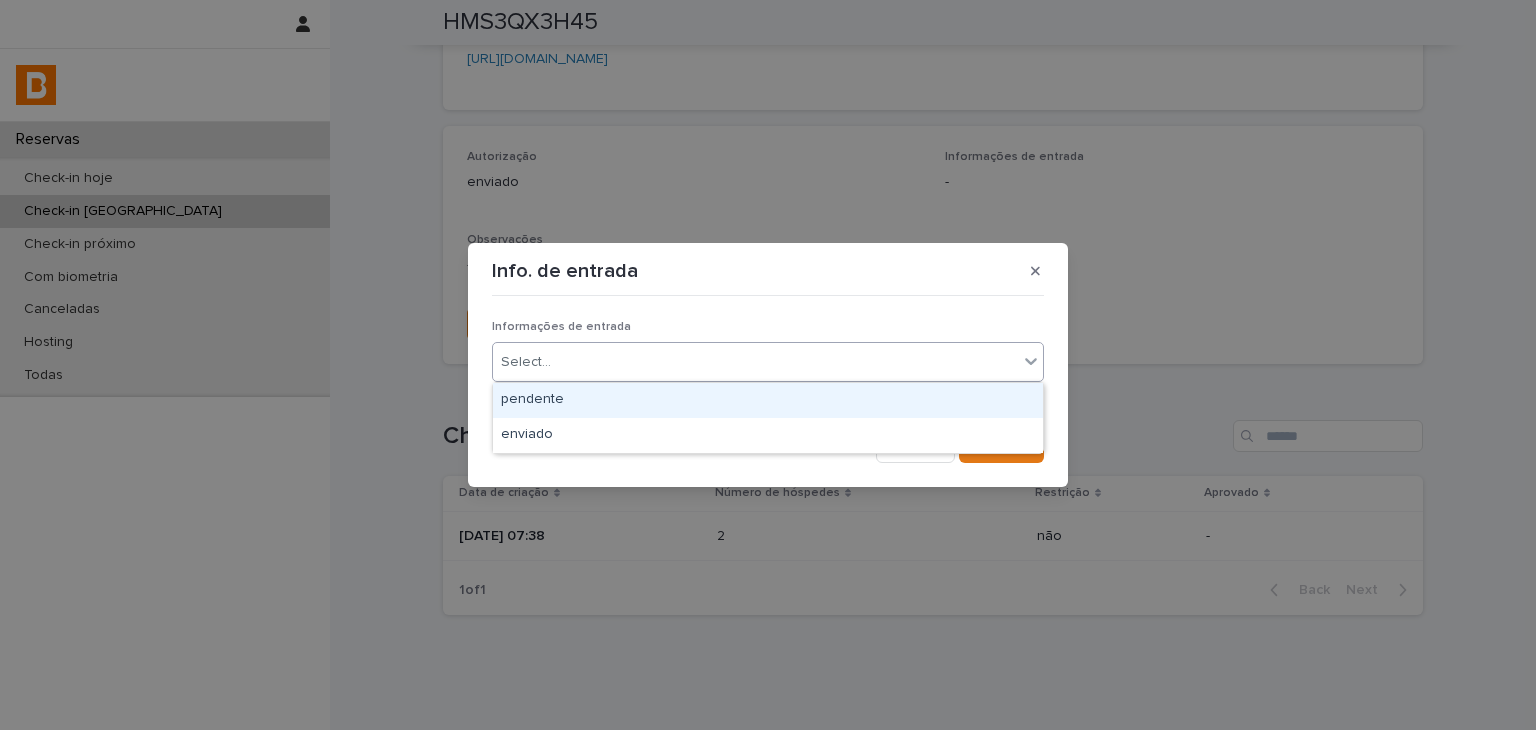 drag, startPoint x: 634, startPoint y: 369, endPoint x: 631, endPoint y: 414, distance: 45.099888 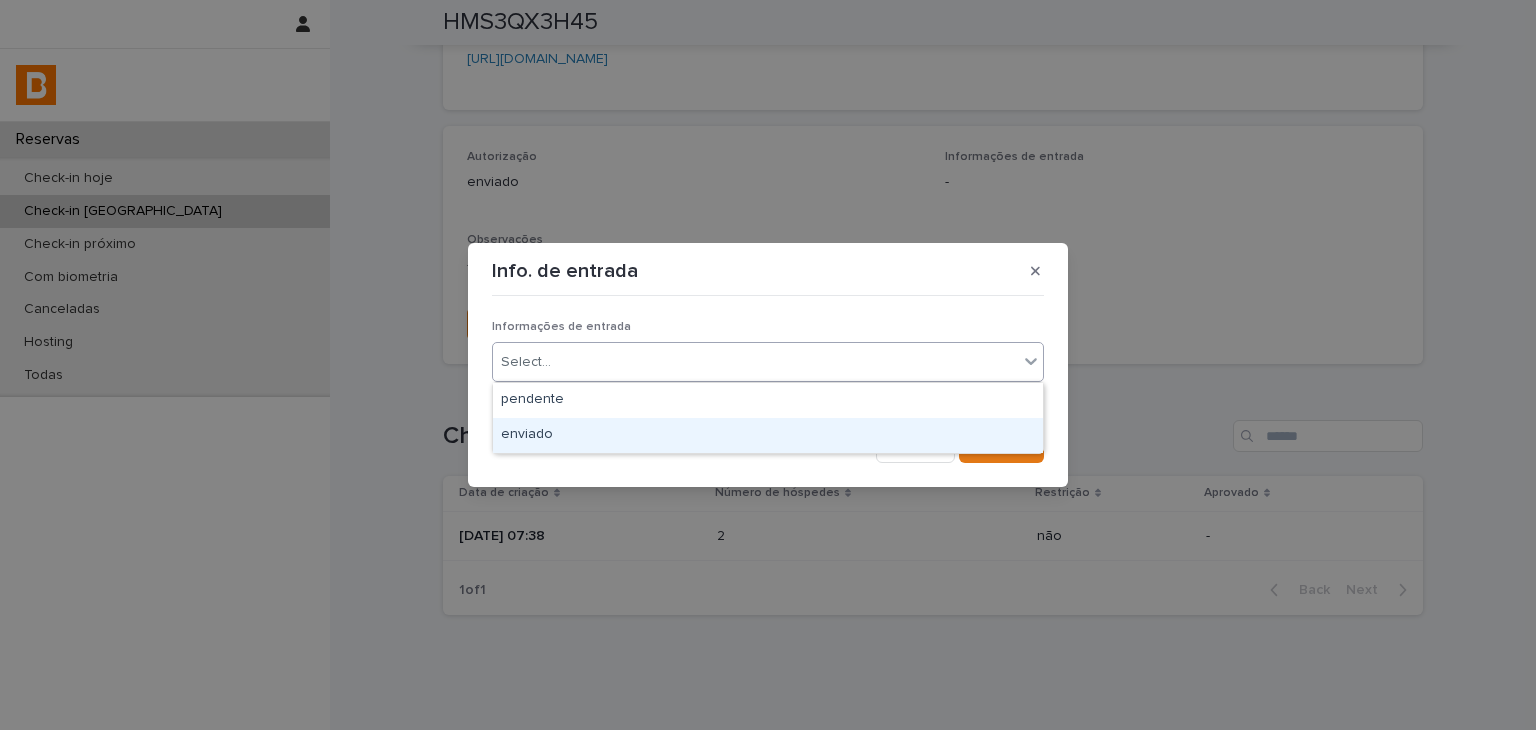 click on "enviado" at bounding box center [768, 435] 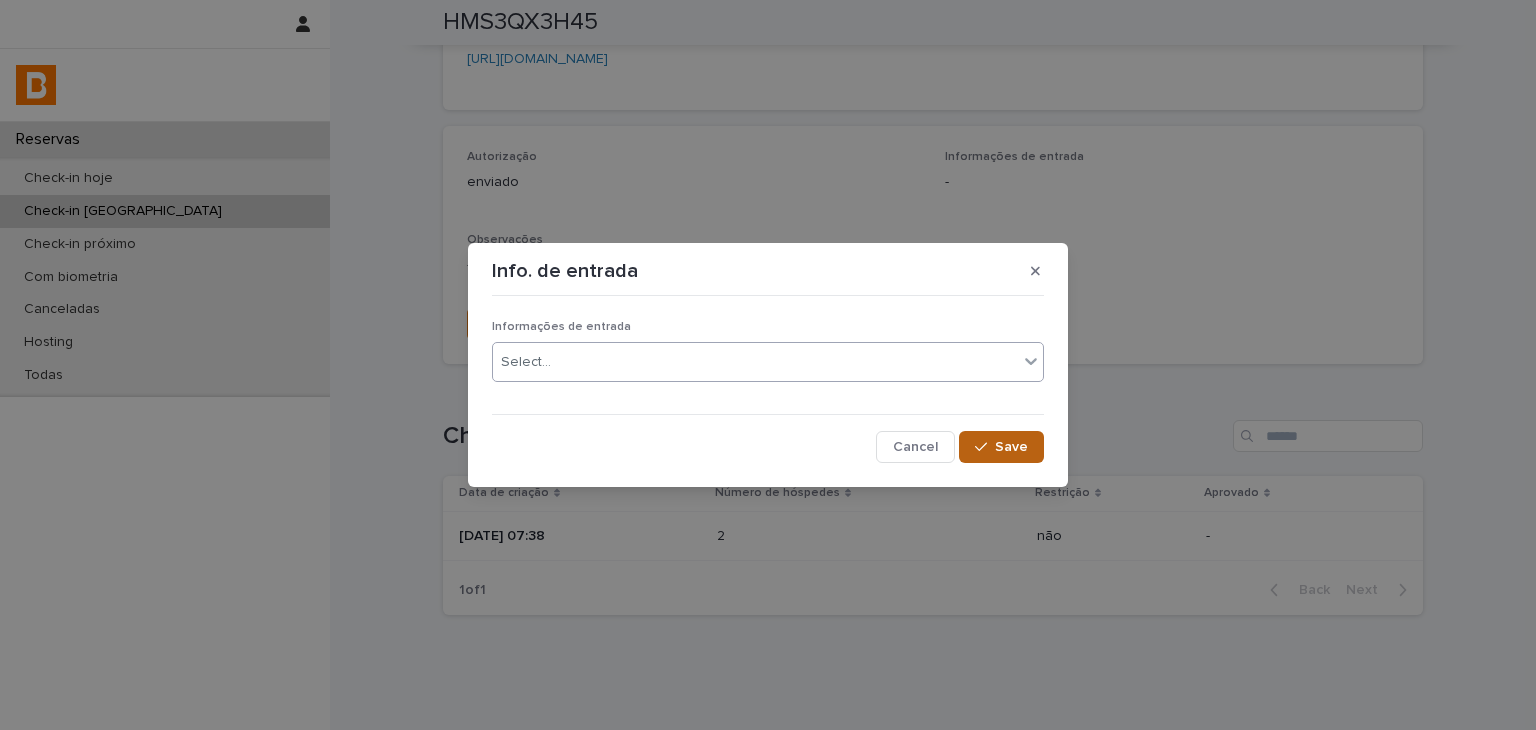 click on "Save" at bounding box center (1001, 447) 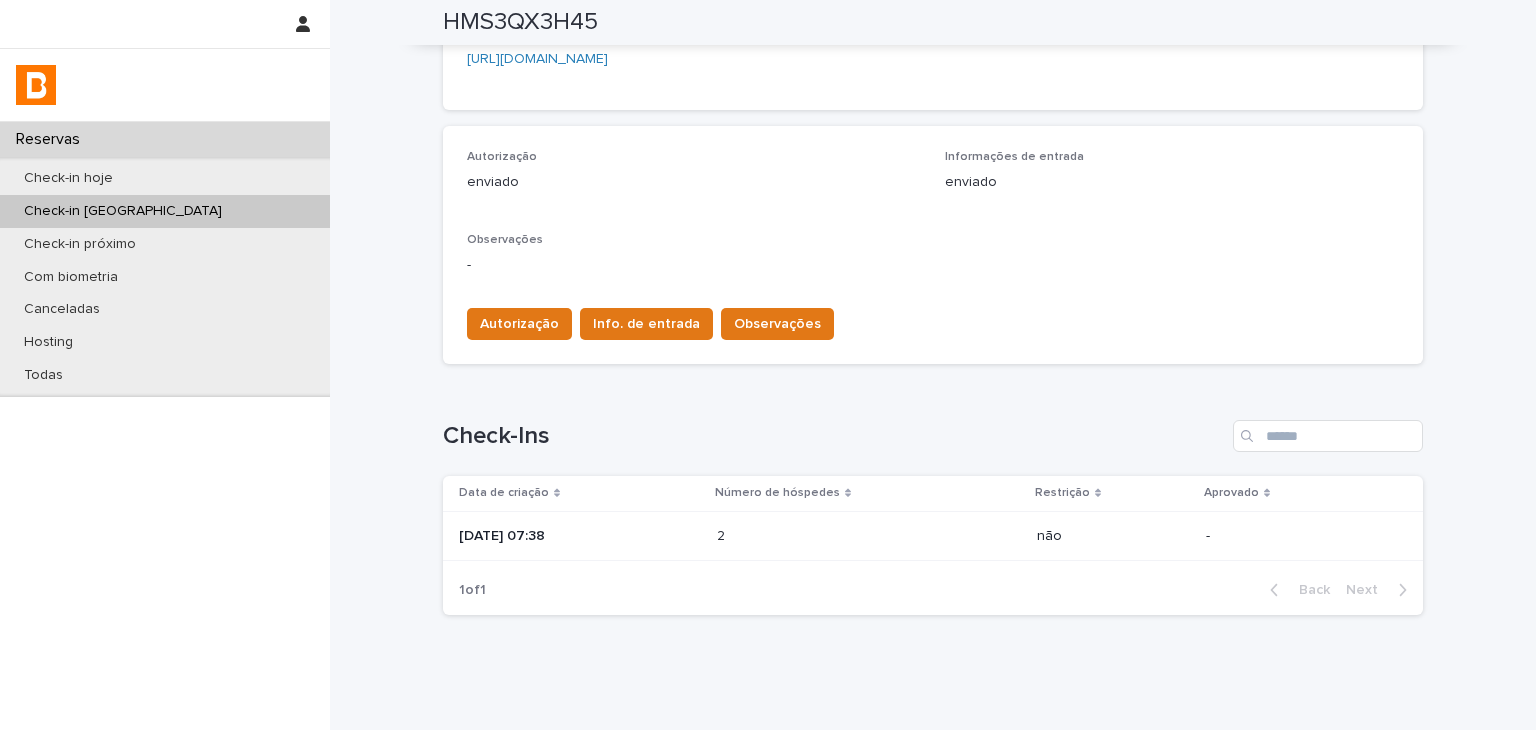 scroll, scrollTop: 76, scrollLeft: 0, axis: vertical 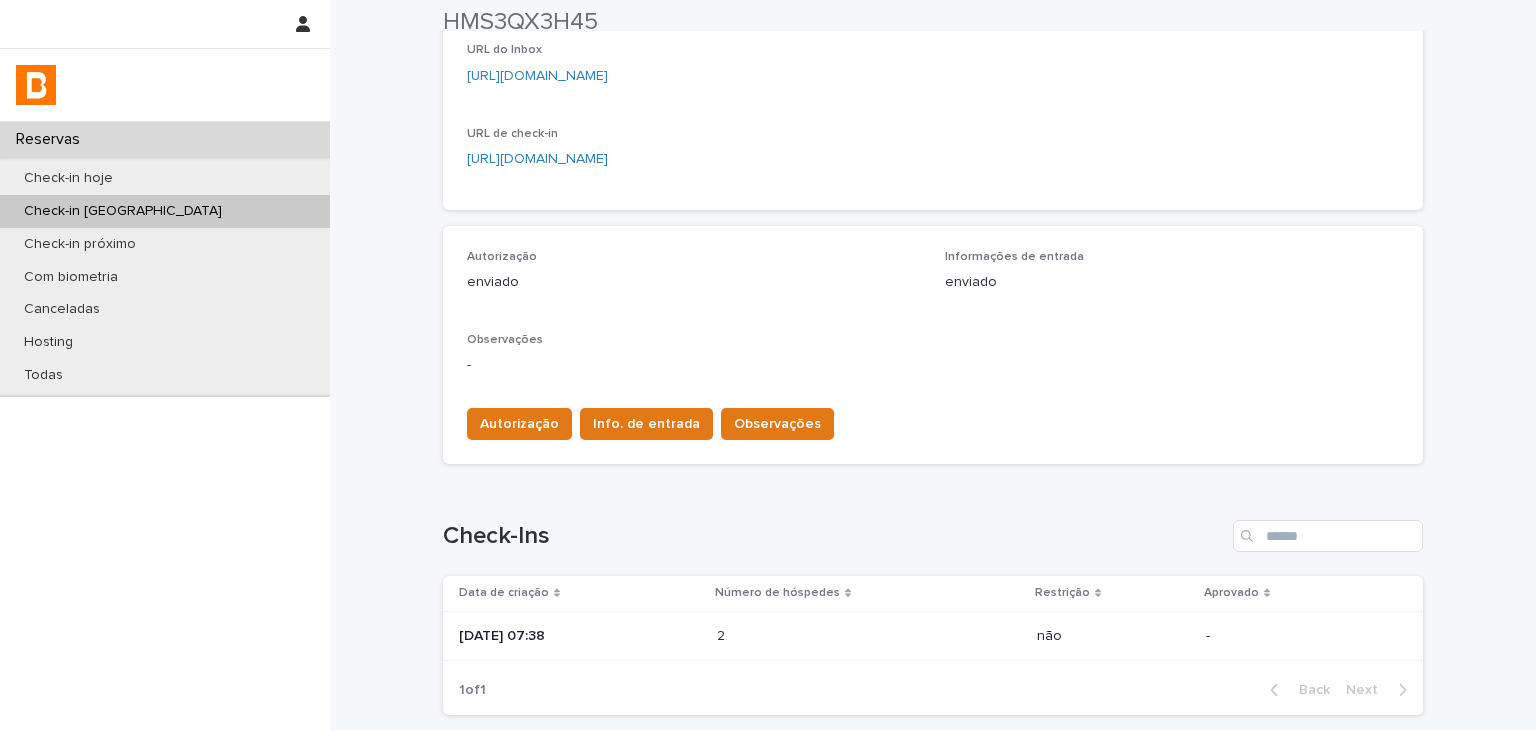 click on "Autorização Info. de entrada Observações" at bounding box center (933, 420) 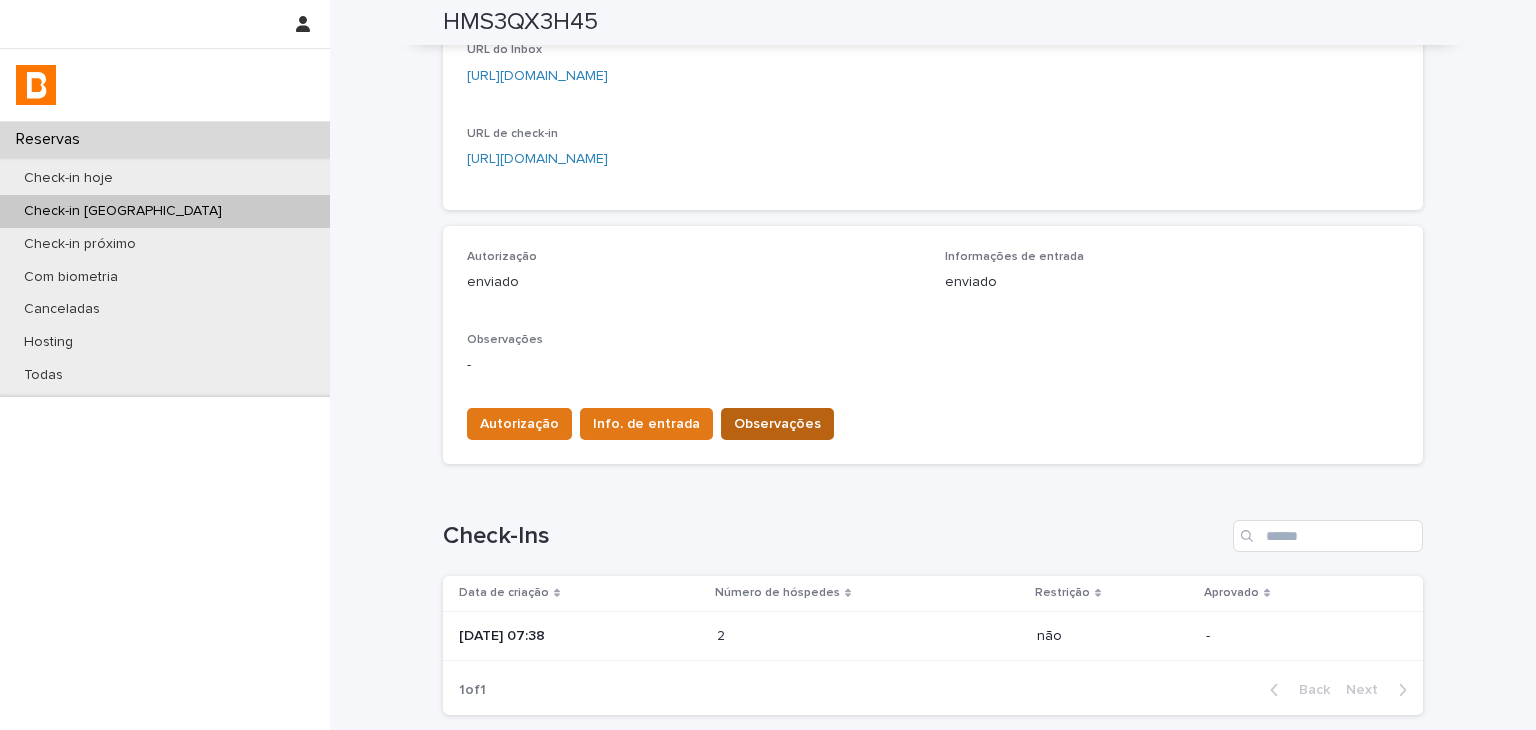 click on "Observações" at bounding box center [777, 424] 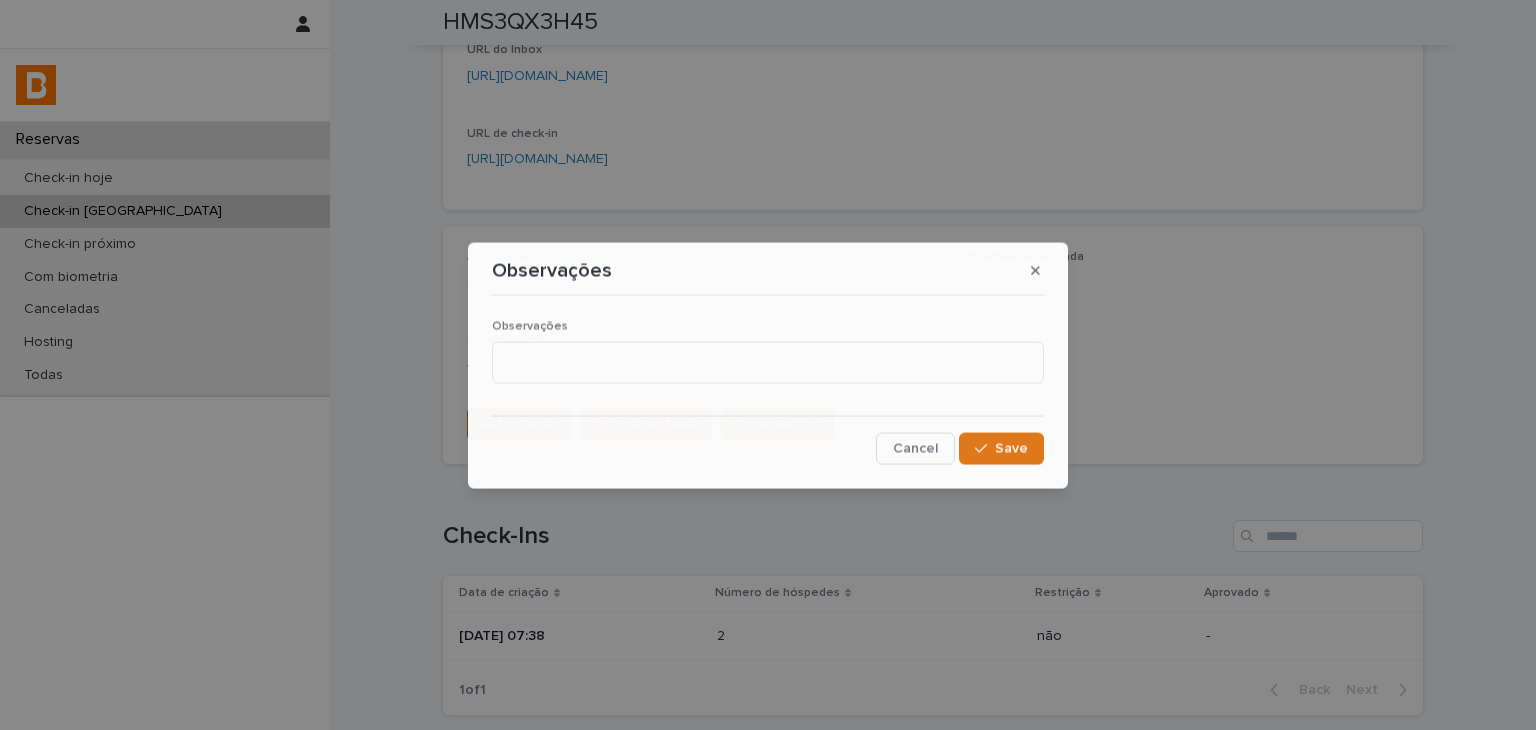 click at bounding box center [768, 362] 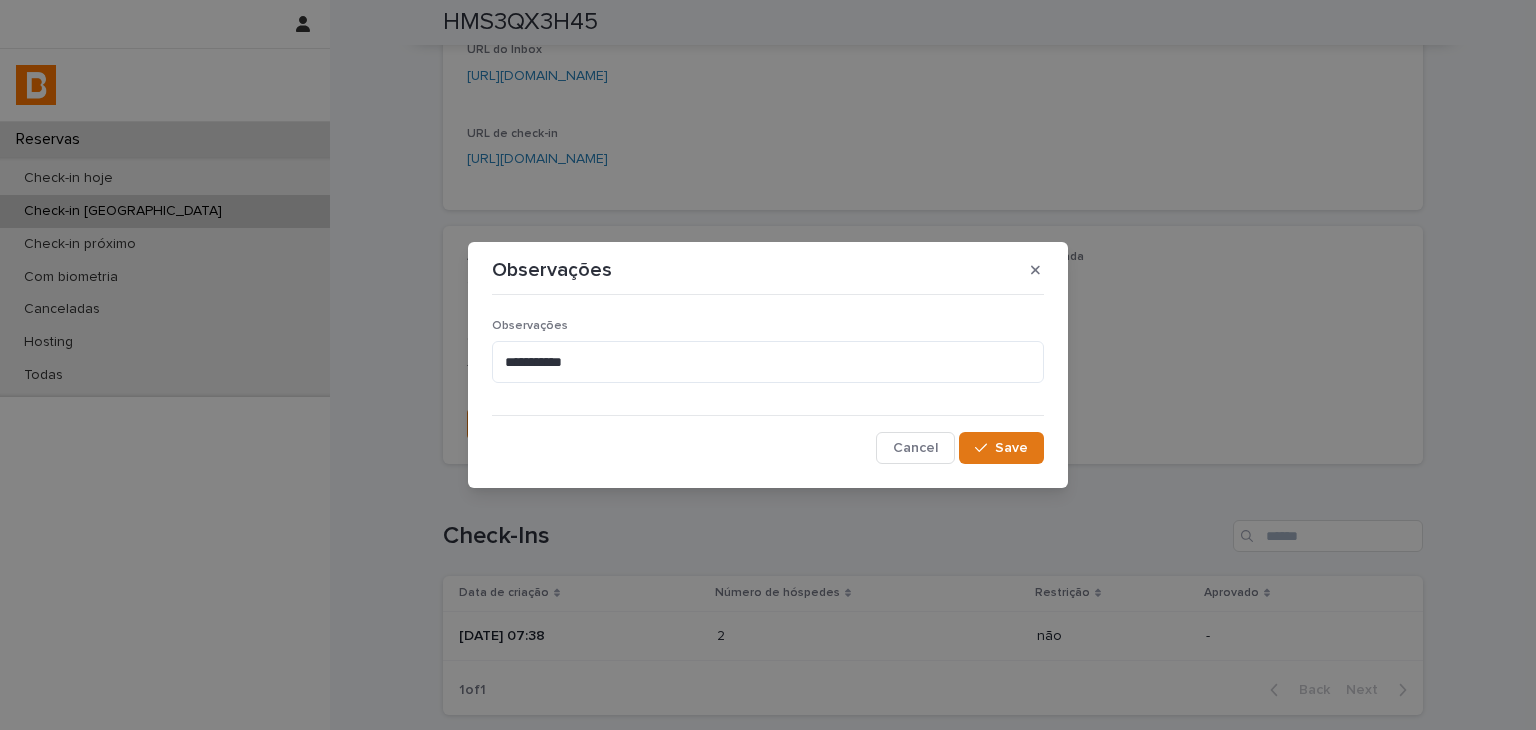 type on "**********" 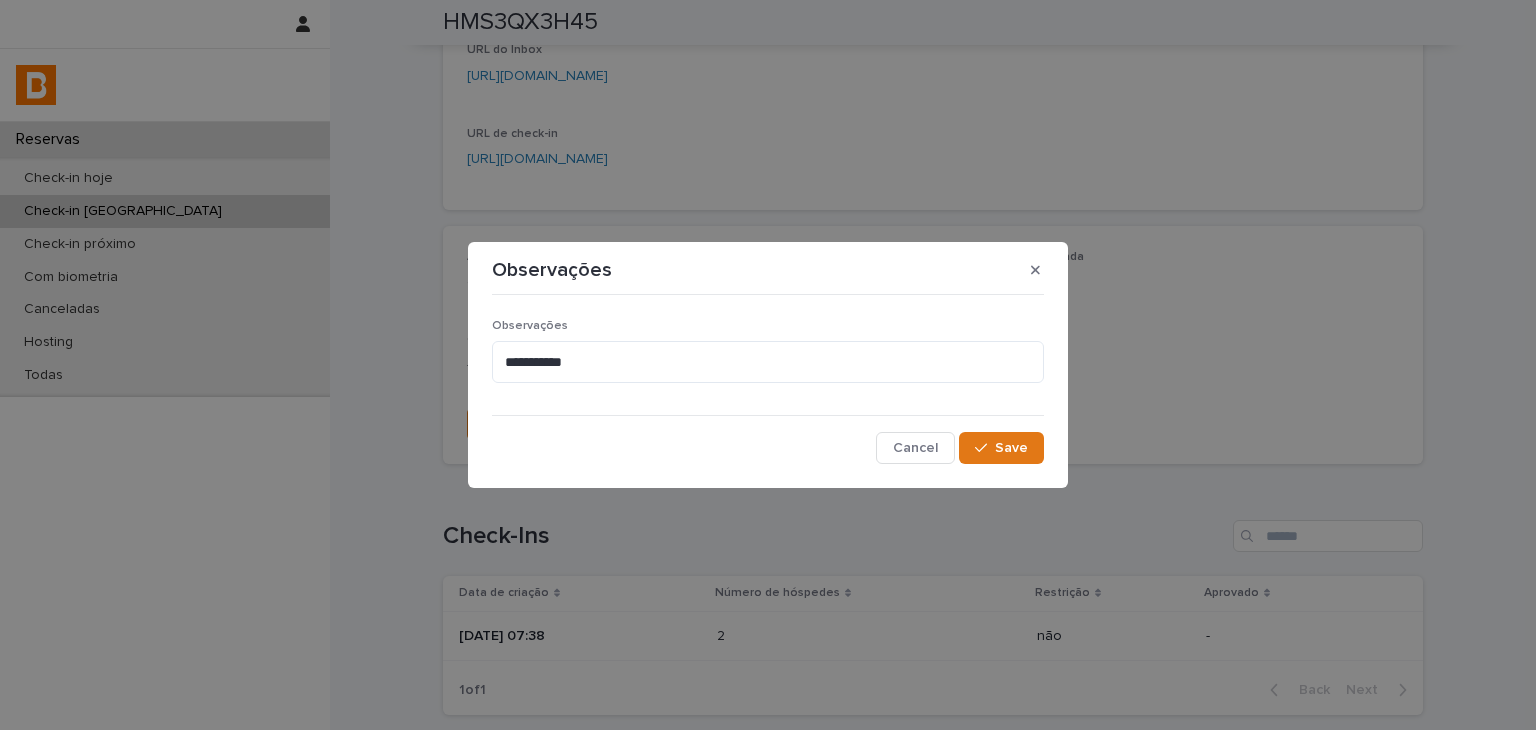 click on "**********" at bounding box center (768, 365) 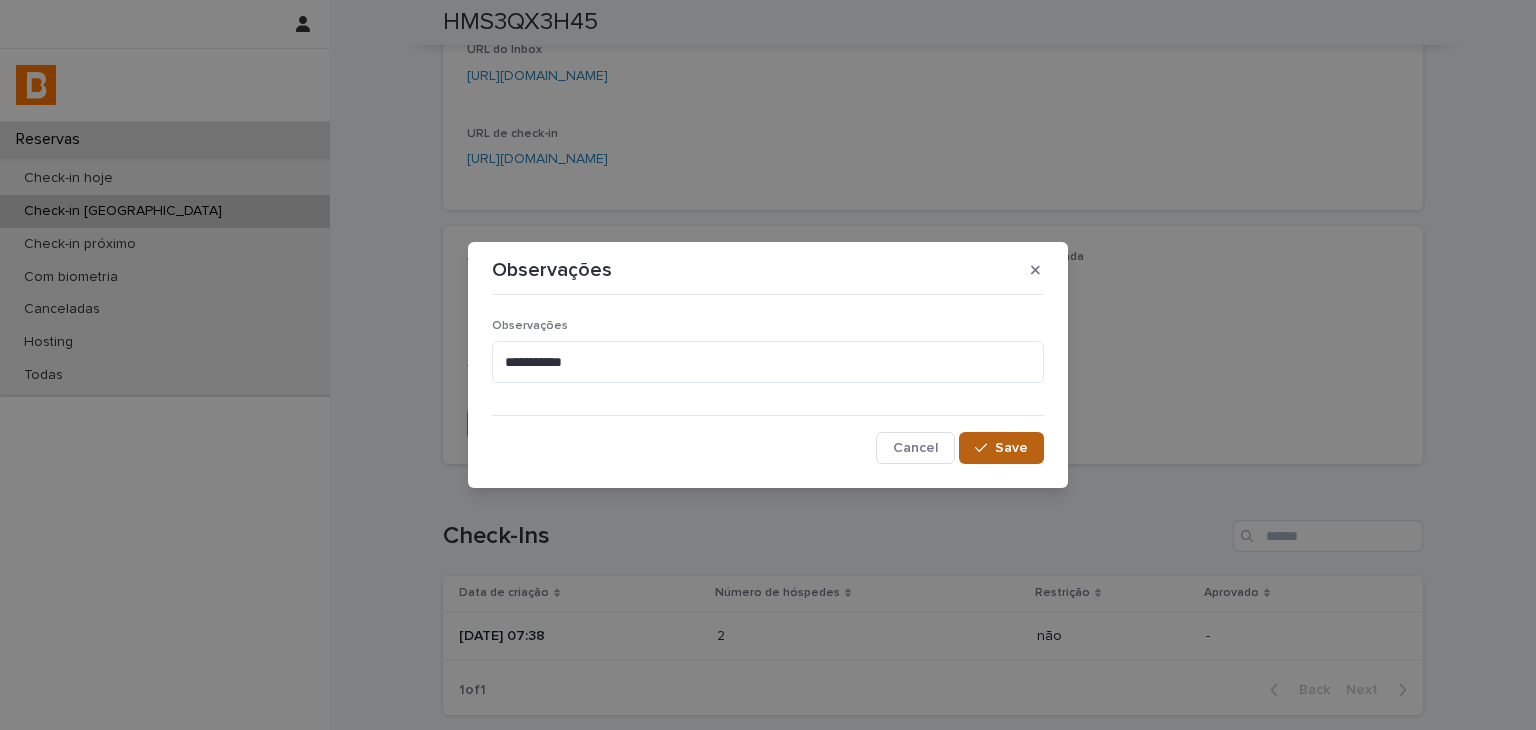 click on "Save" at bounding box center (1011, 448) 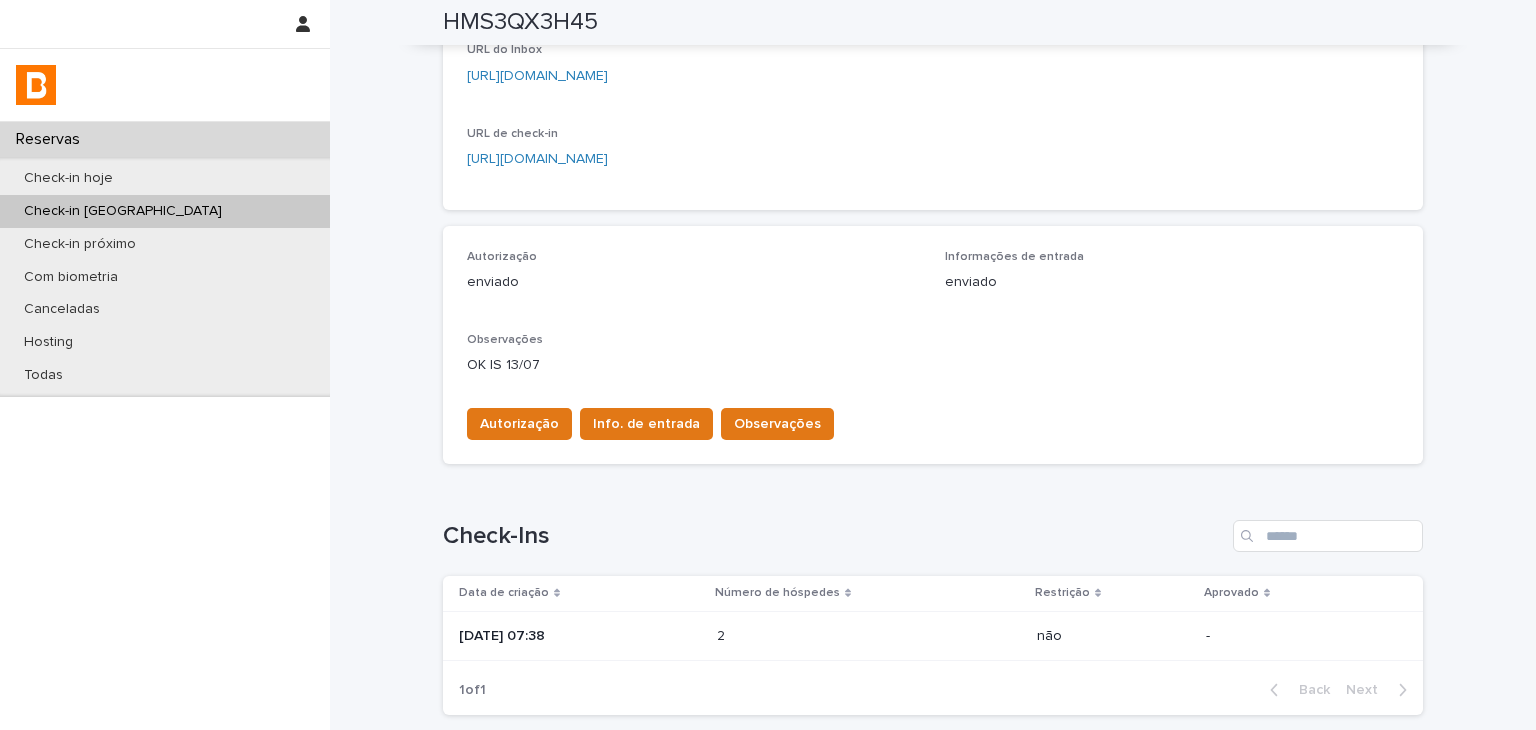 scroll, scrollTop: 0, scrollLeft: 0, axis: both 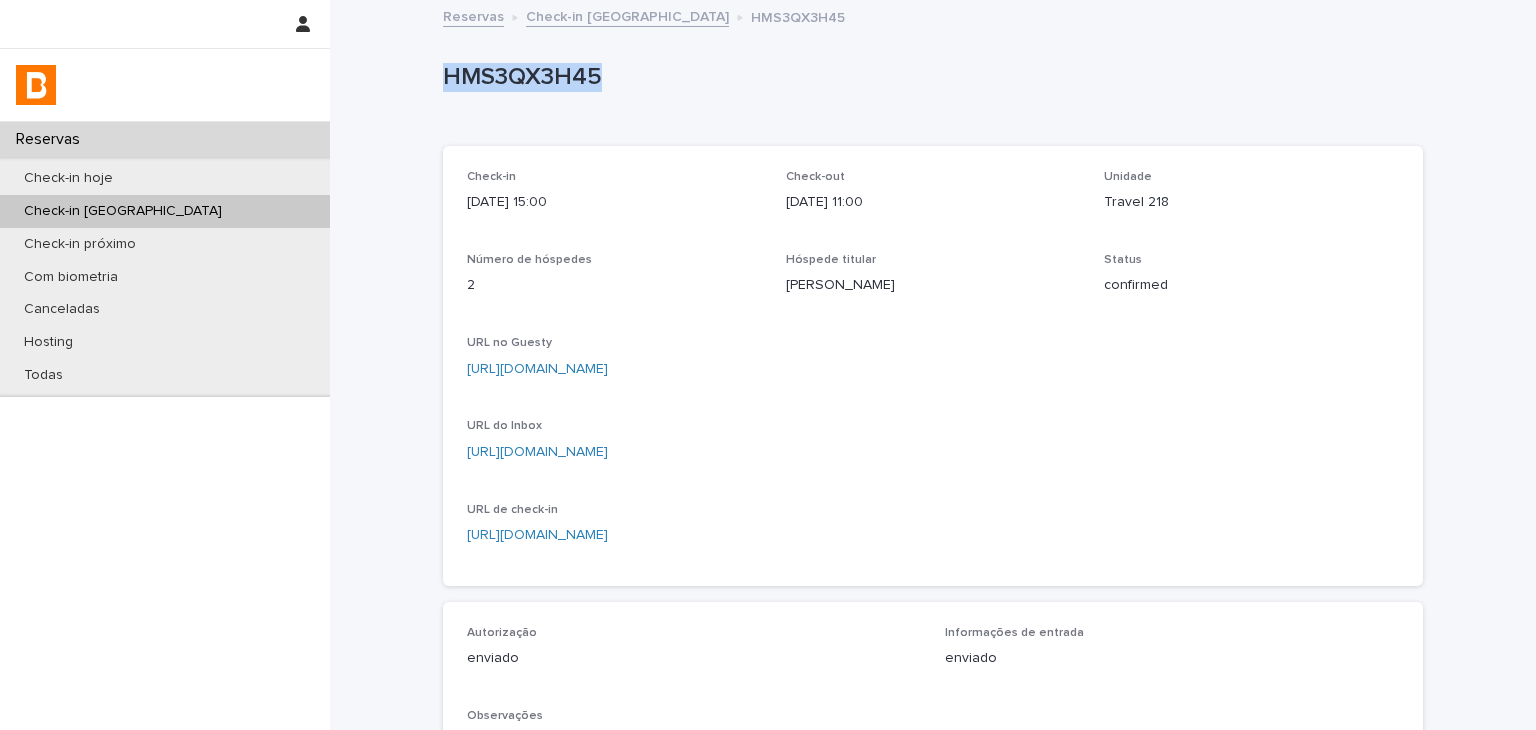 drag, startPoint x: 452, startPoint y: 88, endPoint x: 592, endPoint y: 83, distance: 140.08926 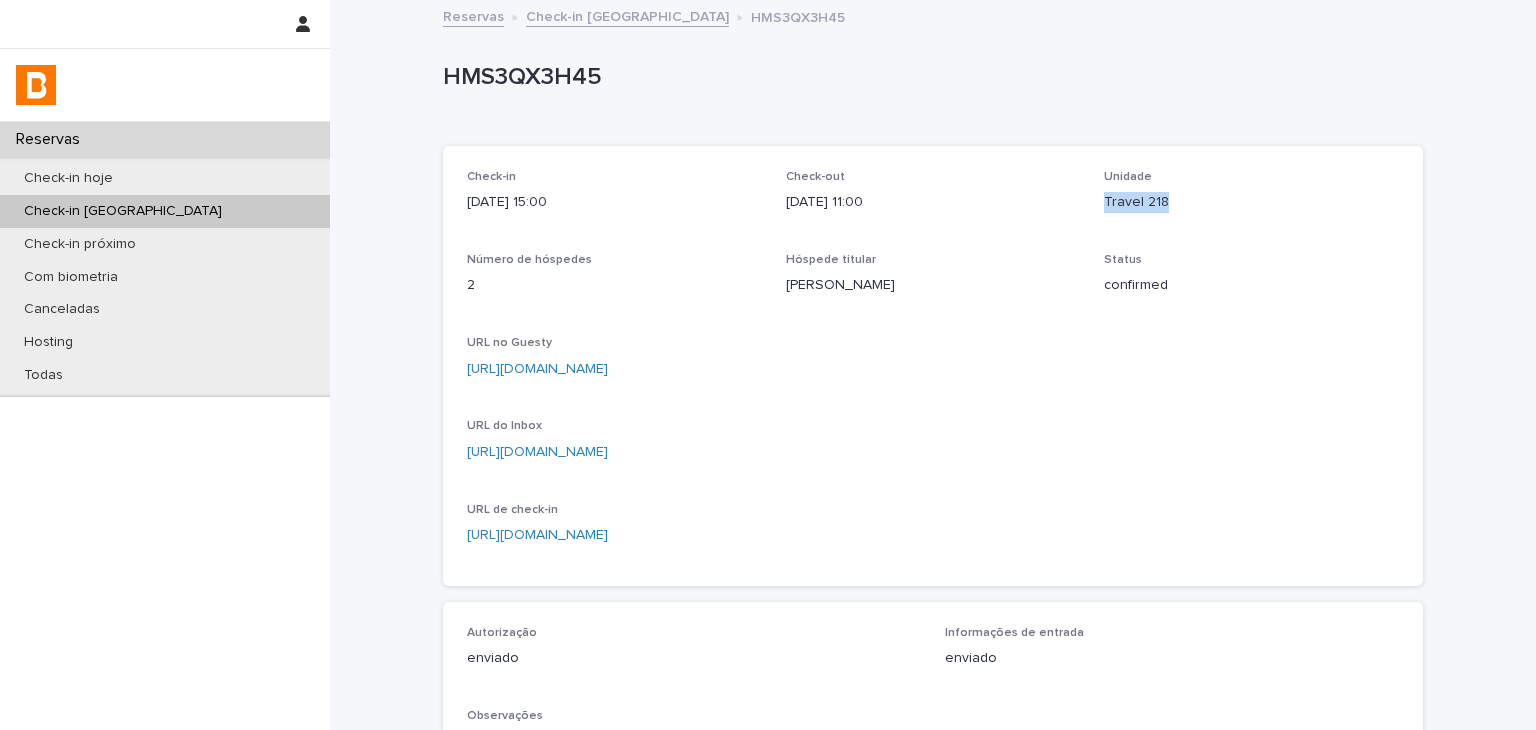 drag, startPoint x: 1098, startPoint y: 208, endPoint x: 1108, endPoint y: 107, distance: 101.49384 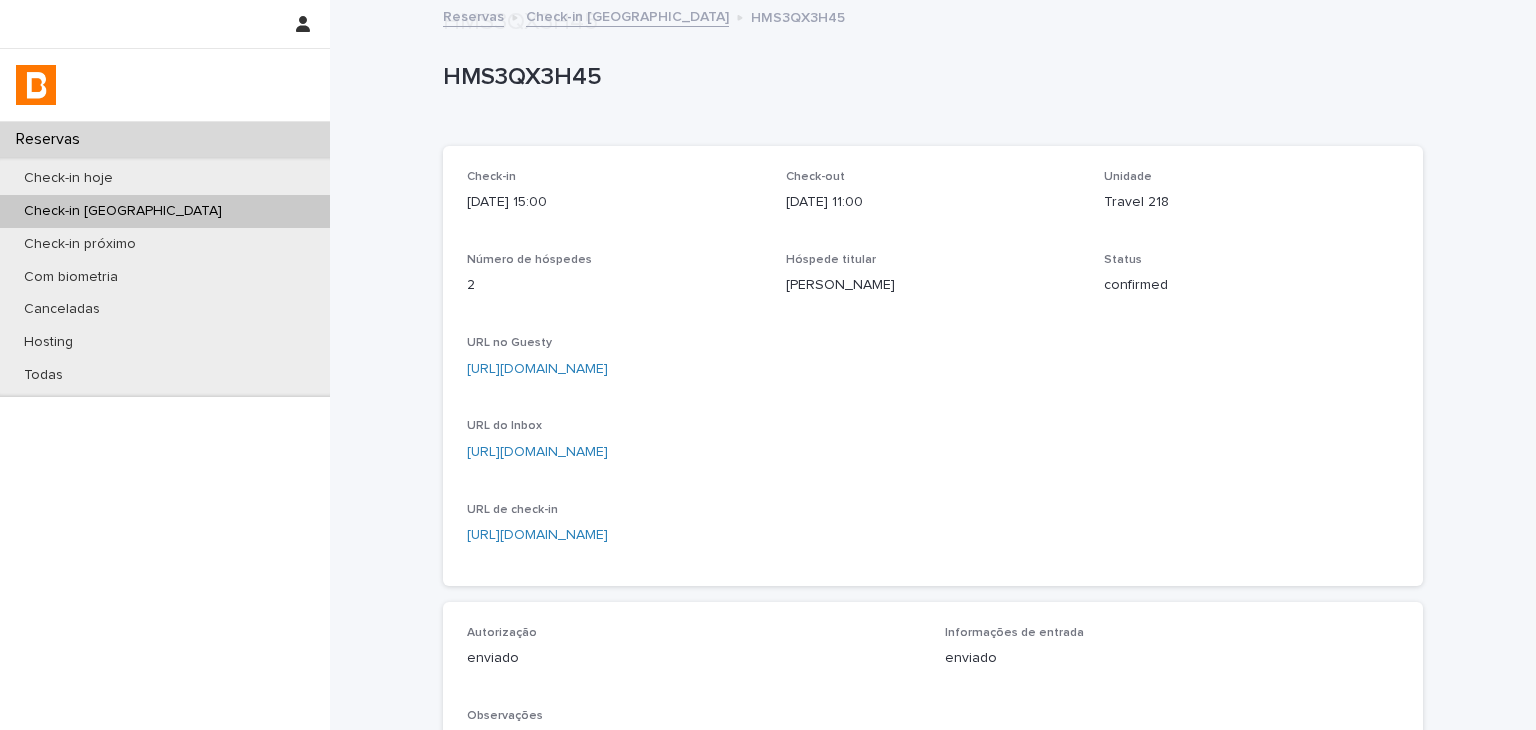 scroll, scrollTop: 534, scrollLeft: 0, axis: vertical 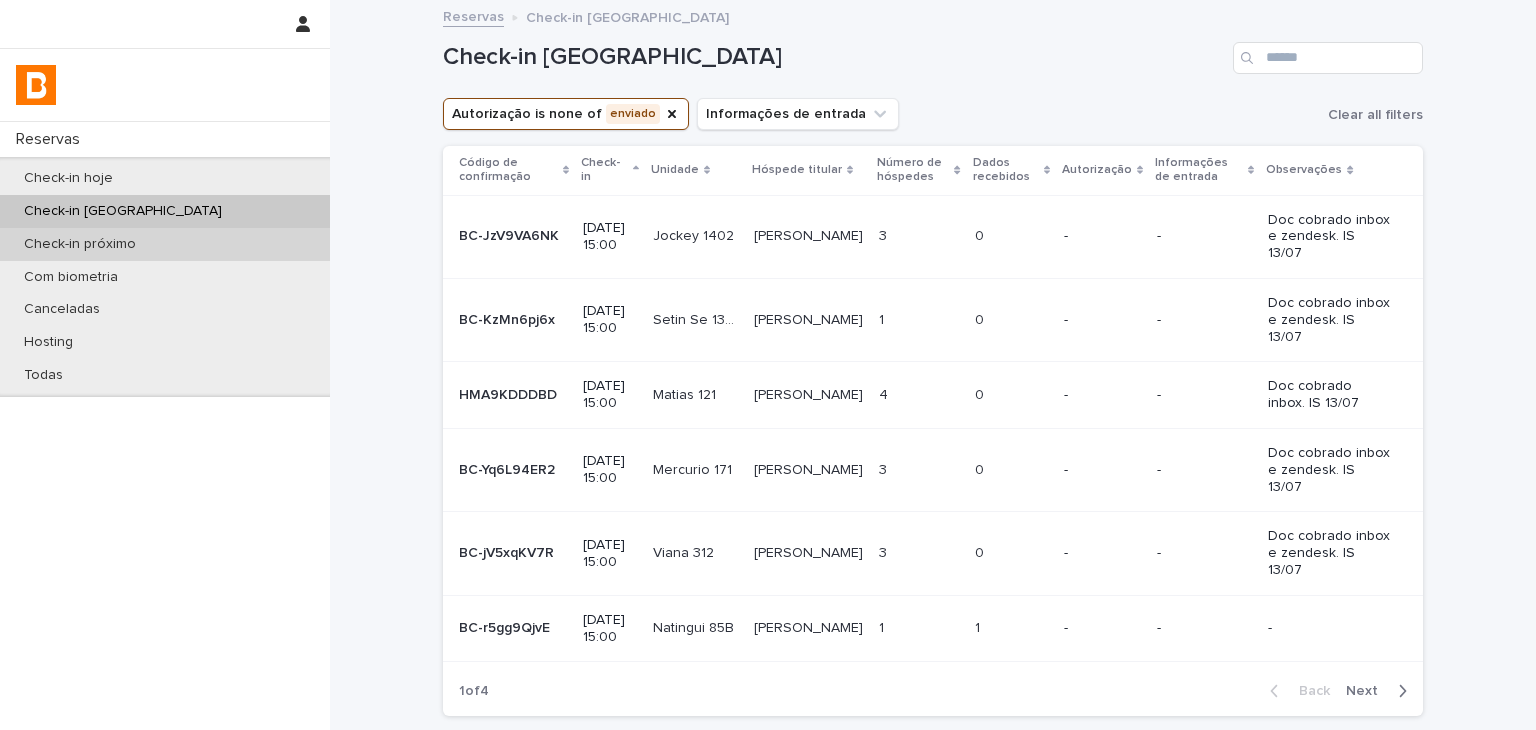 click on "Check-in próximo" at bounding box center (165, 244) 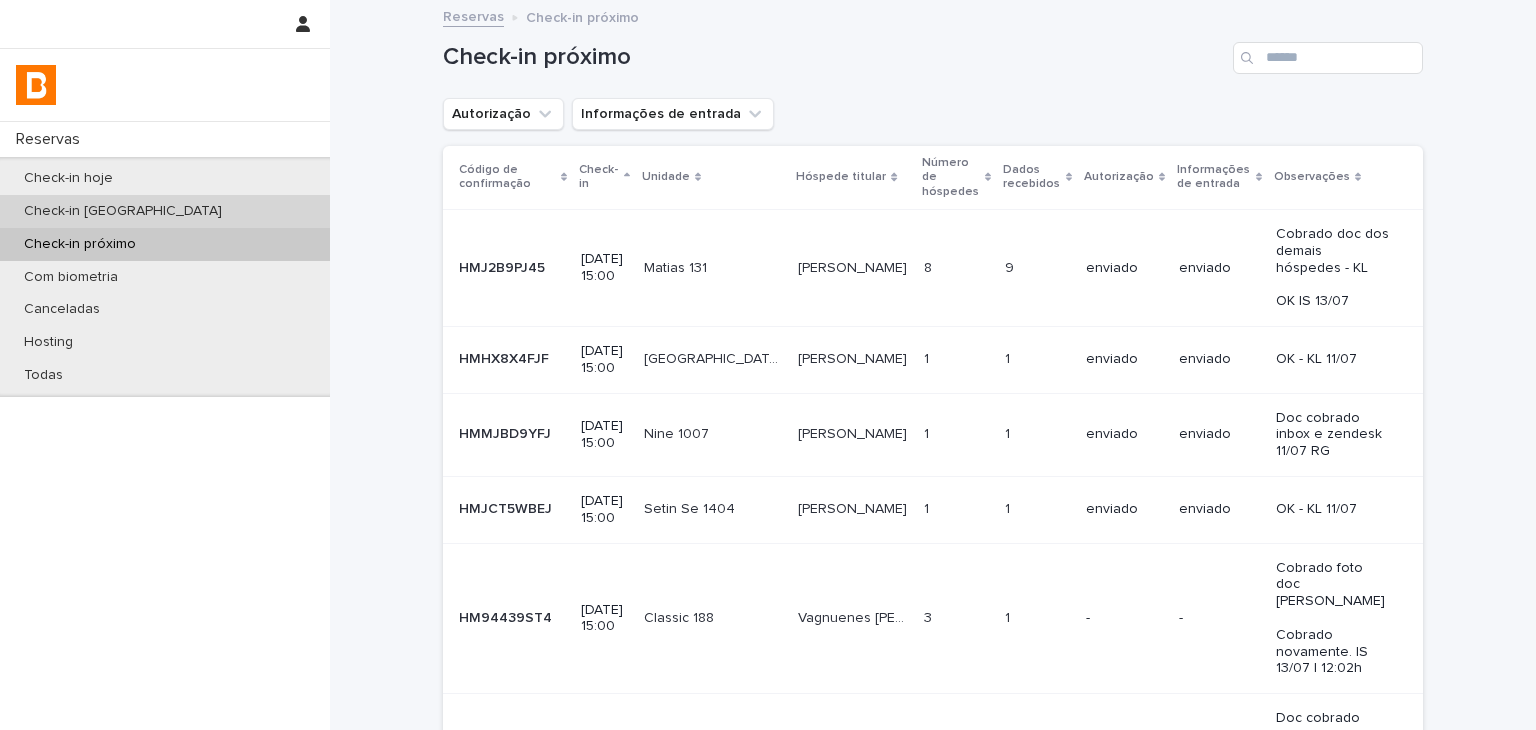 click on "Check-in [GEOGRAPHIC_DATA]" at bounding box center [165, 211] 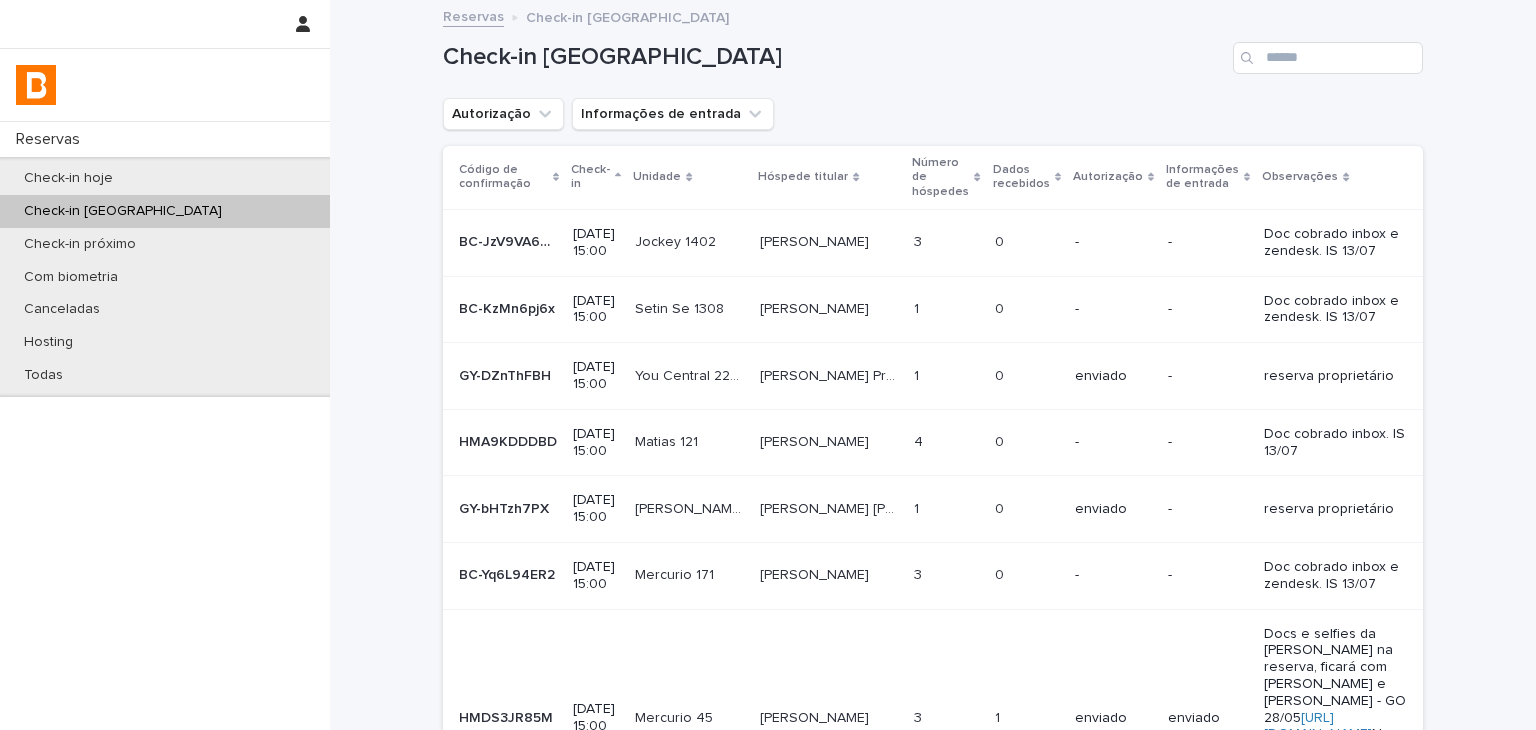 click on "Autorização" at bounding box center [503, 114] 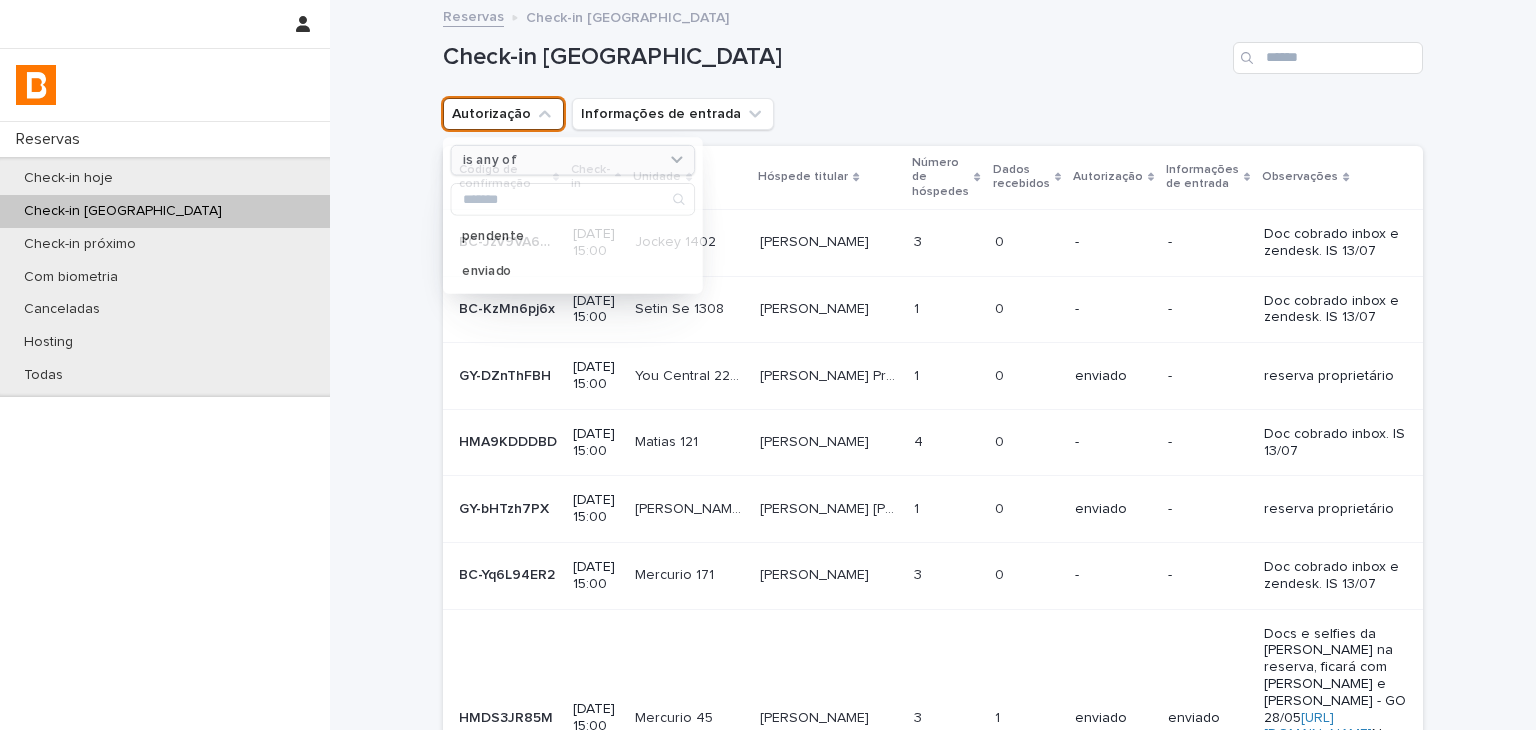 click on "is any of" at bounding box center (489, 160) 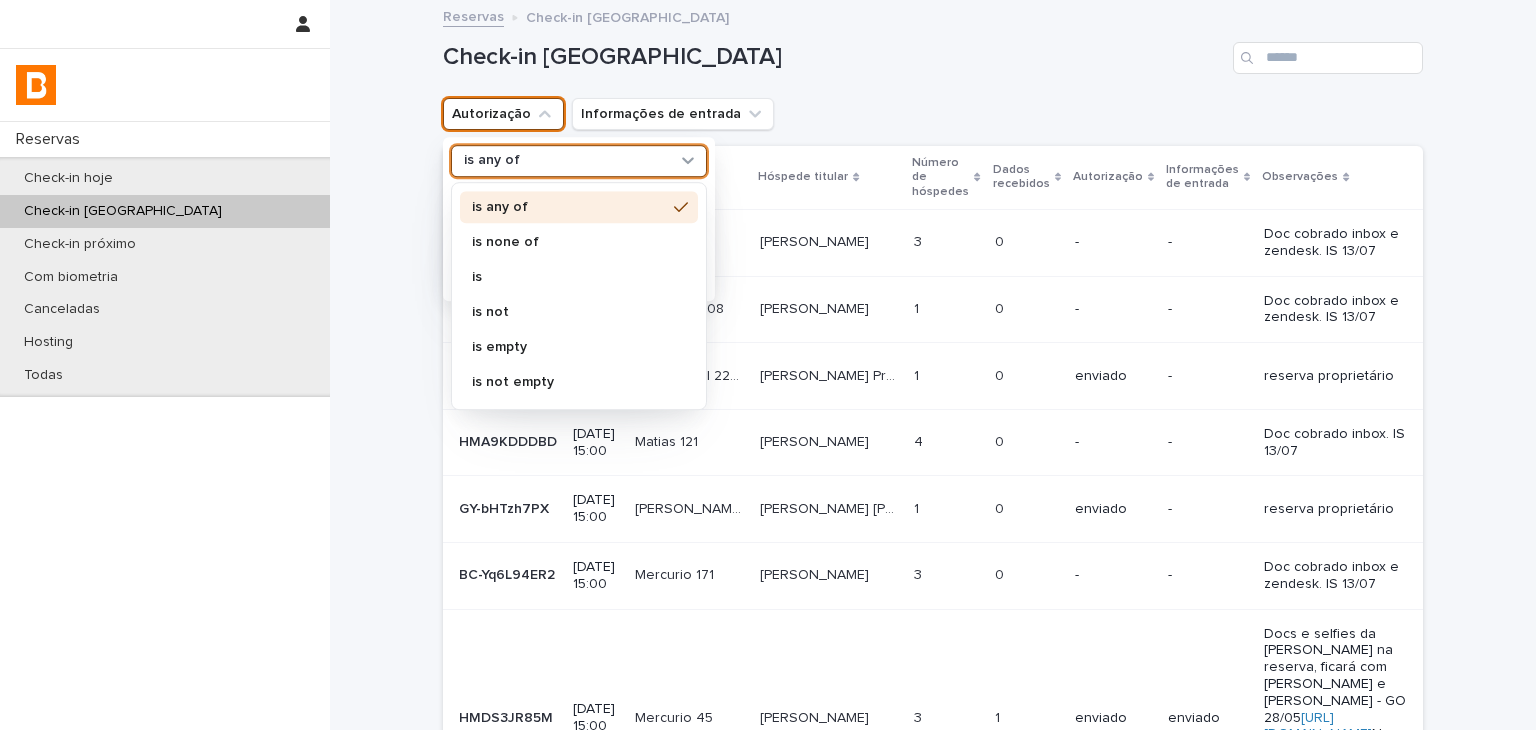 click on "is none of" at bounding box center [569, 242] 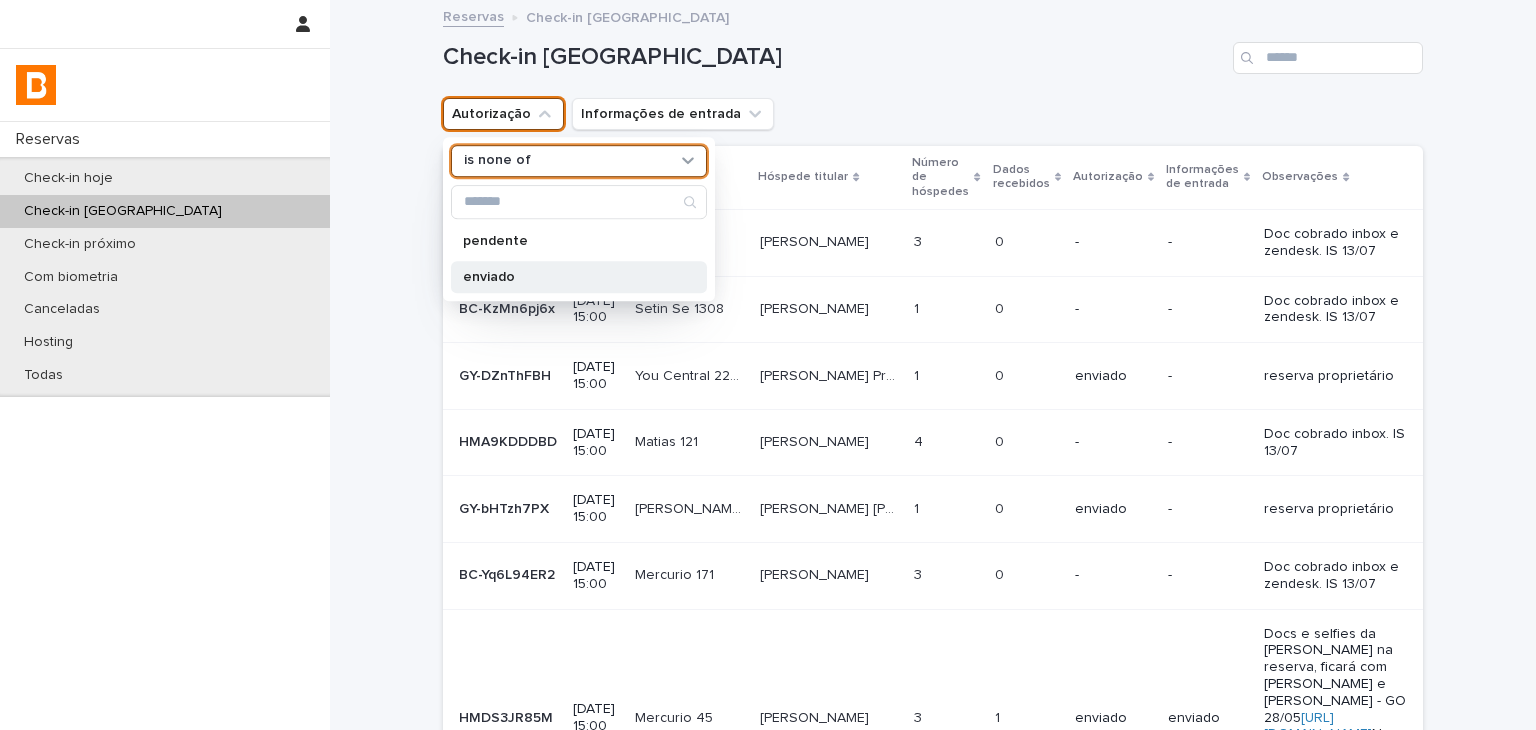 click on "enviado" at bounding box center (579, 277) 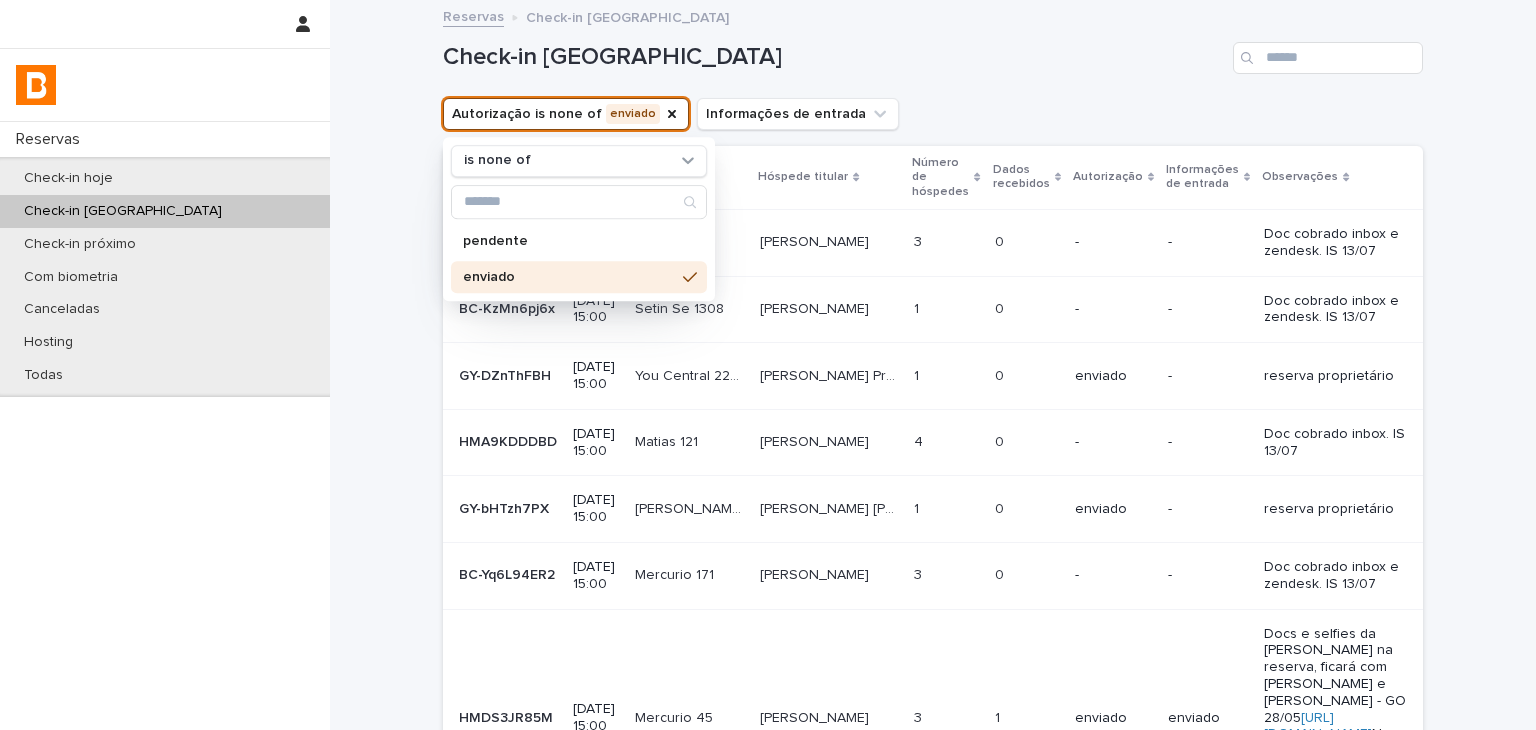 click on "Check-in [GEOGRAPHIC_DATA]" at bounding box center (834, 57) 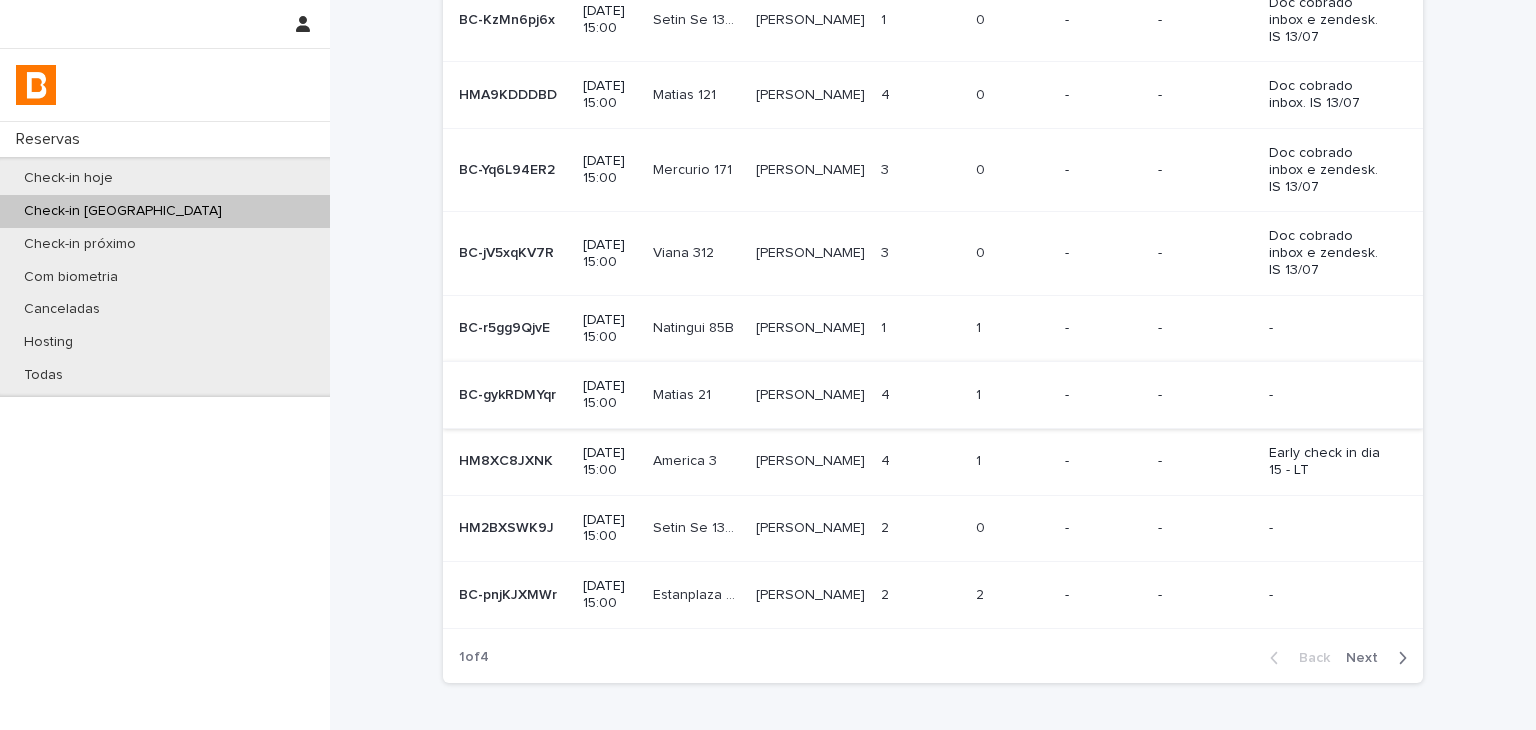 scroll, scrollTop: 100, scrollLeft: 0, axis: vertical 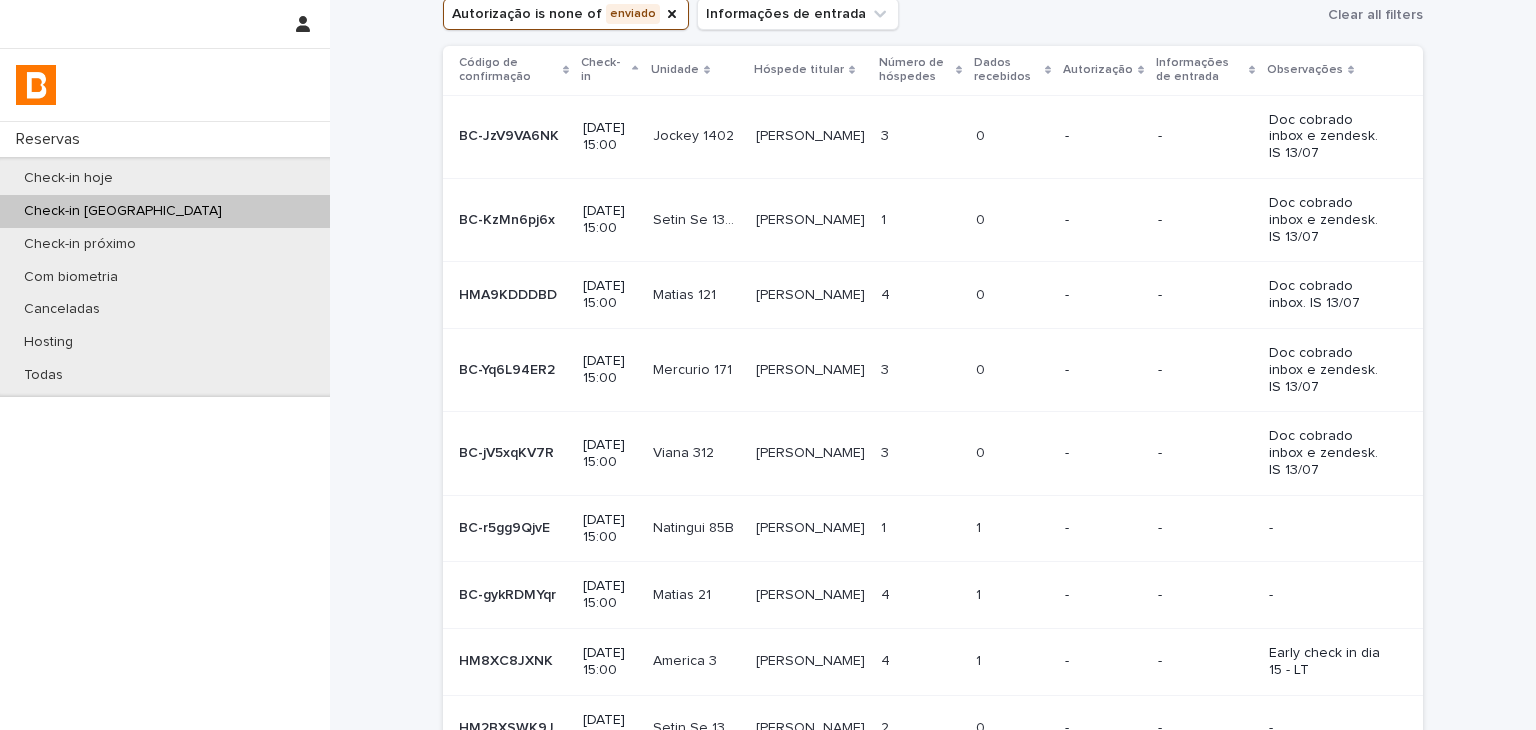 click on "-" at bounding box center [1103, 526] 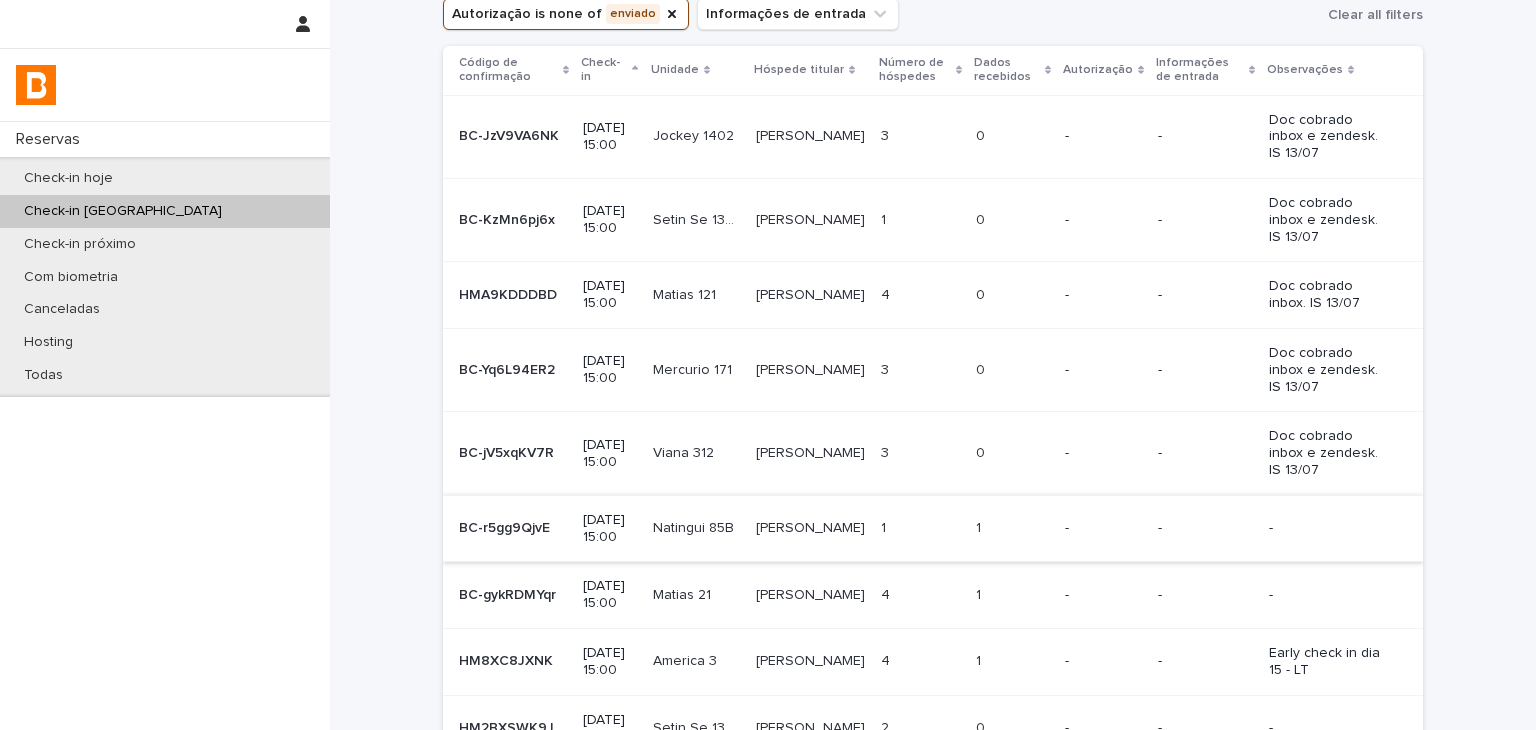 scroll, scrollTop: 0, scrollLeft: 0, axis: both 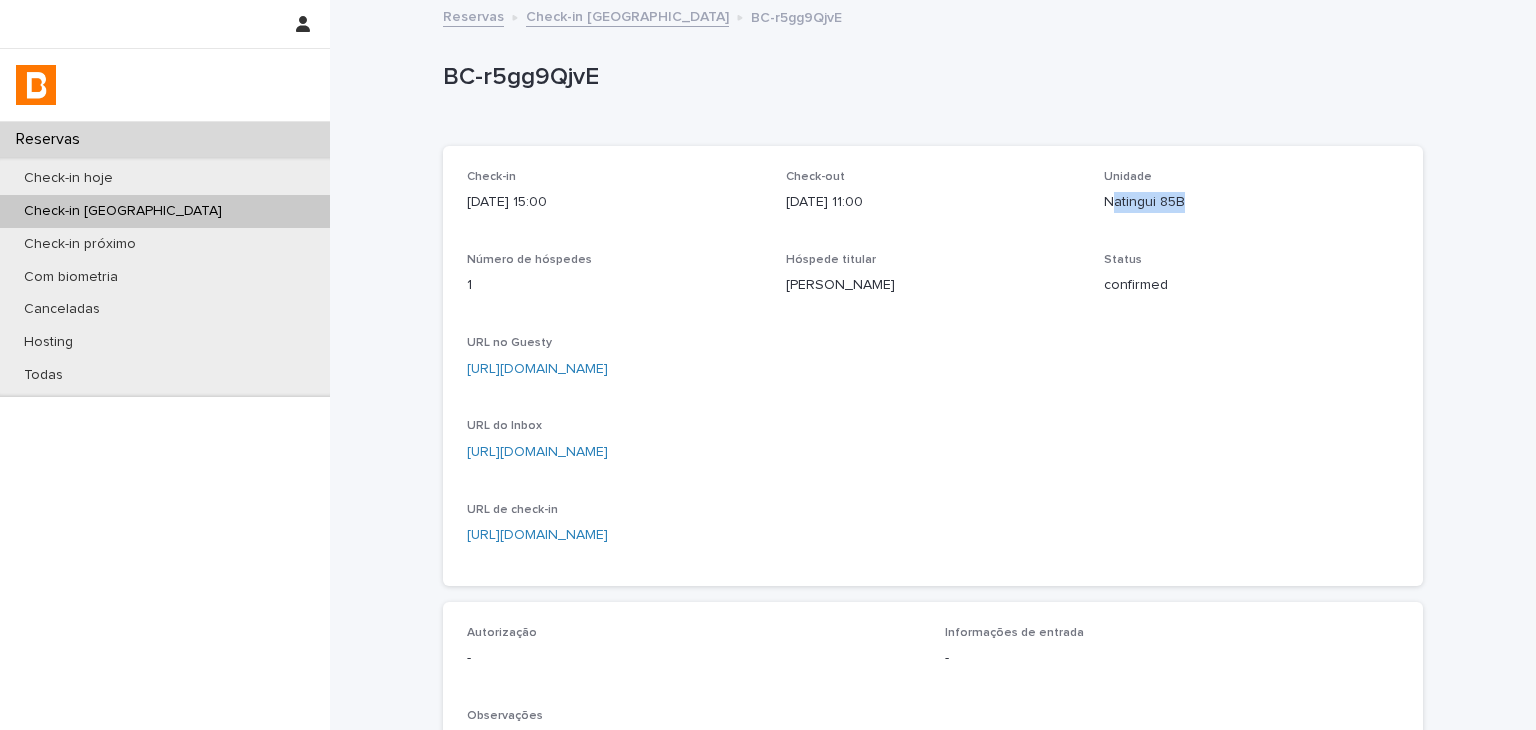 drag, startPoint x: 1154, startPoint y: 201, endPoint x: 1117, endPoint y: 207, distance: 37.48333 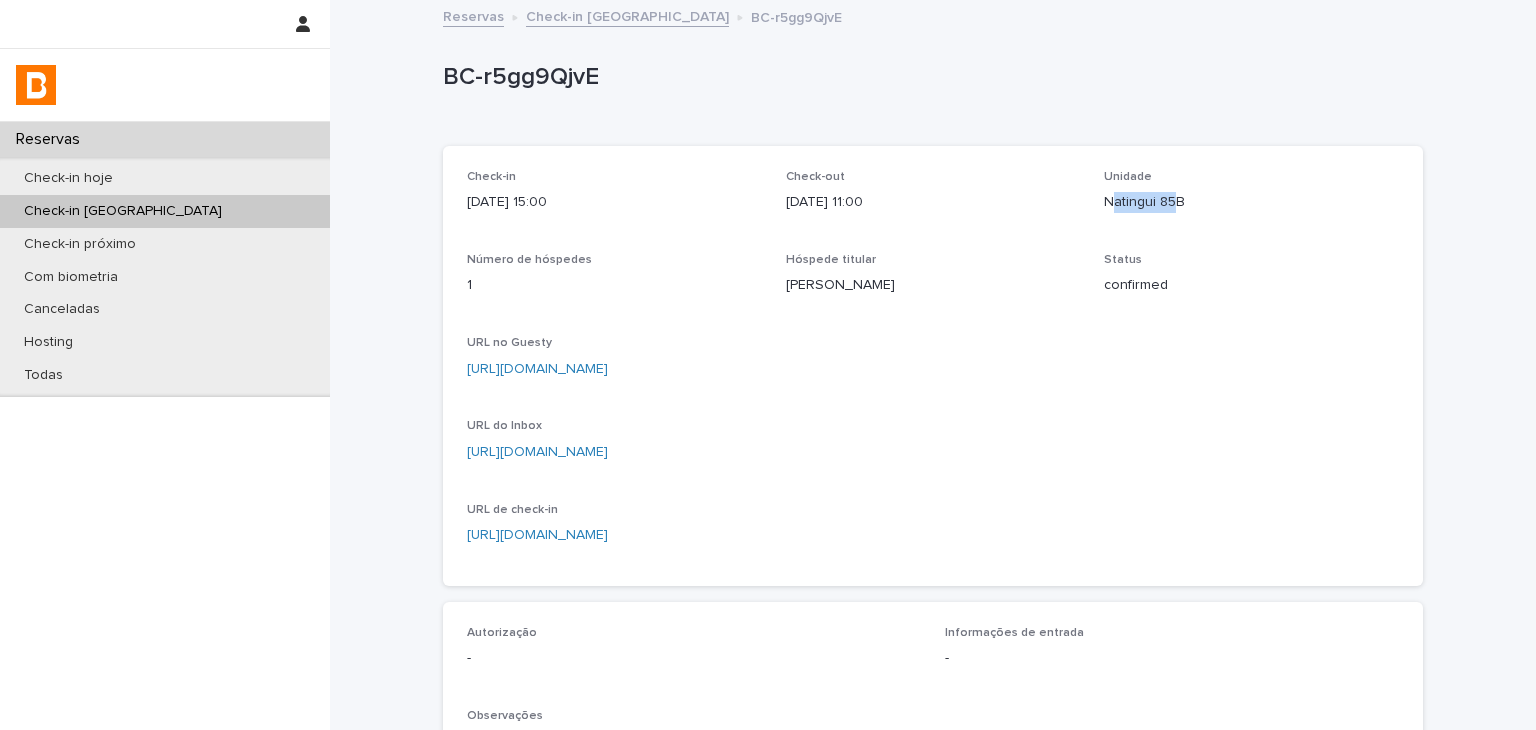 click on "Natingui 85B" at bounding box center (1251, 202) 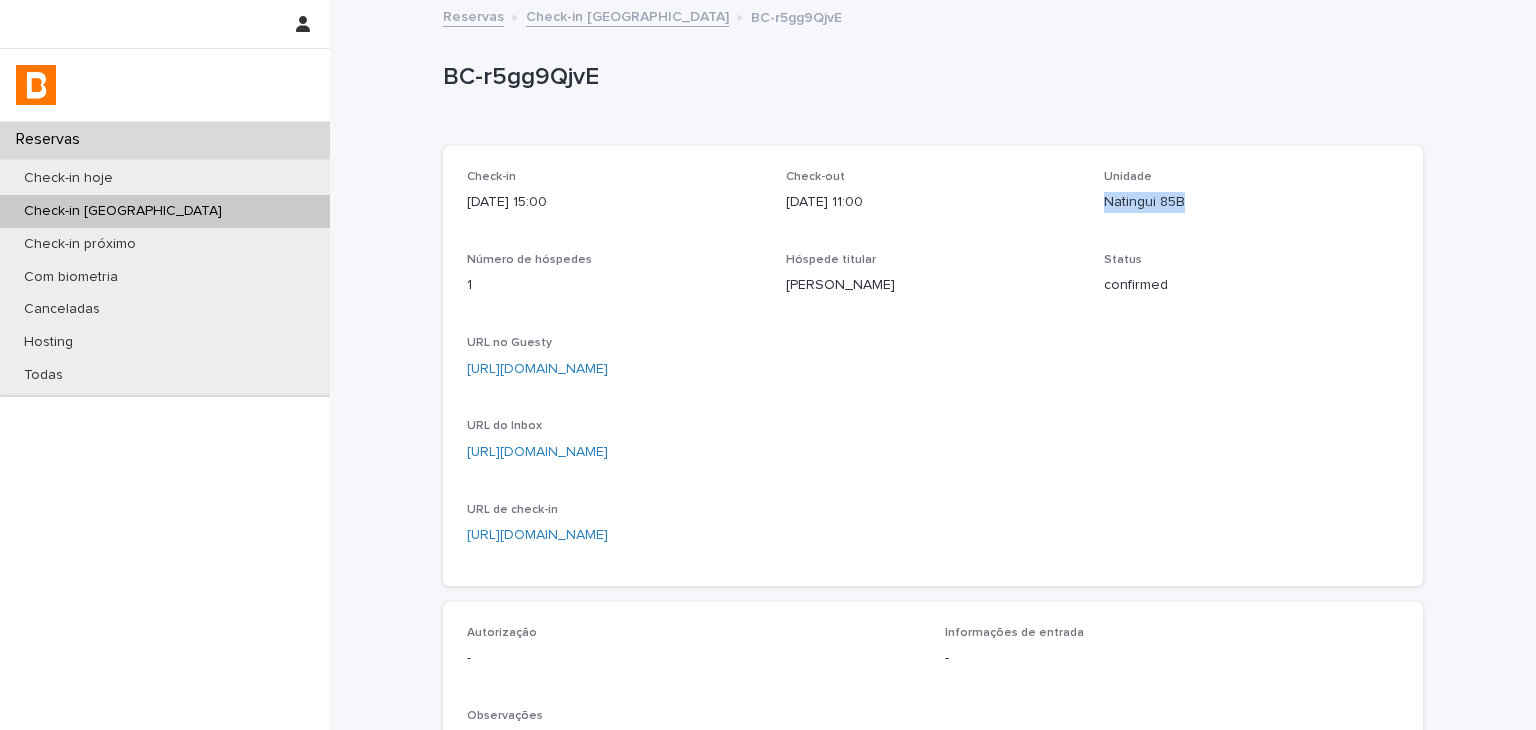 drag, startPoint x: 1112, startPoint y: 203, endPoint x: 1173, endPoint y: 205, distance: 61.03278 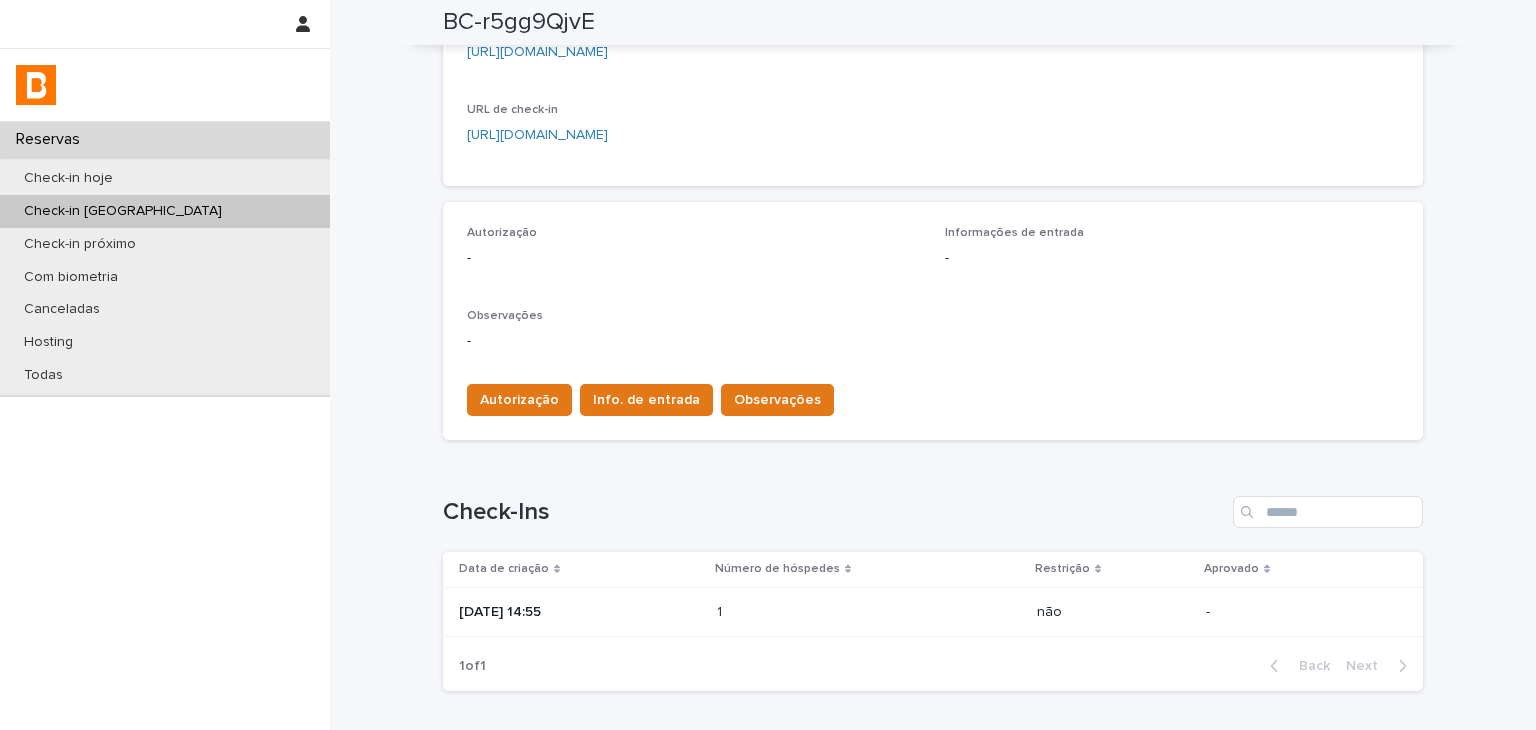 click at bounding box center [804, 612] 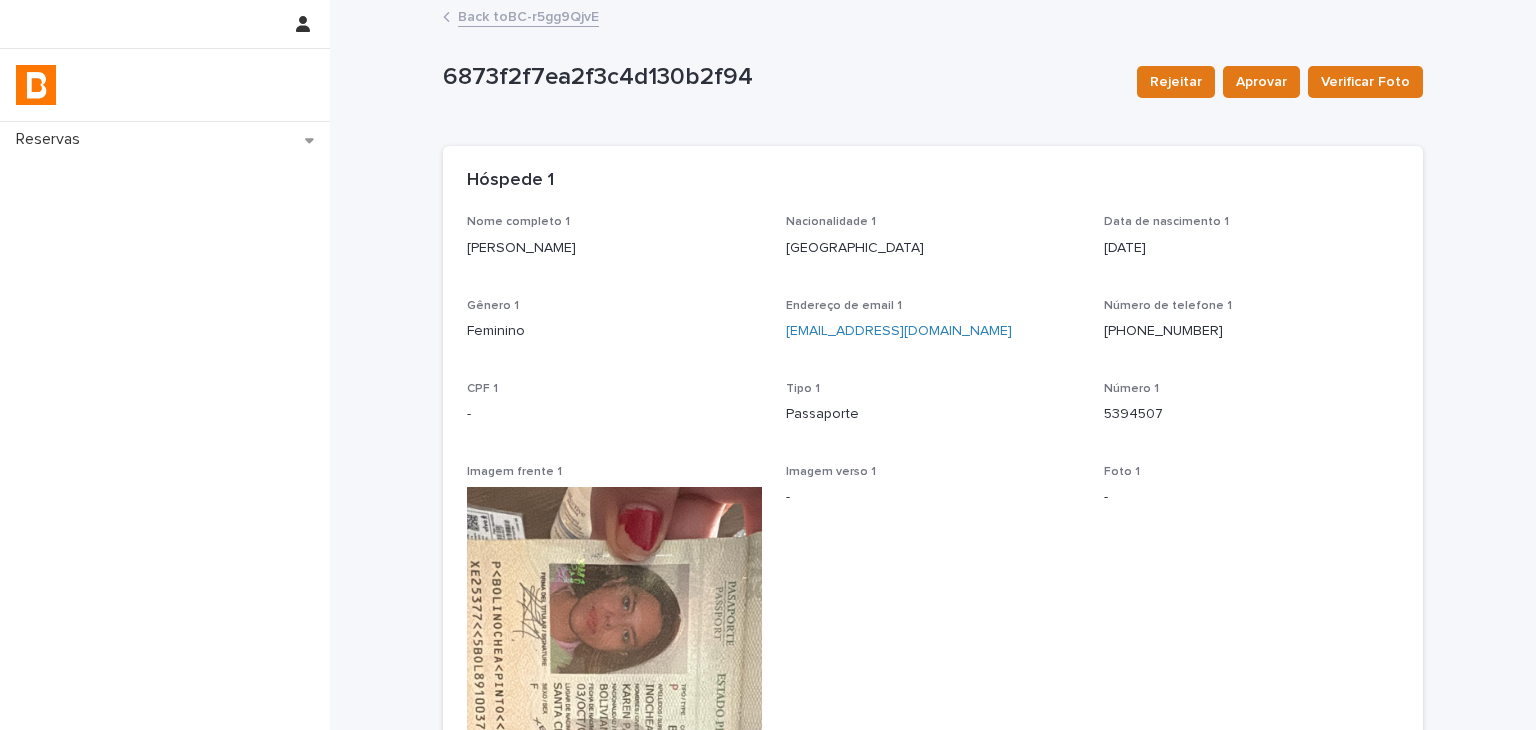 scroll, scrollTop: 500, scrollLeft: 0, axis: vertical 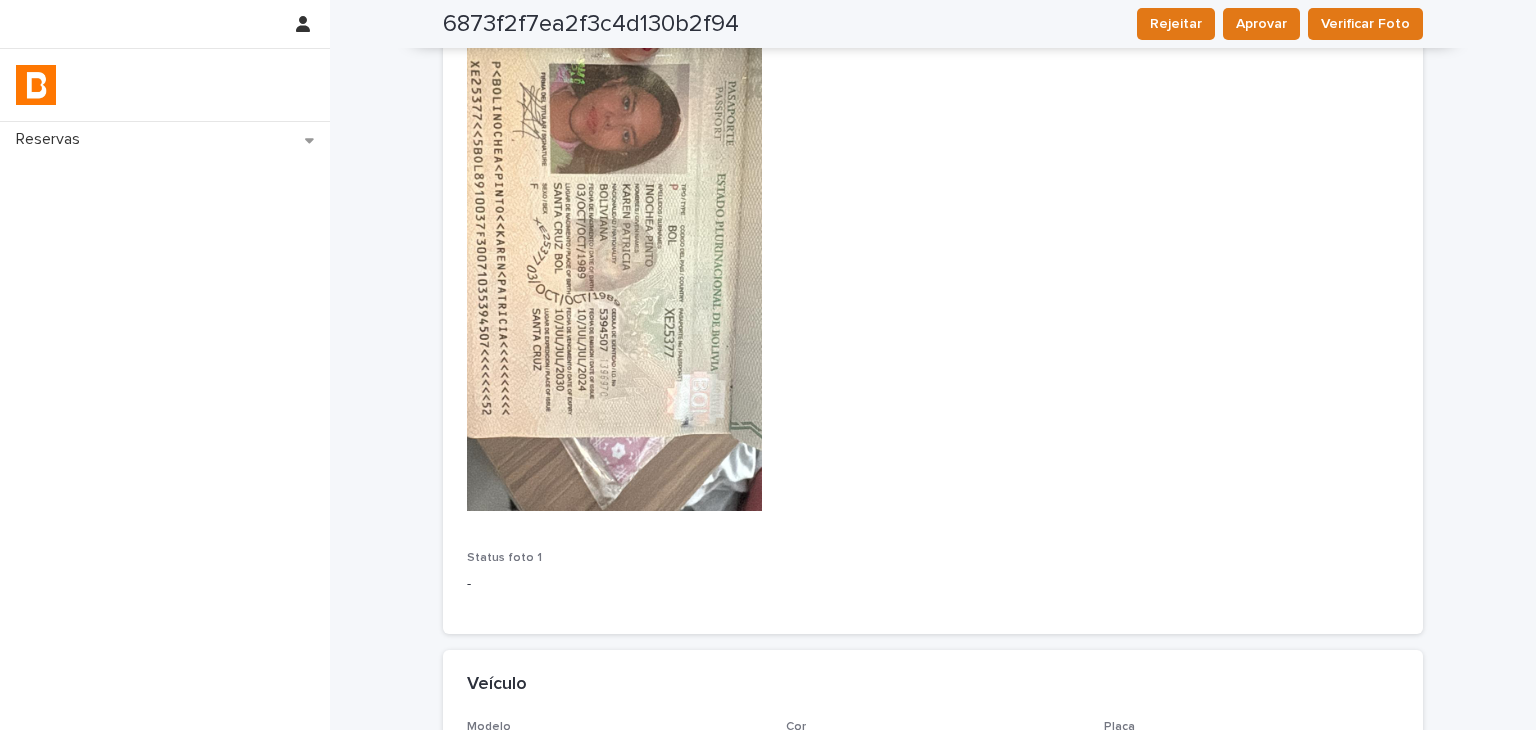 click on "Nome completo 1 [PERSON_NAME] pinto Nacionalidade 1 [DEMOGRAPHIC_DATA] Data de nascimento 1 [DEMOGRAPHIC_DATA] Gênero 1 Feminino Endereço de email 1 [EMAIL_ADDRESS][DOMAIN_NAME] Número de telefone [PHONE_NUMBER] CPF 1 - Tipo 1 Passaporte Número 1 5394507 Imagem frente 1 Imagem verso 1 - Foto 1 - Status foto 1 -" at bounding box center (933, 174) 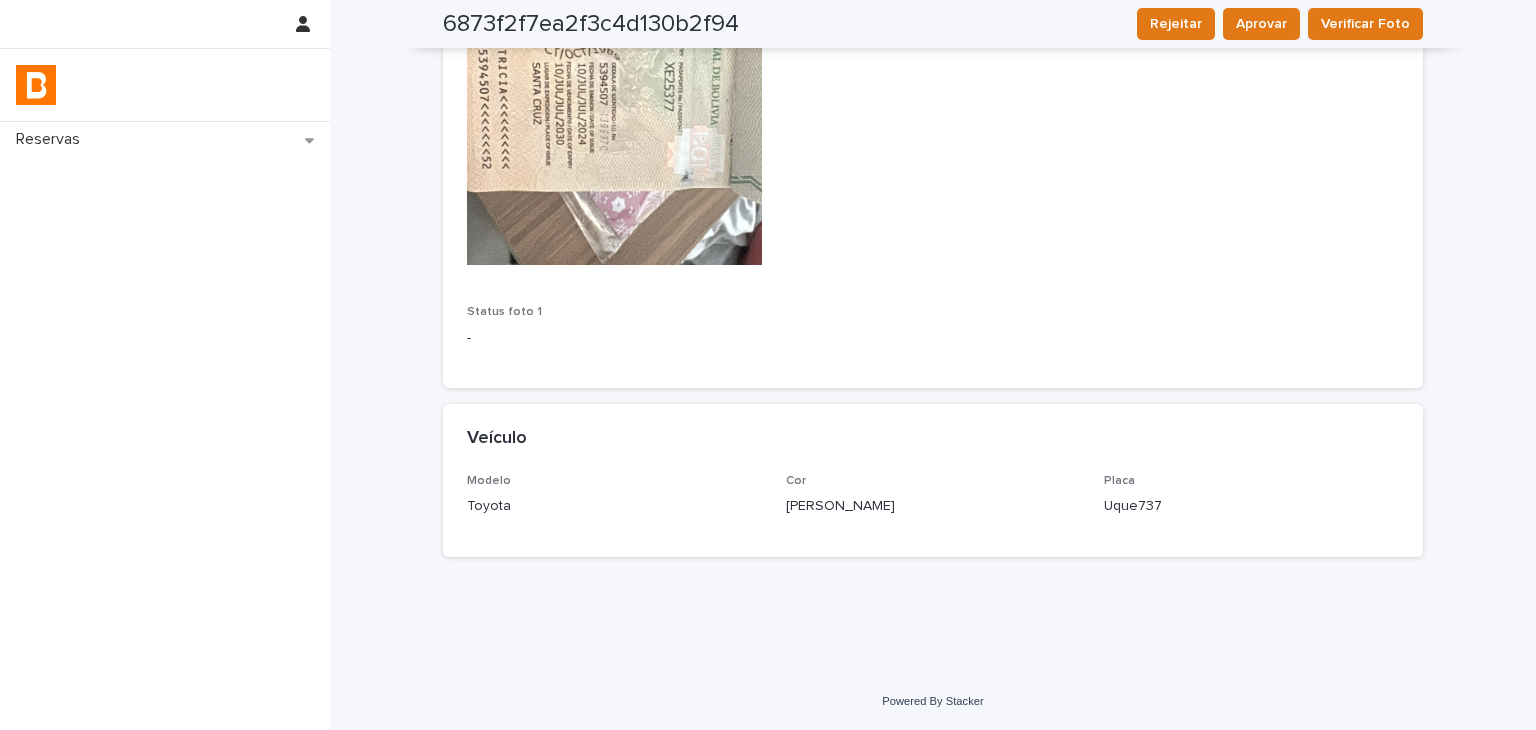 scroll, scrollTop: 246, scrollLeft: 0, axis: vertical 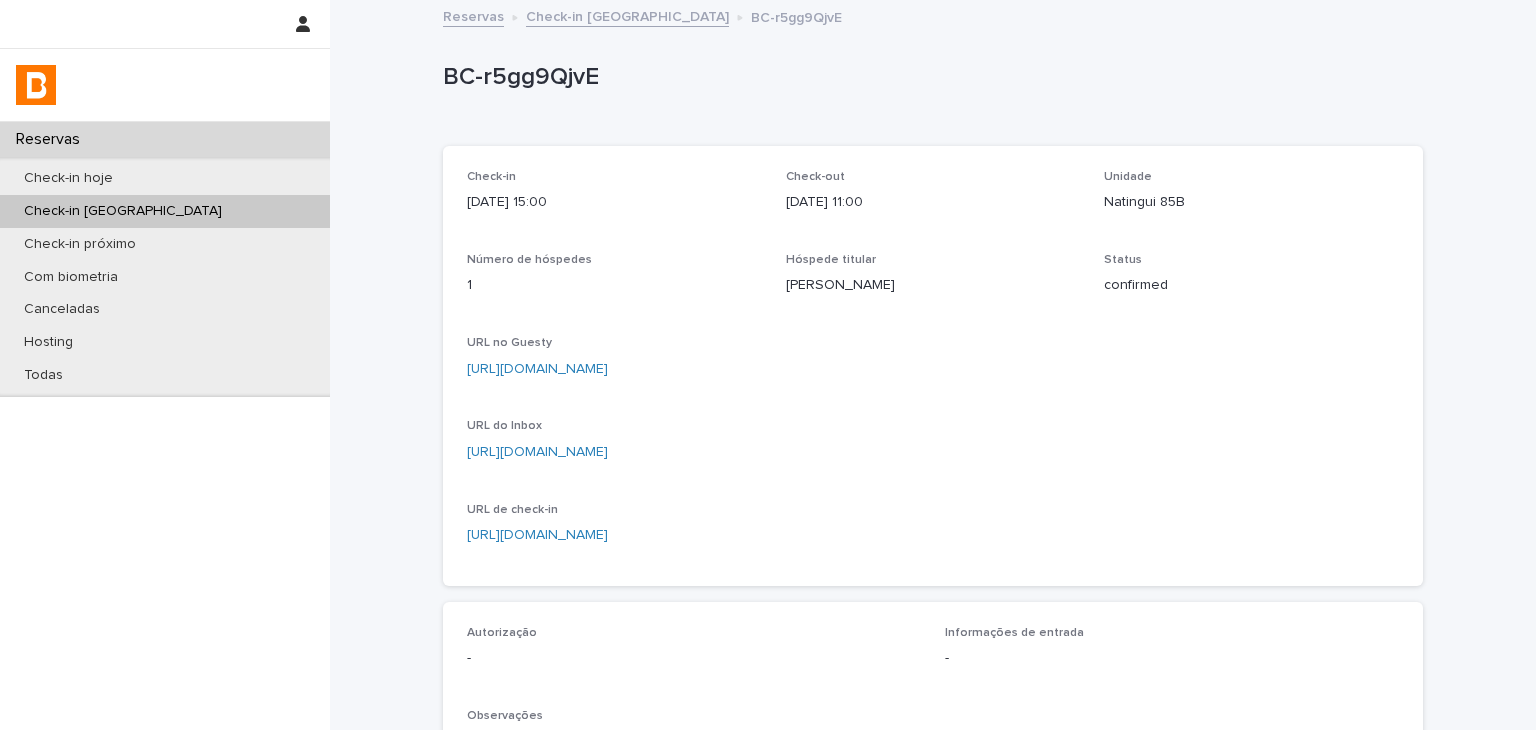 click on "Check-in [DATE] 15:00 Check-out [DATE] 11:00 Unidade Natingui 85B Número de hóspedes 1 Hóspede titular [PERSON_NAME] Status confirmed URL no Guesty [URL][DOMAIN_NAME] URL do Inbox [URL][DOMAIN_NAME] URL de check-in [URL][DOMAIN_NAME]" at bounding box center (933, 366) 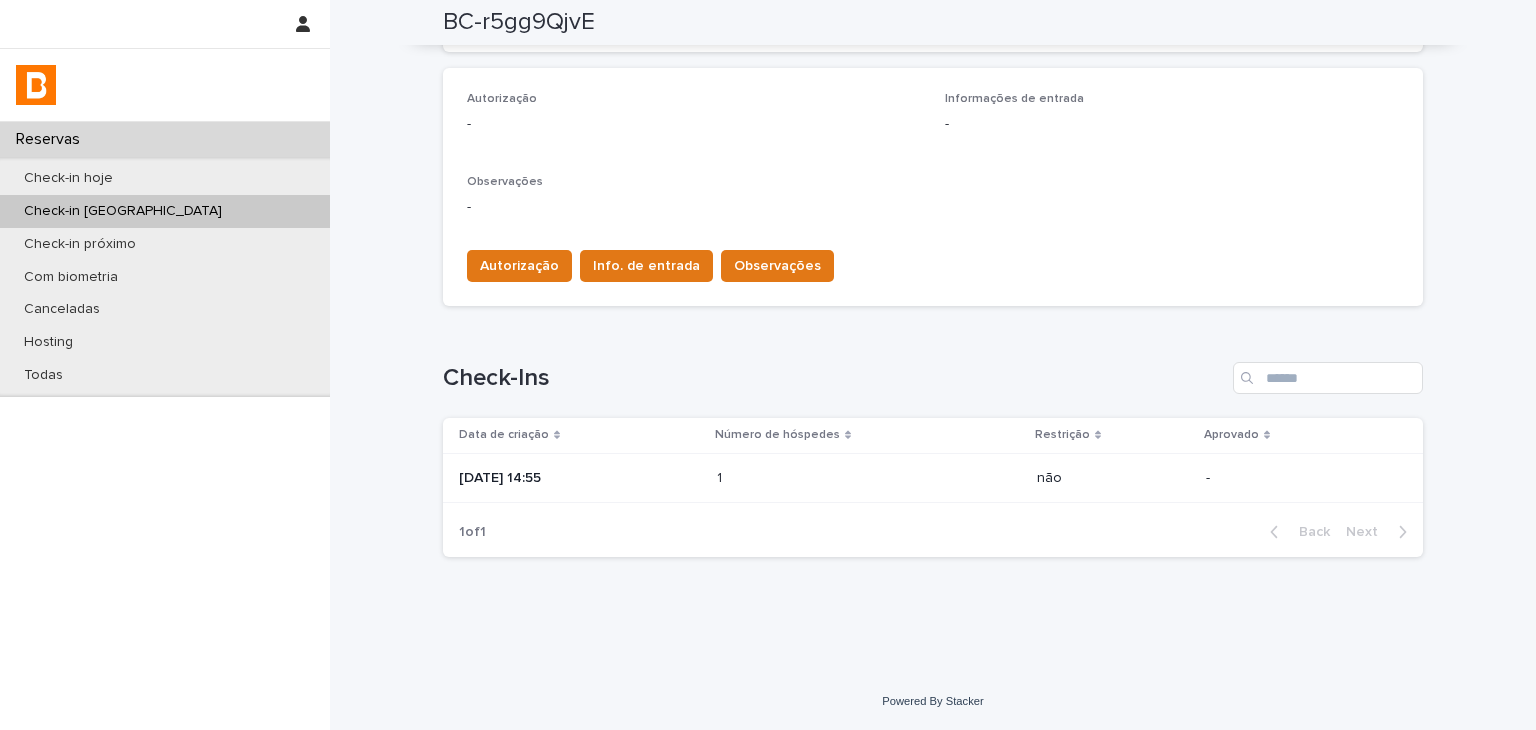 click on "1 1" at bounding box center [869, 478] 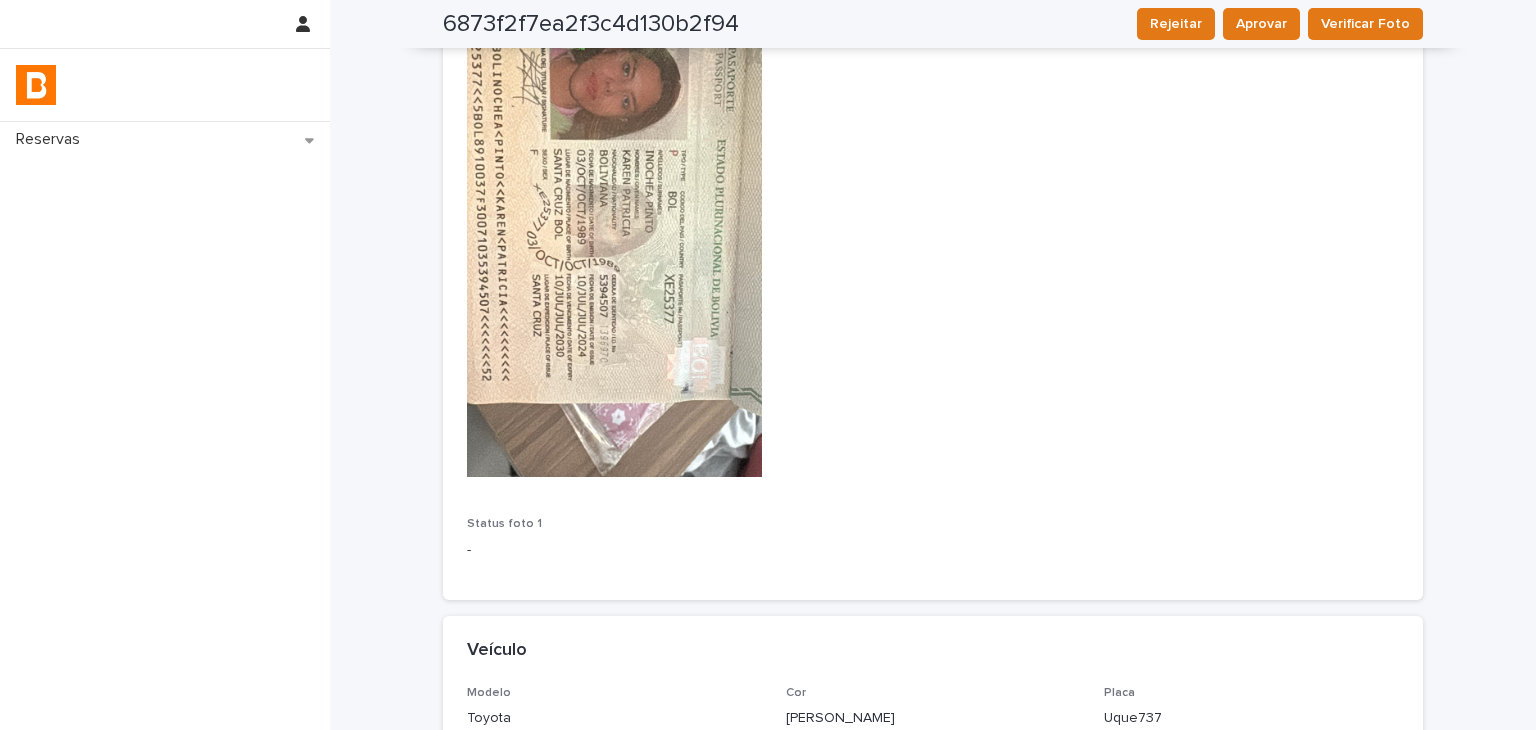 scroll, scrollTop: 0, scrollLeft: 0, axis: both 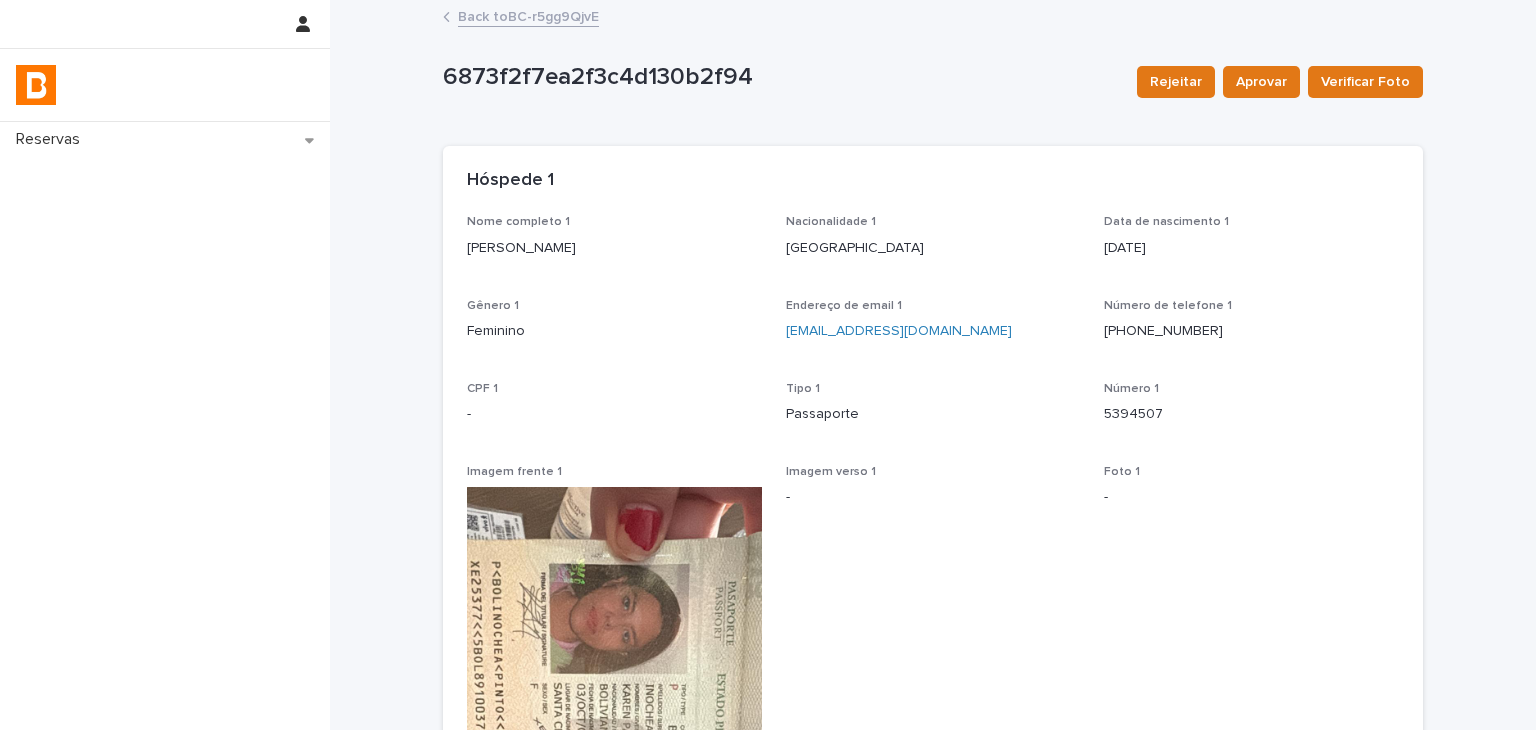 drag, startPoint x: 448, startPoint y: 249, endPoint x: 648, endPoint y: 256, distance: 200.12247 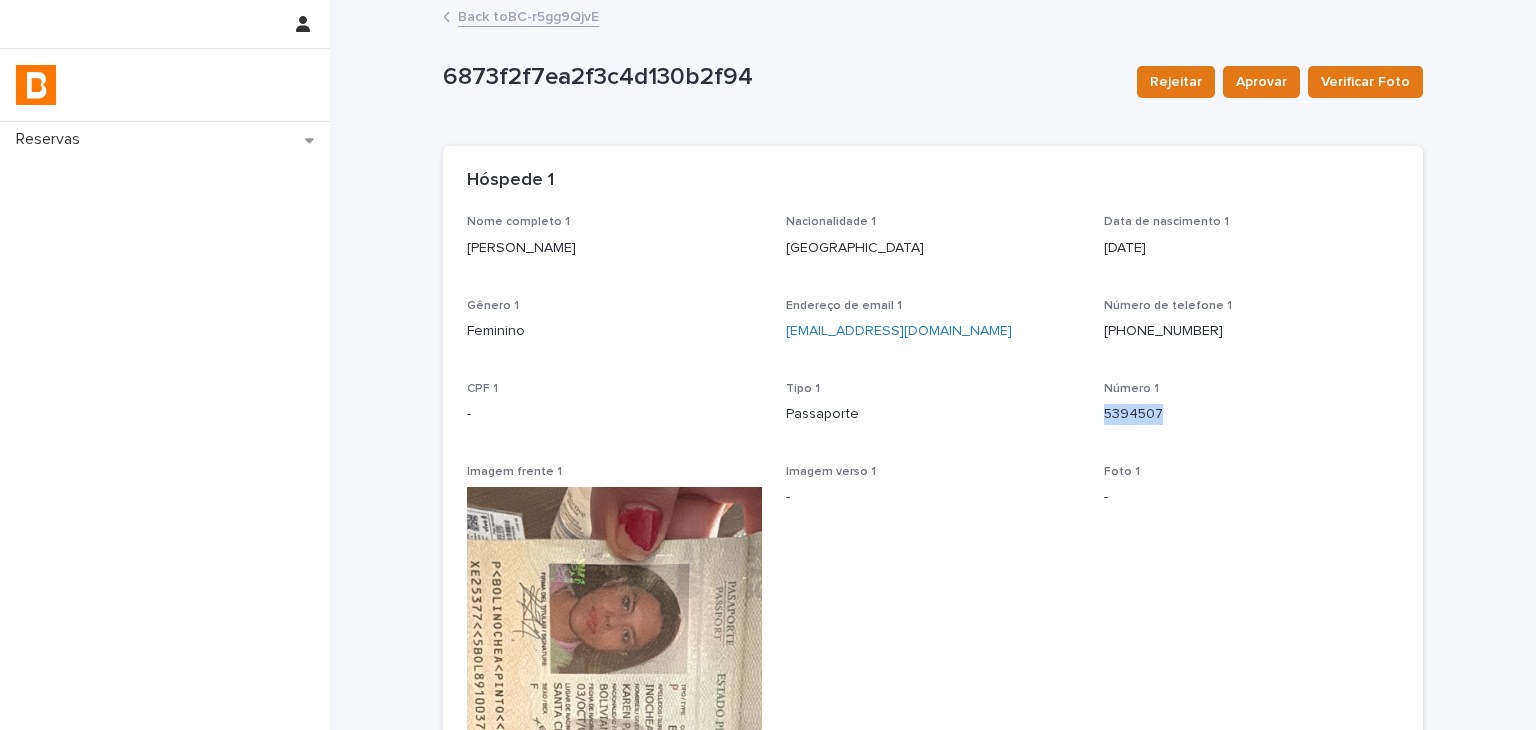 drag, startPoint x: 1096, startPoint y: 420, endPoint x: 1188, endPoint y: 424, distance: 92.086914 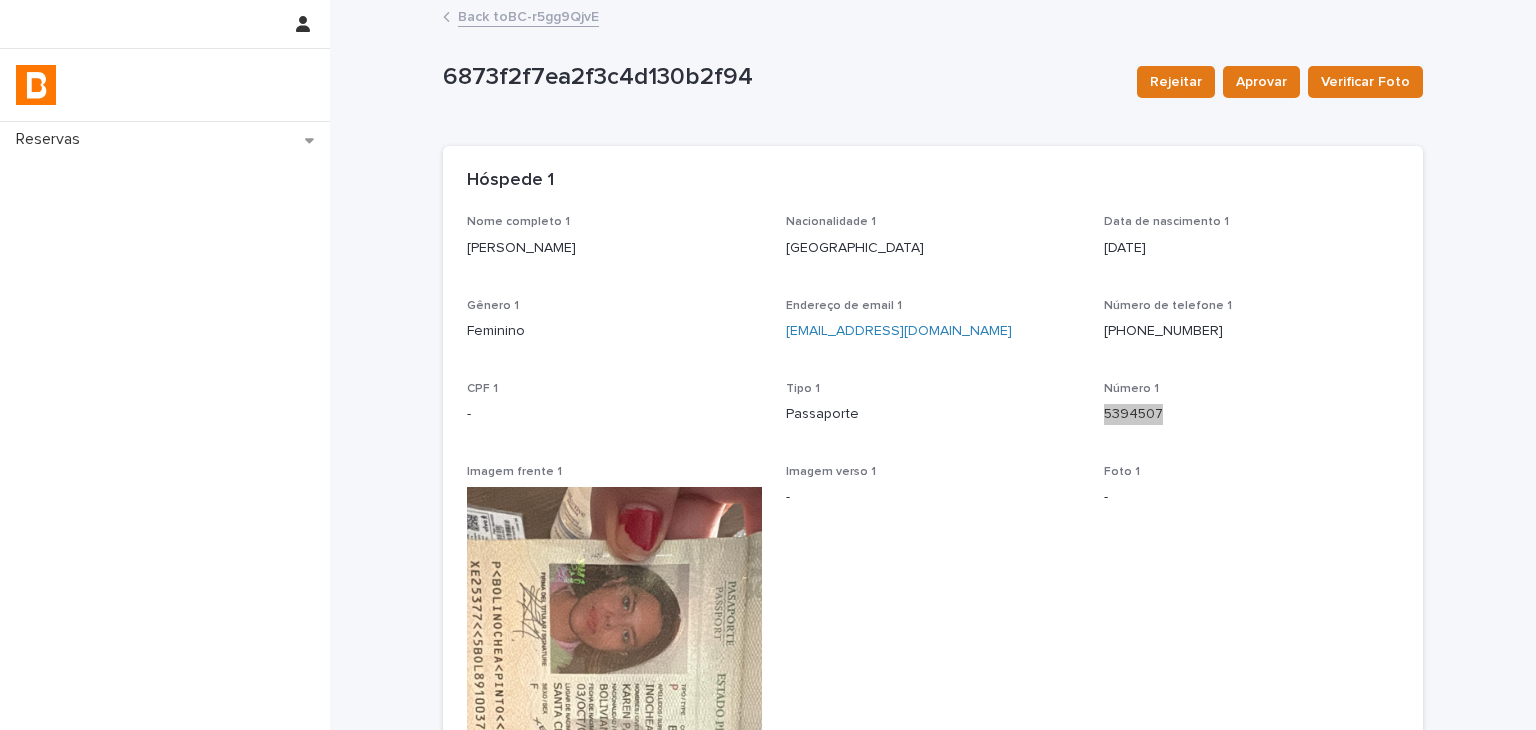 scroll, scrollTop: 100, scrollLeft: 0, axis: vertical 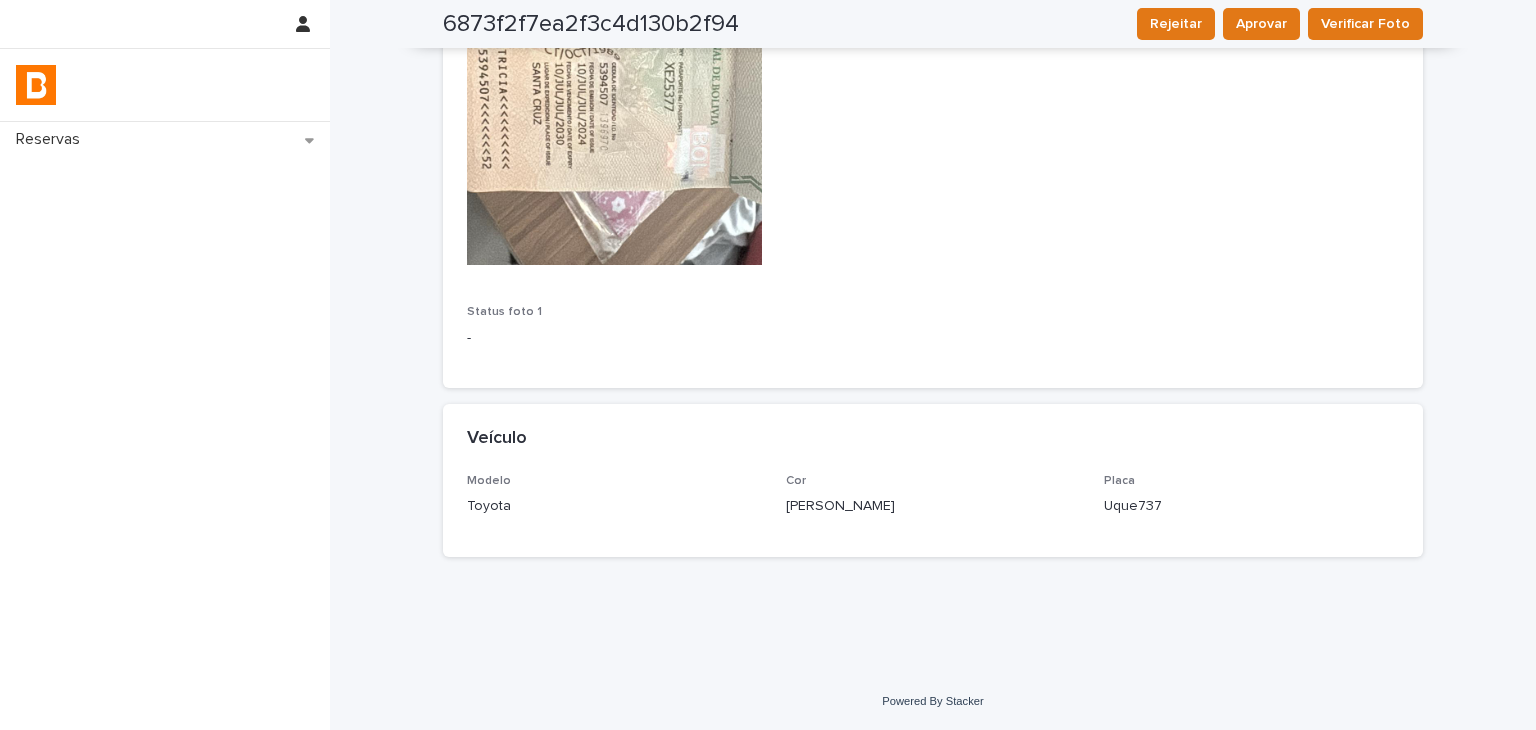 click on "Uque737" at bounding box center [1251, 506] 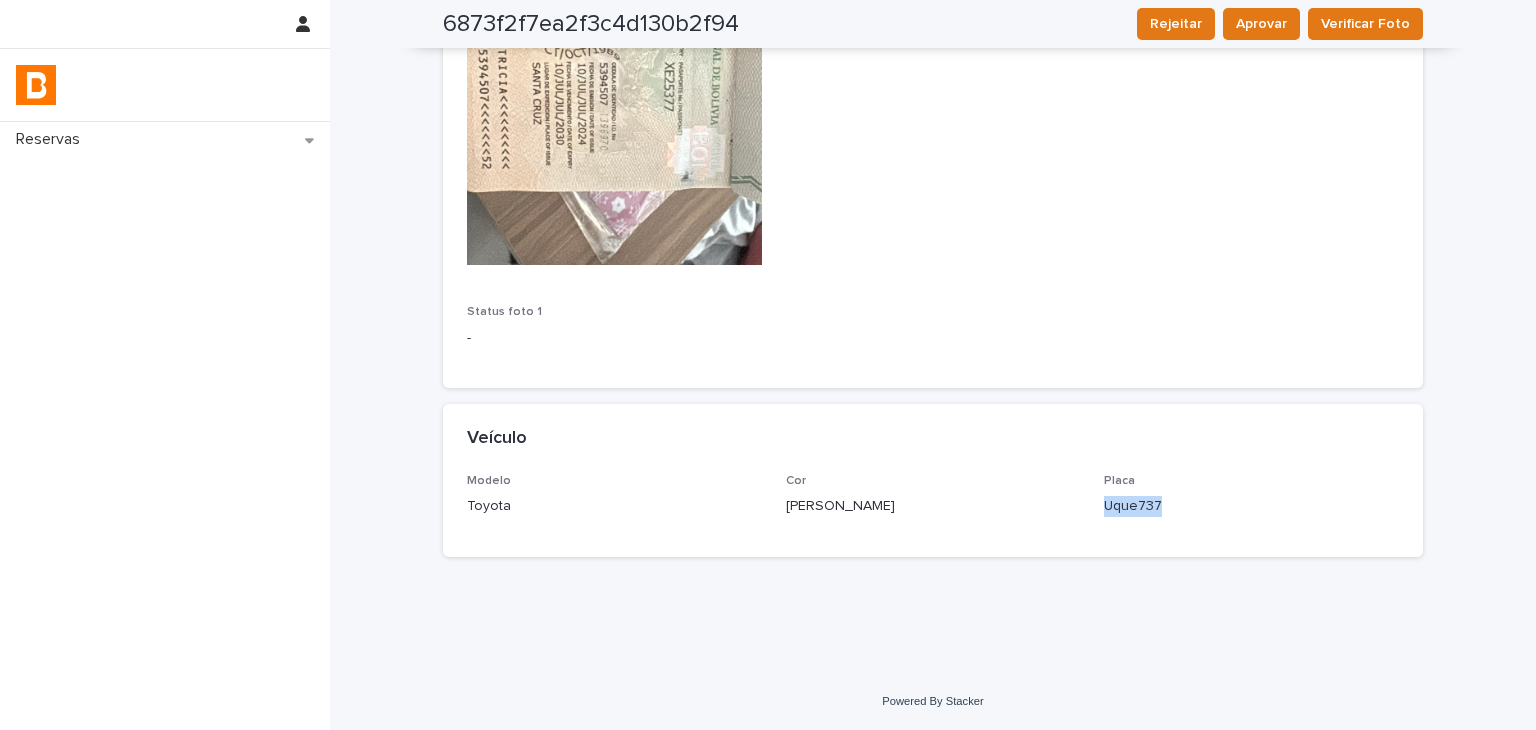 drag, startPoint x: 1101, startPoint y: 501, endPoint x: 1141, endPoint y: 504, distance: 40.112343 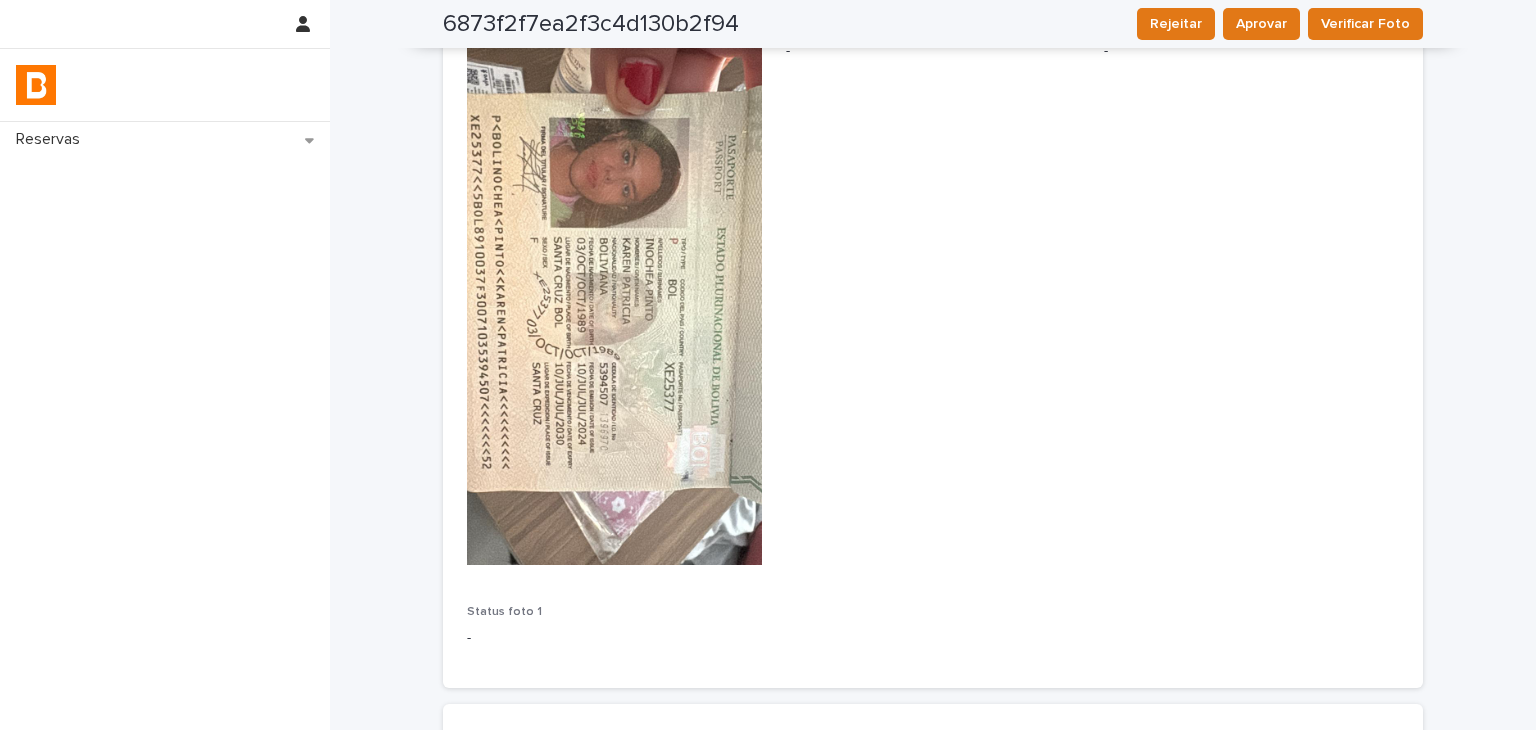 scroll, scrollTop: 146, scrollLeft: 0, axis: vertical 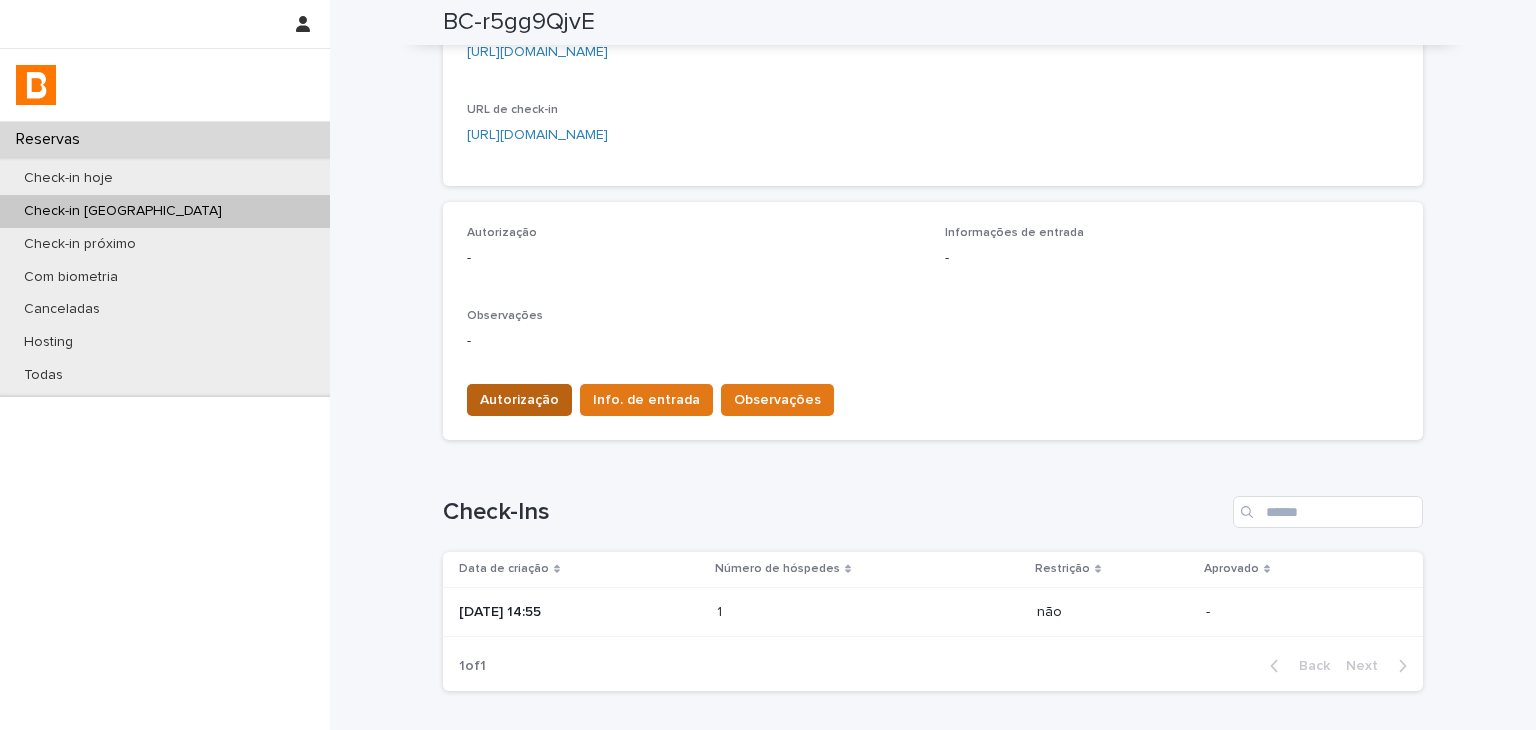 click on "Autorização" at bounding box center (519, 400) 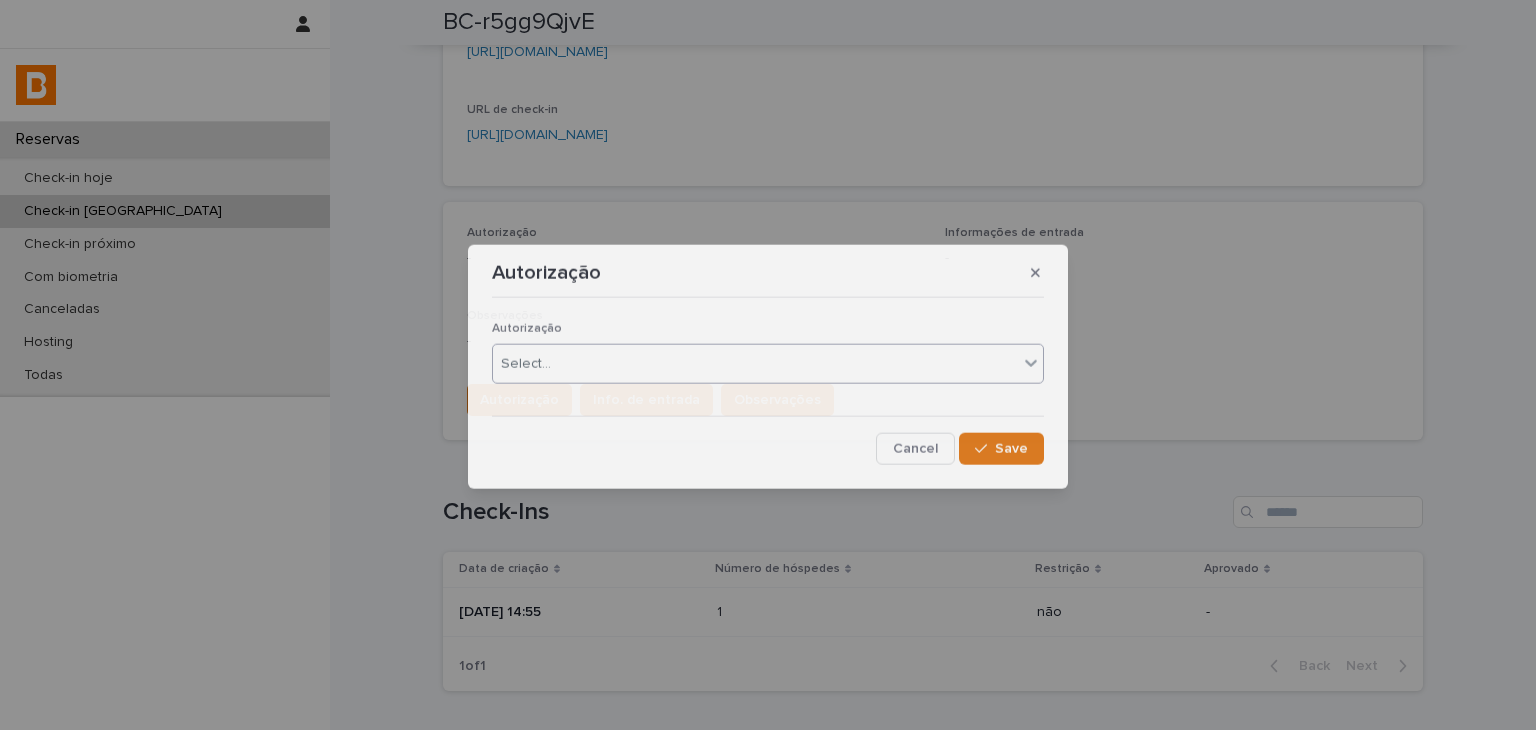 click on "Select..." at bounding box center (526, 363) 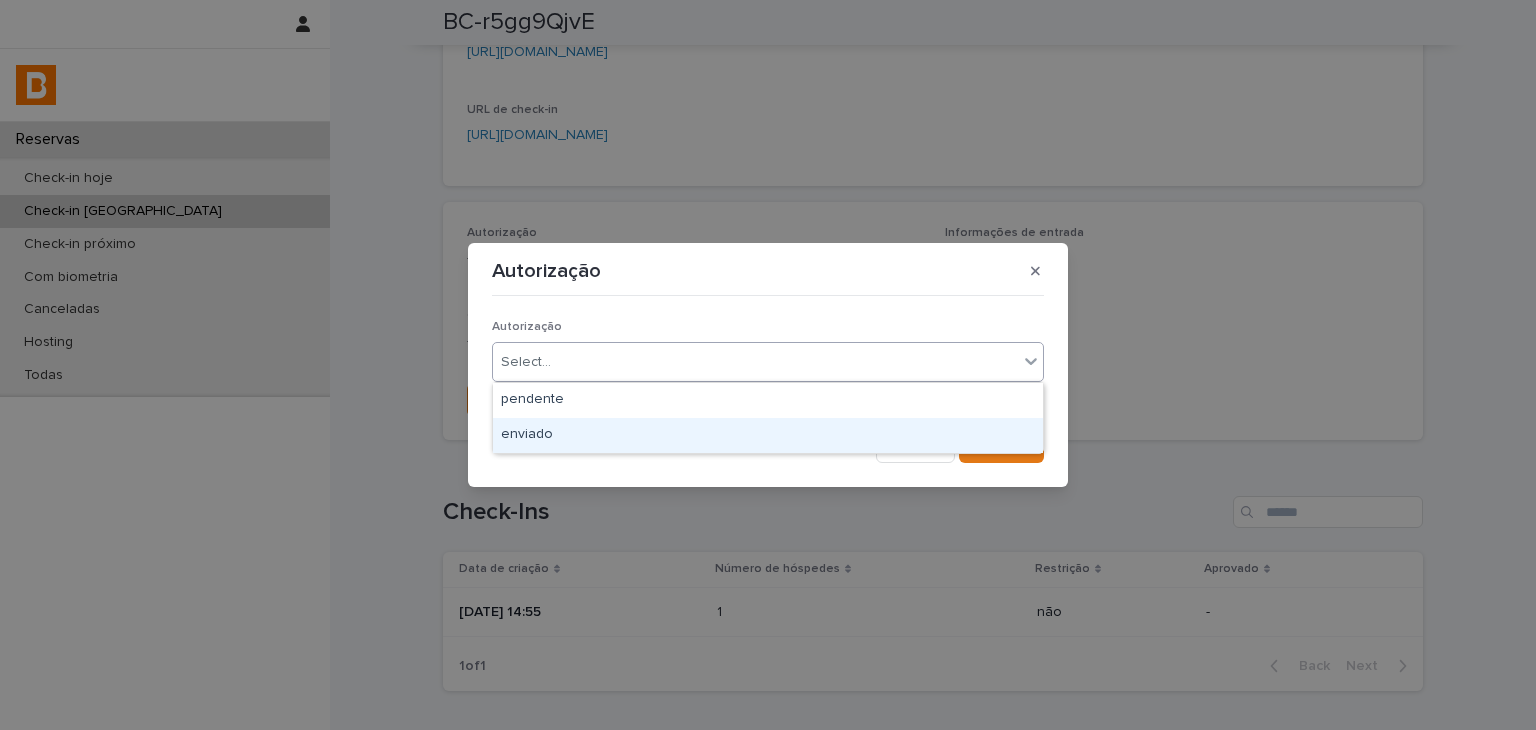 click on "enviado" at bounding box center (768, 435) 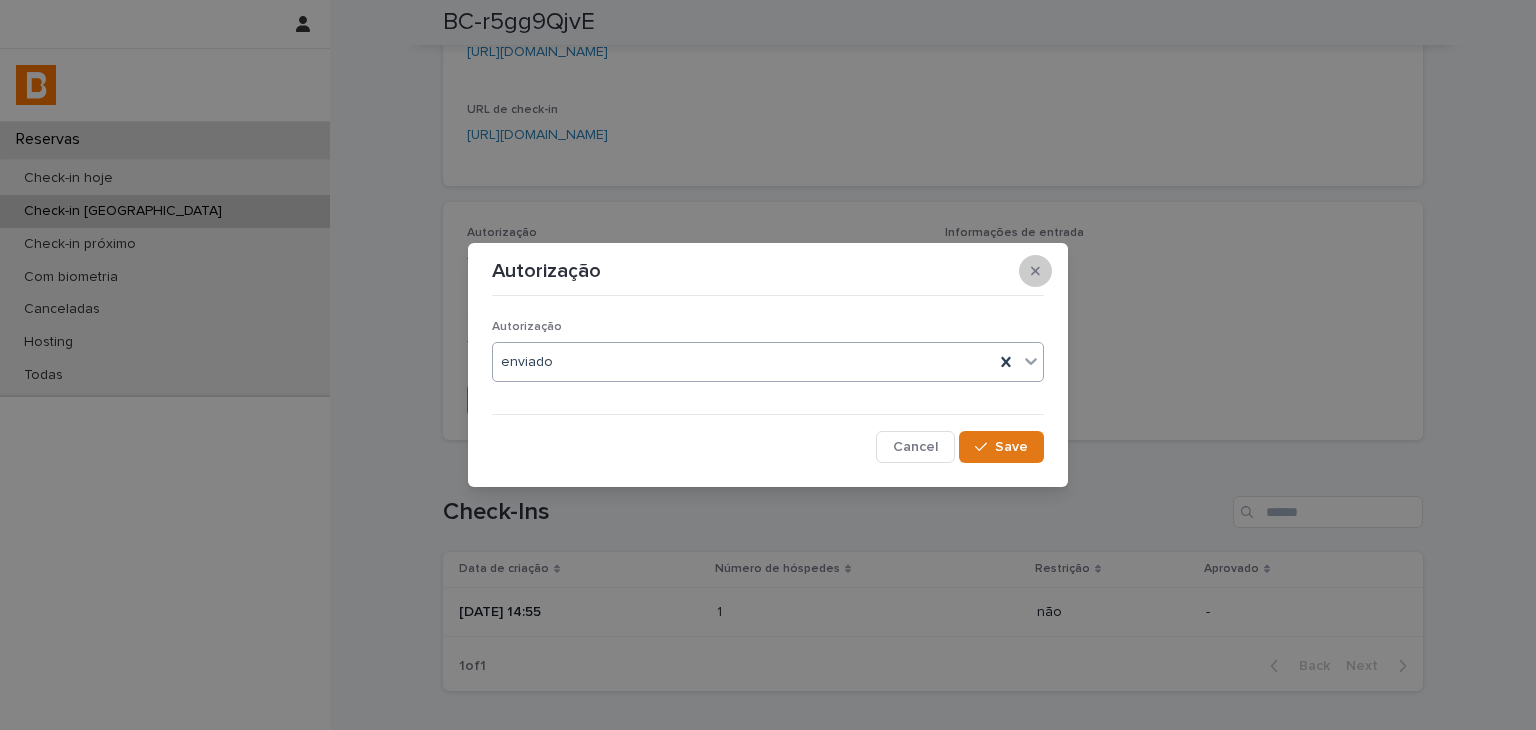 click on "Save" at bounding box center (1001, 447) 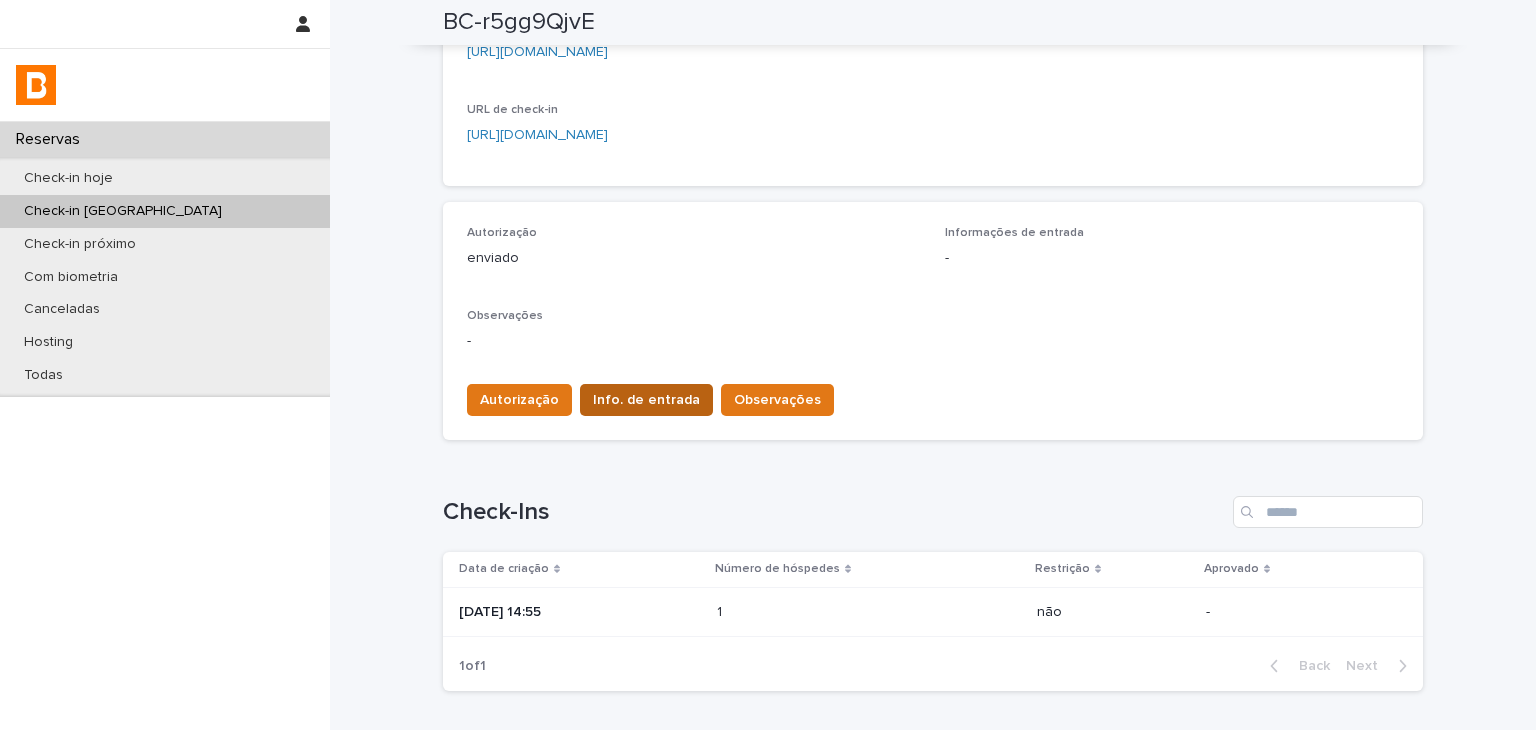 drag, startPoint x: 624, startPoint y: 418, endPoint x: 613, endPoint y: 407, distance: 15.556349 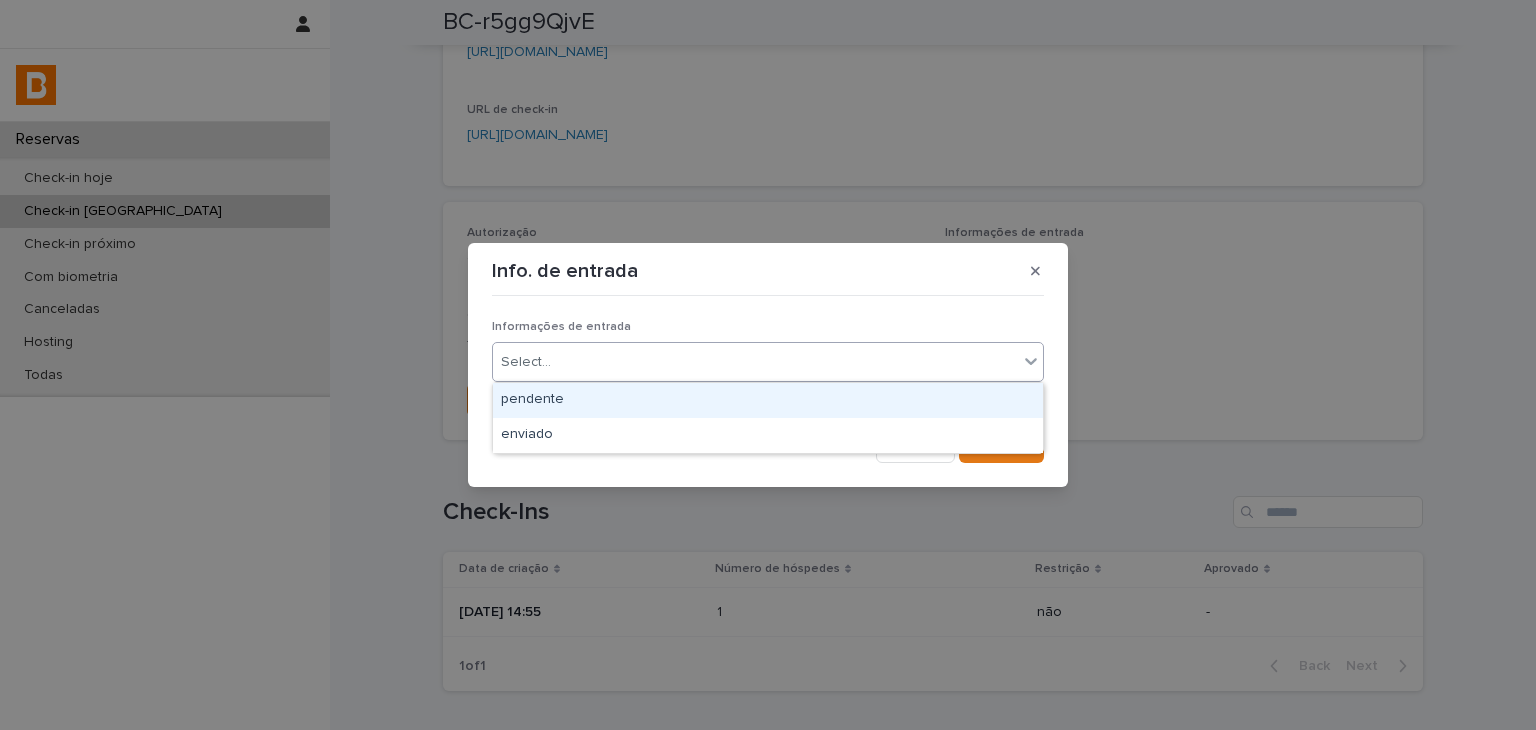 click on "Select..." at bounding box center (755, 362) 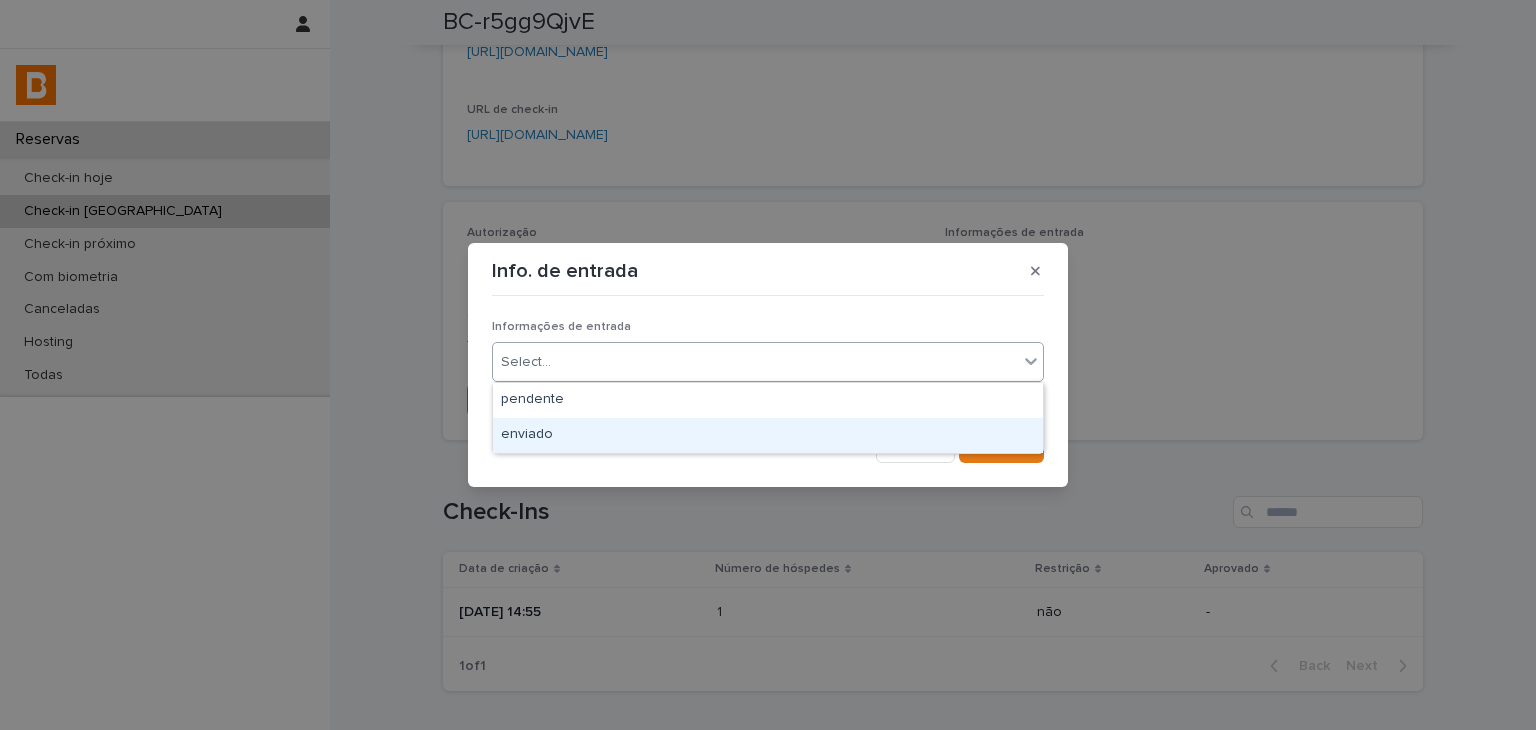 click on "enviado" at bounding box center [768, 435] 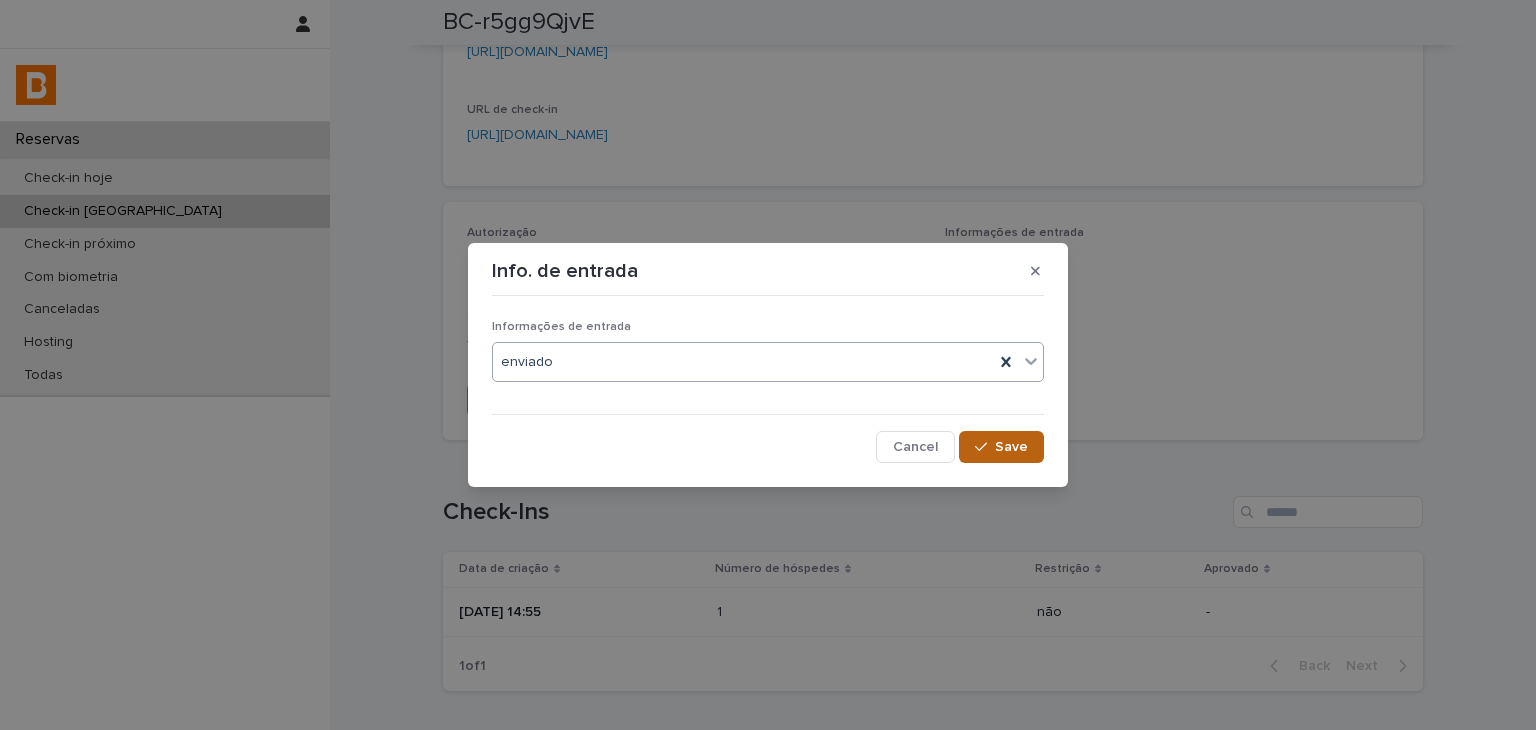 click on "Save" at bounding box center (1011, 447) 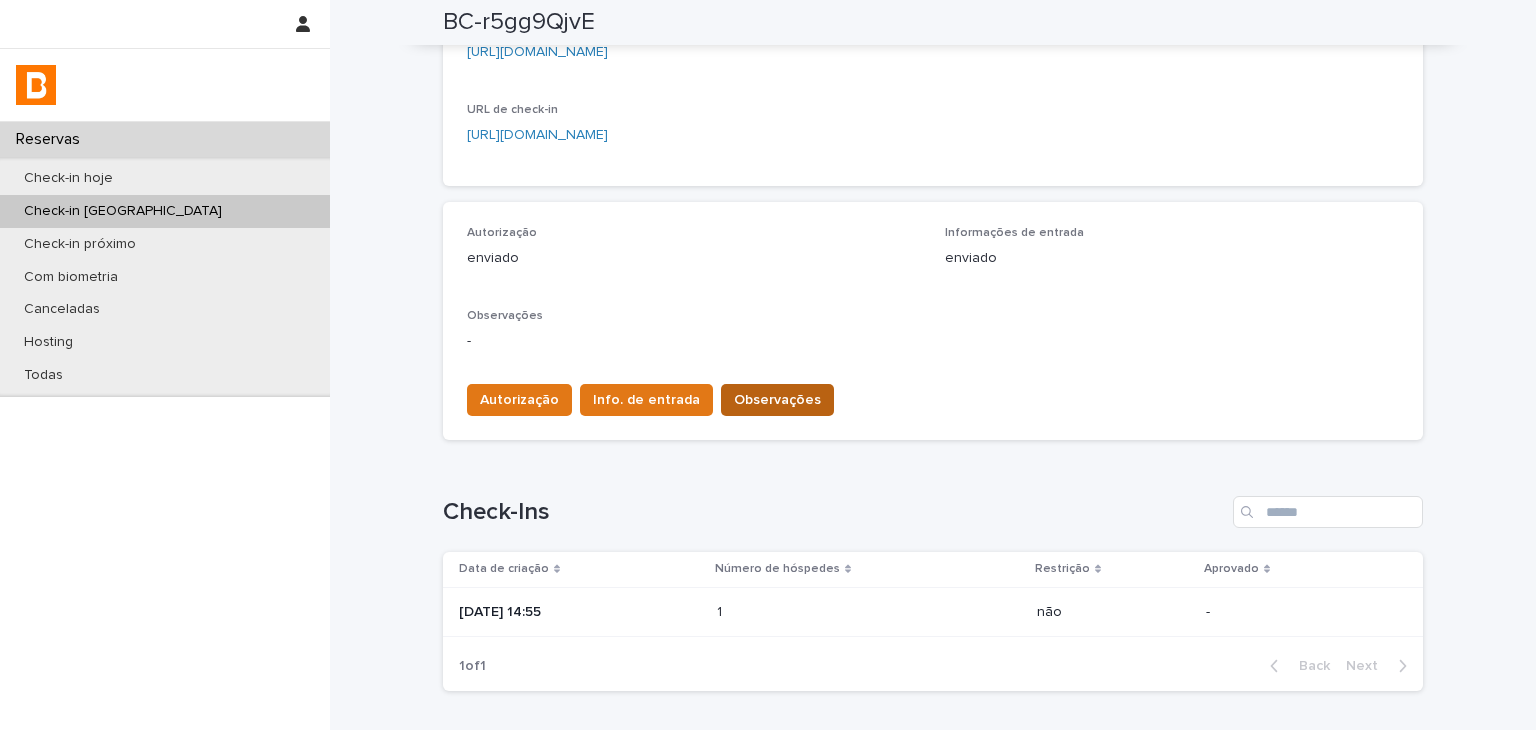 click on "Observações" at bounding box center (777, 400) 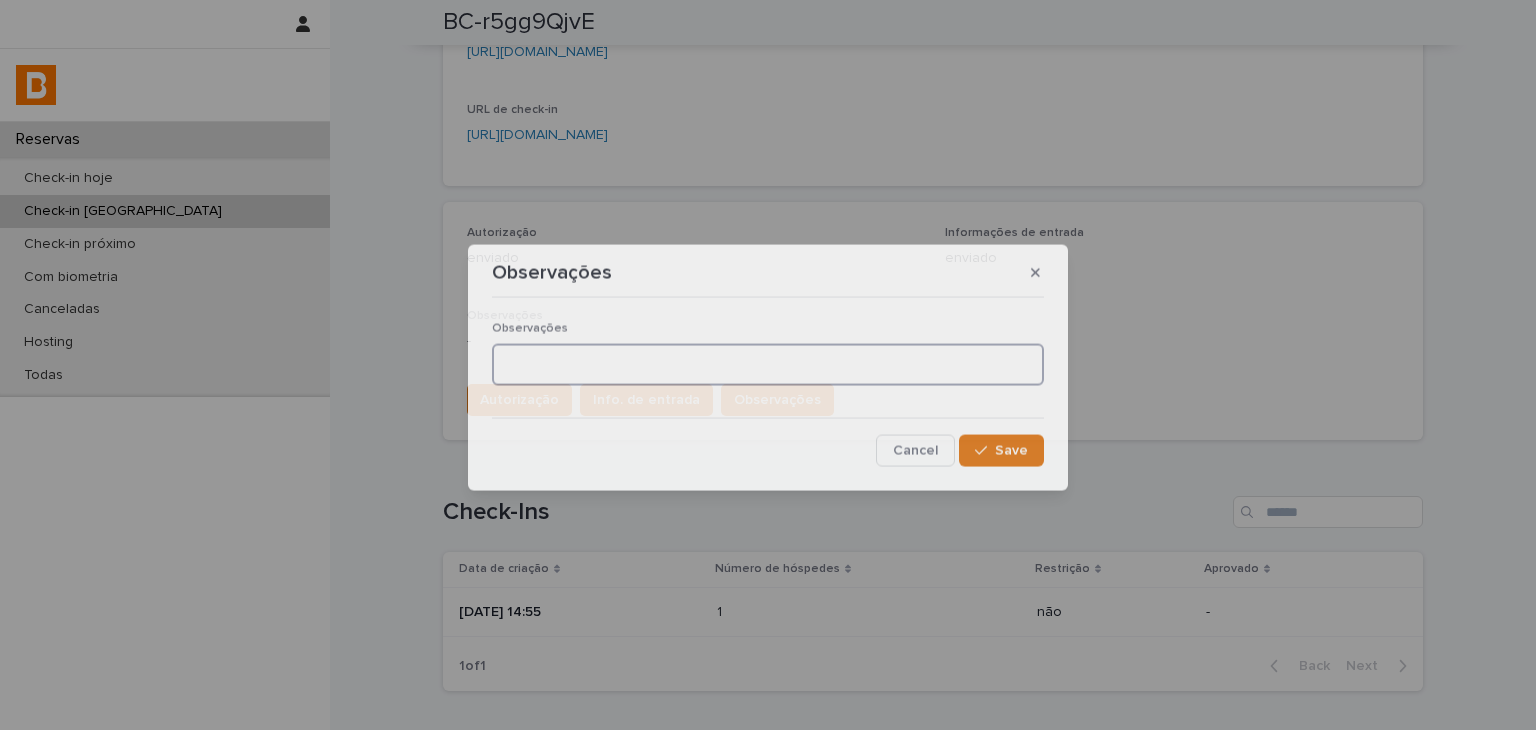 click at bounding box center (768, 364) 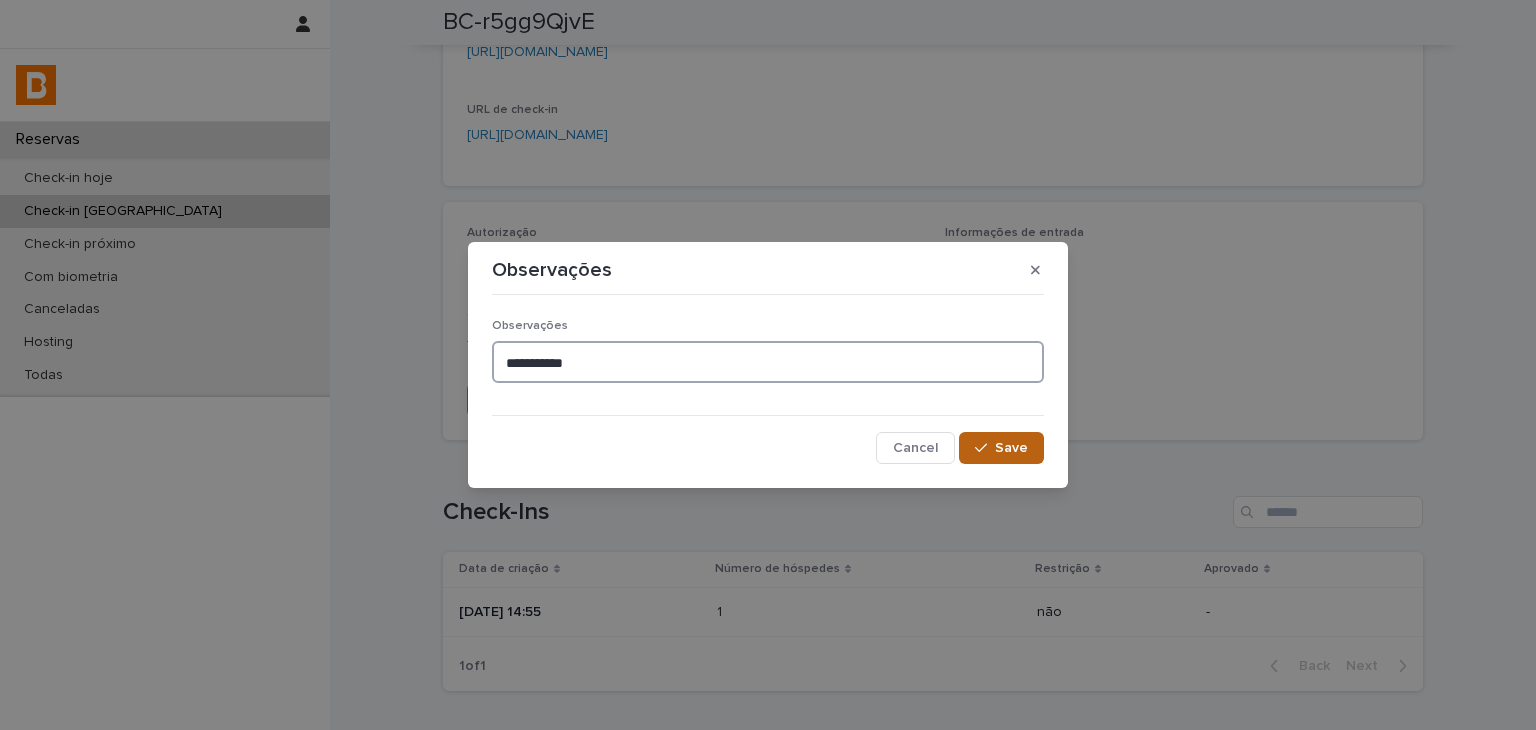 type on "**********" 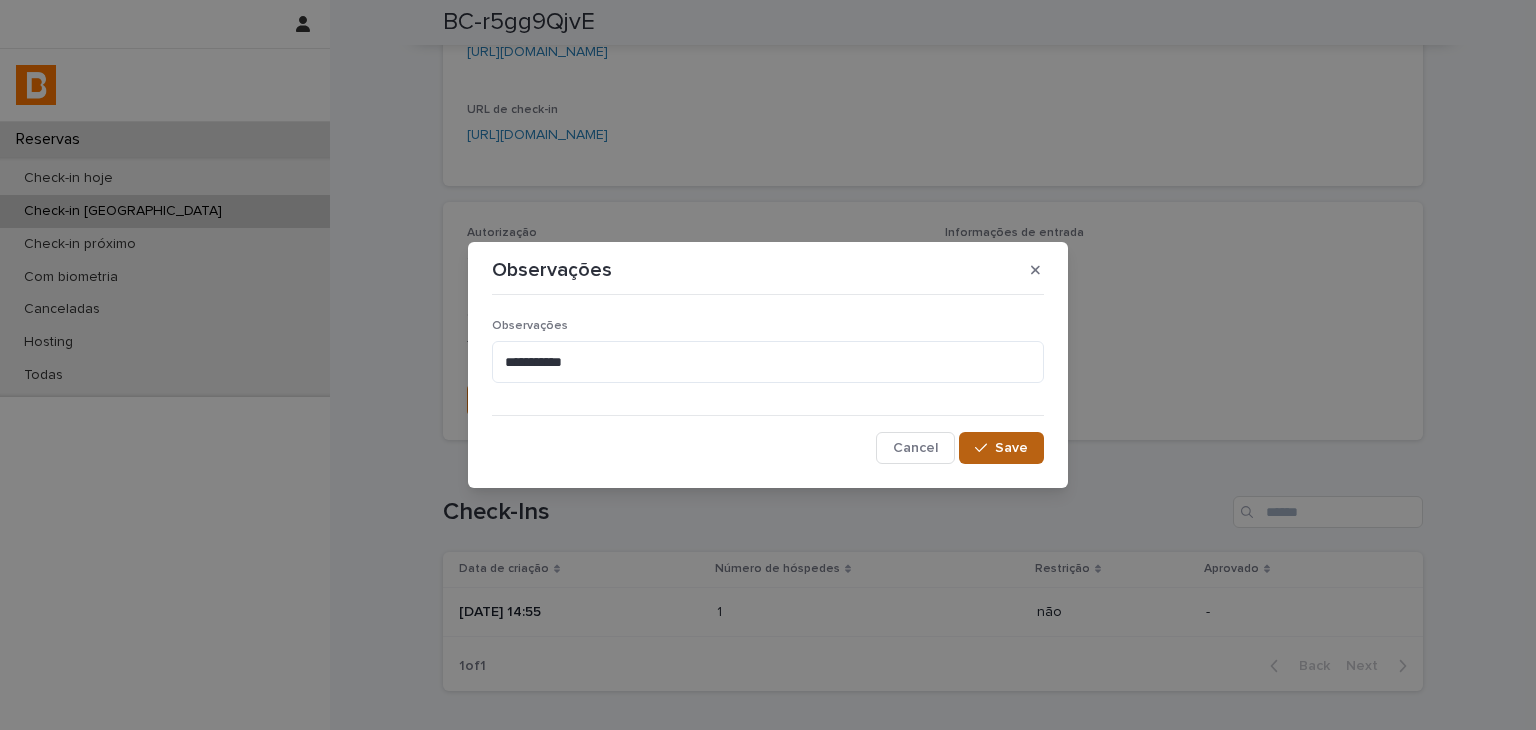 click on "Save" at bounding box center [1011, 448] 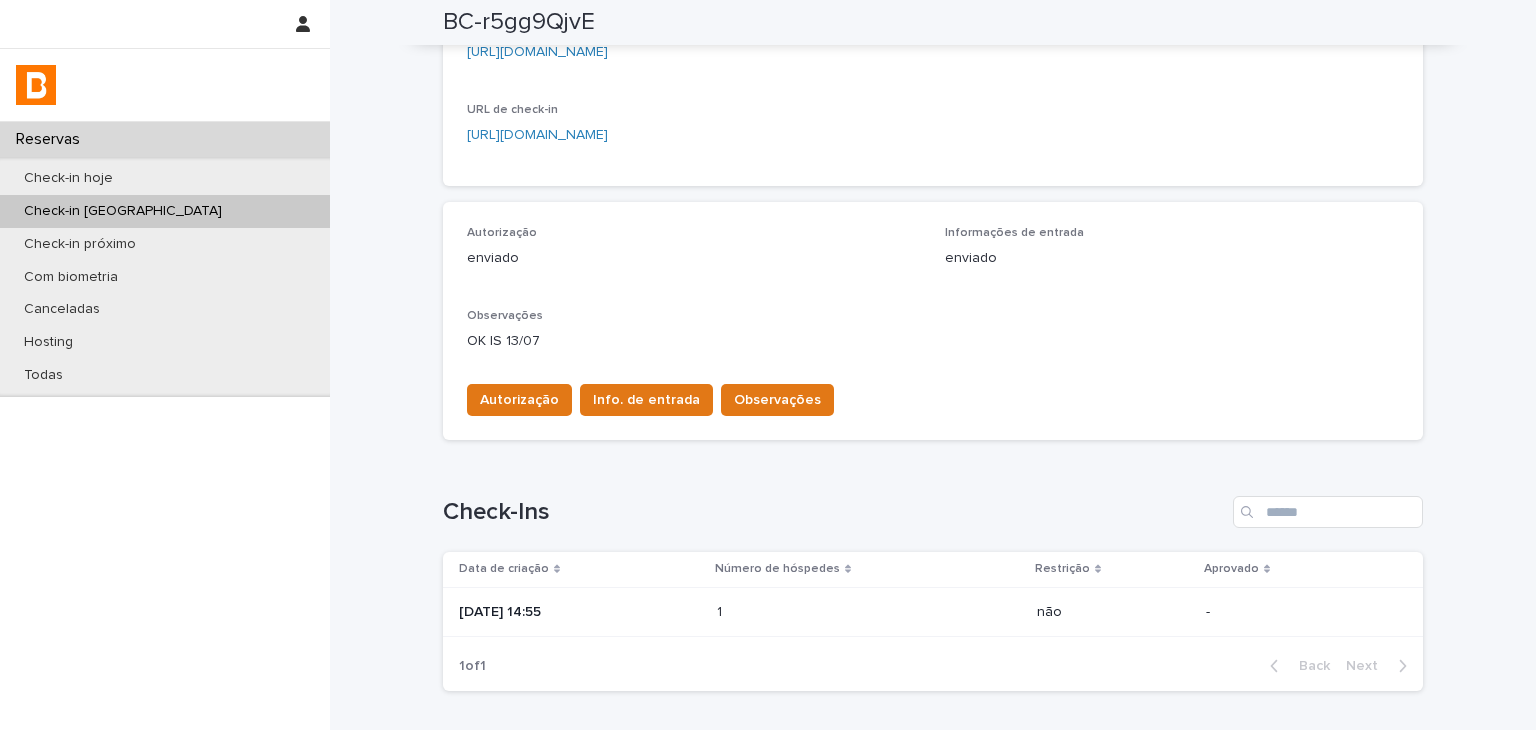 scroll, scrollTop: 0, scrollLeft: 0, axis: both 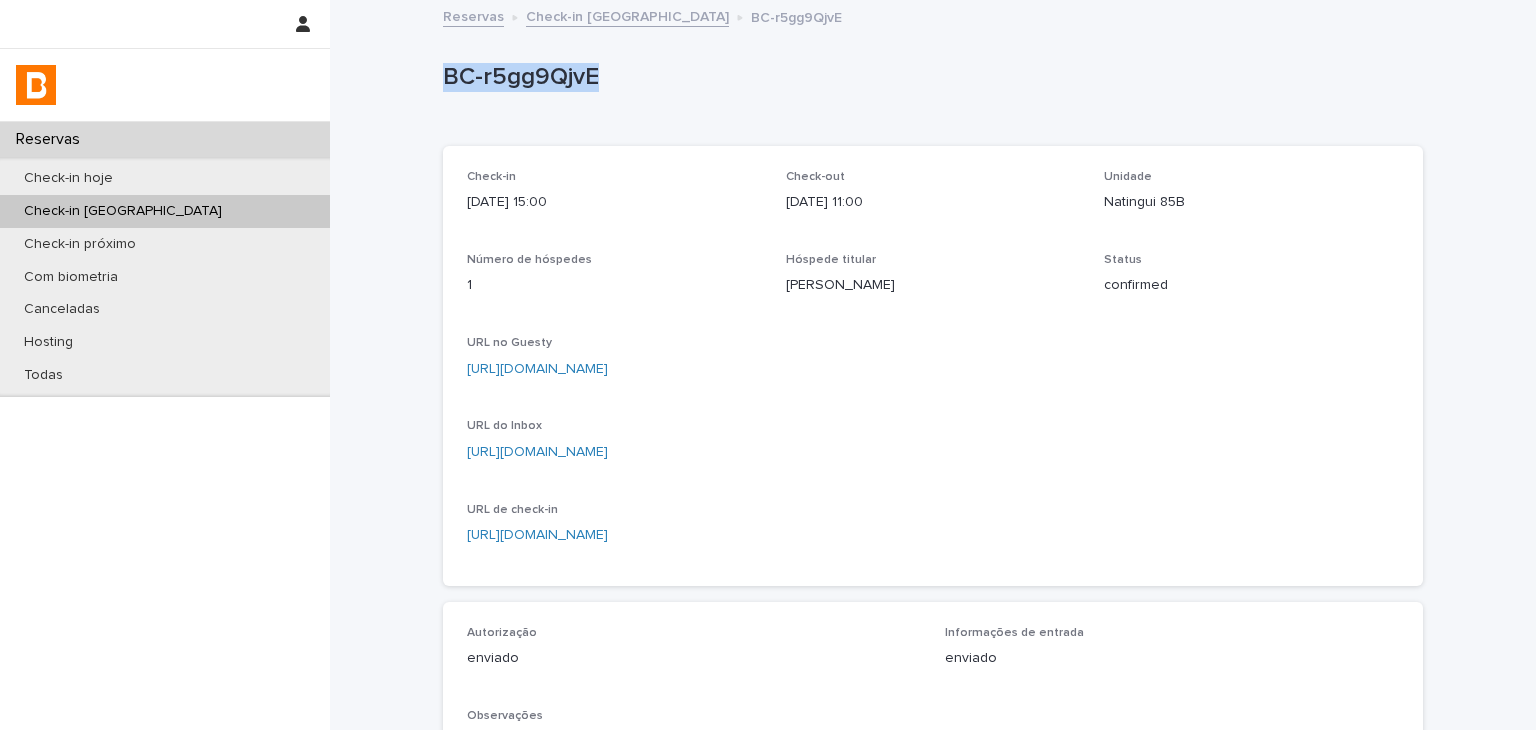 drag, startPoint x: 572, startPoint y: 70, endPoint x: 609, endPoint y: 73, distance: 37.12142 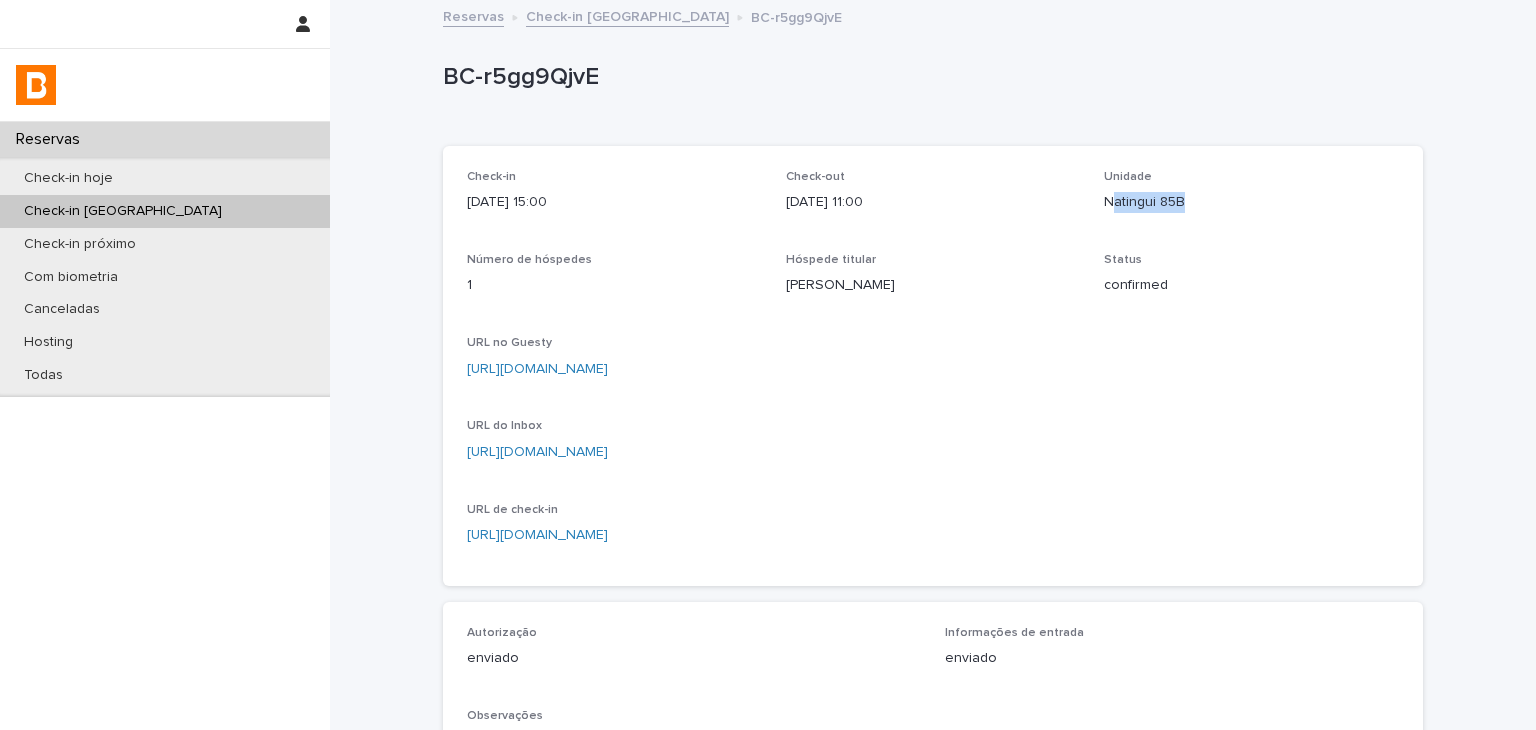 drag, startPoint x: 1122, startPoint y: 207, endPoint x: 1147, endPoint y: 211, distance: 25.317978 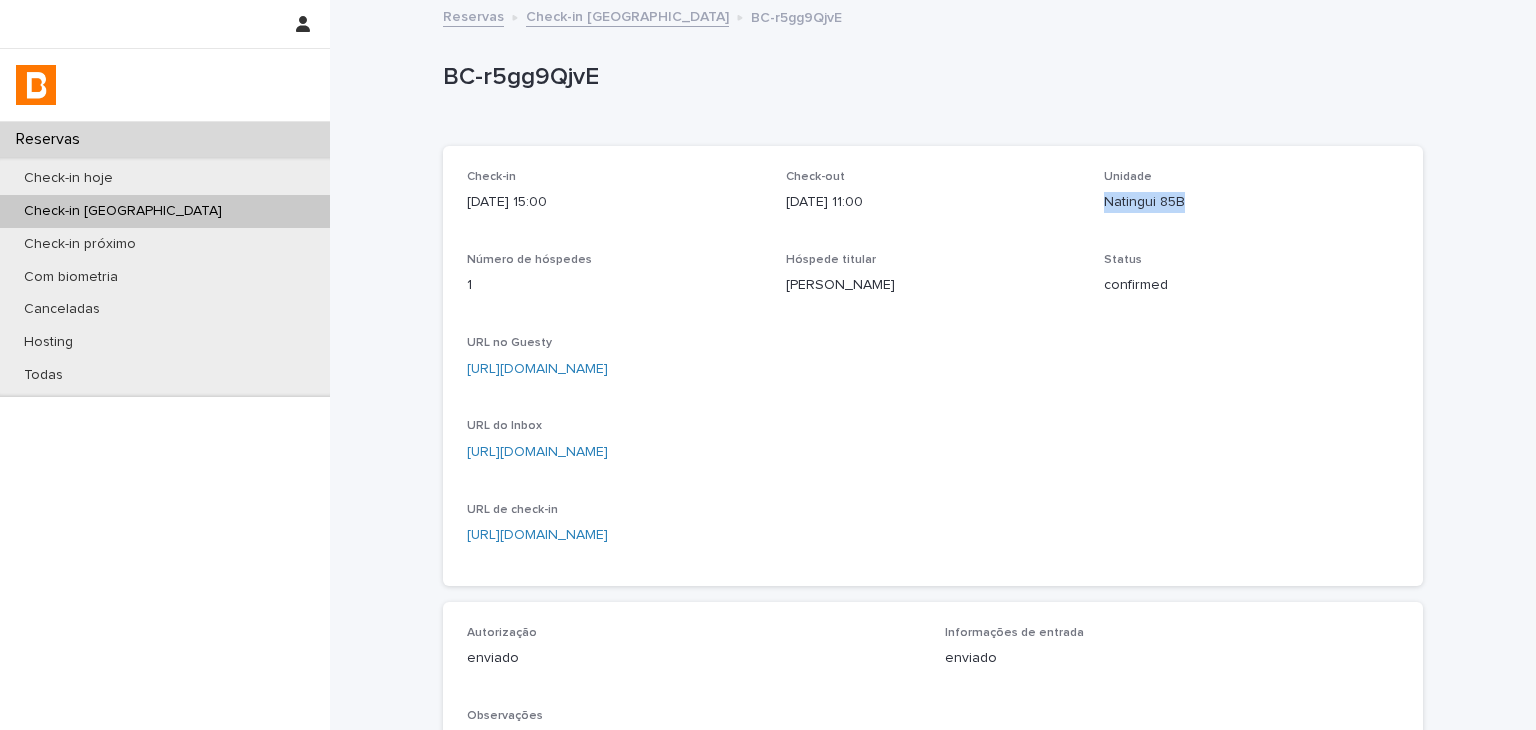 drag, startPoint x: 1106, startPoint y: 199, endPoint x: 1178, endPoint y: 200, distance: 72.00694 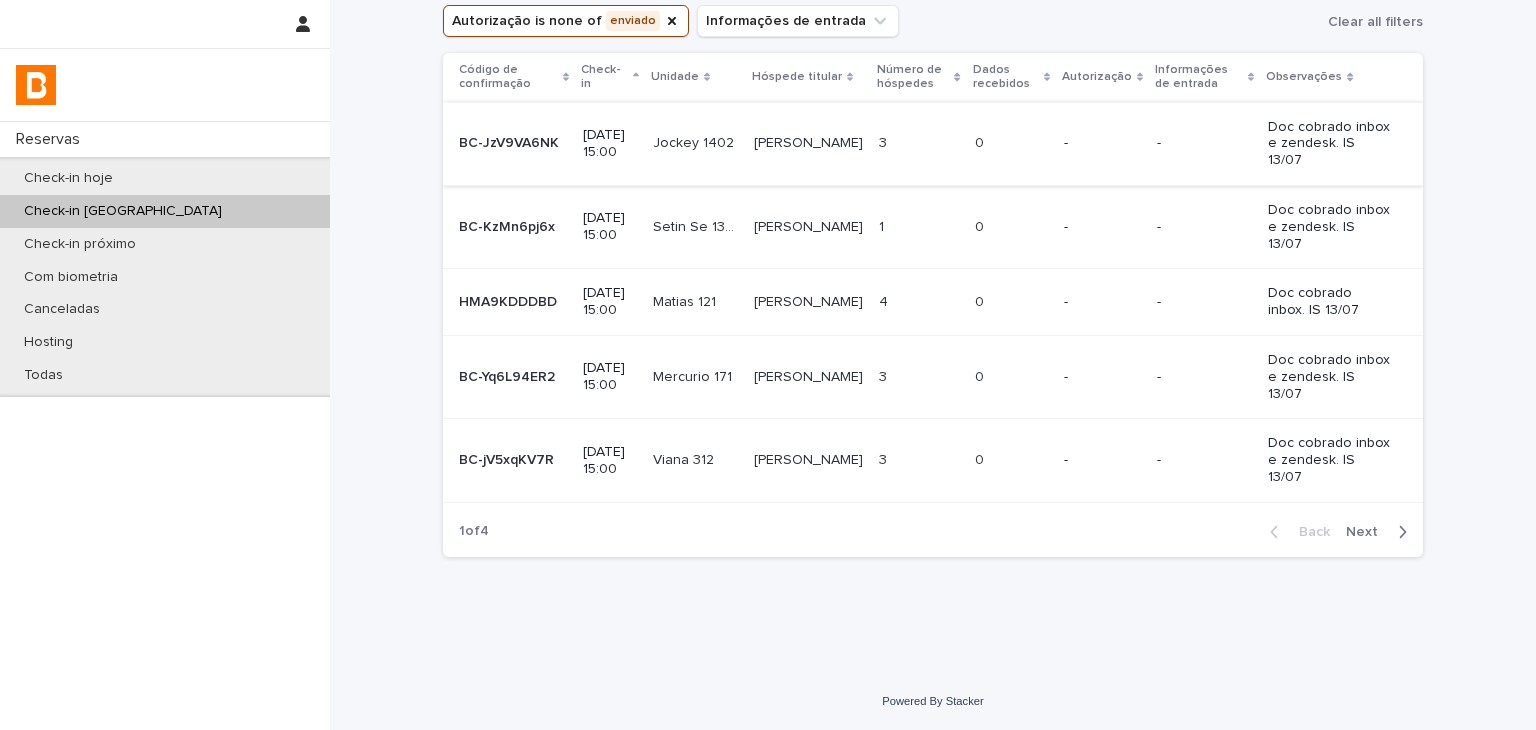 scroll, scrollTop: 0, scrollLeft: 0, axis: both 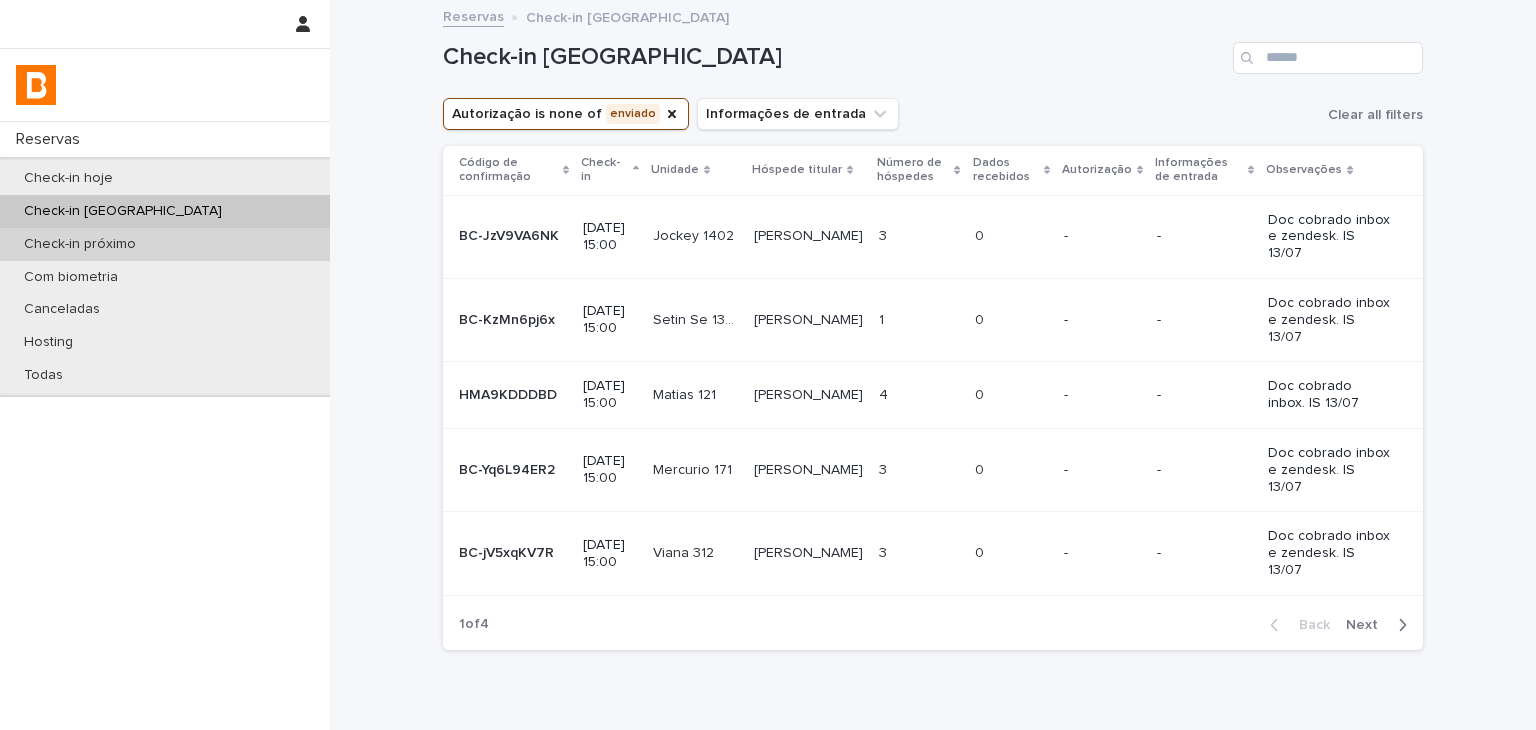 click on "Check-in próximo" at bounding box center [165, 244] 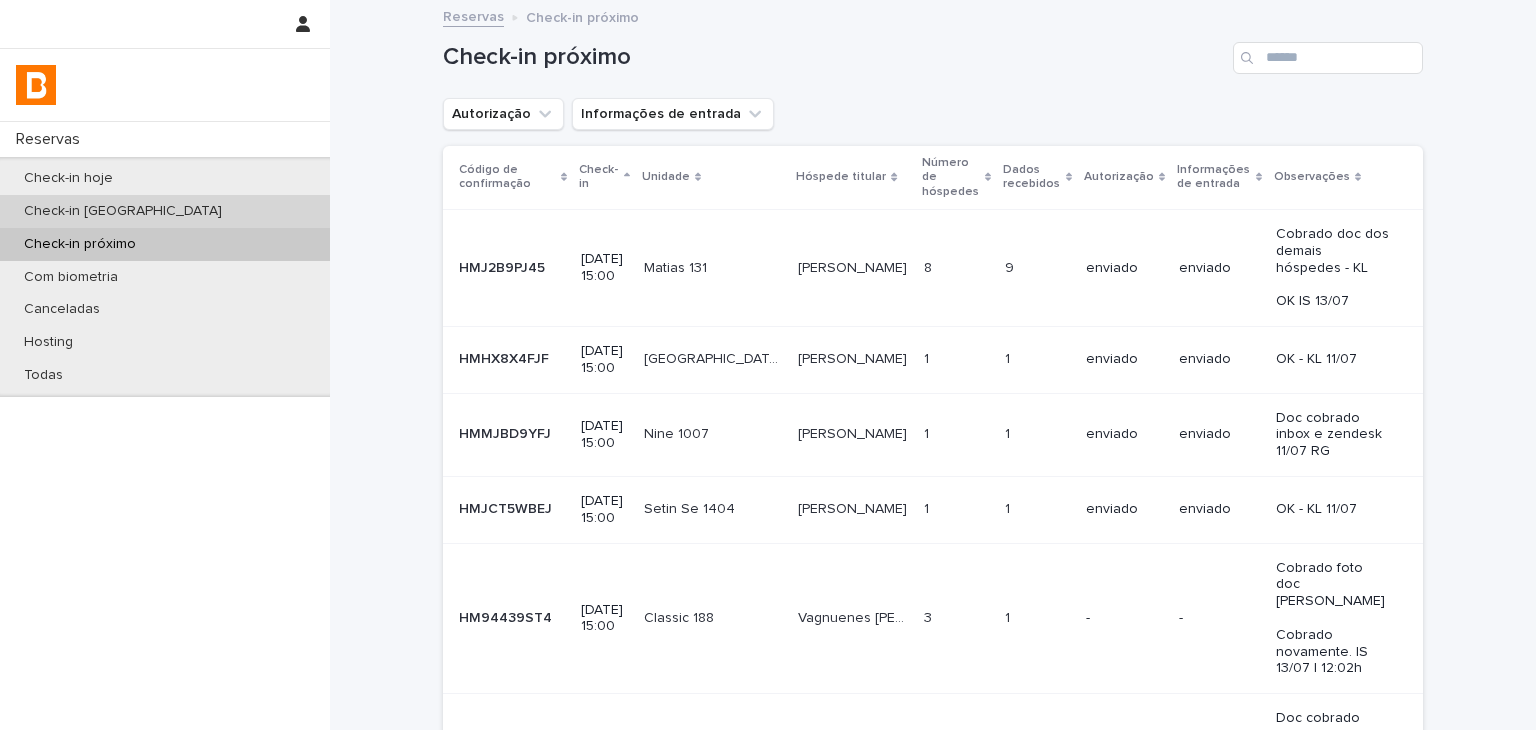 click on "Check-in [GEOGRAPHIC_DATA]" at bounding box center (165, 211) 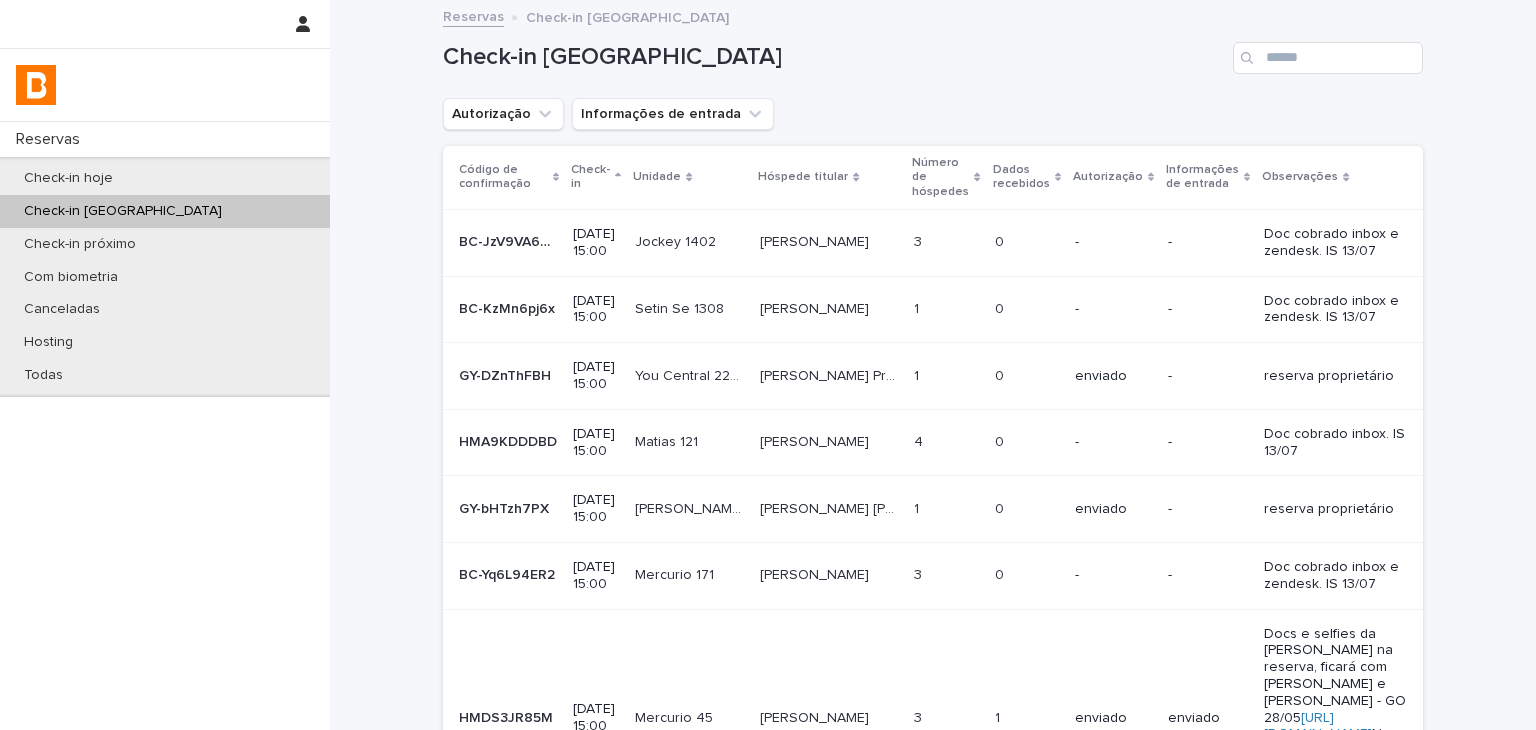 click on "Autorização" at bounding box center (503, 114) 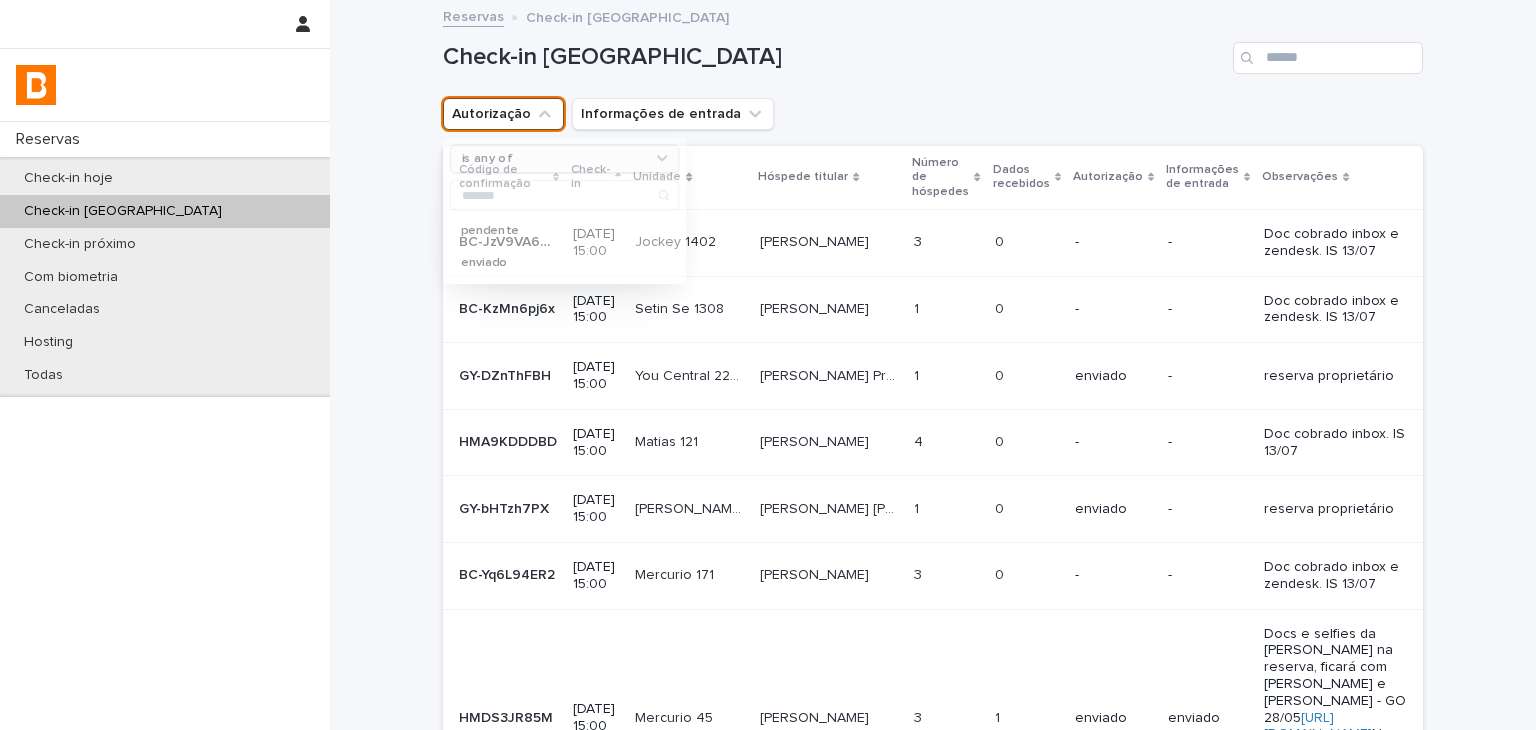 click on "is any of" at bounding box center [487, 158] 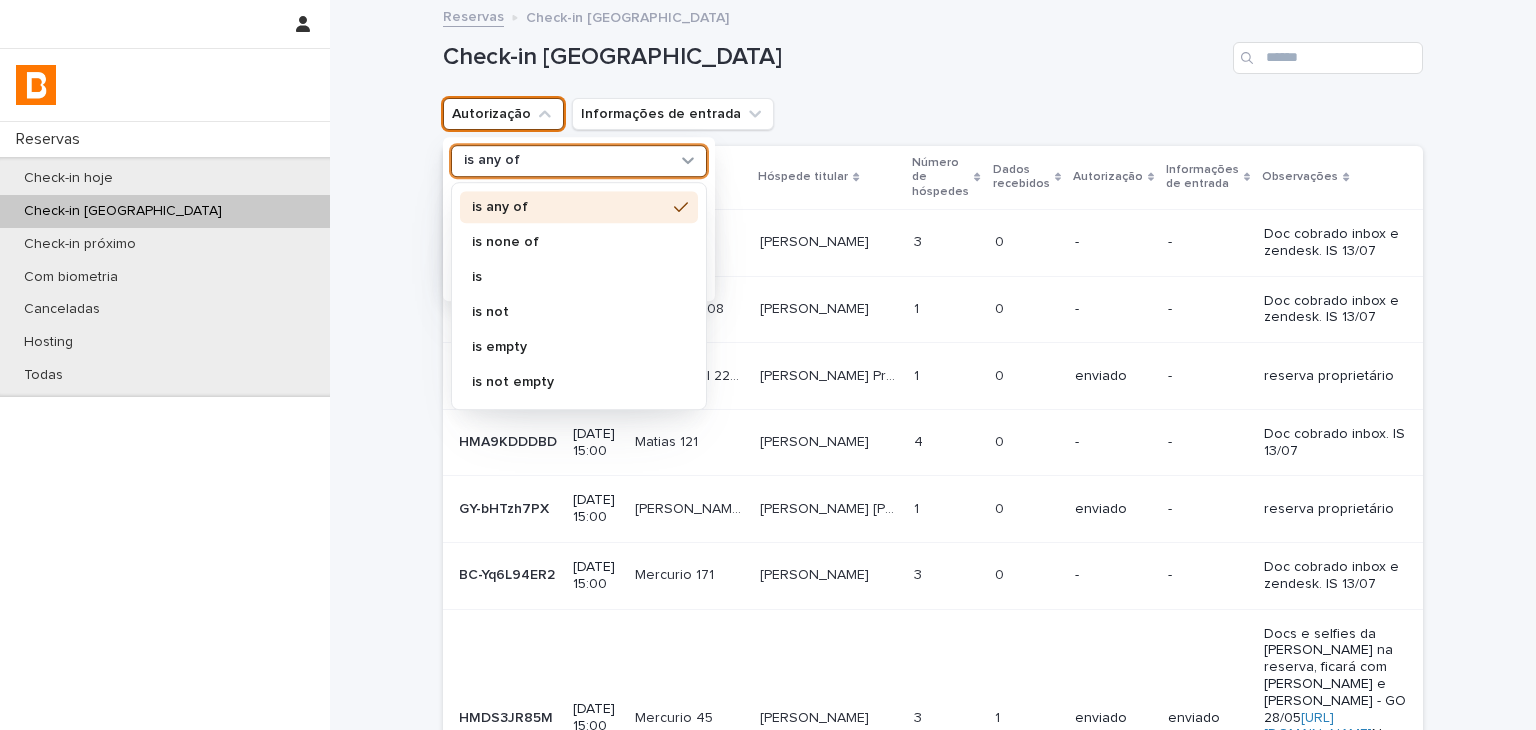 click on "is none of" at bounding box center (569, 242) 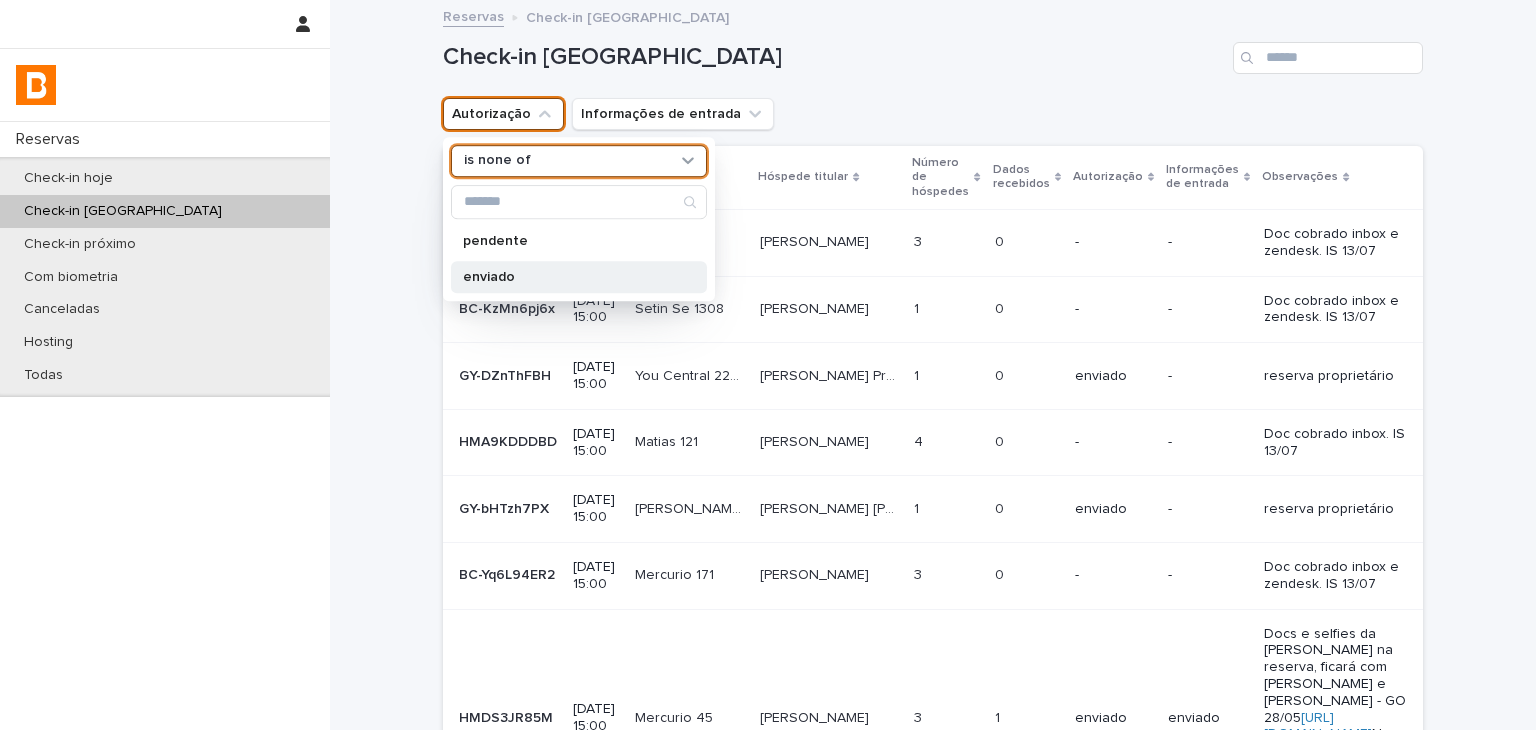 click on "enviado" at bounding box center (569, 277) 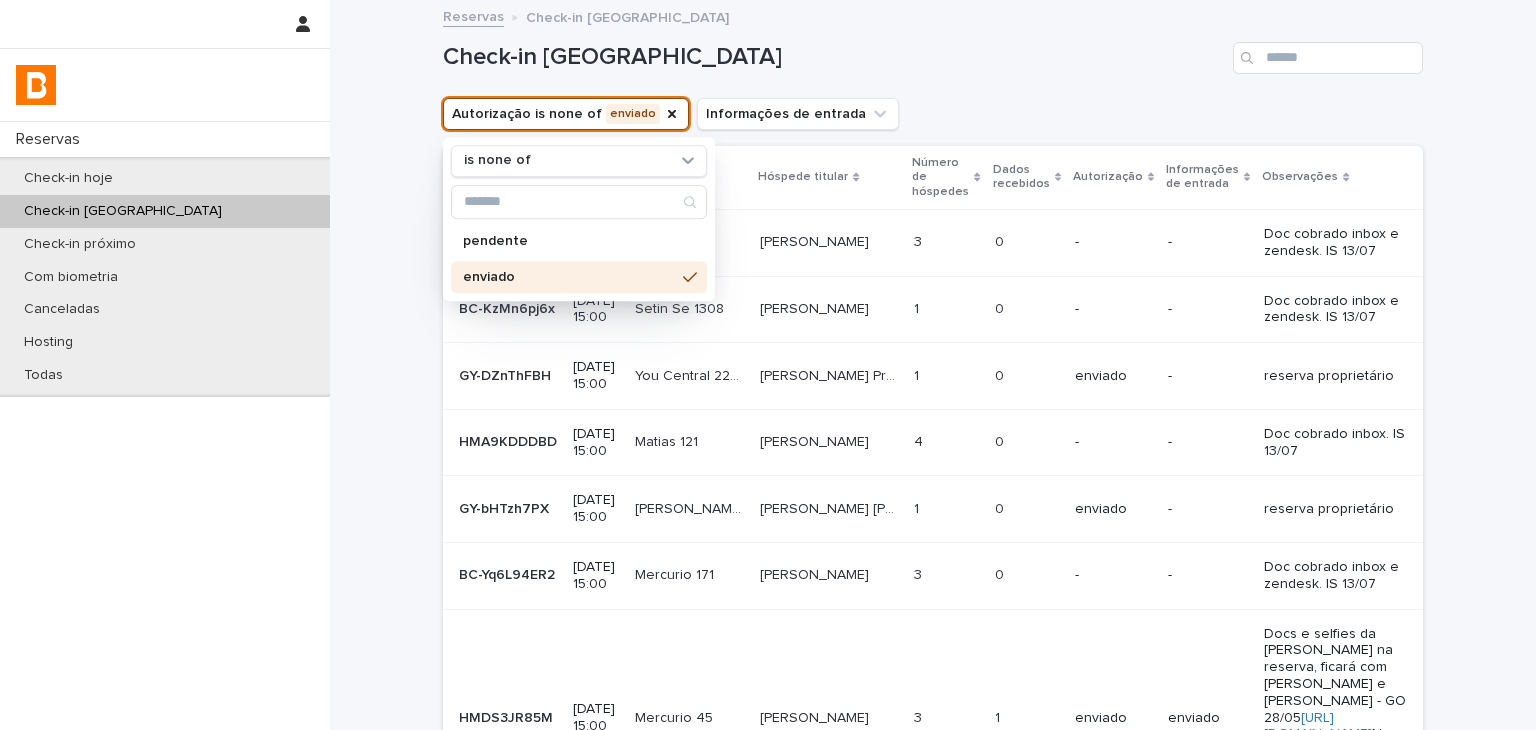 click on "Reservas Check-in [GEOGRAPHIC_DATA]" at bounding box center (933, 18) 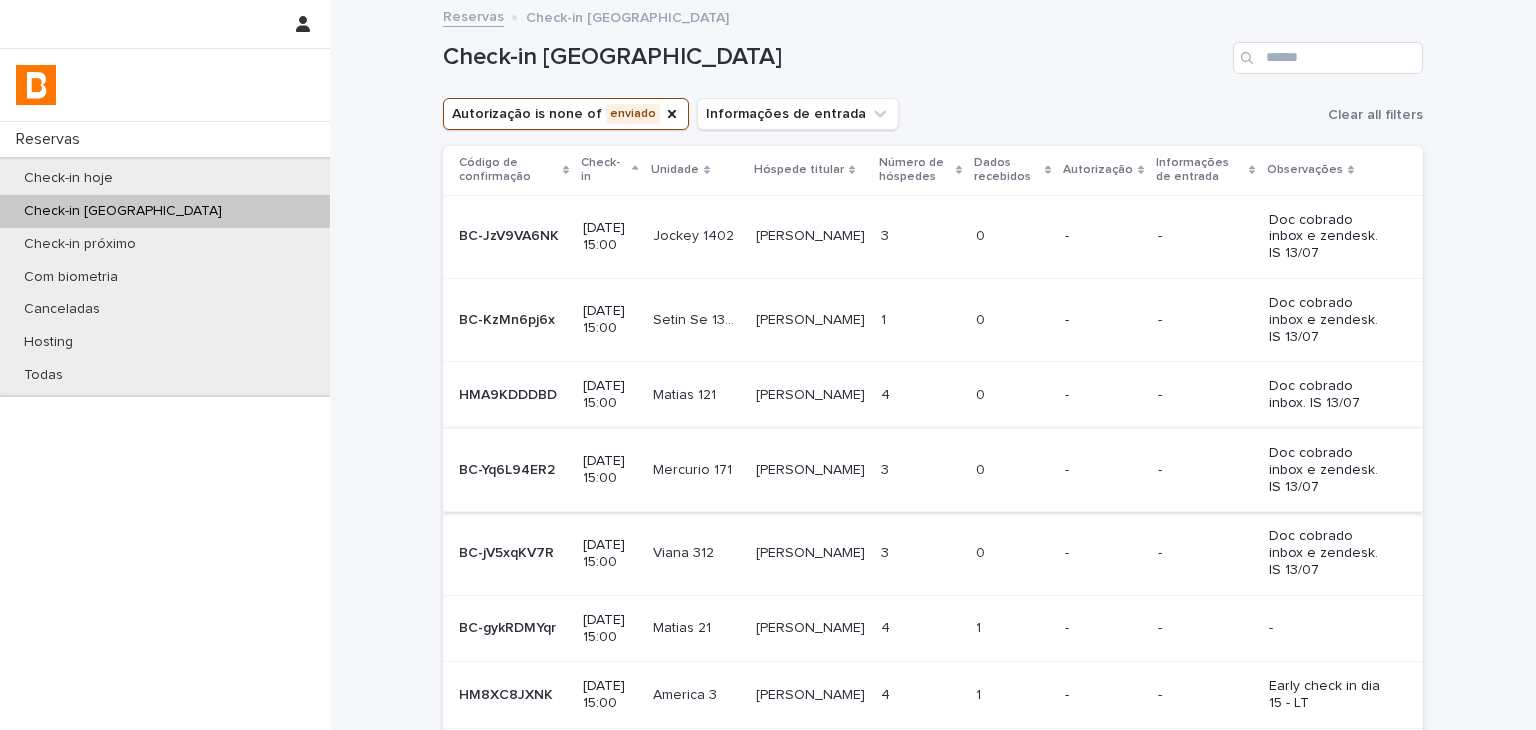 scroll, scrollTop: 200, scrollLeft: 0, axis: vertical 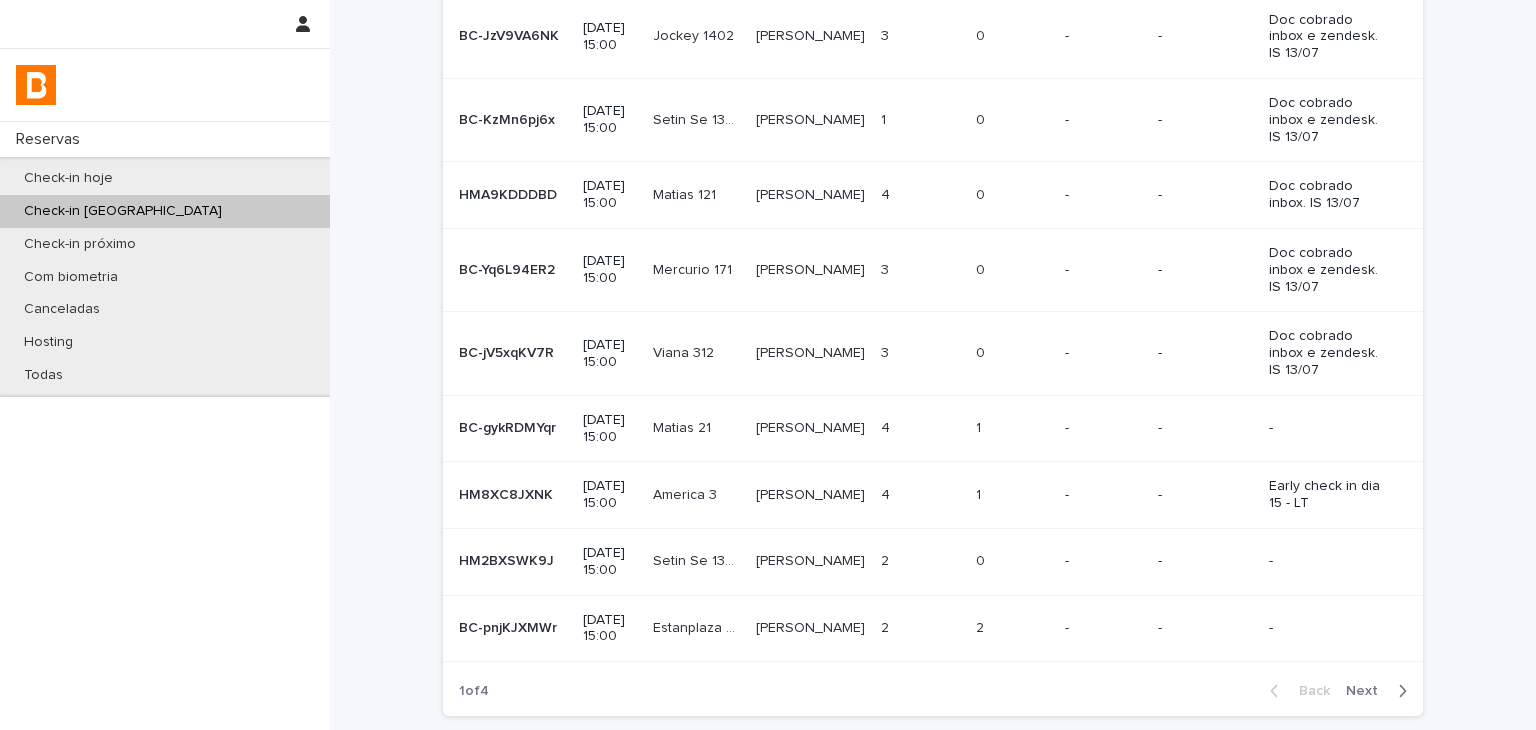 click at bounding box center [1012, 428] 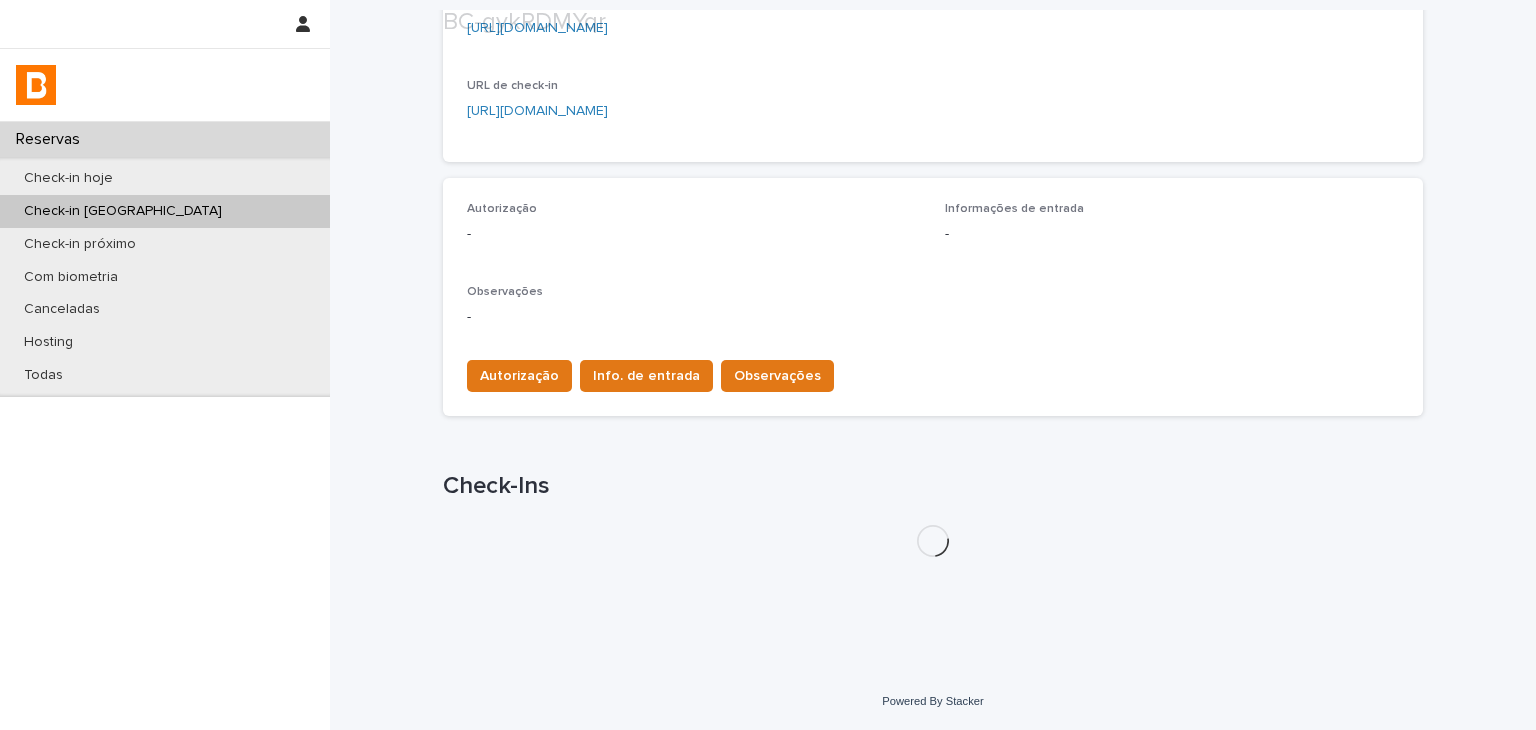 scroll, scrollTop: 478, scrollLeft: 0, axis: vertical 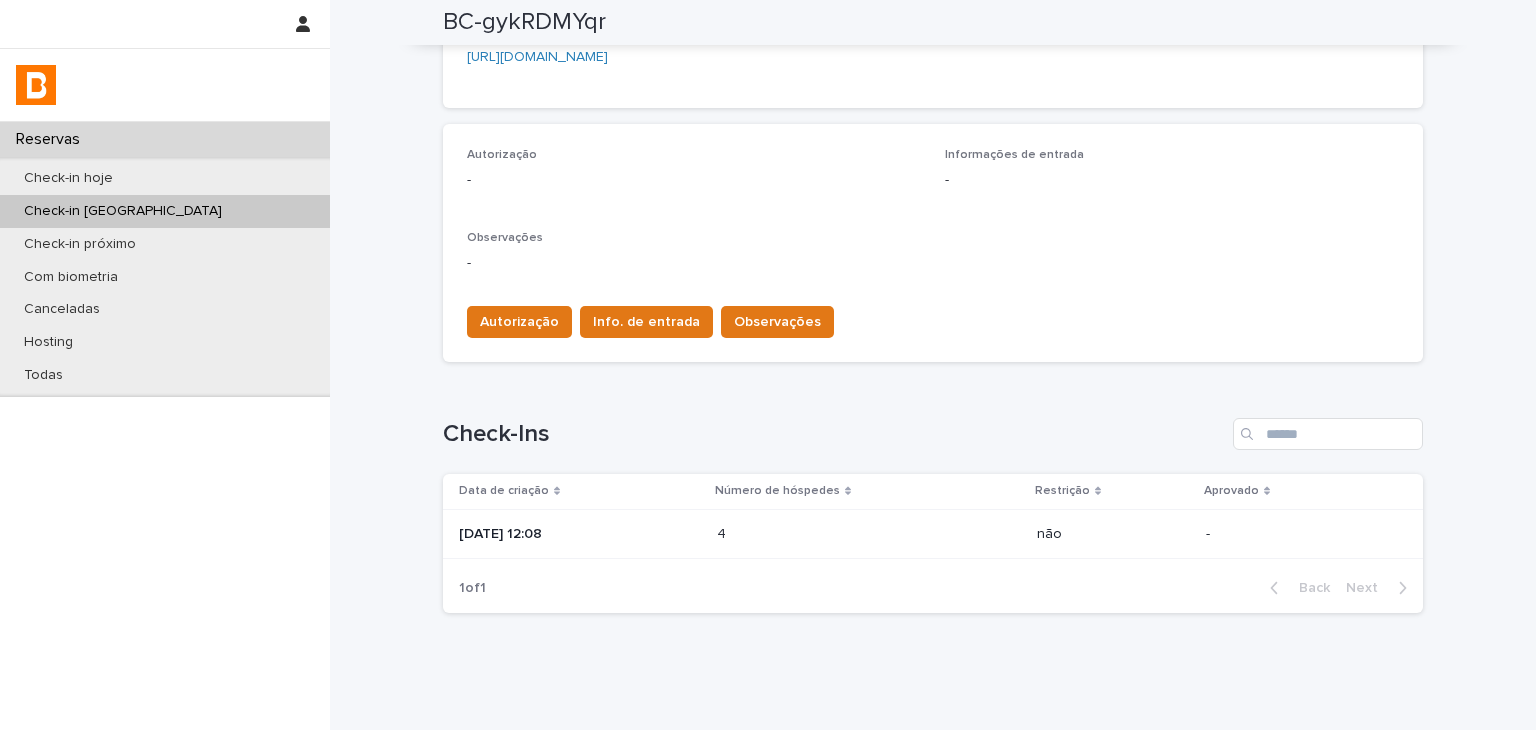 click at bounding box center [804, 534] 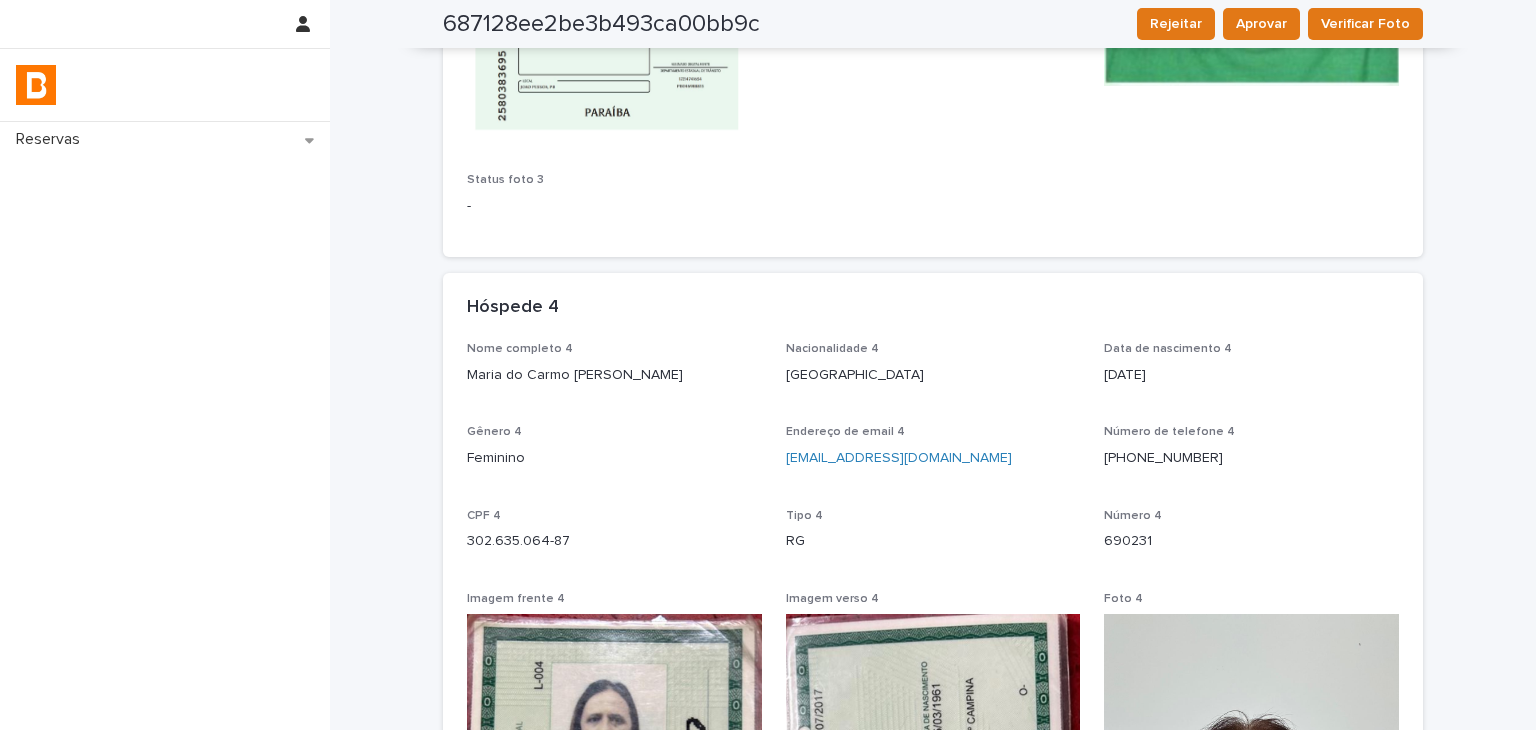 scroll, scrollTop: 3100, scrollLeft: 0, axis: vertical 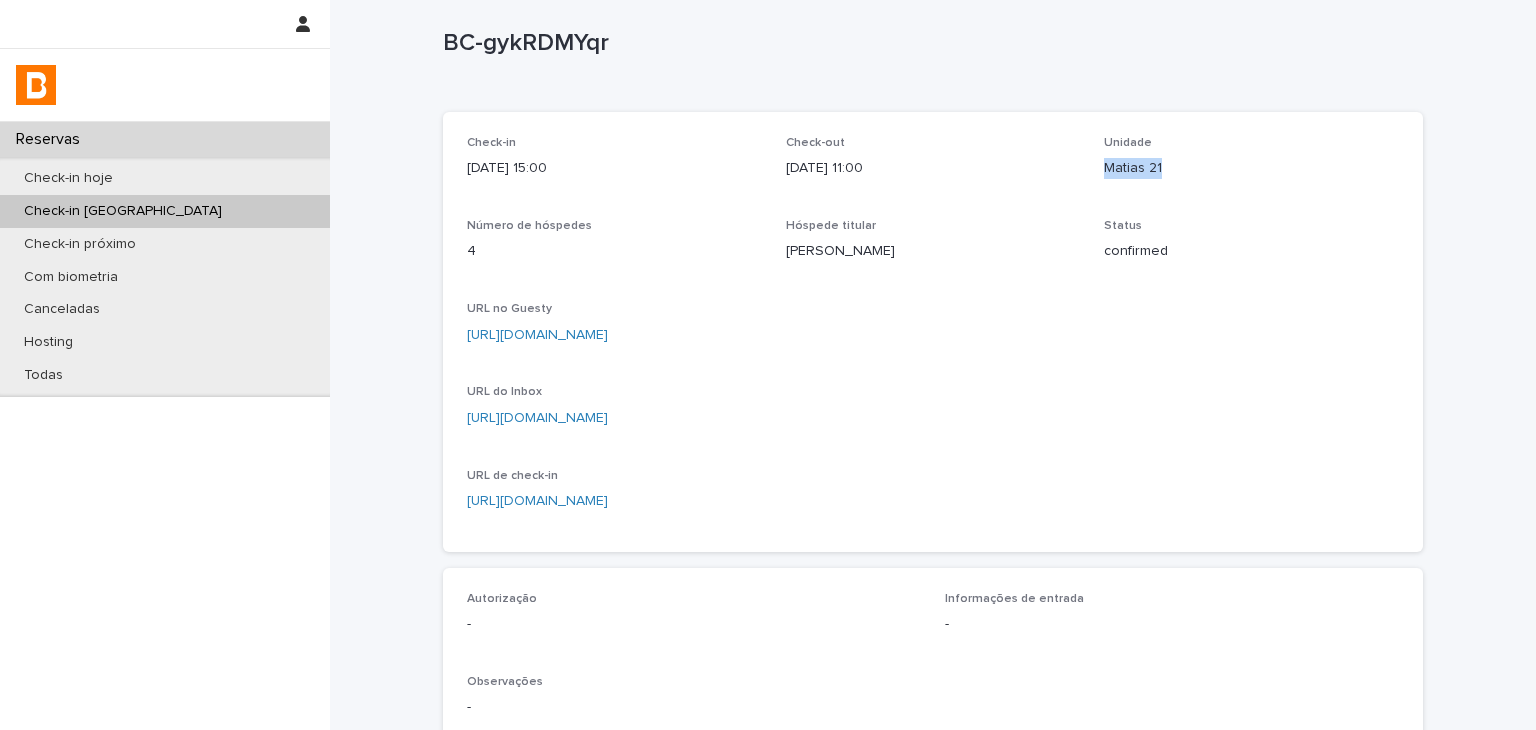 drag, startPoint x: 1100, startPoint y: 178, endPoint x: 1171, endPoint y: 181, distance: 71.063354 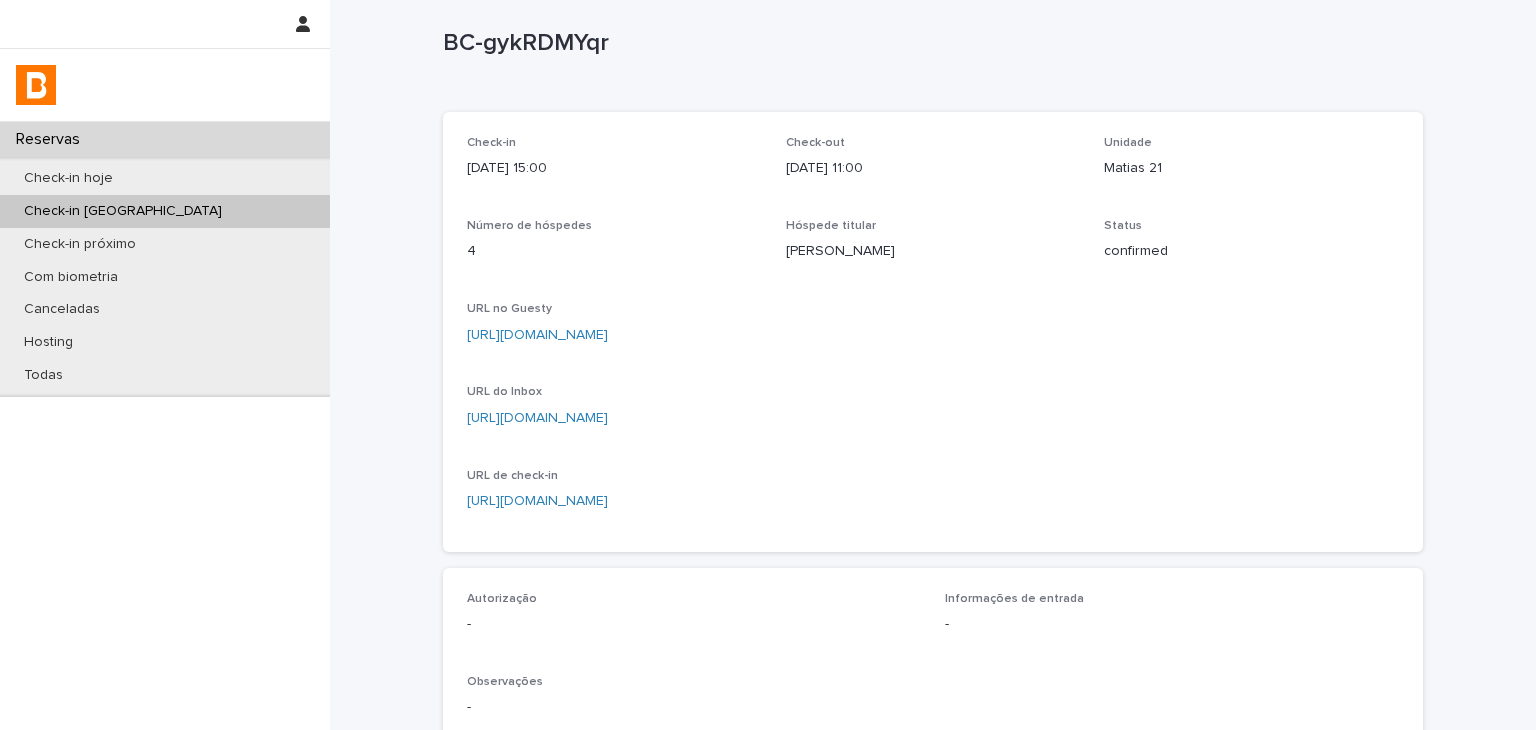 click on "URL de check-in" at bounding box center [933, 476] 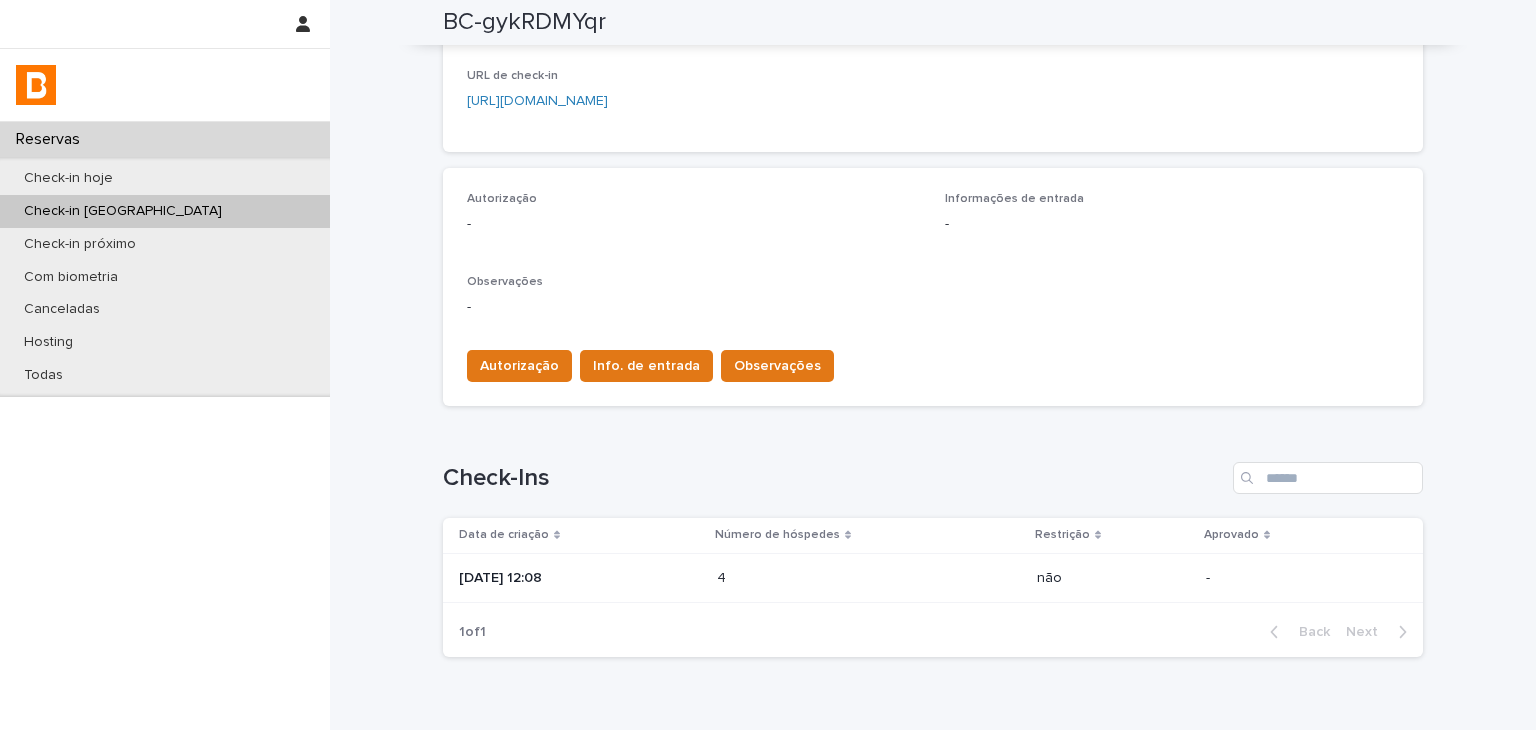 click on "Loading... Saving… Check-in [DATE] 15:00 Check-out [DATE] 11:00 Unidade Matias 21 Número de hóspedes 4 Hóspede titular [PERSON_NAME] Status confirmed URL no Guesty [URL][DOMAIN_NAME] URL do Inbox [URL][DOMAIN_NAME] URL de check-in [URL][DOMAIN_NAME]" at bounding box center (933, -60) 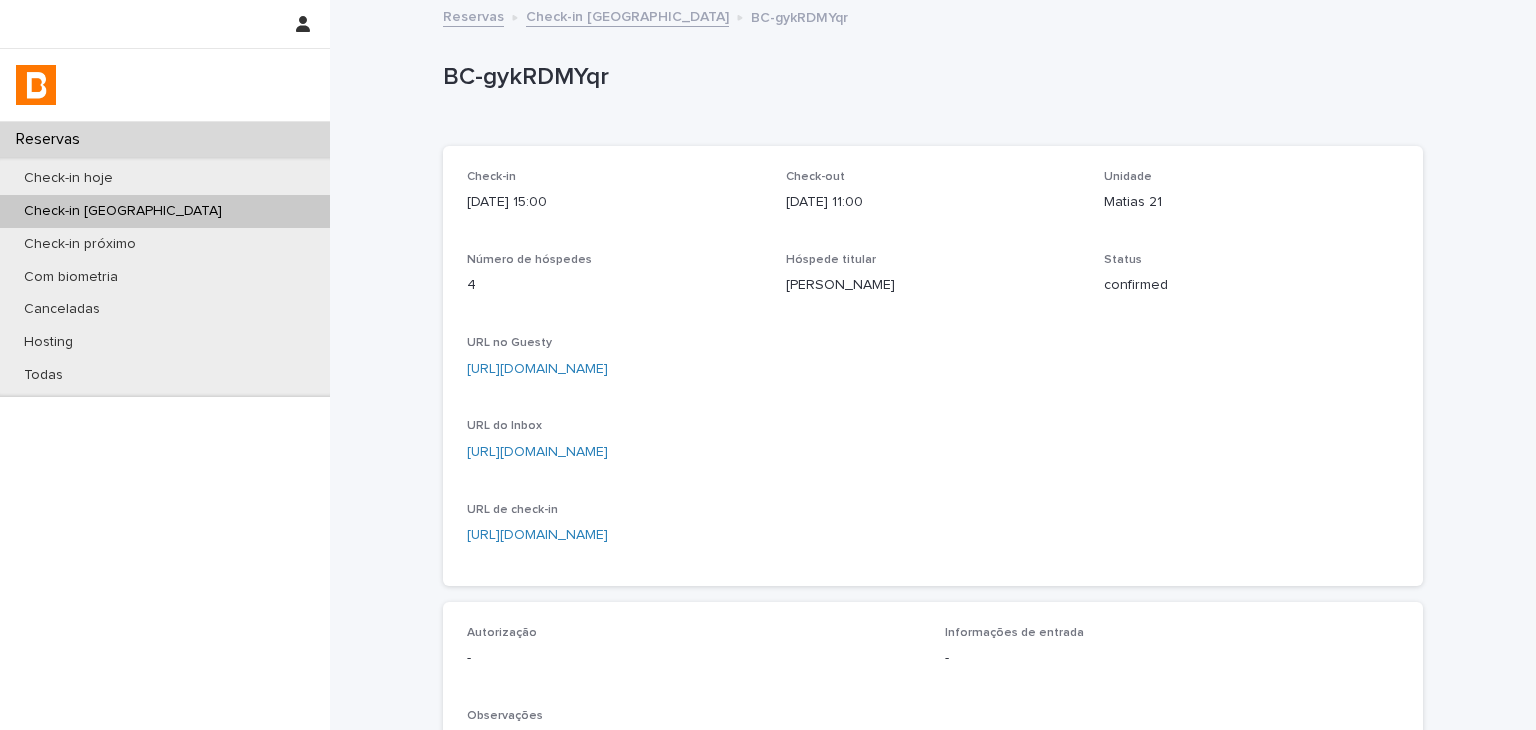 click on "Status confirmed" at bounding box center (1251, 282) 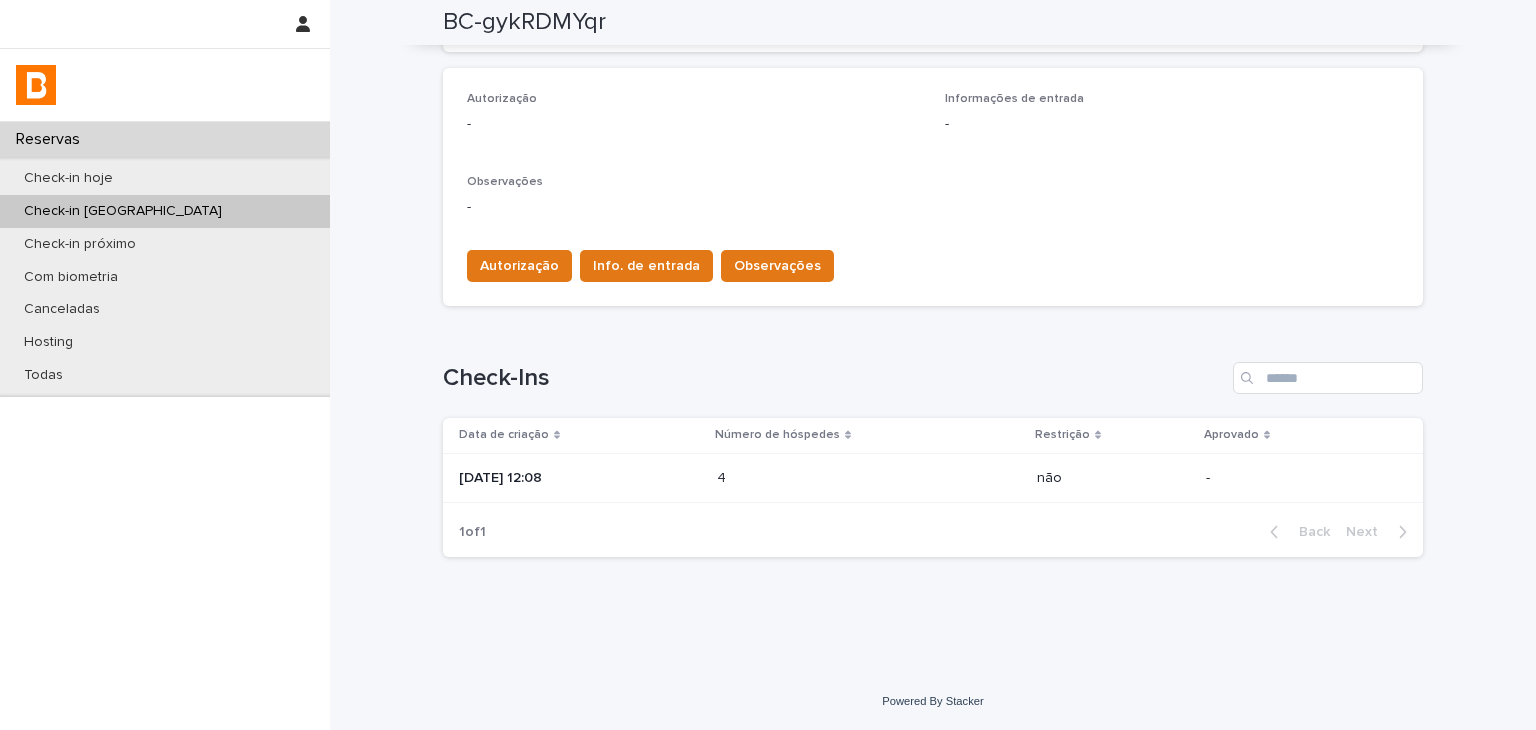 click on "Número de hóspedes" at bounding box center [777, 435] 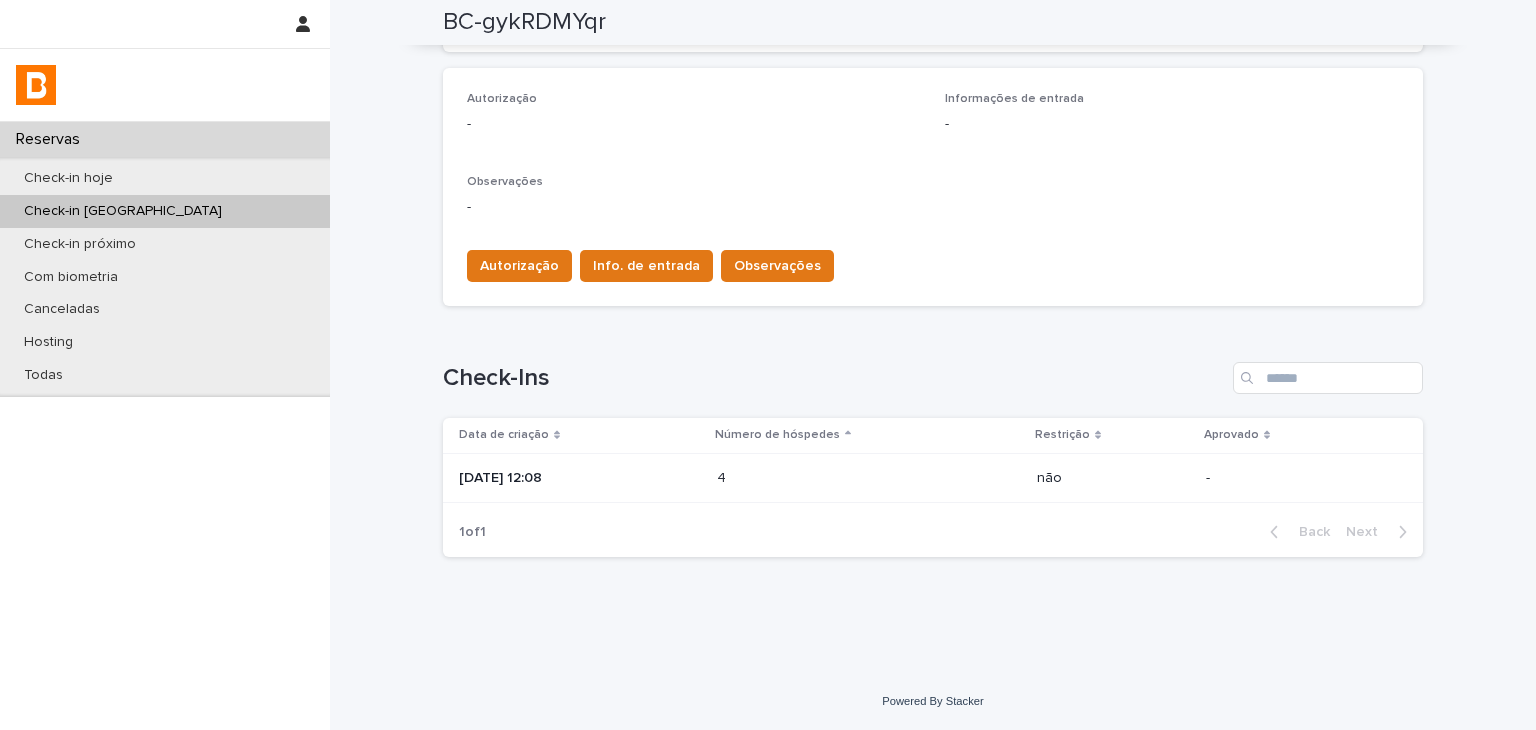 click at bounding box center [804, 478] 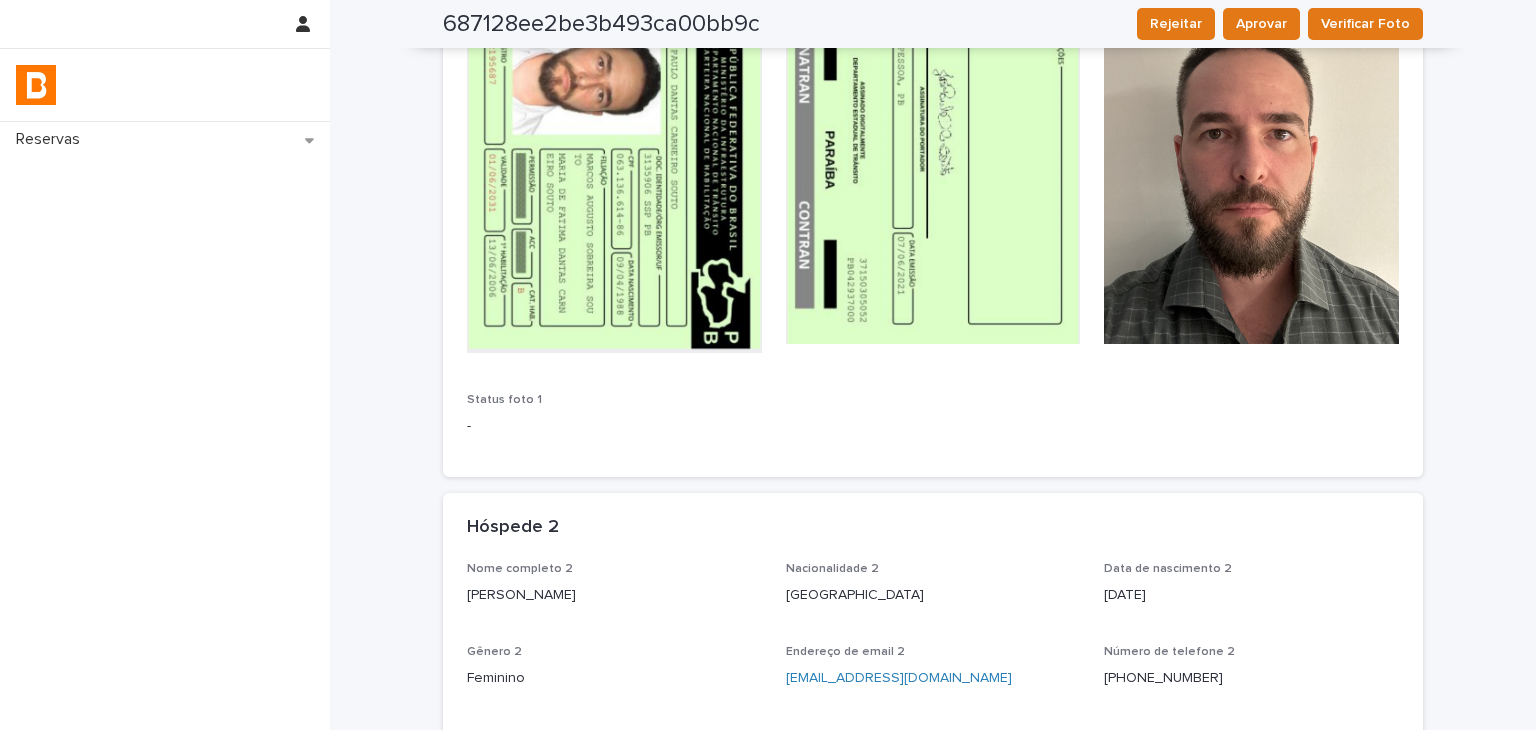 scroll, scrollTop: 0, scrollLeft: 0, axis: both 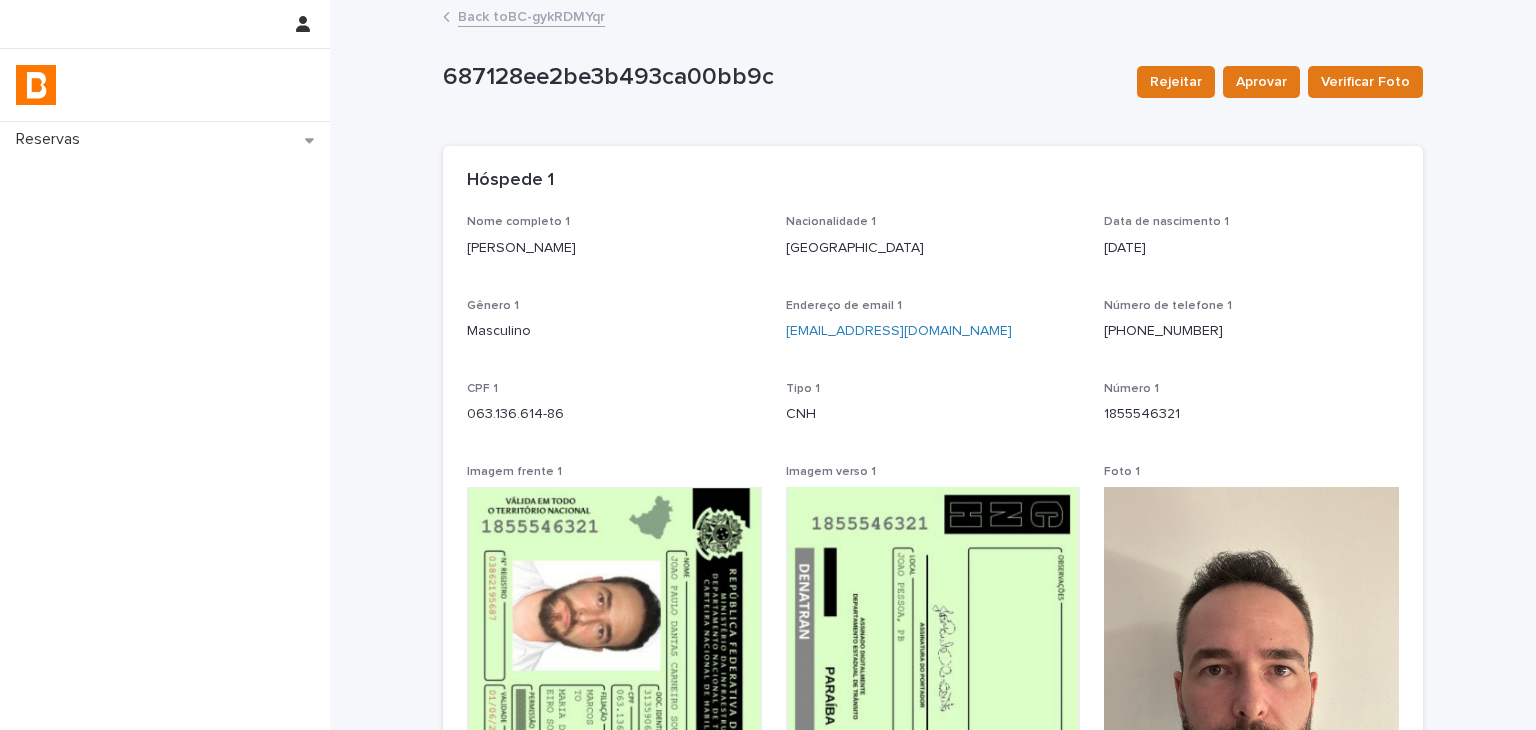drag, startPoint x: 448, startPoint y: 245, endPoint x: 630, endPoint y: 265, distance: 183.0956 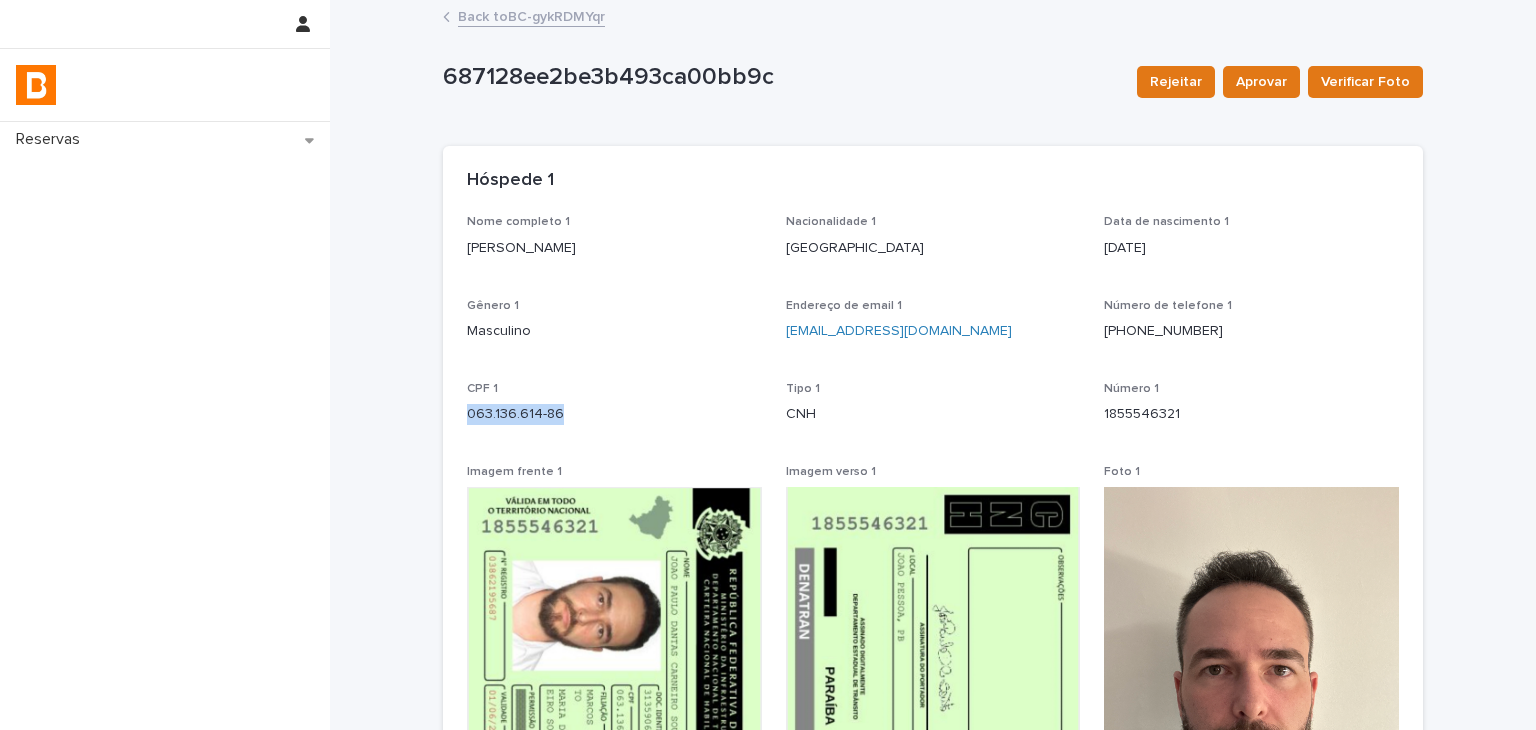 drag, startPoint x: 455, startPoint y: 431, endPoint x: 597, endPoint y: 437, distance: 142.12671 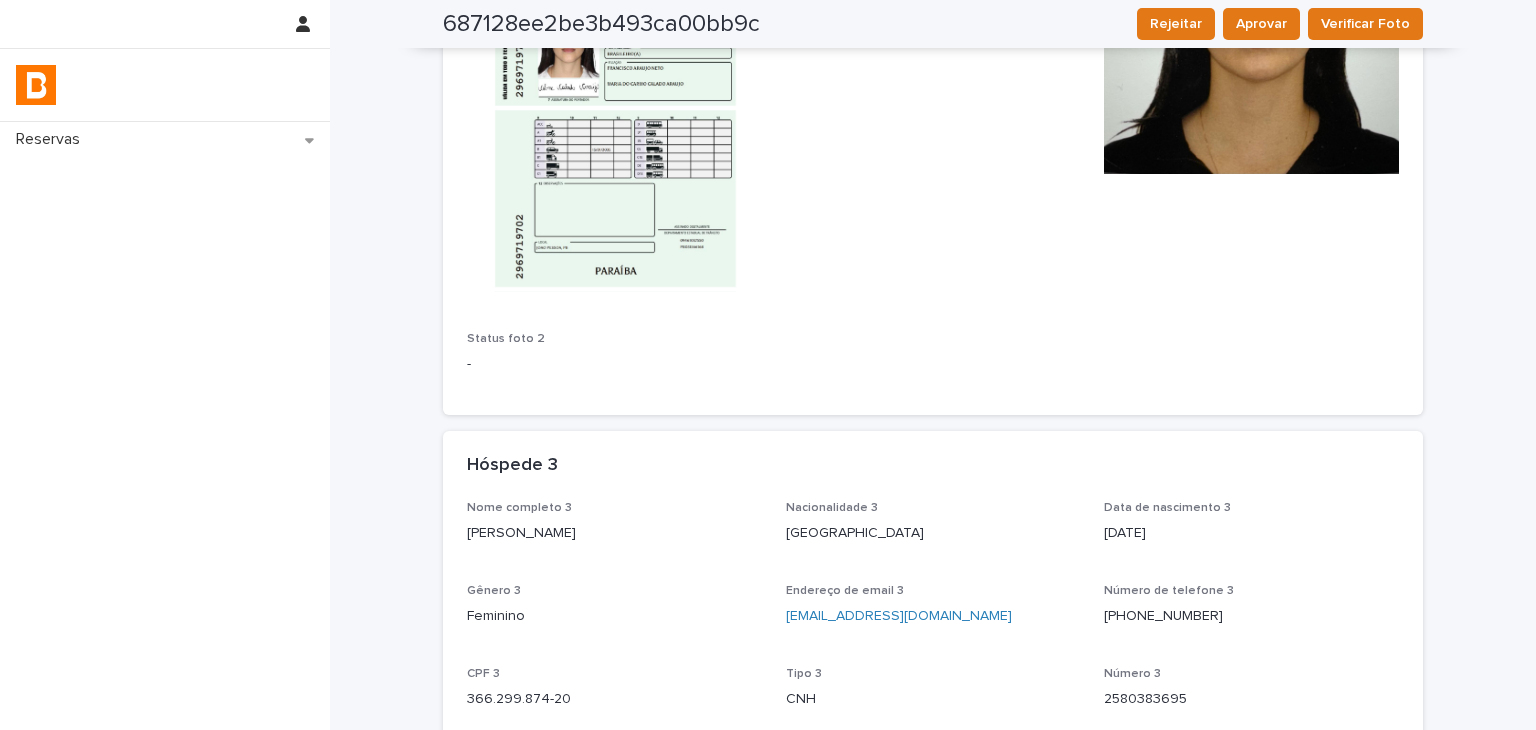scroll, scrollTop: 700, scrollLeft: 0, axis: vertical 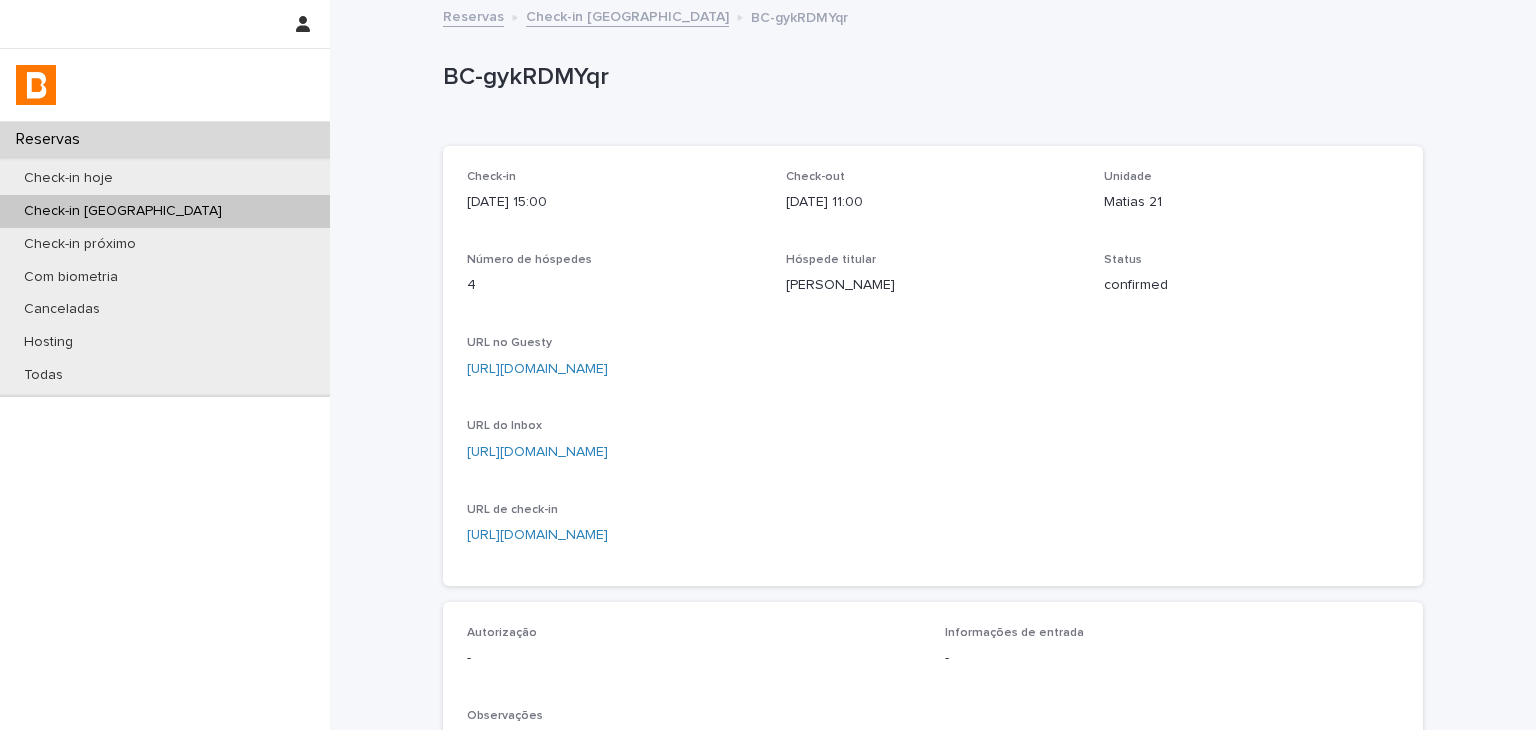 click at bounding box center [768, 730] 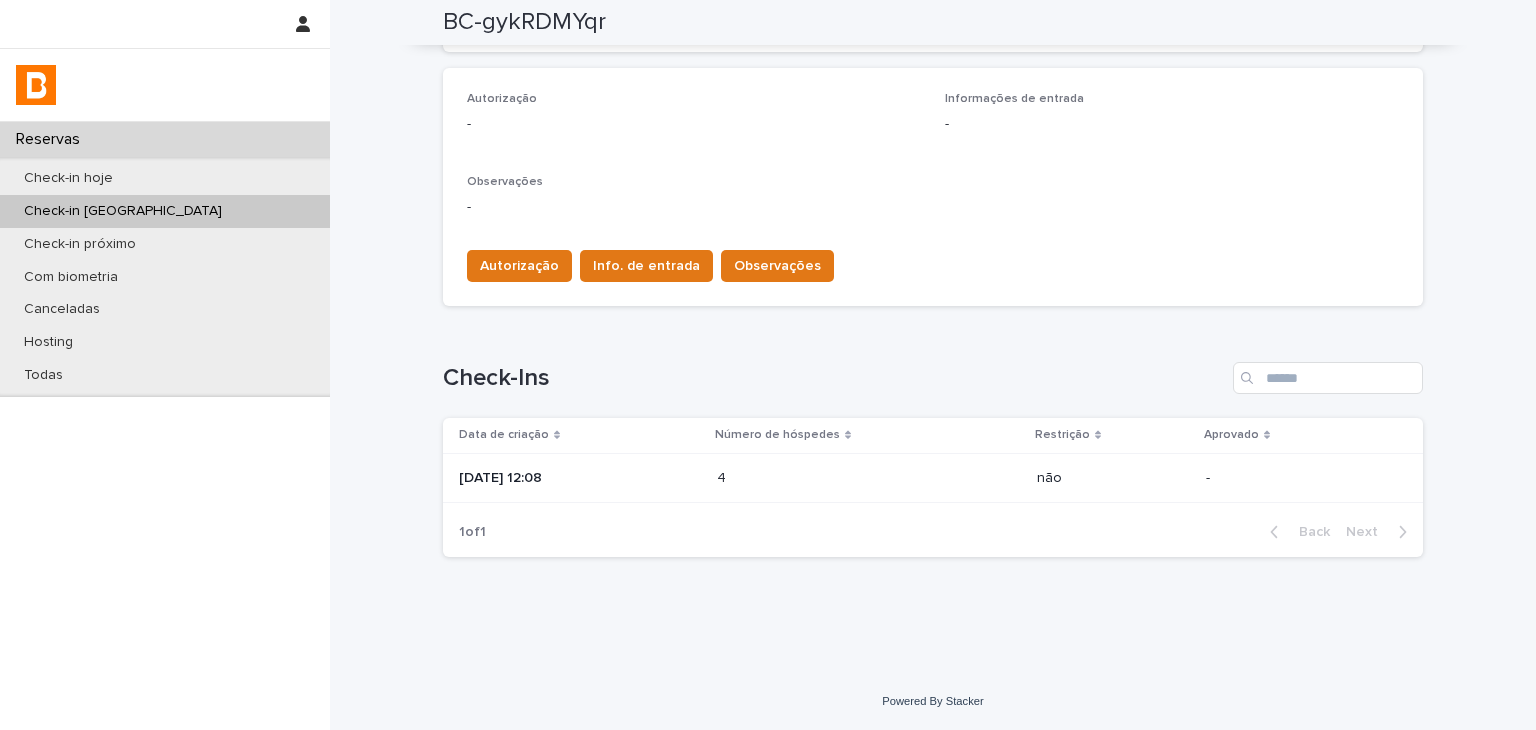 click at bounding box center [804, 478] 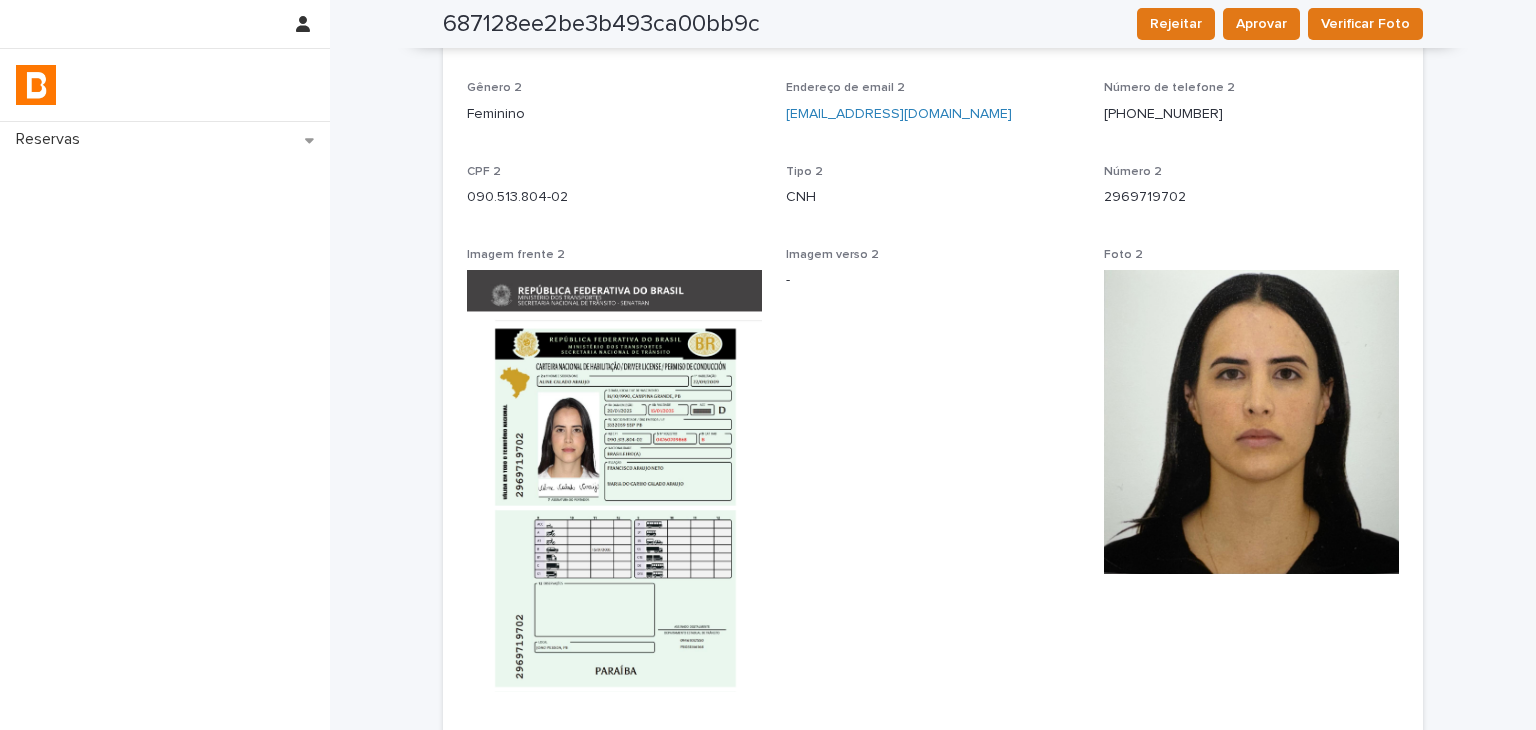 scroll, scrollTop: 800, scrollLeft: 0, axis: vertical 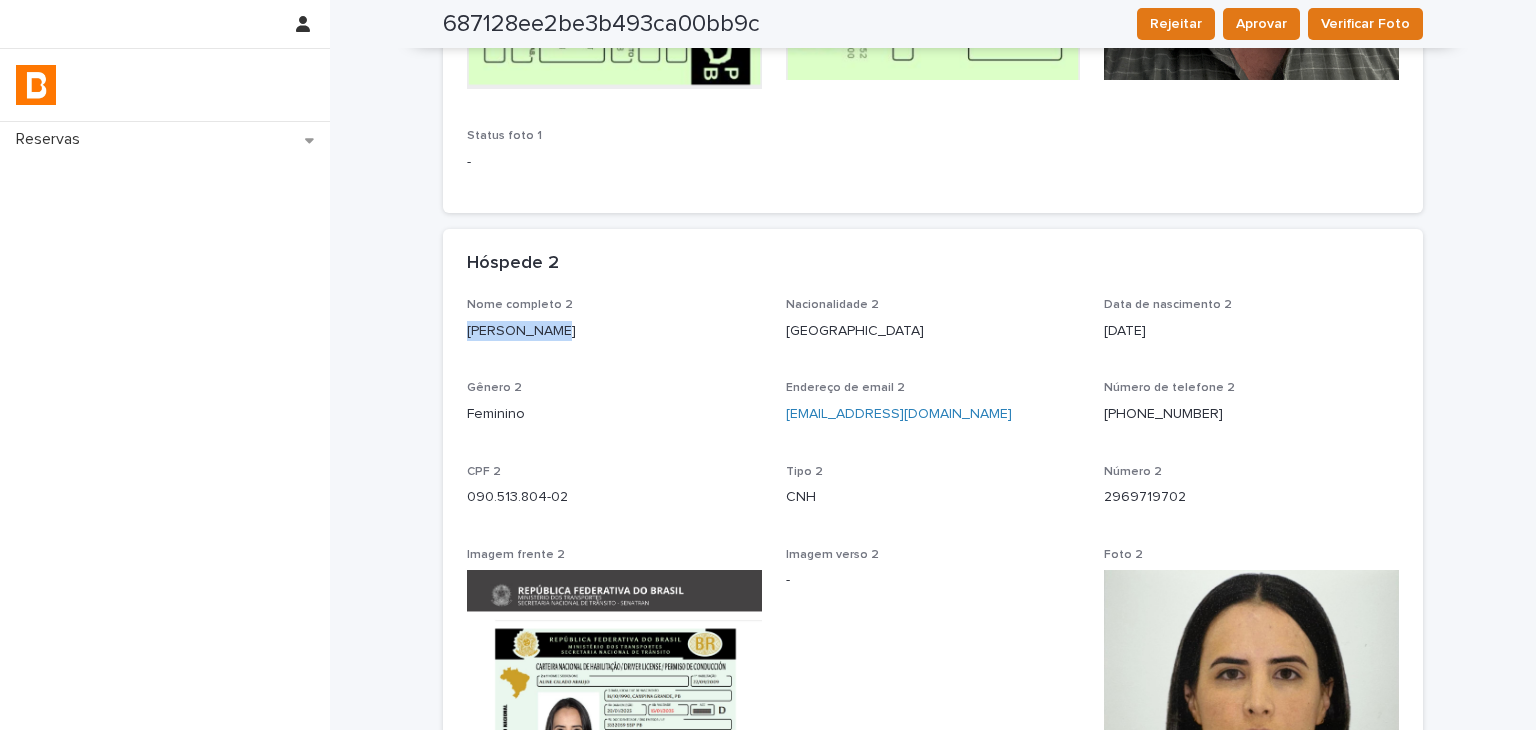 drag, startPoint x: 449, startPoint y: 337, endPoint x: 535, endPoint y: 345, distance: 86.37129 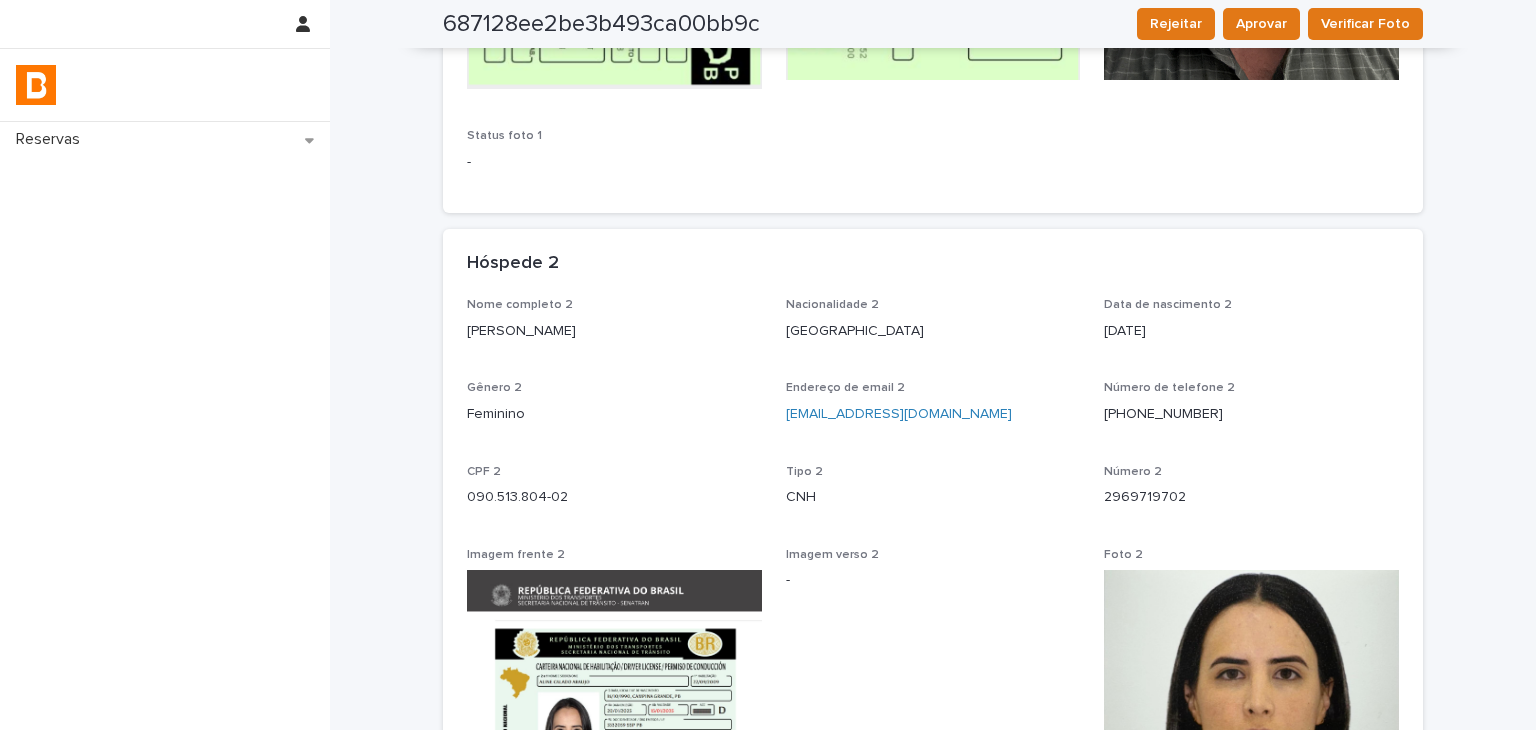 drag, startPoint x: 1257, startPoint y: 206, endPoint x: 1040, endPoint y: 333, distance: 251.4319 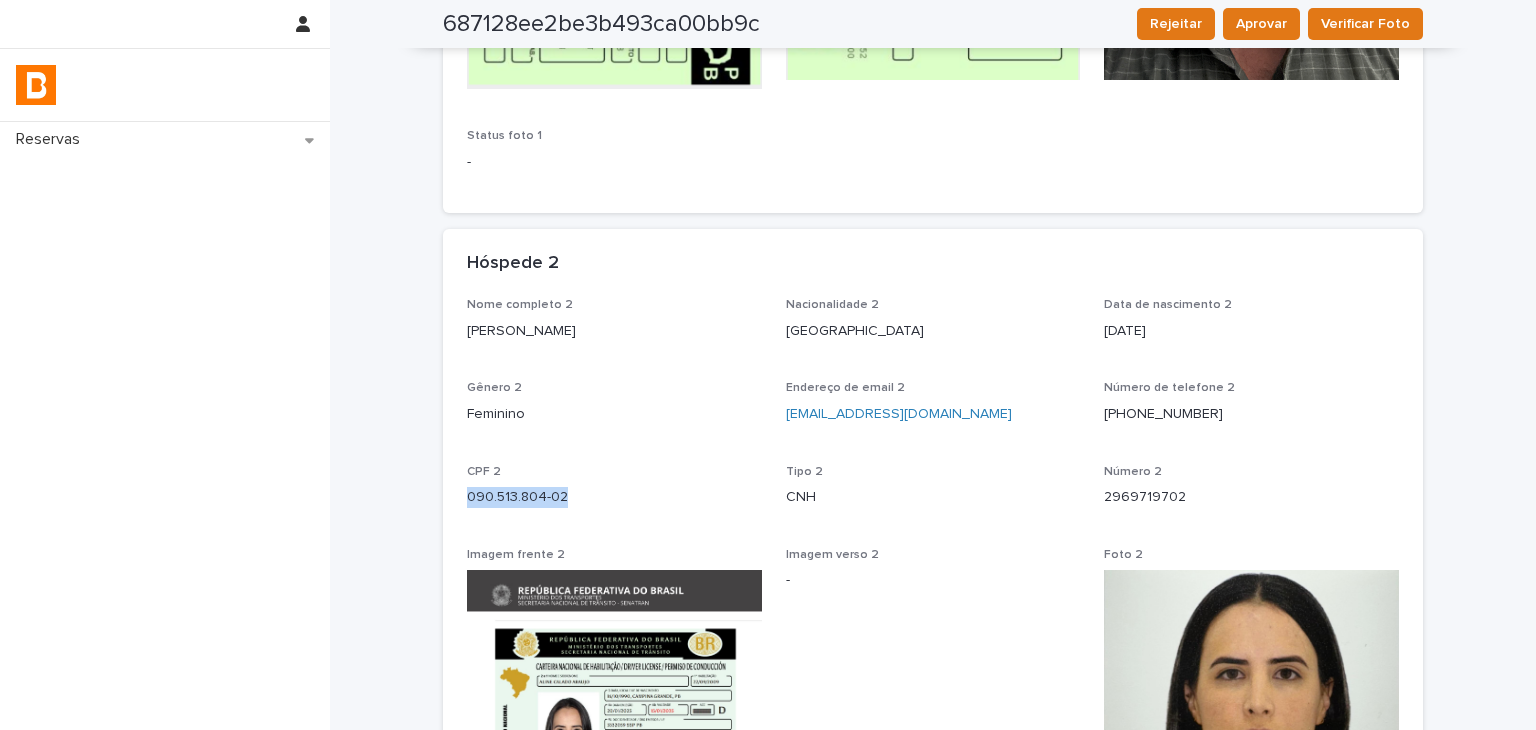 drag, startPoint x: 553, startPoint y: 503, endPoint x: 626, endPoint y: 502, distance: 73.00685 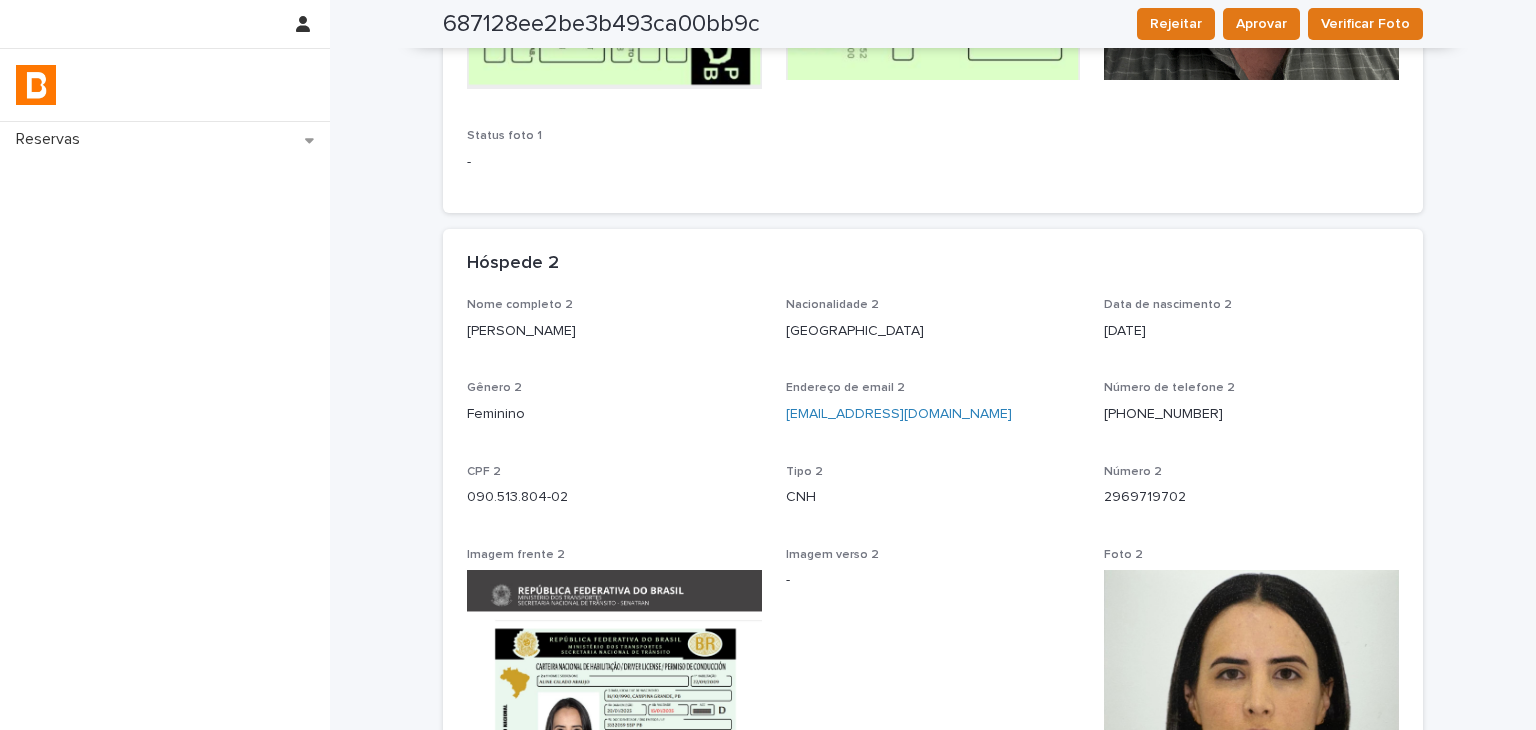 drag, startPoint x: 1240, startPoint y: 565, endPoint x: 1288, endPoint y: 646, distance: 94.15413 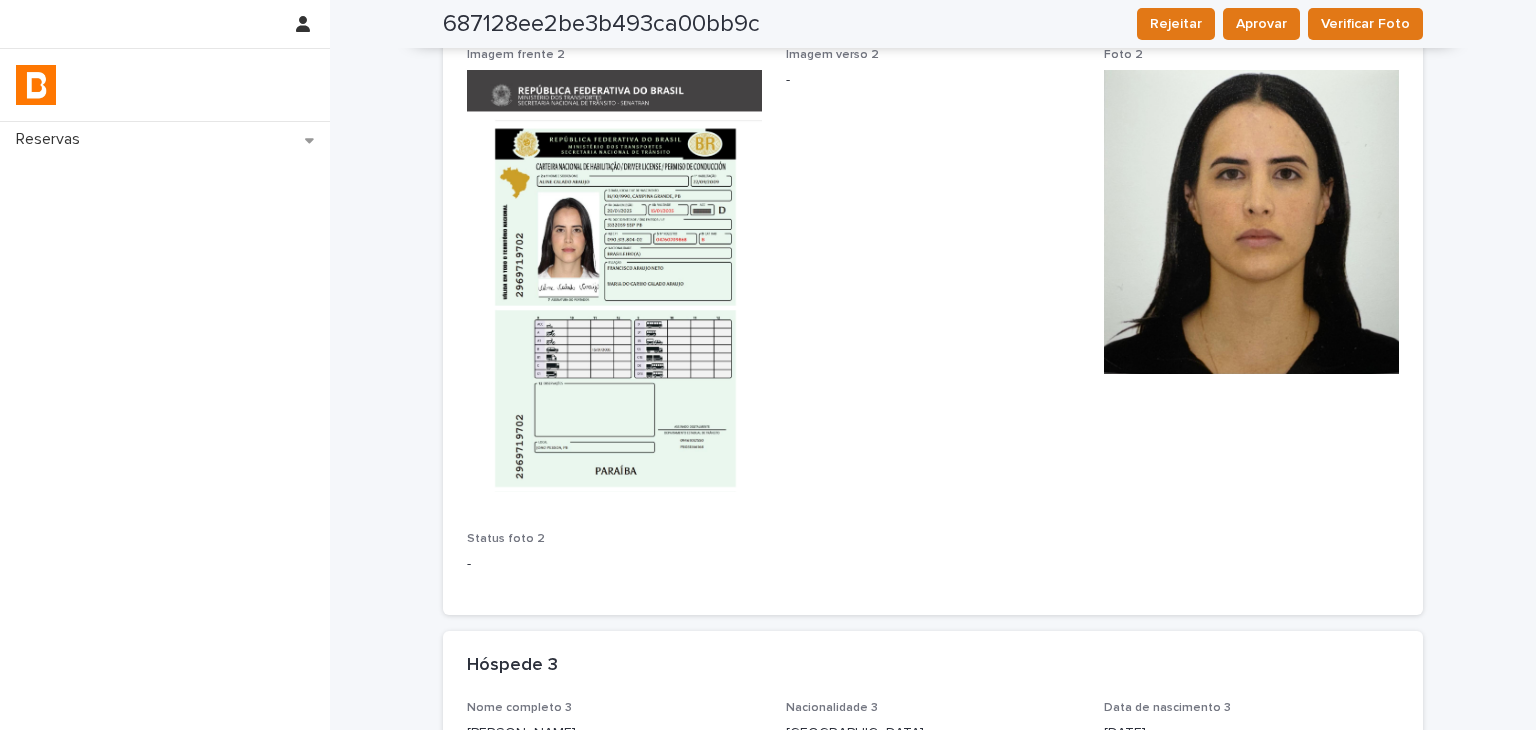drag, startPoint x: 1242, startPoint y: 493, endPoint x: 802, endPoint y: 417, distance: 446.5154 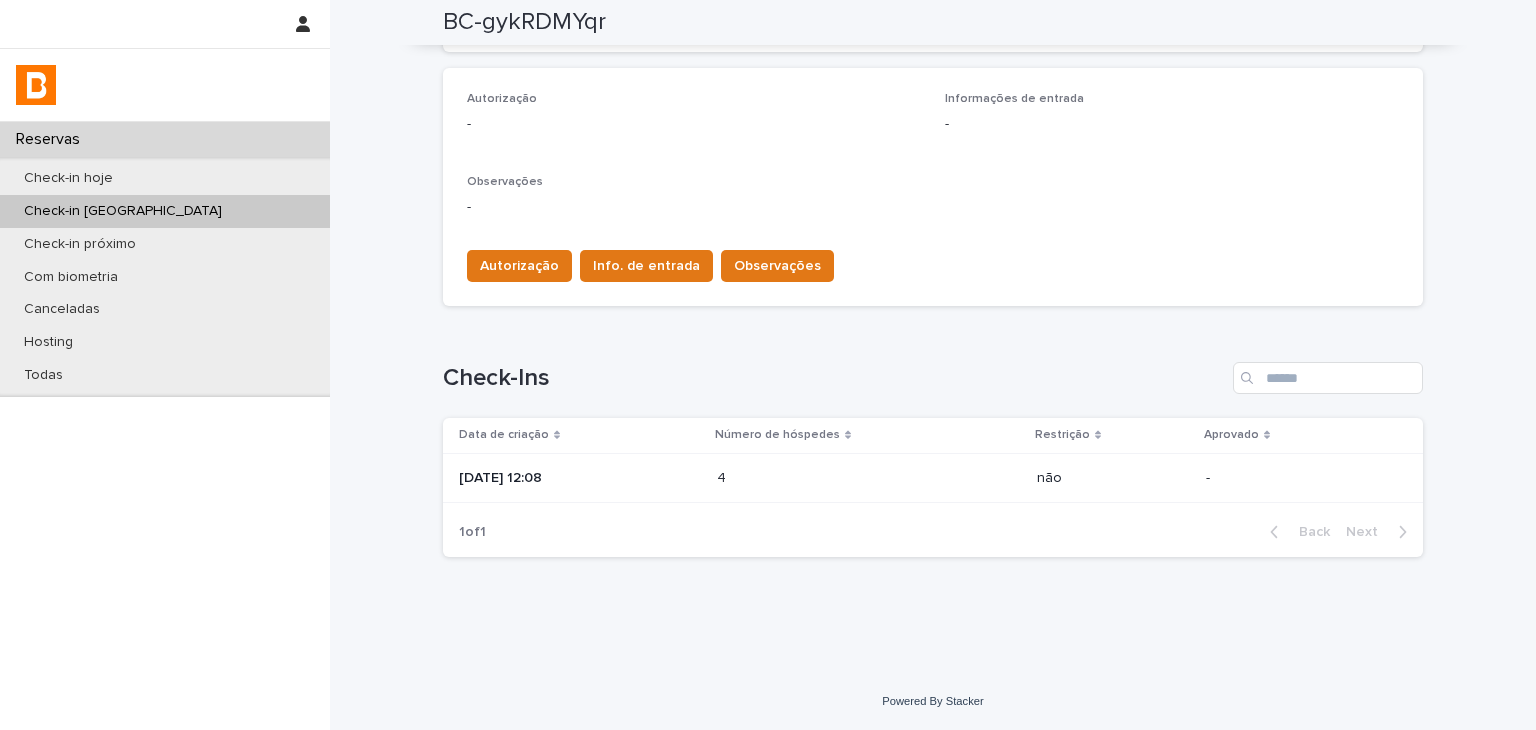 scroll, scrollTop: 0, scrollLeft: 0, axis: both 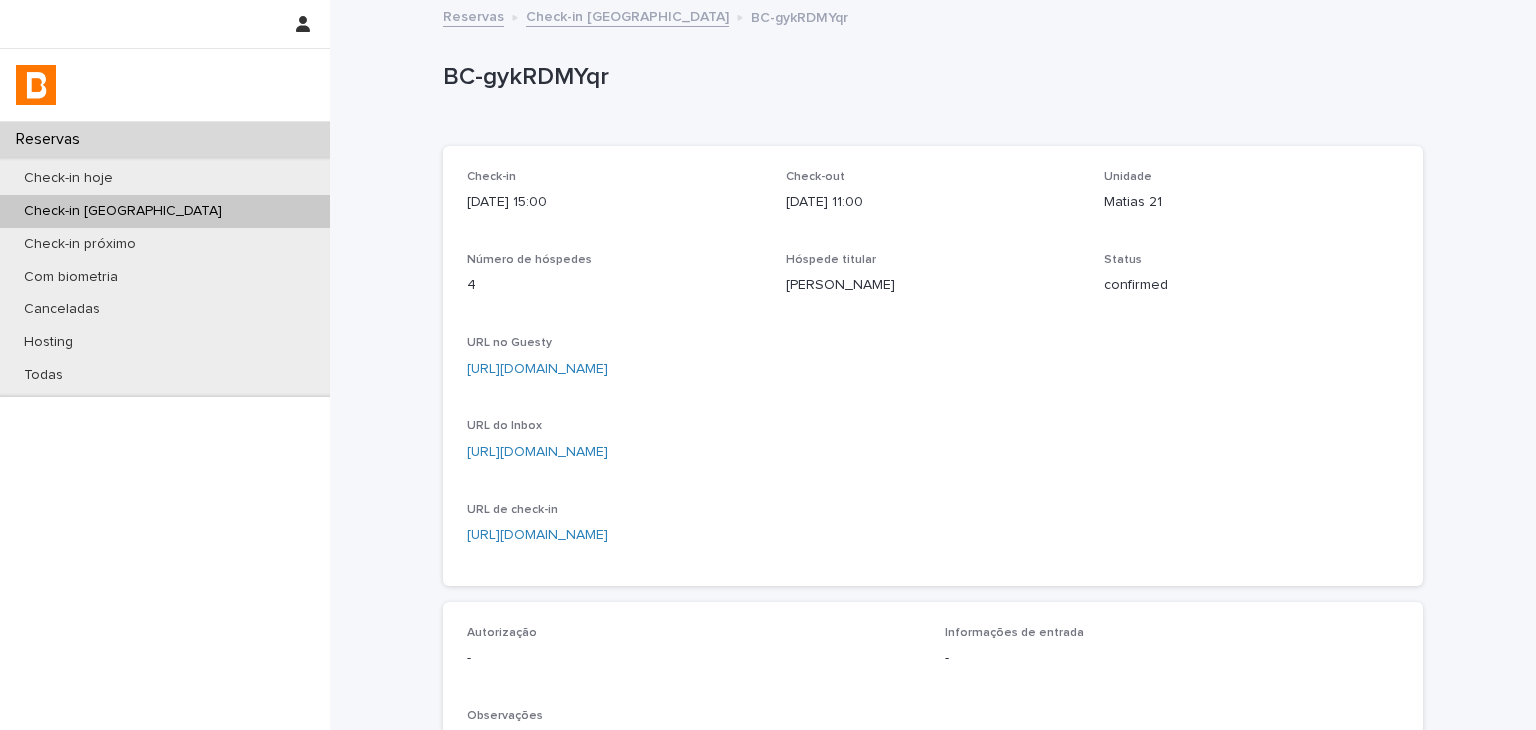 click on "URL no Guesty [URL][DOMAIN_NAME]" at bounding box center [933, 365] 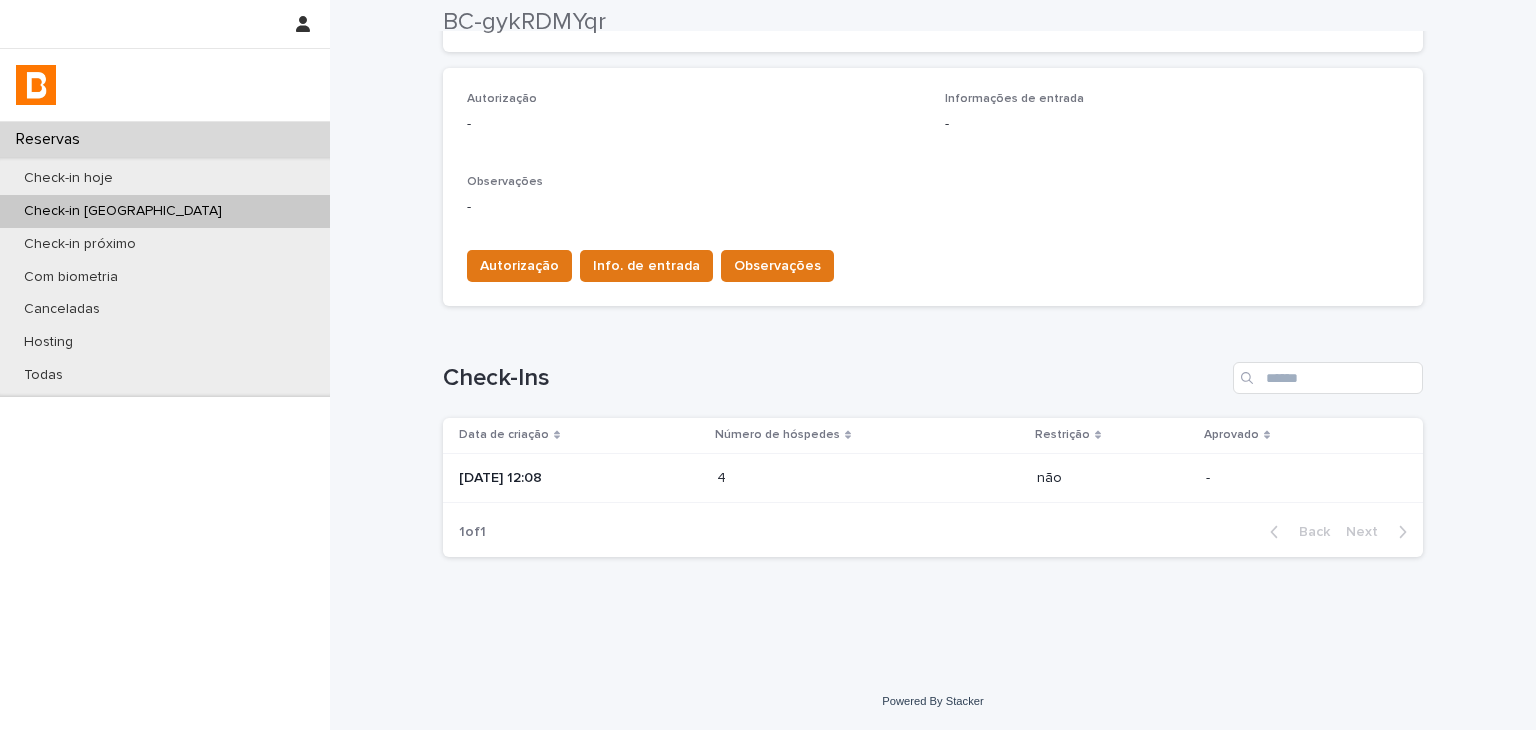 click on "1  of  1 Back Next" at bounding box center [933, 532] 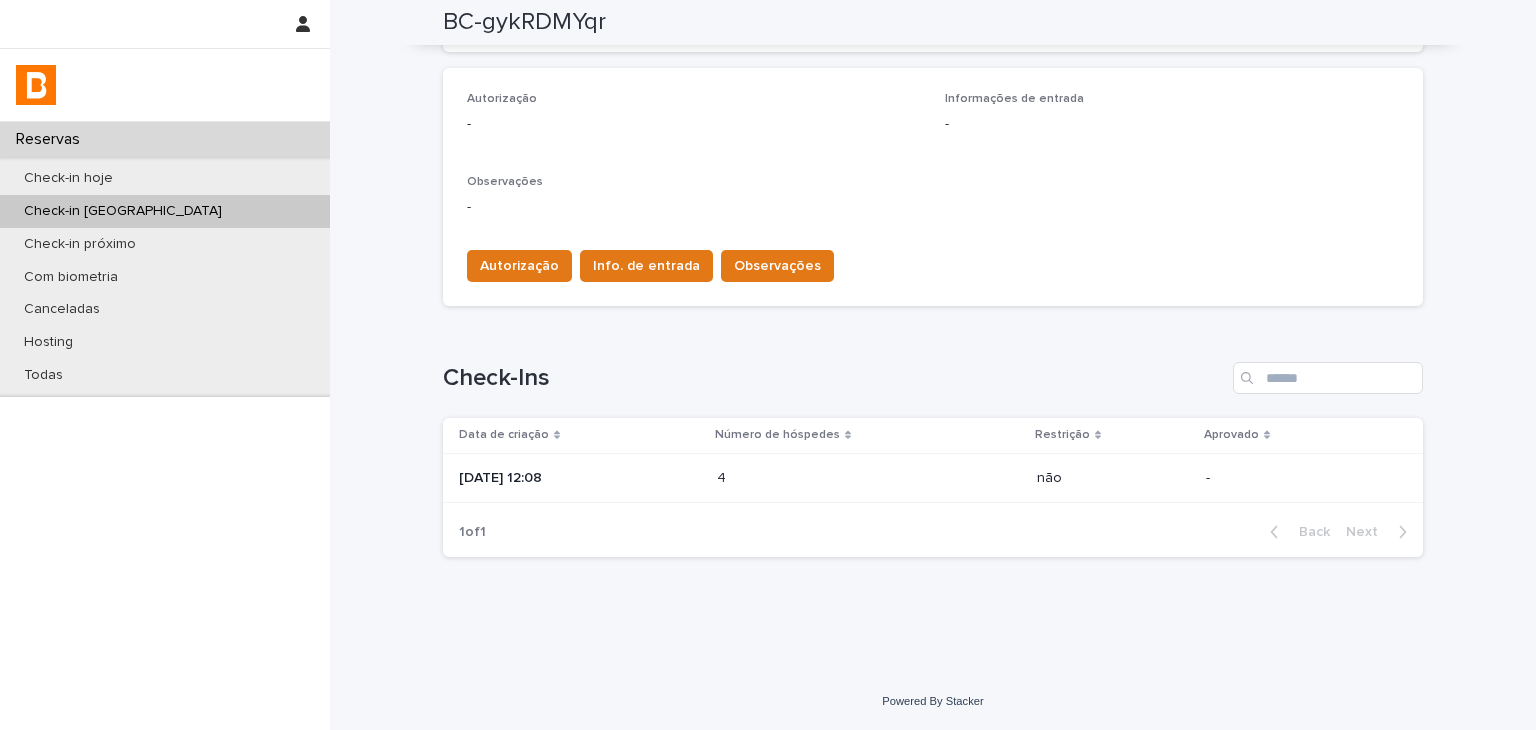 click on "1  of  1 Back Next" at bounding box center (933, 532) 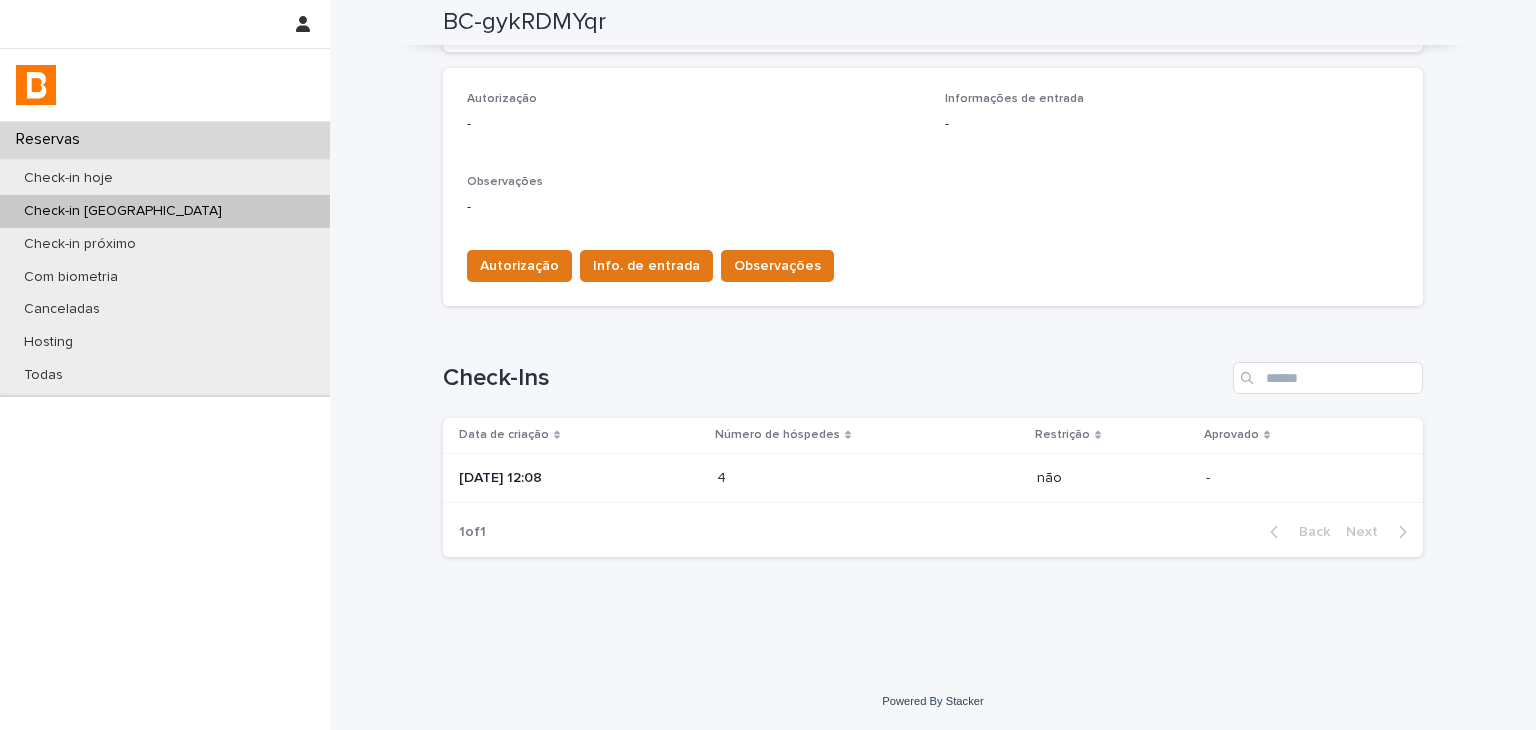 click at bounding box center [804, 478] 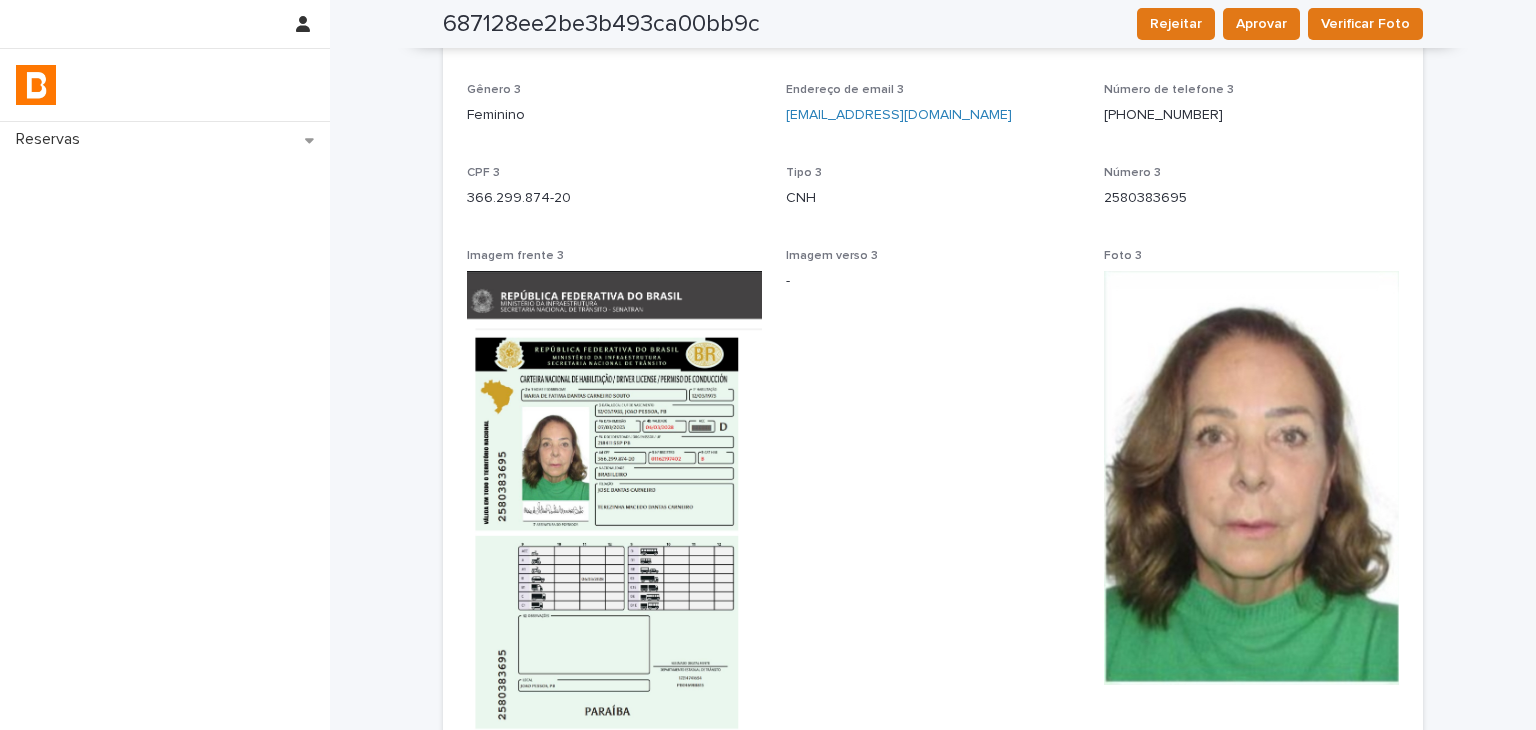 scroll, scrollTop: 1701, scrollLeft: 0, axis: vertical 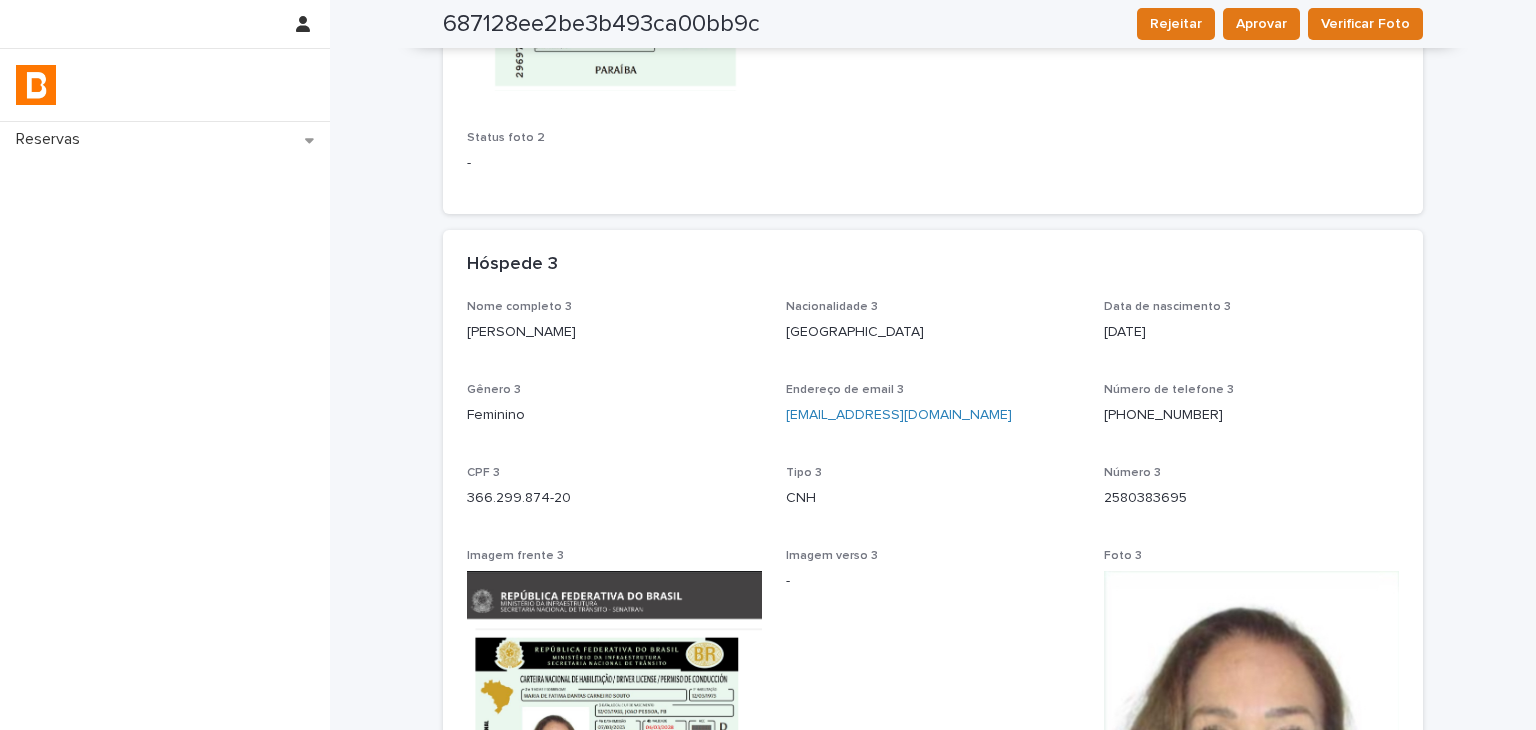 drag, startPoint x: 481, startPoint y: 339, endPoint x: 656, endPoint y: 345, distance: 175.10283 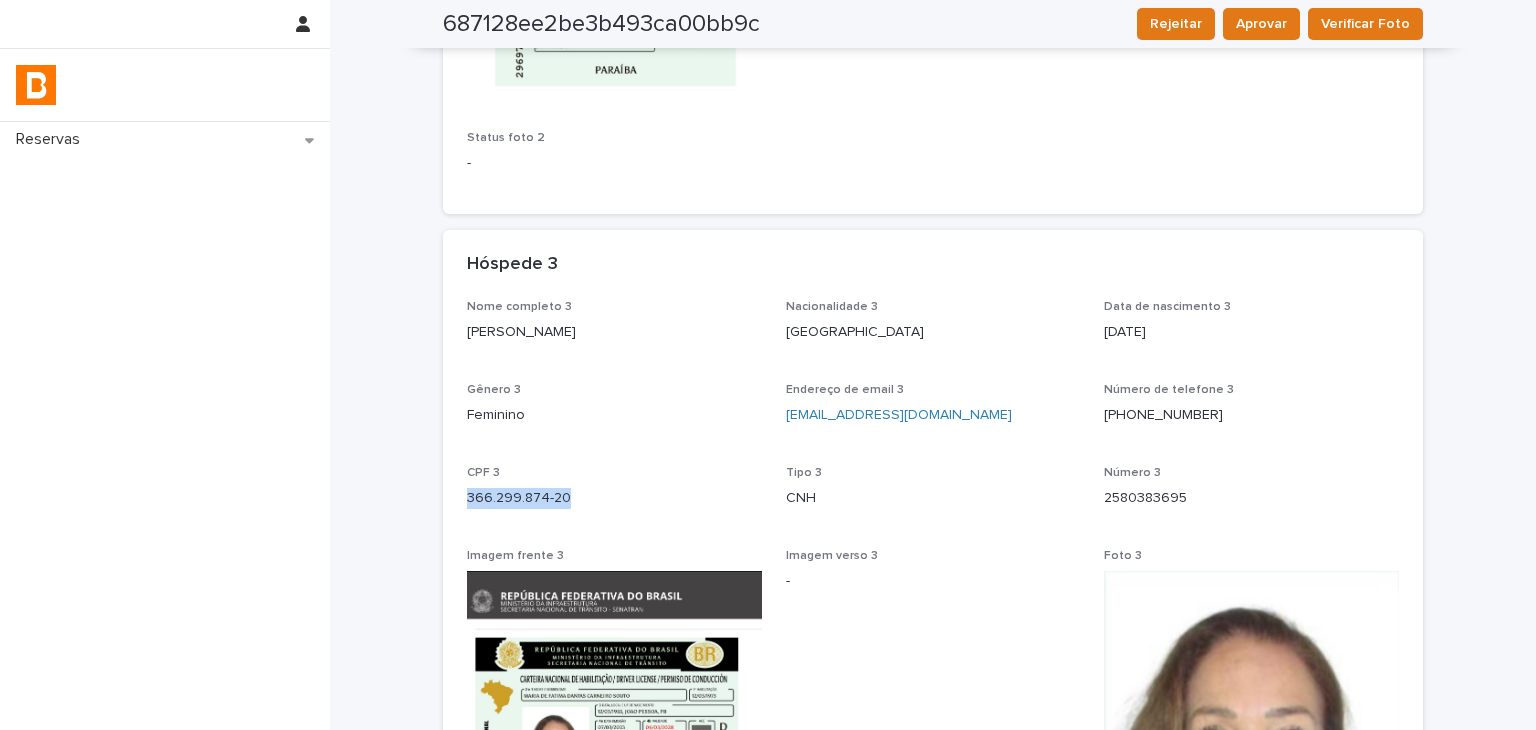 drag, startPoint x: 461, startPoint y: 508, endPoint x: 576, endPoint y: 506, distance: 115.01739 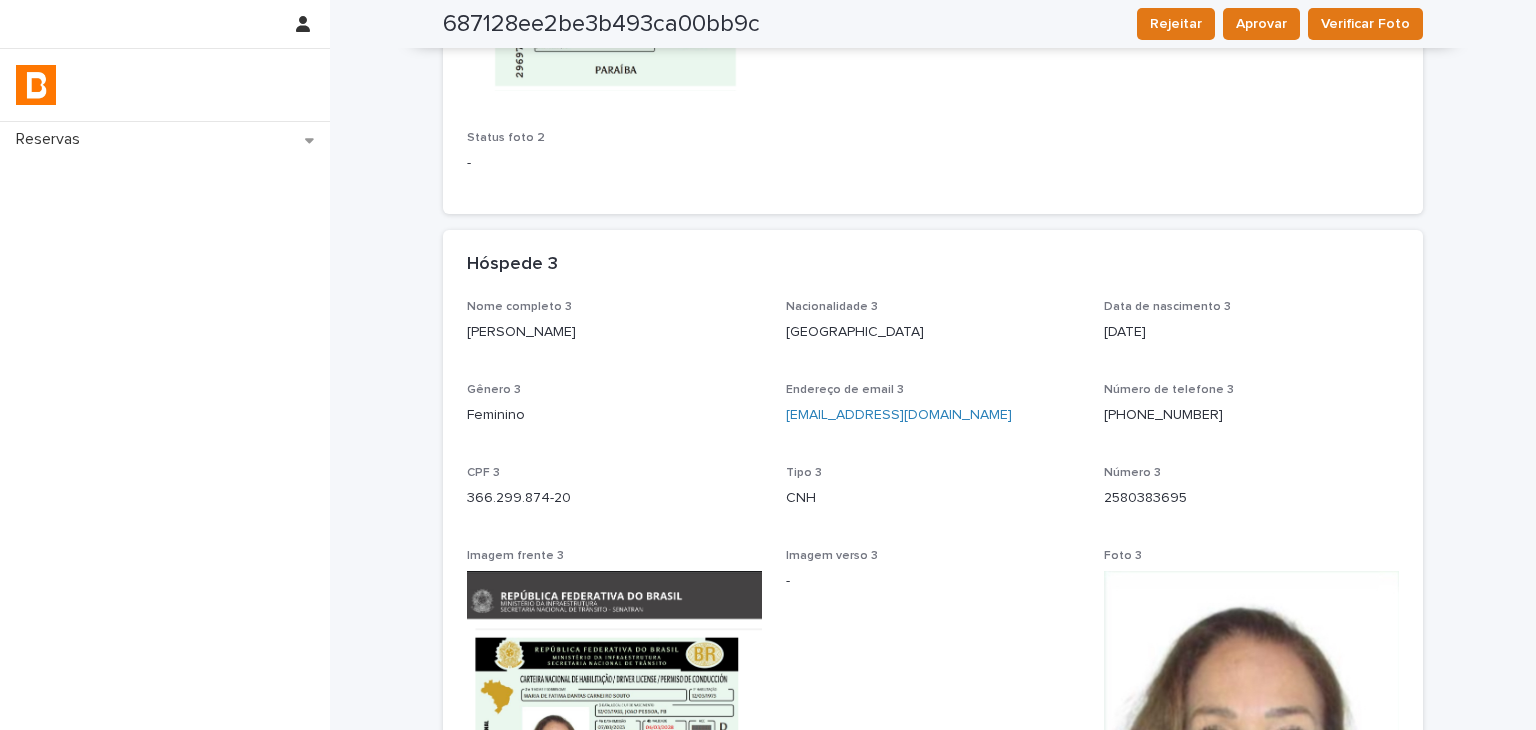drag, startPoint x: 1212, startPoint y: 565, endPoint x: 1222, endPoint y: 615, distance: 50.990196 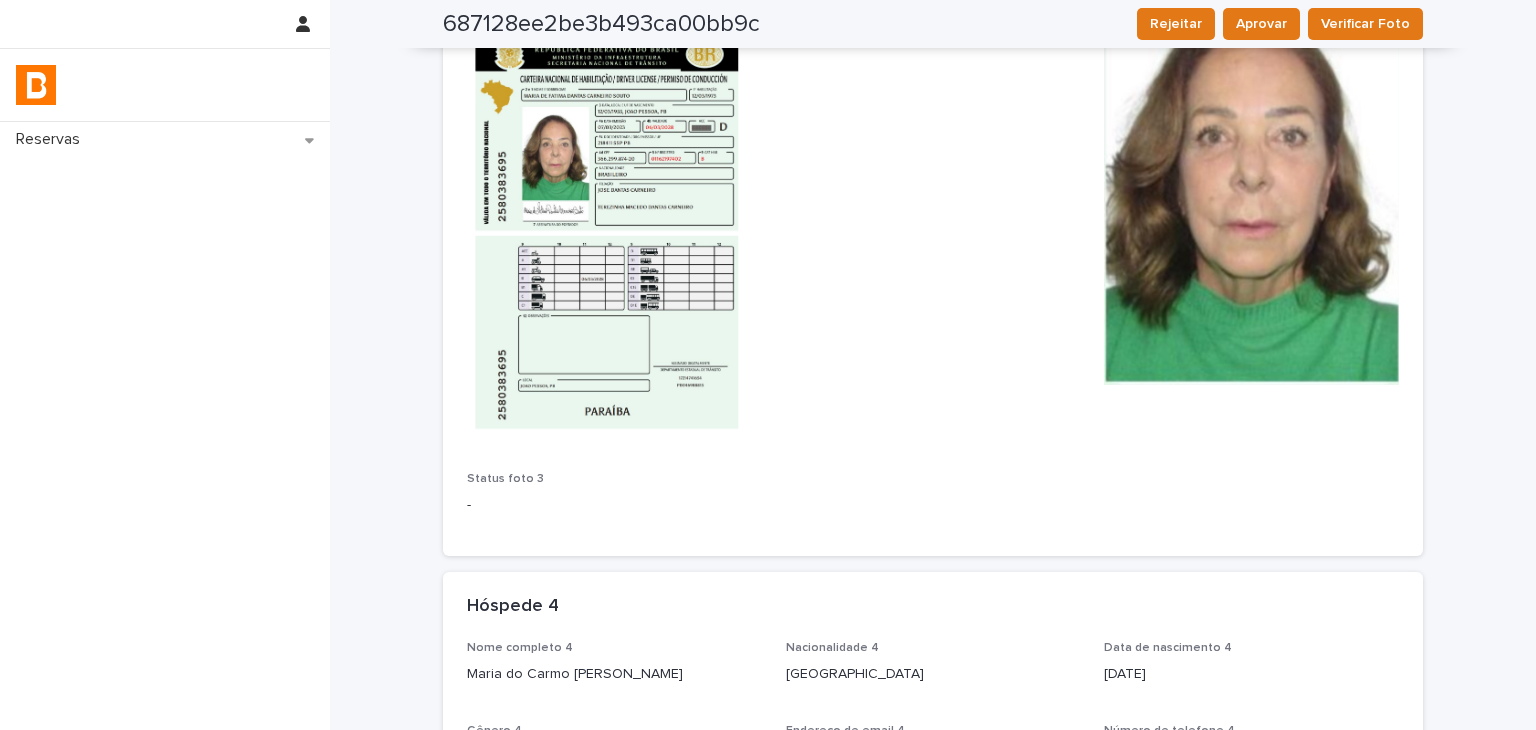 scroll, scrollTop: 2901, scrollLeft: 0, axis: vertical 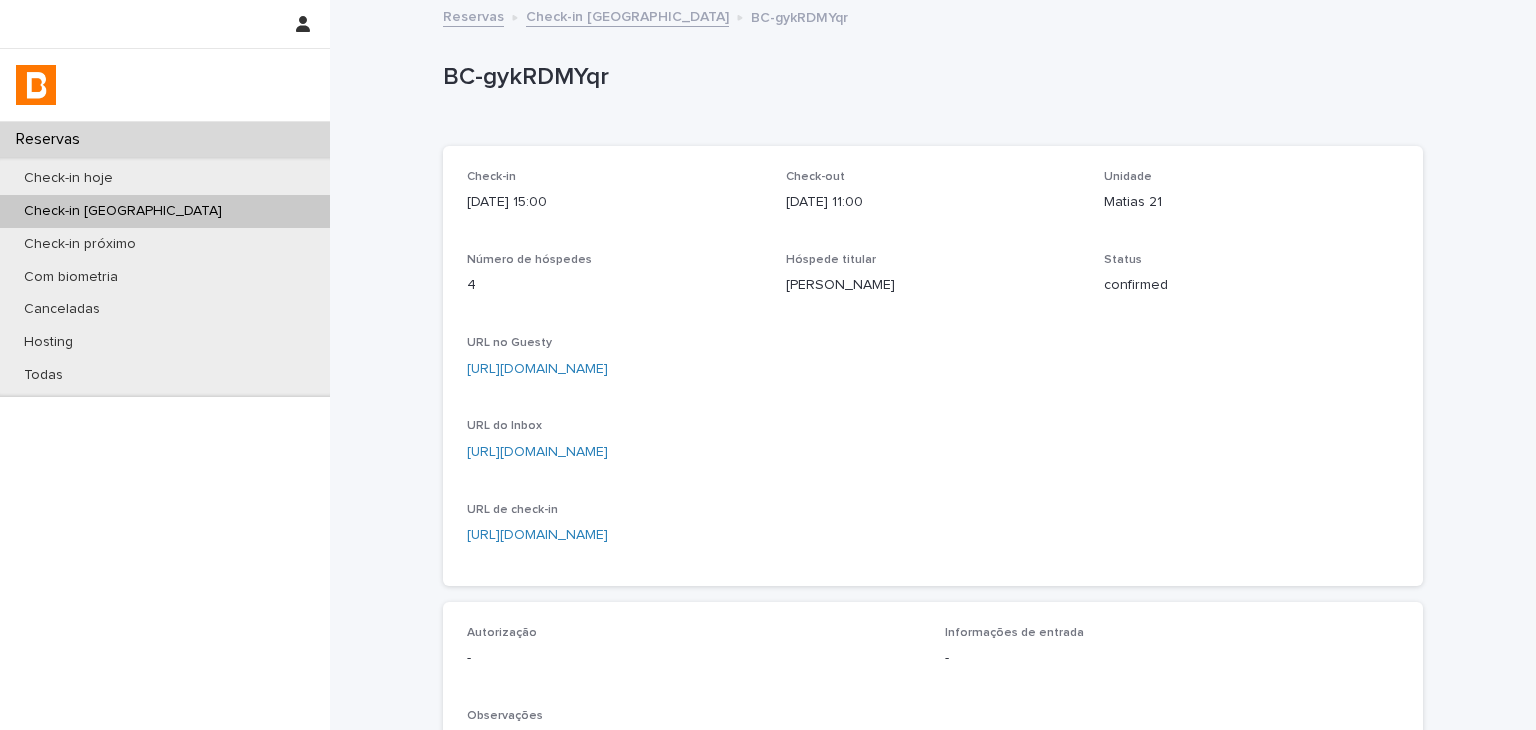 click on "Check-in [DATE] 15:00 Check-out [DATE] 11:00 Unidade Matias 21 Número de hóspedes 4 Hóspede titular [PERSON_NAME] Status confirmed URL no Guesty [URL][DOMAIN_NAME] URL do Inbox [URL][DOMAIN_NAME] URL de check-in [URL][DOMAIN_NAME]" at bounding box center (933, 366) 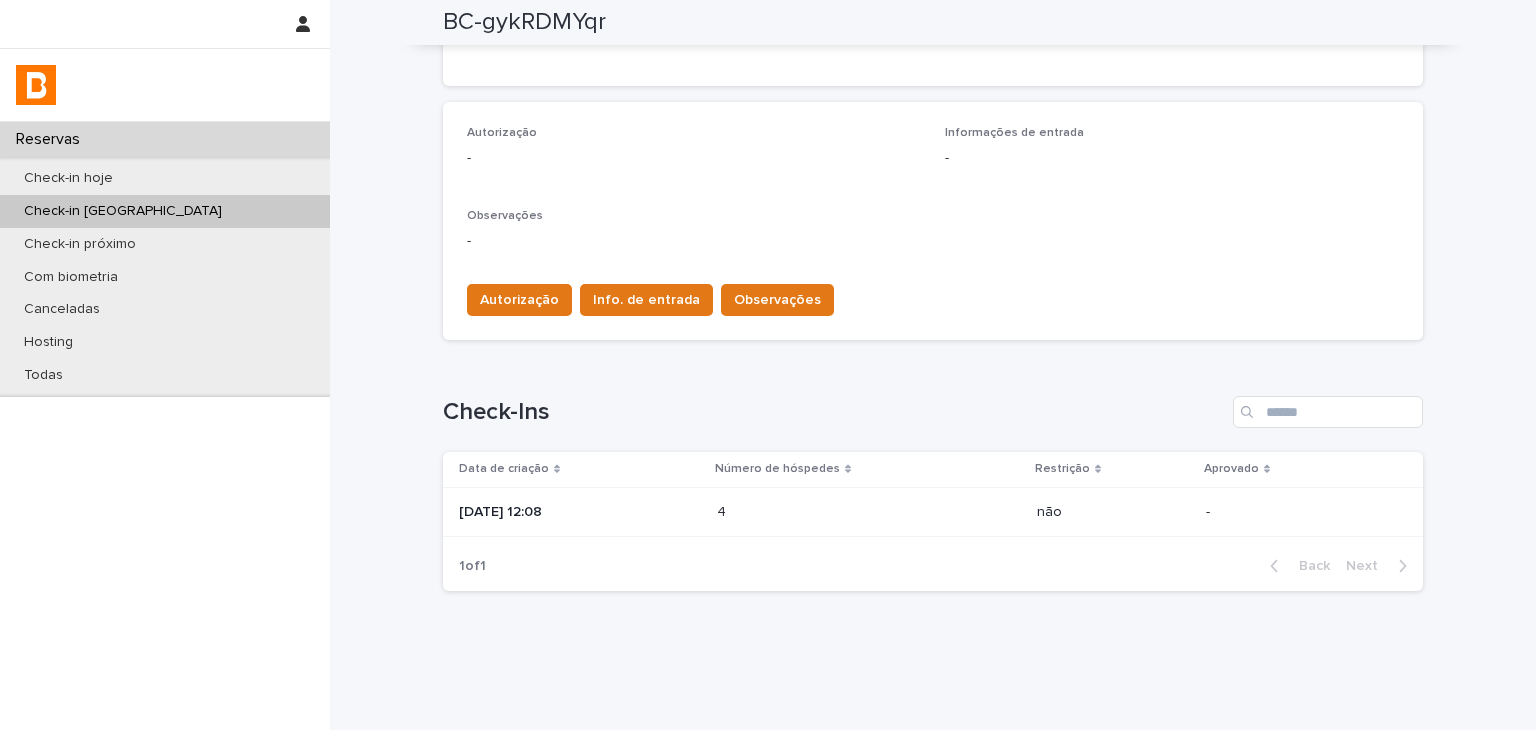 click on "4 4" at bounding box center (869, 512) 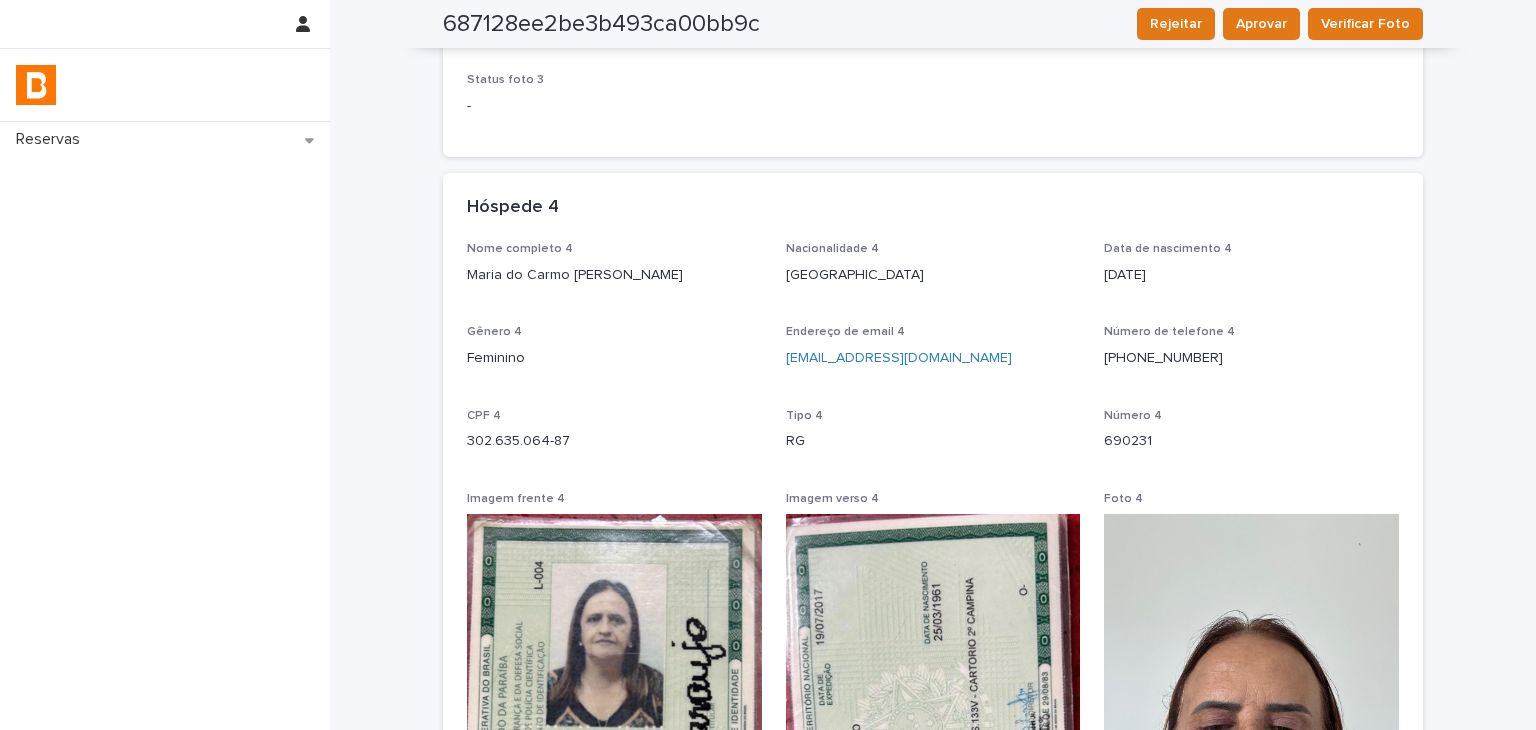 scroll, scrollTop: 2800, scrollLeft: 0, axis: vertical 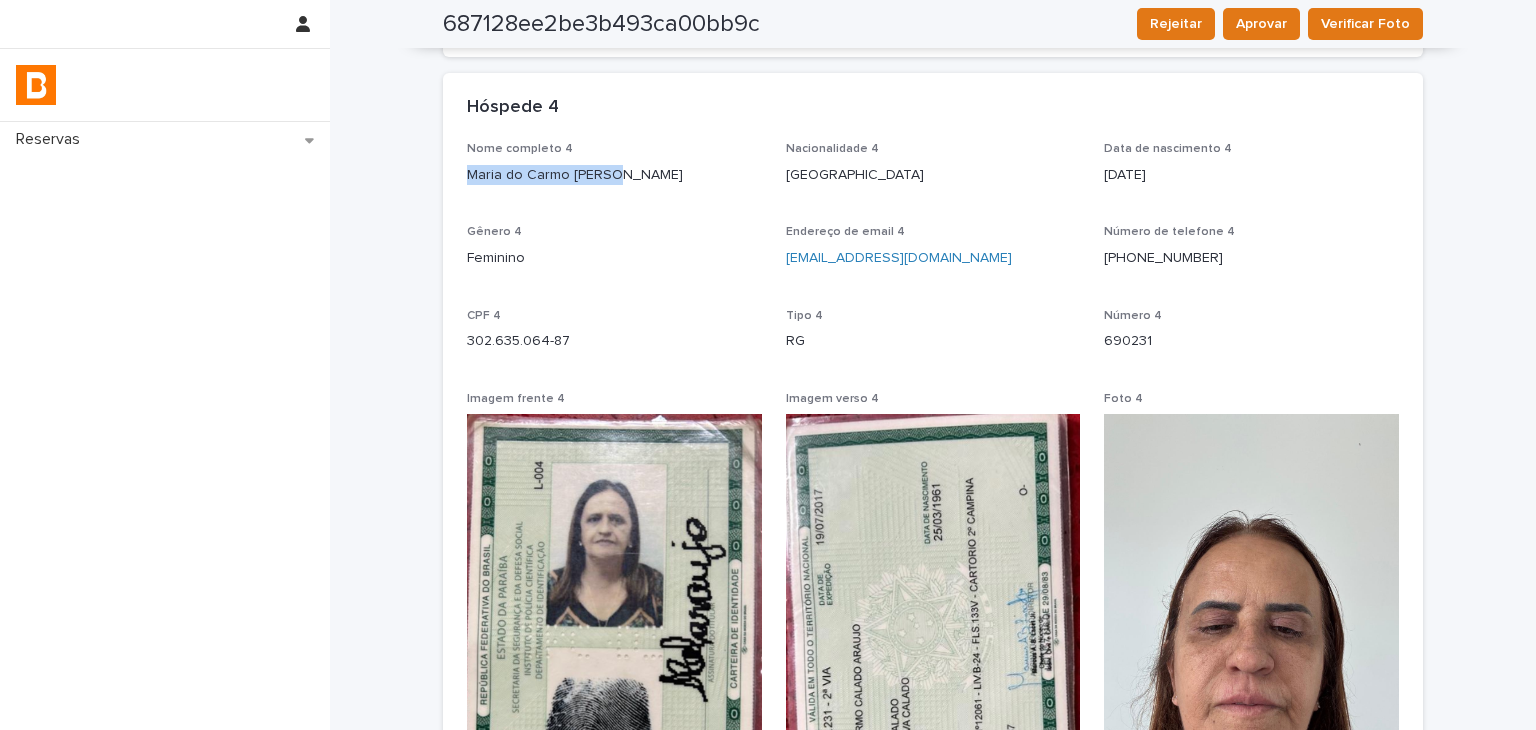 drag, startPoint x: 528, startPoint y: 184, endPoint x: 602, endPoint y: 186, distance: 74.02702 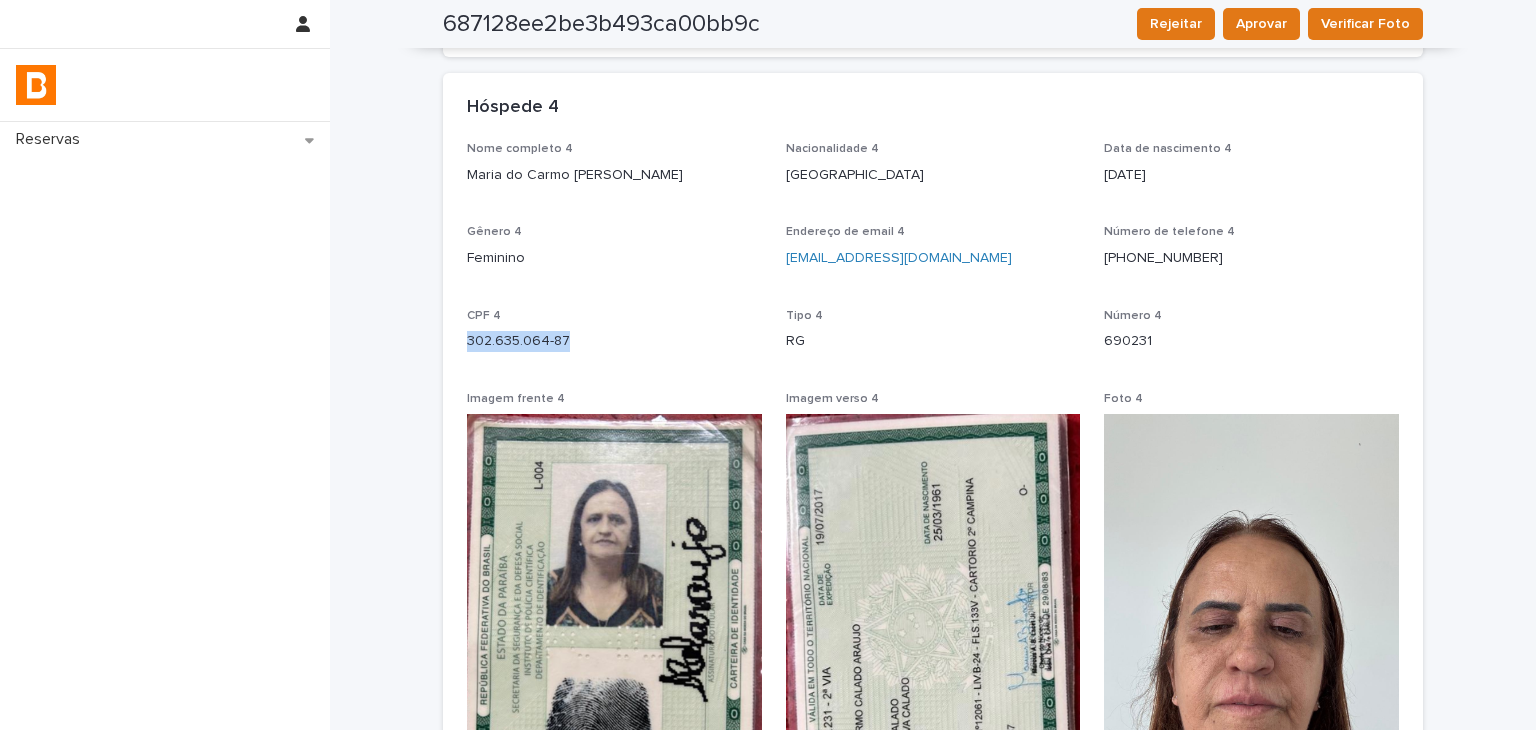 drag, startPoint x: 493, startPoint y: 346, endPoint x: 581, endPoint y: 341, distance: 88.14193 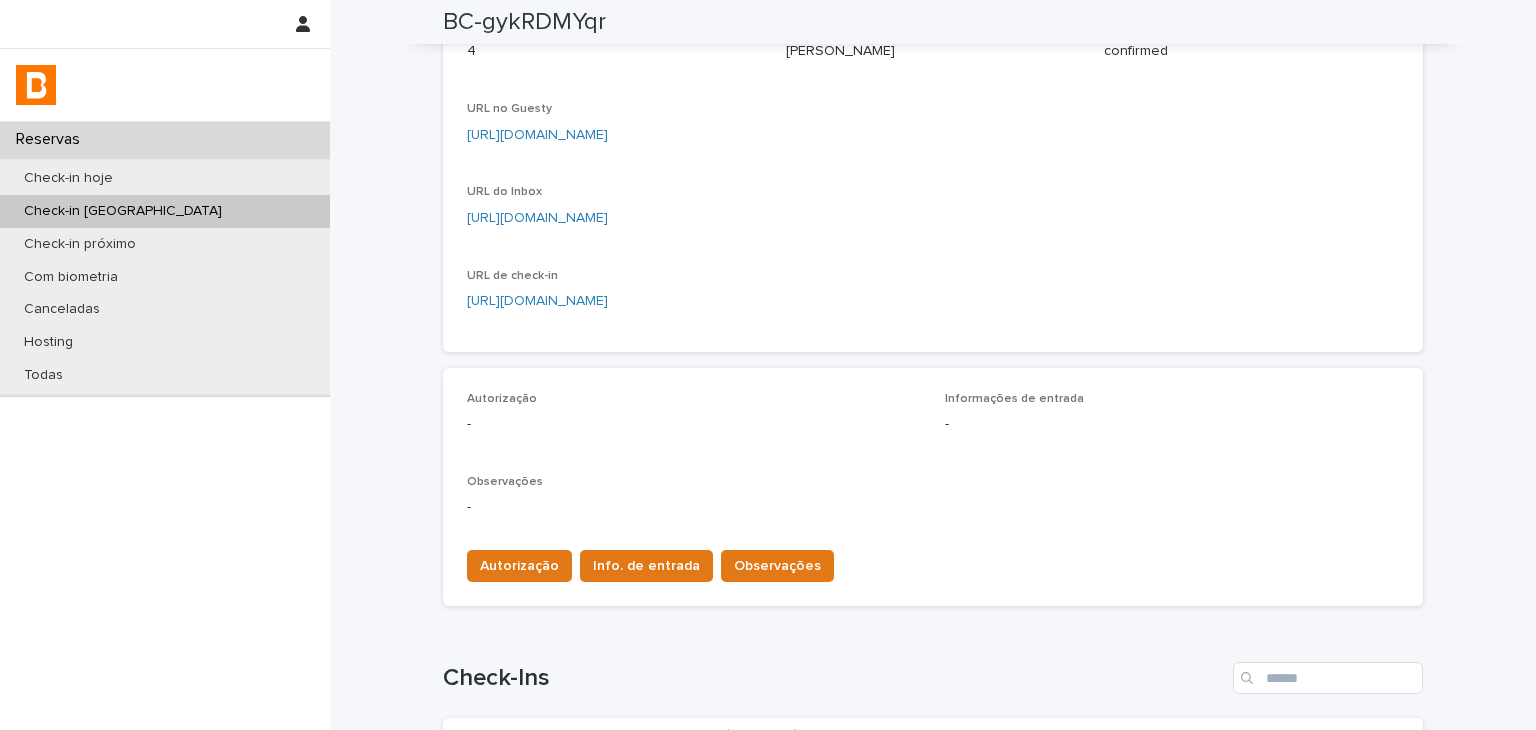 scroll, scrollTop: 0, scrollLeft: 0, axis: both 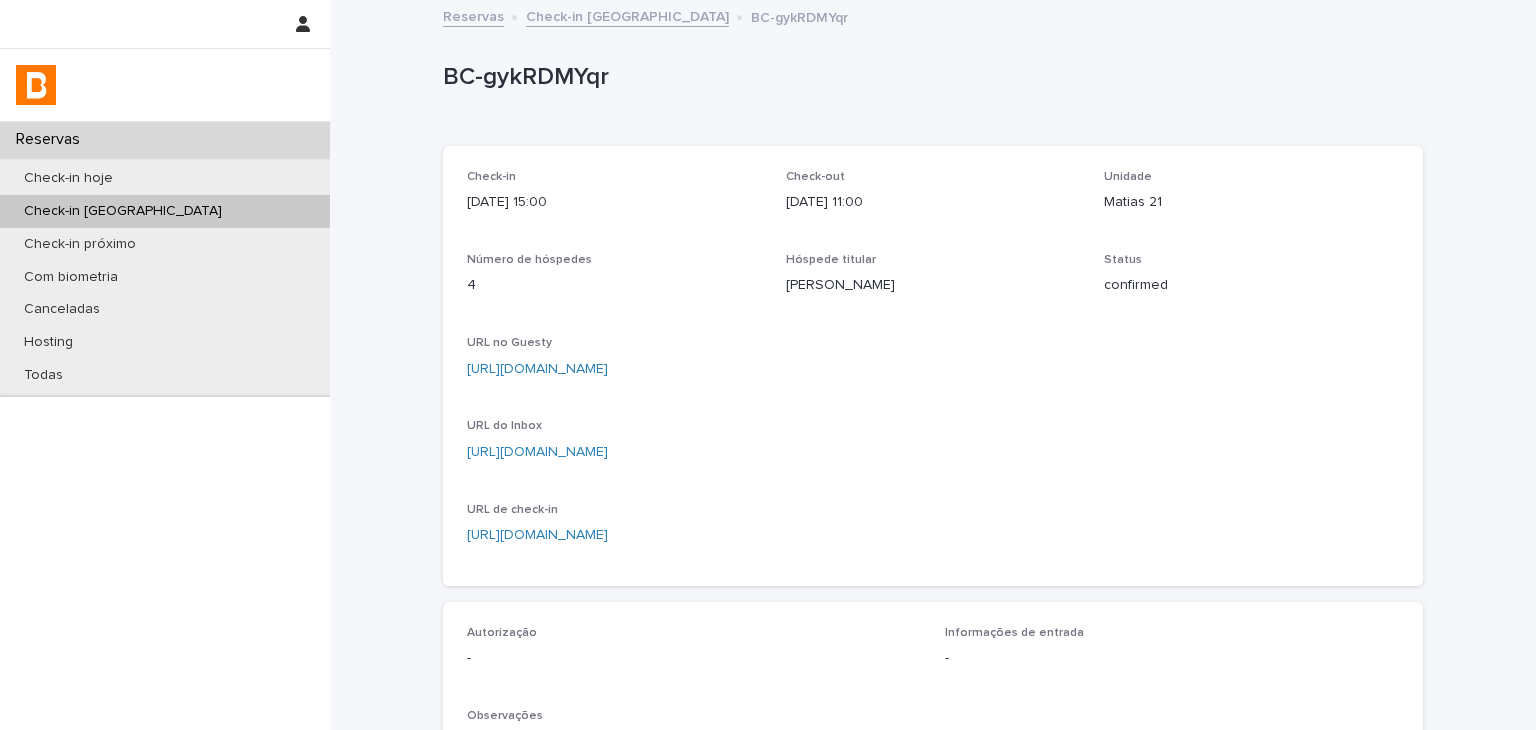 drag, startPoint x: 1301, startPoint y: 386, endPoint x: 1268, endPoint y: 420, distance: 47.38143 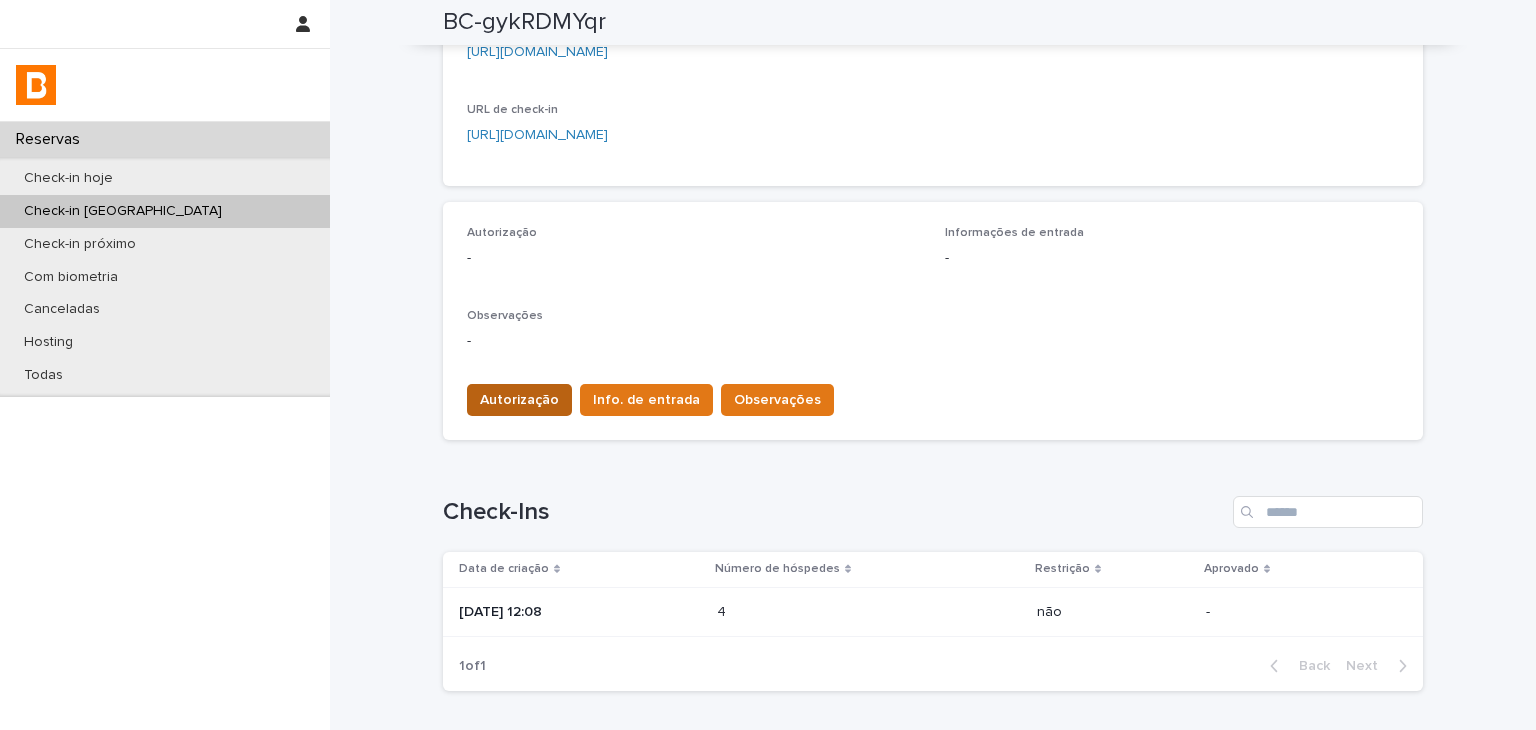 click on "Autorização" at bounding box center [519, 400] 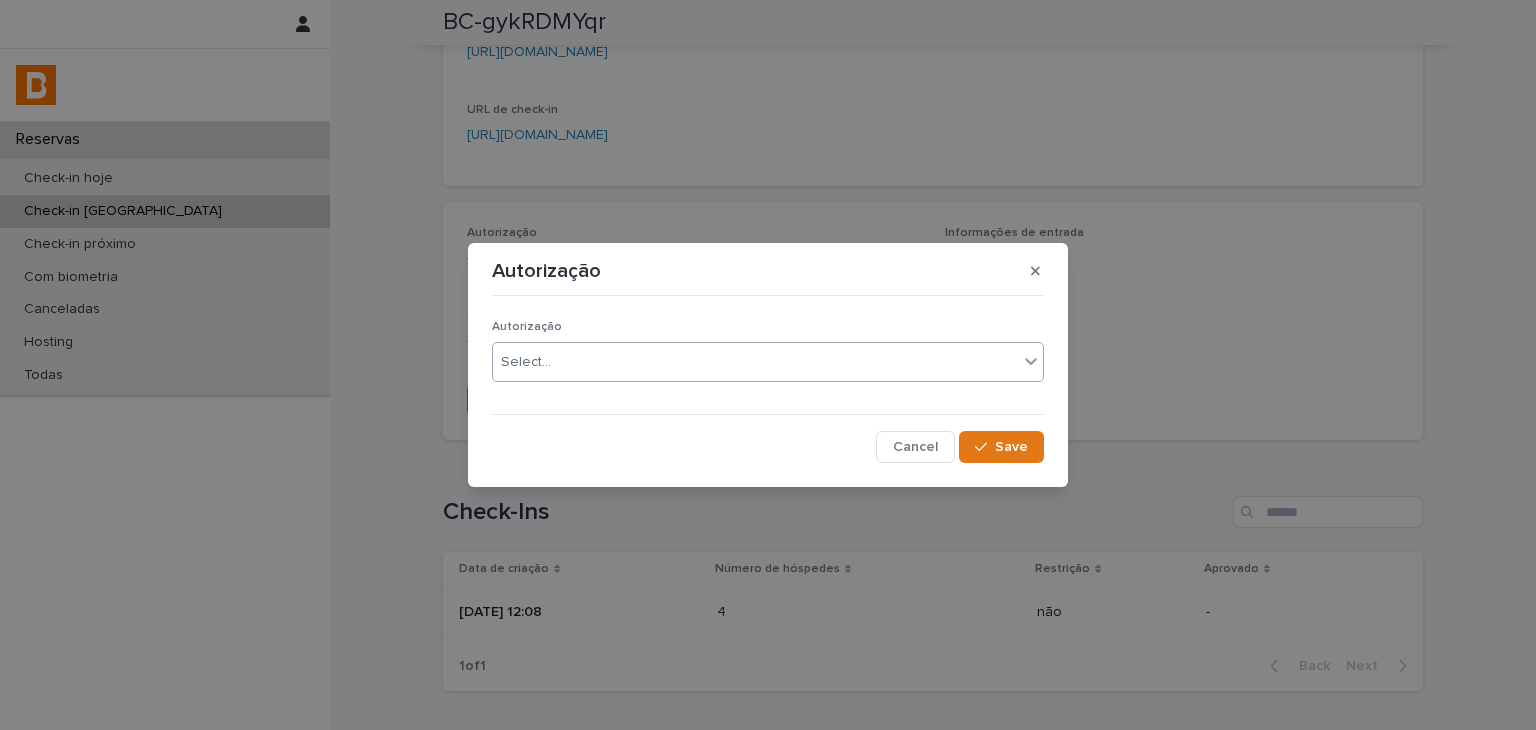 click on "Select..." at bounding box center (526, 362) 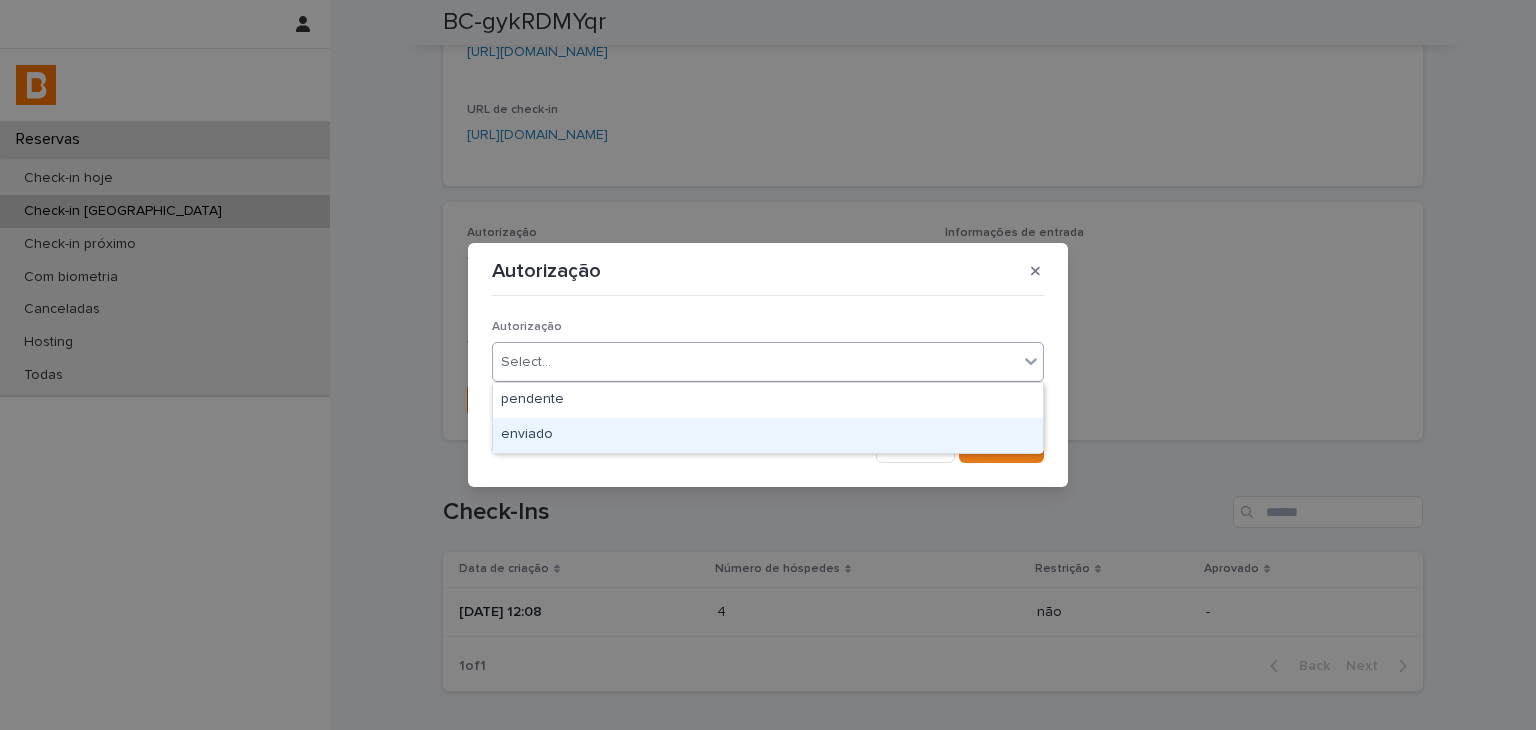 click on "enviado" at bounding box center (768, 435) 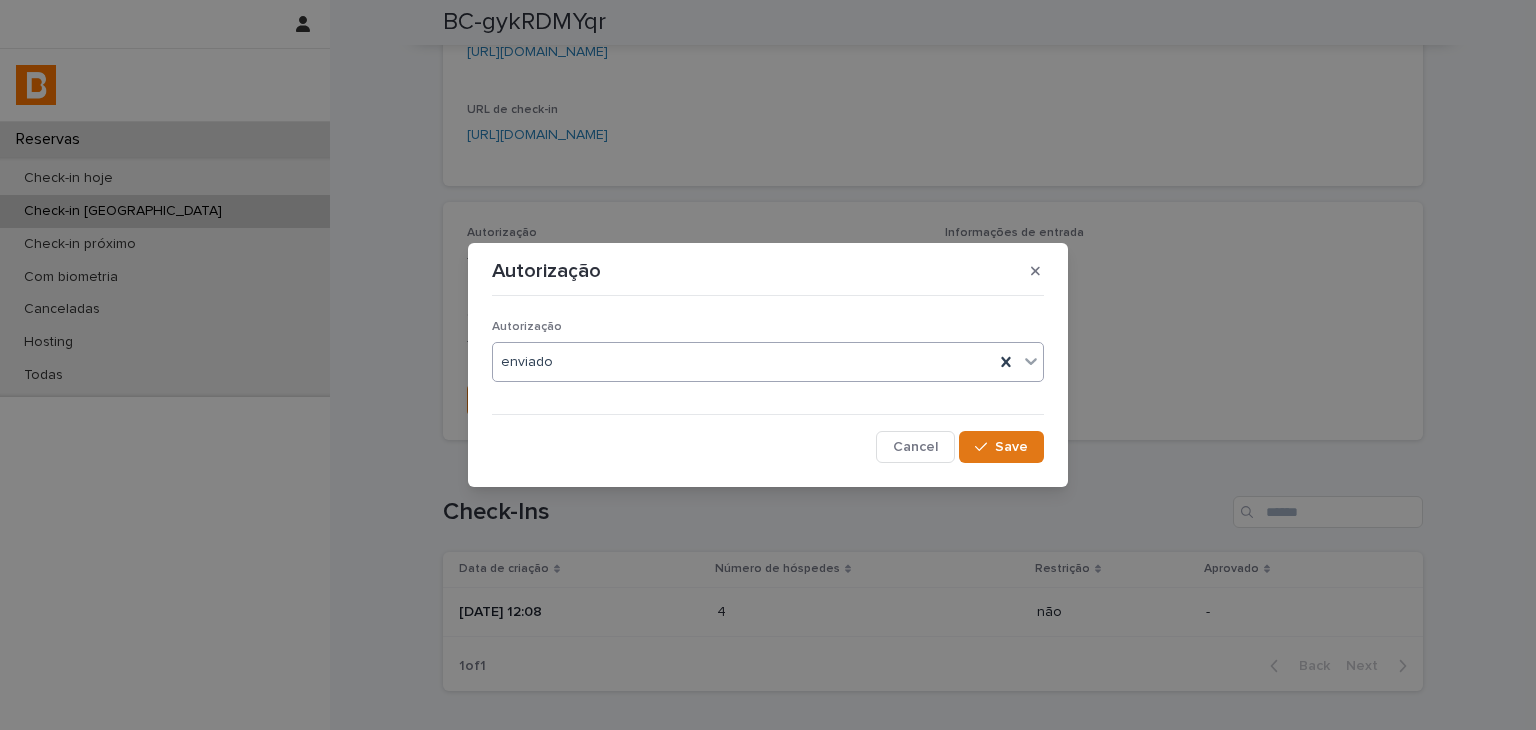 click on "Save" at bounding box center [1001, 447] 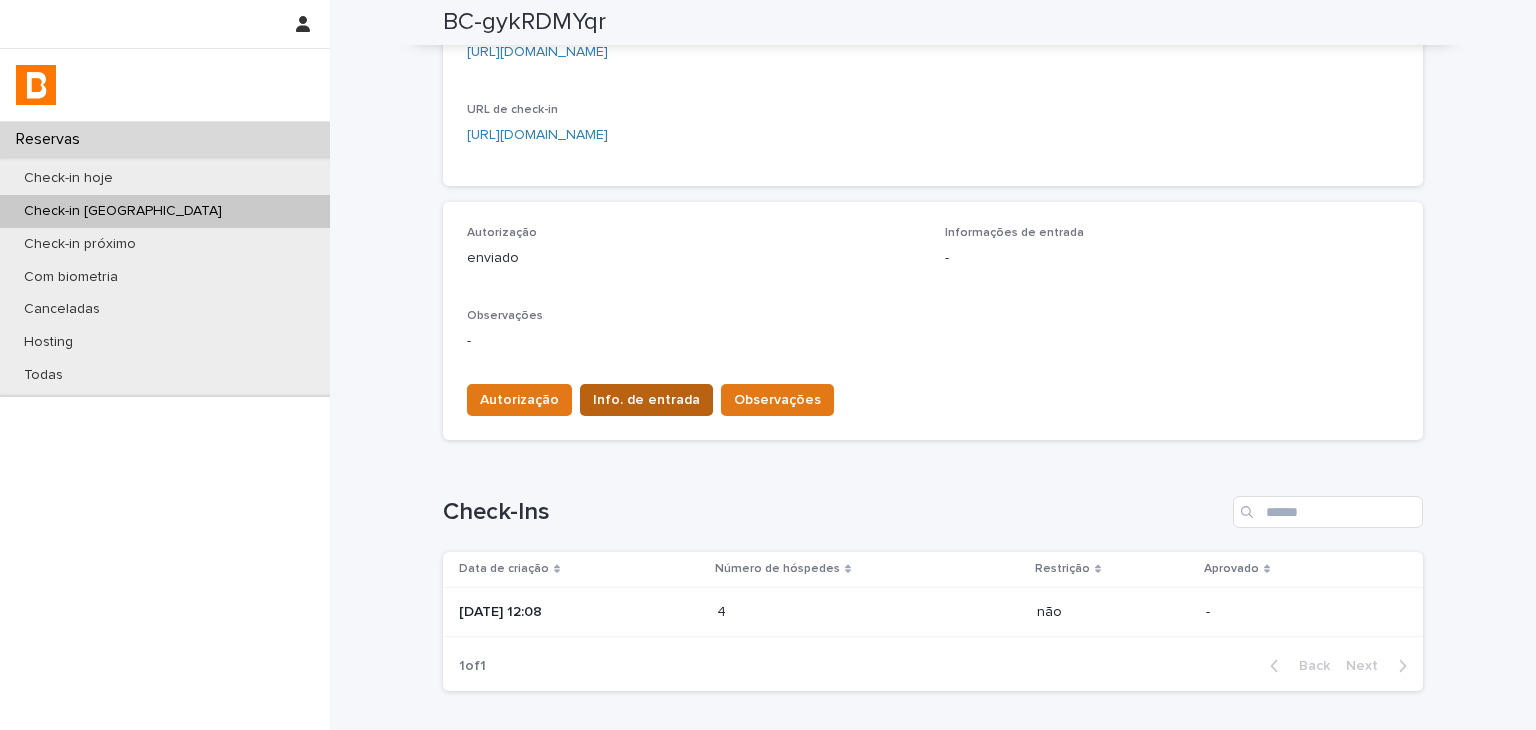 click on "Info. de entrada" at bounding box center [646, 400] 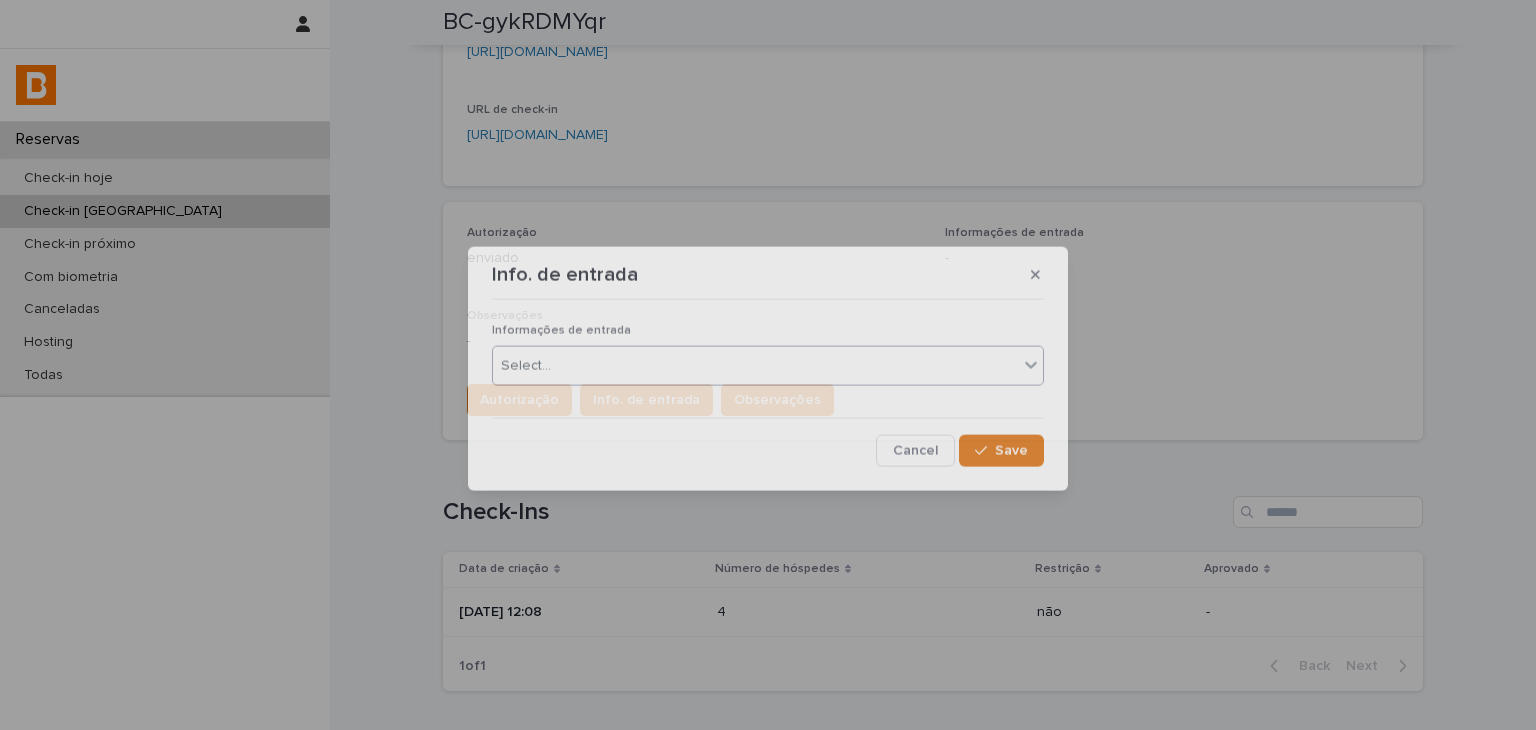 drag, startPoint x: 577, startPoint y: 376, endPoint x: 585, endPoint y: 367, distance: 12.0415945 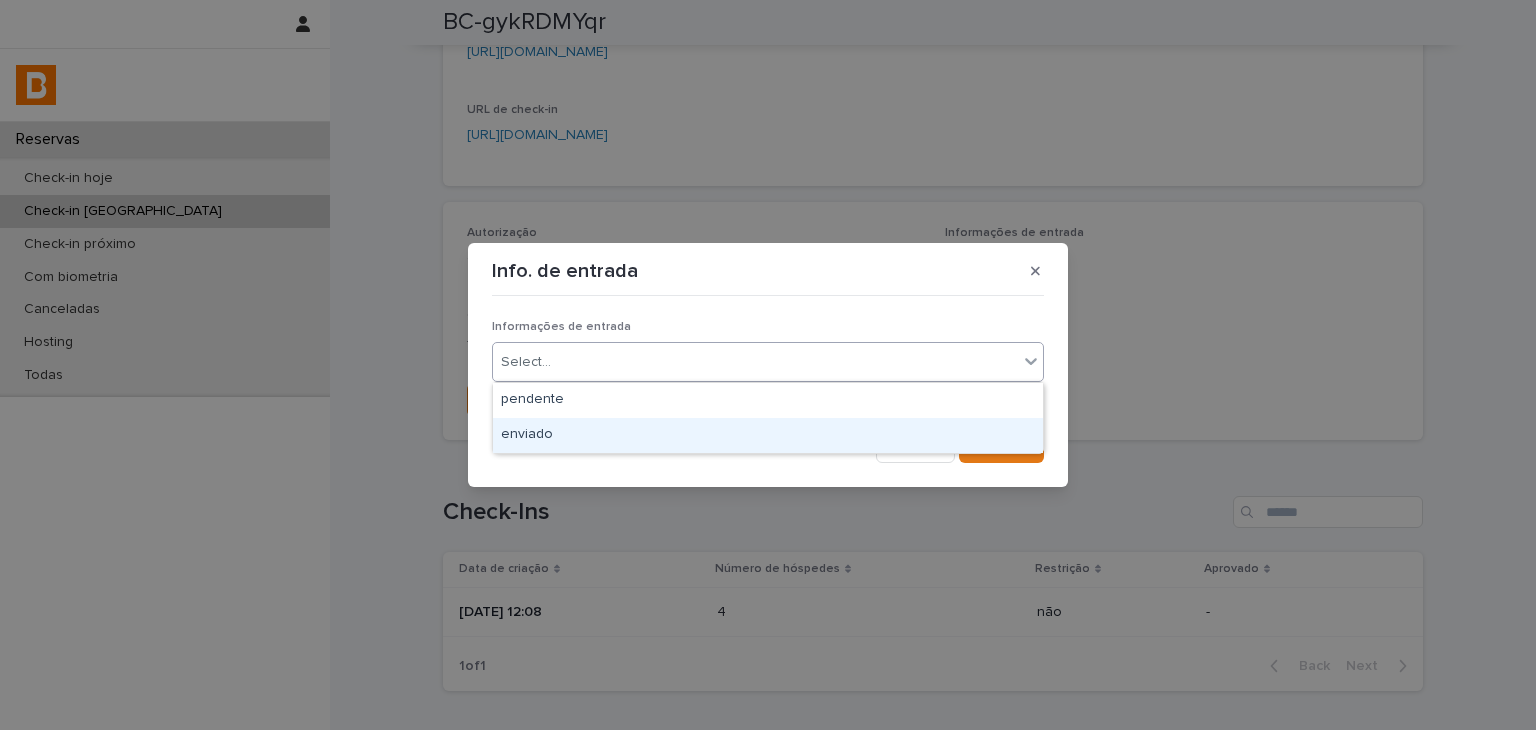 drag, startPoint x: 587, startPoint y: 405, endPoint x: 1000, endPoint y: 454, distance: 415.89664 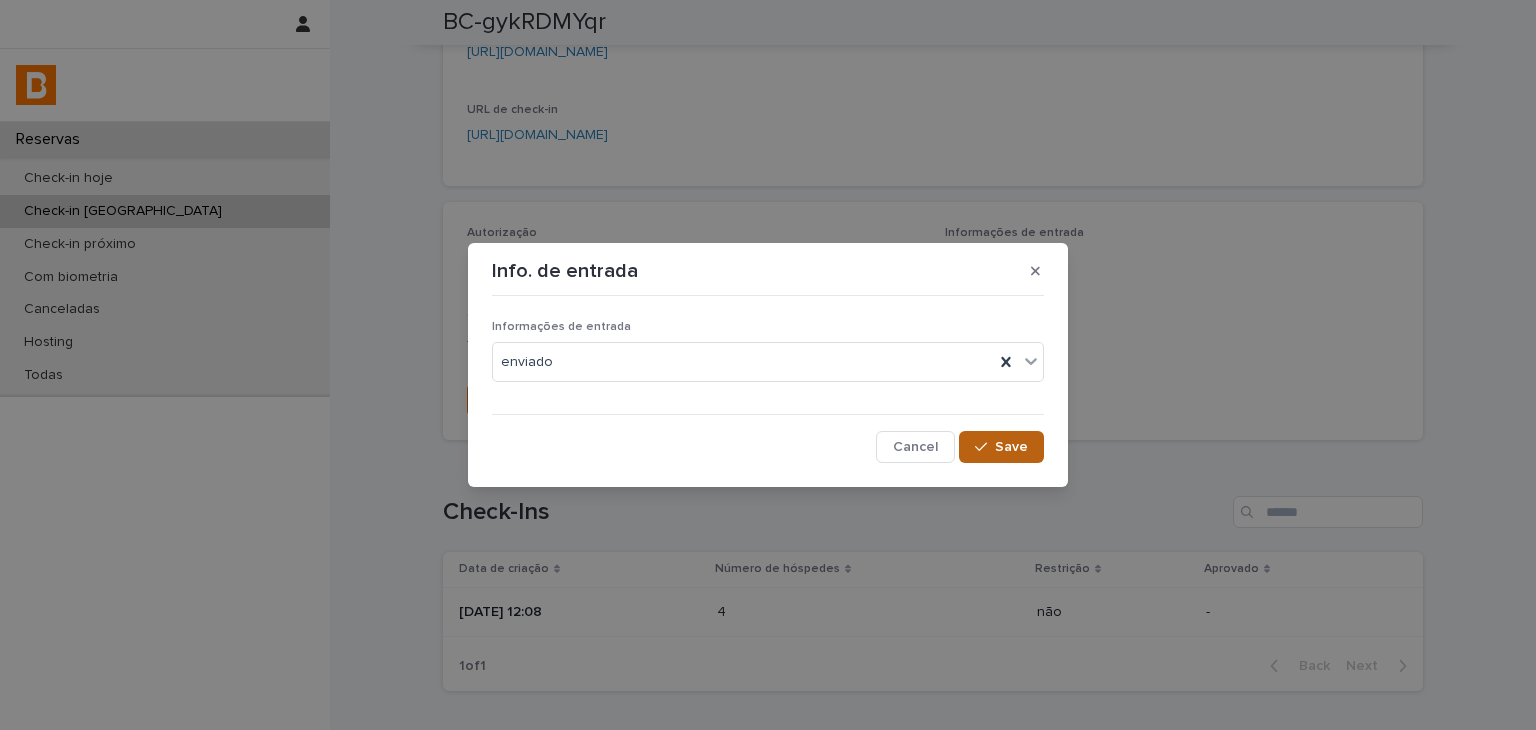 click on "Save" at bounding box center (1011, 447) 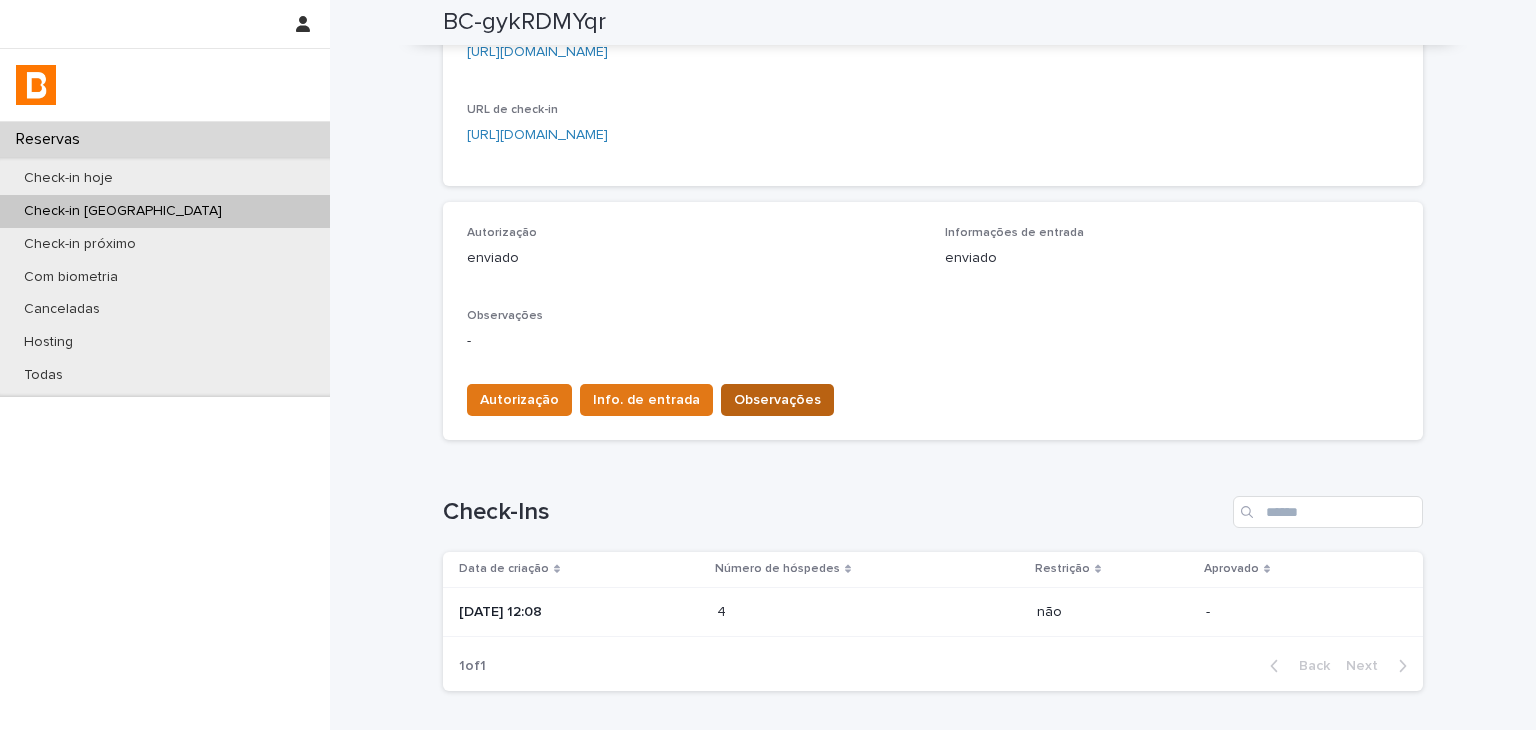 click on "Observações" at bounding box center [777, 400] 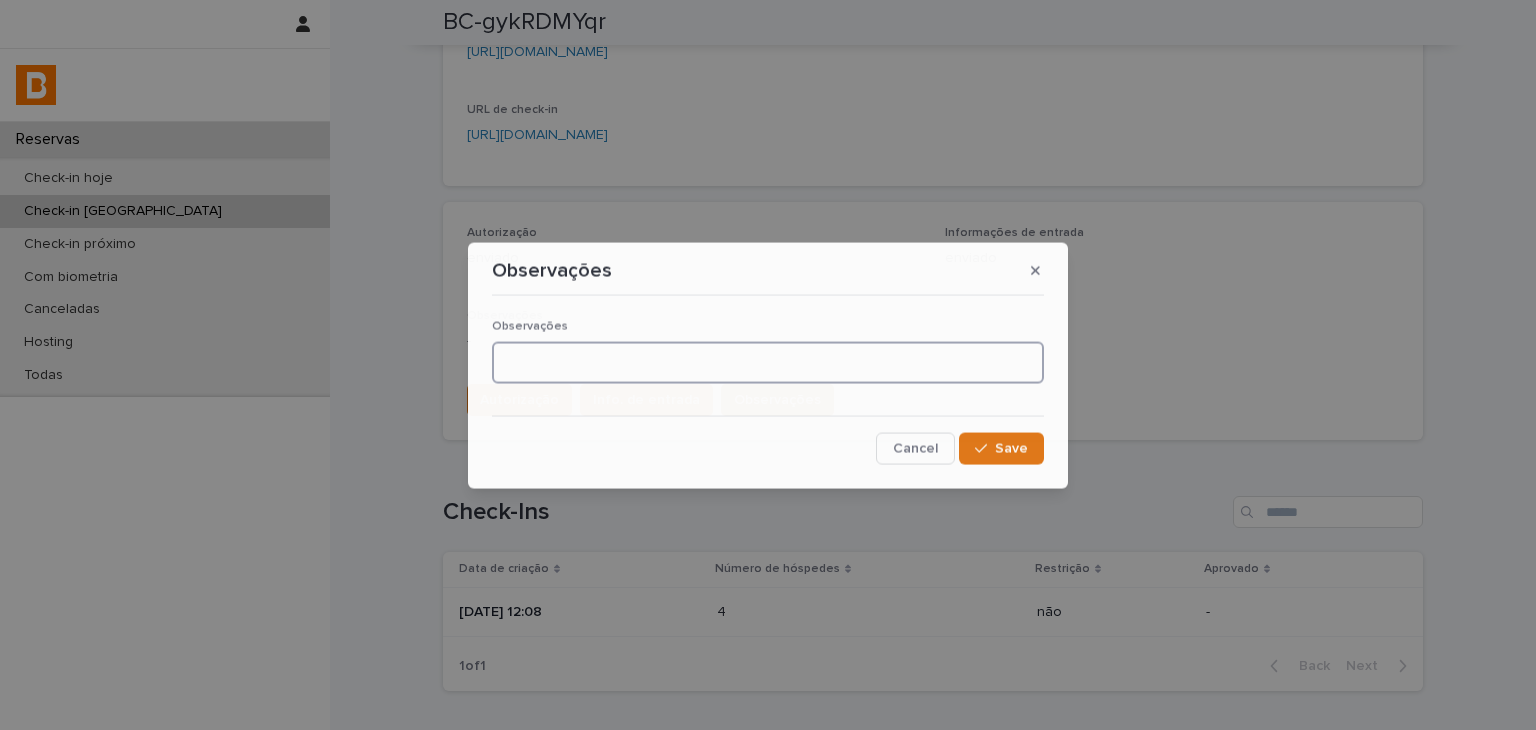 click at bounding box center (768, 362) 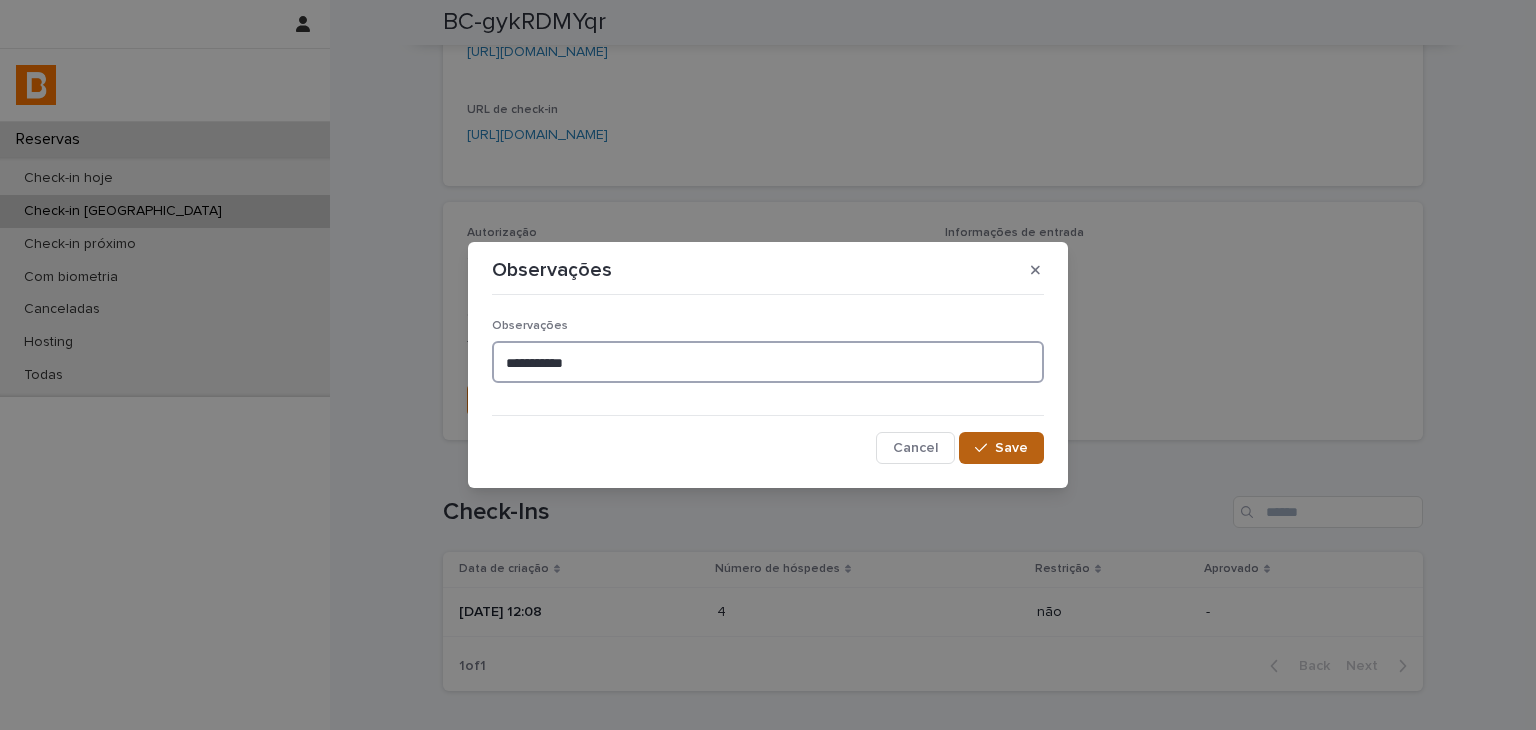 type on "**********" 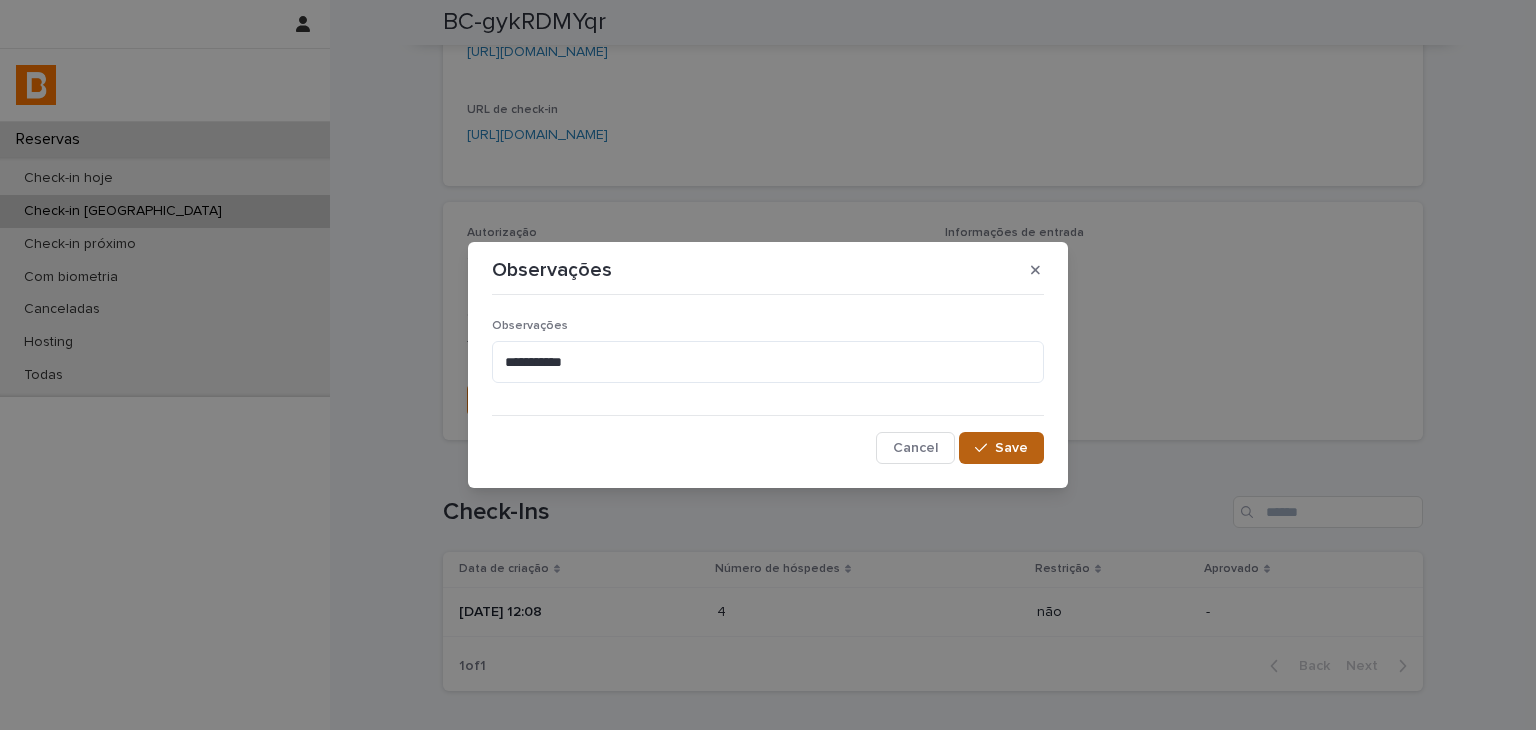 click at bounding box center (985, 448) 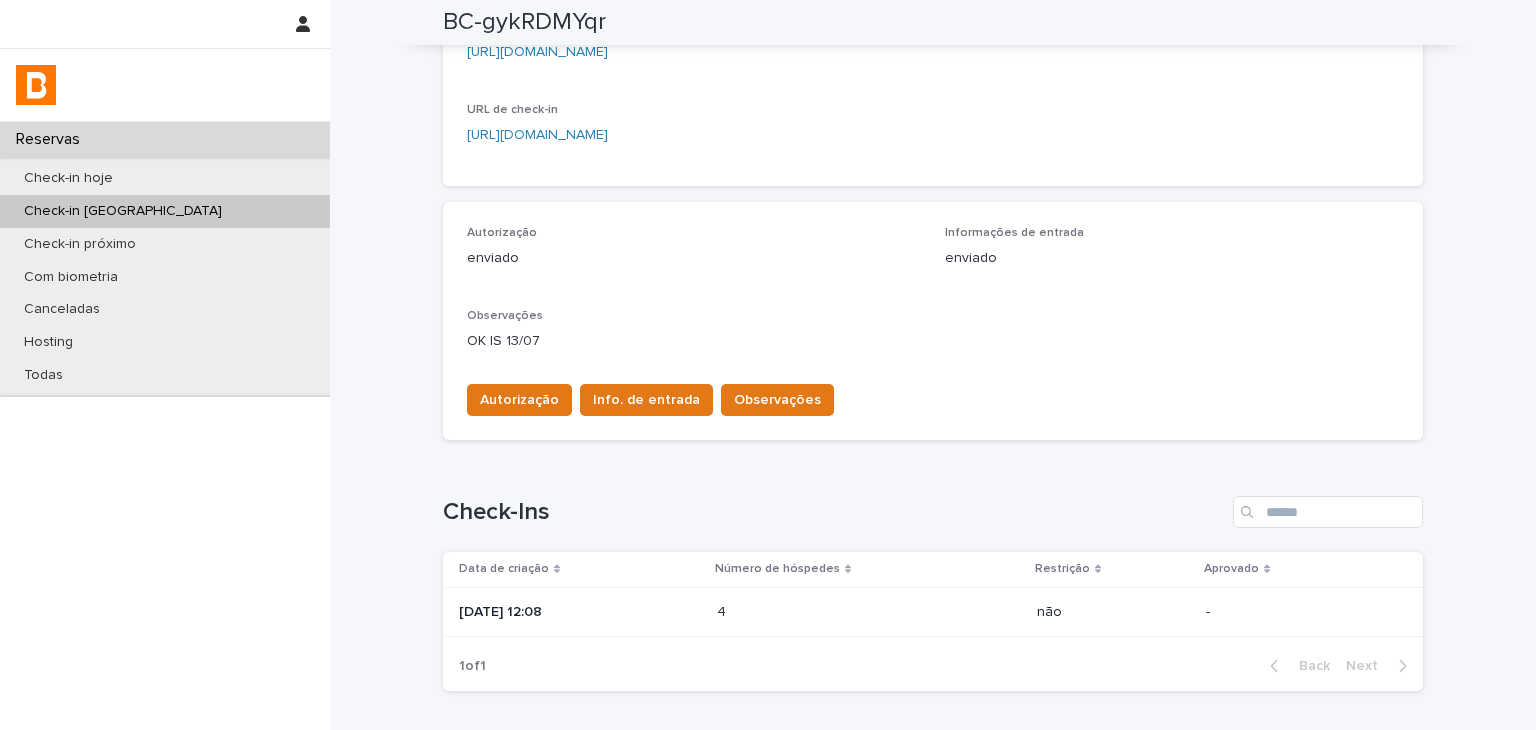 scroll, scrollTop: 0, scrollLeft: 0, axis: both 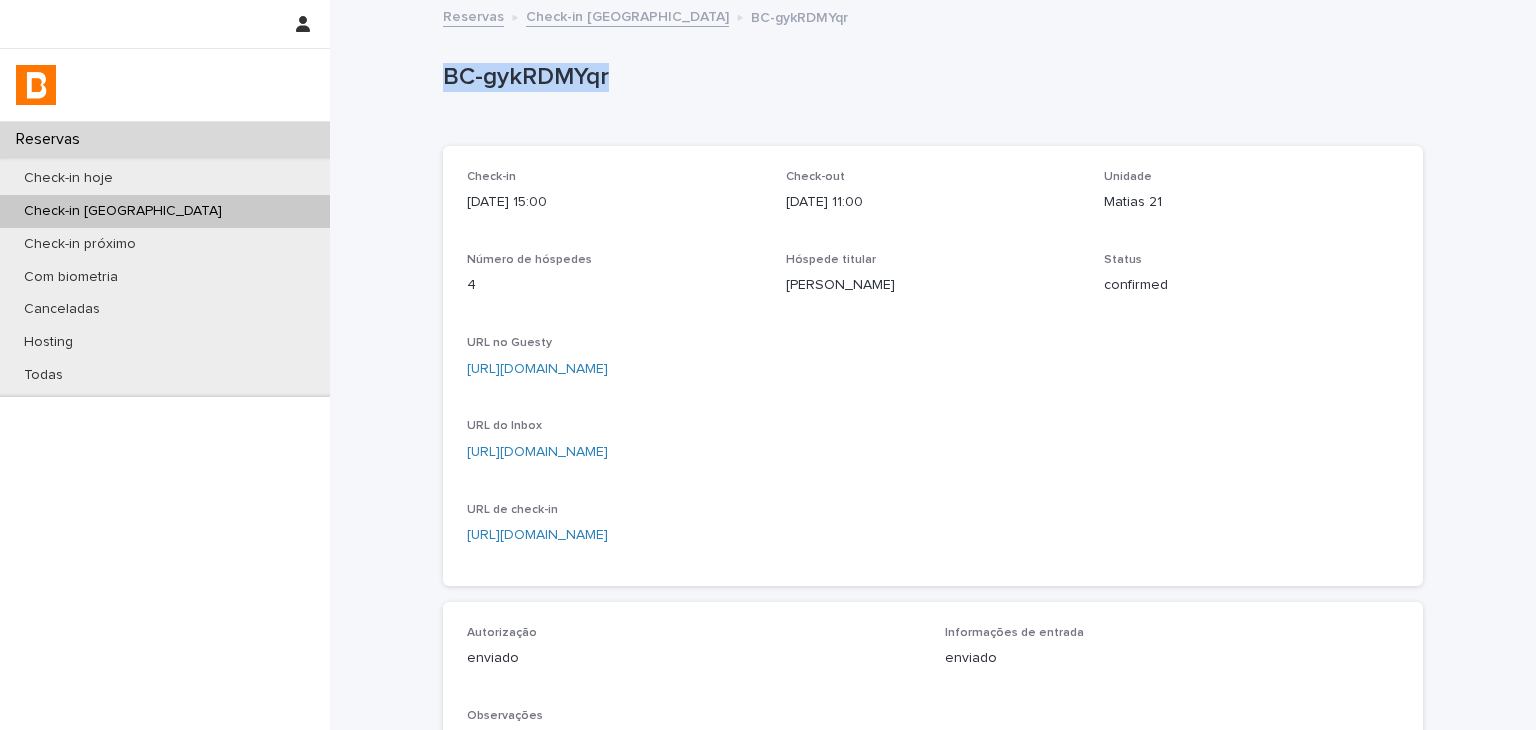 drag, startPoint x: 468, startPoint y: 83, endPoint x: 624, endPoint y: 76, distance: 156.15697 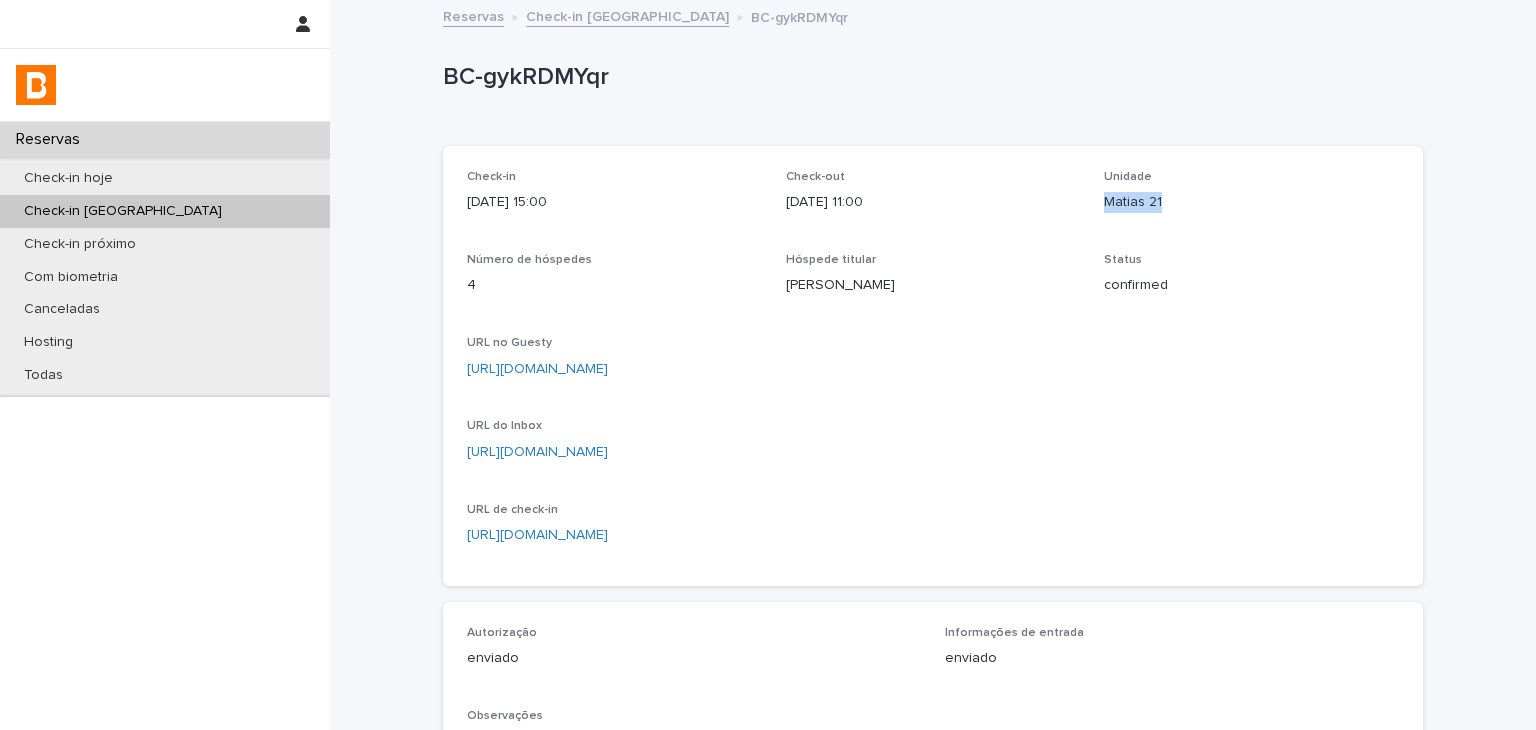drag, startPoint x: 1111, startPoint y: 204, endPoint x: 1197, endPoint y: 98, distance: 136.49908 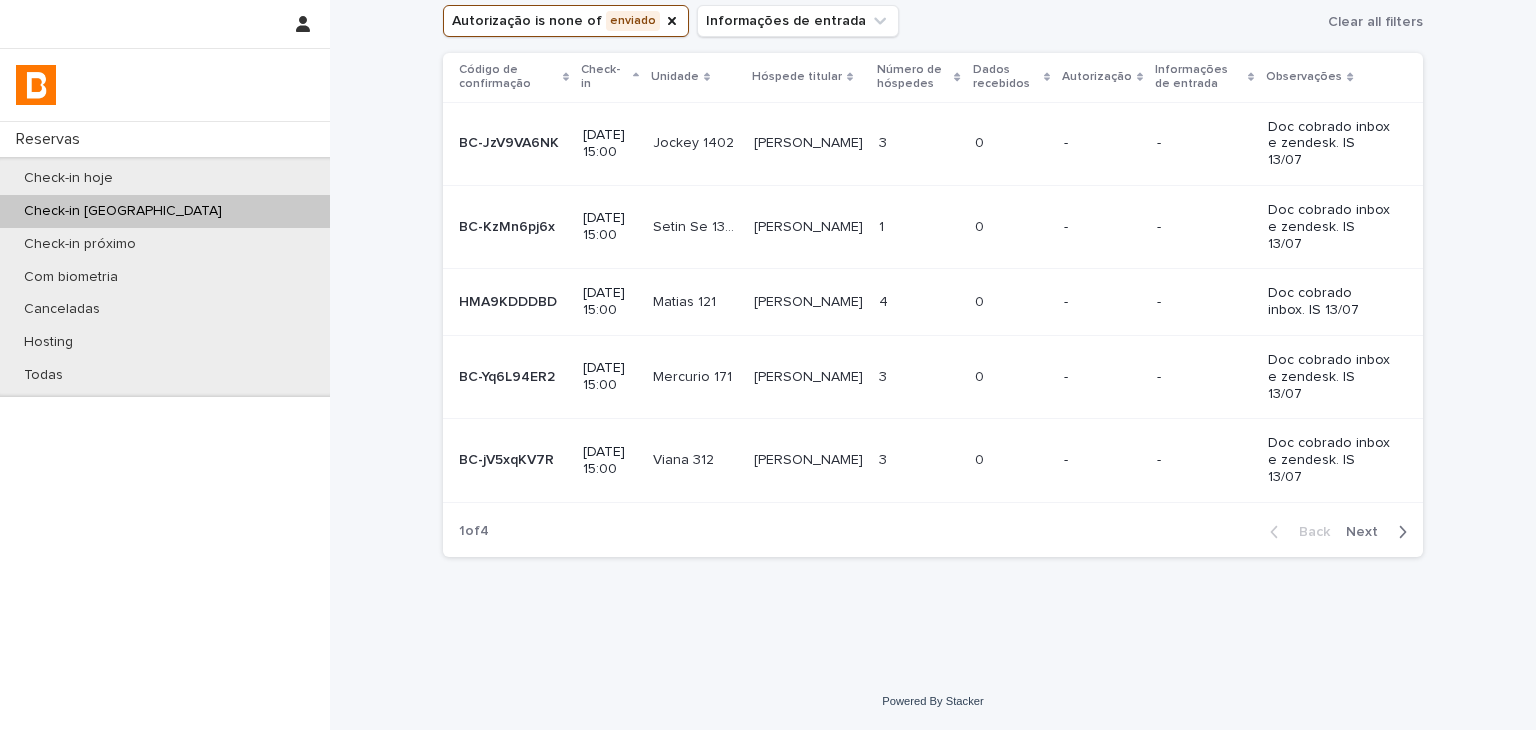 scroll, scrollTop: 0, scrollLeft: 0, axis: both 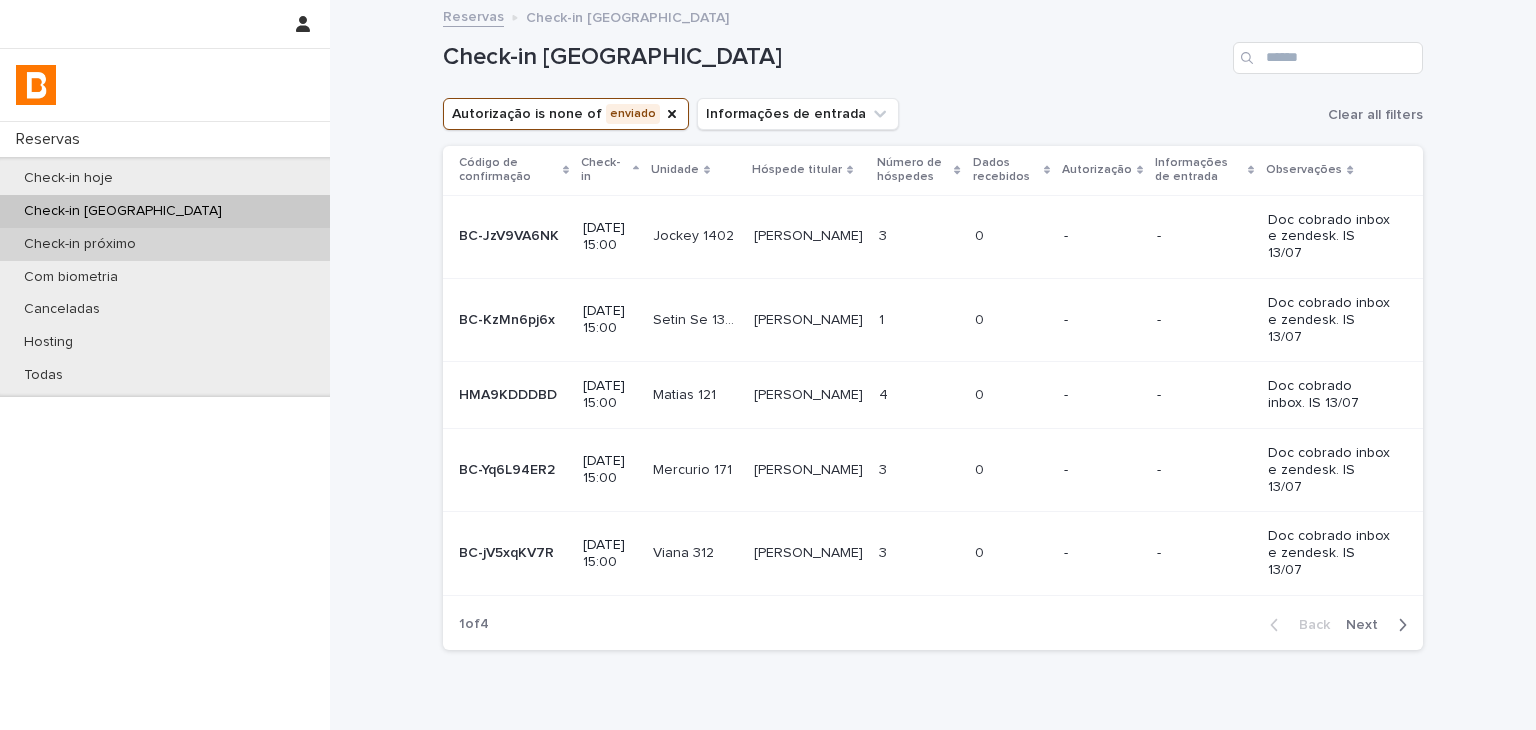 click on "Check-in próximo" at bounding box center (165, 244) 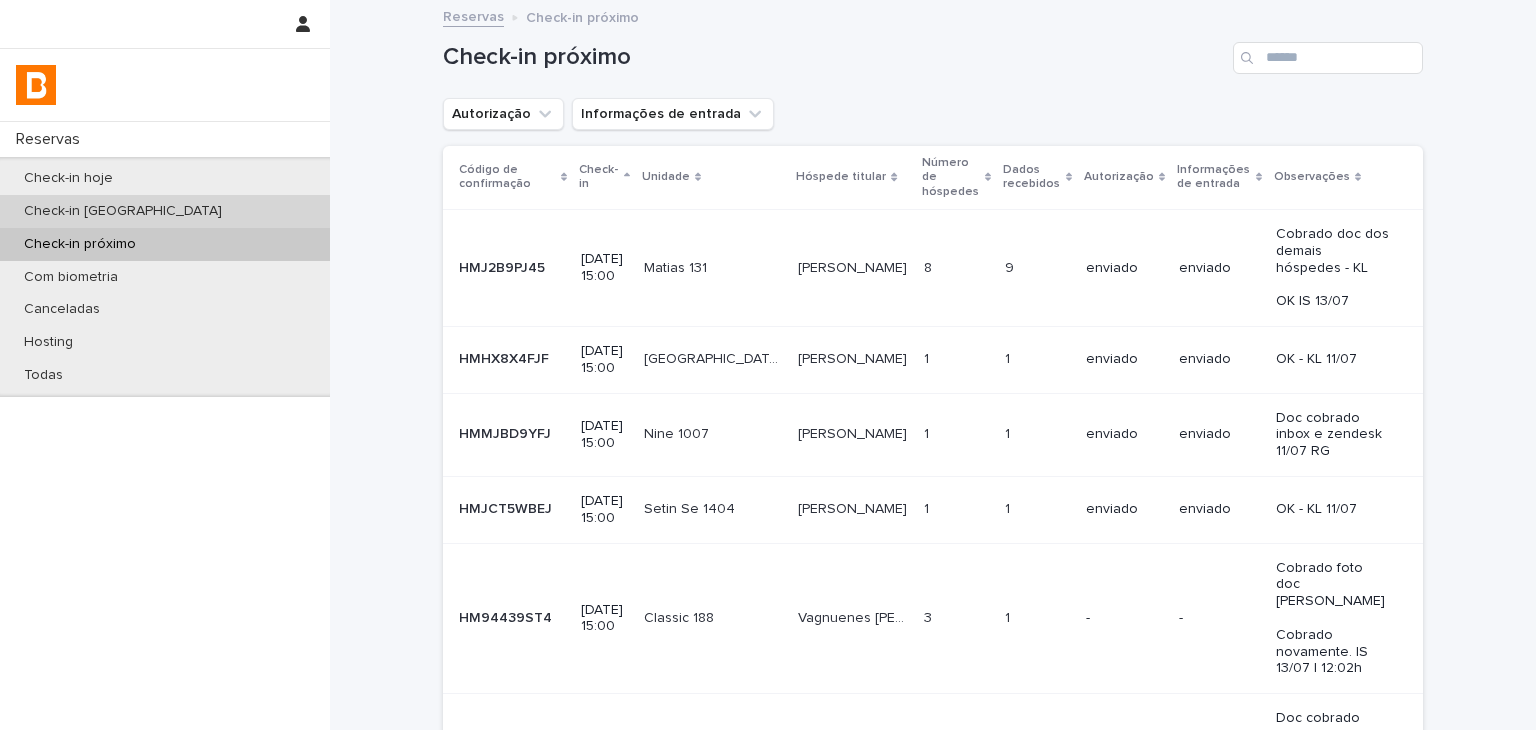 click on "Check-in [GEOGRAPHIC_DATA]" at bounding box center [165, 211] 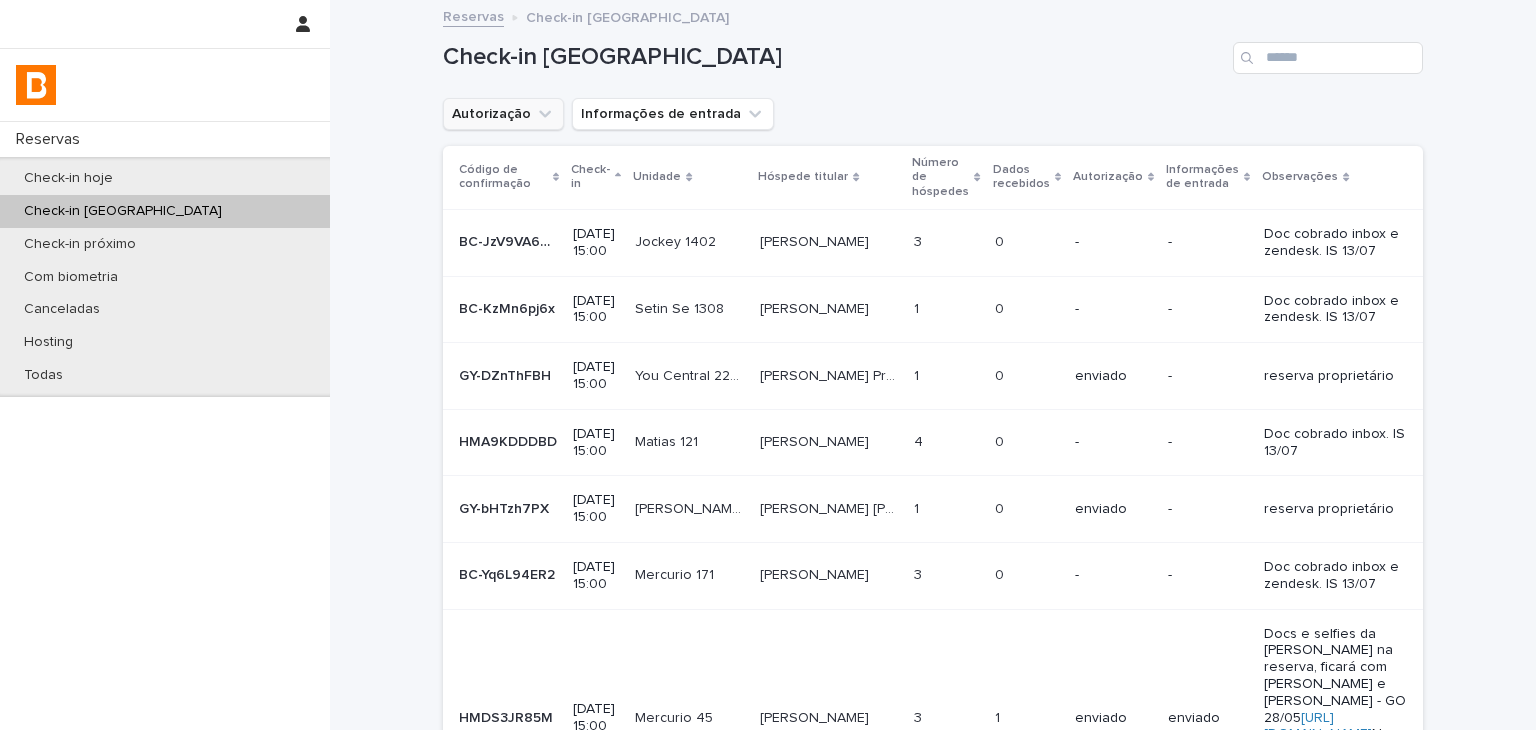 click on "Autorização" at bounding box center [503, 114] 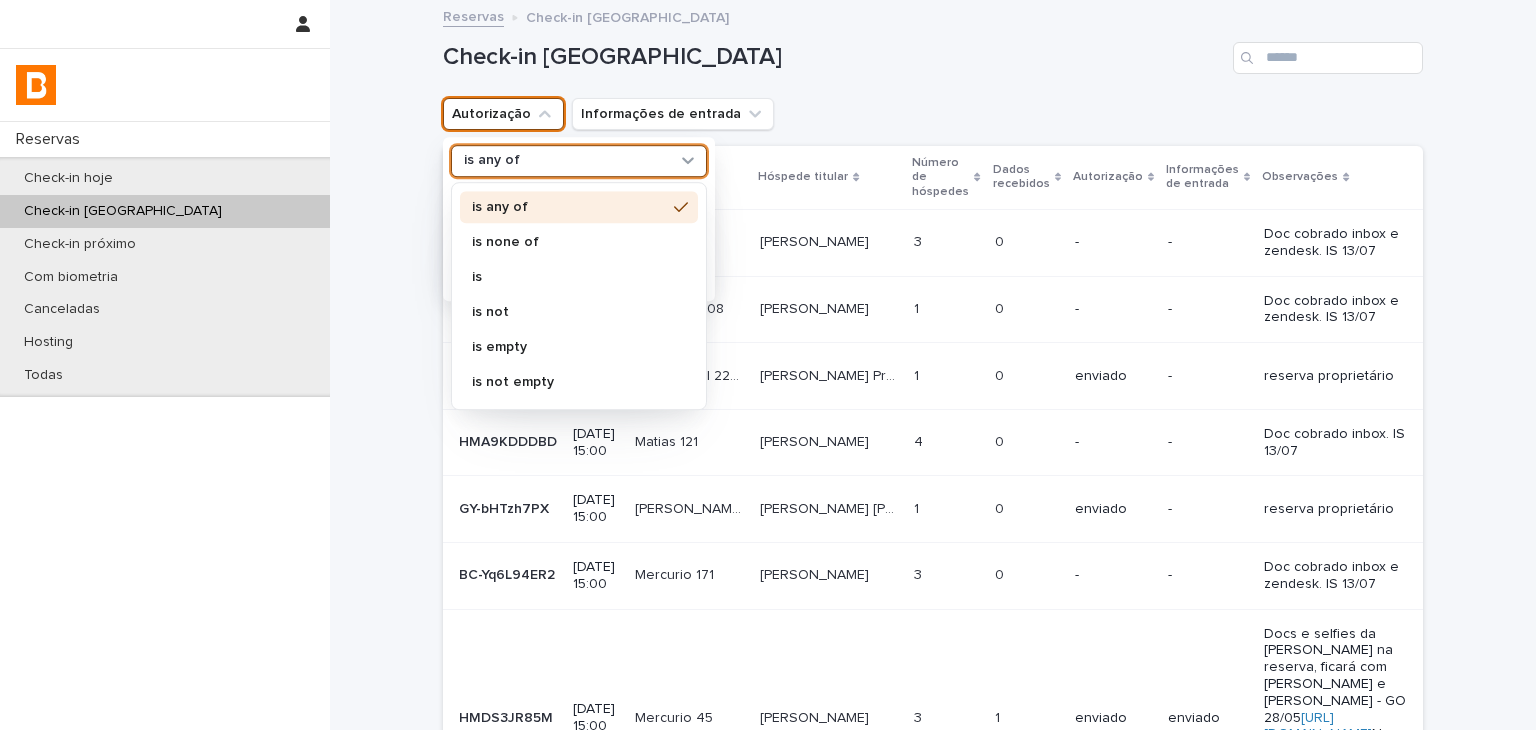 click on "is any of" at bounding box center [492, 161] 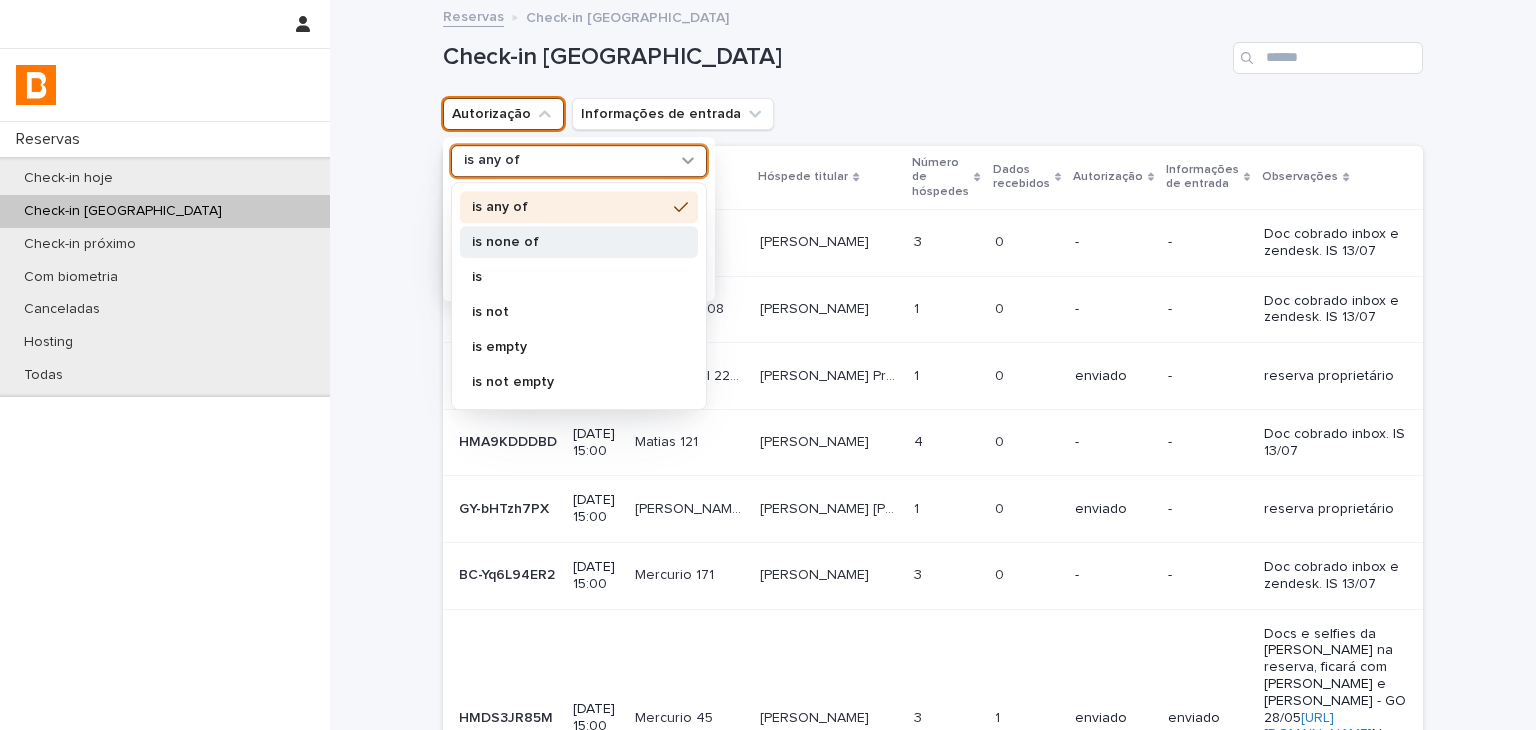 click on "is none of" at bounding box center [579, 242] 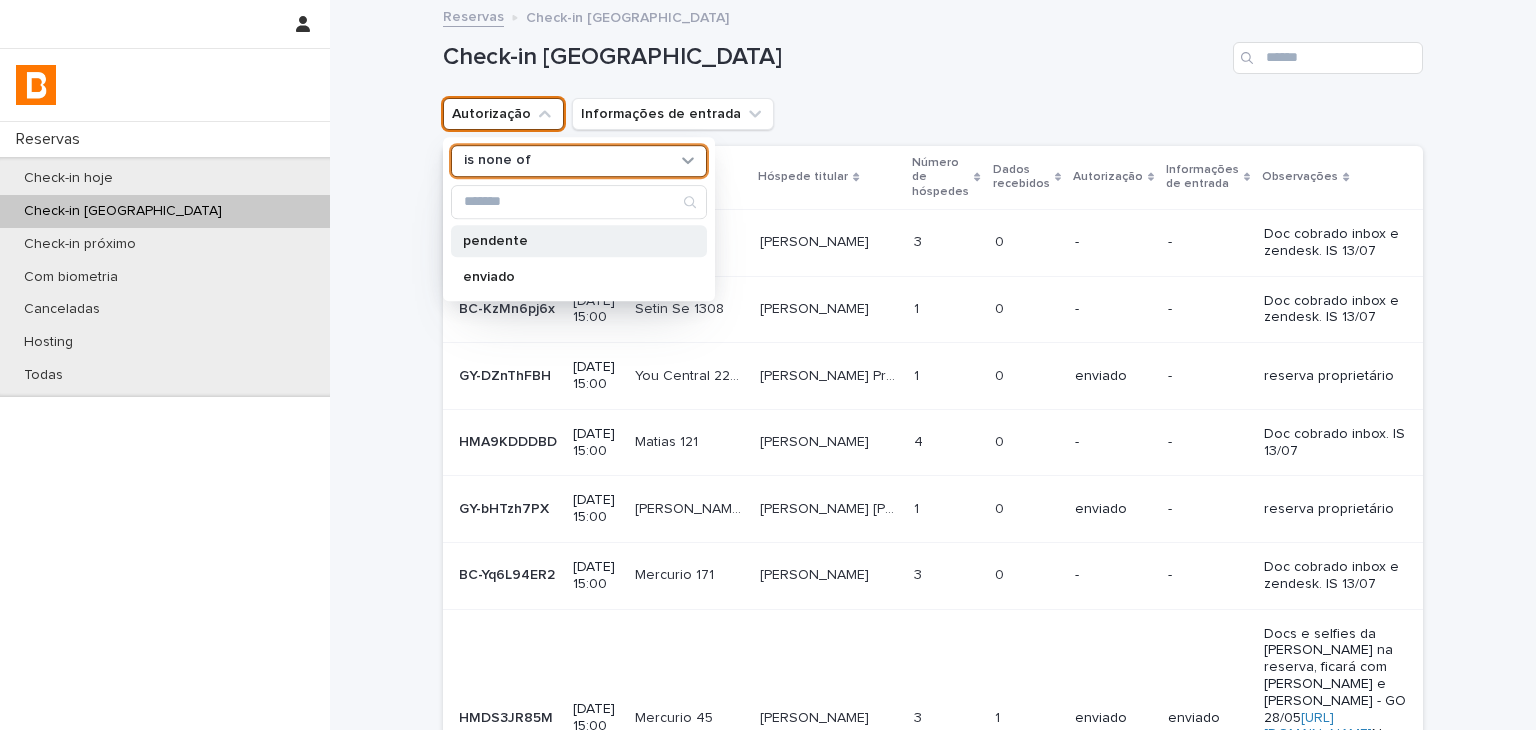 click on "enviado" at bounding box center (569, 277) 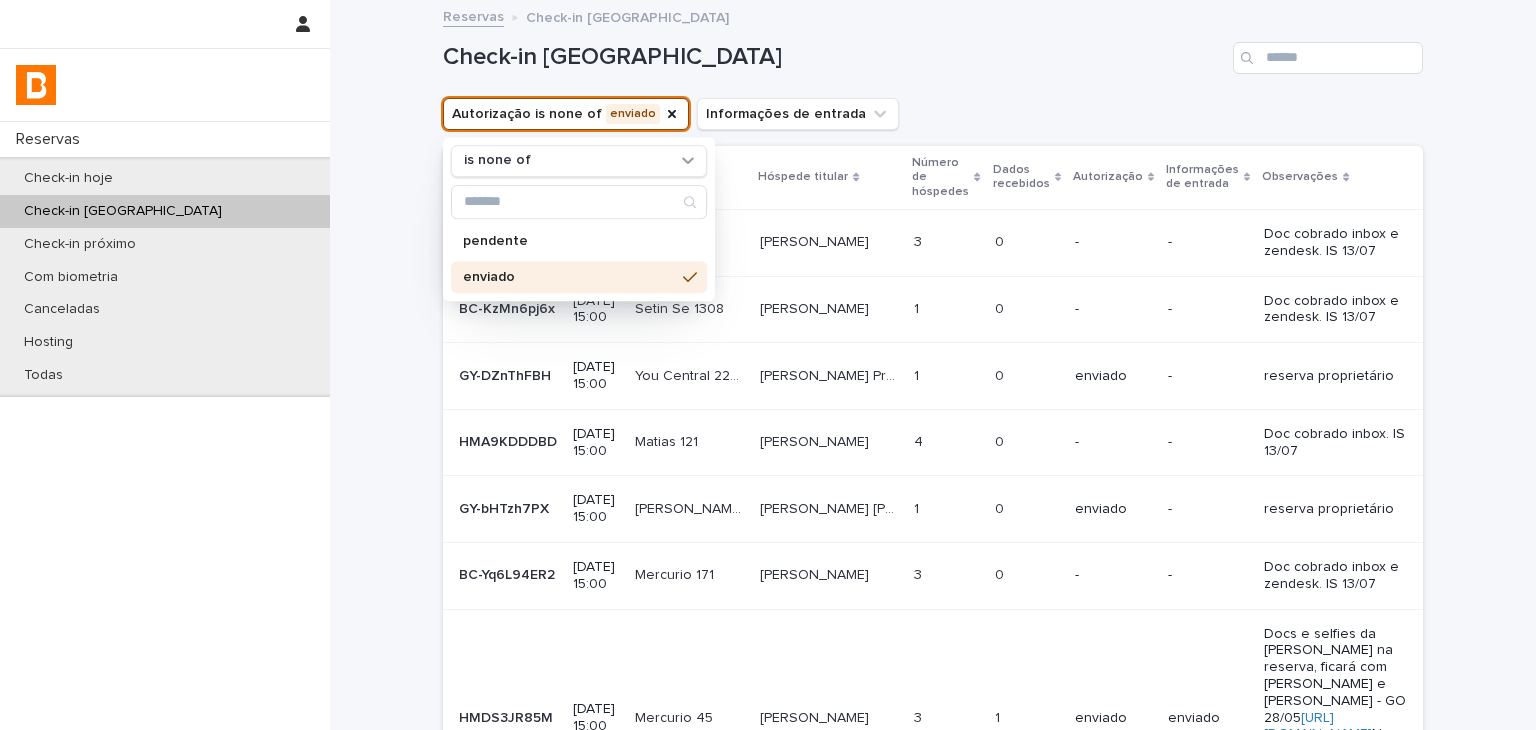 click on "Check-in [GEOGRAPHIC_DATA]" at bounding box center [933, 58] 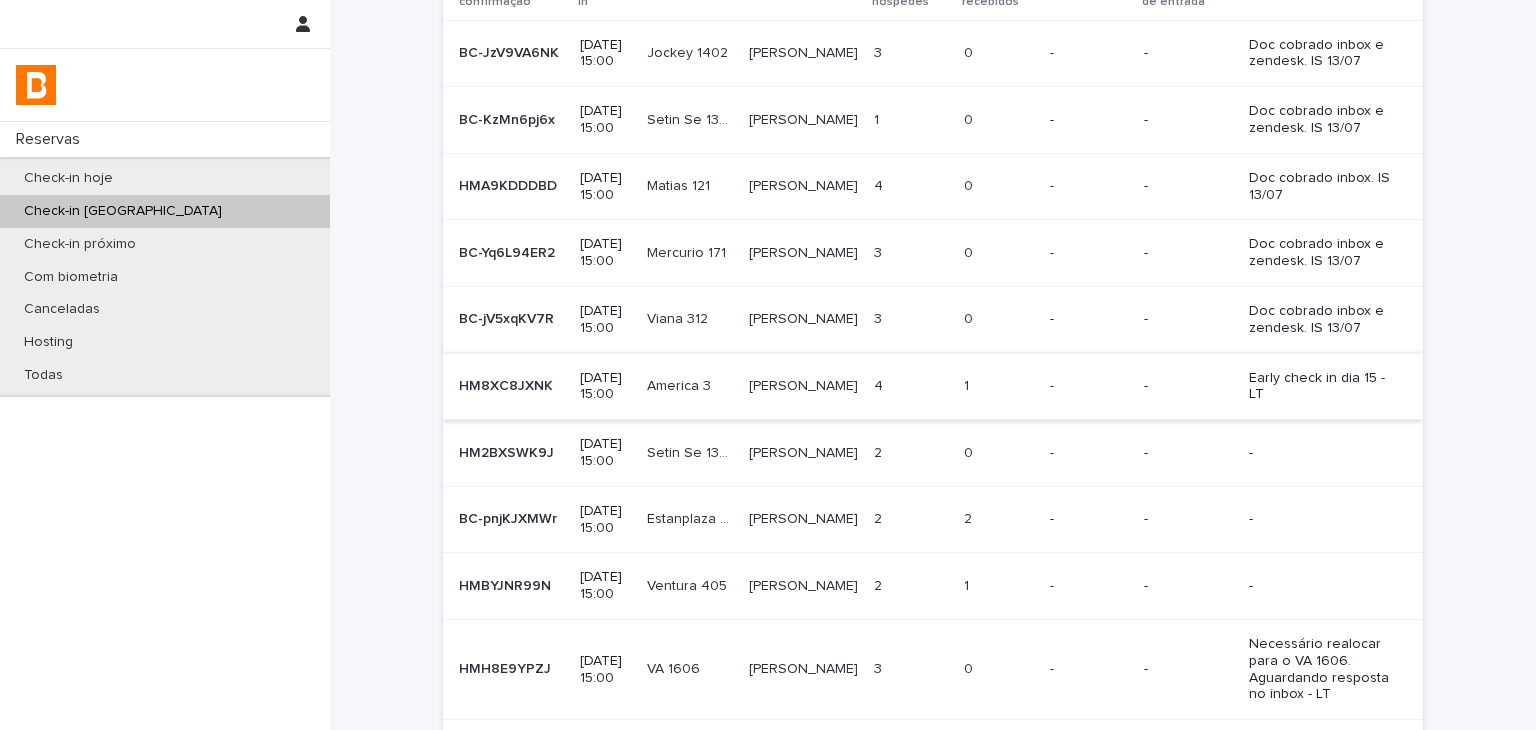 scroll, scrollTop: 0, scrollLeft: 0, axis: both 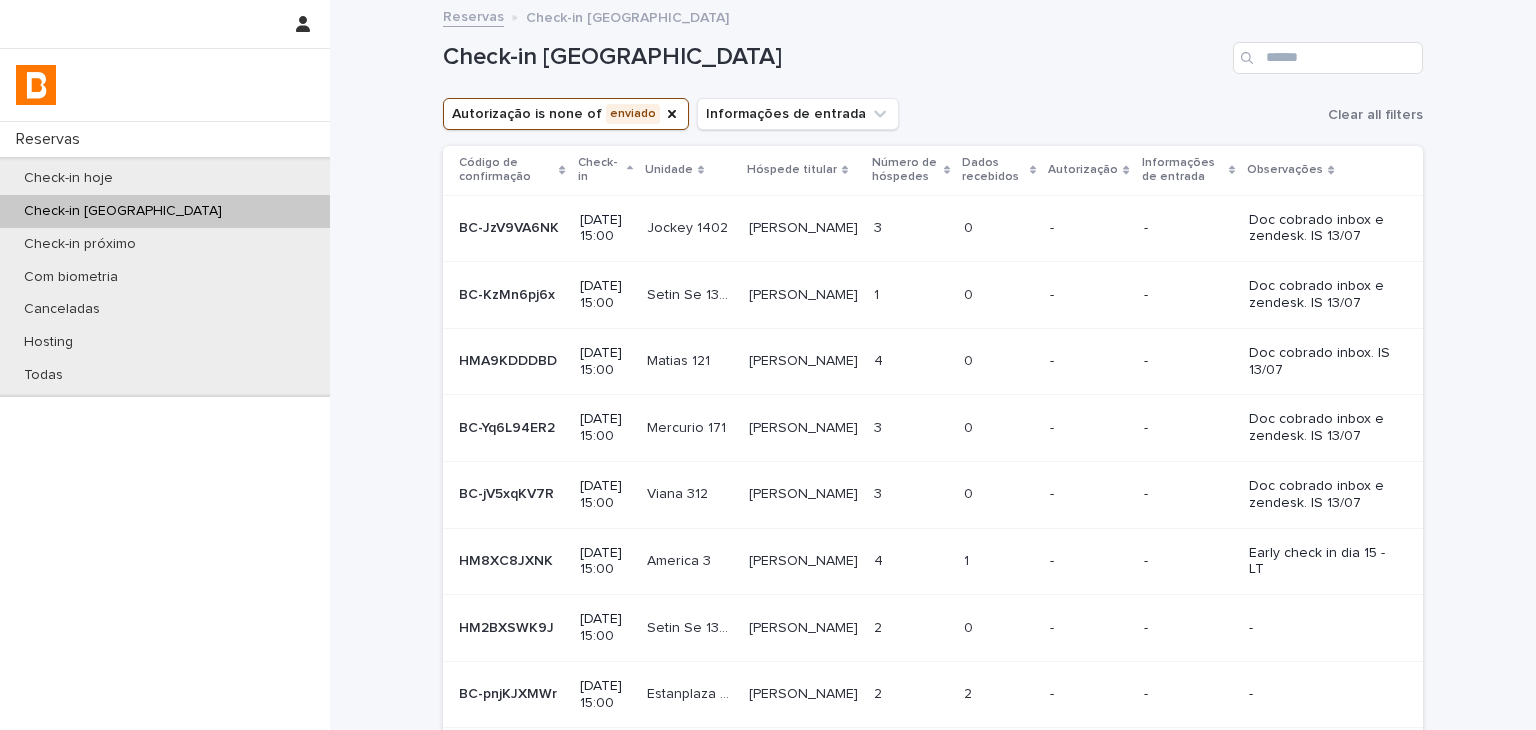 click on "-" at bounding box center (1088, 561) 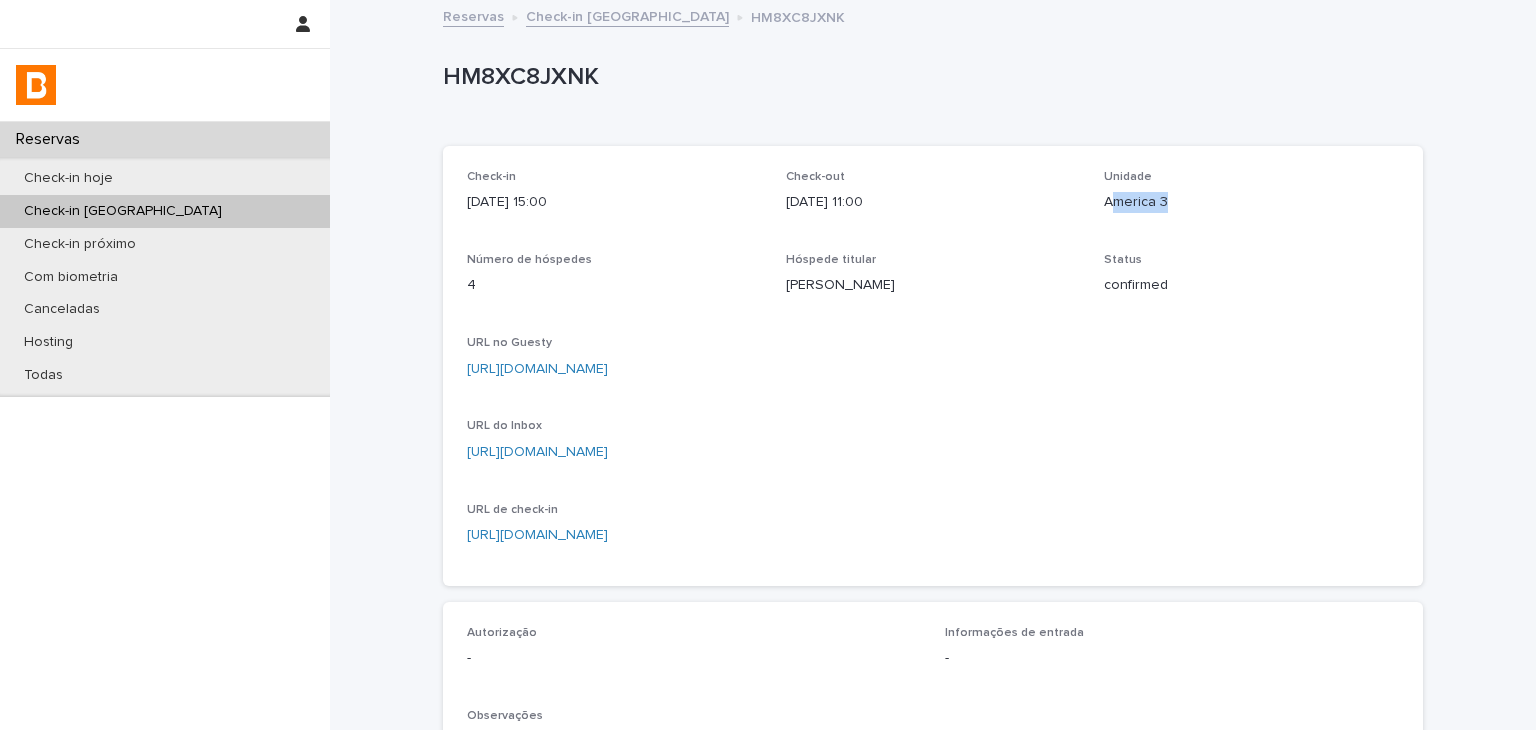 drag, startPoint x: 1140, startPoint y: 203, endPoint x: 1098, endPoint y: 209, distance: 42.426407 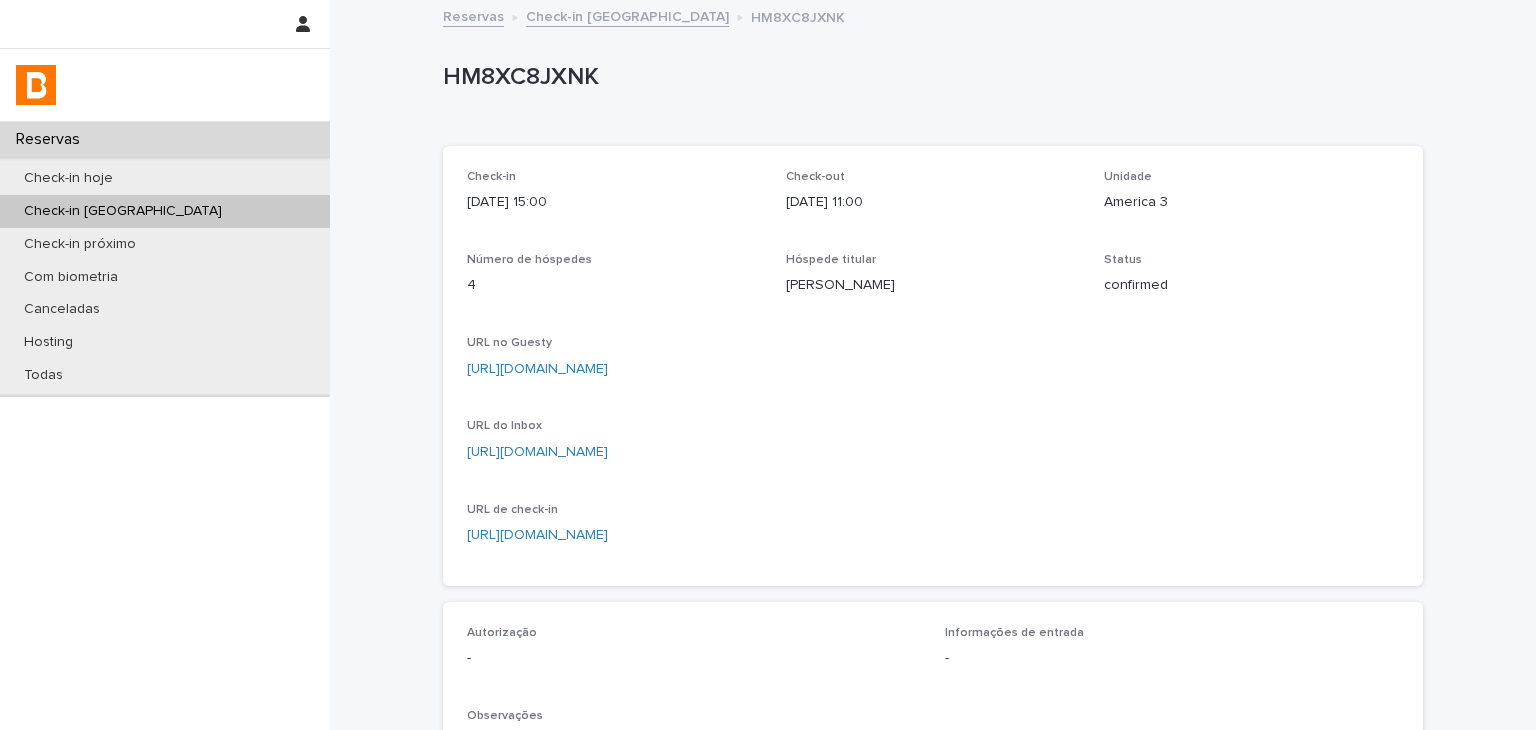 click on "Check-in [DATE] 15:00 Check-out [DATE] 11:00 Unidade America 3 Número de hóspedes 4 Hóspede titular [PERSON_NAME] Status confirmed URL no Guesty [URL][DOMAIN_NAME] URL do Inbox [URL][DOMAIN_NAME] URL de check-in [URL][DOMAIN_NAME]" at bounding box center [933, 366] 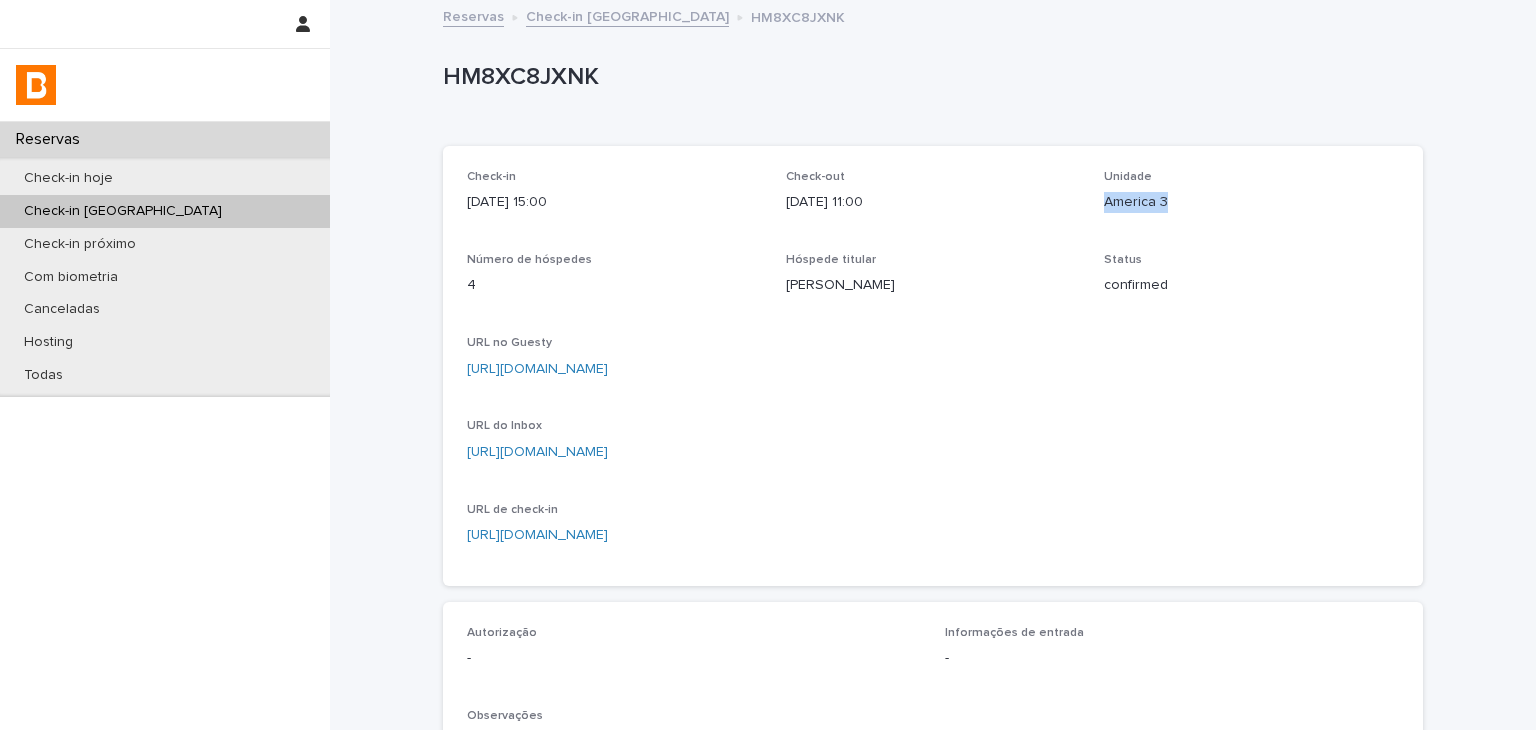 drag, startPoint x: 1093, startPoint y: 204, endPoint x: 1173, endPoint y: 205, distance: 80.00625 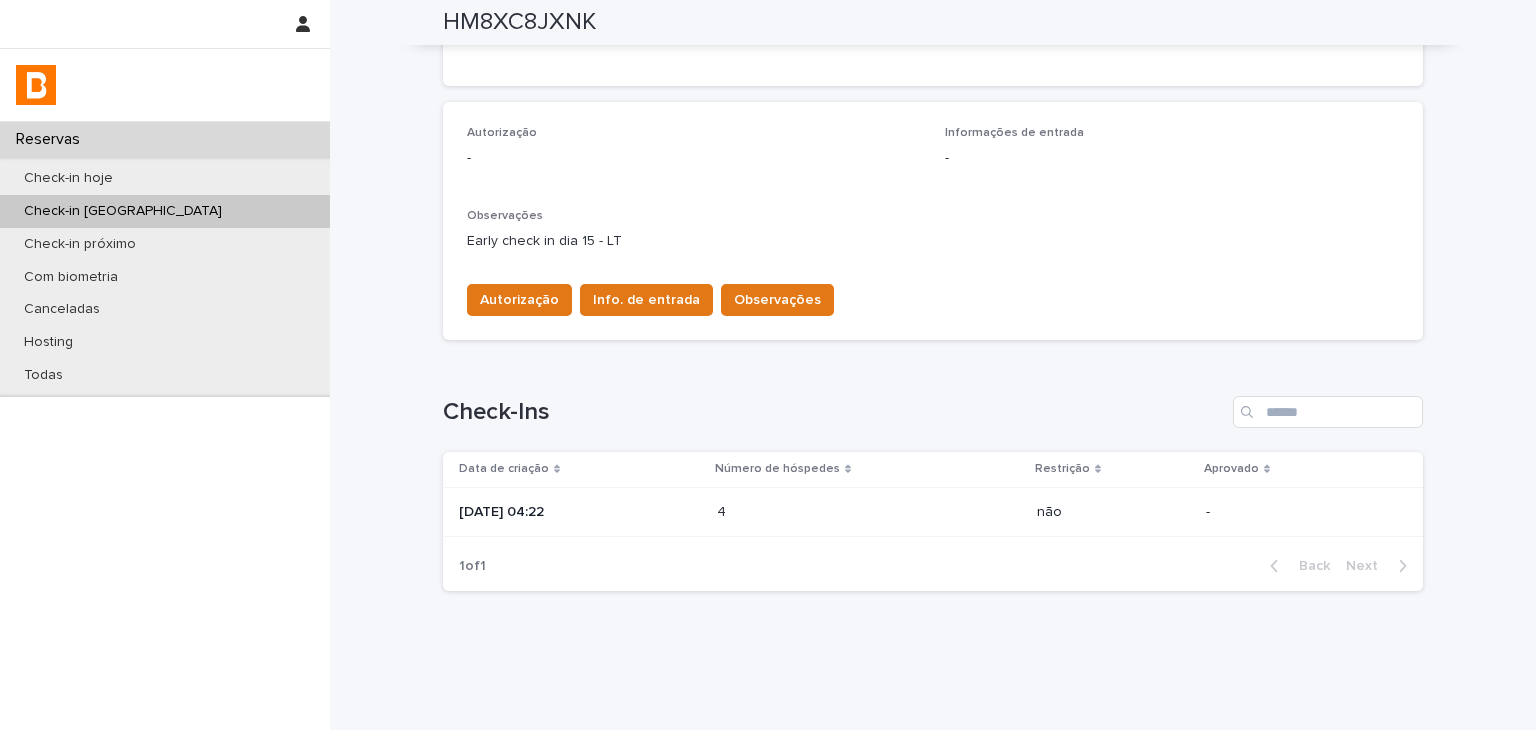 click on "4" at bounding box center (723, 510) 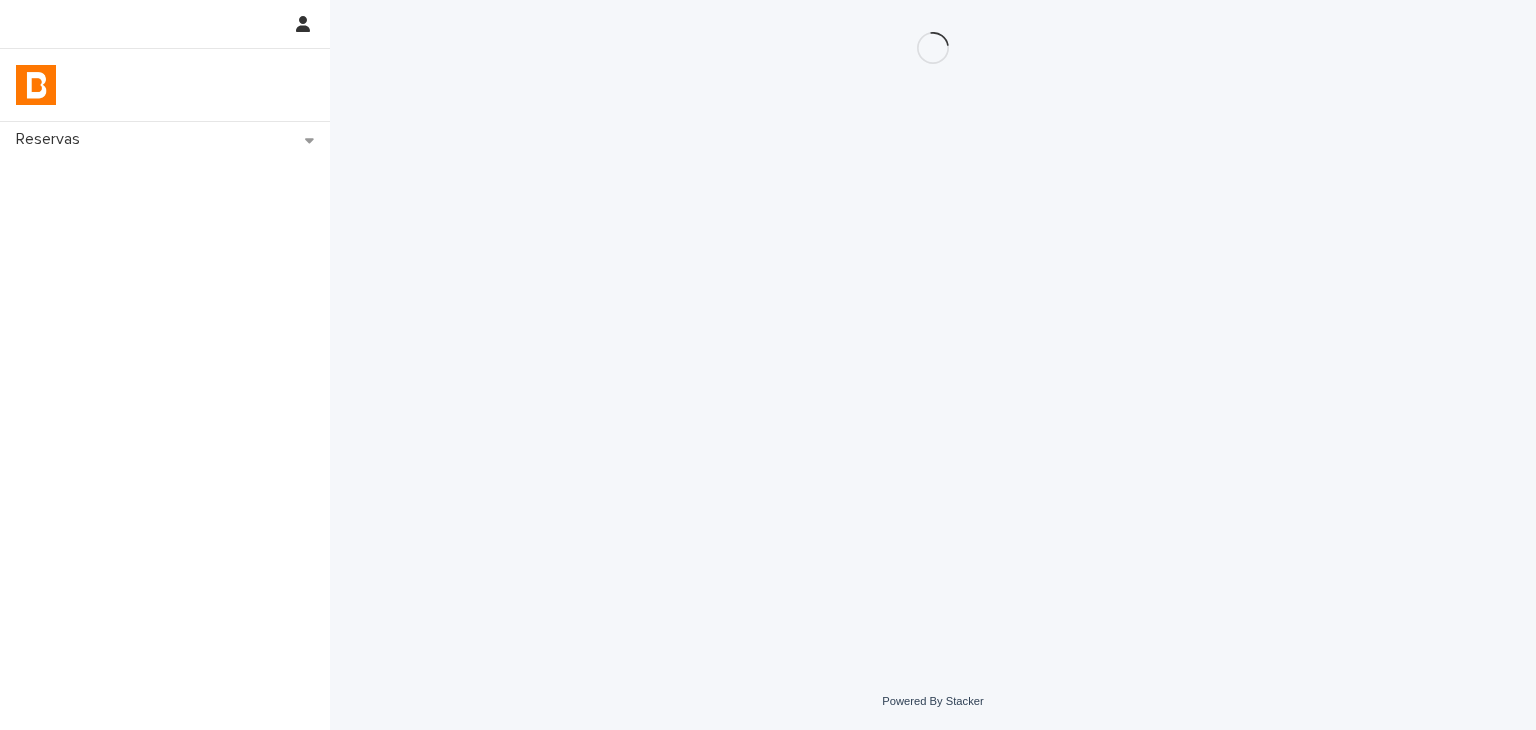 scroll, scrollTop: 0, scrollLeft: 0, axis: both 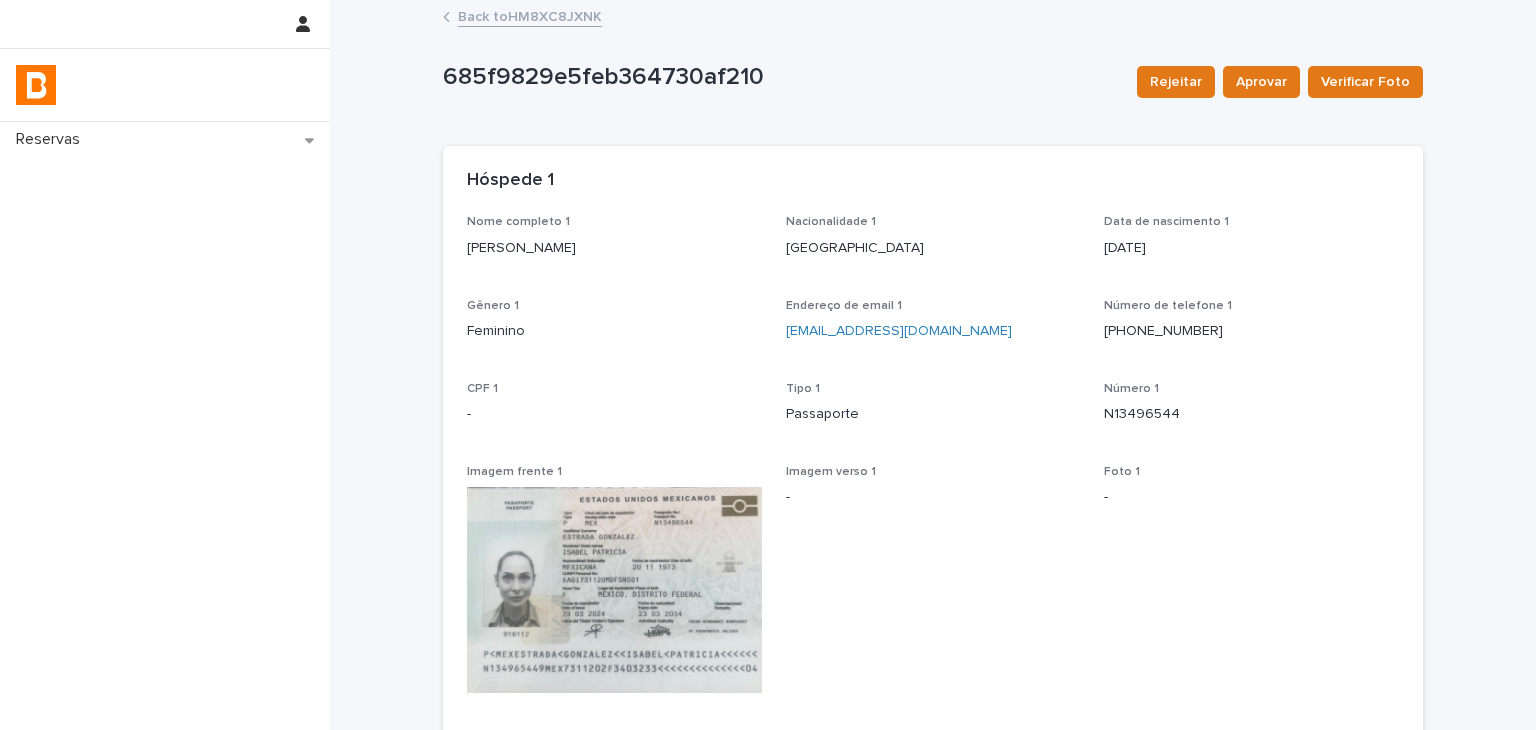 drag, startPoint x: 1444, startPoint y: 249, endPoint x: 1090, endPoint y: 294, distance: 356.8487 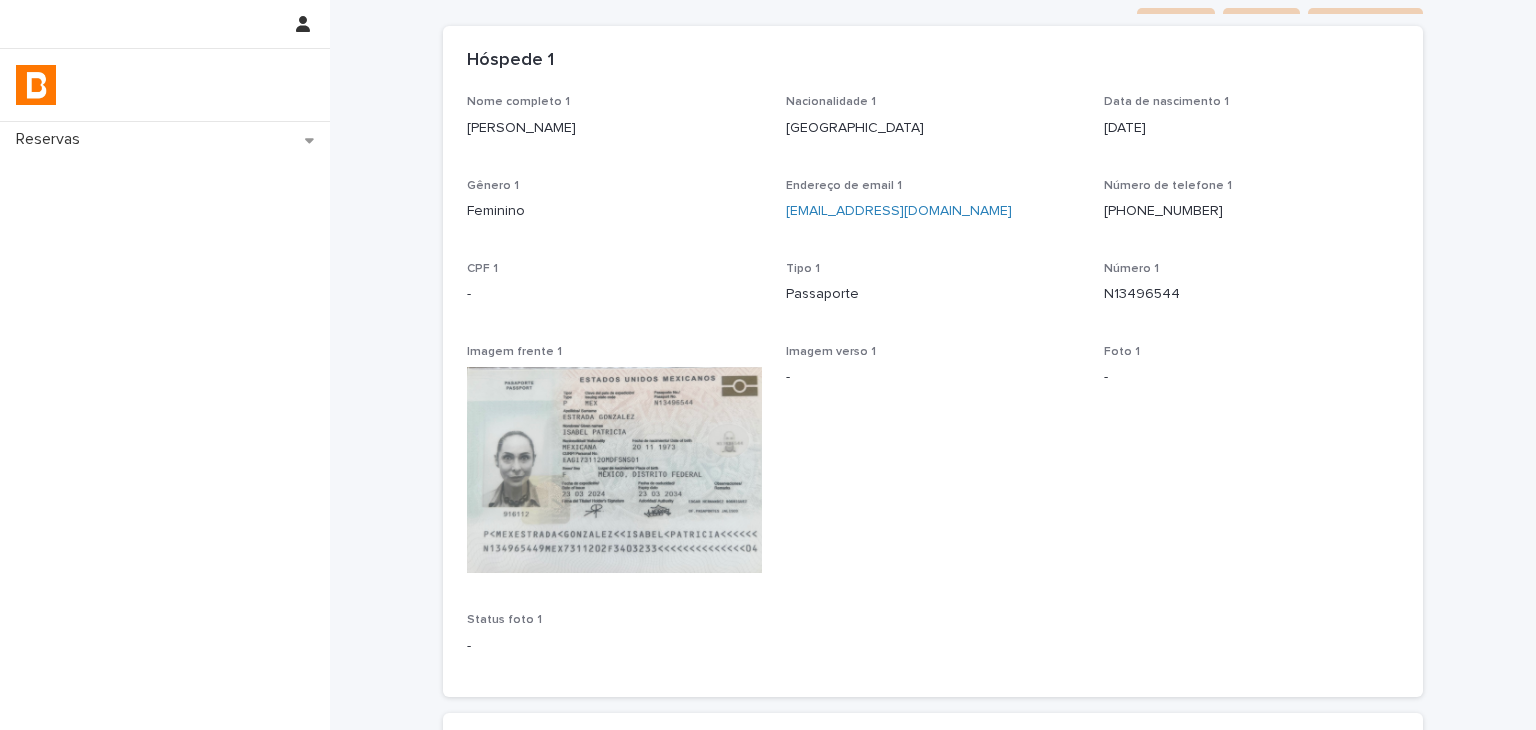 scroll, scrollTop: 0, scrollLeft: 0, axis: both 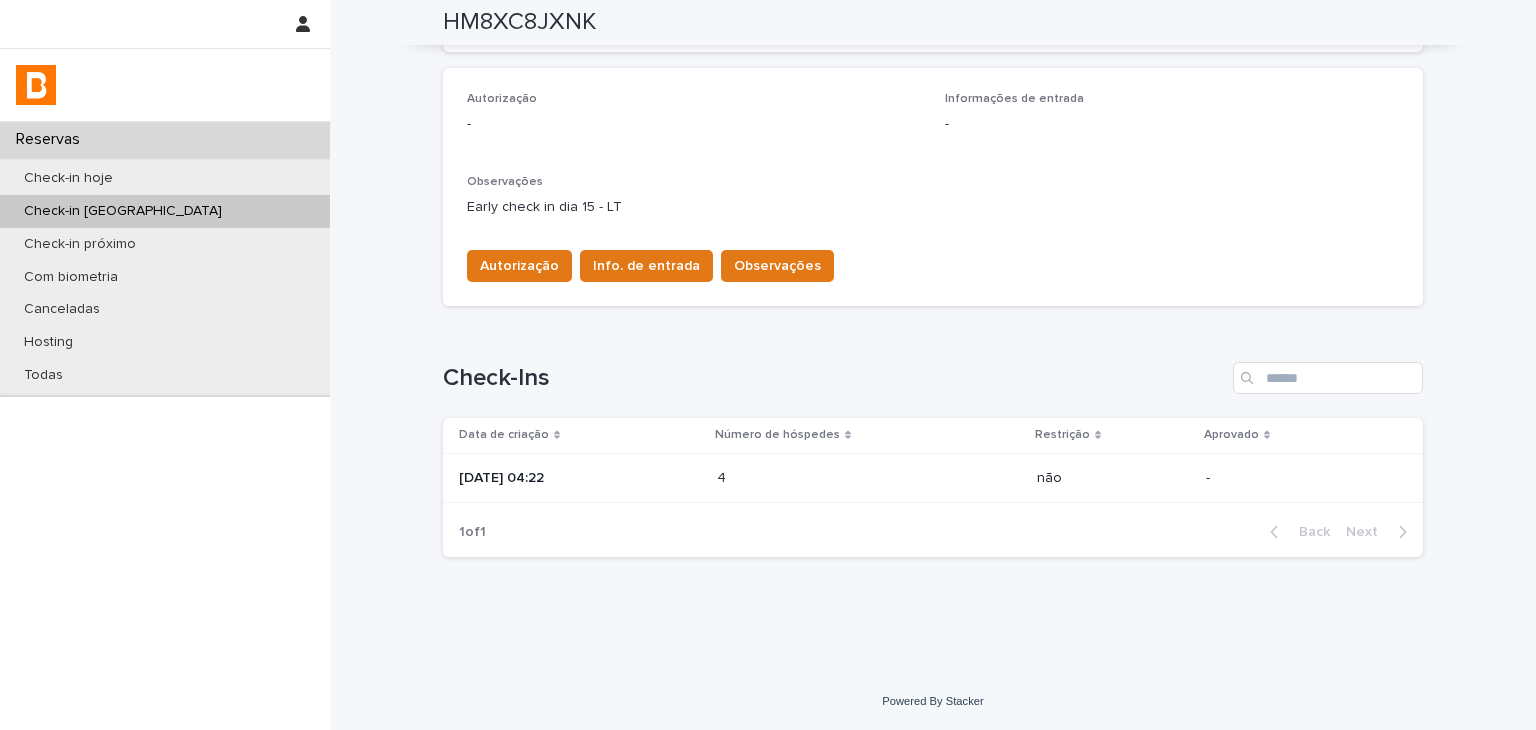 click on "4 4" at bounding box center [869, 478] 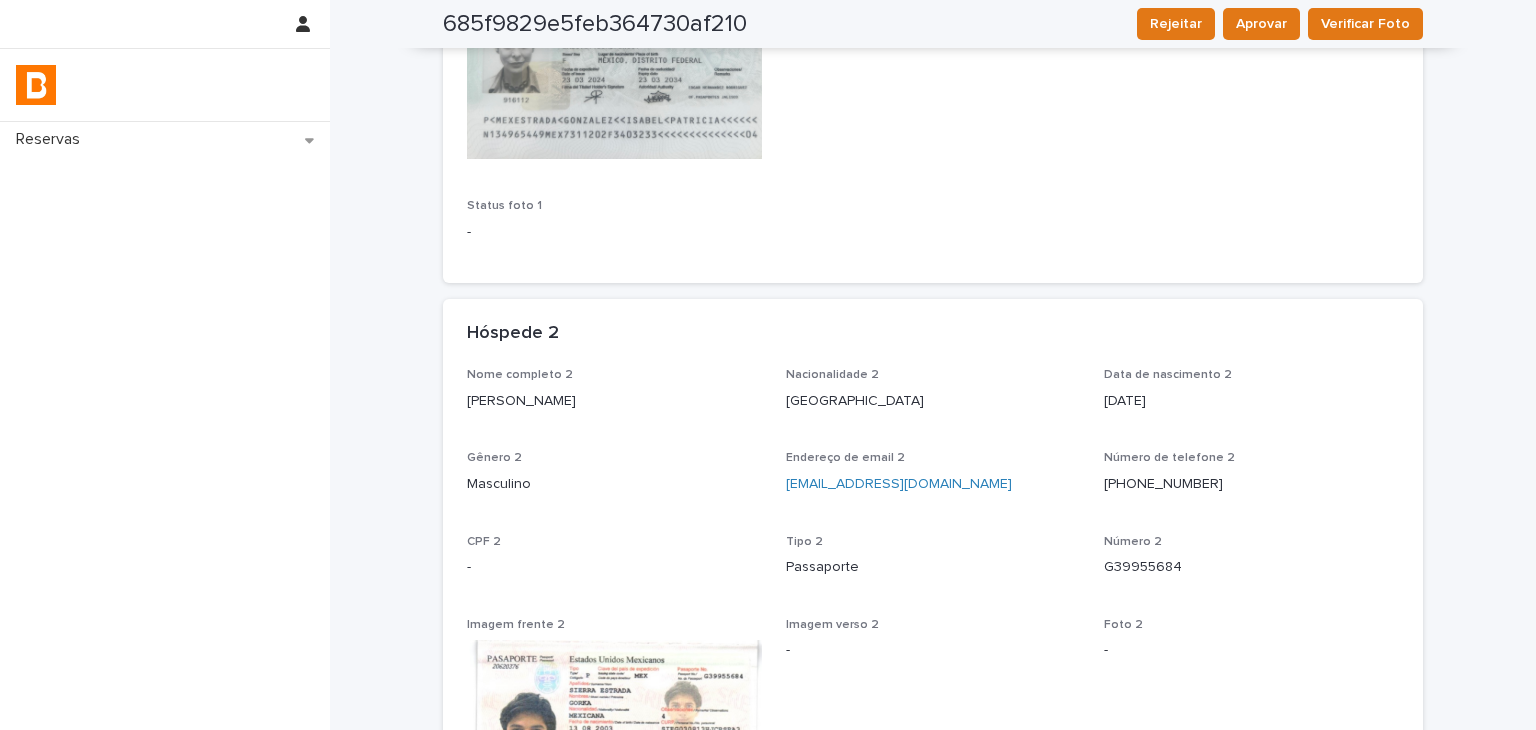scroll, scrollTop: 0, scrollLeft: 0, axis: both 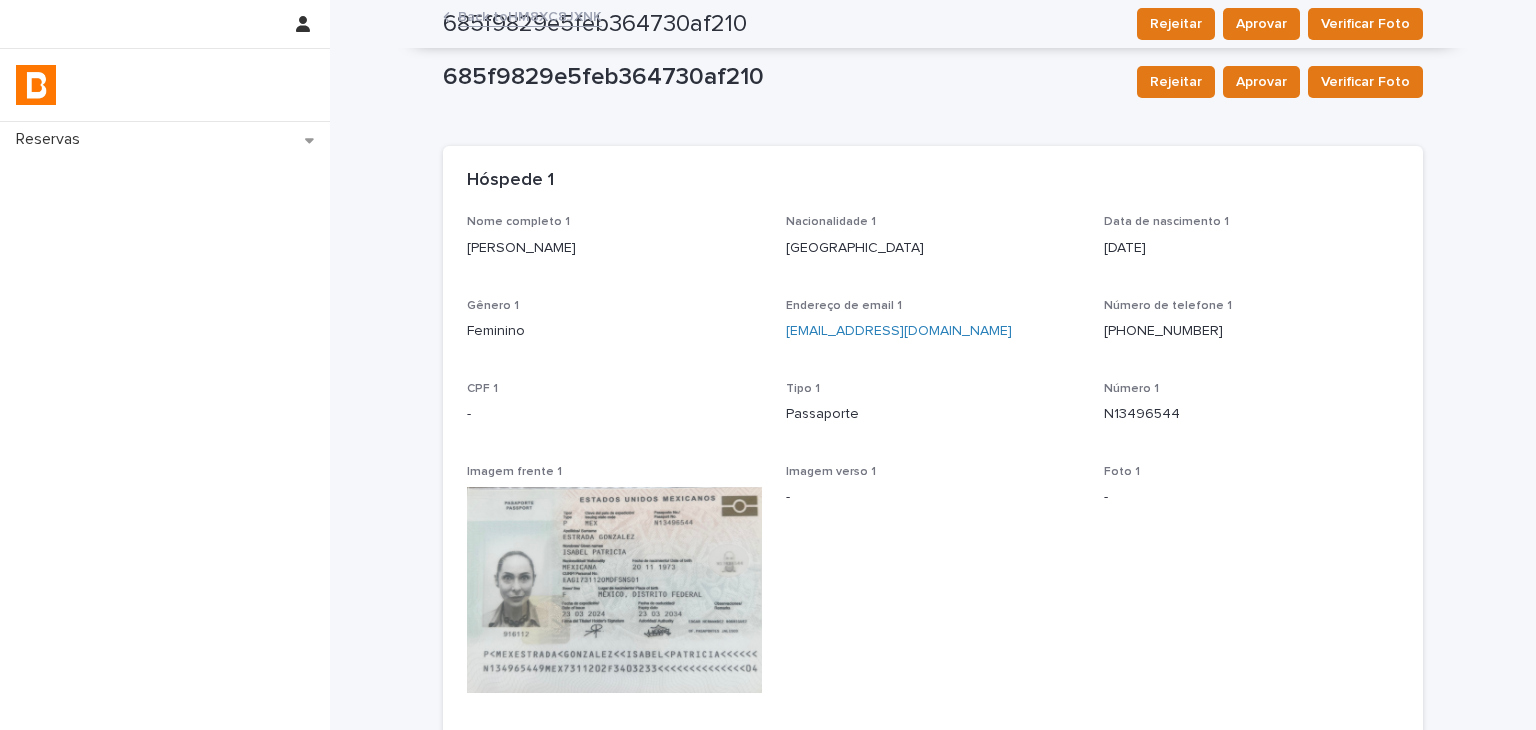 drag, startPoint x: 512, startPoint y: 260, endPoint x: 543, endPoint y: 261, distance: 31.016125 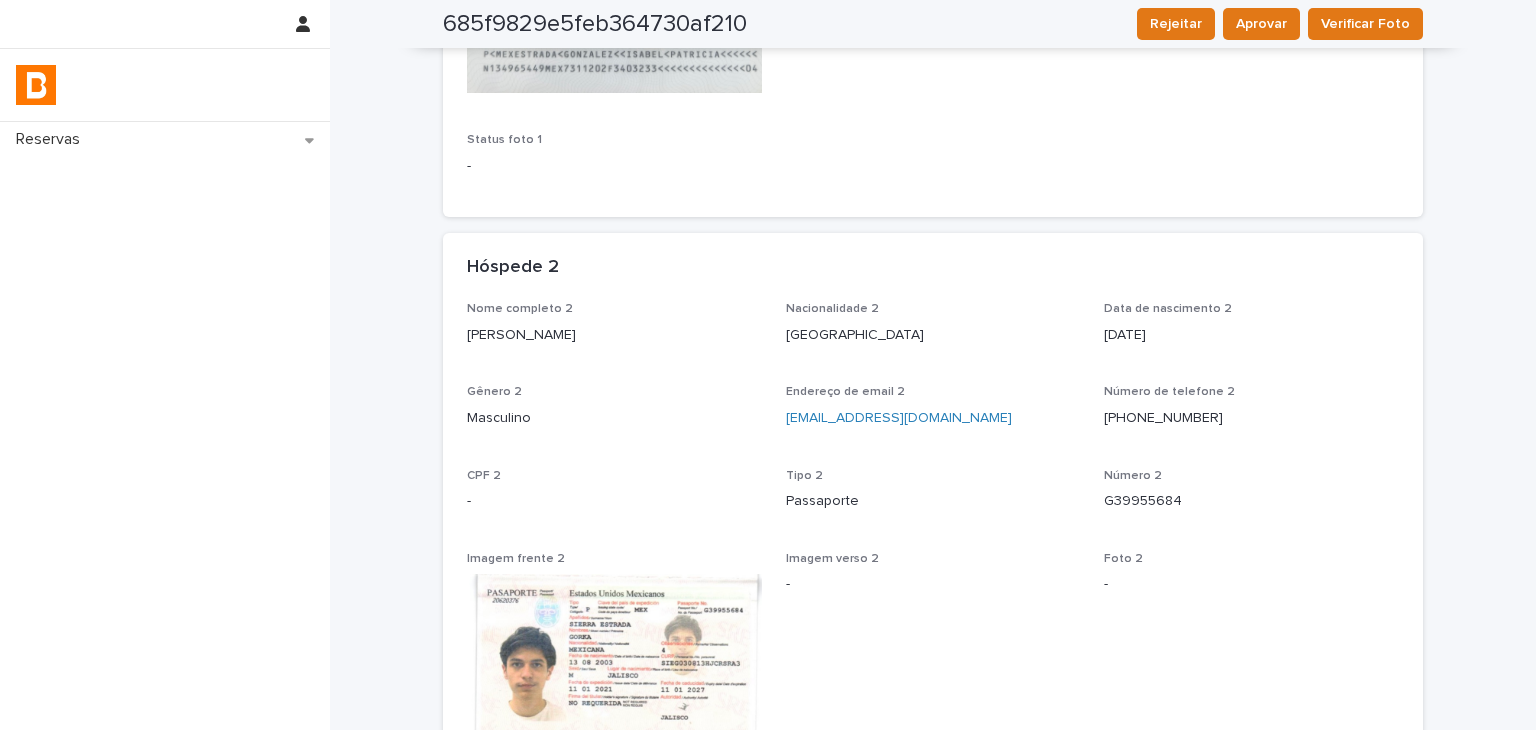 scroll, scrollTop: 700, scrollLeft: 0, axis: vertical 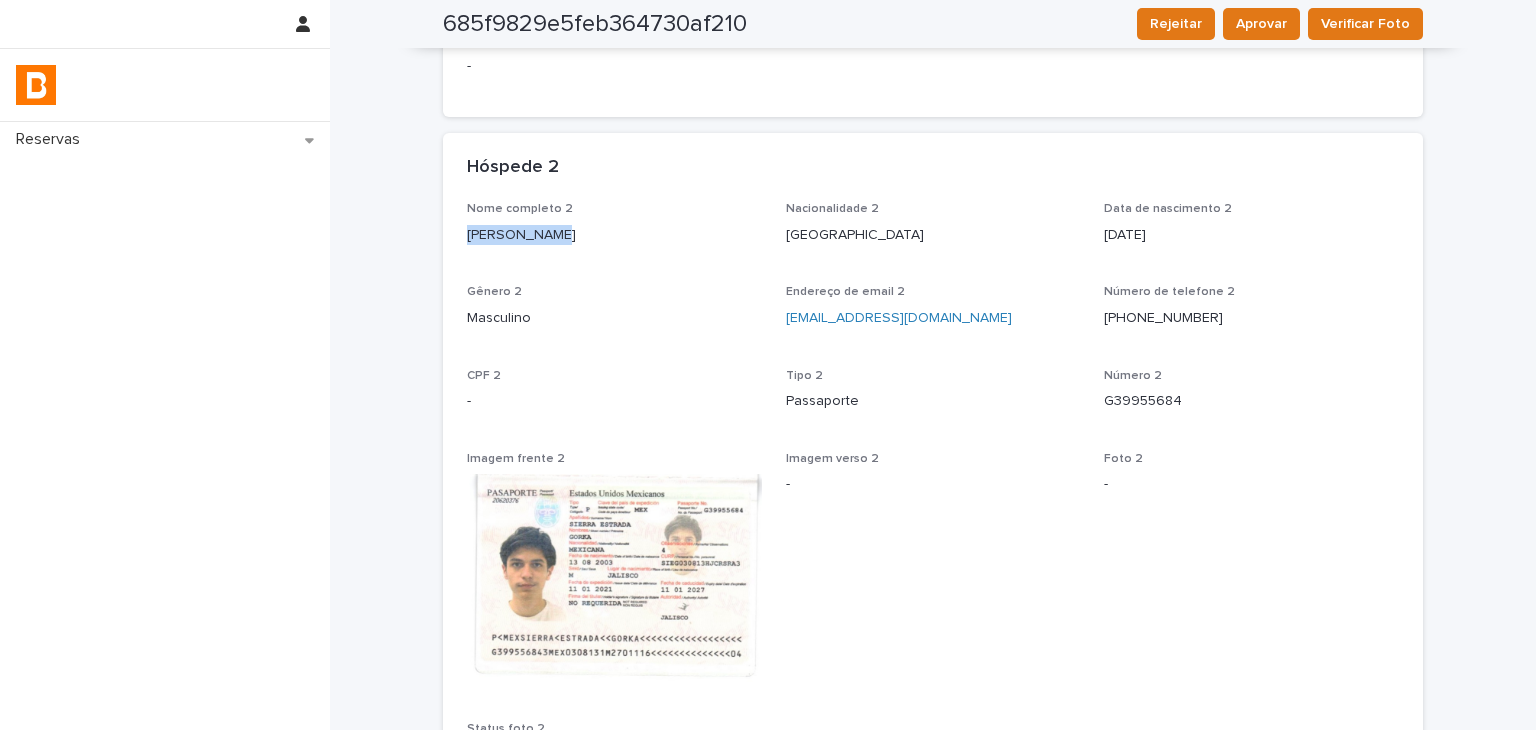 drag, startPoint x: 484, startPoint y: 239, endPoint x: 537, endPoint y: 243, distance: 53.15073 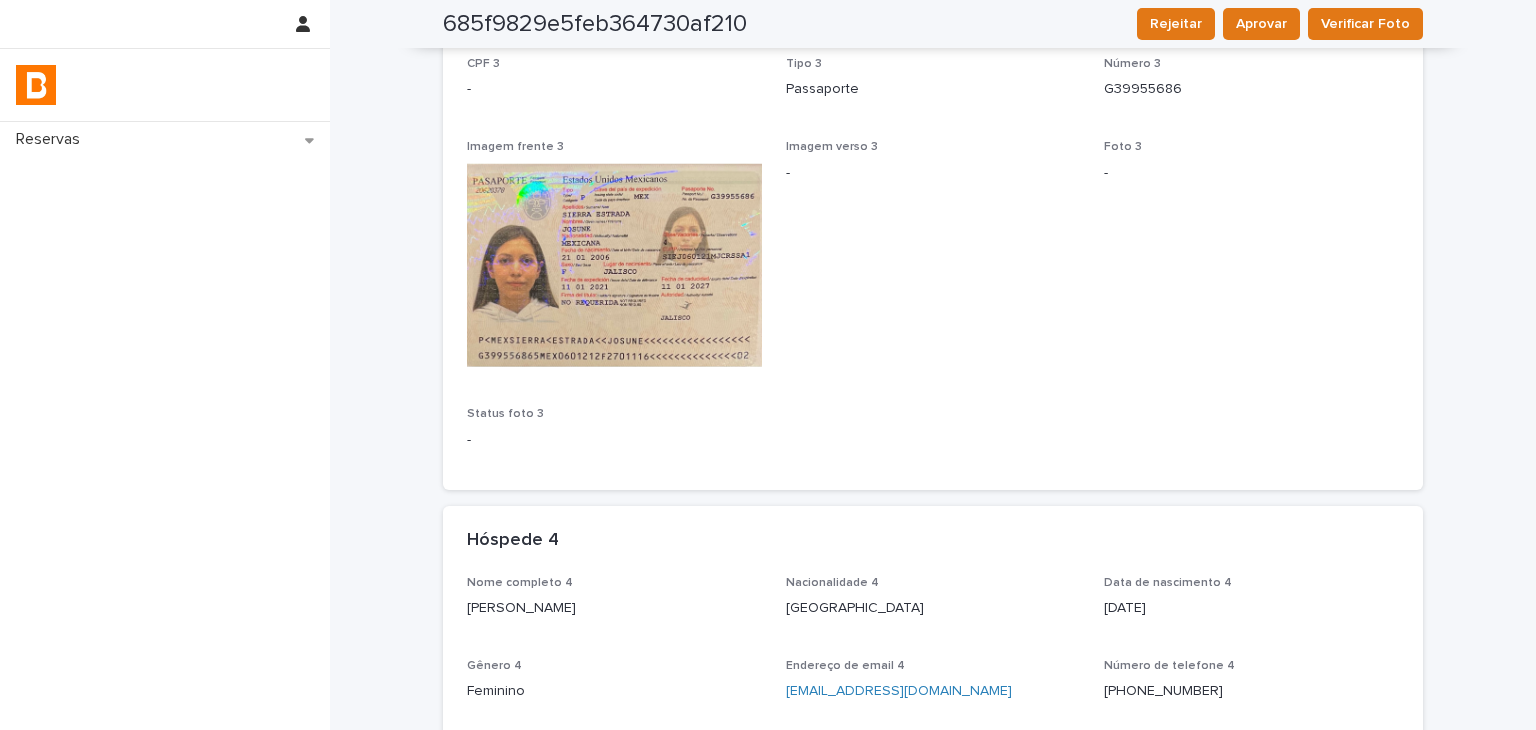 scroll, scrollTop: 1400, scrollLeft: 0, axis: vertical 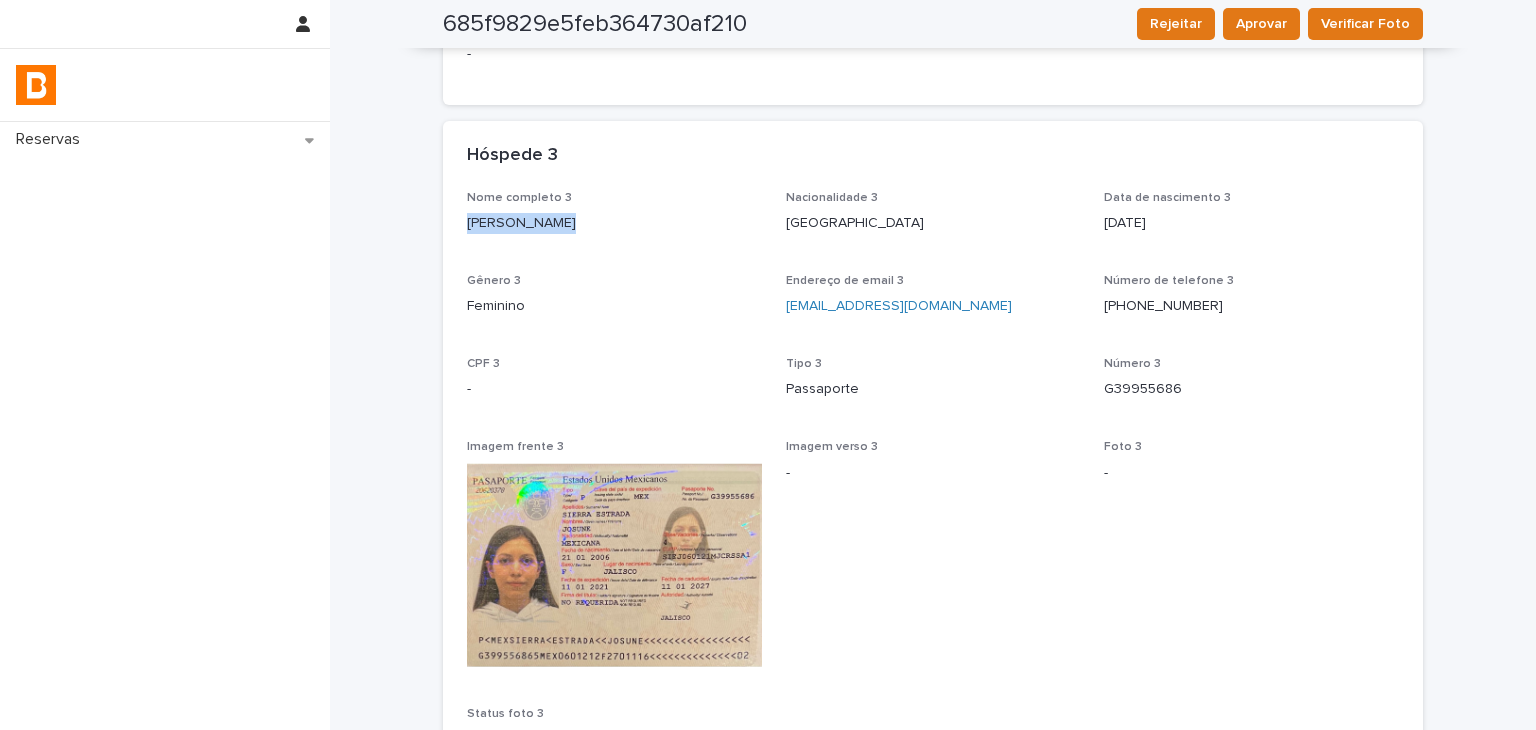 drag, startPoint x: 454, startPoint y: 230, endPoint x: 541, endPoint y: 233, distance: 87.05171 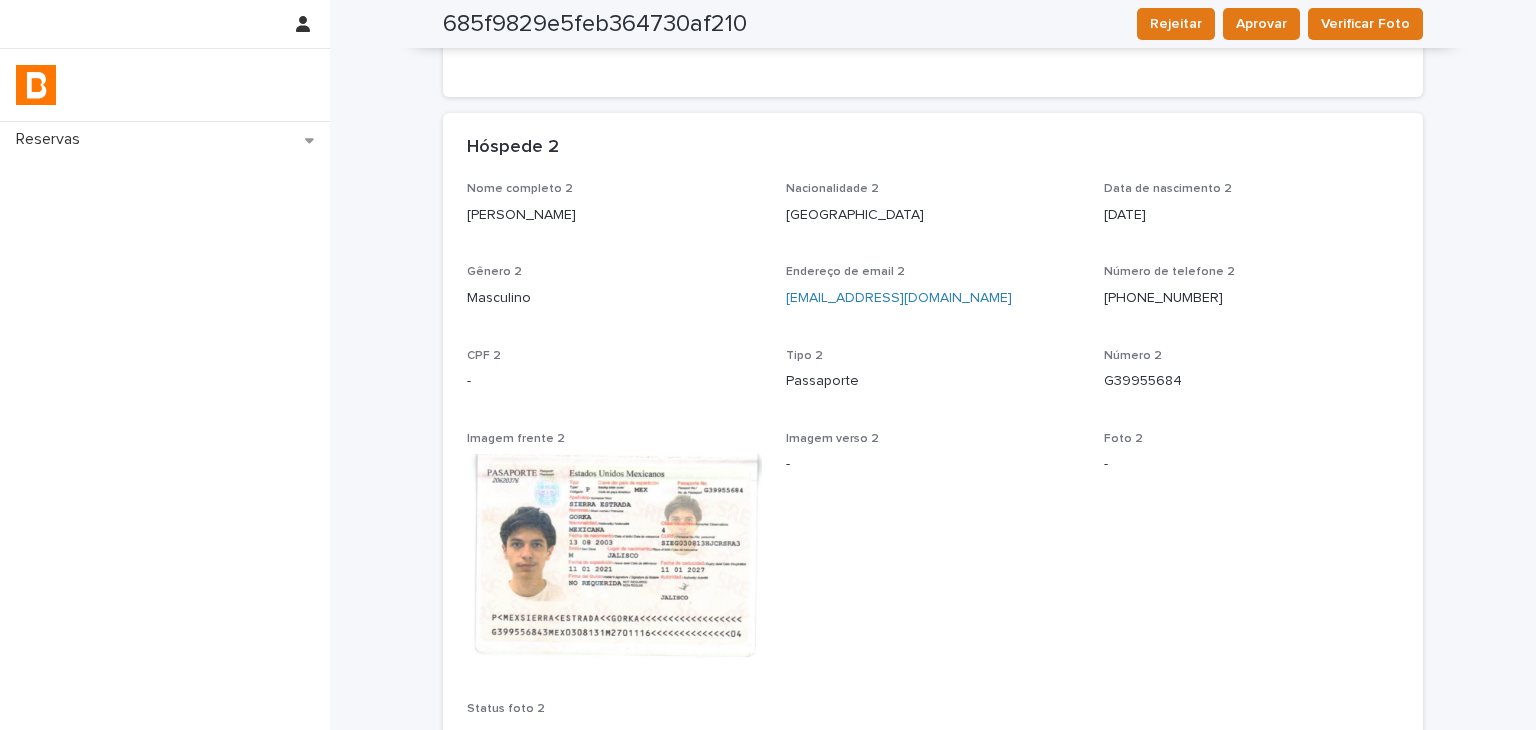 scroll, scrollTop: 120, scrollLeft: 0, axis: vertical 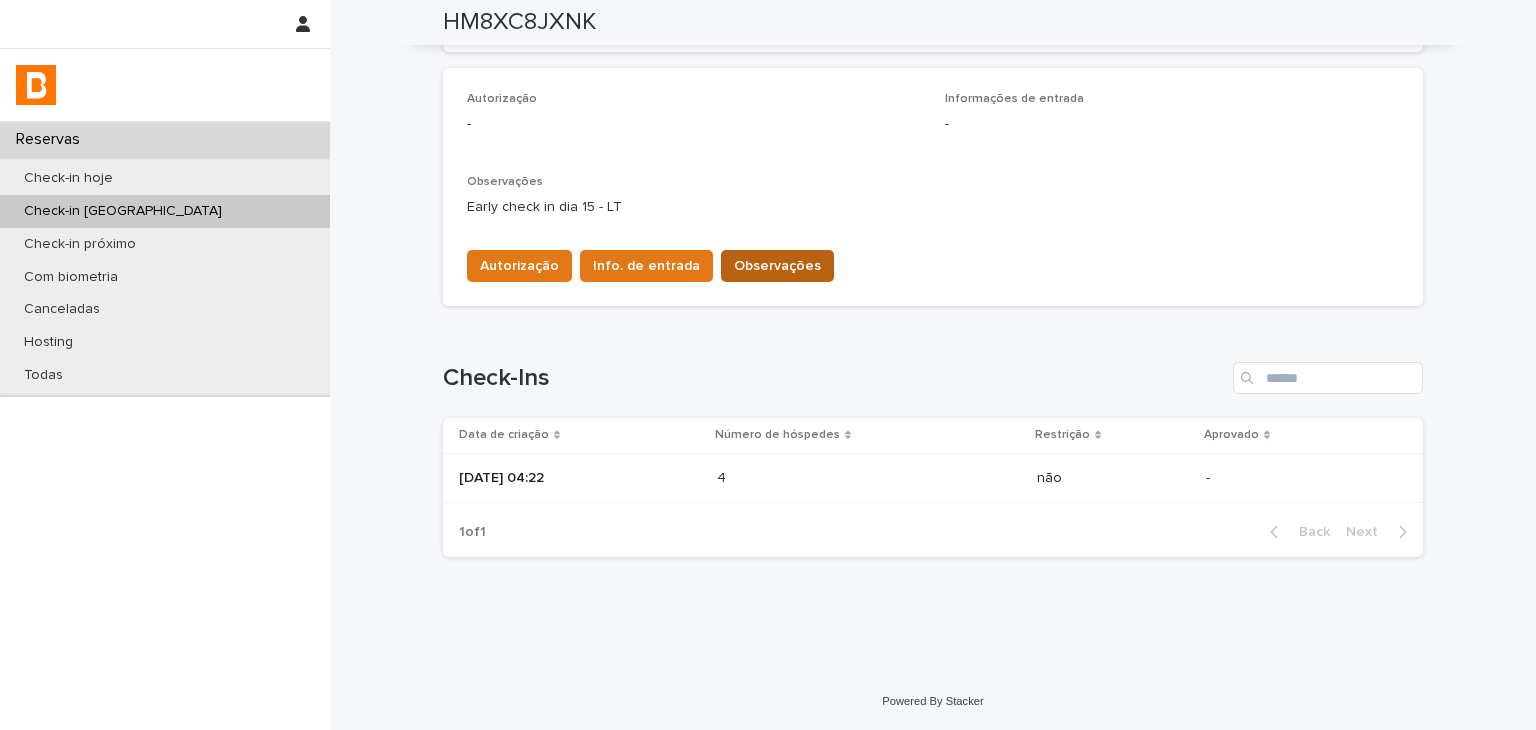 click on "Observações" at bounding box center [777, 266] 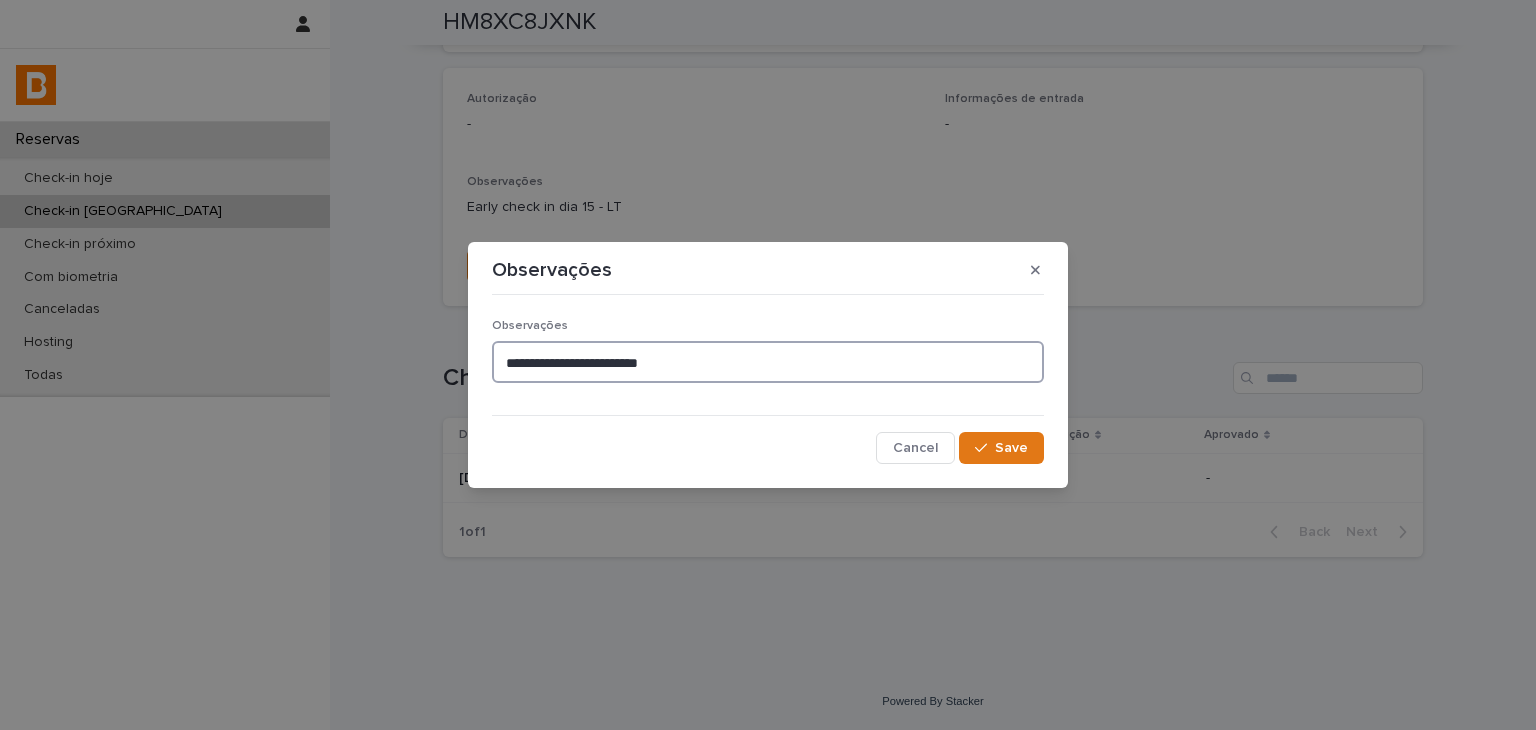 click on "**********" at bounding box center [768, 362] 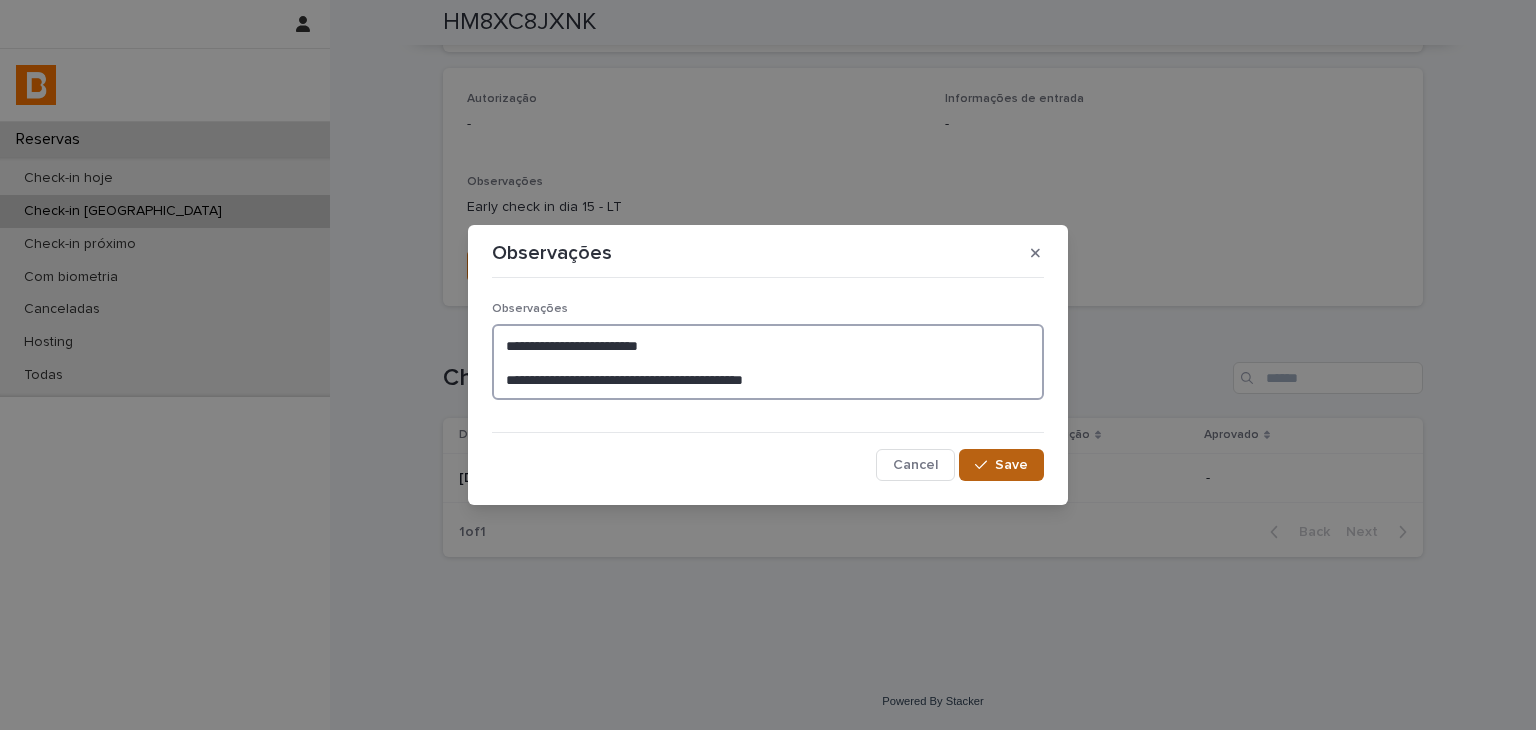 type on "**********" 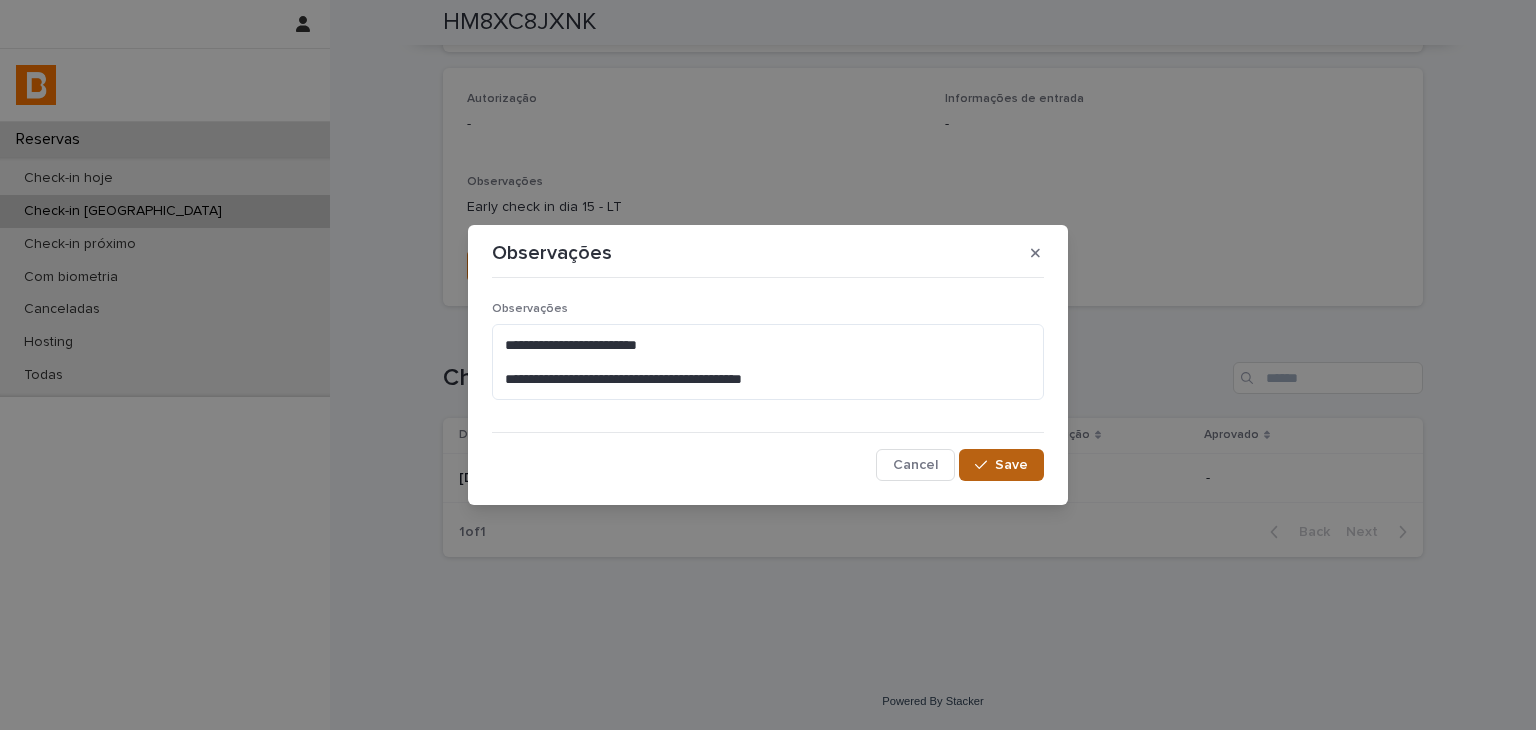 click on "Save" at bounding box center [1001, 465] 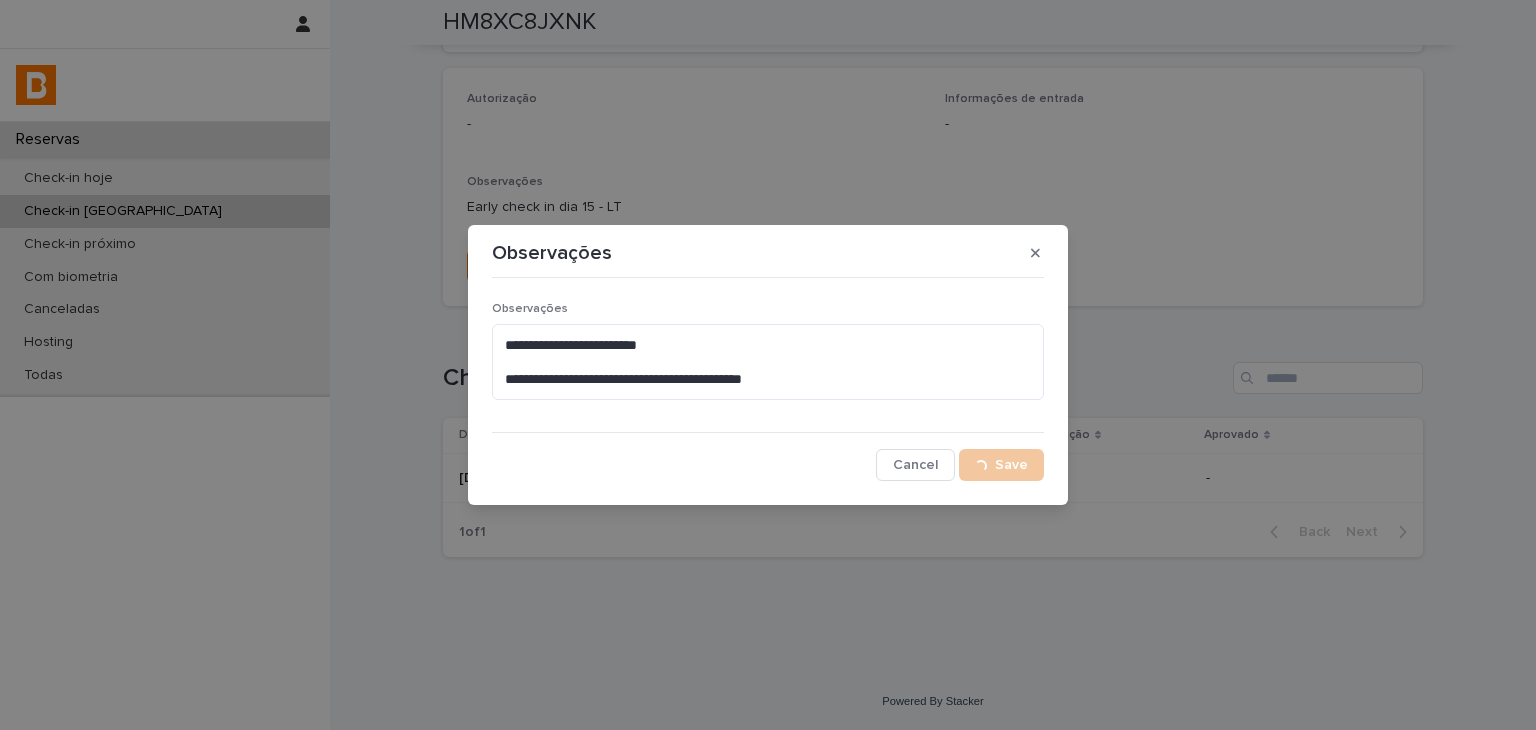 scroll, scrollTop: 555, scrollLeft: 0, axis: vertical 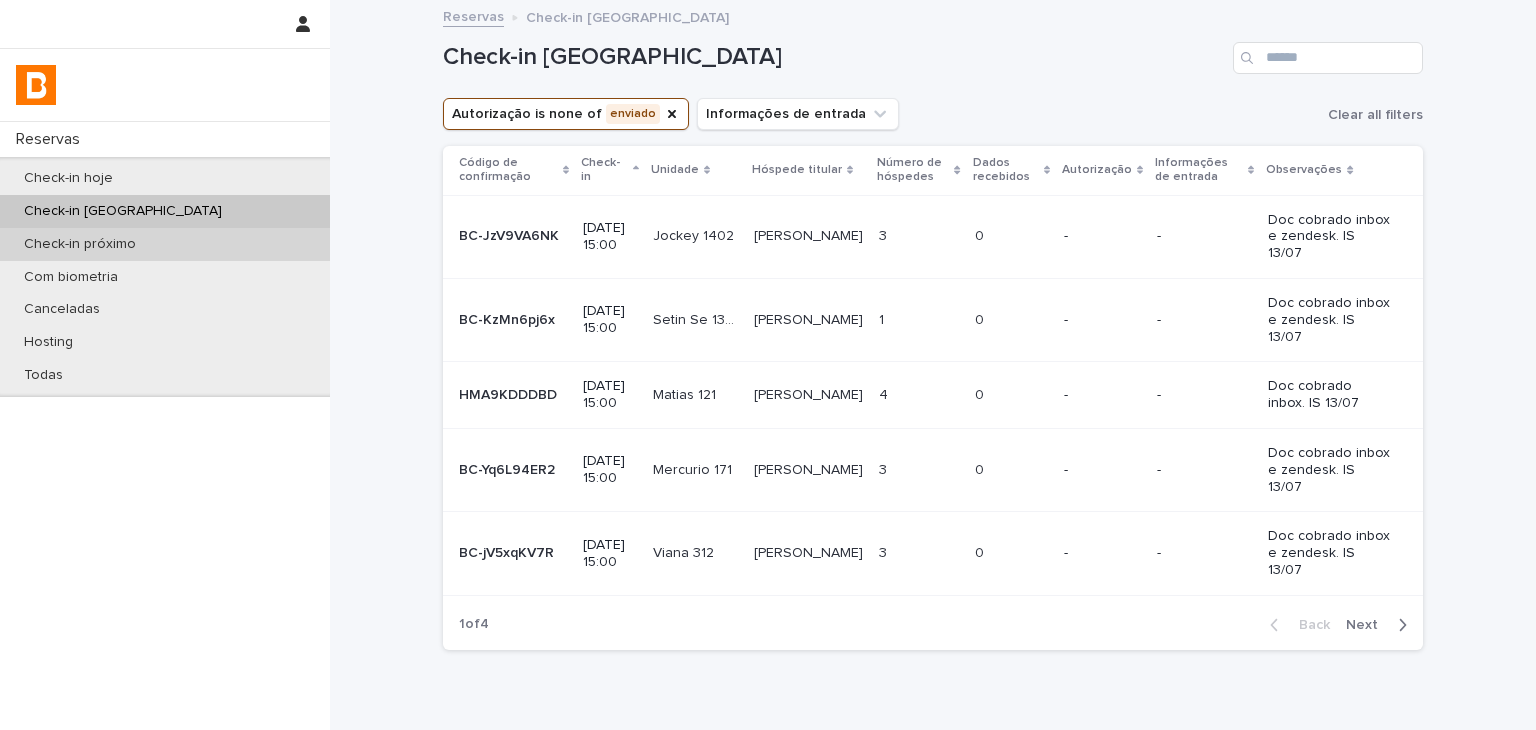 click on "Check-in próximo" at bounding box center (165, 244) 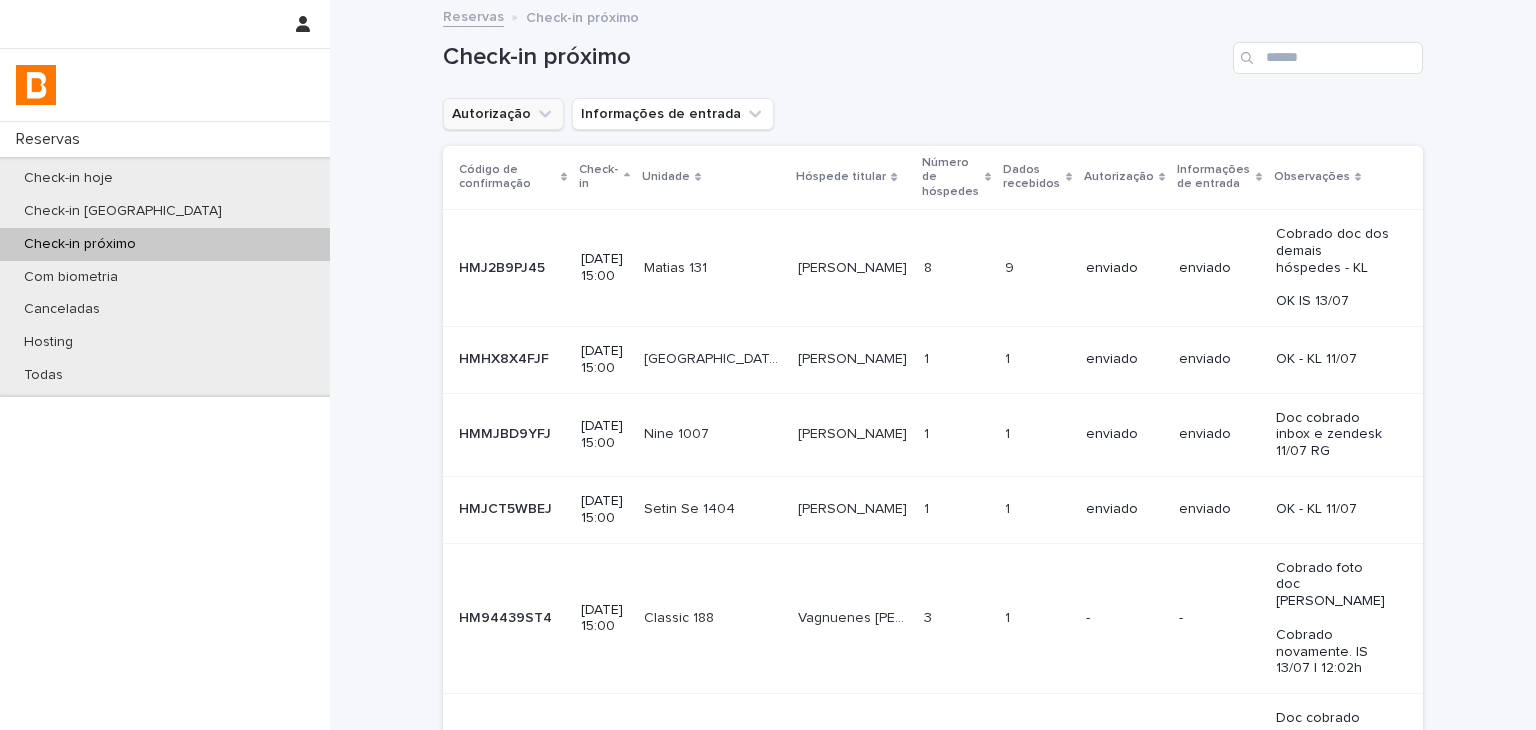 click on "Autorização" at bounding box center (503, 114) 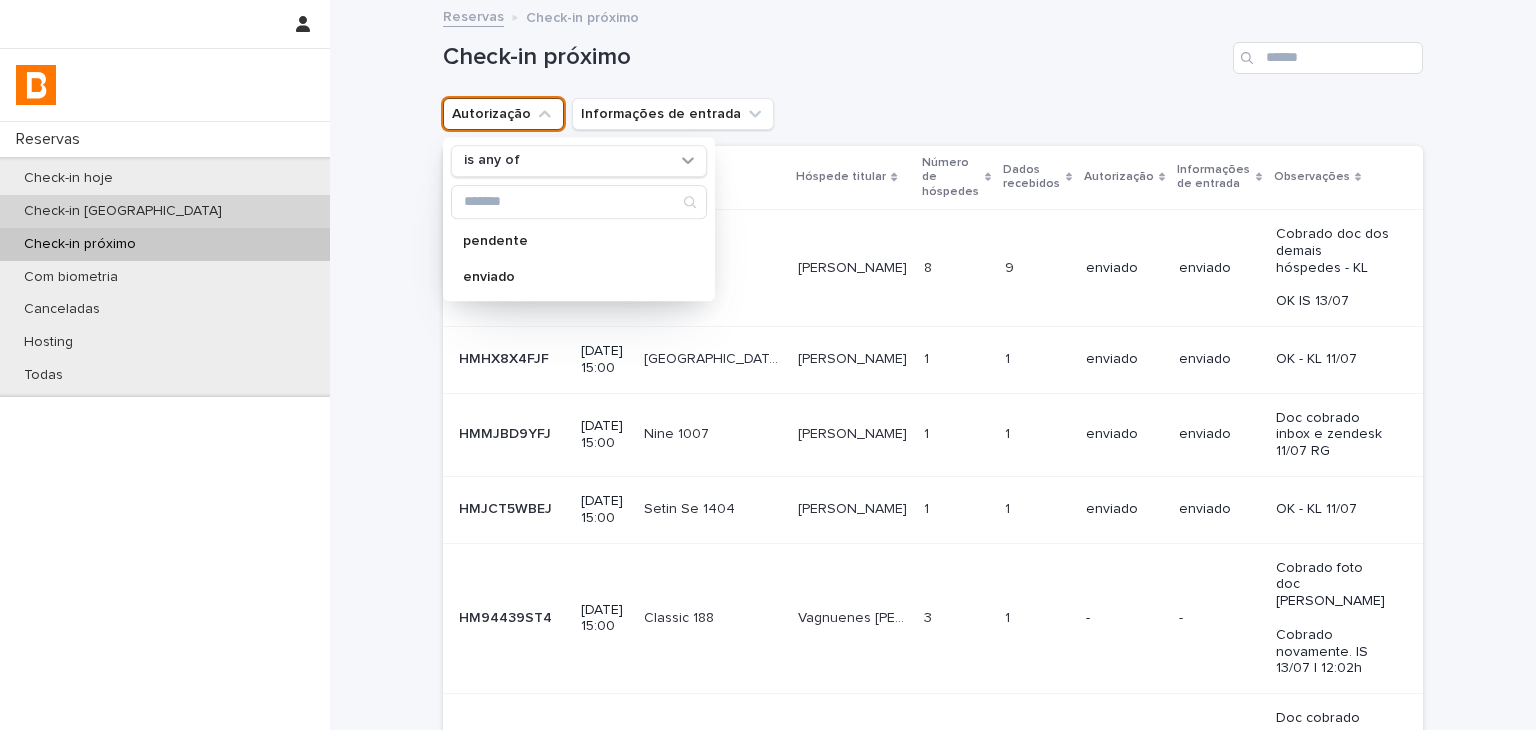 click on "Check-in [GEOGRAPHIC_DATA]" at bounding box center (165, 211) 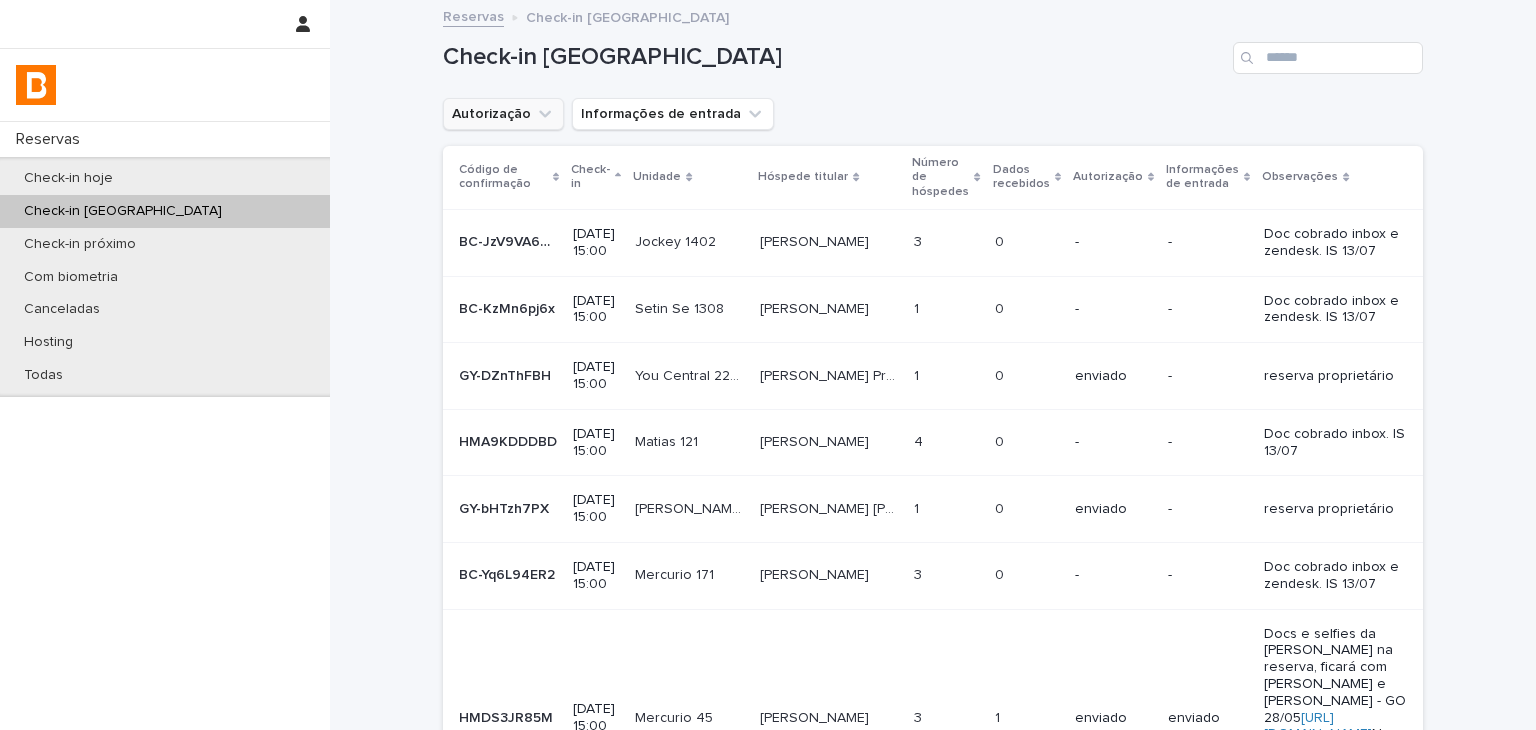 click on "Autorização" at bounding box center [503, 114] 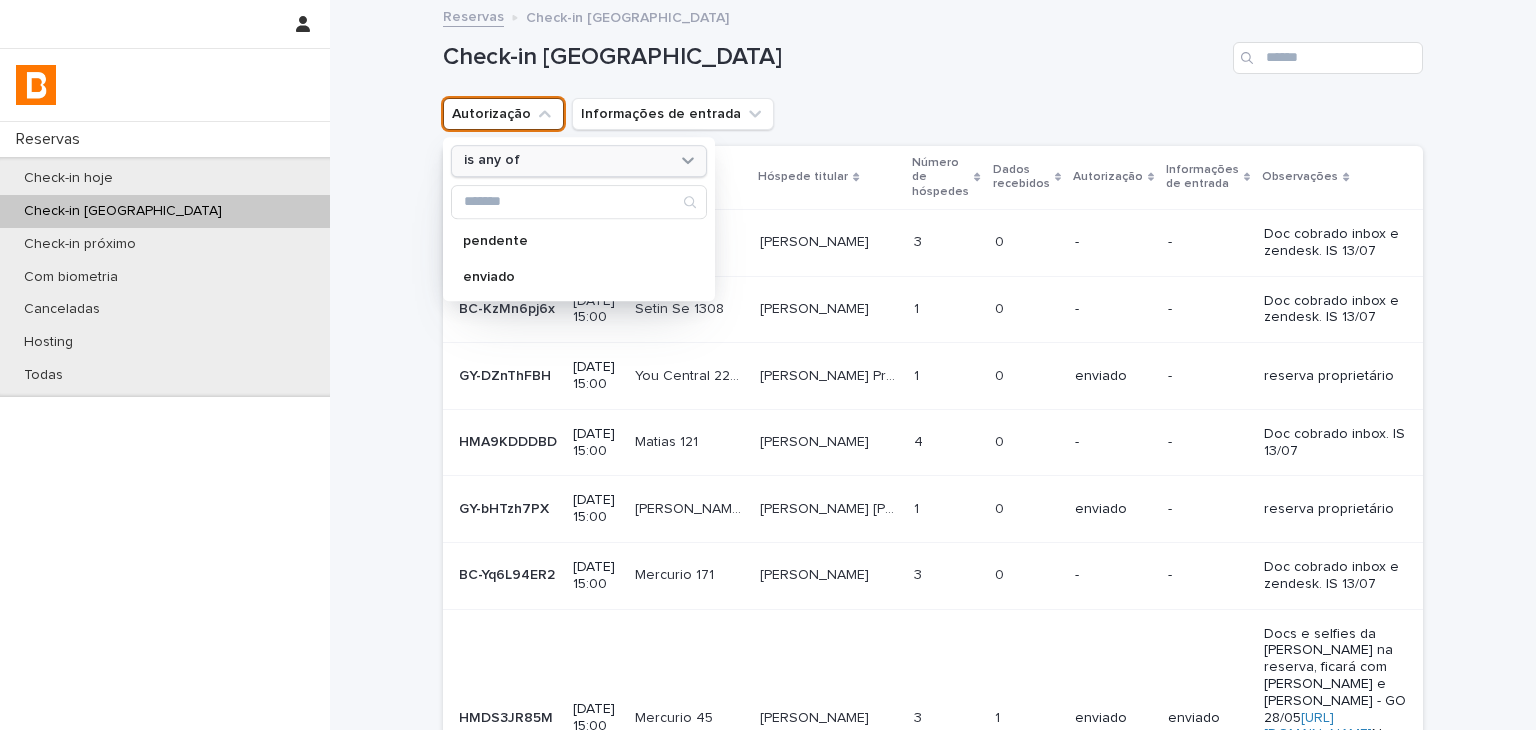 click on "is any of" at bounding box center [492, 161] 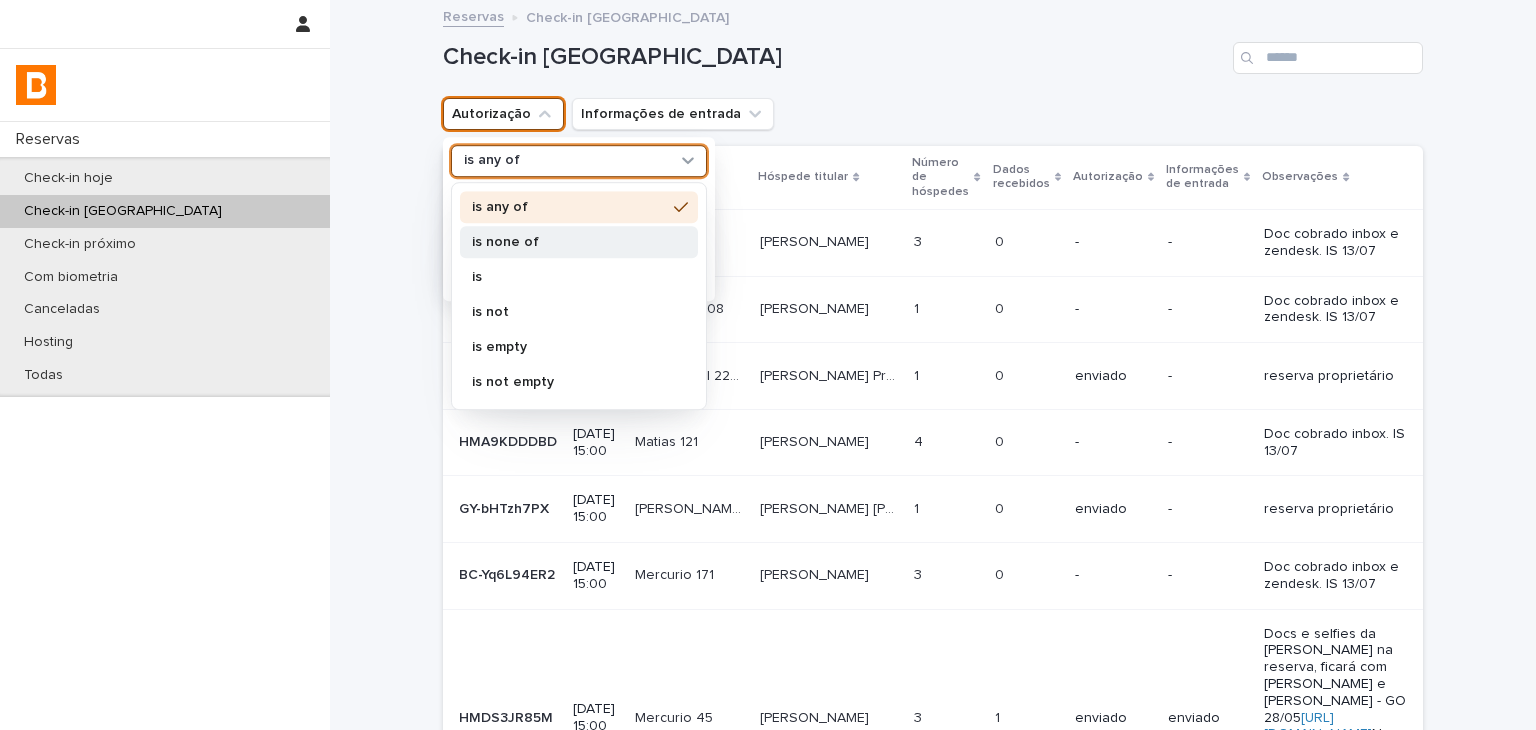 click on "is none of" at bounding box center (569, 242) 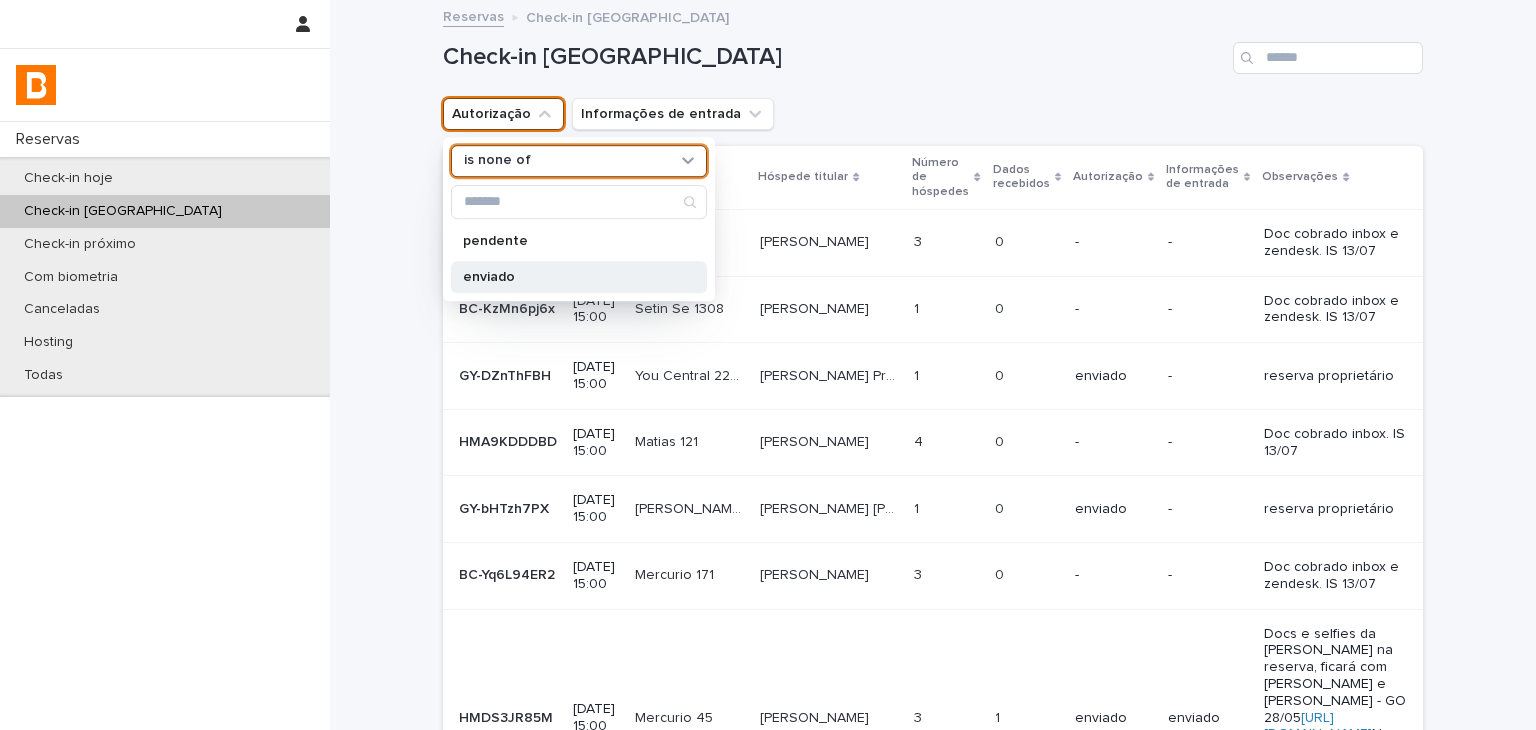 click on "enviado" at bounding box center [569, 277] 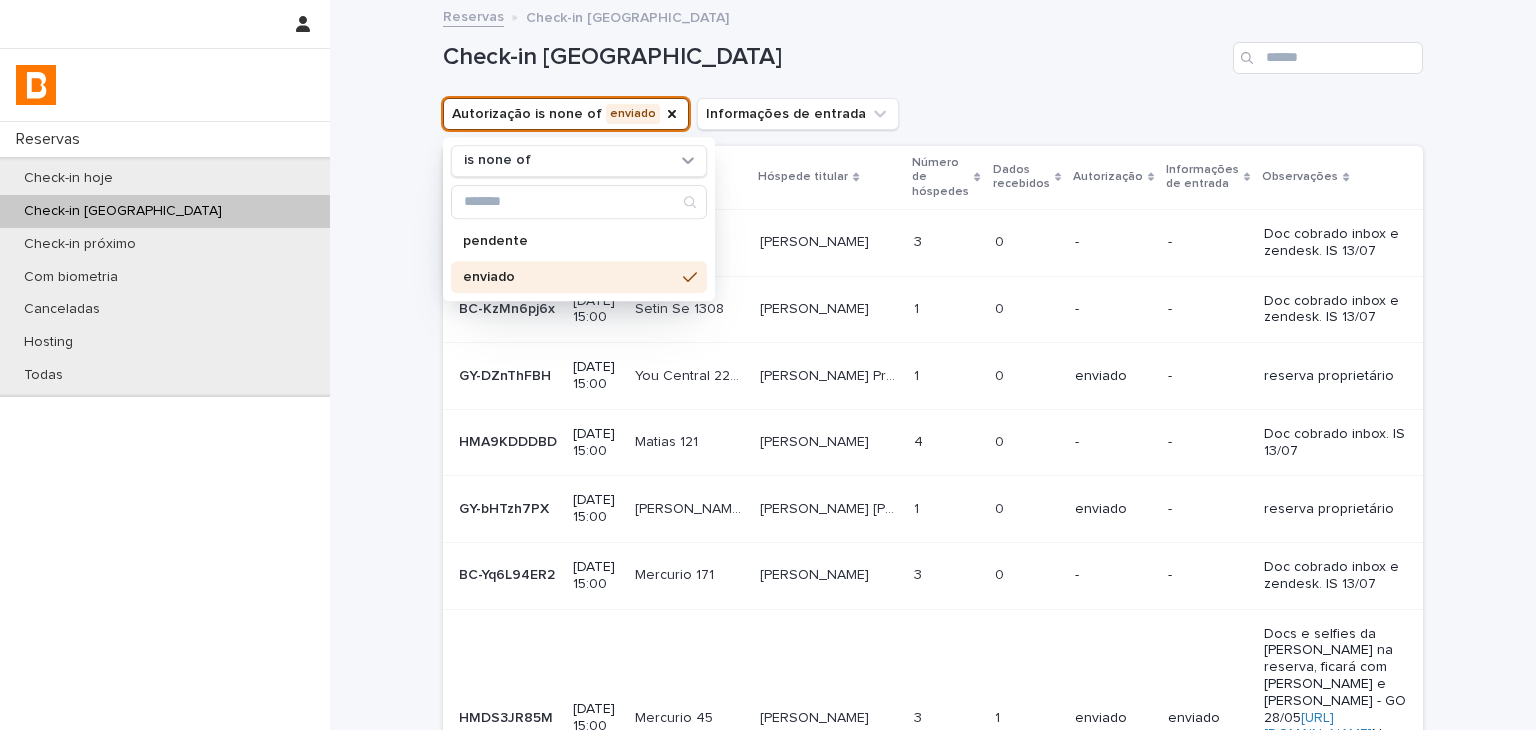 click on "Check-in [GEOGRAPHIC_DATA]" at bounding box center [933, 50] 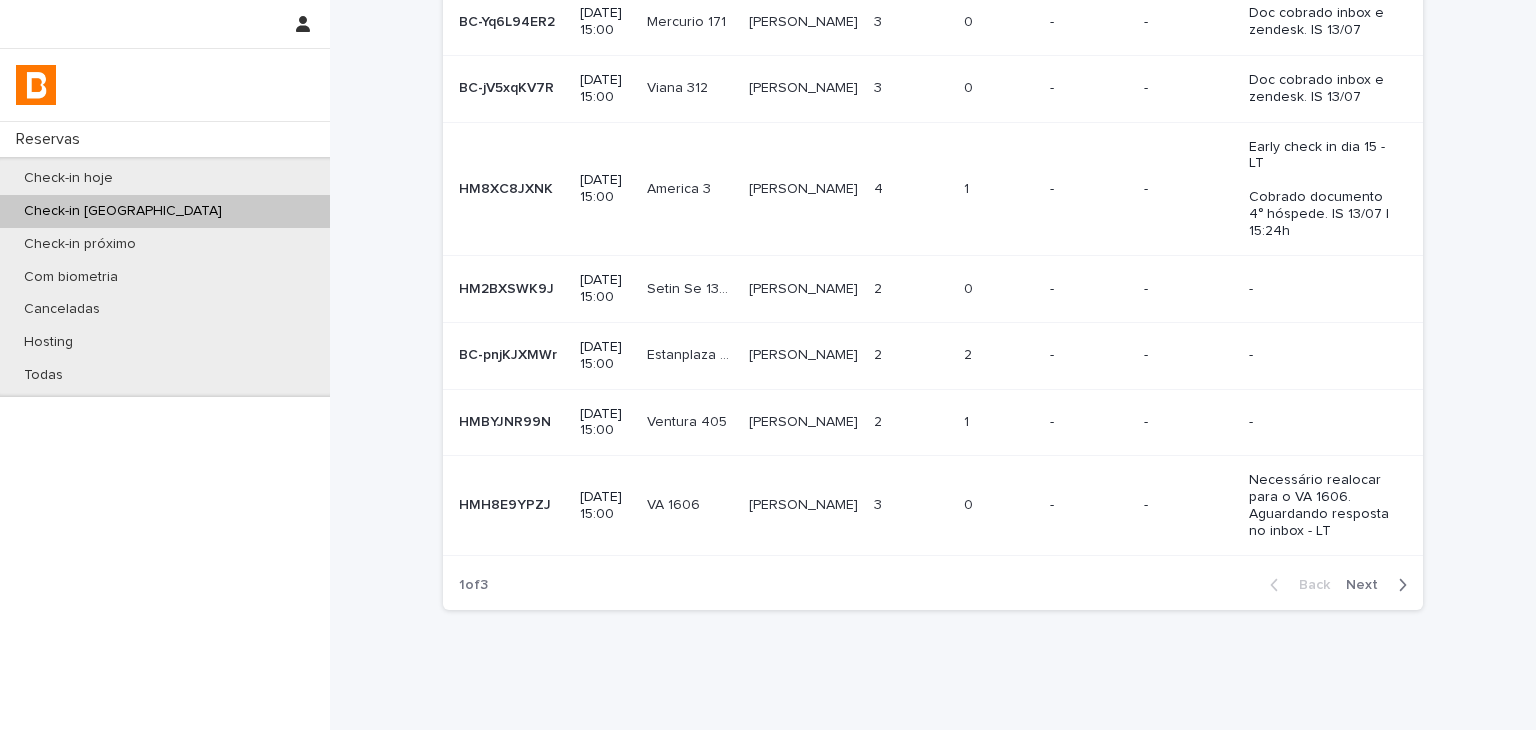 scroll, scrollTop: 6, scrollLeft: 0, axis: vertical 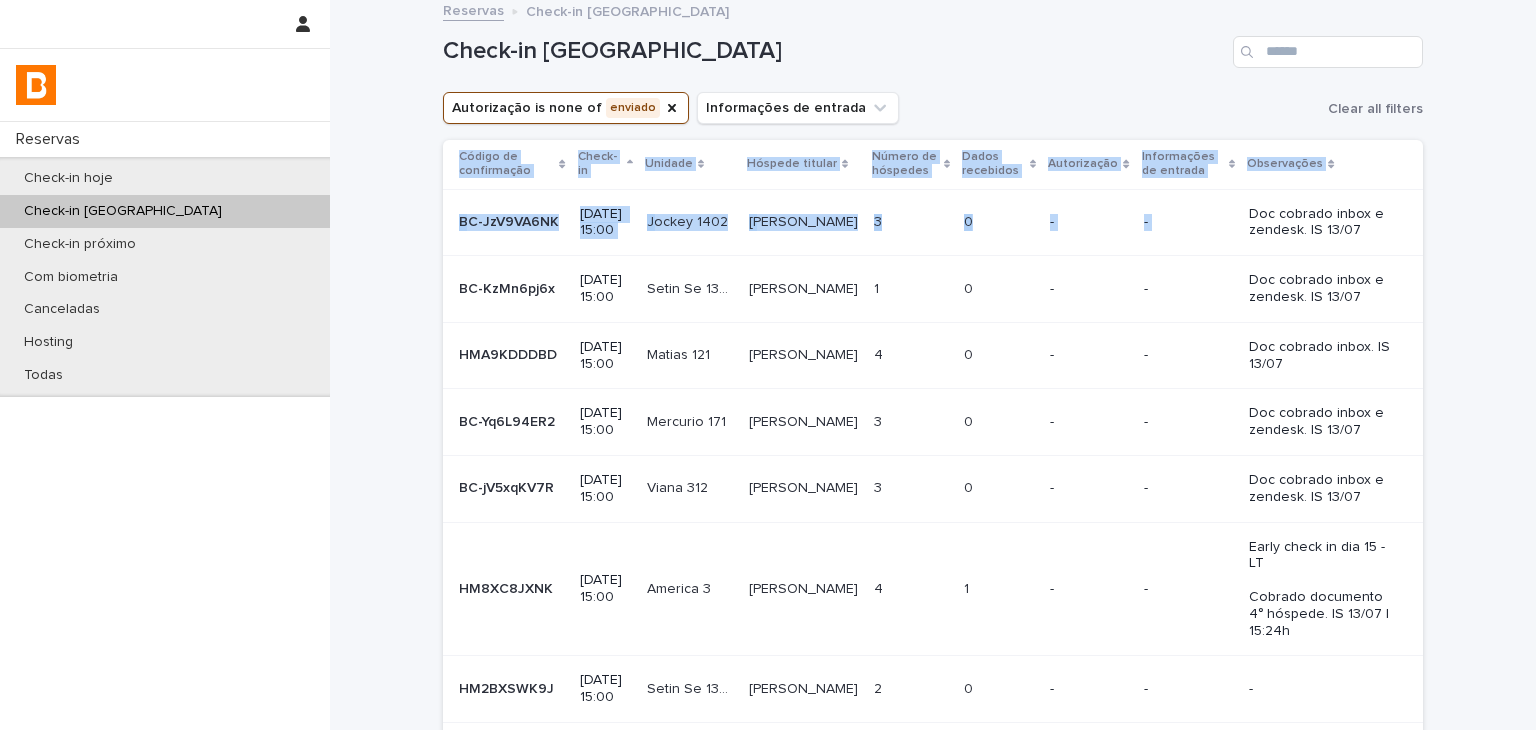 drag, startPoint x: 1232, startPoint y: 213, endPoint x: 1443, endPoint y: 214, distance: 211.00237 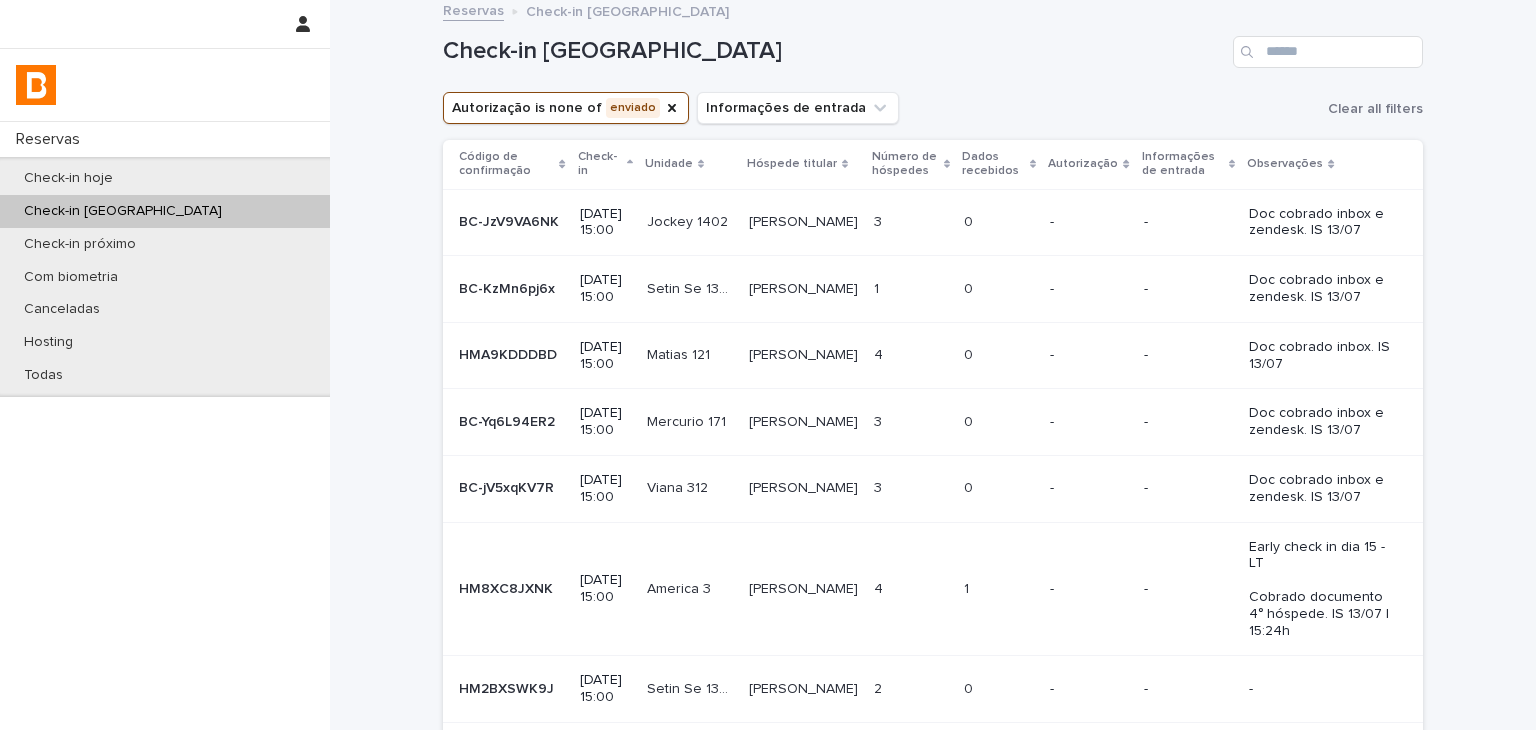 scroll, scrollTop: 206, scrollLeft: 0, axis: vertical 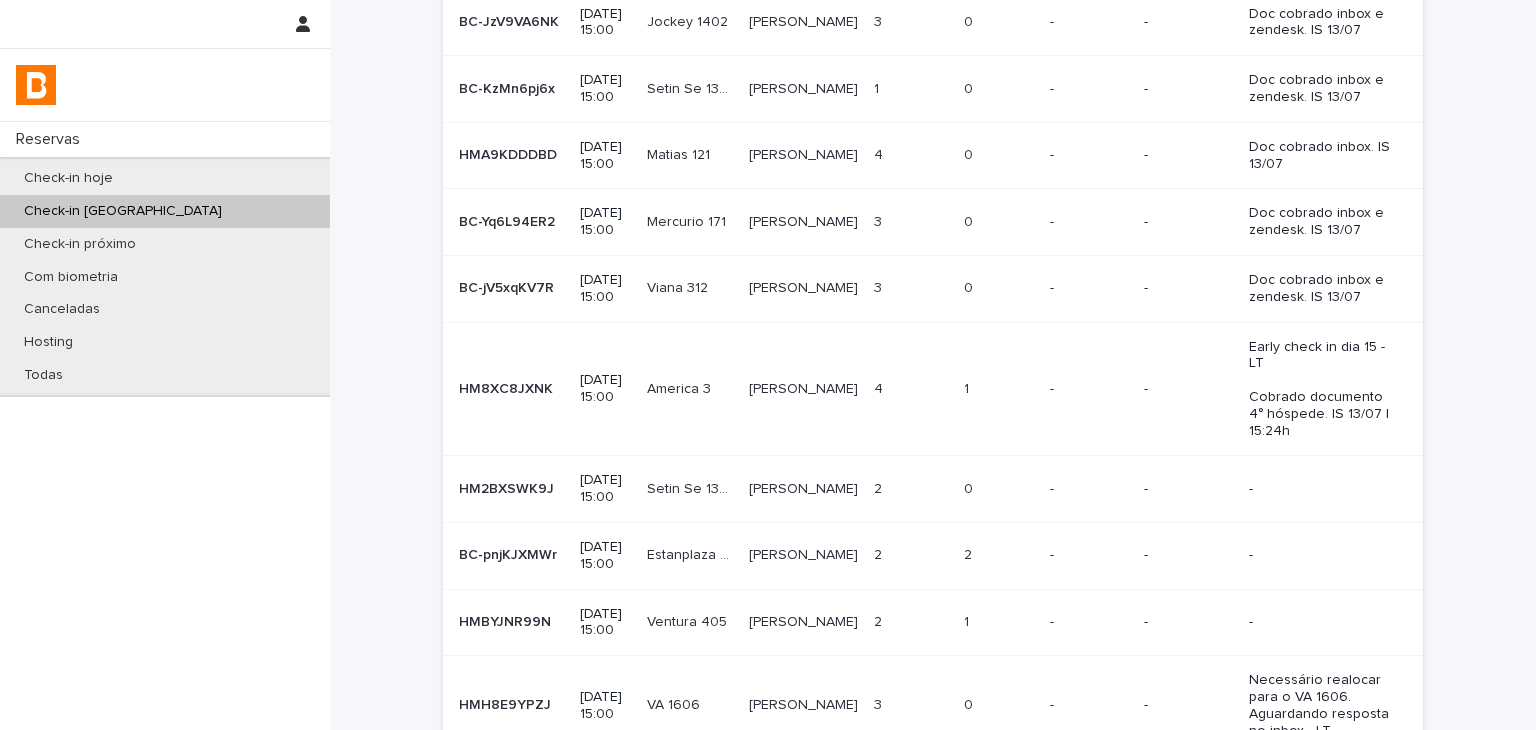 click on "0 0" at bounding box center (999, 489) 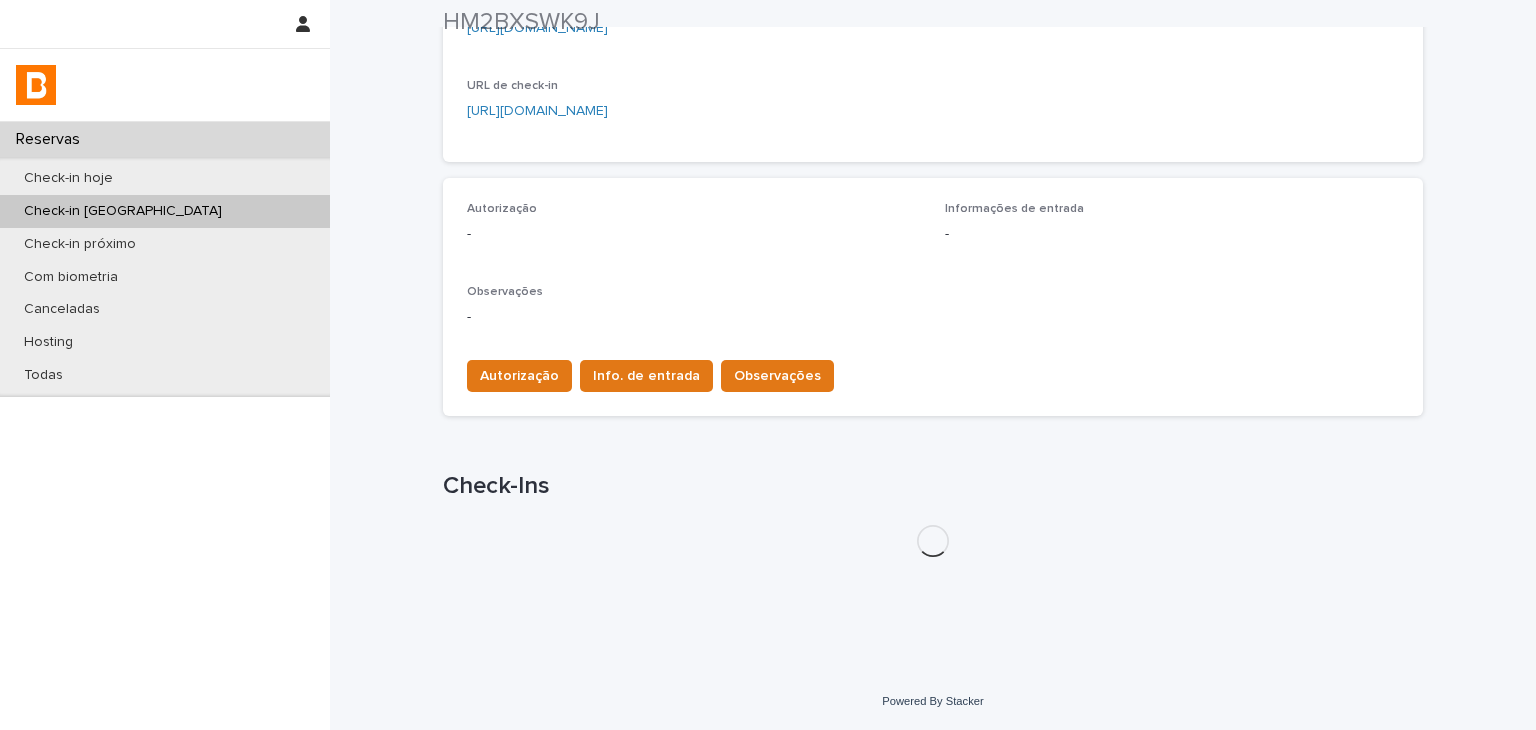 scroll, scrollTop: 524, scrollLeft: 0, axis: vertical 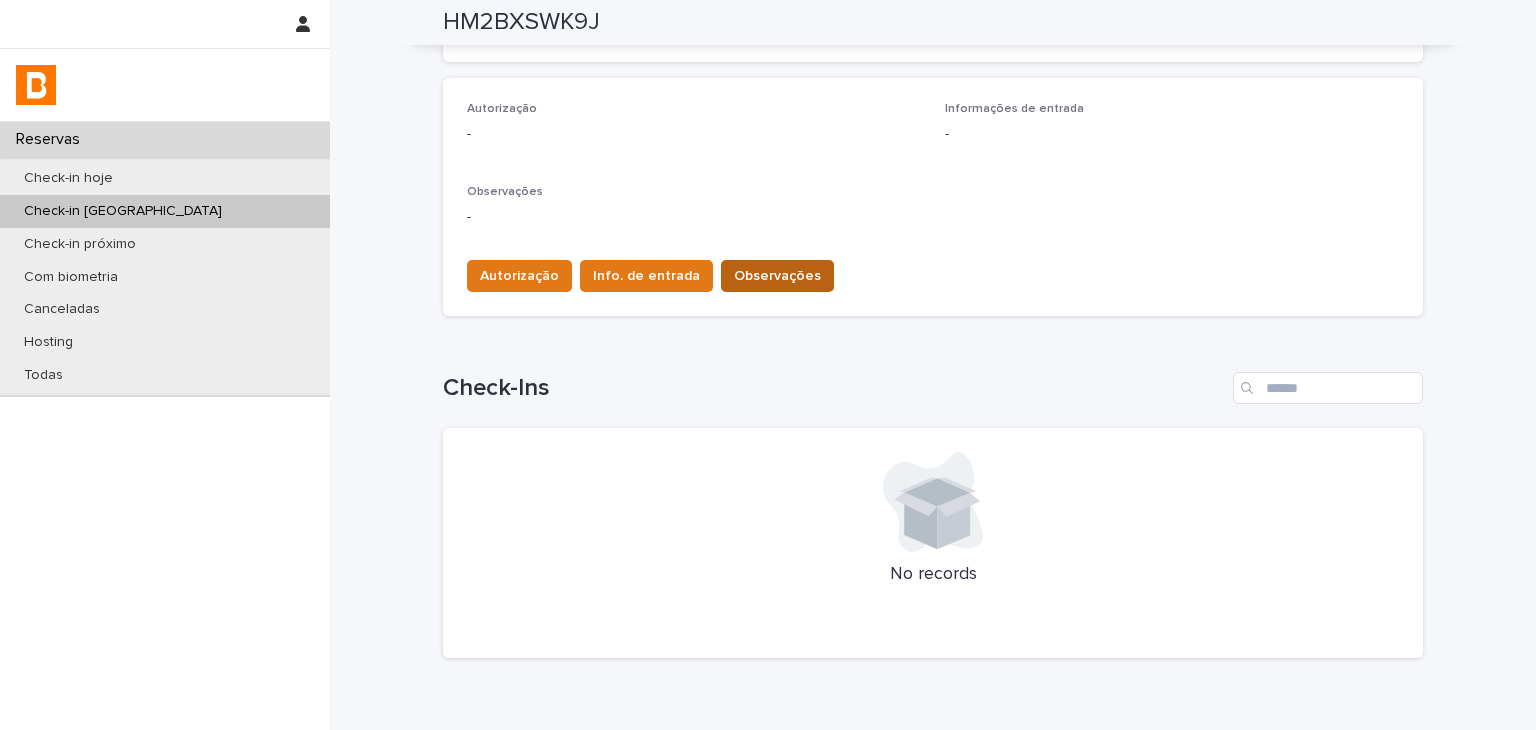 click on "Observações" at bounding box center (777, 276) 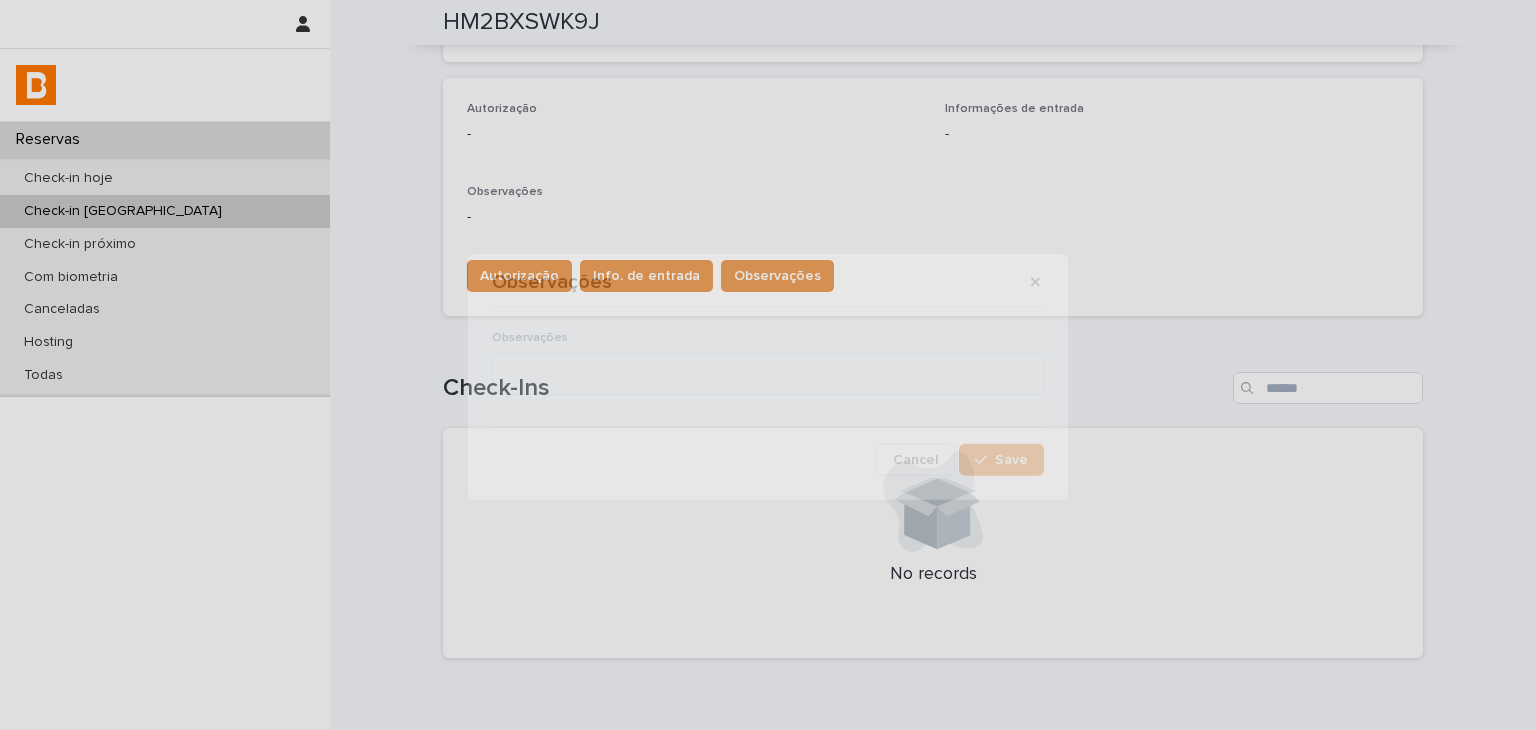 click on "Observações" at bounding box center (768, 337) 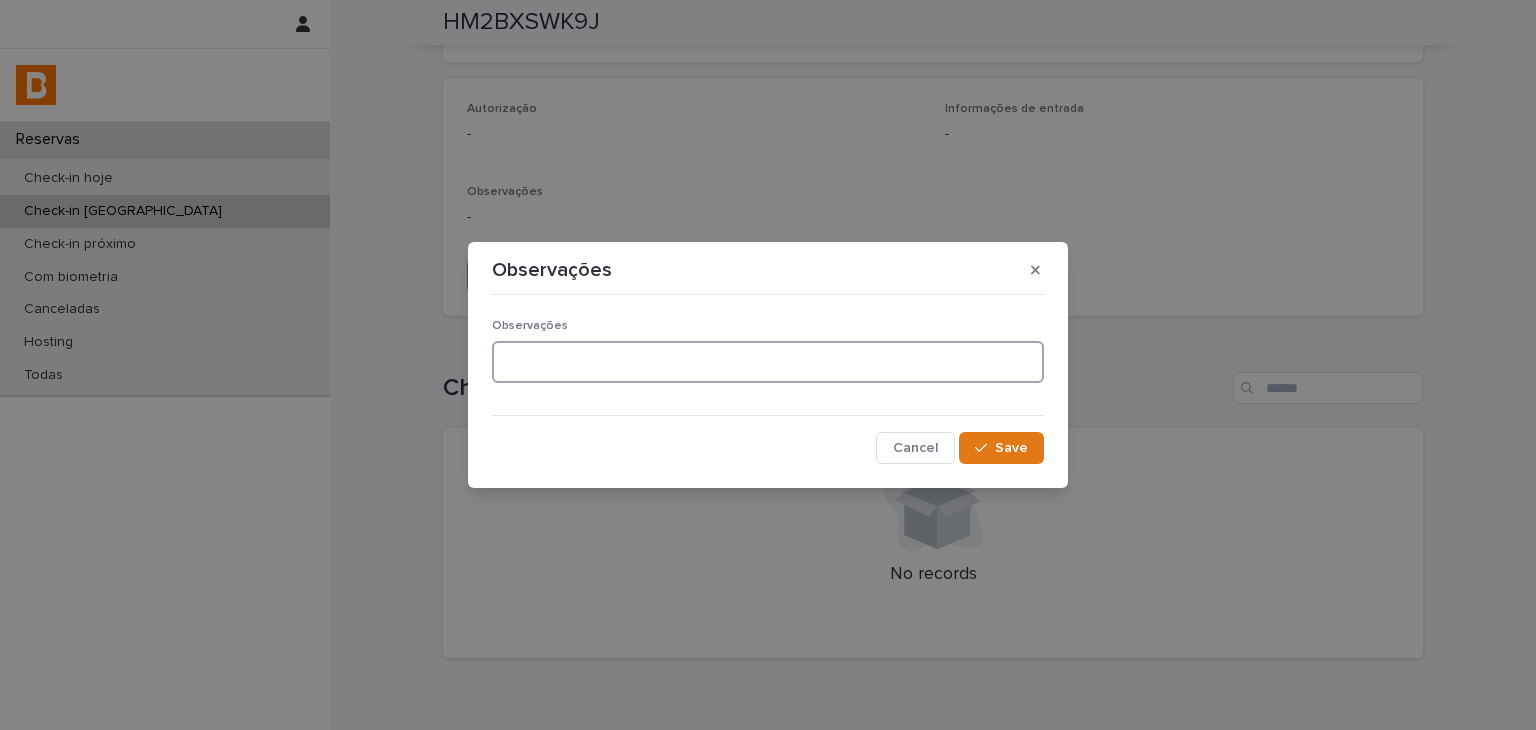 click at bounding box center [768, 362] 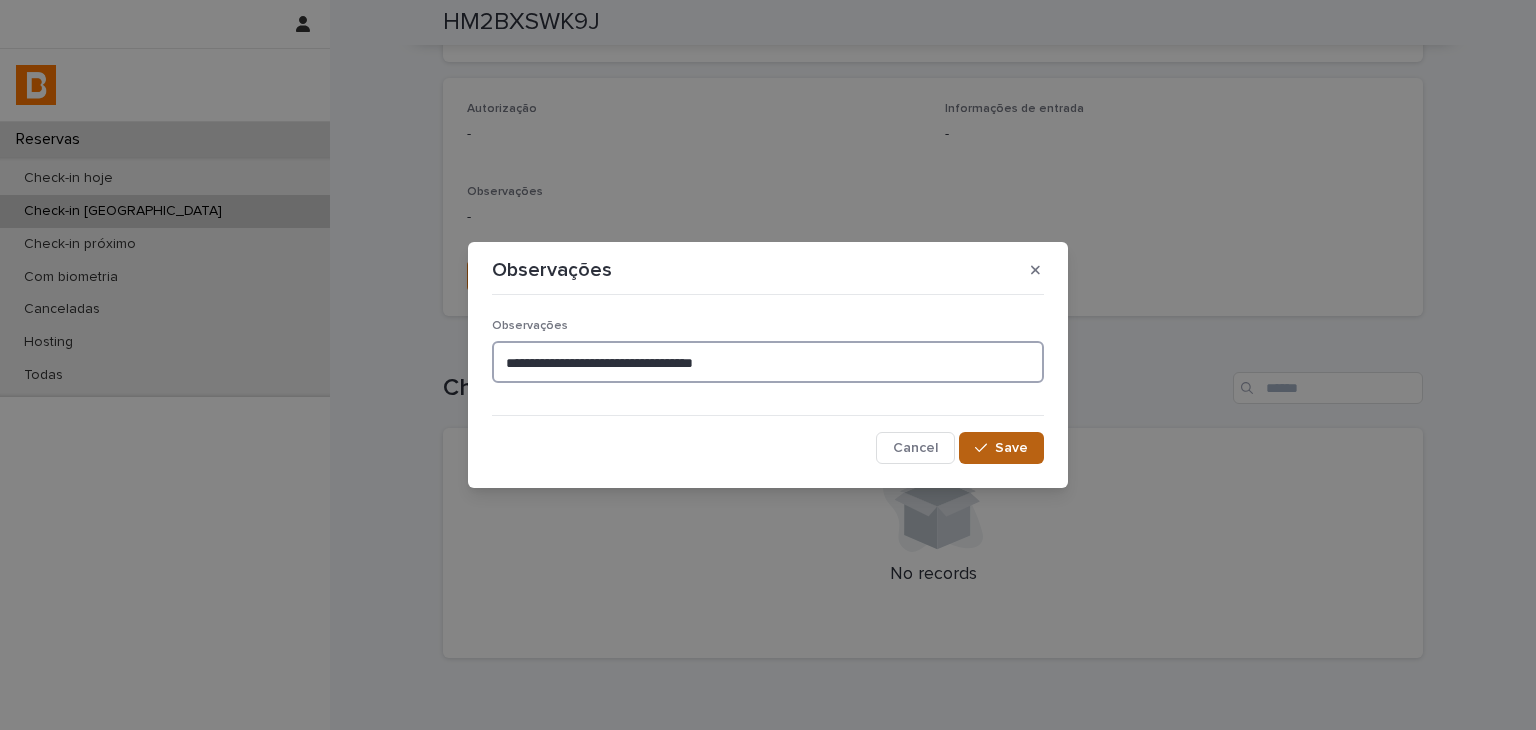 type on "**********" 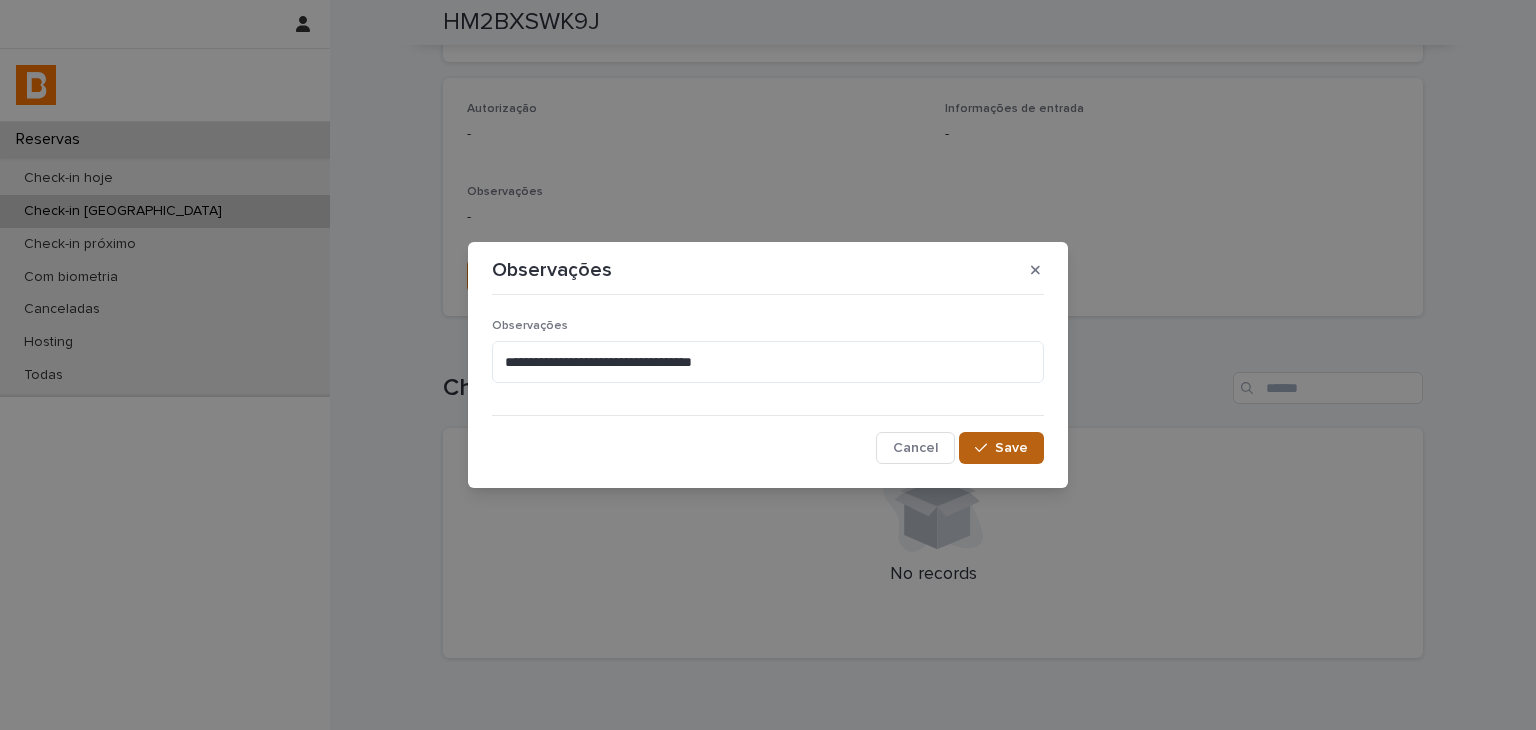 click on "Save" at bounding box center (1001, 448) 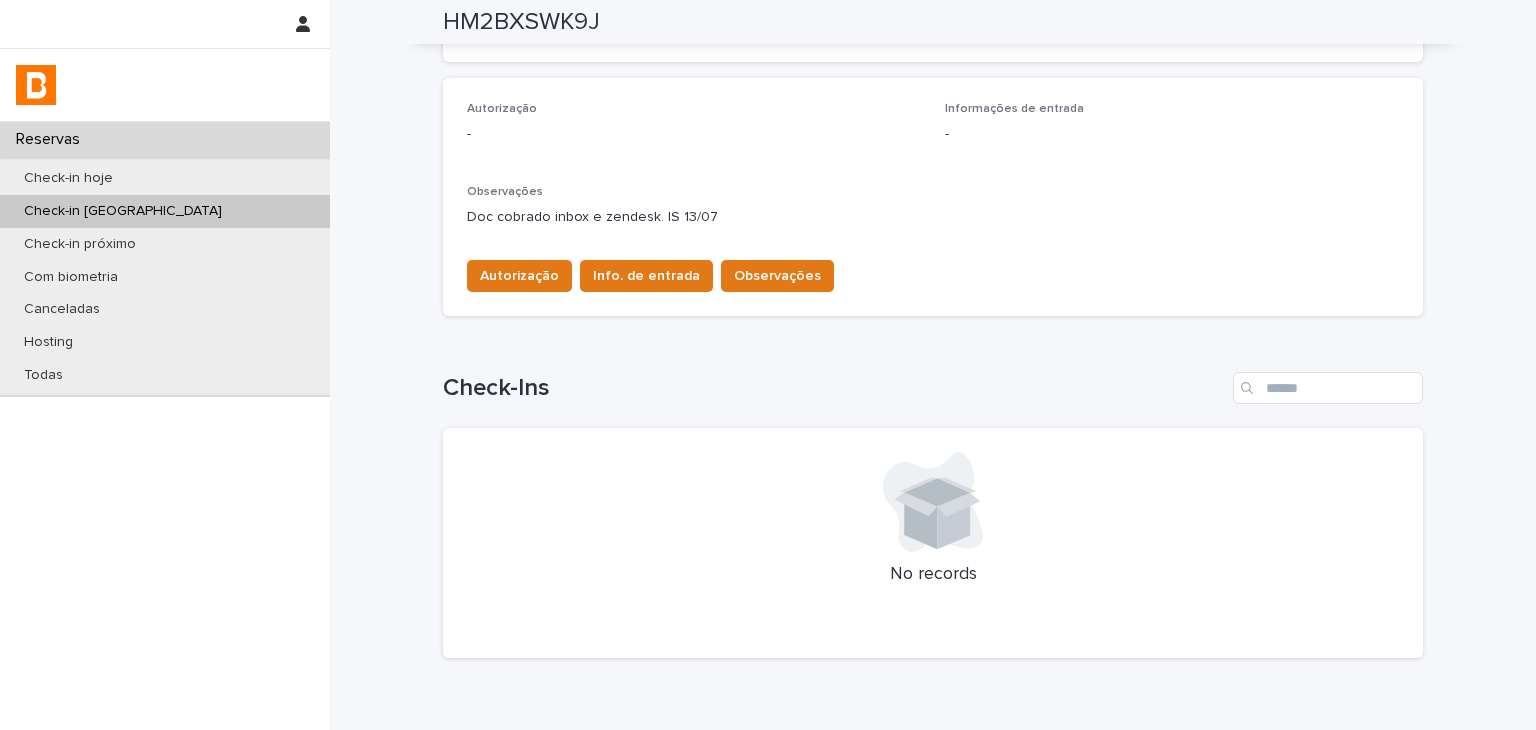 scroll, scrollTop: 24, scrollLeft: 0, axis: vertical 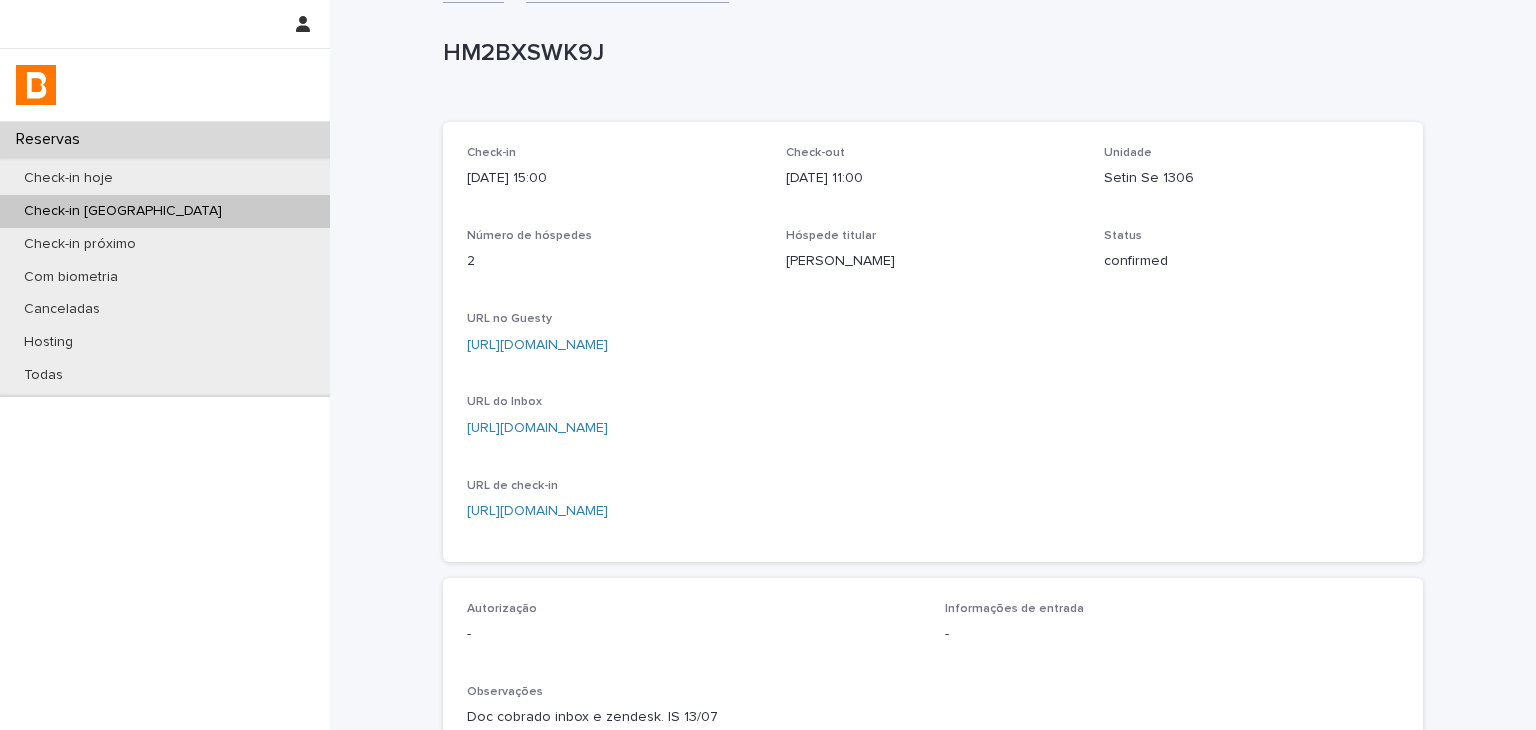 click on "[URL][DOMAIN_NAME]" at bounding box center [537, 345] 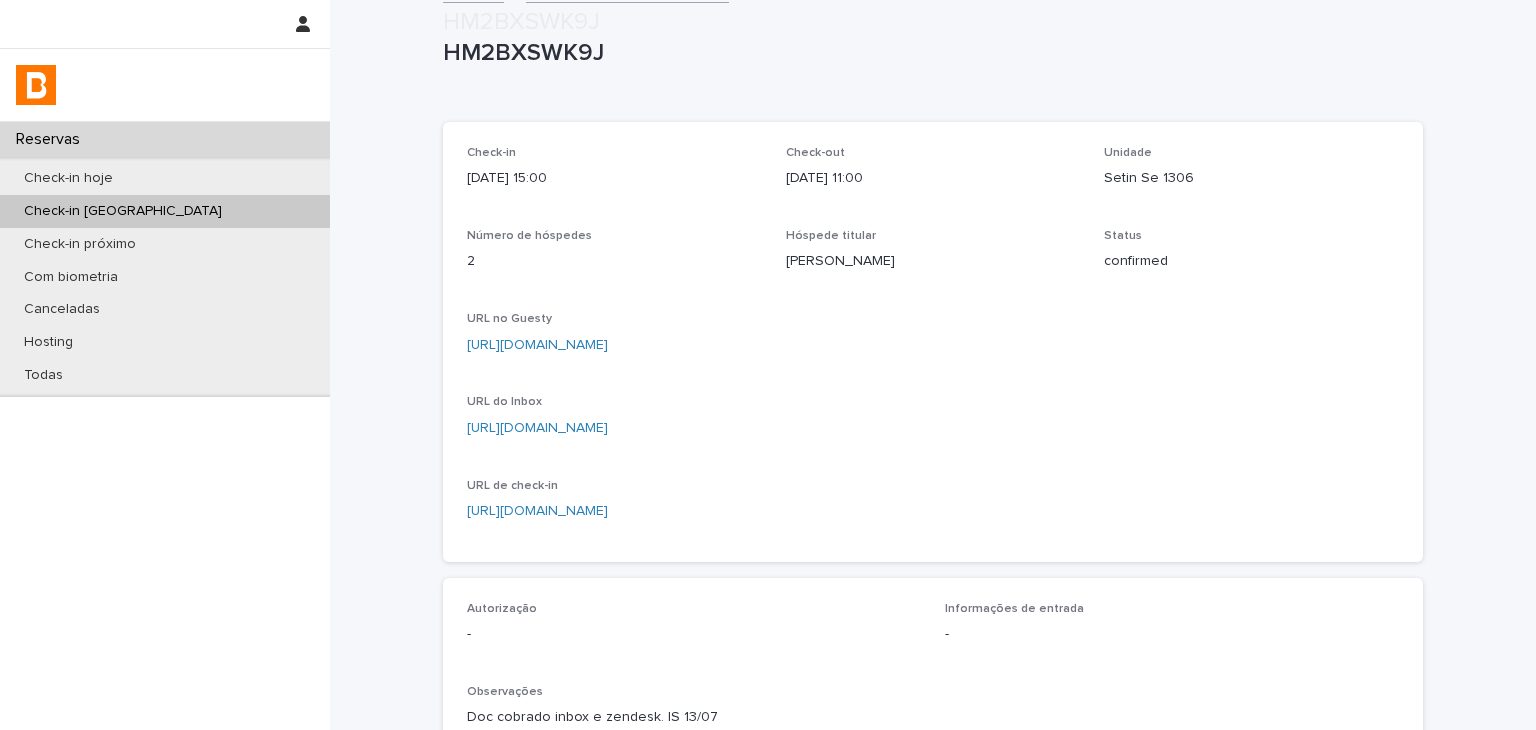 scroll, scrollTop: 524, scrollLeft: 0, axis: vertical 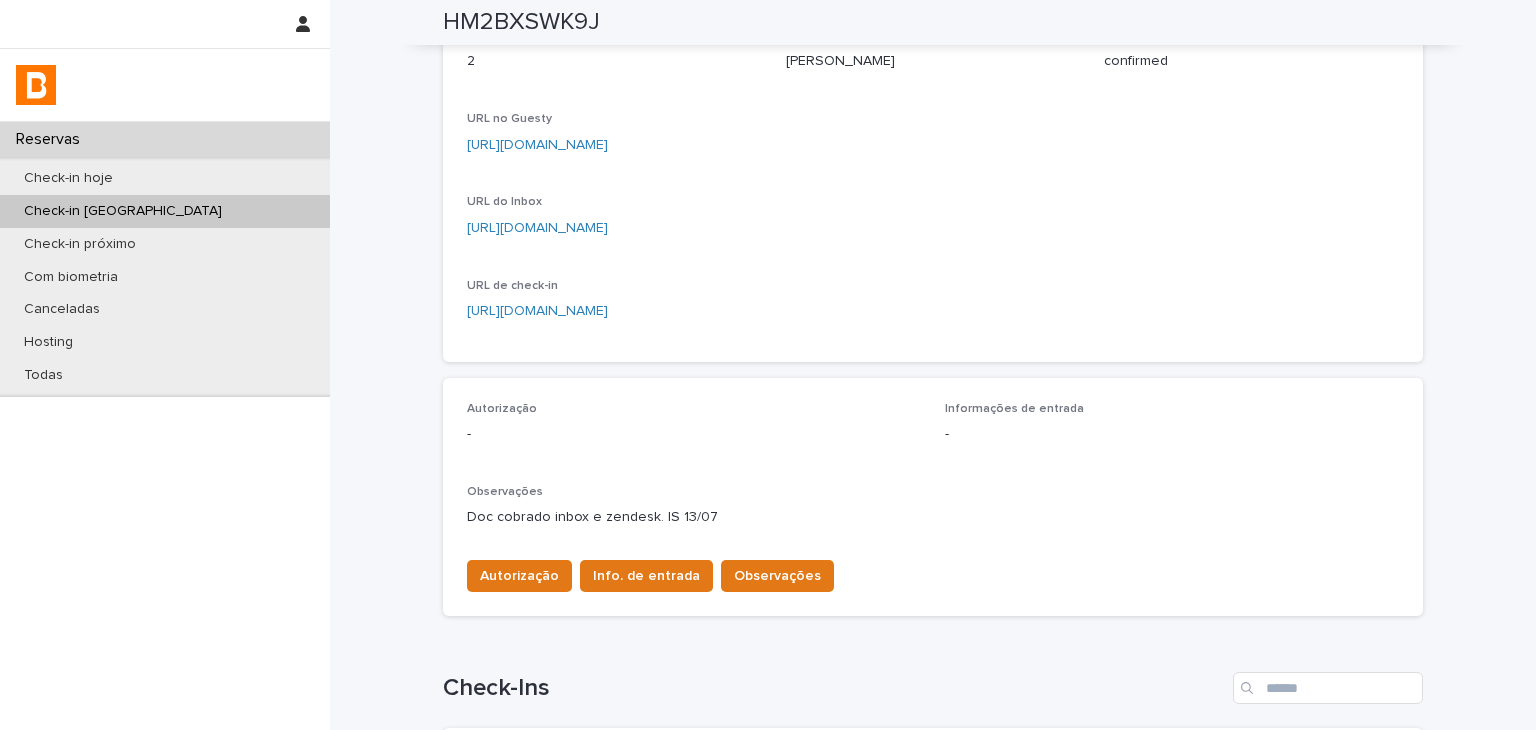 drag, startPoint x: 708, startPoint y: 61, endPoint x: 434, endPoint y: 50, distance: 274.2207 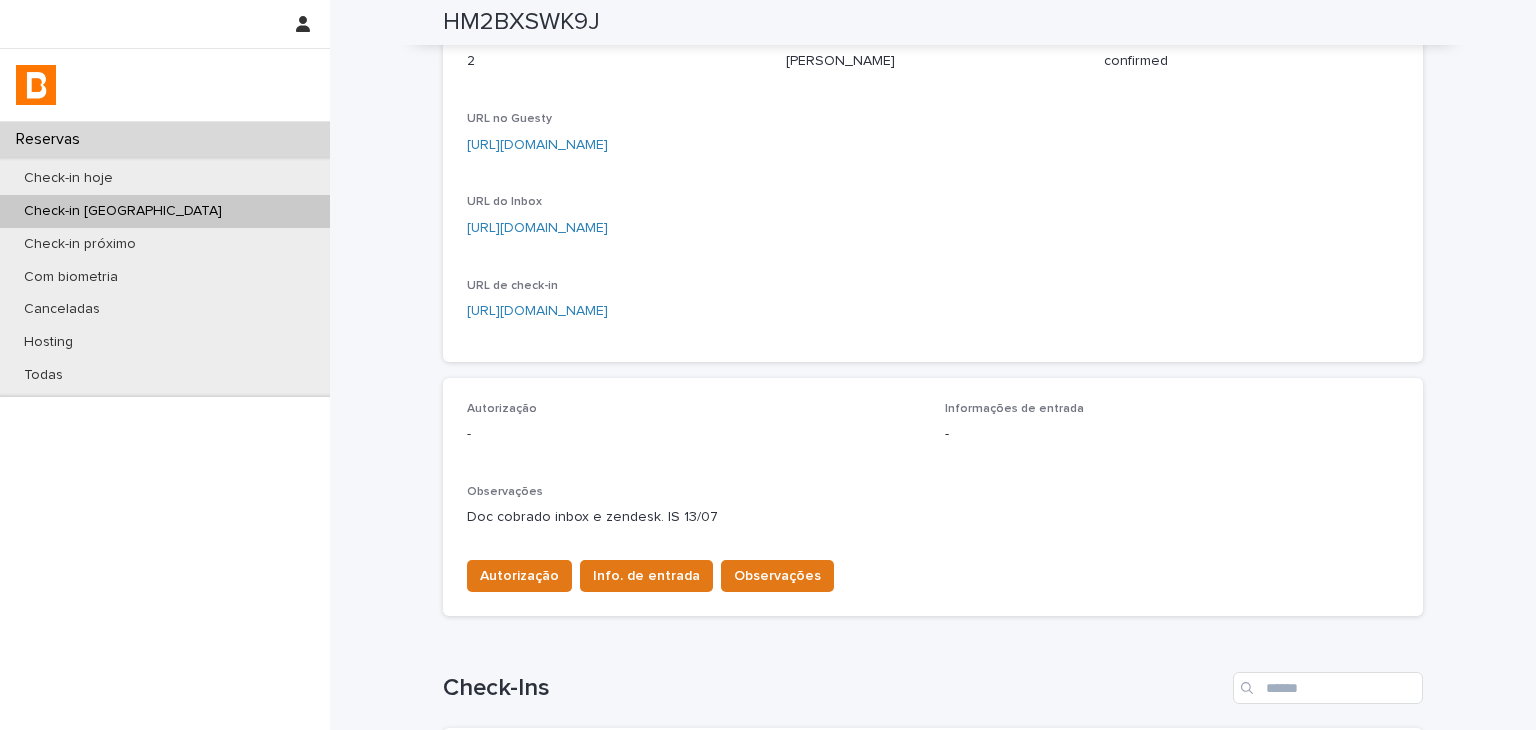 scroll, scrollTop: 0, scrollLeft: 0, axis: both 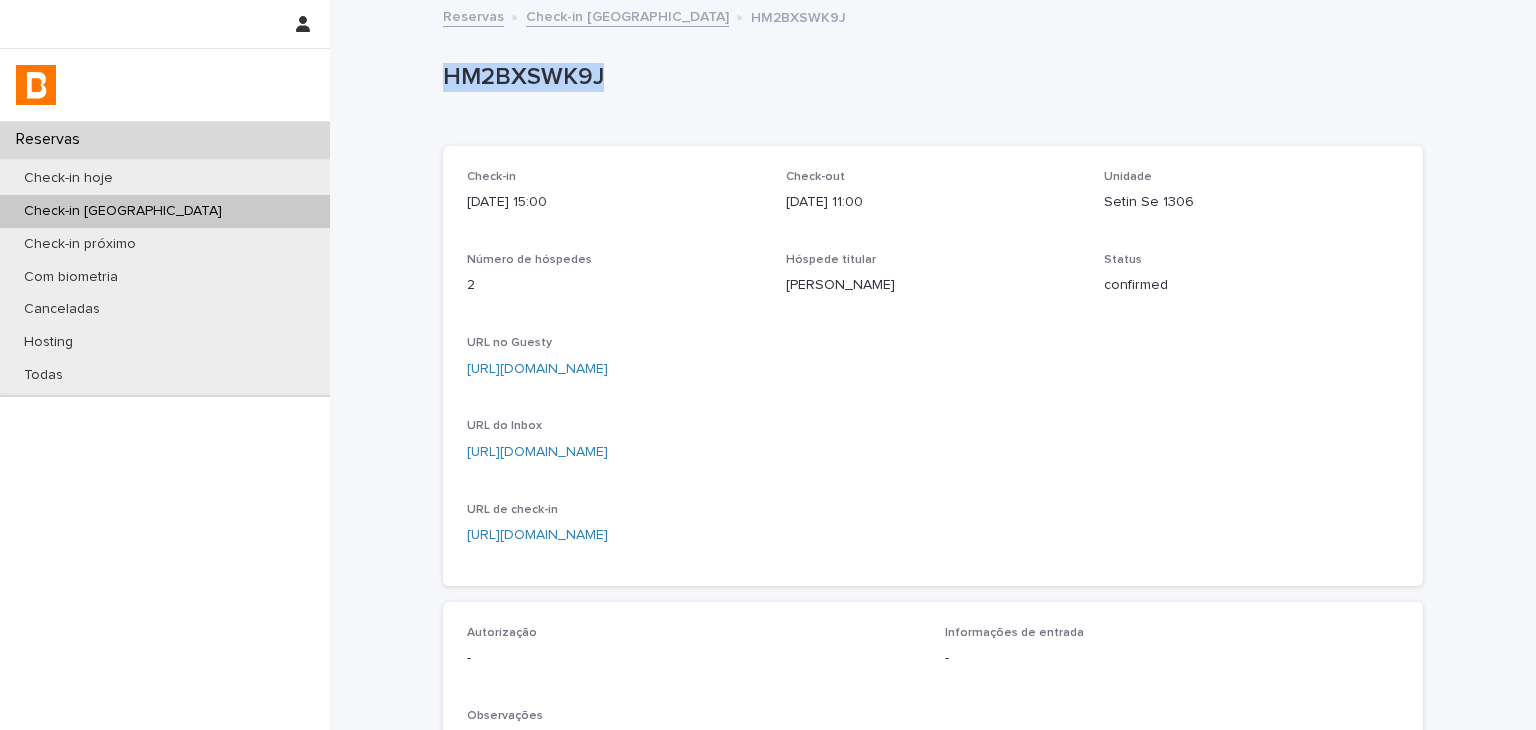 drag, startPoint x: 551, startPoint y: 85, endPoint x: 619, endPoint y: 85, distance: 68 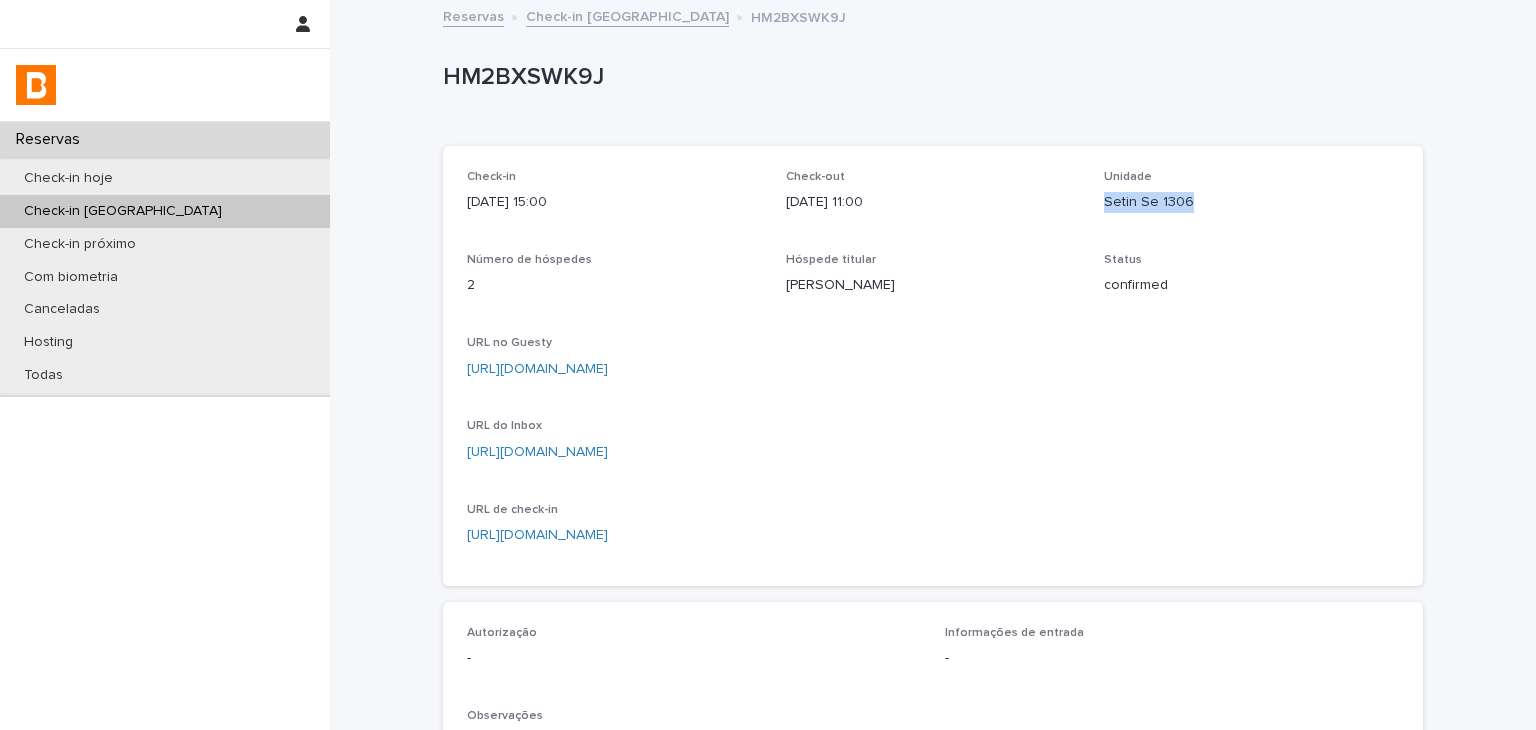 drag, startPoint x: 1107, startPoint y: 203, endPoint x: 1163, endPoint y: 203, distance: 56 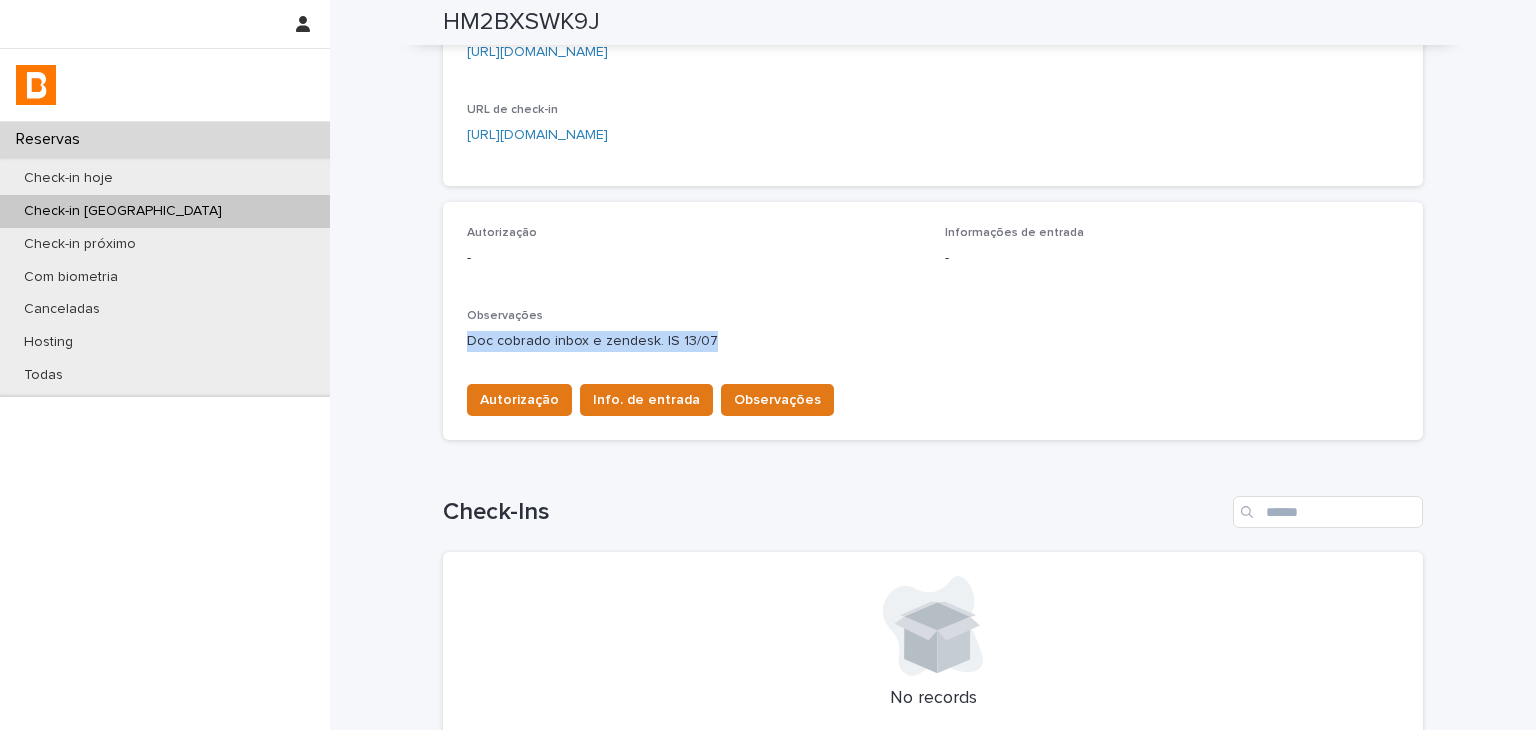 drag, startPoint x: 521, startPoint y: 339, endPoint x: 716, endPoint y: 340, distance: 195.00256 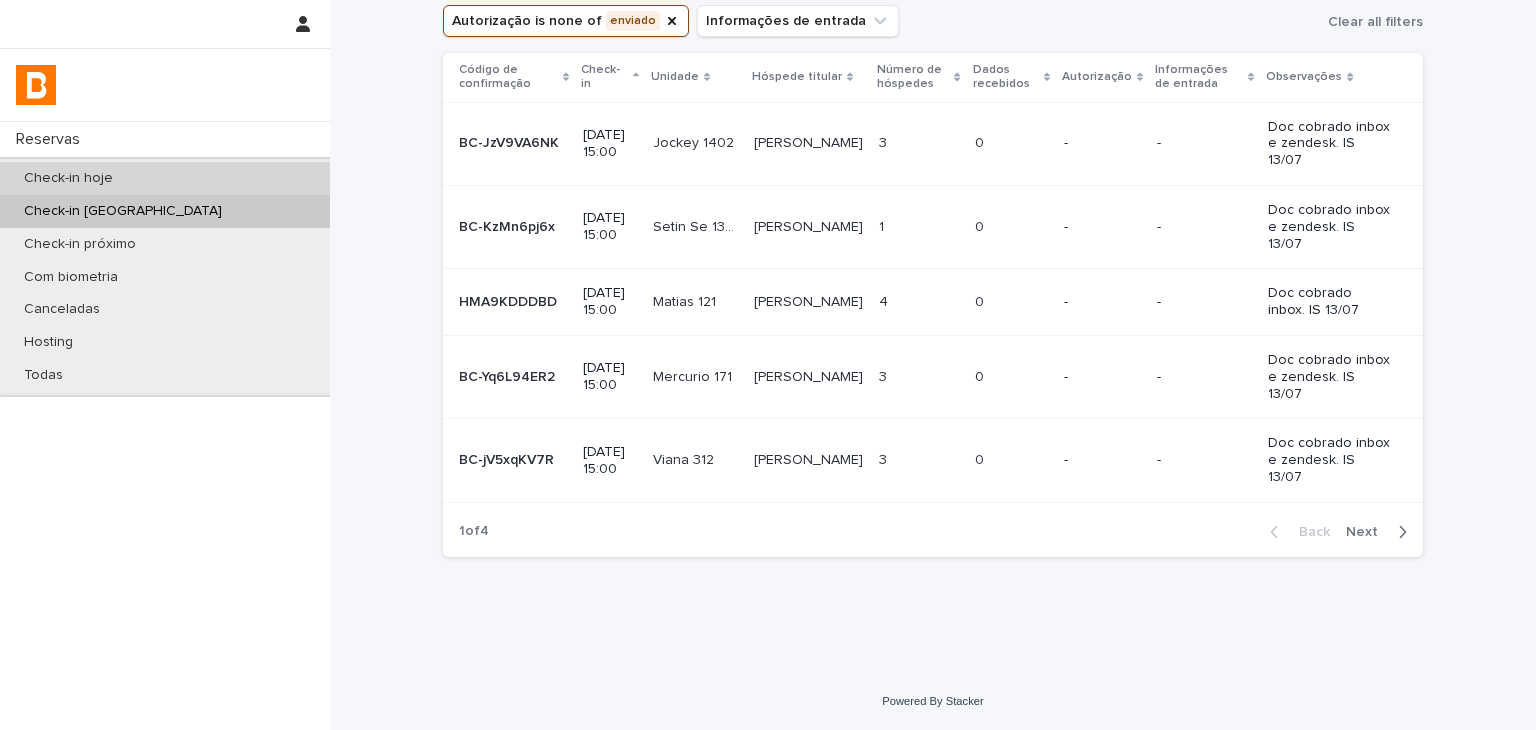 scroll, scrollTop: 0, scrollLeft: 0, axis: both 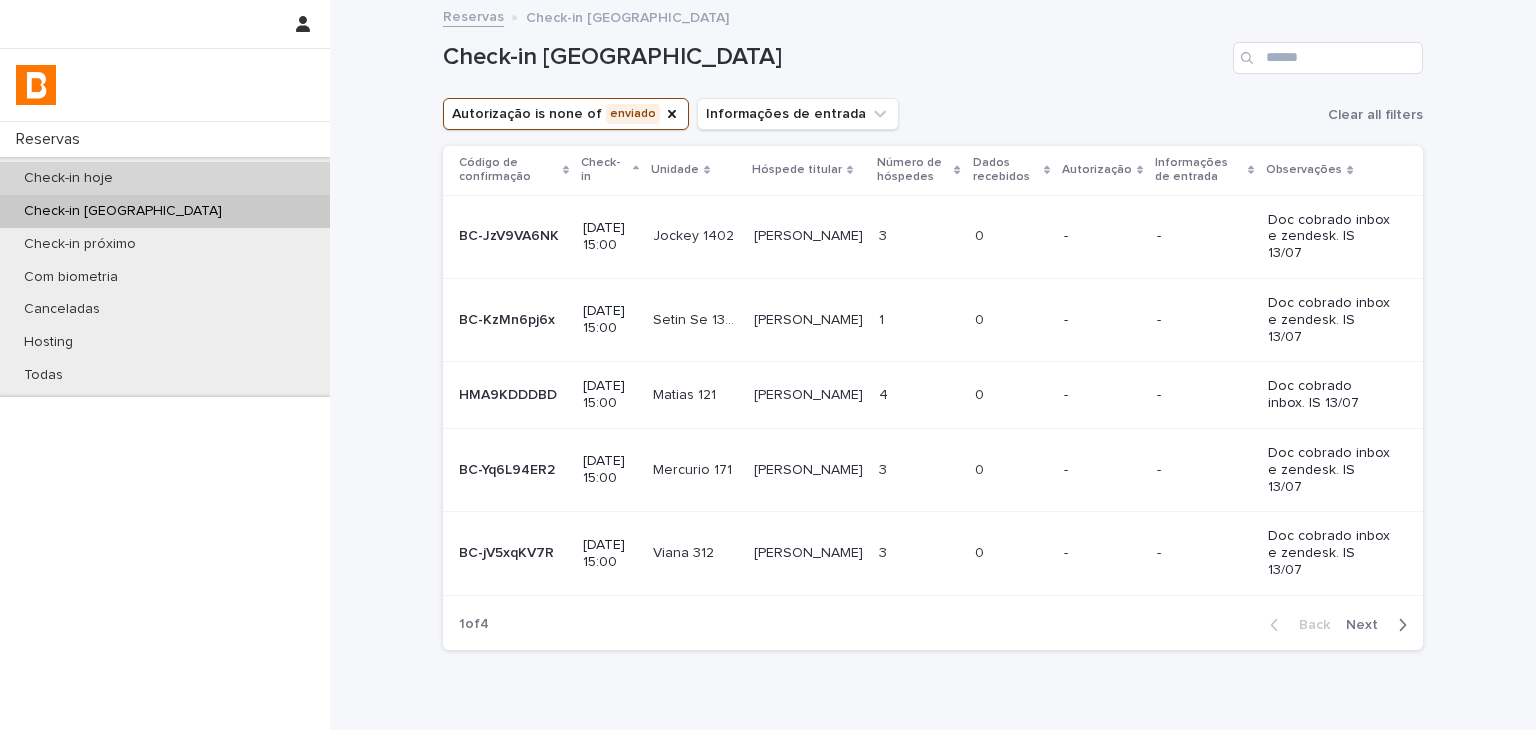 click on "Check-in hoje" at bounding box center (165, 178) 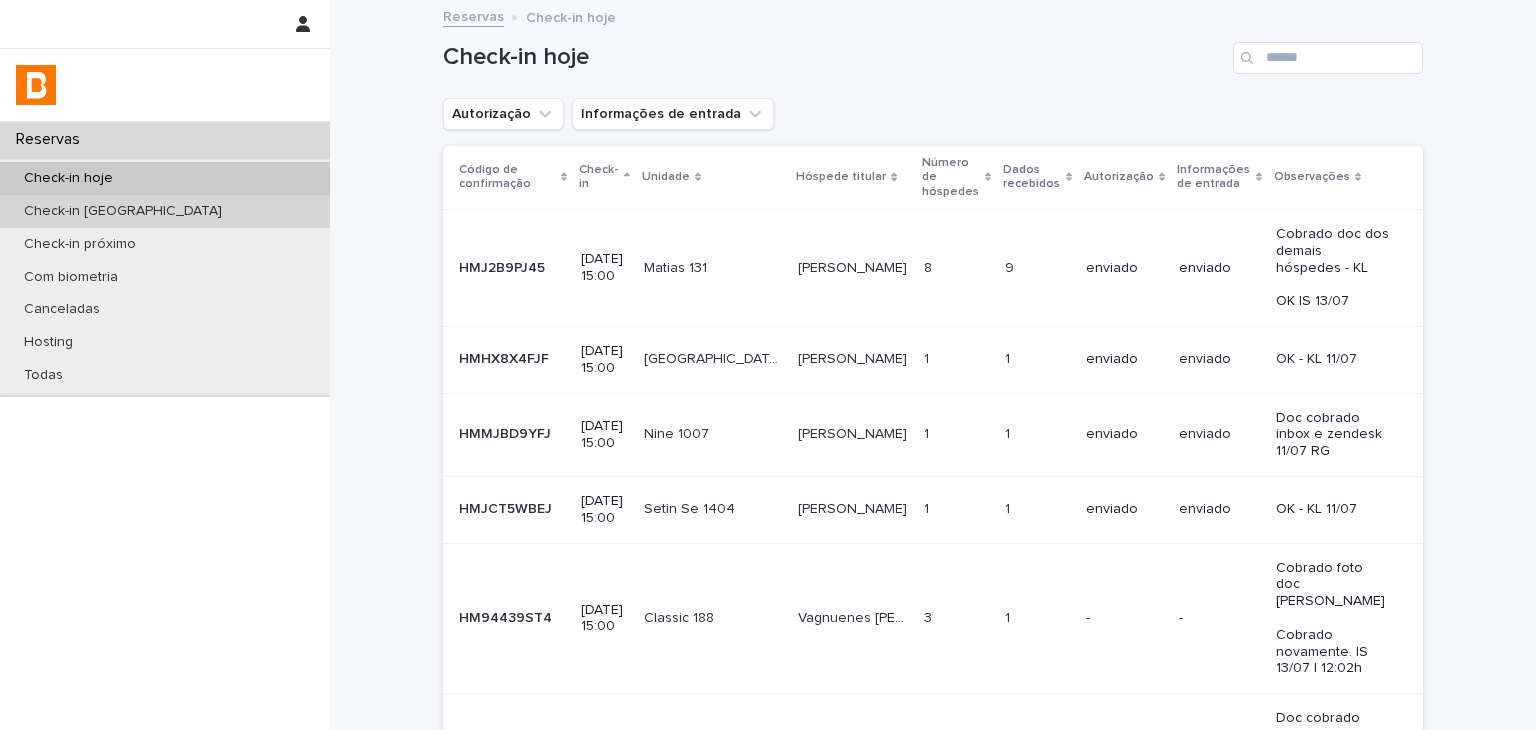 click on "Check-in [GEOGRAPHIC_DATA]" at bounding box center [165, 211] 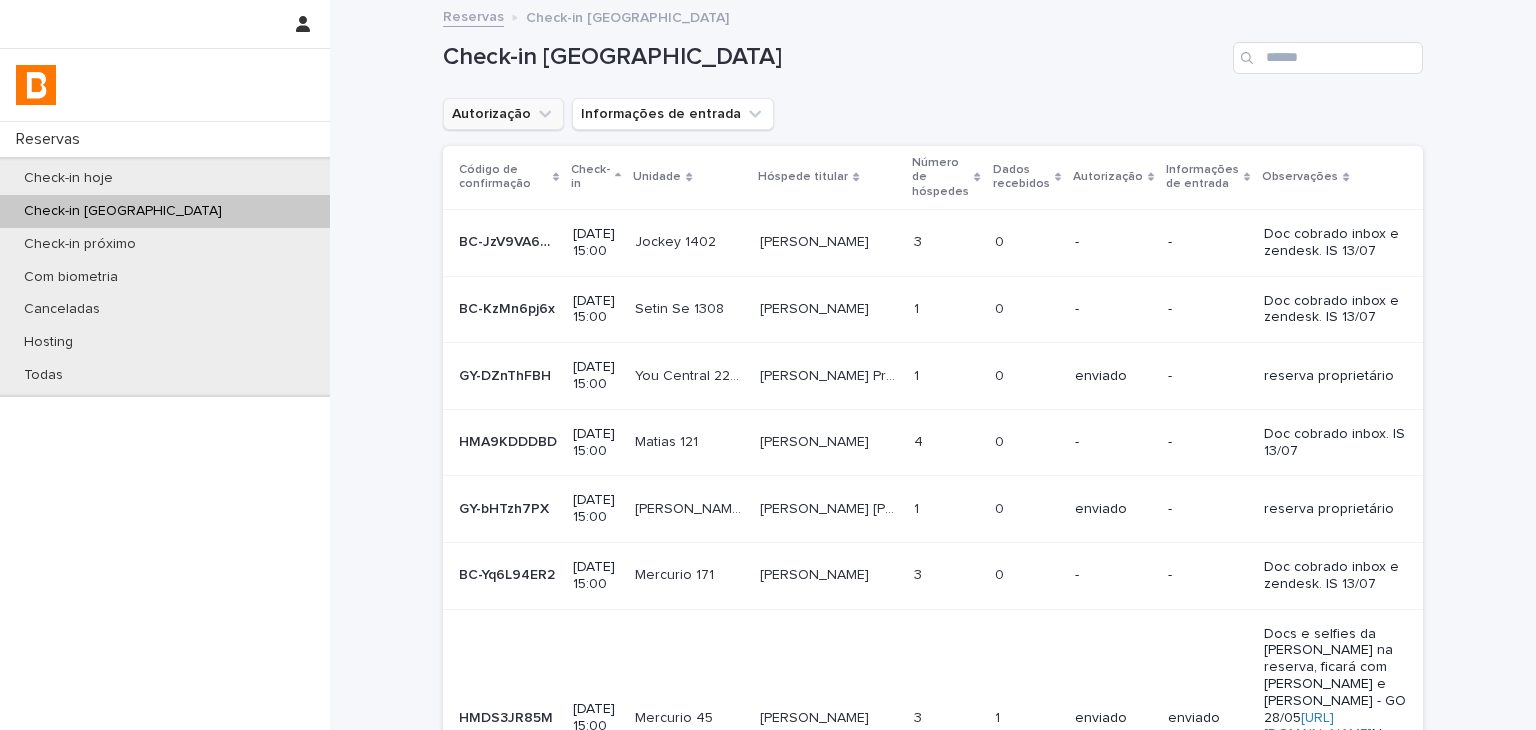 click on "Autorização" at bounding box center (503, 114) 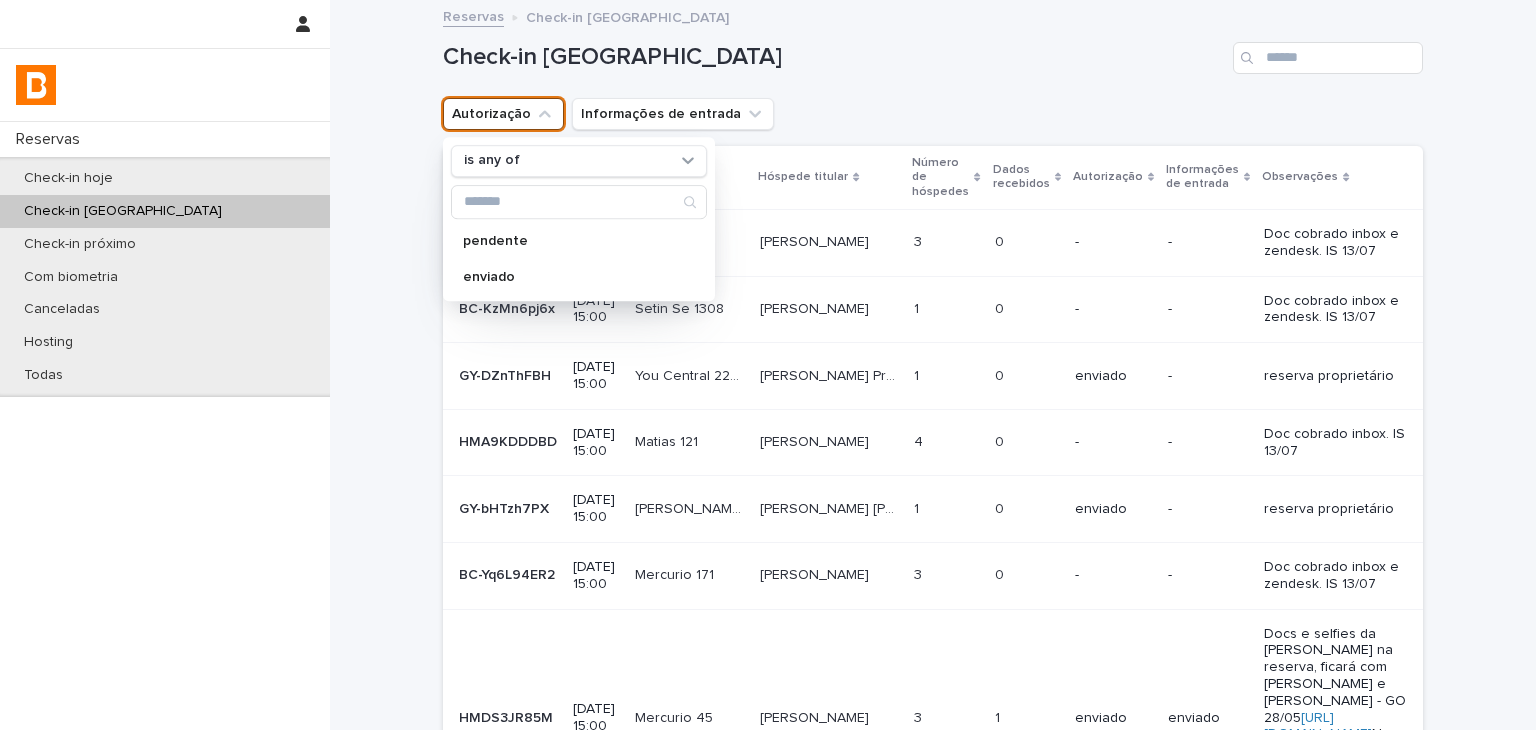 click on "is any of" at bounding box center (579, 161) 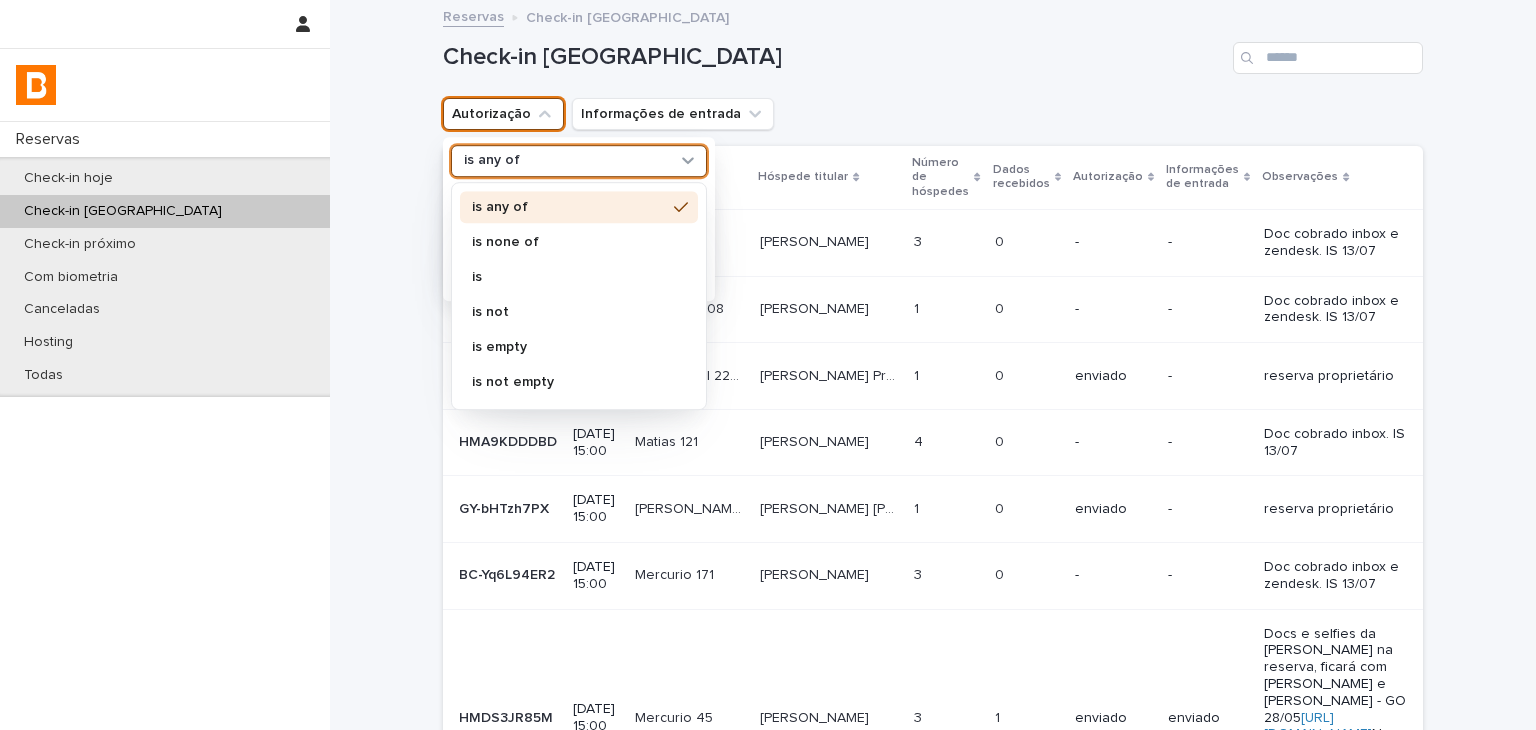 click on "is none of" at bounding box center [569, 242] 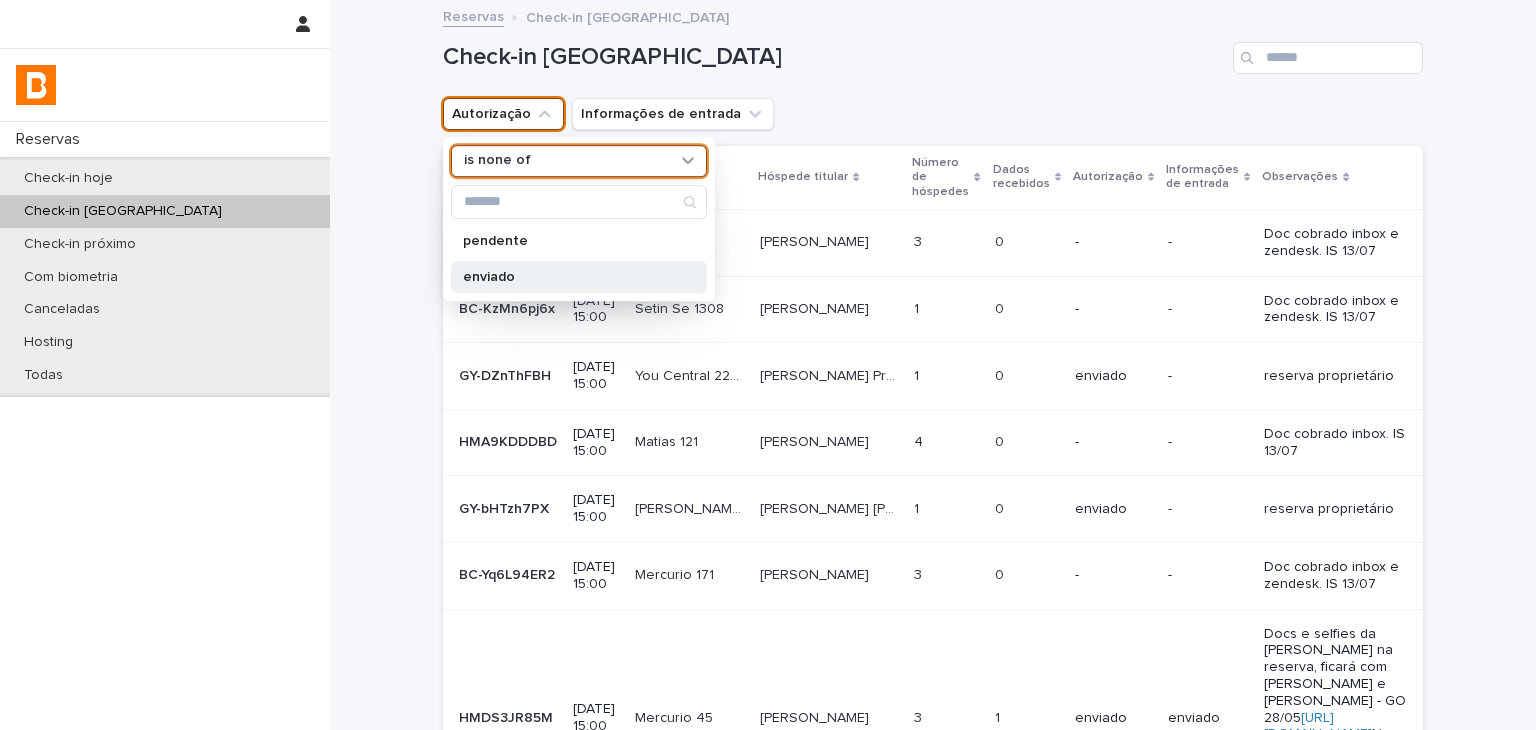 click on "enviado" at bounding box center [569, 277] 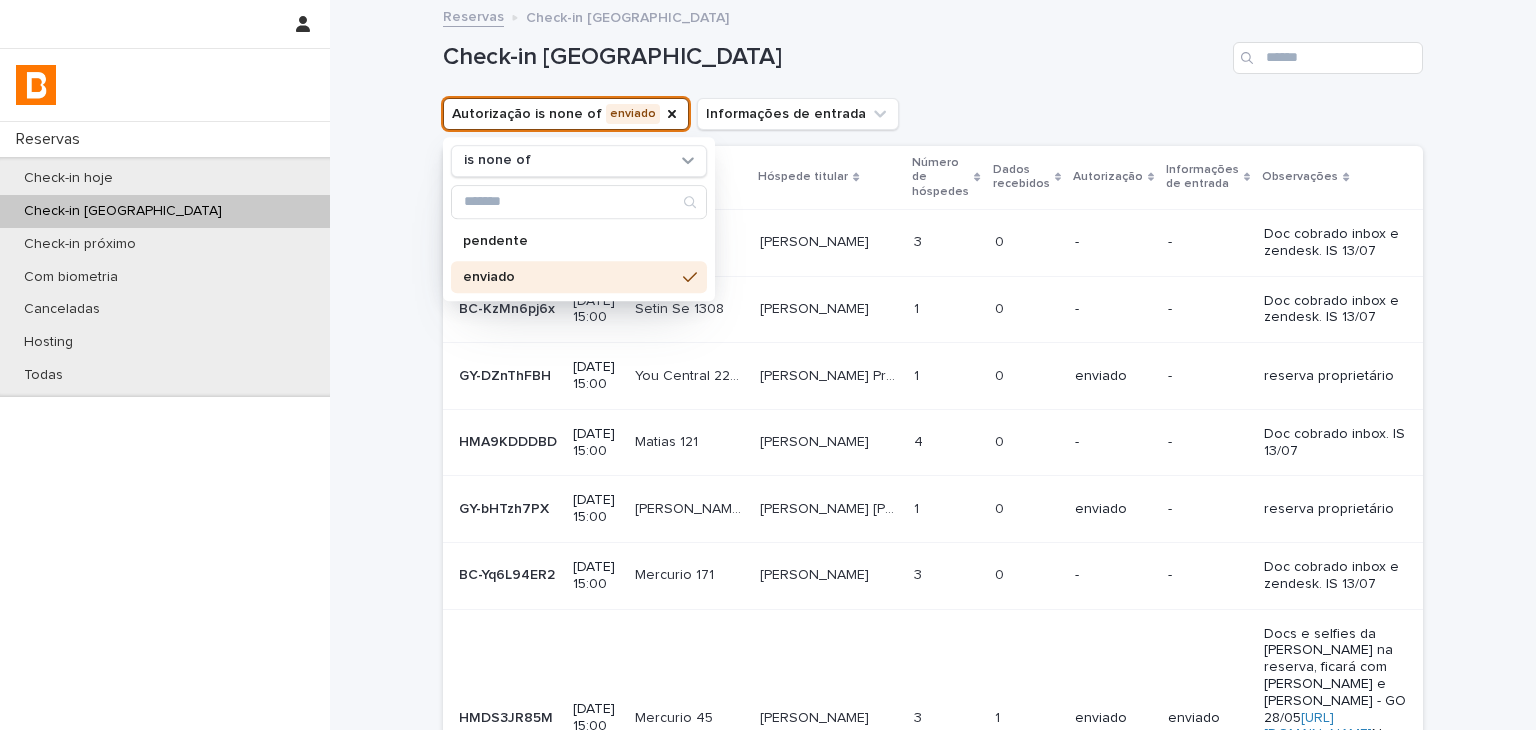 click on "Check-in [GEOGRAPHIC_DATA]" at bounding box center [834, 57] 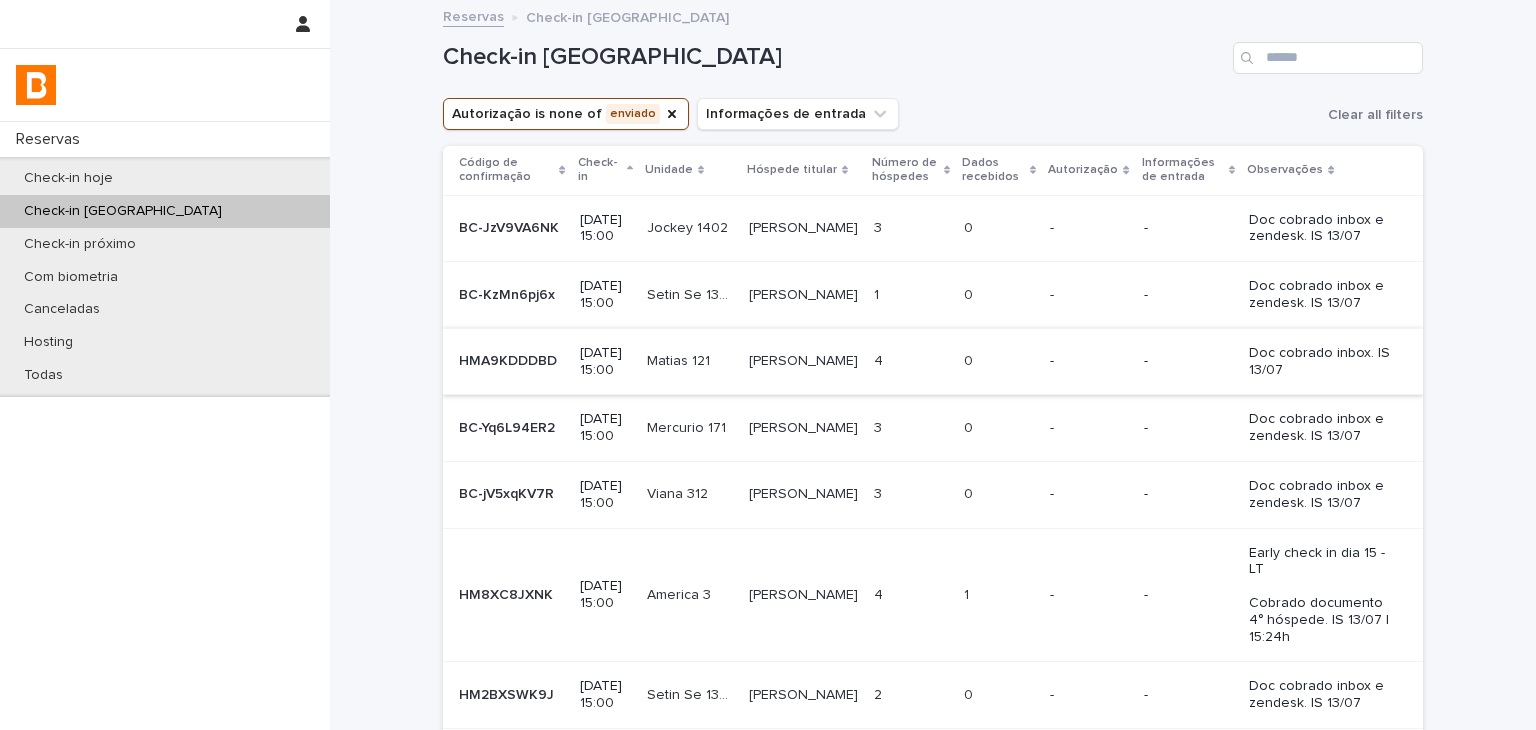 scroll, scrollTop: 200, scrollLeft: 0, axis: vertical 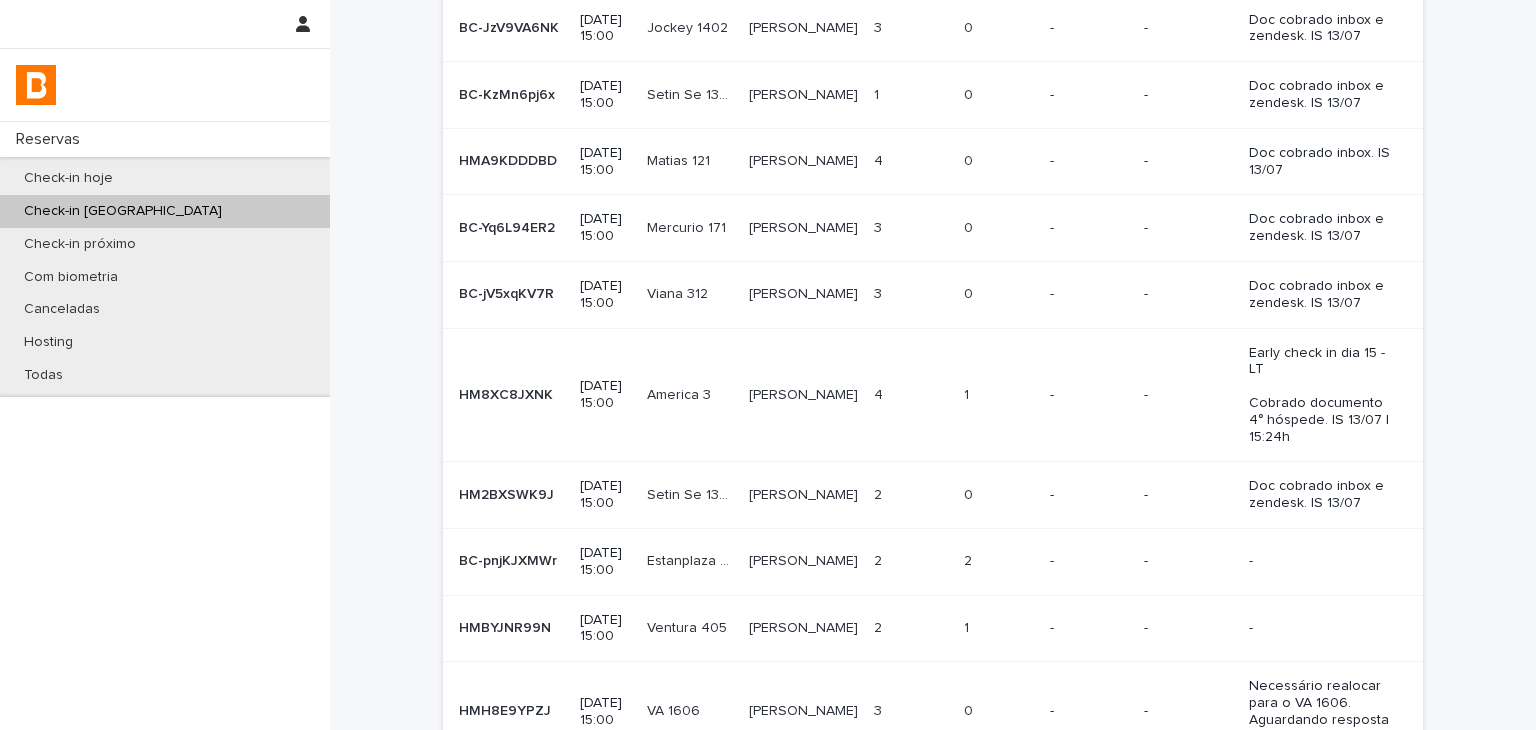 click on "2 2" at bounding box center [999, 561] 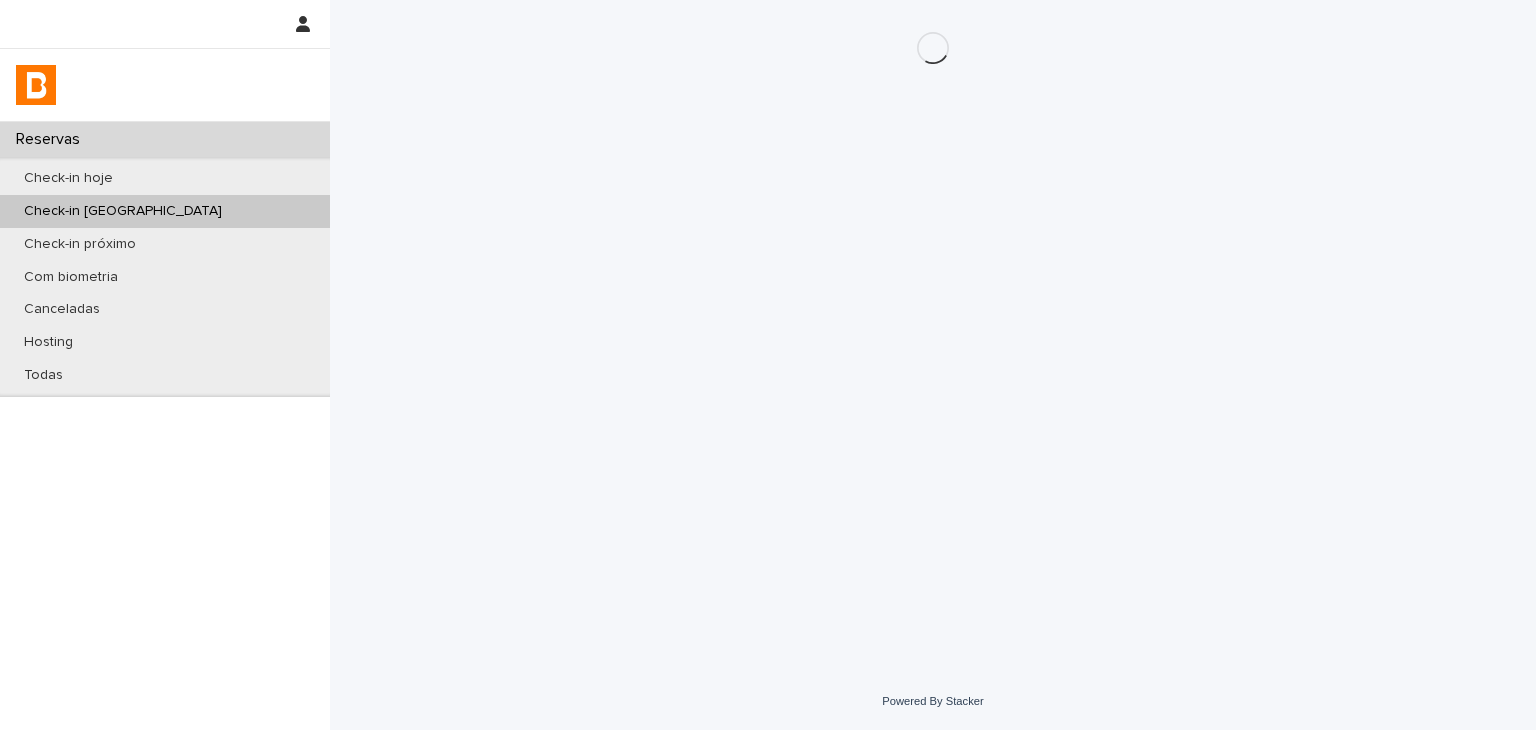 scroll, scrollTop: 0, scrollLeft: 0, axis: both 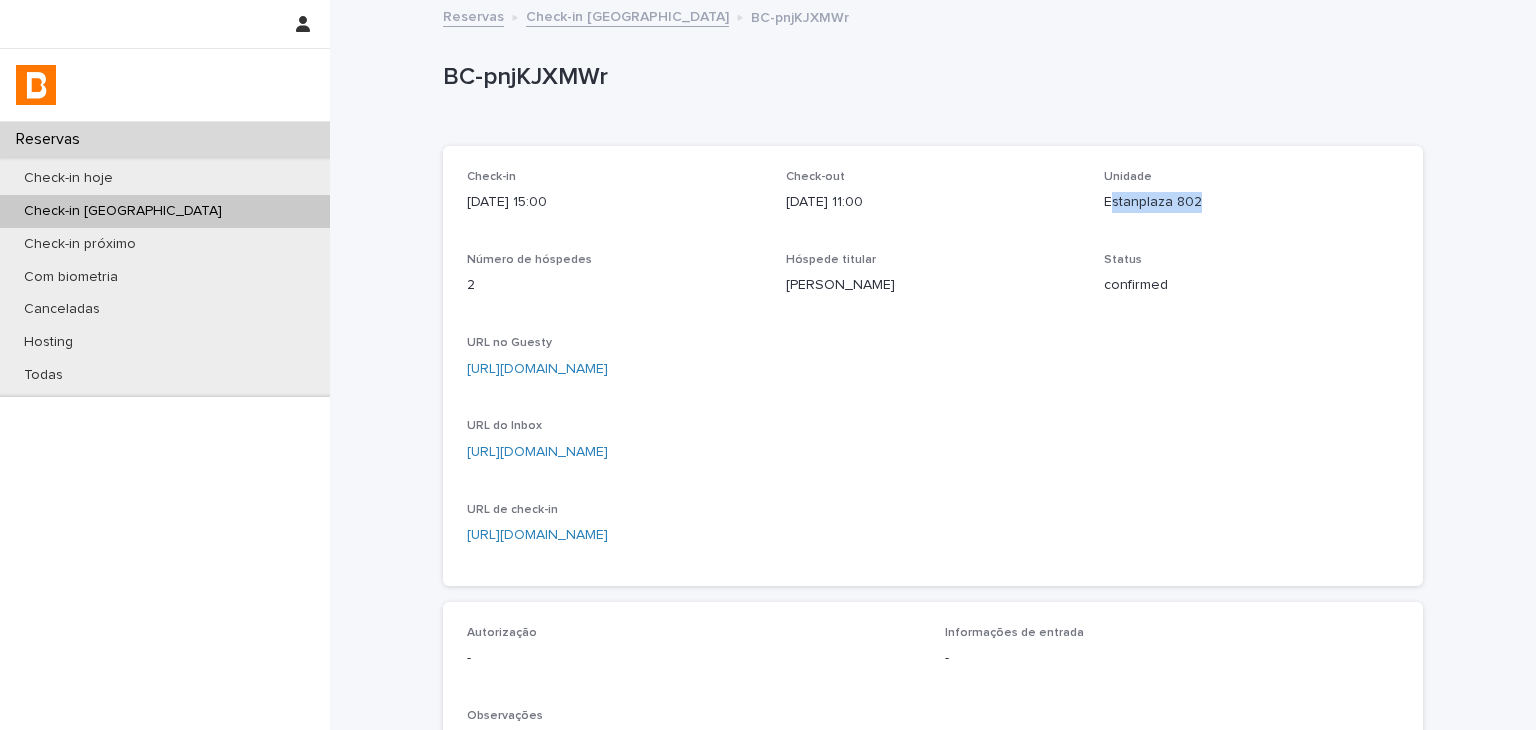 drag, startPoint x: 1102, startPoint y: 198, endPoint x: 1245, endPoint y: 198, distance: 143 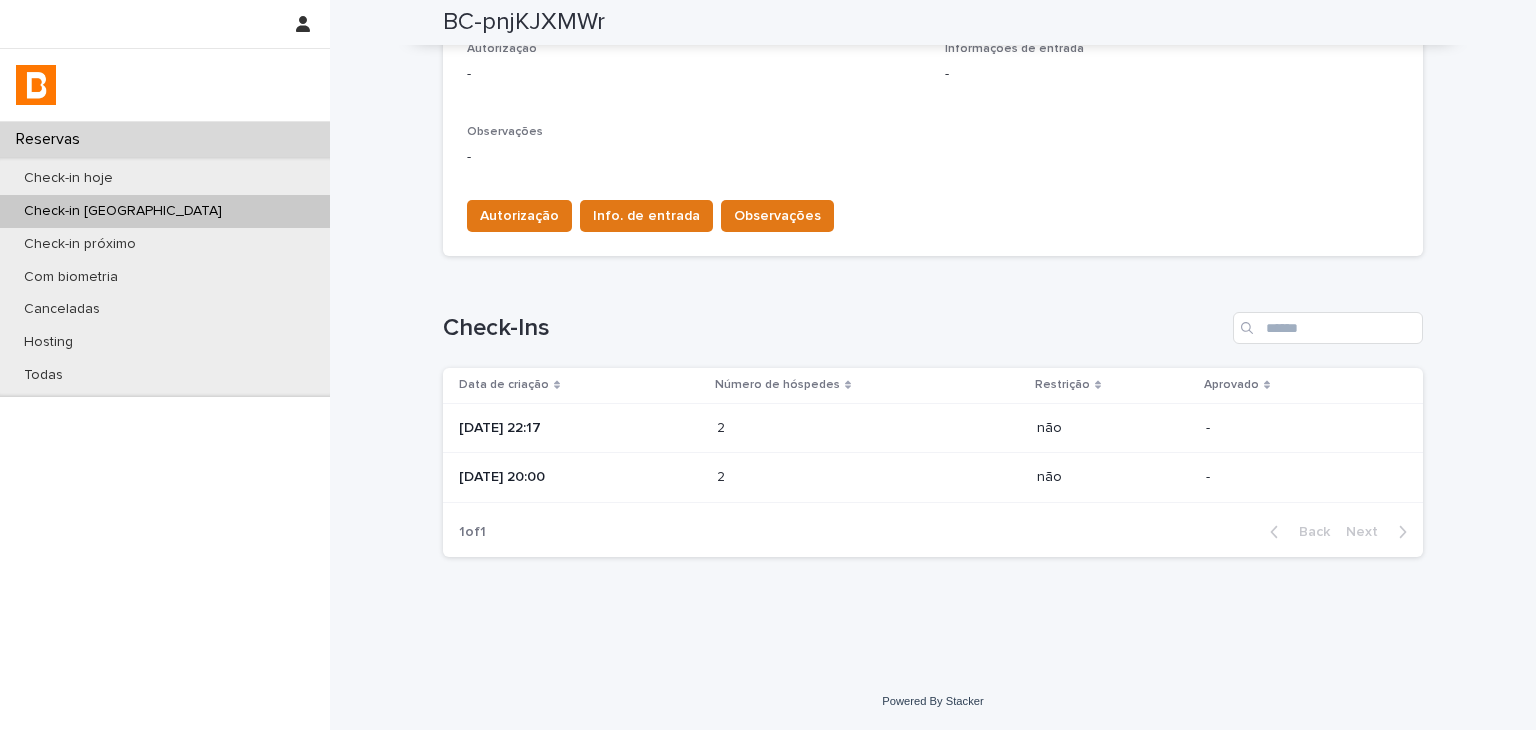 click on "2 2" at bounding box center (869, 428) 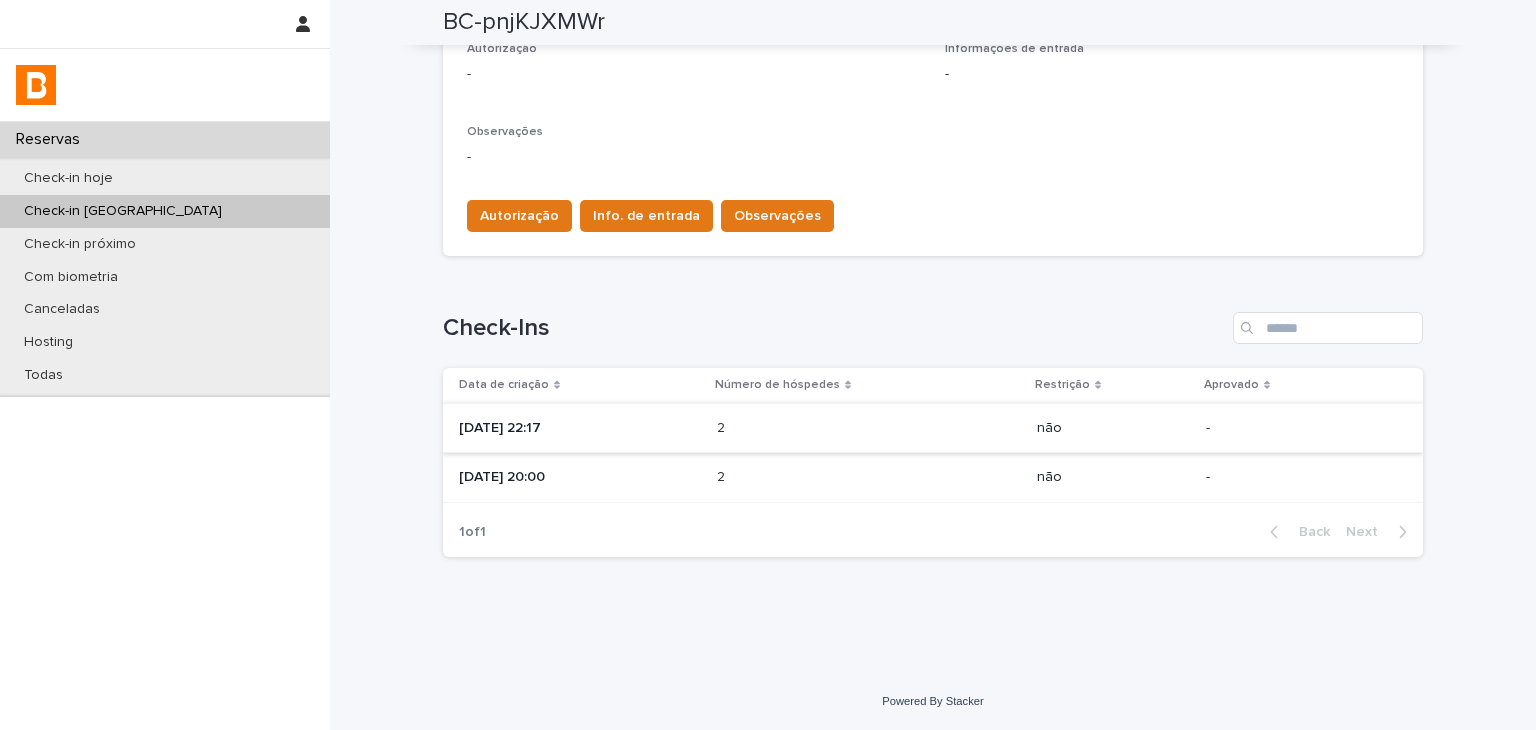 scroll, scrollTop: 0, scrollLeft: 0, axis: both 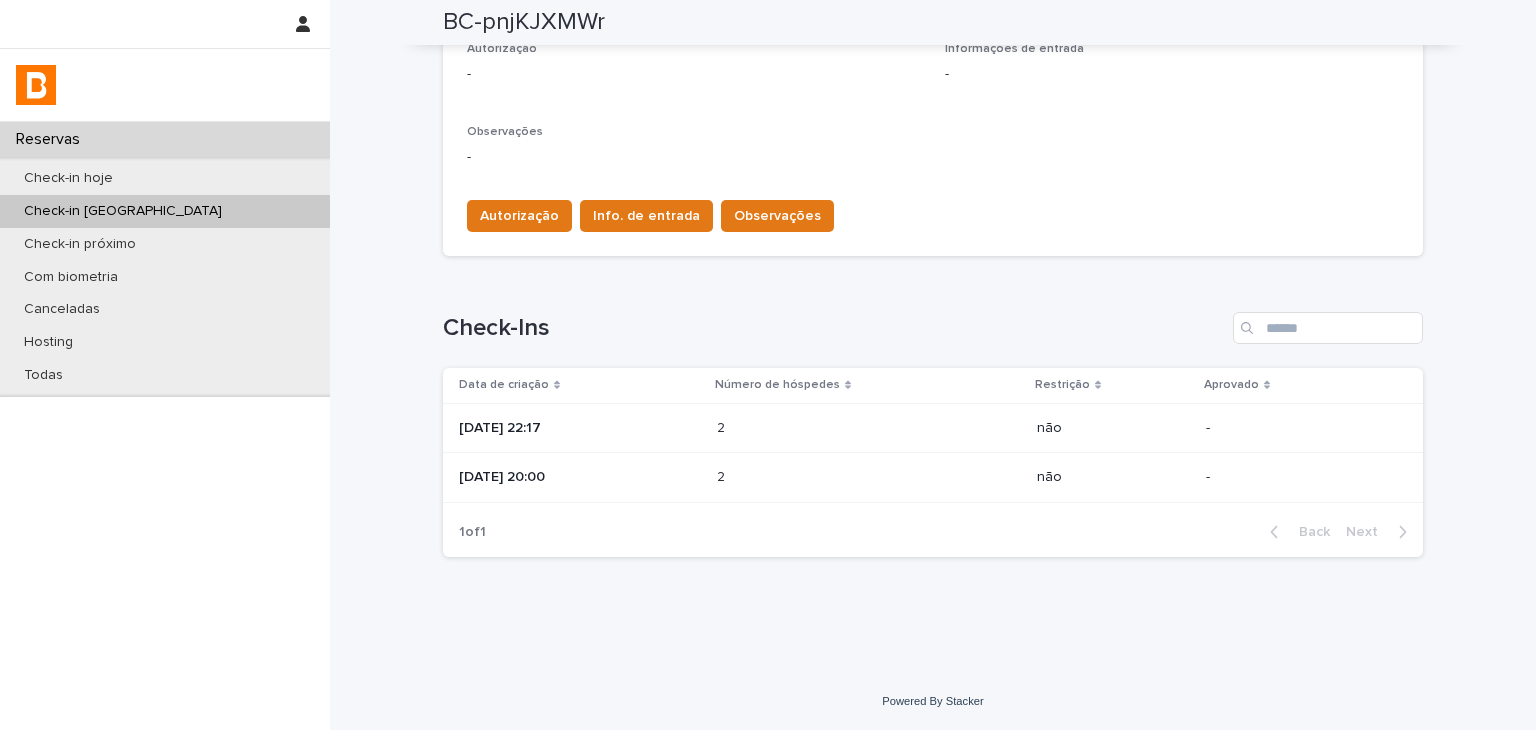 click on "[DATE] 20:00" at bounding box center [576, 478] 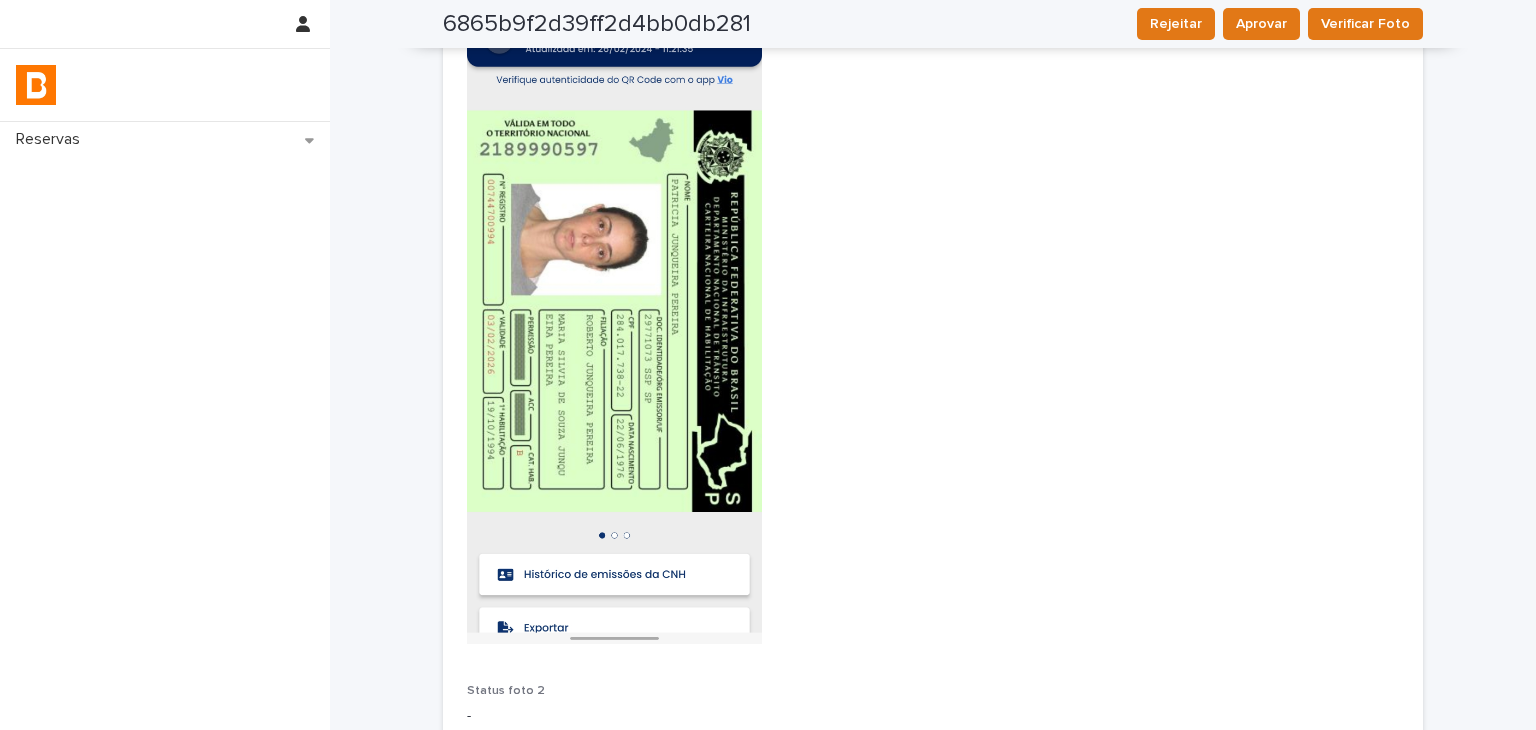 scroll, scrollTop: 2012, scrollLeft: 0, axis: vertical 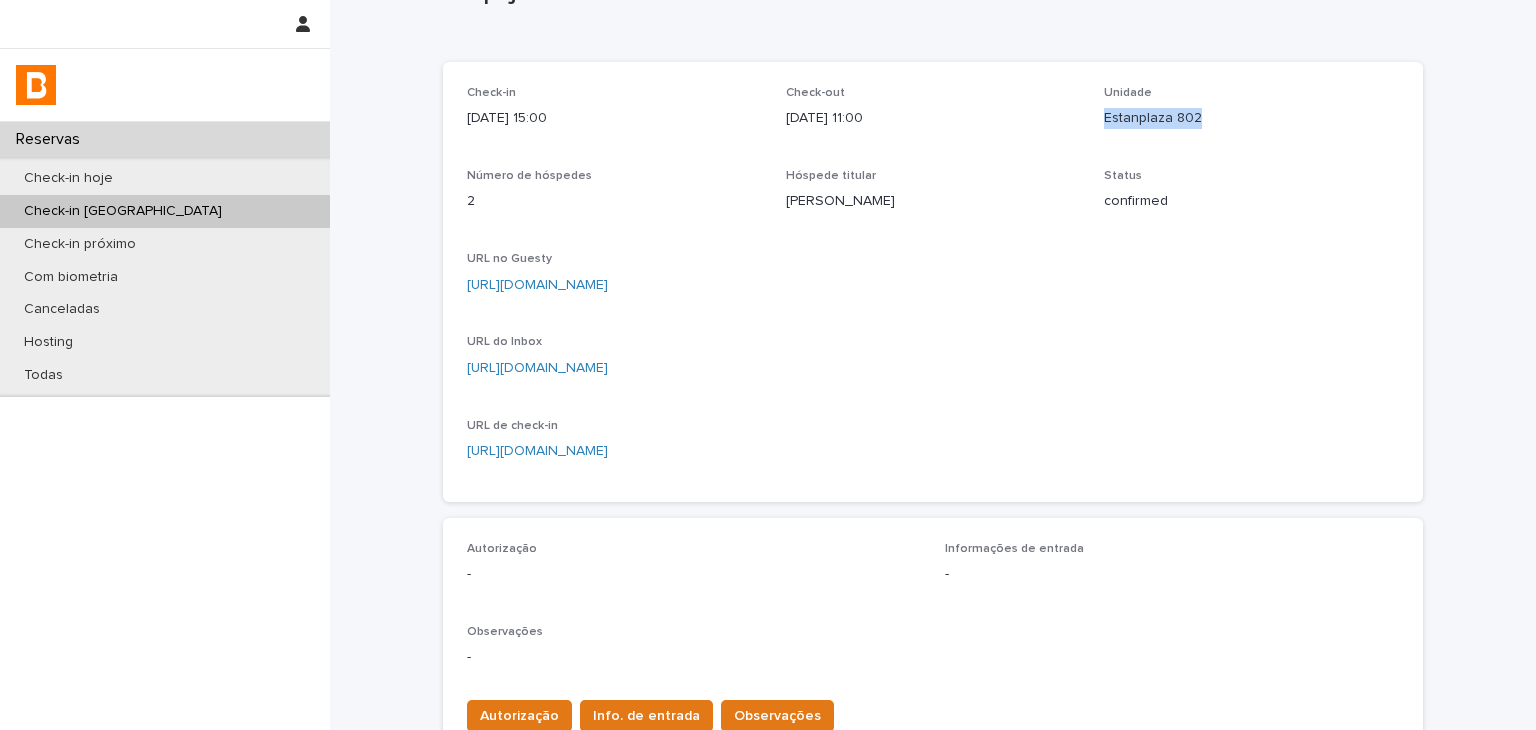 drag, startPoint x: 1146, startPoint y: 120, endPoint x: 1099, endPoint y: 88, distance: 56.859474 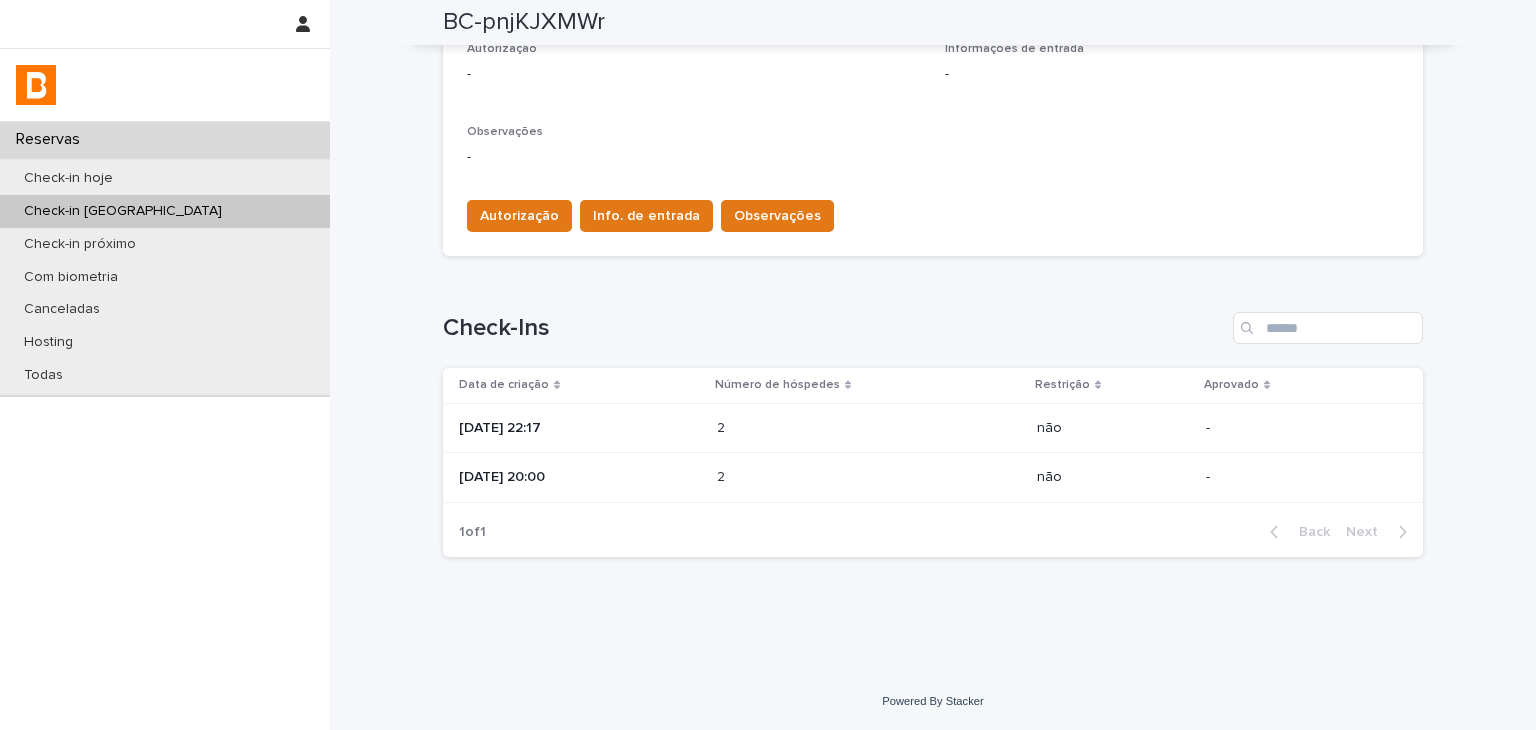 click at bounding box center [804, 428] 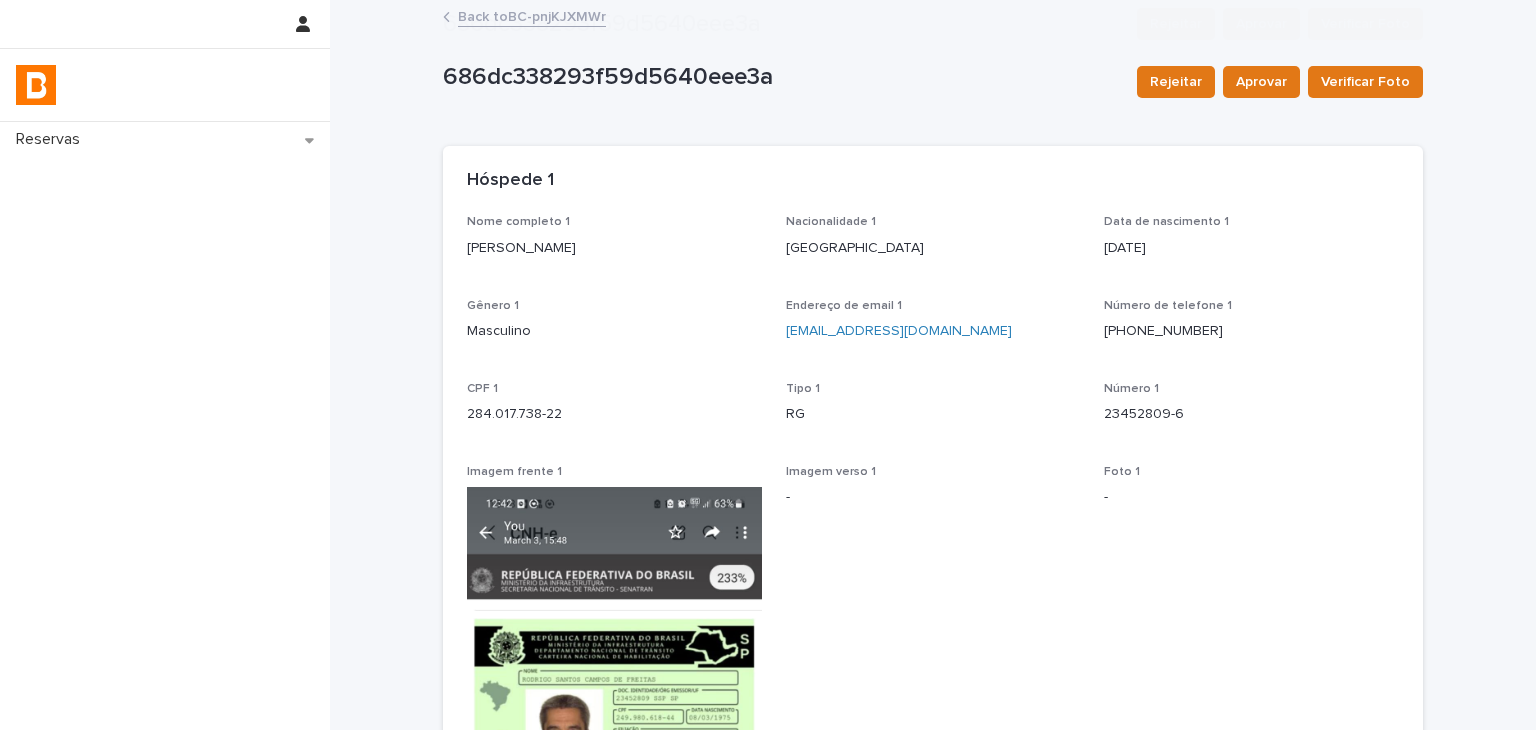 scroll, scrollTop: 500, scrollLeft: 0, axis: vertical 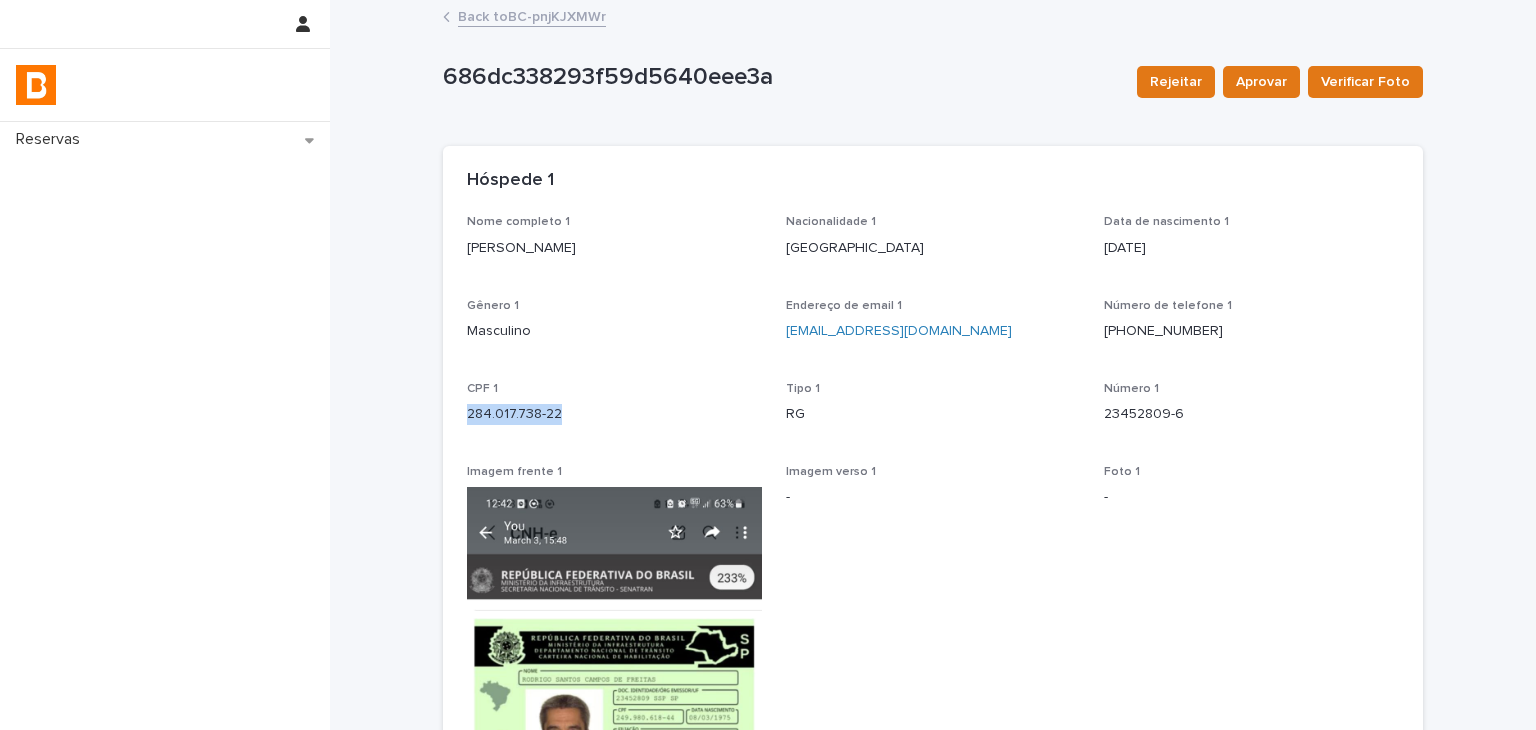 drag, startPoint x: 580, startPoint y: 420, endPoint x: 595, endPoint y: 420, distance: 15 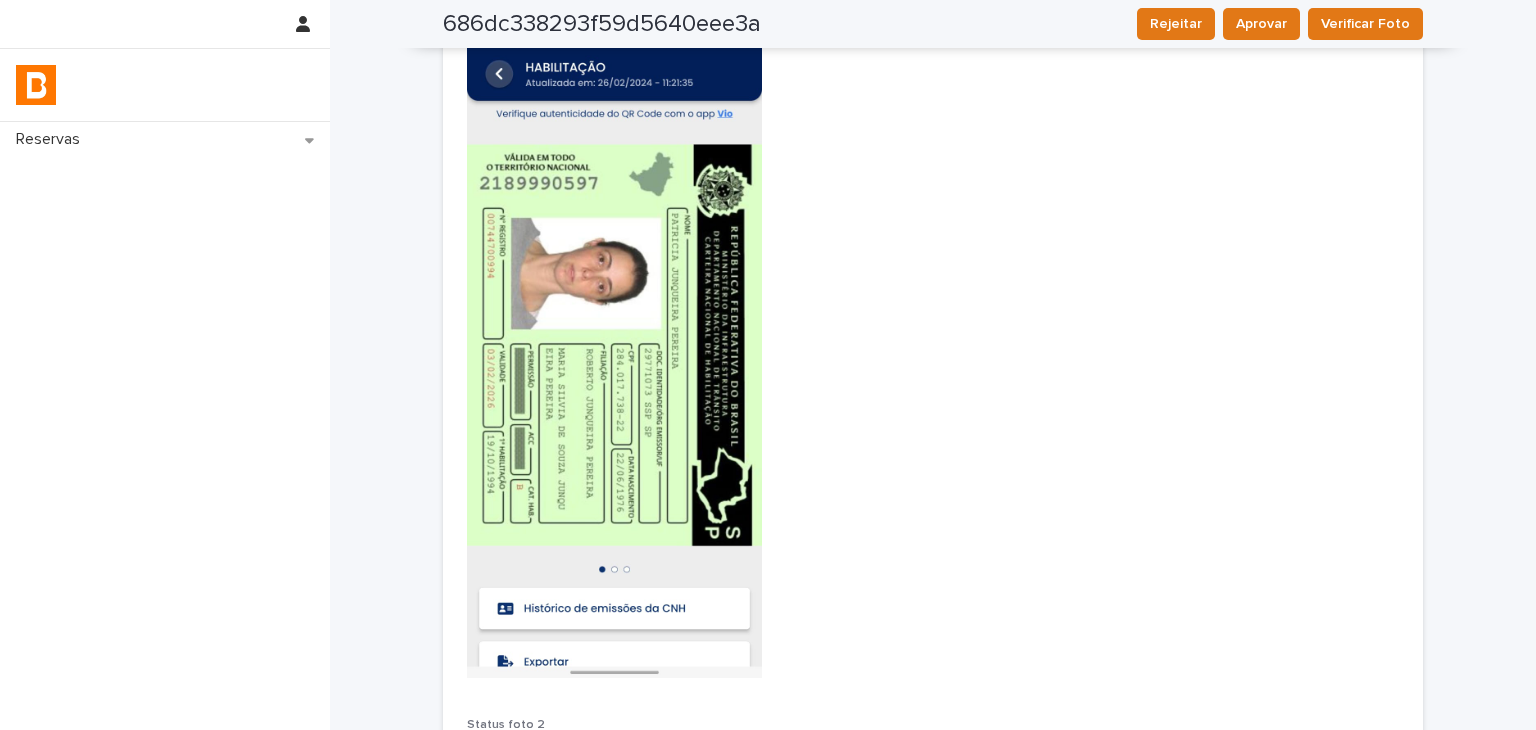 scroll, scrollTop: 1700, scrollLeft: 0, axis: vertical 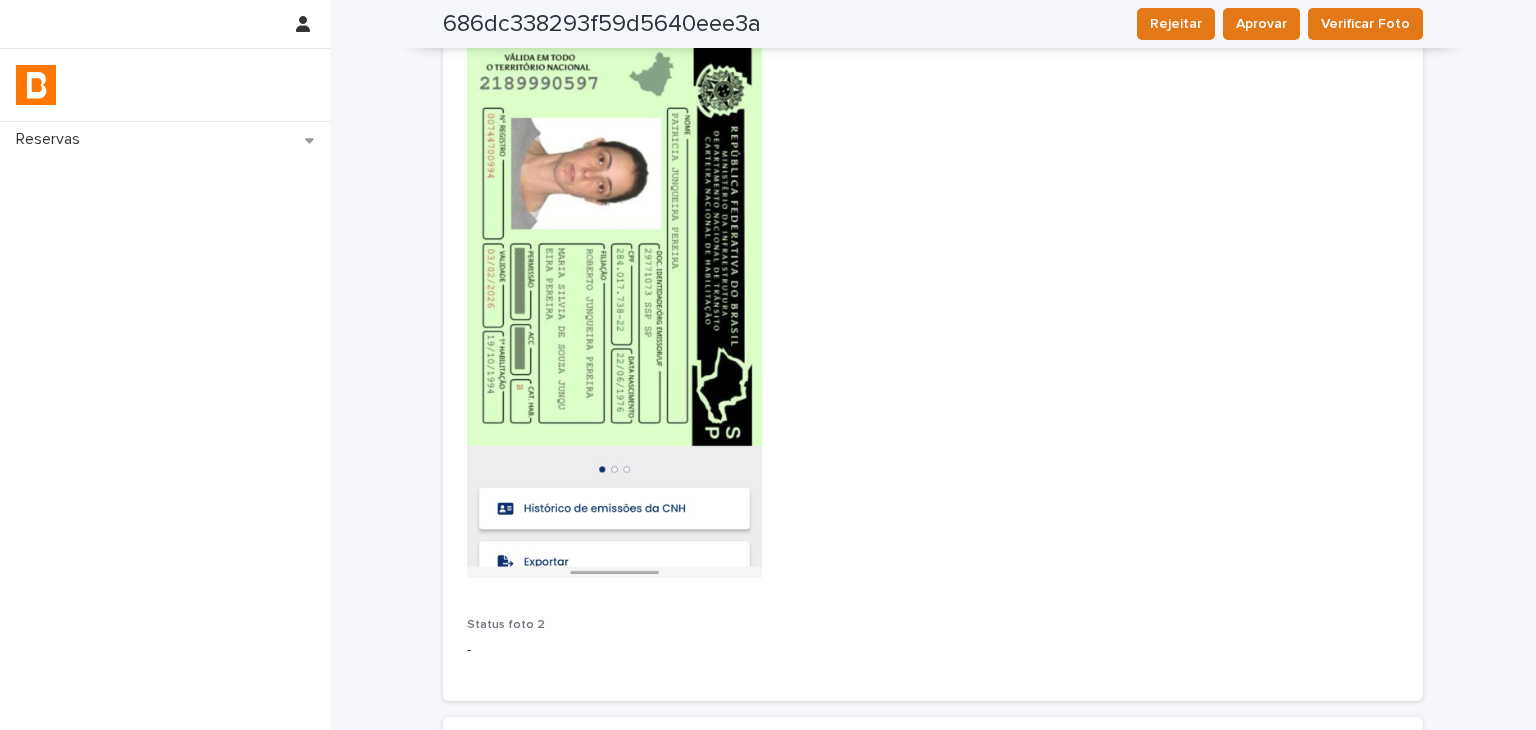 drag, startPoint x: 792, startPoint y: 197, endPoint x: 780, endPoint y: 214, distance: 20.808653 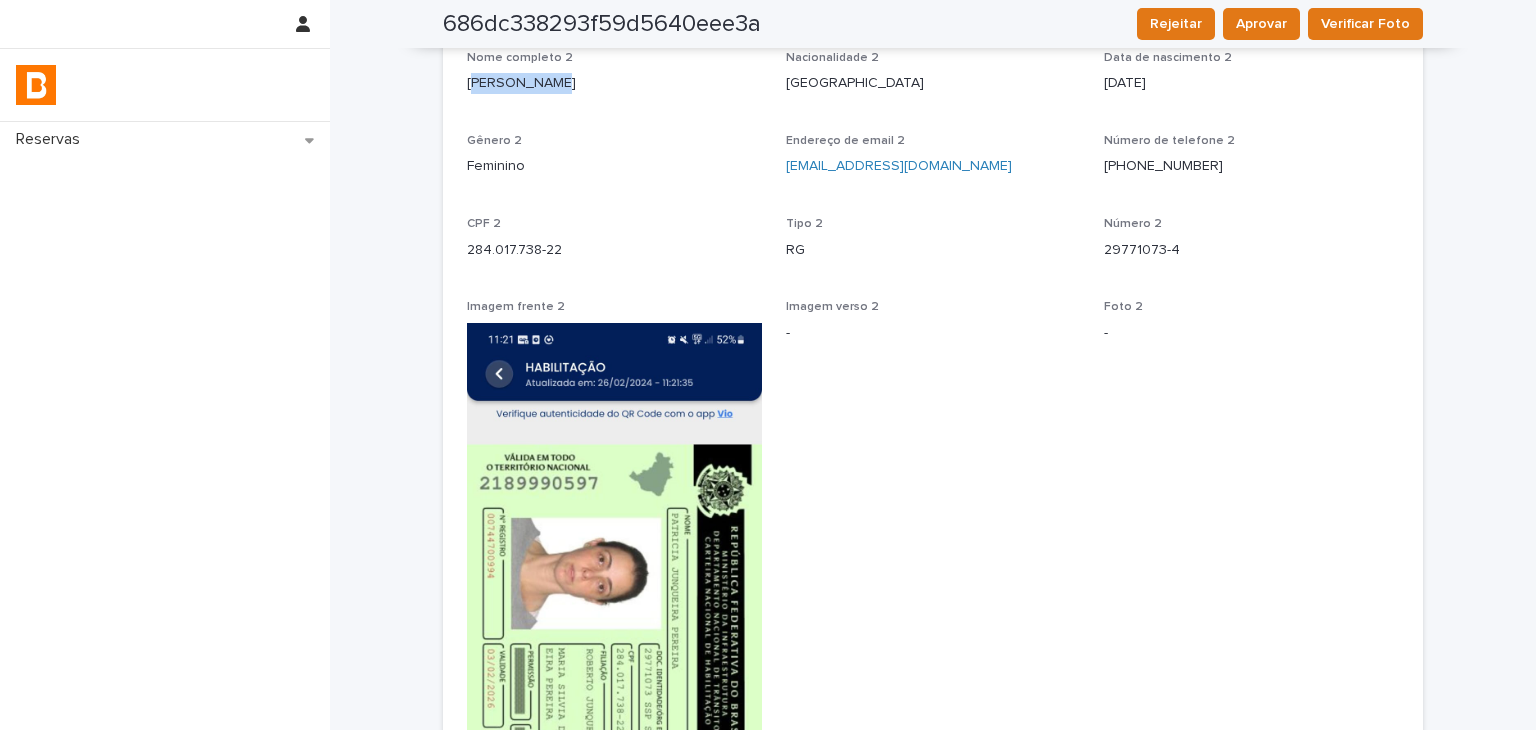 drag, startPoint x: 463, startPoint y: 96, endPoint x: 549, endPoint y: 105, distance: 86.46965 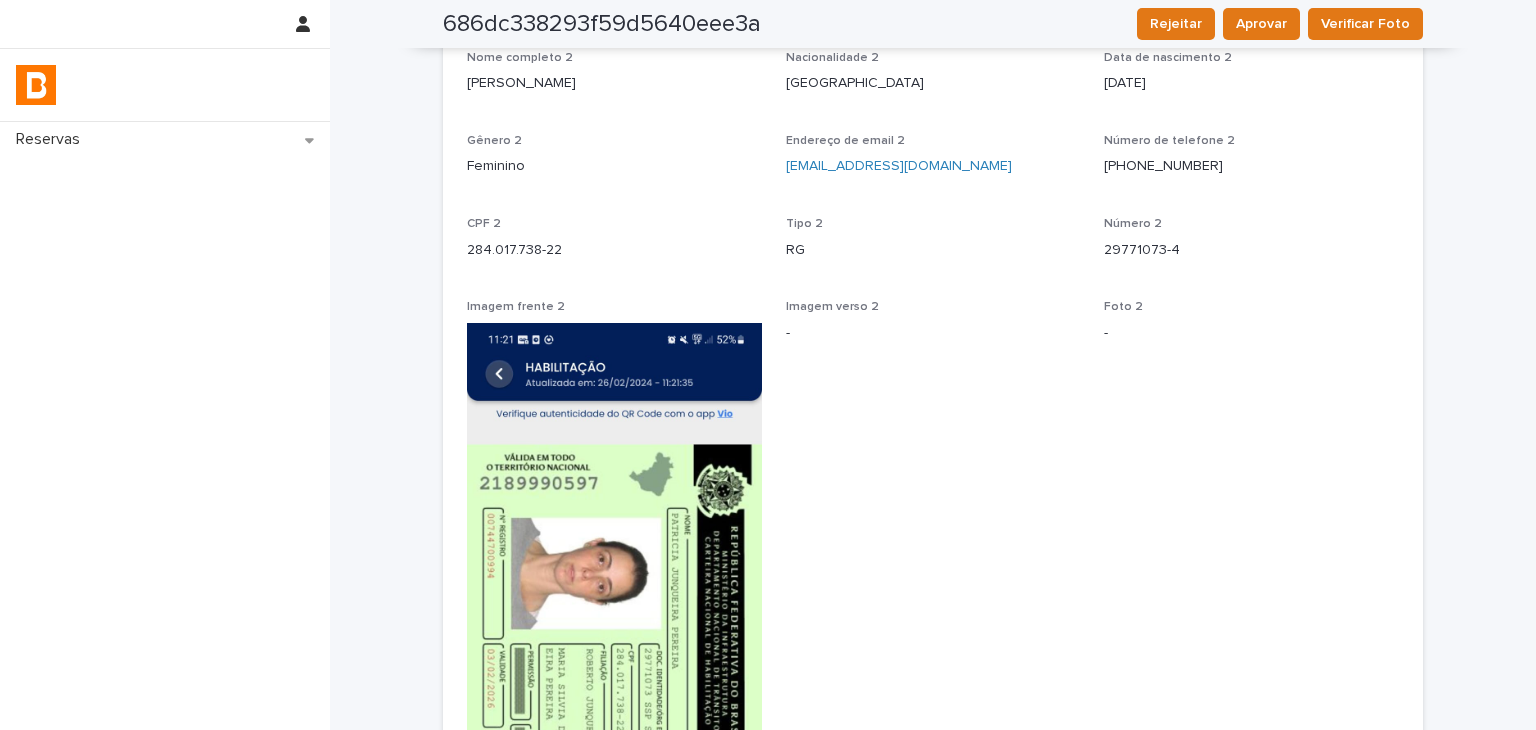 drag, startPoint x: 465, startPoint y: 83, endPoint x: 568, endPoint y: 83, distance: 103 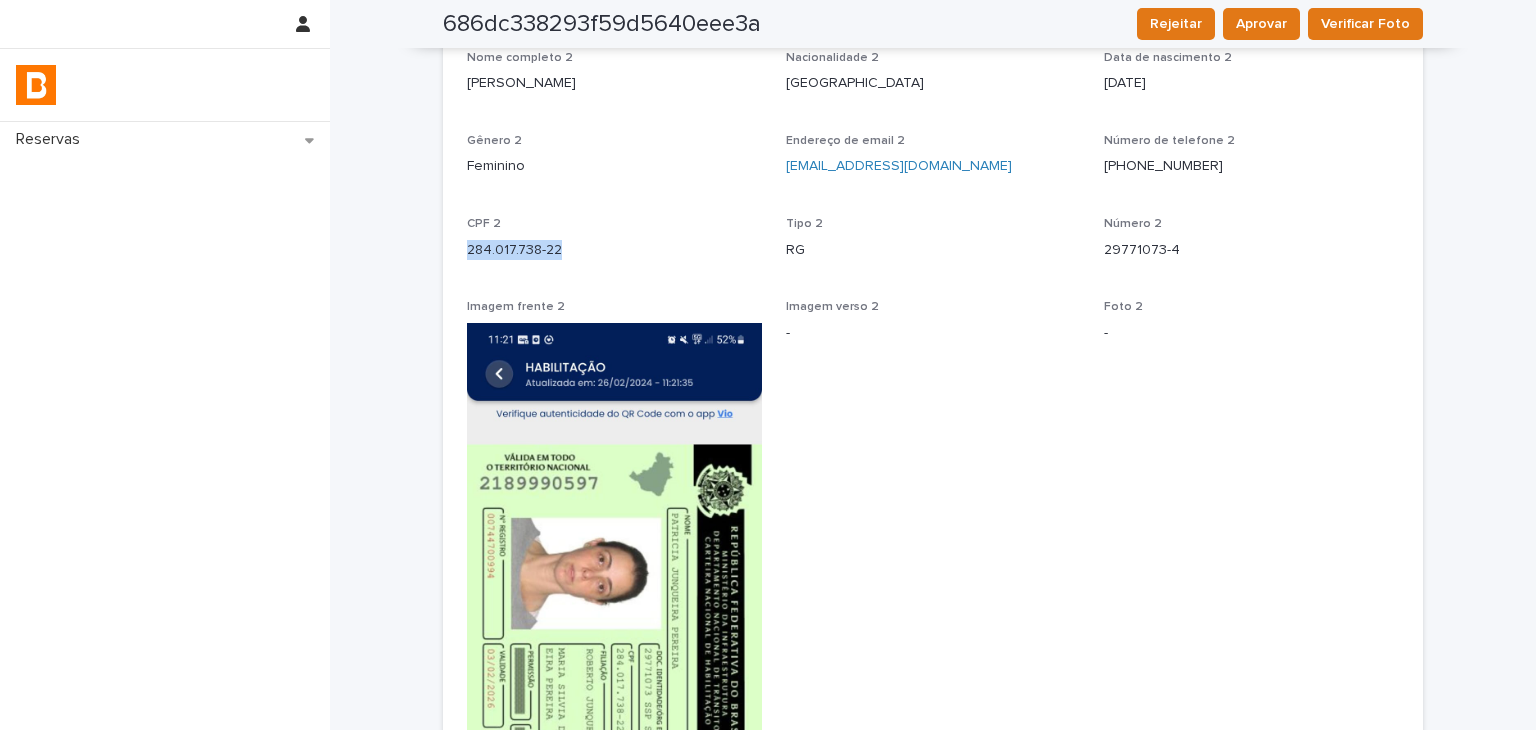 drag, startPoint x: 464, startPoint y: 245, endPoint x: 534, endPoint y: 245, distance: 70 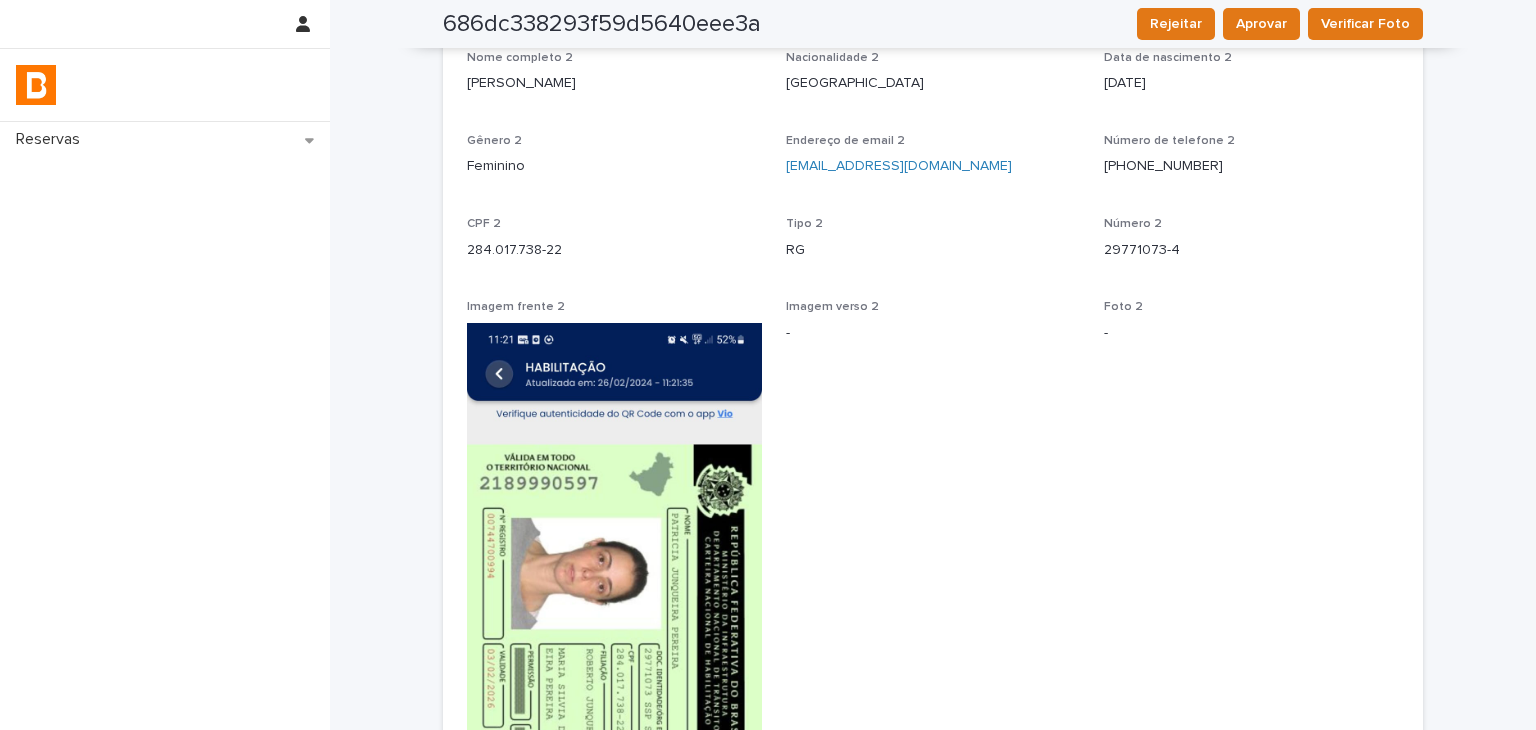 click on "CPF 2" at bounding box center (614, 224) 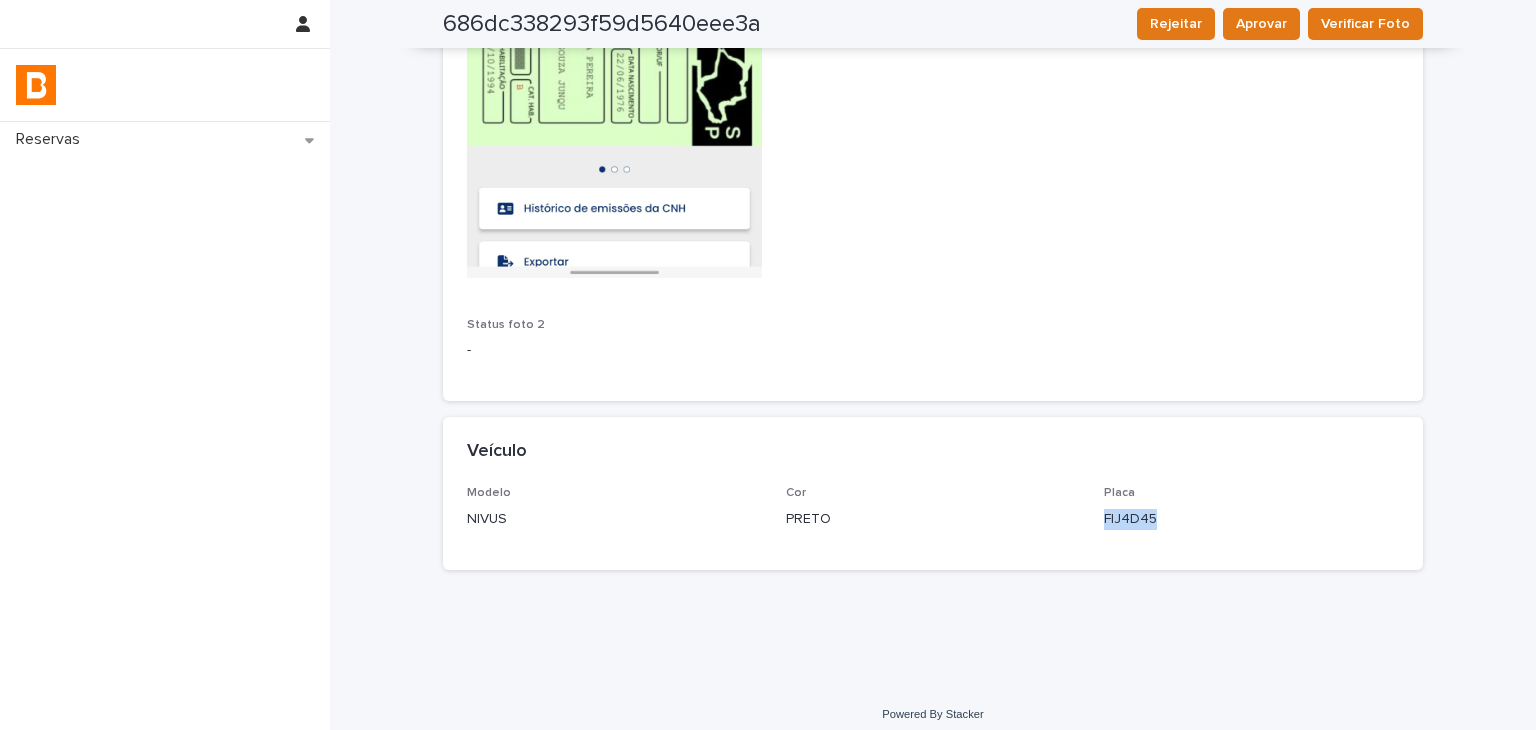 drag, startPoint x: 1098, startPoint y: 521, endPoint x: 1171, endPoint y: 526, distance: 73.171036 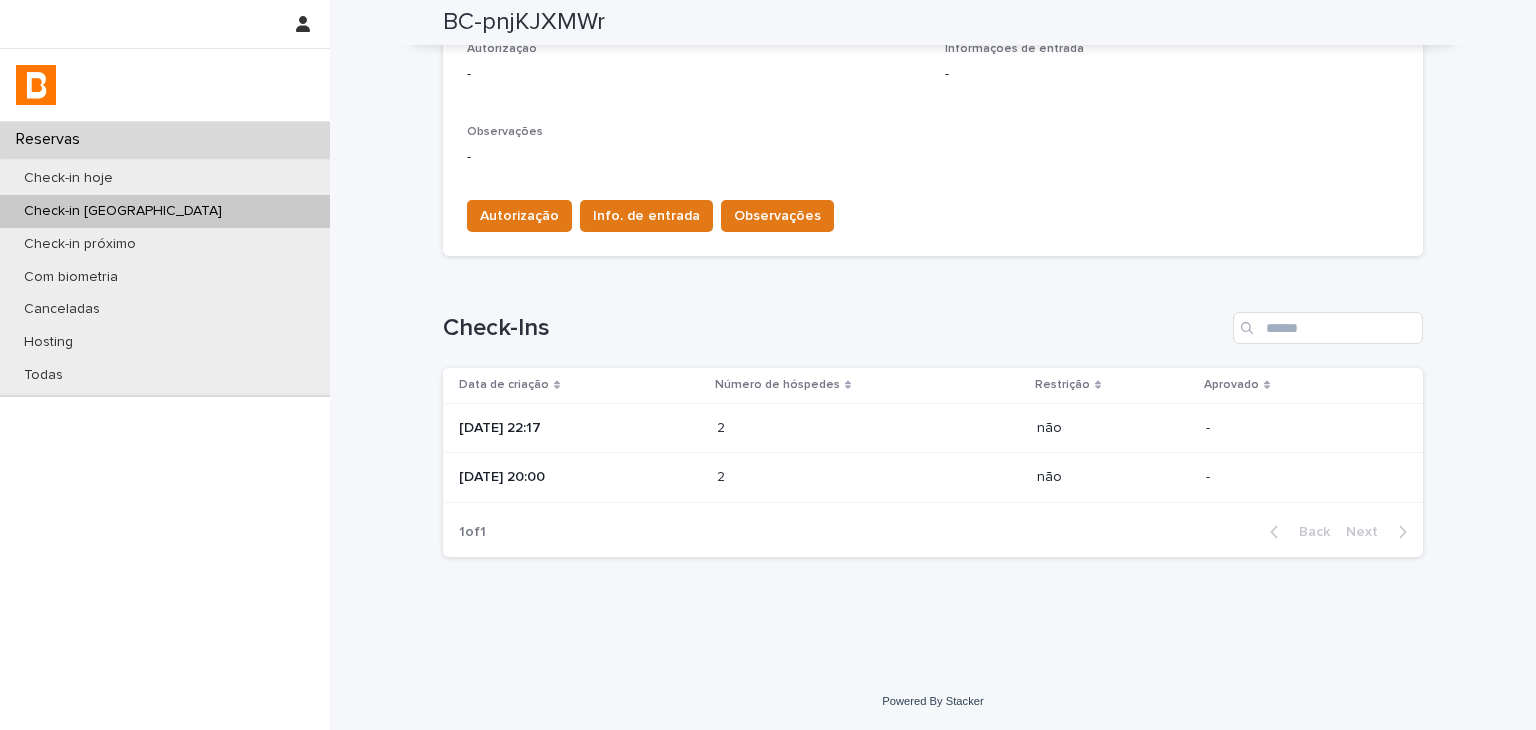 scroll, scrollTop: 0, scrollLeft: 0, axis: both 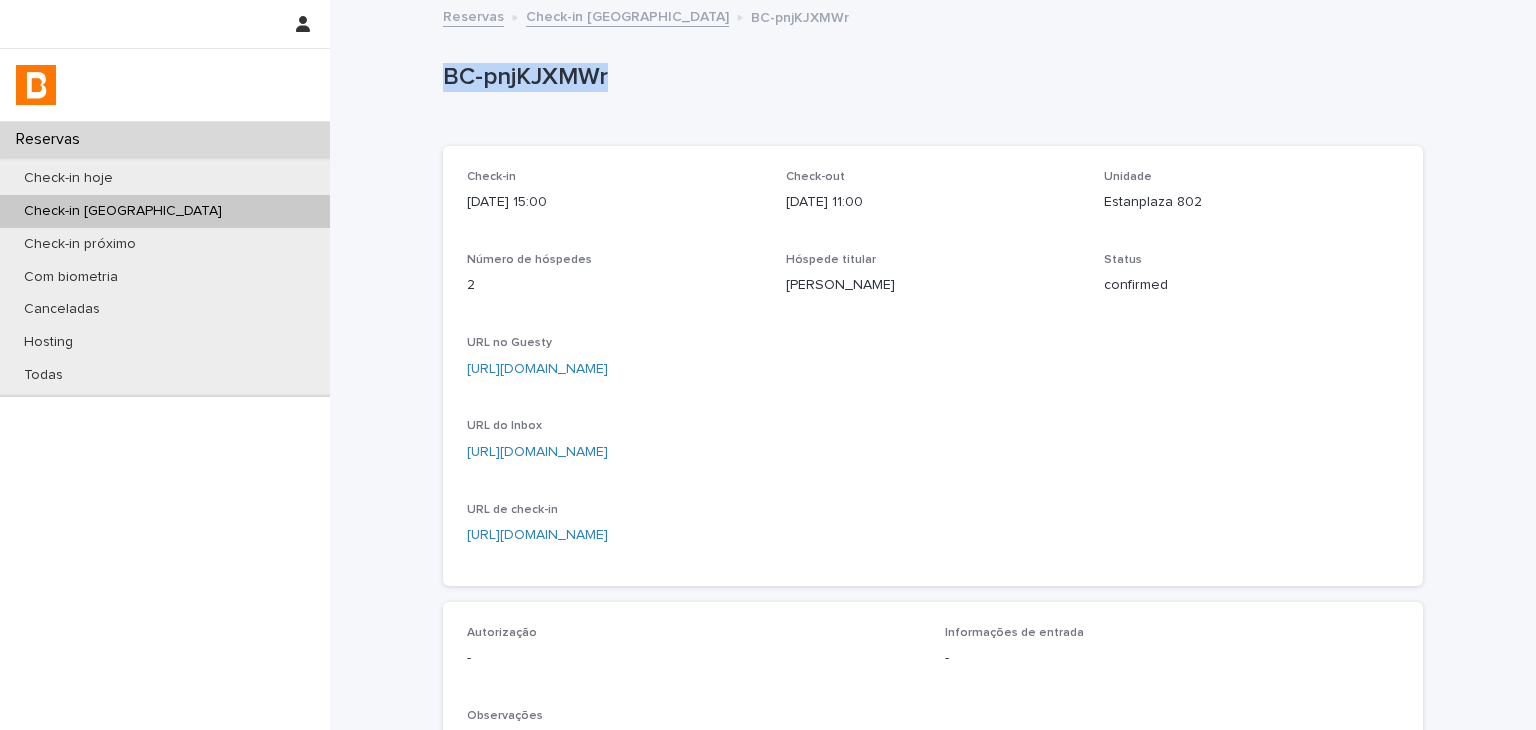 drag, startPoint x: 432, startPoint y: 91, endPoint x: 612, endPoint y: 81, distance: 180.27756 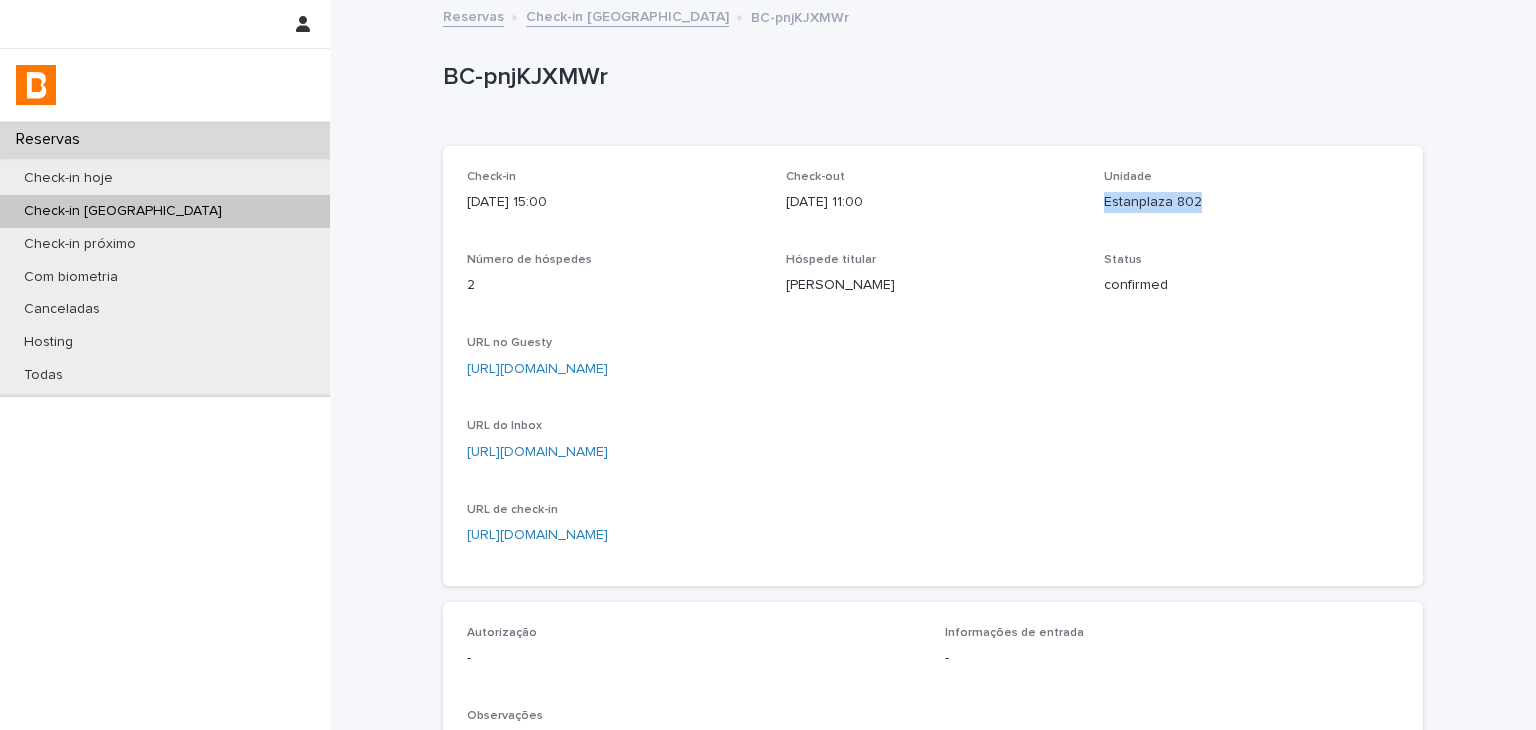 drag, startPoint x: 1090, startPoint y: 201, endPoint x: 1242, endPoint y: 205, distance: 152.05263 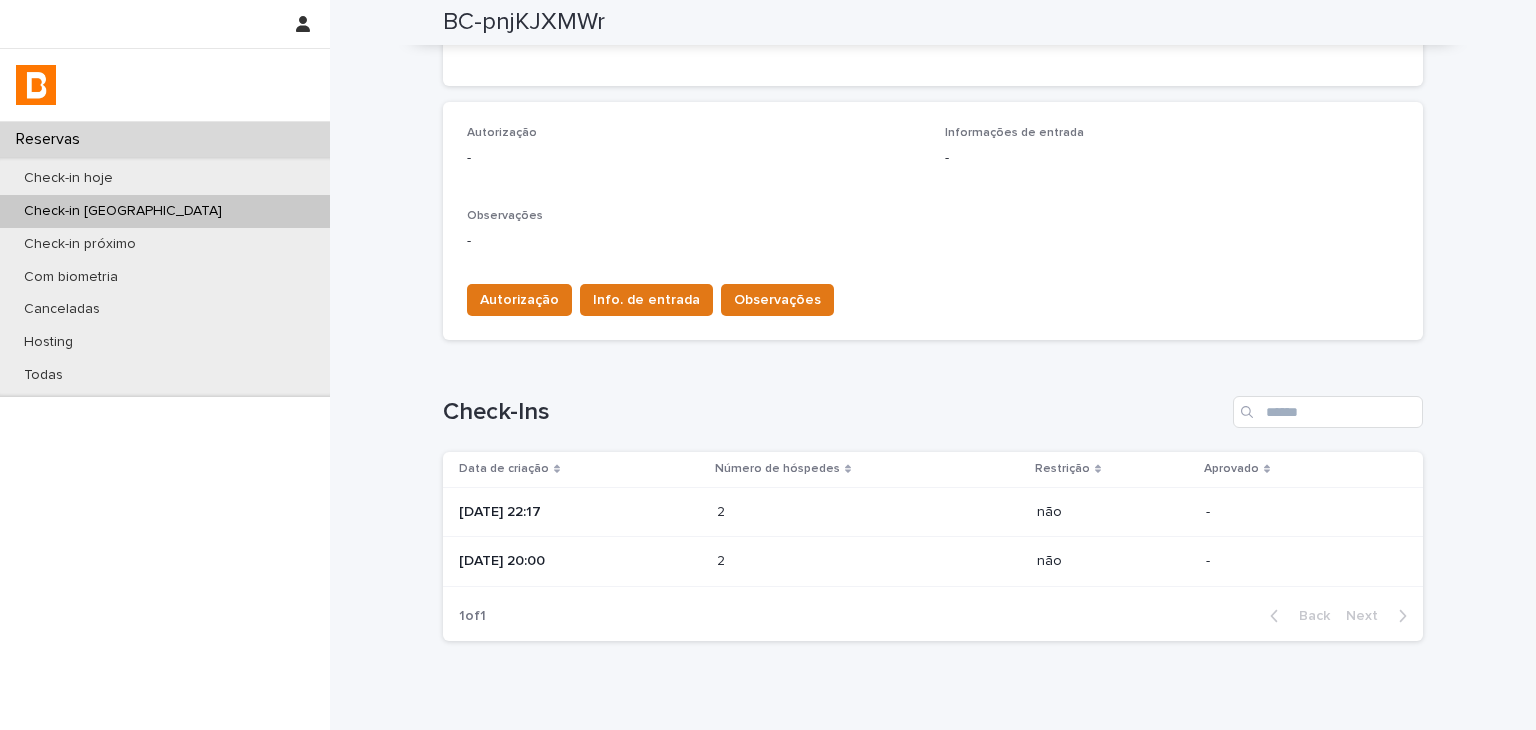click at bounding box center [804, 512] 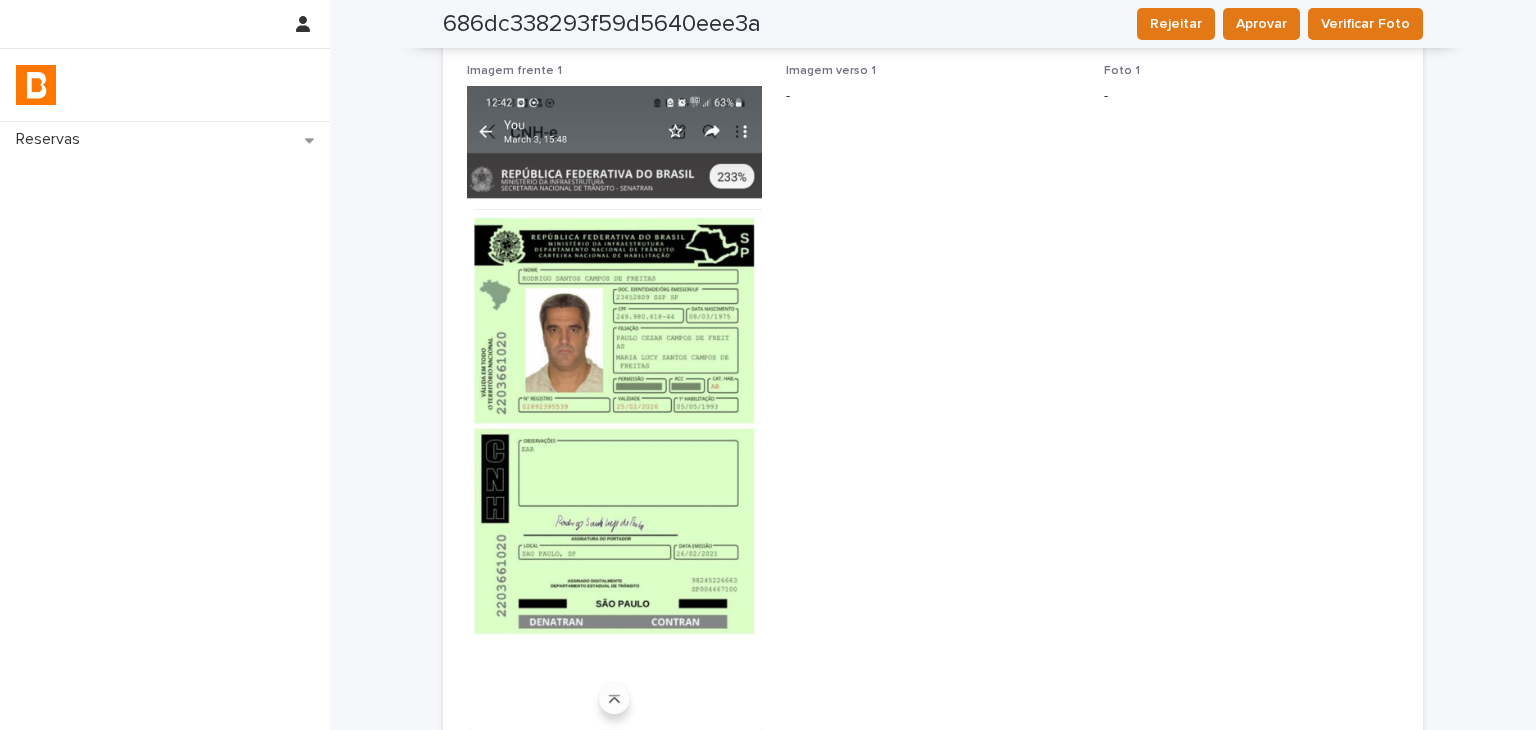 scroll, scrollTop: 101, scrollLeft: 0, axis: vertical 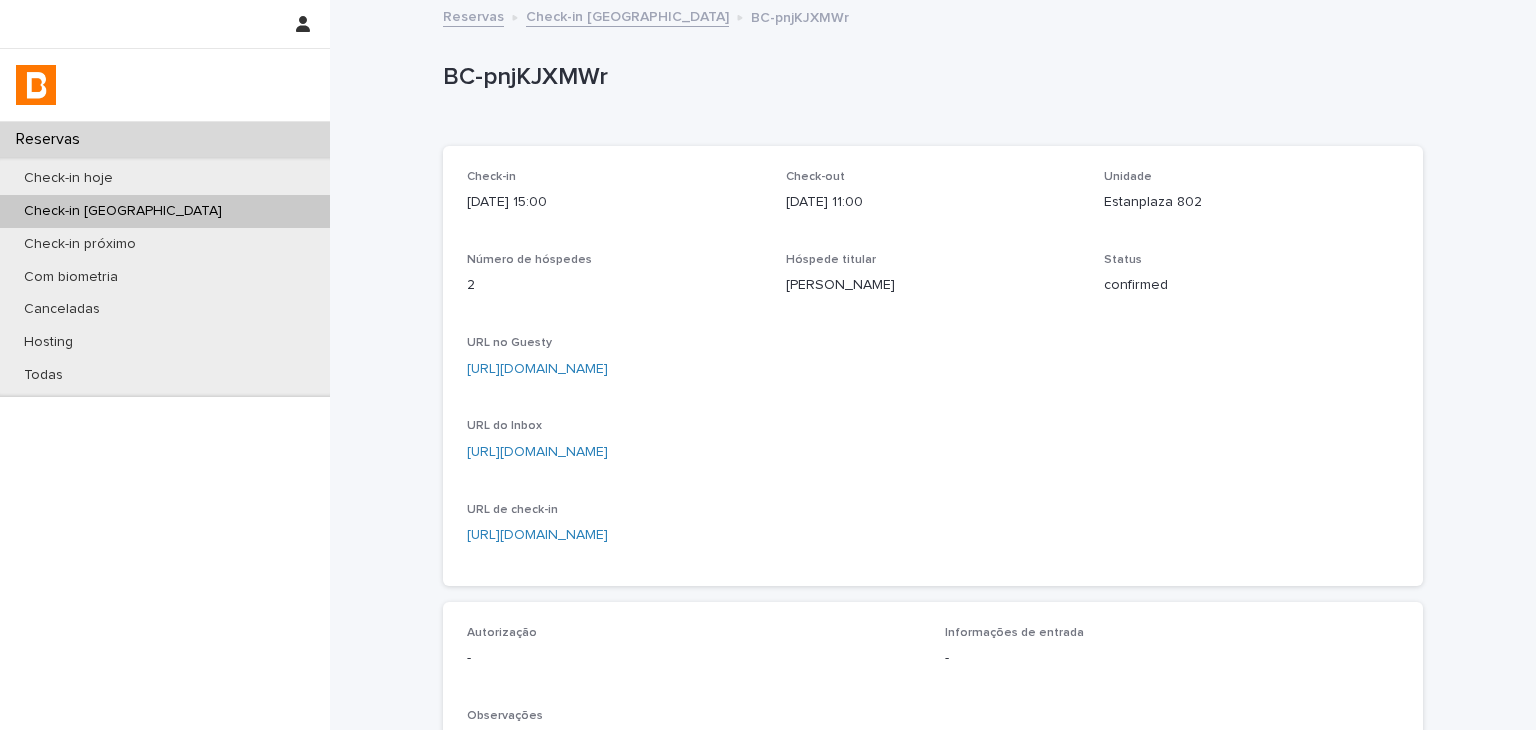 click on "[URL][DOMAIN_NAME]" at bounding box center (537, 369) 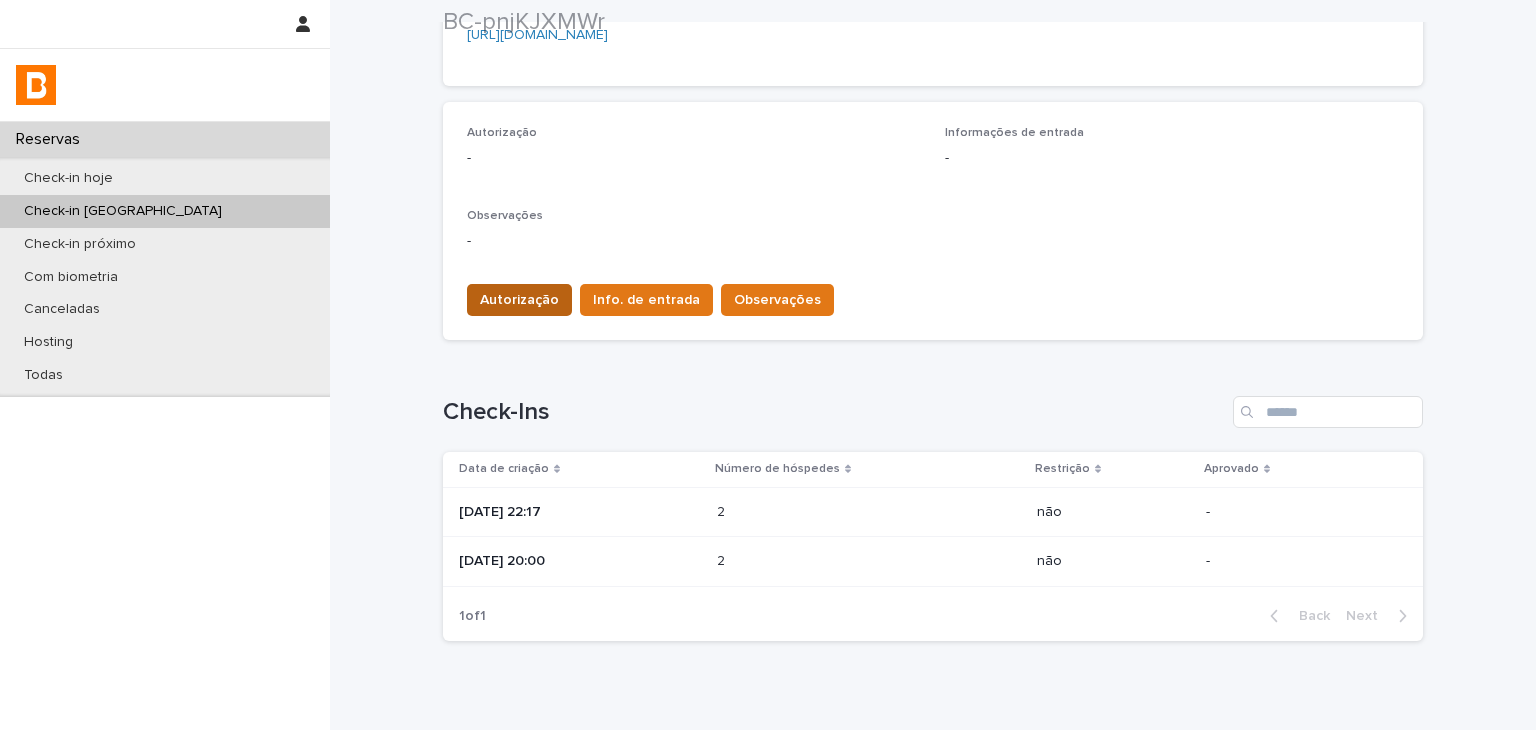 click on "Autorização" at bounding box center [519, 300] 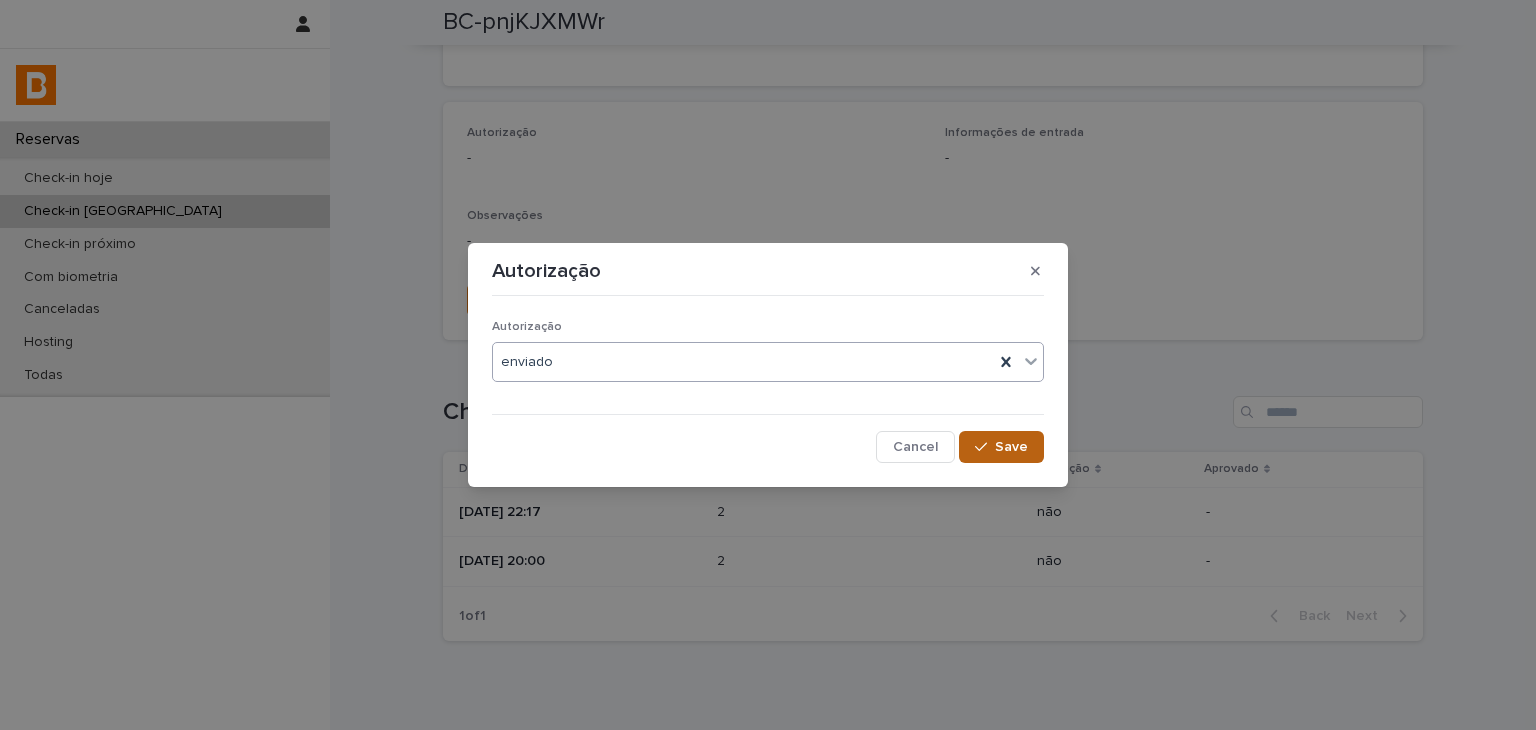 click on "Save" at bounding box center [1011, 447] 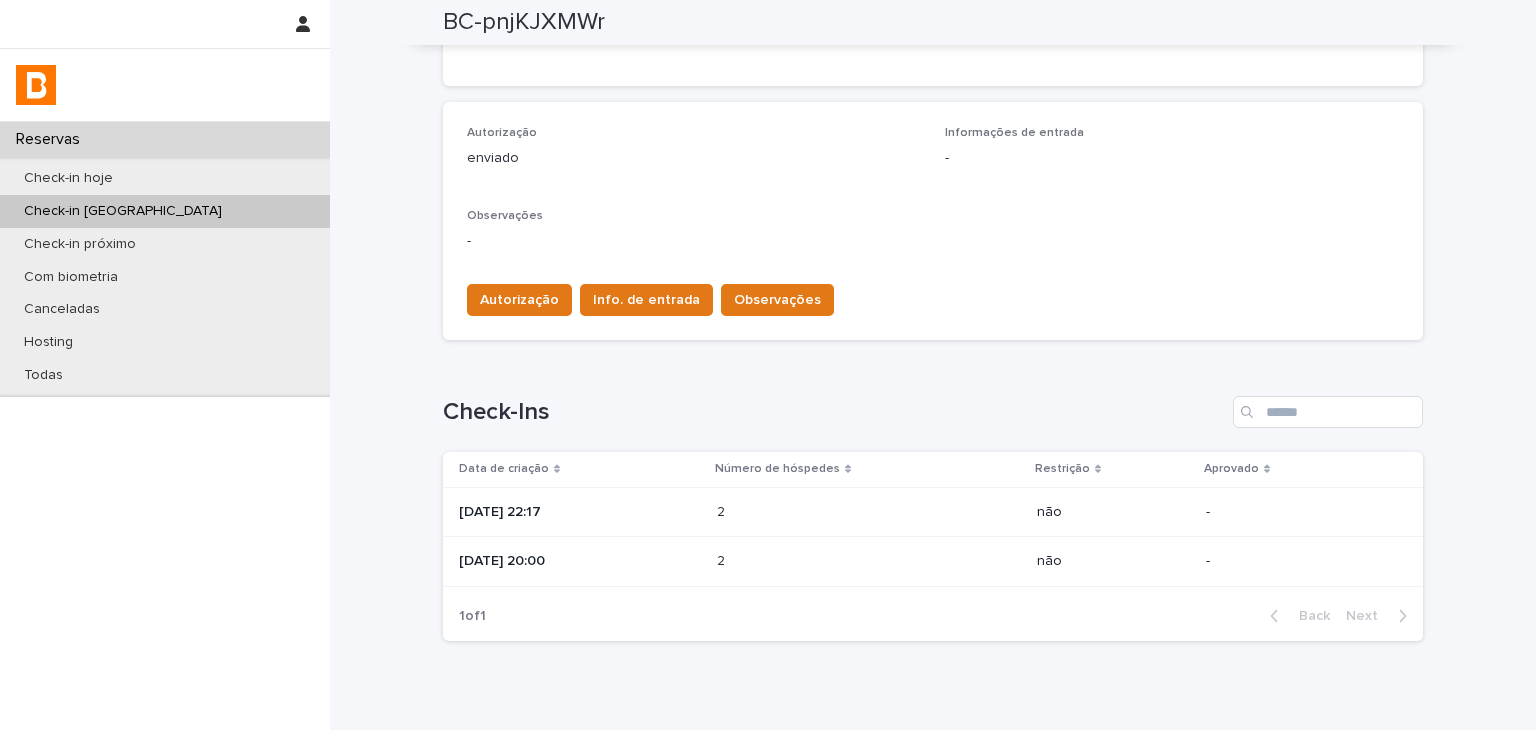 click on "Autorização Info. de entrada Observações" at bounding box center (646, 304) 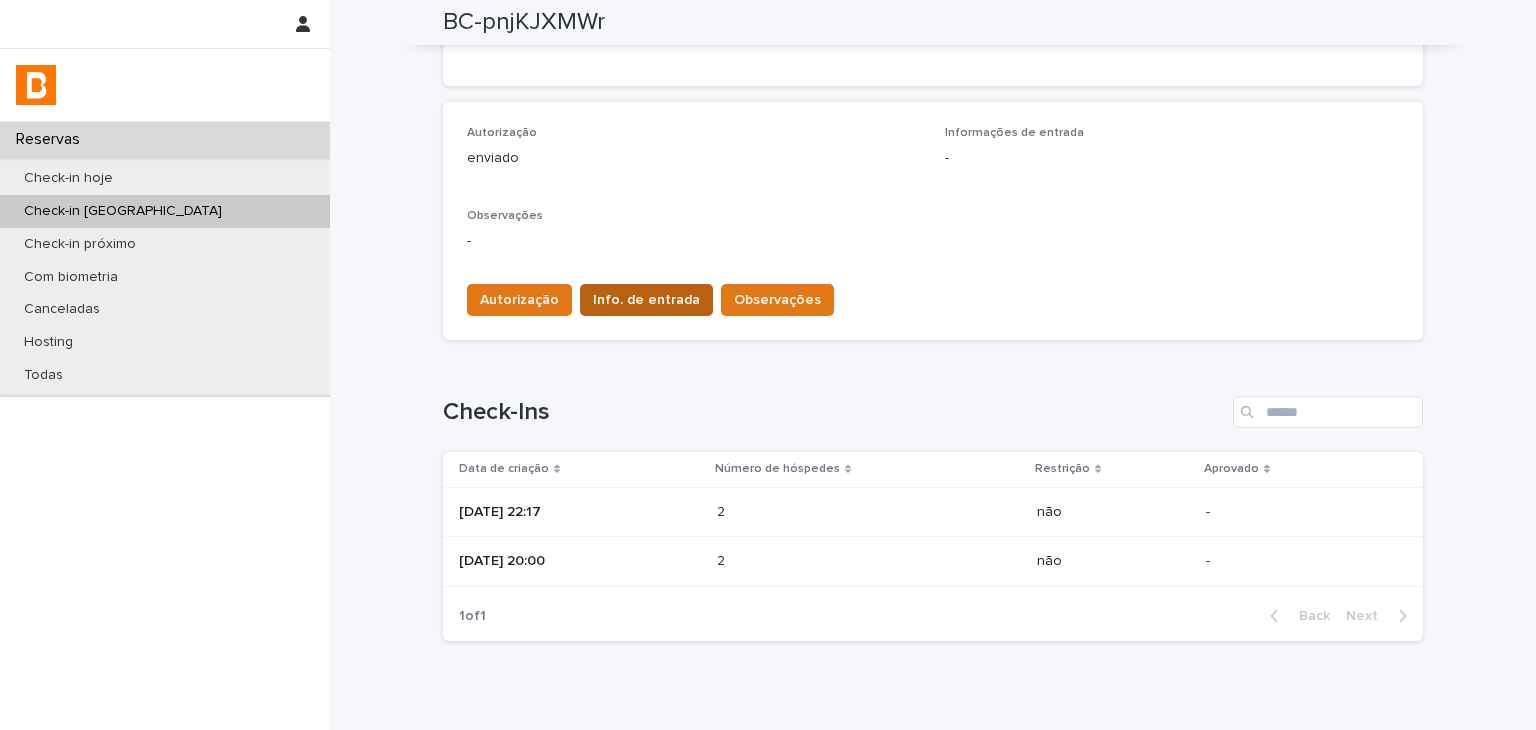 click on "Info. de entrada" at bounding box center (646, 300) 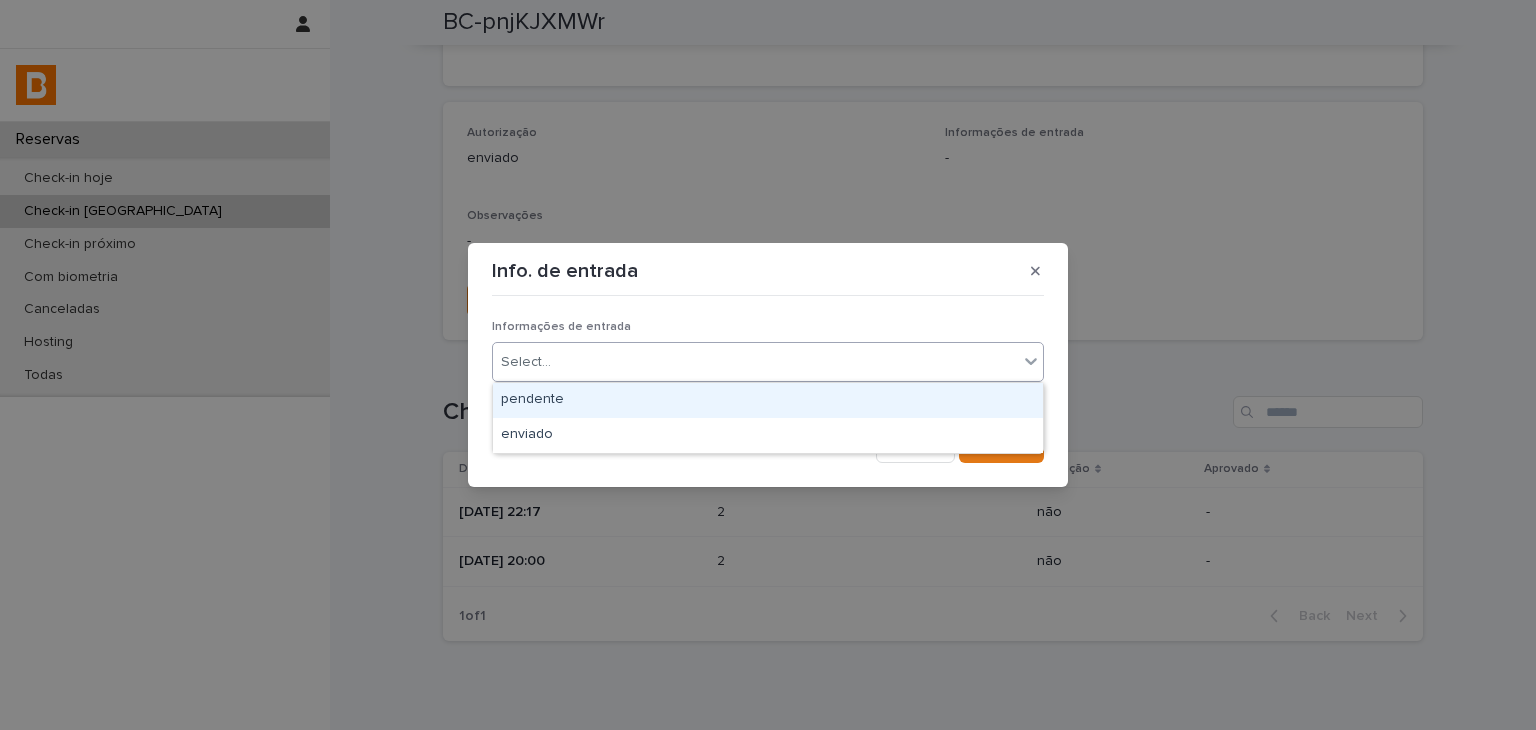 click on "Select..." at bounding box center [755, 362] 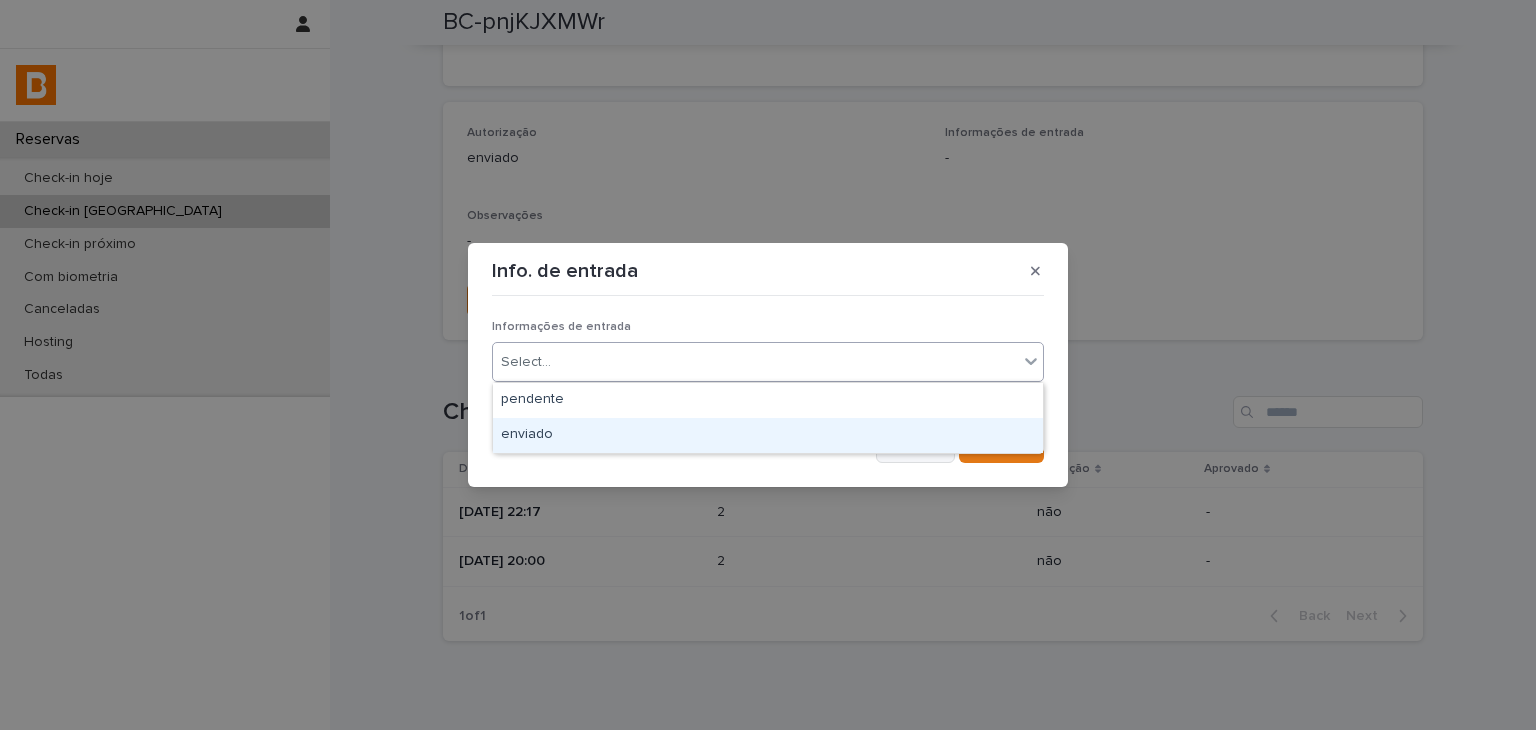 click on "enviado" at bounding box center (768, 435) 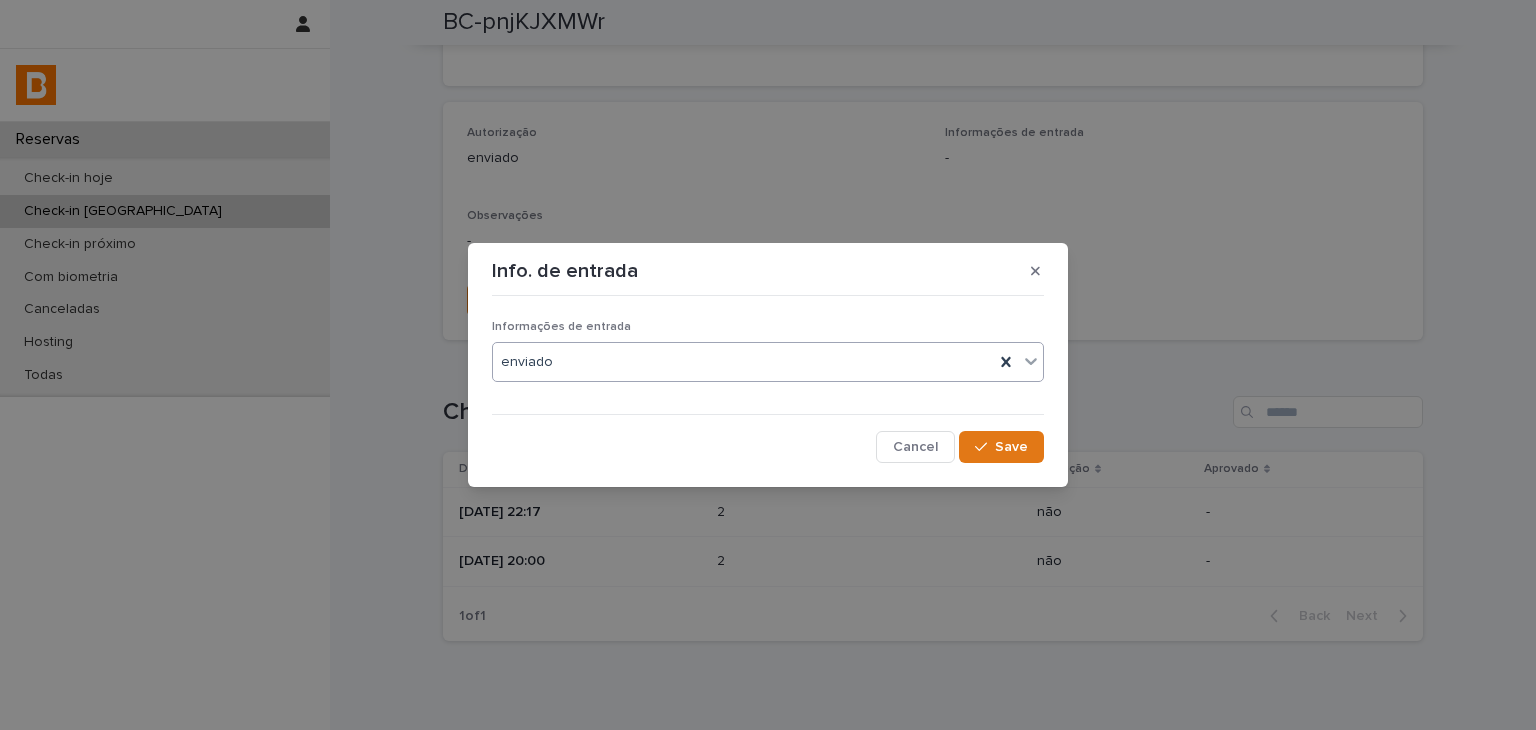 click on "Save" at bounding box center (1001, 447) 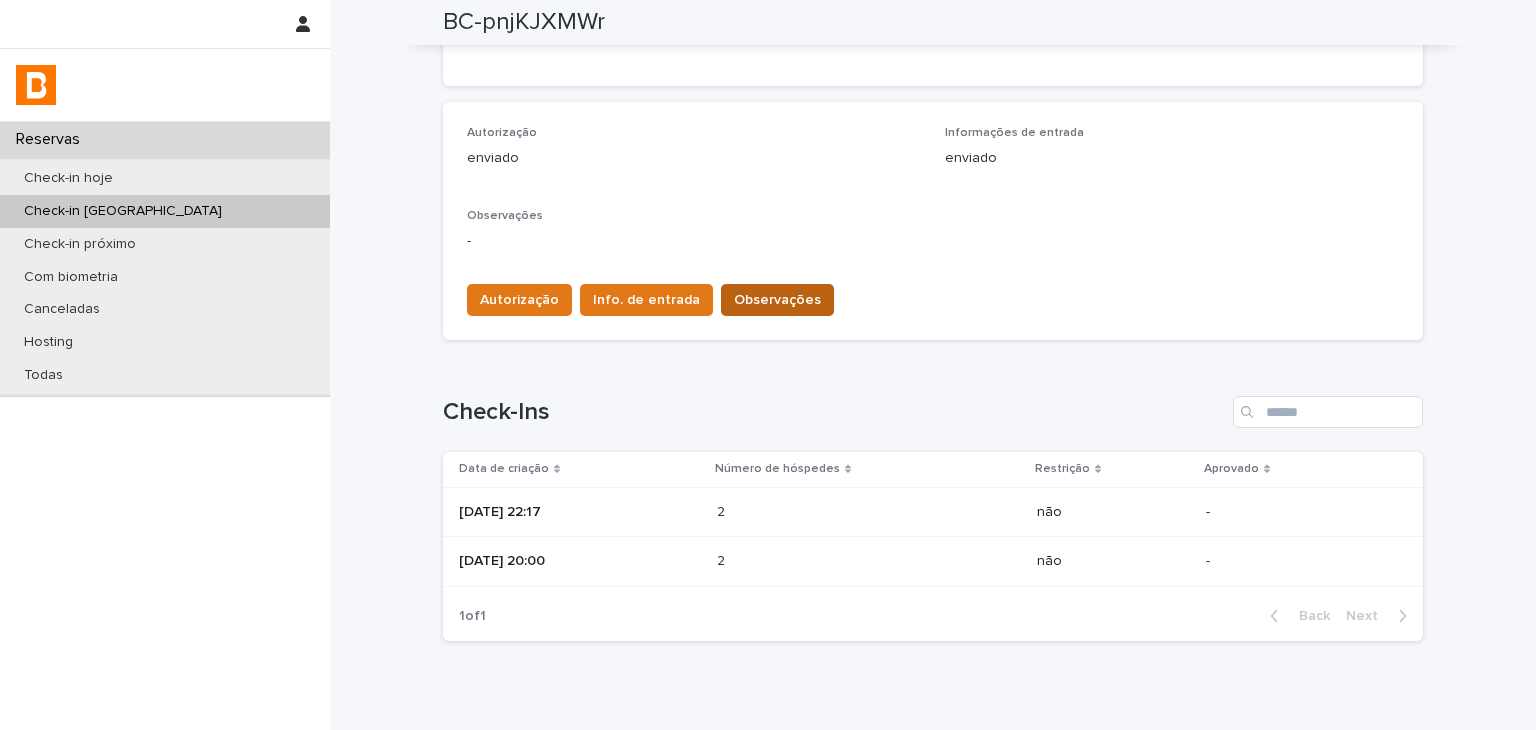 click on "Observações" at bounding box center (777, 300) 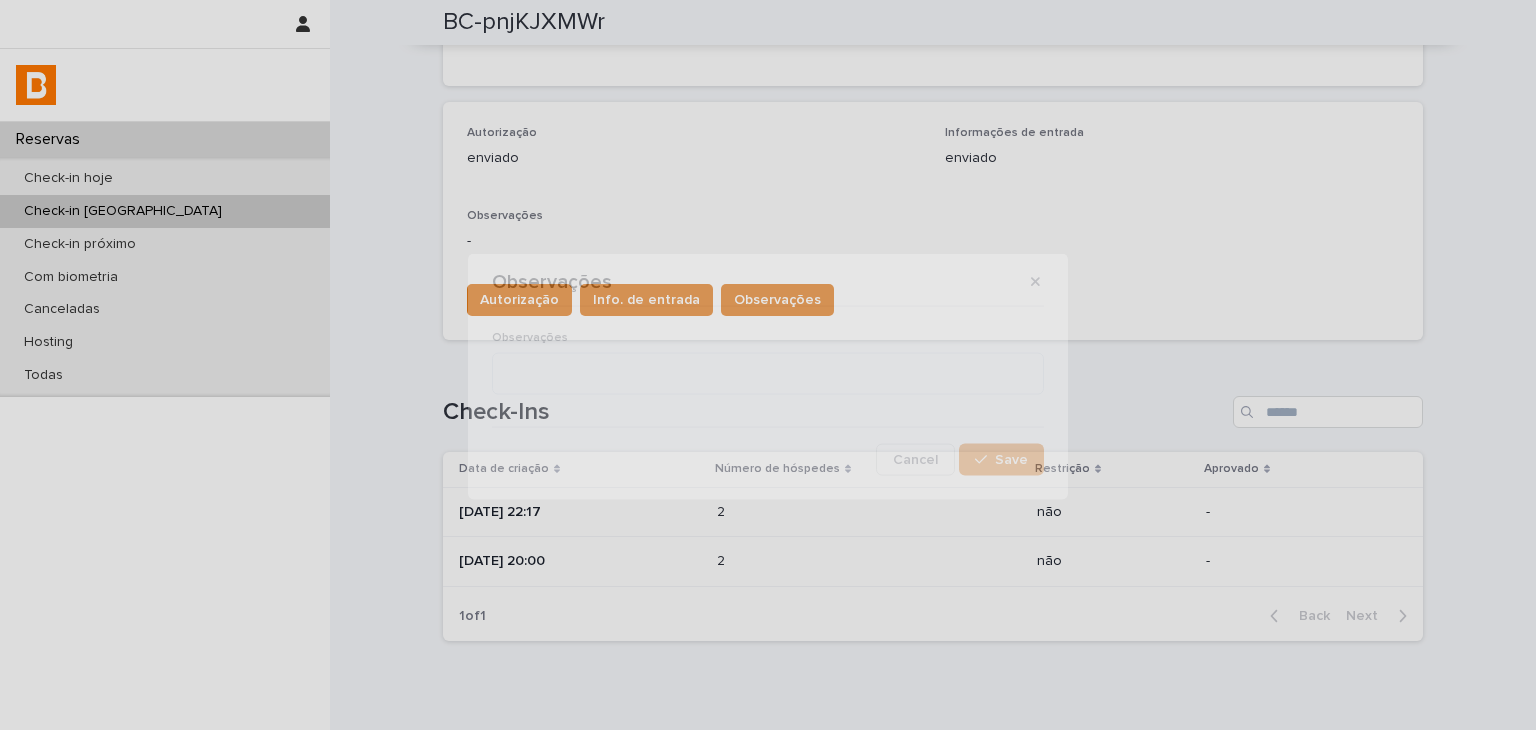 click on "Observações" at bounding box center [768, 370] 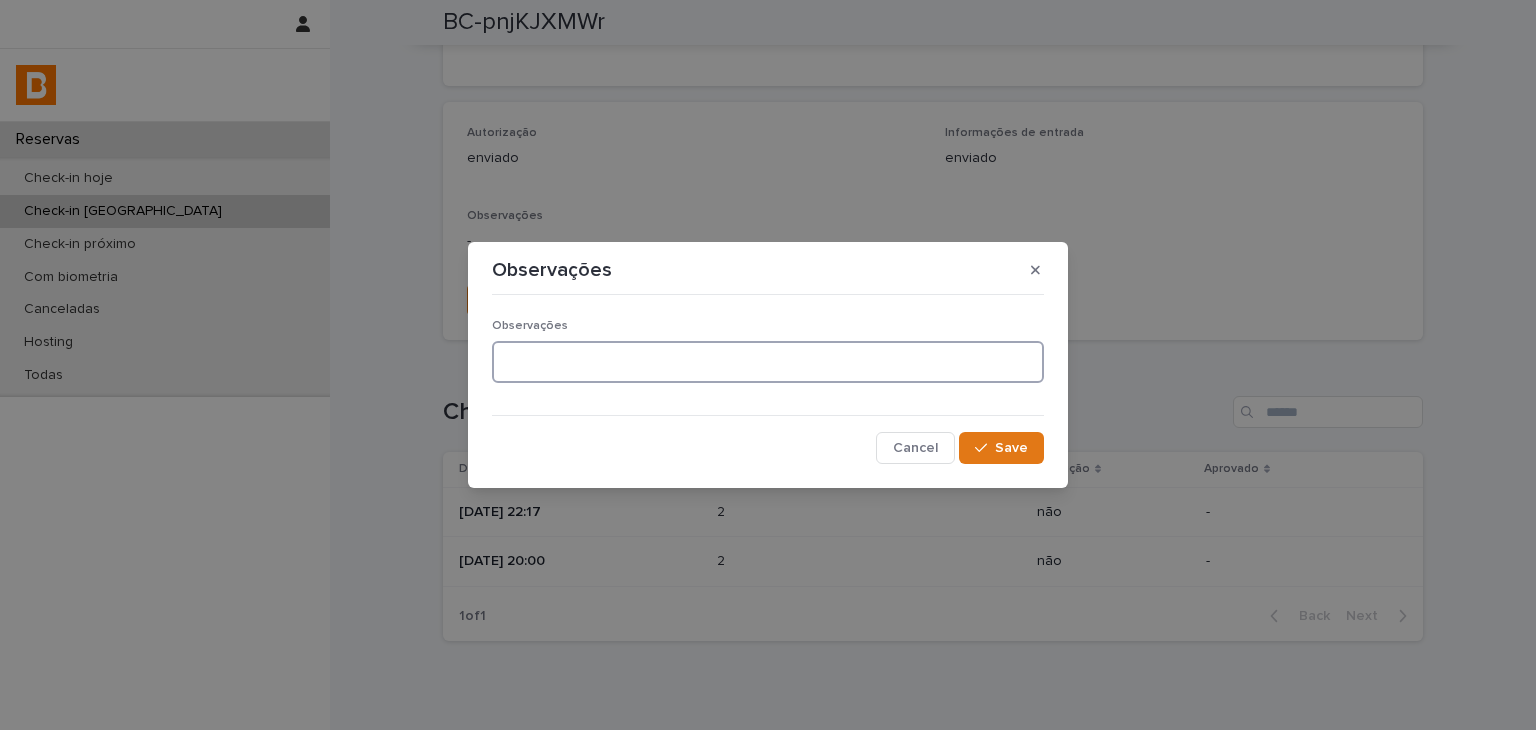 click at bounding box center (768, 362) 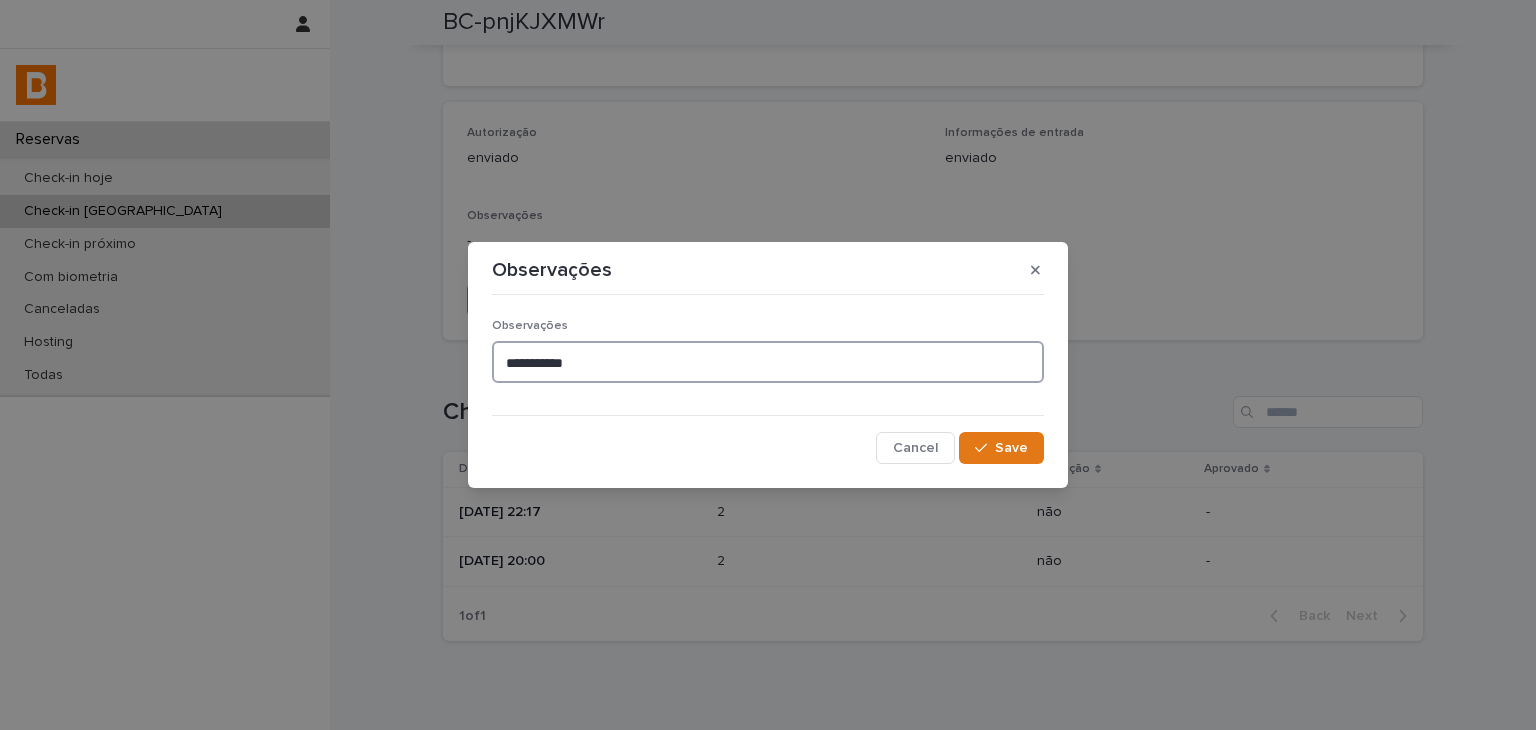 type on "**********" 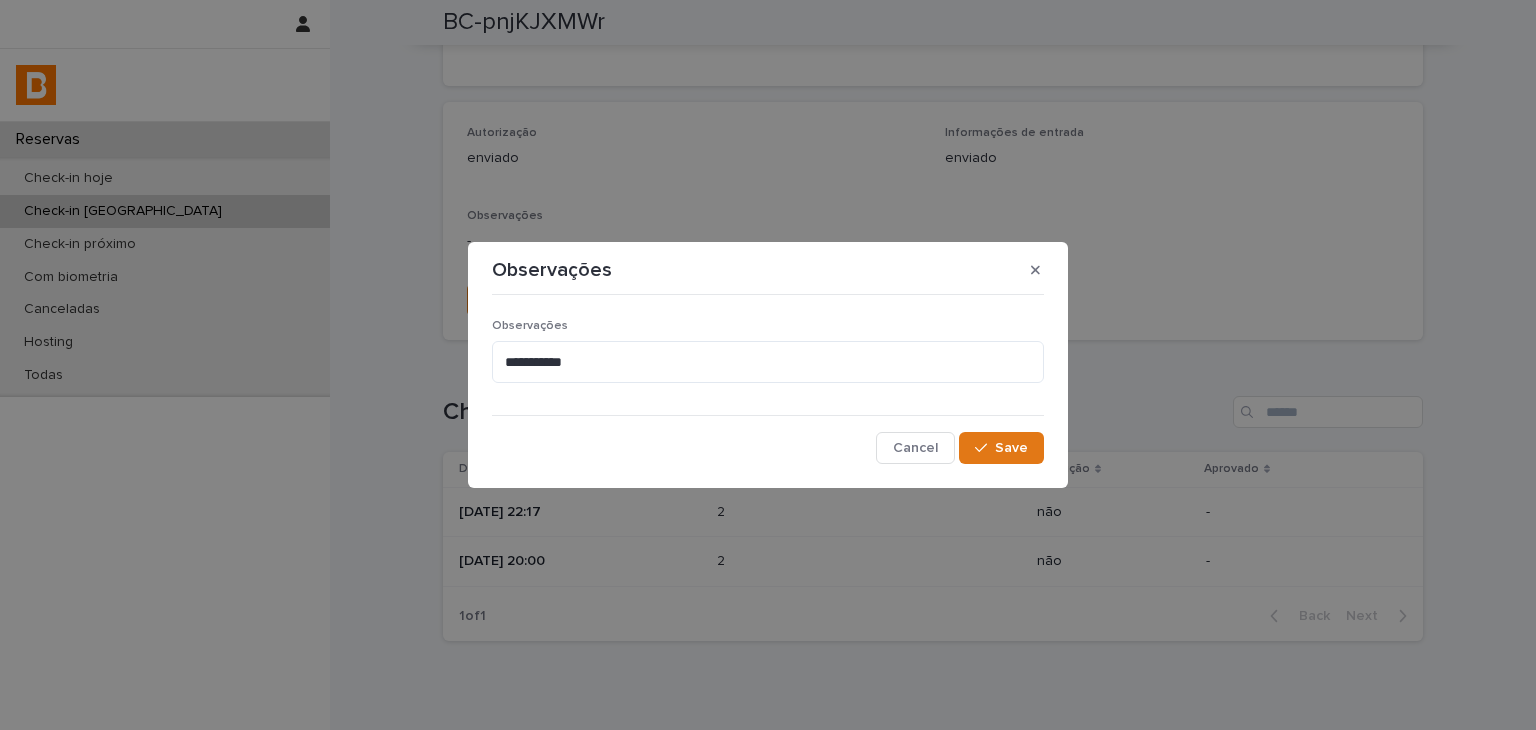 click on "**********" at bounding box center (768, 384) 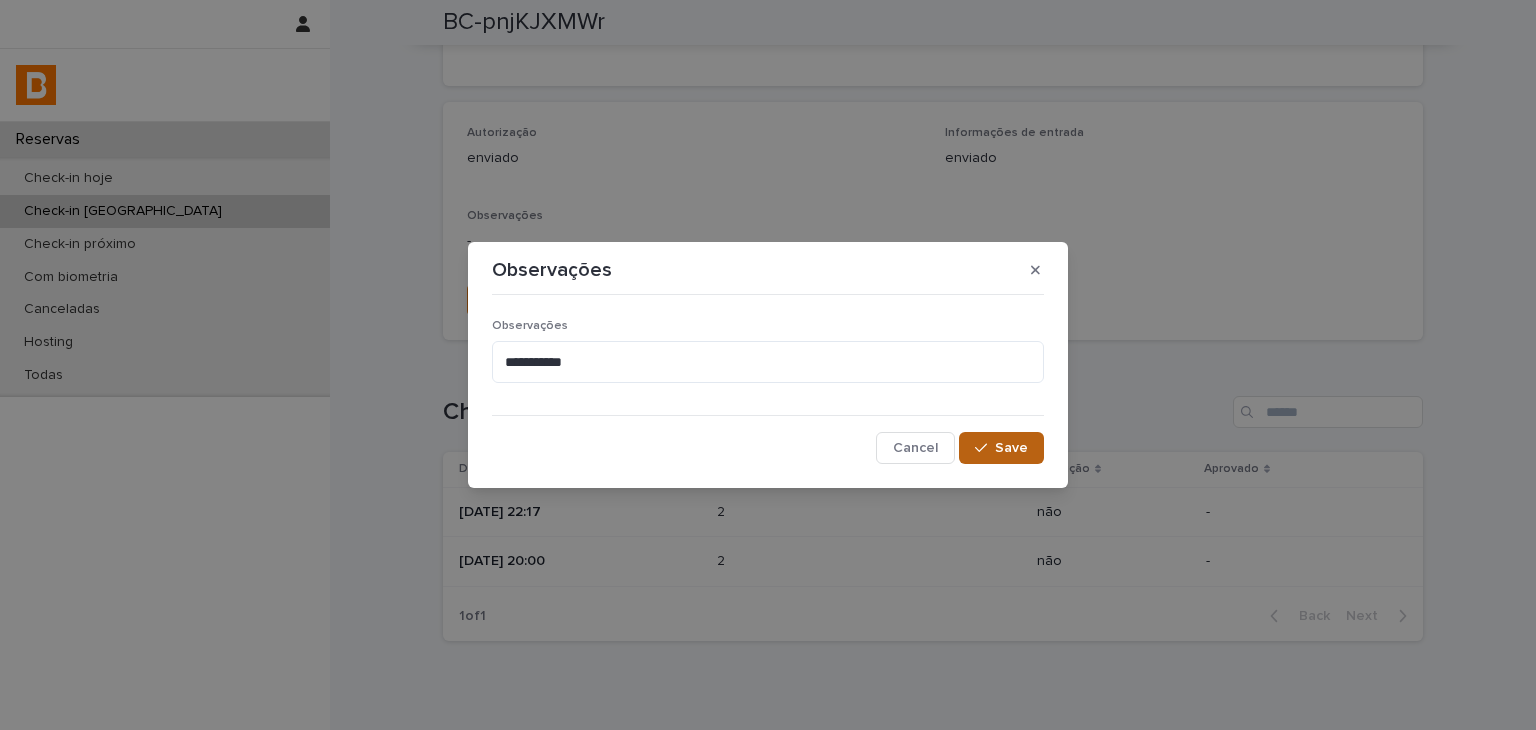 click at bounding box center (985, 448) 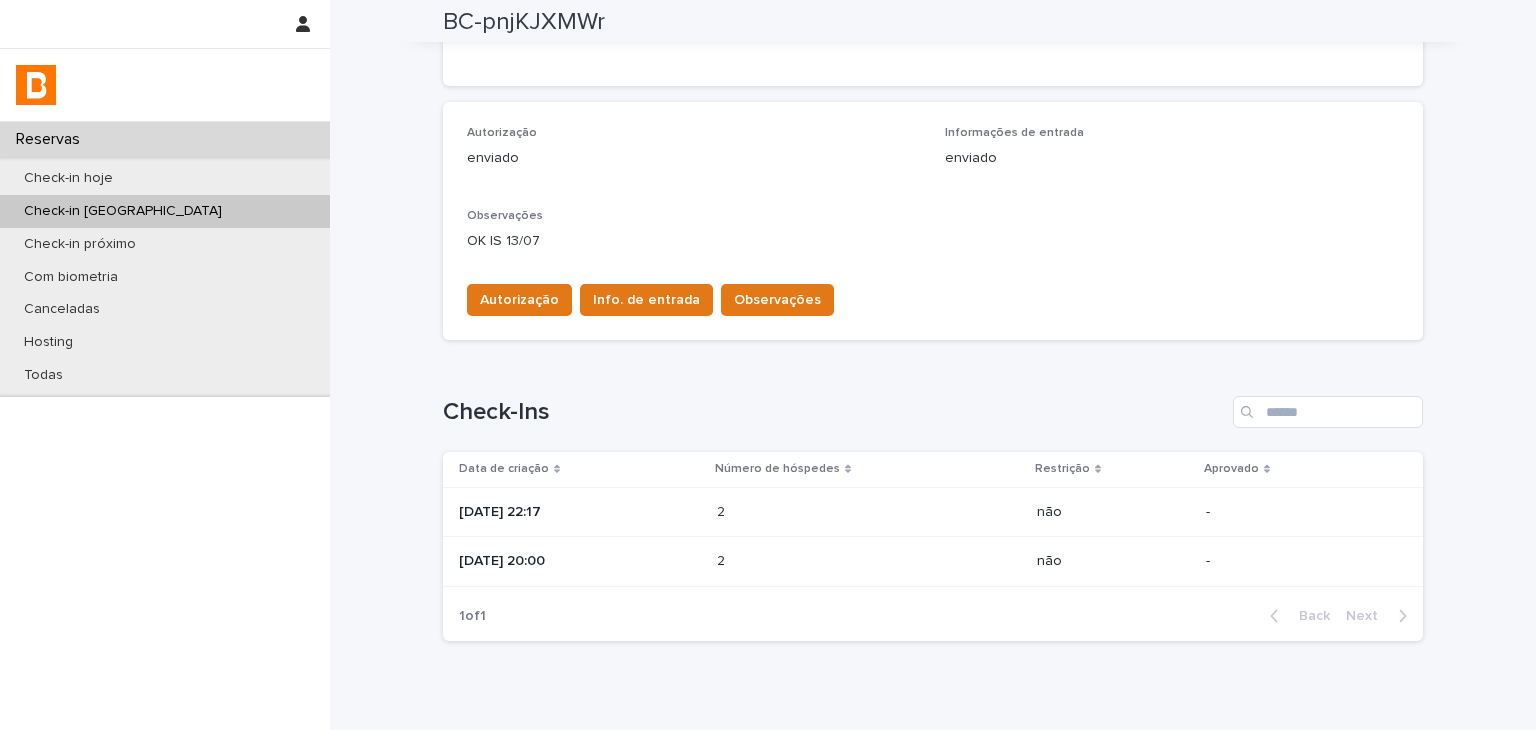 scroll, scrollTop: 0, scrollLeft: 0, axis: both 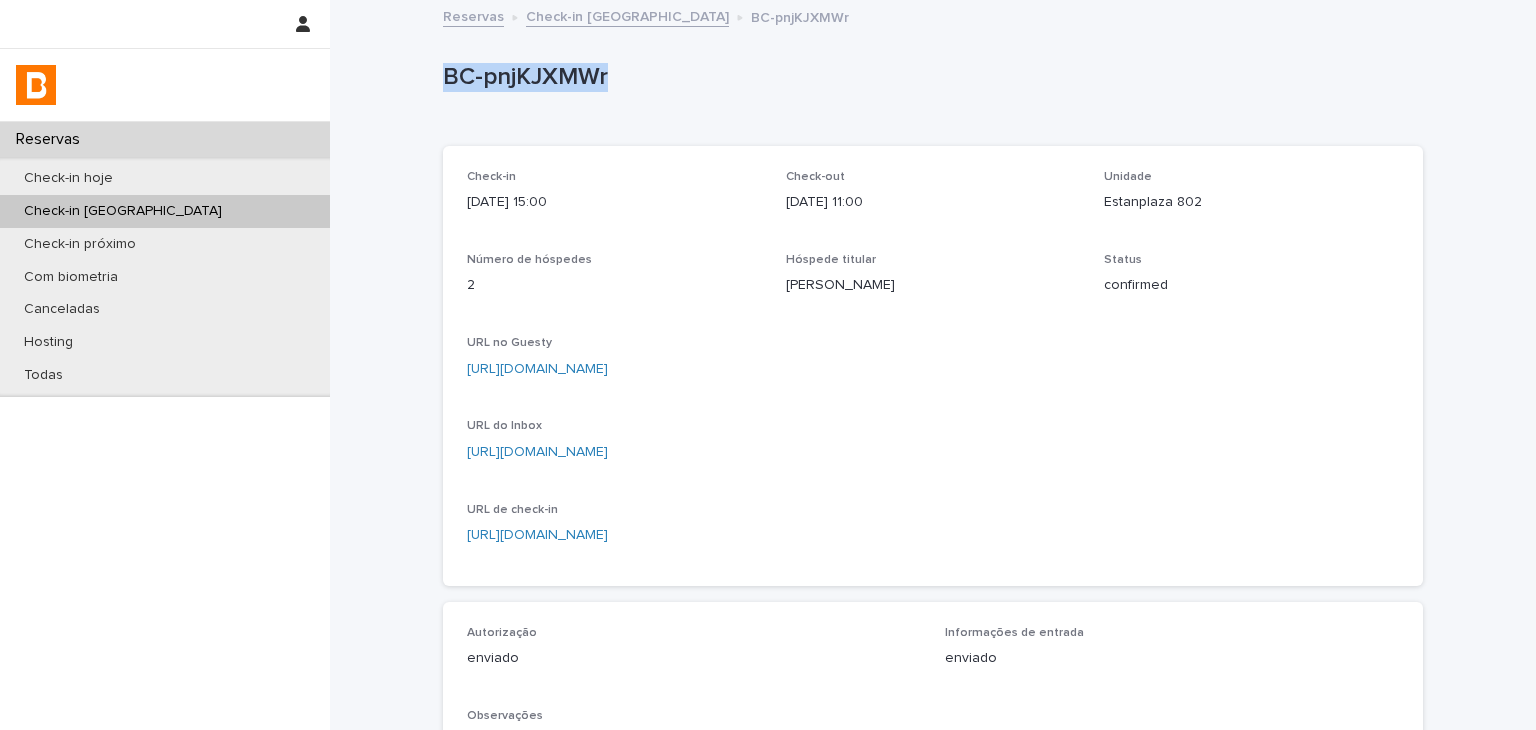 drag, startPoint x: 536, startPoint y: 99, endPoint x: 623, endPoint y: 94, distance: 87.14356 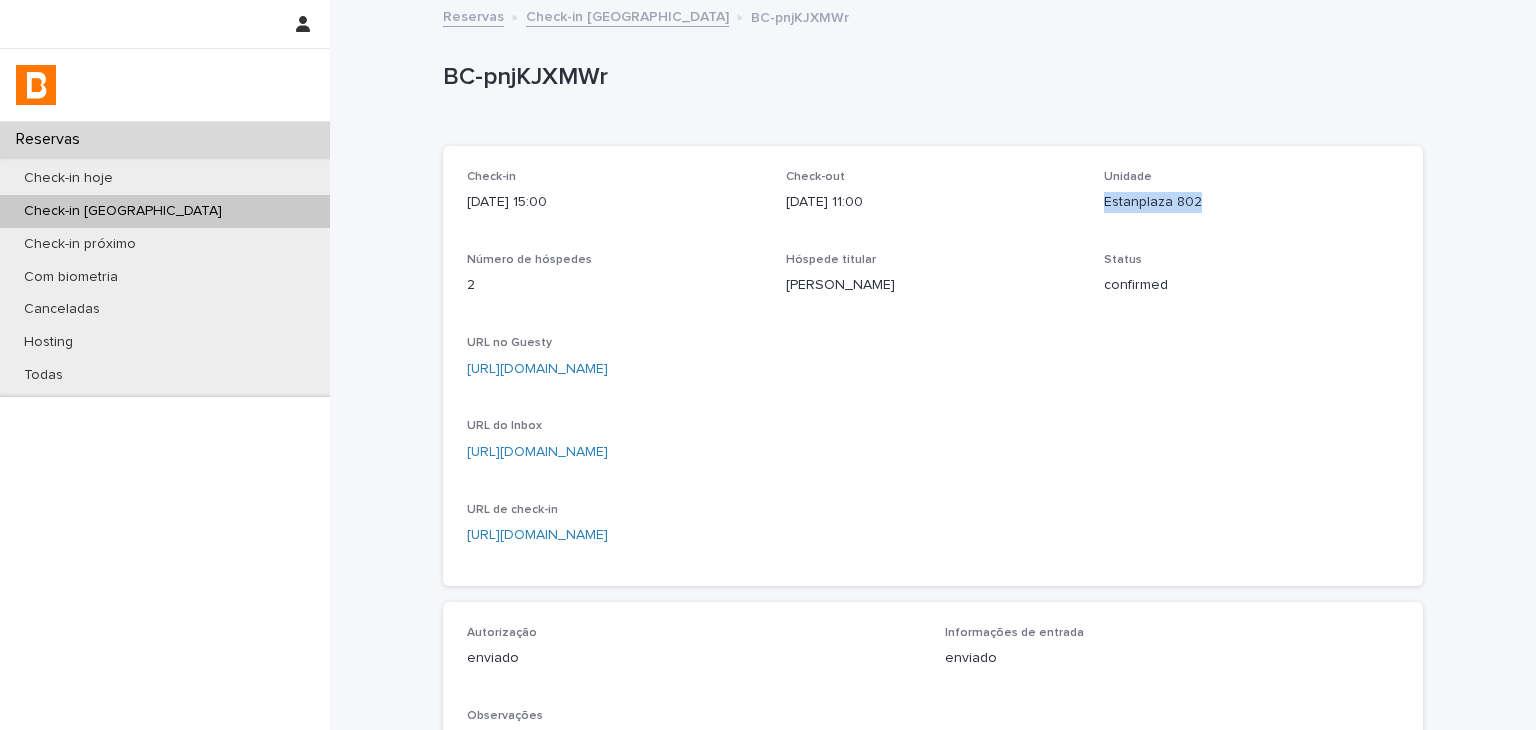 drag, startPoint x: 1095, startPoint y: 198, endPoint x: 1237, endPoint y: 179, distance: 143.26549 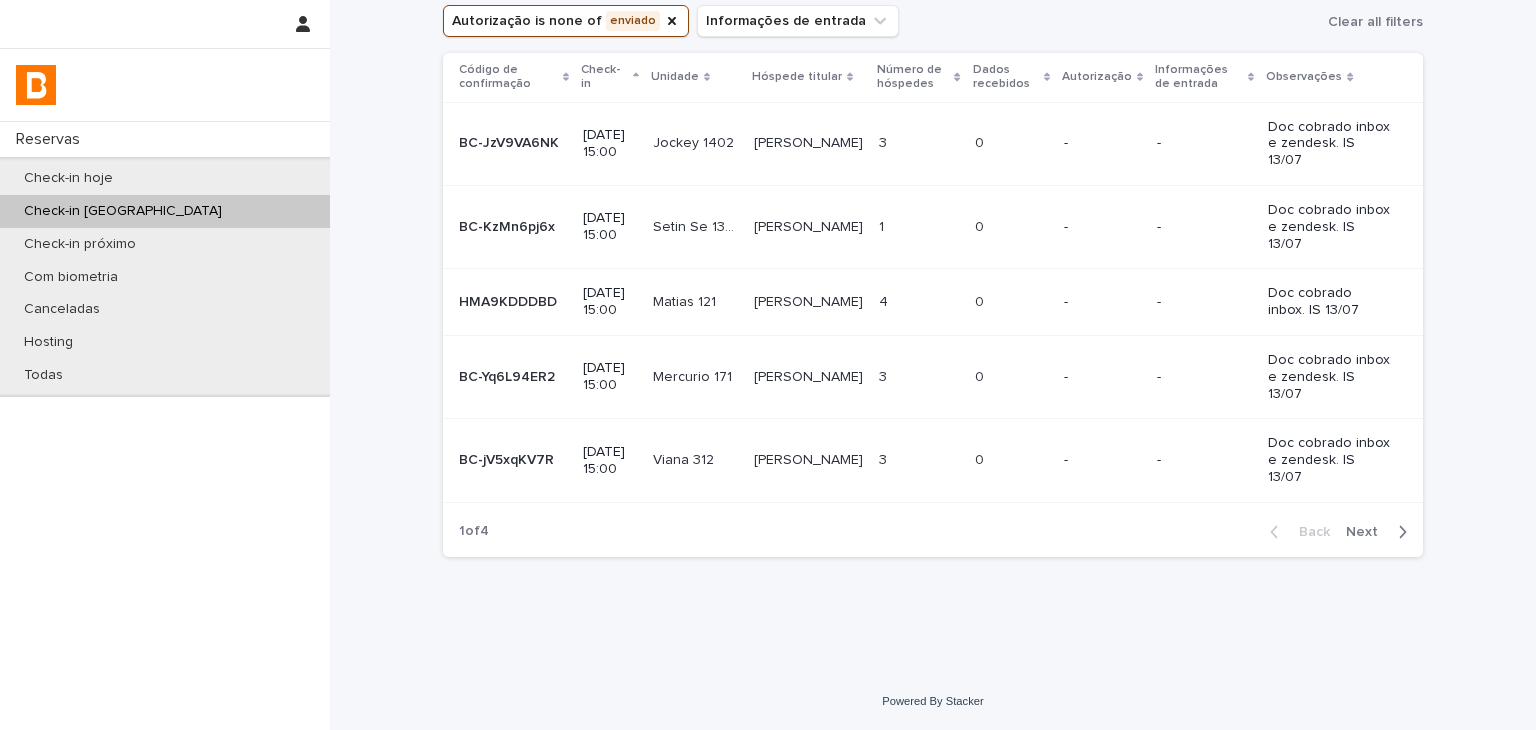 scroll, scrollTop: 0, scrollLeft: 0, axis: both 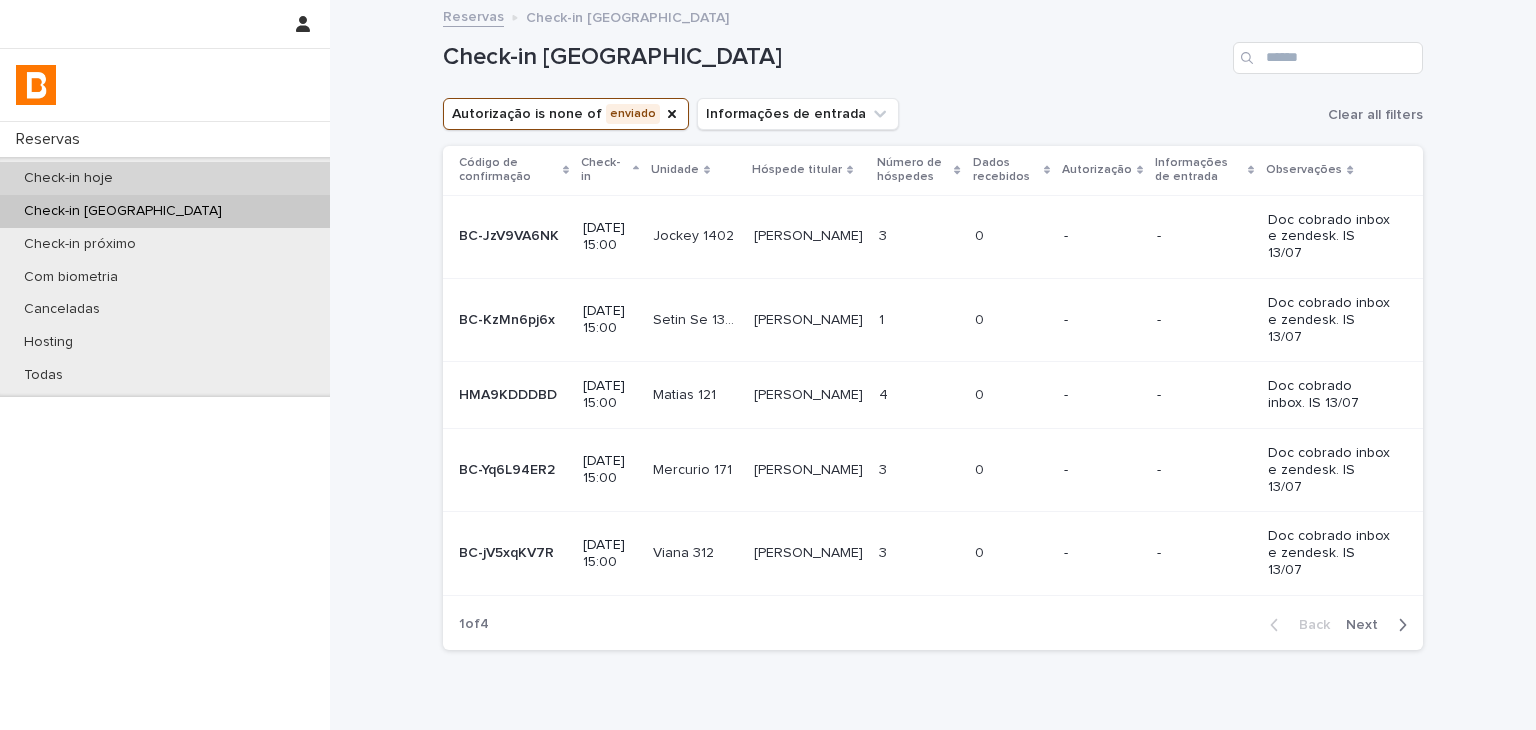 click on "Check-in hoje" at bounding box center (165, 178) 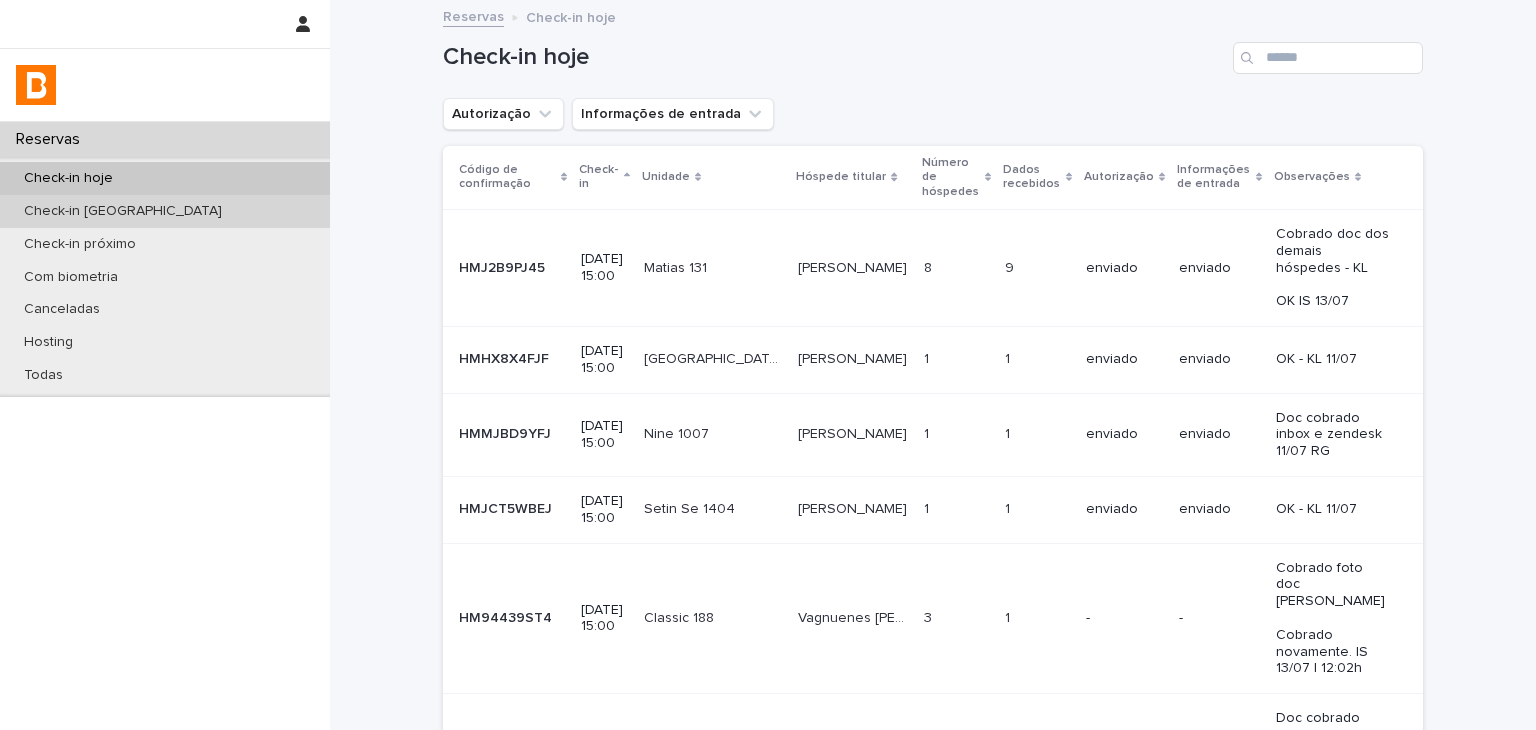 click on "Check-in [GEOGRAPHIC_DATA]" at bounding box center [165, 211] 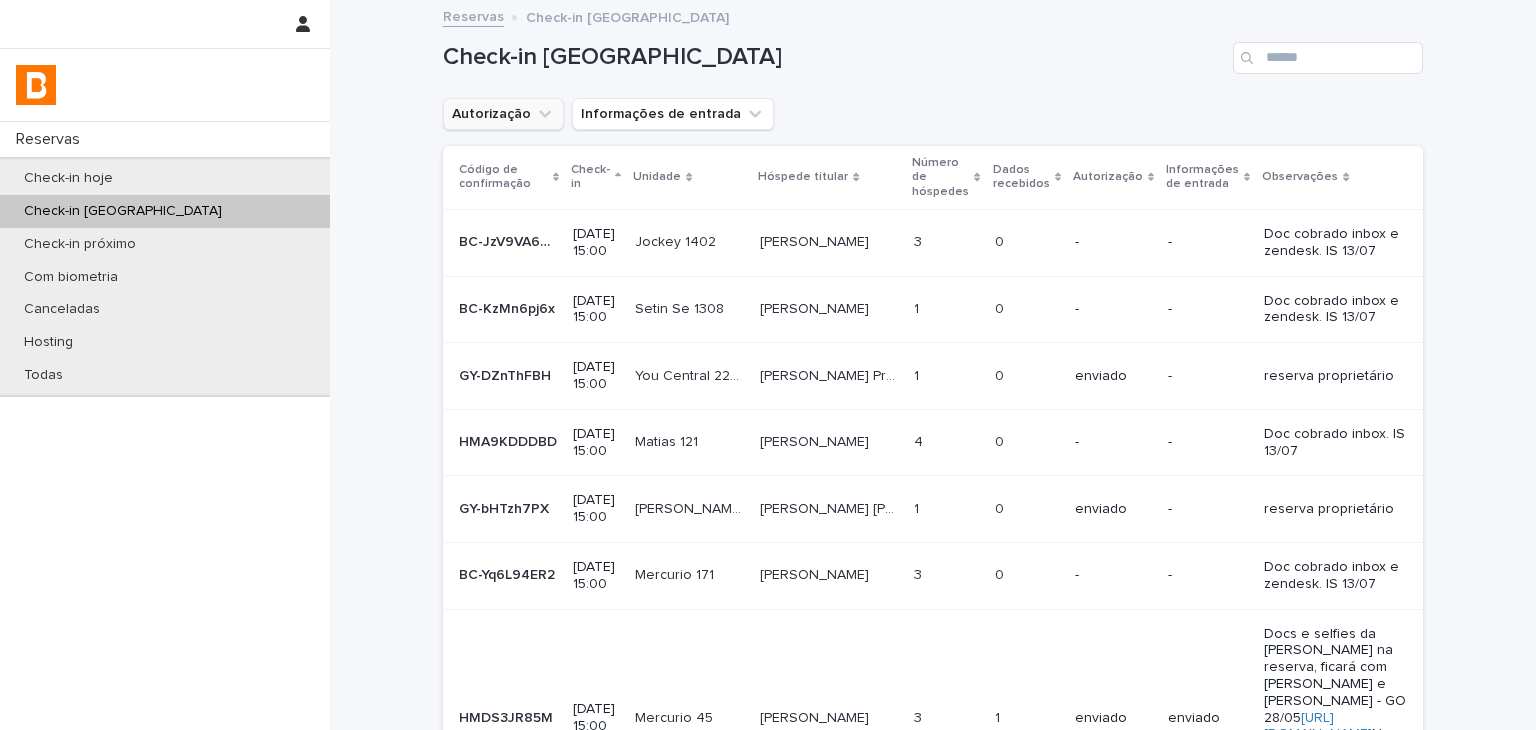 click on "Autorização" at bounding box center [503, 114] 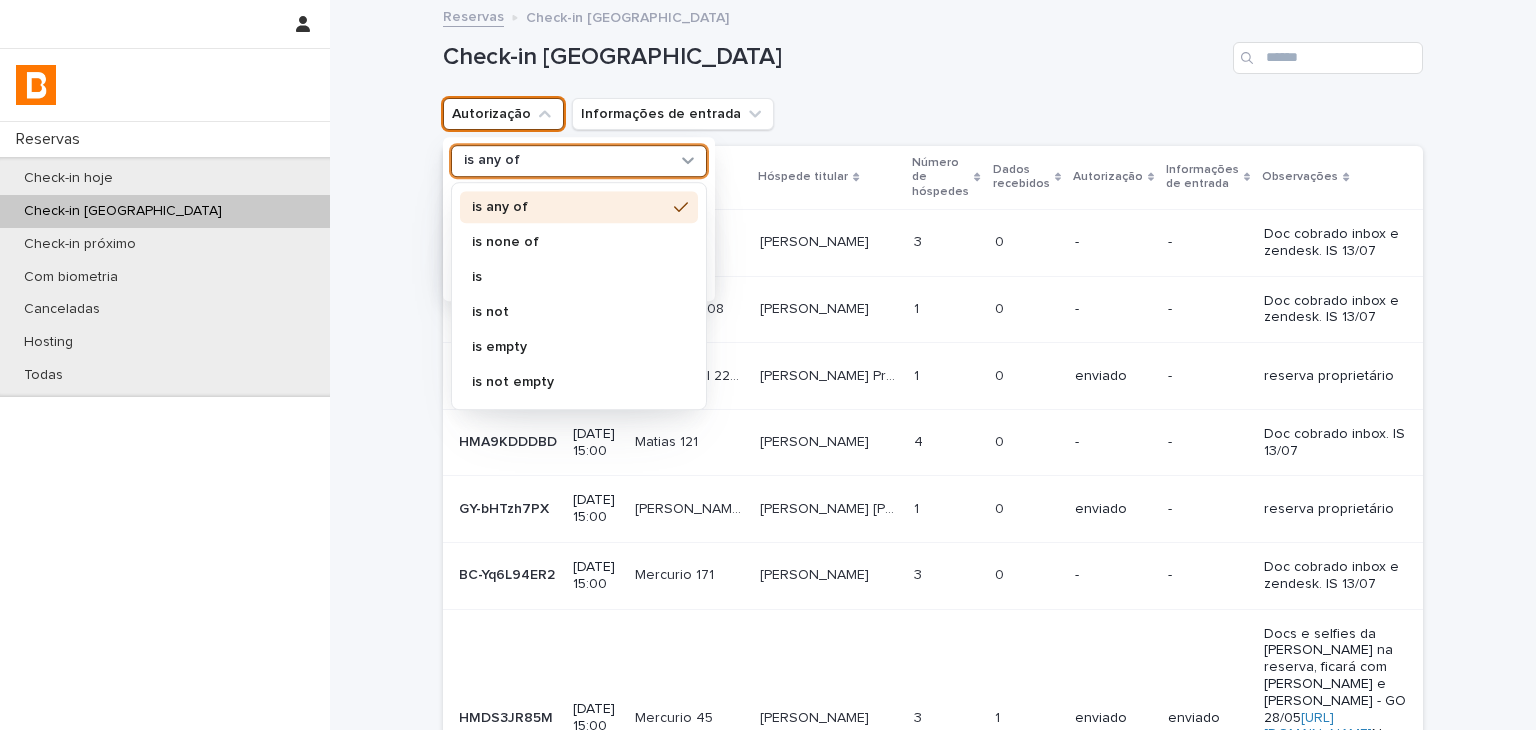 click on "is any of" at bounding box center (492, 161) 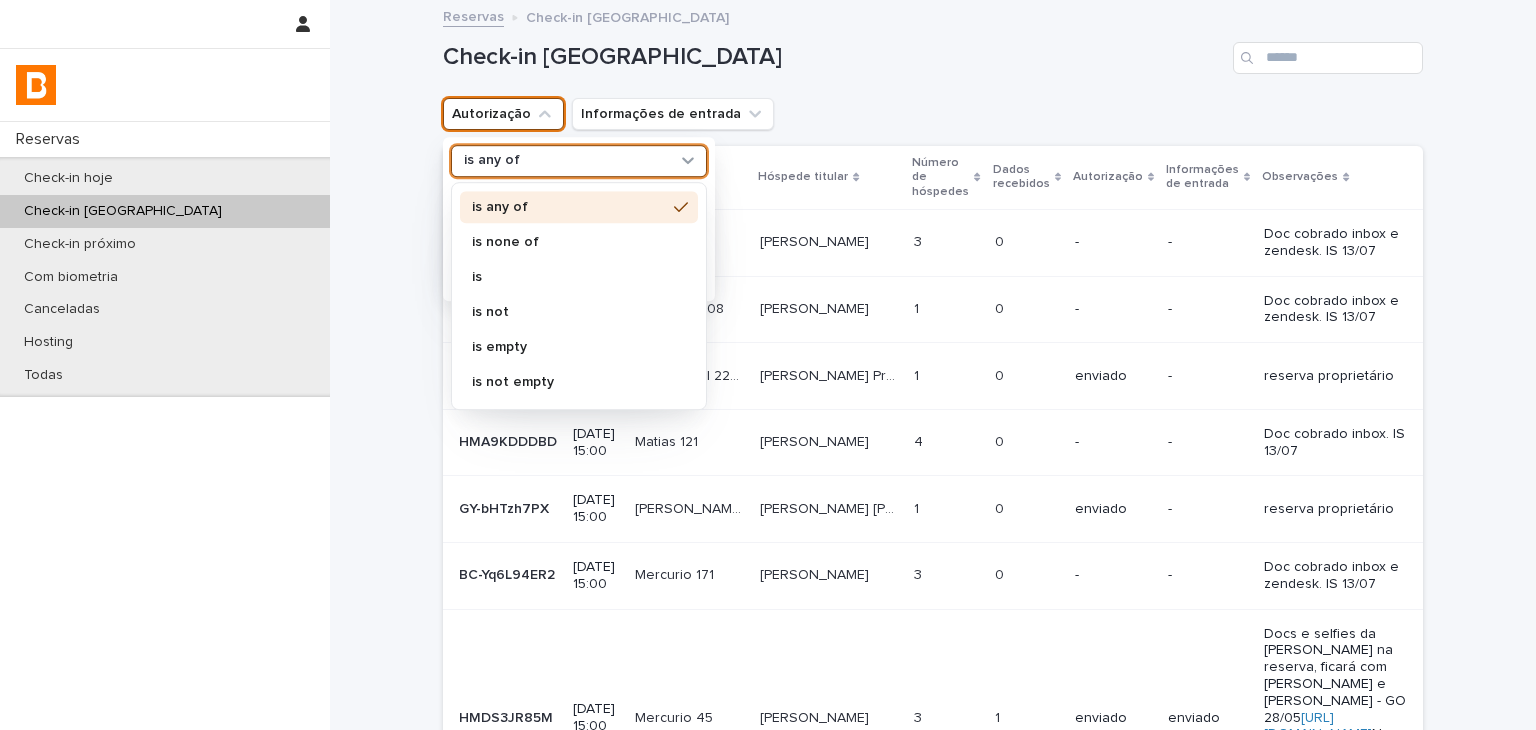 click on "is none of" at bounding box center (569, 242) 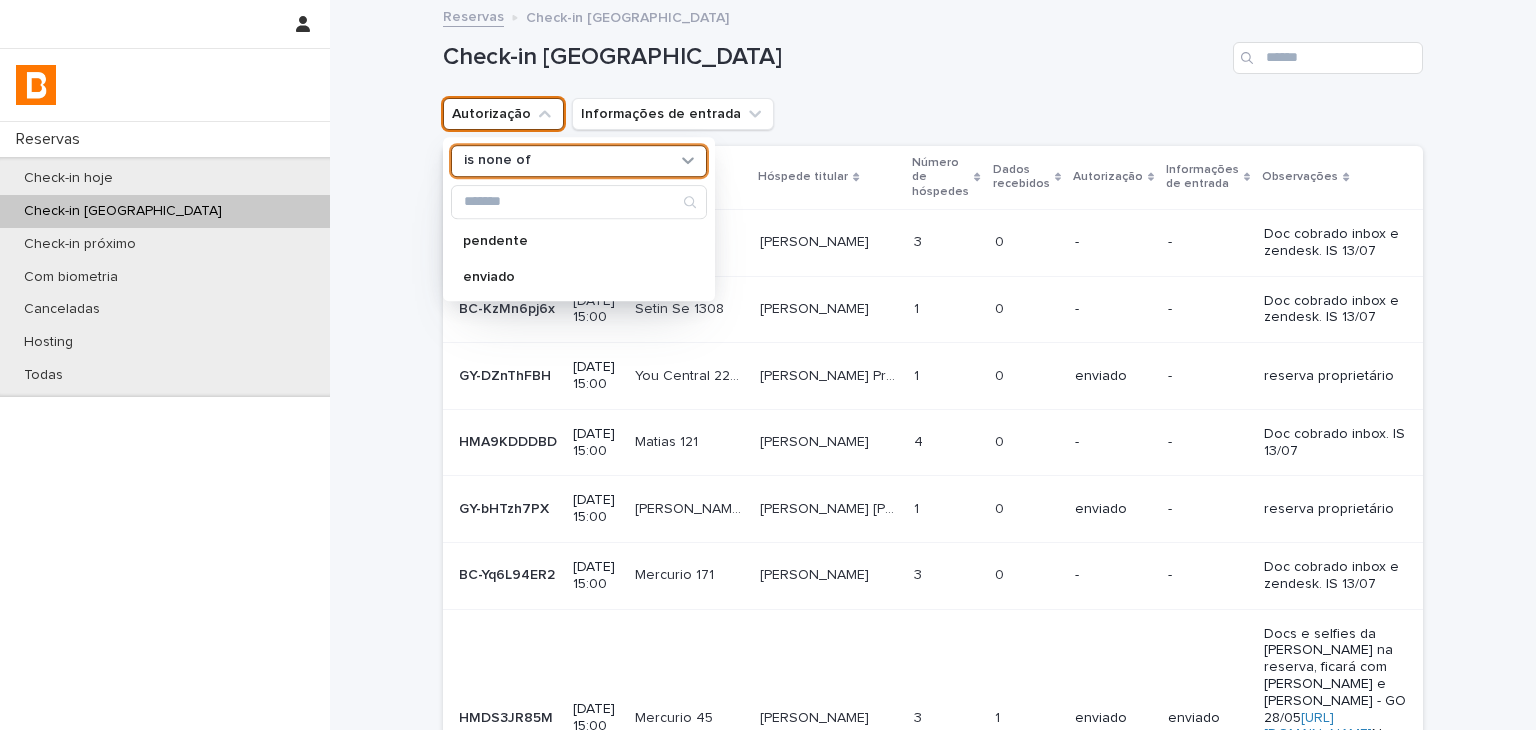 click on "enviado" at bounding box center [569, 277] 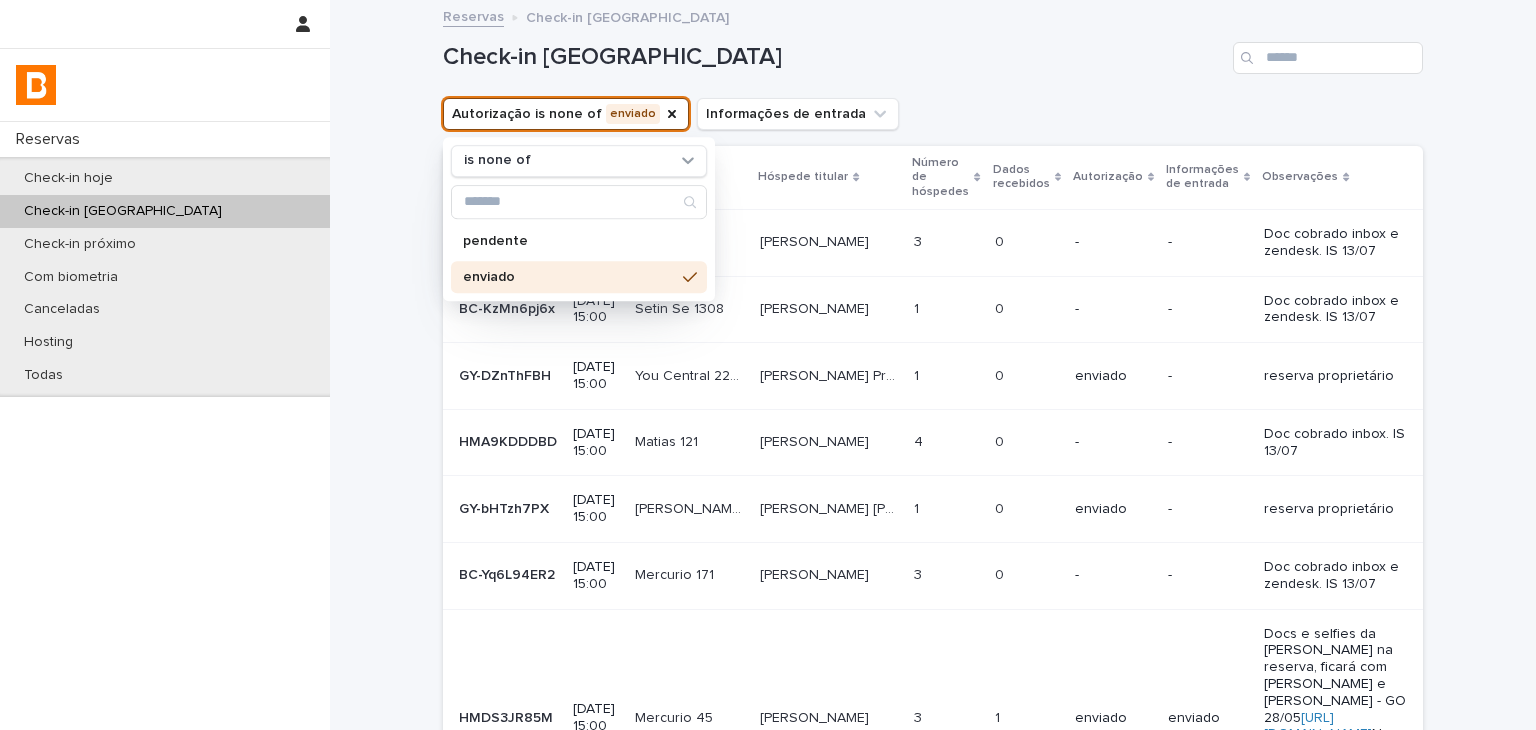 click on "Autorização is none of enviado is none of pendente enviado Informações de entrada" at bounding box center [933, 114] 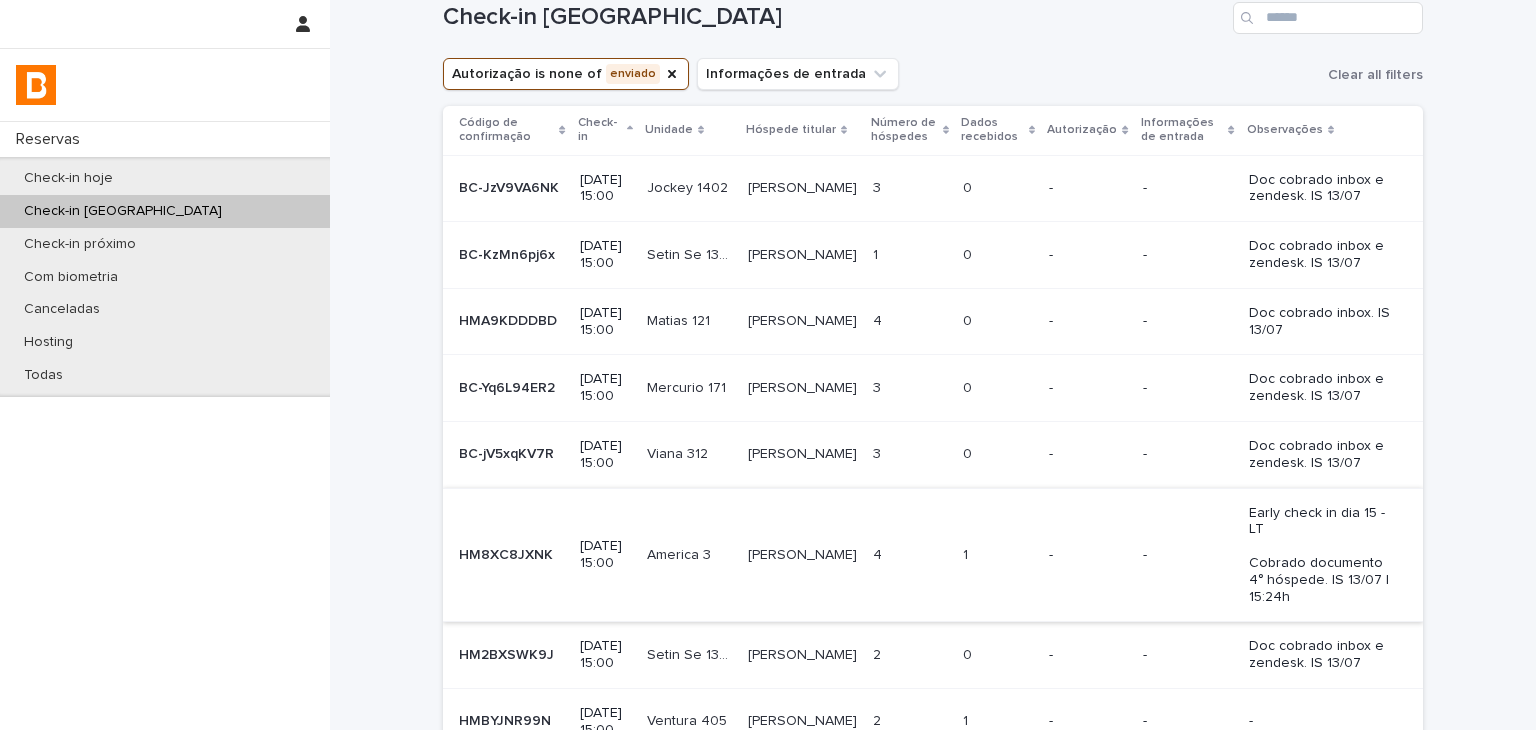 scroll, scrollTop: 140, scrollLeft: 0, axis: vertical 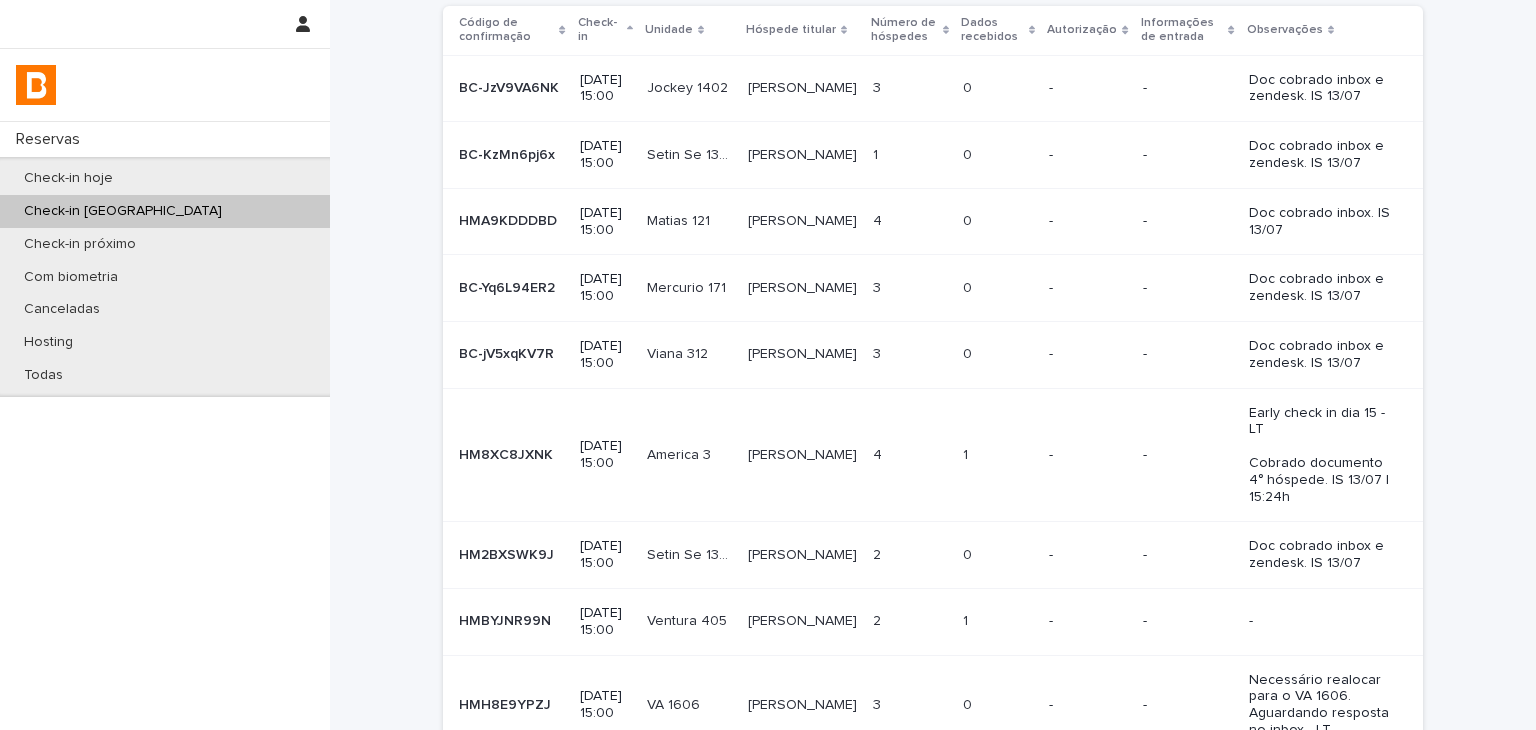 click on "1 1" at bounding box center [998, 621] 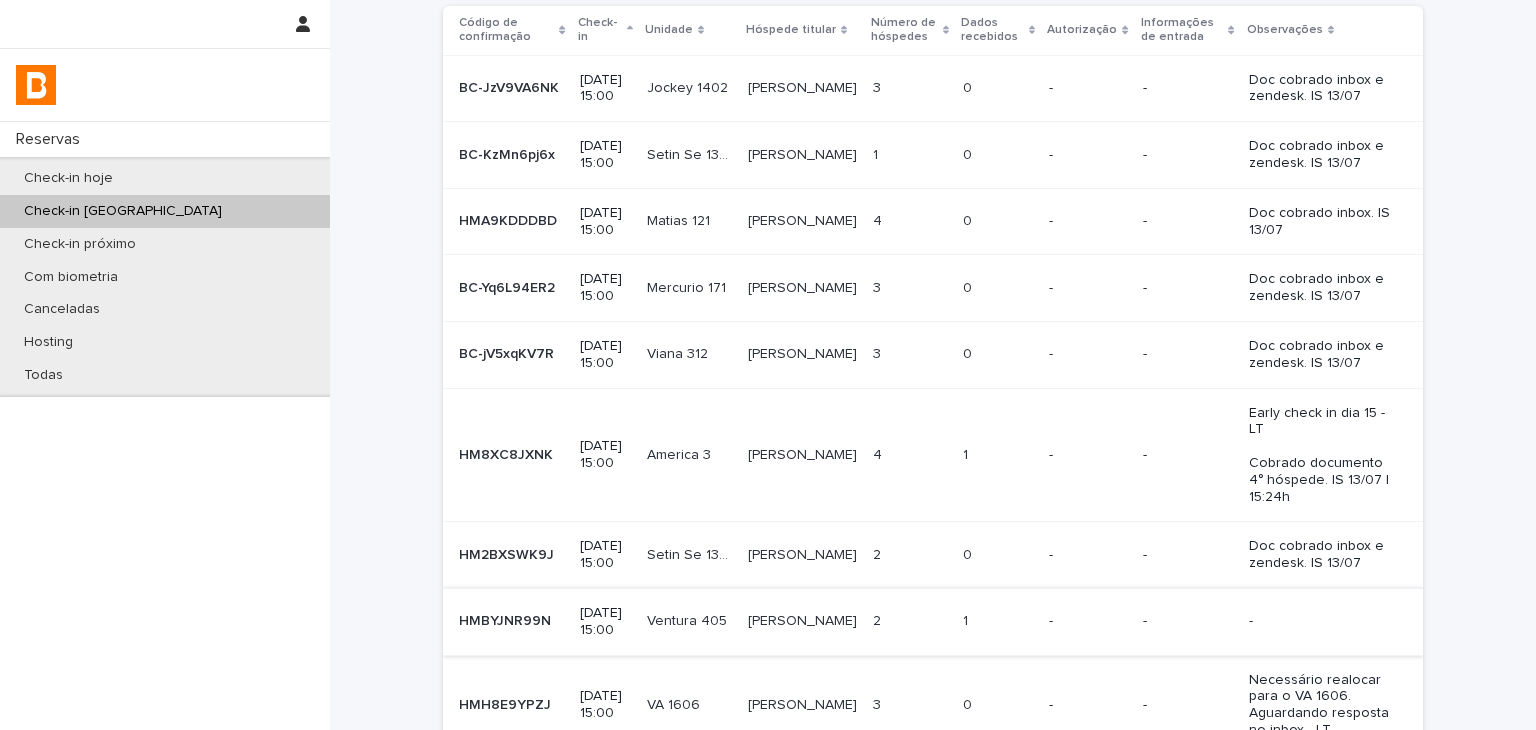 scroll, scrollTop: 0, scrollLeft: 0, axis: both 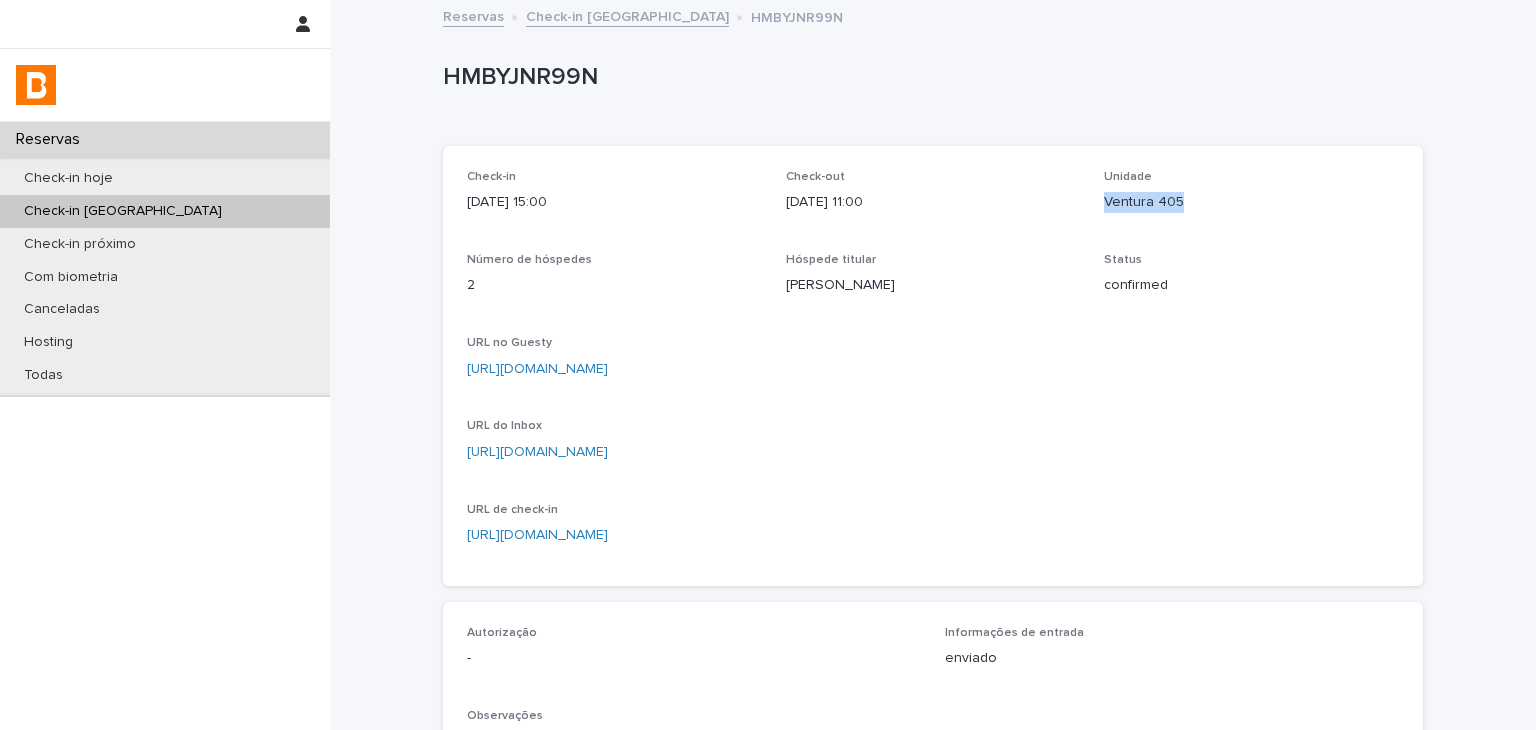 drag, startPoint x: 1093, startPoint y: 197, endPoint x: 1196, endPoint y: 203, distance: 103.17461 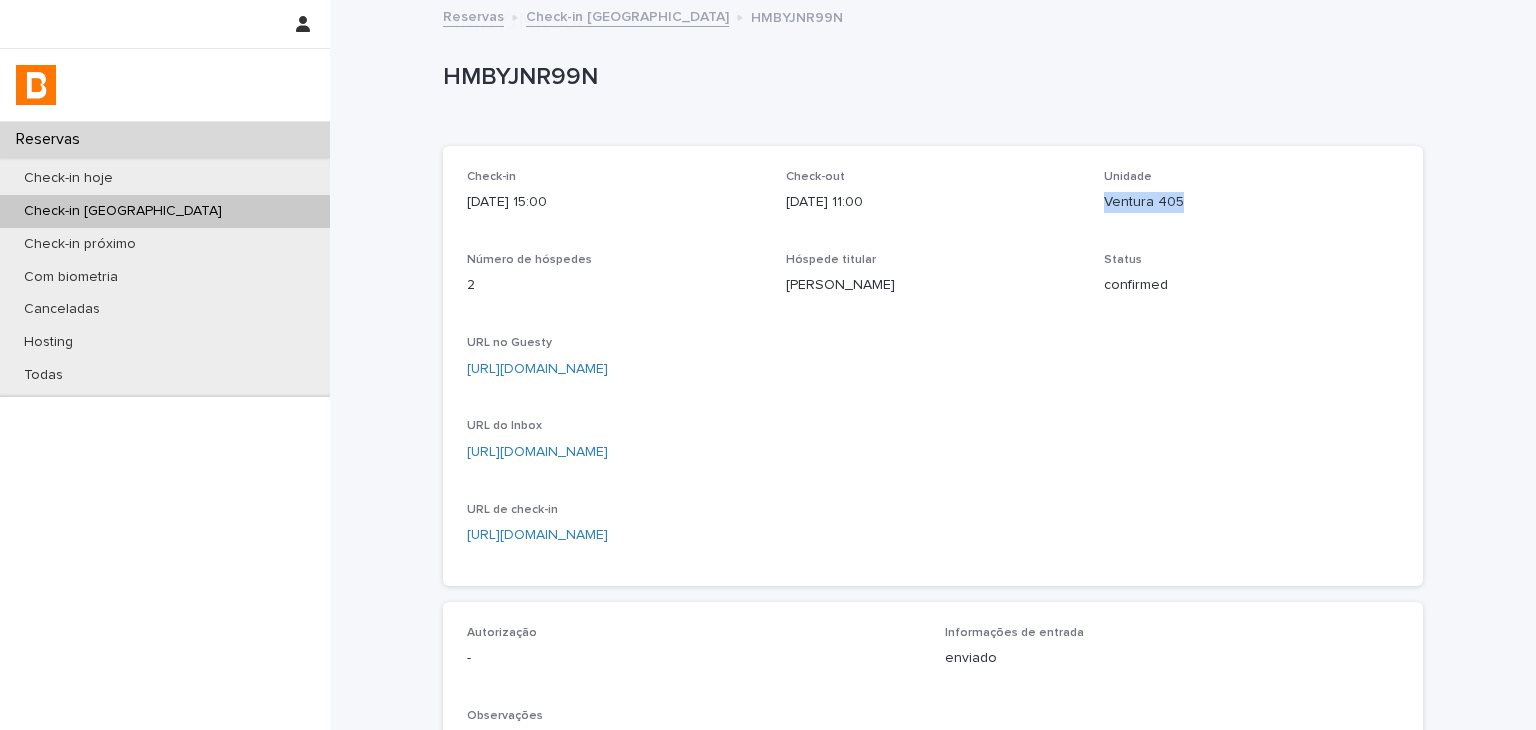 scroll, scrollTop: 500, scrollLeft: 0, axis: vertical 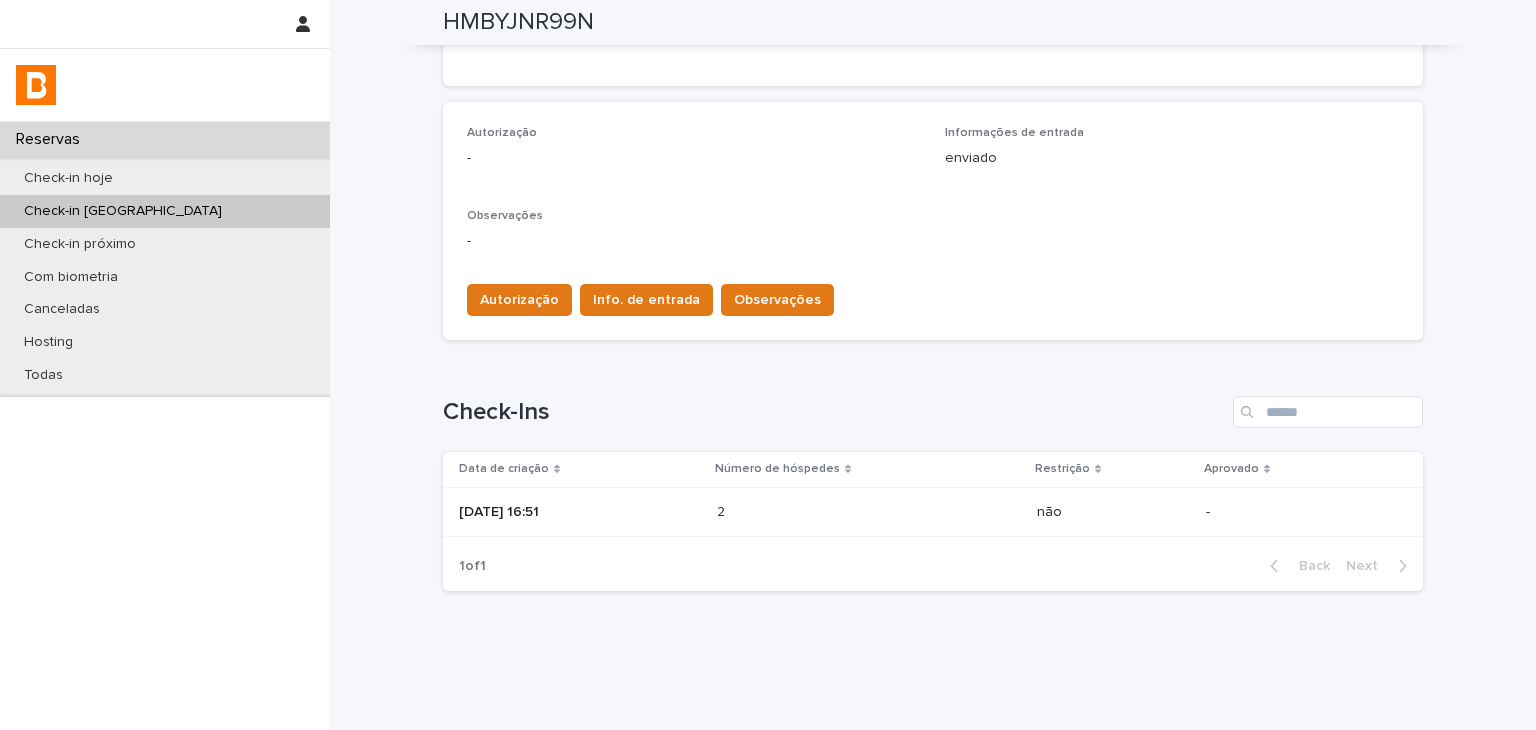 click on "2 2" at bounding box center [869, 512] 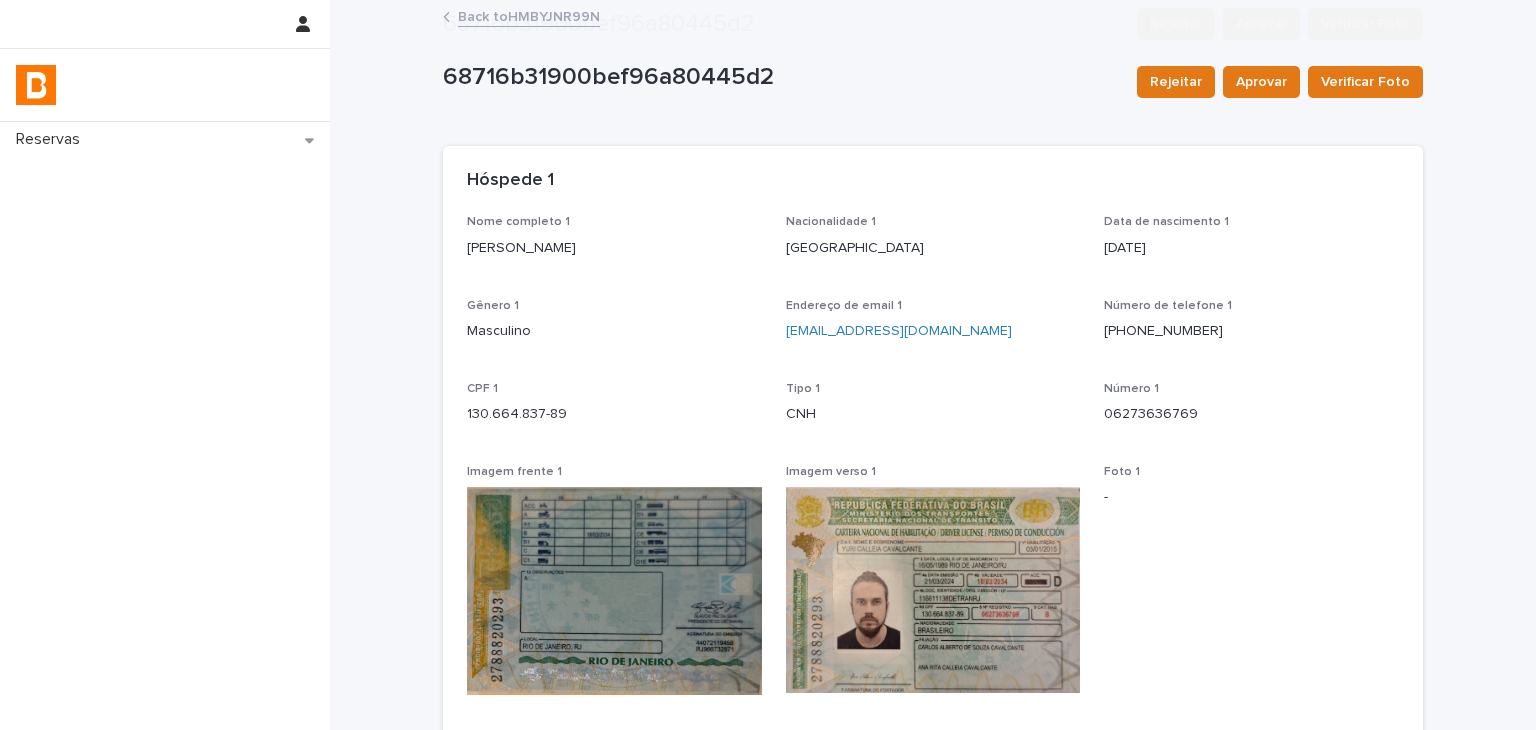 scroll, scrollTop: 500, scrollLeft: 0, axis: vertical 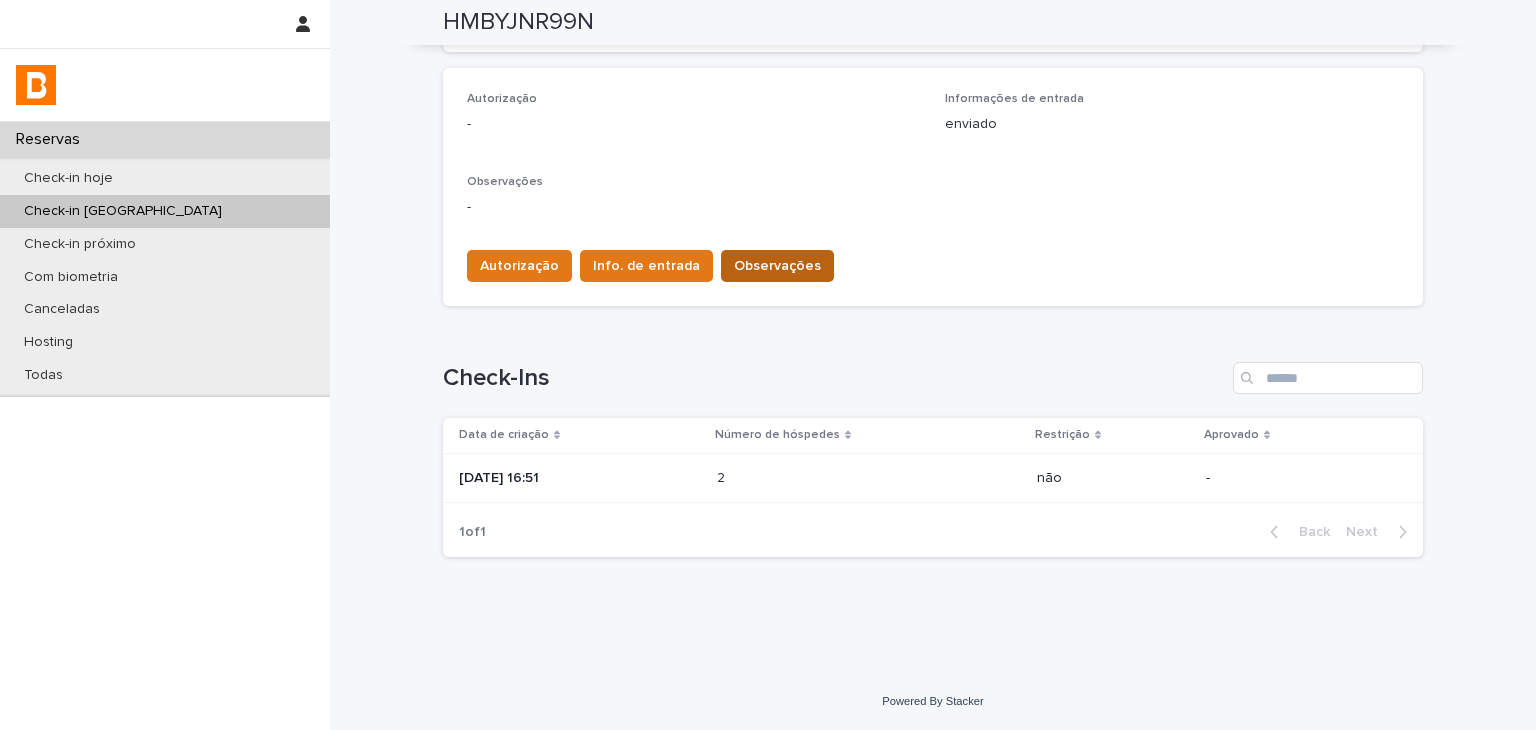 click on "Observações" at bounding box center [777, 266] 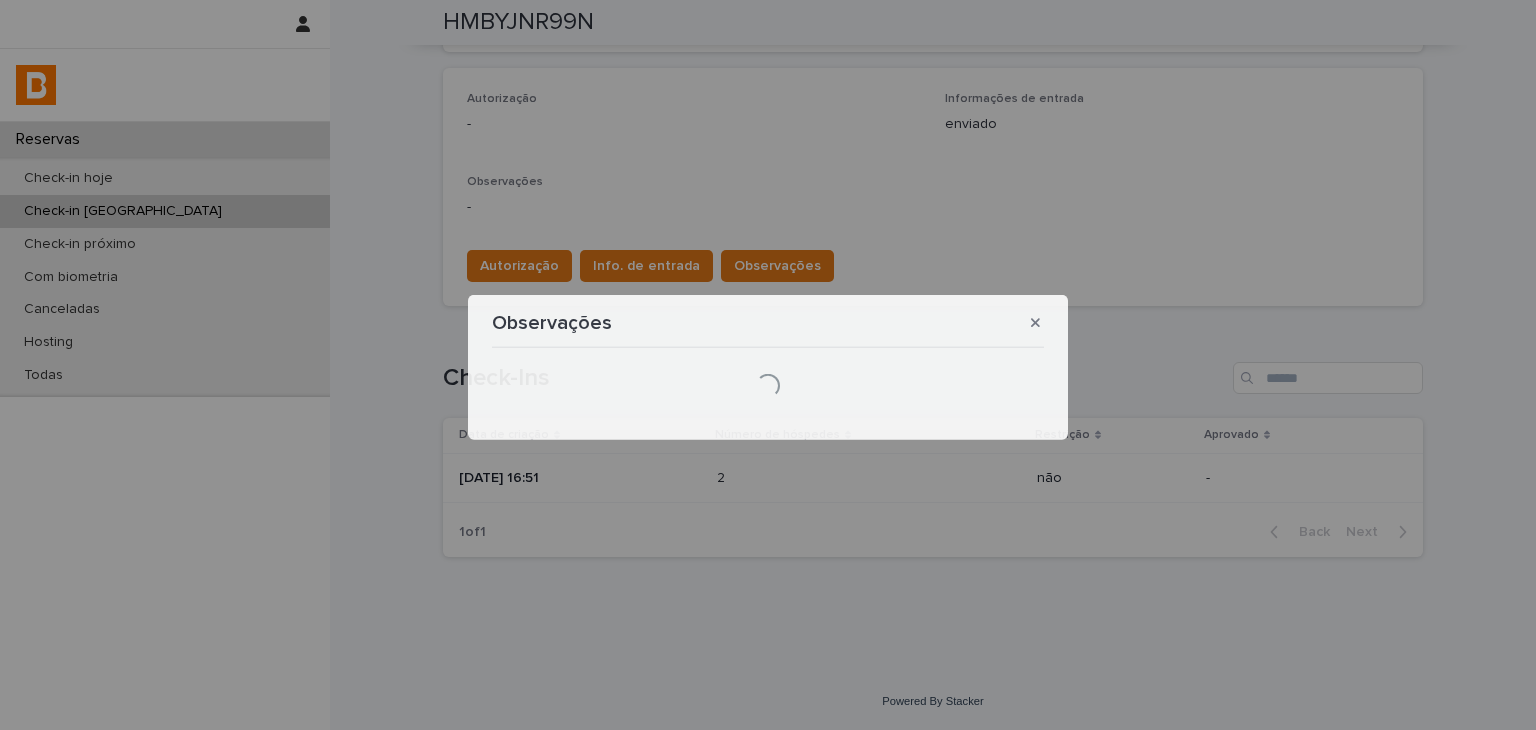 click on "Loading..." at bounding box center [768, 385] 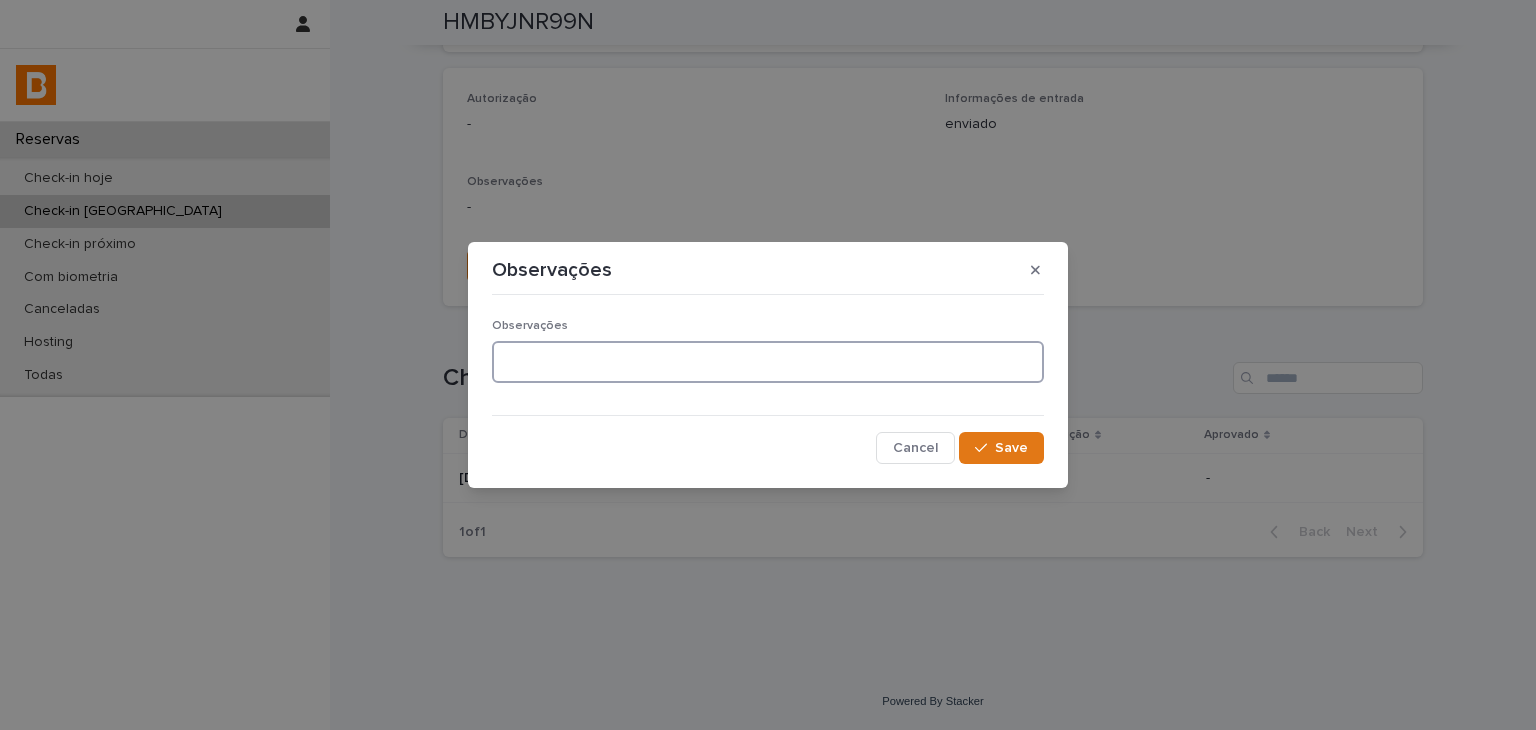 click at bounding box center (768, 362) 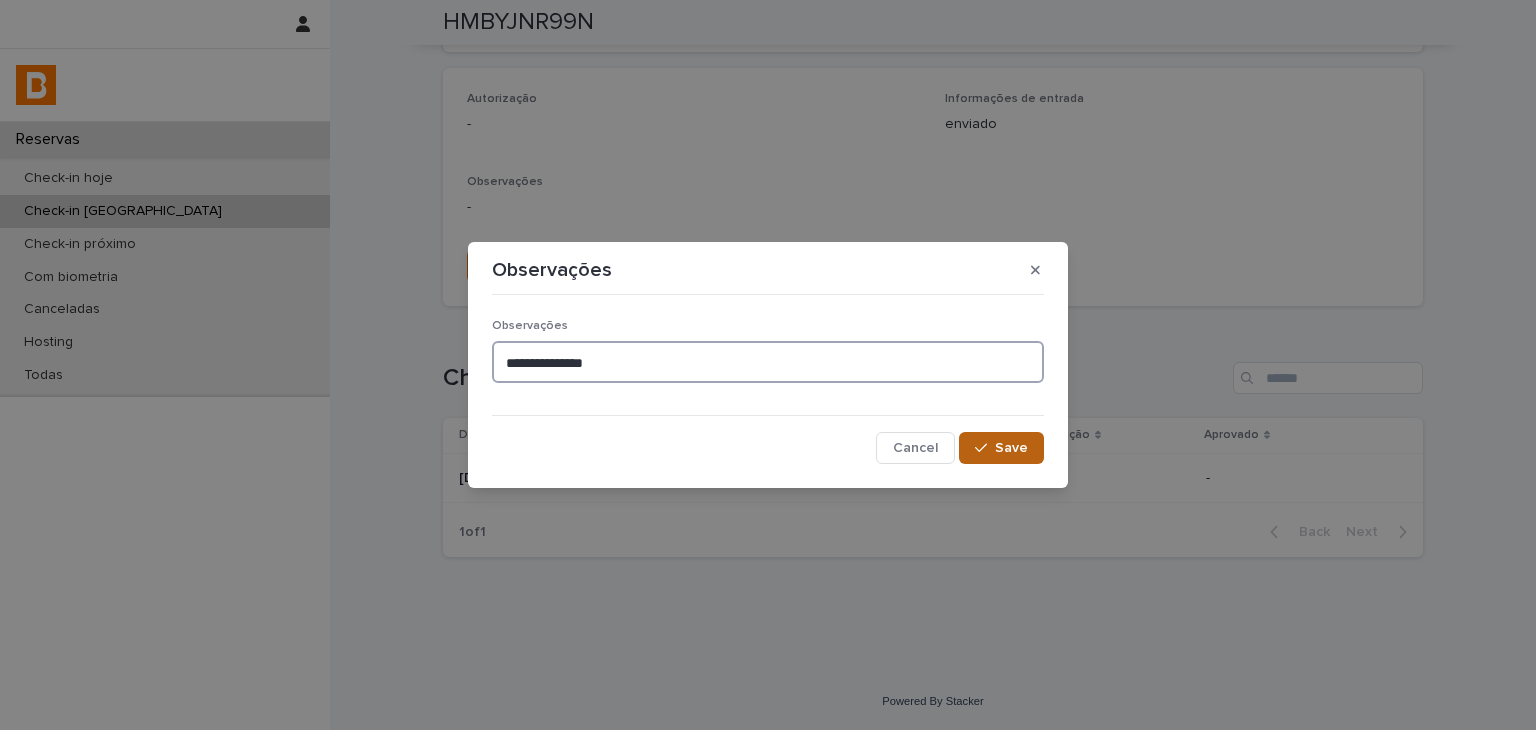 type on "**********" 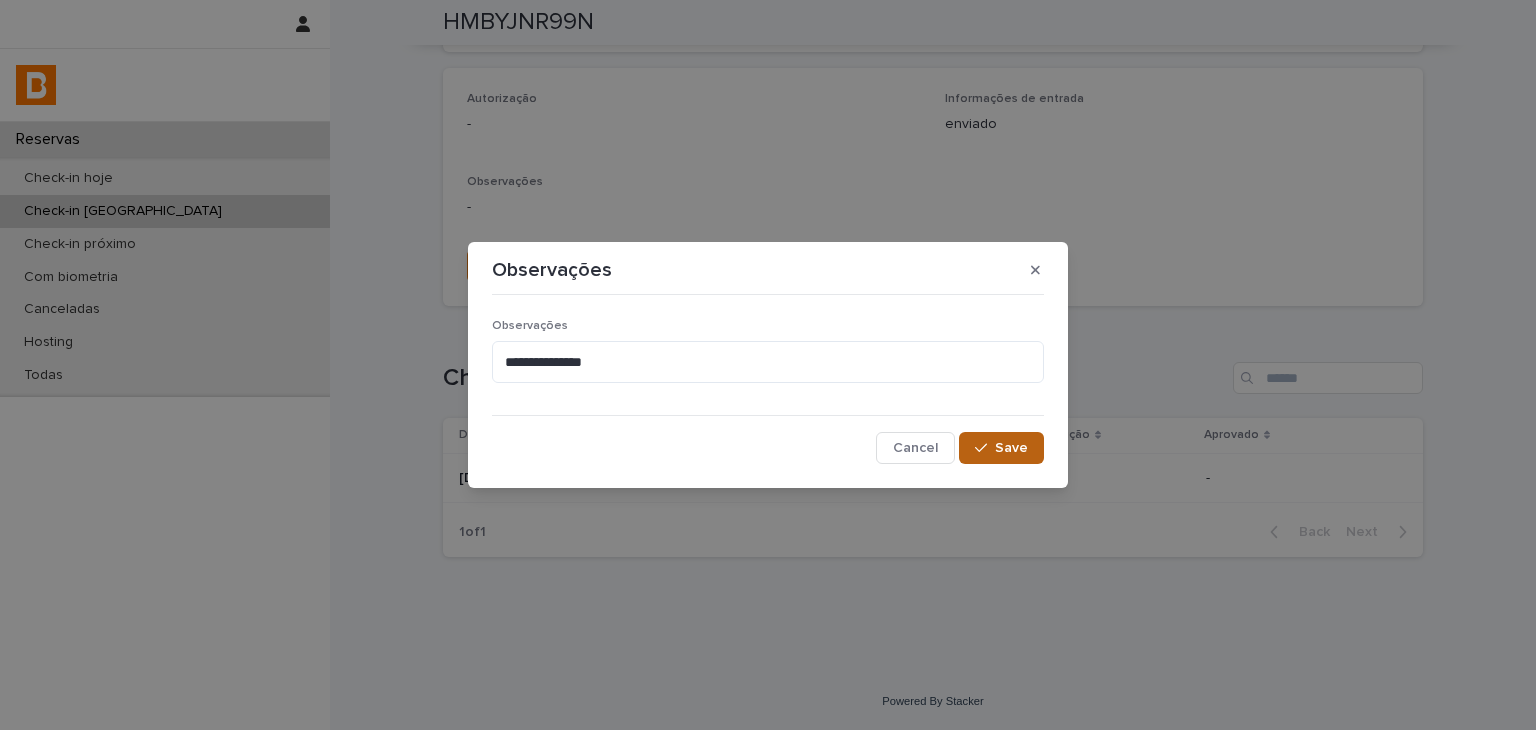 click on "Save" at bounding box center [1011, 448] 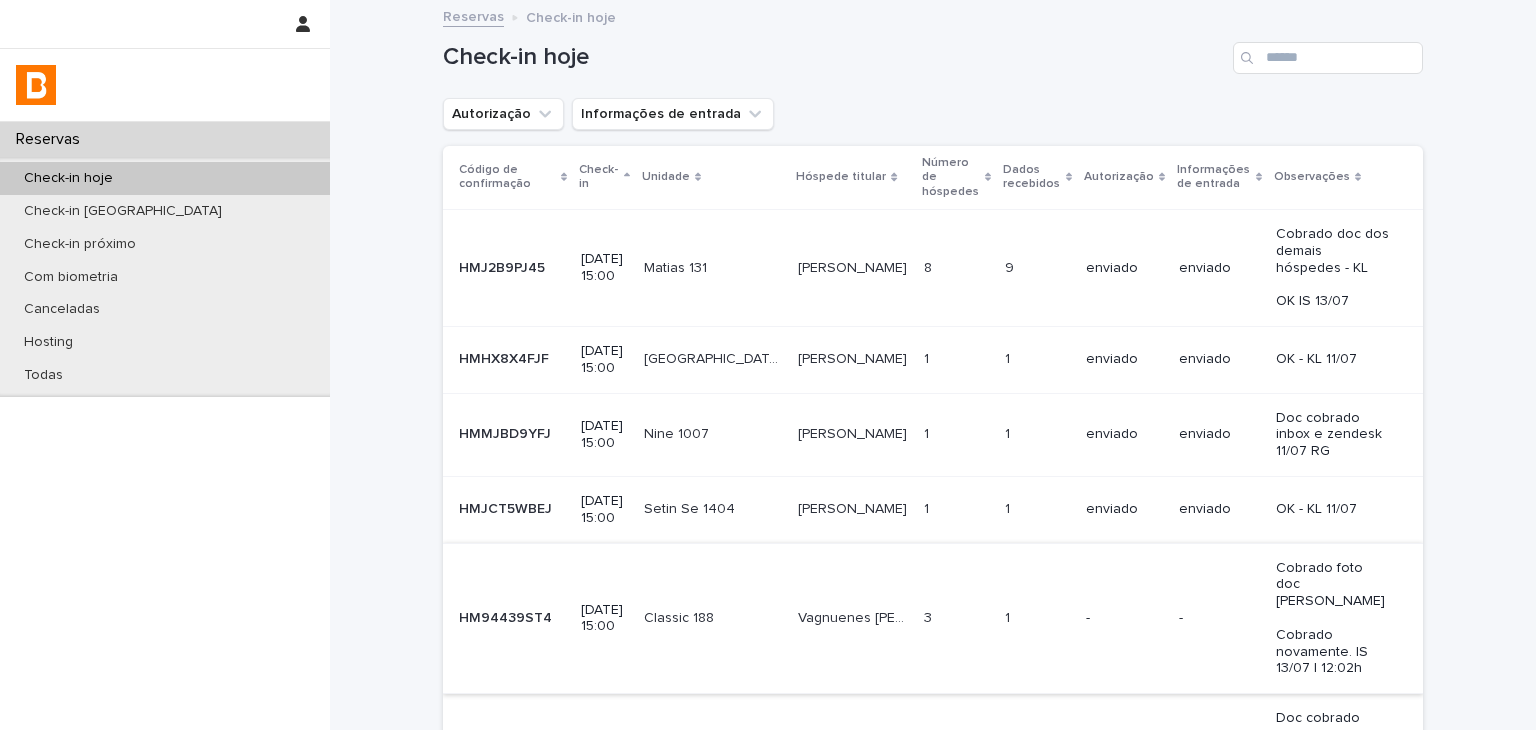 scroll, scrollTop: 300, scrollLeft: 0, axis: vertical 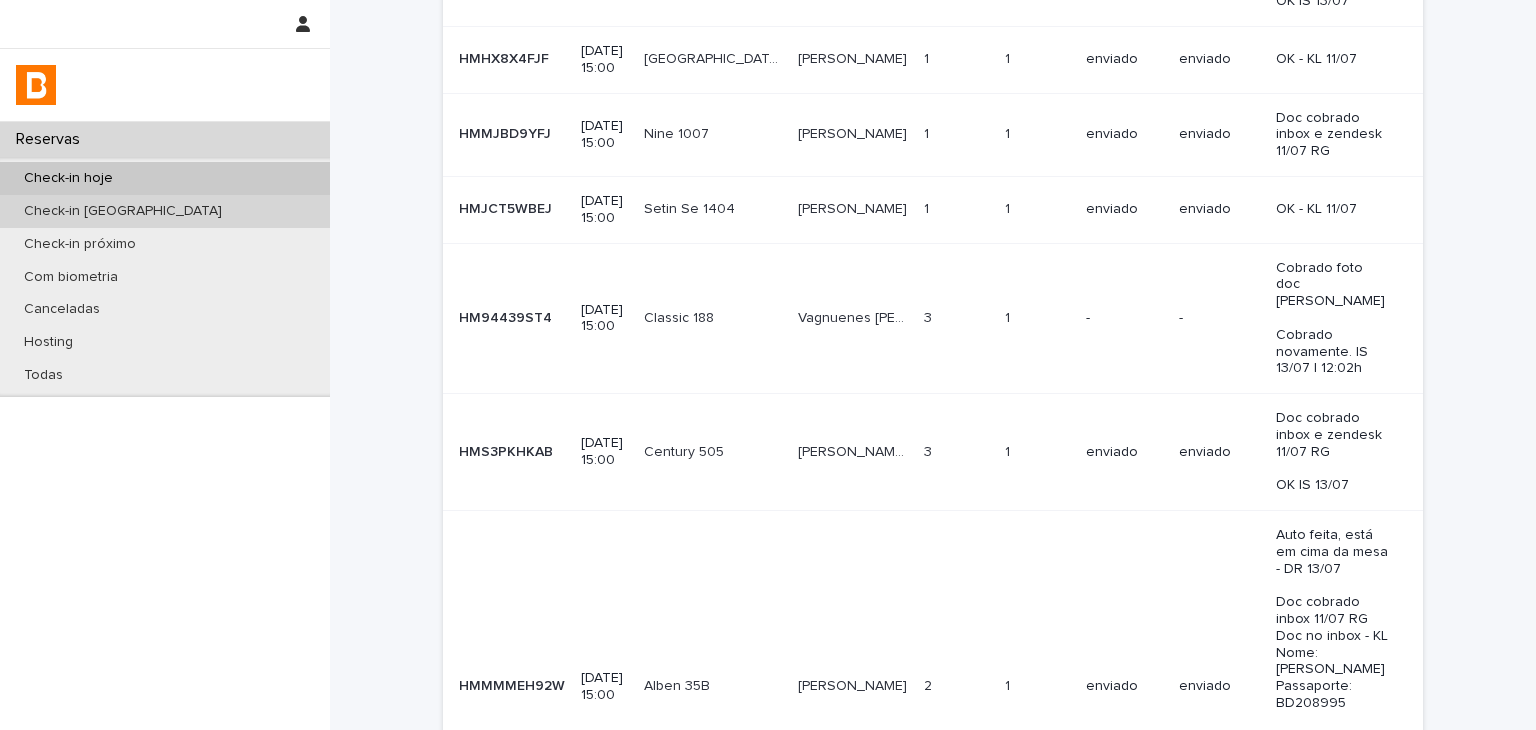 click on "Check-in [GEOGRAPHIC_DATA]" at bounding box center (165, 211) 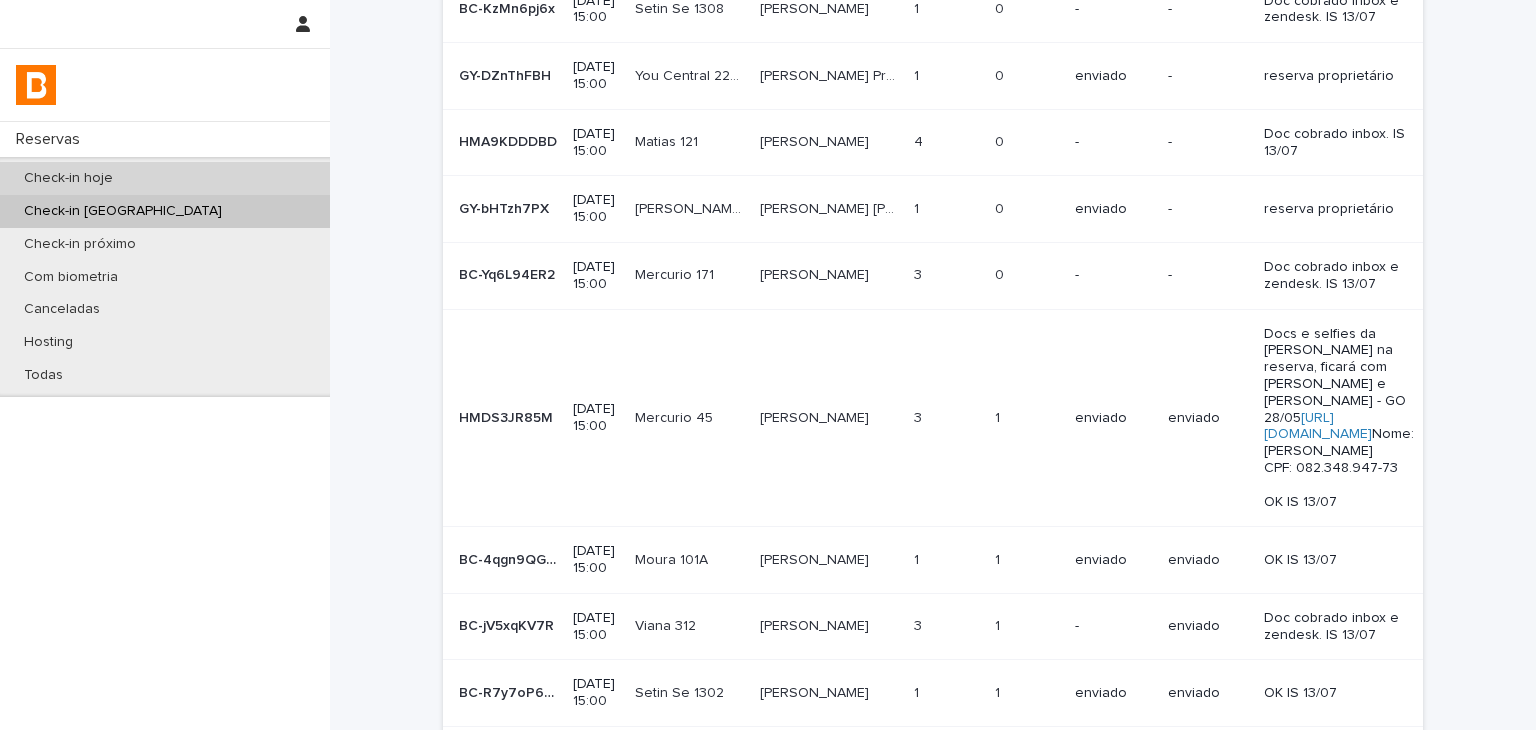 scroll, scrollTop: 0, scrollLeft: 0, axis: both 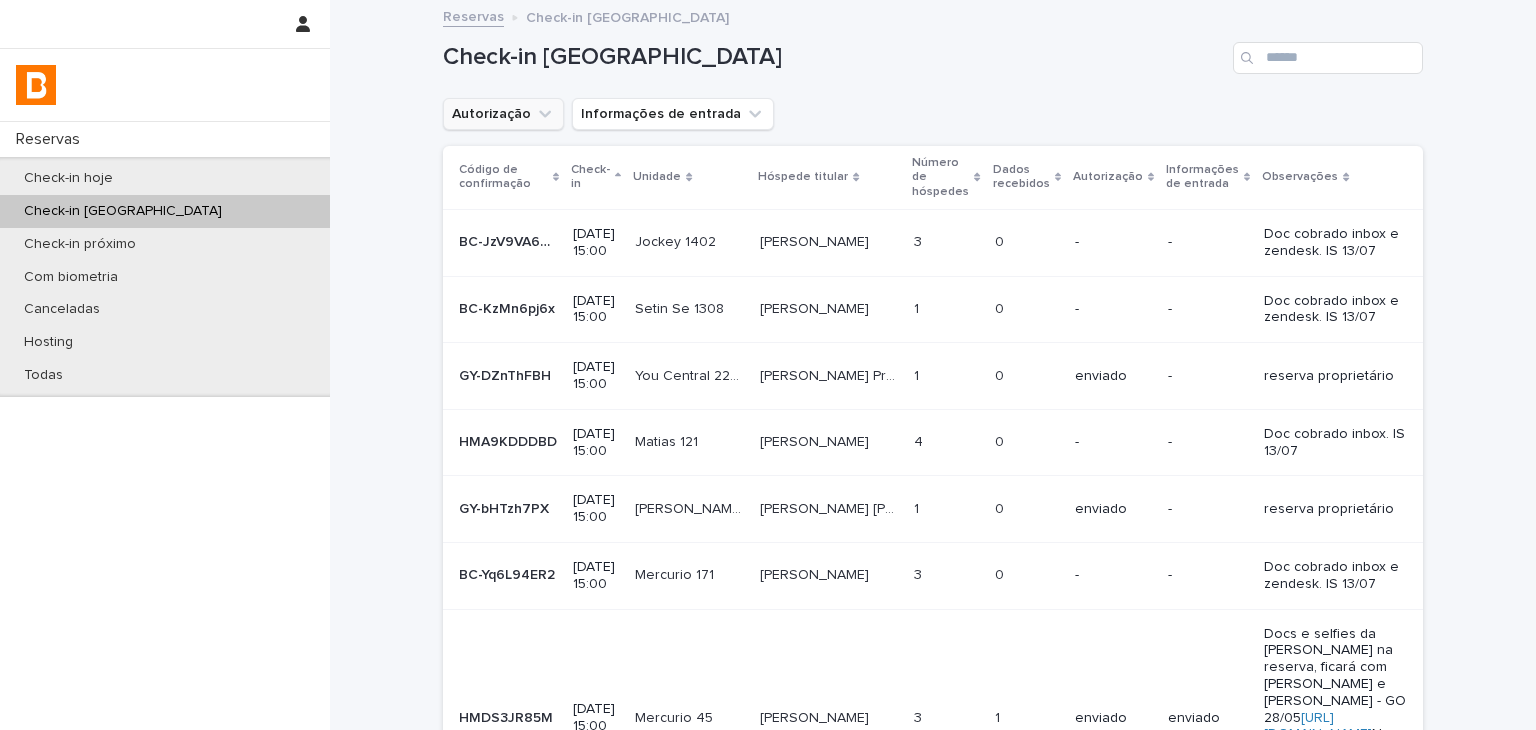 click on "Autorização" at bounding box center (503, 114) 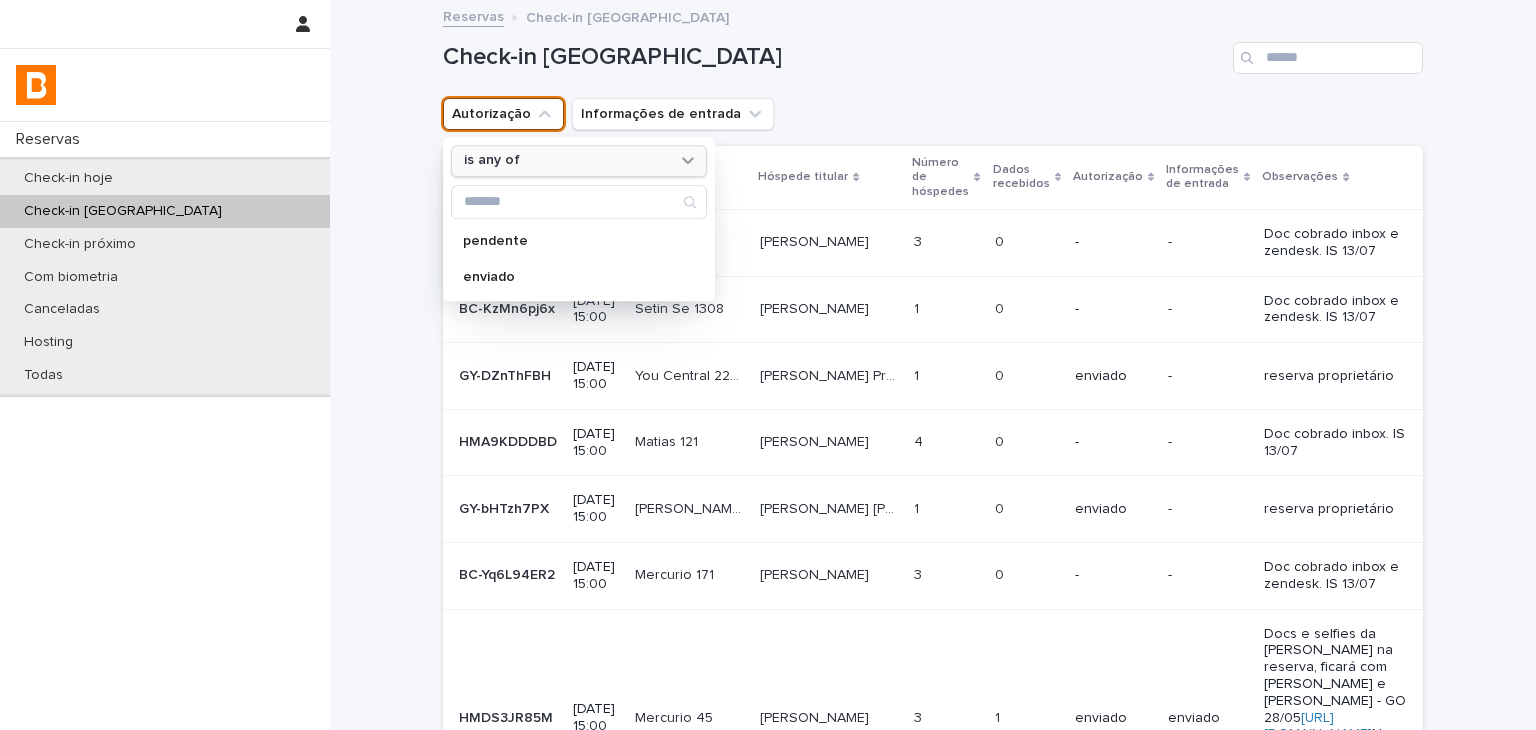 click on "is any of" at bounding box center (579, 161) 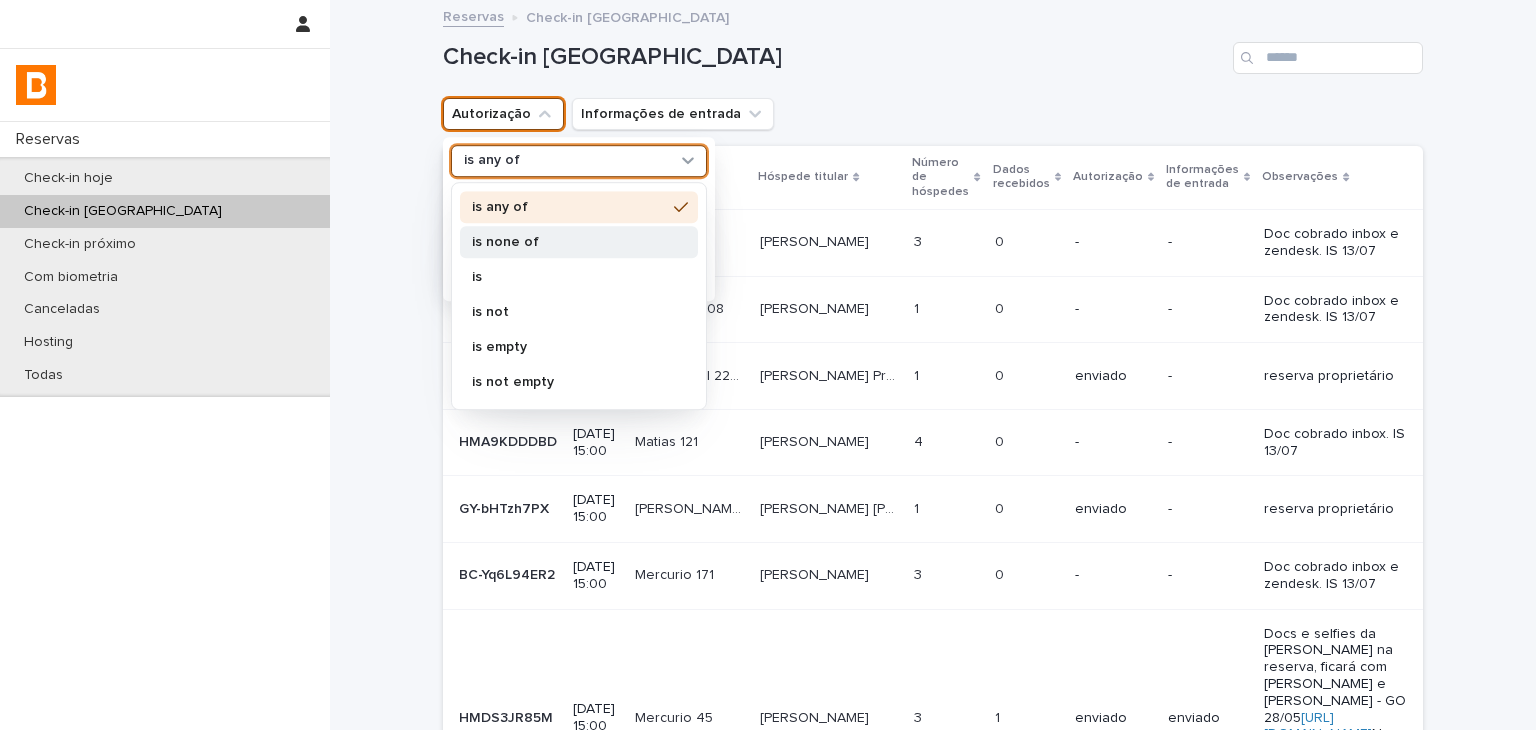 click on "is none of" at bounding box center [569, 242] 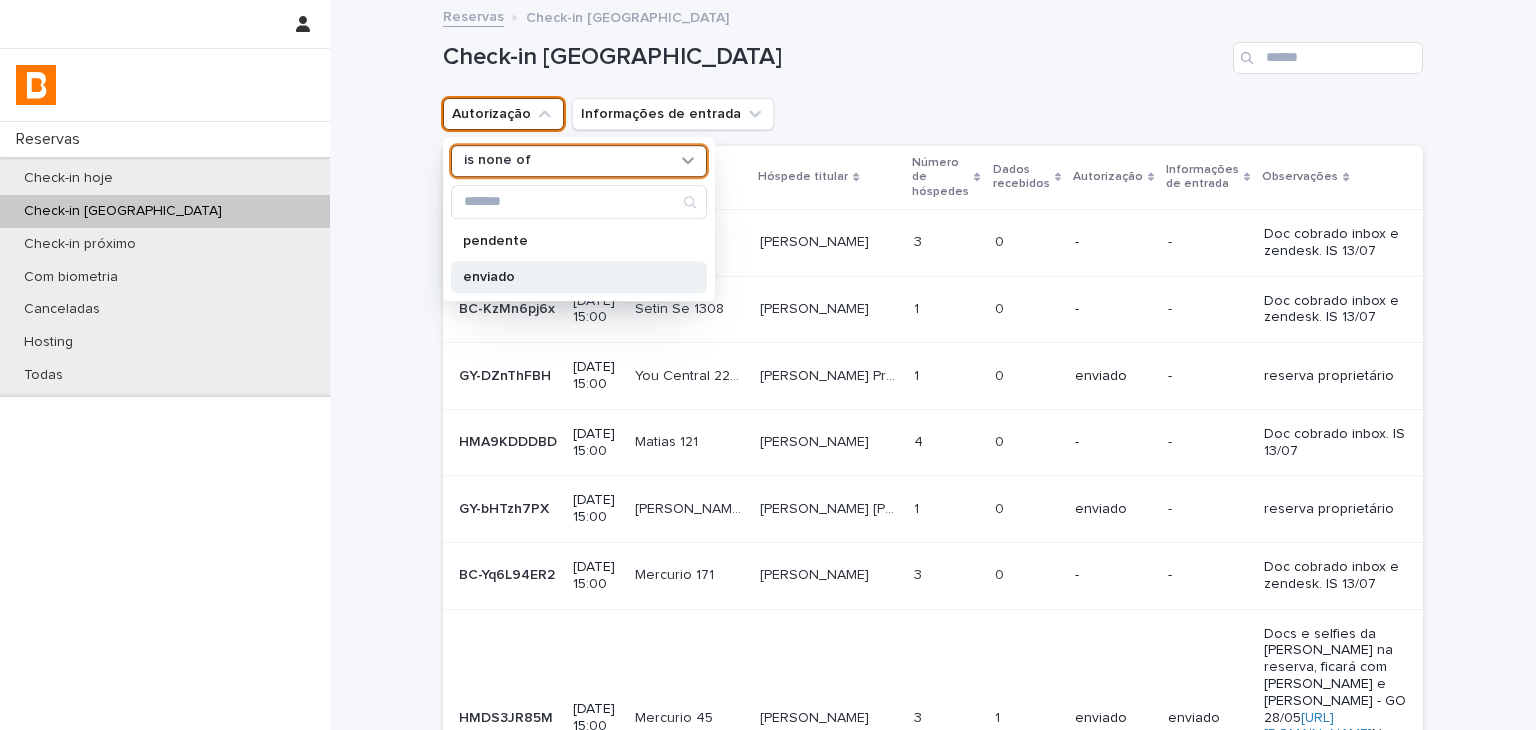 drag, startPoint x: 508, startPoint y: 290, endPoint x: 700, endPoint y: 255, distance: 195.16403 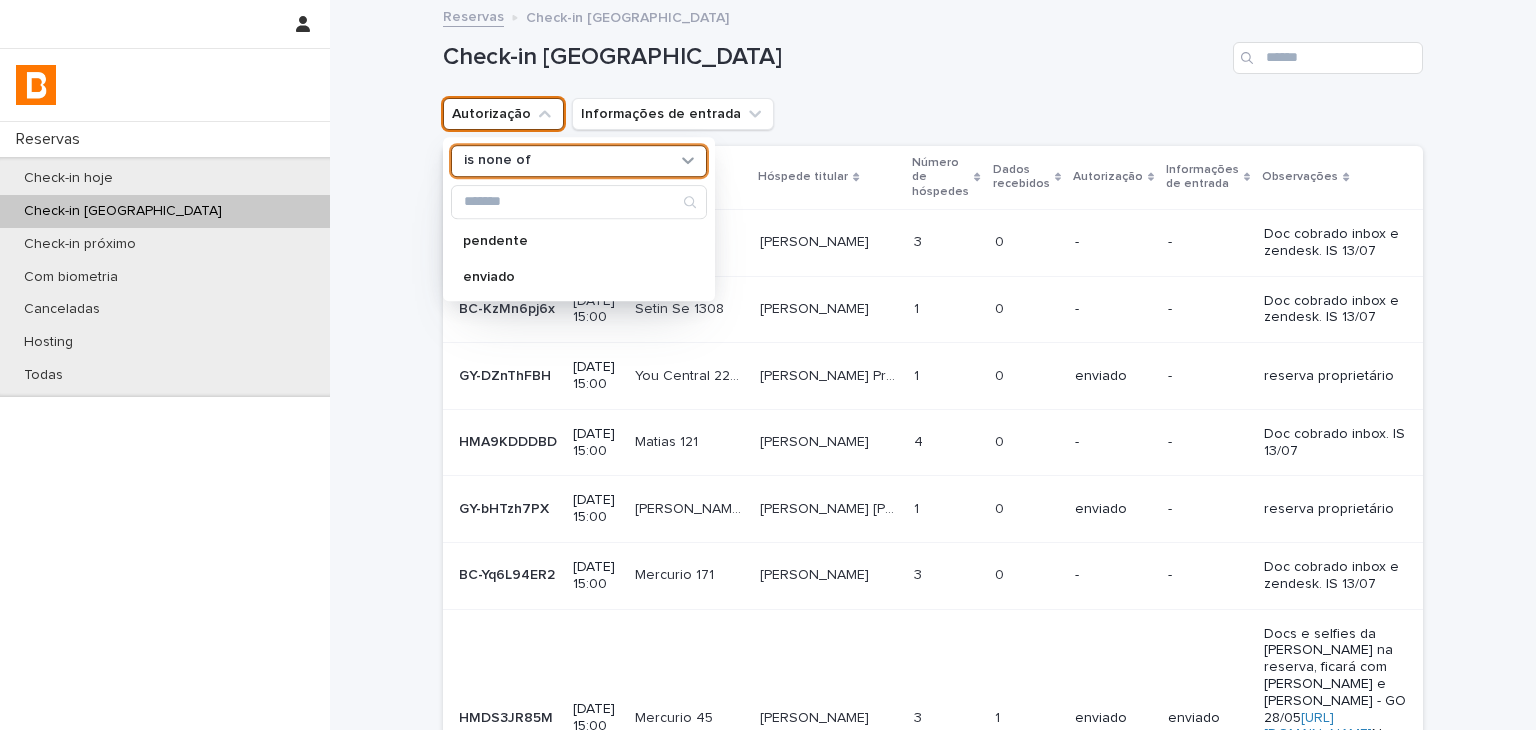 click on "enviado" at bounding box center [579, 277] 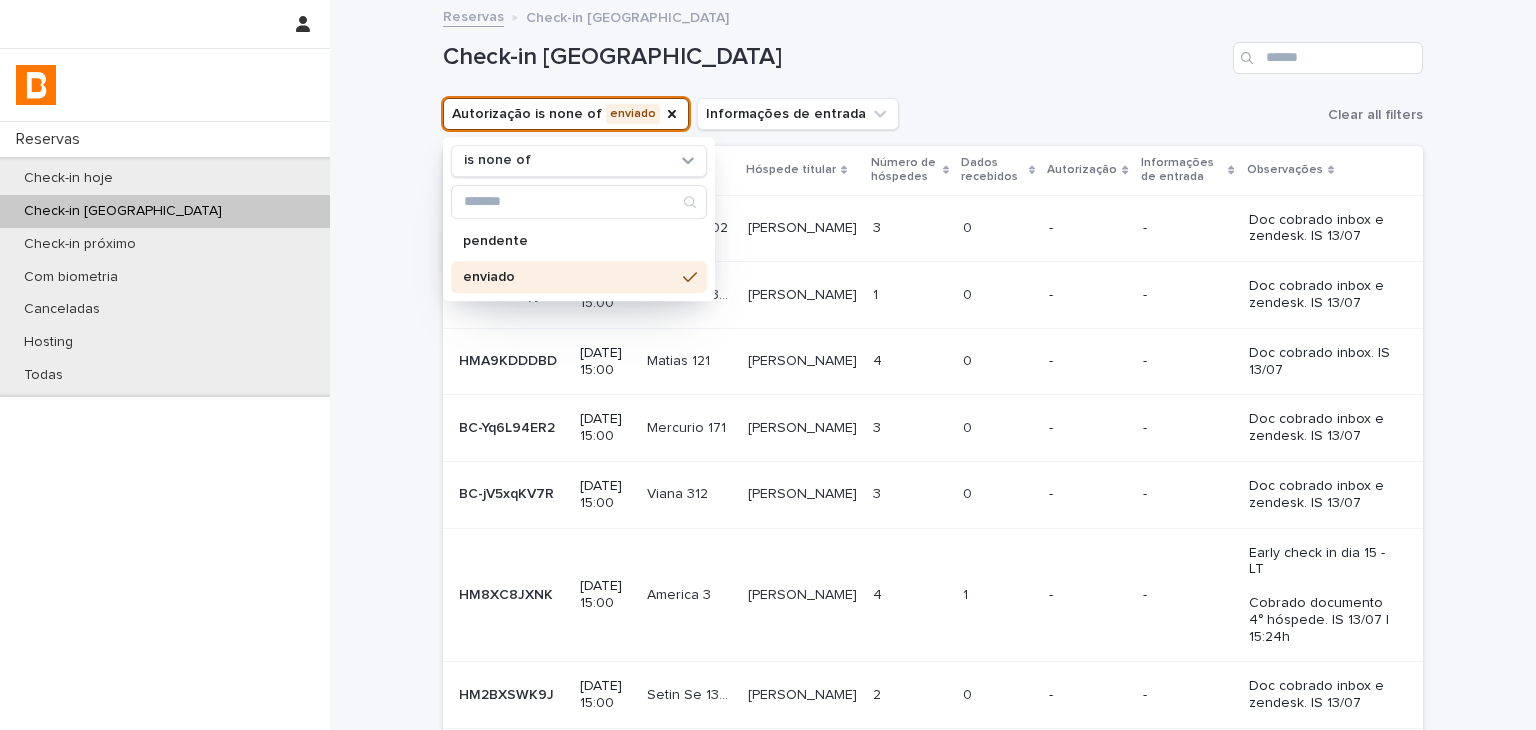 click on "Check-in [GEOGRAPHIC_DATA]" at bounding box center [834, 57] 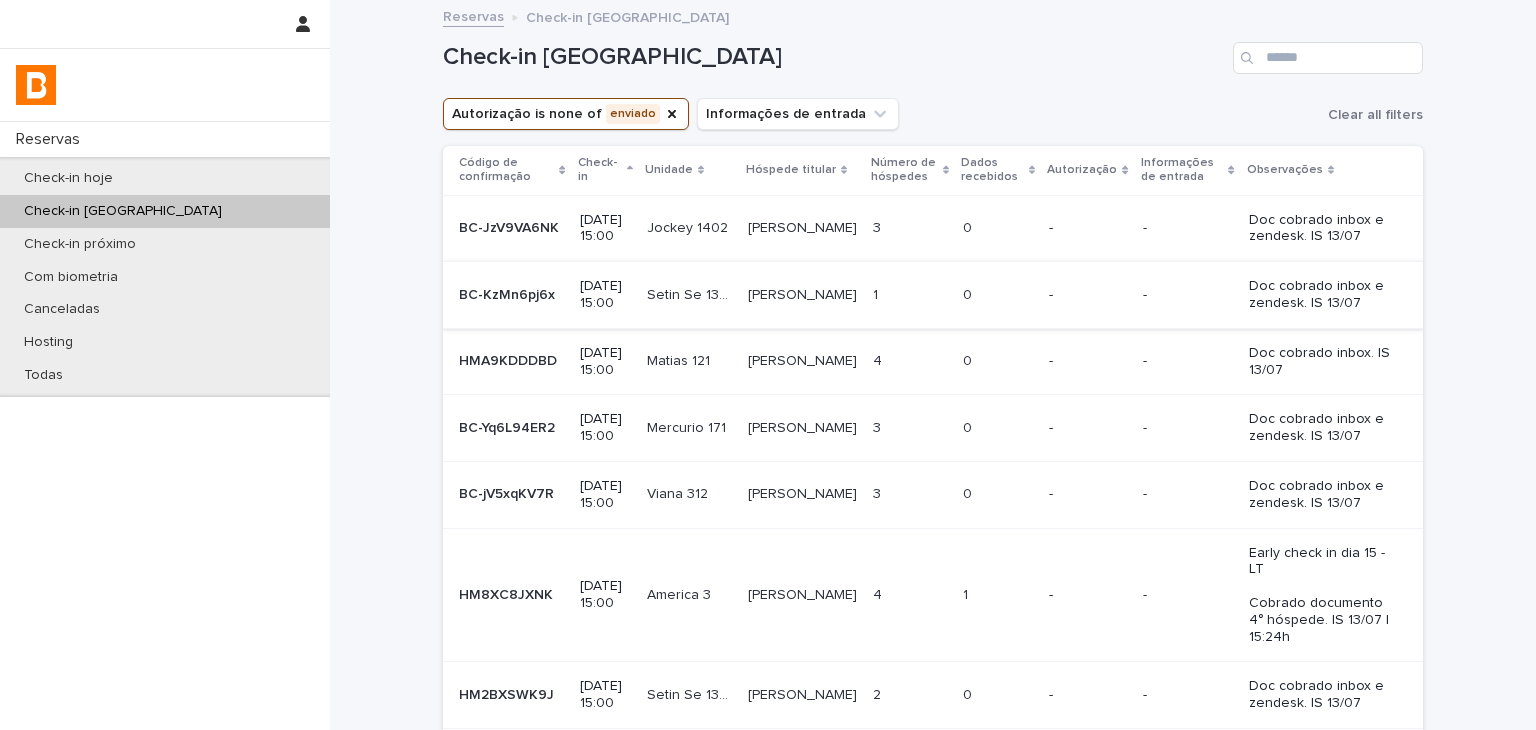 scroll, scrollTop: 100, scrollLeft: 0, axis: vertical 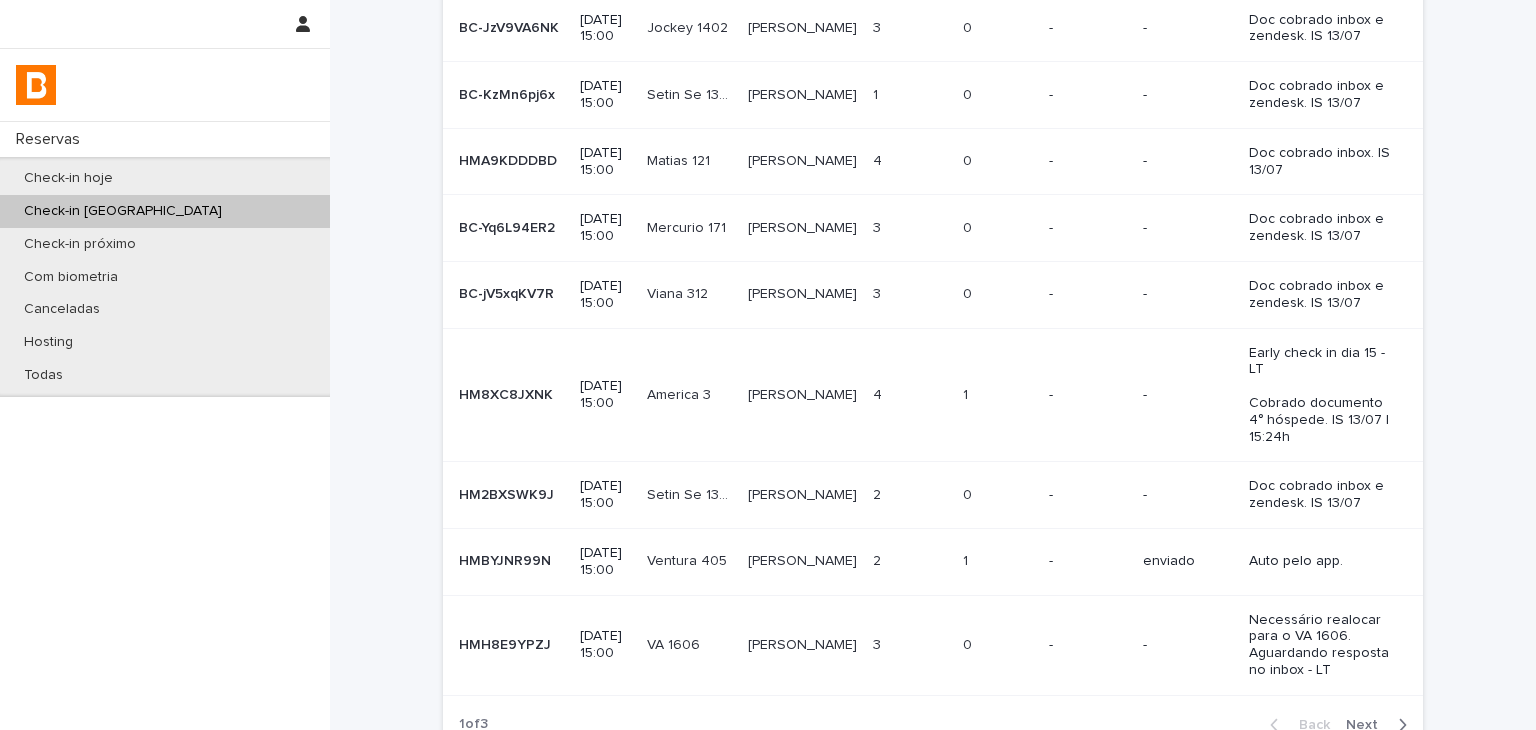 click at bounding box center [998, 645] 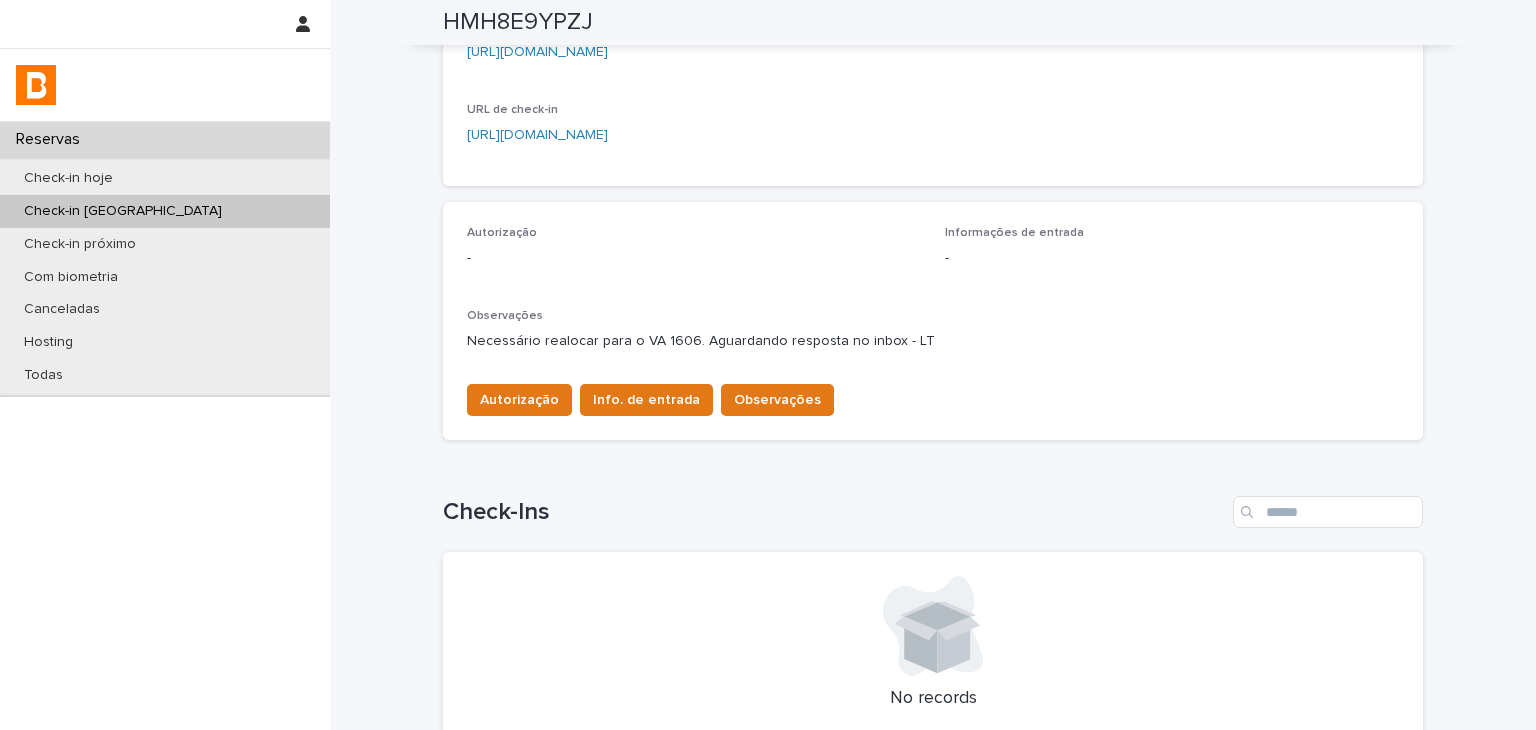 scroll, scrollTop: 200, scrollLeft: 0, axis: vertical 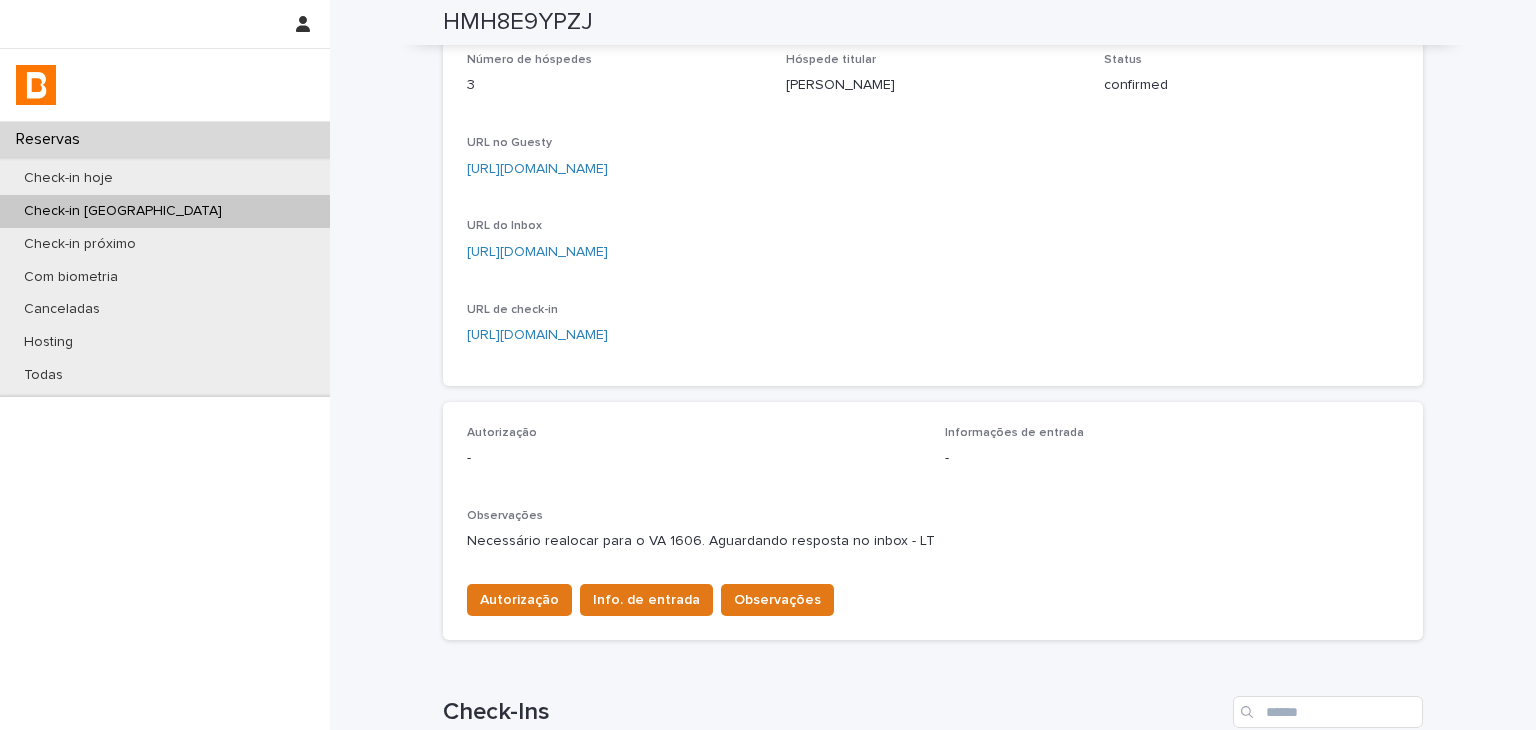 click on "[URL][DOMAIN_NAME]" at bounding box center [537, 169] 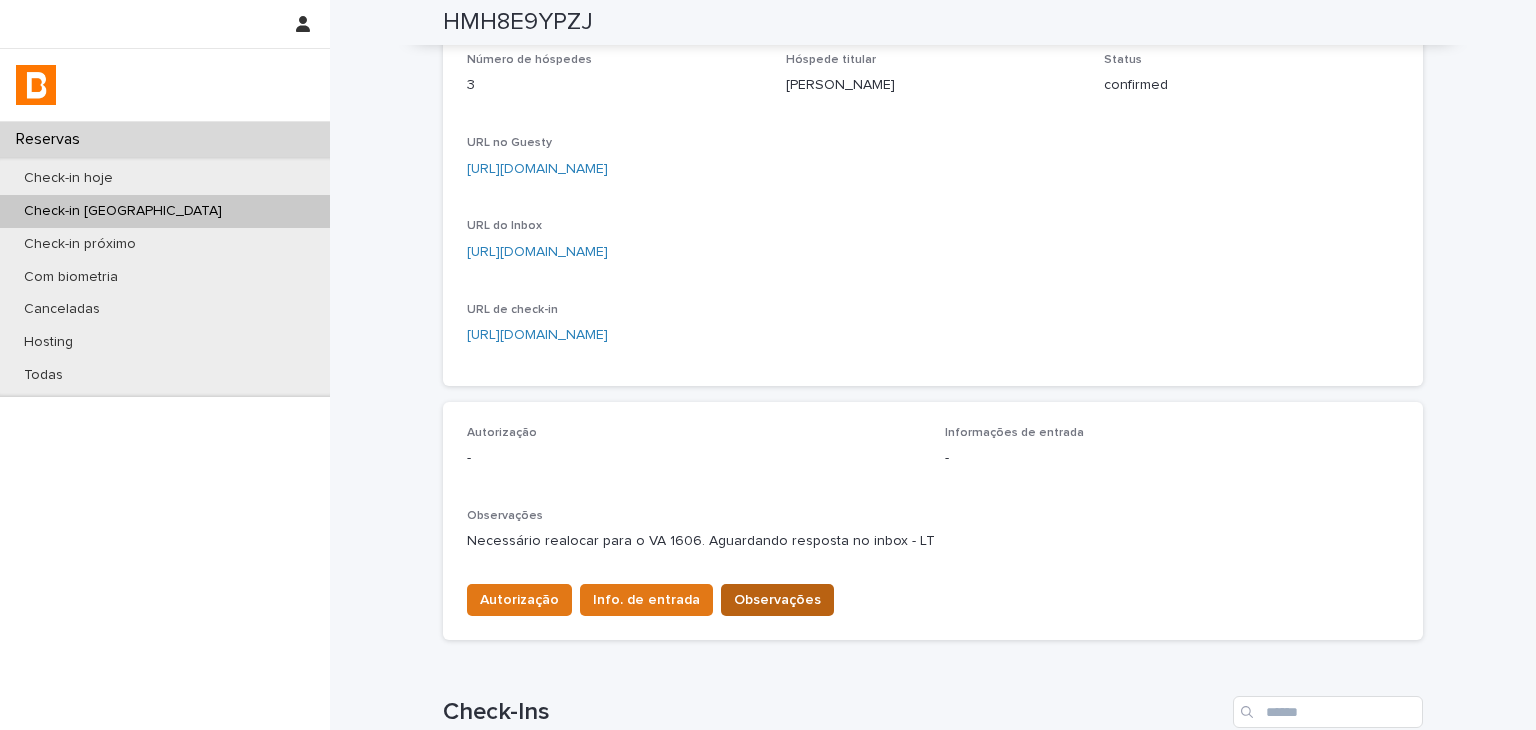 click on "Observações" at bounding box center [777, 600] 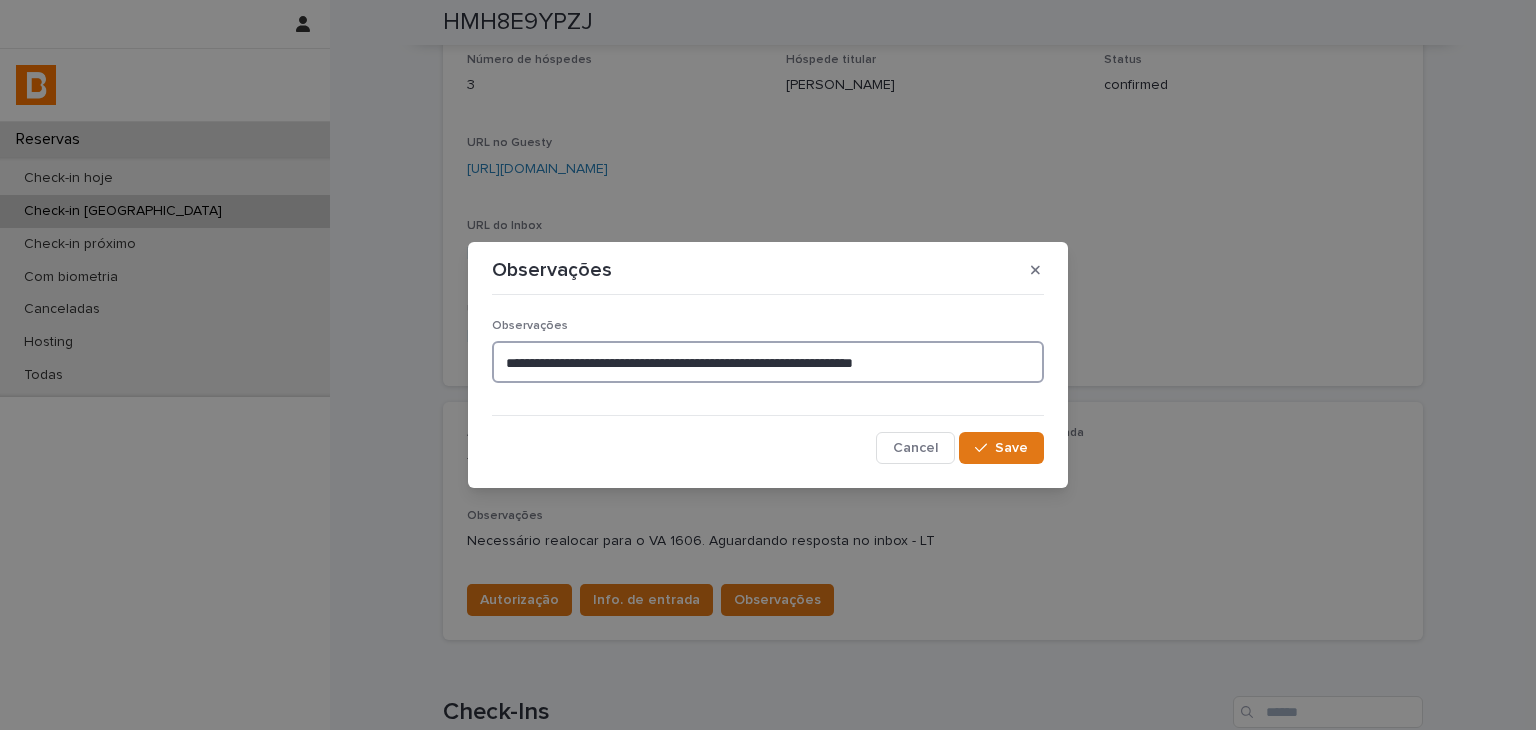 drag, startPoint x: 973, startPoint y: 368, endPoint x: 388, endPoint y: 348, distance: 585.3418 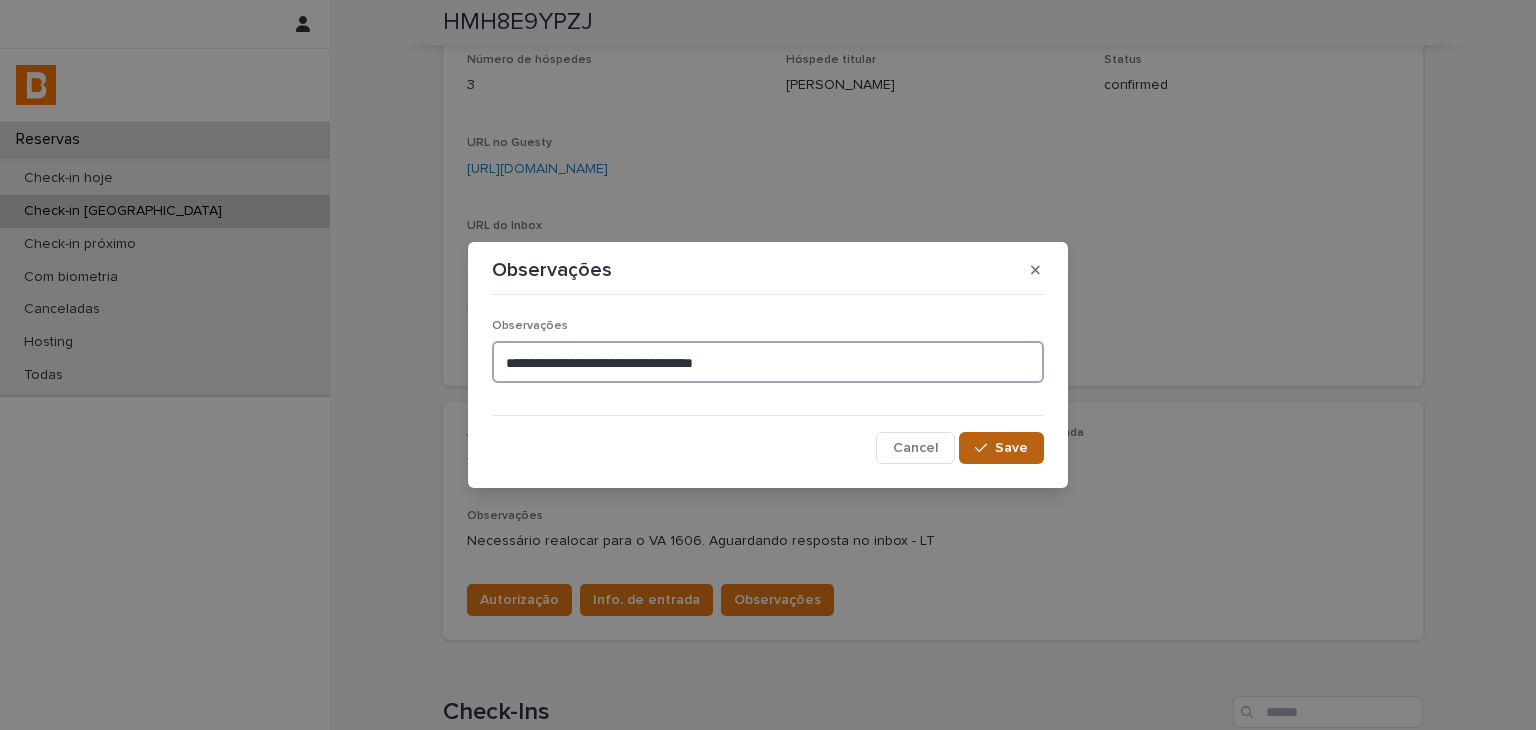 type on "**********" 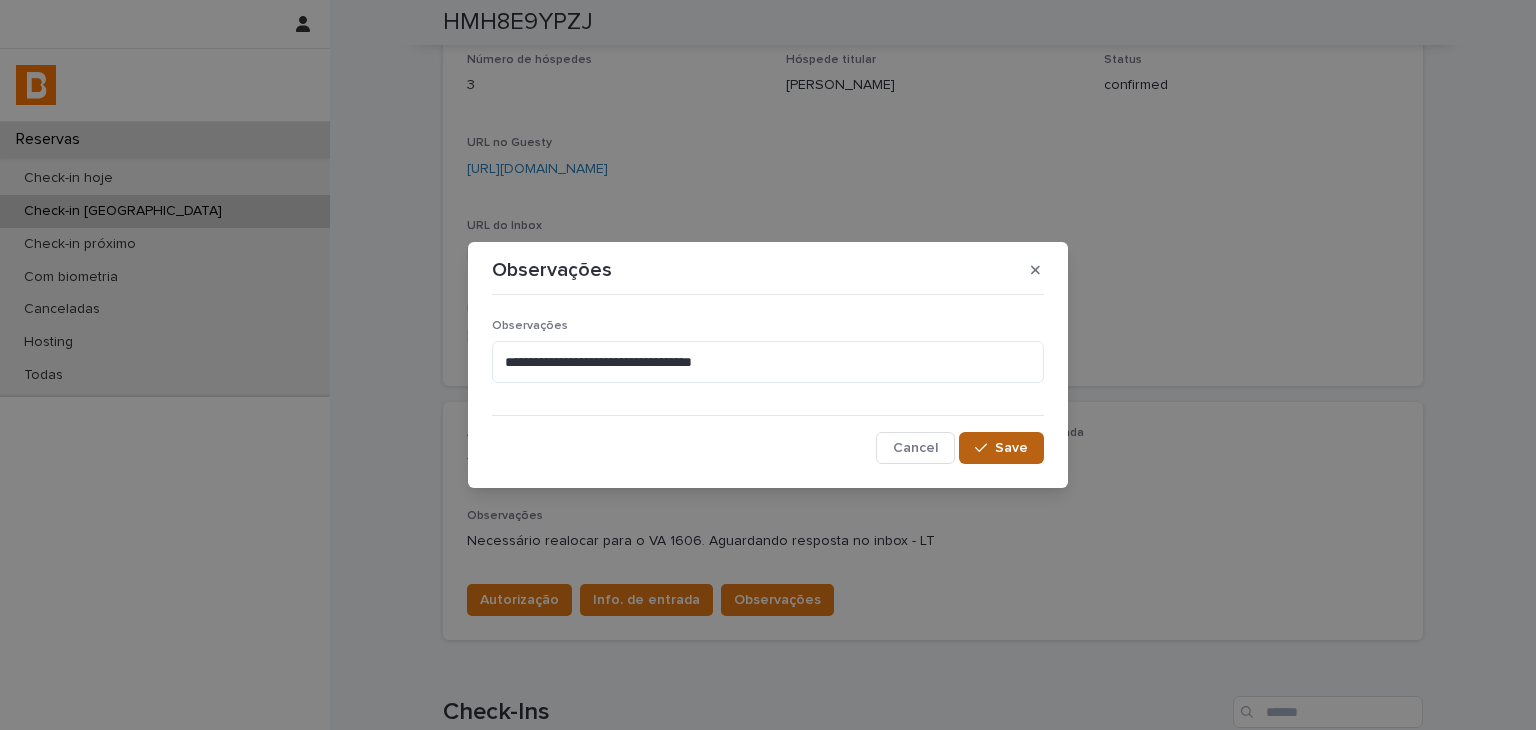 click on "Save" at bounding box center [1011, 448] 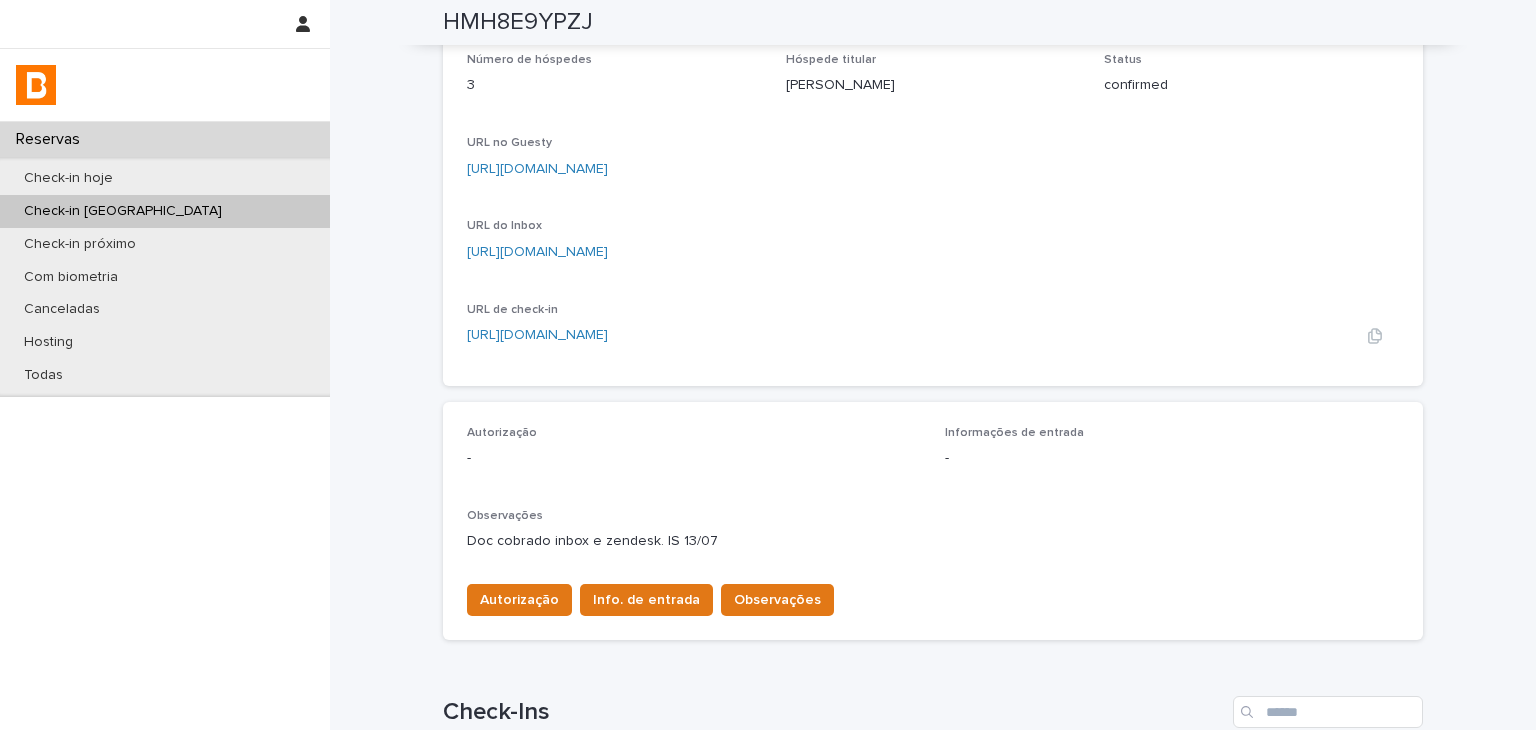 scroll, scrollTop: 0, scrollLeft: 0, axis: both 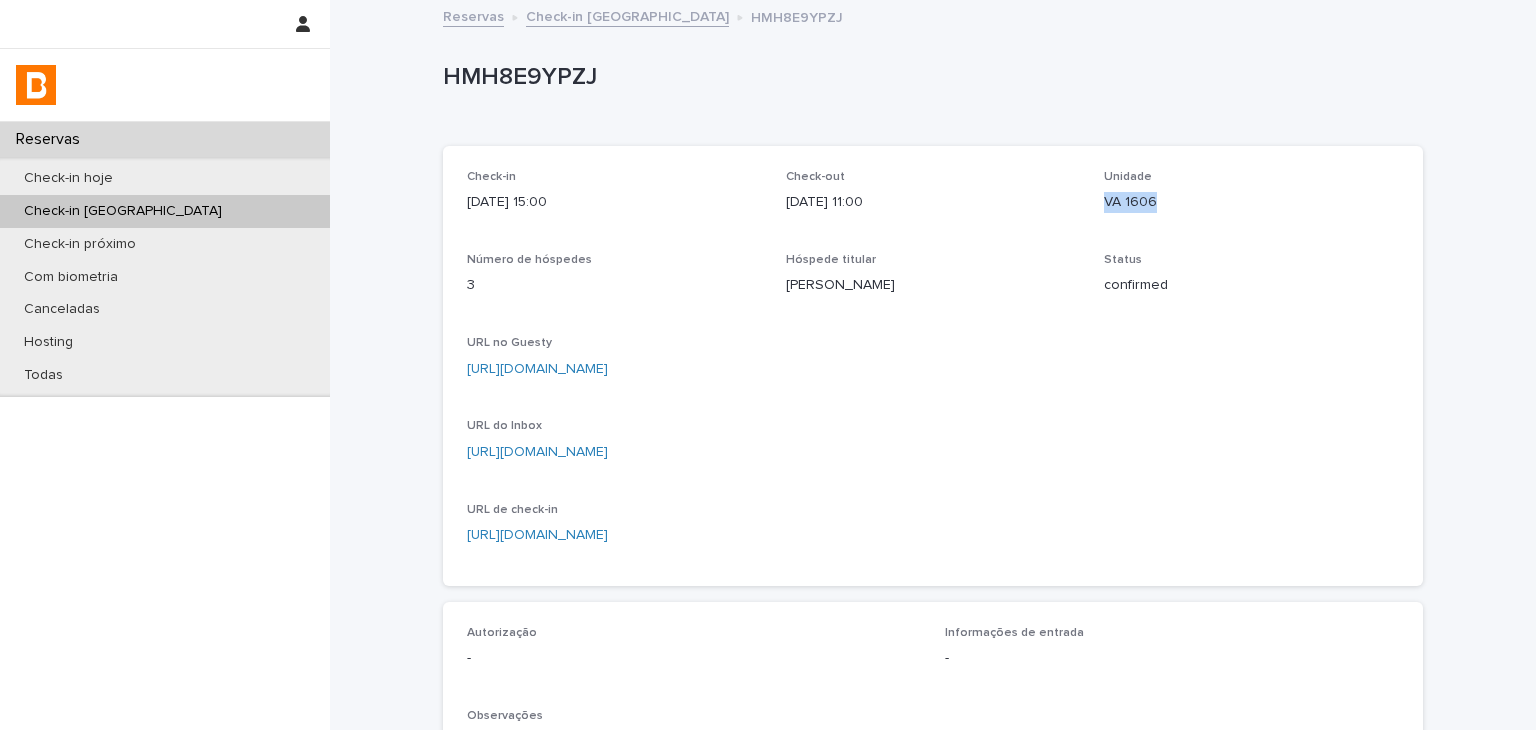 drag, startPoint x: 1099, startPoint y: 202, endPoint x: 872, endPoint y: 190, distance: 227.31696 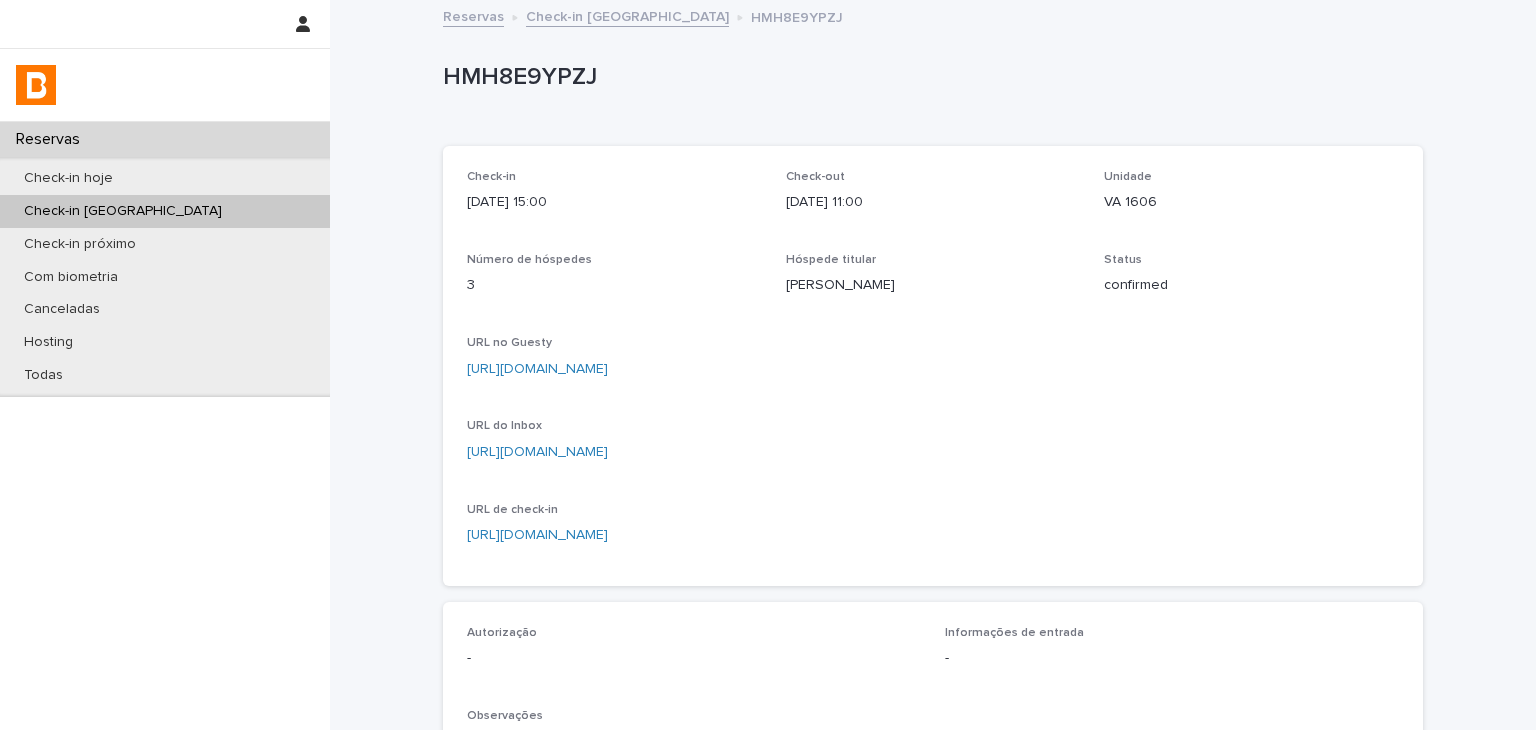 click on "HMH8E9YPZJ" at bounding box center [933, 82] 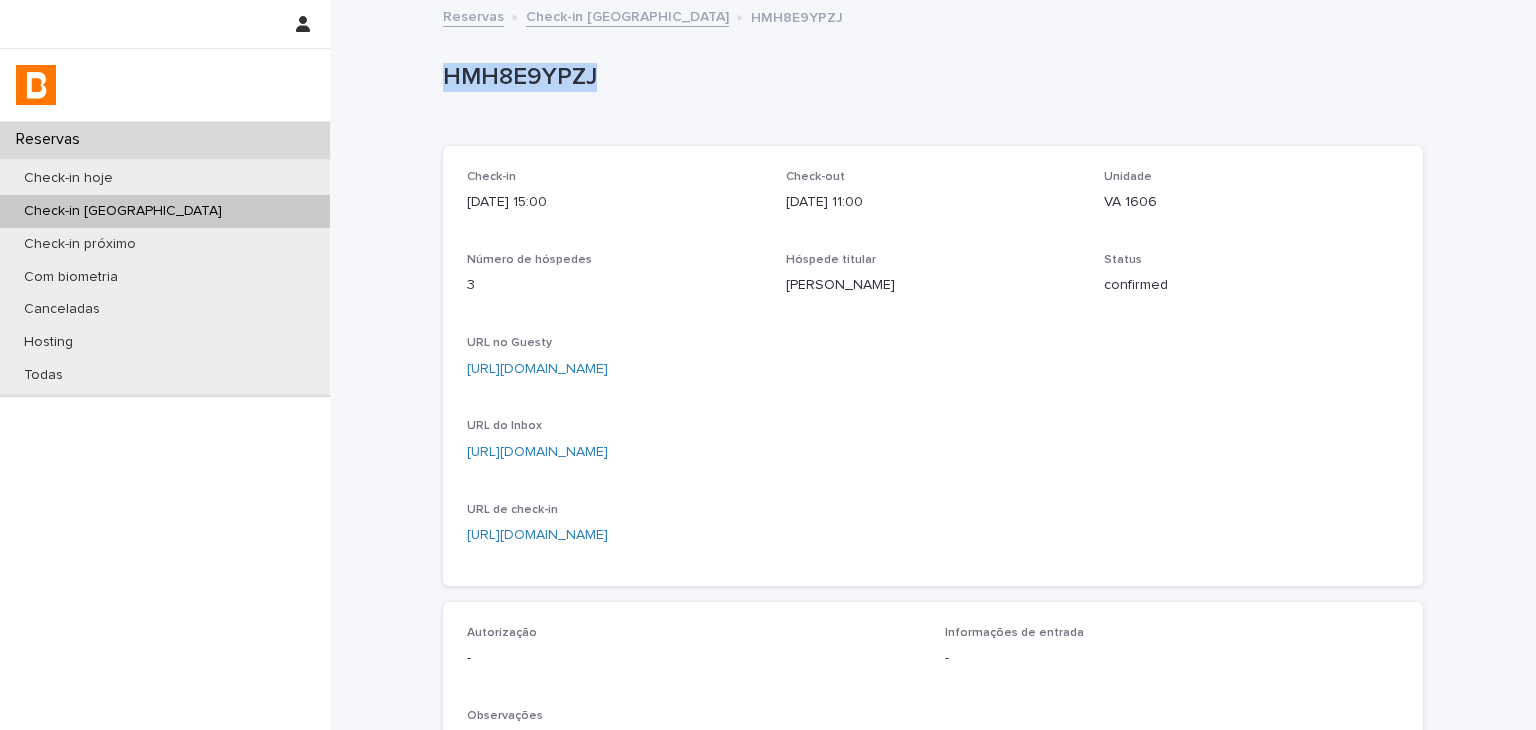 click on "HMH8E9YPZJ" at bounding box center (929, 77) 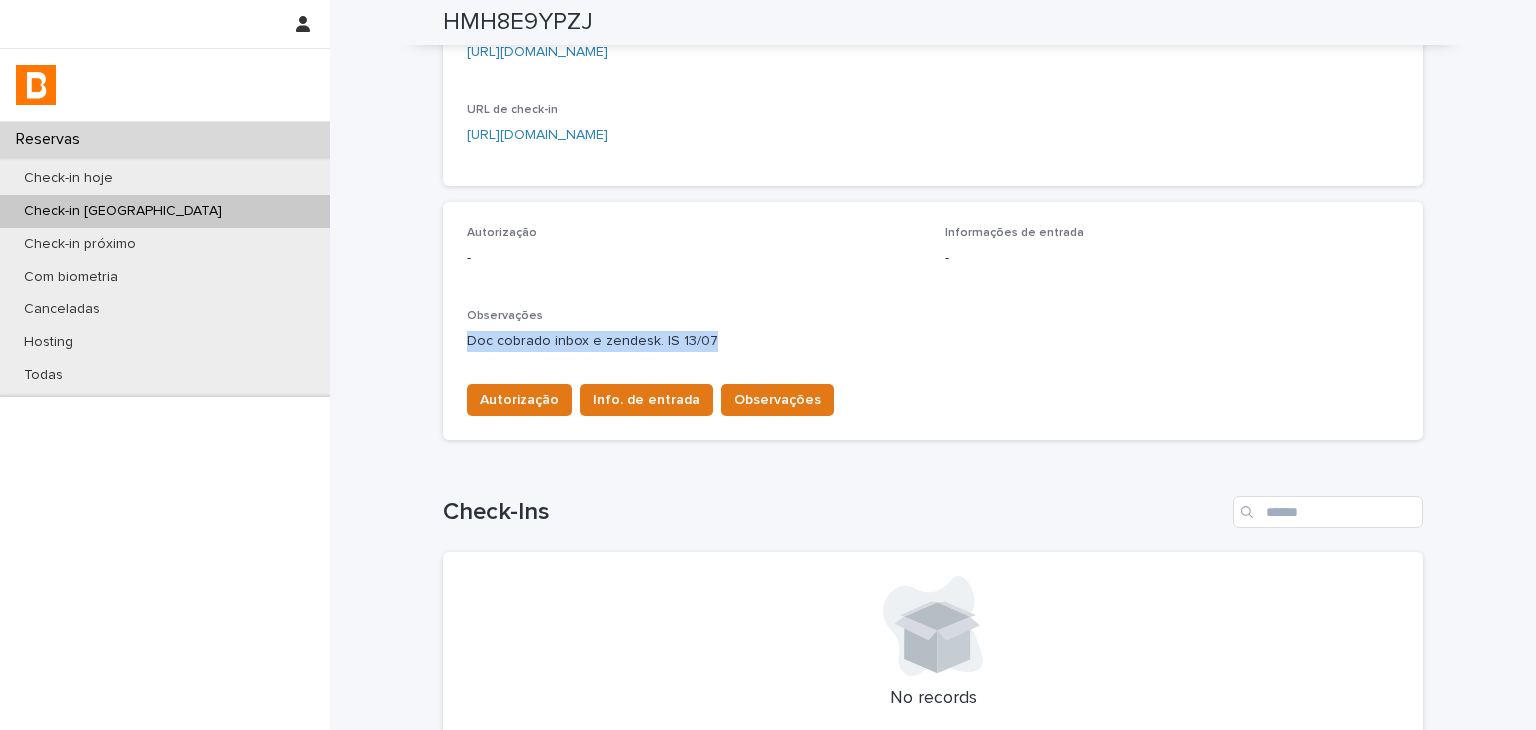 drag, startPoint x: 700, startPoint y: 348, endPoint x: 451, endPoint y: 353, distance: 249.0502 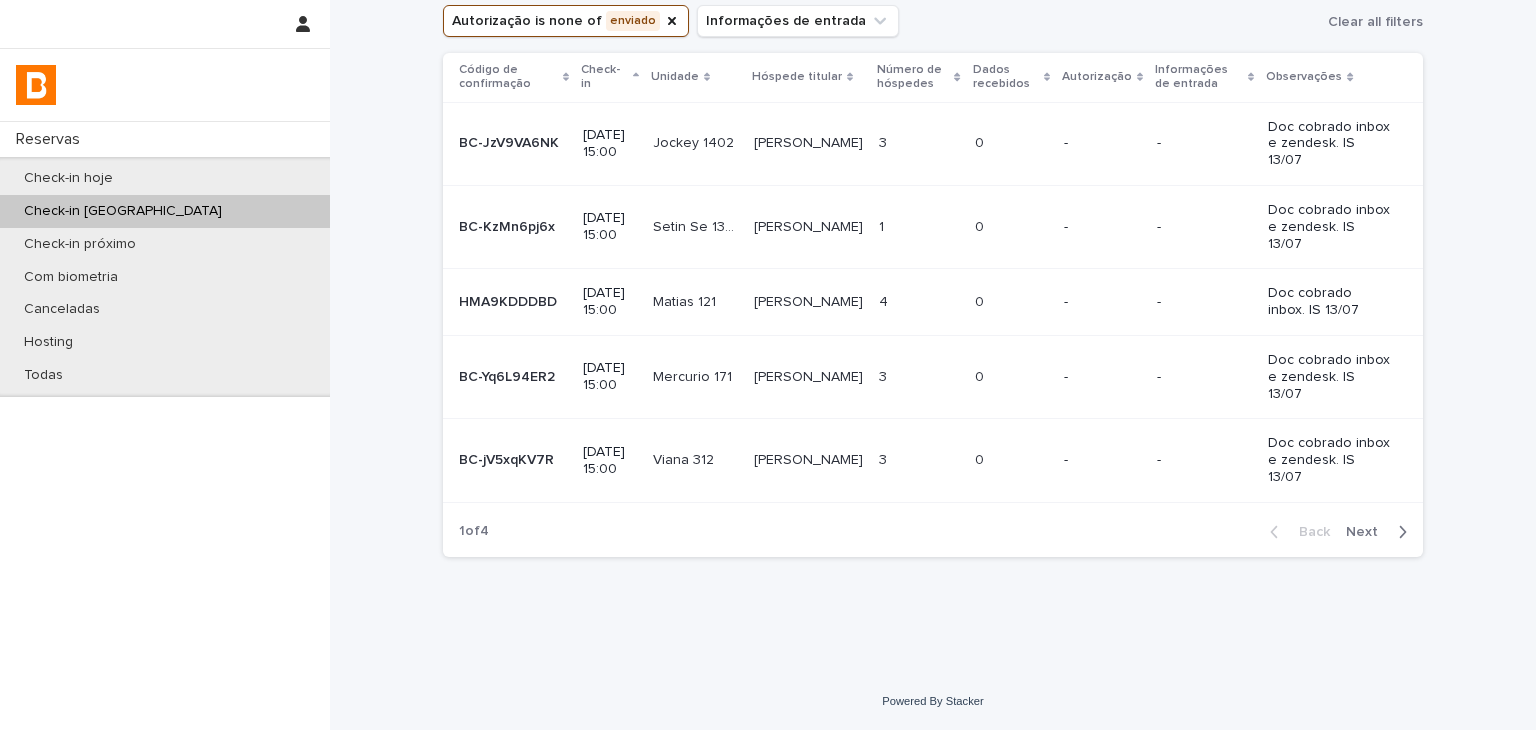 scroll, scrollTop: 0, scrollLeft: 0, axis: both 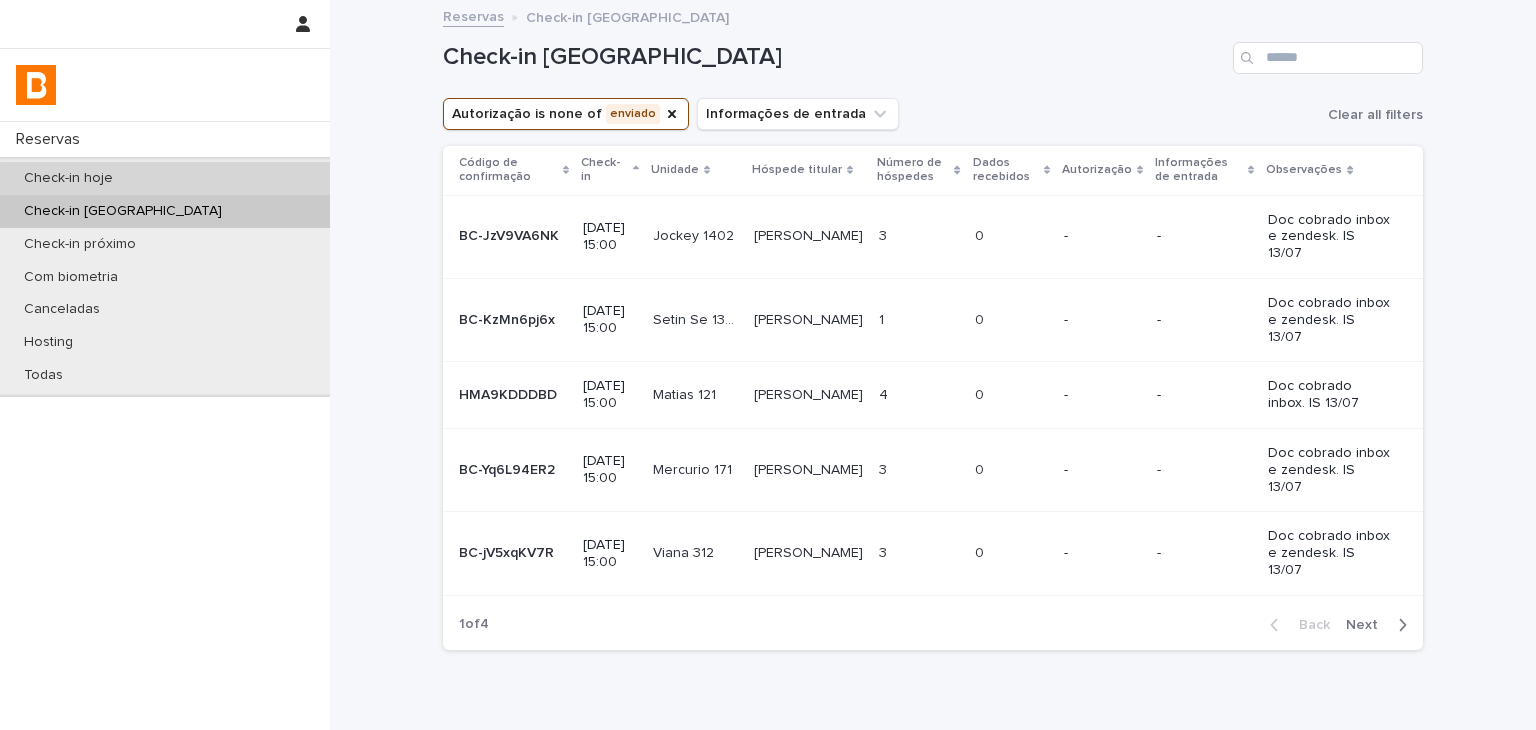 click on "Check-in hoje" at bounding box center [165, 178] 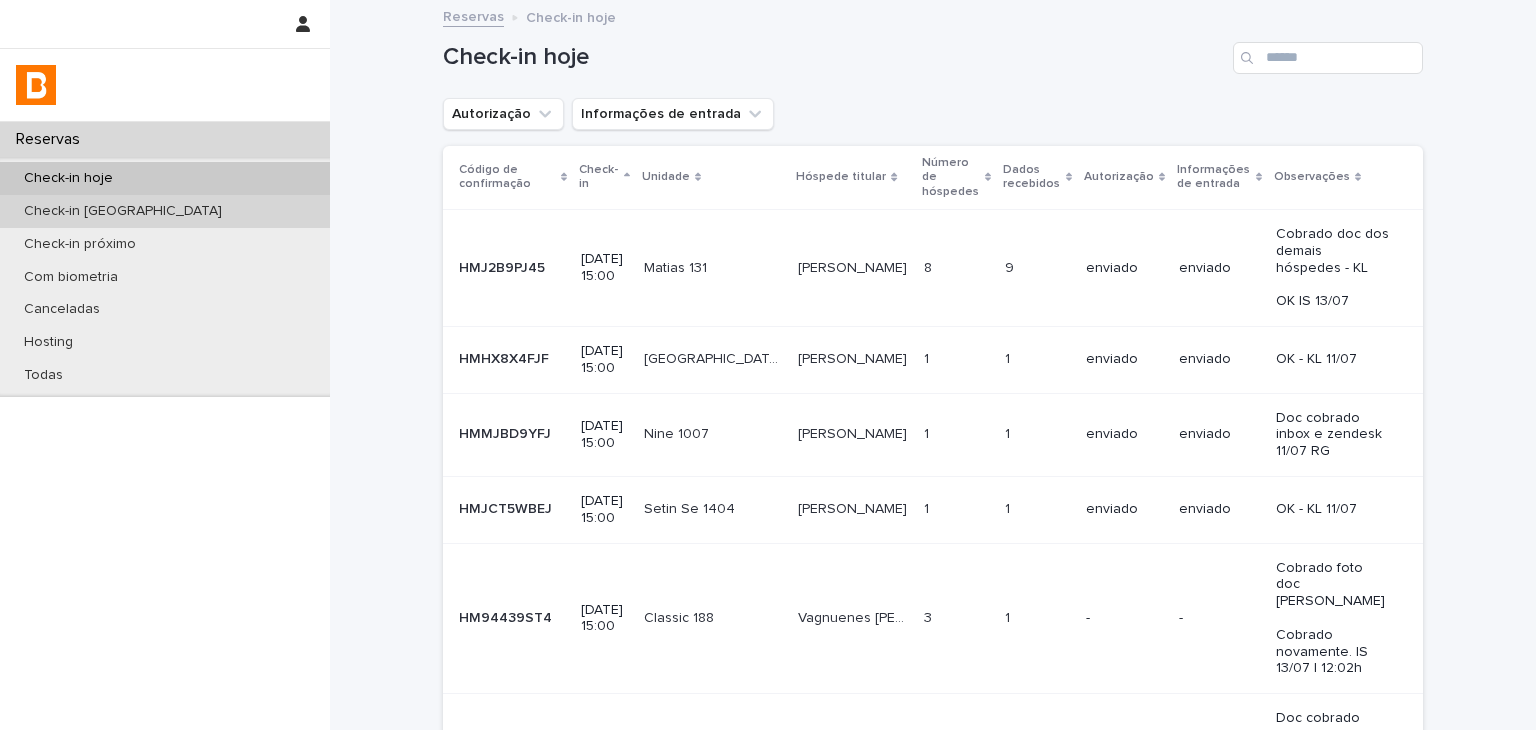 click on "Check-in [GEOGRAPHIC_DATA]" at bounding box center (165, 211) 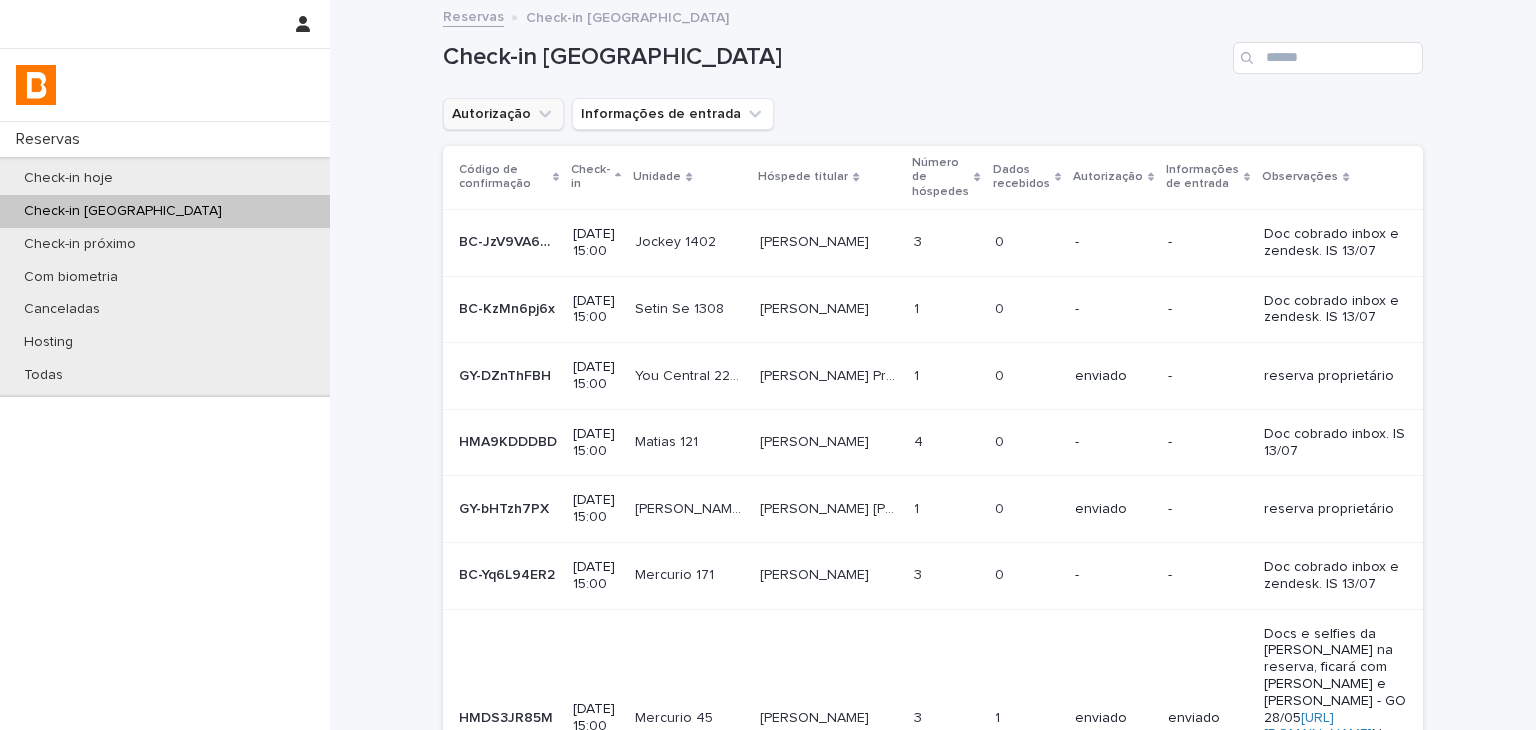click on "Autorização Informações de entrada" at bounding box center [608, 114] 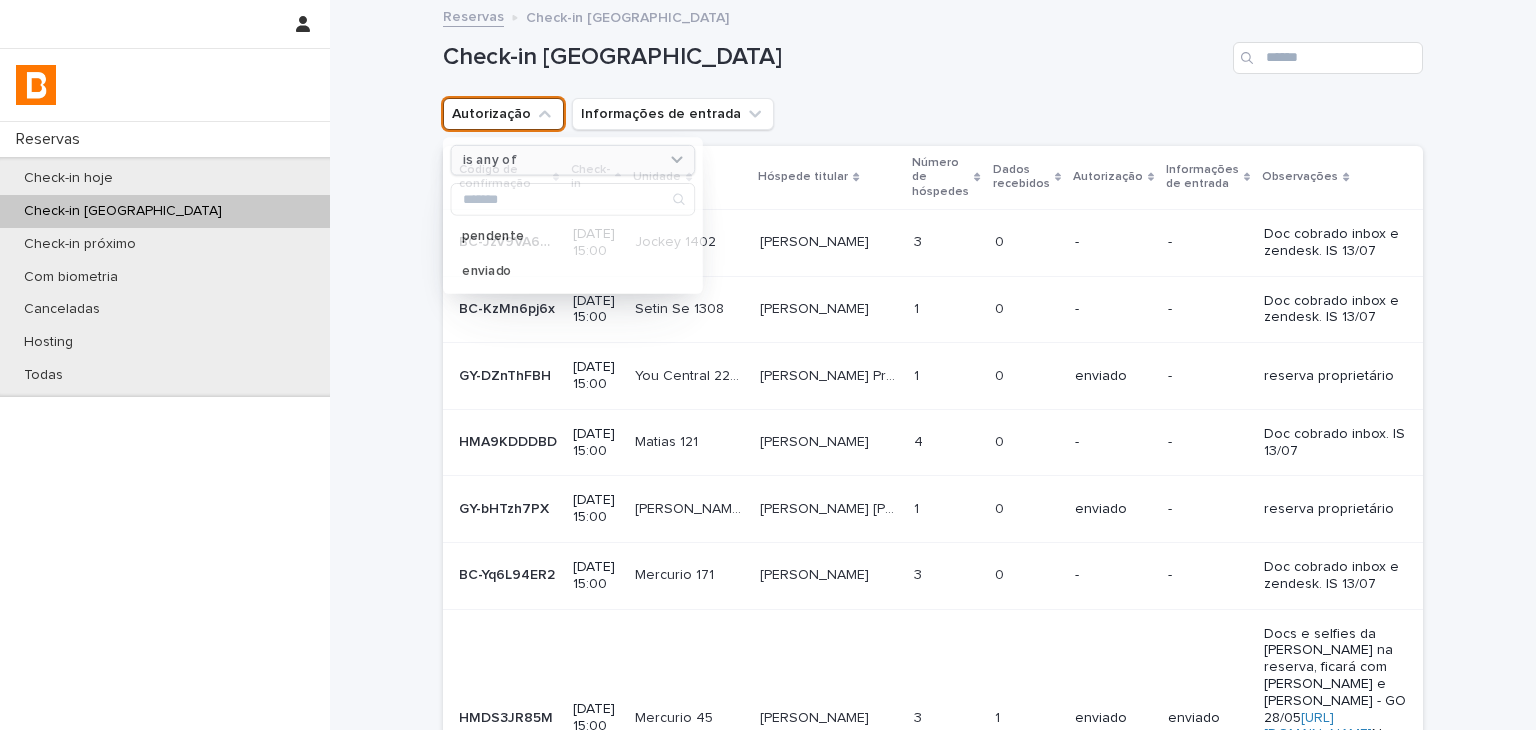 click on "is any of" at bounding box center [560, 160] 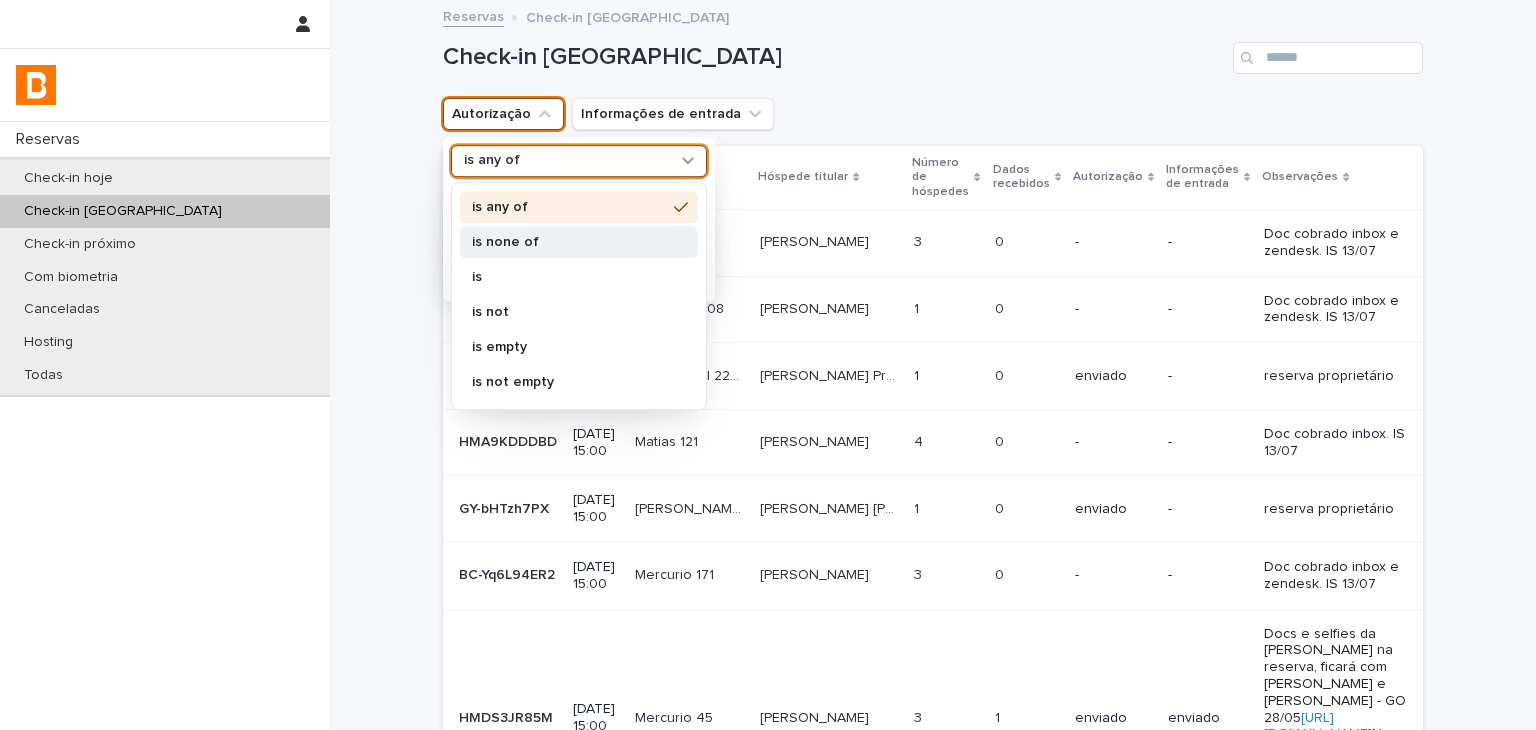 click on "is none of" at bounding box center [569, 242] 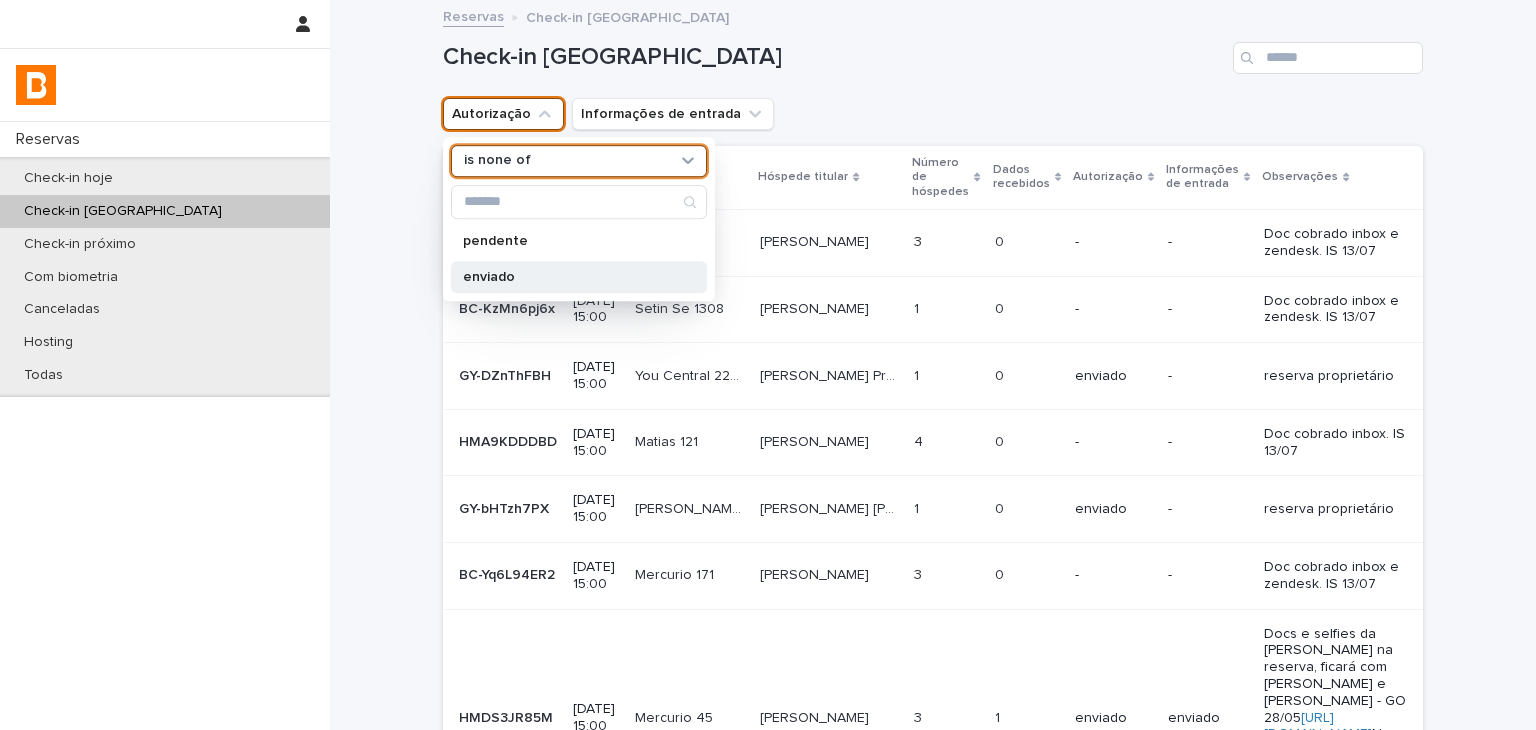 click on "enviado" at bounding box center [569, 277] 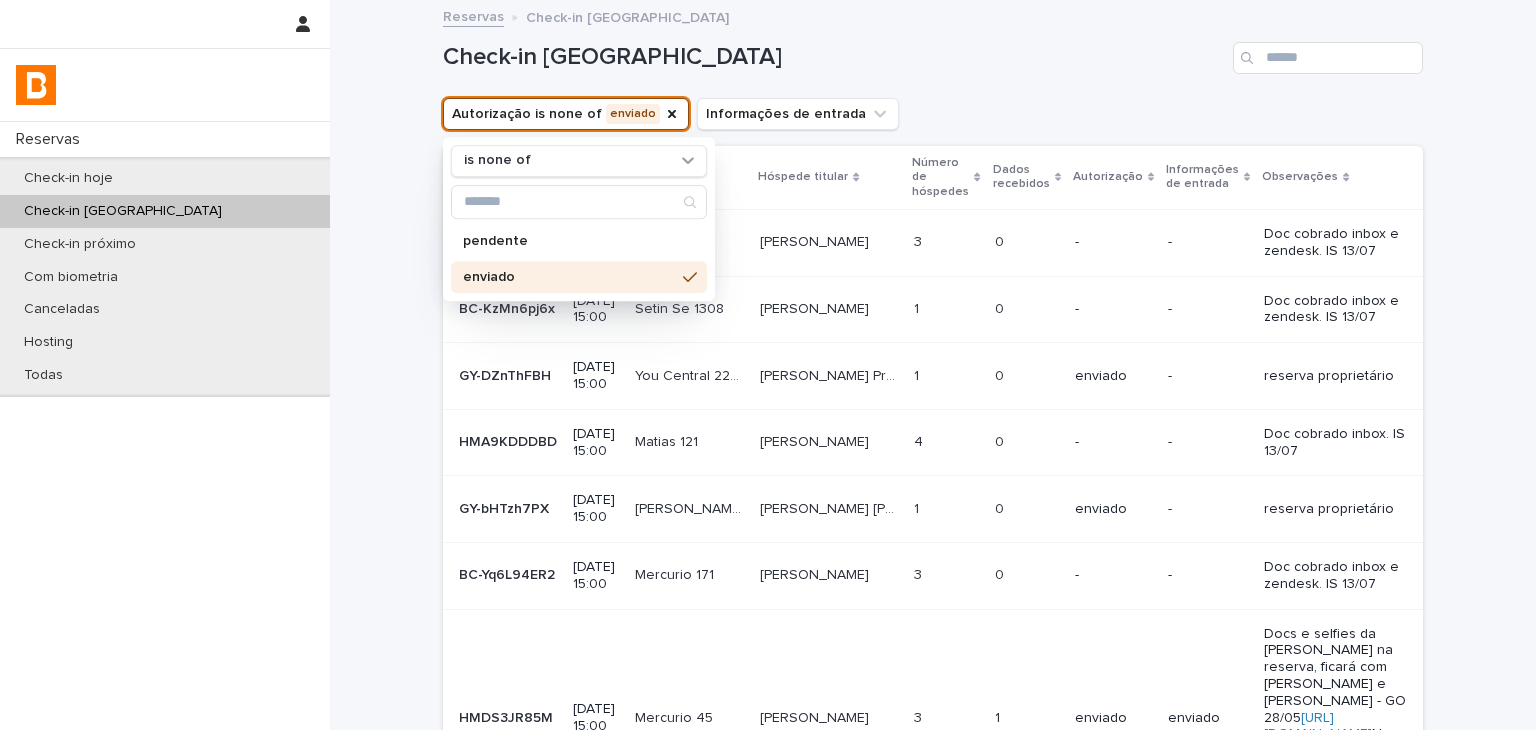 click on "Check-in [GEOGRAPHIC_DATA]" at bounding box center [834, 57] 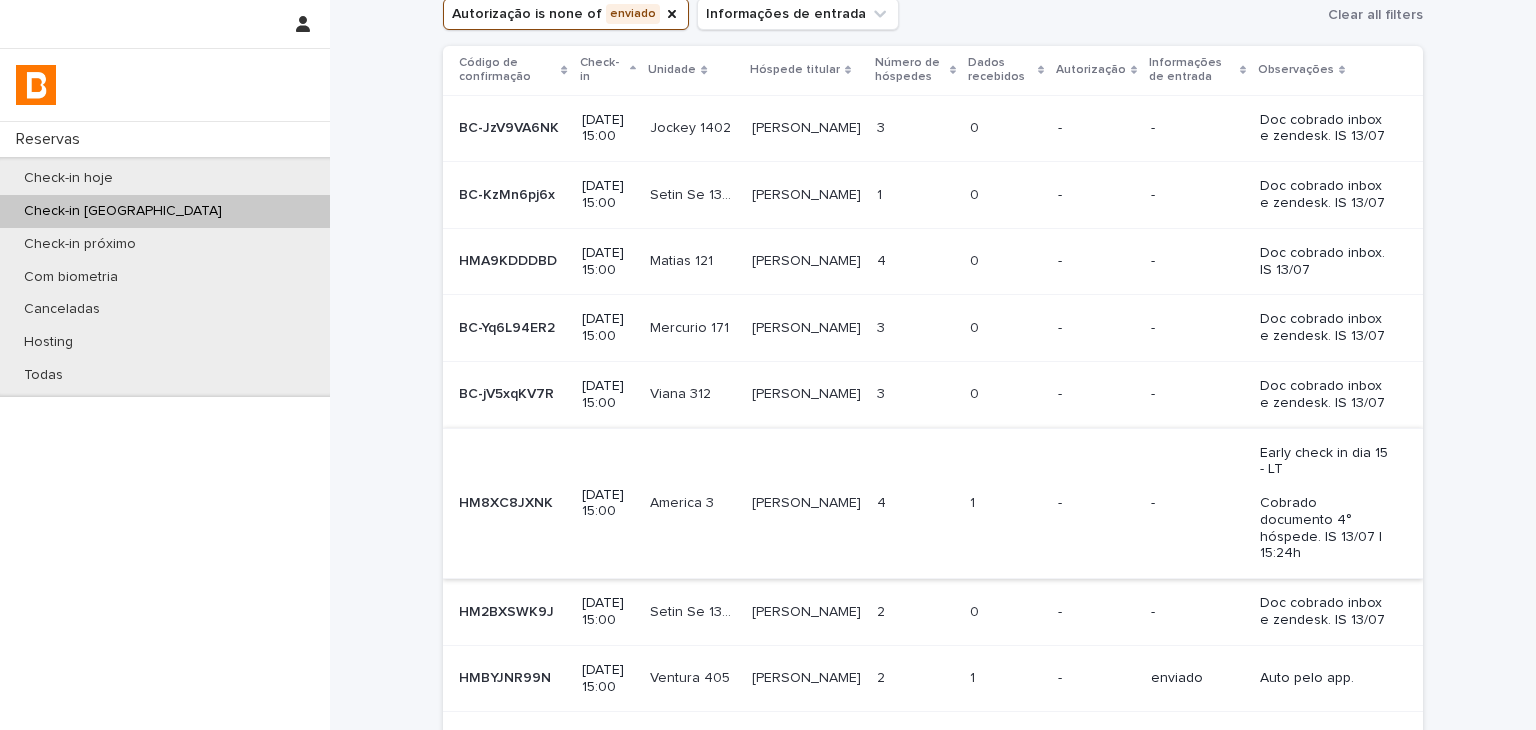 scroll, scrollTop: 200, scrollLeft: 0, axis: vertical 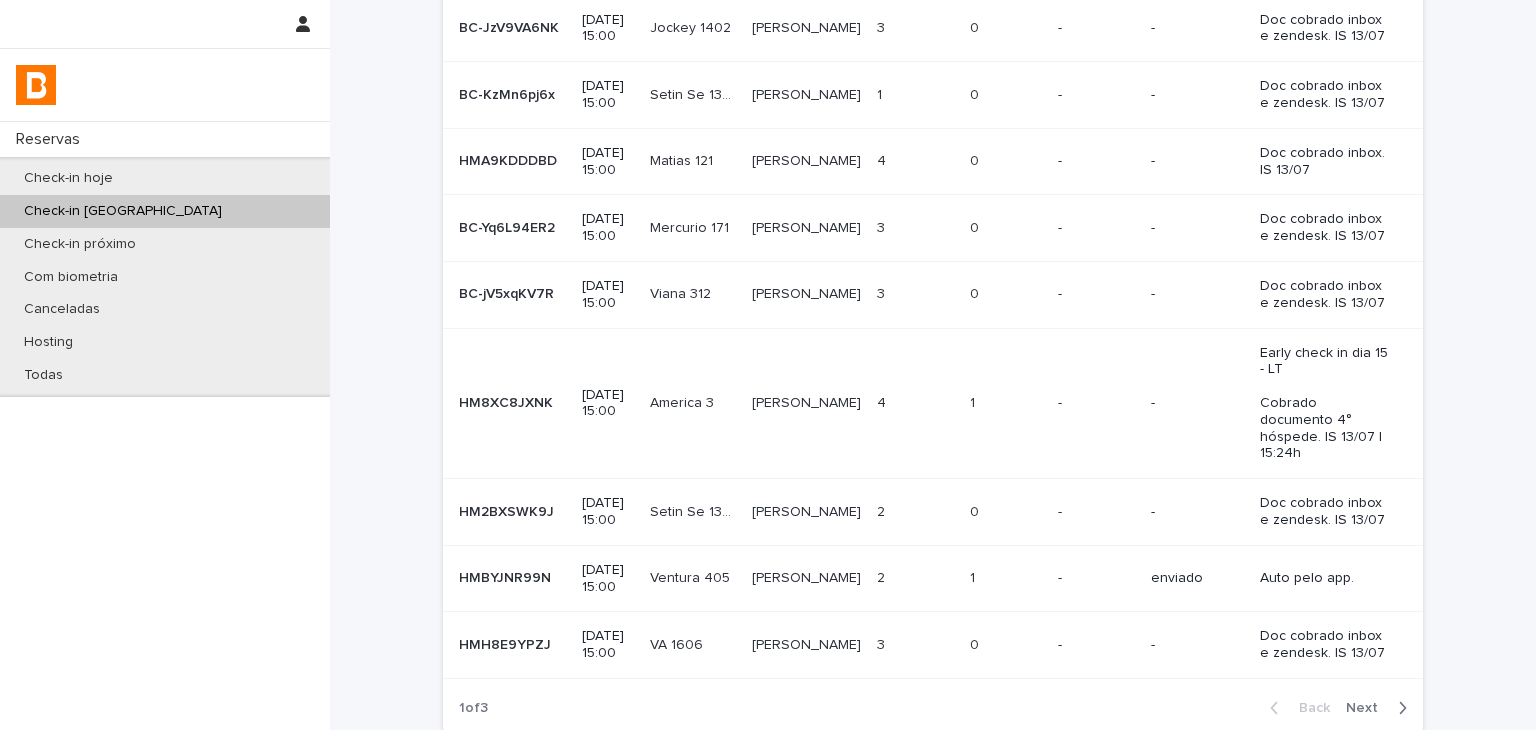 click on "Next" at bounding box center [1368, 708] 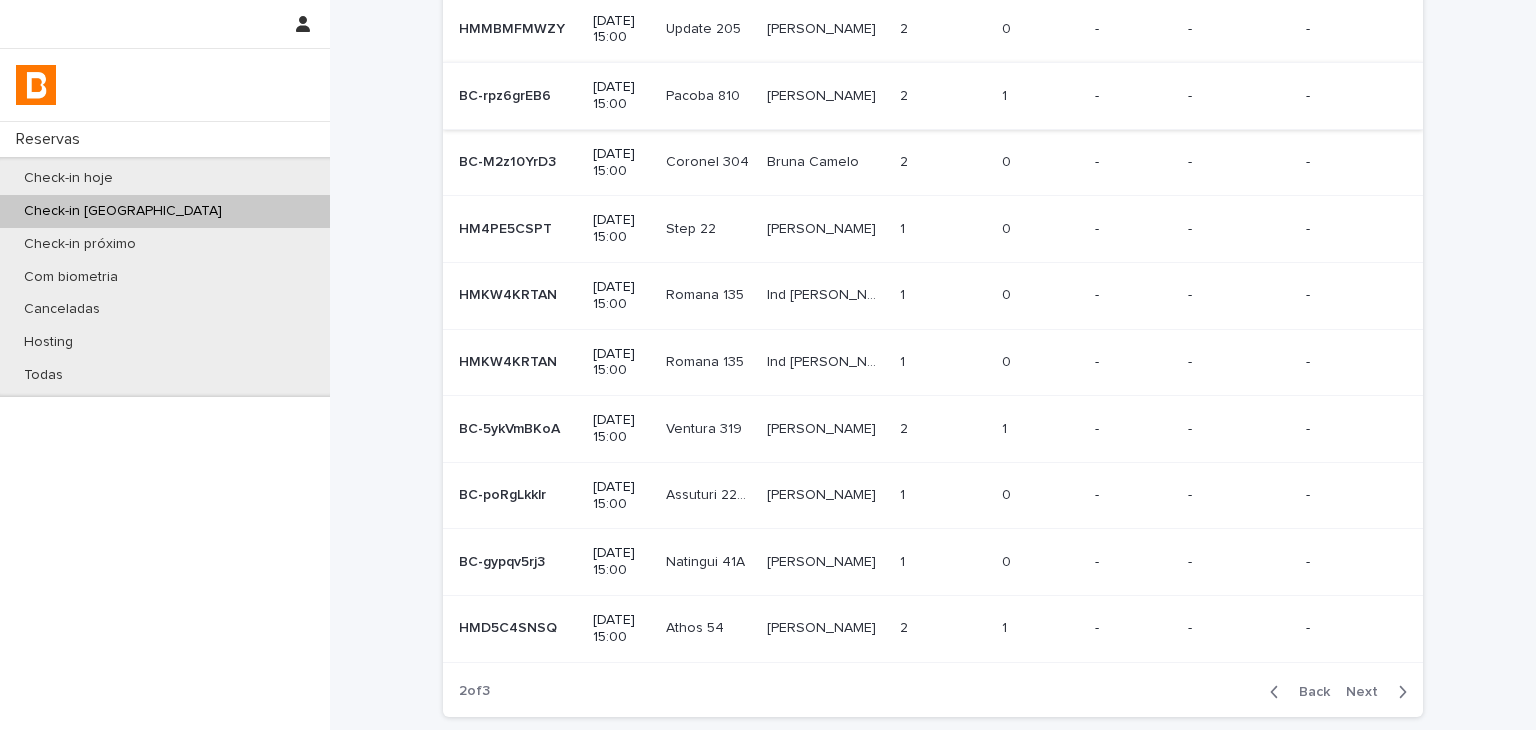 scroll, scrollTop: 0, scrollLeft: 0, axis: both 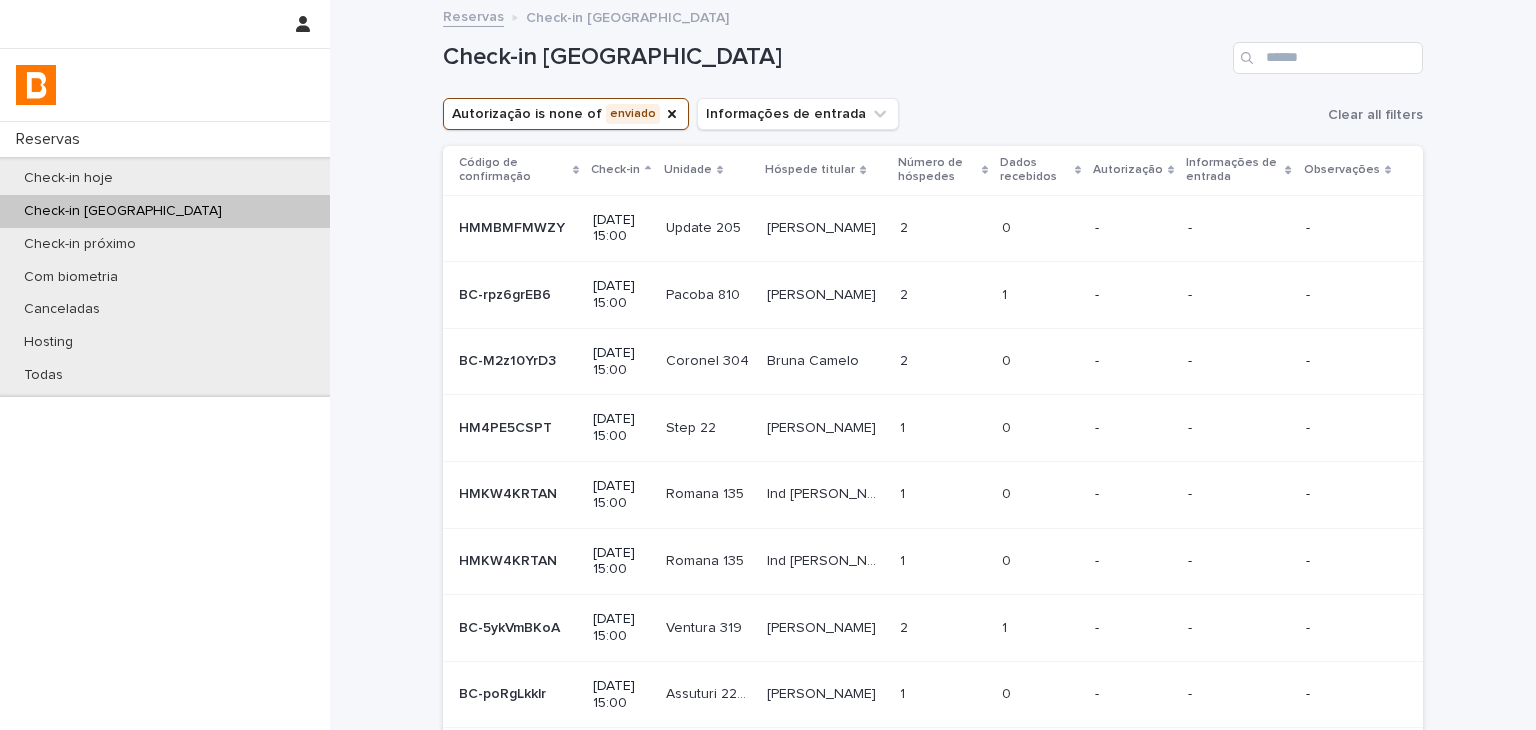 click at bounding box center [825, 228] 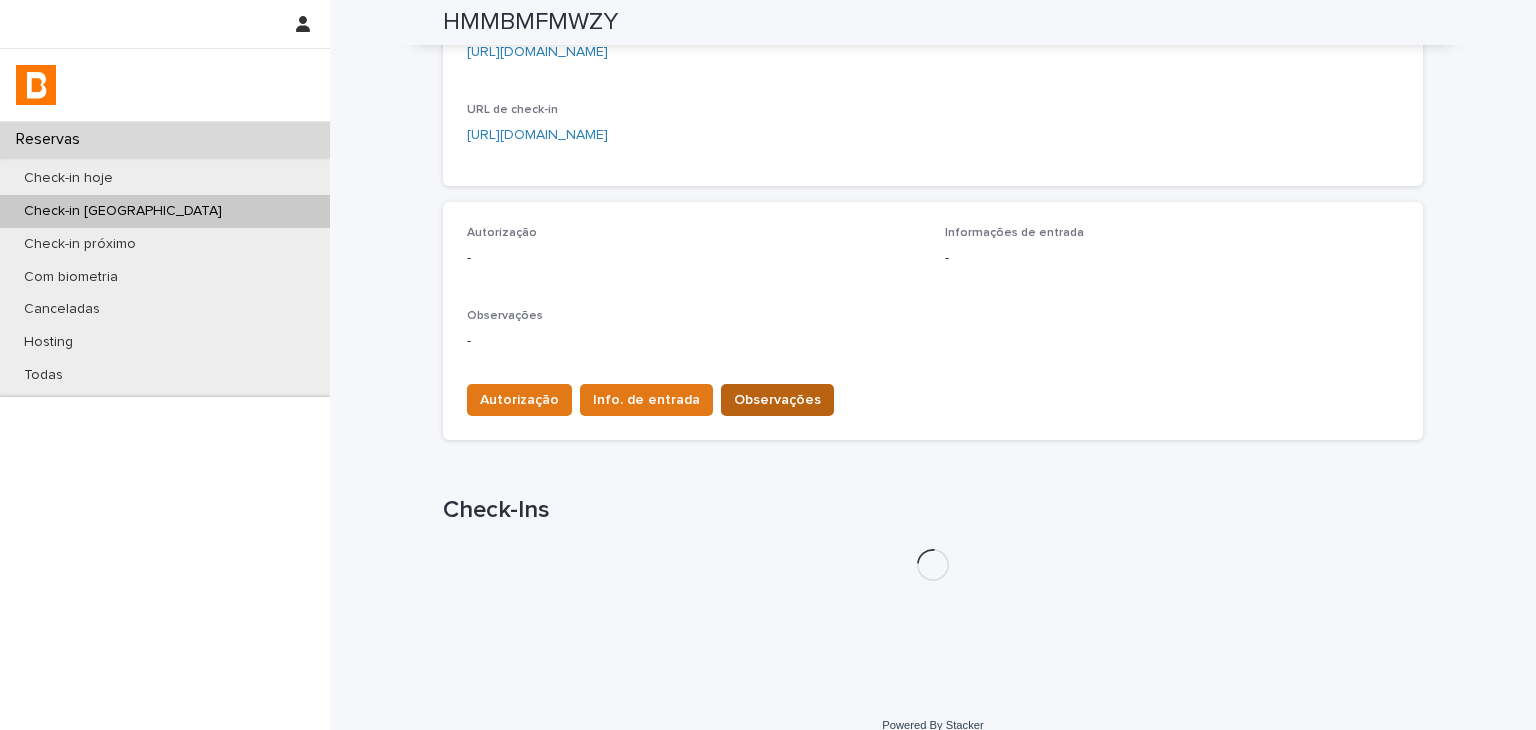 scroll, scrollTop: 500, scrollLeft: 0, axis: vertical 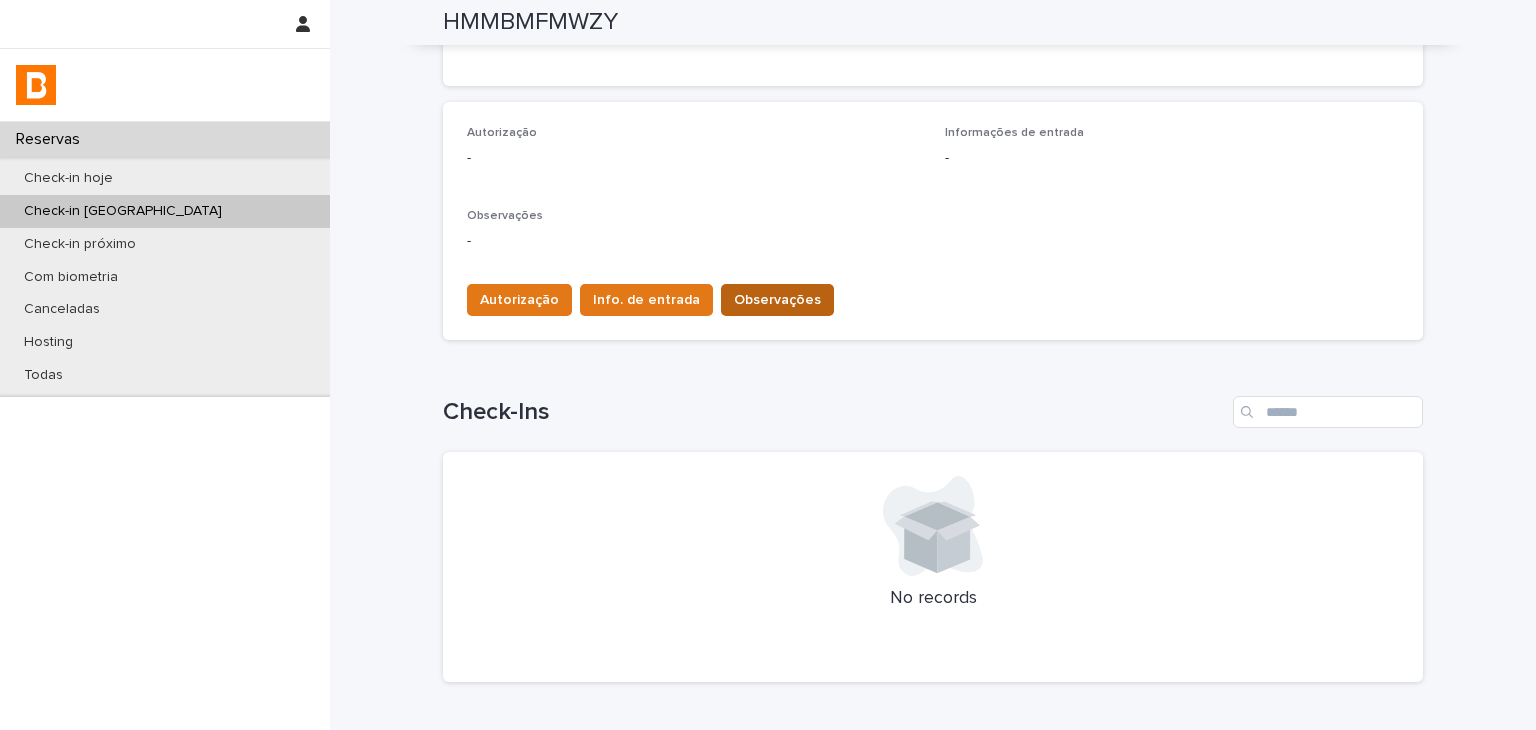 click on "Observações" at bounding box center [777, 300] 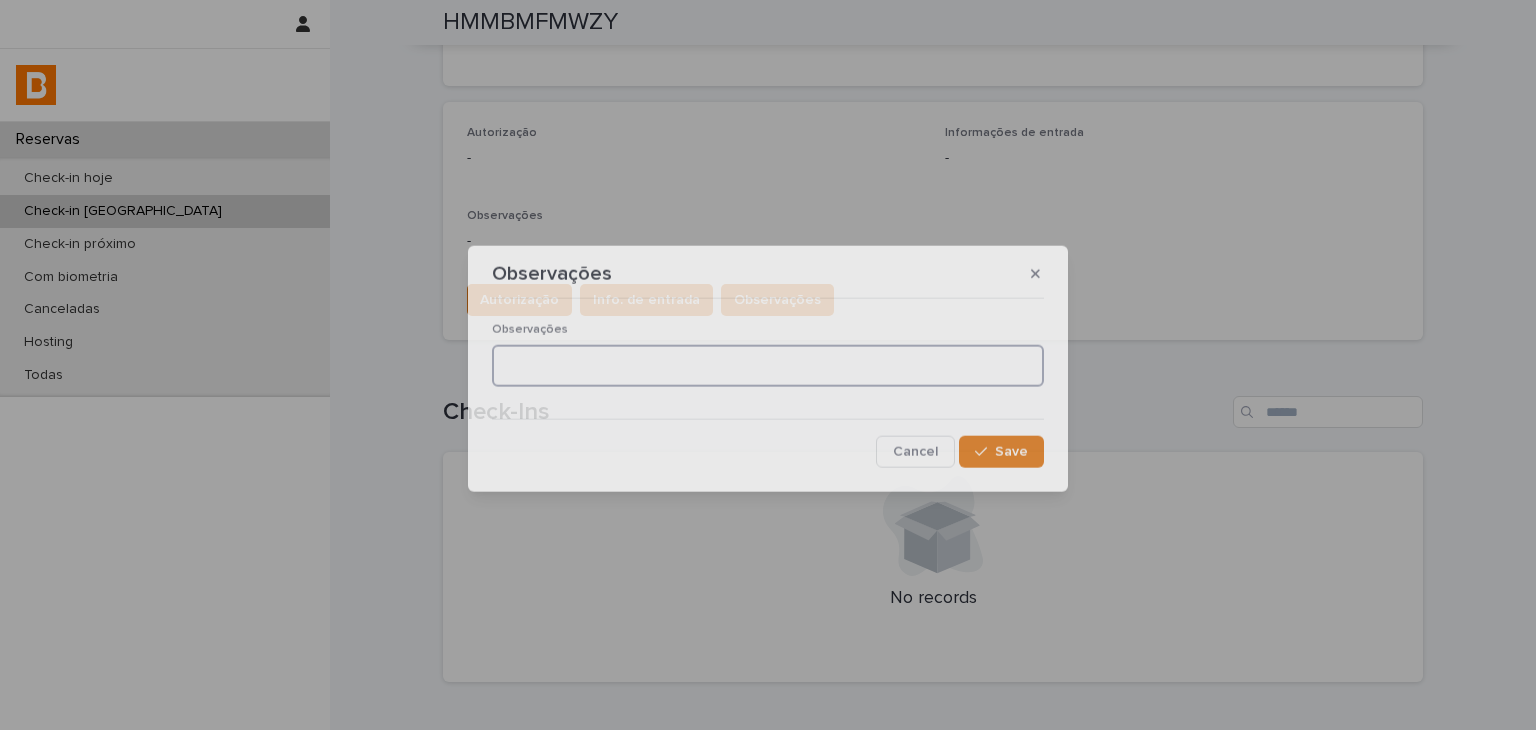 click at bounding box center [768, 366] 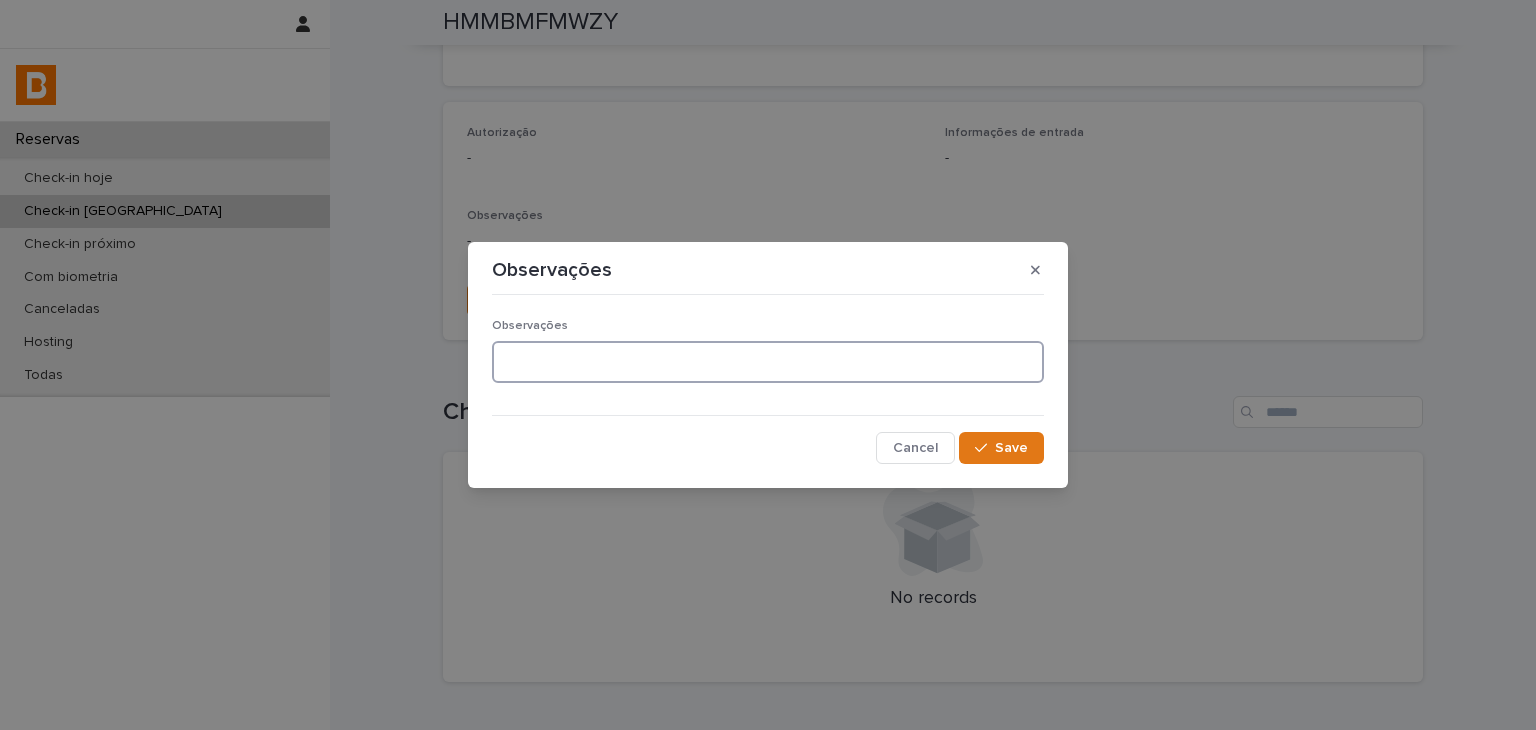 paste on "**********" 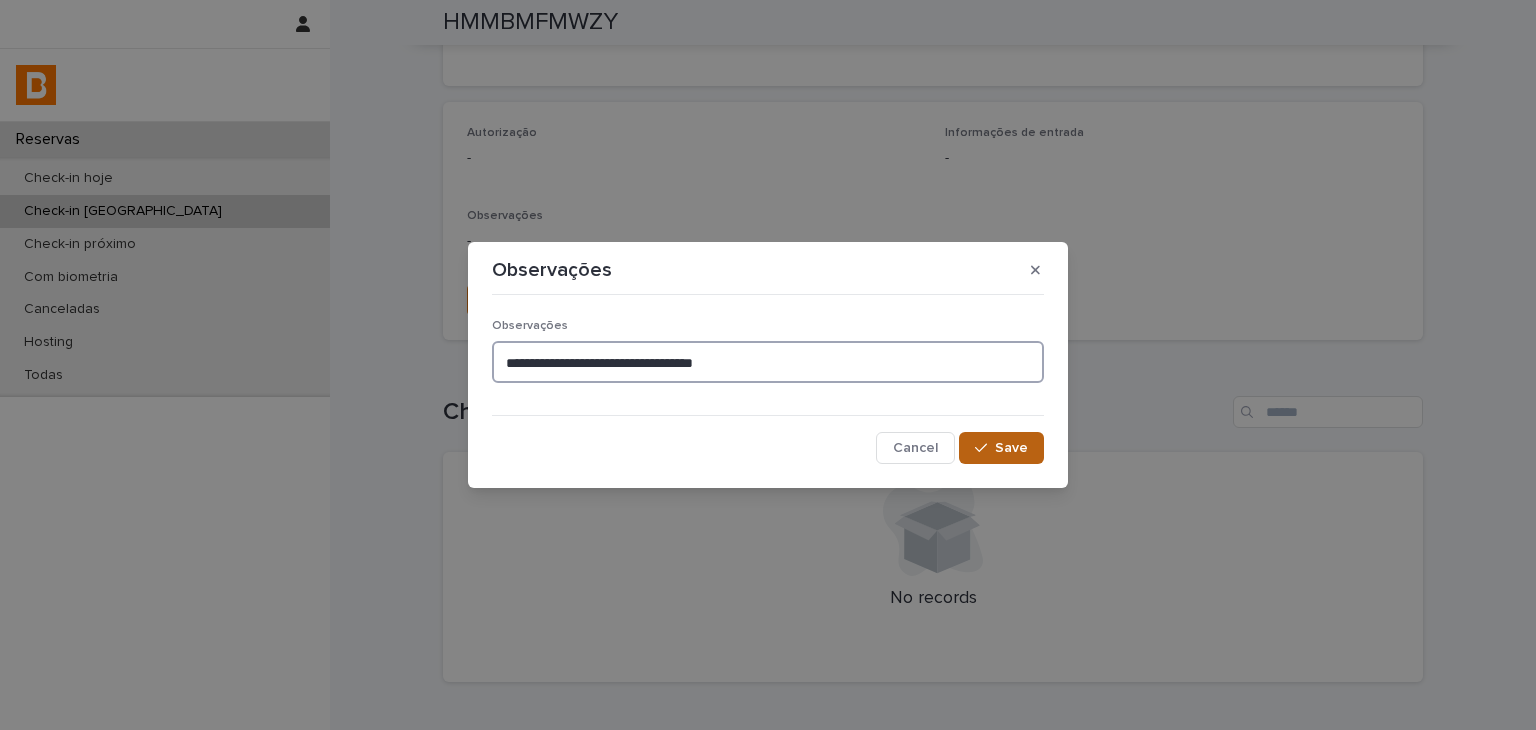 type on "**********" 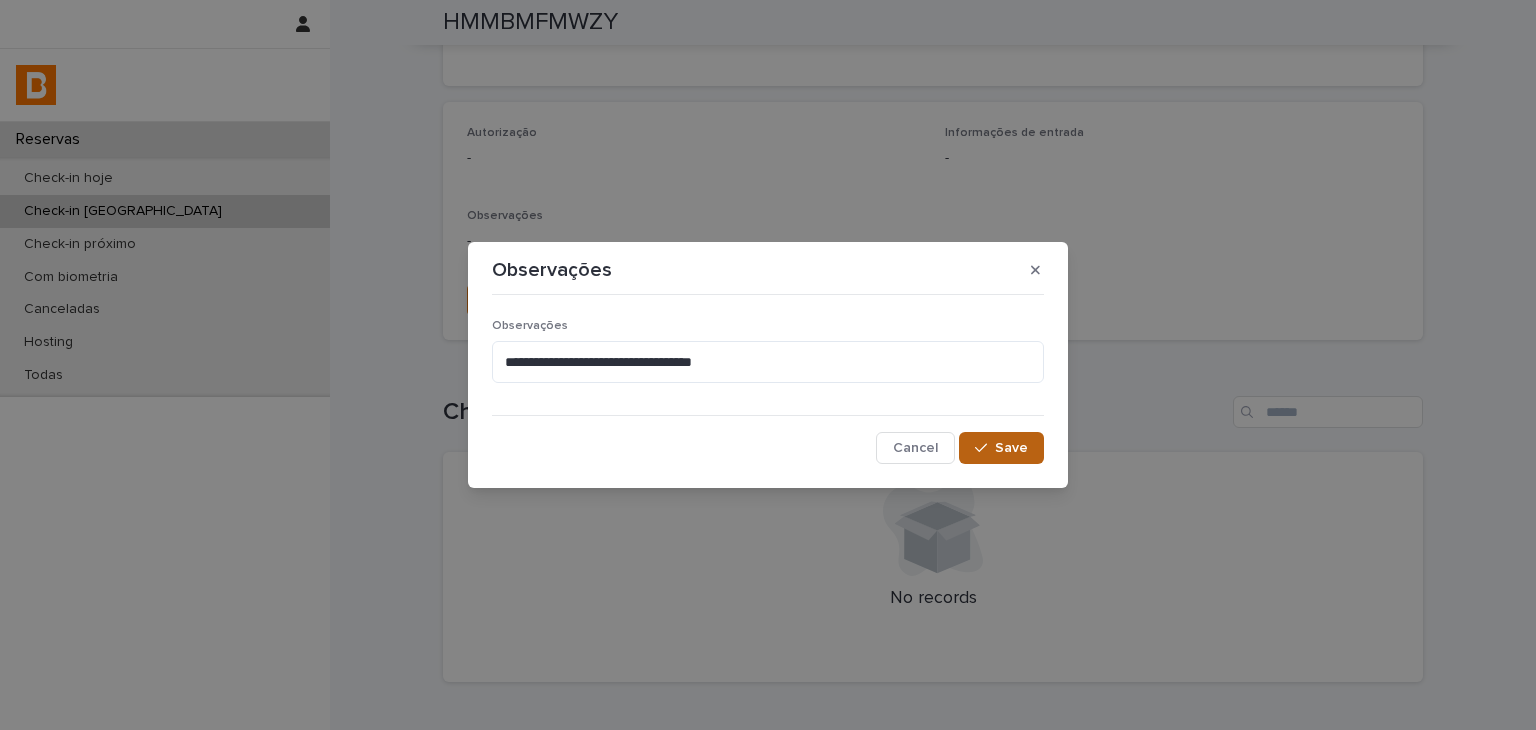 click on "Save" at bounding box center [1001, 448] 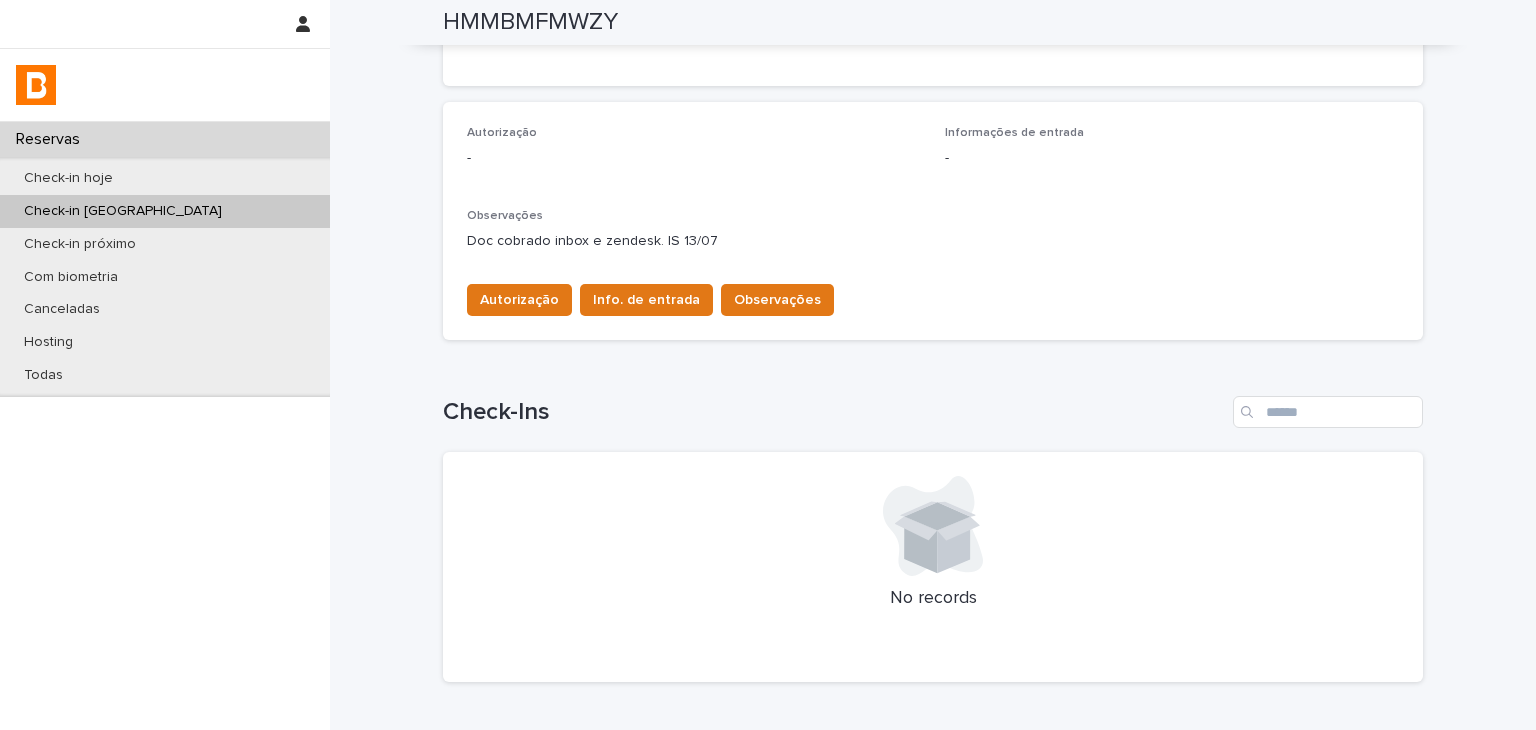 scroll, scrollTop: 0, scrollLeft: 0, axis: both 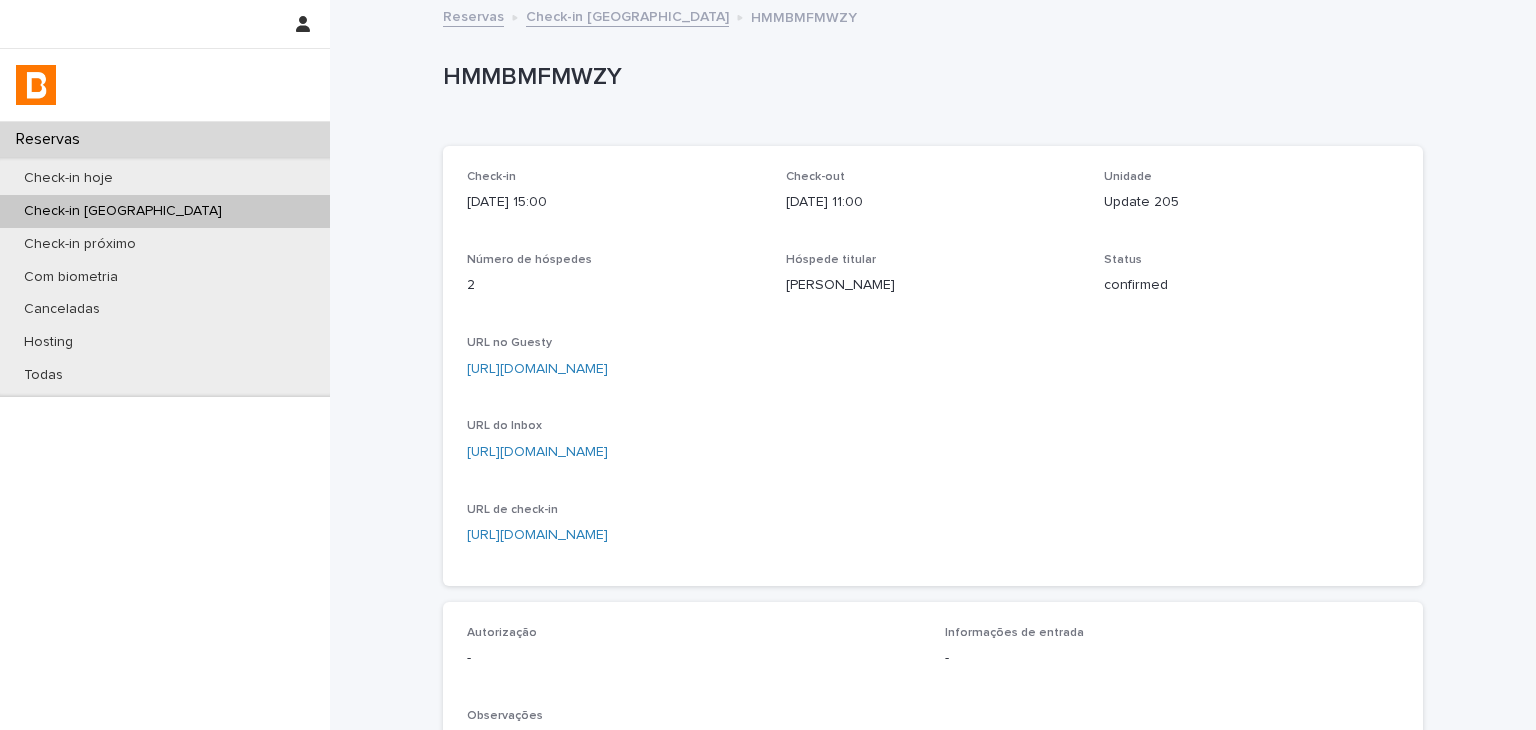click on "[URL][DOMAIN_NAME]" at bounding box center [537, 369] 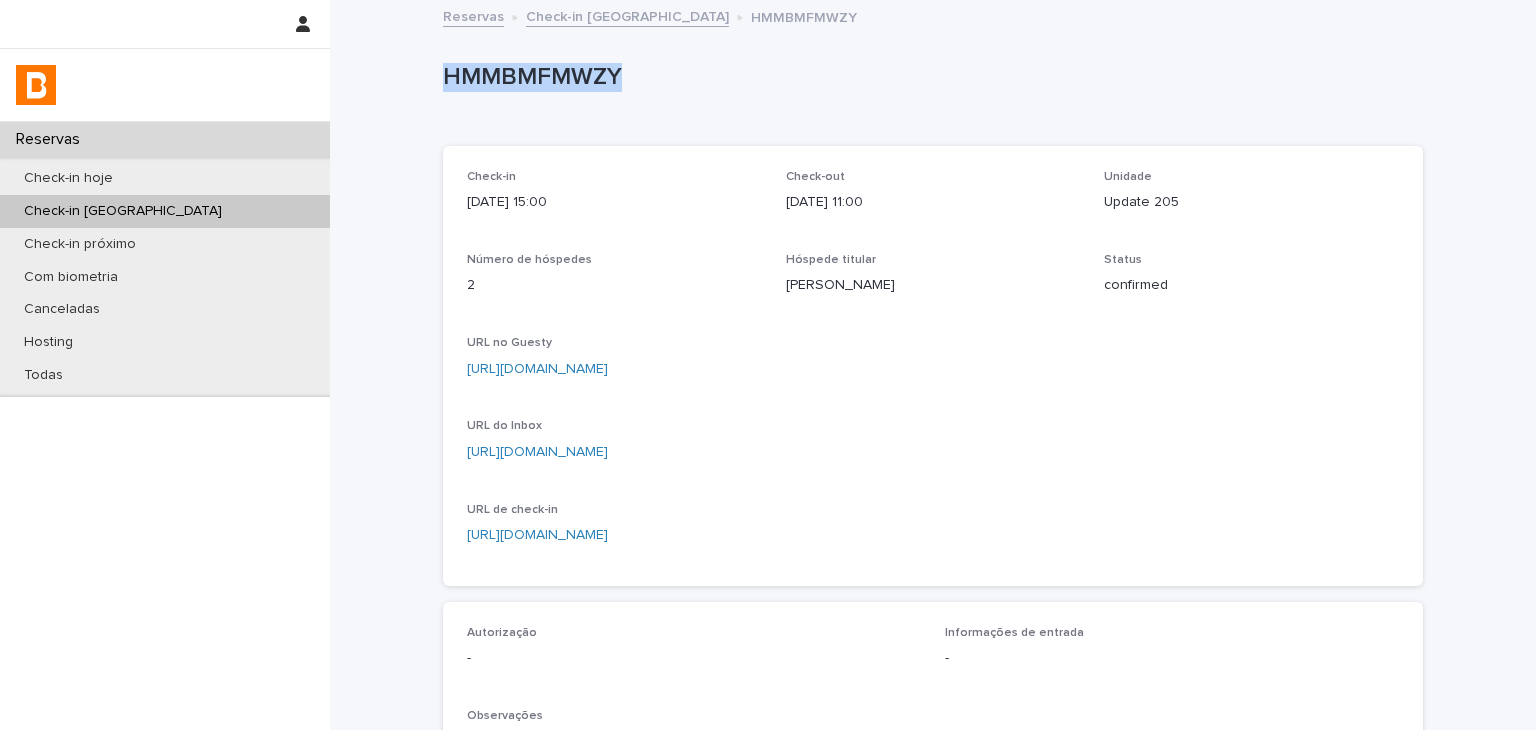 drag, startPoint x: 429, startPoint y: 77, endPoint x: 635, endPoint y: 85, distance: 206.15529 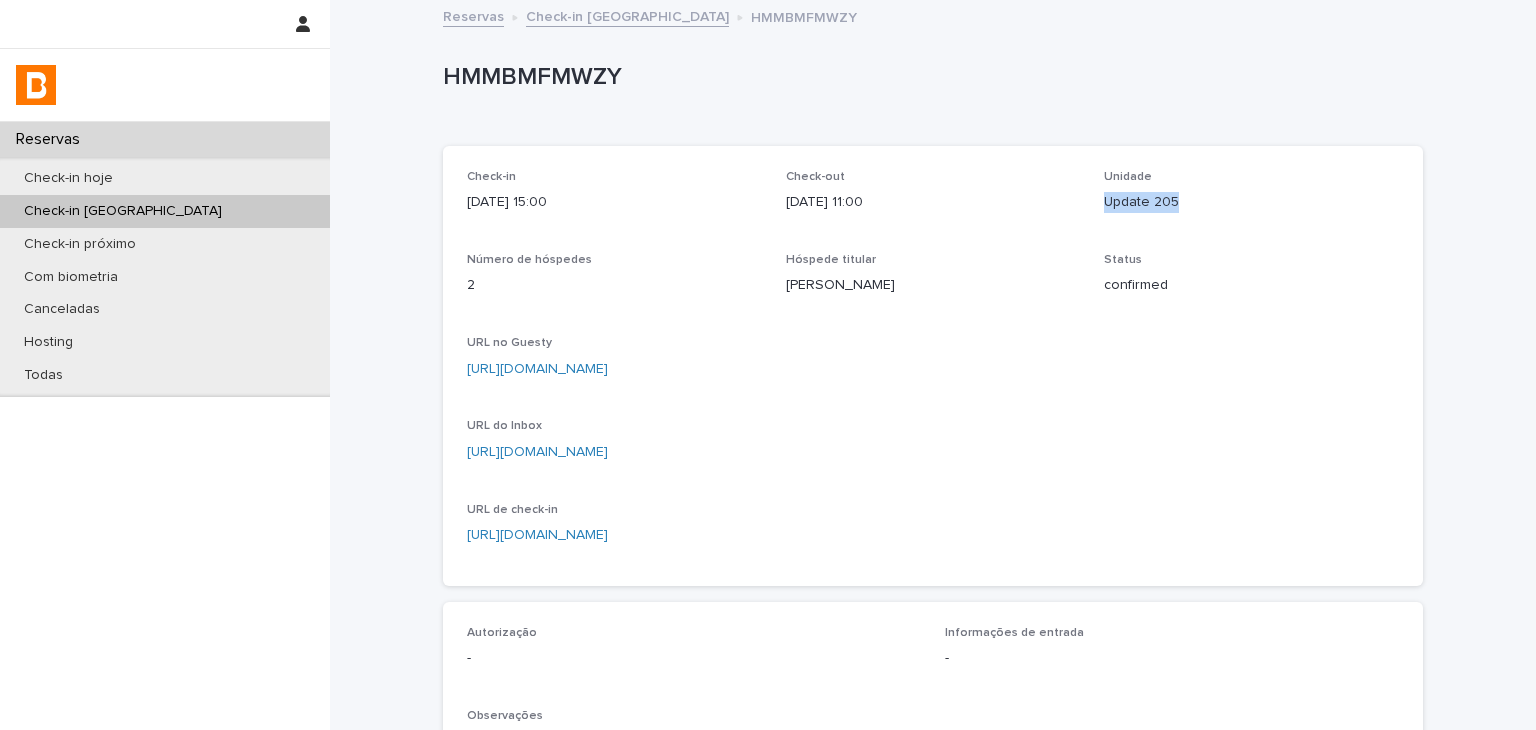 drag, startPoint x: 1095, startPoint y: 204, endPoint x: 1201, endPoint y: 210, distance: 106.16968 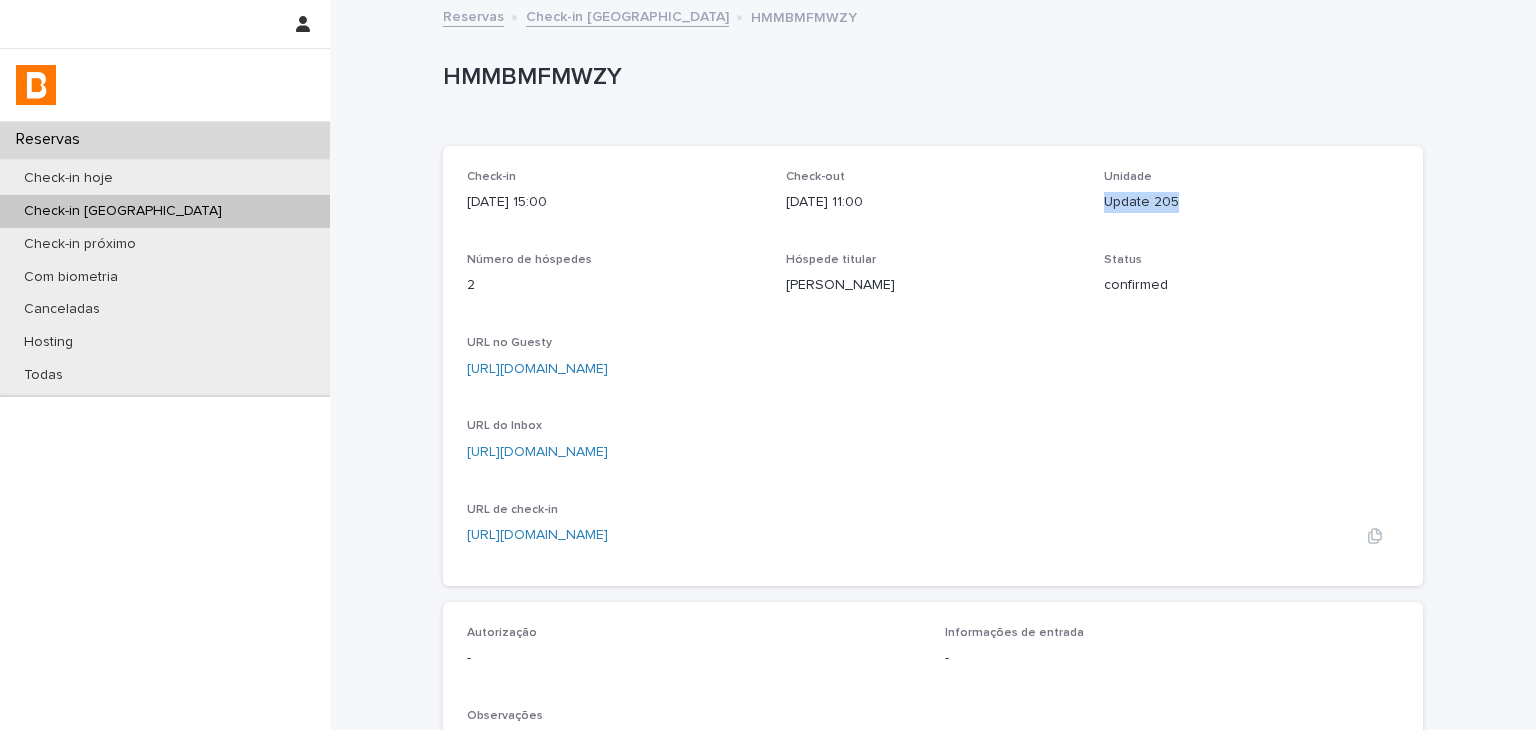 scroll, scrollTop: 500, scrollLeft: 0, axis: vertical 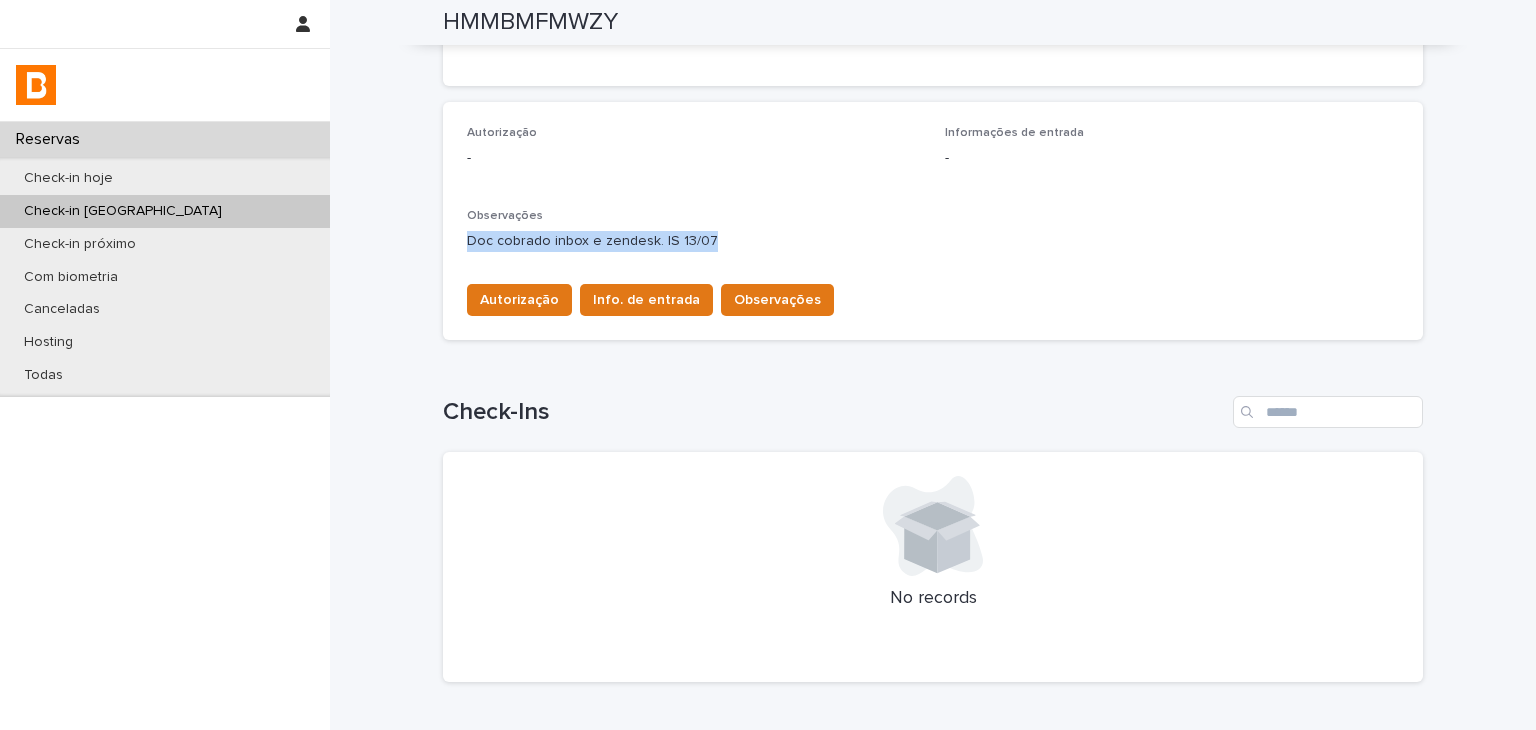drag, startPoint x: 496, startPoint y: 245, endPoint x: 724, endPoint y: 245, distance: 228 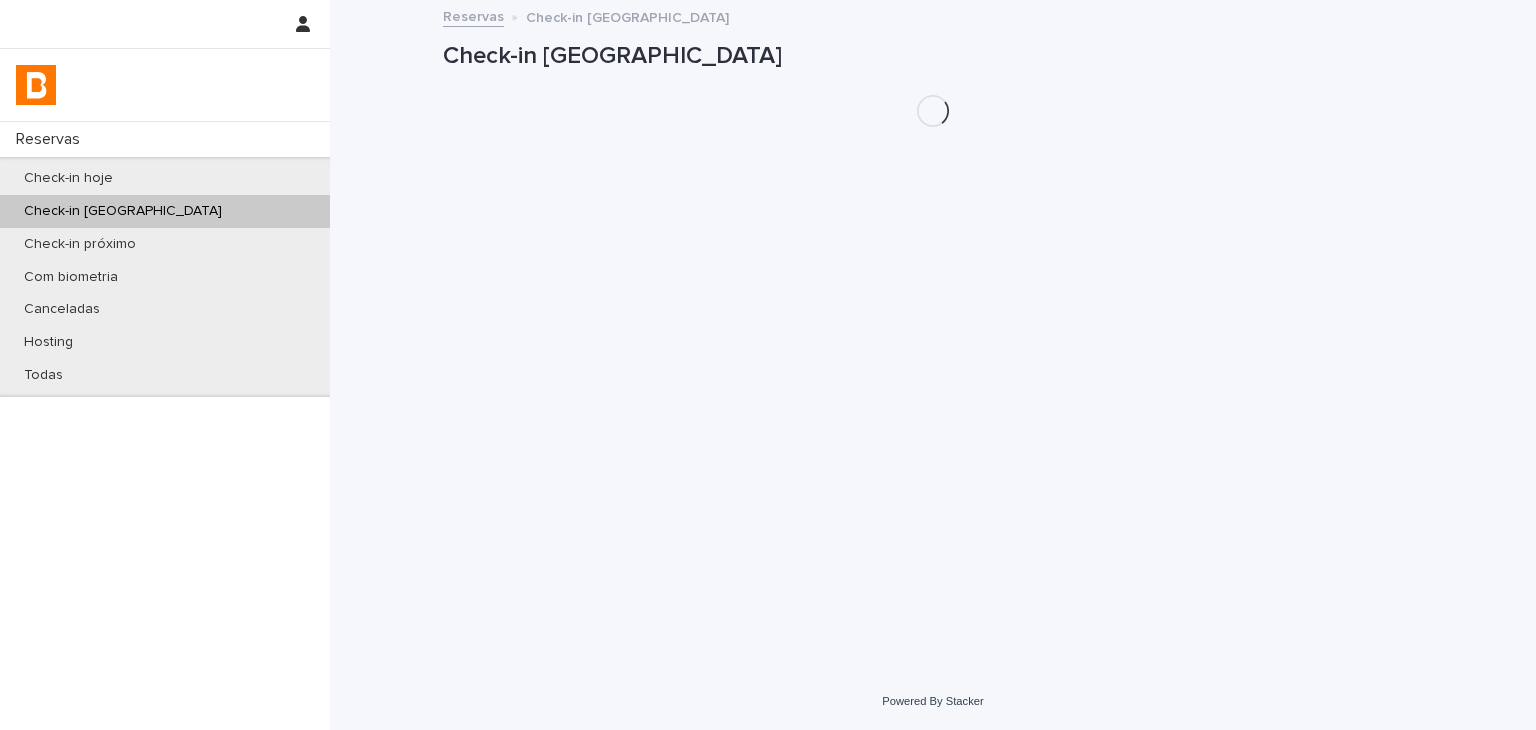 scroll, scrollTop: 0, scrollLeft: 0, axis: both 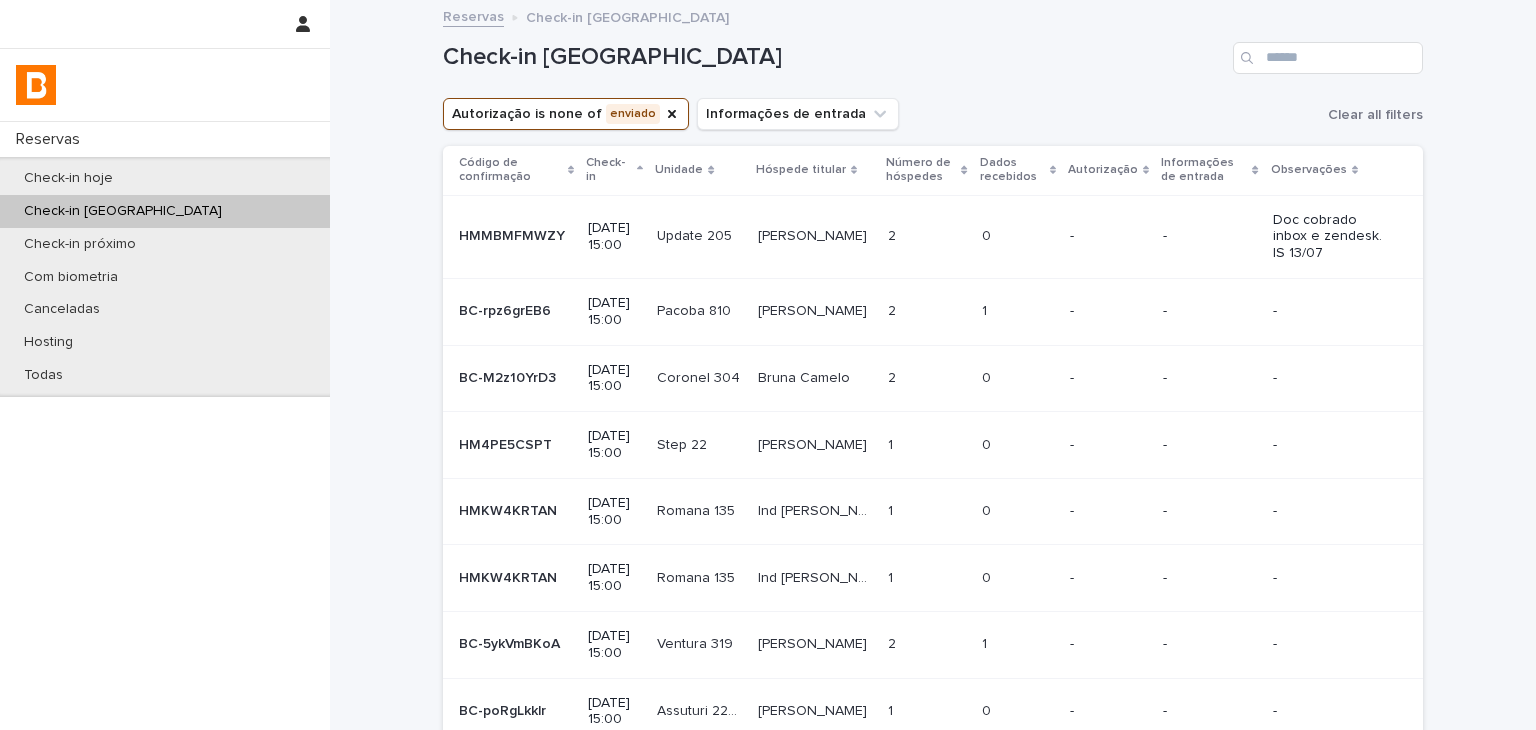 click on "-" at bounding box center (1108, 311) 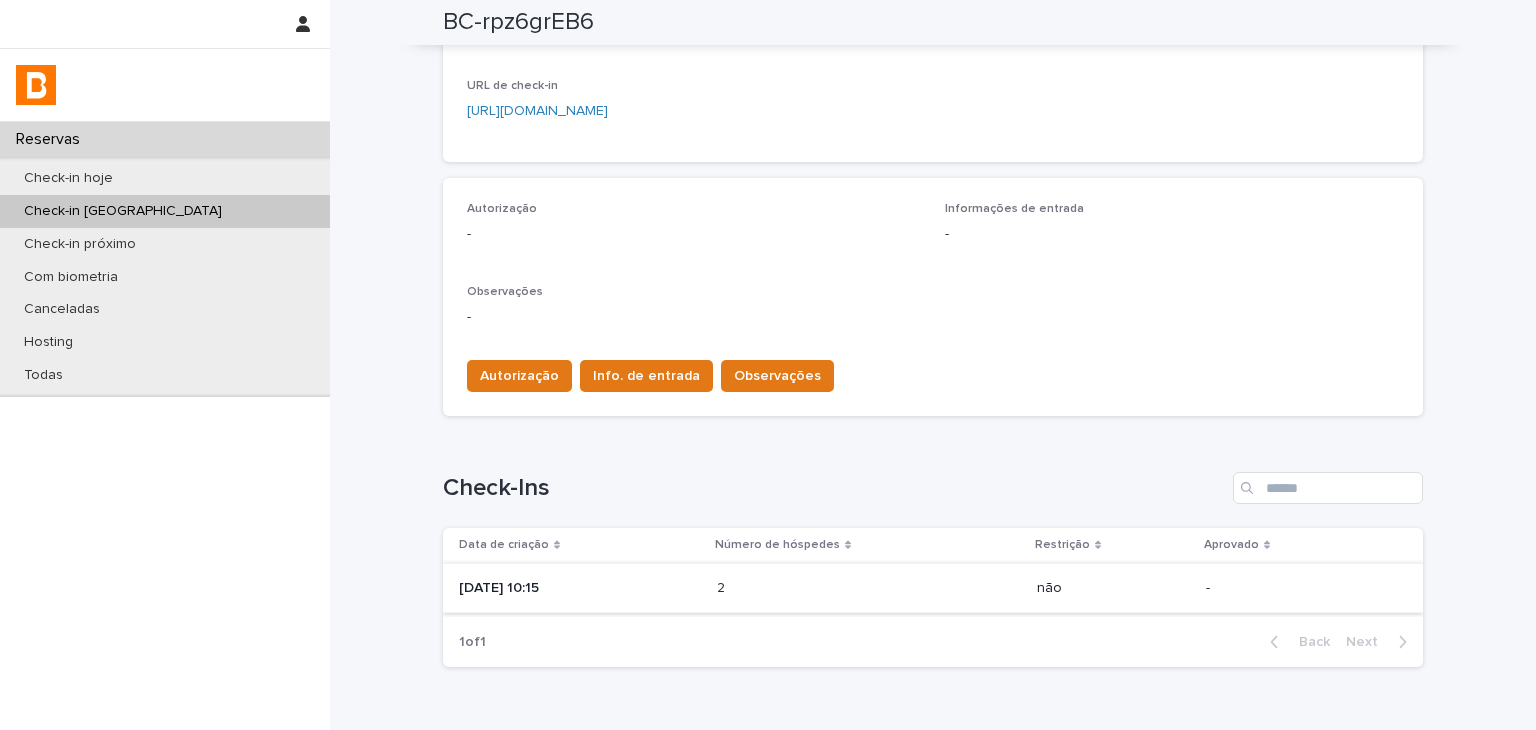 scroll, scrollTop: 478, scrollLeft: 0, axis: vertical 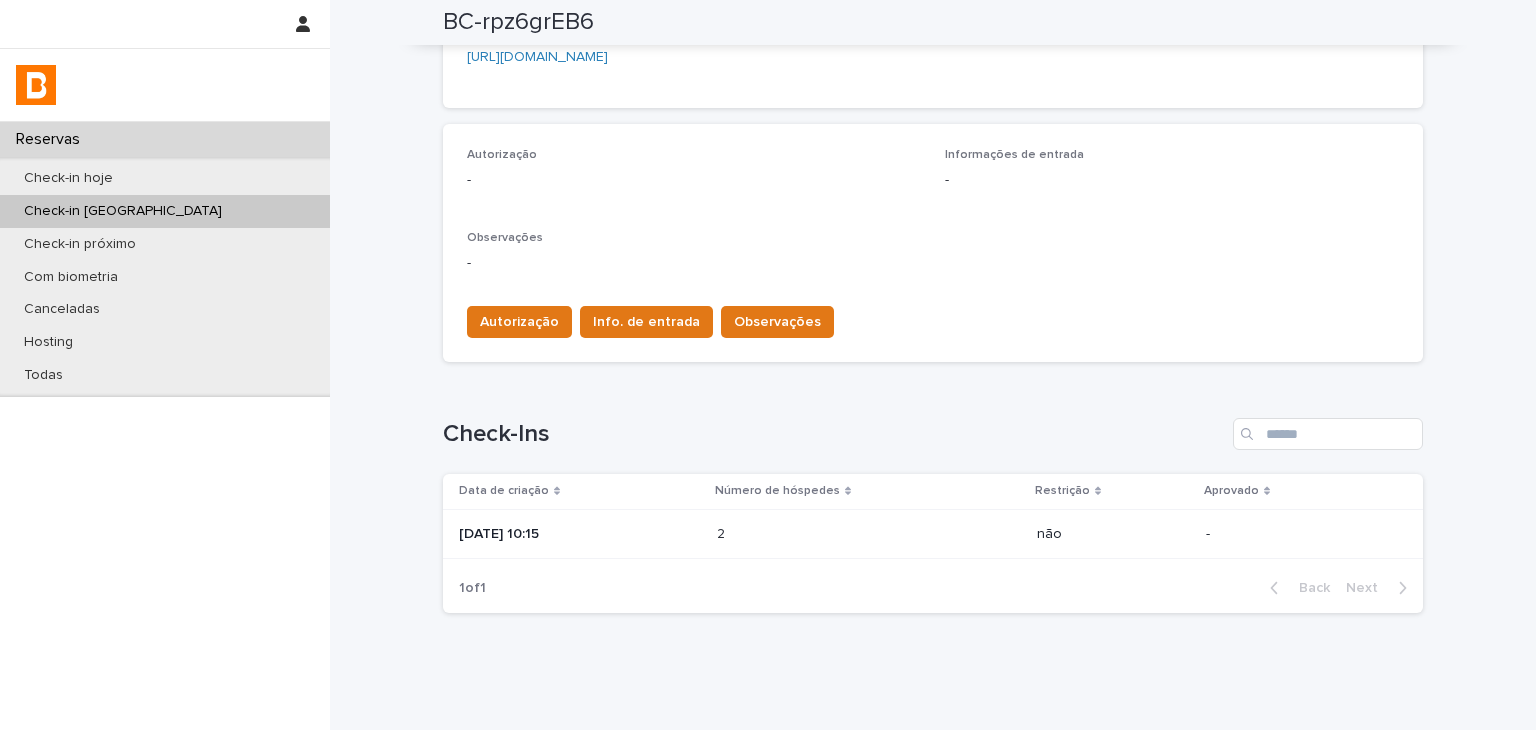 click at bounding box center [804, 534] 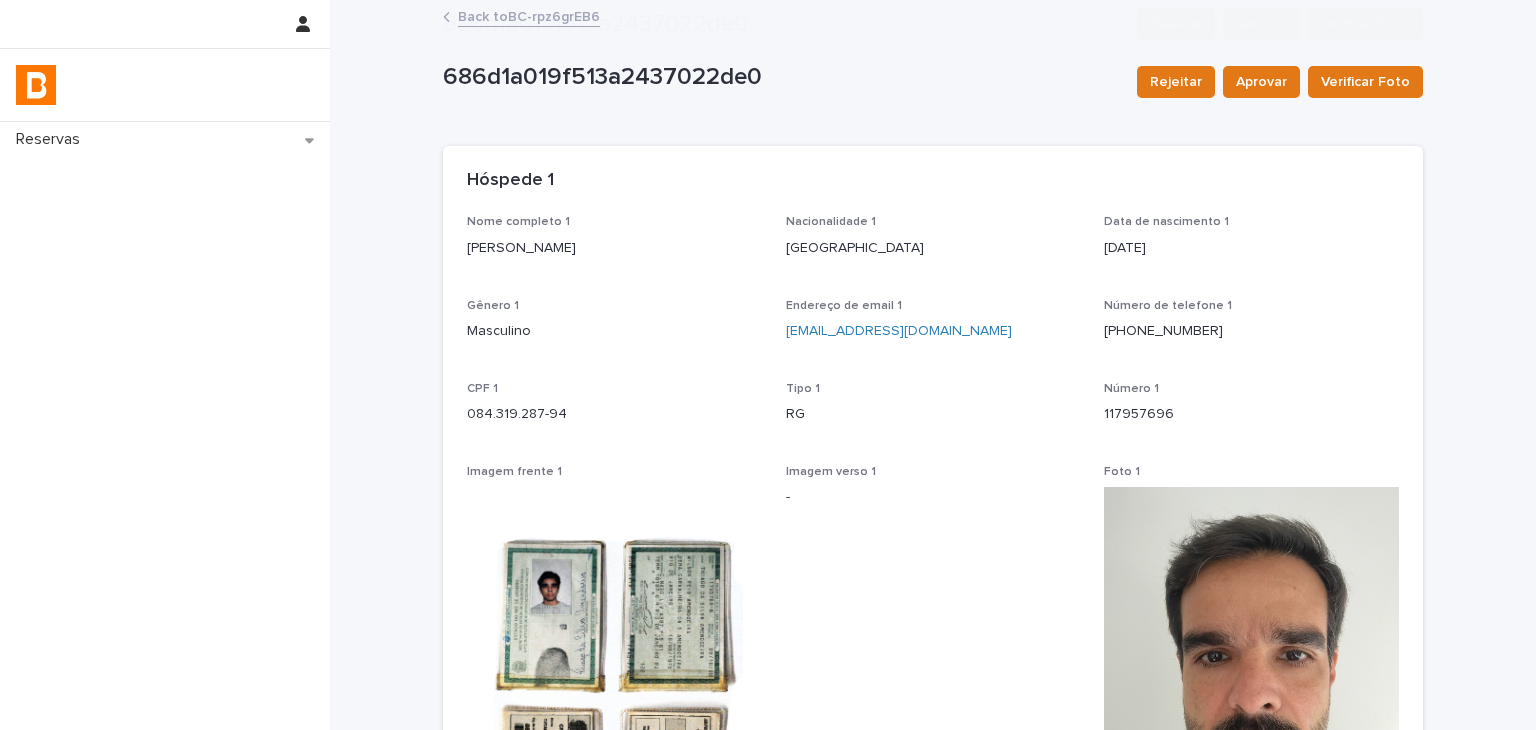 scroll, scrollTop: 400, scrollLeft: 0, axis: vertical 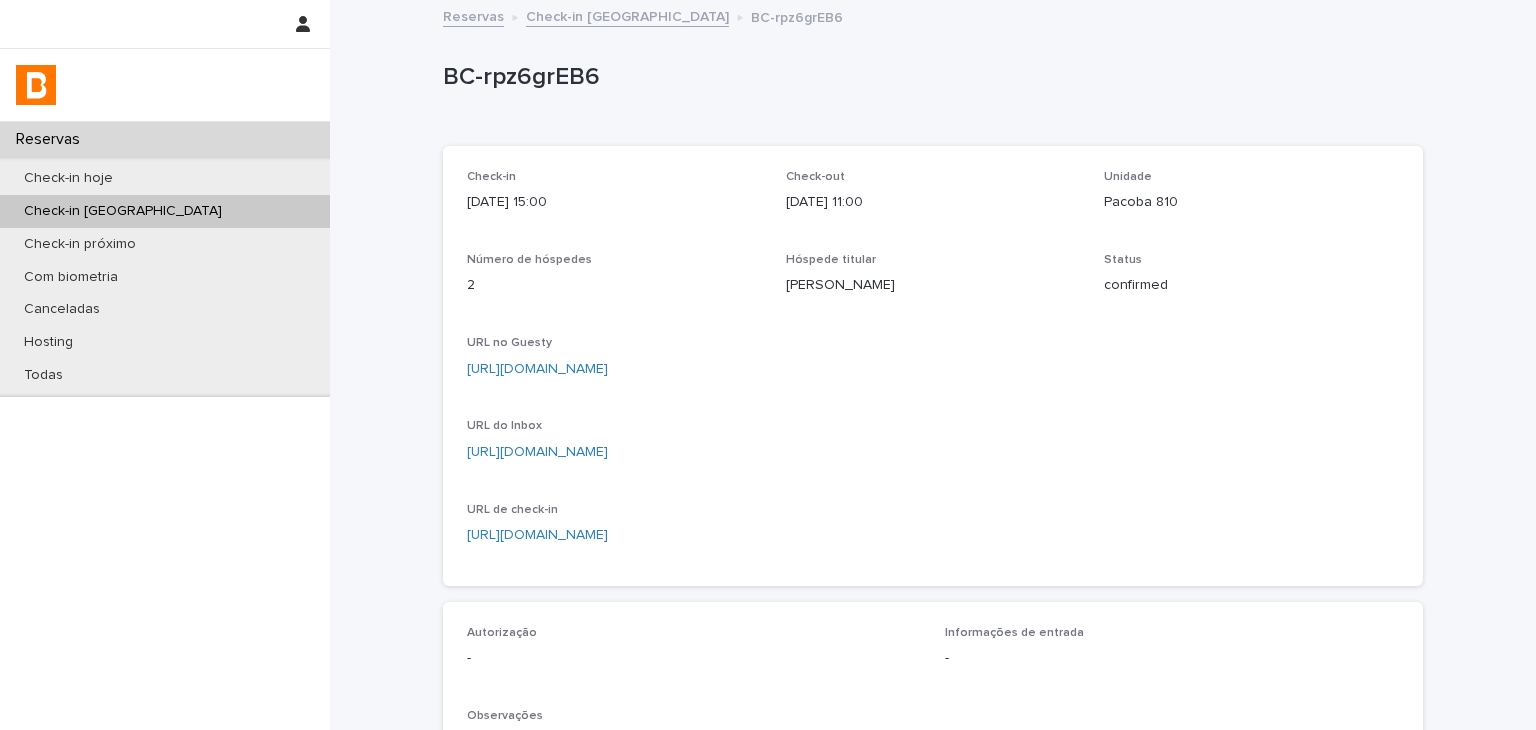 click on "[URL][DOMAIN_NAME]" at bounding box center (537, 369) 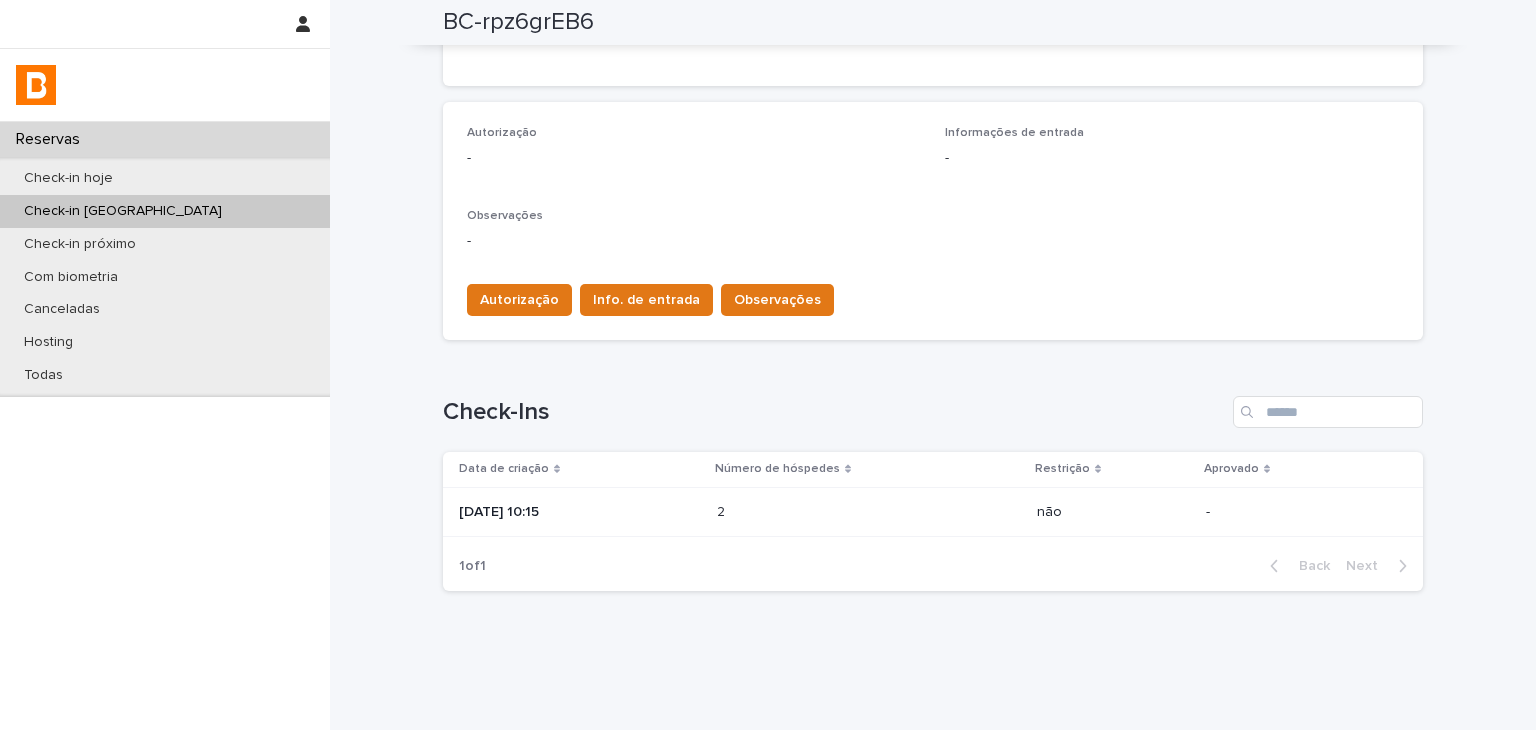 click at bounding box center [804, 512] 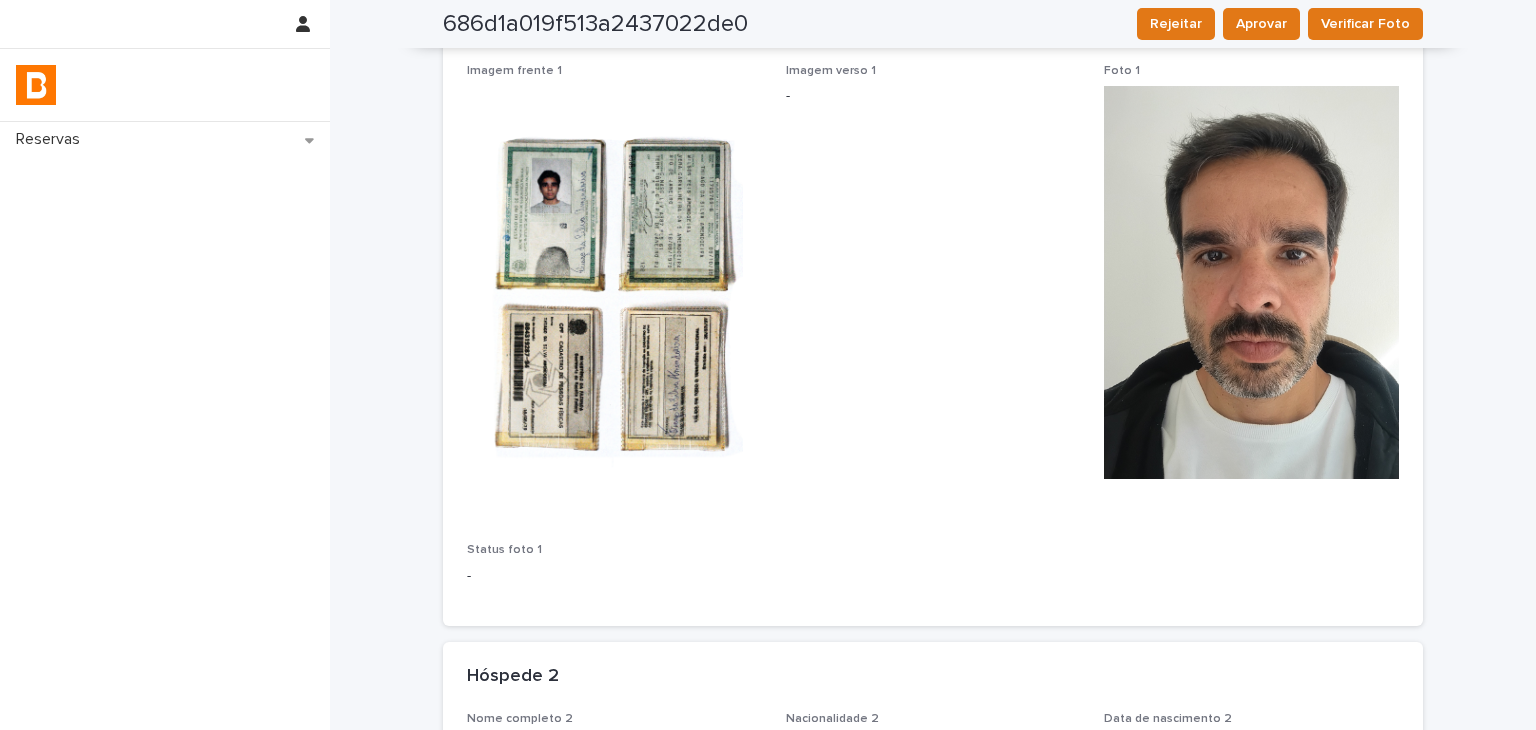 scroll, scrollTop: 901, scrollLeft: 0, axis: vertical 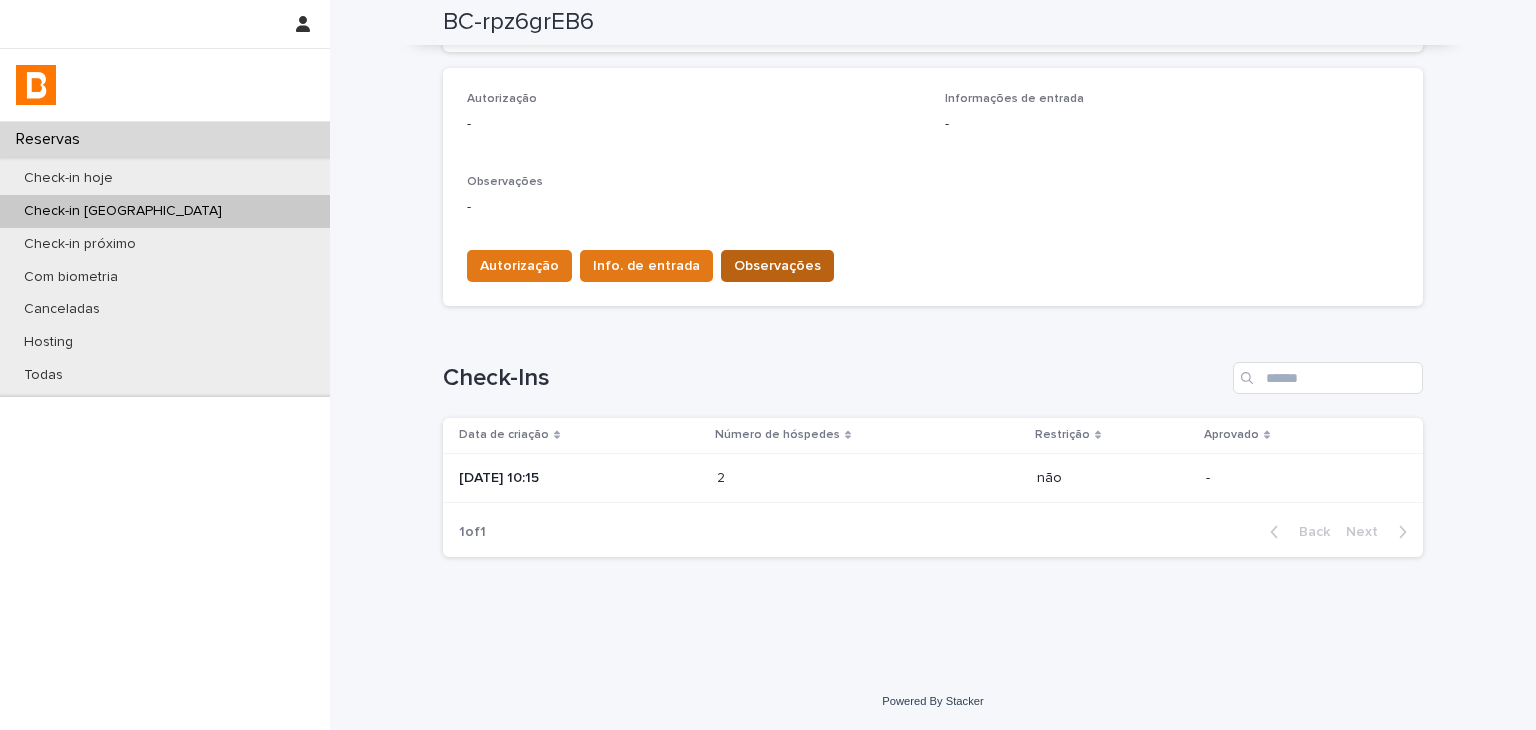 click on "Observações" at bounding box center [777, 266] 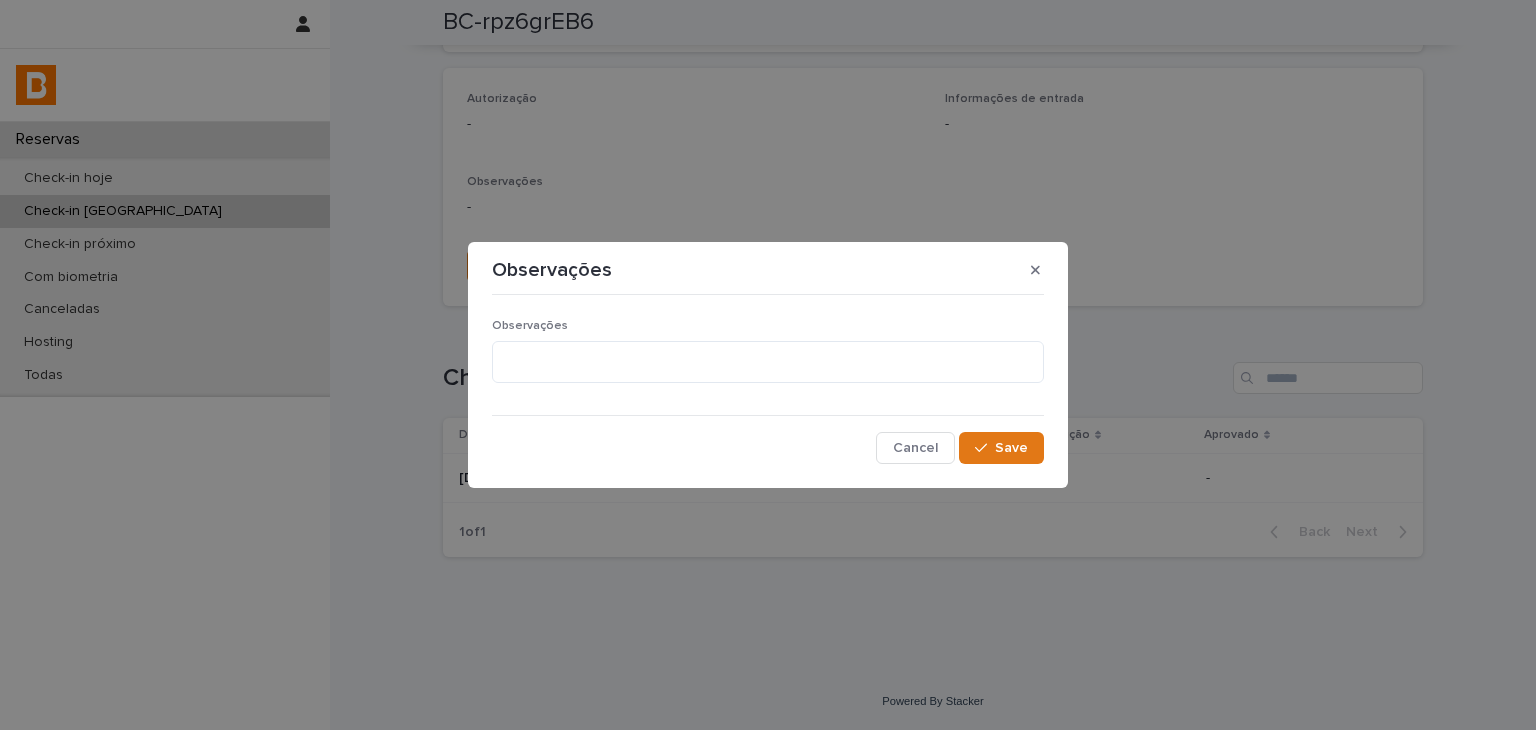 click on "Observações" at bounding box center [768, 359] 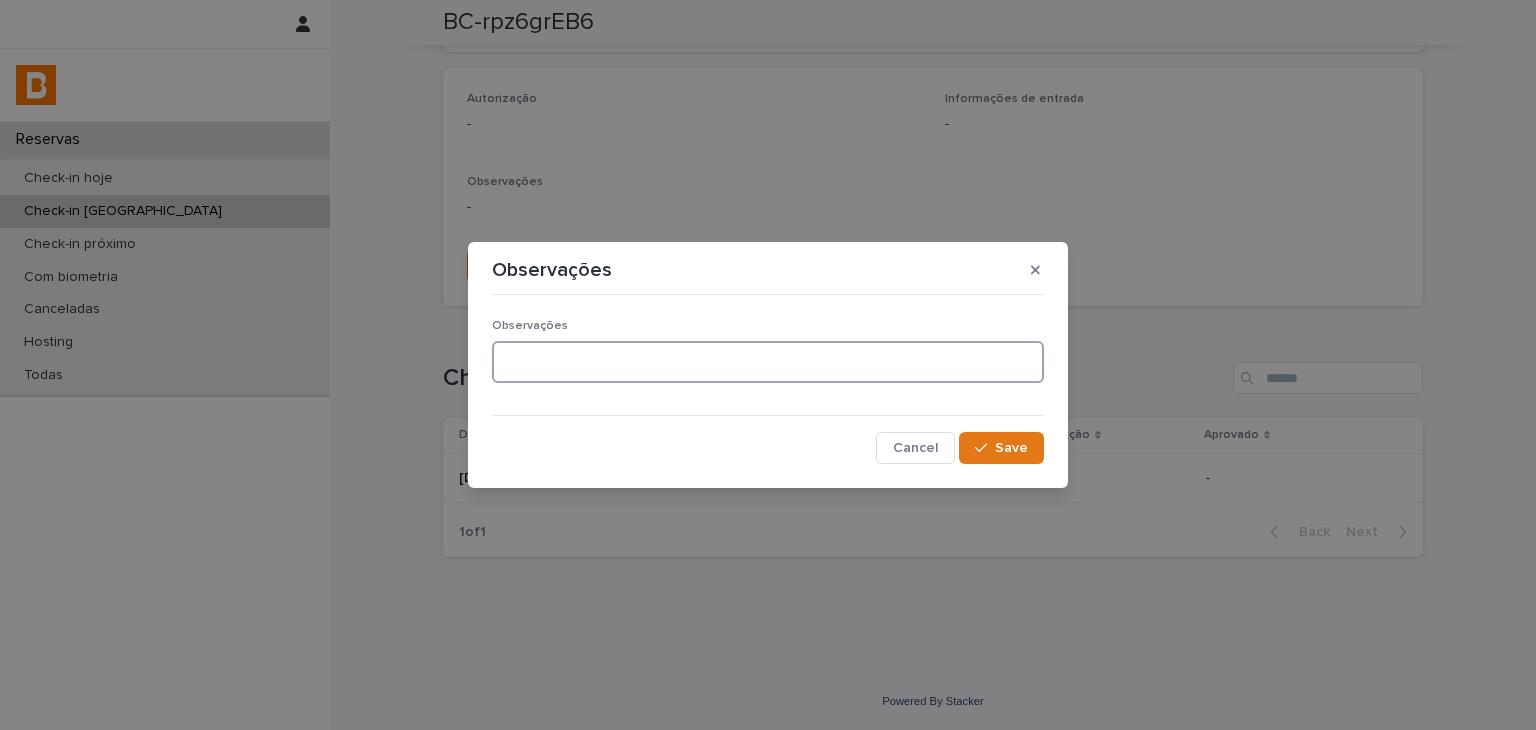 drag, startPoint x: 540, startPoint y: 354, endPoint x: 548, endPoint y: 345, distance: 12.0415945 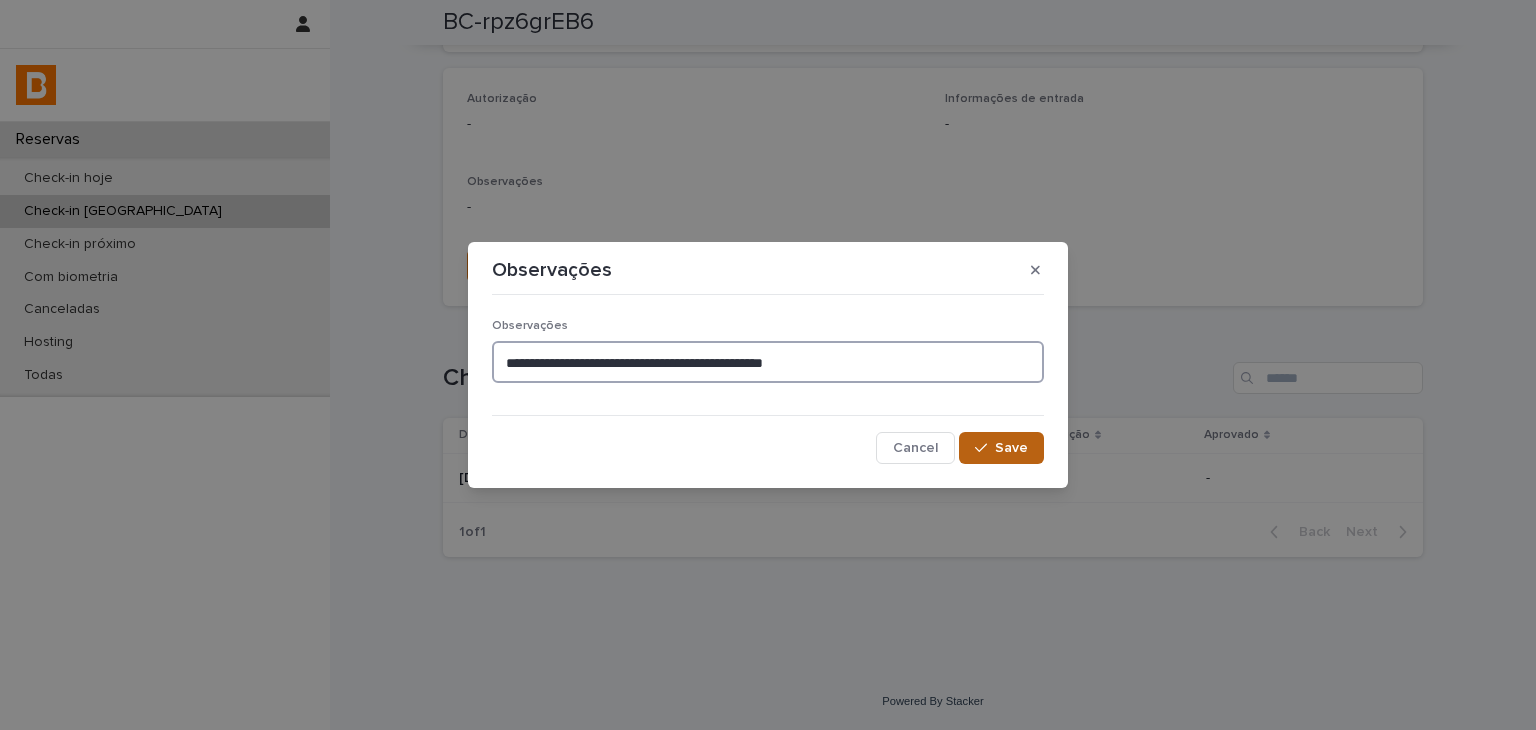 type on "**********" 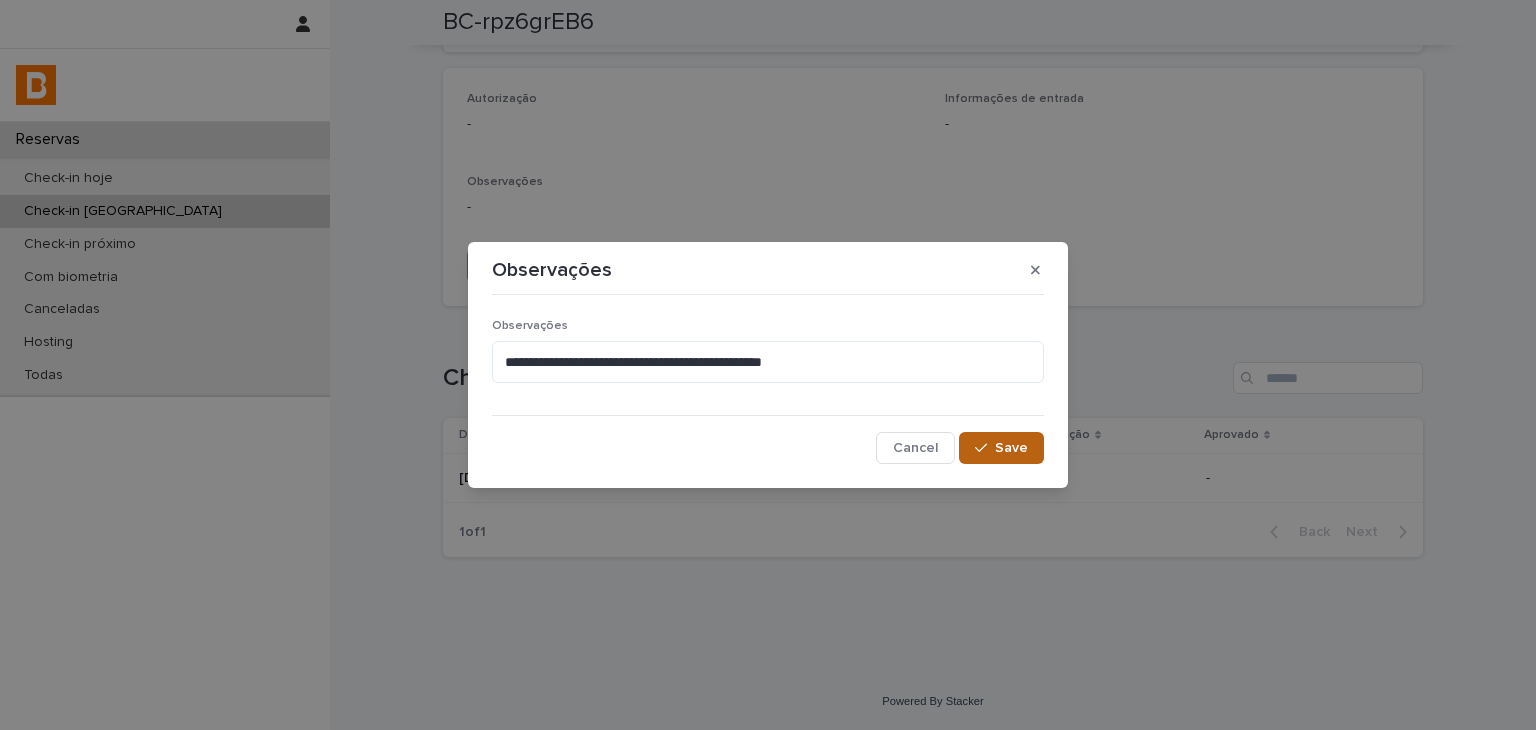 click on "Save" at bounding box center (1011, 448) 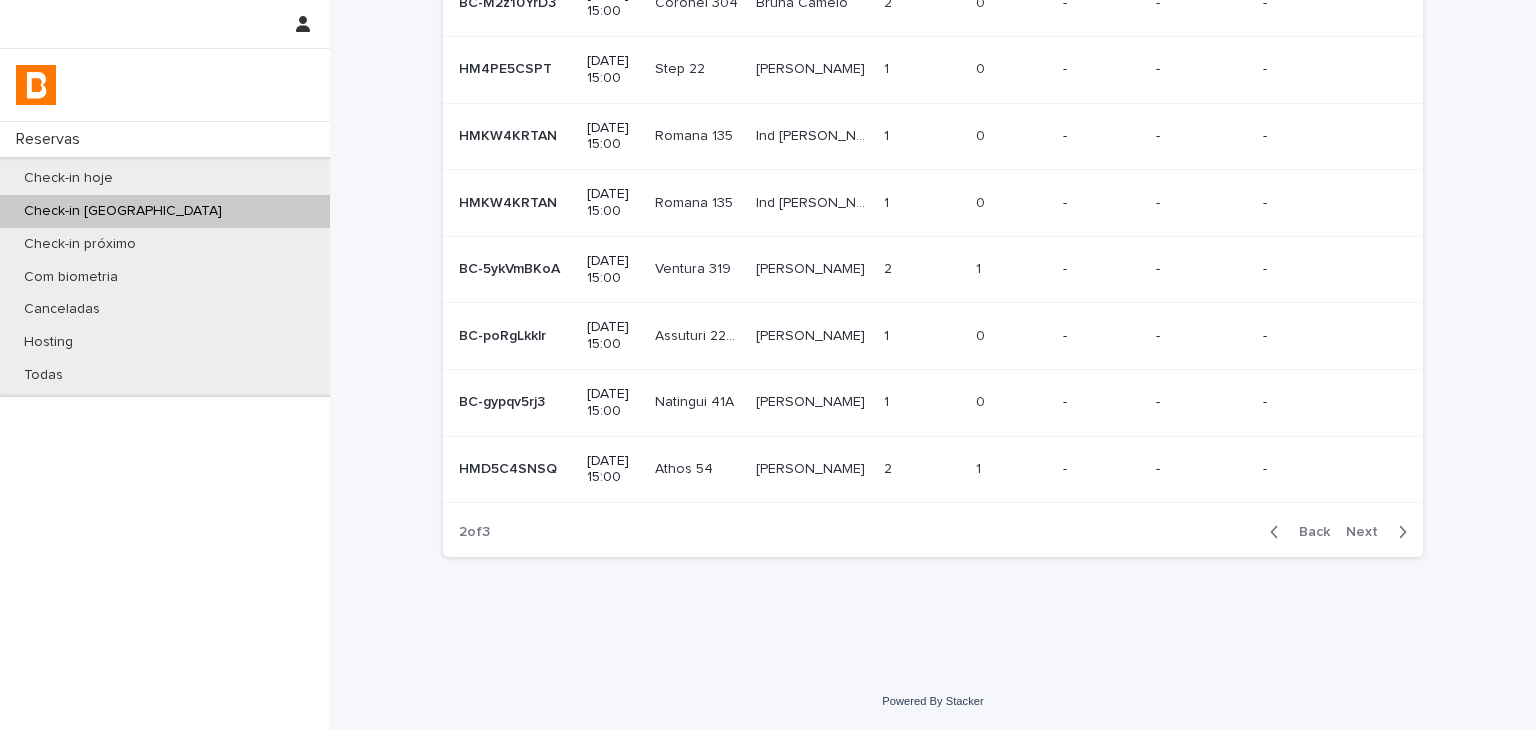 scroll, scrollTop: 0, scrollLeft: 0, axis: both 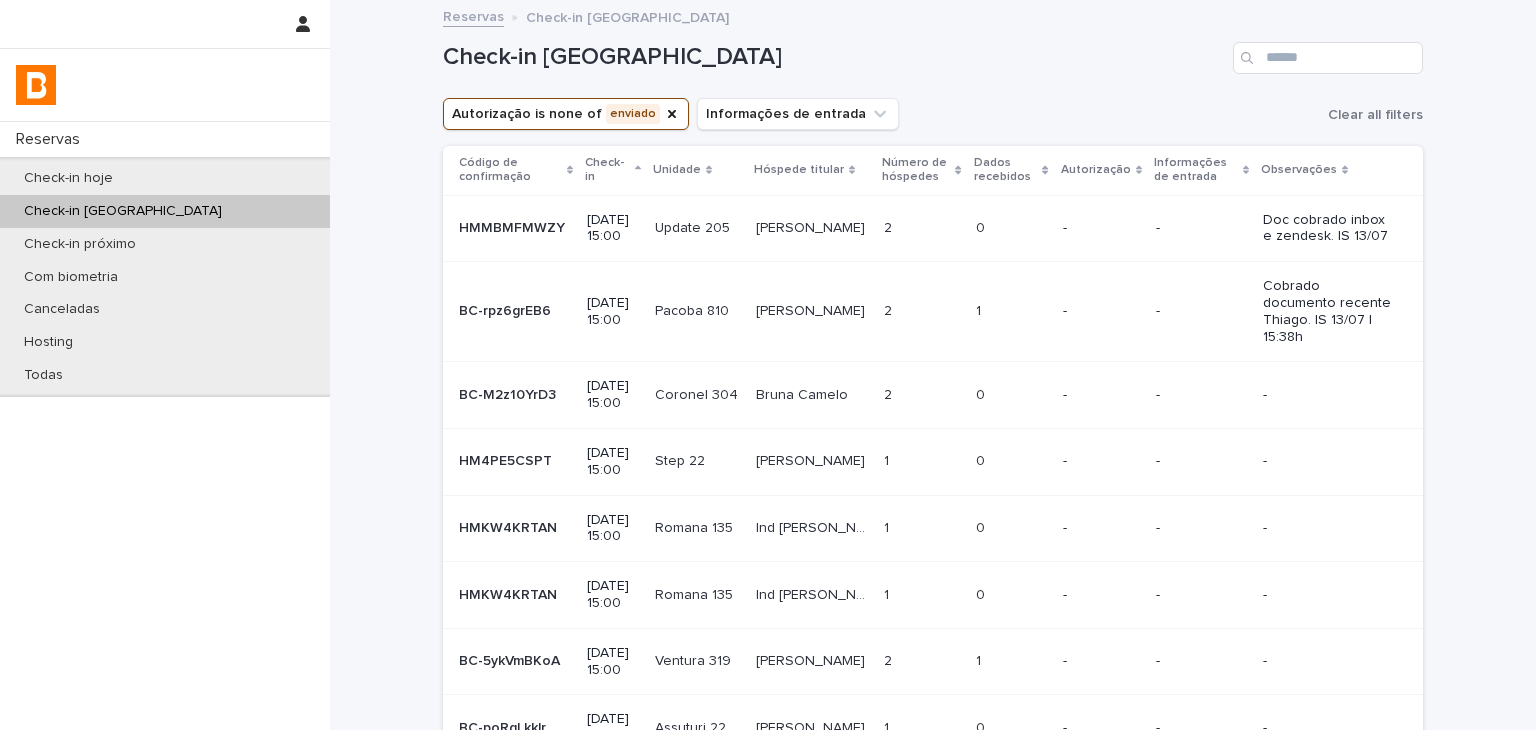 click on "0 0" at bounding box center [1011, 395] 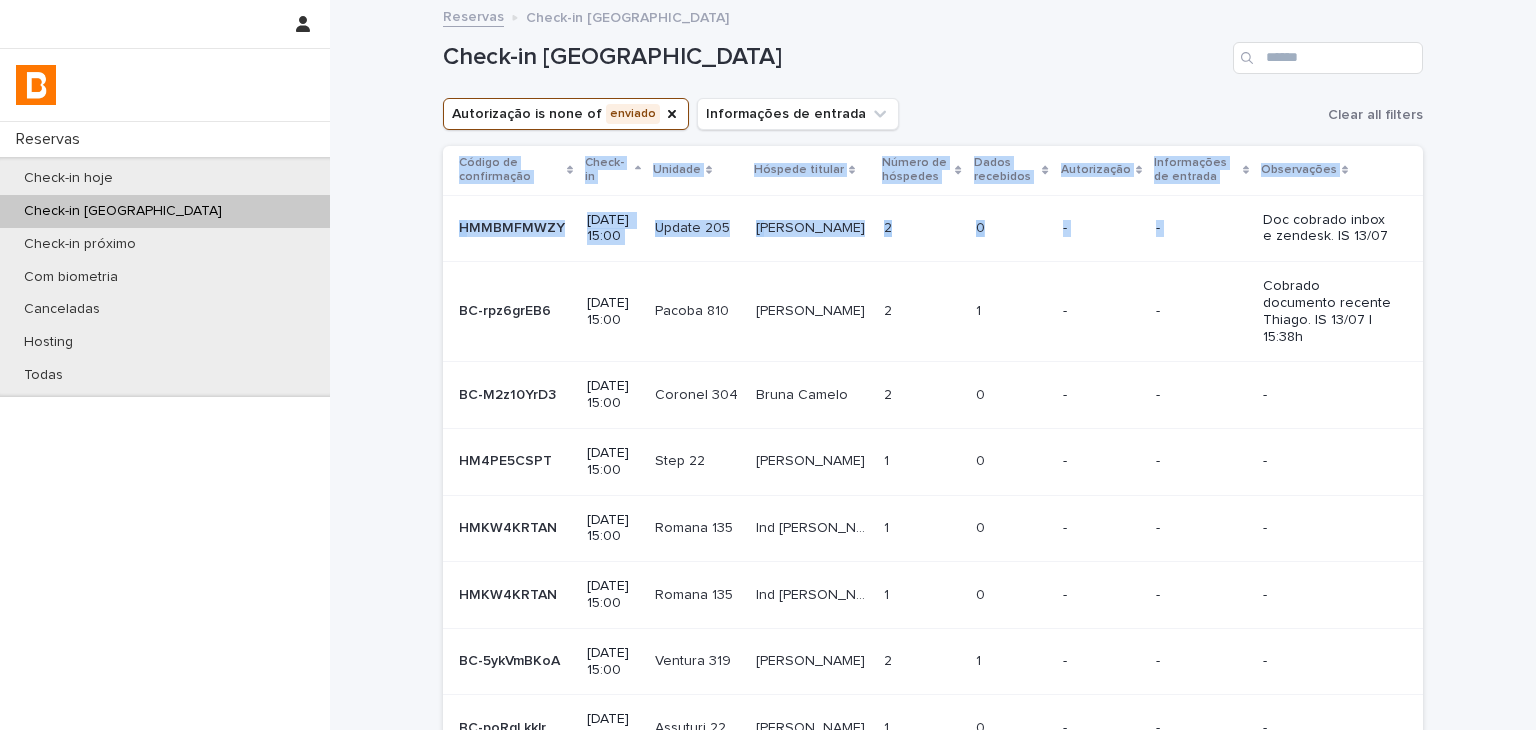 drag, startPoint x: 1277, startPoint y: 224, endPoint x: 1162, endPoint y: 105, distance: 165.48715 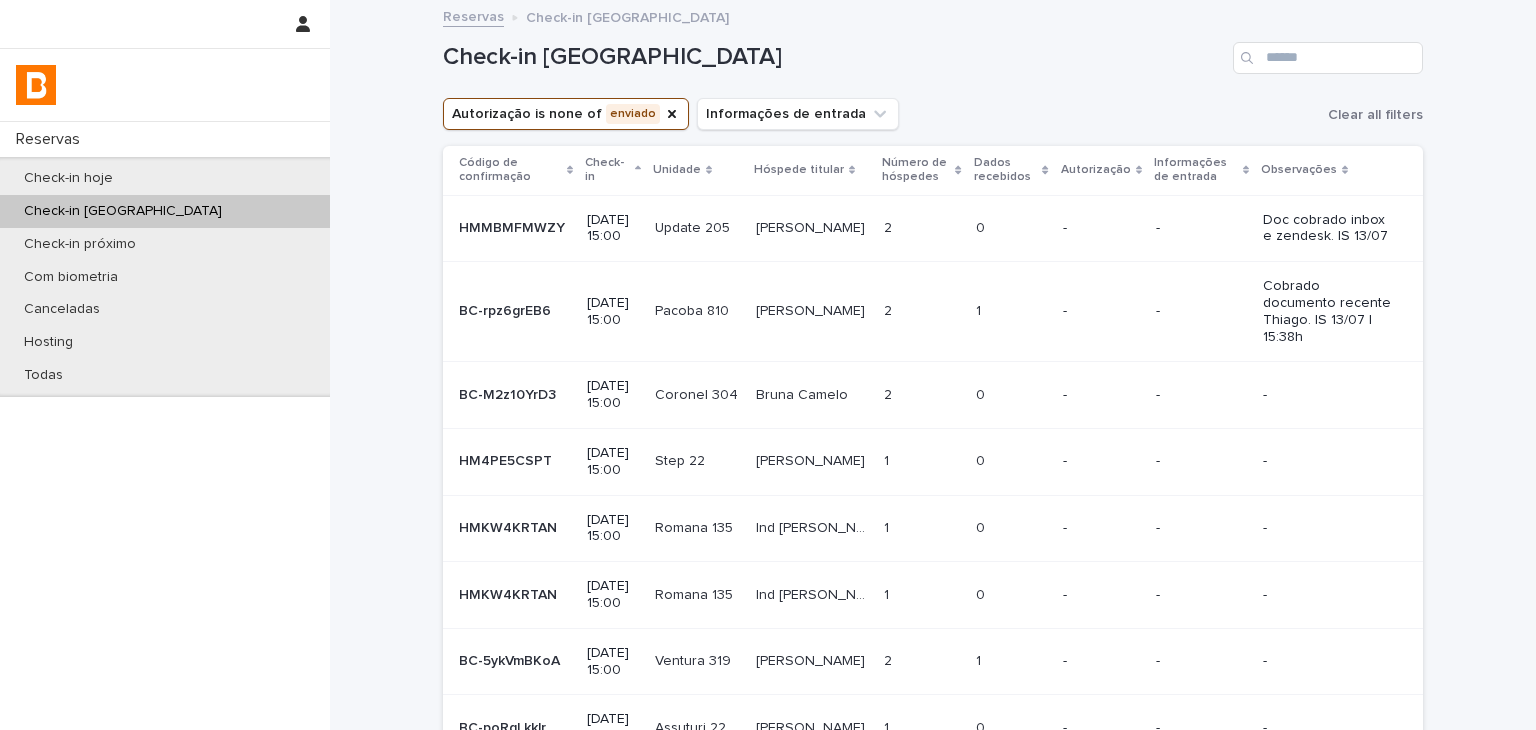 click on "Check-in [GEOGRAPHIC_DATA]" at bounding box center [933, 50] 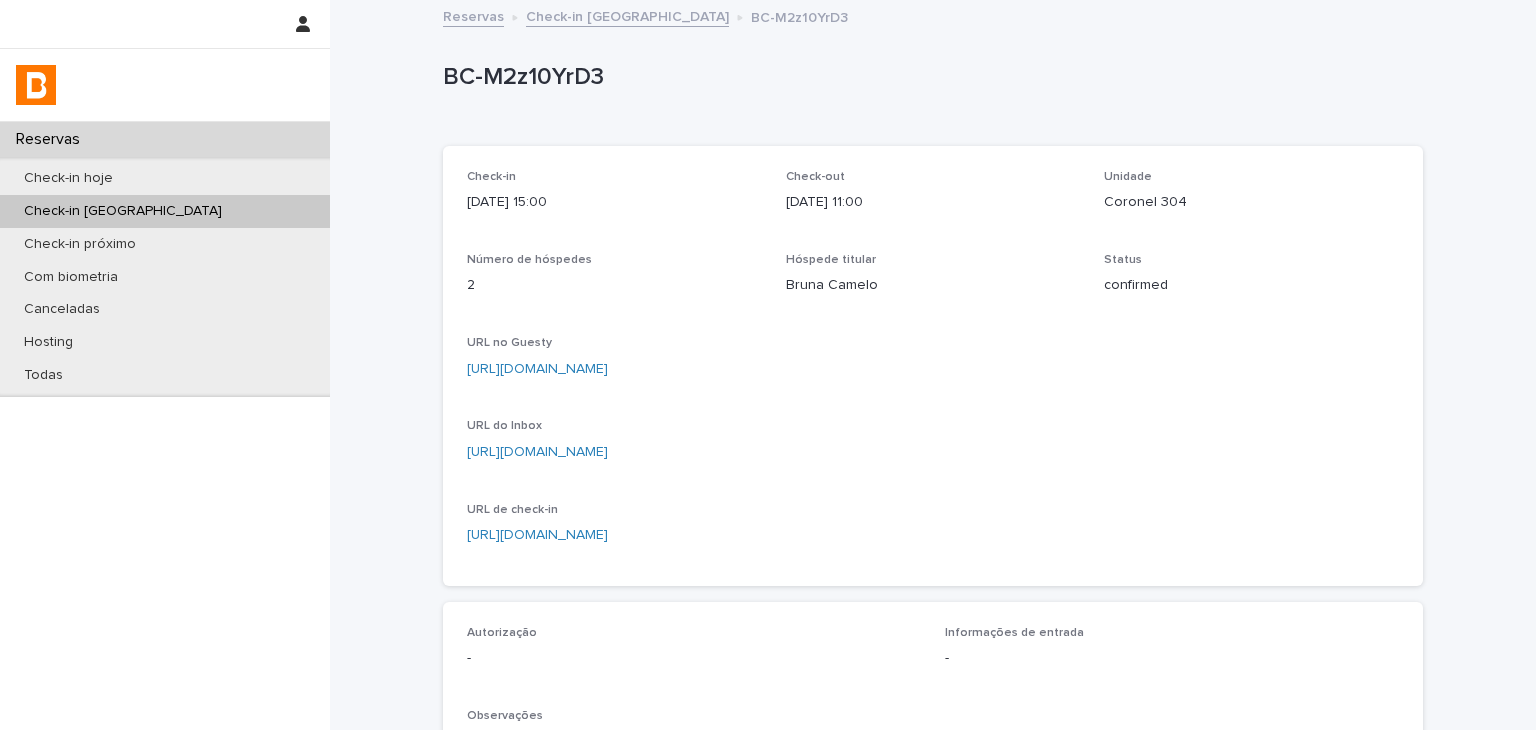 scroll, scrollTop: 600, scrollLeft: 0, axis: vertical 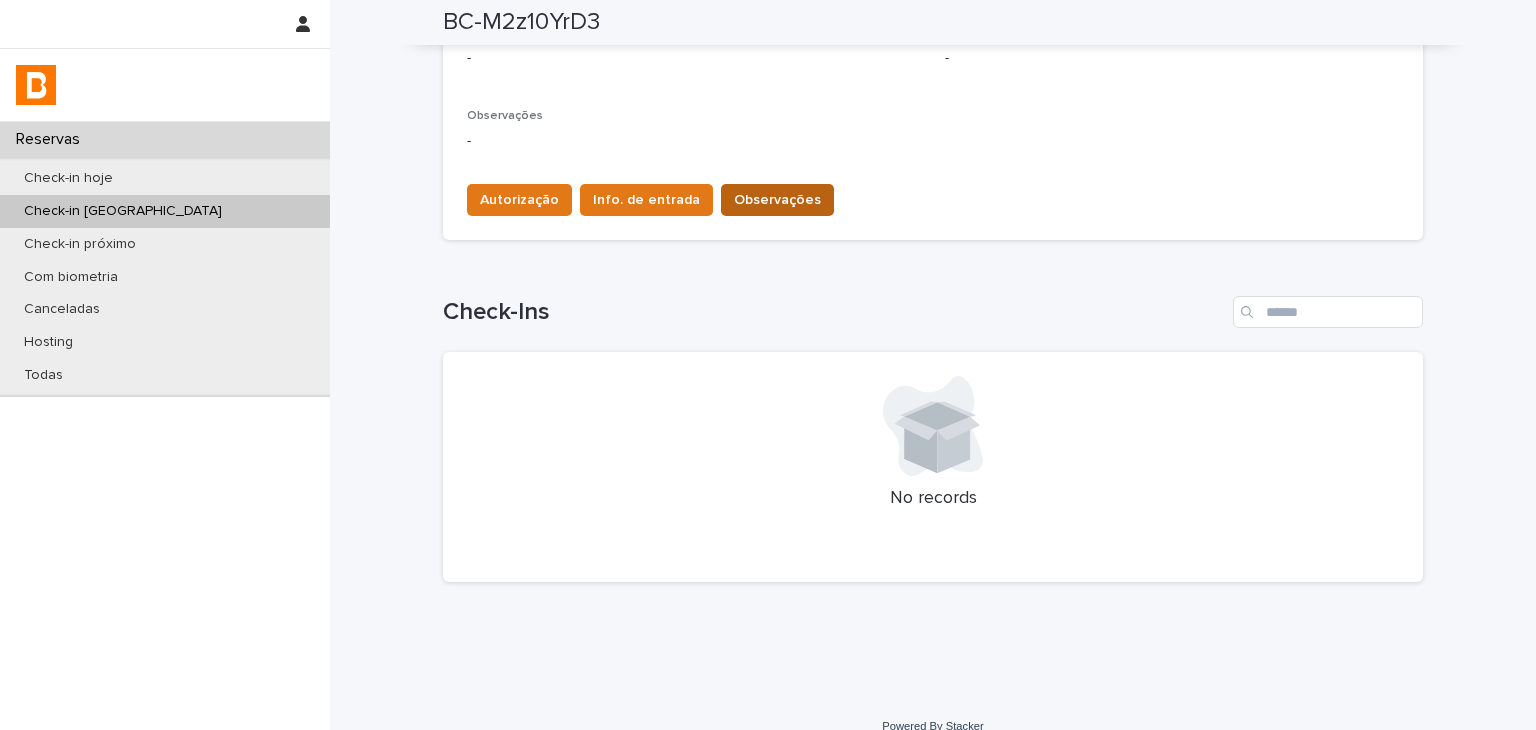 click on "Observações" at bounding box center [777, 200] 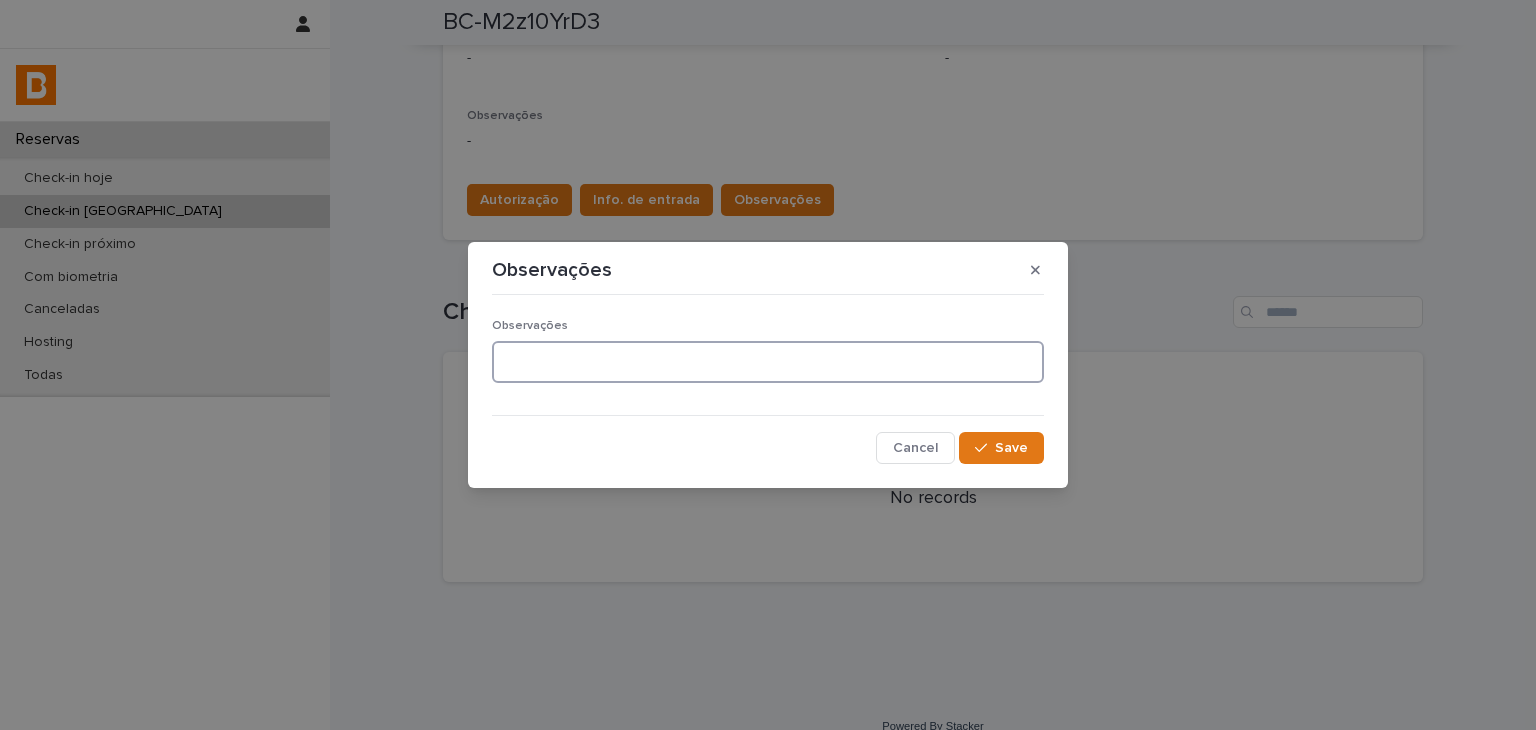 click at bounding box center (768, 362) 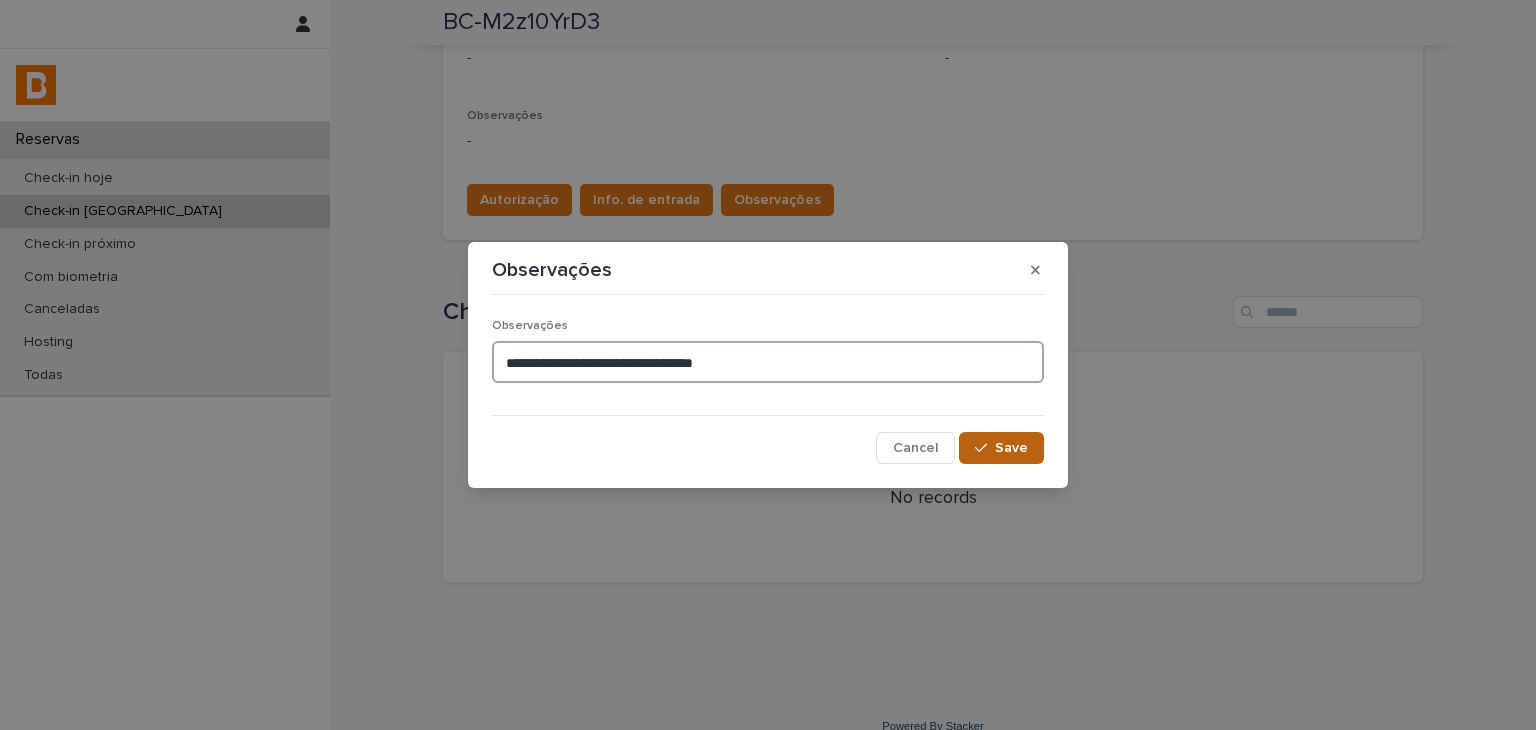 type on "**********" 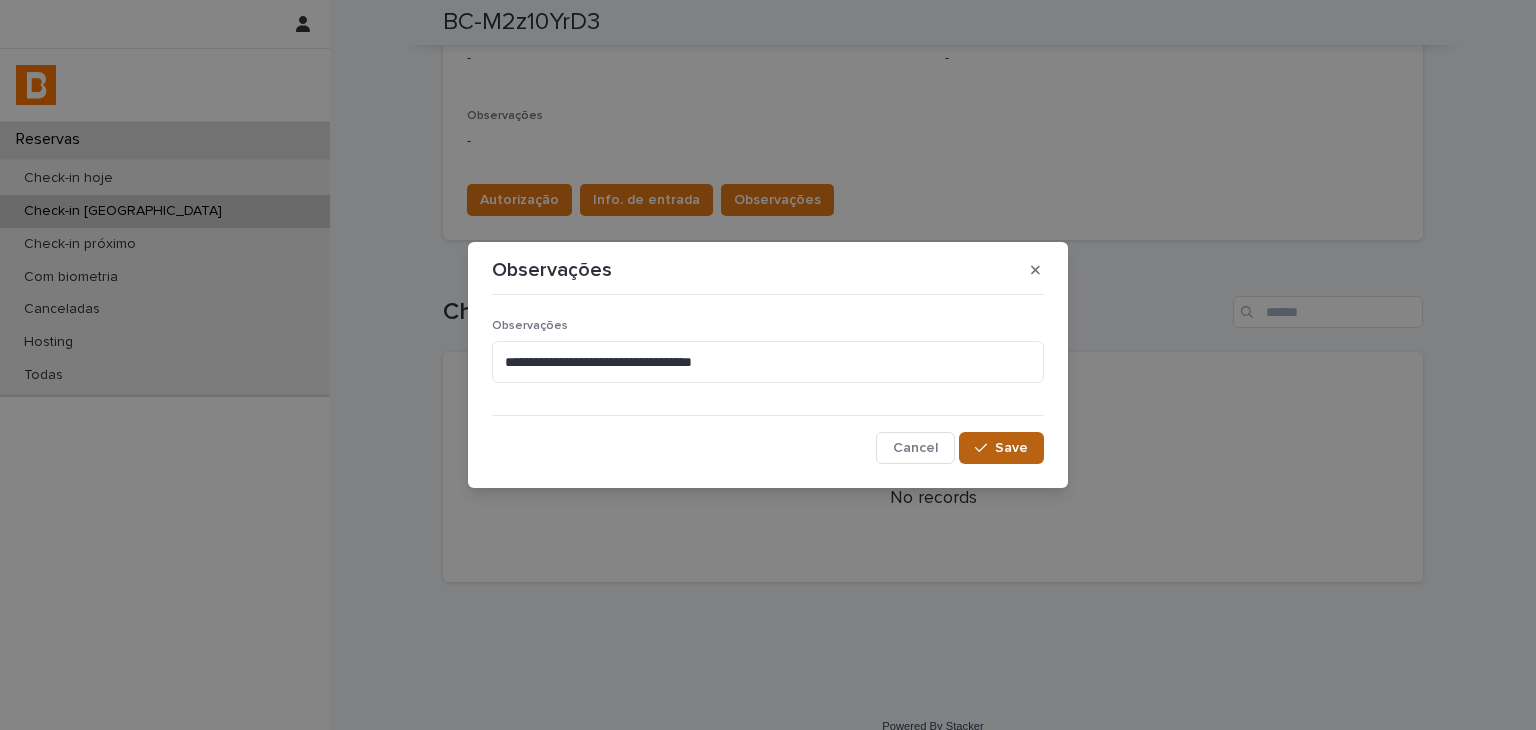 click on "Save" at bounding box center [1011, 448] 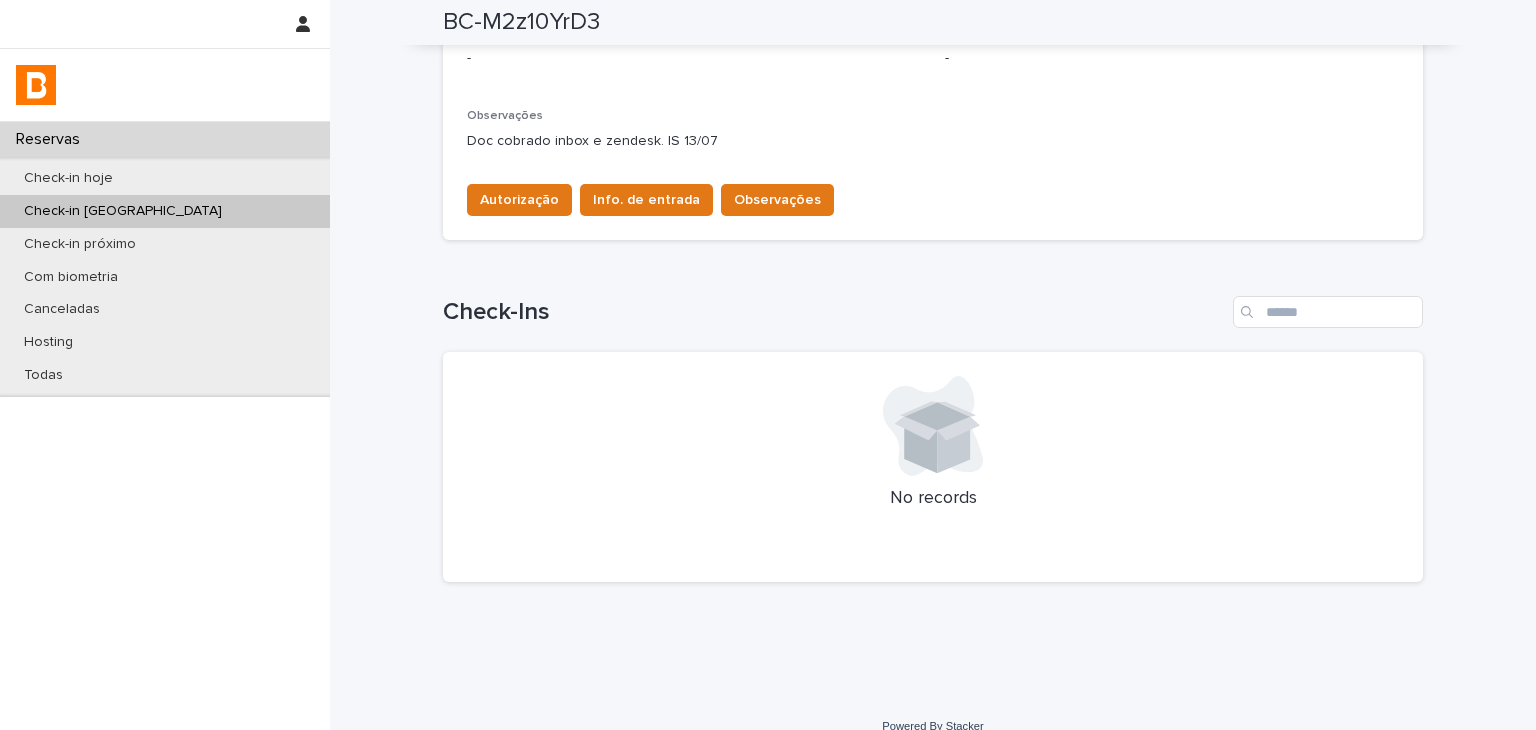 scroll, scrollTop: 200, scrollLeft: 0, axis: vertical 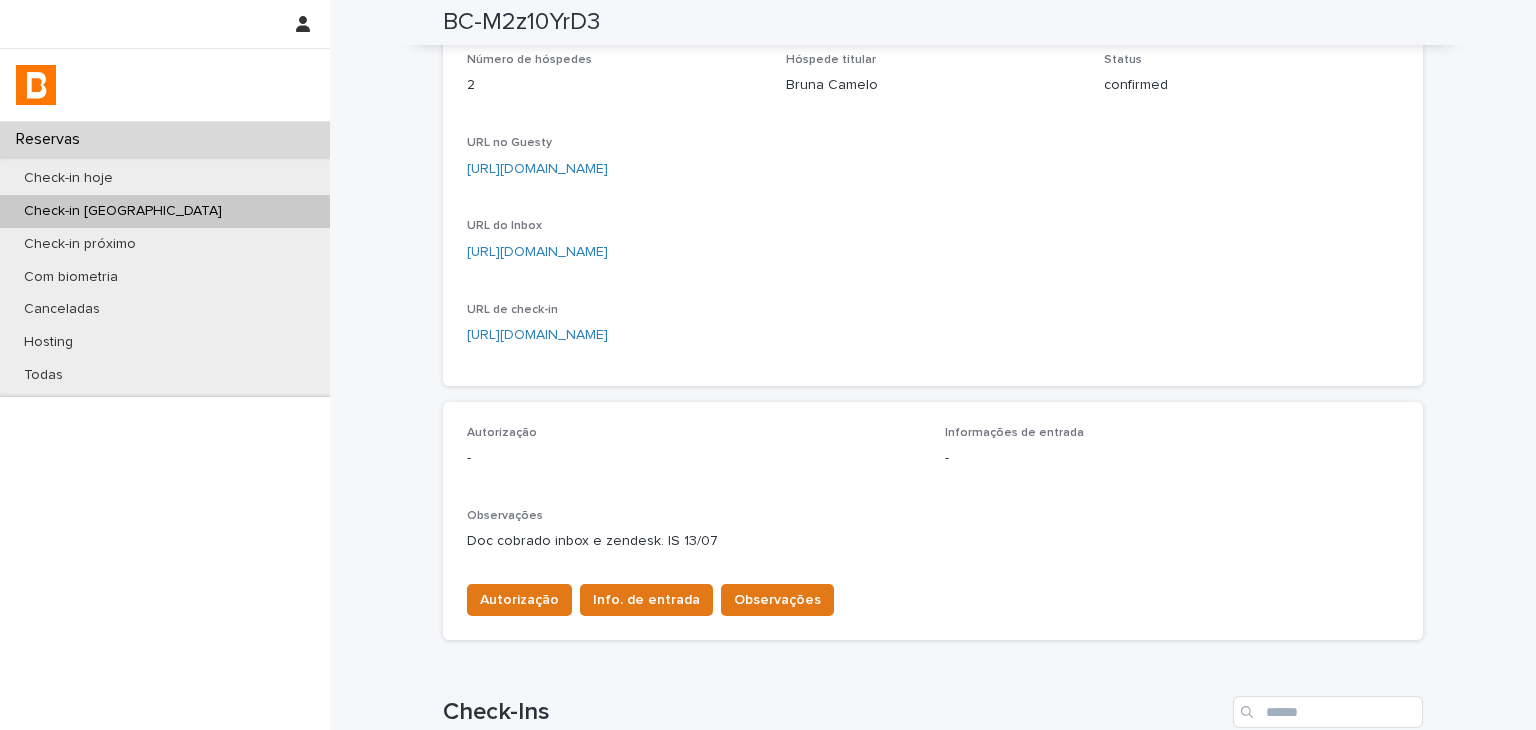 click on "[URL][DOMAIN_NAME]" at bounding box center [537, 169] 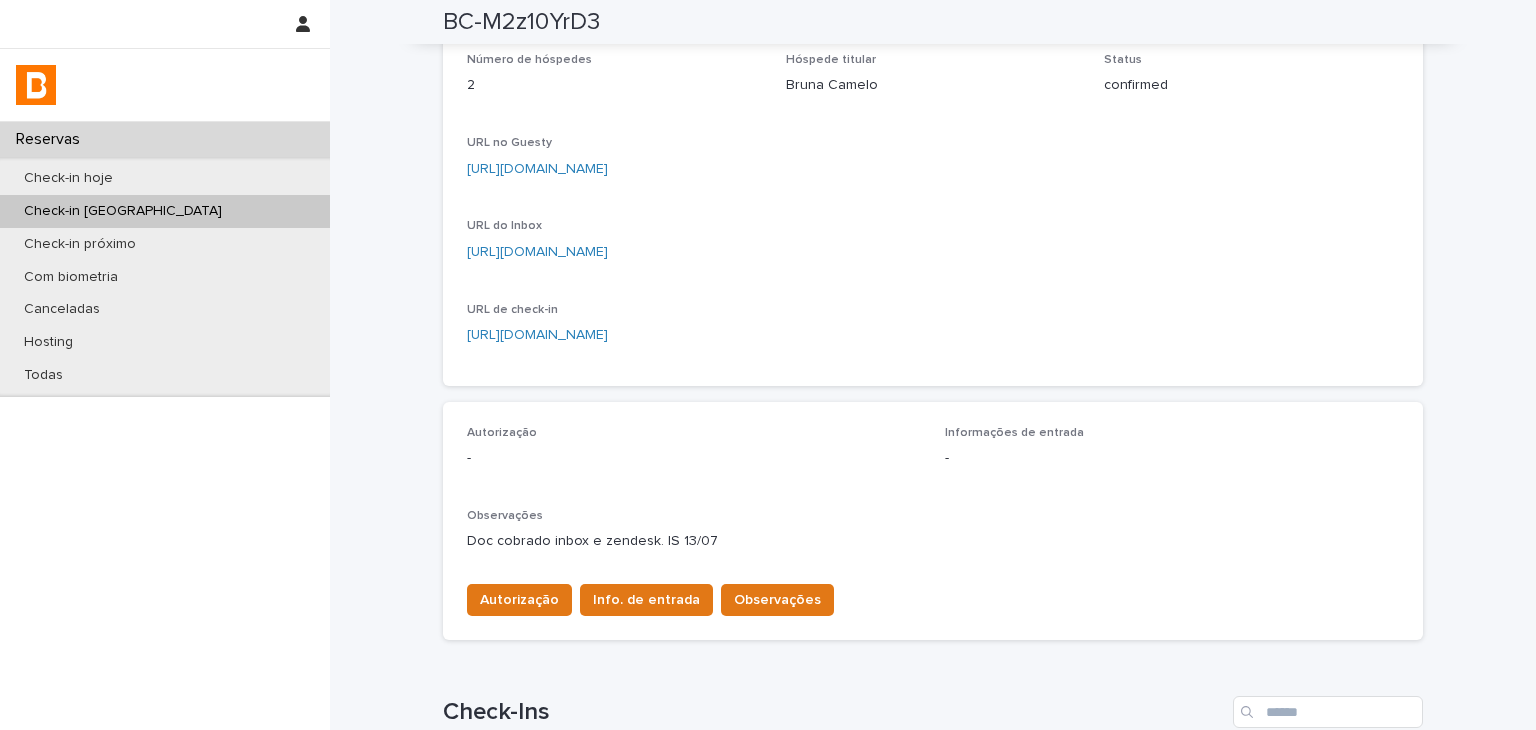 scroll, scrollTop: 0, scrollLeft: 0, axis: both 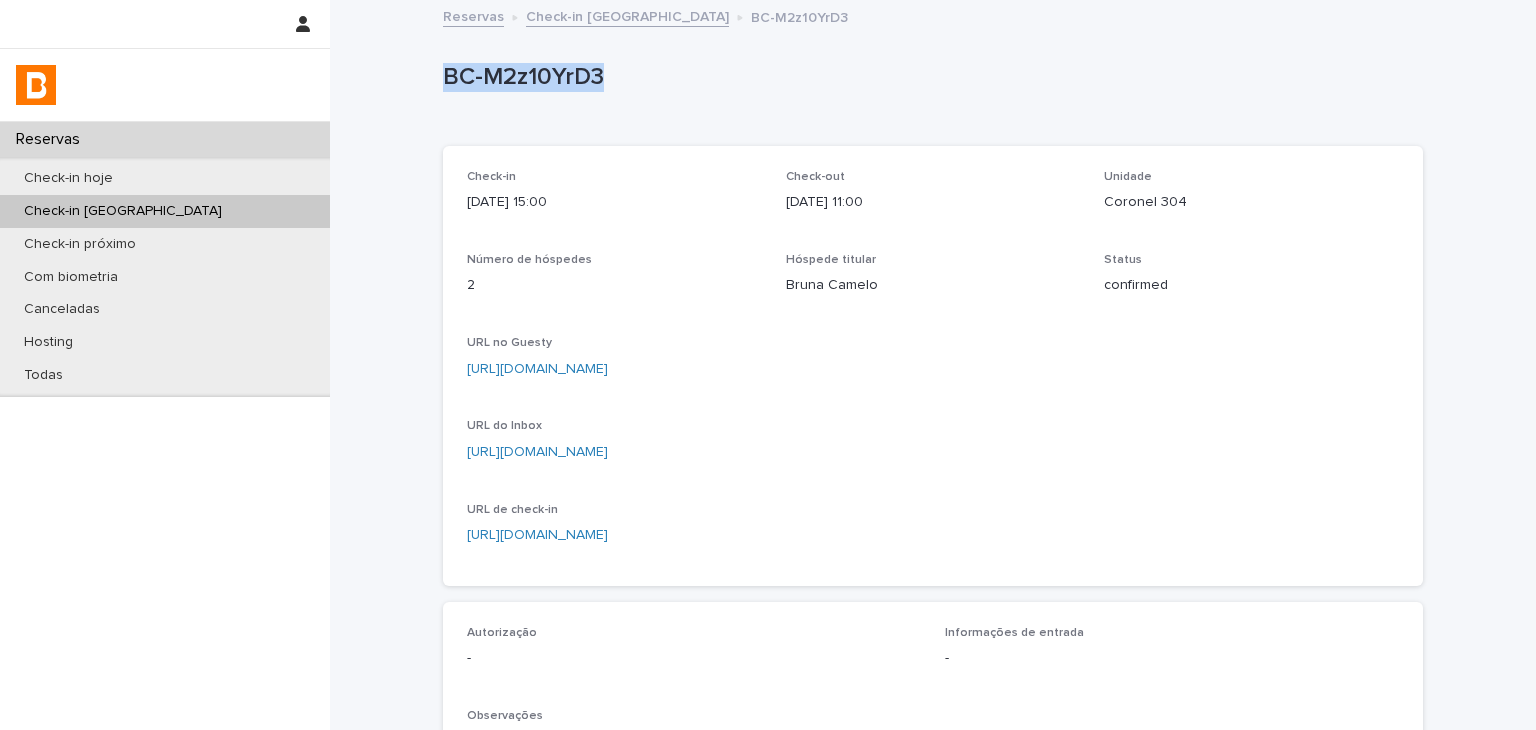 drag, startPoint x: 525, startPoint y: 91, endPoint x: 612, endPoint y: 97, distance: 87.20665 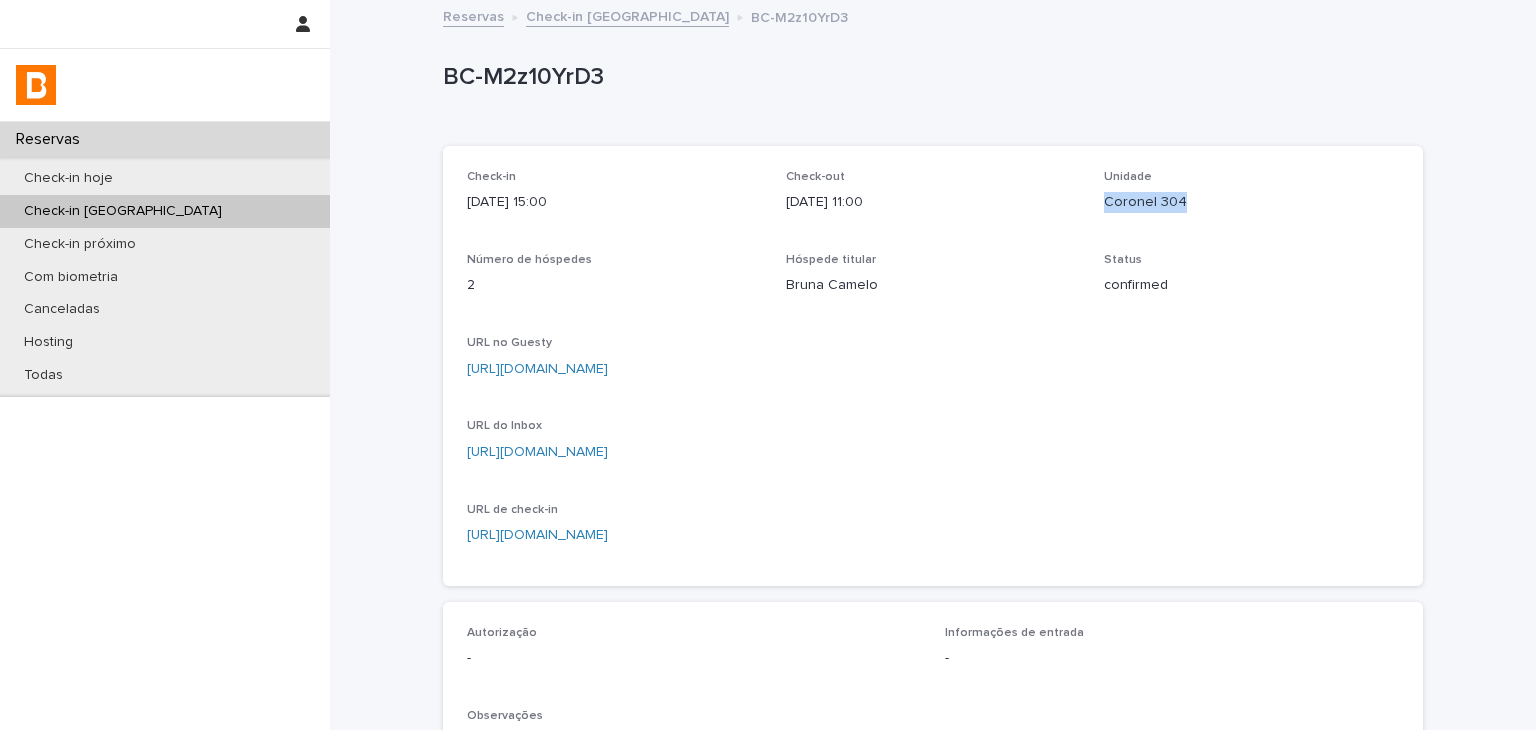 drag, startPoint x: 1088, startPoint y: 195, endPoint x: 1210, endPoint y: 204, distance: 122.33152 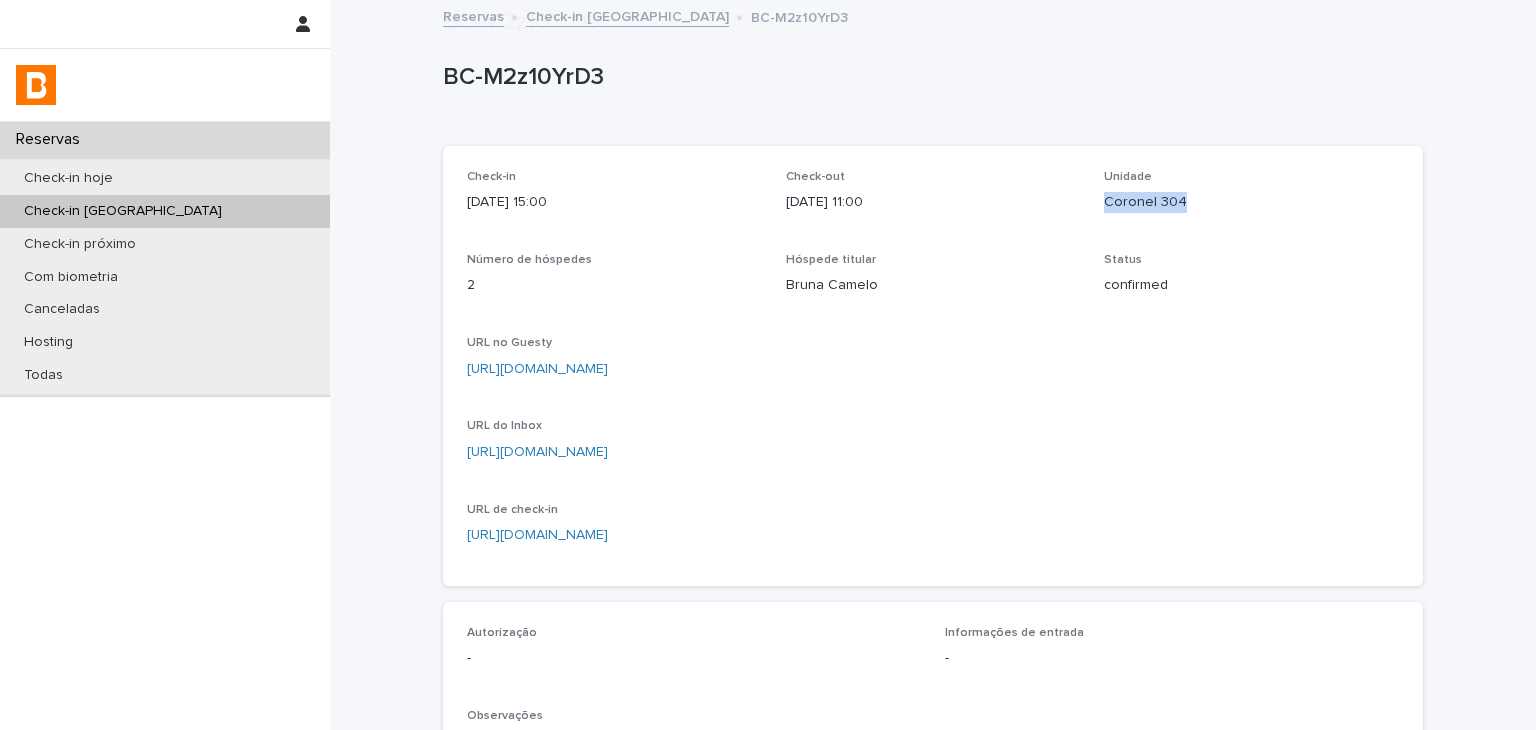 scroll, scrollTop: 500, scrollLeft: 0, axis: vertical 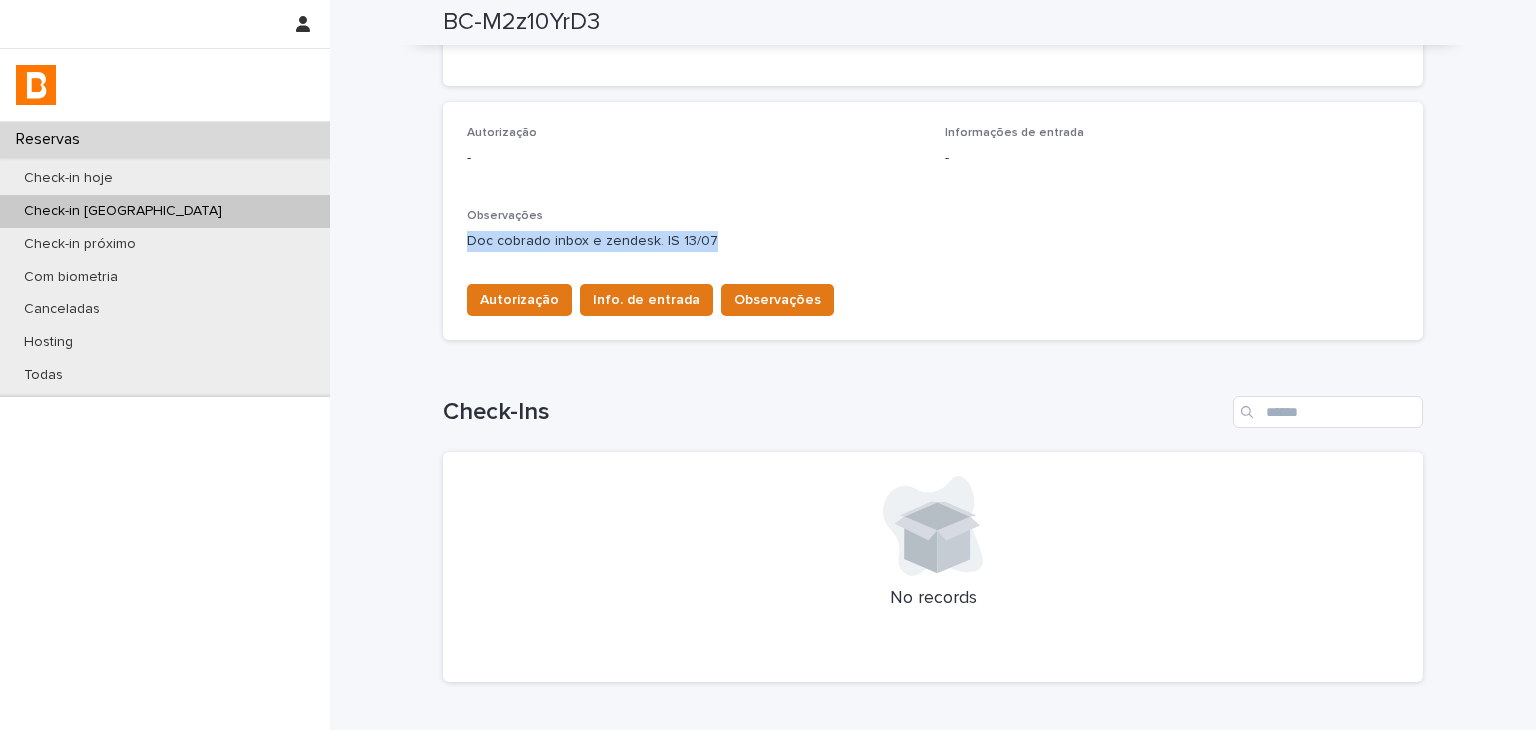 drag, startPoint x: 706, startPoint y: 238, endPoint x: 456, endPoint y: 249, distance: 250.24188 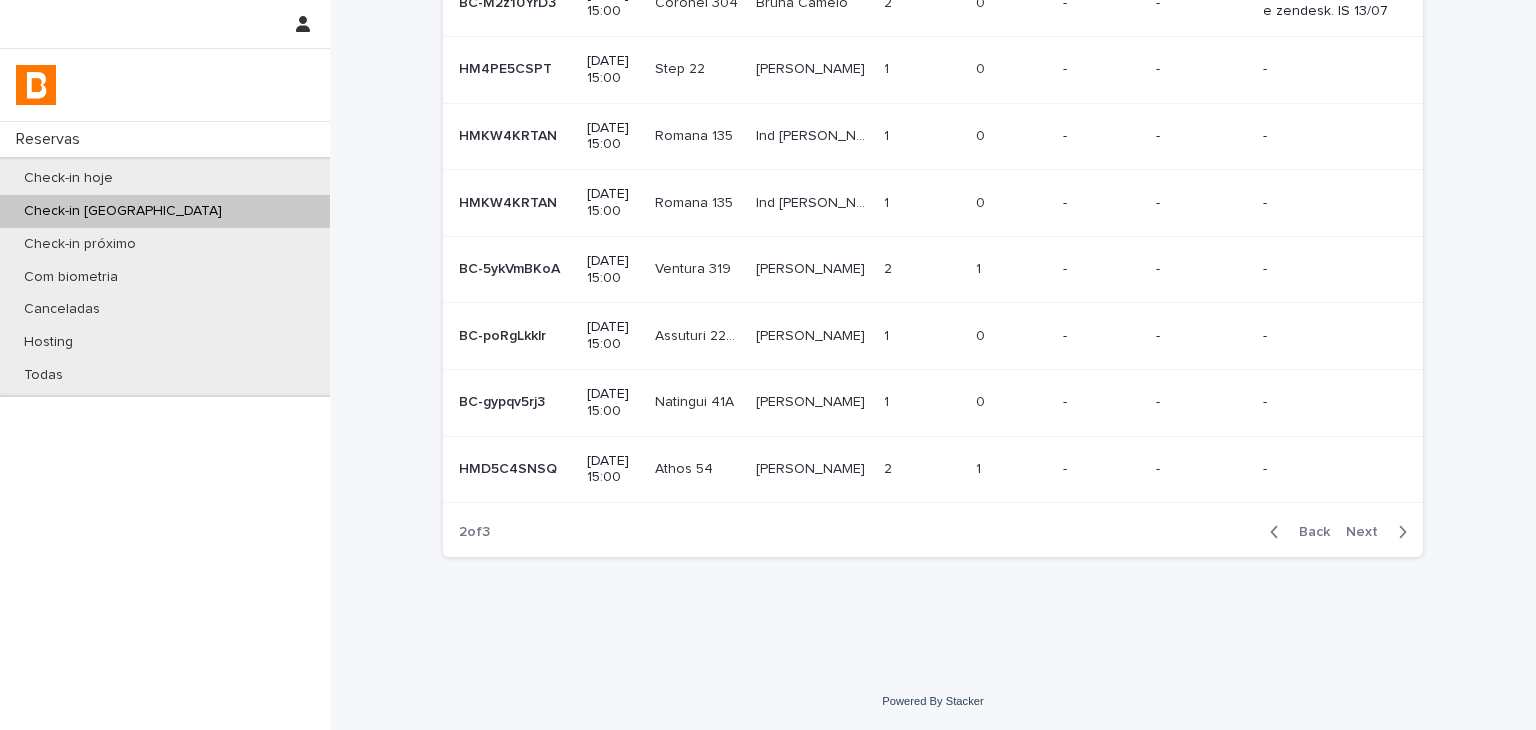 scroll, scrollTop: 0, scrollLeft: 0, axis: both 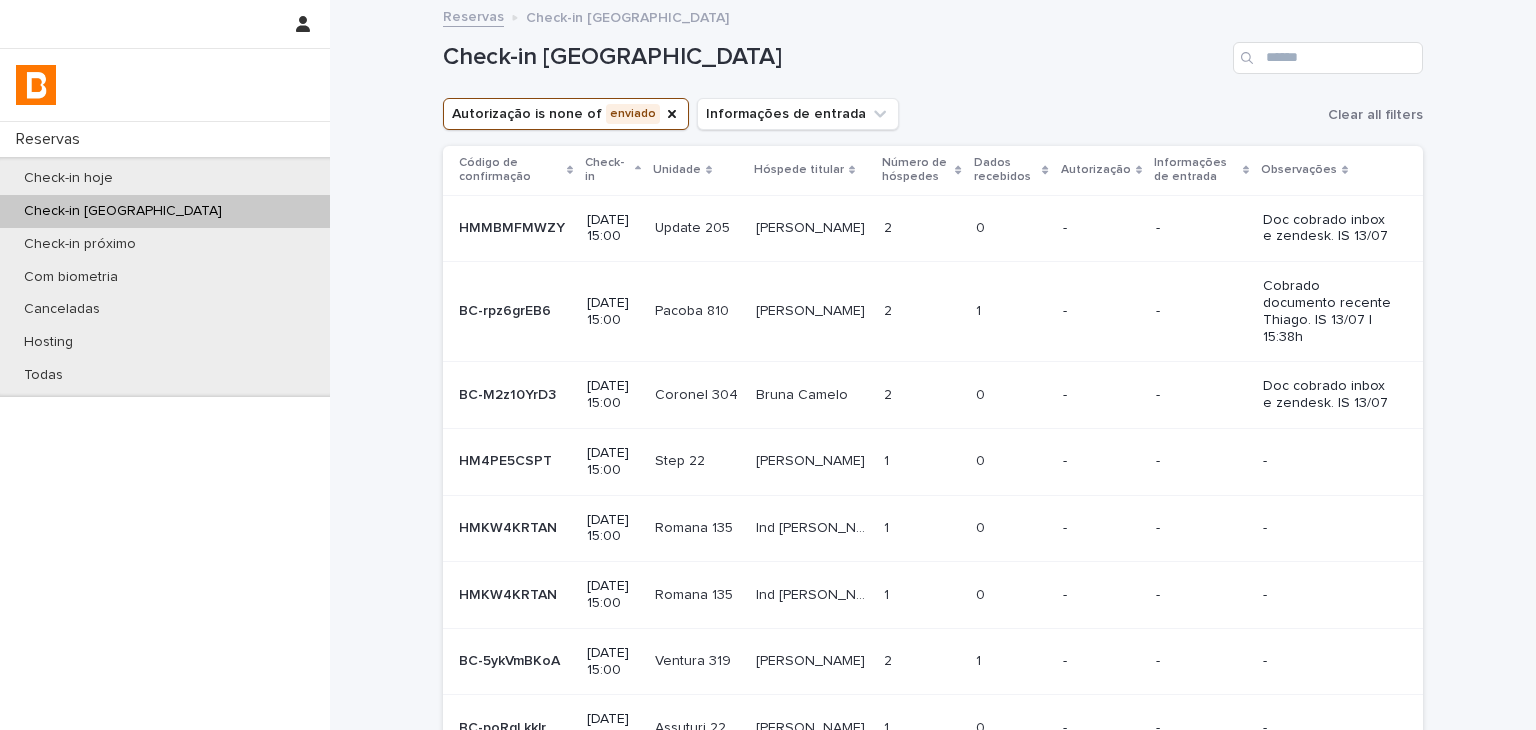 click on "-" at bounding box center (1101, 461) 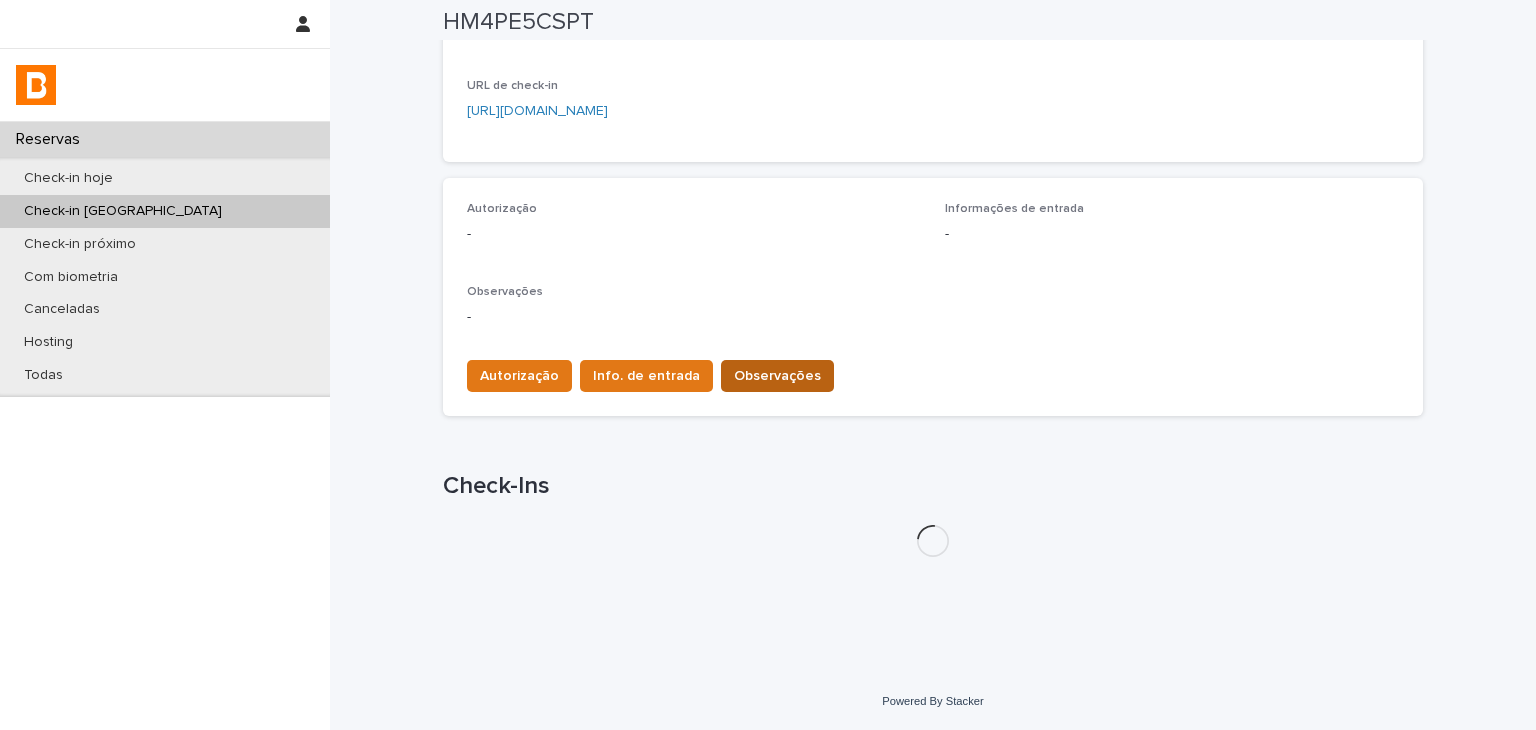 scroll, scrollTop: 524, scrollLeft: 0, axis: vertical 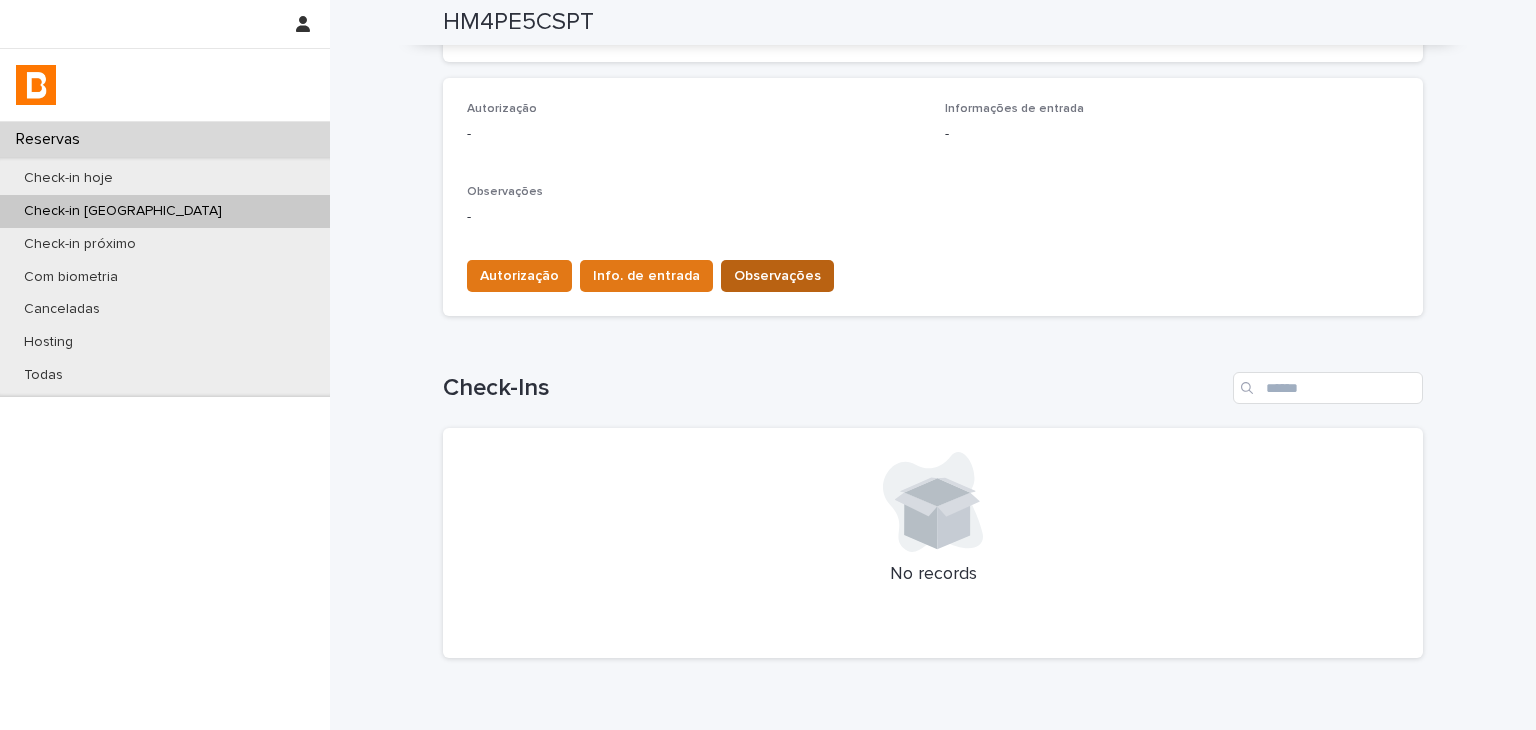 click on "Observações" at bounding box center [777, 276] 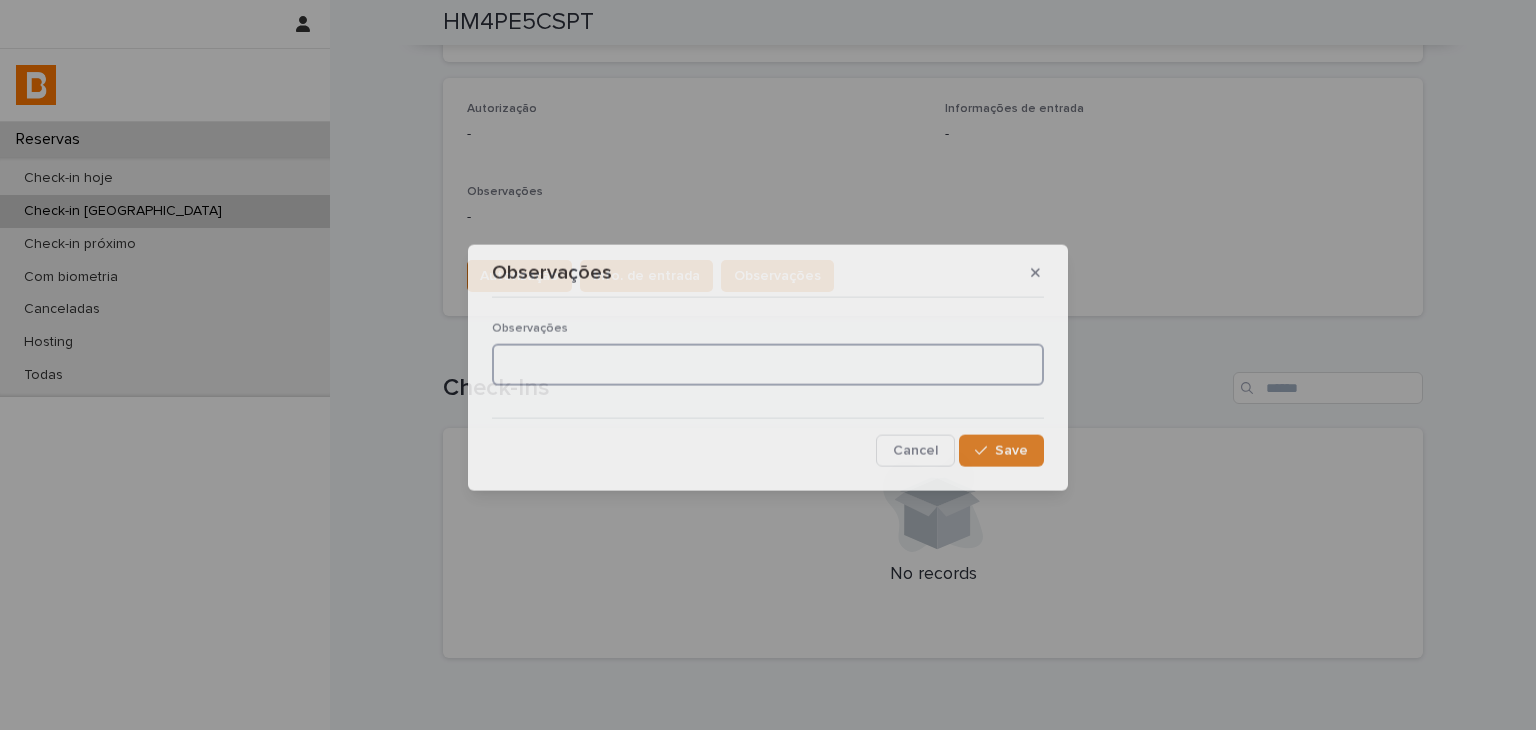 click at bounding box center (768, 364) 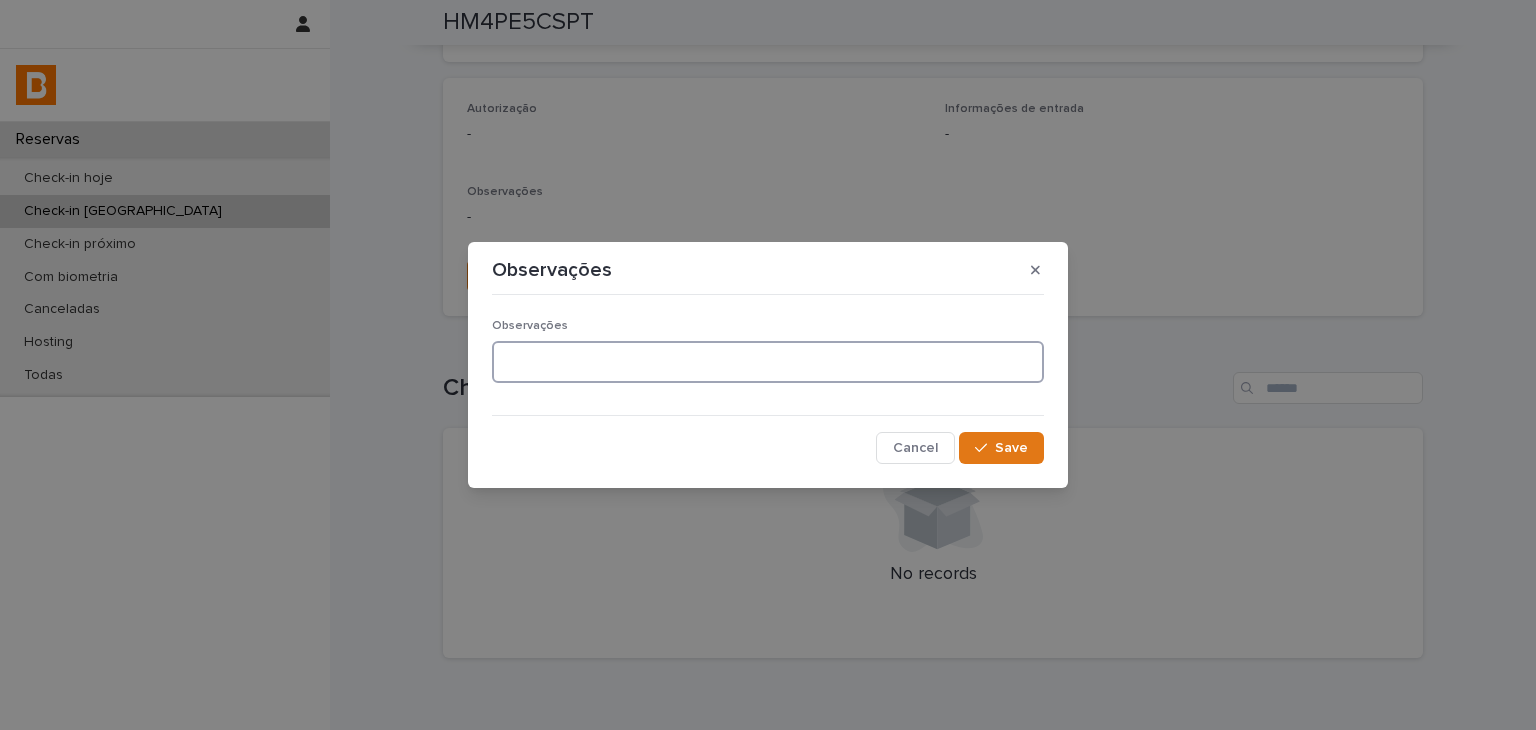 paste on "**********" 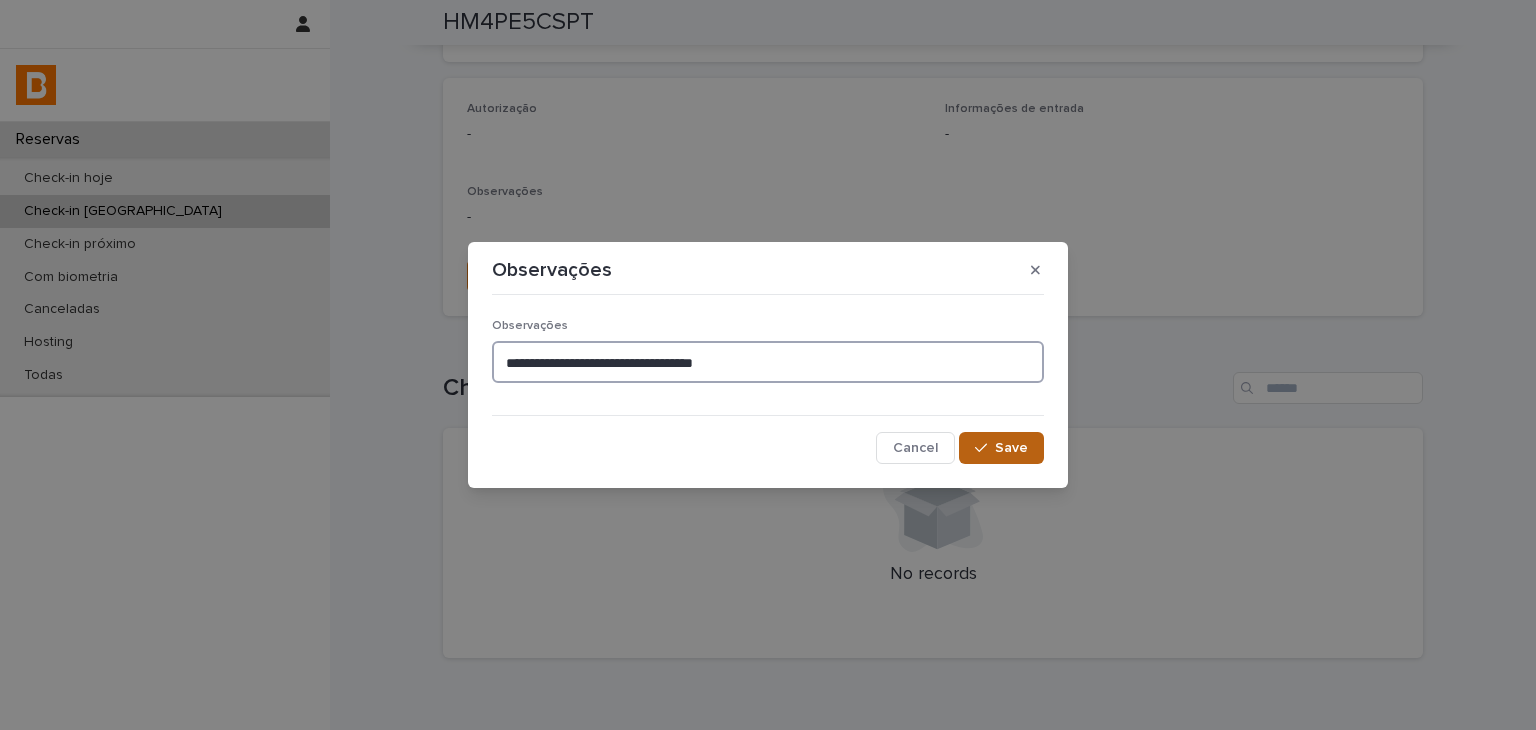type on "**********" 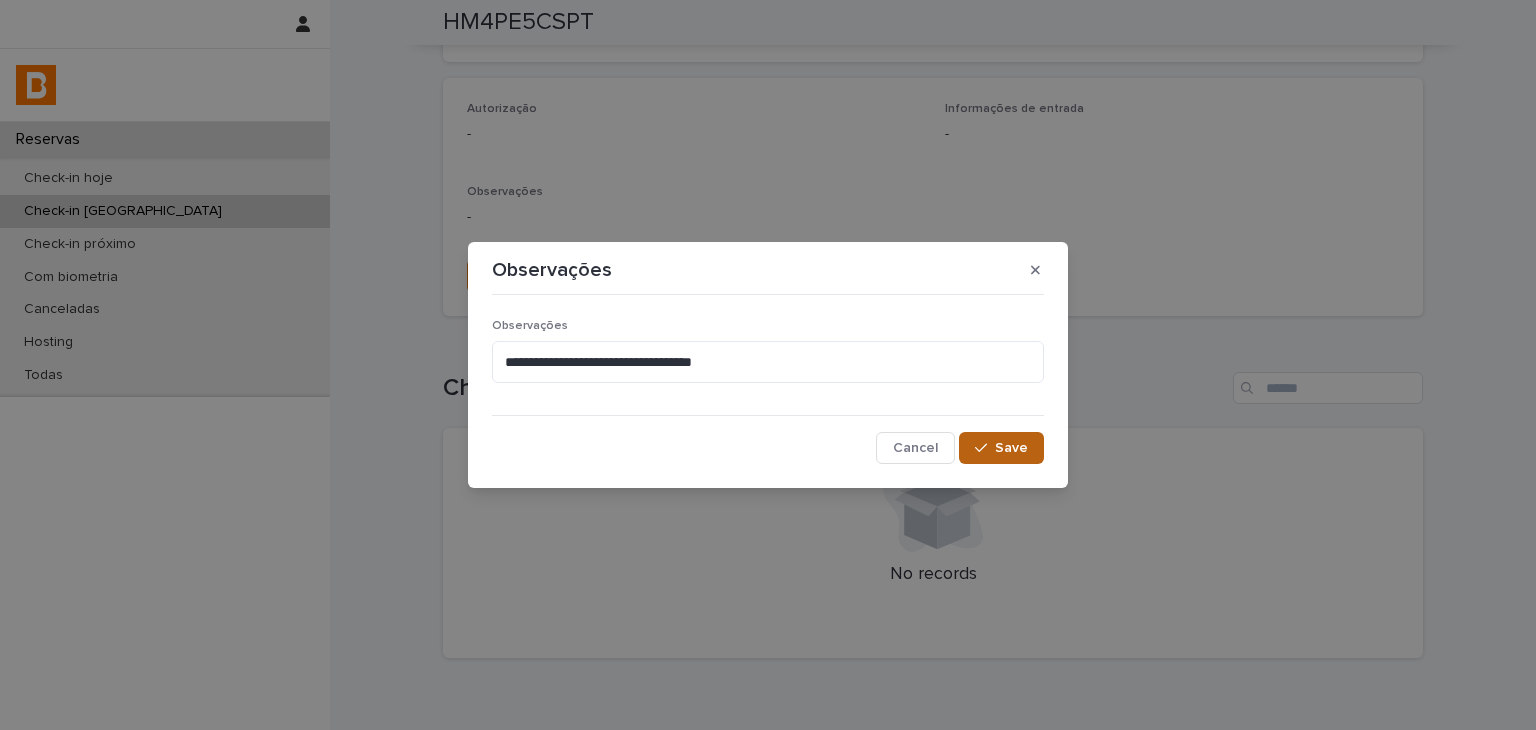 click on "Save" at bounding box center [1001, 448] 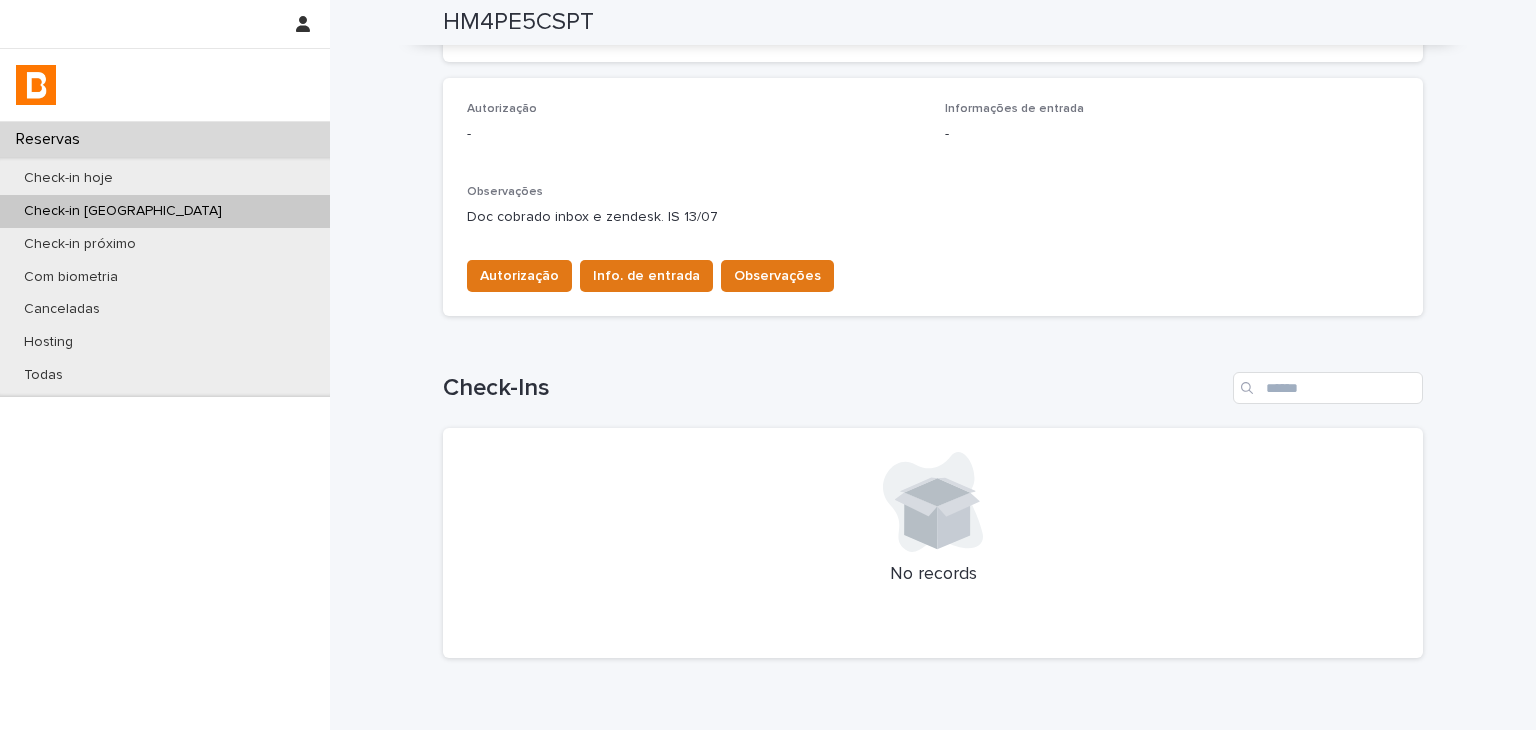 scroll, scrollTop: 24, scrollLeft: 0, axis: vertical 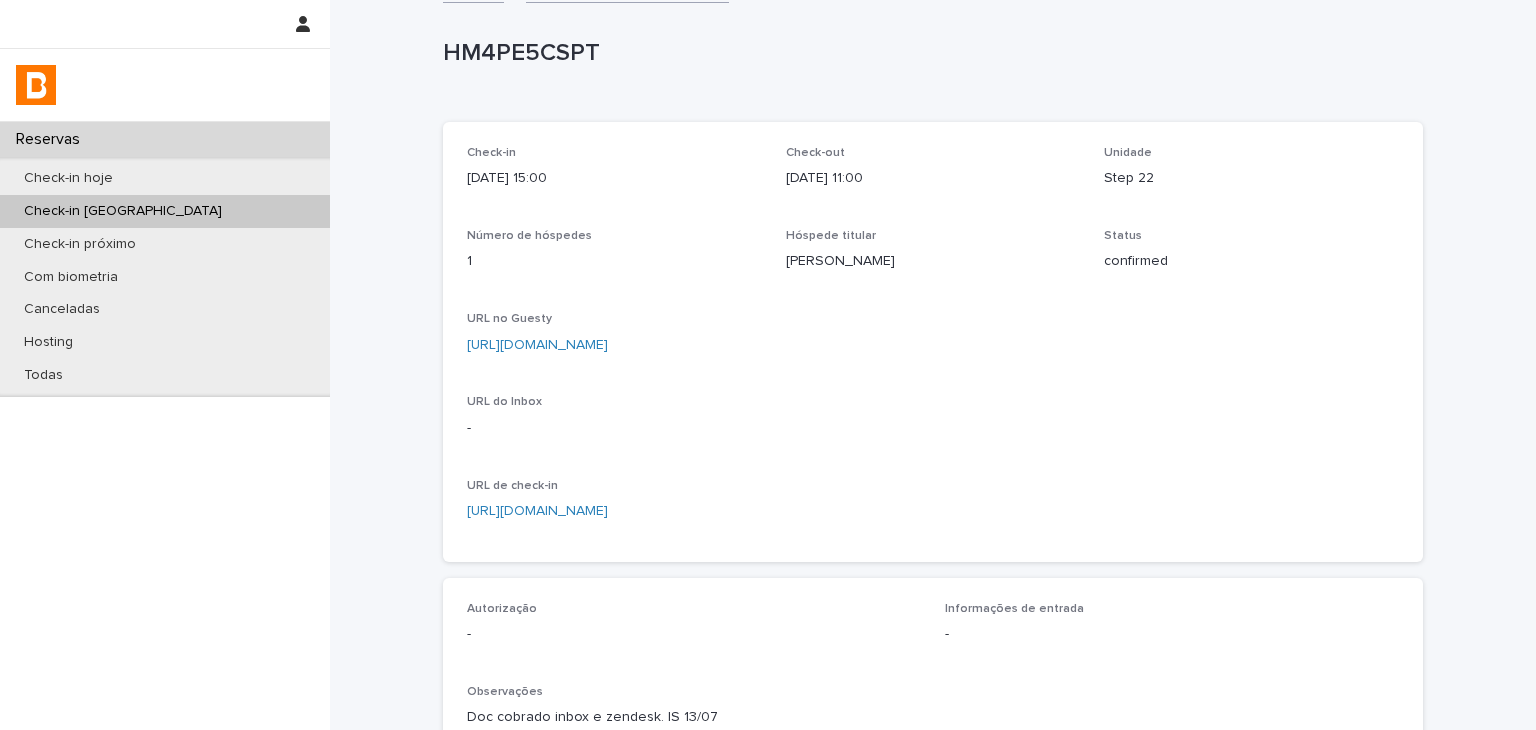 click on "[URL][DOMAIN_NAME]" at bounding box center [537, 345] 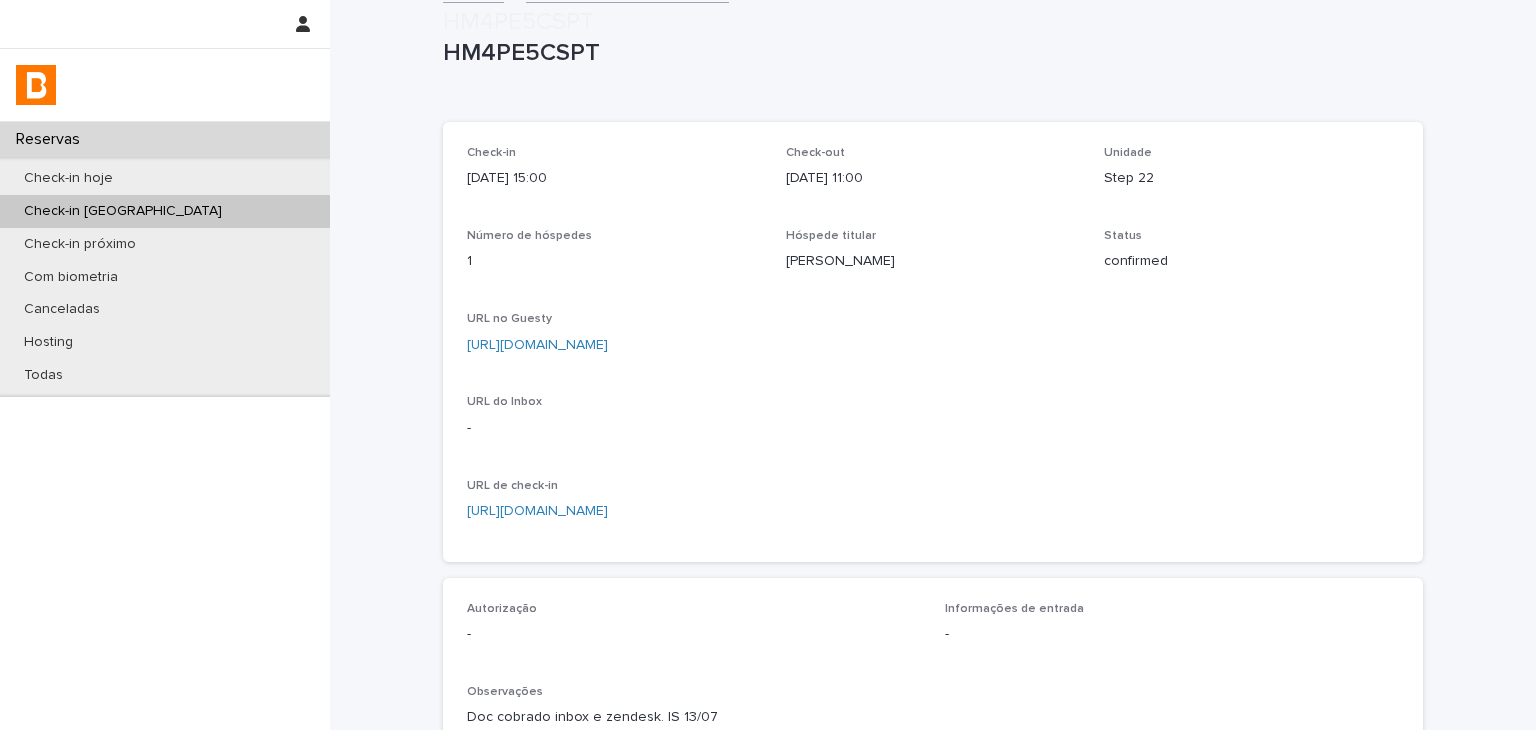 scroll, scrollTop: 324, scrollLeft: 0, axis: vertical 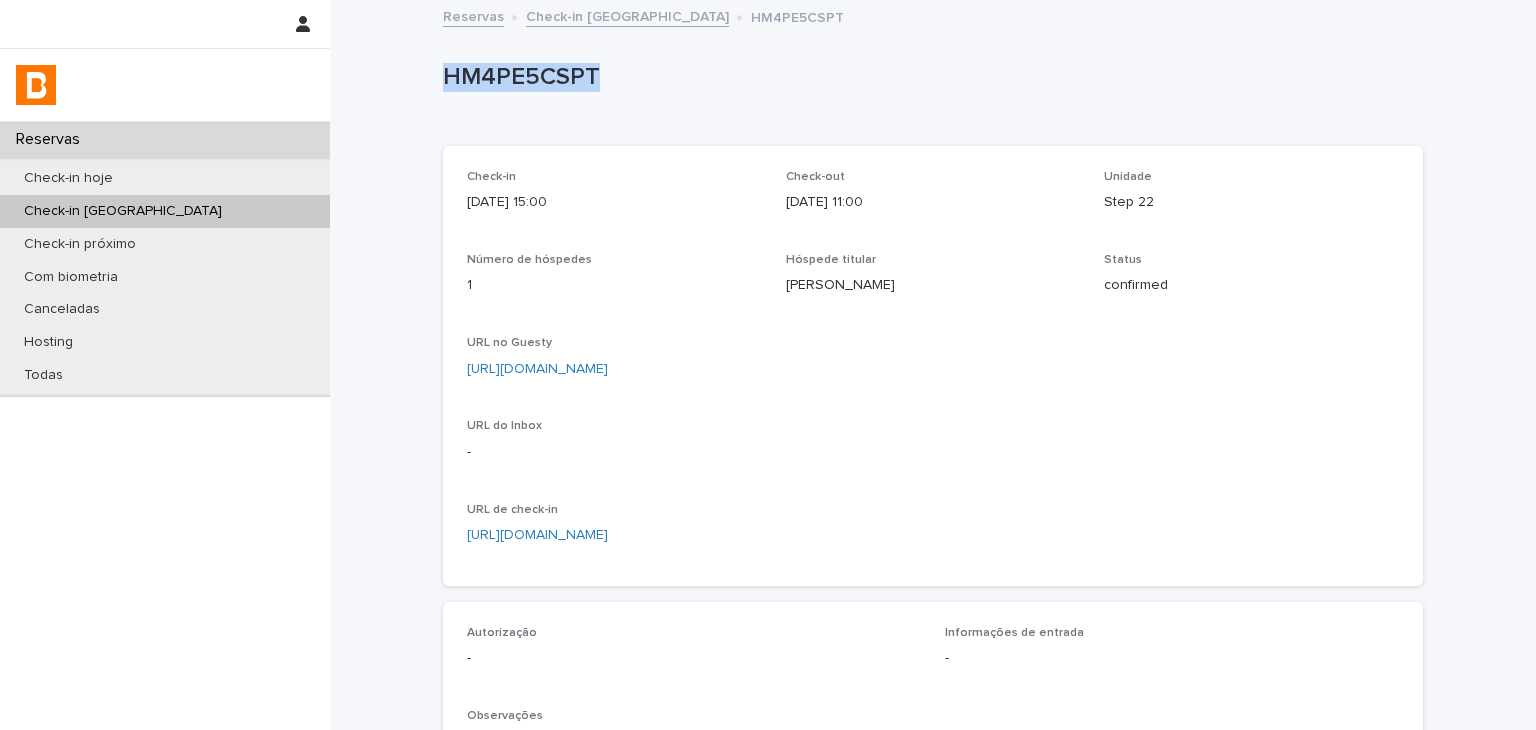 drag, startPoint x: 435, startPoint y: 61, endPoint x: 612, endPoint y: 81, distance: 178.12636 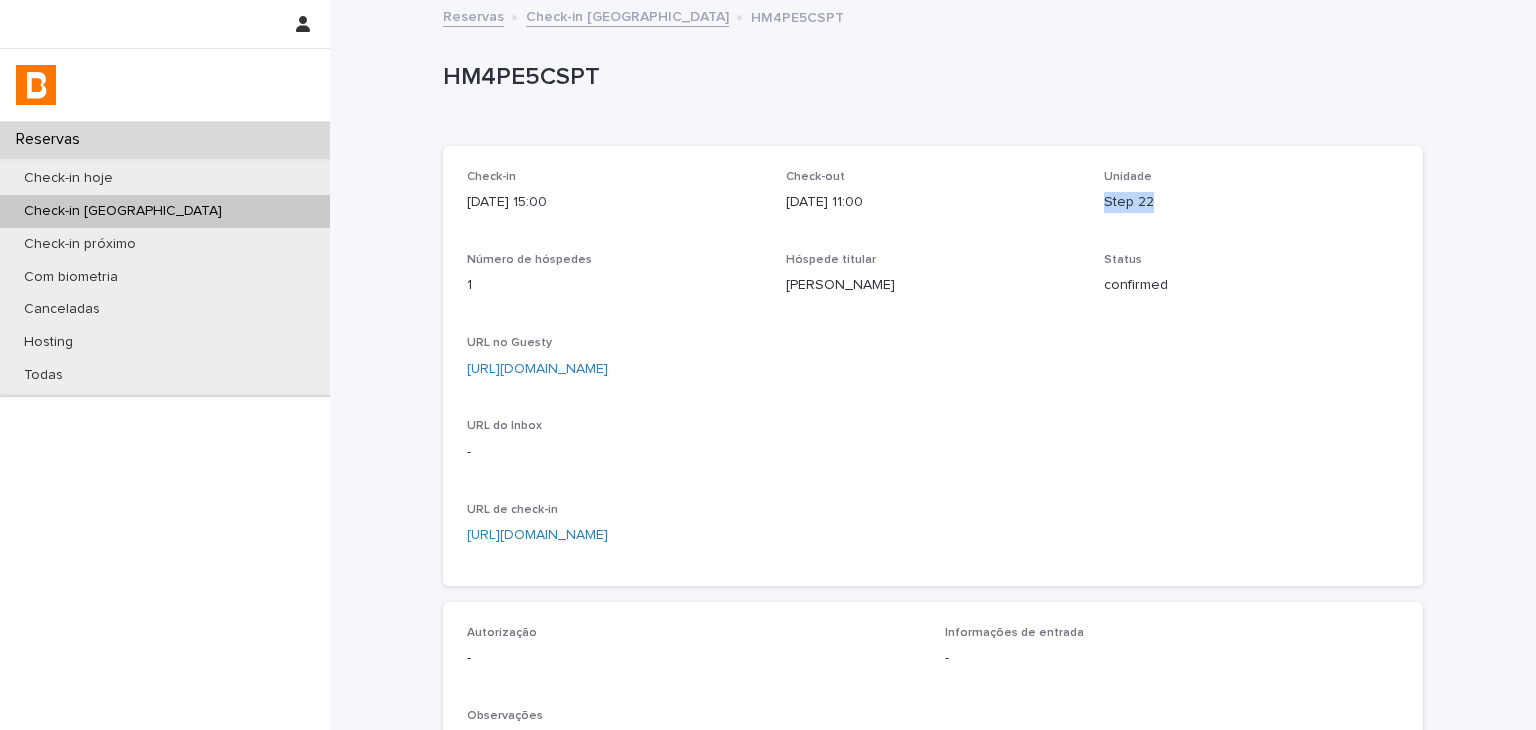 drag, startPoint x: 1097, startPoint y: 201, endPoint x: 1201, endPoint y: 209, distance: 104.307236 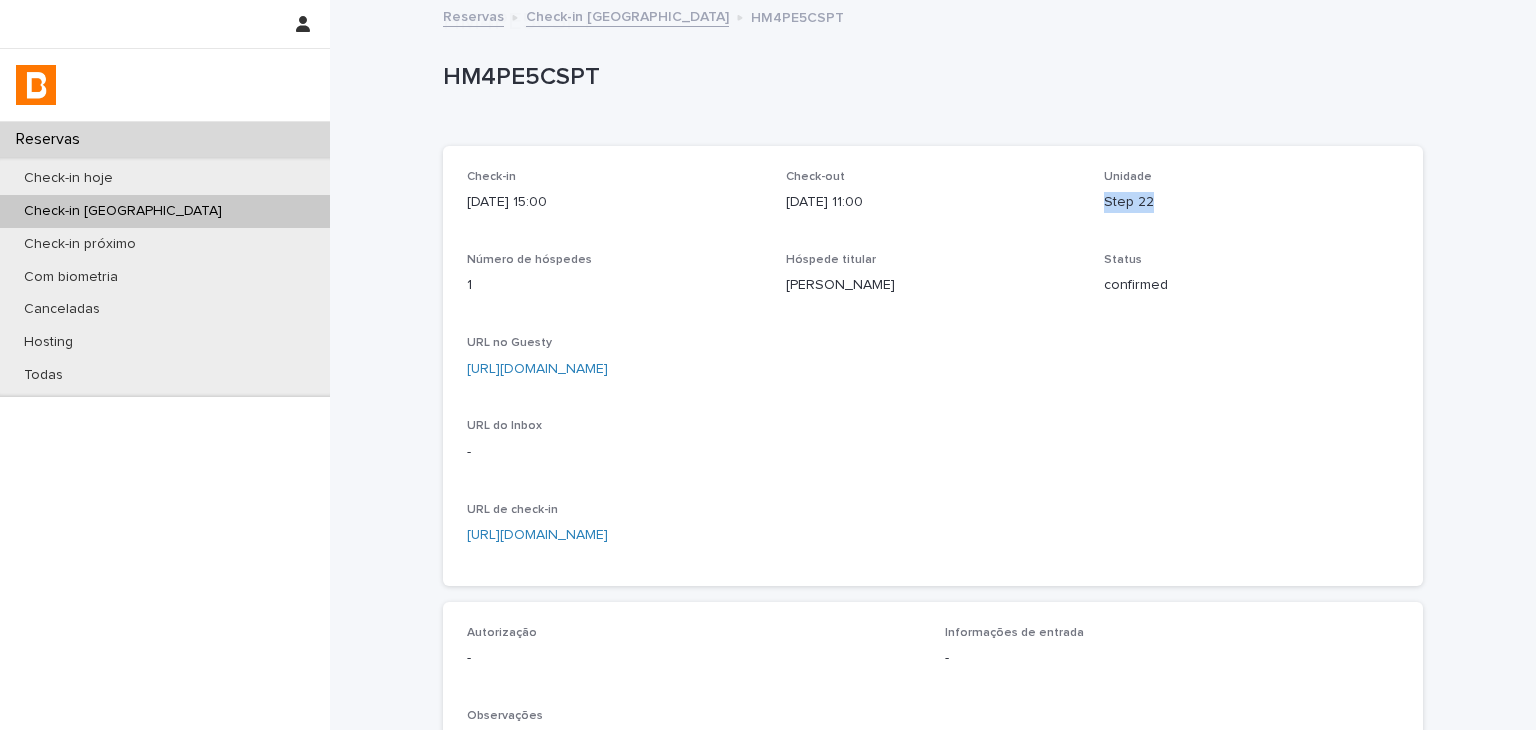scroll, scrollTop: 500, scrollLeft: 0, axis: vertical 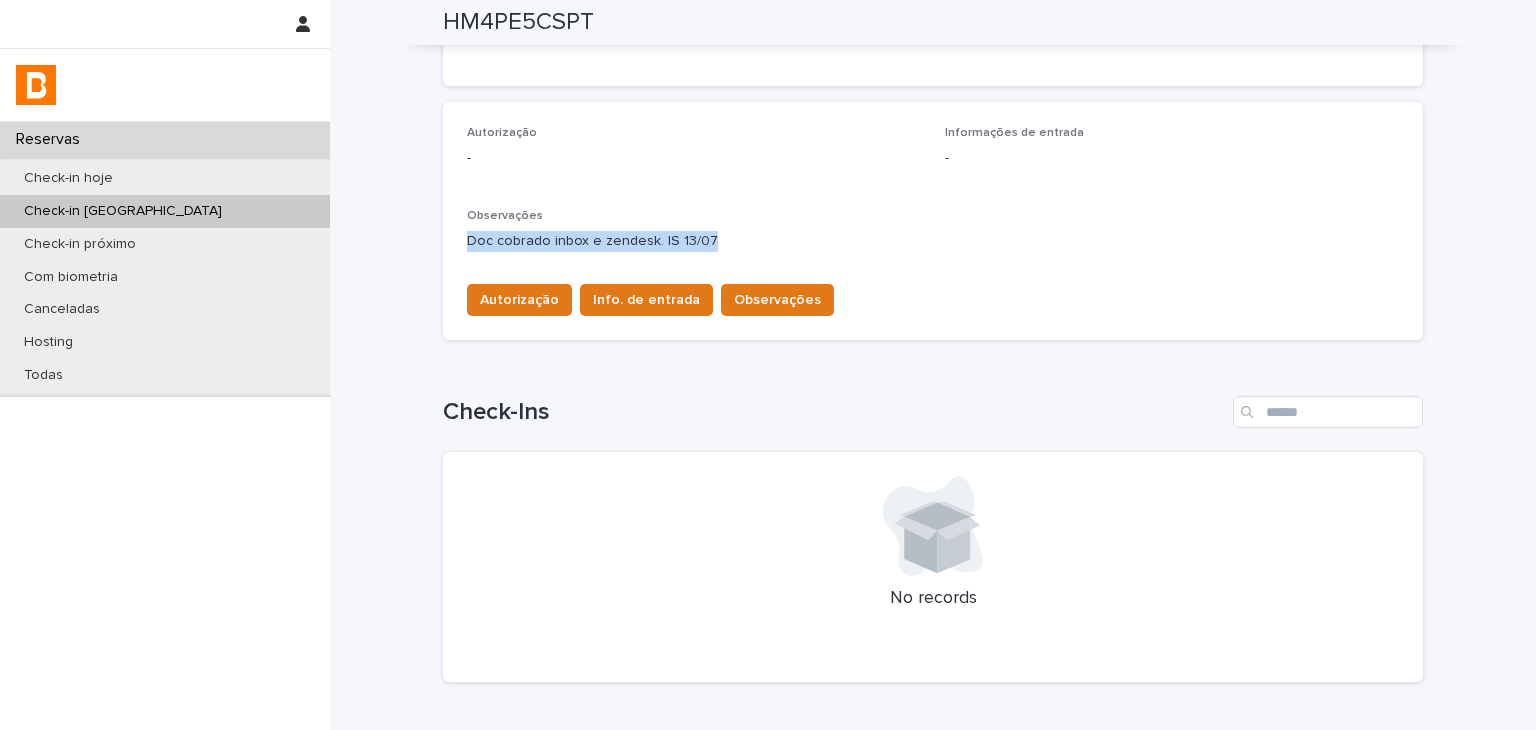 drag, startPoint x: 457, startPoint y: 237, endPoint x: 756, endPoint y: 252, distance: 299.376 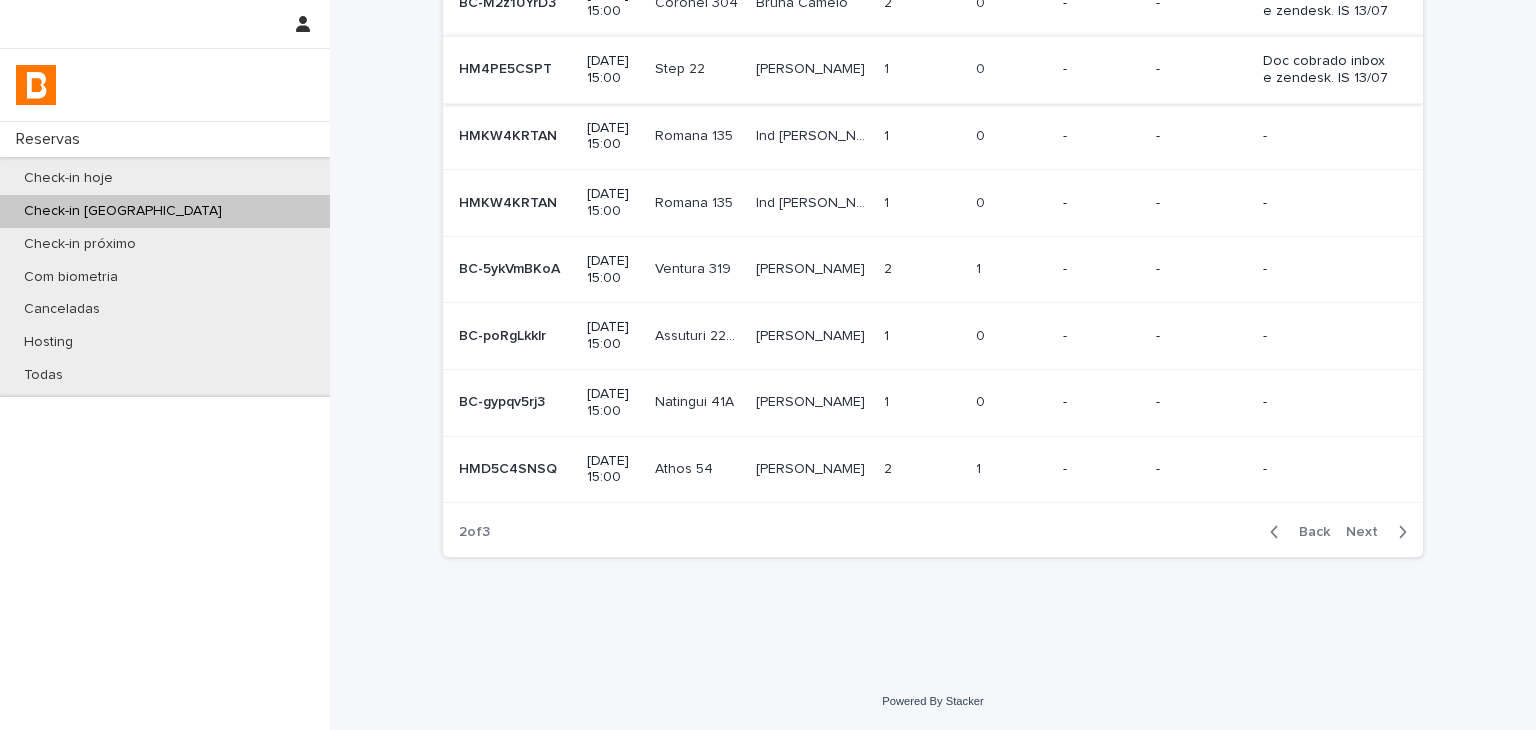 scroll, scrollTop: 0, scrollLeft: 0, axis: both 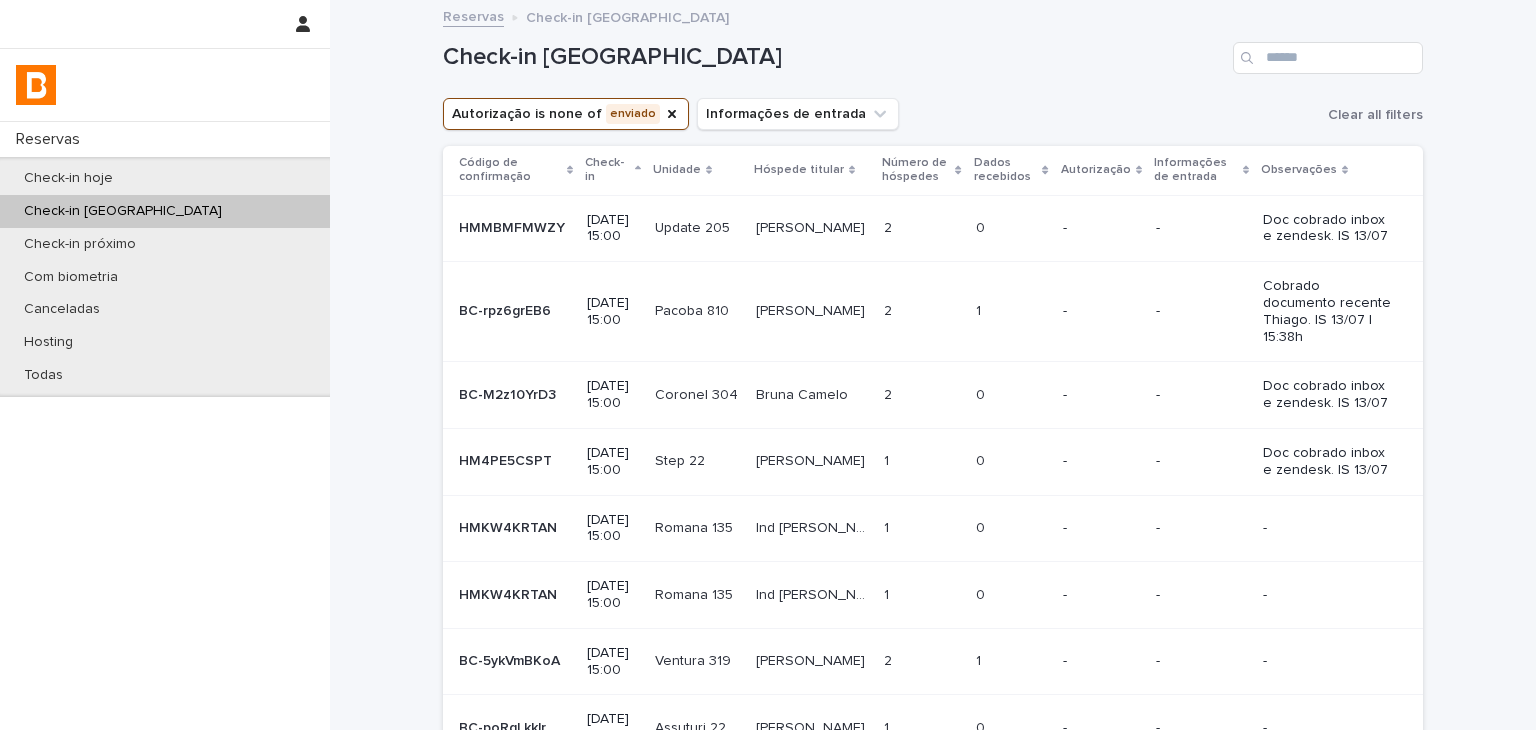 click on "-" at bounding box center [1101, 528] 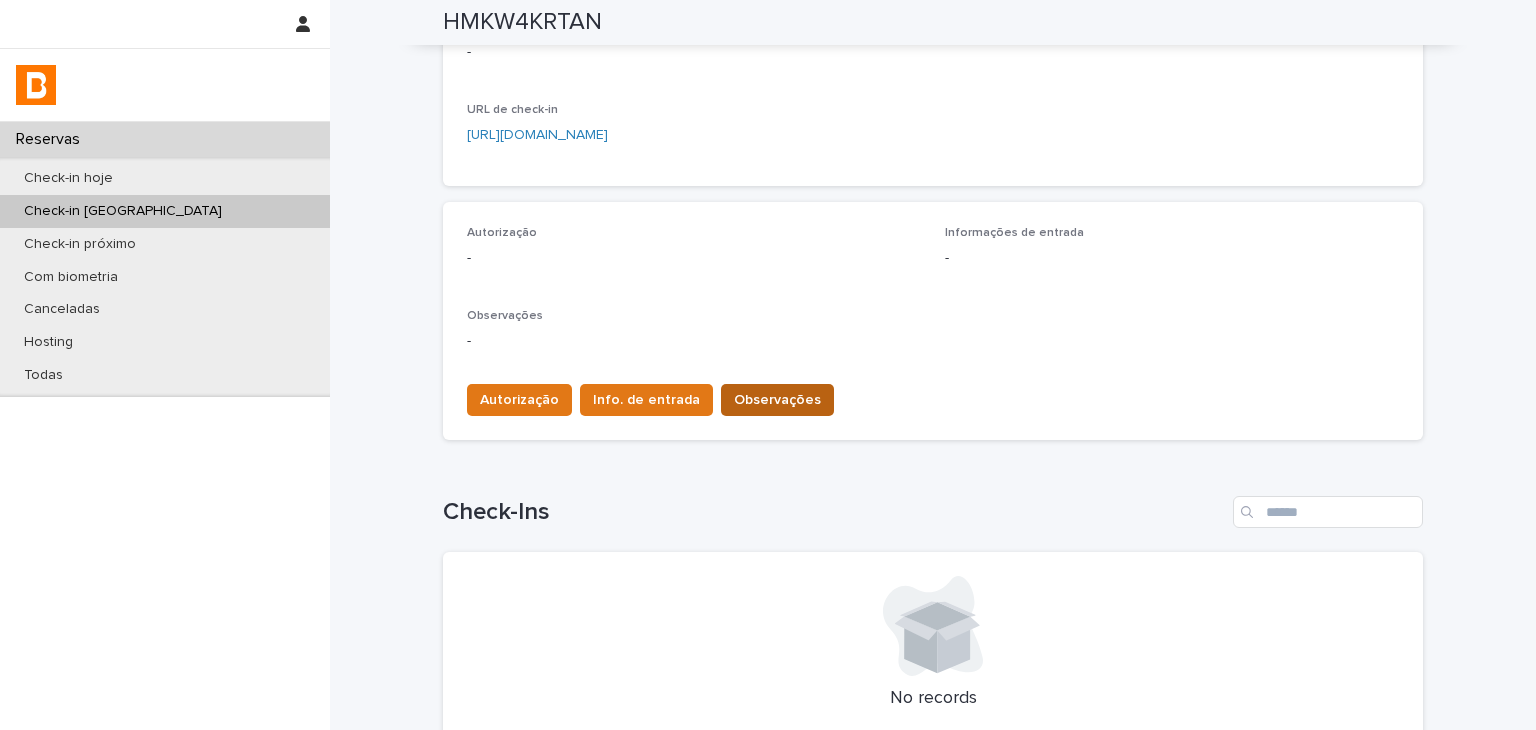 scroll, scrollTop: 500, scrollLeft: 0, axis: vertical 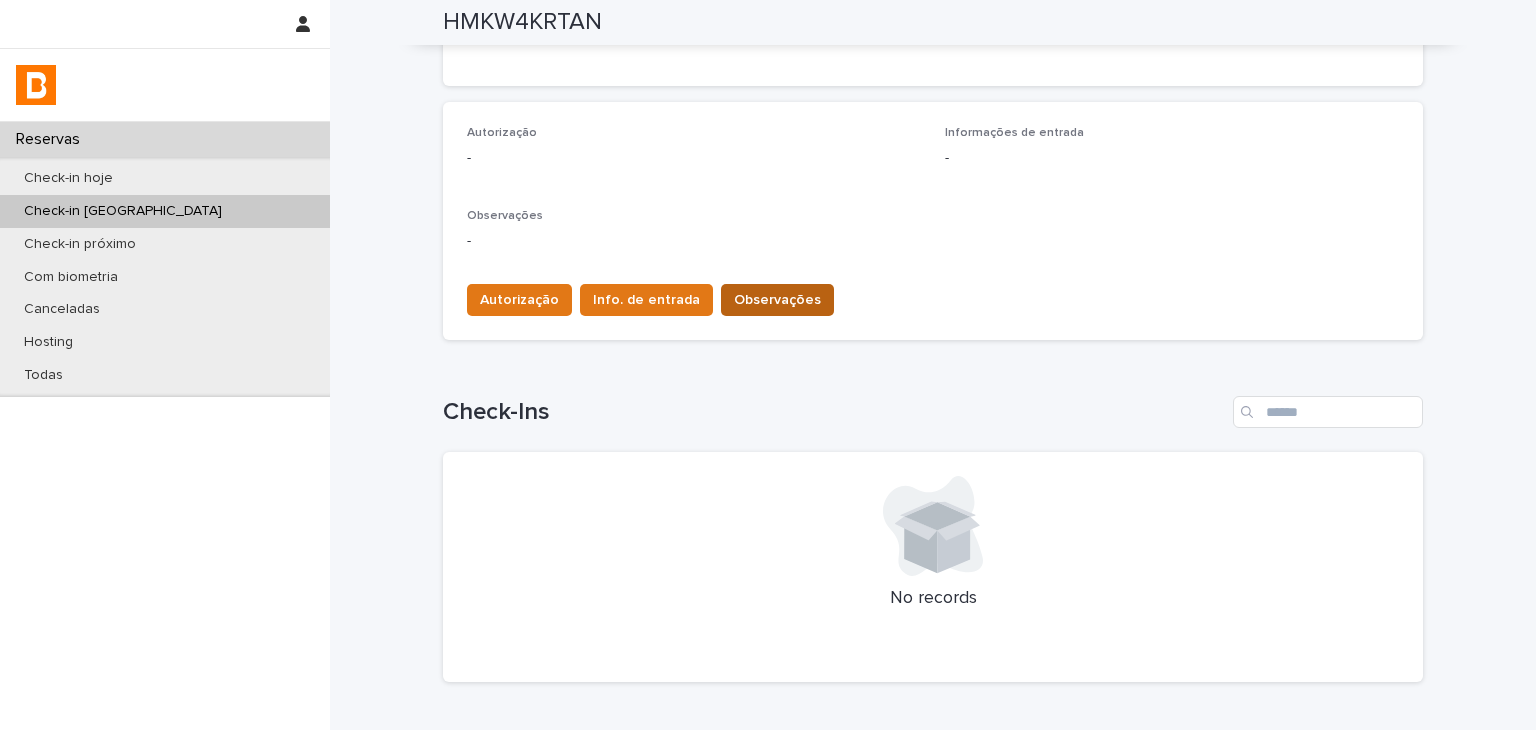 click on "Observações" at bounding box center (777, 300) 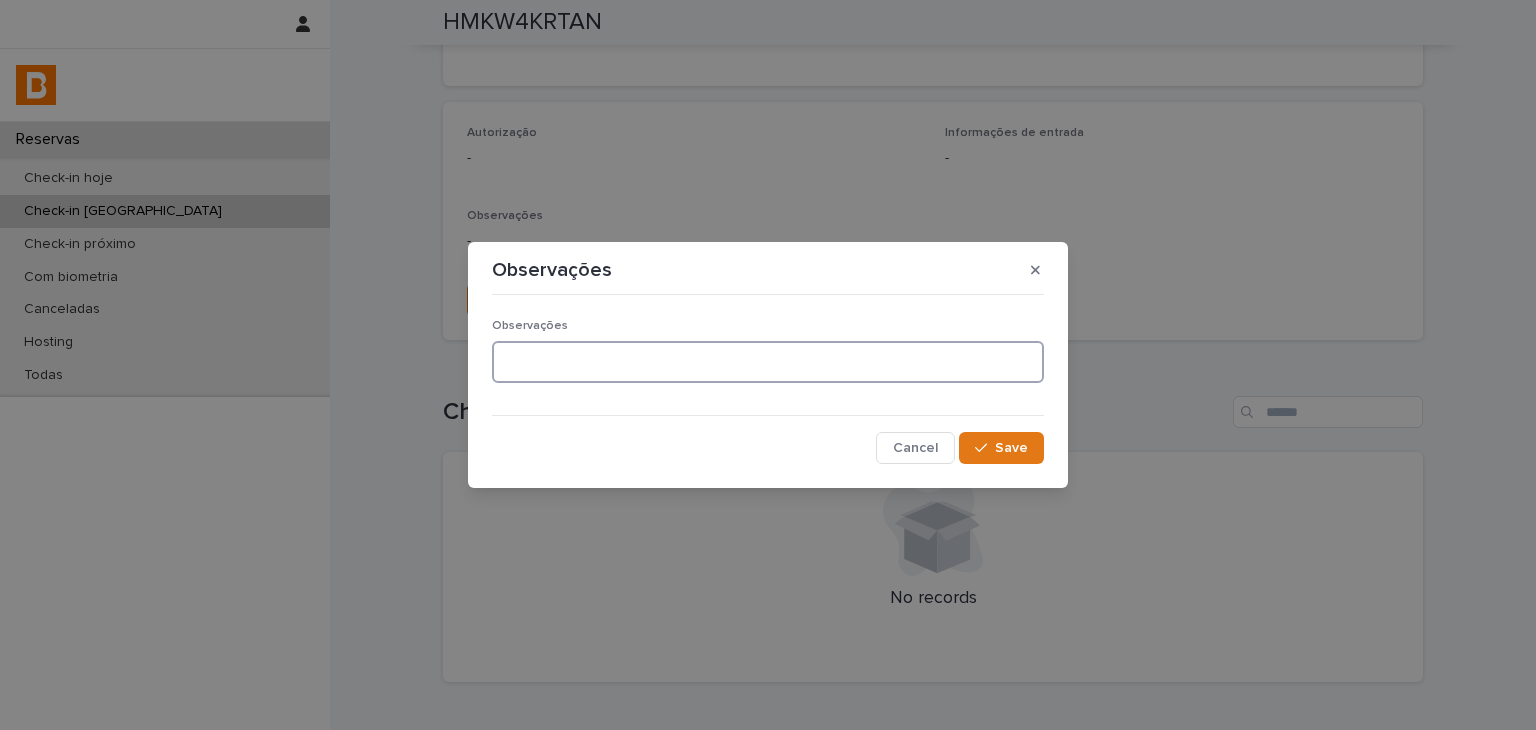 click at bounding box center [768, 362] 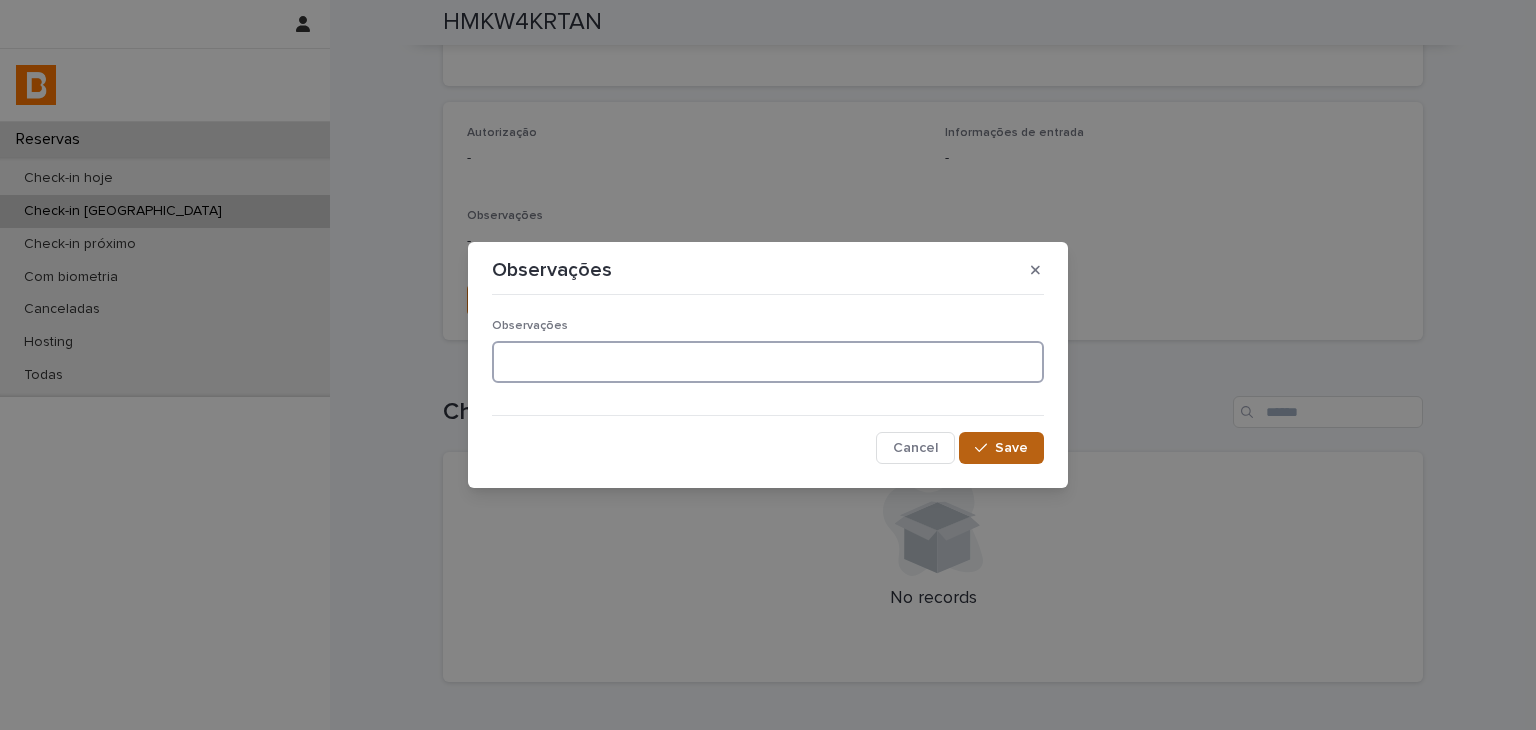 paste on "**********" 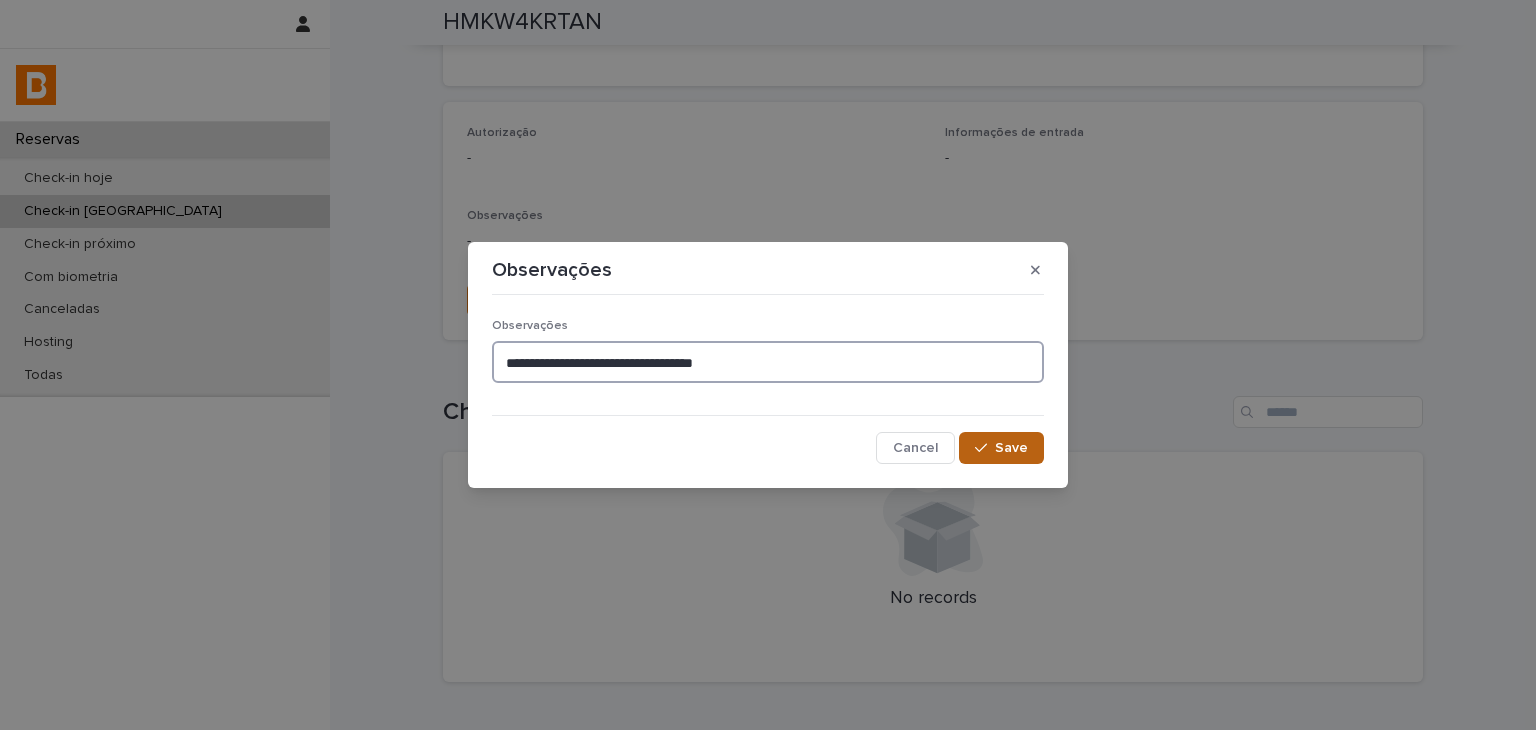type on "**********" 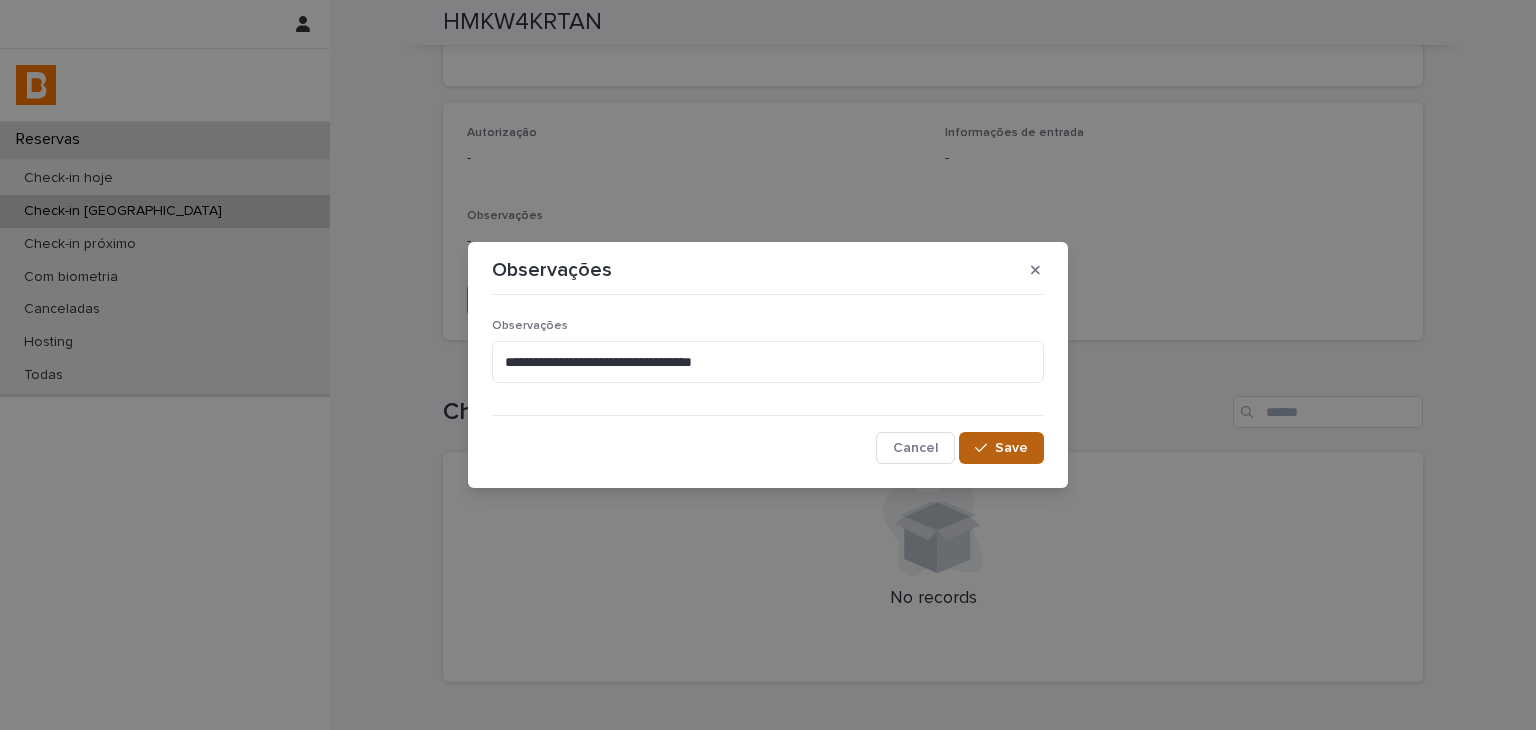 click on "Save" at bounding box center (1011, 448) 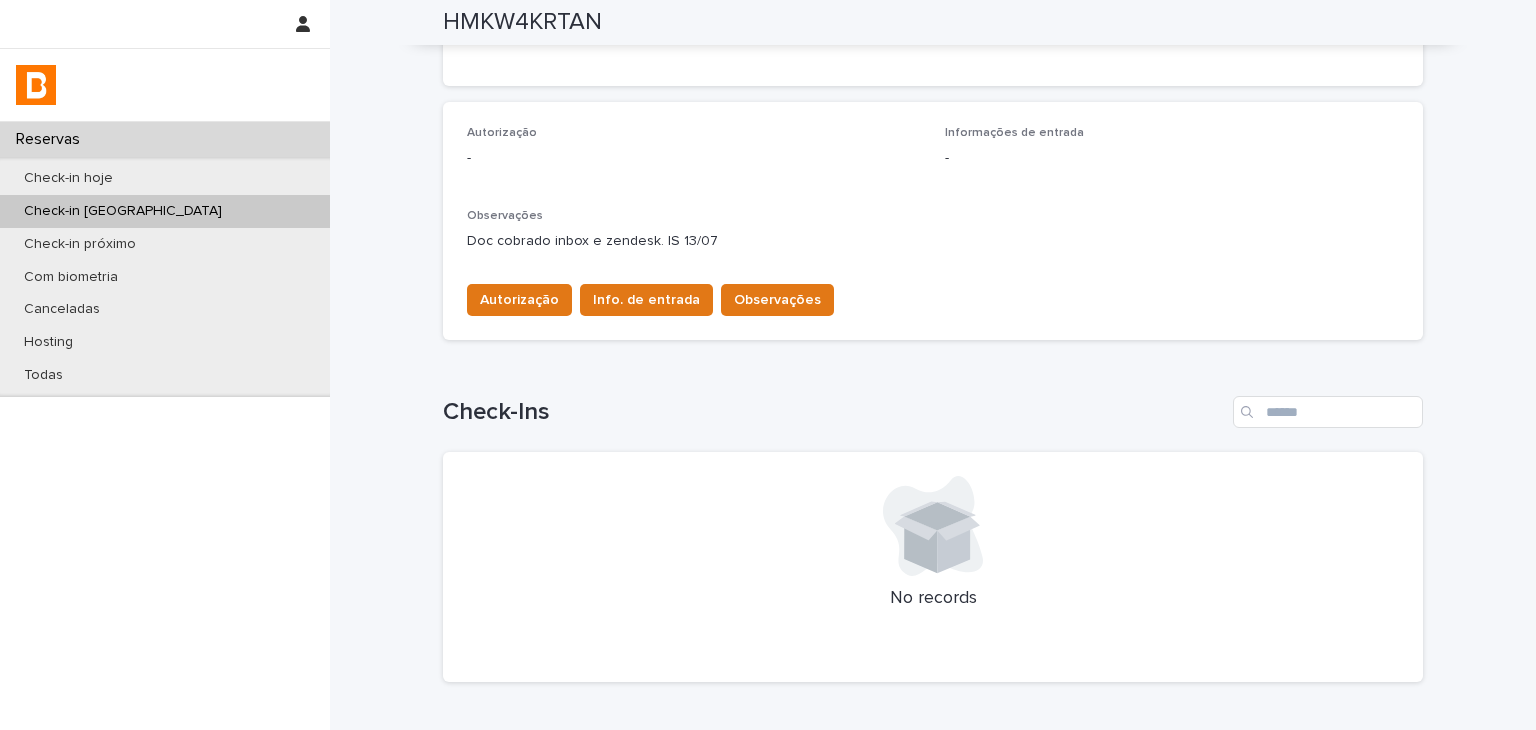 scroll, scrollTop: 200, scrollLeft: 0, axis: vertical 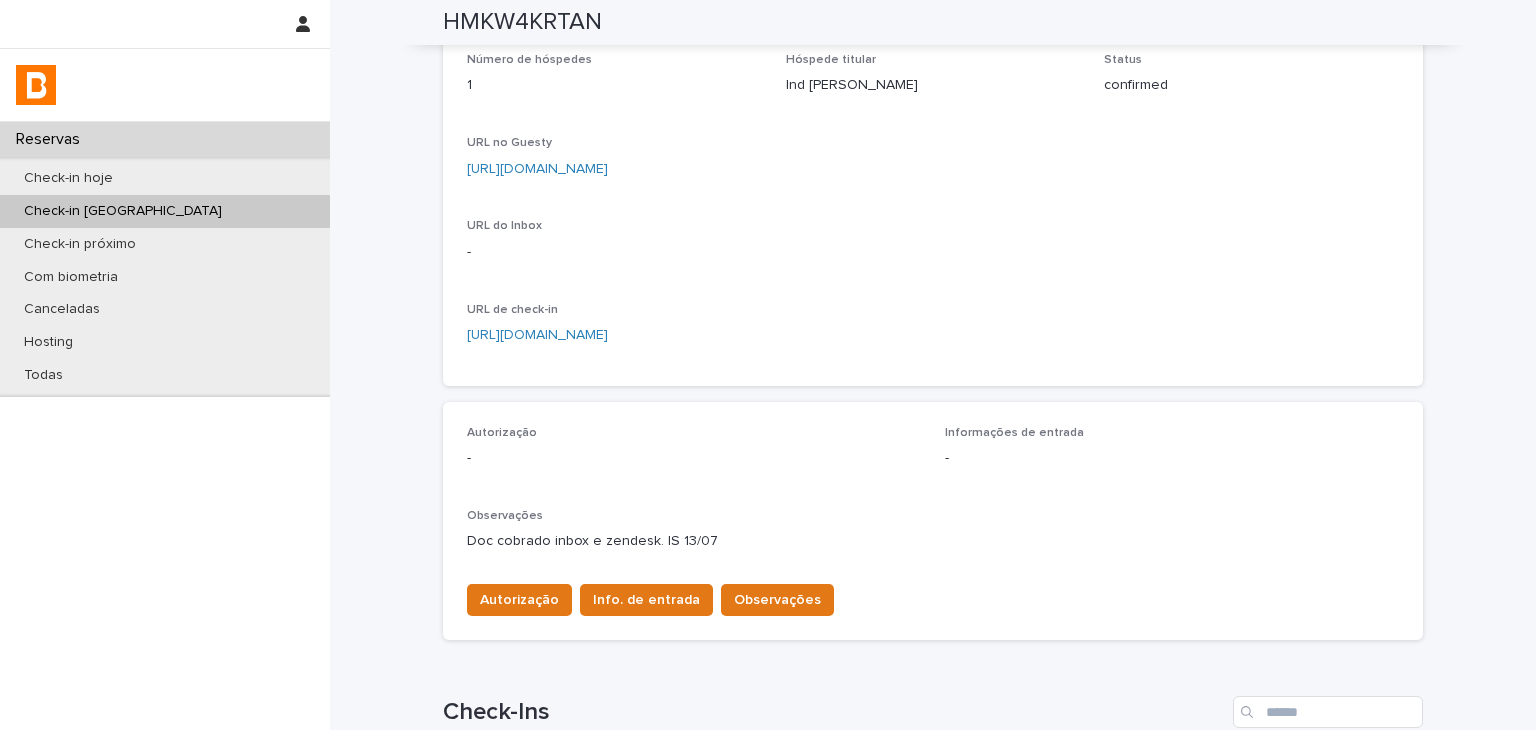 click on "[URL][DOMAIN_NAME]" at bounding box center (537, 169) 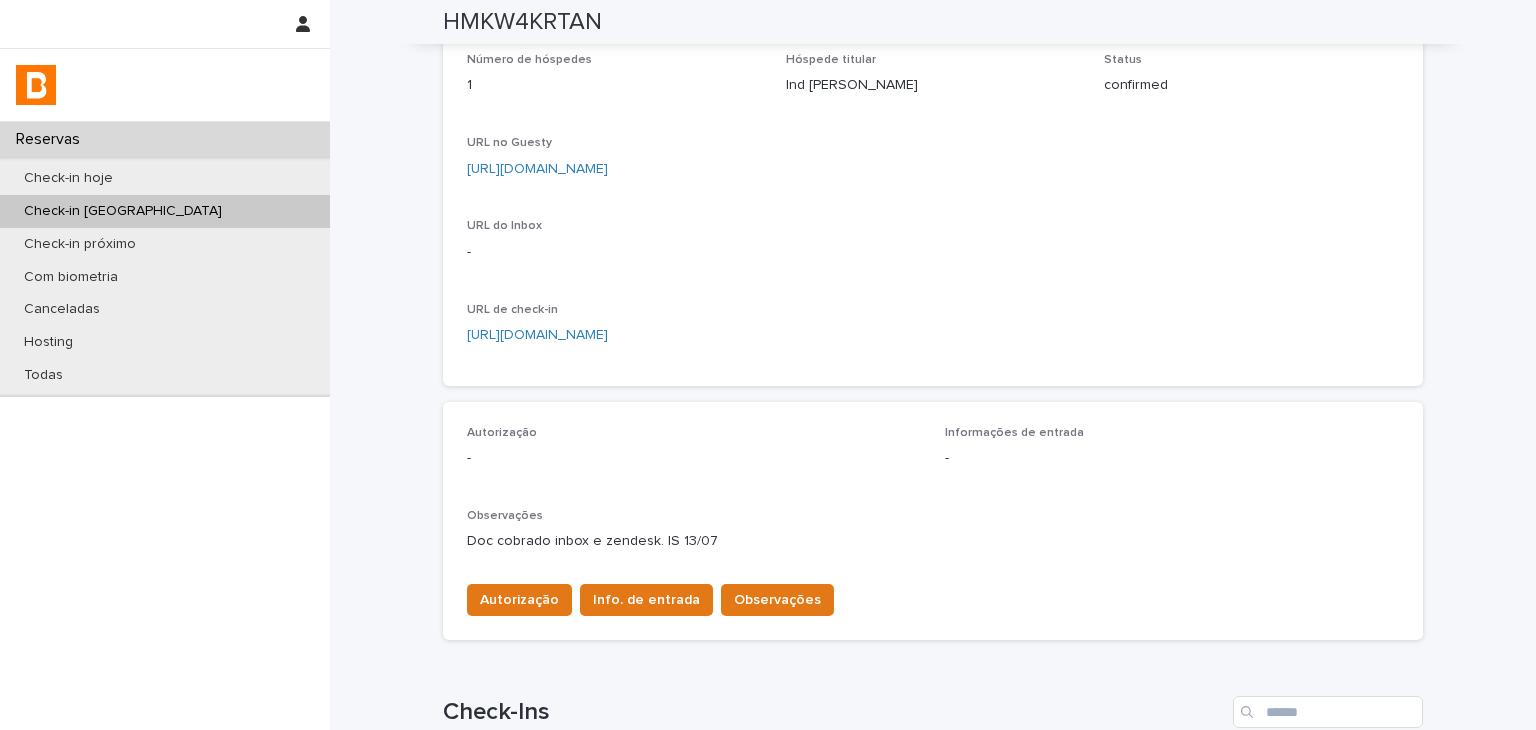 scroll, scrollTop: 0, scrollLeft: 0, axis: both 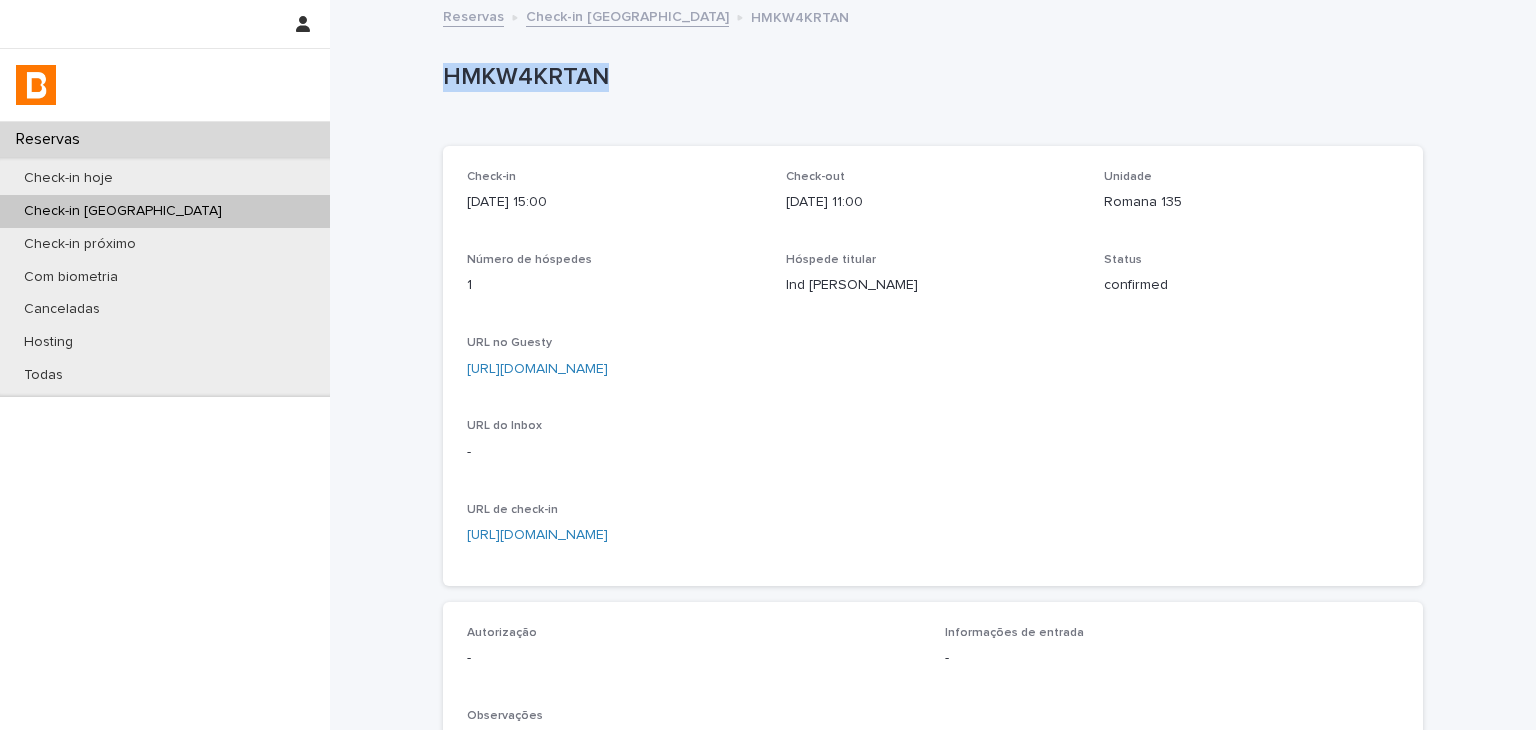drag, startPoint x: 433, startPoint y: 88, endPoint x: 615, endPoint y: 97, distance: 182.2224 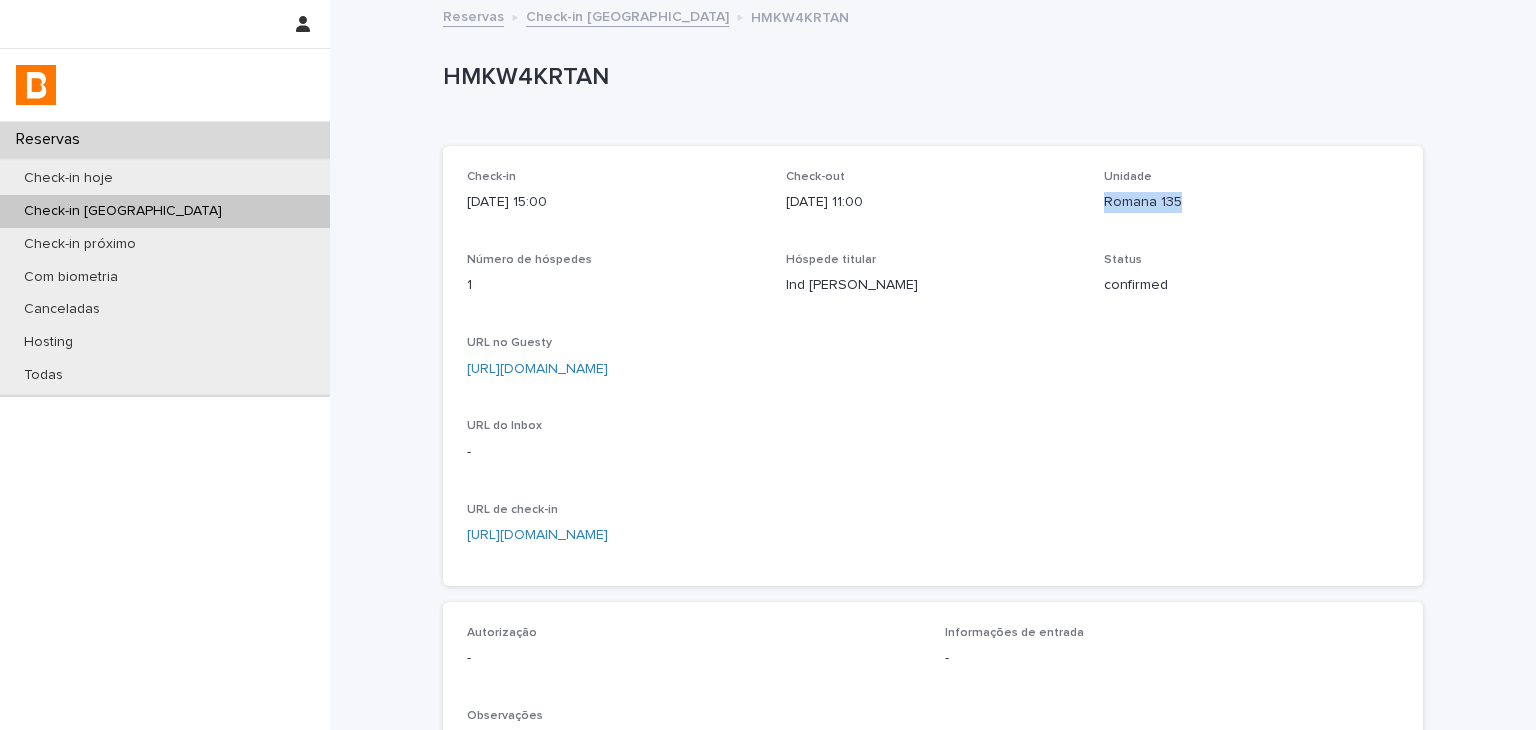 drag, startPoint x: 1114, startPoint y: 209, endPoint x: 1208, endPoint y: 217, distance: 94.33981 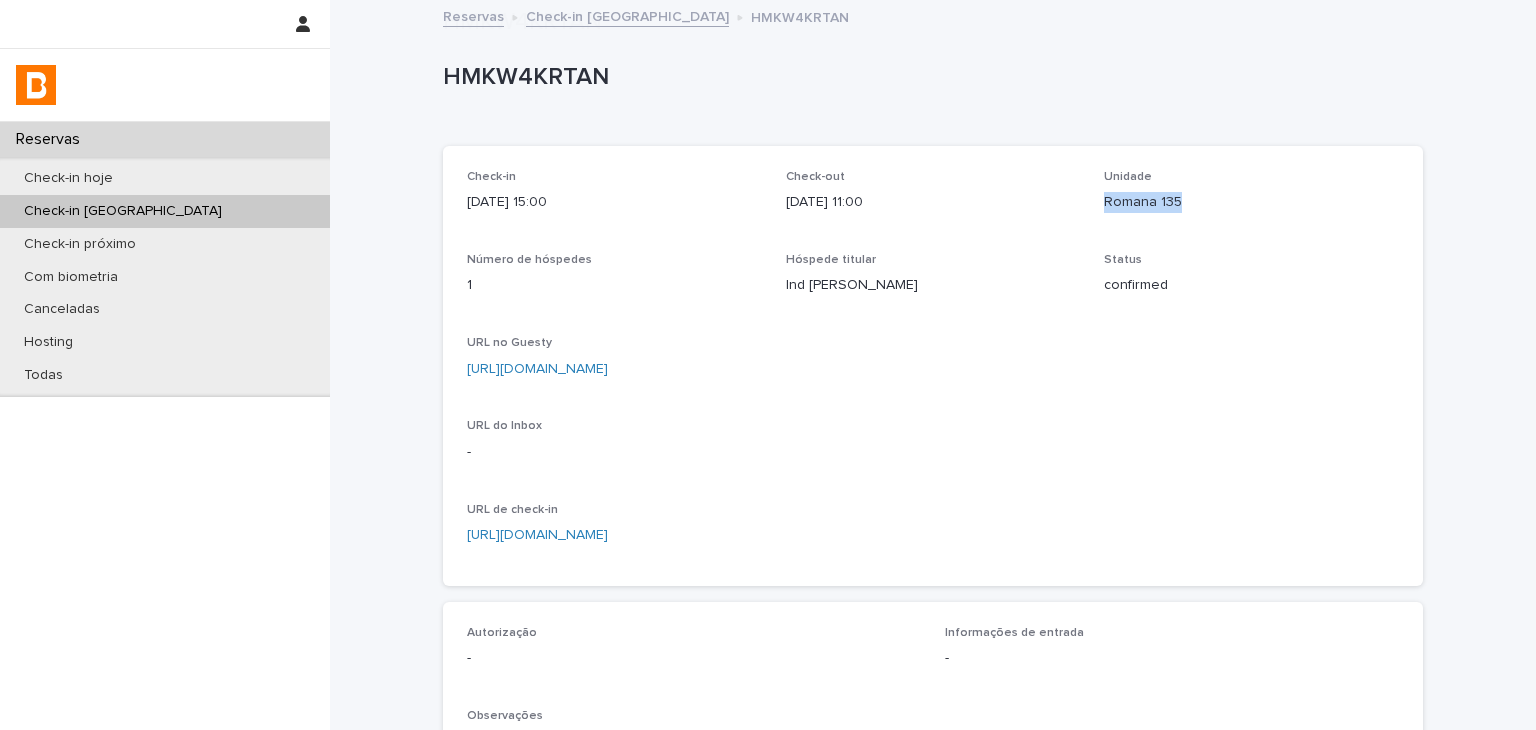 scroll, scrollTop: 500, scrollLeft: 0, axis: vertical 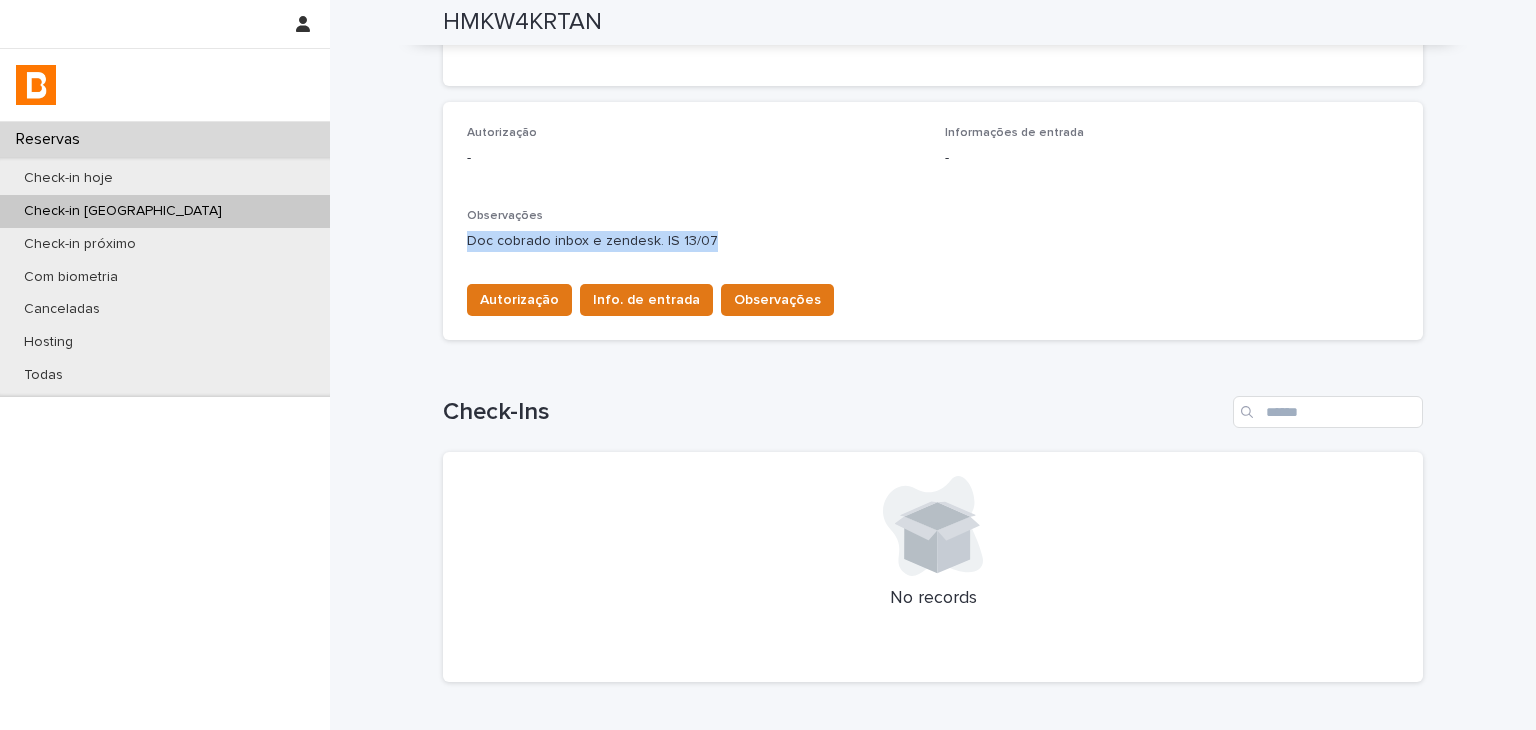 drag, startPoint x: 676, startPoint y: 245, endPoint x: 454, endPoint y: 245, distance: 222 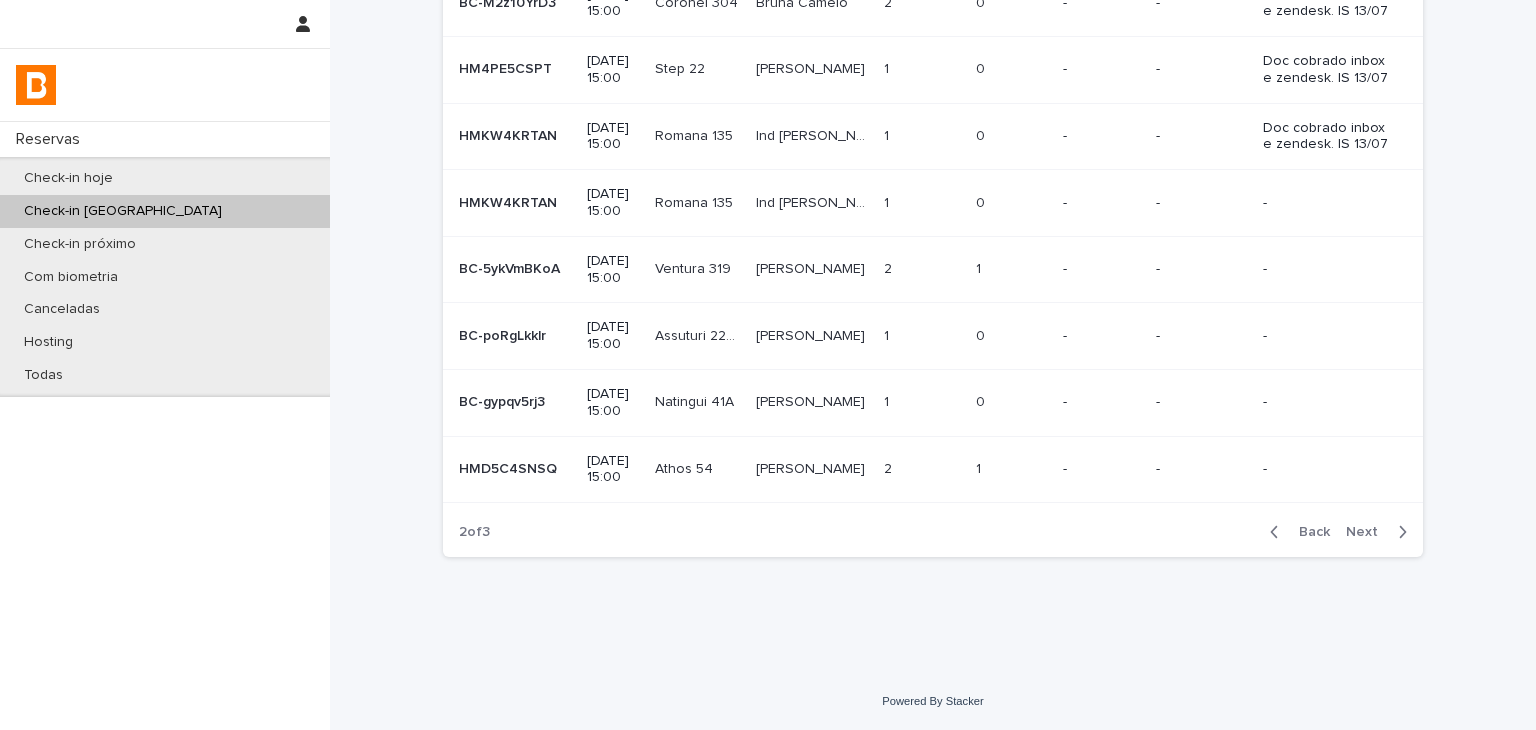 scroll, scrollTop: 0, scrollLeft: 0, axis: both 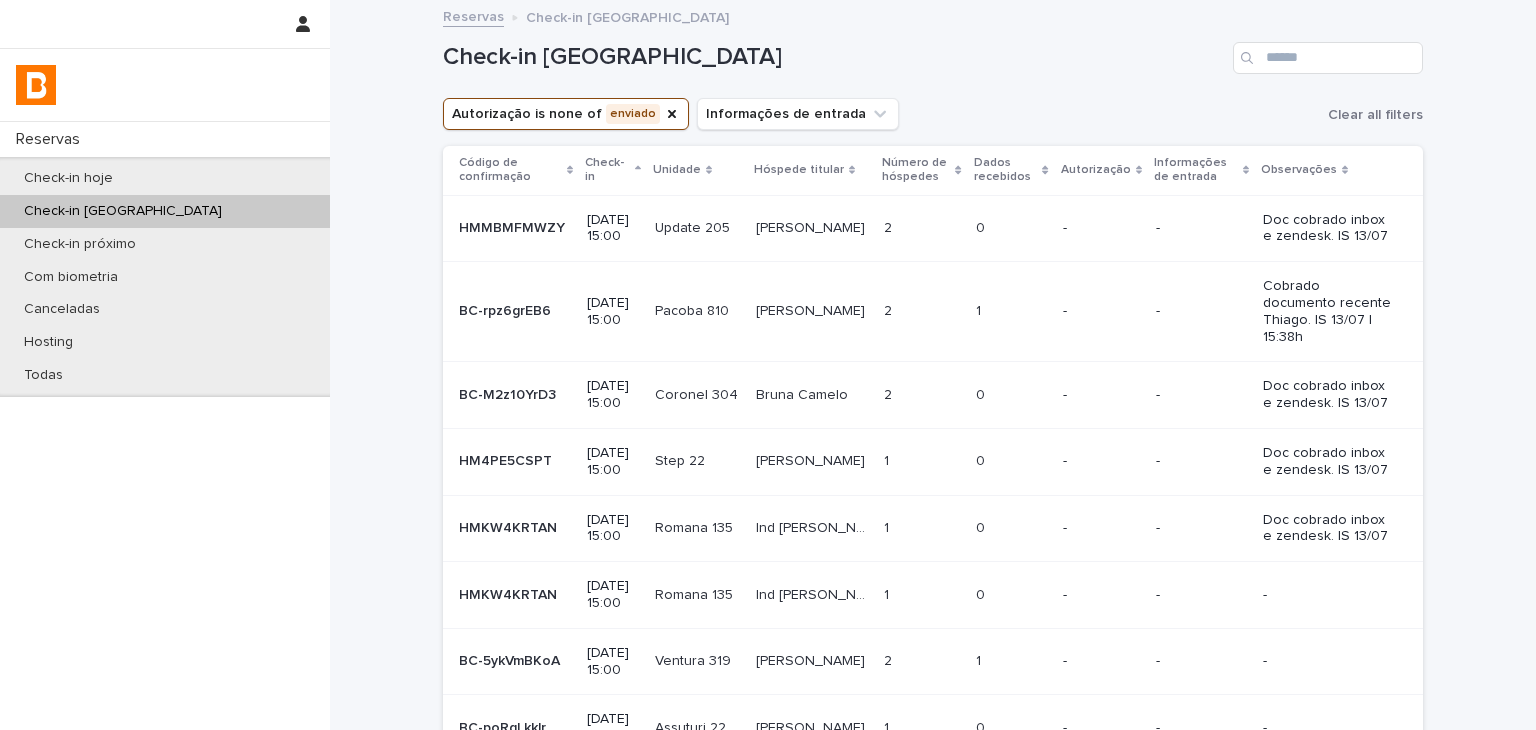 click on "-" at bounding box center (1101, 593) 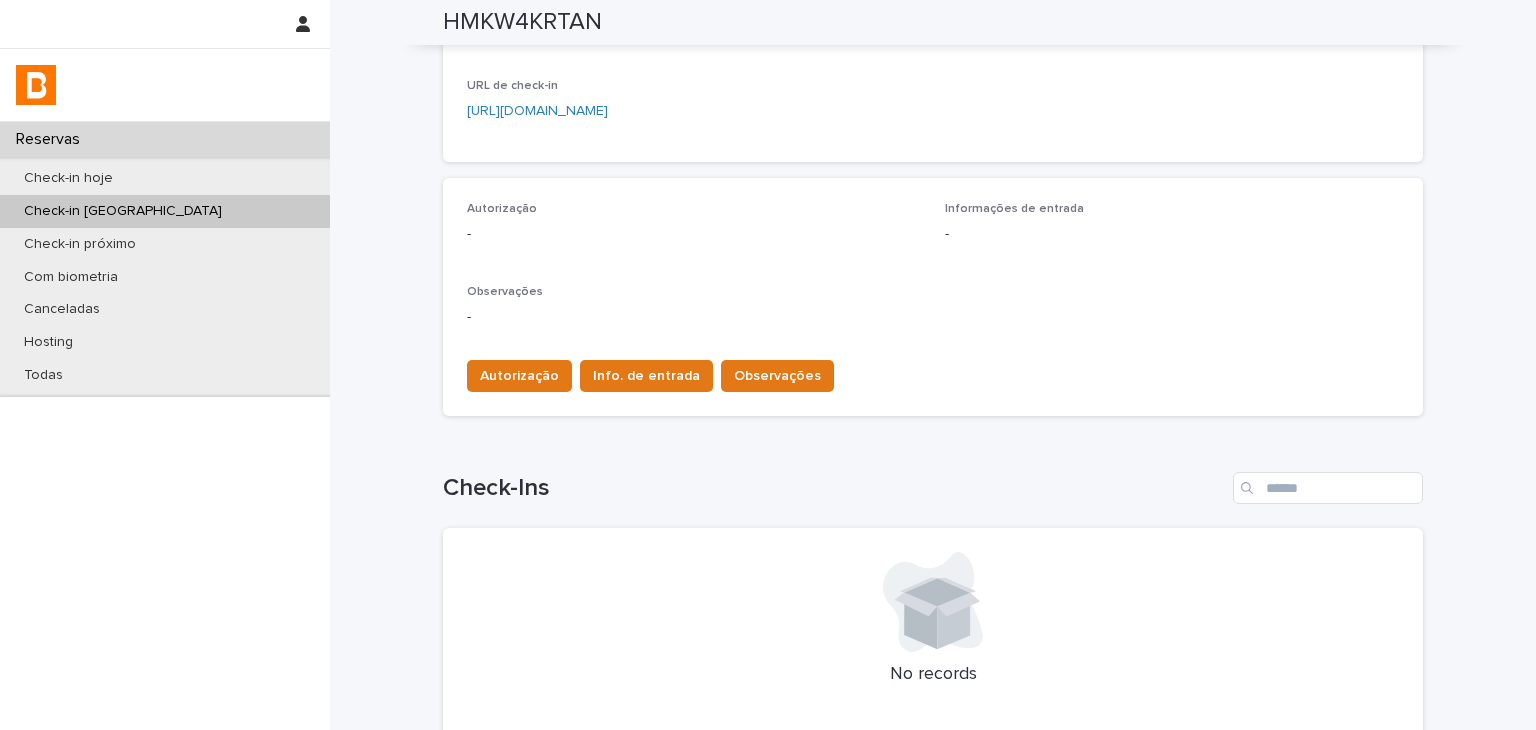 scroll, scrollTop: 524, scrollLeft: 0, axis: vertical 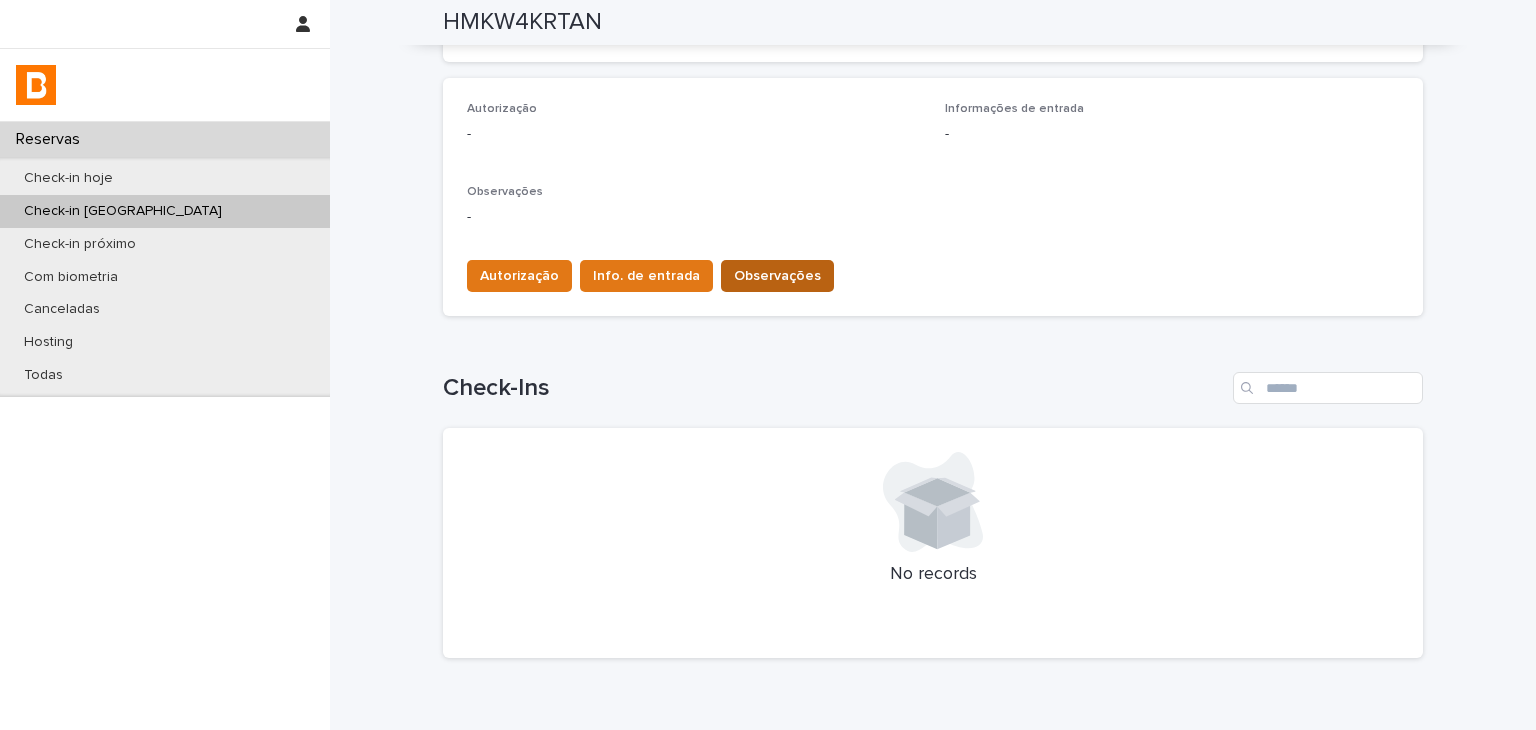click on "Observações" at bounding box center [777, 276] 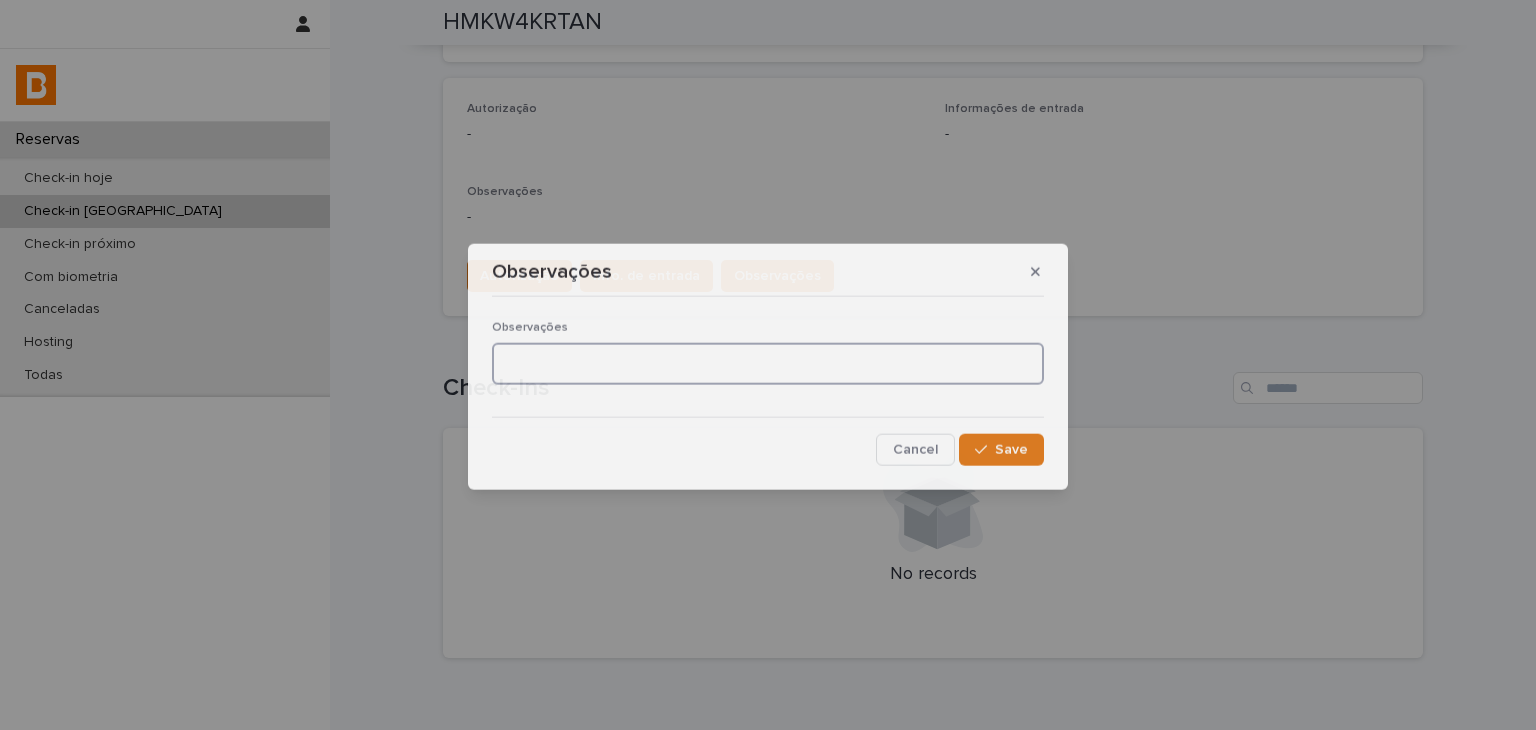 drag, startPoint x: 736, startPoint y: 369, endPoint x: 804, endPoint y: 400, distance: 74.73286 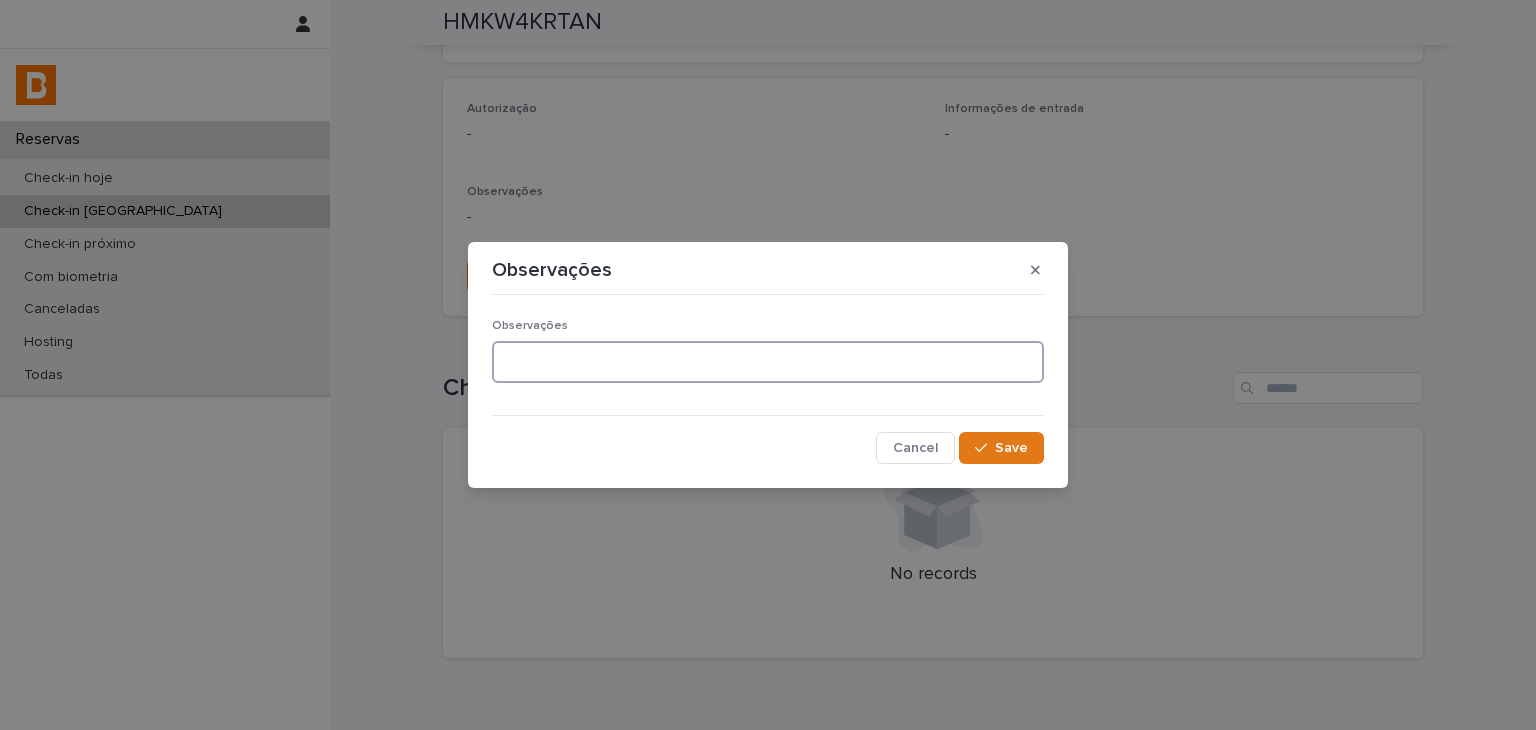 paste on "**********" 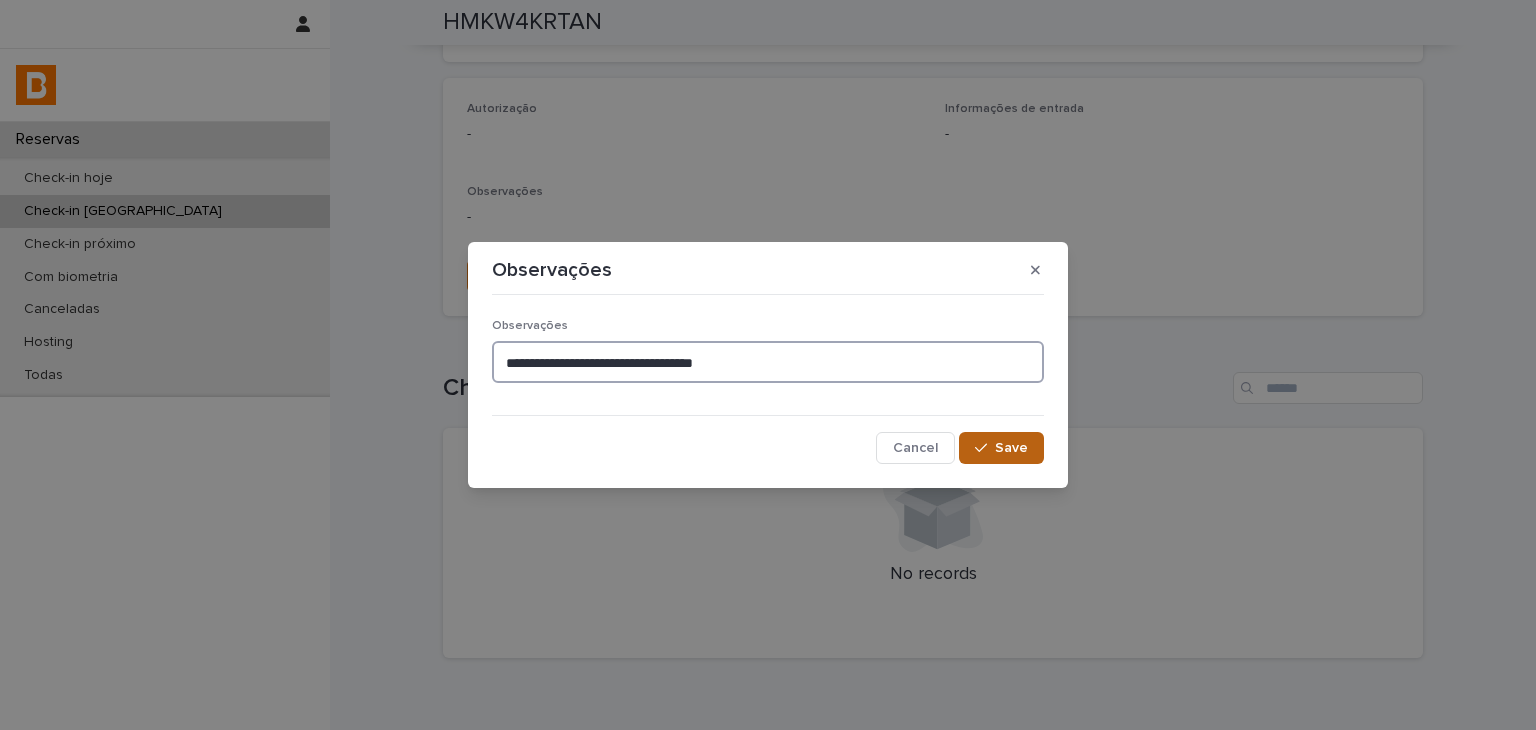 type on "**********" 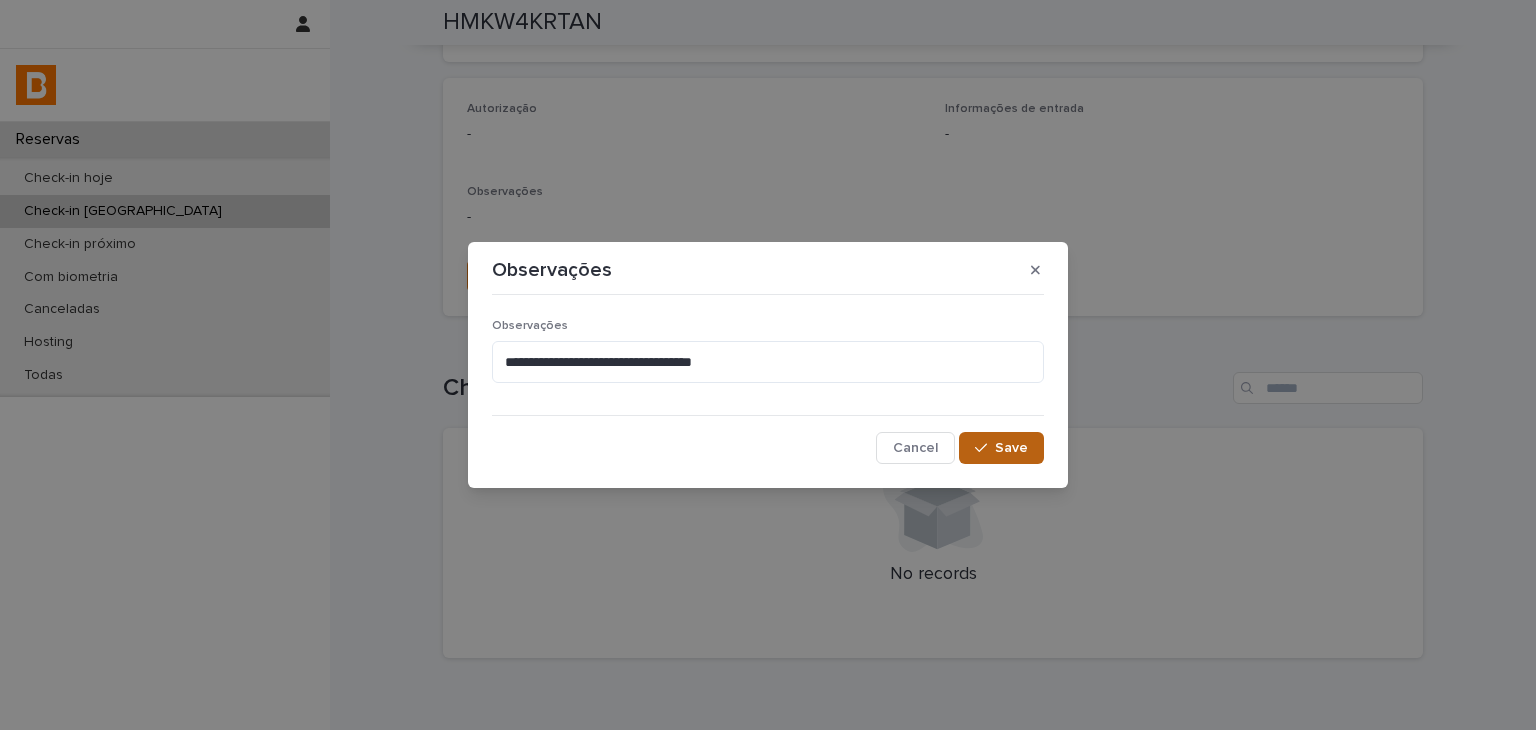 click at bounding box center (985, 448) 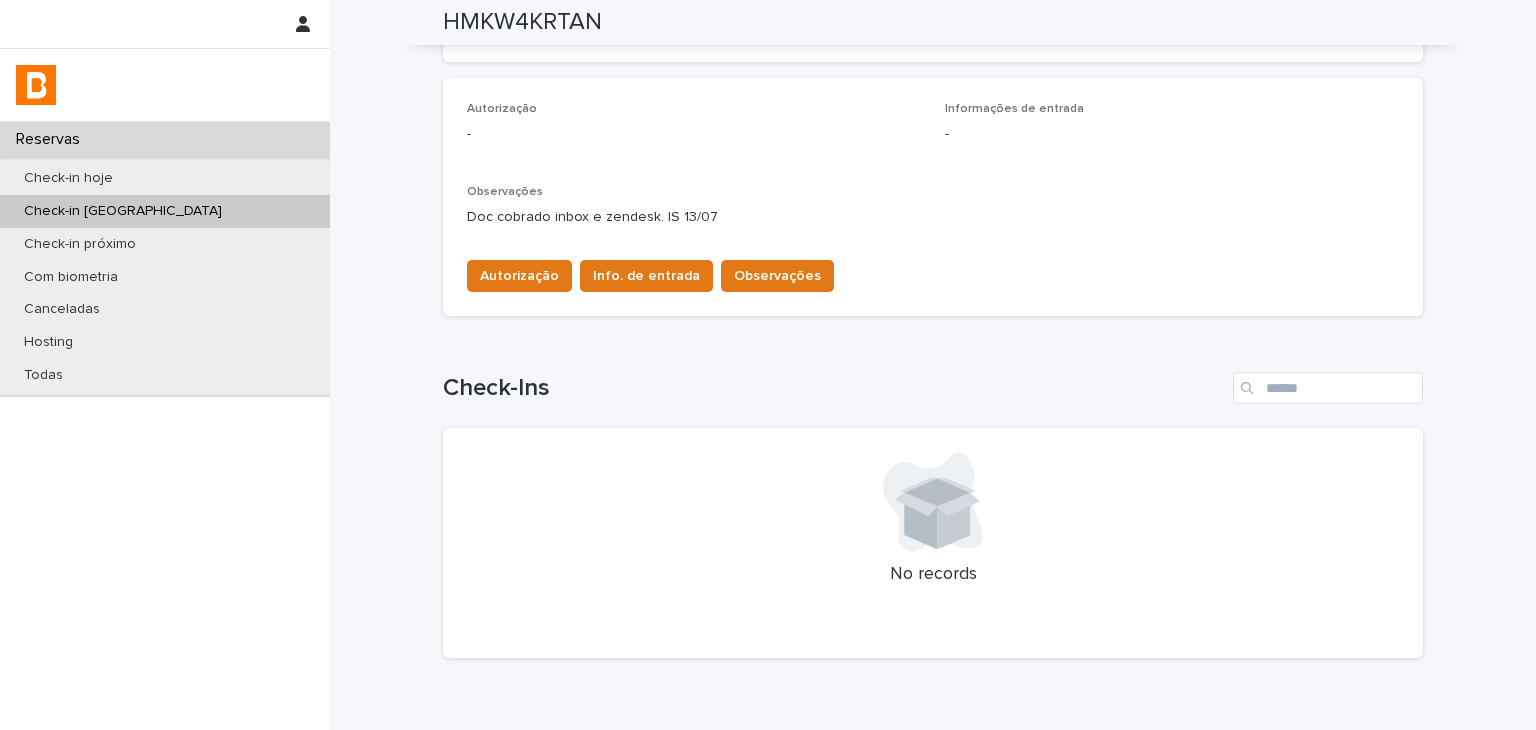 scroll, scrollTop: 0, scrollLeft: 0, axis: both 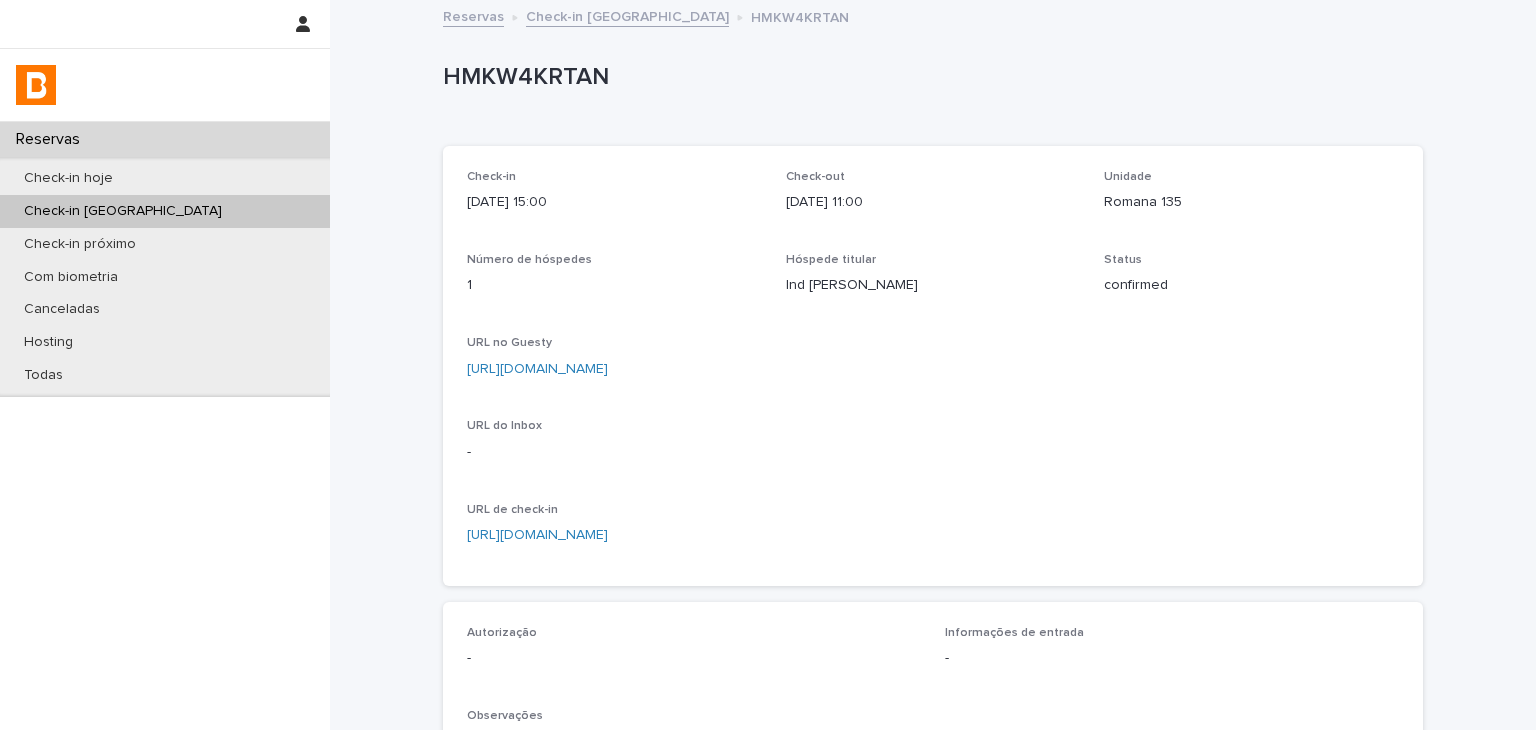 click on "[URL][DOMAIN_NAME]" at bounding box center (537, 369) 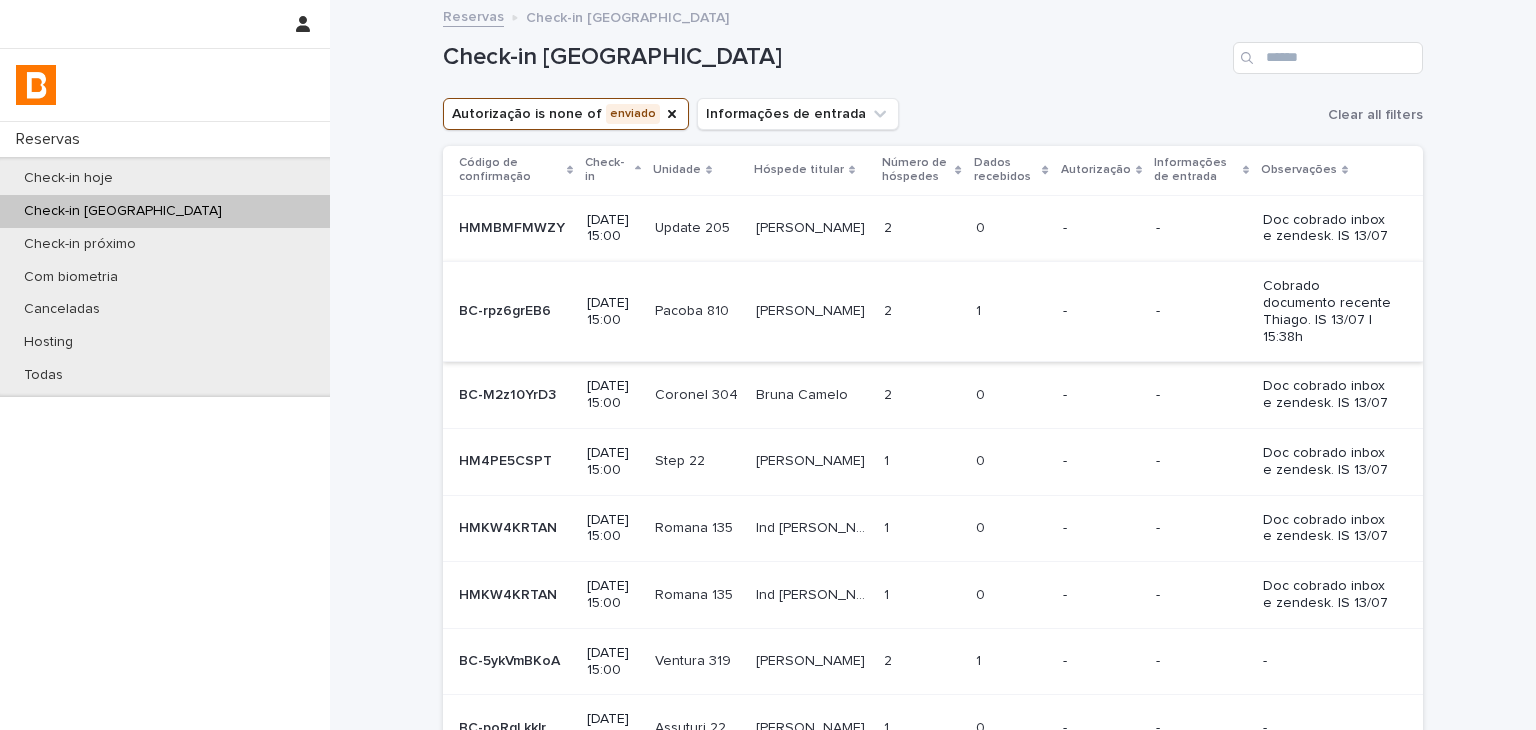 scroll, scrollTop: 100, scrollLeft: 0, axis: vertical 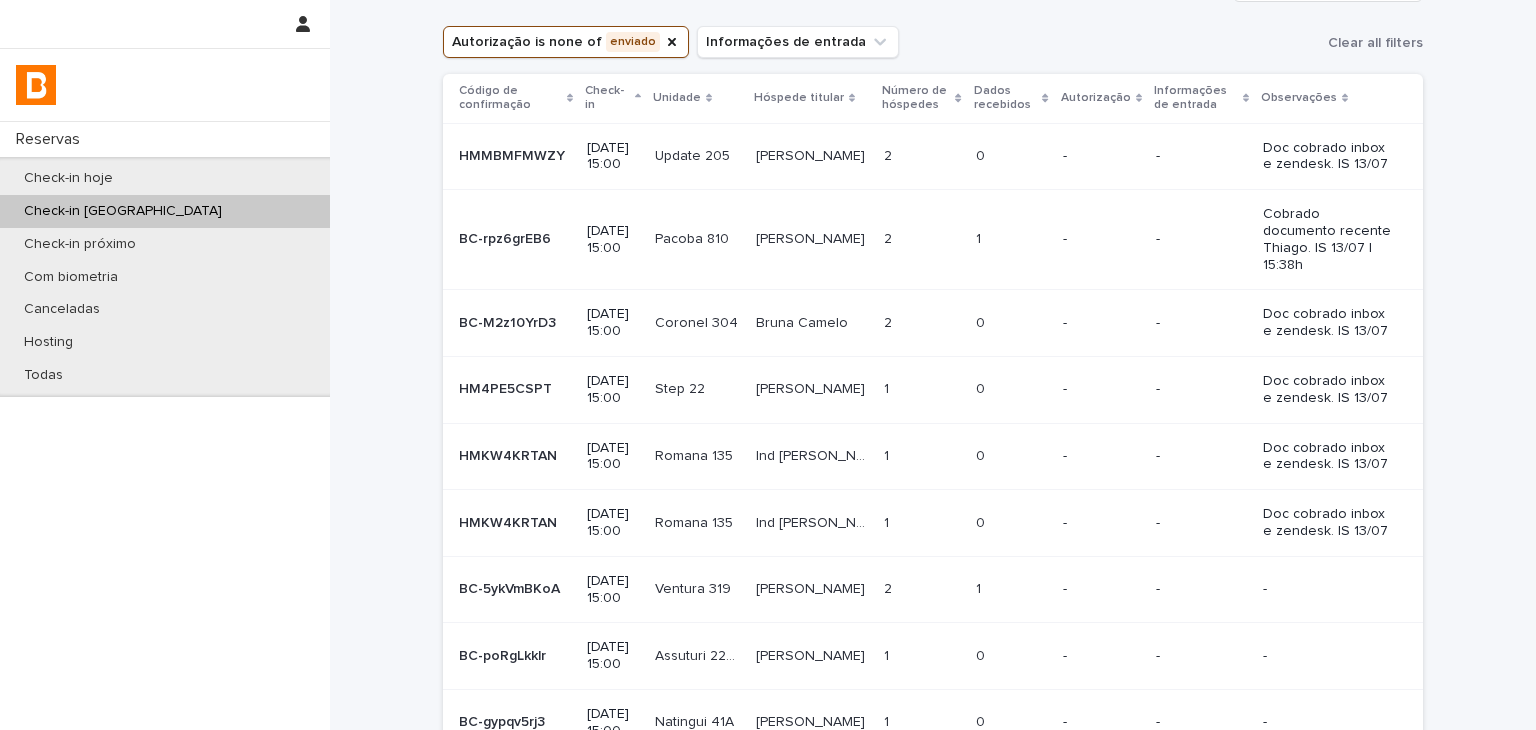 click on "0" at bounding box center [982, 454] 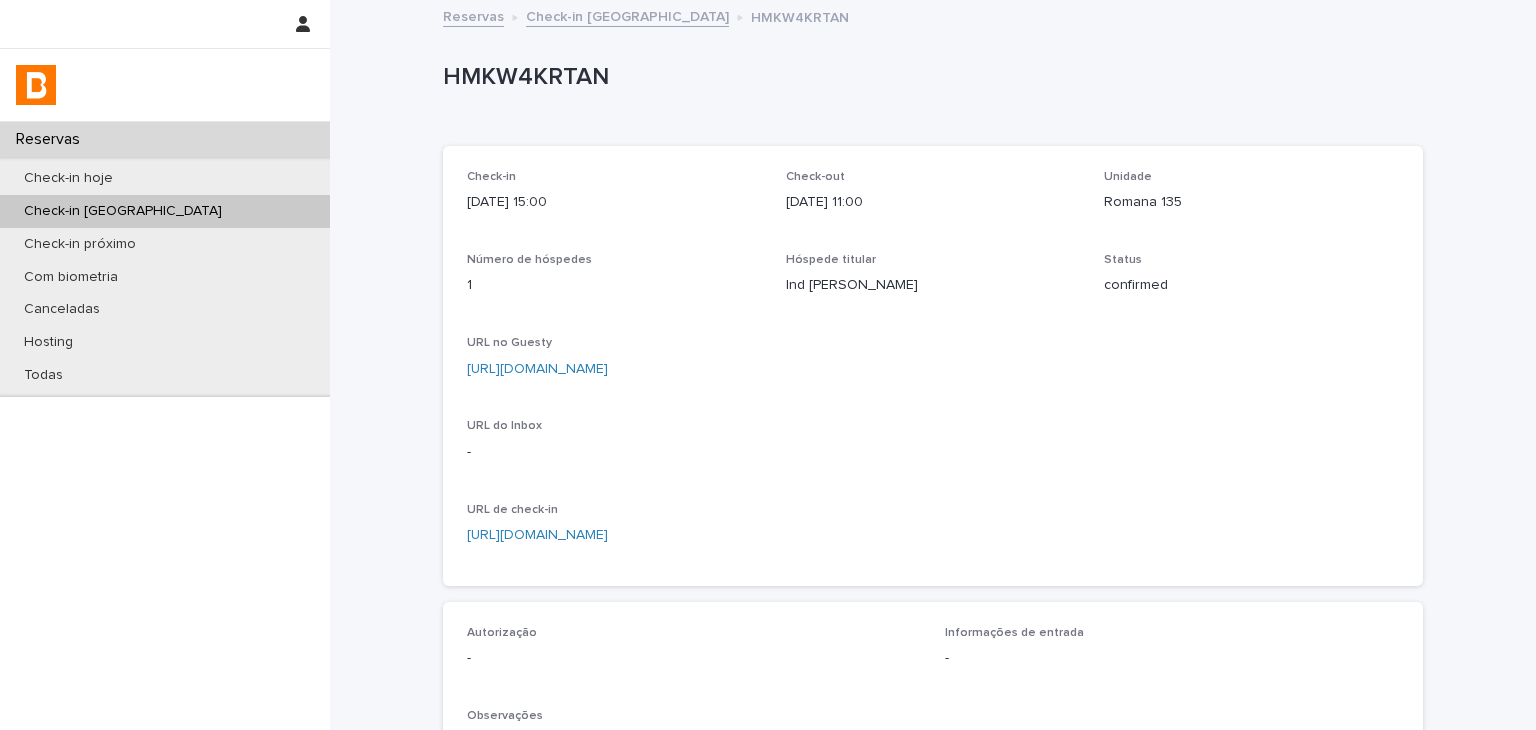 scroll, scrollTop: 500, scrollLeft: 0, axis: vertical 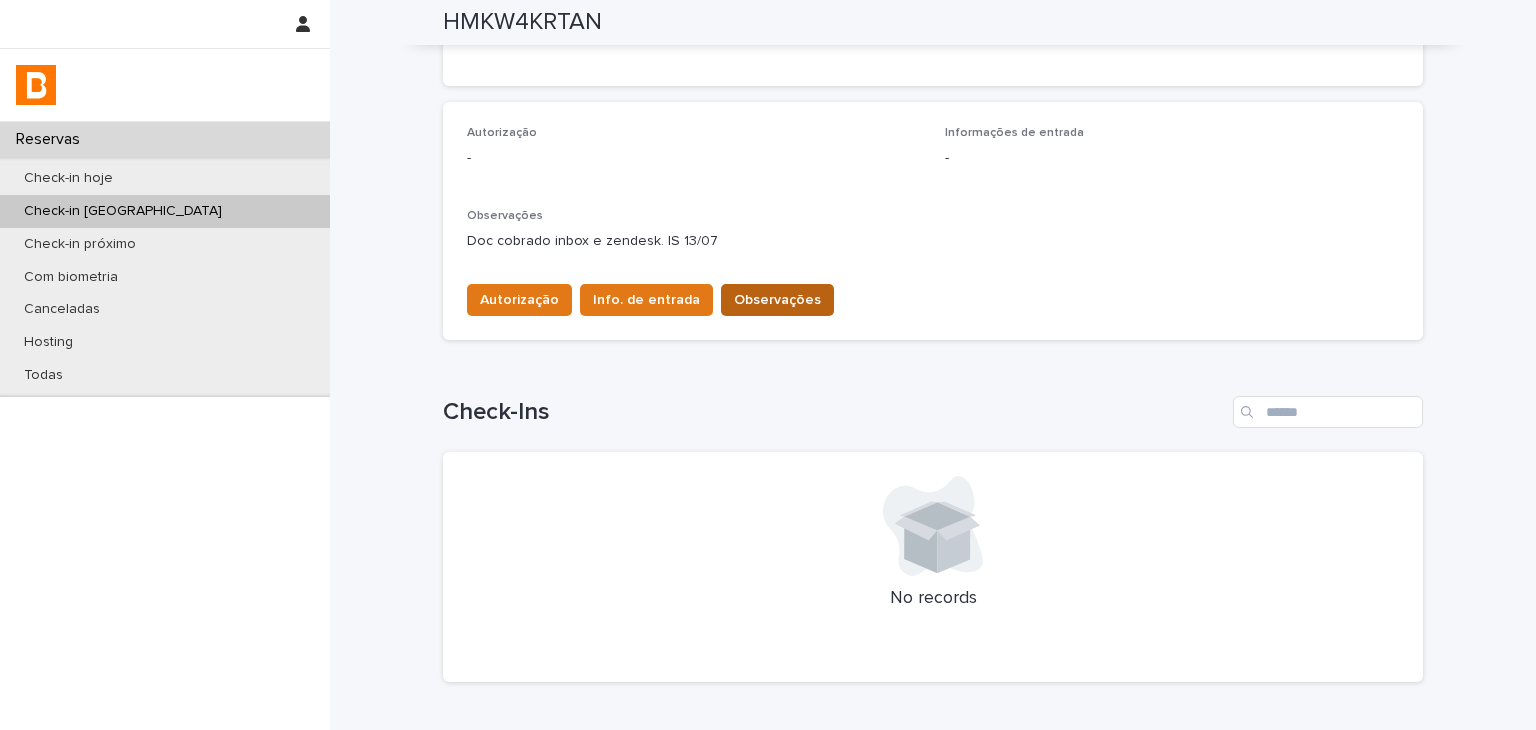 click on "Observações" at bounding box center [777, 300] 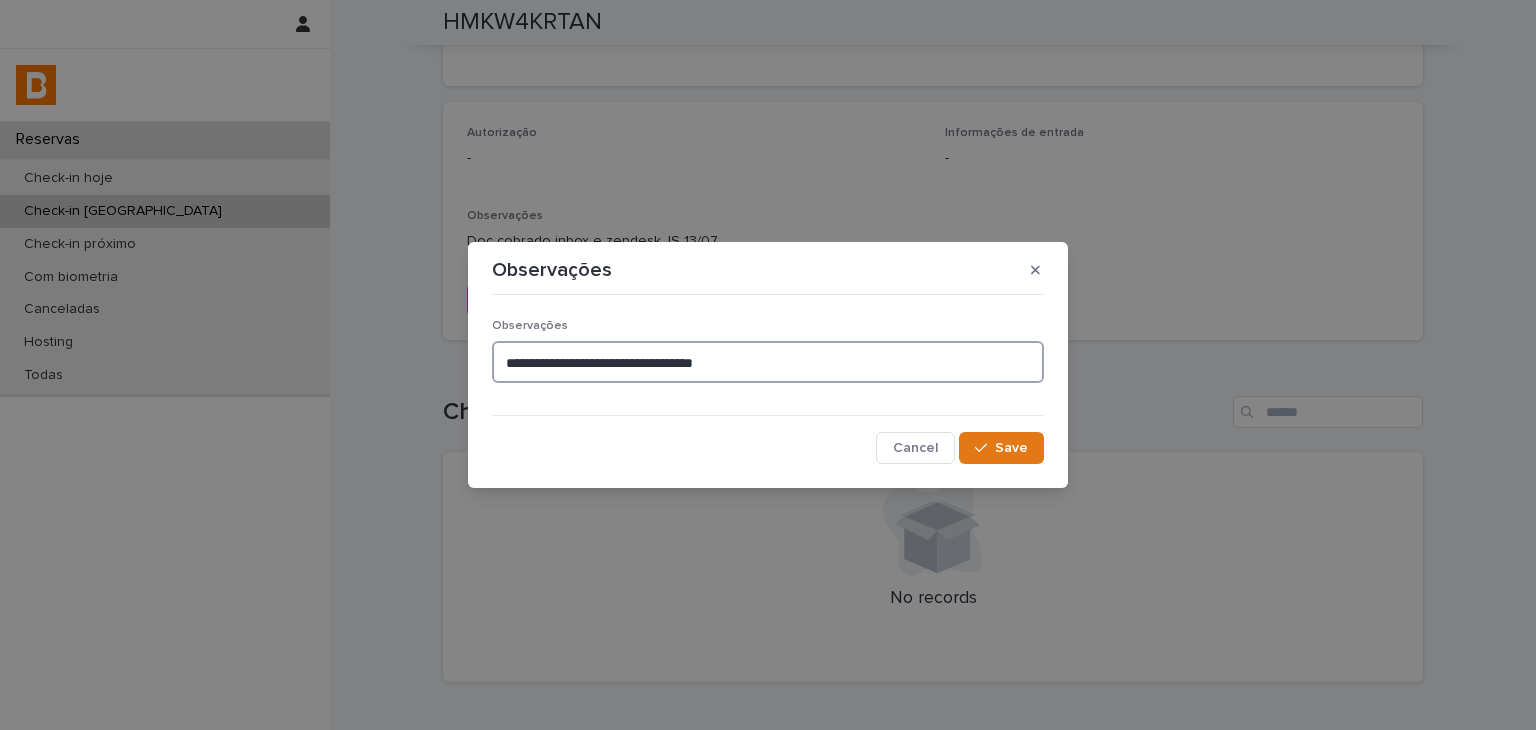 click on "**********" at bounding box center (768, 362) 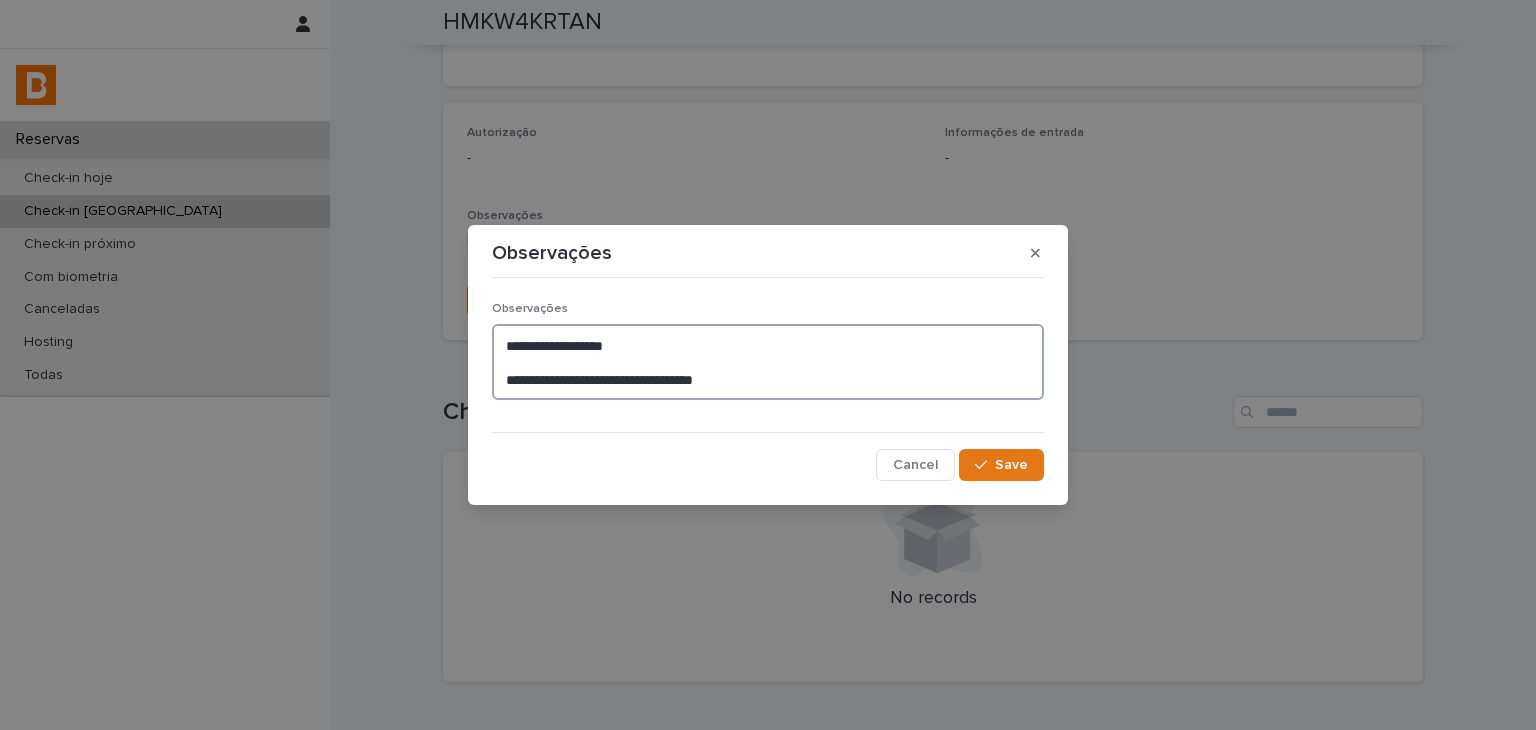 drag, startPoint x: 647, startPoint y: 338, endPoint x: 489, endPoint y: 349, distance: 158.38245 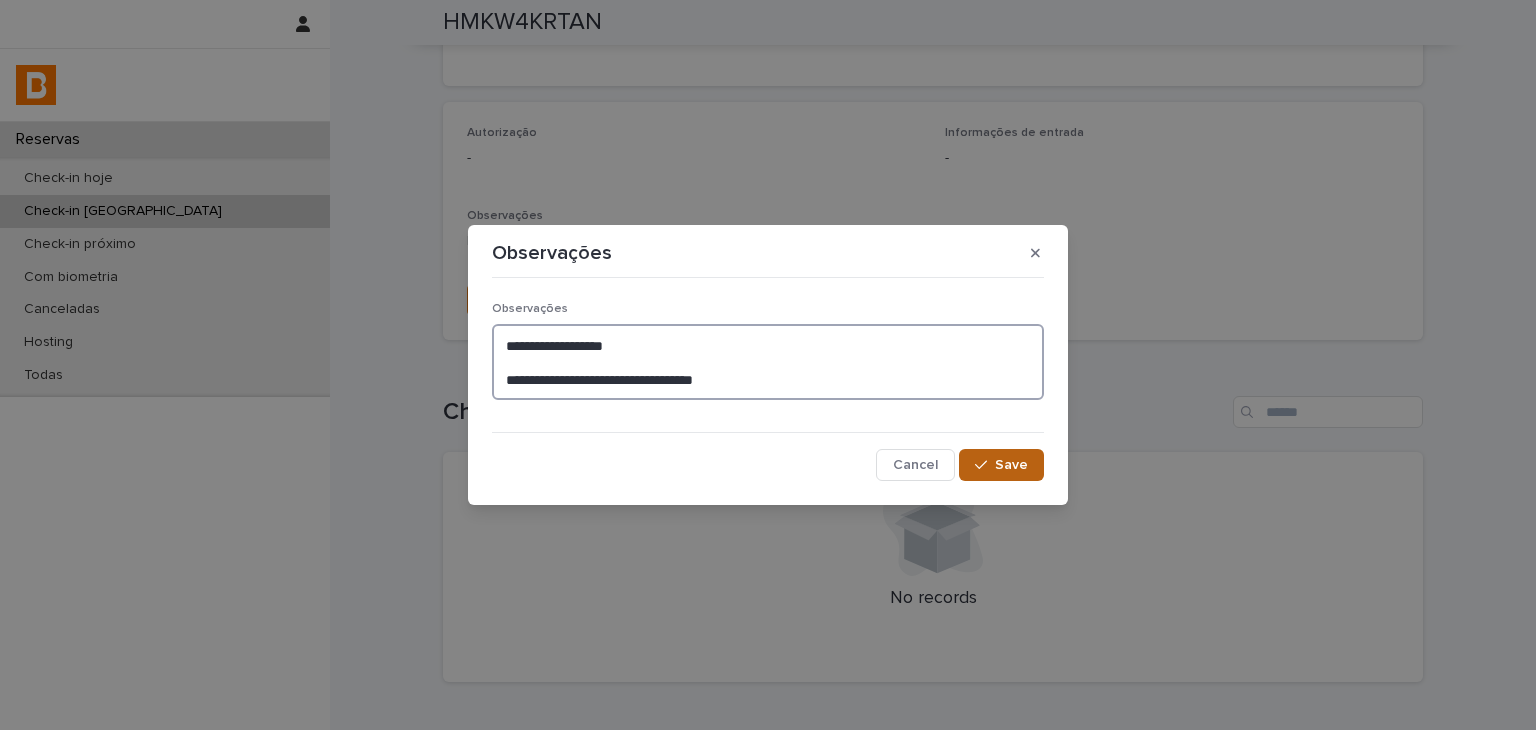 type on "**********" 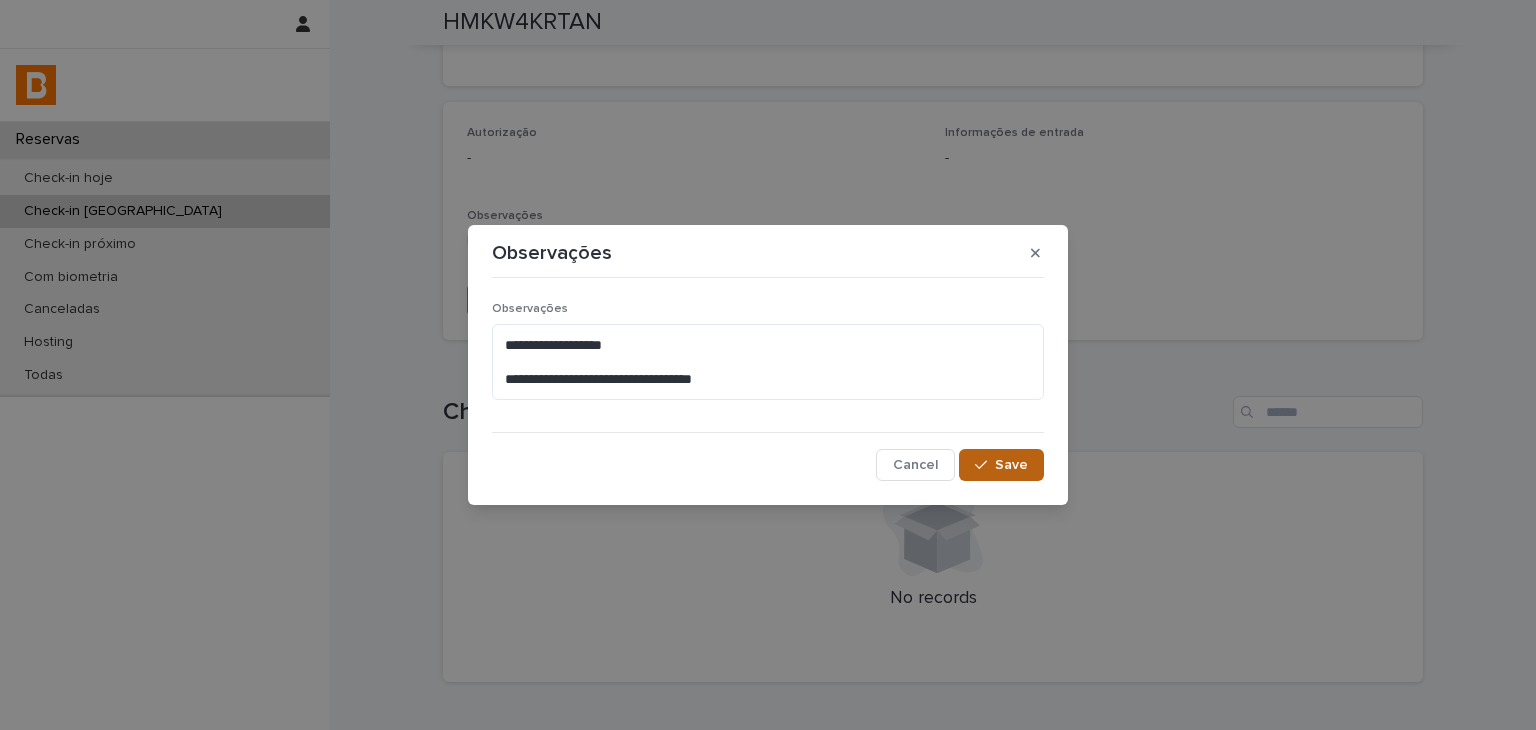 click on "Save" at bounding box center (1011, 465) 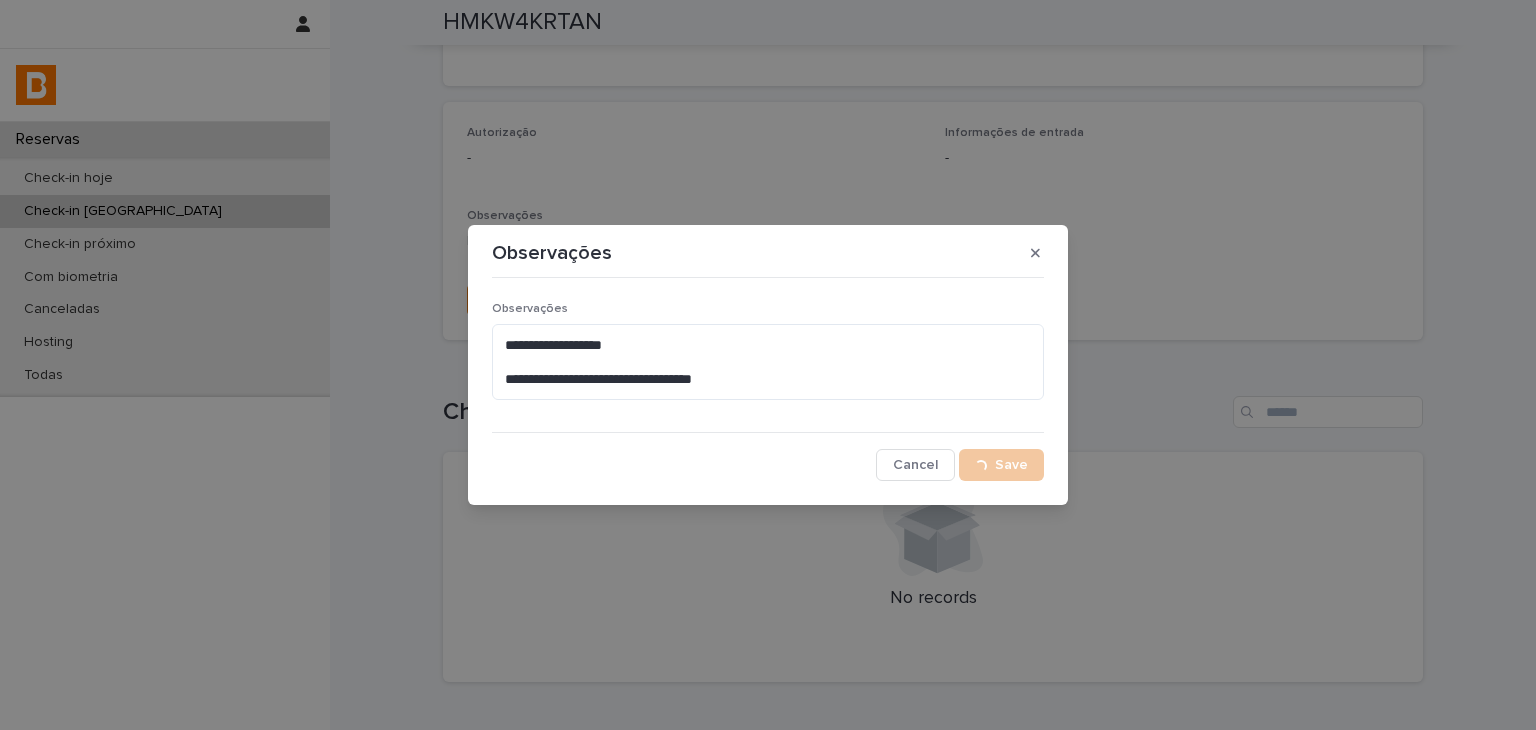 scroll, scrollTop: 520, scrollLeft: 0, axis: vertical 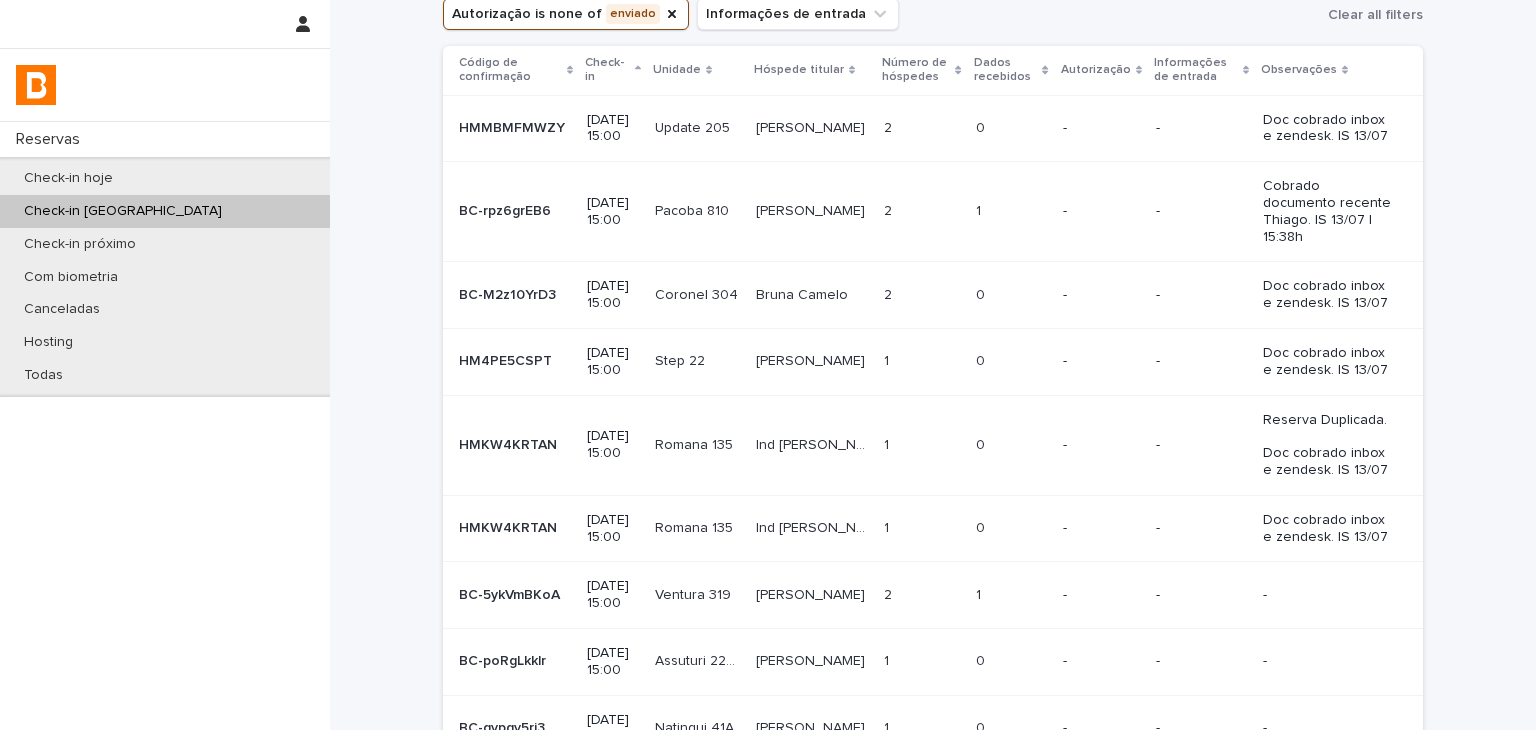 click on "-" at bounding box center (1101, 528) 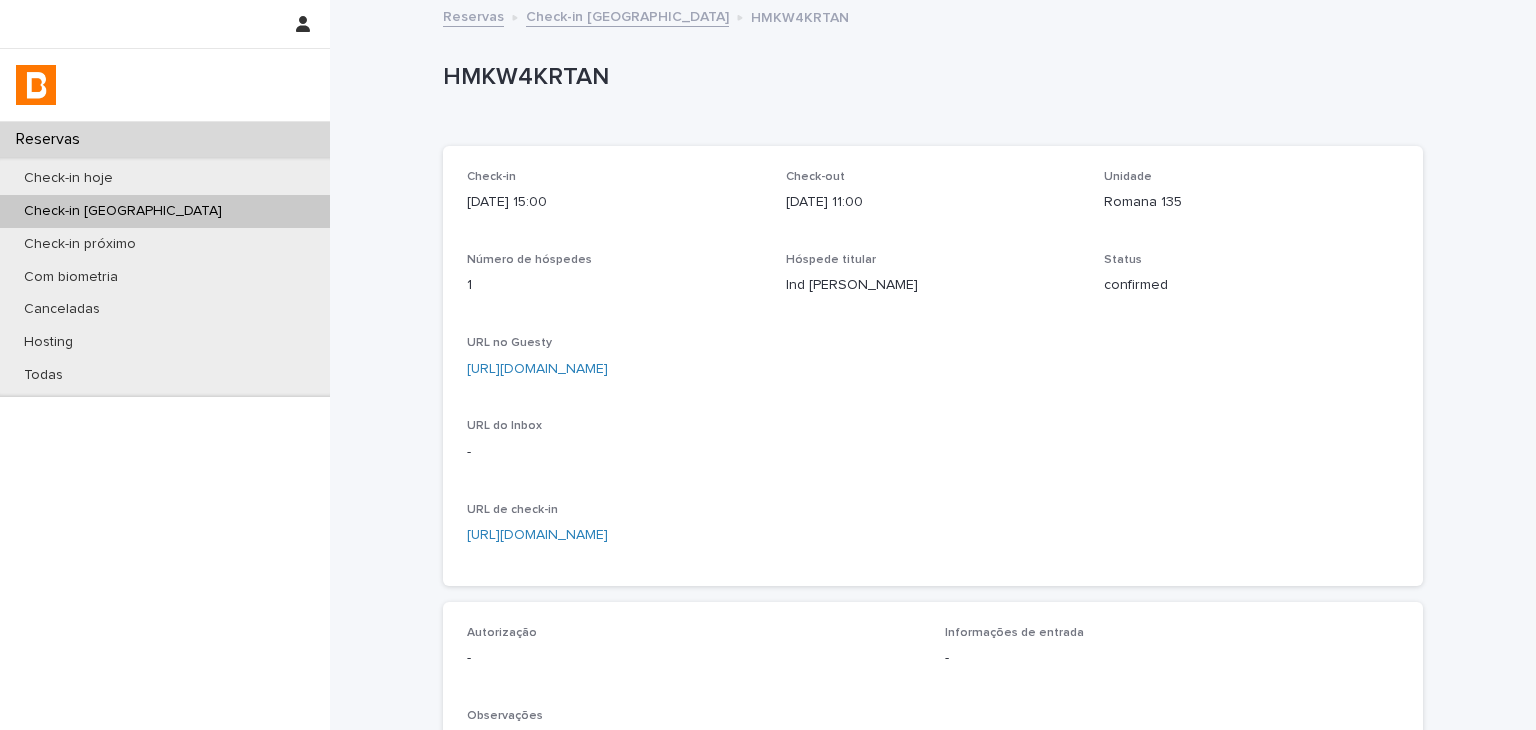 scroll, scrollTop: 500, scrollLeft: 0, axis: vertical 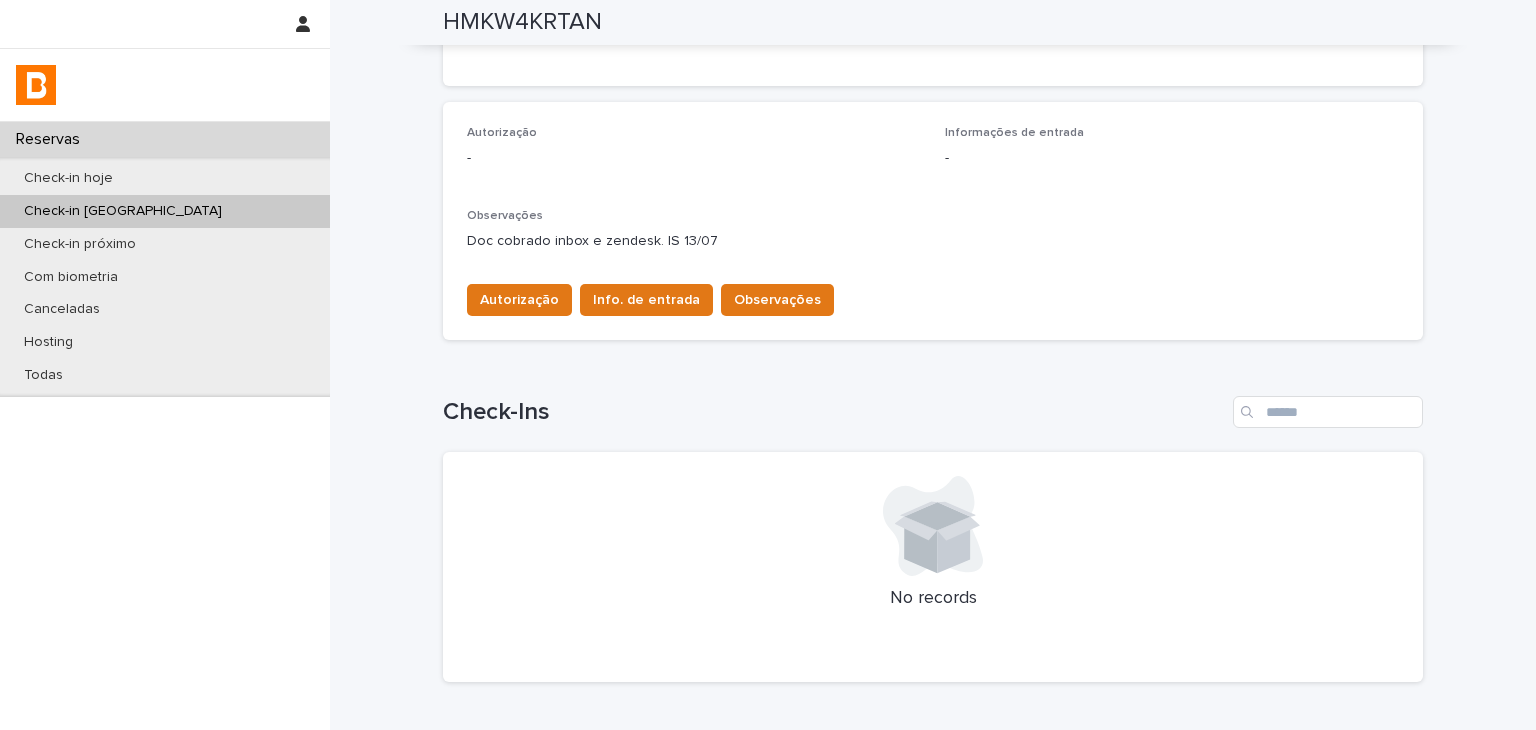 click on "Autorização Info. de entrada Observações" at bounding box center (933, 296) 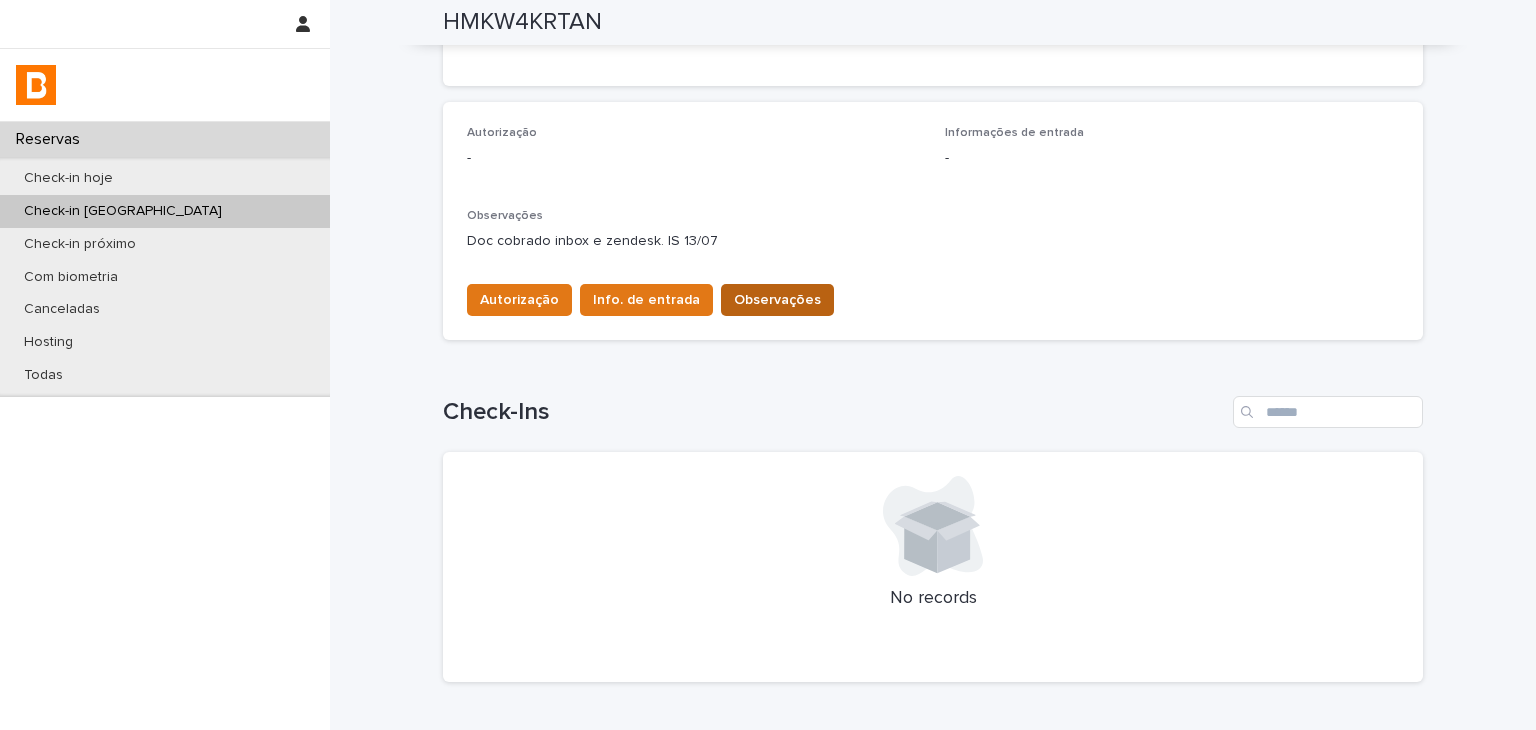 click on "Observações" at bounding box center (777, 300) 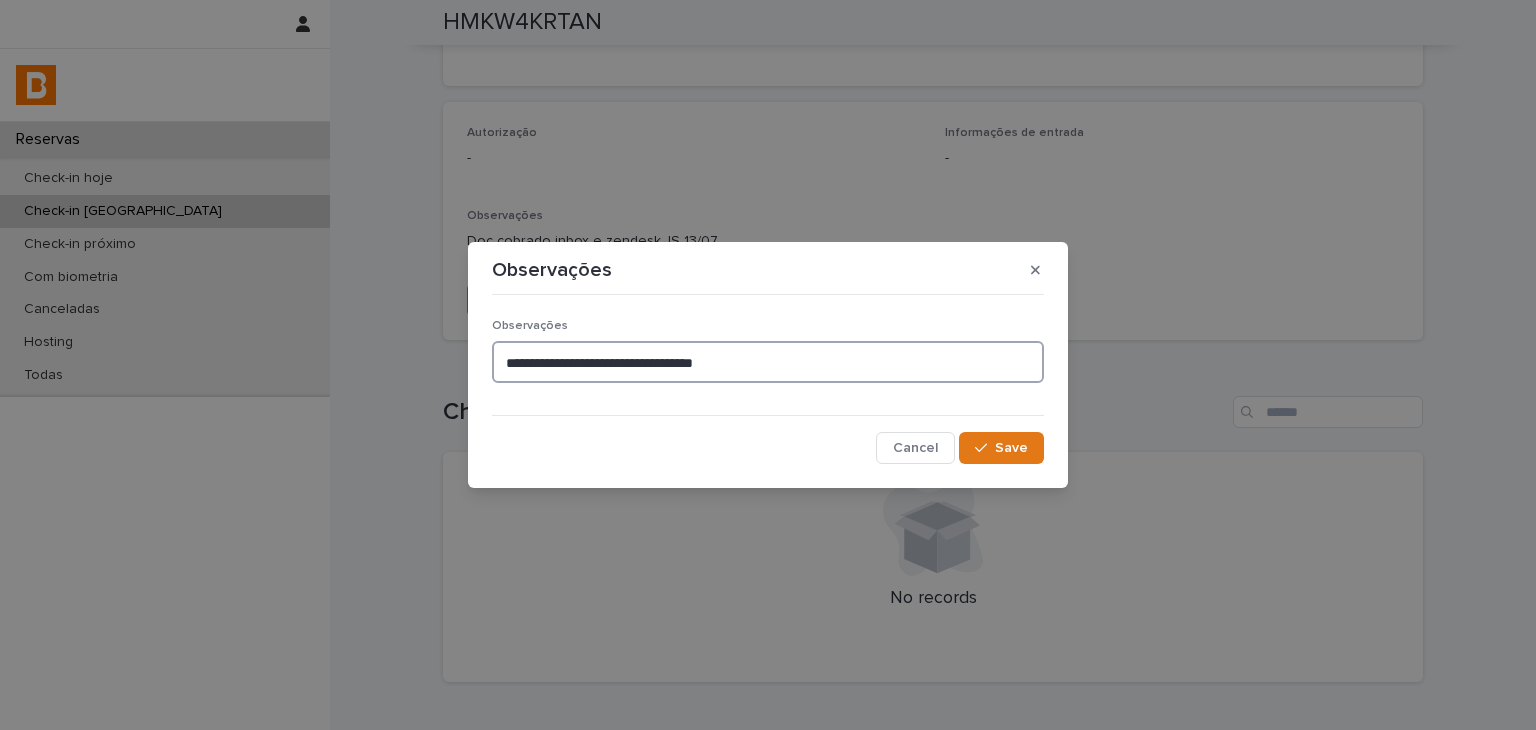 click on "**********" at bounding box center [768, 362] 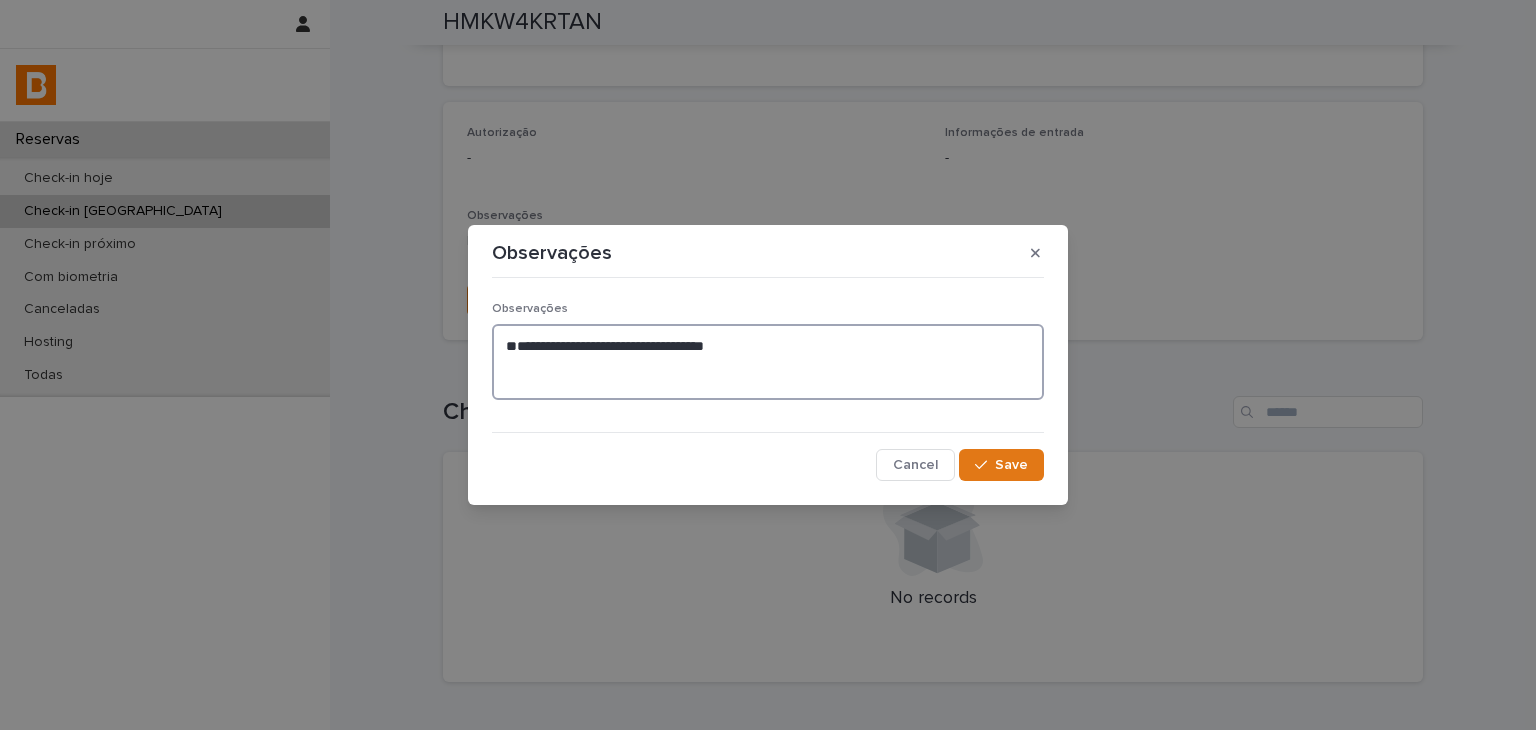 paste on "**********" 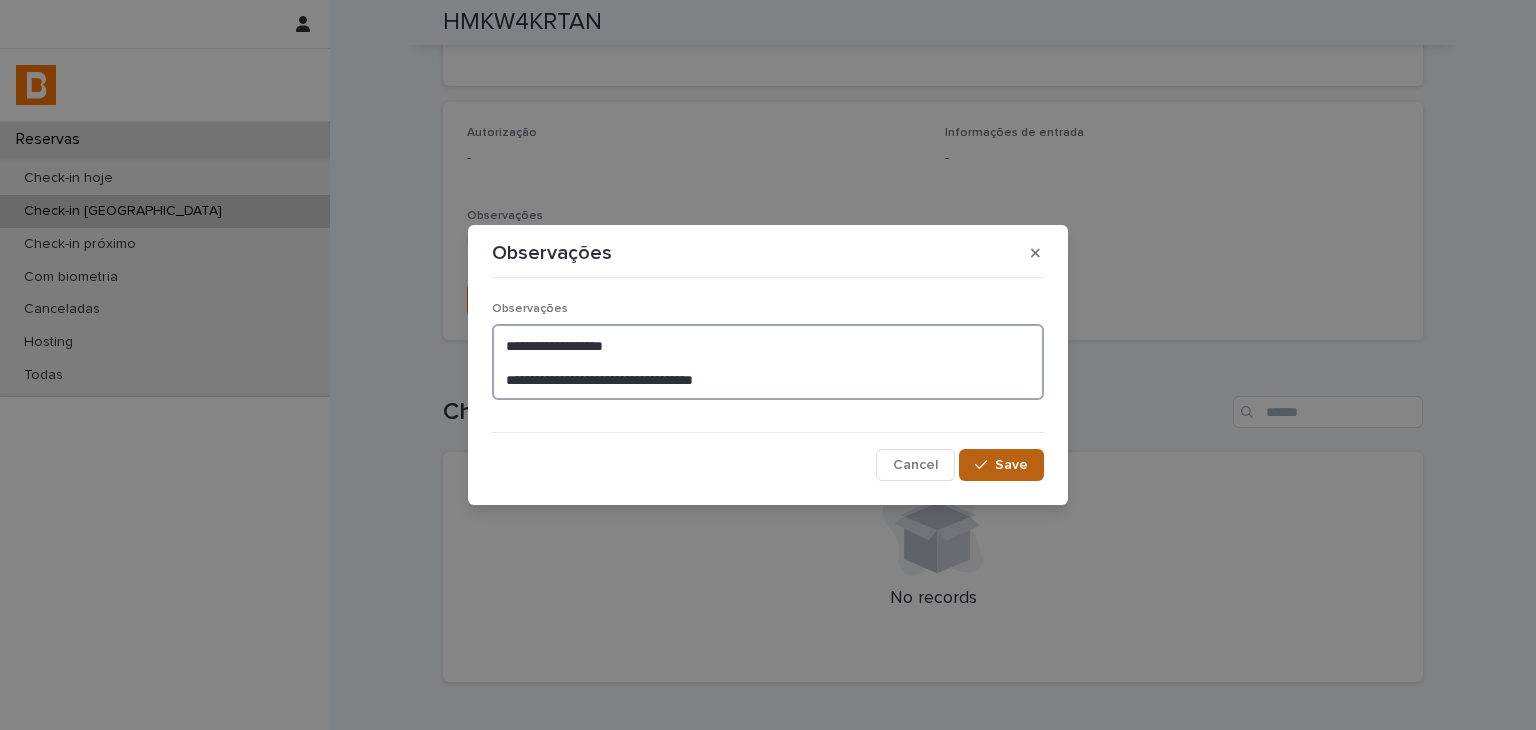 type on "**********" 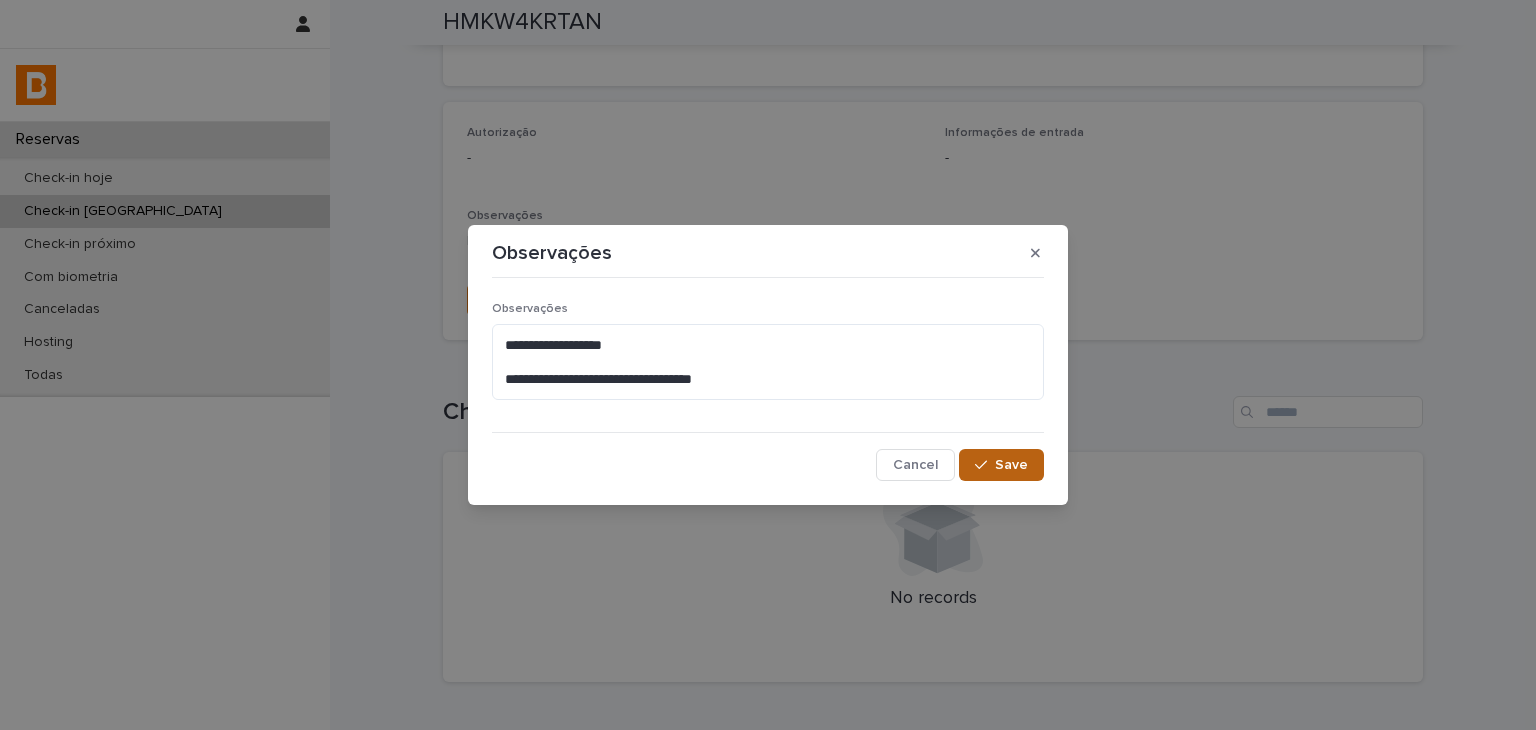 click at bounding box center (985, 465) 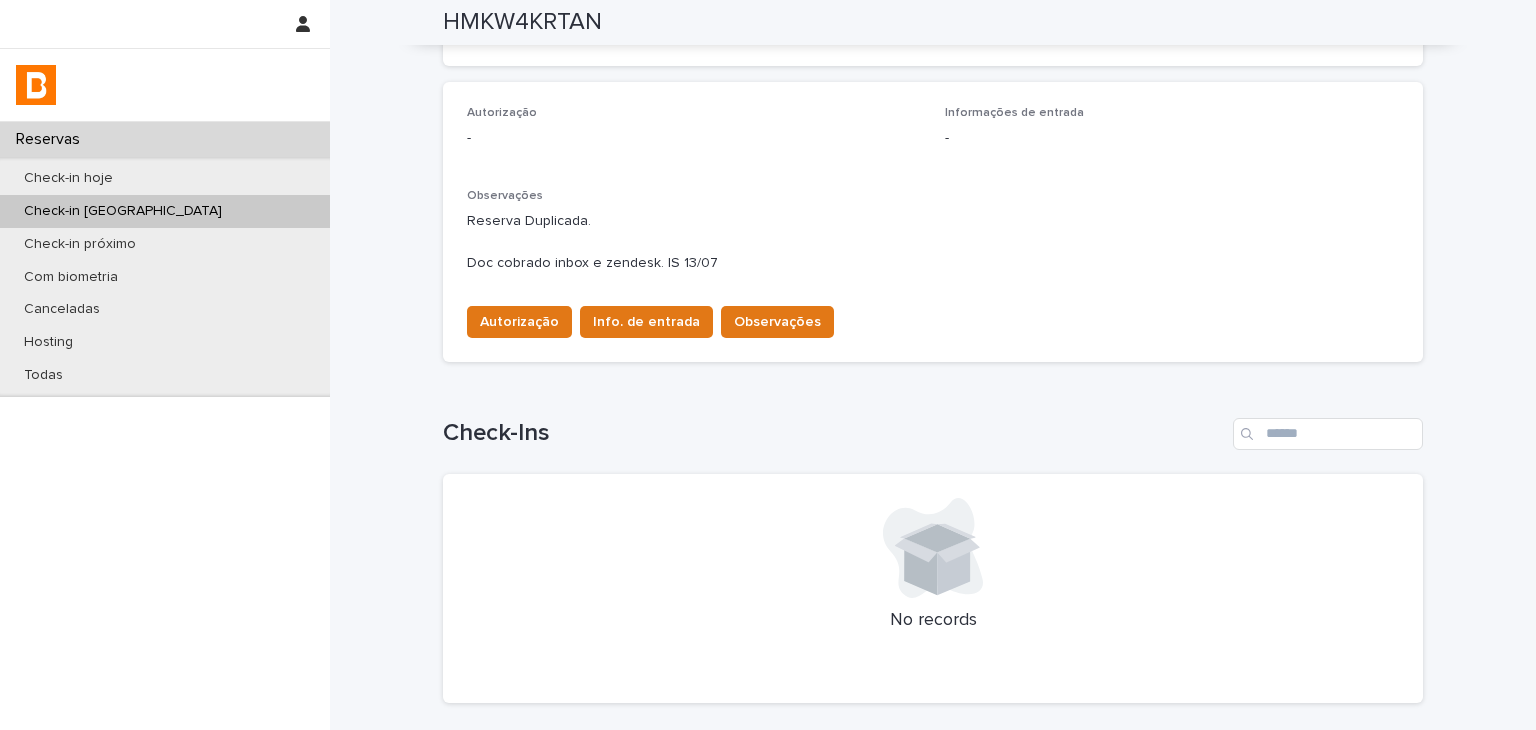 scroll, scrollTop: 0, scrollLeft: 0, axis: both 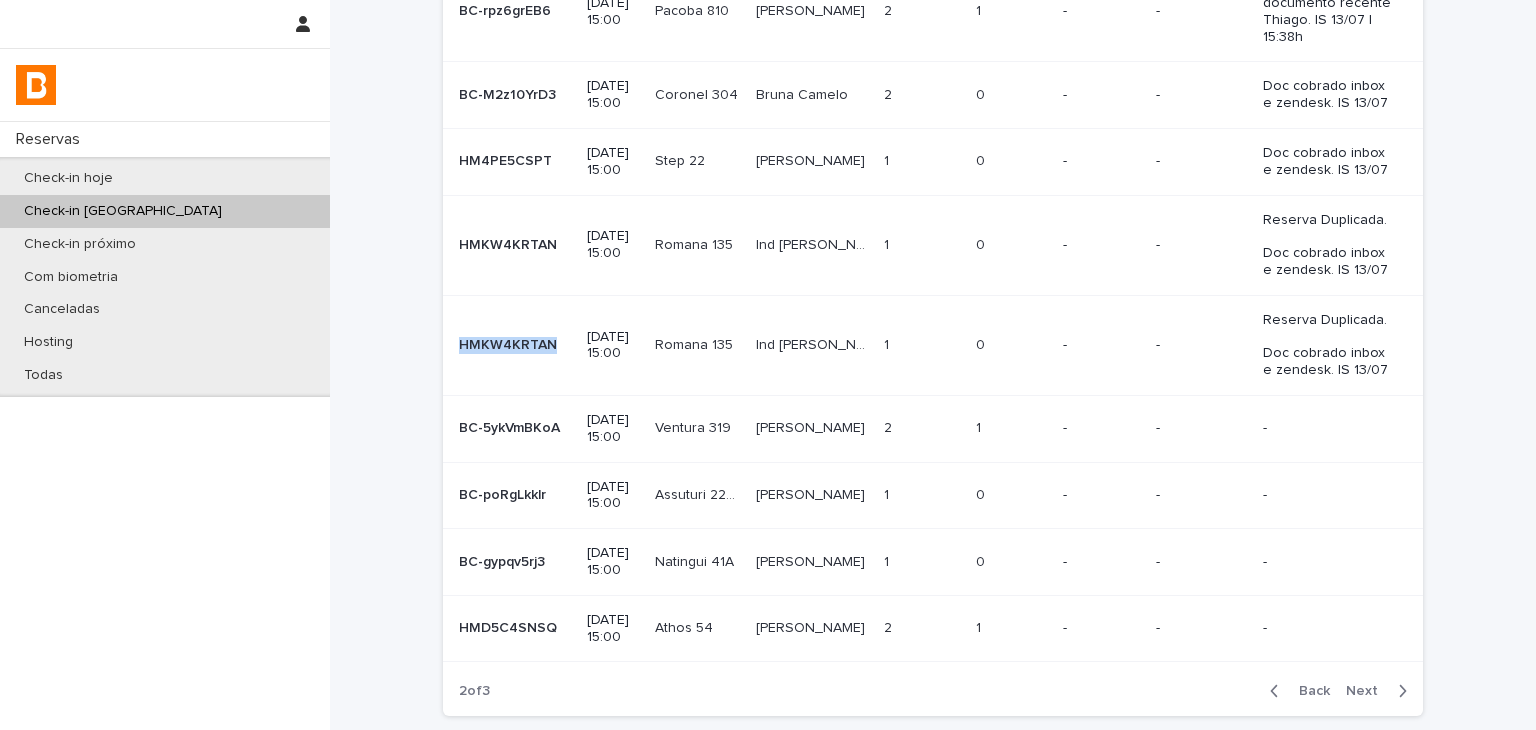 drag, startPoint x: 456, startPoint y: 325, endPoint x: 548, endPoint y: 329, distance: 92.086914 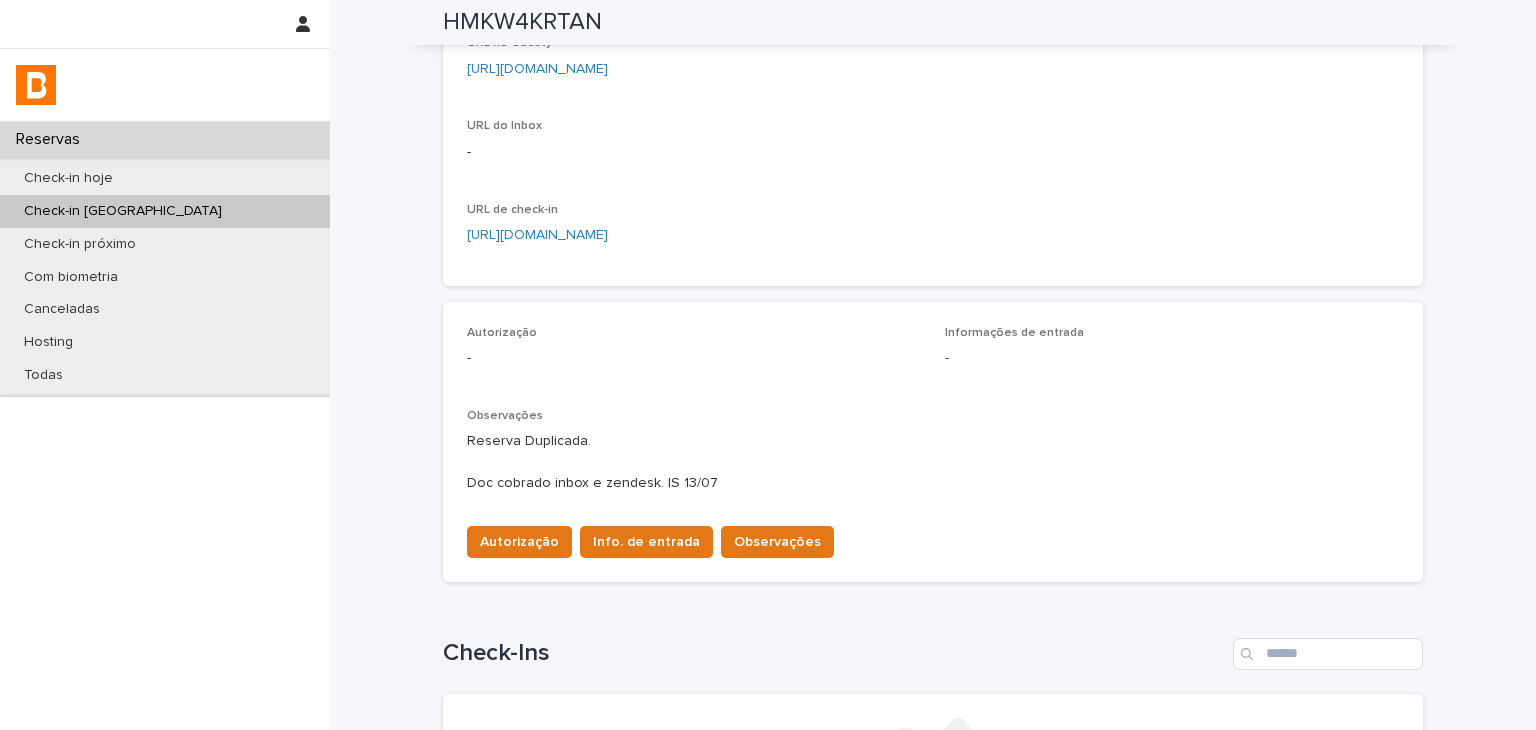 scroll, scrollTop: 0, scrollLeft: 0, axis: both 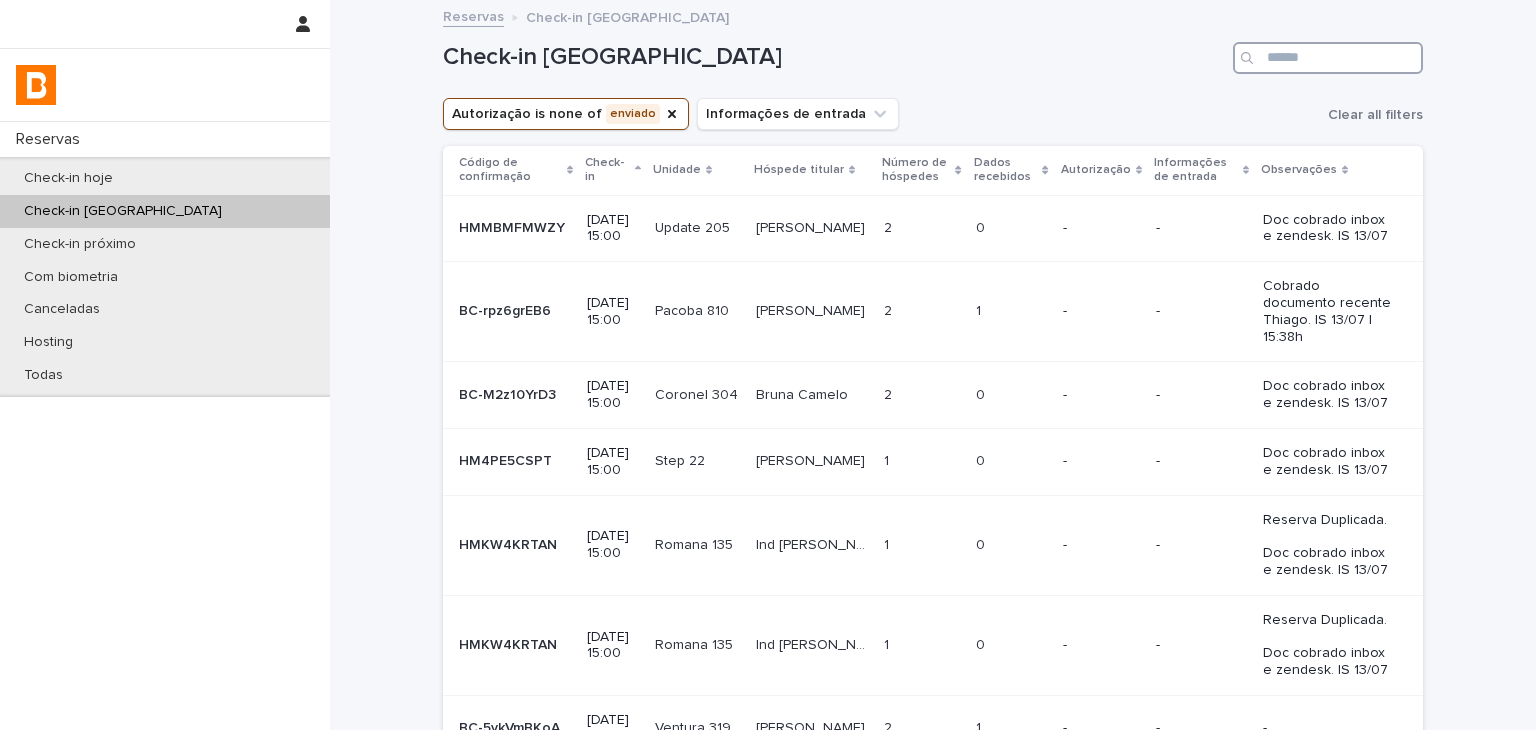 click at bounding box center [1328, 58] 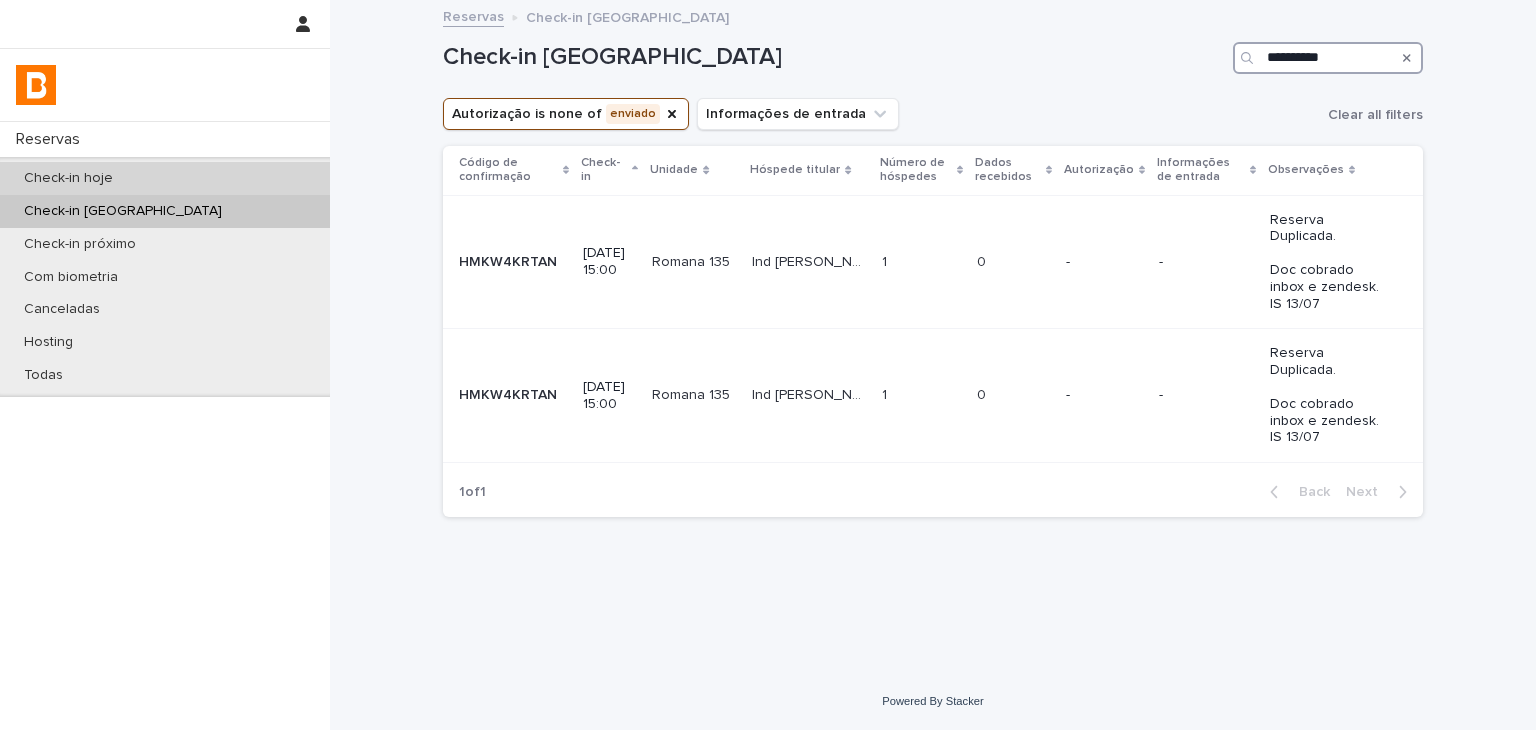 type on "**********" 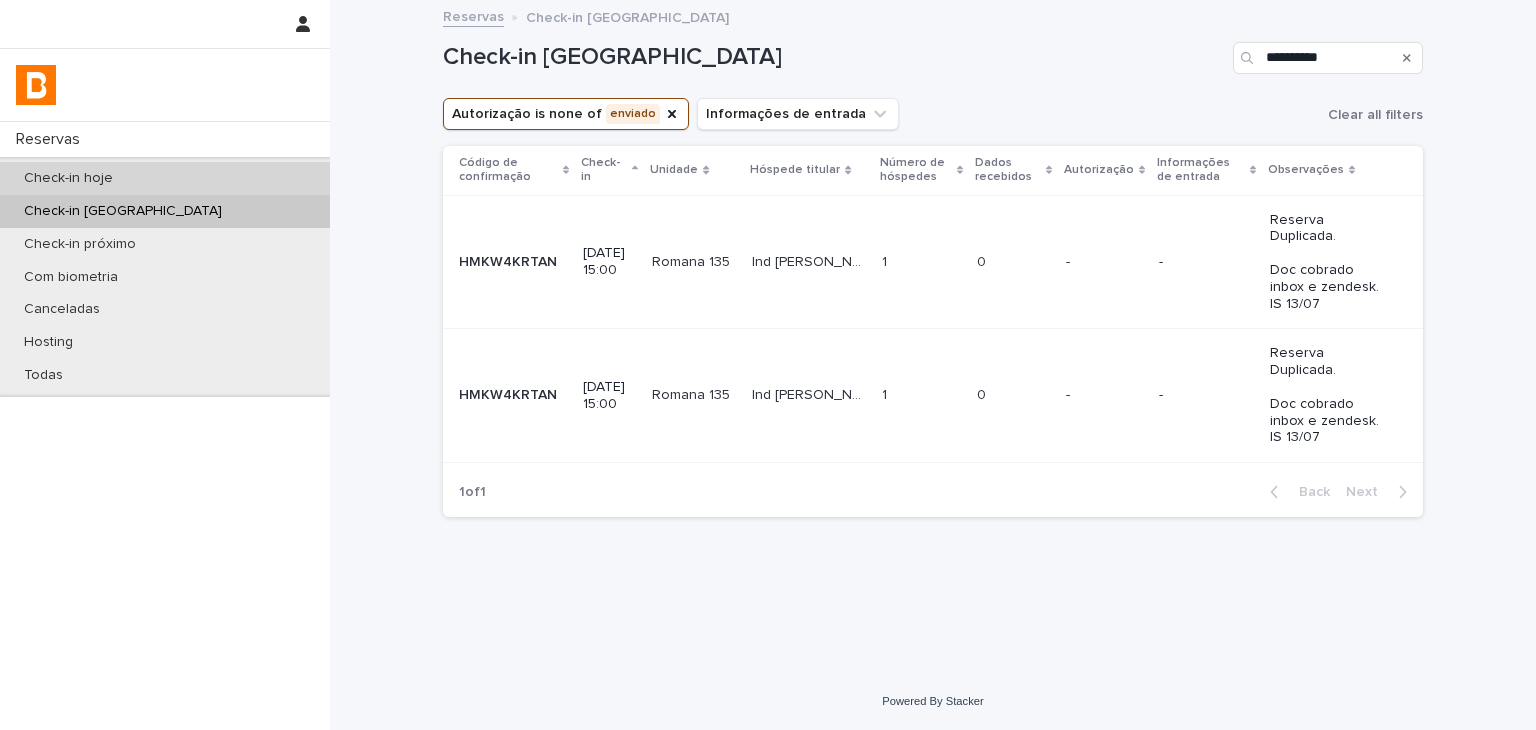 click on "Check-in hoje" at bounding box center [165, 178] 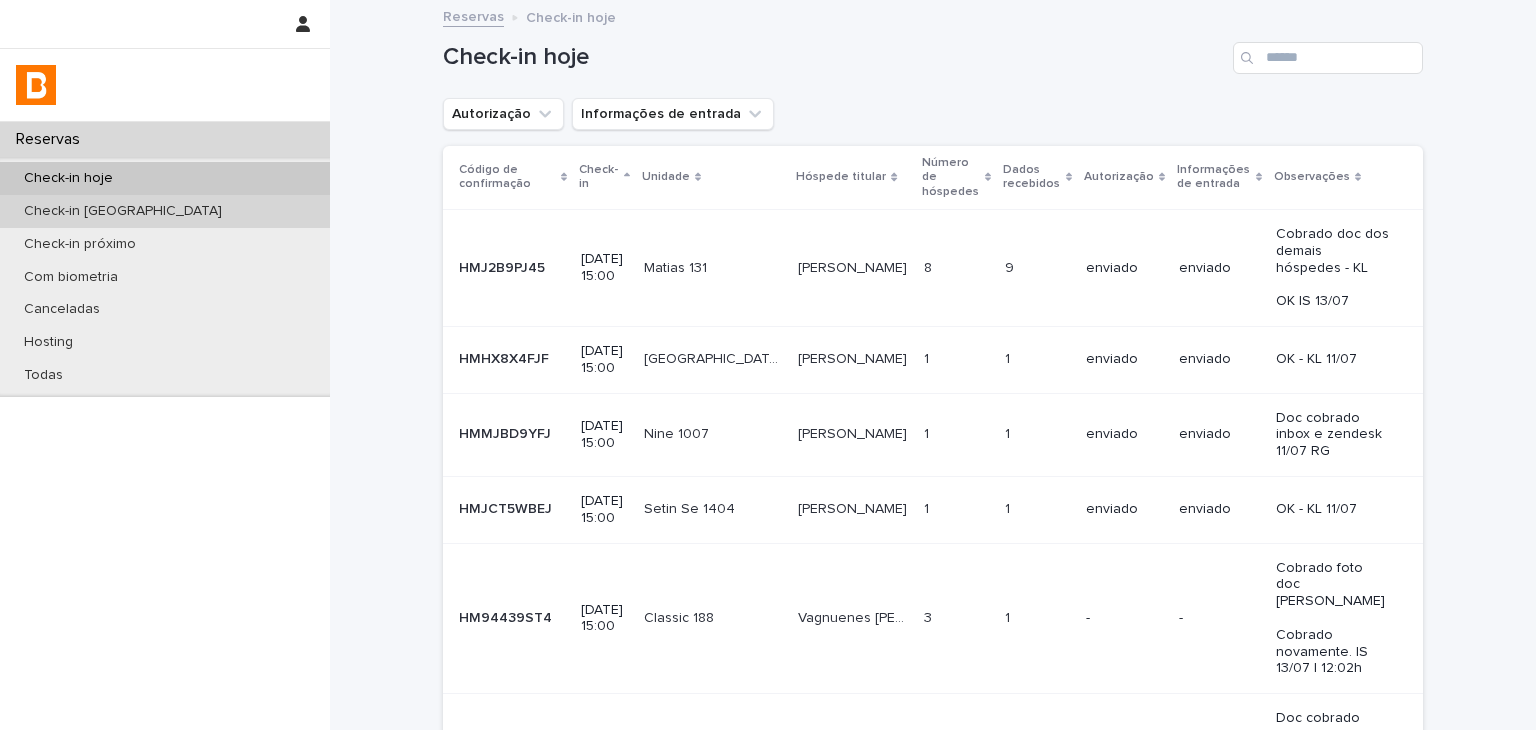 click on "Check-in [GEOGRAPHIC_DATA]" at bounding box center [165, 211] 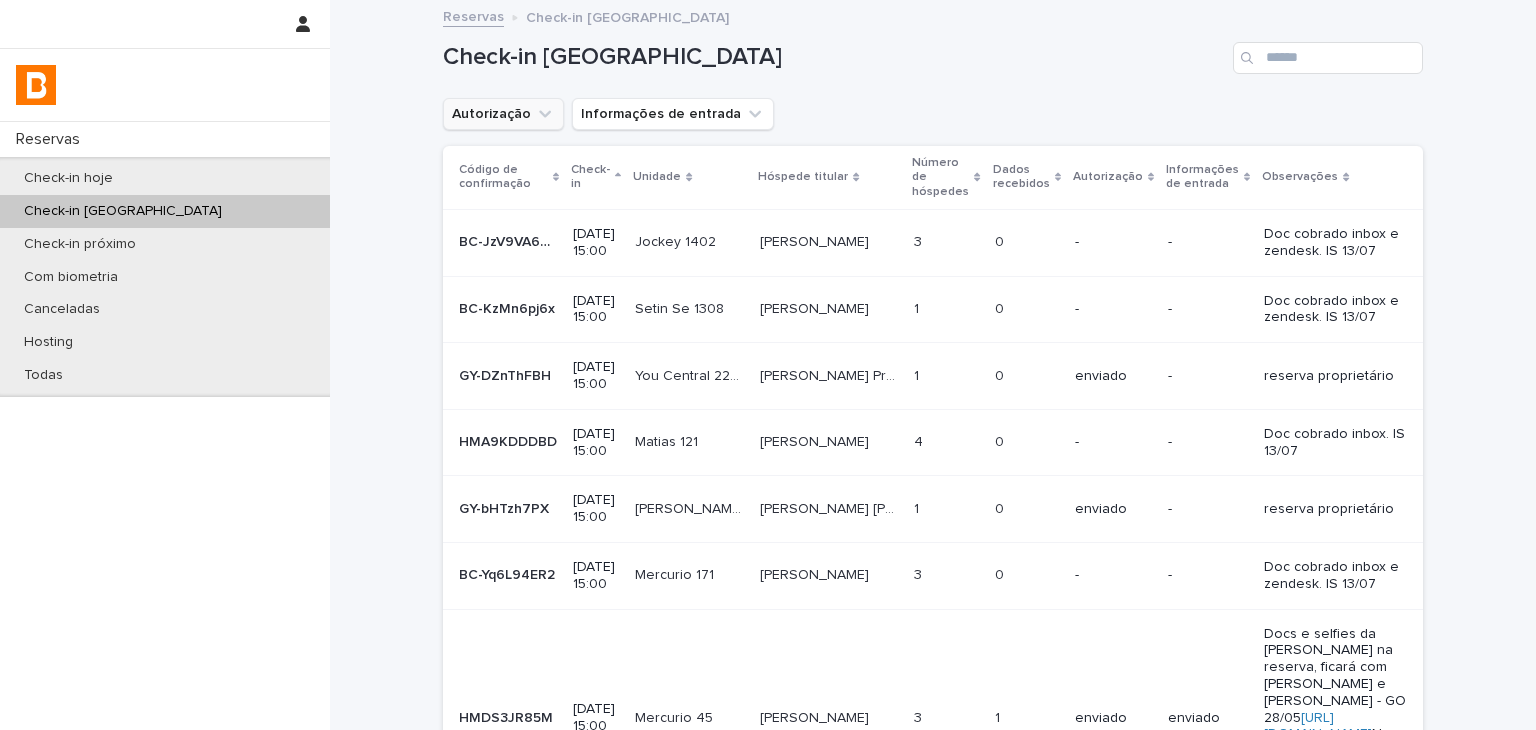 click on "Autorização" at bounding box center [503, 114] 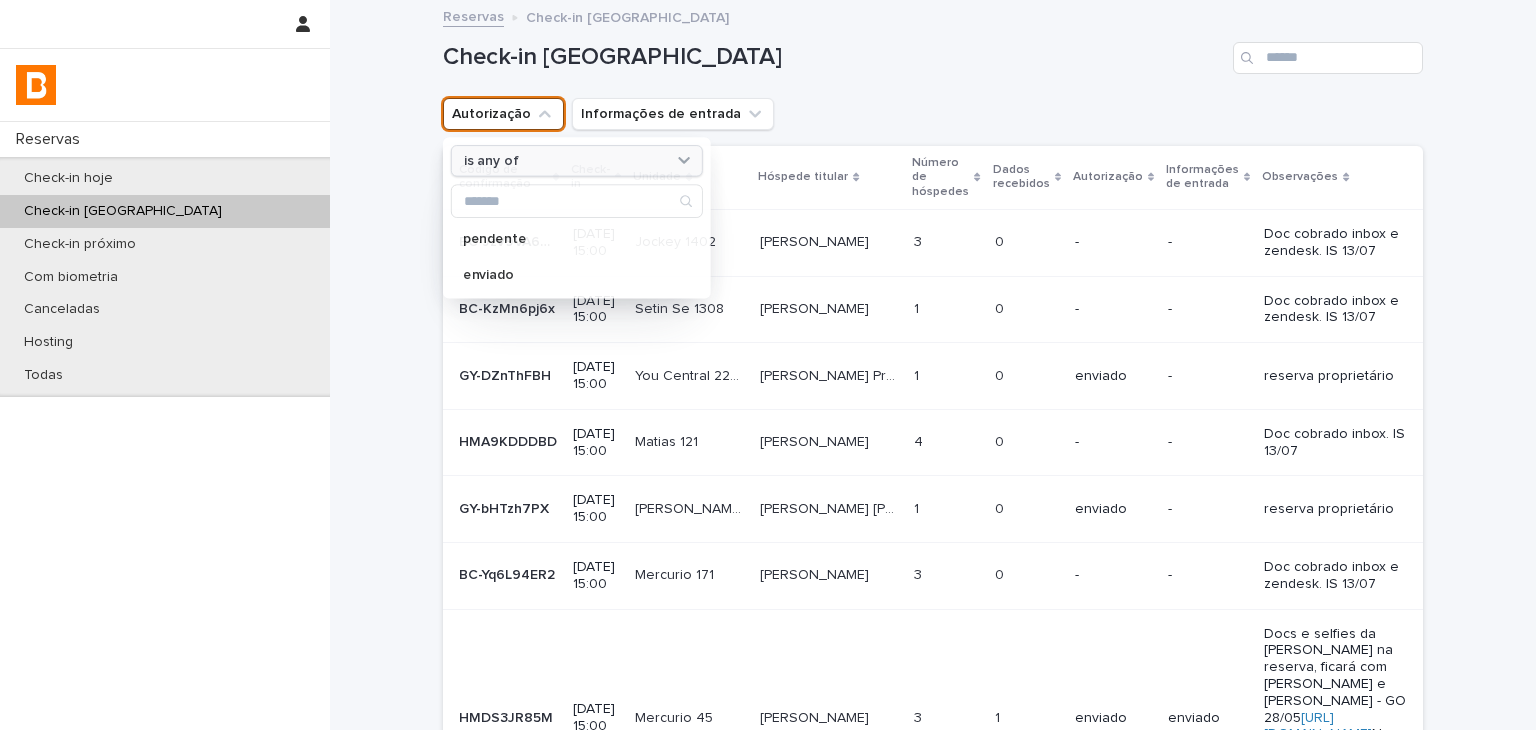 click on "is any of" at bounding box center (491, 160) 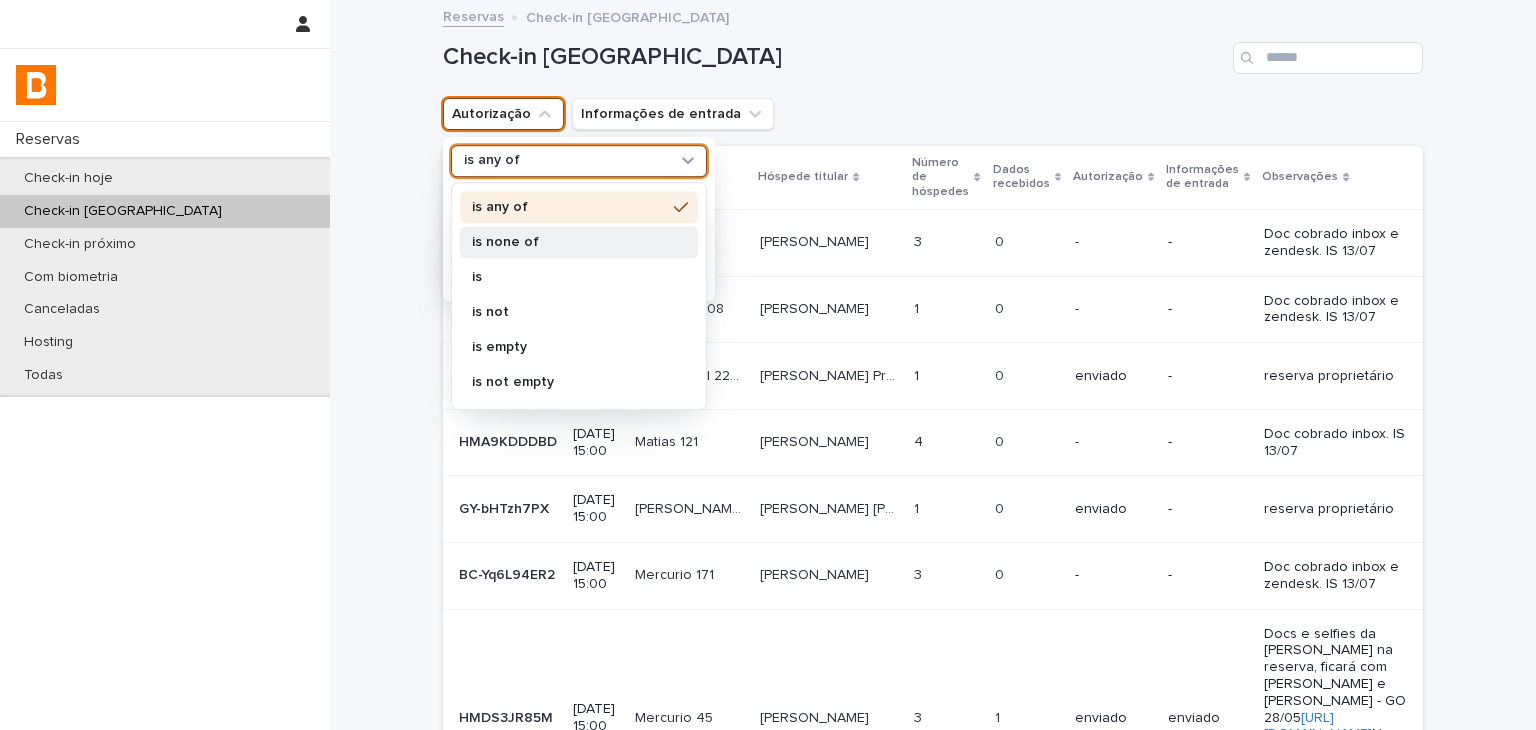 click on "is none of" at bounding box center (569, 242) 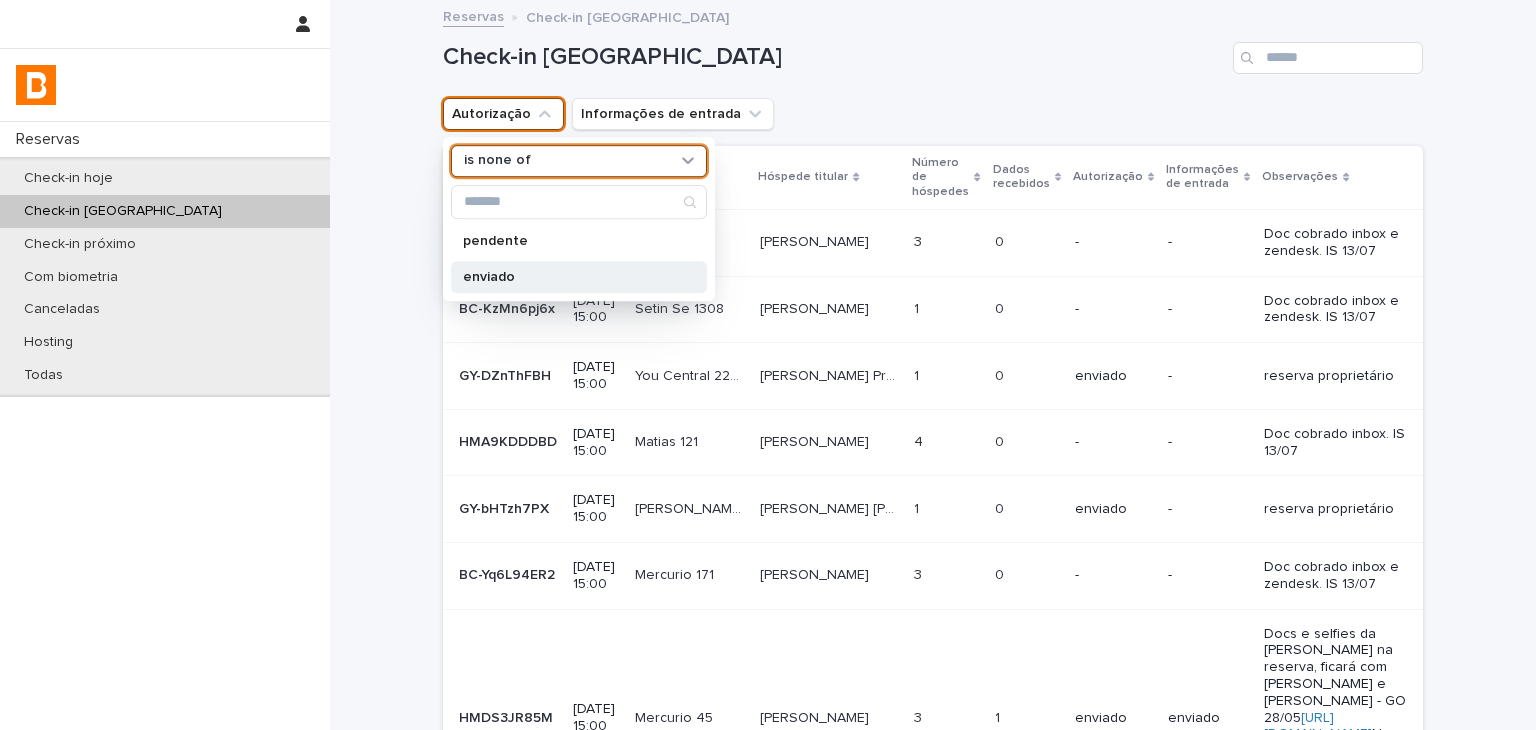 click on "enviado" at bounding box center [579, 277] 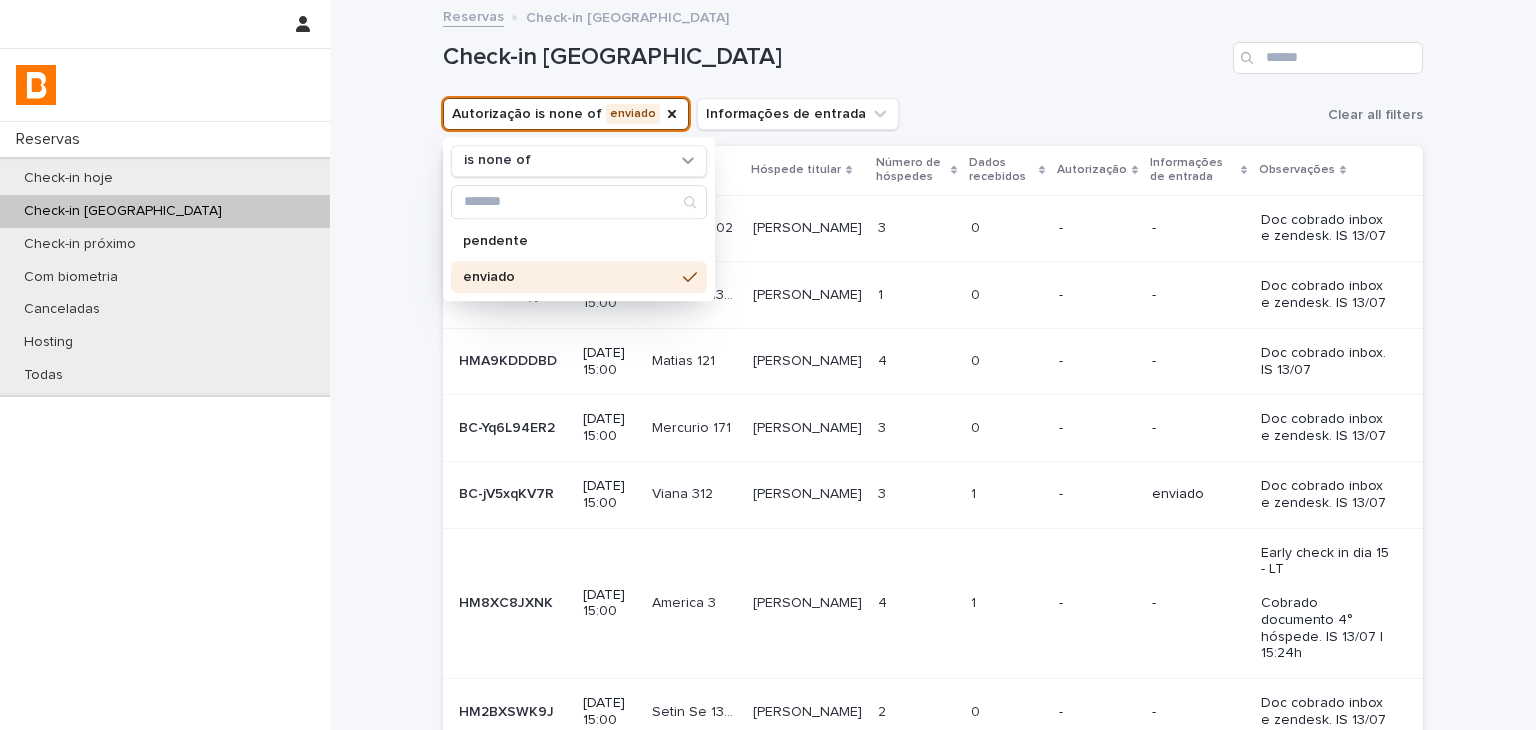 click on "Check-in [GEOGRAPHIC_DATA]" at bounding box center [933, 50] 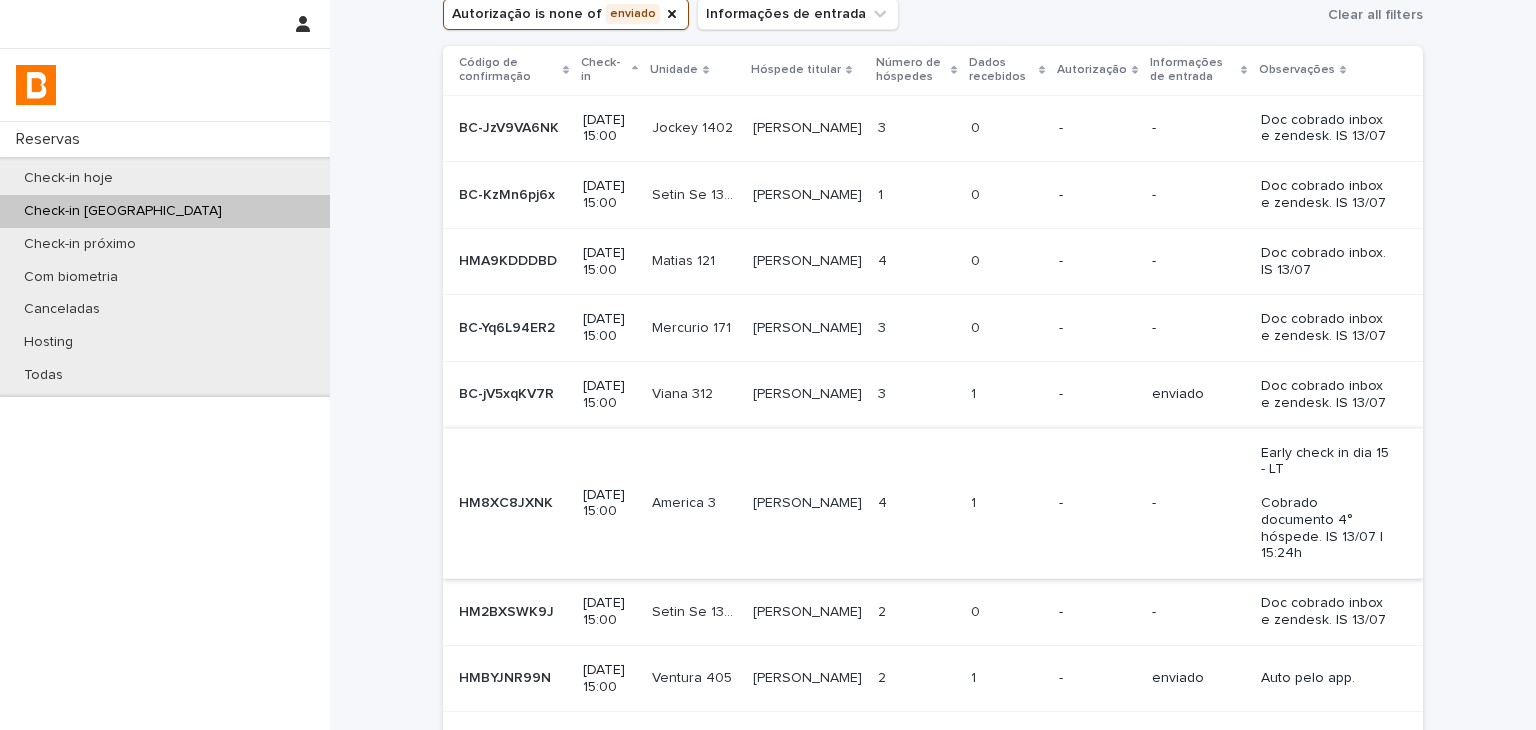 scroll, scrollTop: 300, scrollLeft: 0, axis: vertical 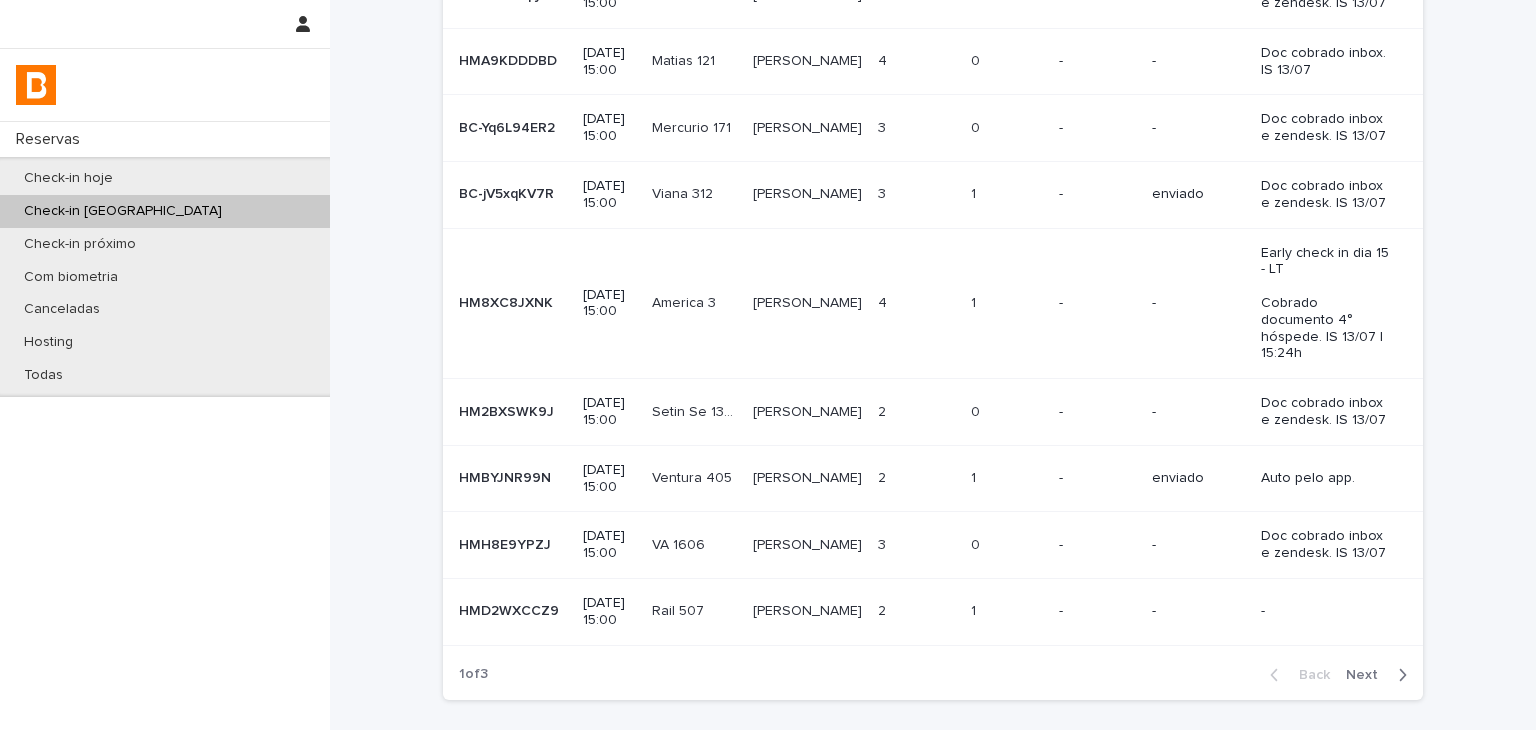 click on "1 1" at bounding box center [1007, 611] 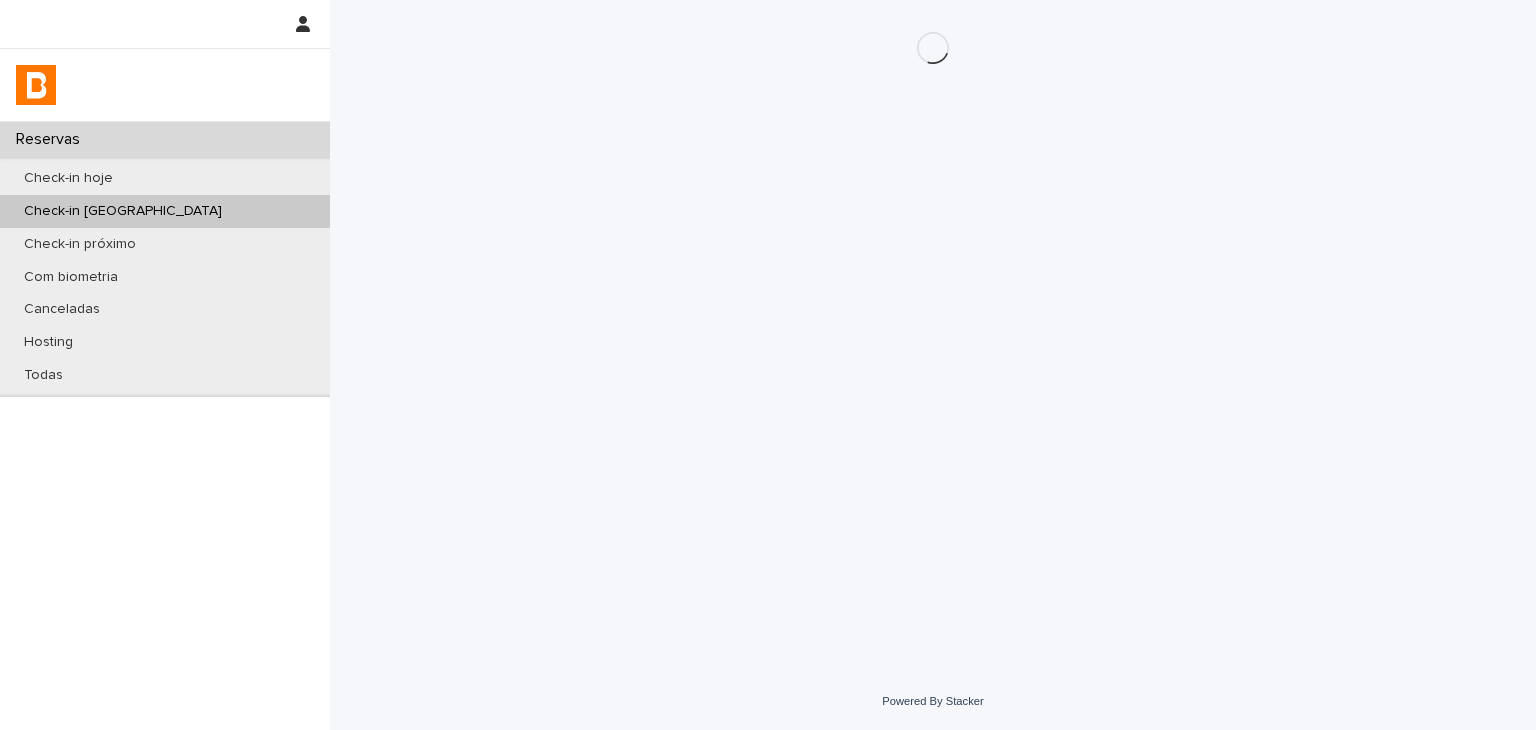 scroll, scrollTop: 0, scrollLeft: 0, axis: both 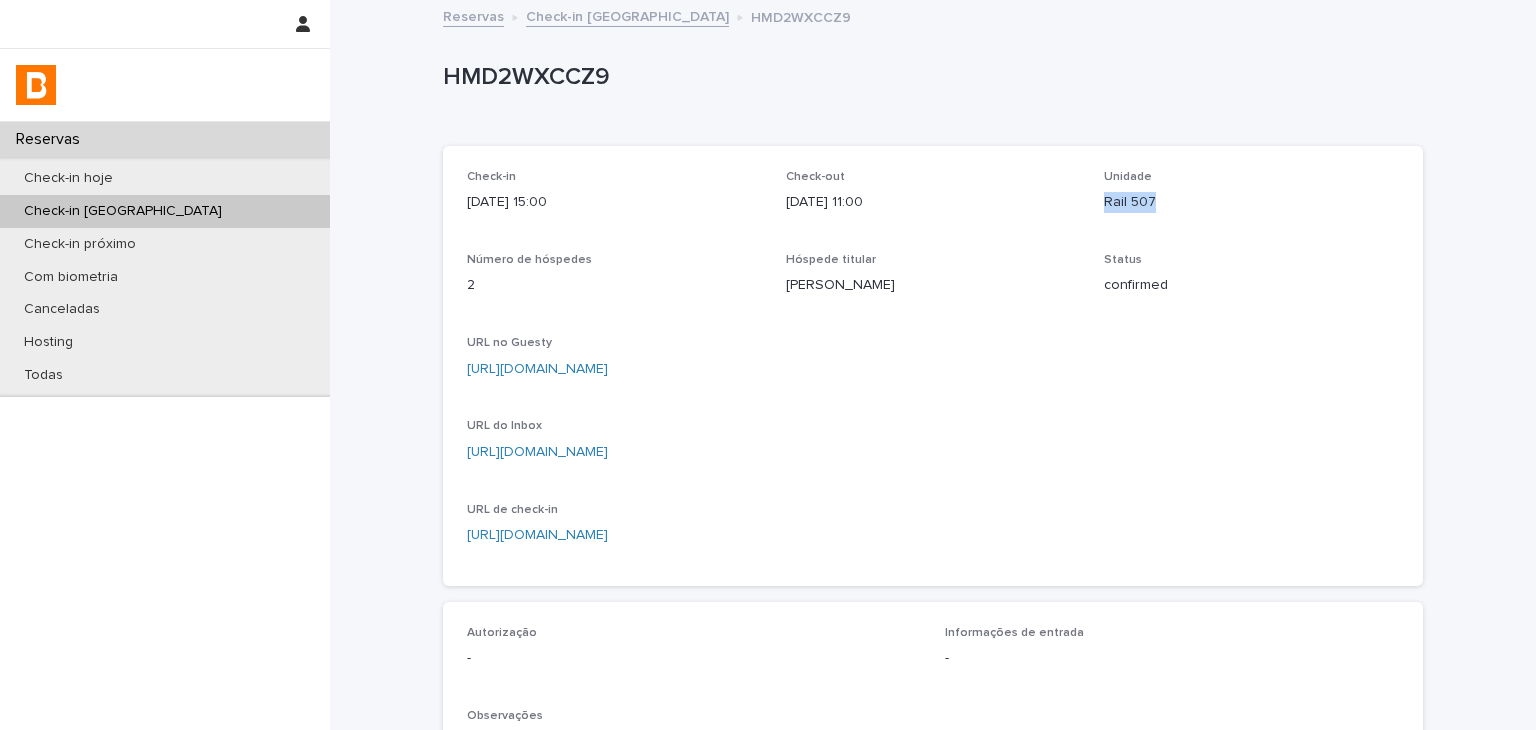 drag, startPoint x: 1092, startPoint y: 211, endPoint x: 1166, endPoint y: 214, distance: 74.06078 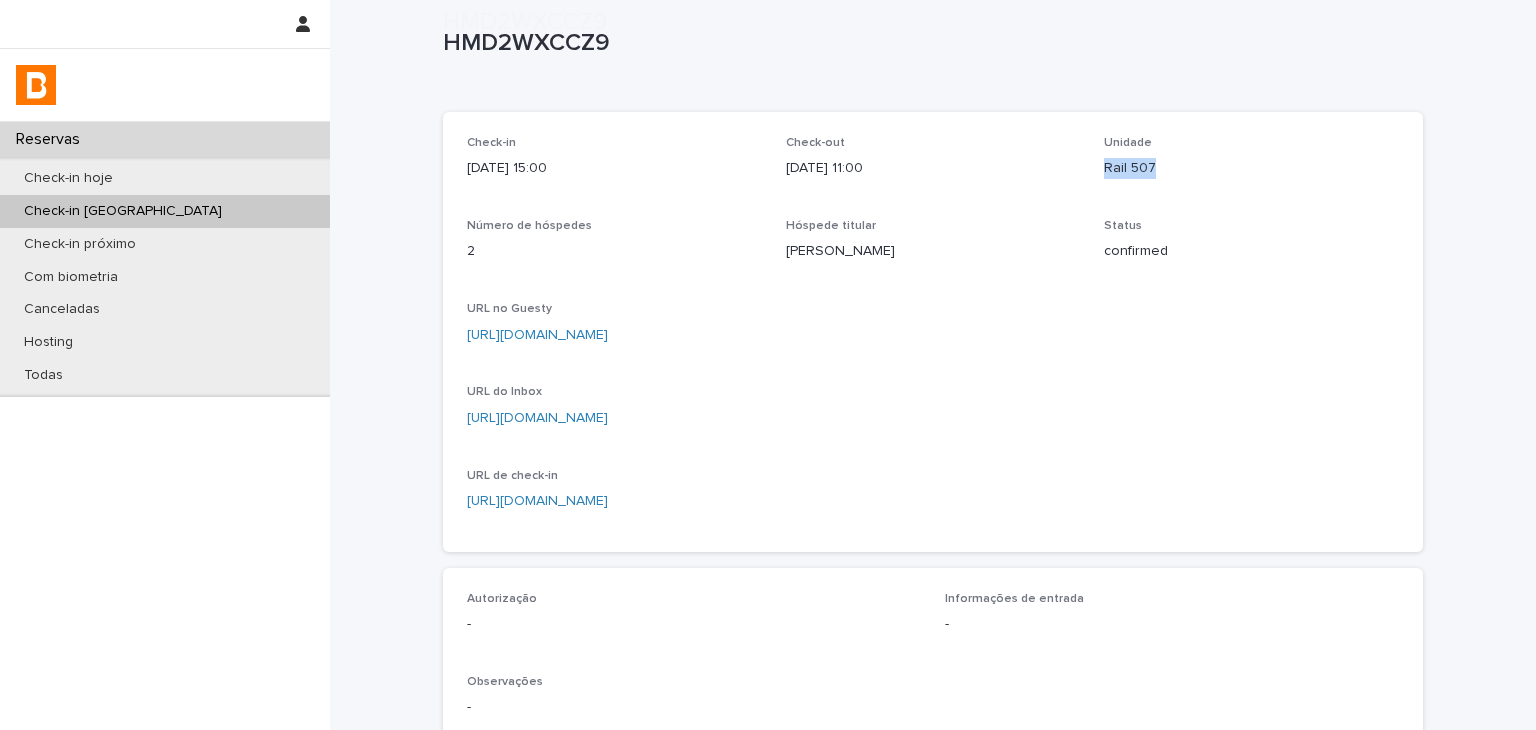 scroll, scrollTop: 534, scrollLeft: 0, axis: vertical 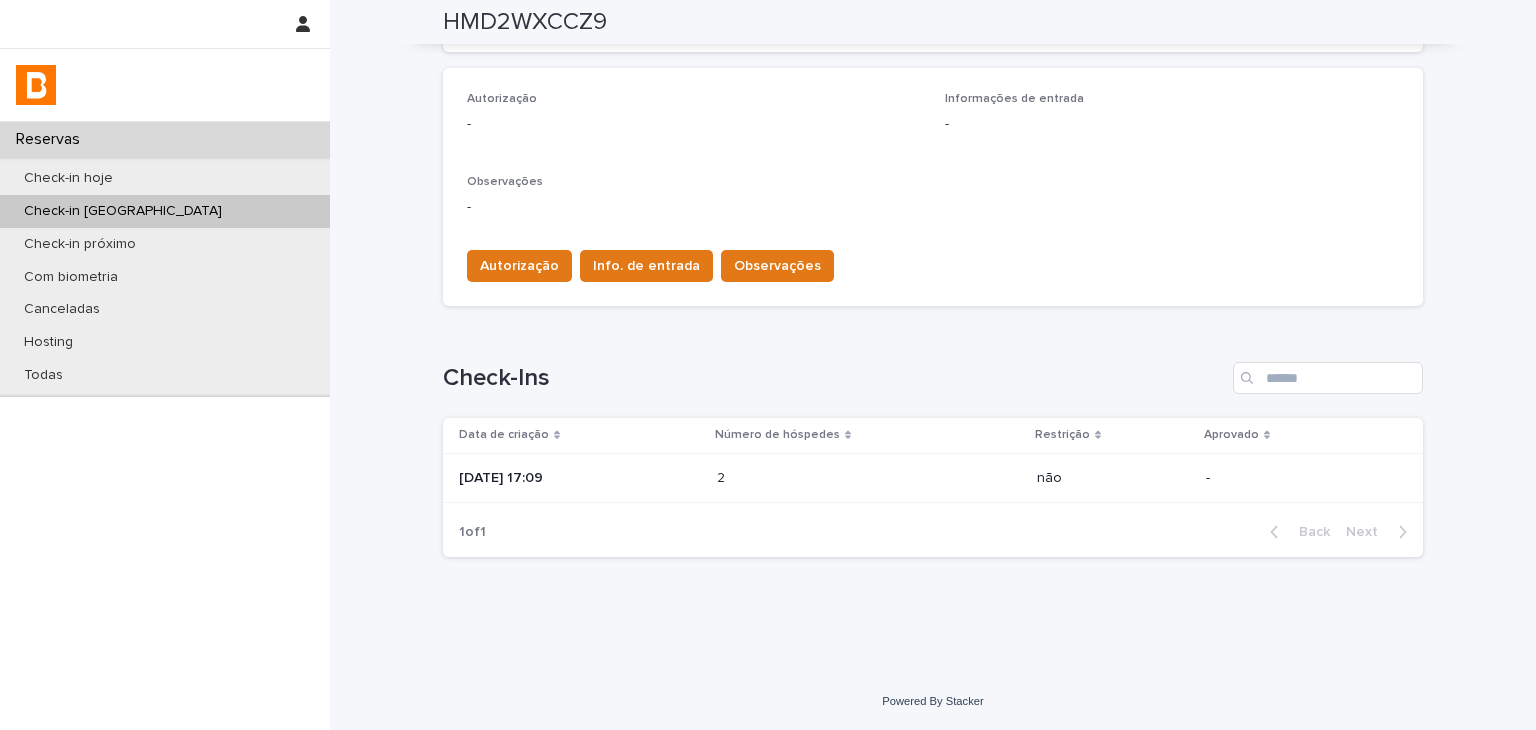 click on "[DATE] 17:09" at bounding box center [580, 478] 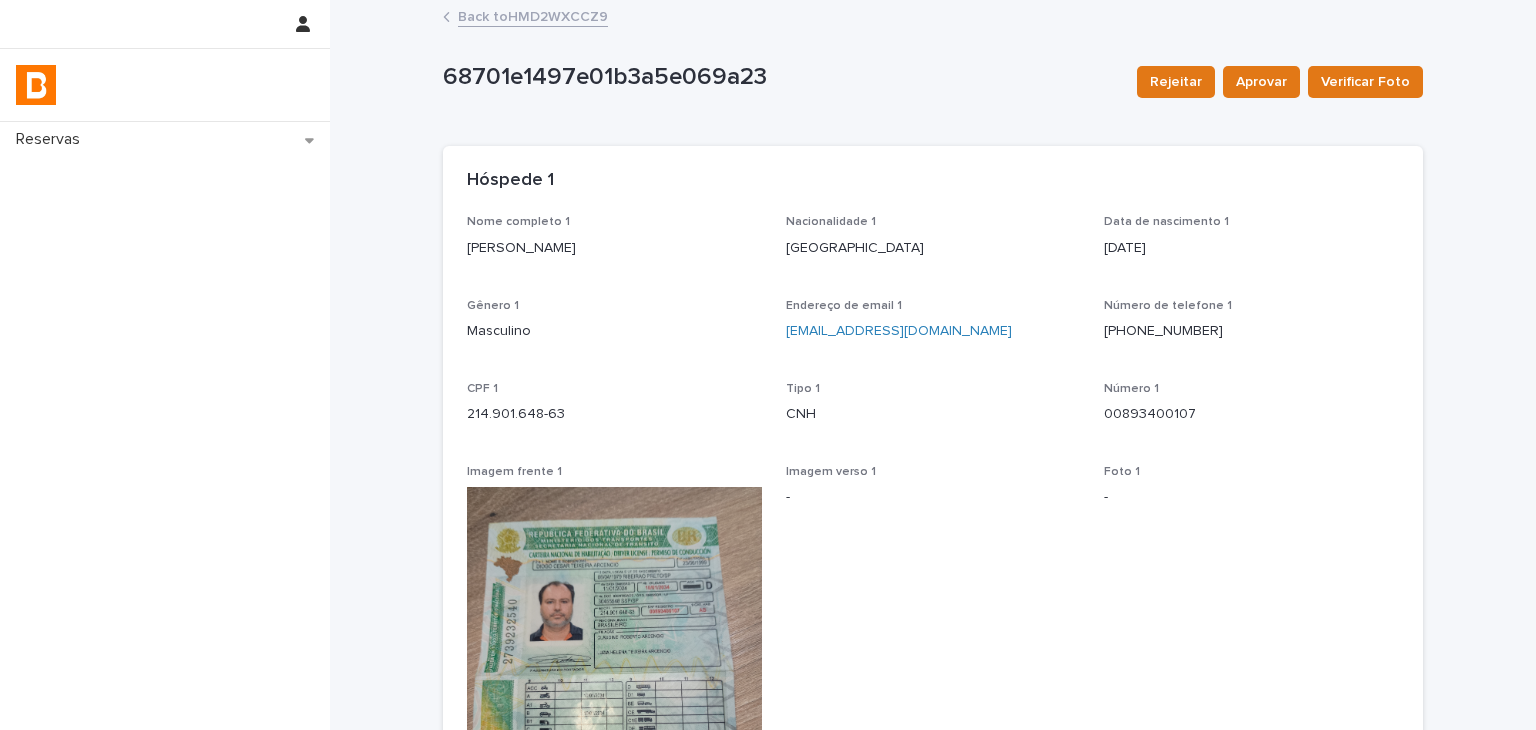 scroll, scrollTop: 300, scrollLeft: 0, axis: vertical 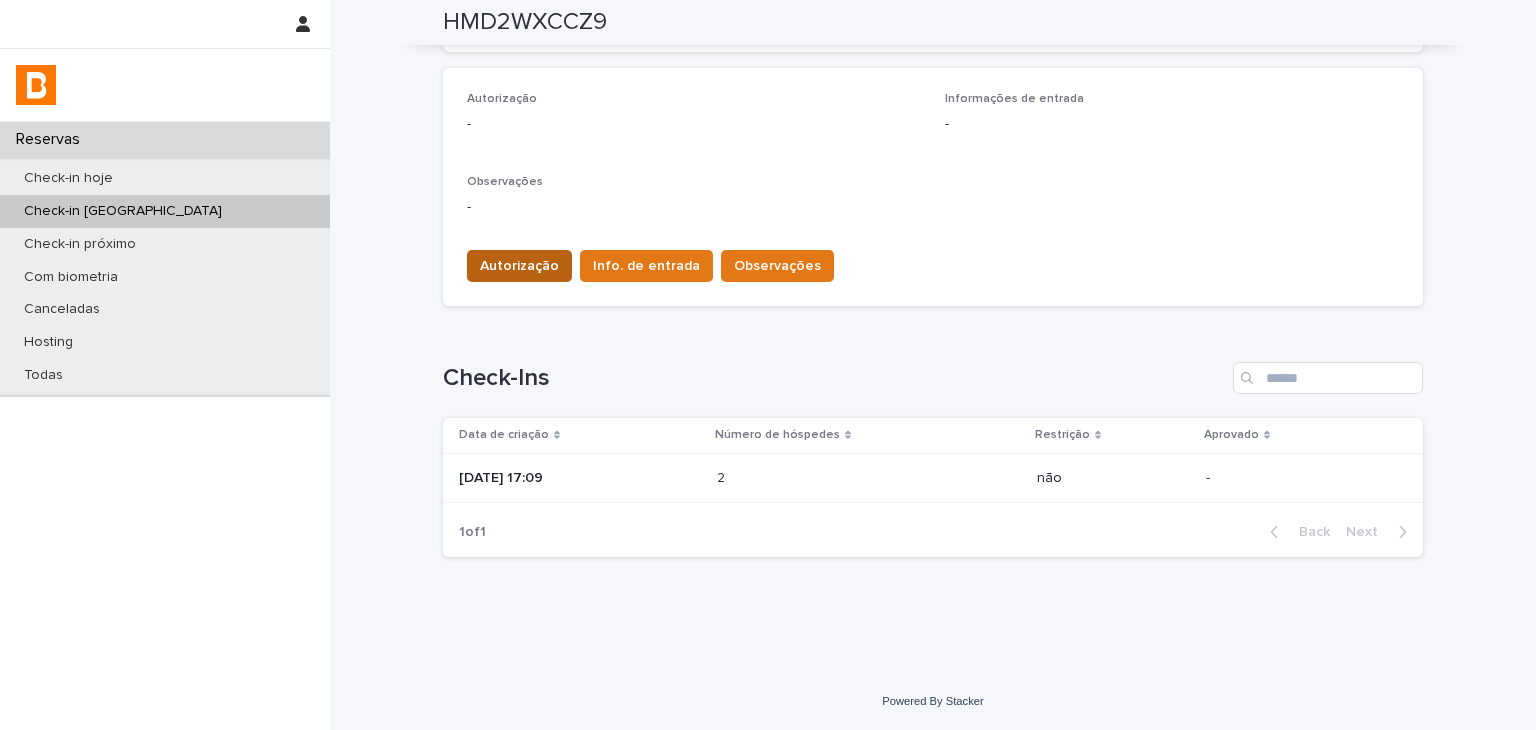 click on "Autorização" at bounding box center (519, 266) 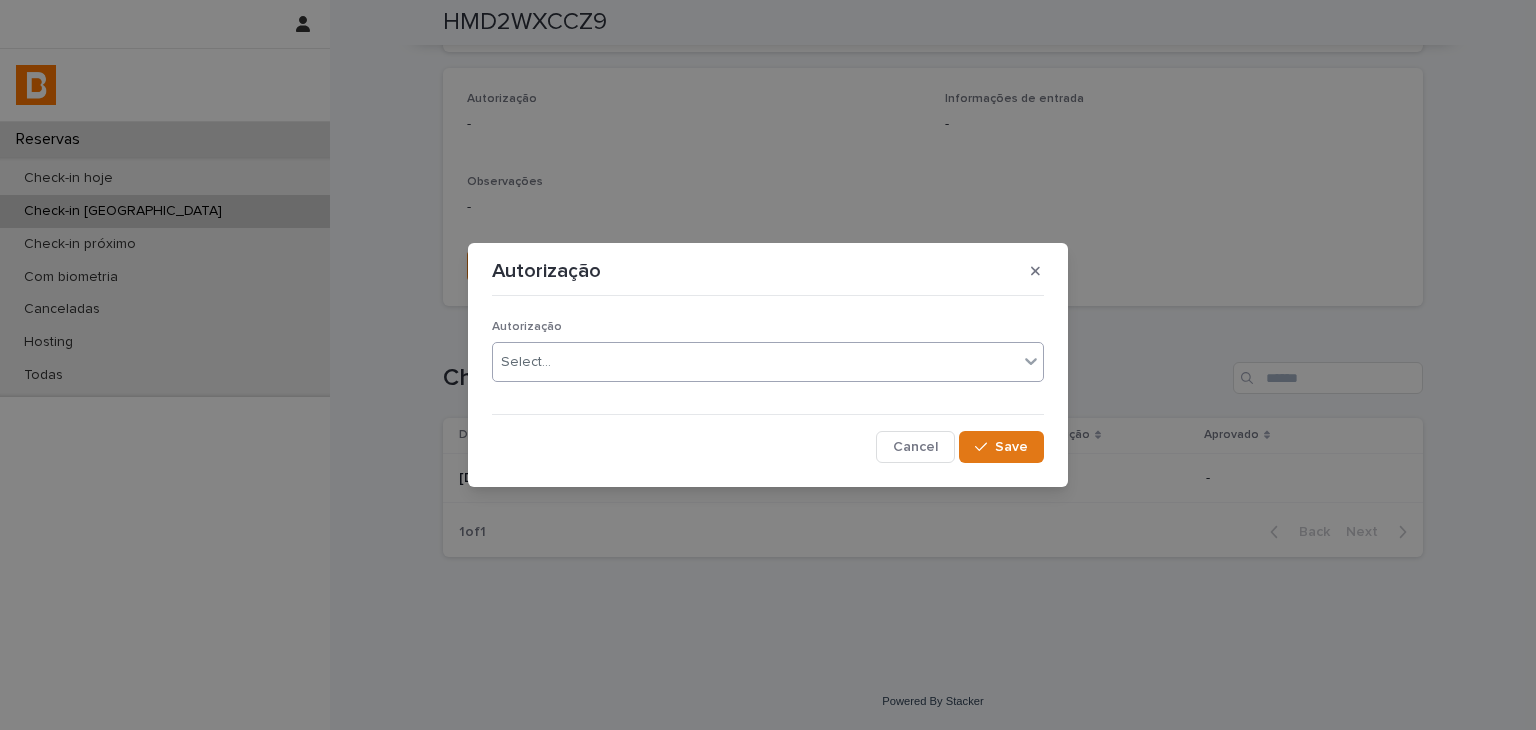 click on "Select..." at bounding box center (526, 362) 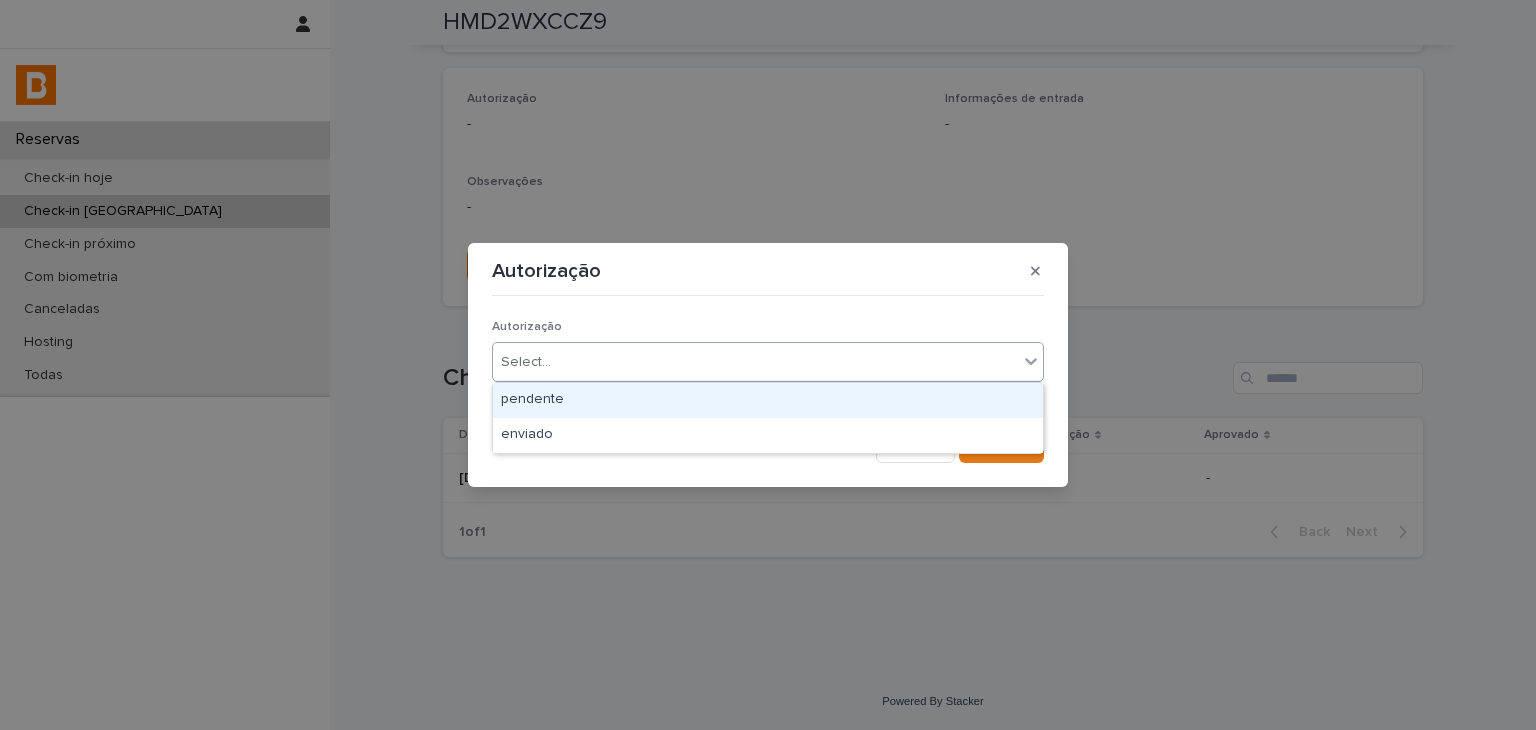click on "pendente" at bounding box center (768, 400) 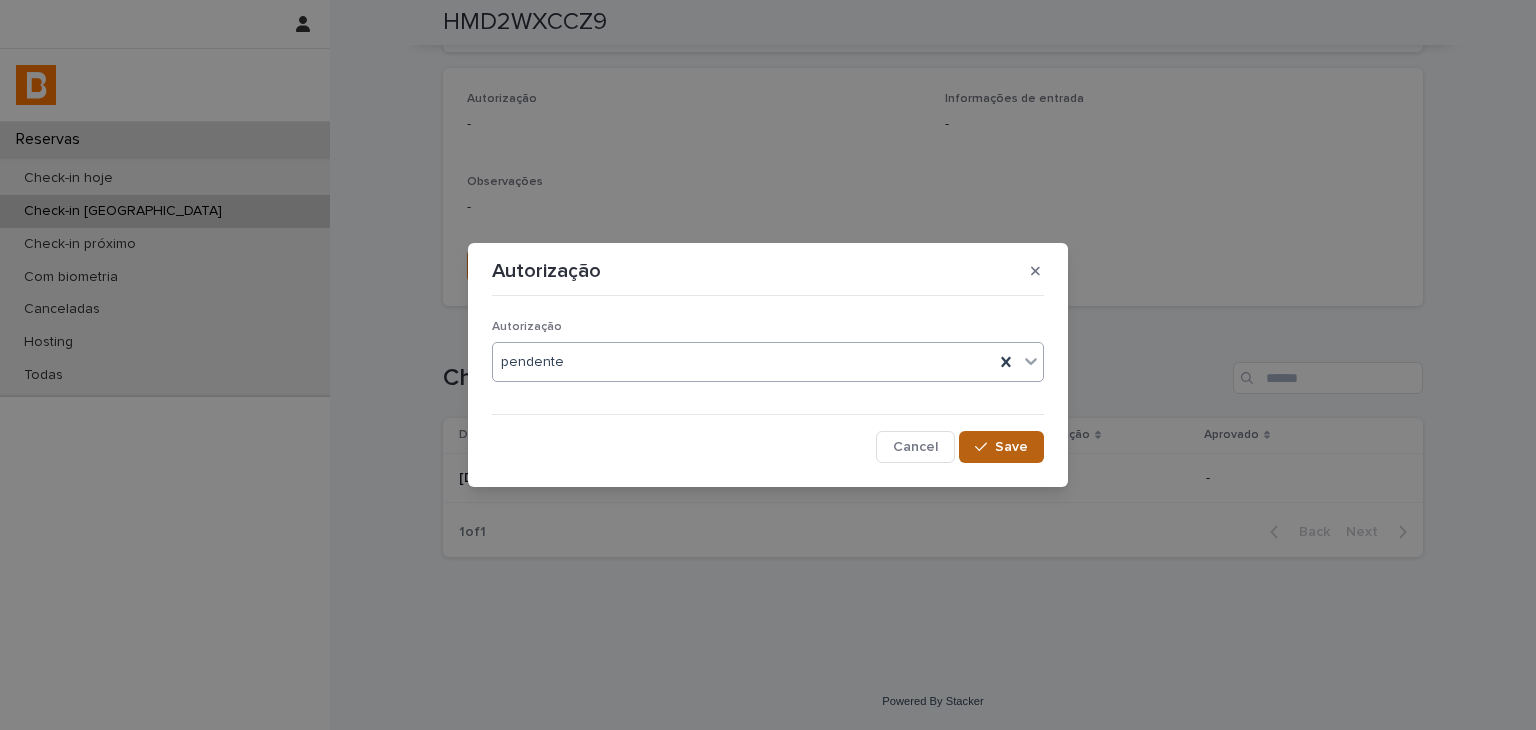 click on "Save" at bounding box center [1001, 447] 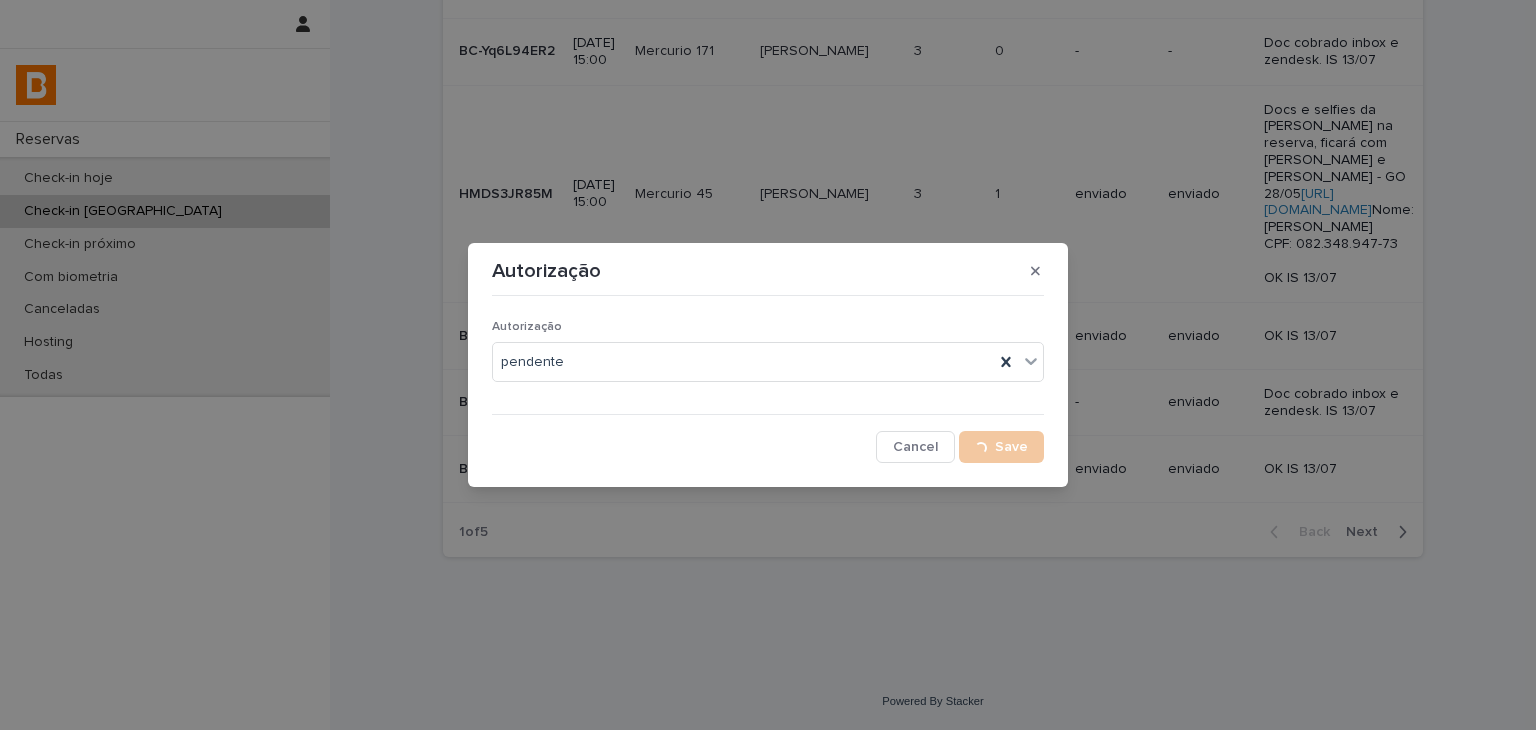 scroll, scrollTop: 0, scrollLeft: 0, axis: both 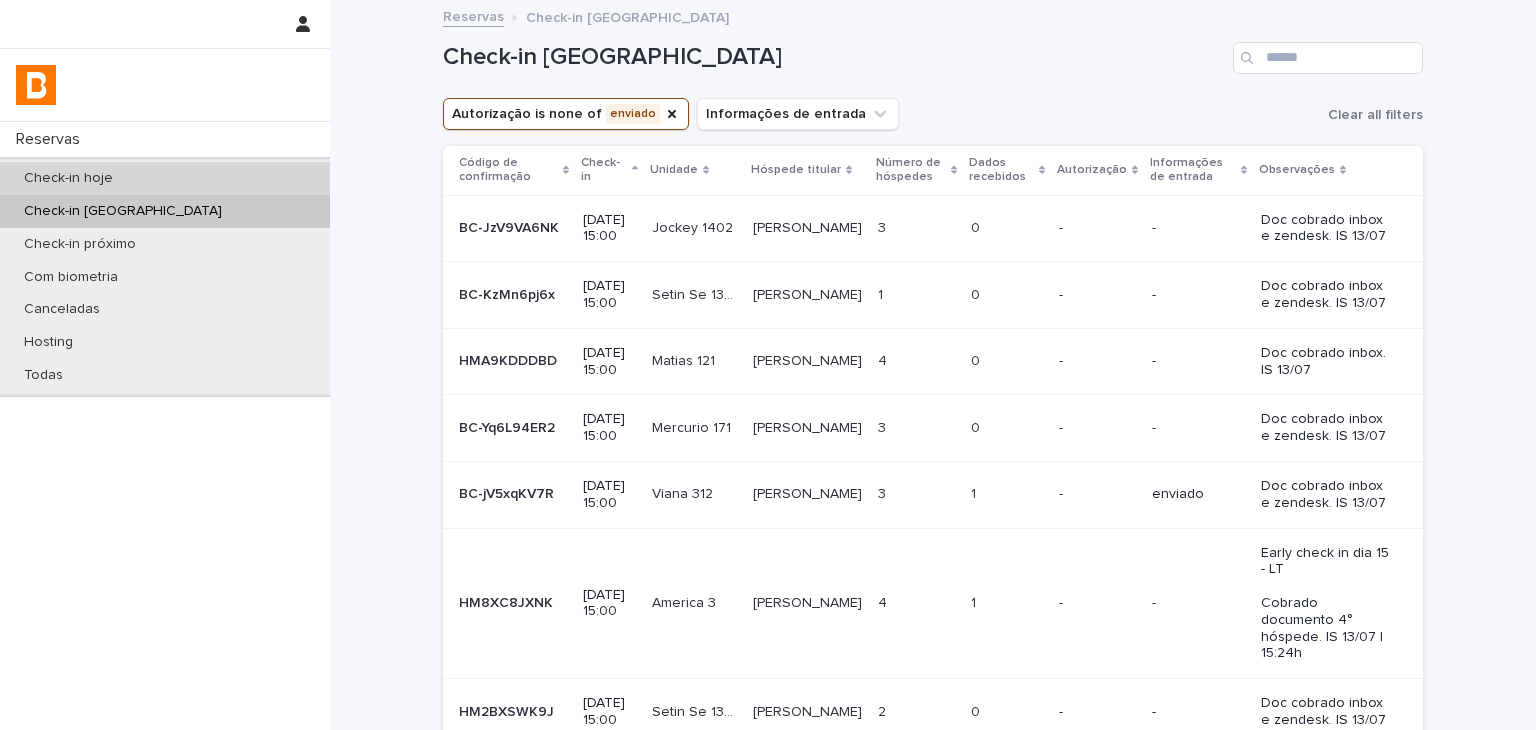 click on "Check-in hoje" at bounding box center (165, 178) 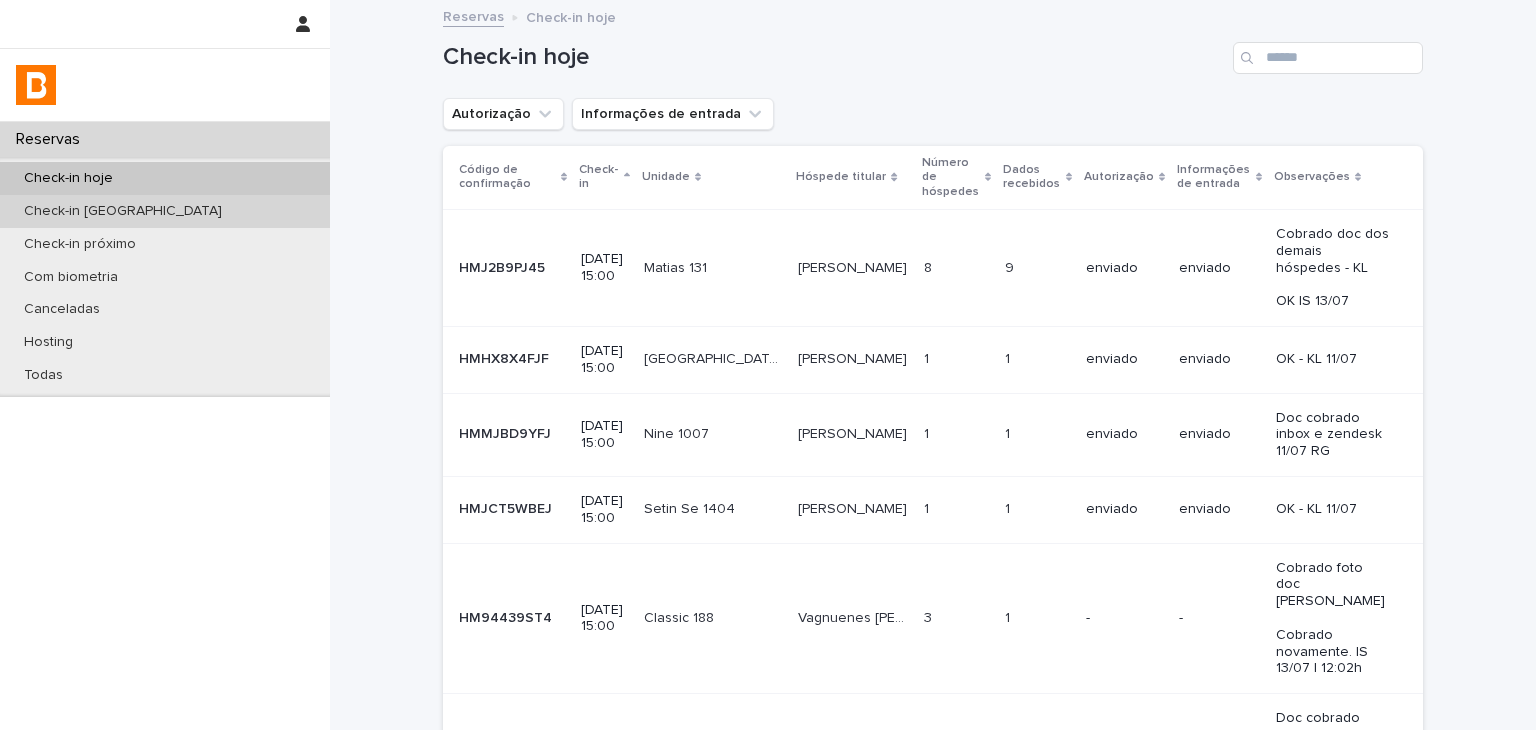 click on "Check-in [GEOGRAPHIC_DATA]" at bounding box center [165, 211] 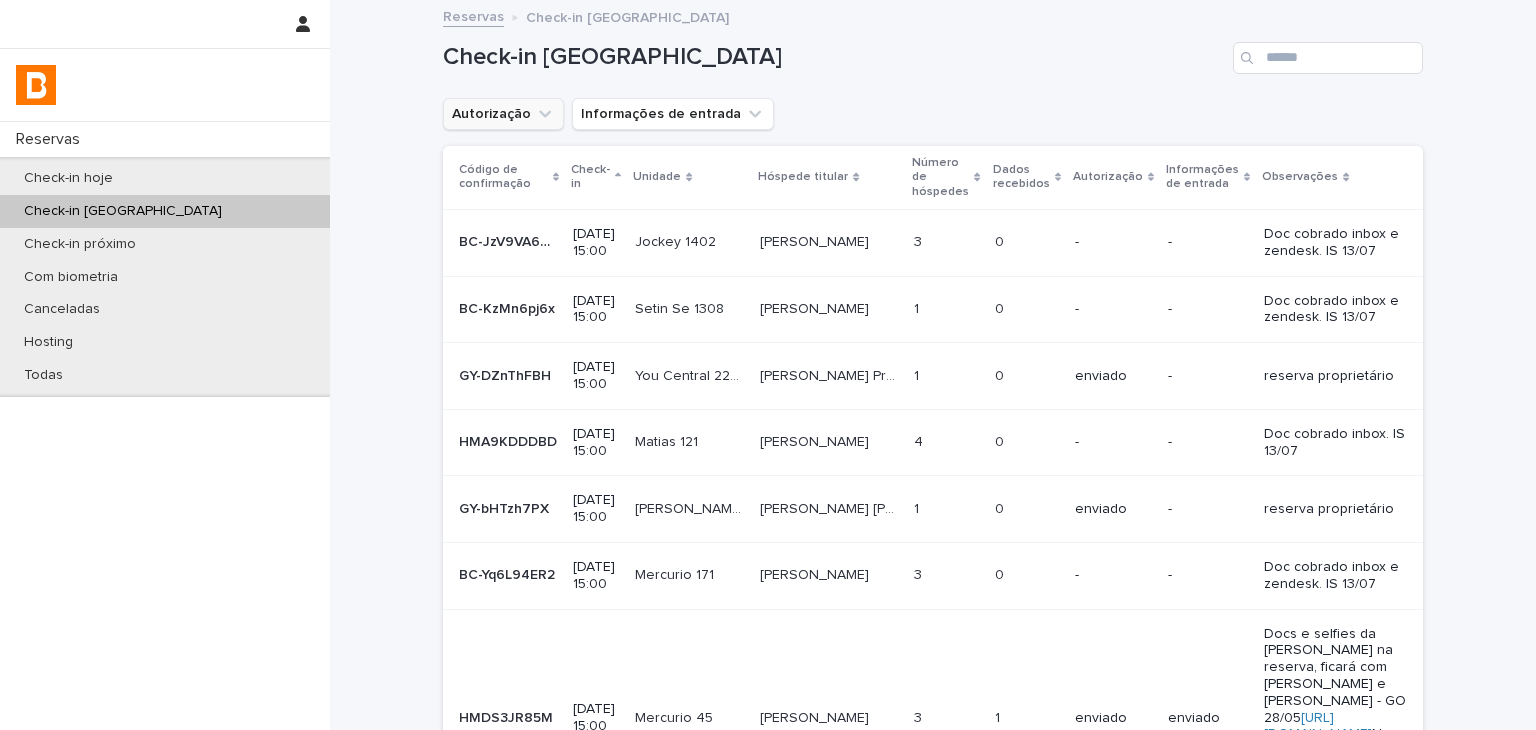 click on "Autorização" at bounding box center [503, 114] 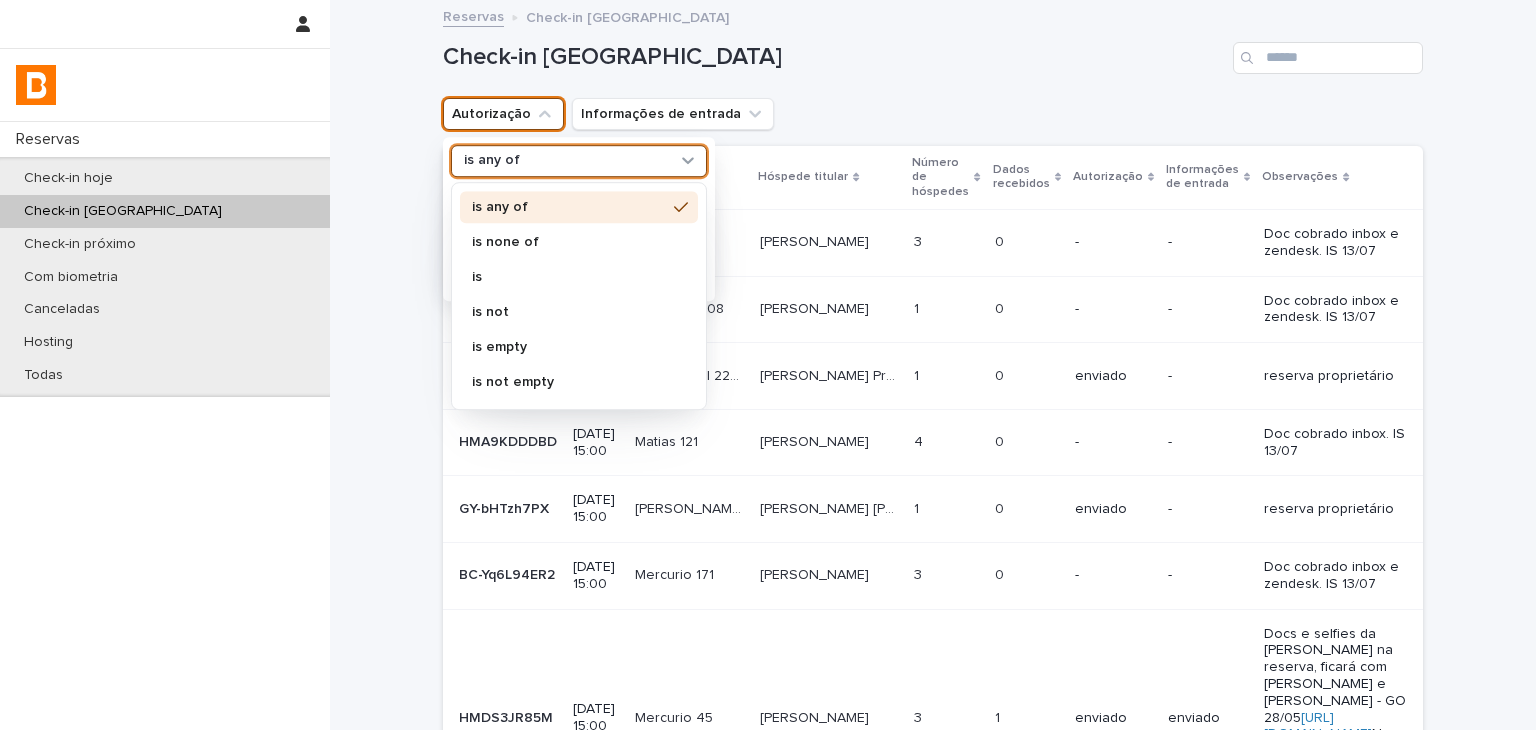 click on "is any of" at bounding box center [566, 161] 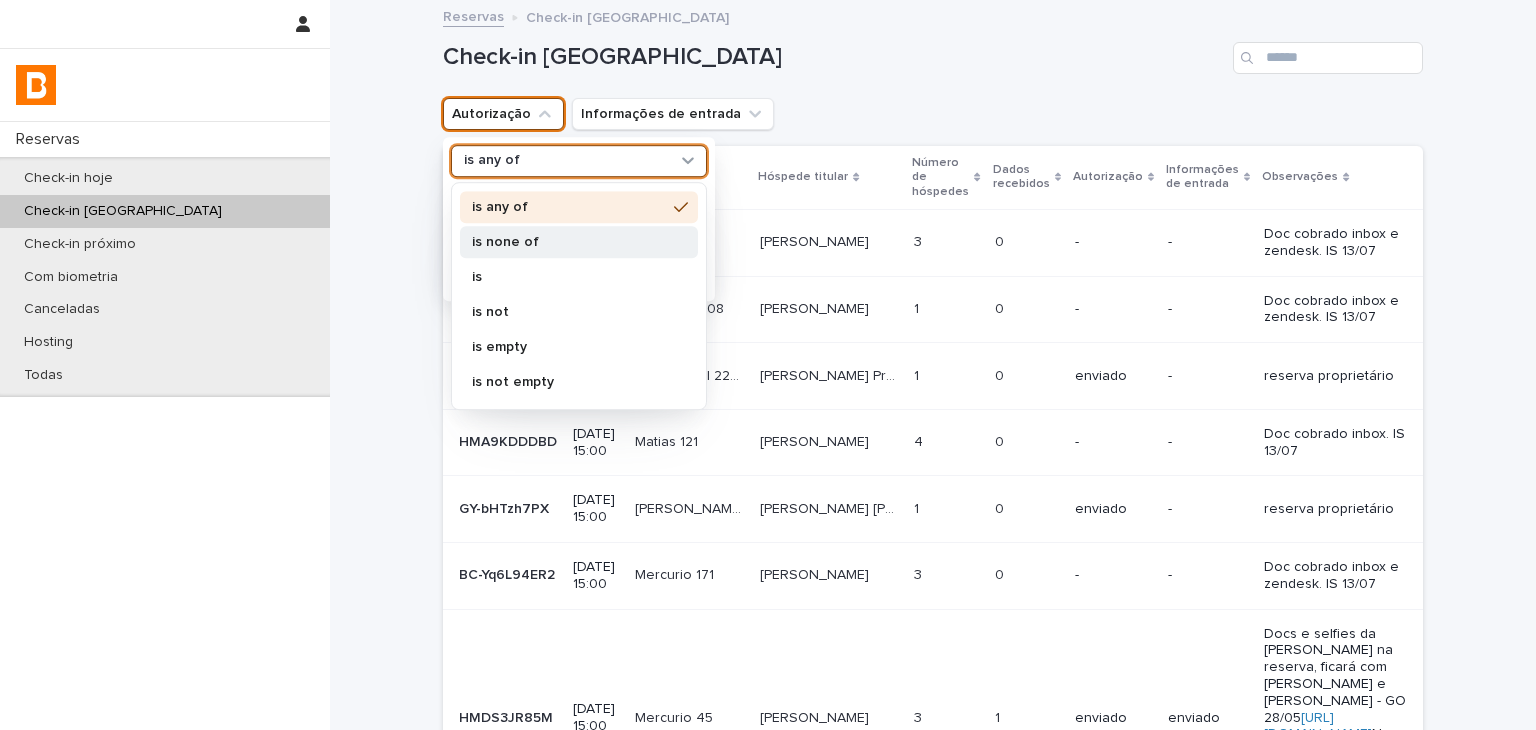 click on "is none of" at bounding box center (569, 242) 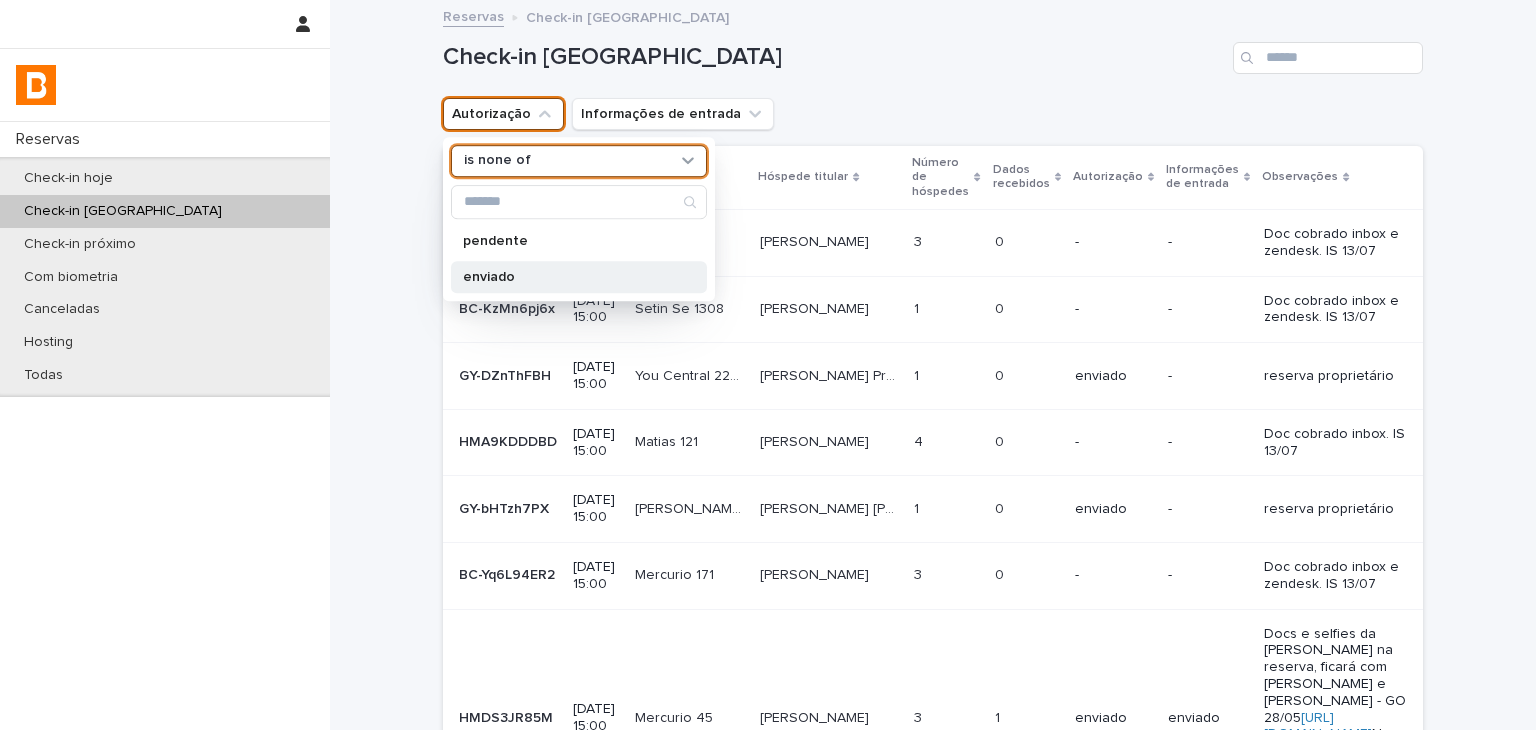 click on "enviado" at bounding box center [569, 277] 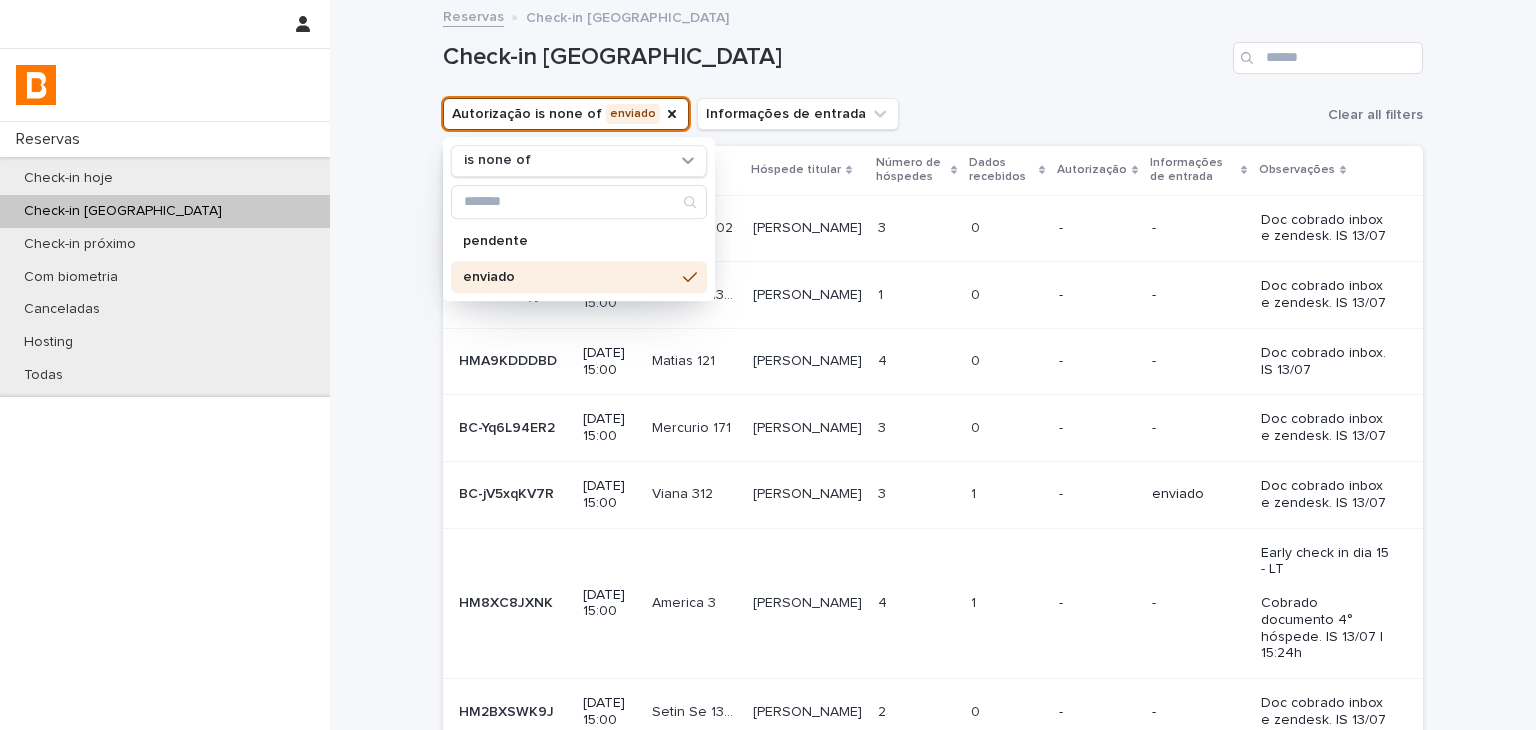 click on "Check-in [GEOGRAPHIC_DATA]" at bounding box center (933, 50) 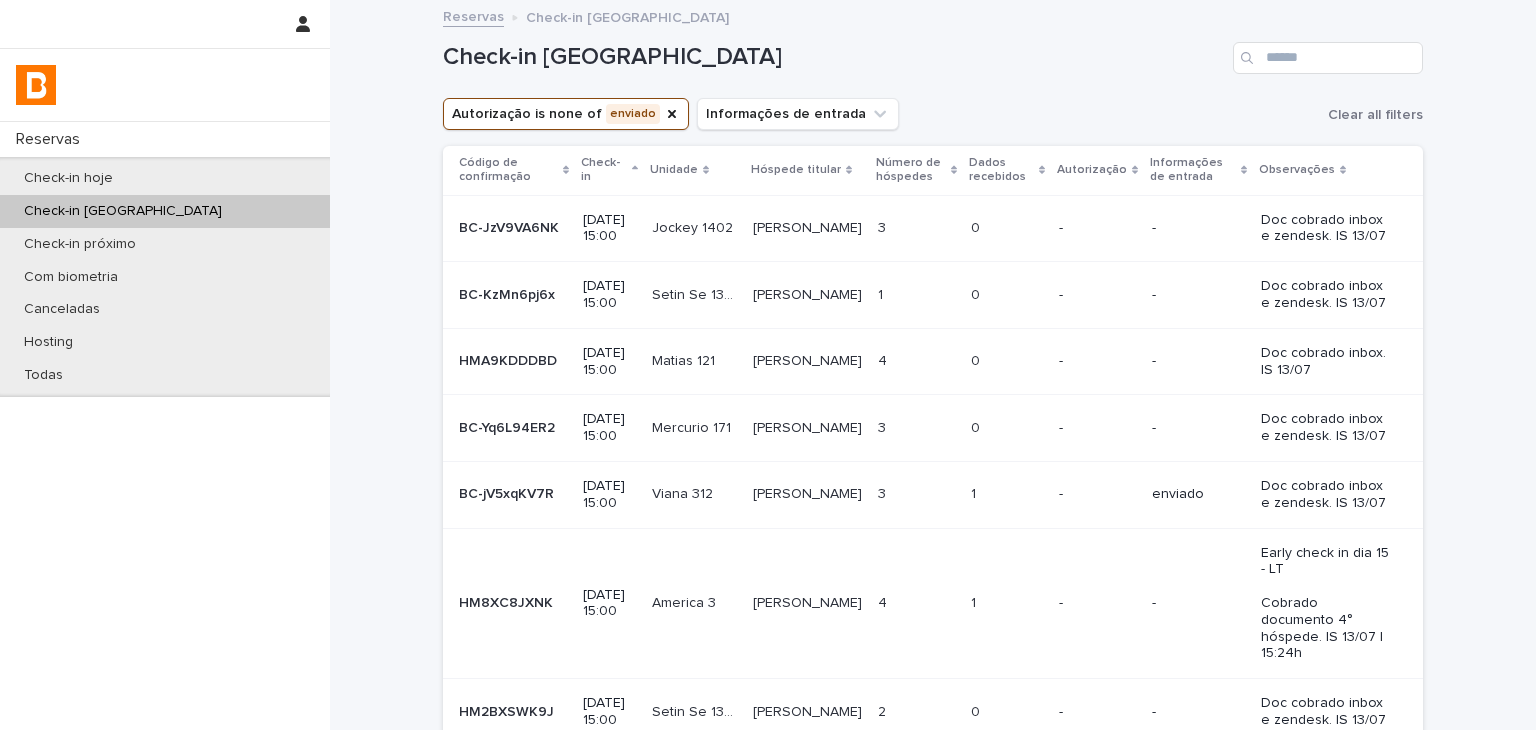scroll, scrollTop: 423, scrollLeft: 0, axis: vertical 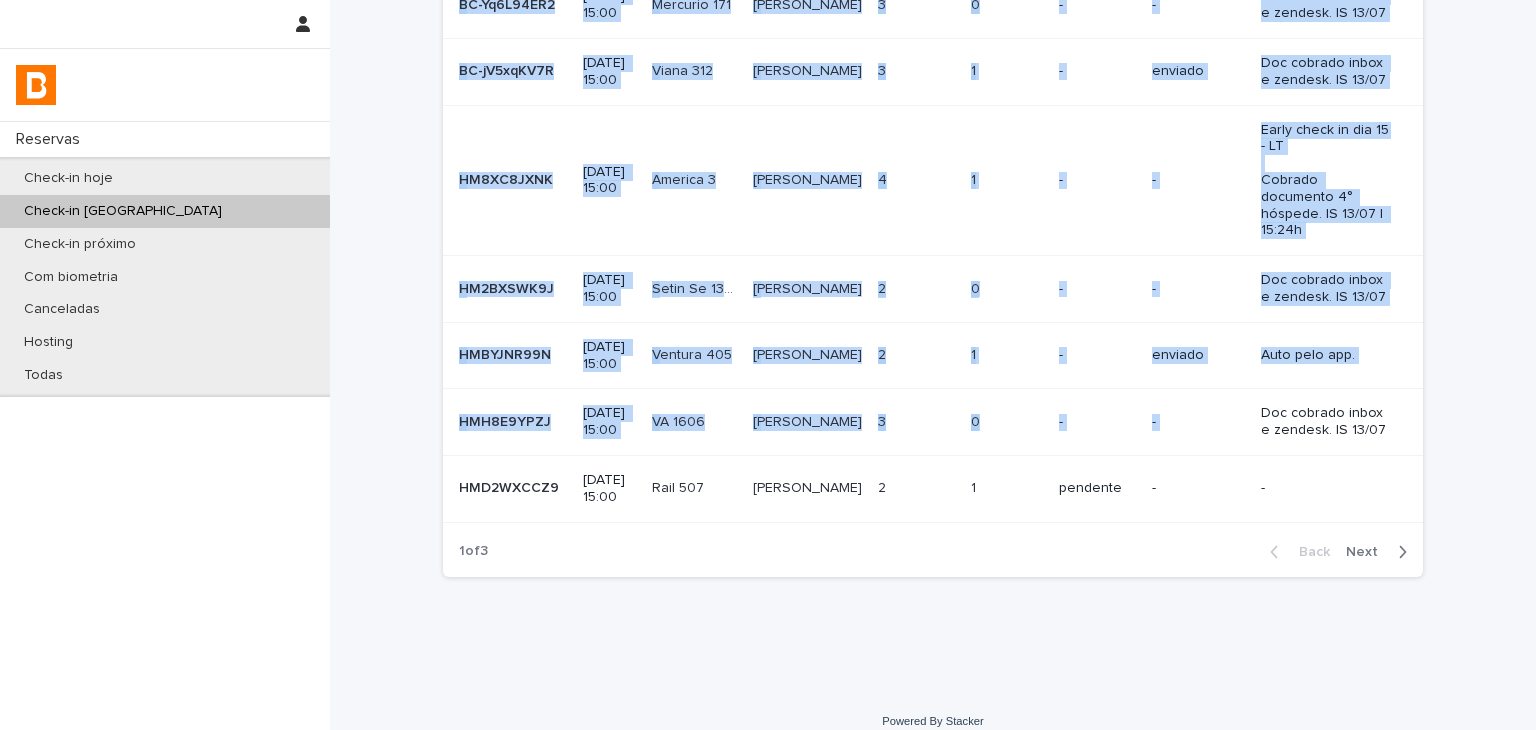 drag, startPoint x: 1239, startPoint y: 393, endPoint x: 1448, endPoint y: 261, distance: 247.19426 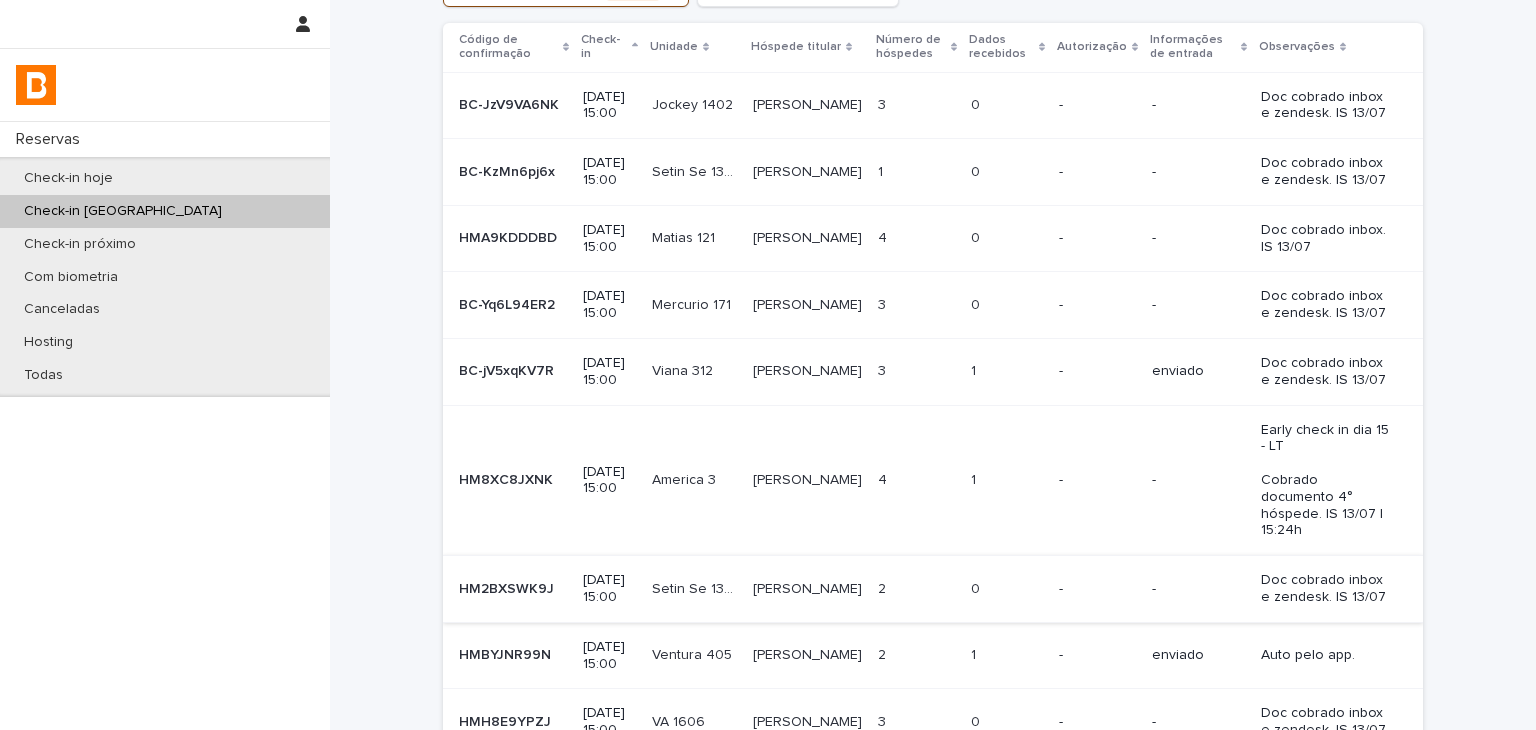 scroll, scrollTop: 423, scrollLeft: 0, axis: vertical 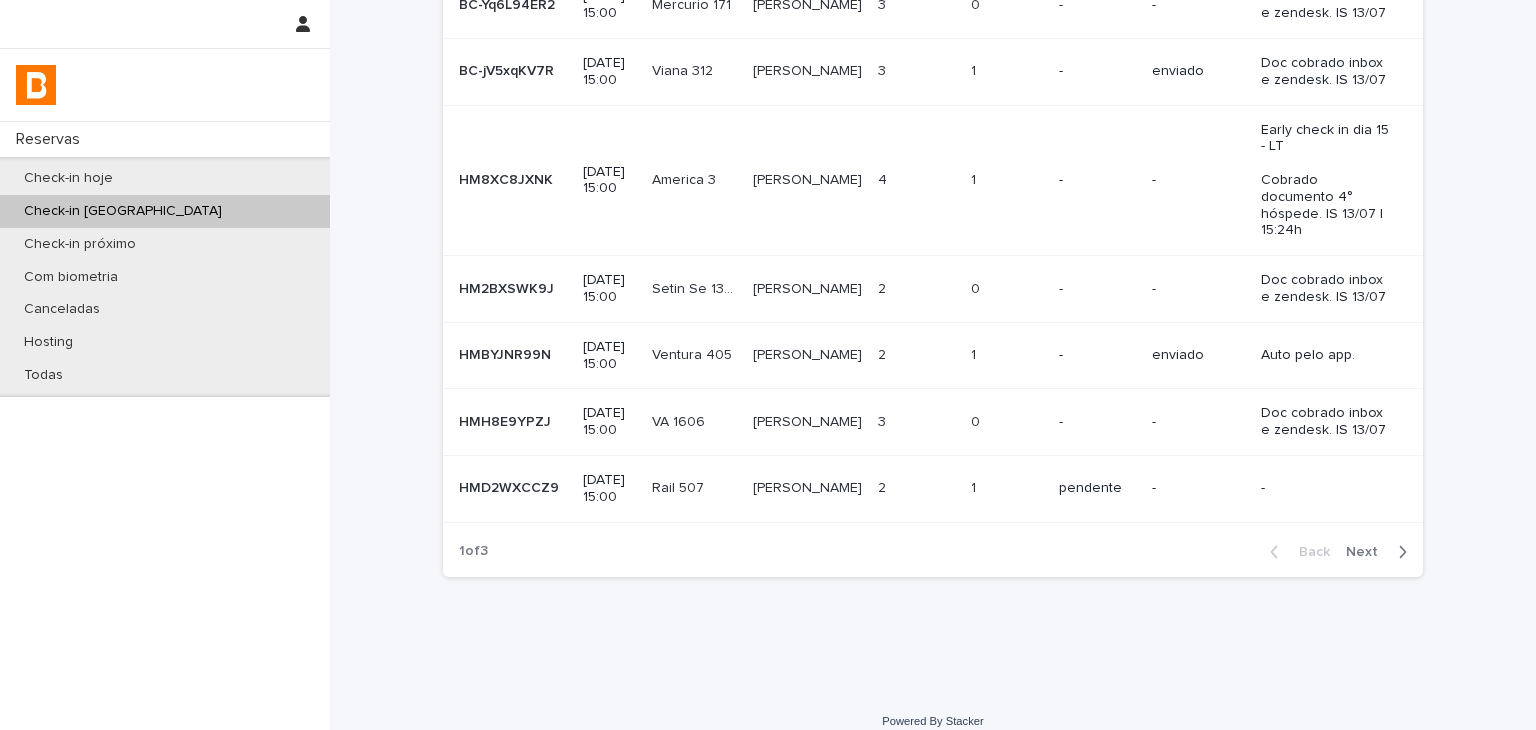 click on "Next" at bounding box center (1368, 552) 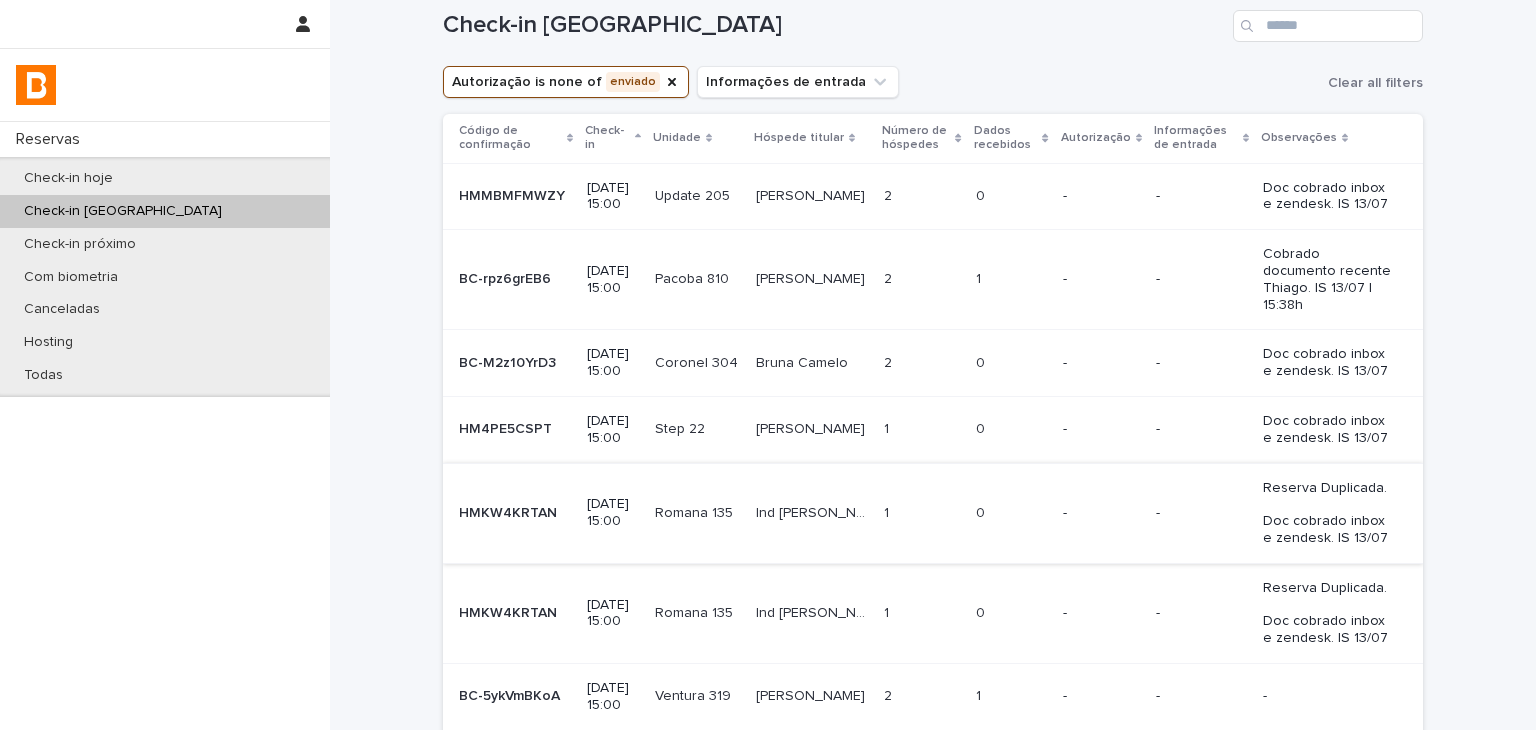 scroll, scrollTop: 232, scrollLeft: 0, axis: vertical 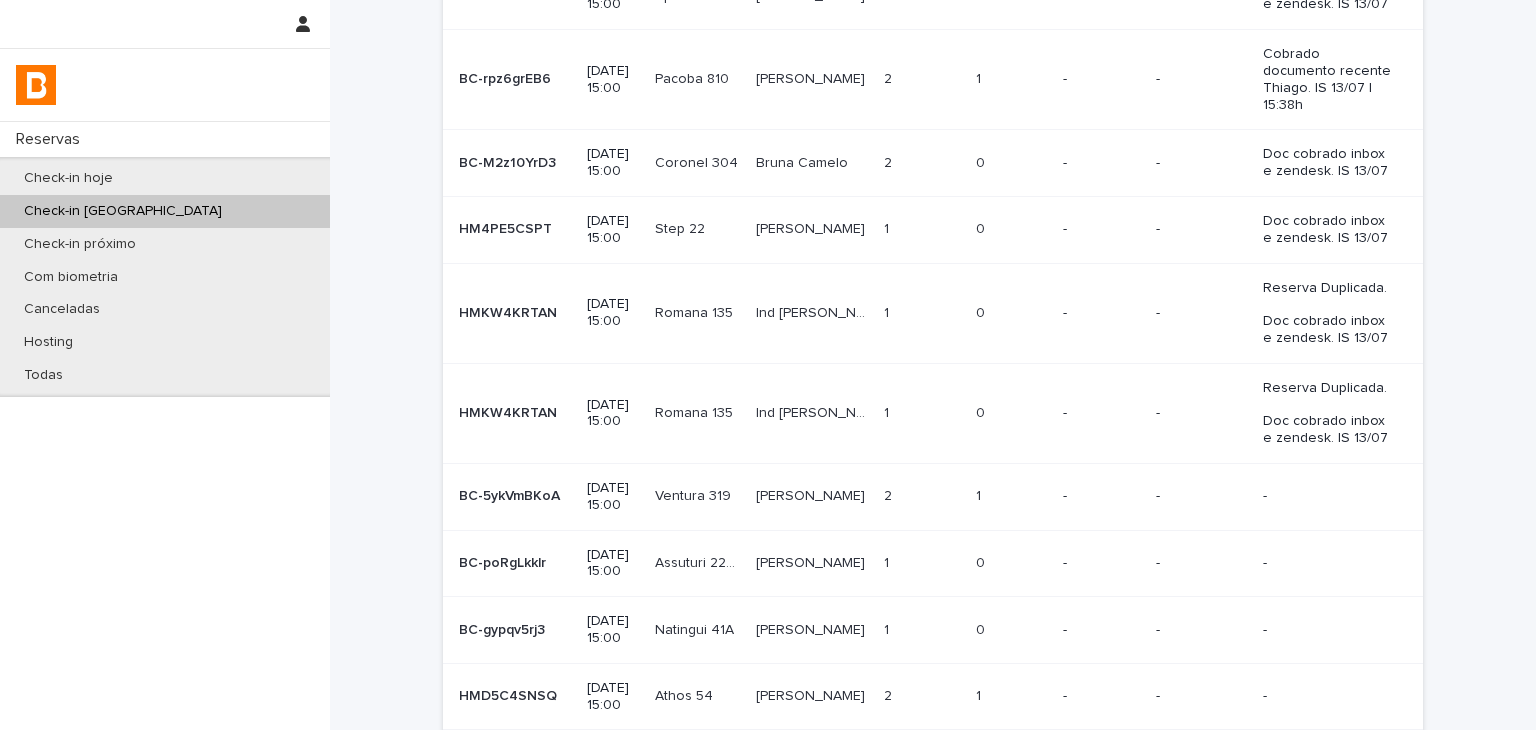 click at bounding box center [1011, 496] 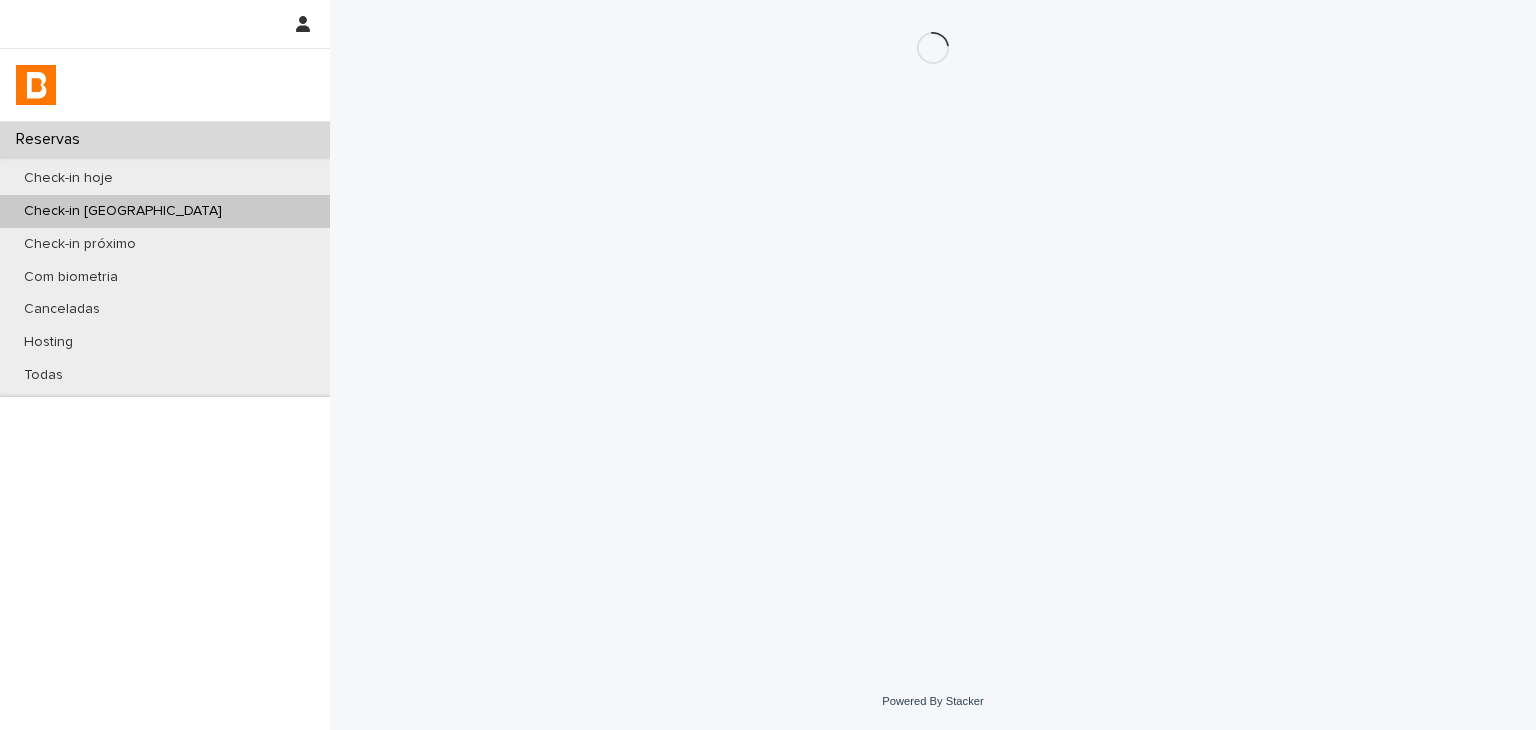 scroll, scrollTop: 0, scrollLeft: 0, axis: both 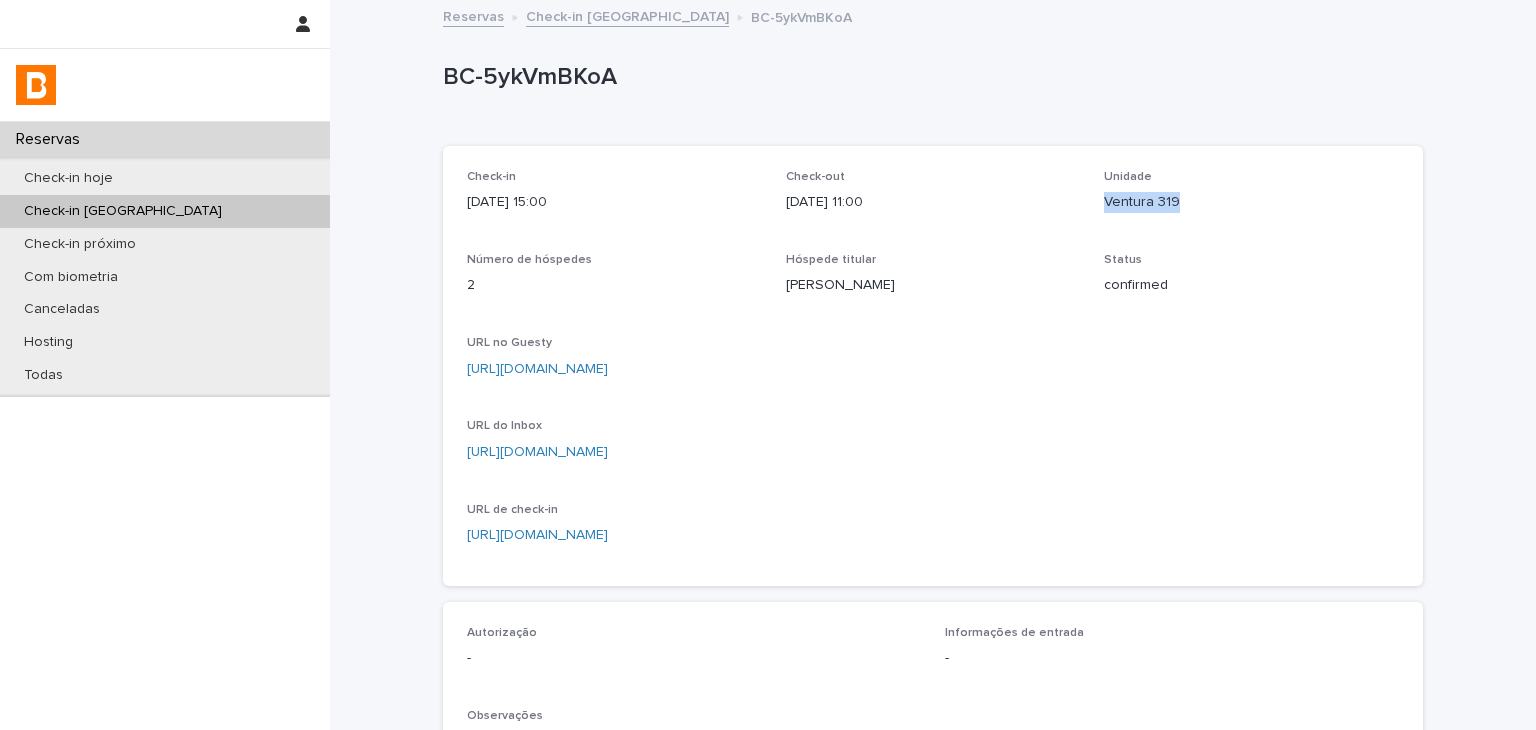 drag, startPoint x: 1114, startPoint y: 207, endPoint x: 1231, endPoint y: 217, distance: 117.426575 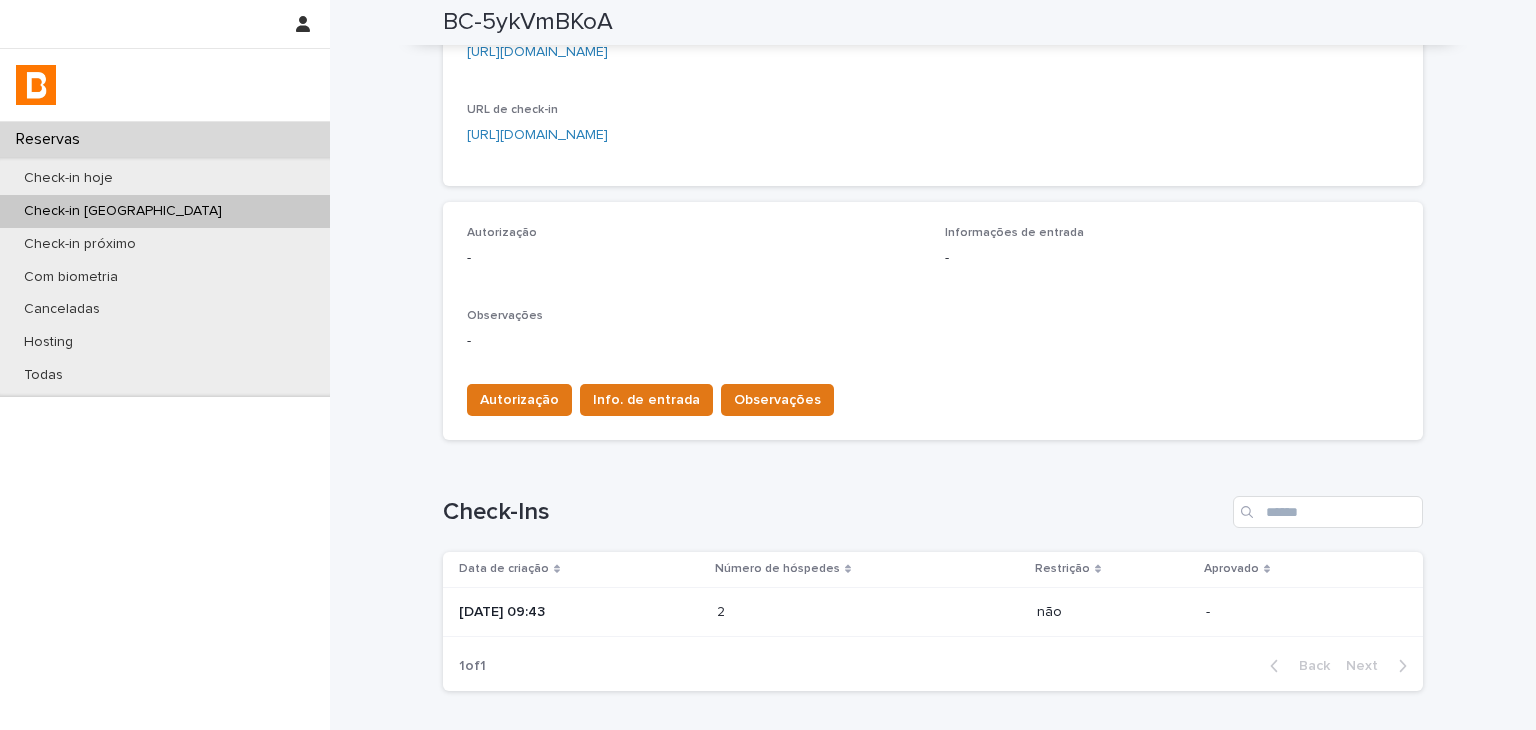 click at bounding box center [804, 612] 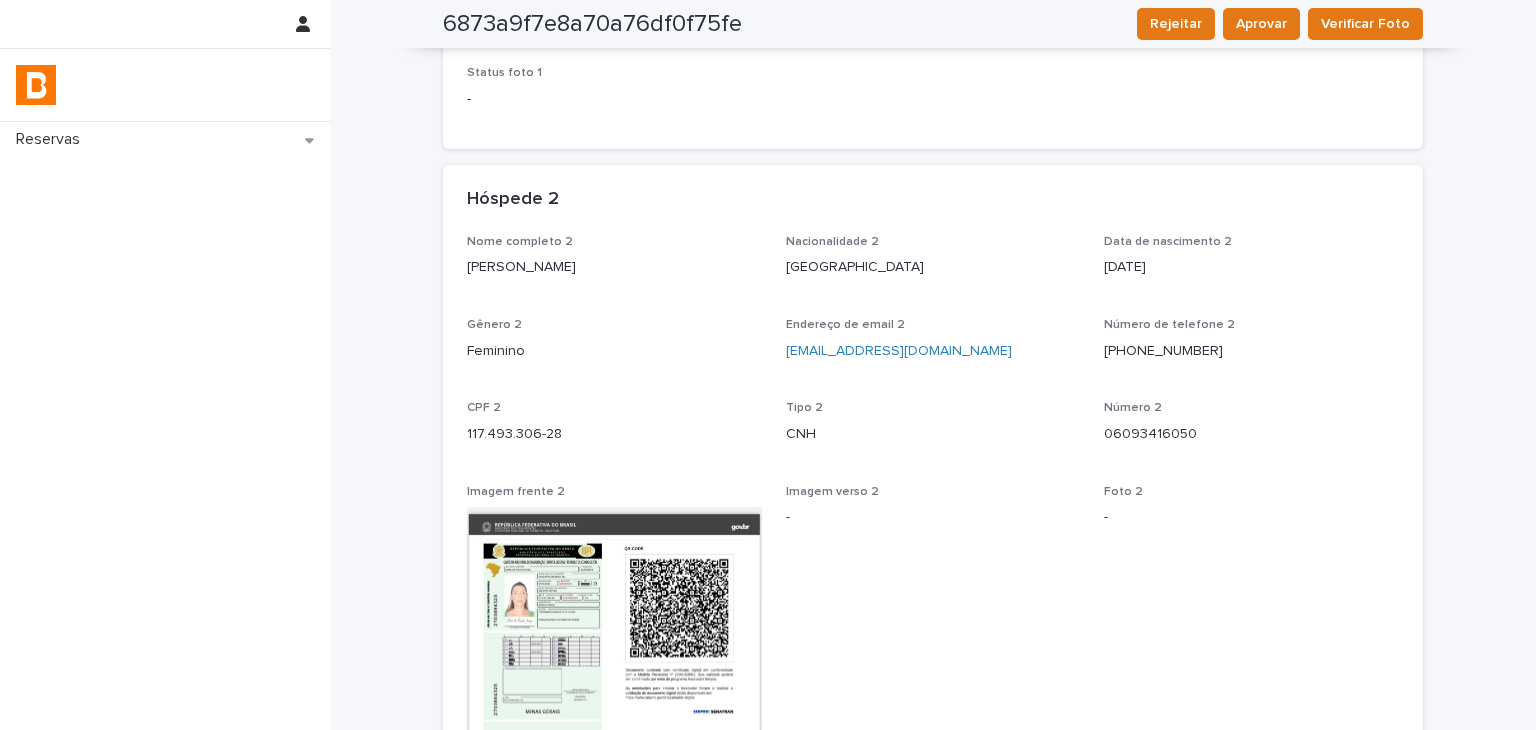 scroll, scrollTop: 1484, scrollLeft: 0, axis: vertical 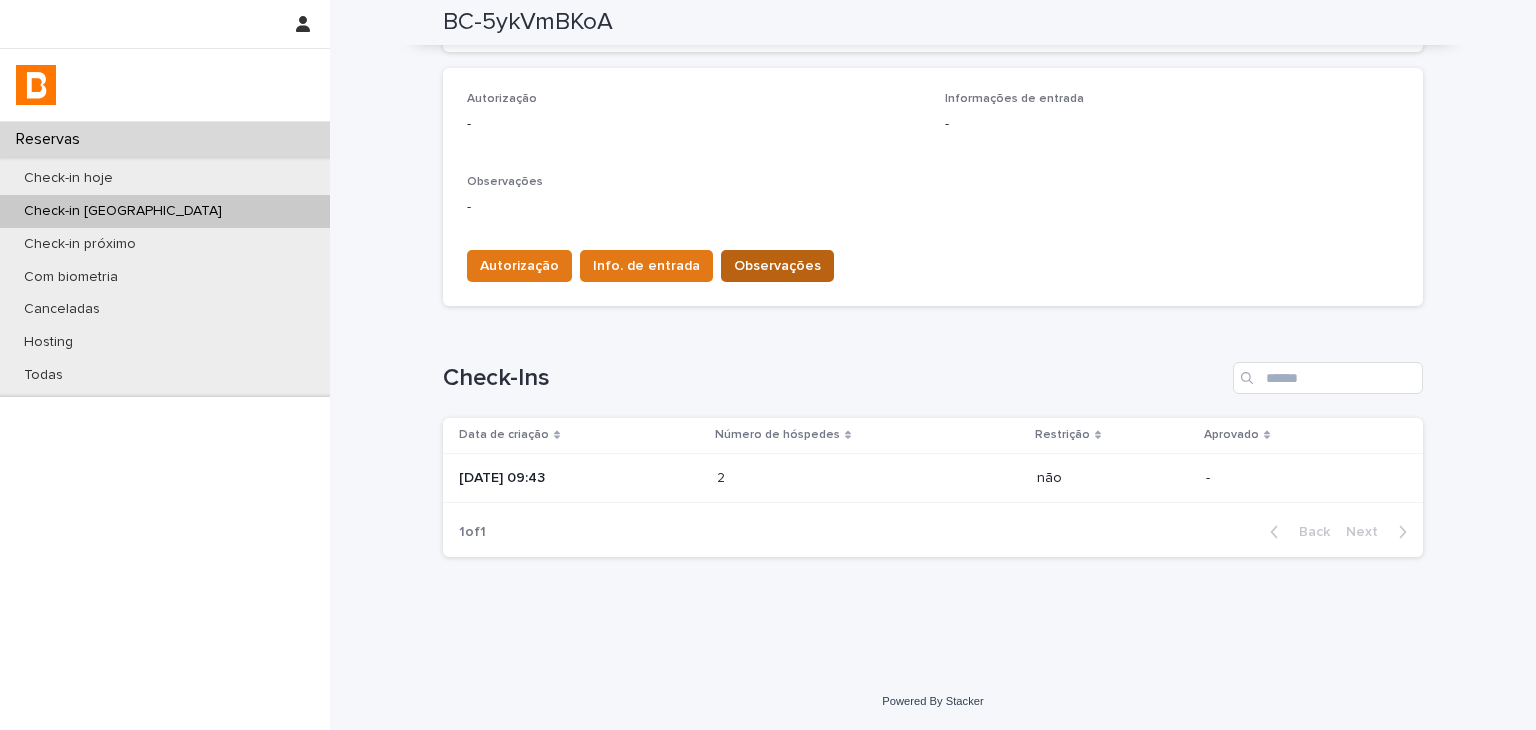 click on "Observações" at bounding box center (777, 266) 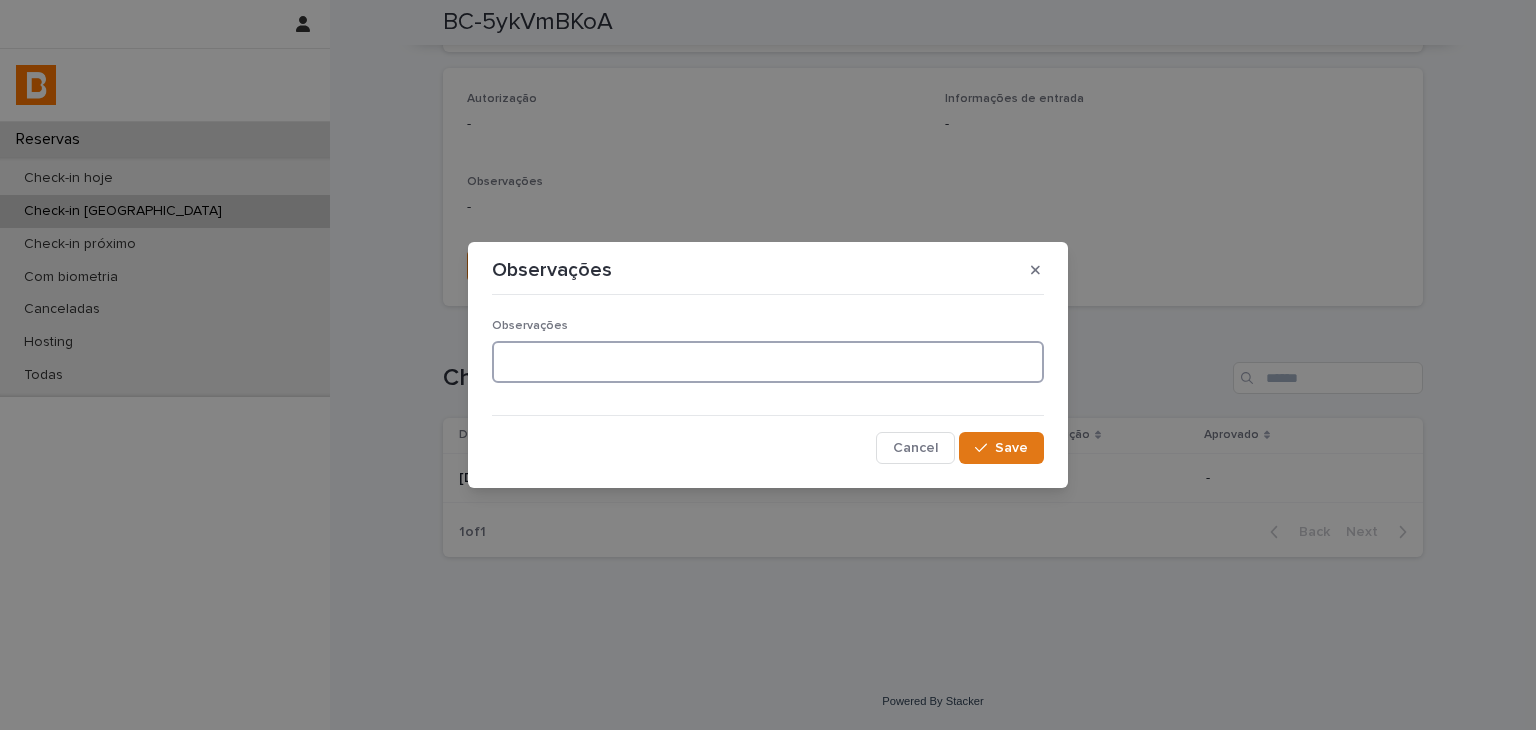 click at bounding box center [768, 362] 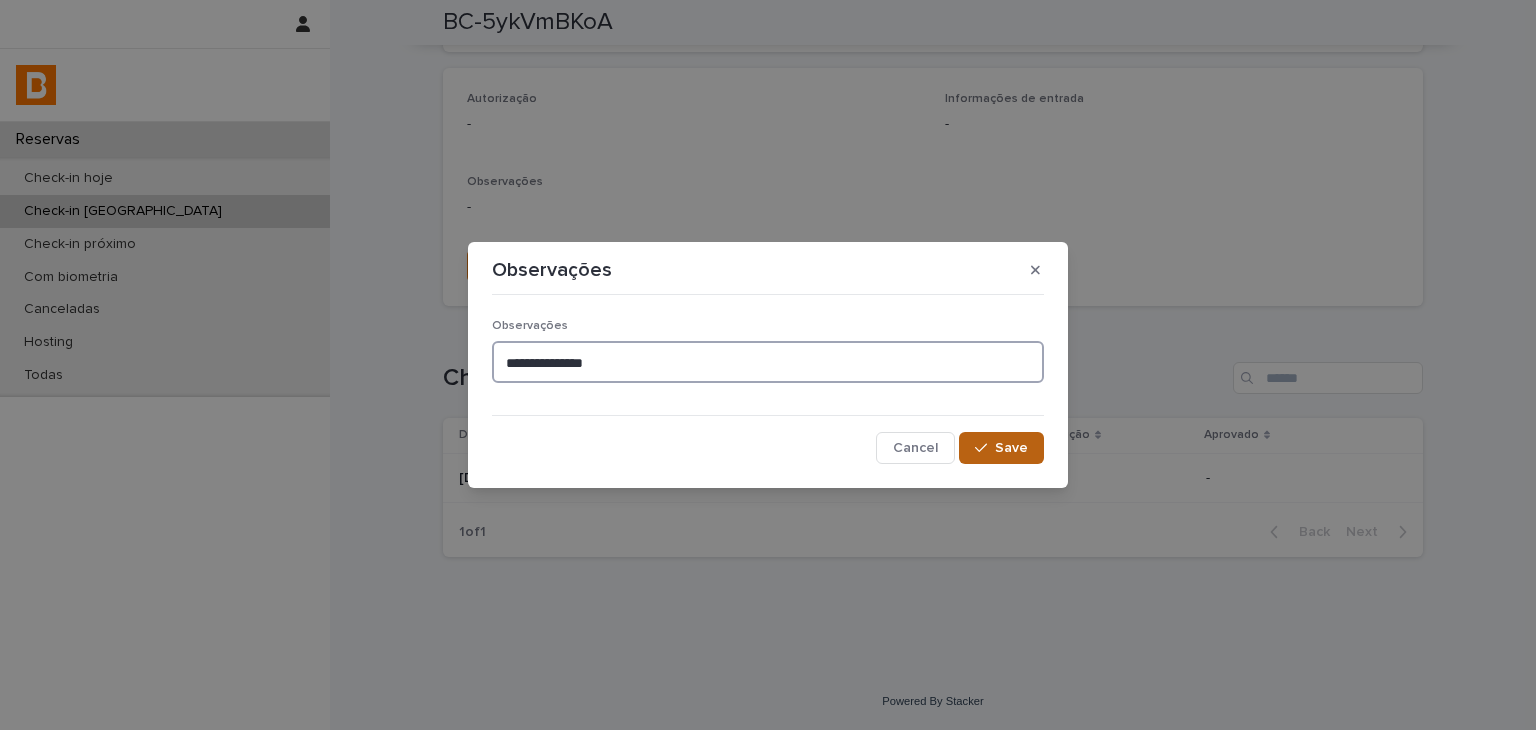 type on "**********" 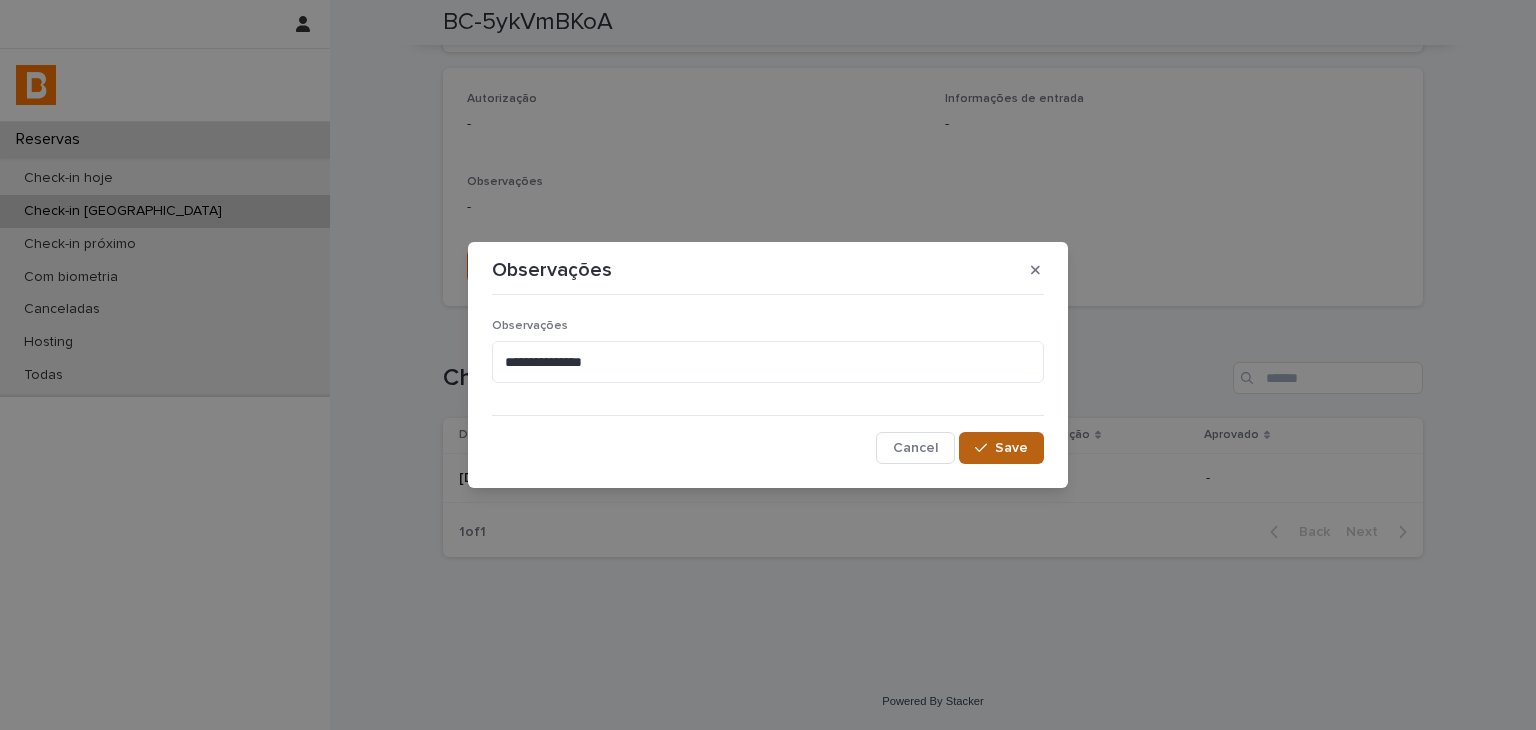 click 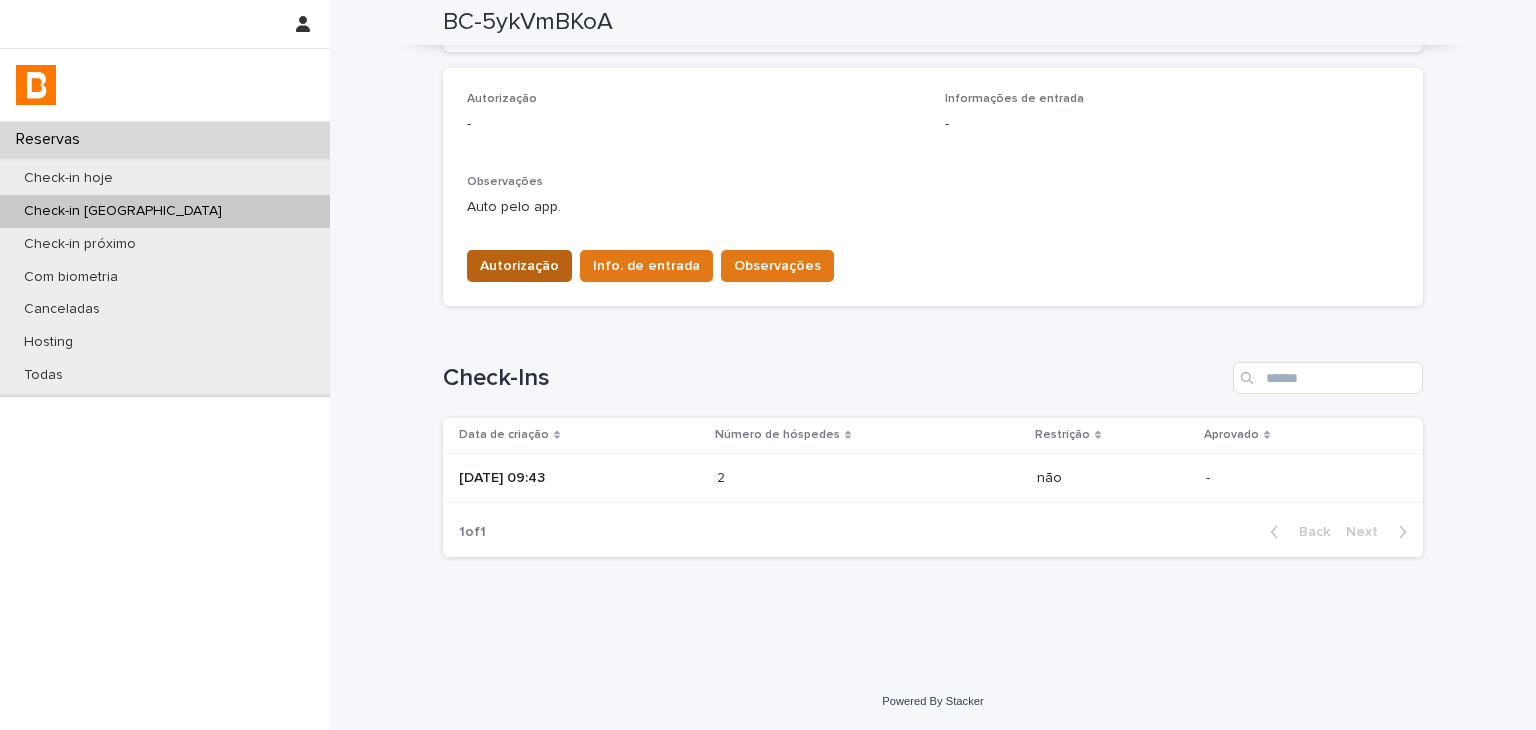 click on "Autorização" at bounding box center [519, 266] 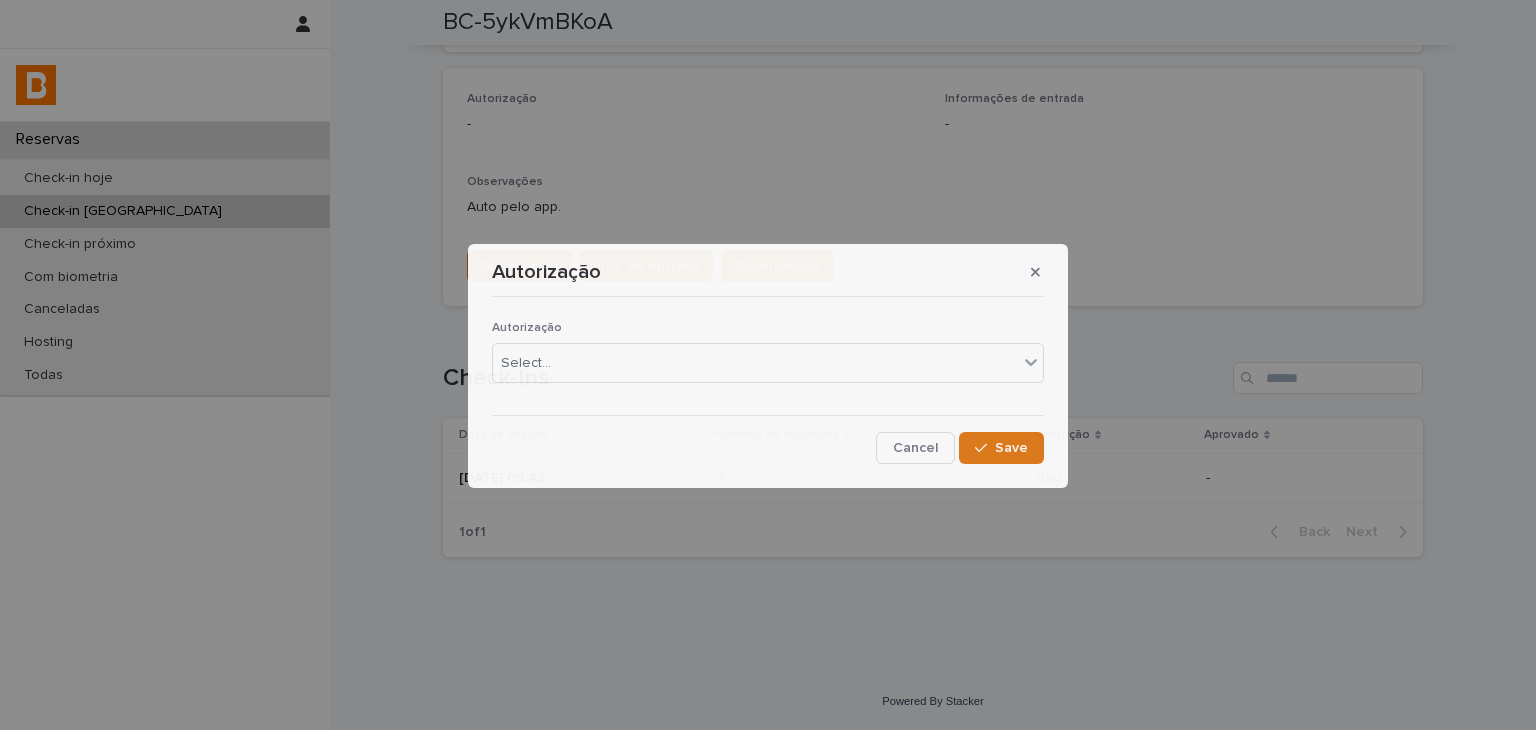click on "Autorização Select..." at bounding box center (768, 360) 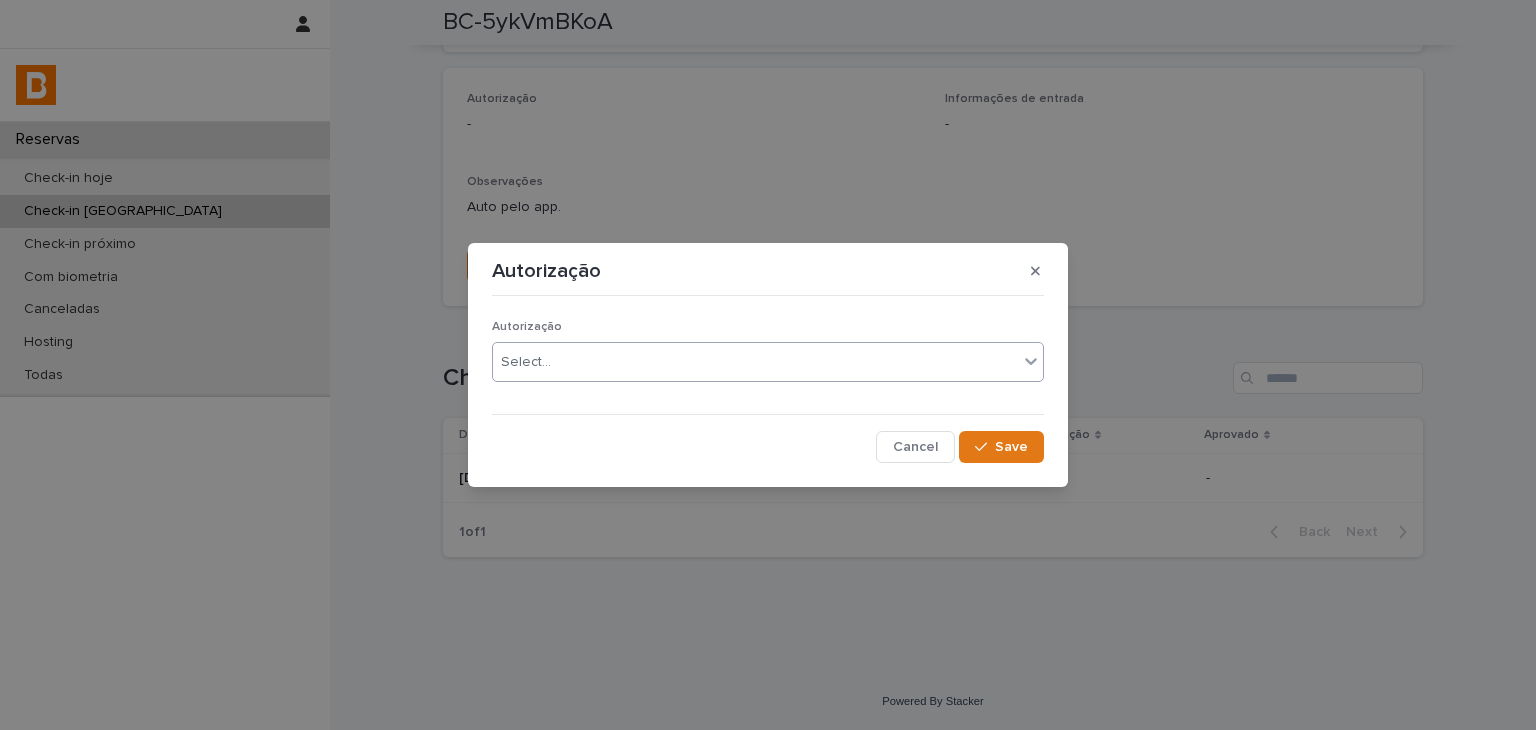 click on "Select..." at bounding box center (755, 362) 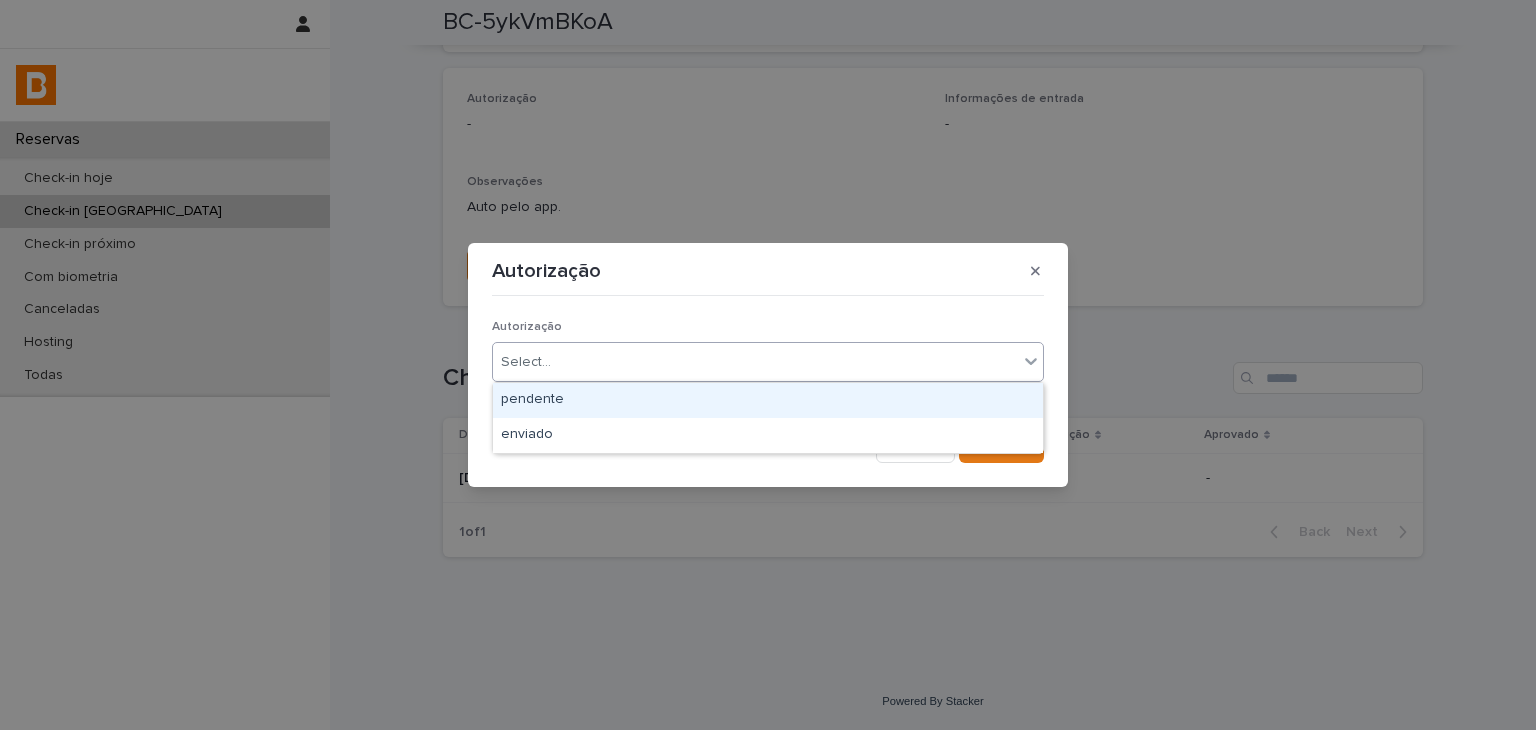click on "pendente" at bounding box center [768, 400] 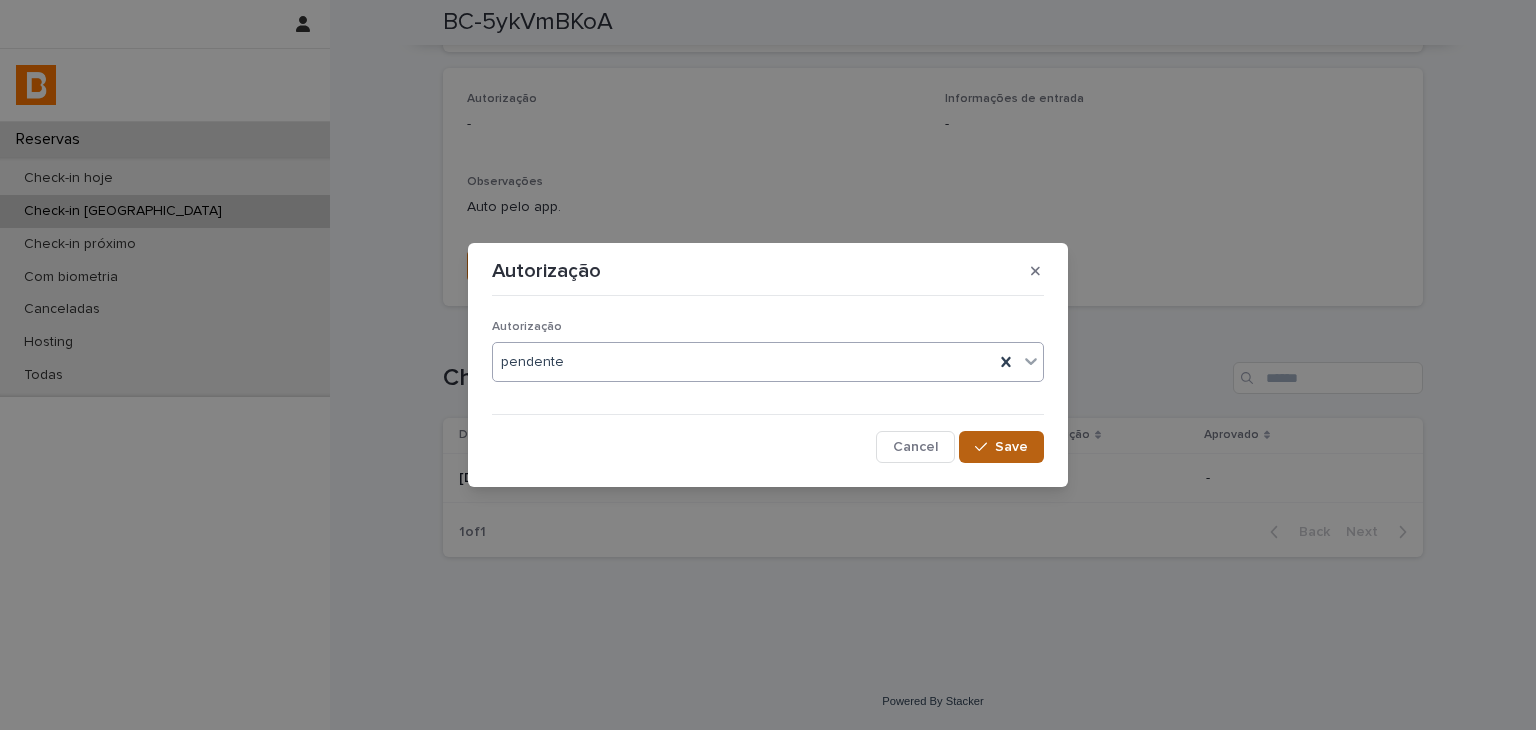 click on "Save" at bounding box center [1011, 447] 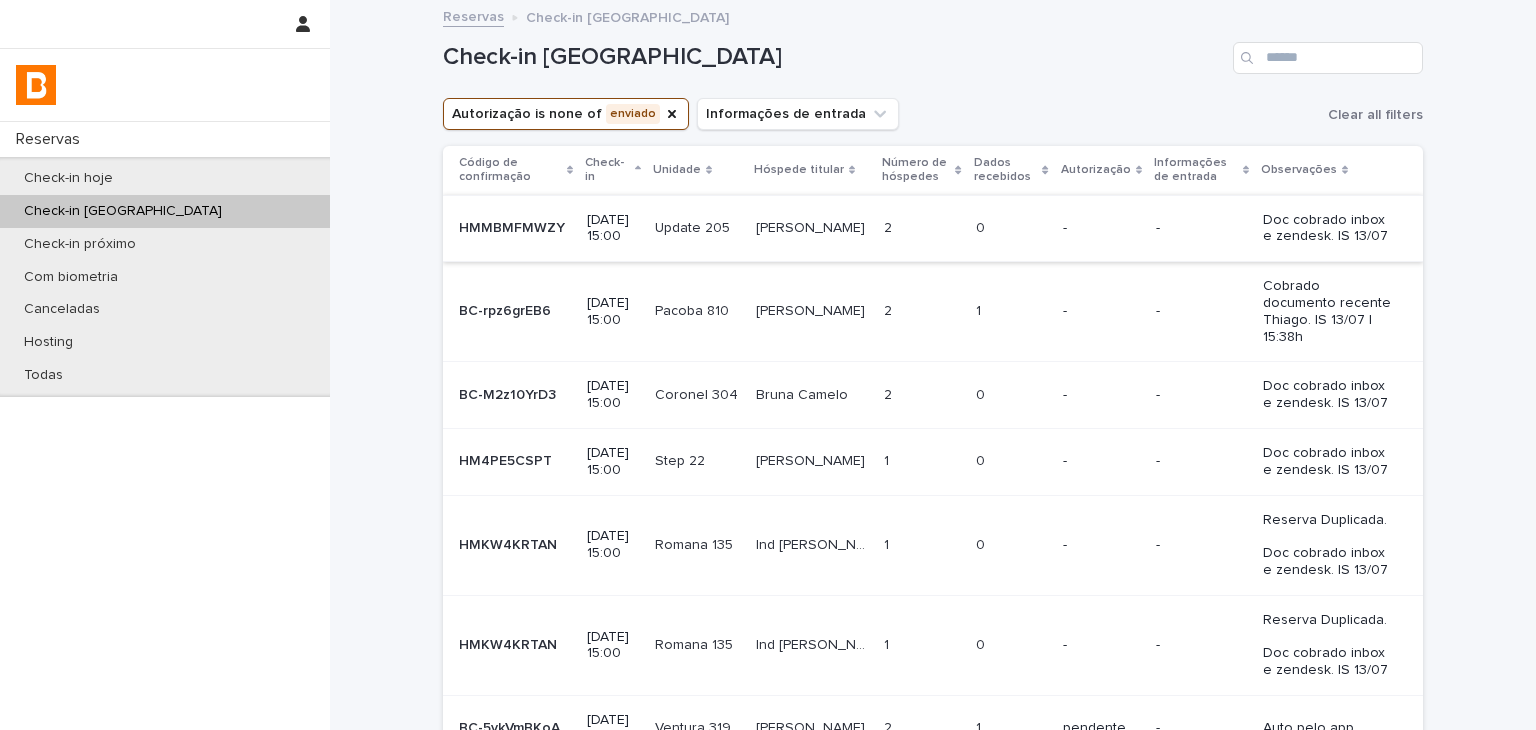 scroll, scrollTop: 200, scrollLeft: 0, axis: vertical 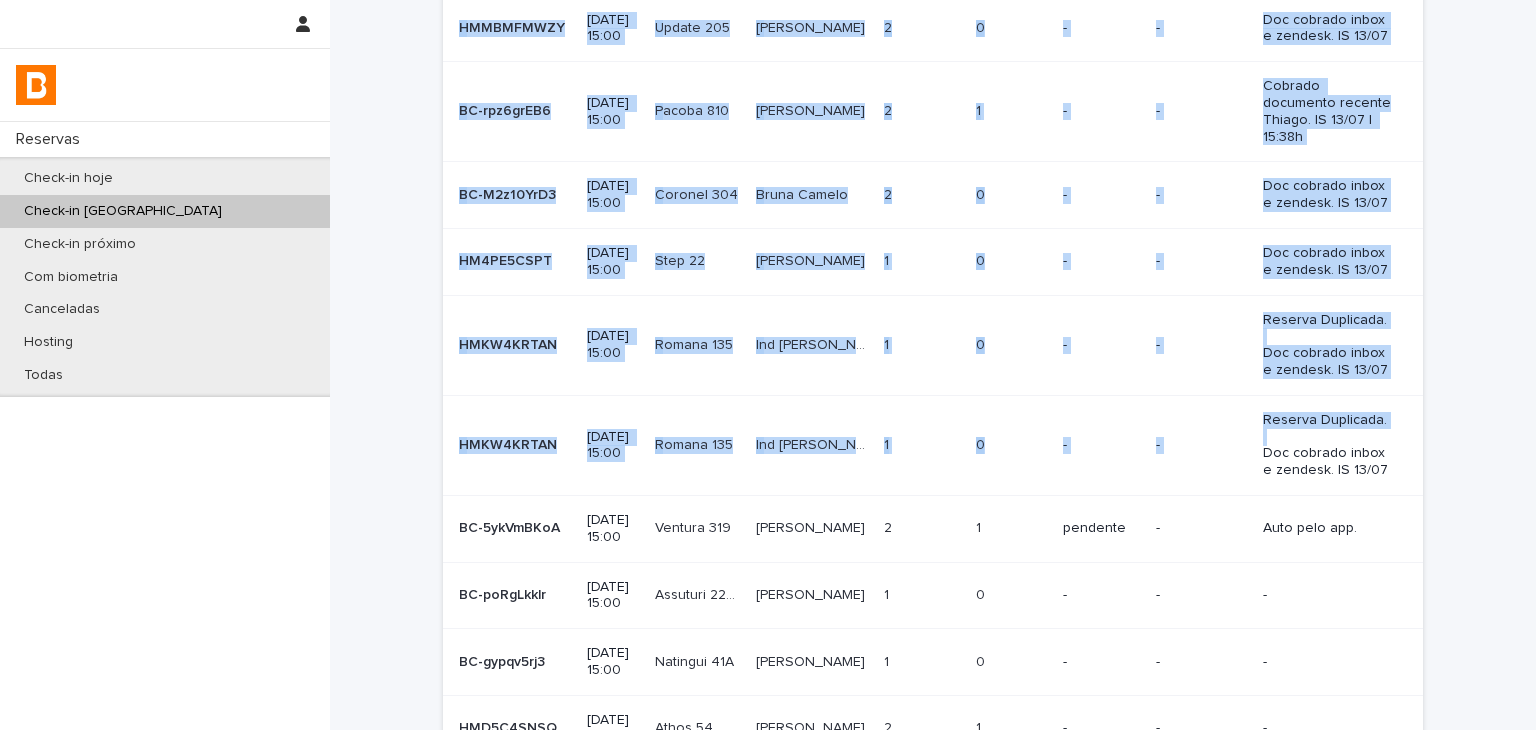 drag, startPoint x: 1243, startPoint y: 437, endPoint x: 1450, endPoint y: 360, distance: 220.85742 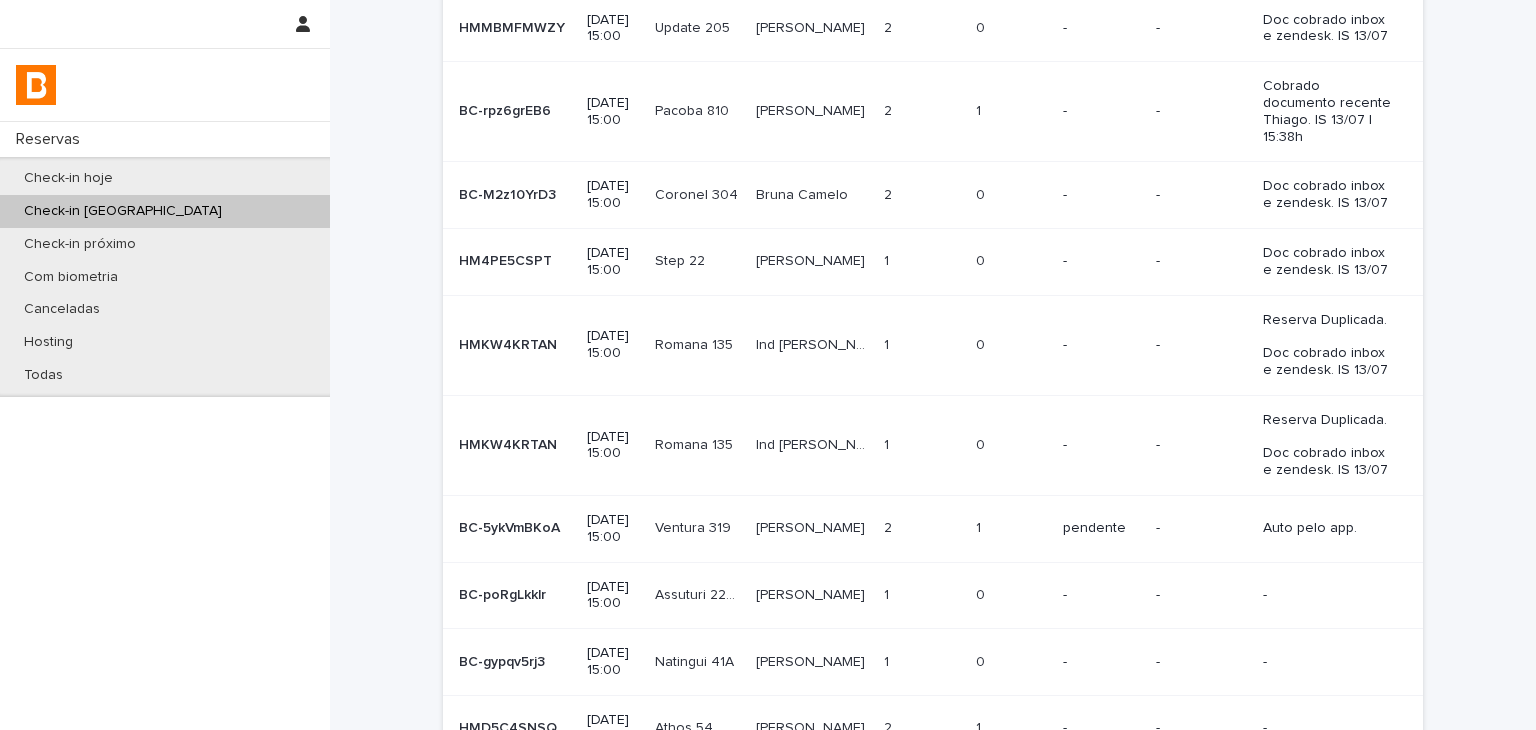 click on "[PERSON_NAME]" at bounding box center (812, 595) 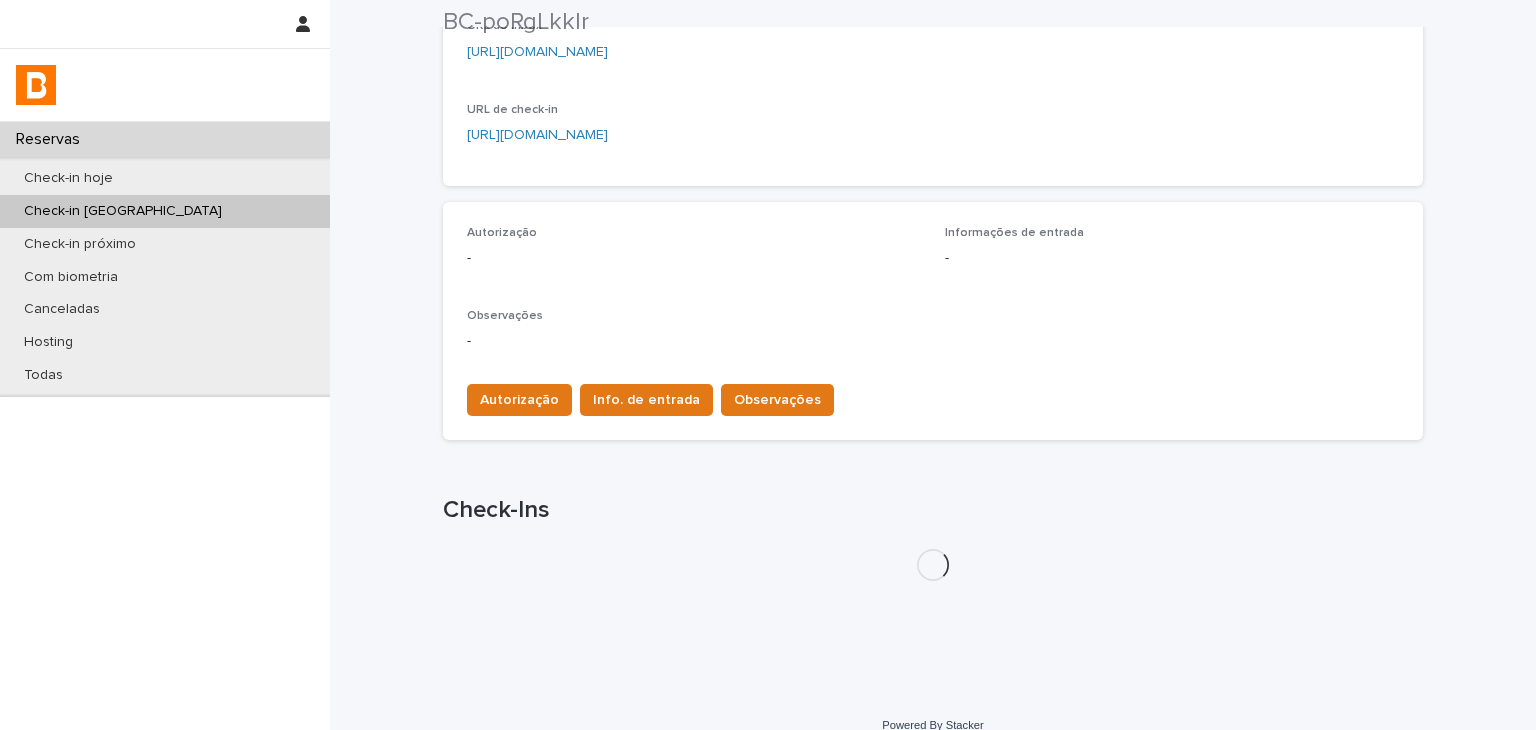 scroll, scrollTop: 500, scrollLeft: 0, axis: vertical 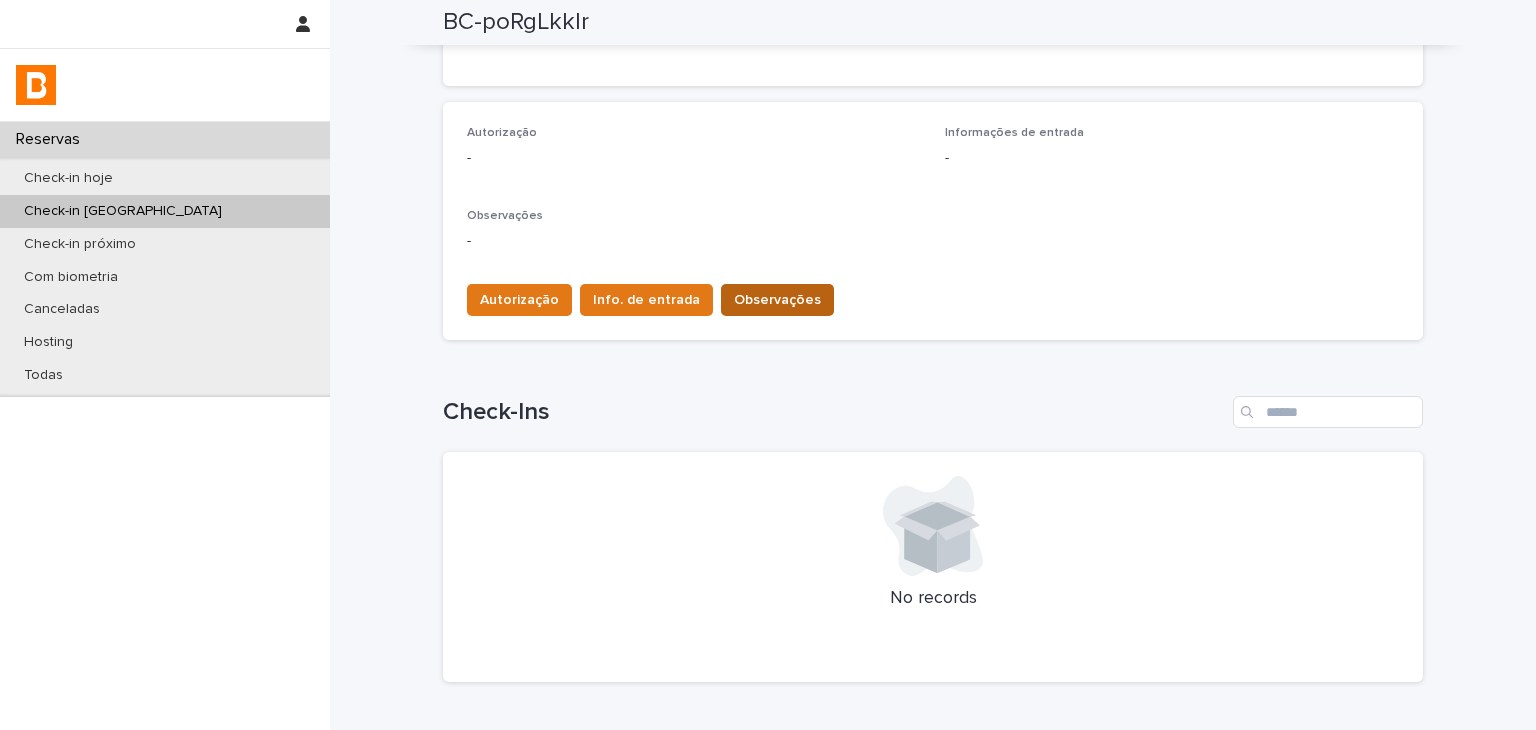 click on "Observações" at bounding box center [777, 300] 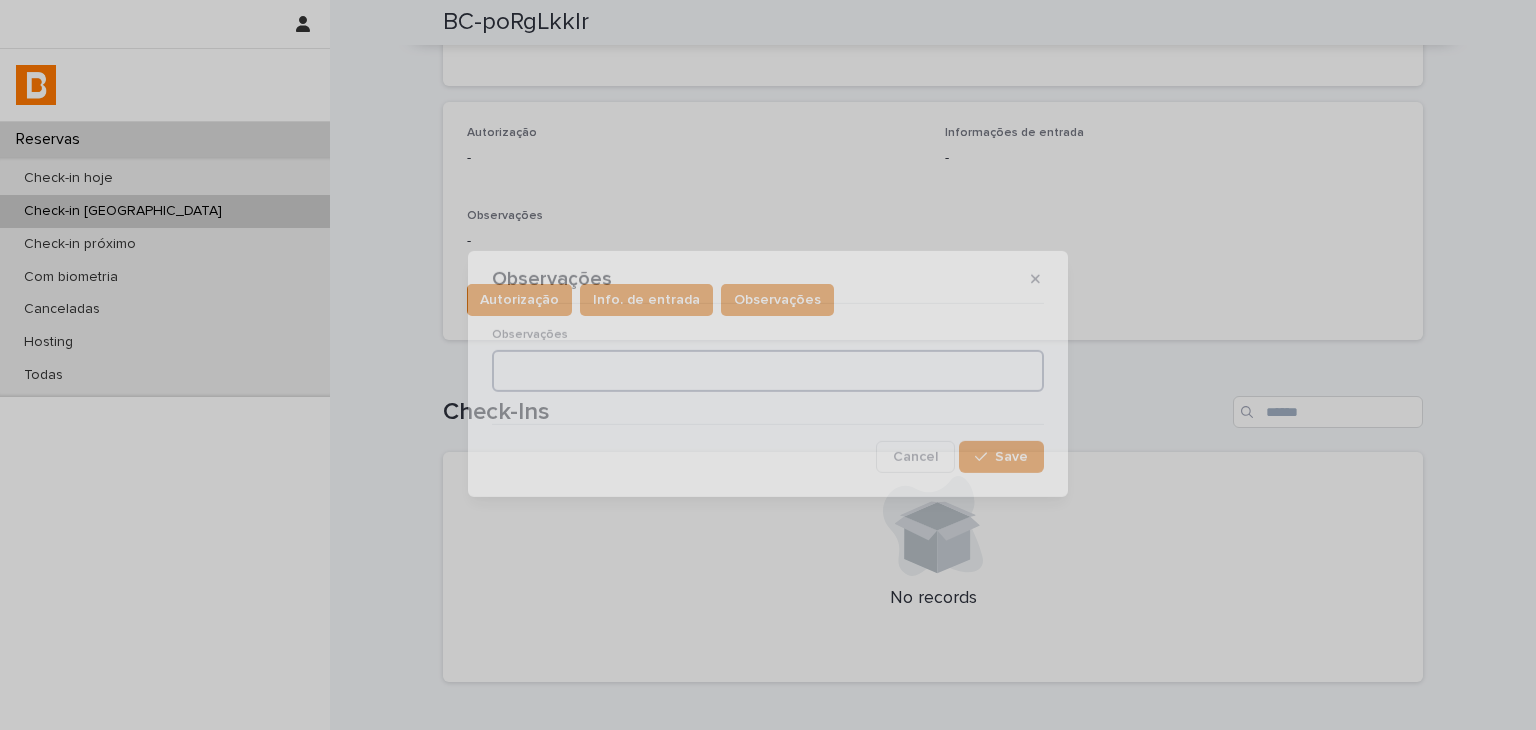 click at bounding box center [768, 371] 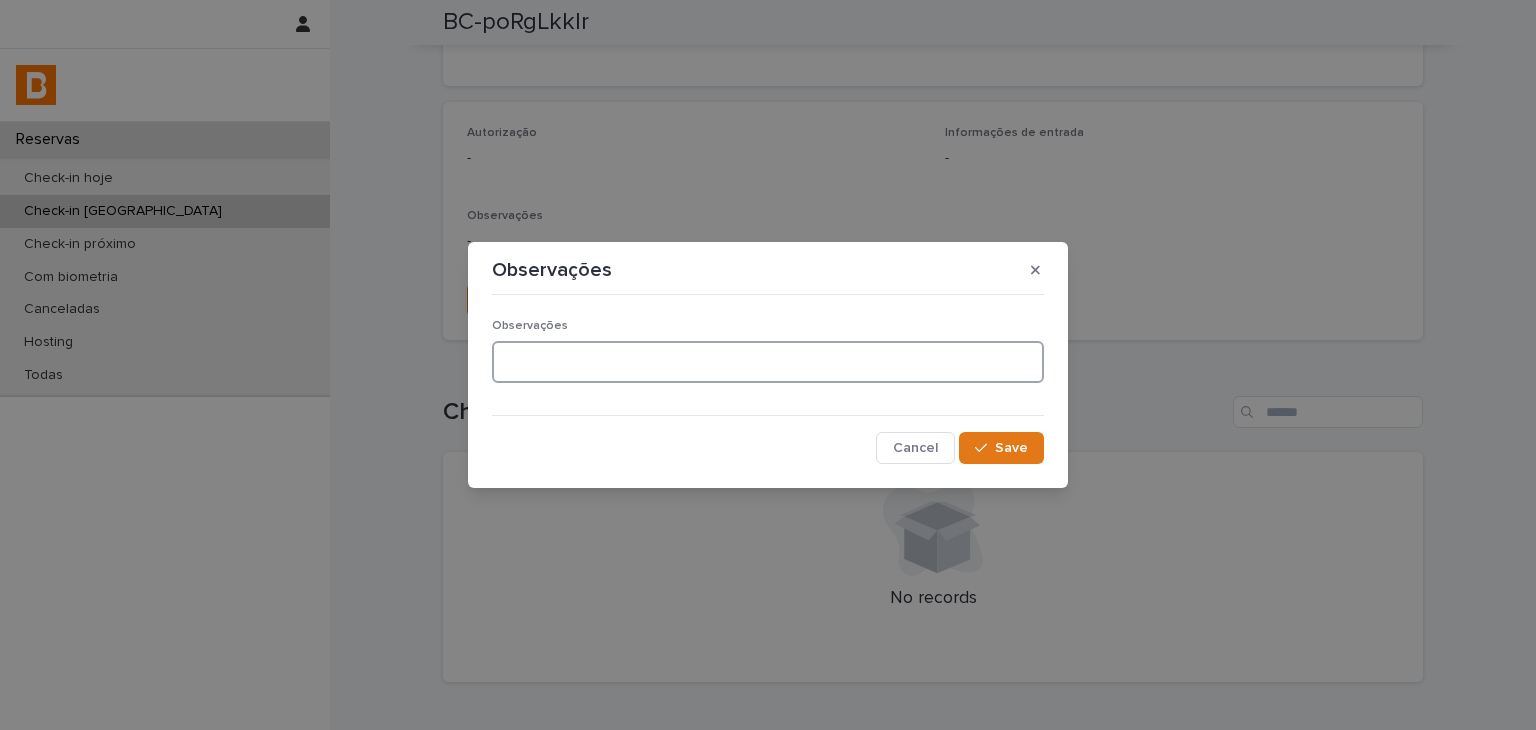 paste on "**********" 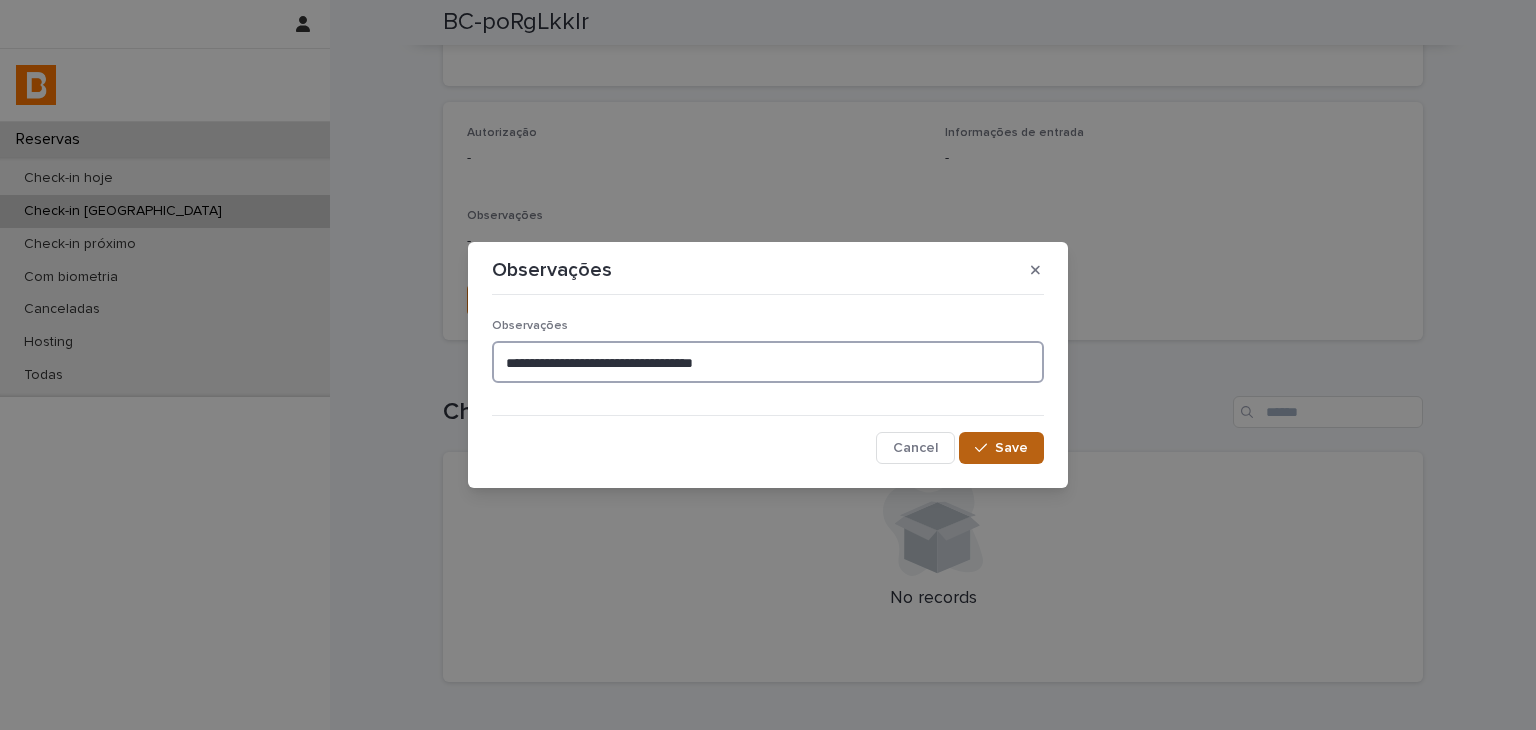 type on "**********" 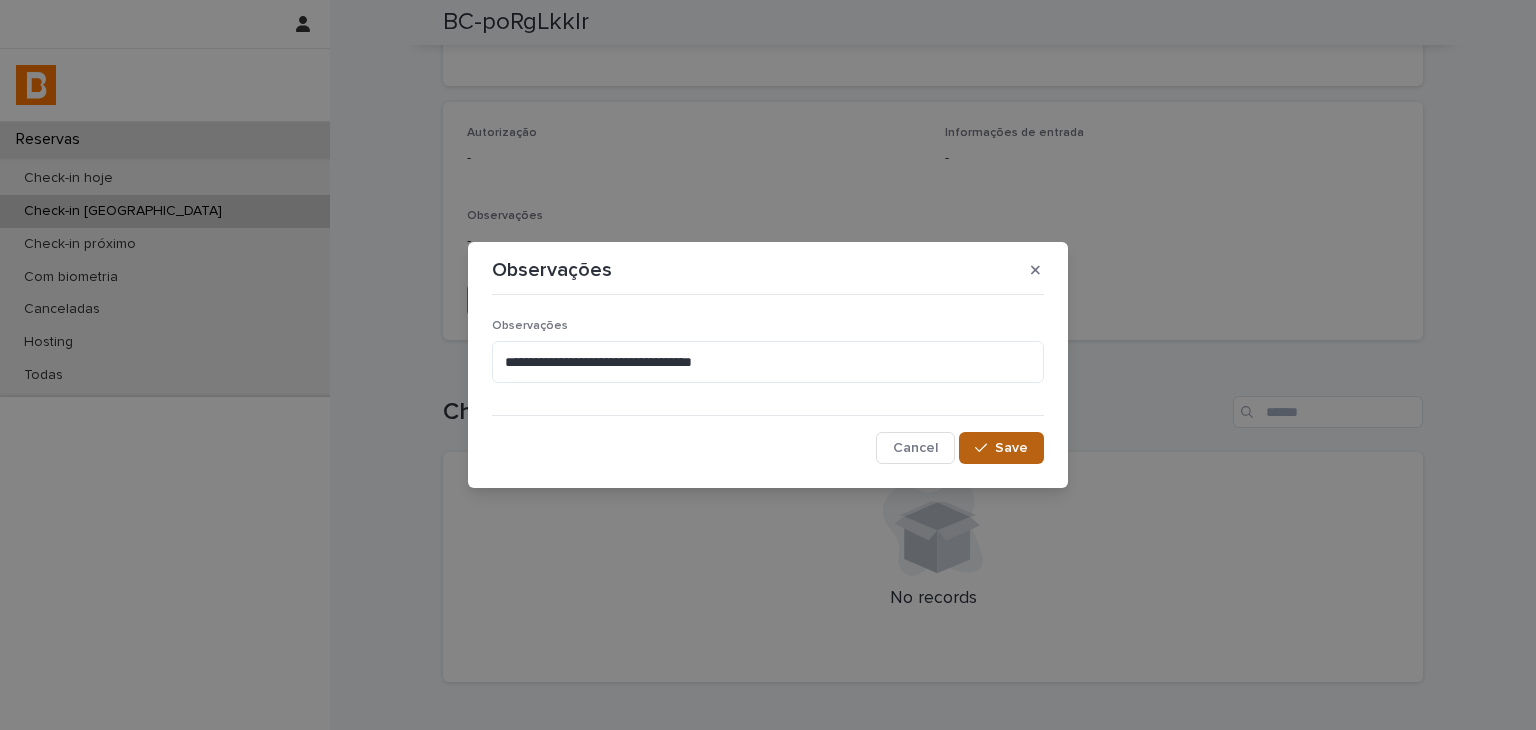 click on "Save" at bounding box center (1001, 448) 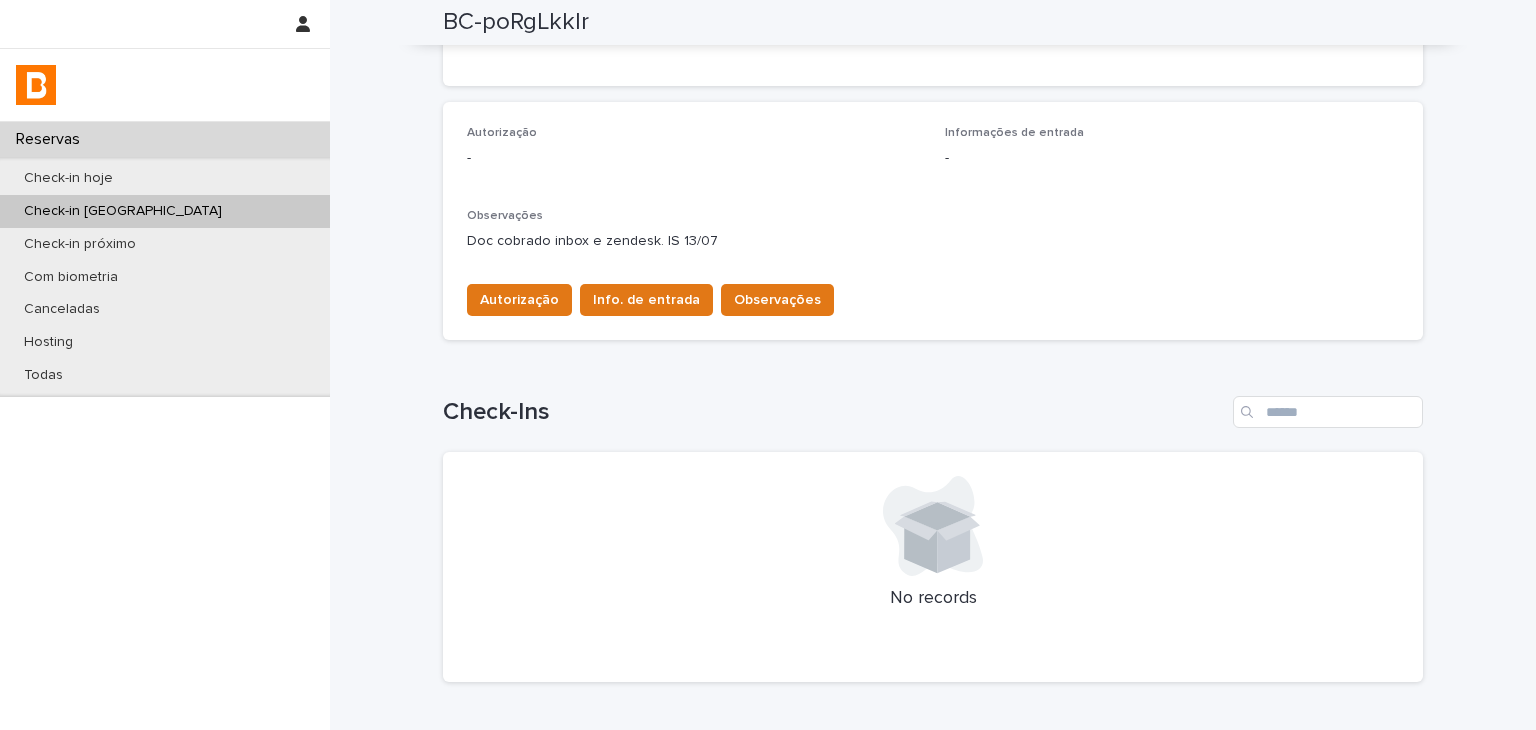 scroll, scrollTop: 100, scrollLeft: 0, axis: vertical 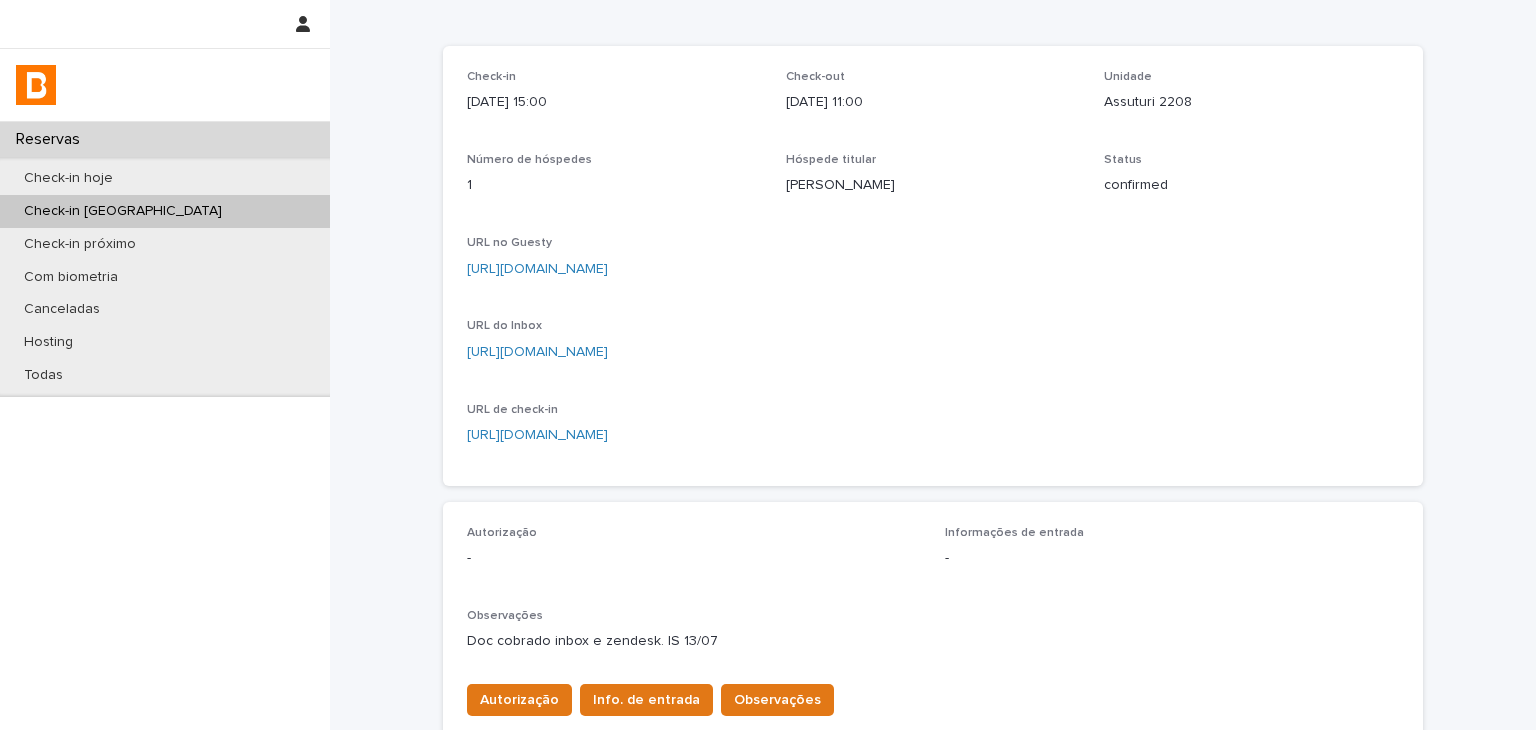 click on "[URL][DOMAIN_NAME]" at bounding box center [537, 269] 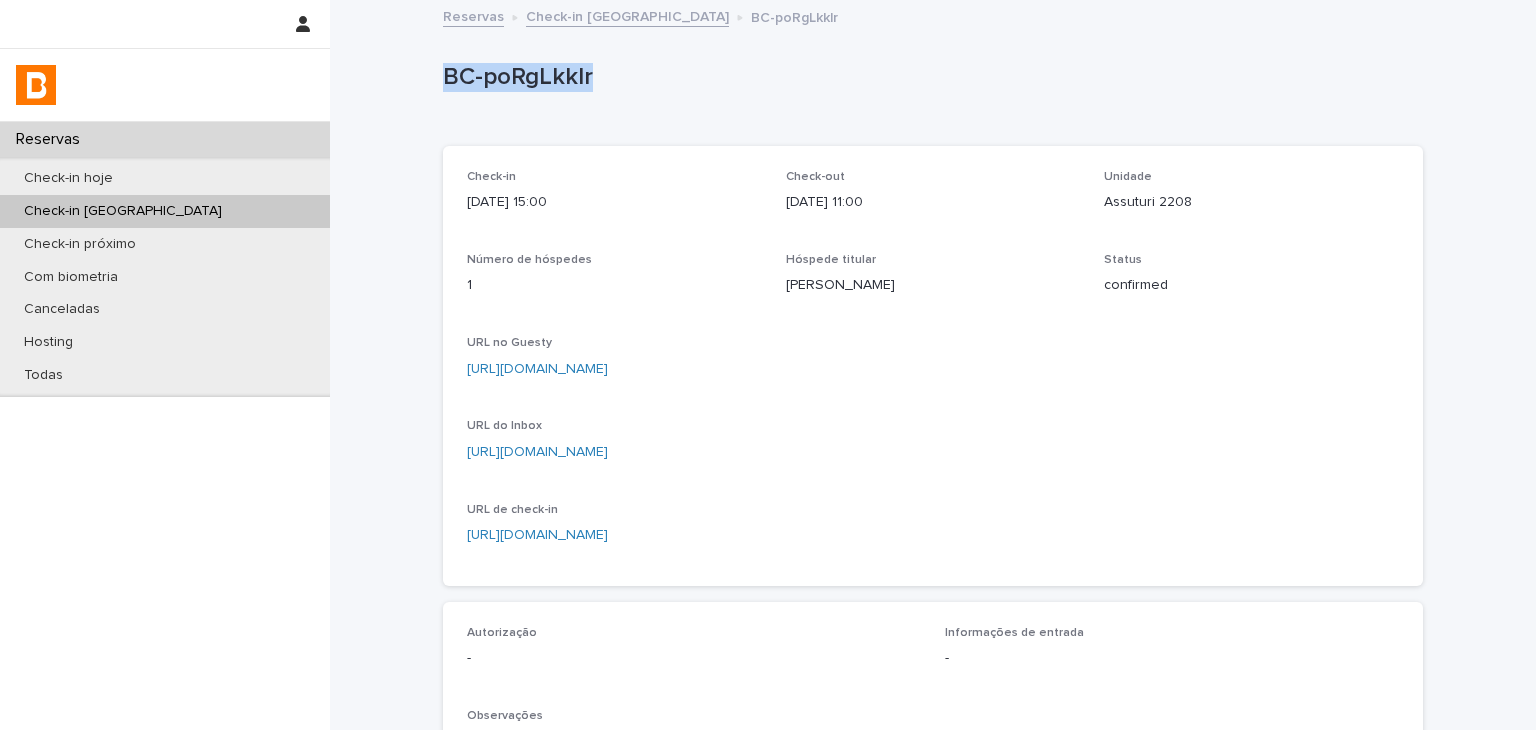 drag, startPoint x: 428, startPoint y: 66, endPoint x: 881, endPoint y: 145, distance: 459.8369 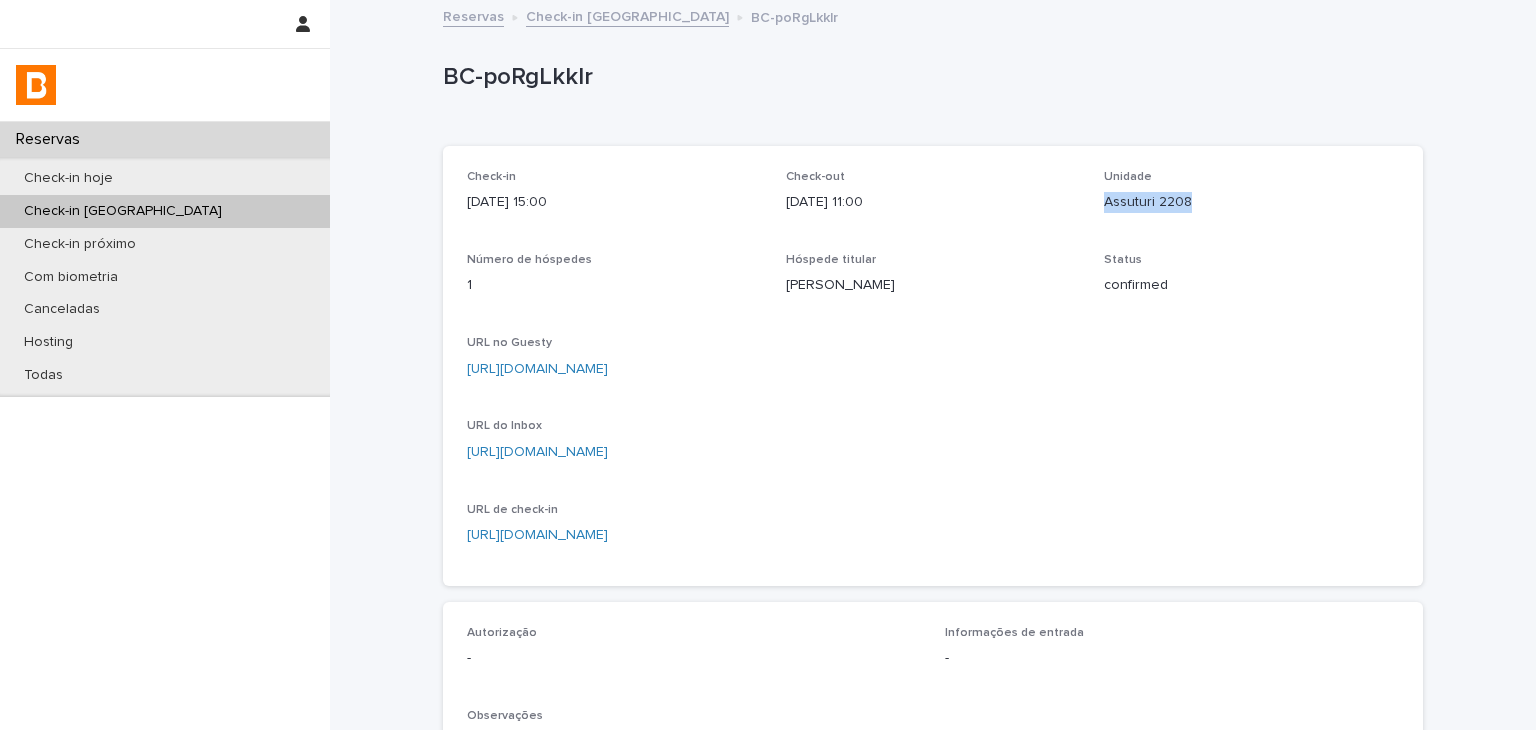 drag, startPoint x: 1176, startPoint y: 202, endPoint x: 1210, endPoint y: 203, distance: 34.0147 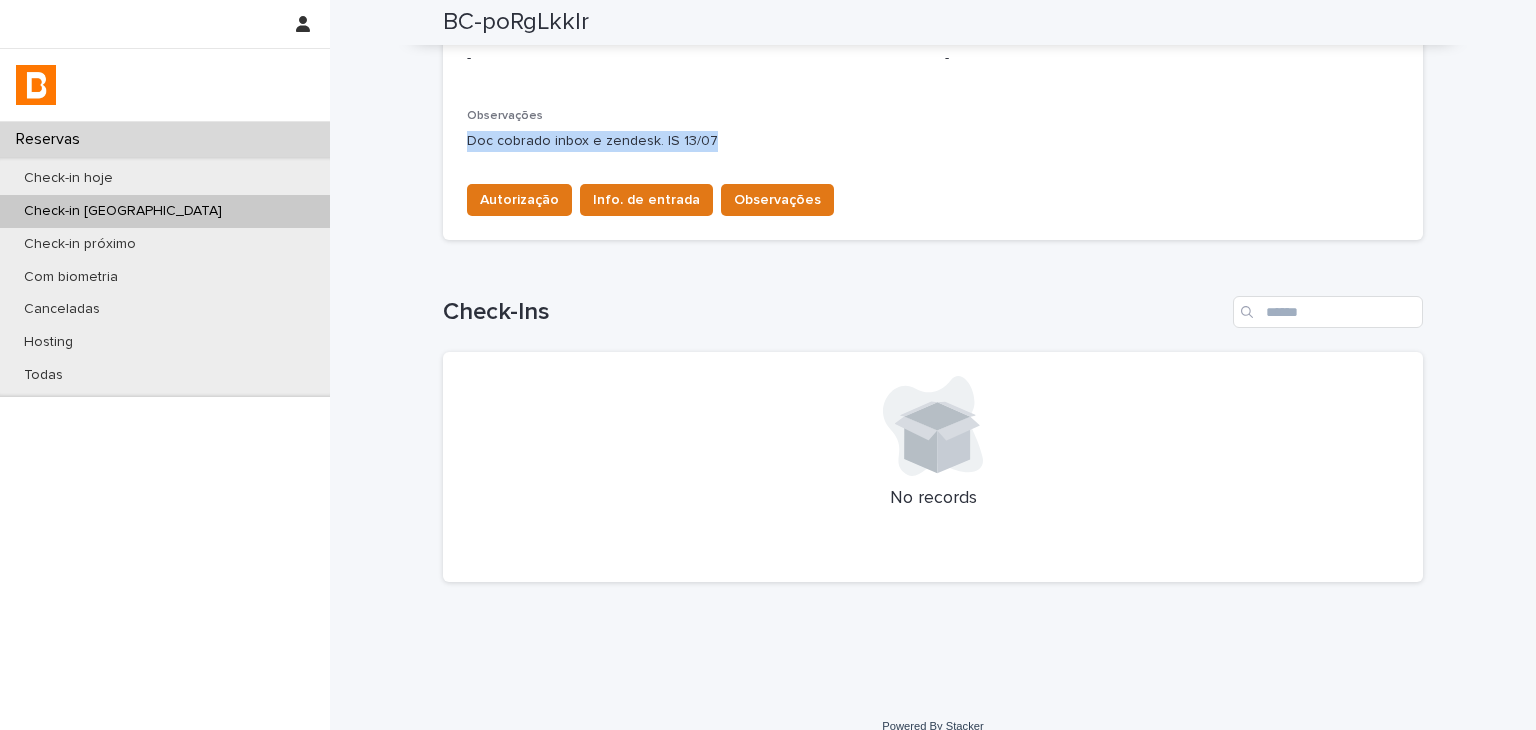 drag, startPoint x: 450, startPoint y: 137, endPoint x: 703, endPoint y: 140, distance: 253.01779 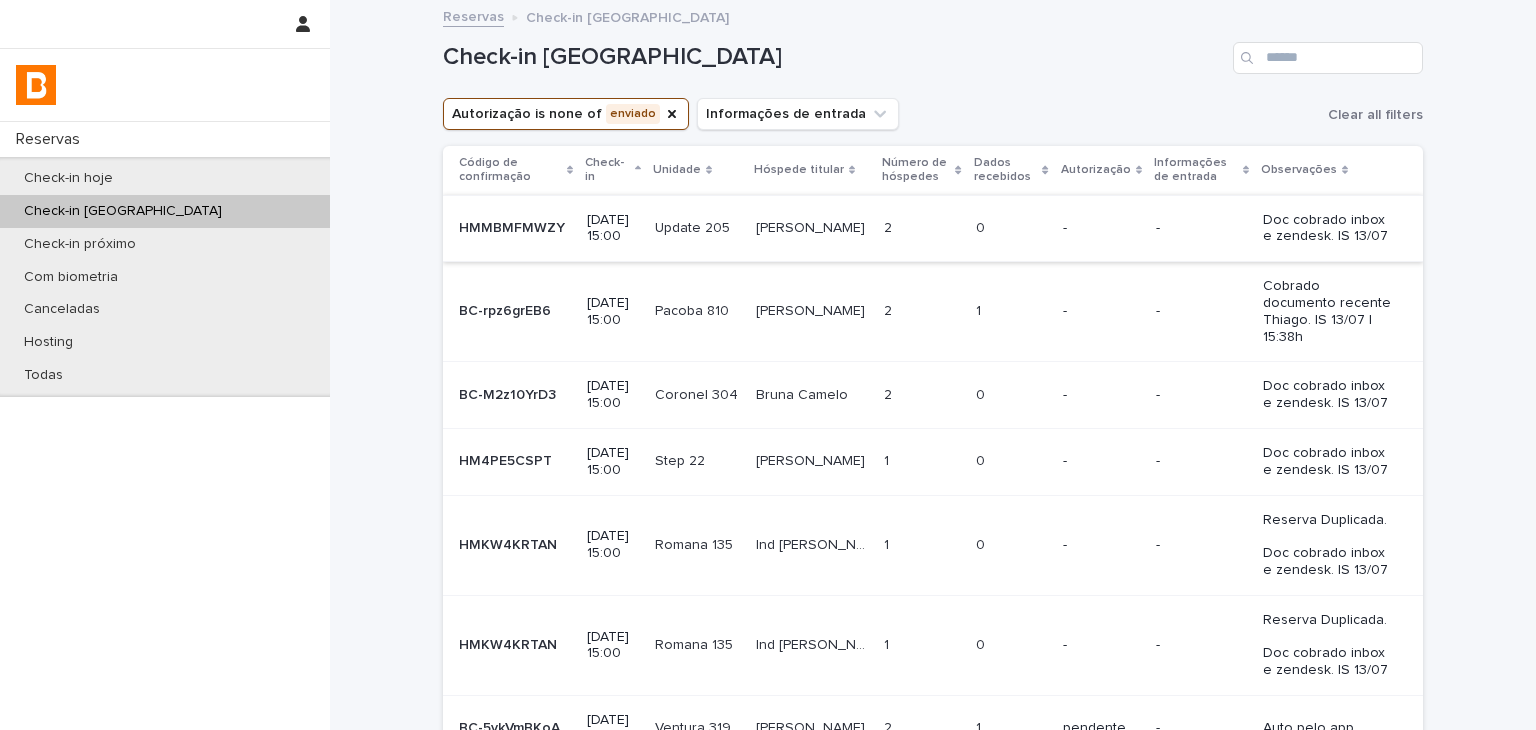 scroll, scrollTop: 300, scrollLeft: 0, axis: vertical 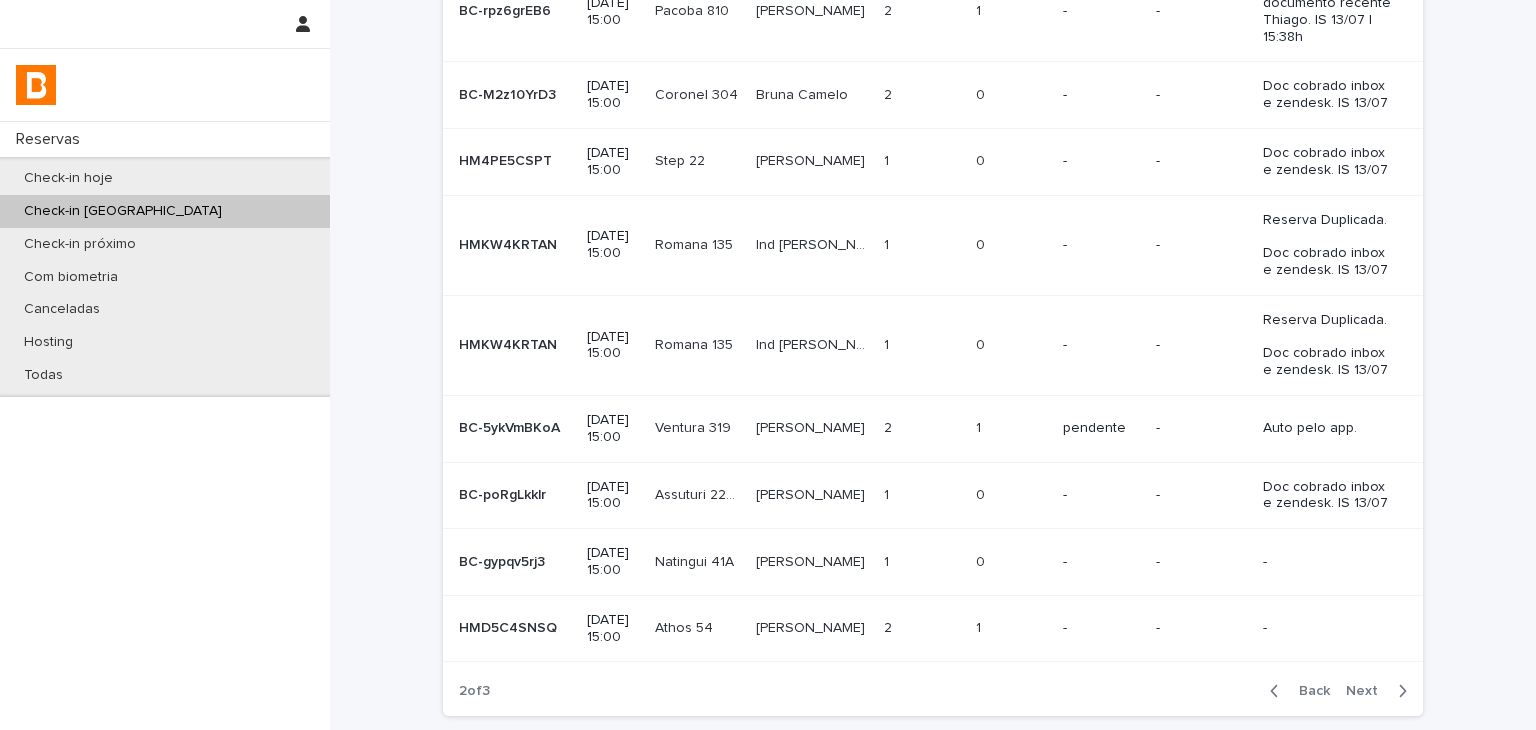 click on "-" at bounding box center [1101, 562] 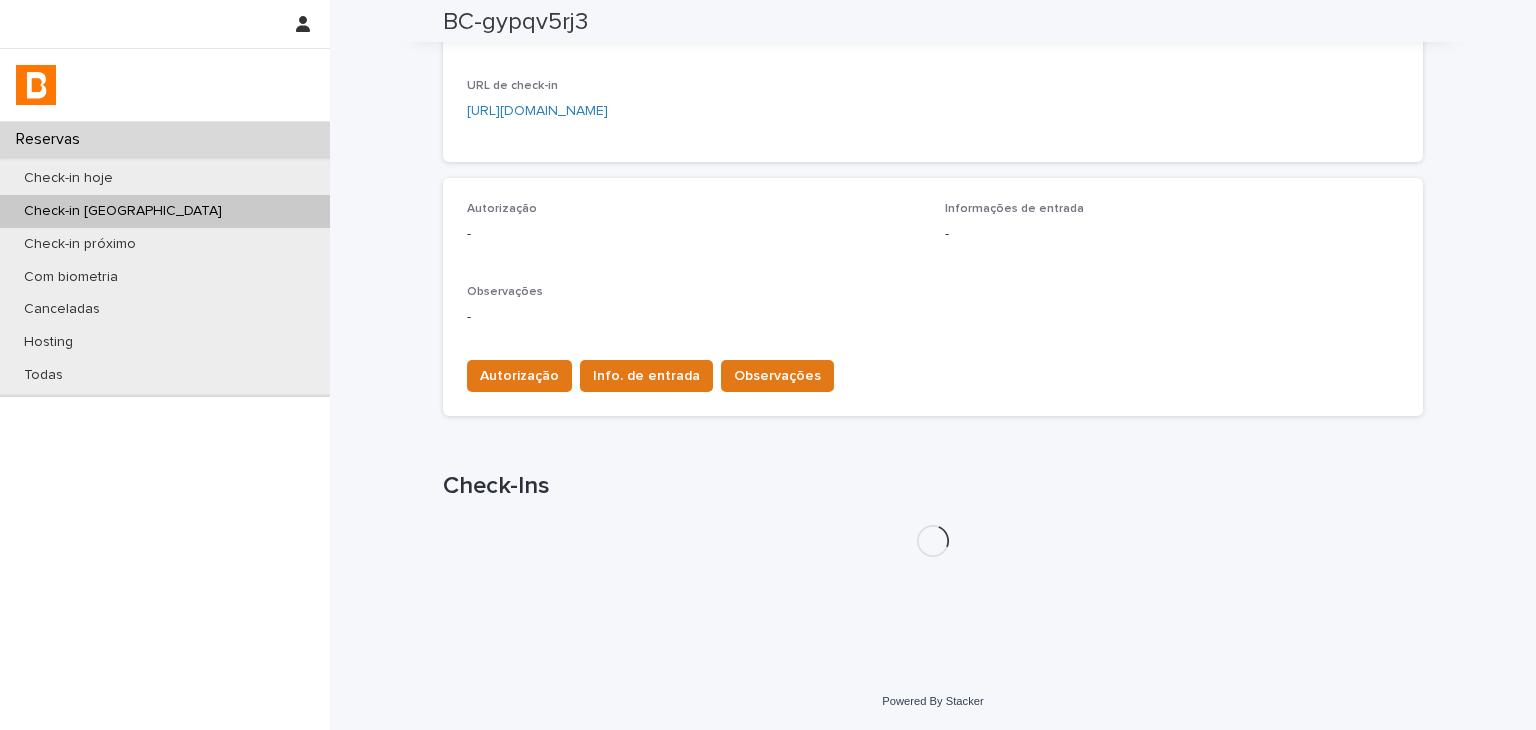 scroll, scrollTop: 524, scrollLeft: 0, axis: vertical 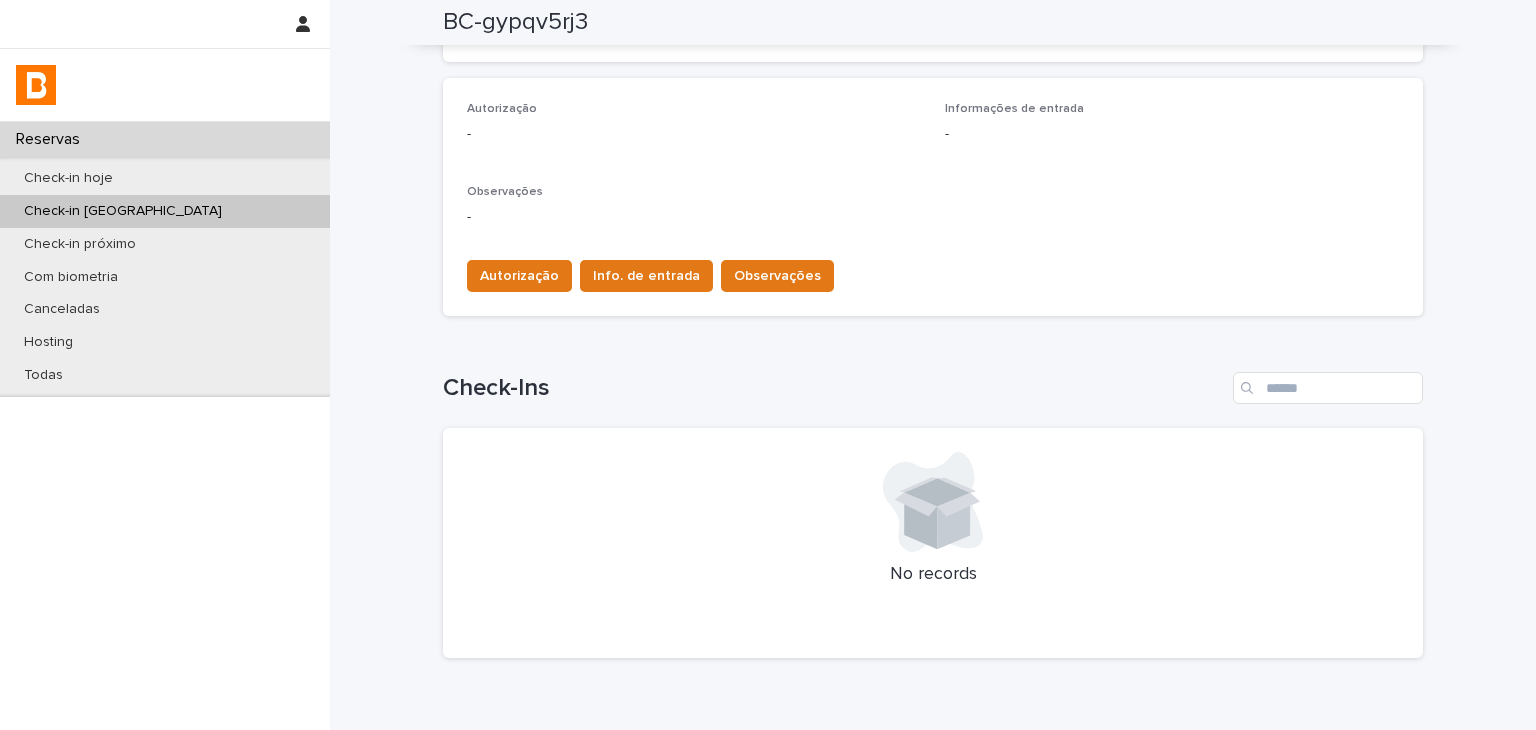 click on "Autorização - Informações de entrada - Observações - Autorização Info. de entrada Observações" at bounding box center (933, 197) 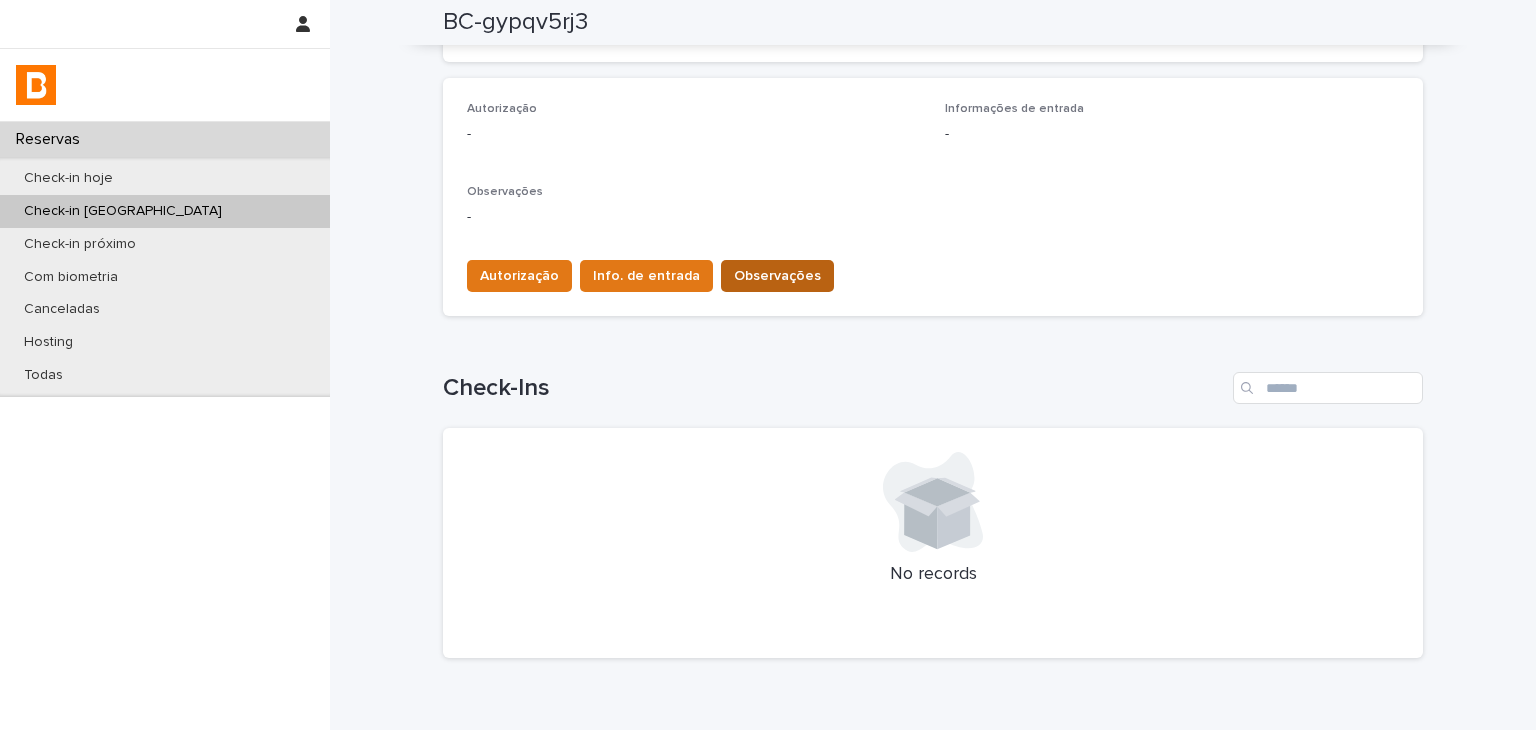 click on "Observações" at bounding box center (777, 276) 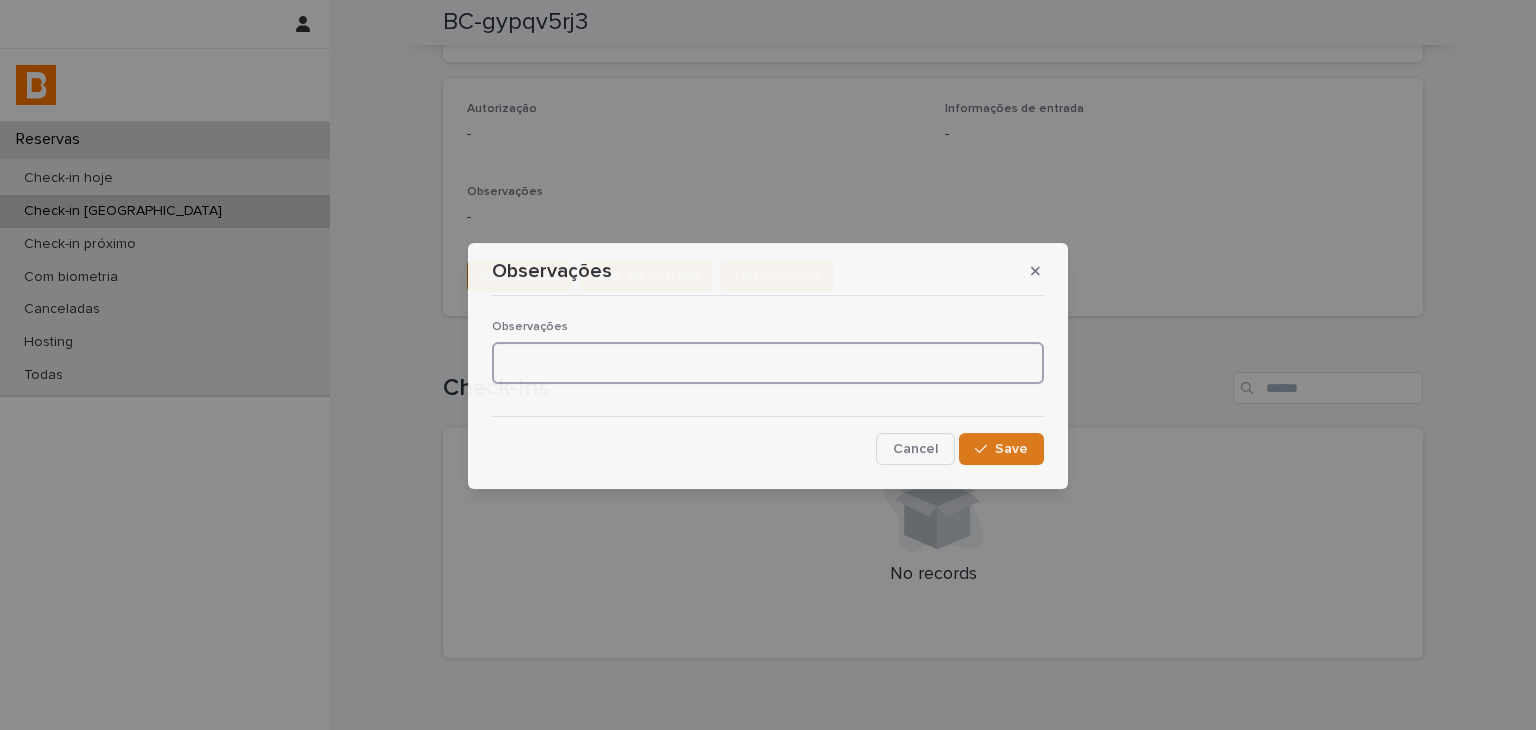 click at bounding box center (768, 363) 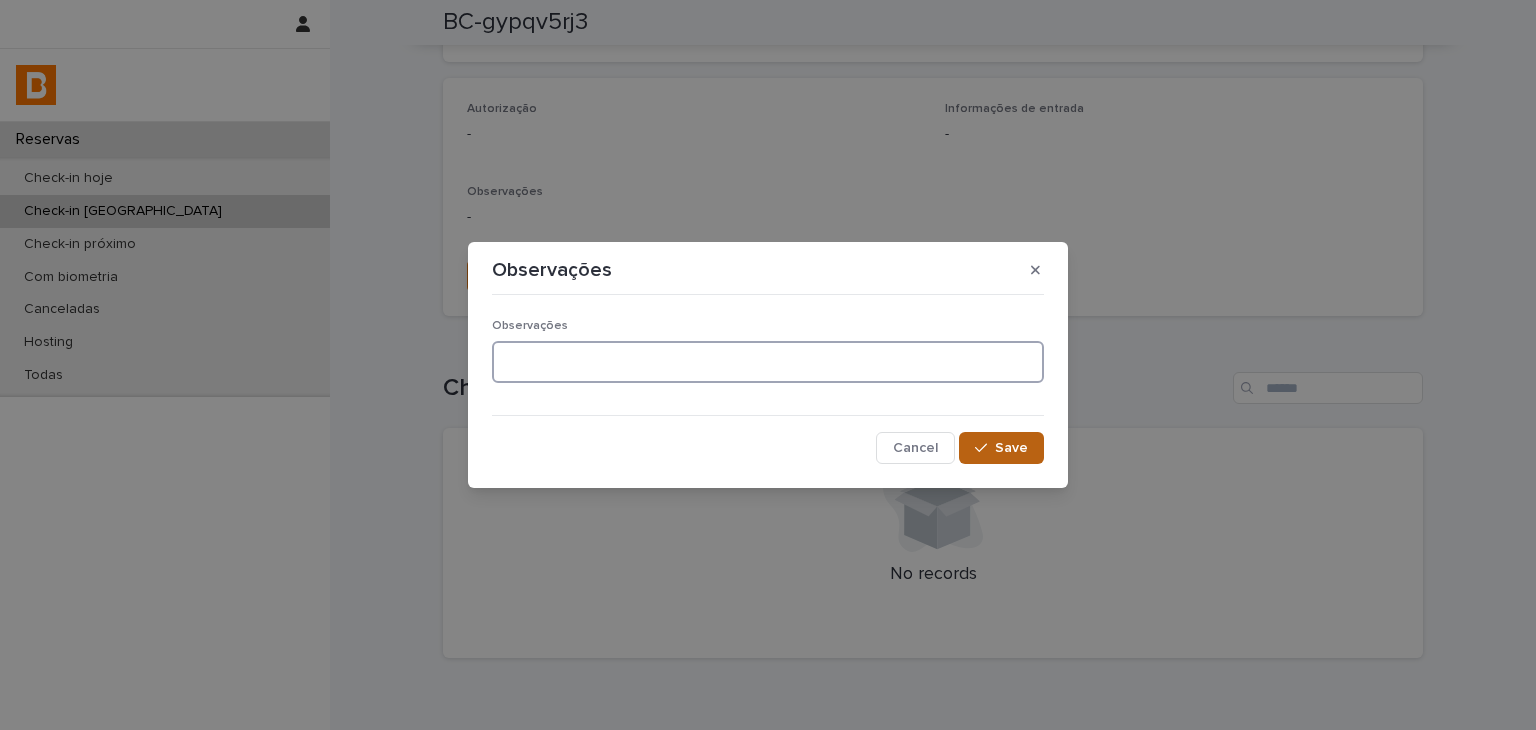 paste on "**********" 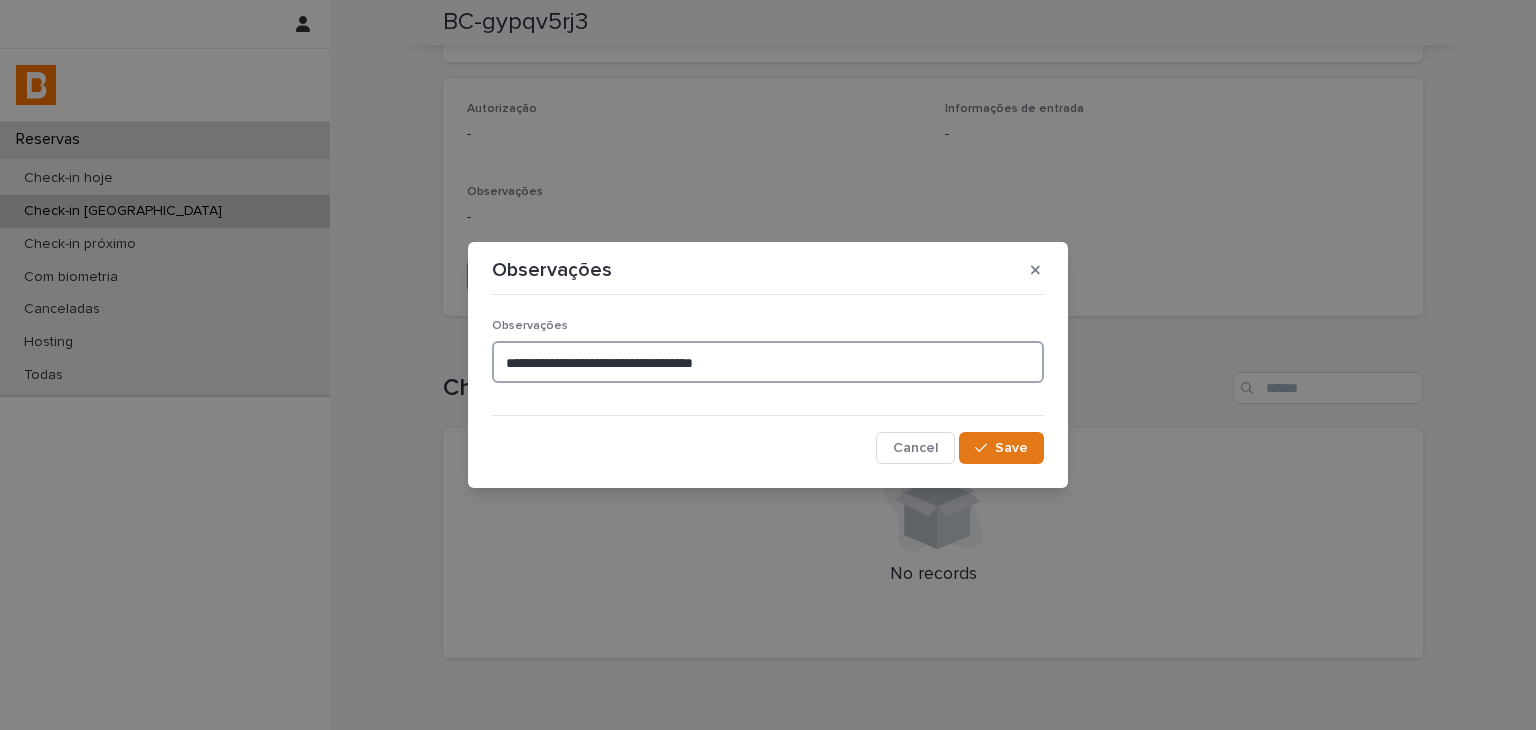 type on "**********" 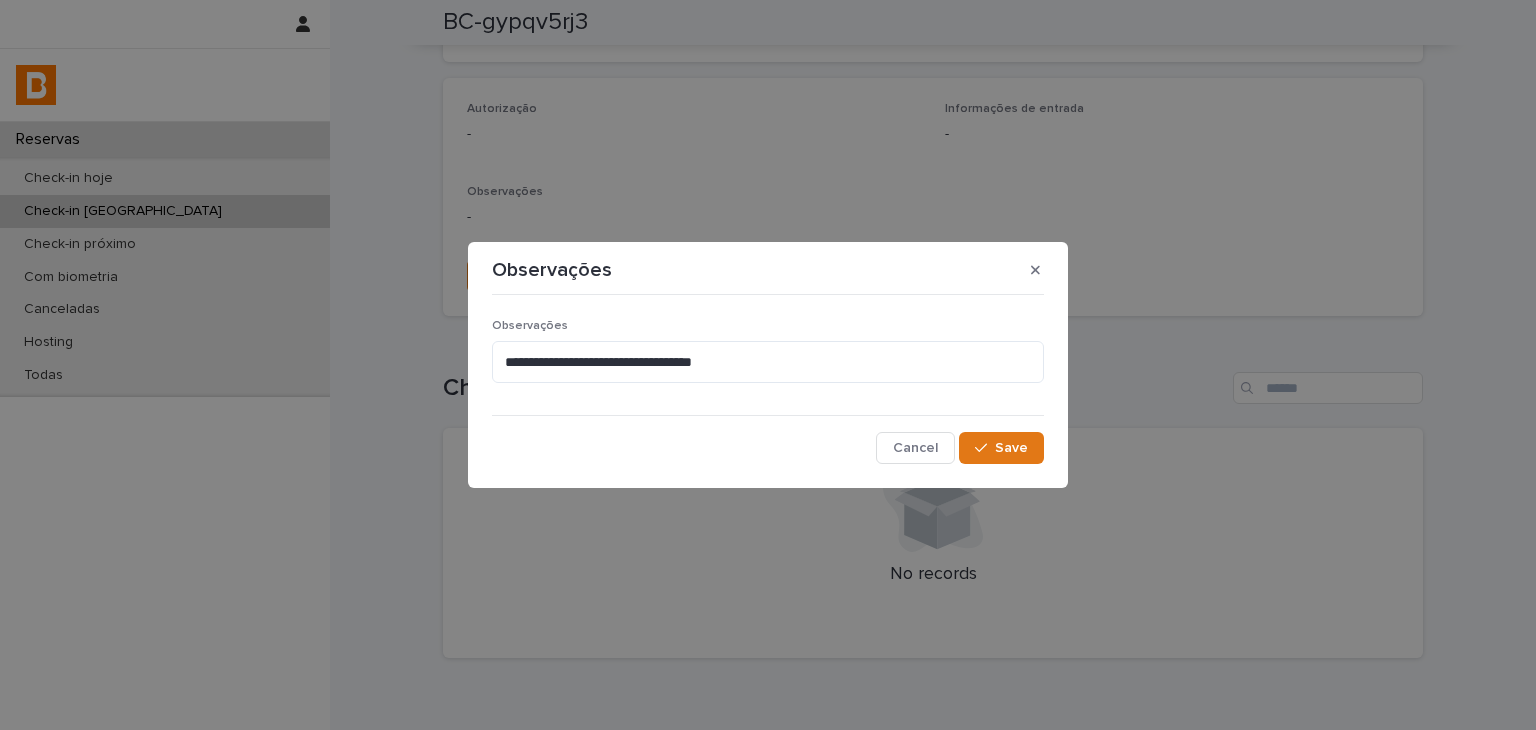 click on "**********" at bounding box center [768, 384] 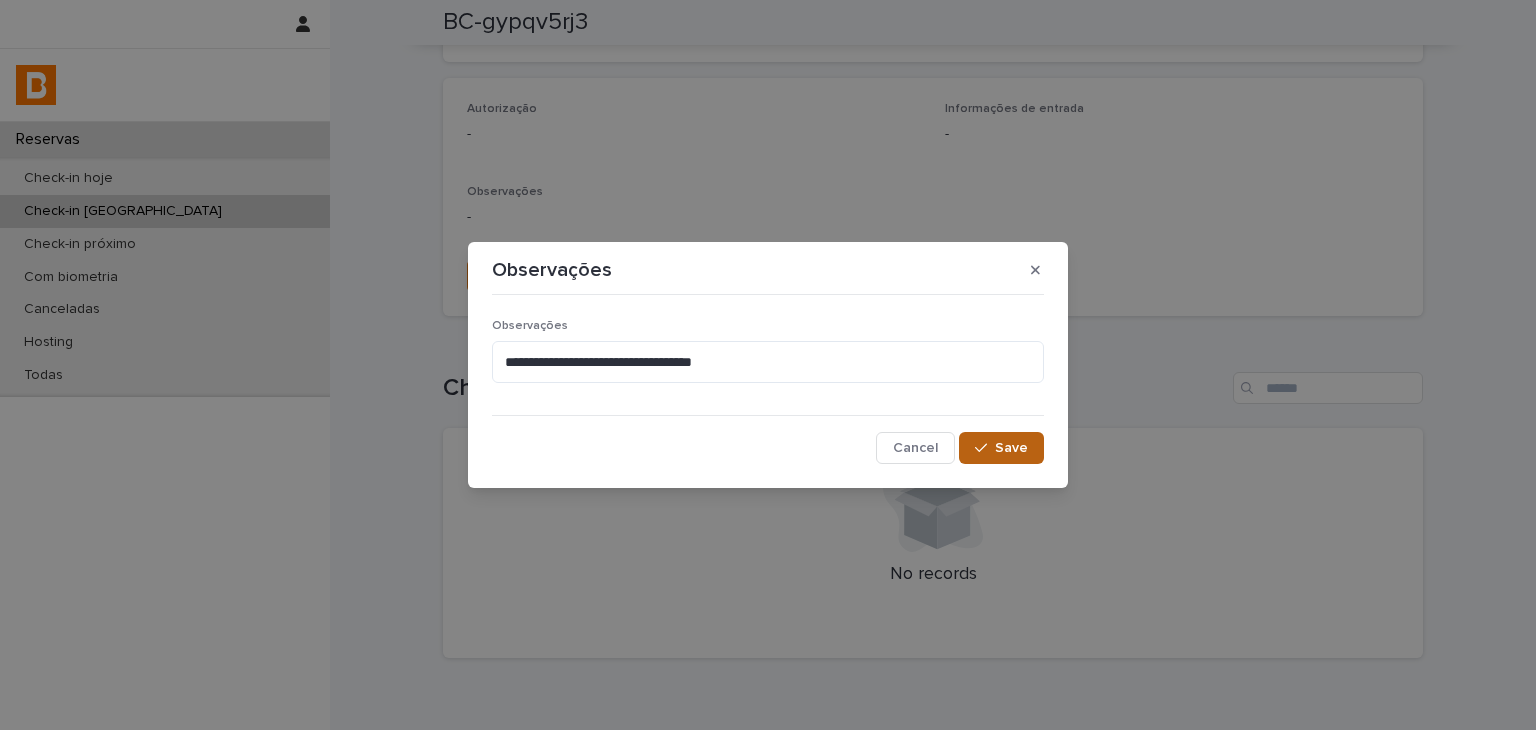 click on "Save" at bounding box center [1001, 448] 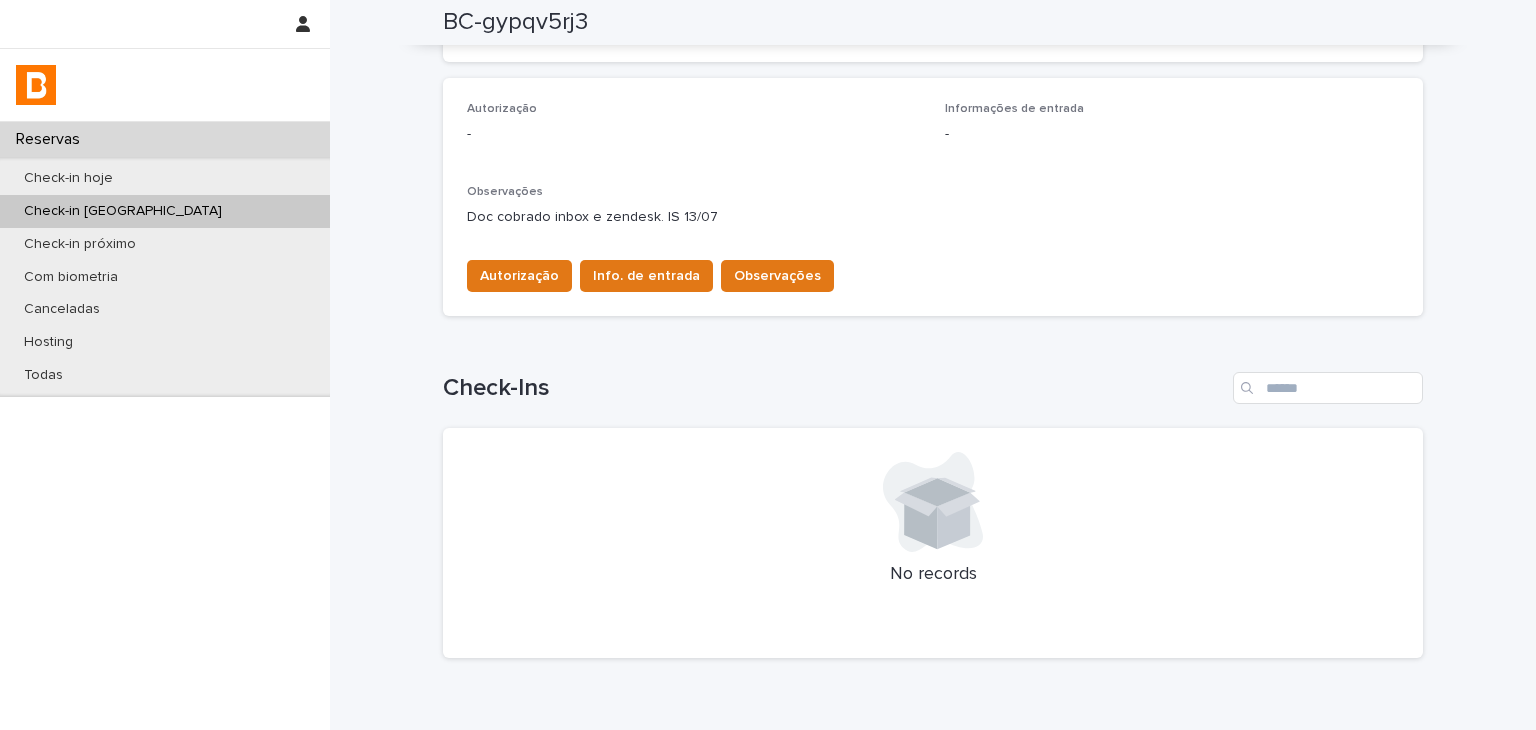 scroll, scrollTop: 24, scrollLeft: 0, axis: vertical 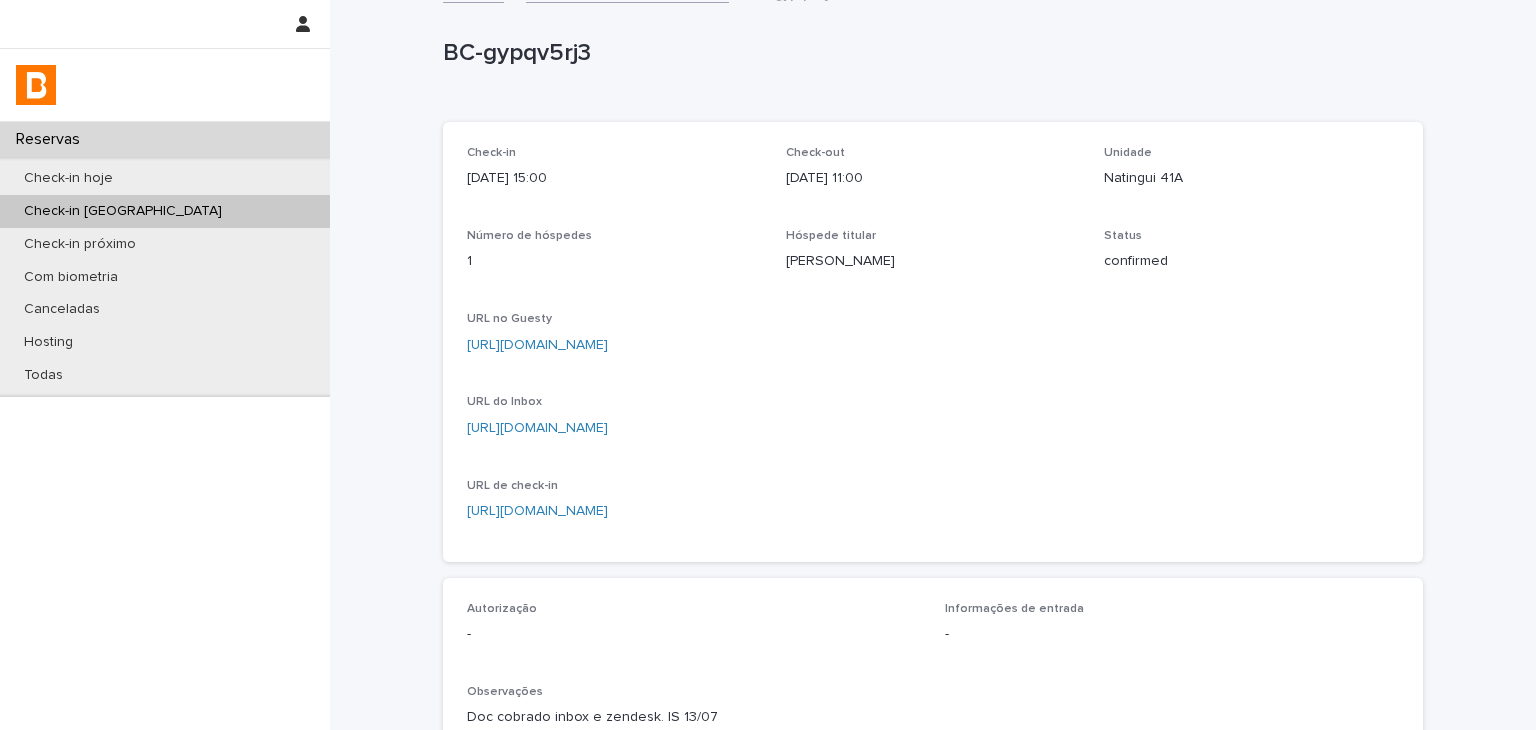 click on "[URL][DOMAIN_NAME]" at bounding box center [933, 345] 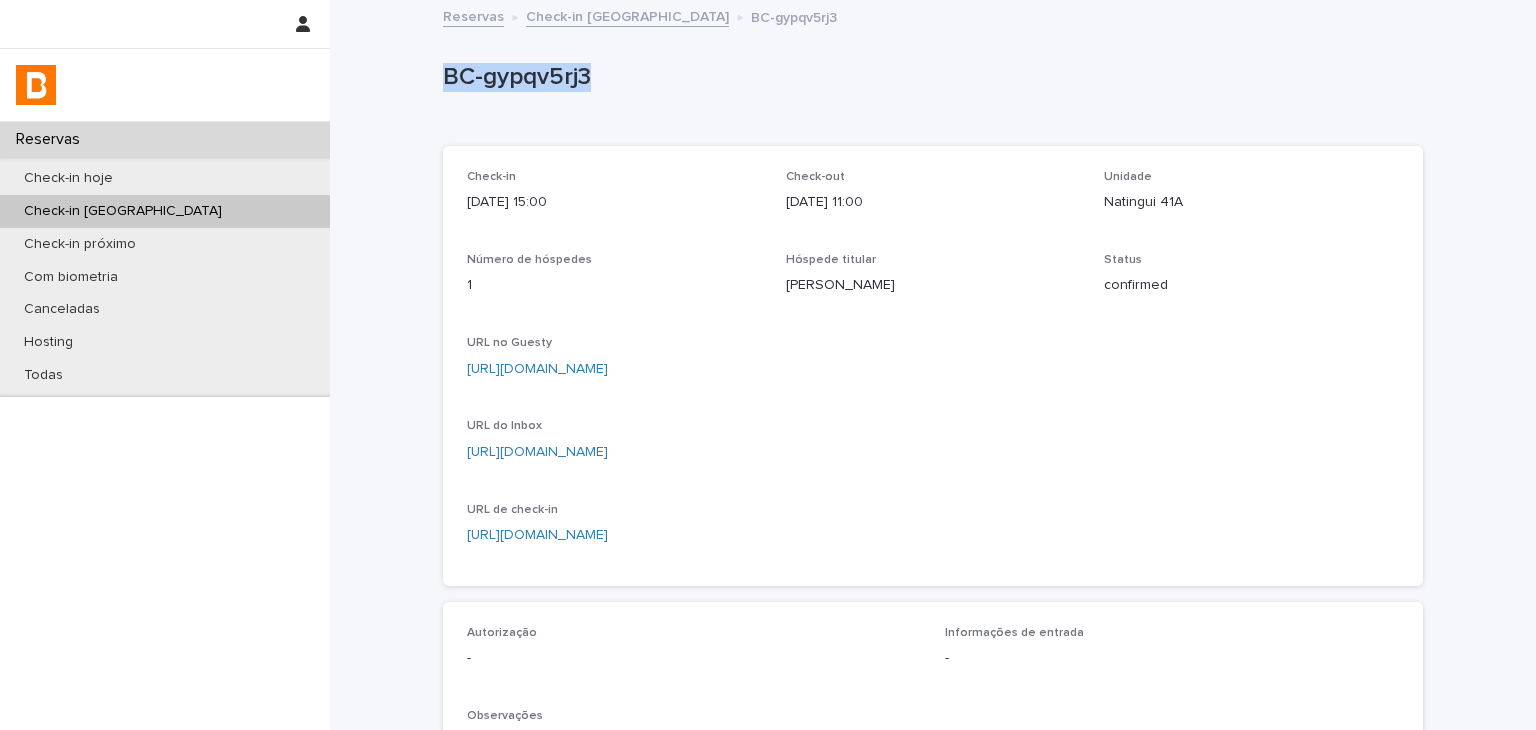 drag, startPoint x: 436, startPoint y: 97, endPoint x: 621, endPoint y: 104, distance: 185.13239 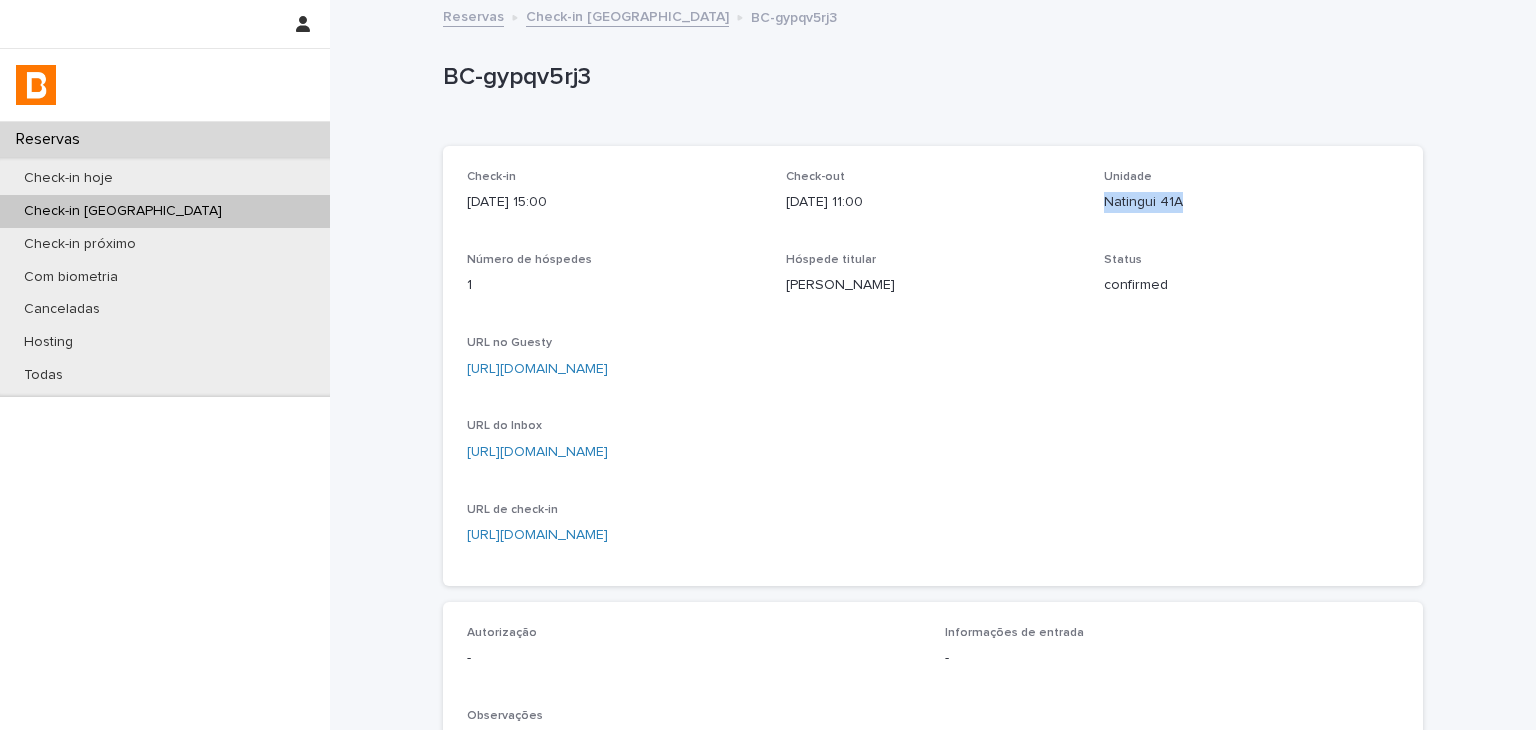 drag, startPoint x: 1099, startPoint y: 197, endPoint x: 1232, endPoint y: 202, distance: 133.09395 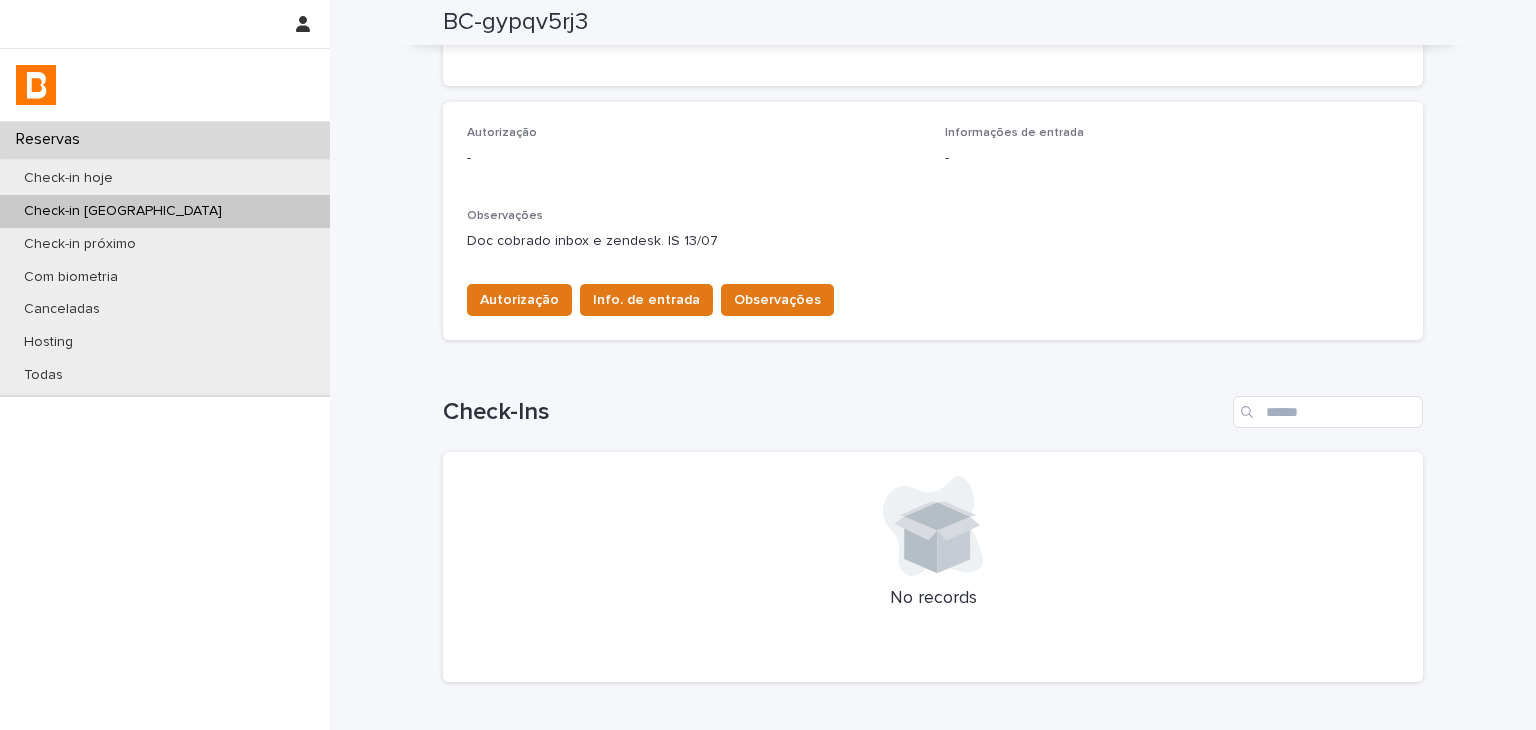click on "Autorização - Informações de entrada - Observações Doc cobrado inbox e zendesk. IS 13/07 Autorização Info. de entrada Observações" at bounding box center [933, 221] 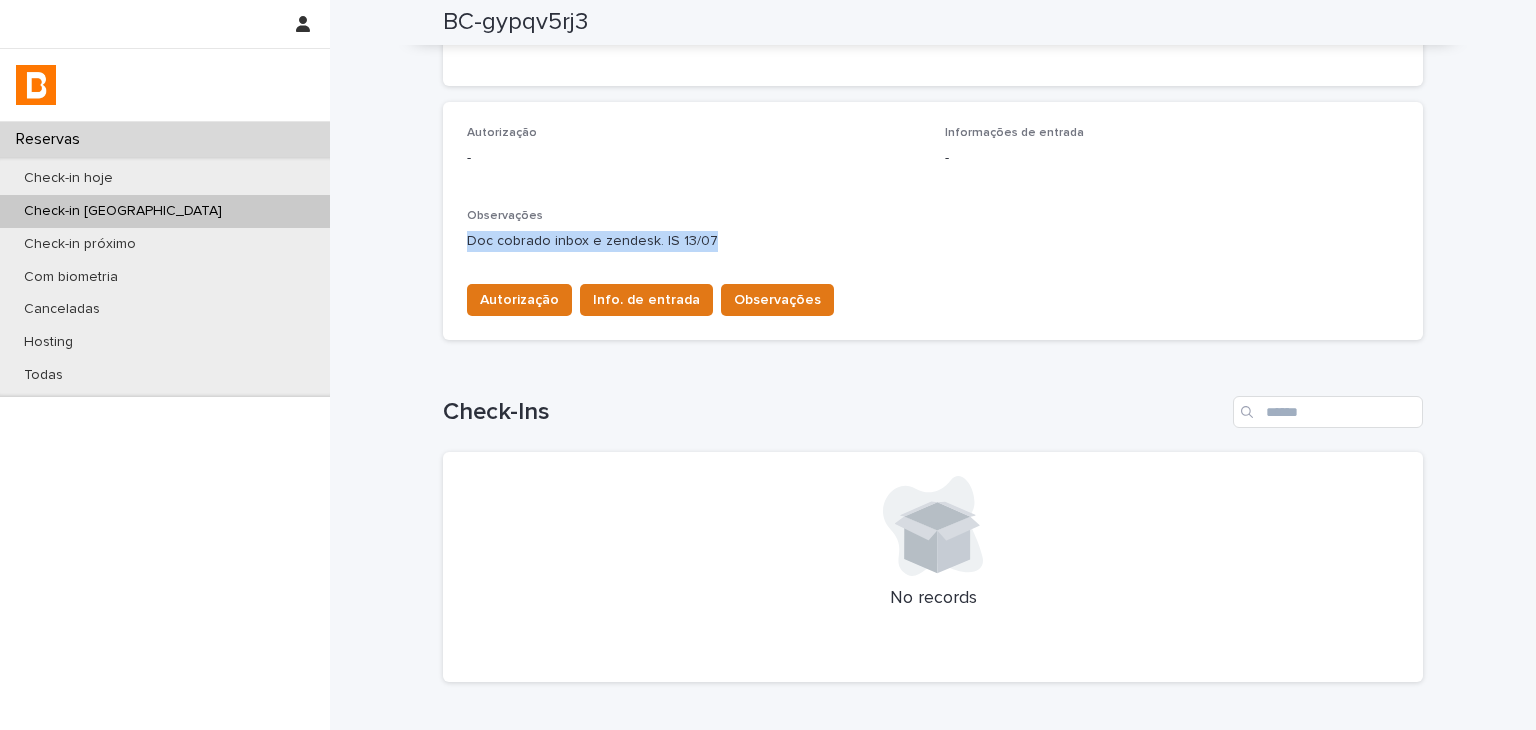 drag, startPoint x: 451, startPoint y: 236, endPoint x: 685, endPoint y: 239, distance: 234.01923 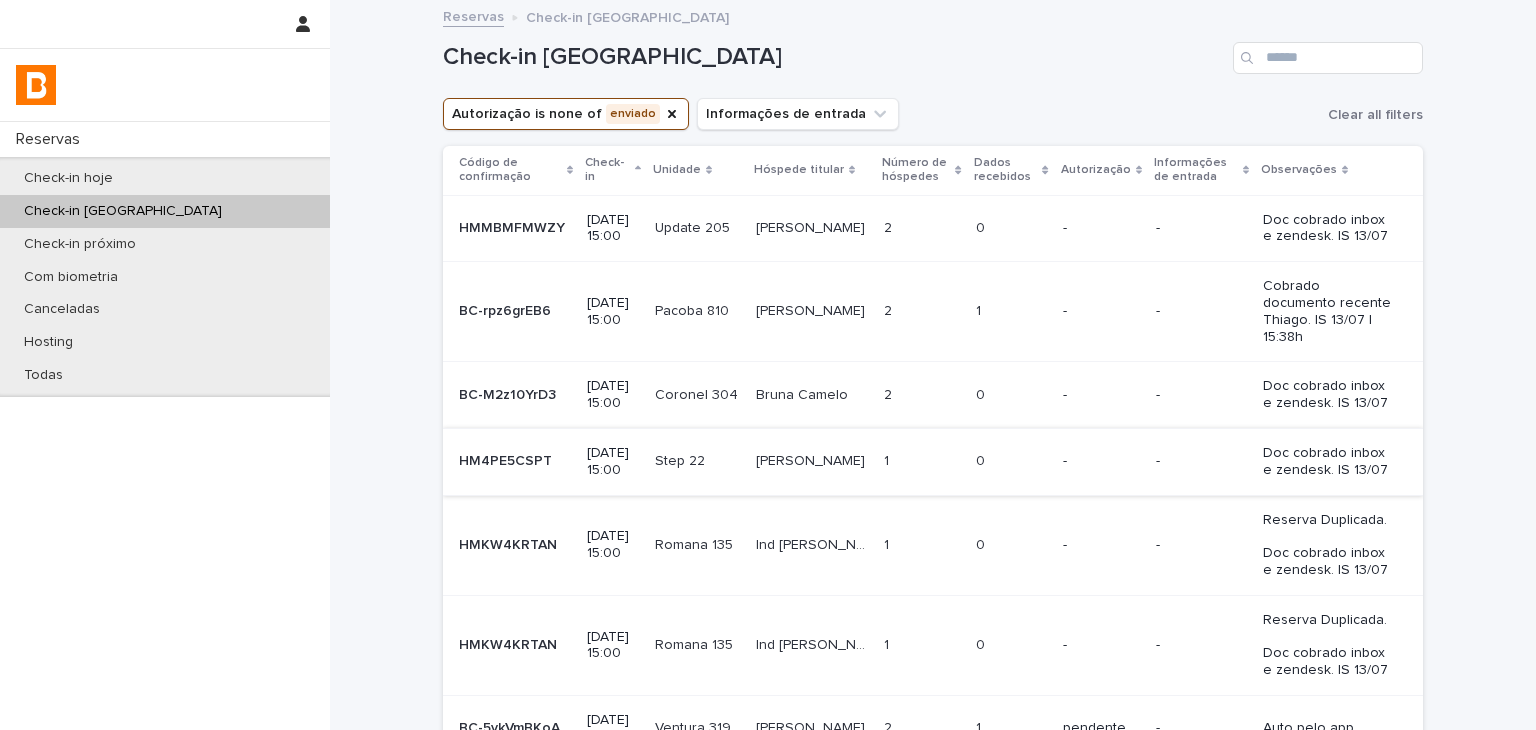 scroll, scrollTop: 400, scrollLeft: 0, axis: vertical 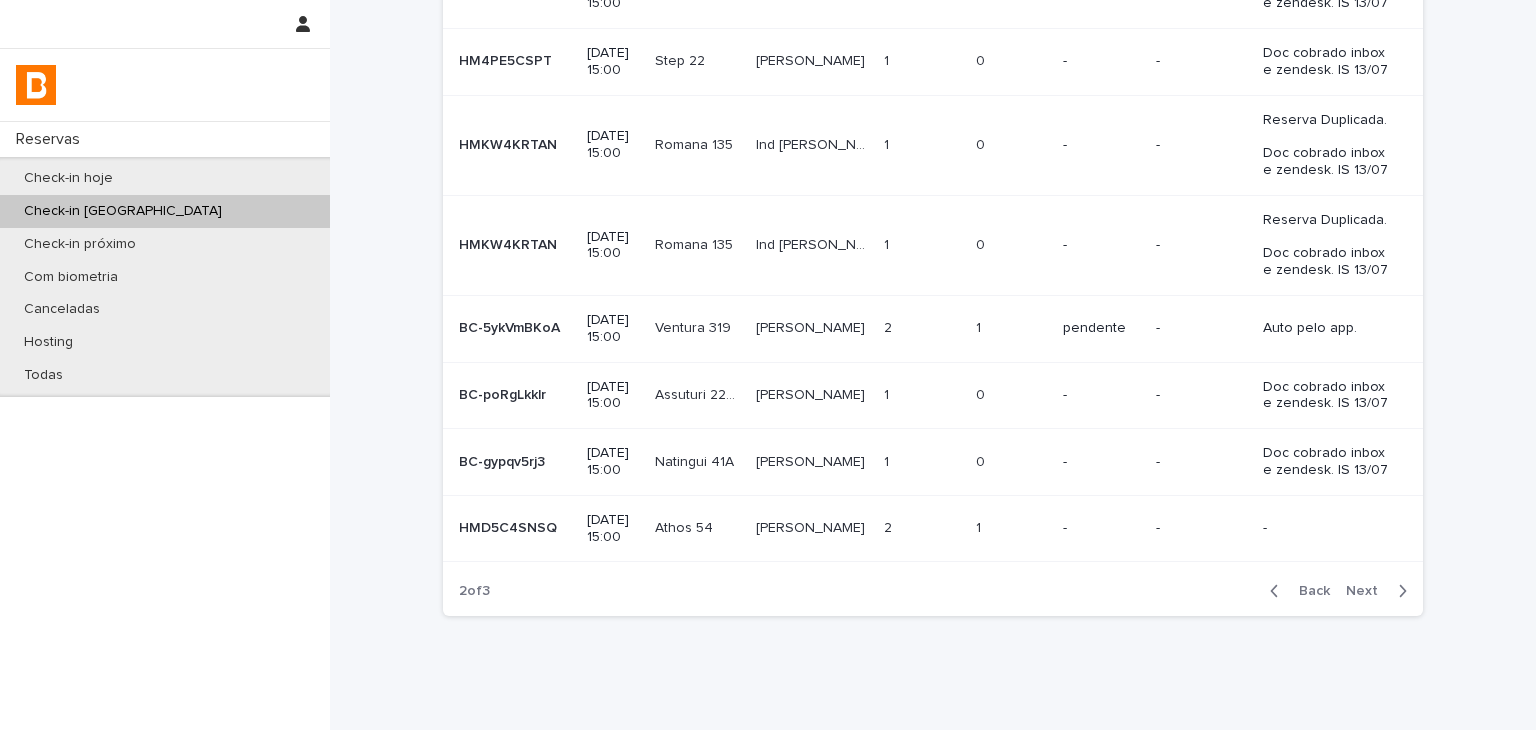 click on "-" at bounding box center (1201, 528) 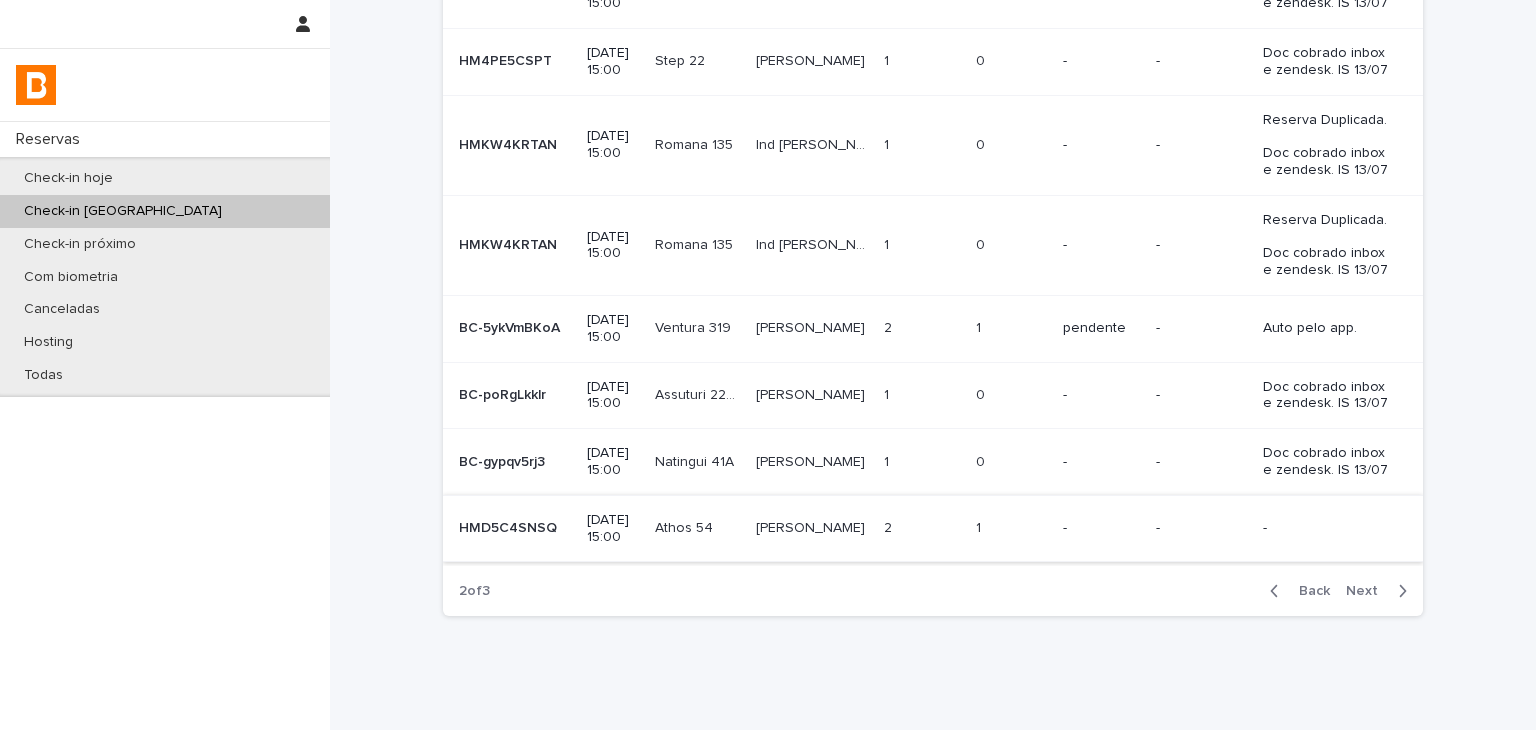 scroll, scrollTop: 0, scrollLeft: 0, axis: both 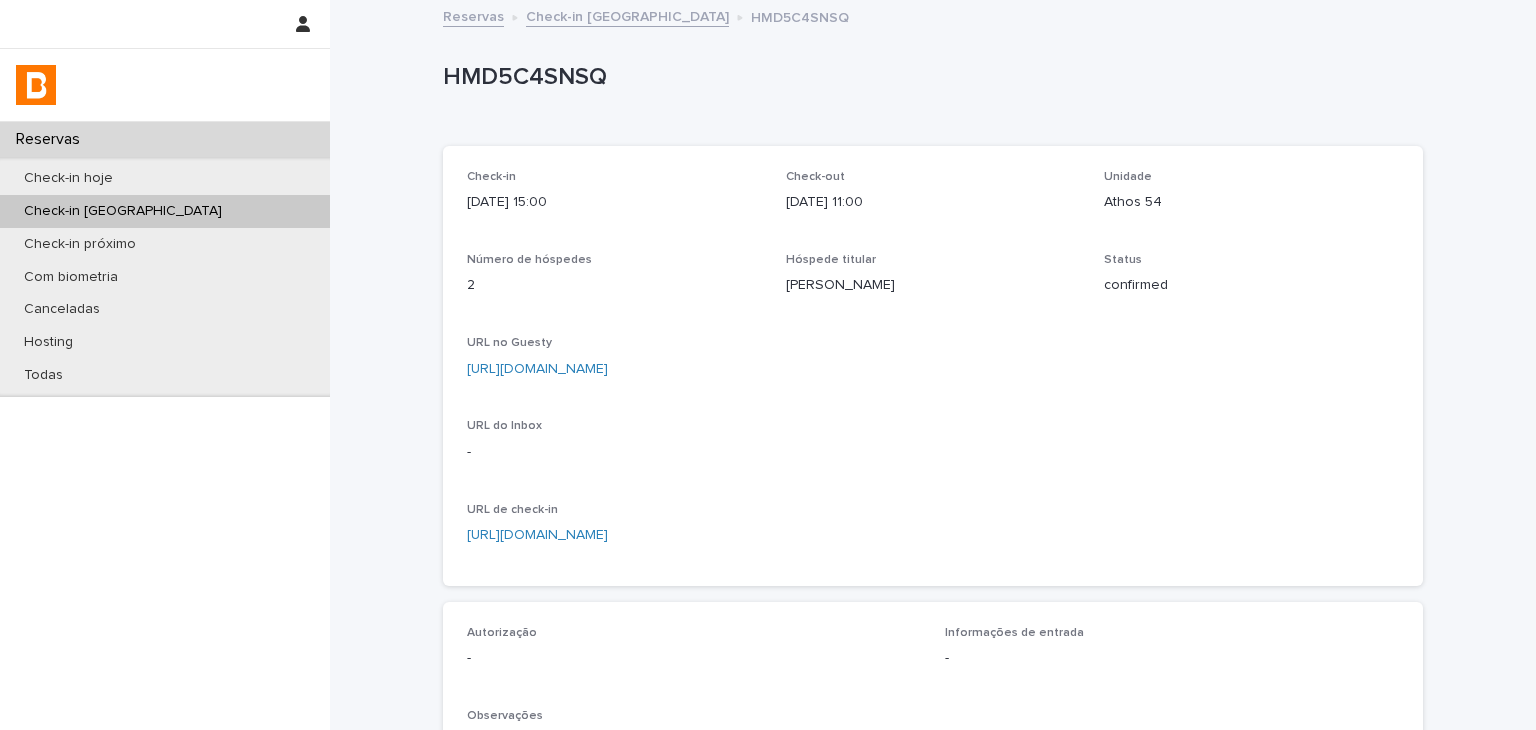 click on "Loading... Saving… Loading... Saving… HMD5C4SNSQ HMD5C4SNSQ Sorry, there was an error saving your record. Please try again. Please fill out the required fields below. Loading... Saving… Loading... Saving… Loading... Saving… Check-in [DATE] 15:00 Check-out [DATE] 11:00 Unidade Athos 54 Número de hóspedes 2 Hóspede titular [PERSON_NAME] Status confirmed URL no Guesty [URL][DOMAIN_NAME] URL do Inbox - URL de check-in [URL][DOMAIN_NAME] Loading... Saving… Autorização - Informações de entrada - Observações - Autorização Info. de entrada Observações Loading... Saving… Check-Ins Data de criação Número de hóspedes Restrição Aprovado [DATE] 16:43 2 2   não - 1  of  1 Back Next" at bounding box center (933, 605) 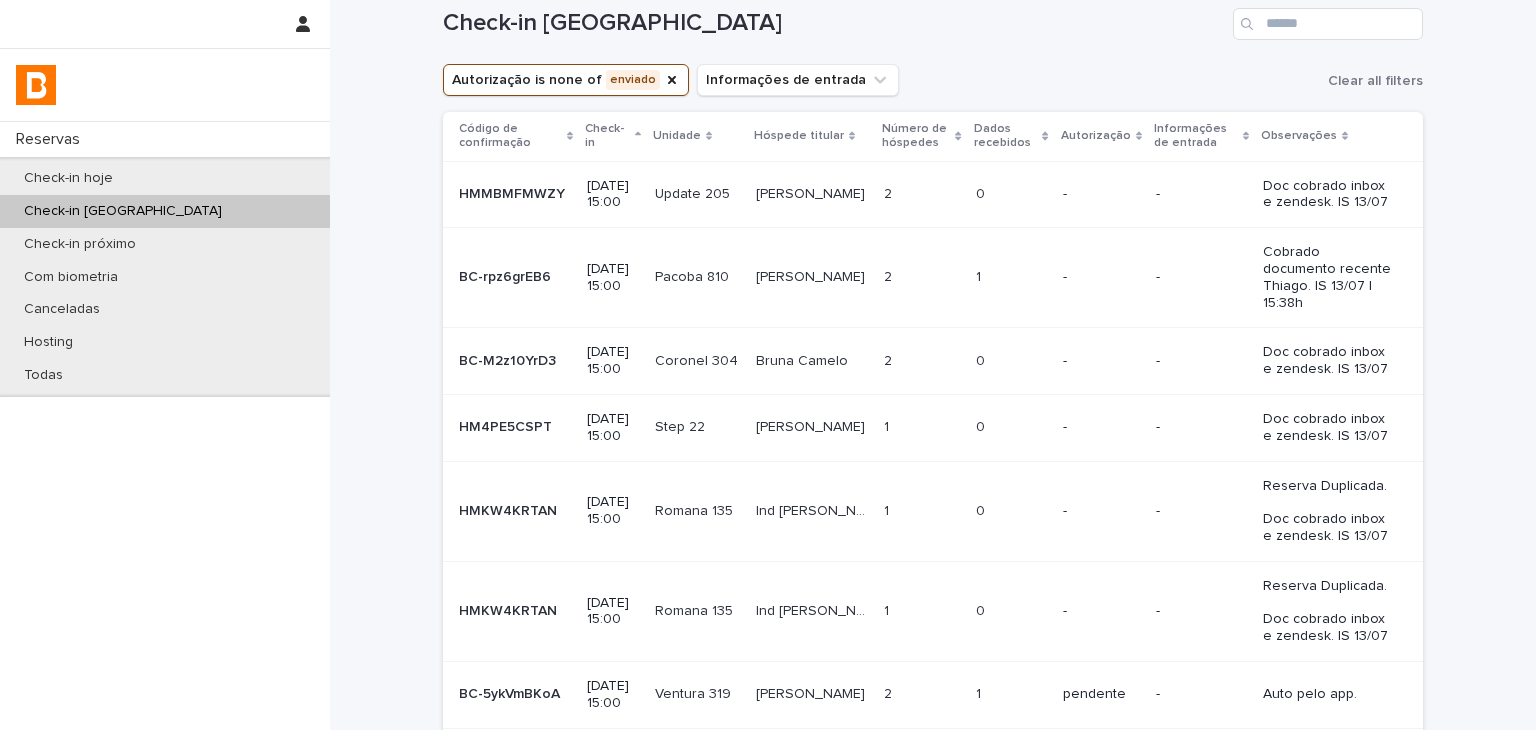 scroll, scrollTop: 440, scrollLeft: 0, axis: vertical 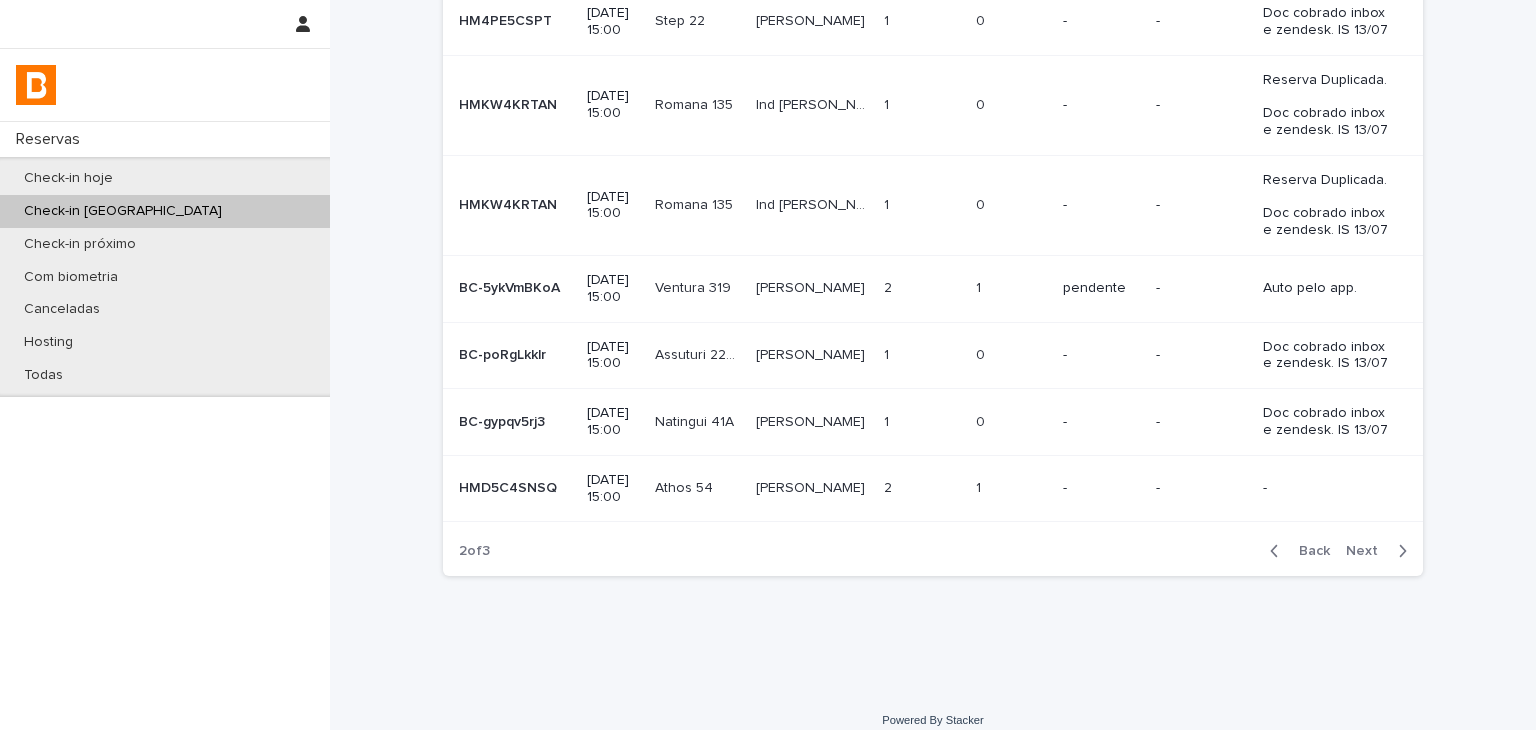 click on "Next" at bounding box center (1368, 551) 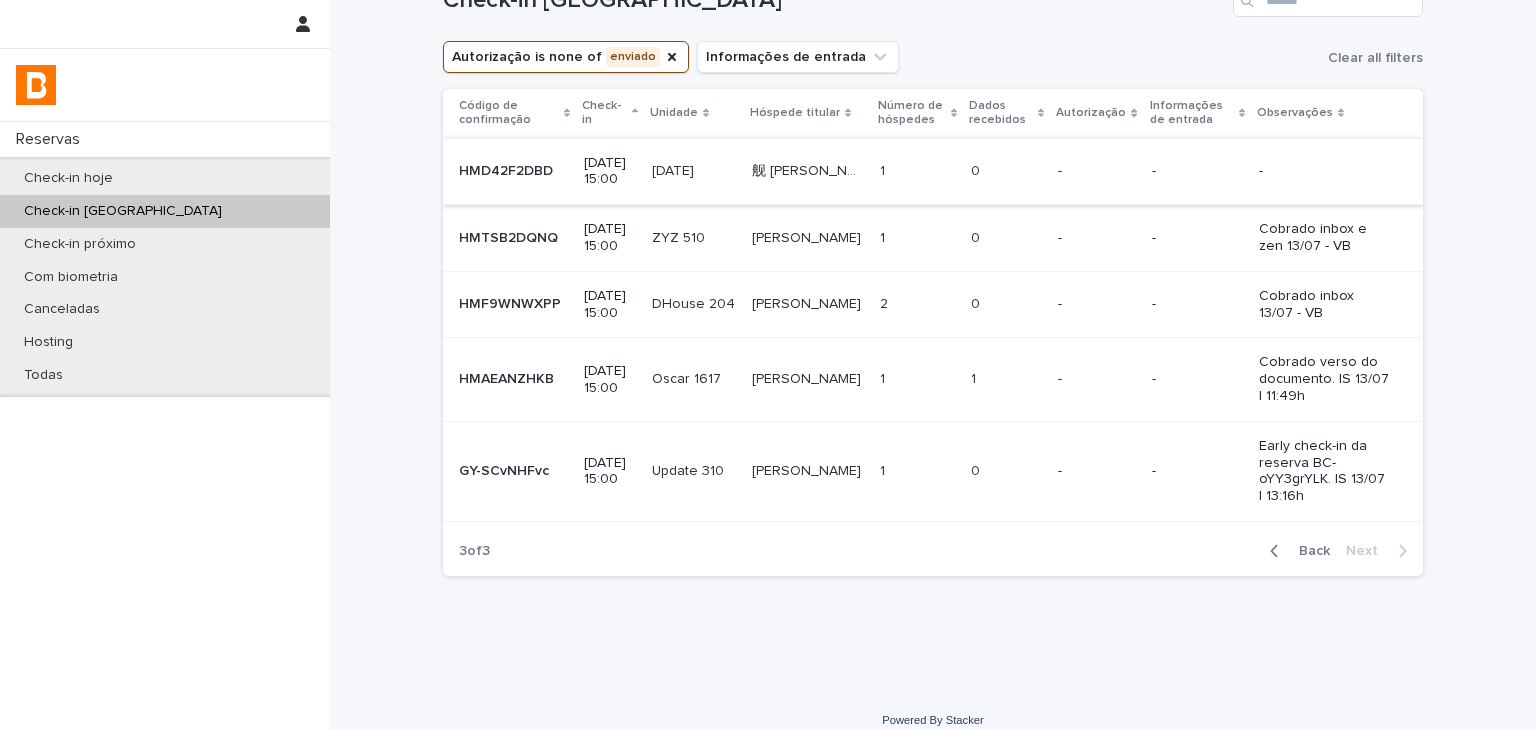 scroll, scrollTop: 0, scrollLeft: 0, axis: both 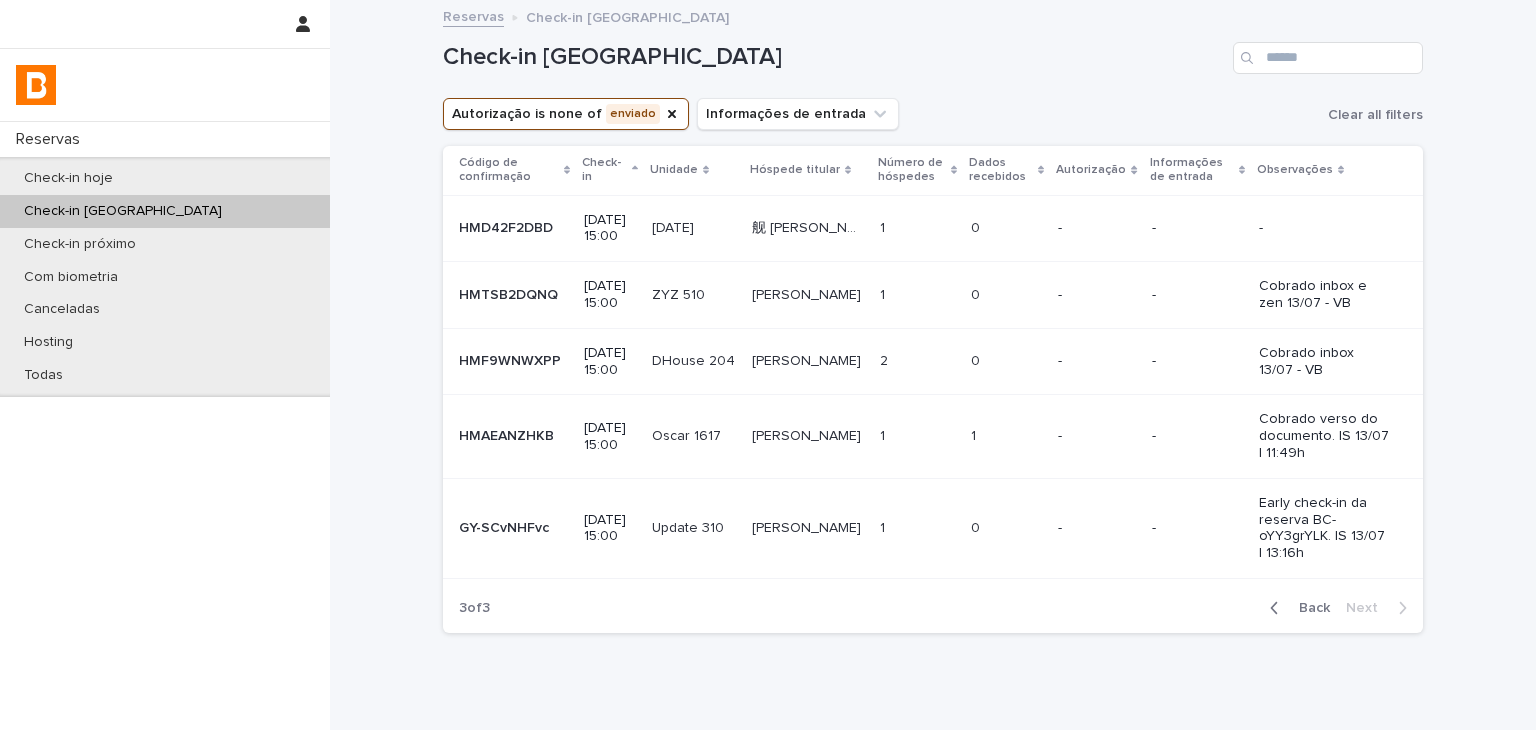 click on "1 1" at bounding box center [918, 228] 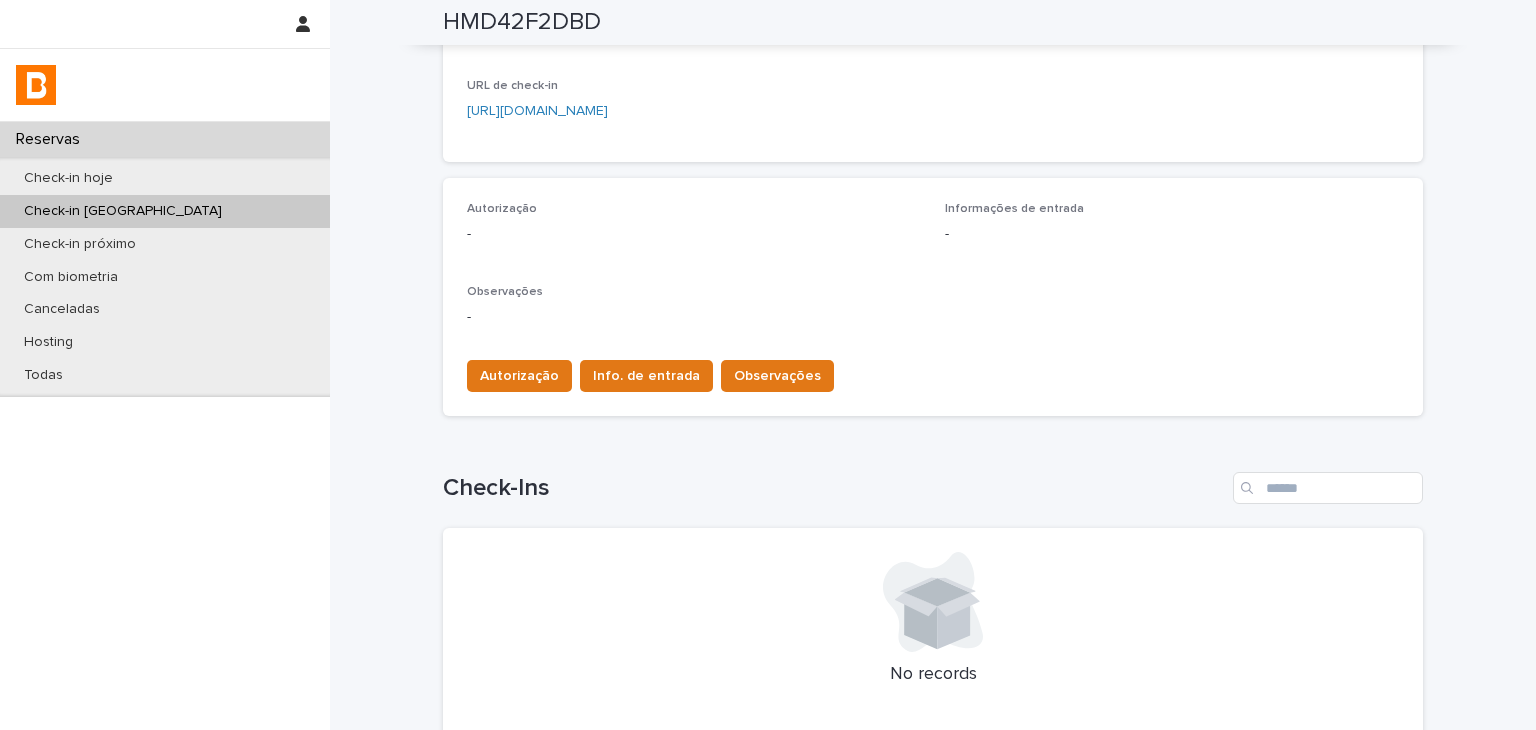 scroll, scrollTop: 524, scrollLeft: 0, axis: vertical 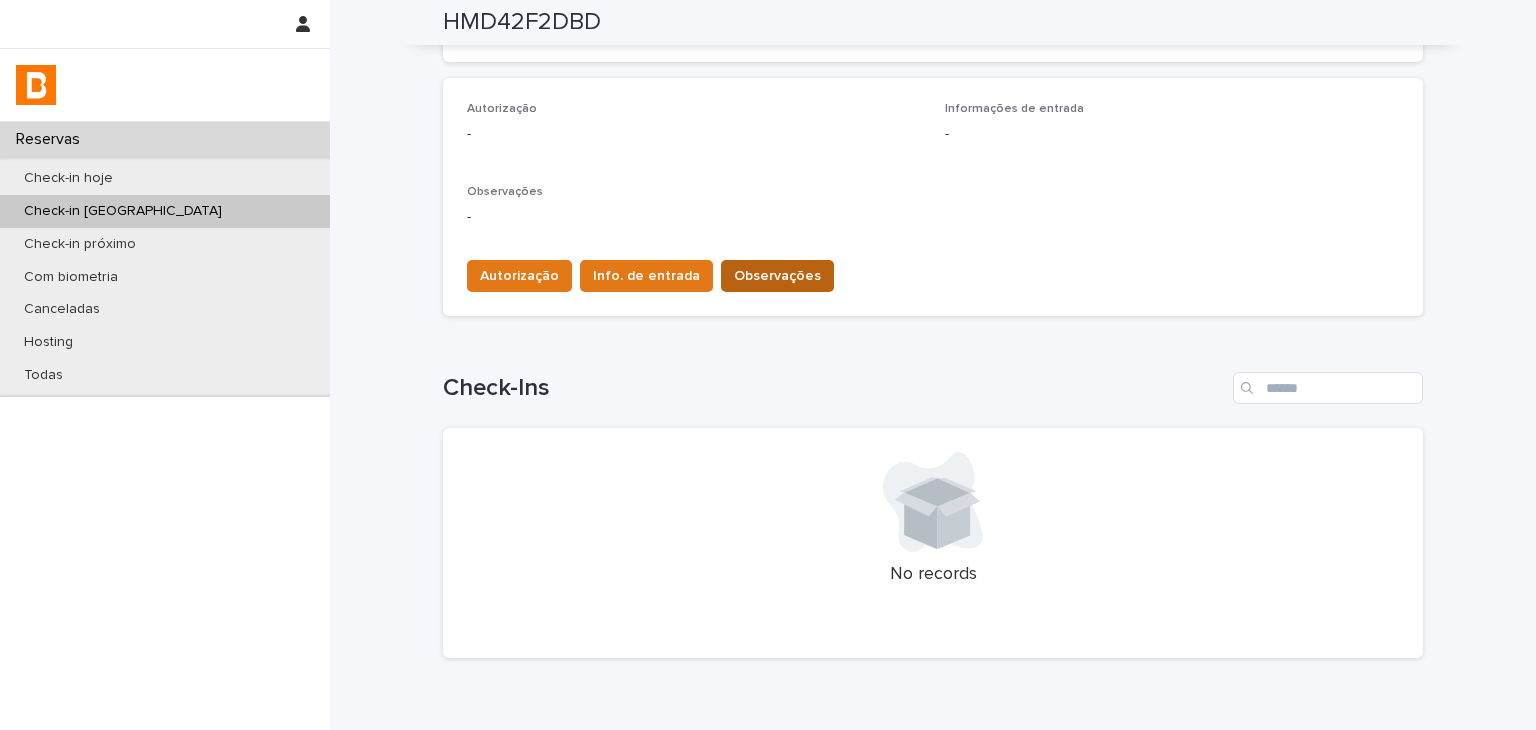 click on "Observações" at bounding box center (777, 276) 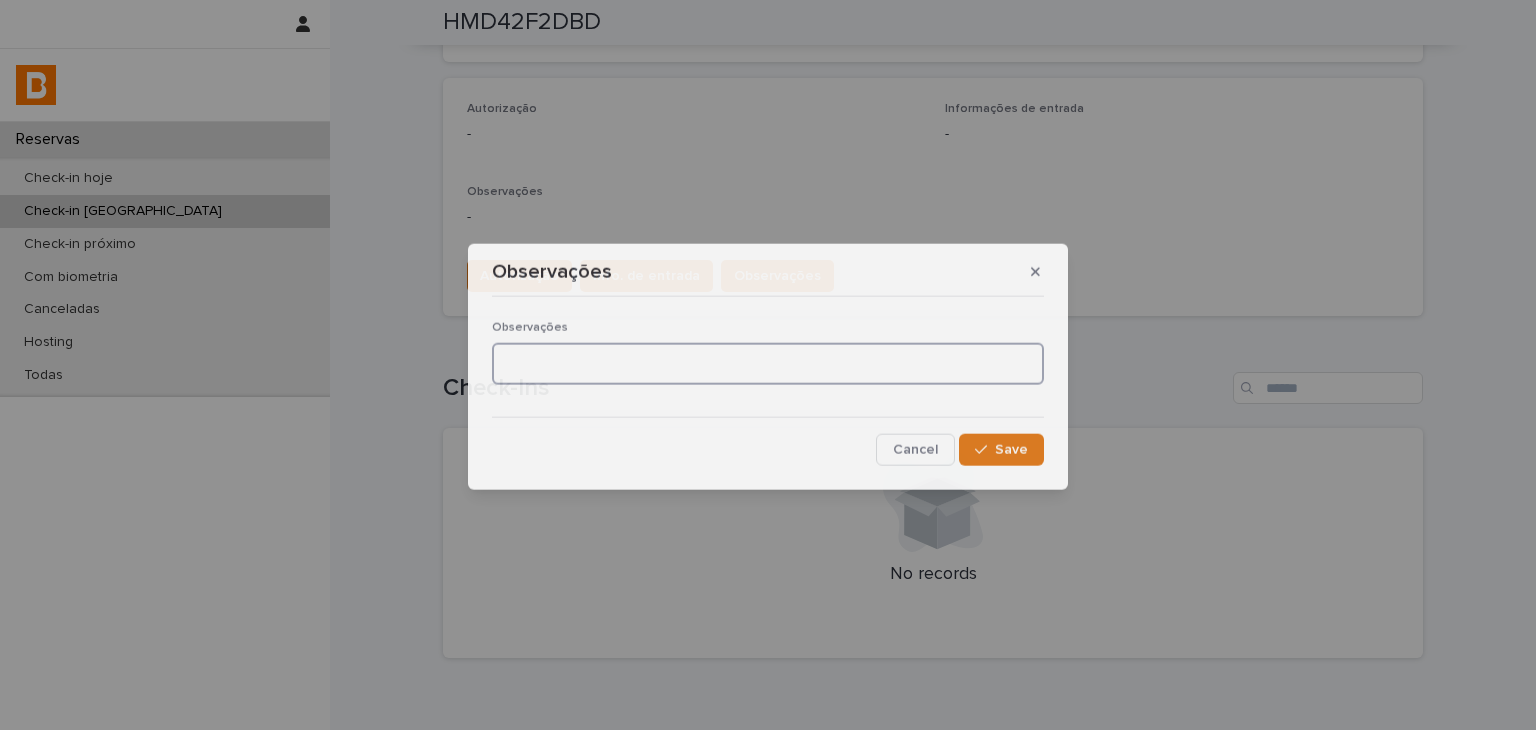 click at bounding box center (768, 364) 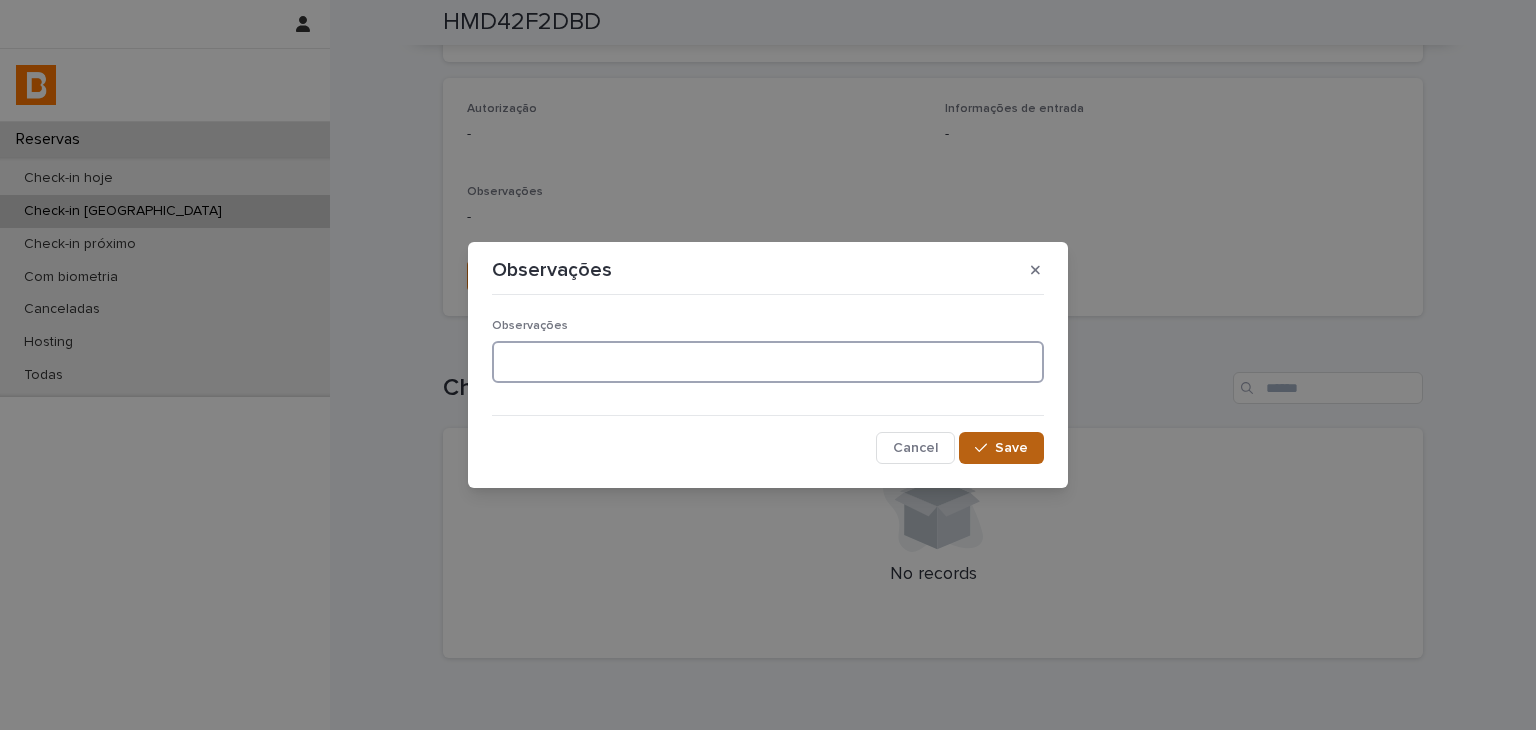 paste on "**********" 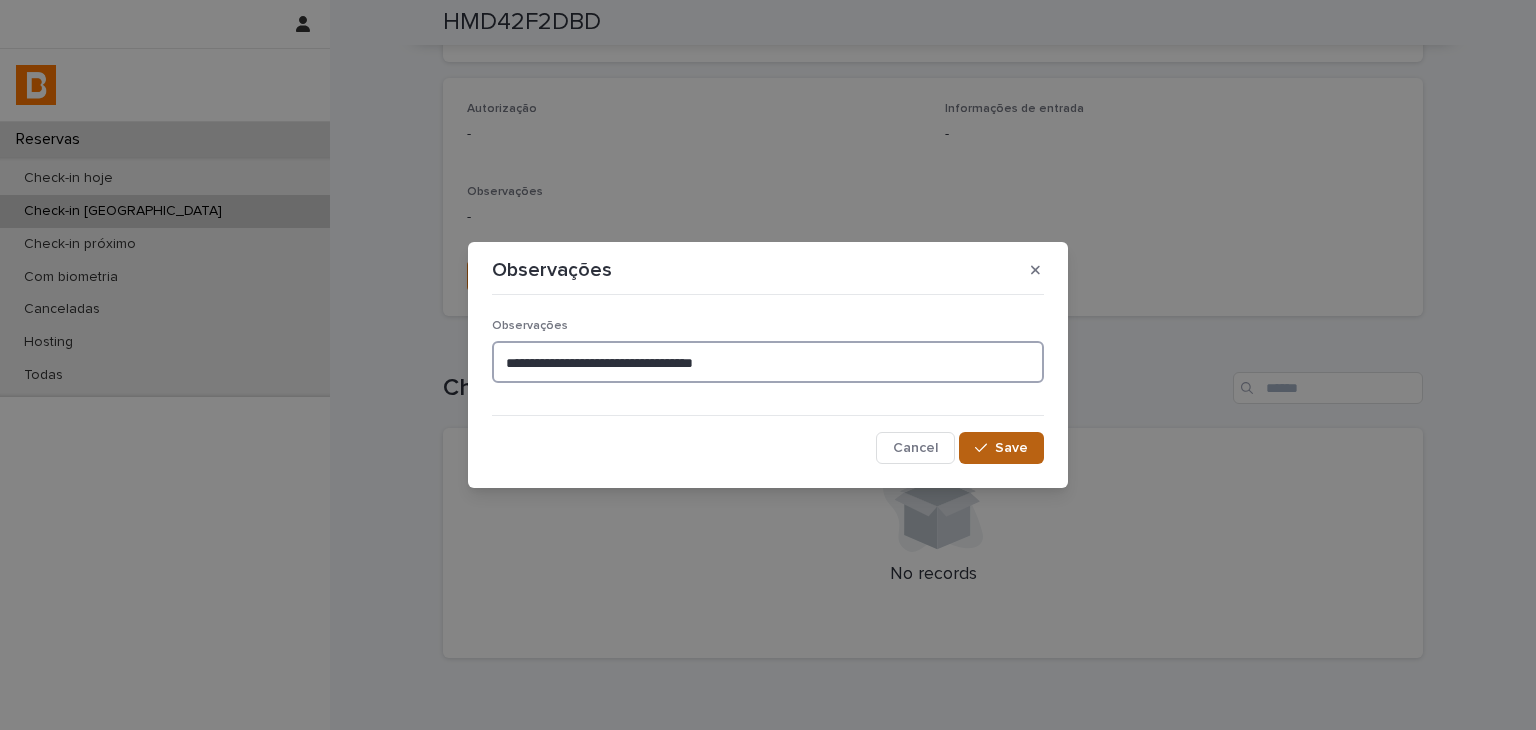 type on "**********" 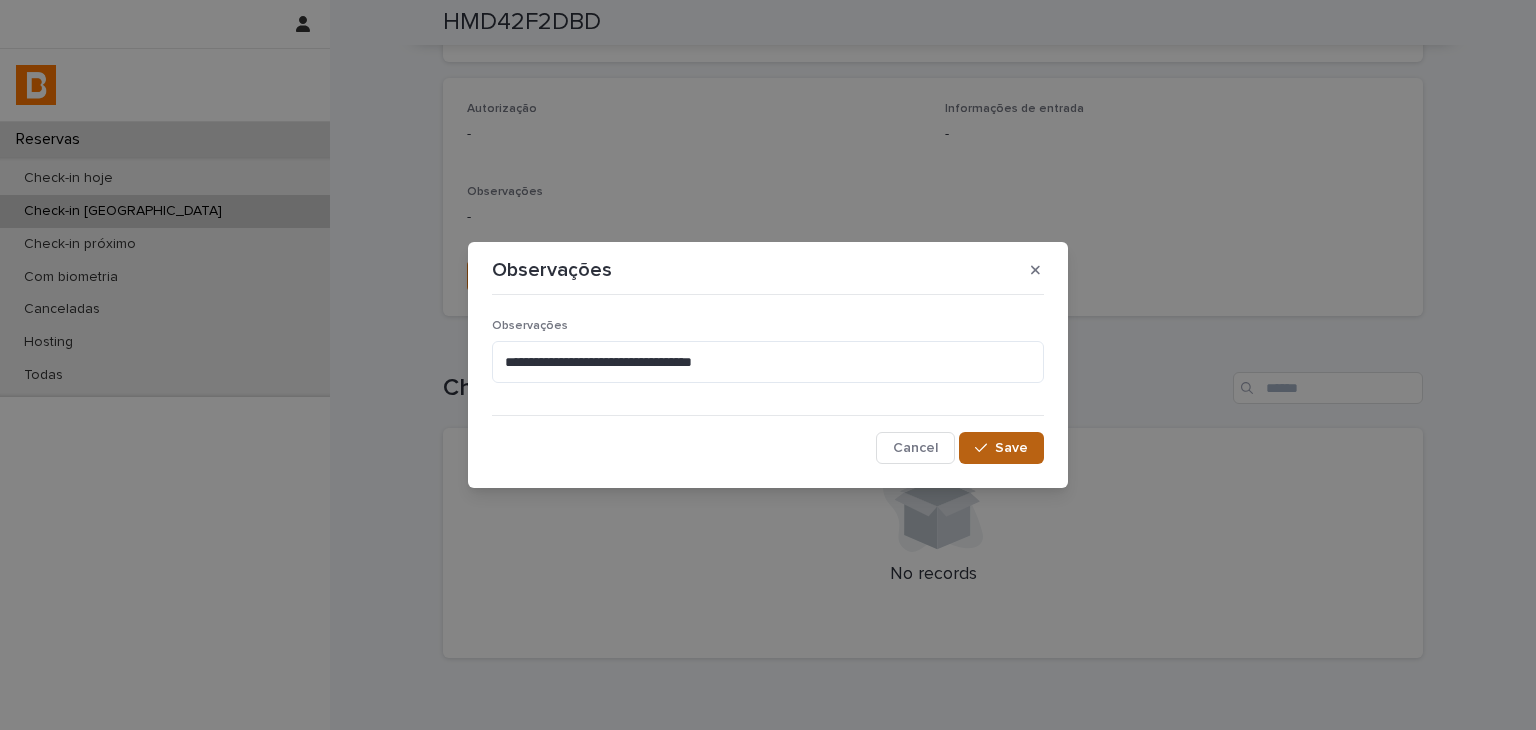 click on "Save" at bounding box center (1011, 448) 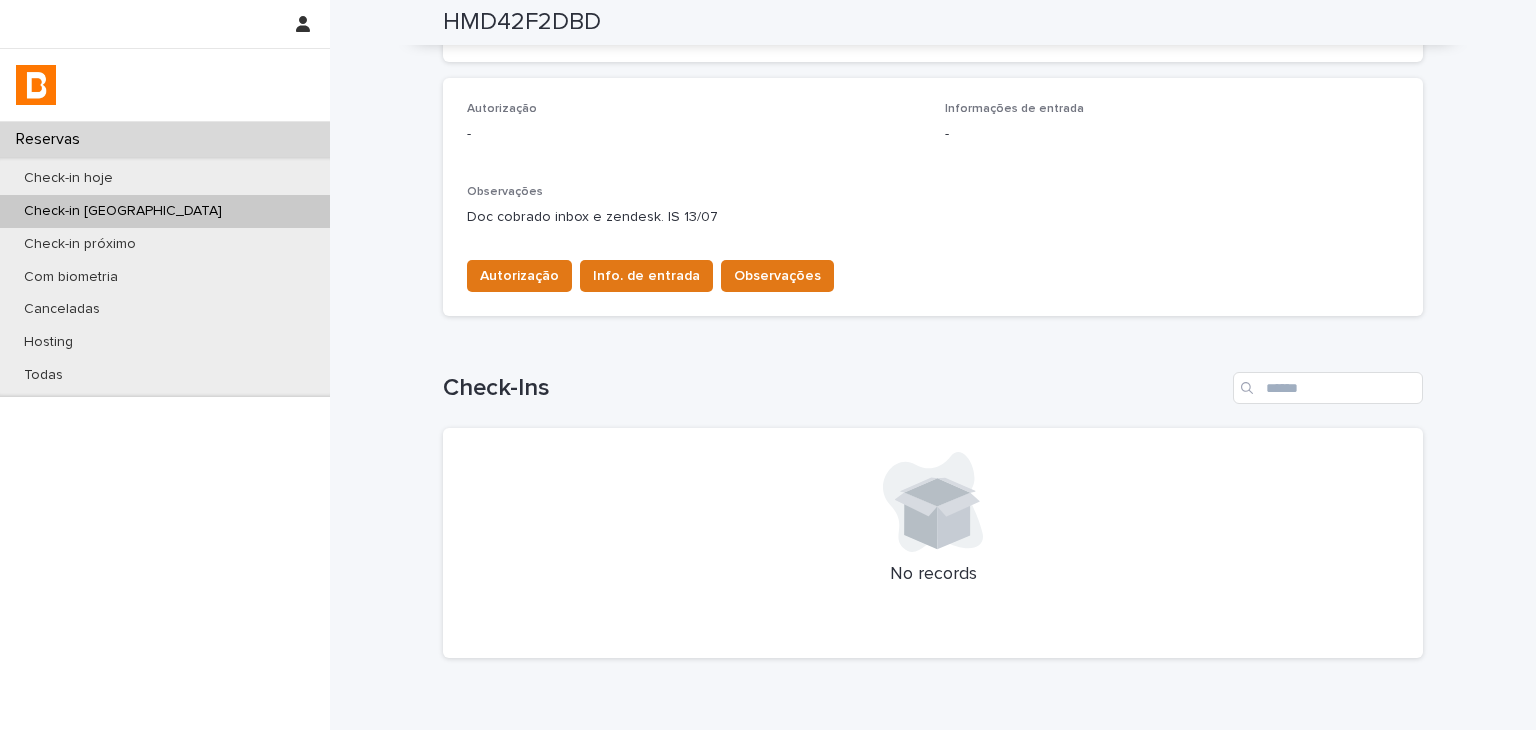 scroll, scrollTop: 124, scrollLeft: 0, axis: vertical 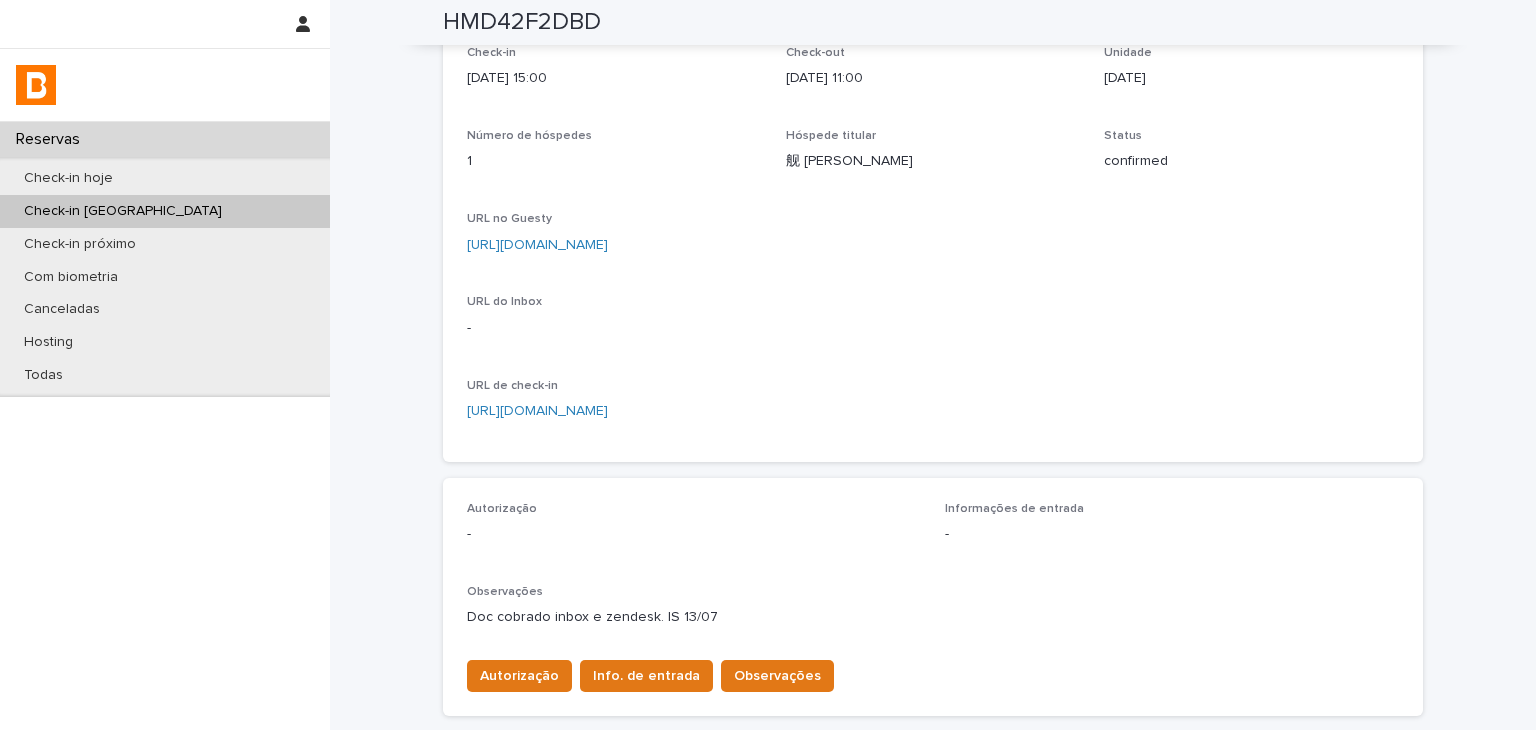 click on "[URL][DOMAIN_NAME]" at bounding box center [933, 245] 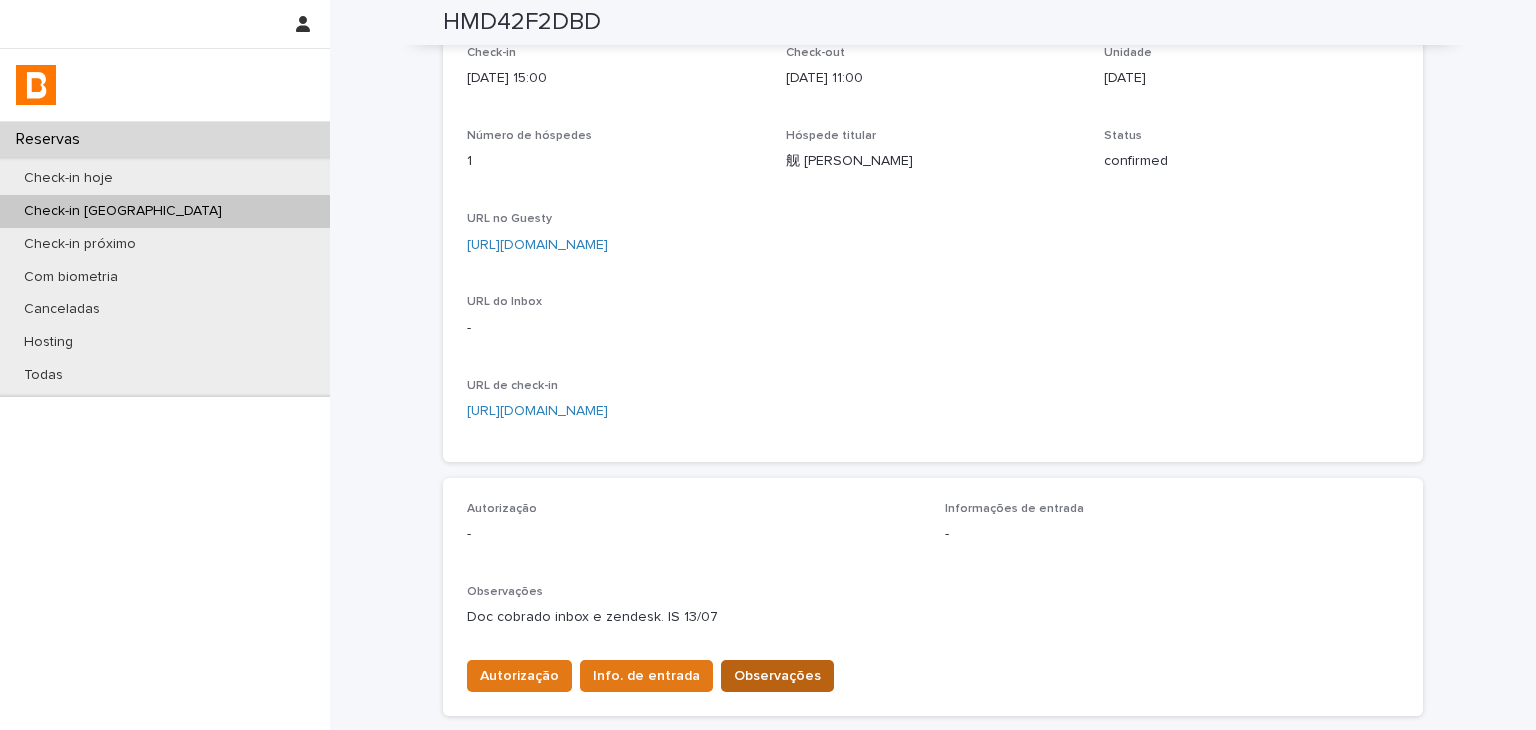 click on "Observações" at bounding box center [777, 676] 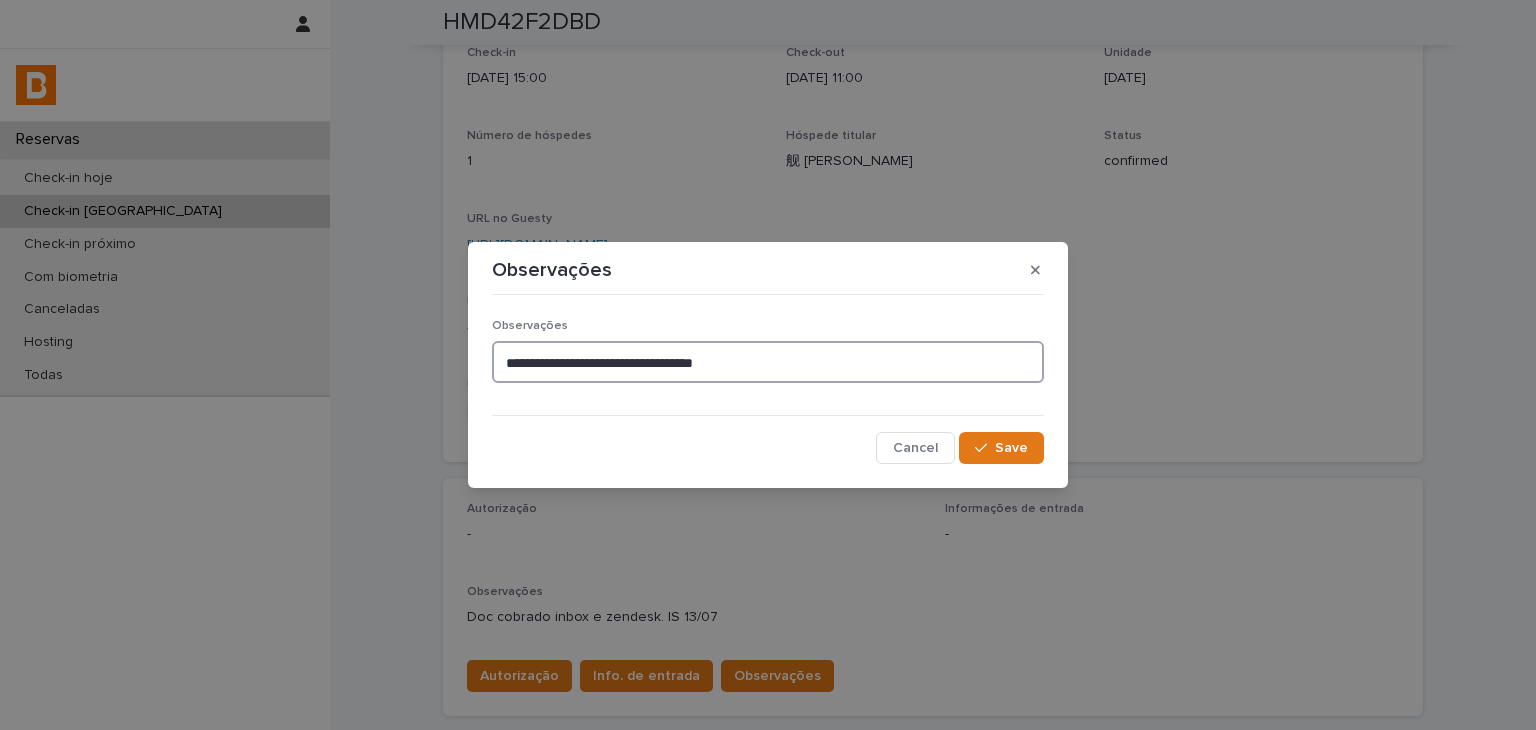 click on "**********" at bounding box center (768, 362) 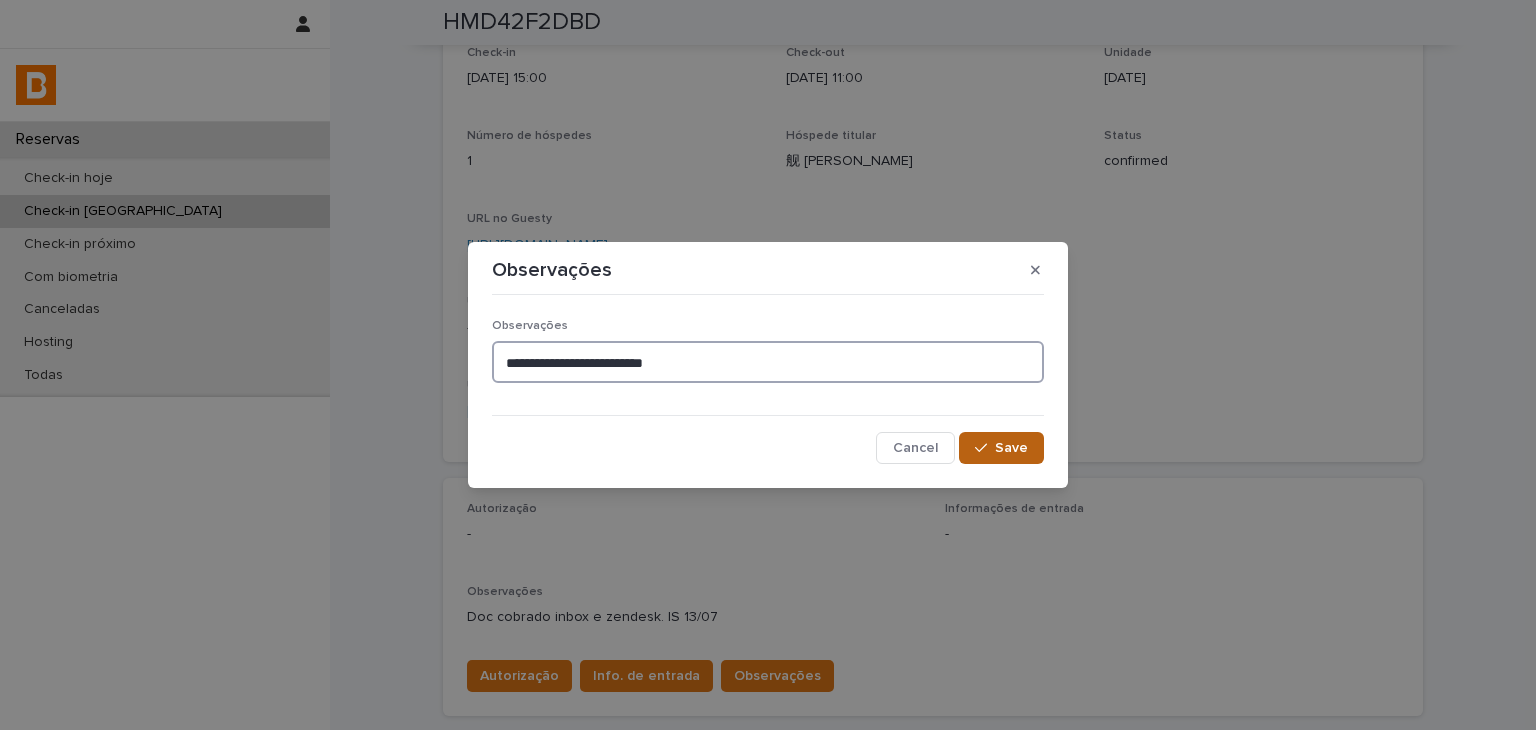 type on "**********" 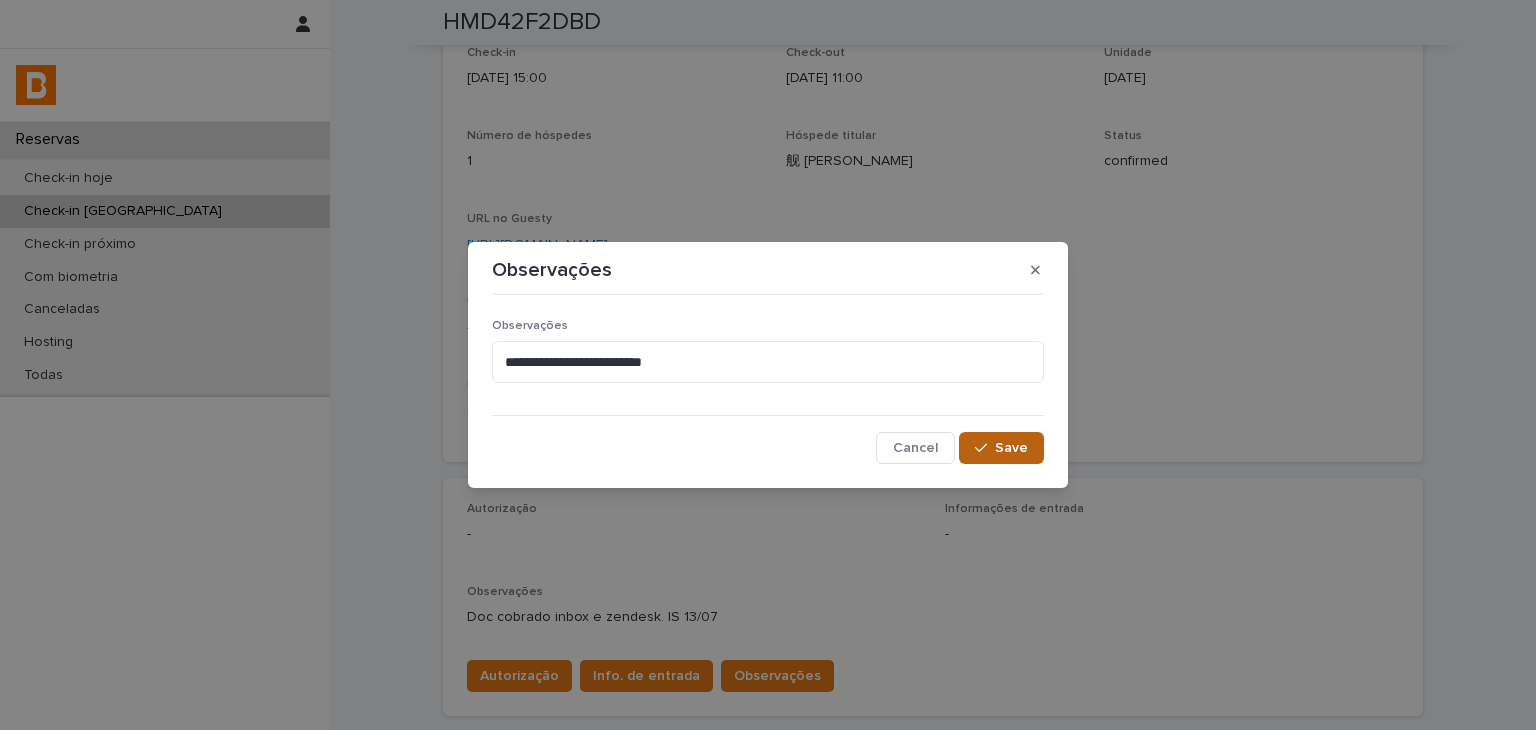 click on "Save" at bounding box center [1001, 448] 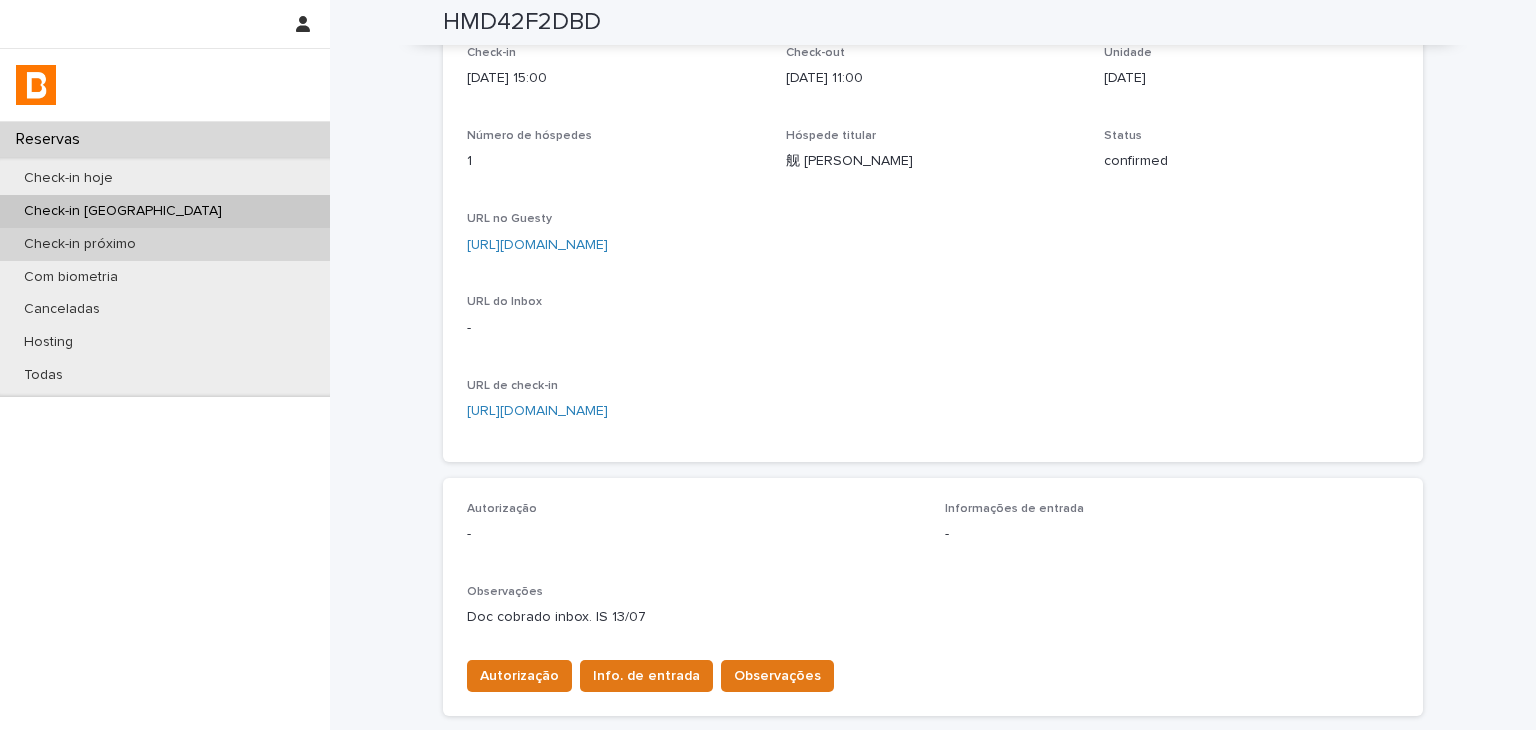 click on "Check-in próximo" at bounding box center [80, 244] 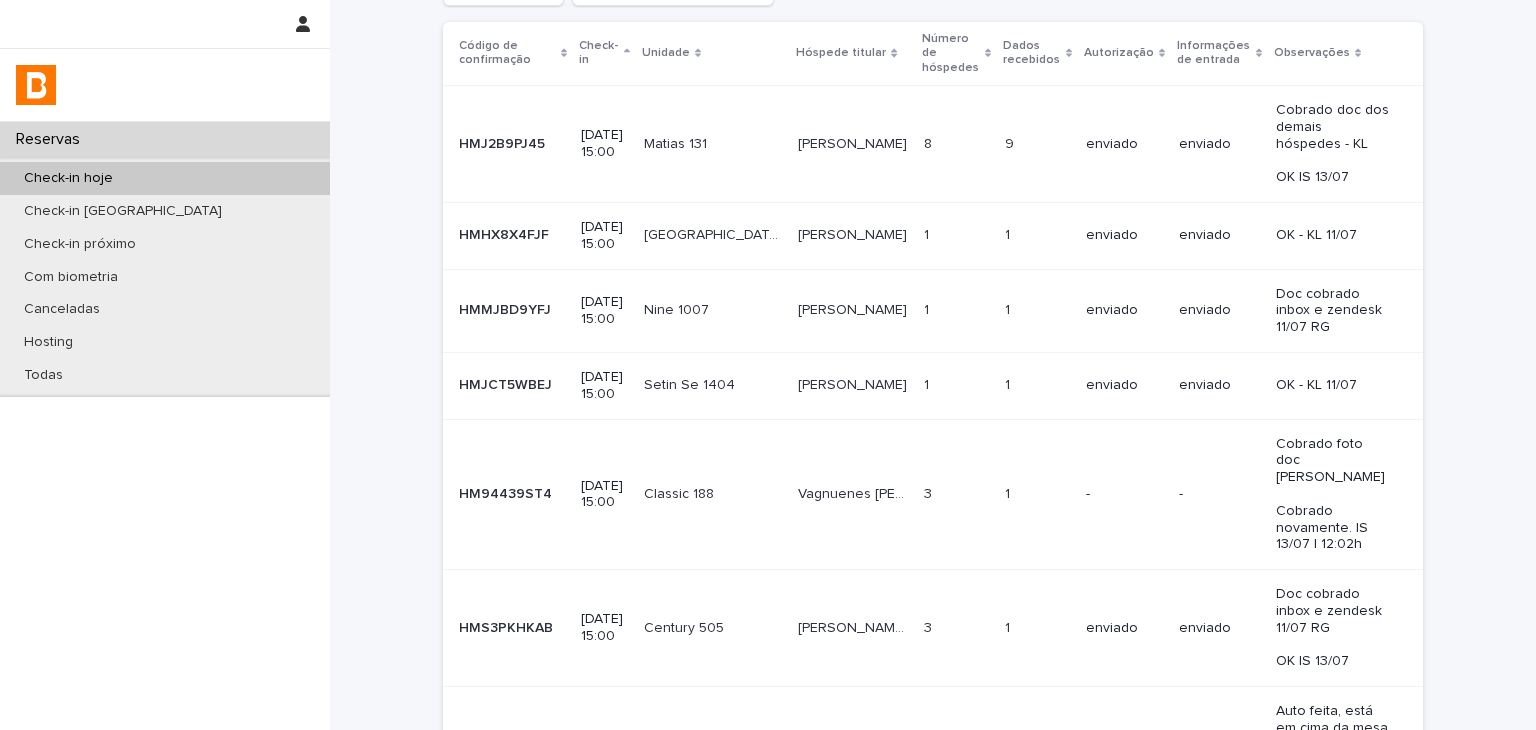 scroll, scrollTop: 0, scrollLeft: 0, axis: both 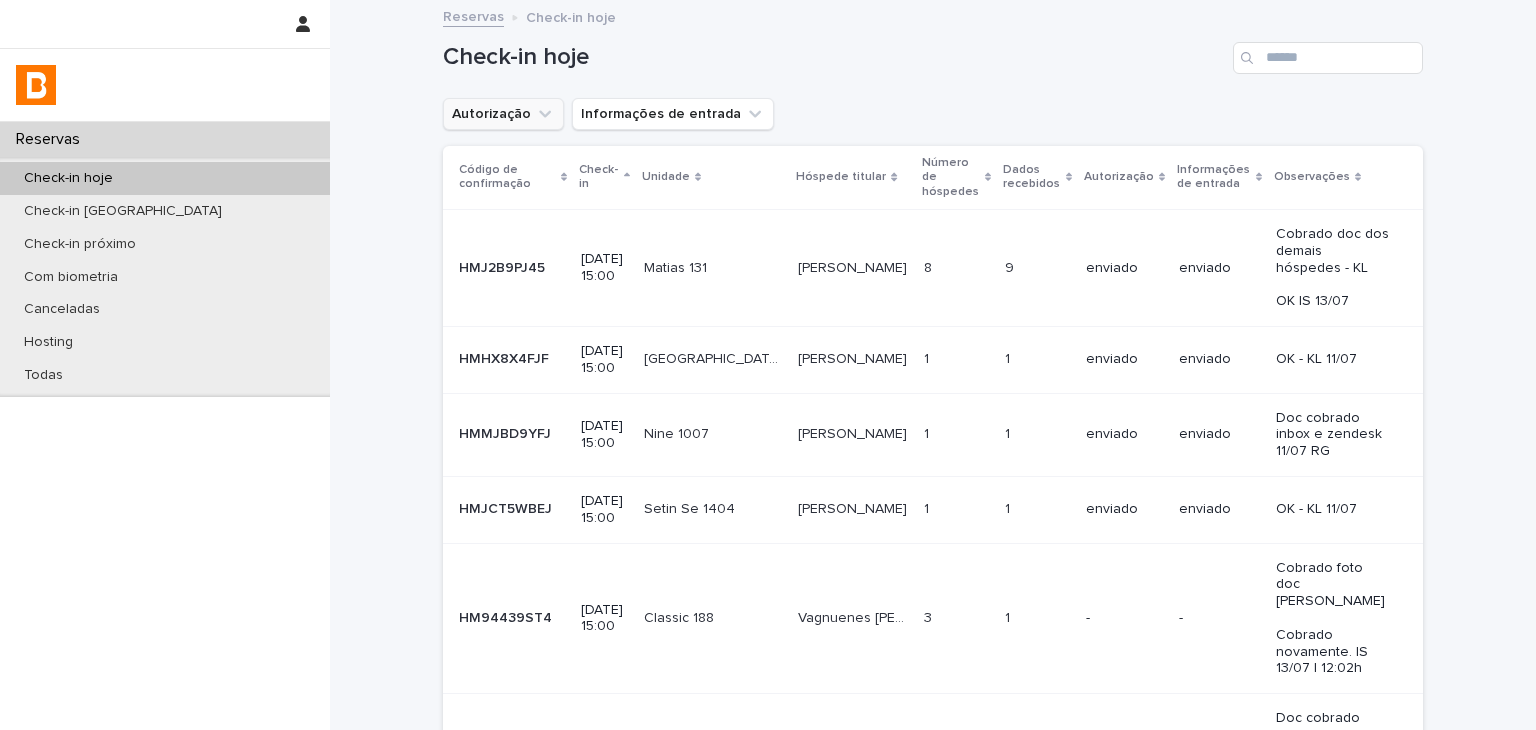 click on "Autorização" at bounding box center [503, 114] 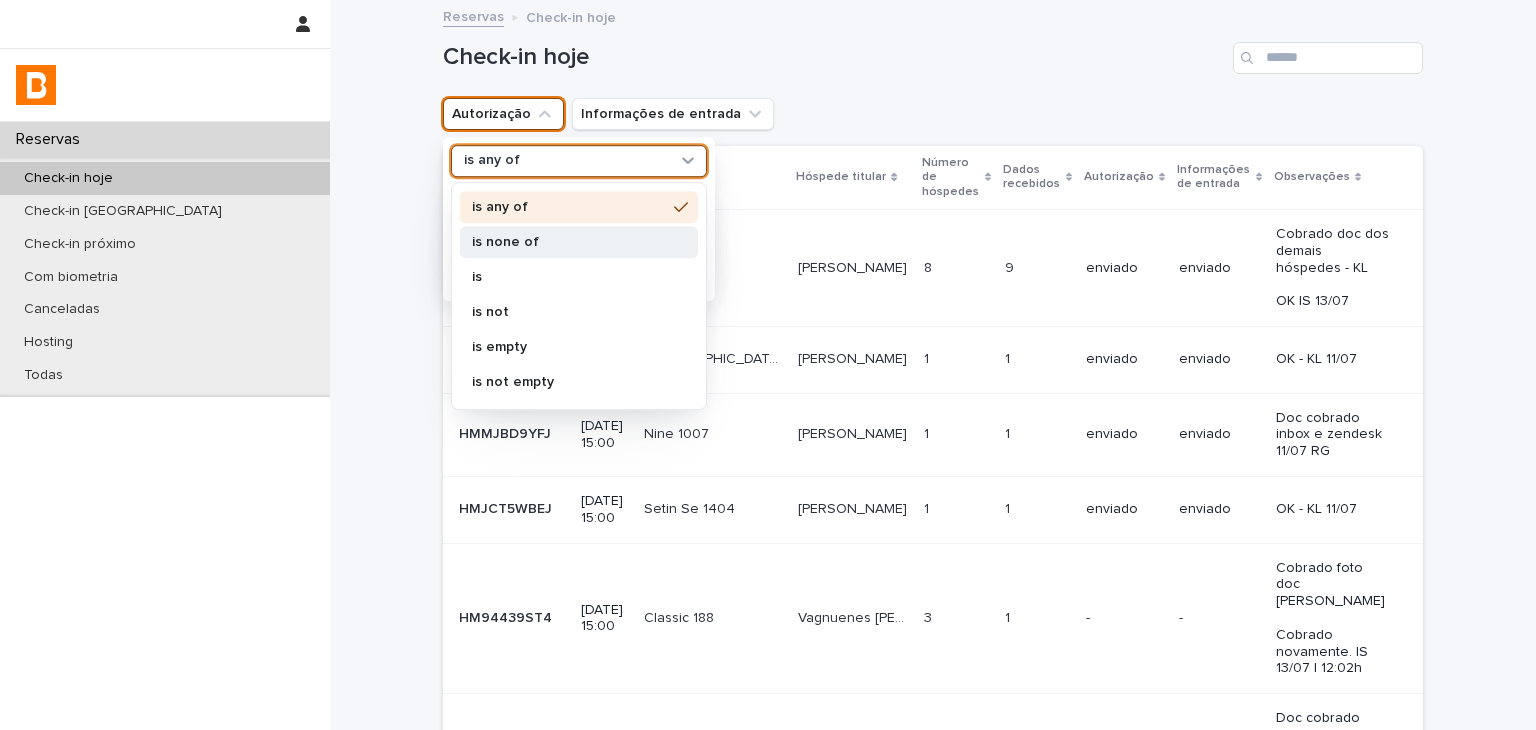 drag, startPoint x: 503, startPoint y: 169, endPoint x: 510, endPoint y: 237, distance: 68.359344 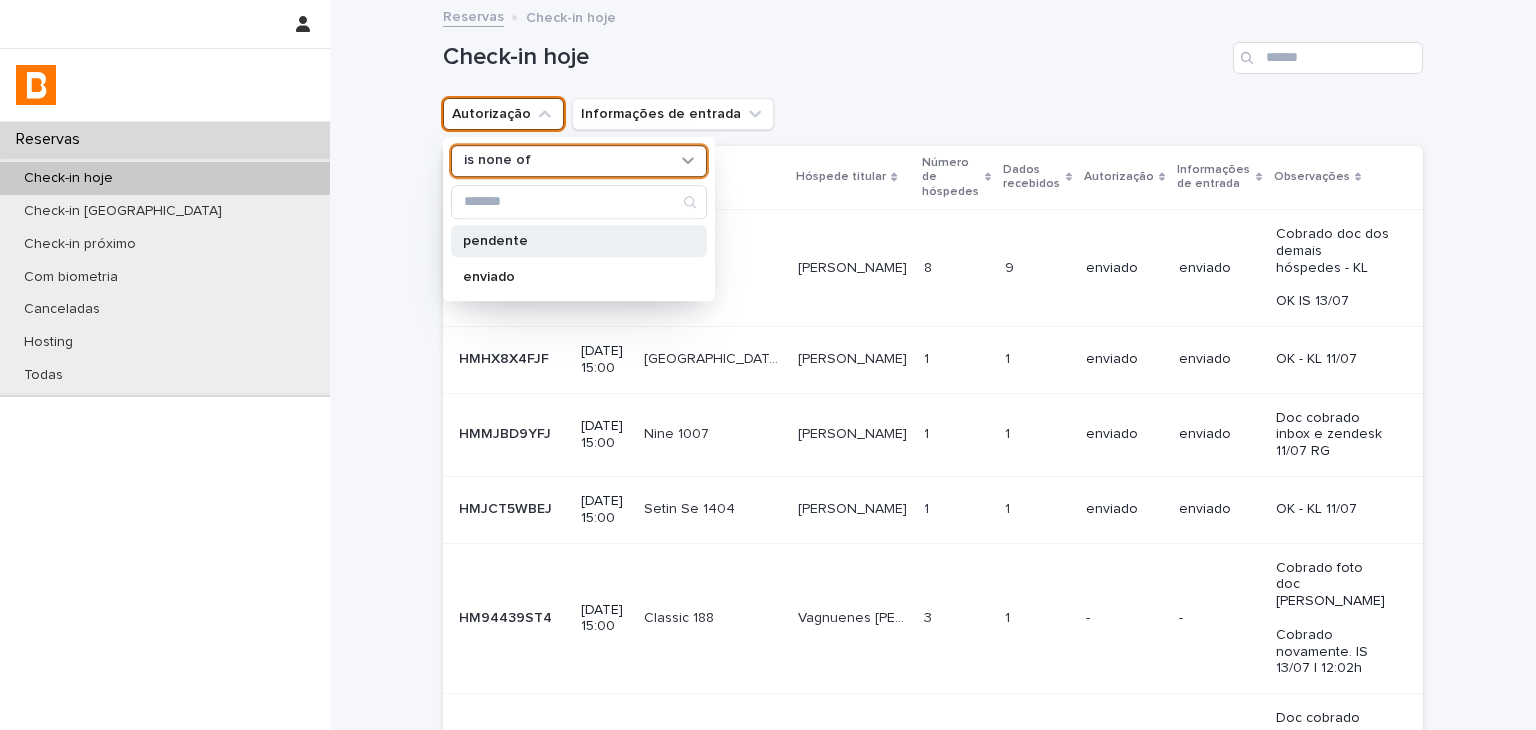 drag, startPoint x: 529, startPoint y: 278, endPoint x: 568, endPoint y: 253, distance: 46.32494 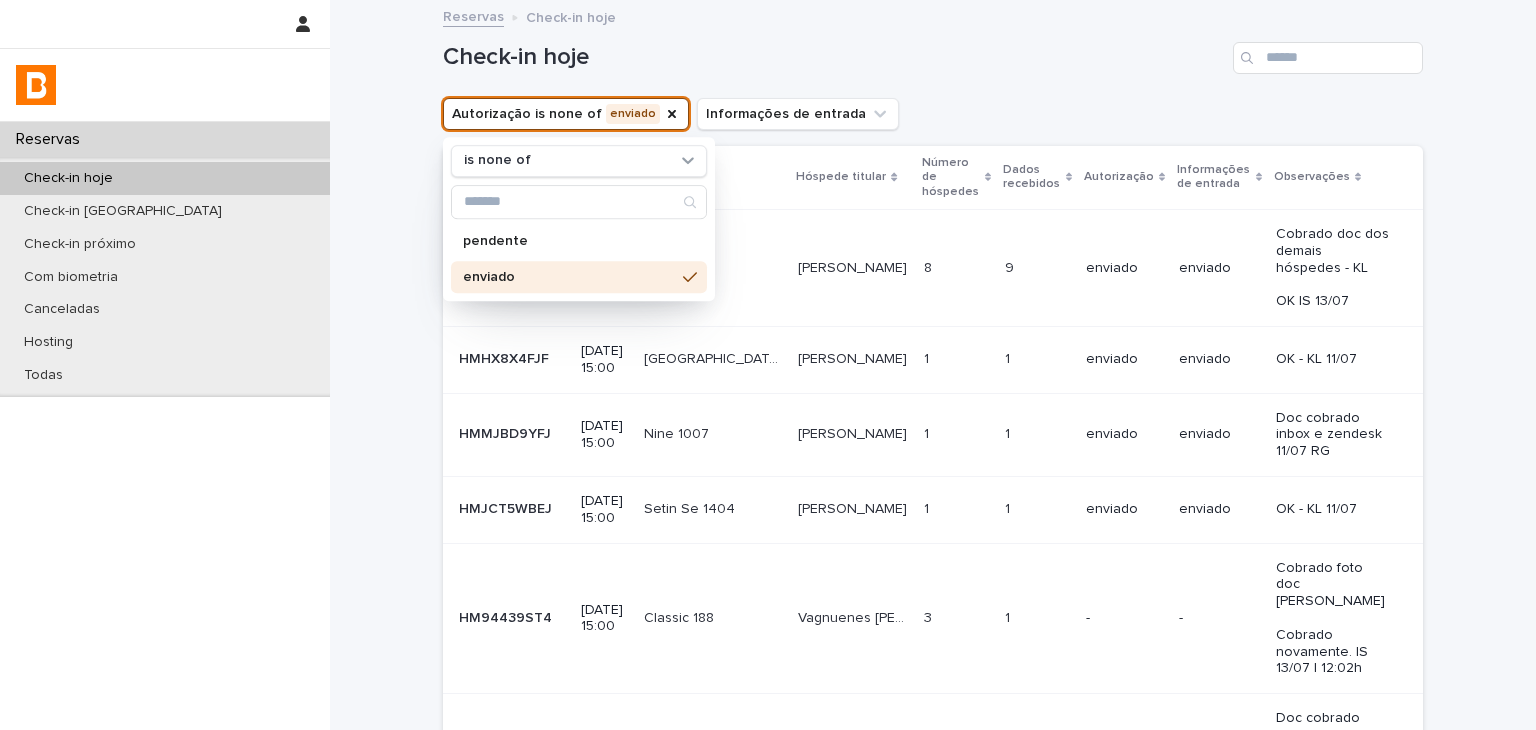 click on "Check-in hoje" at bounding box center [933, 58] 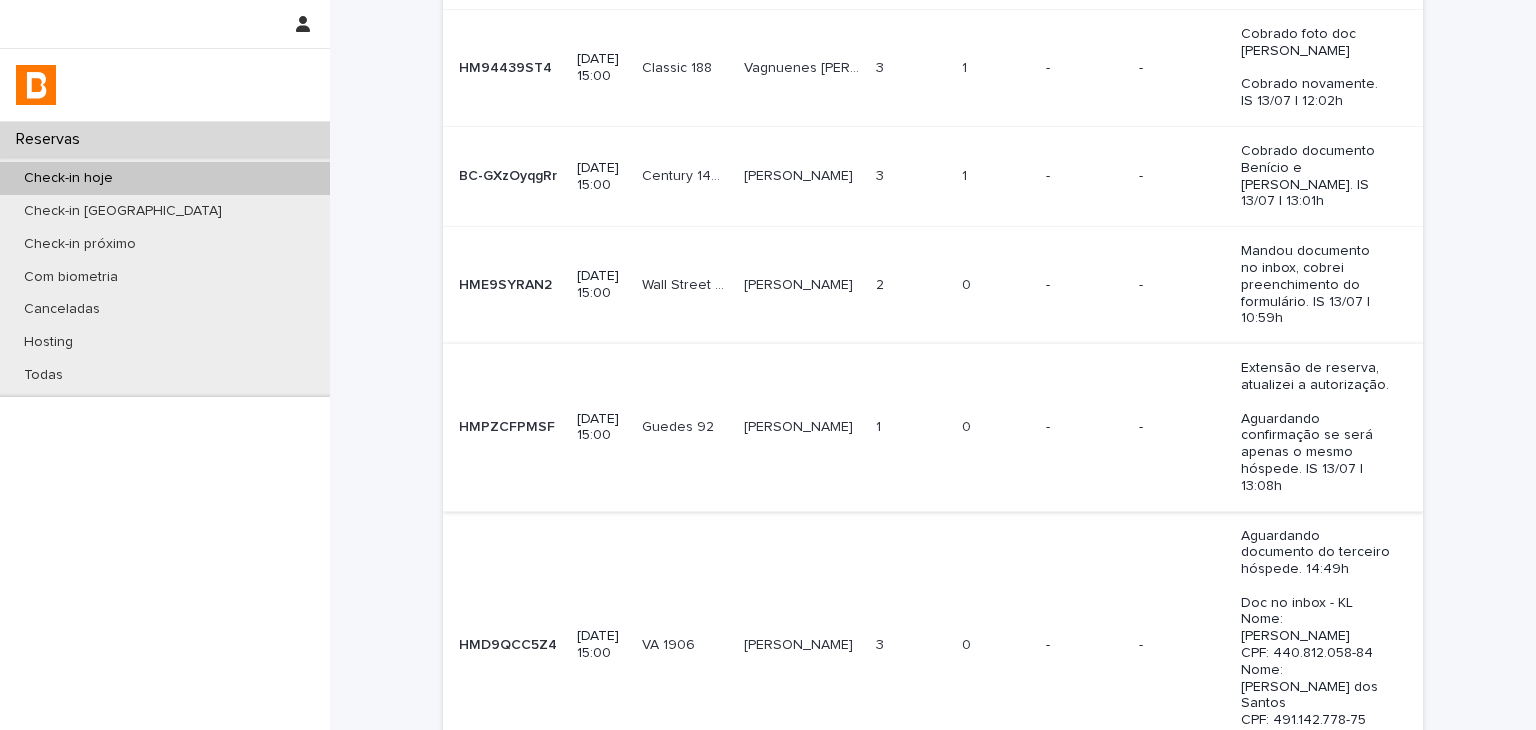 scroll, scrollTop: 393, scrollLeft: 0, axis: vertical 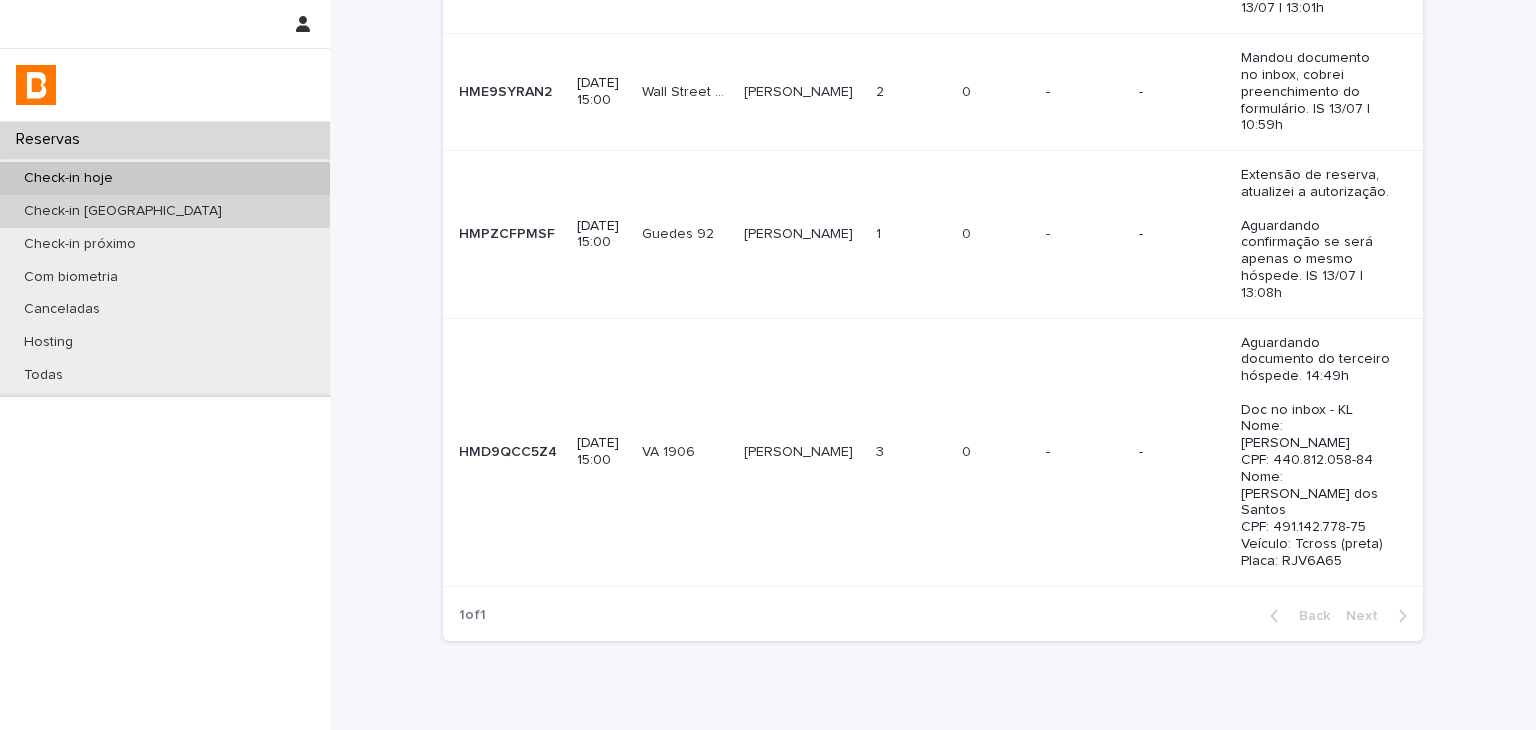 click on "Check-in [GEOGRAPHIC_DATA]" at bounding box center [165, 211] 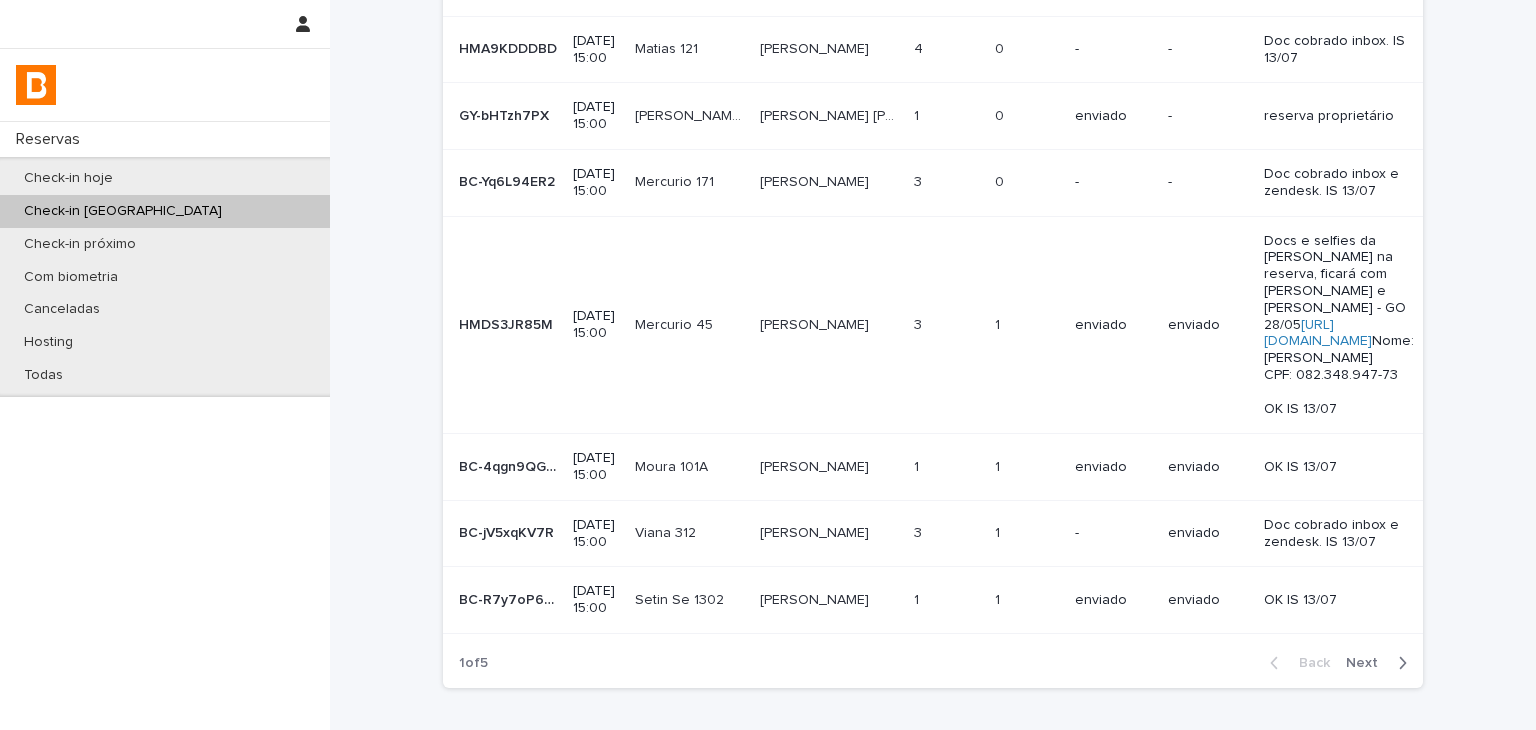 scroll, scrollTop: 0, scrollLeft: 0, axis: both 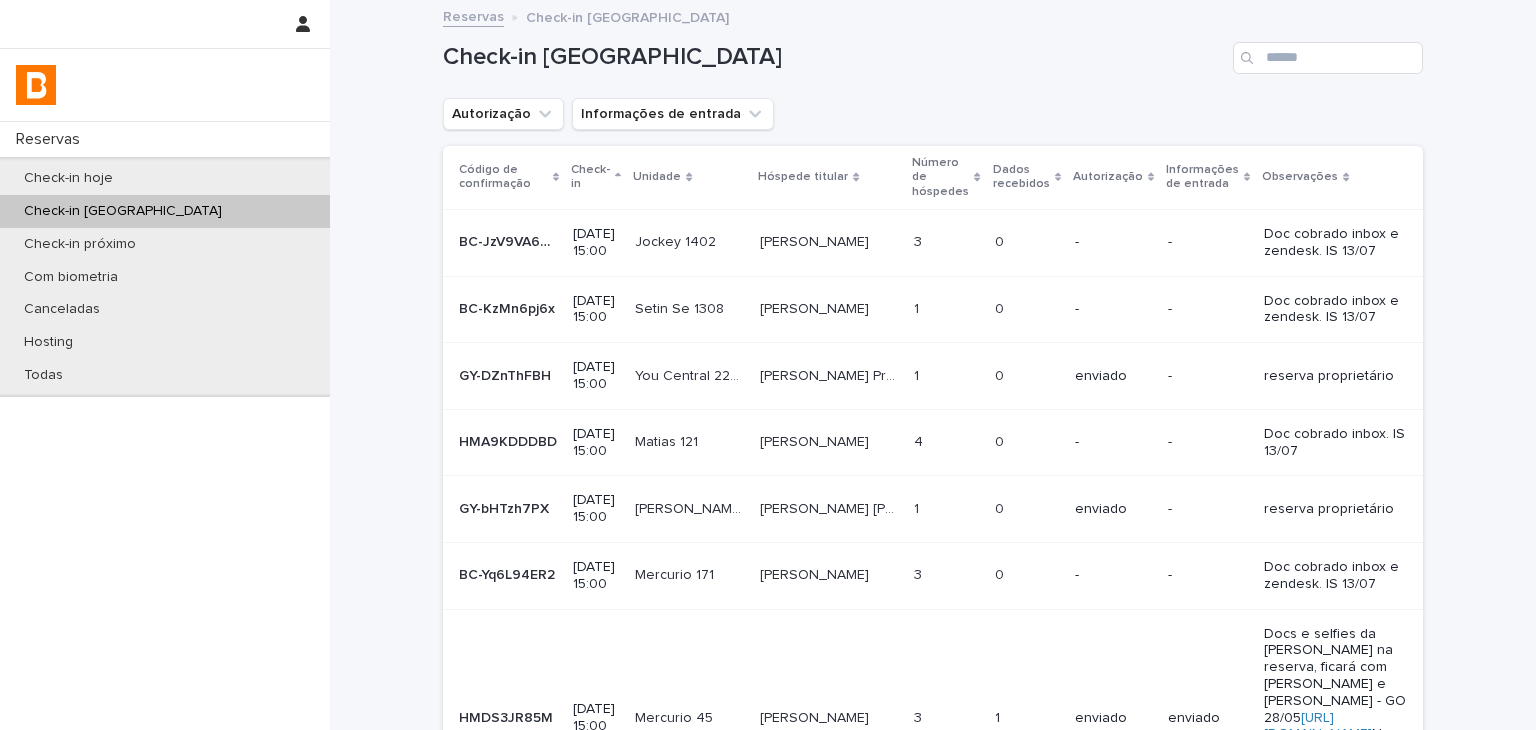 drag, startPoint x: 464, startPoint y: 113, endPoint x: 476, endPoint y: 143, distance: 32.31099 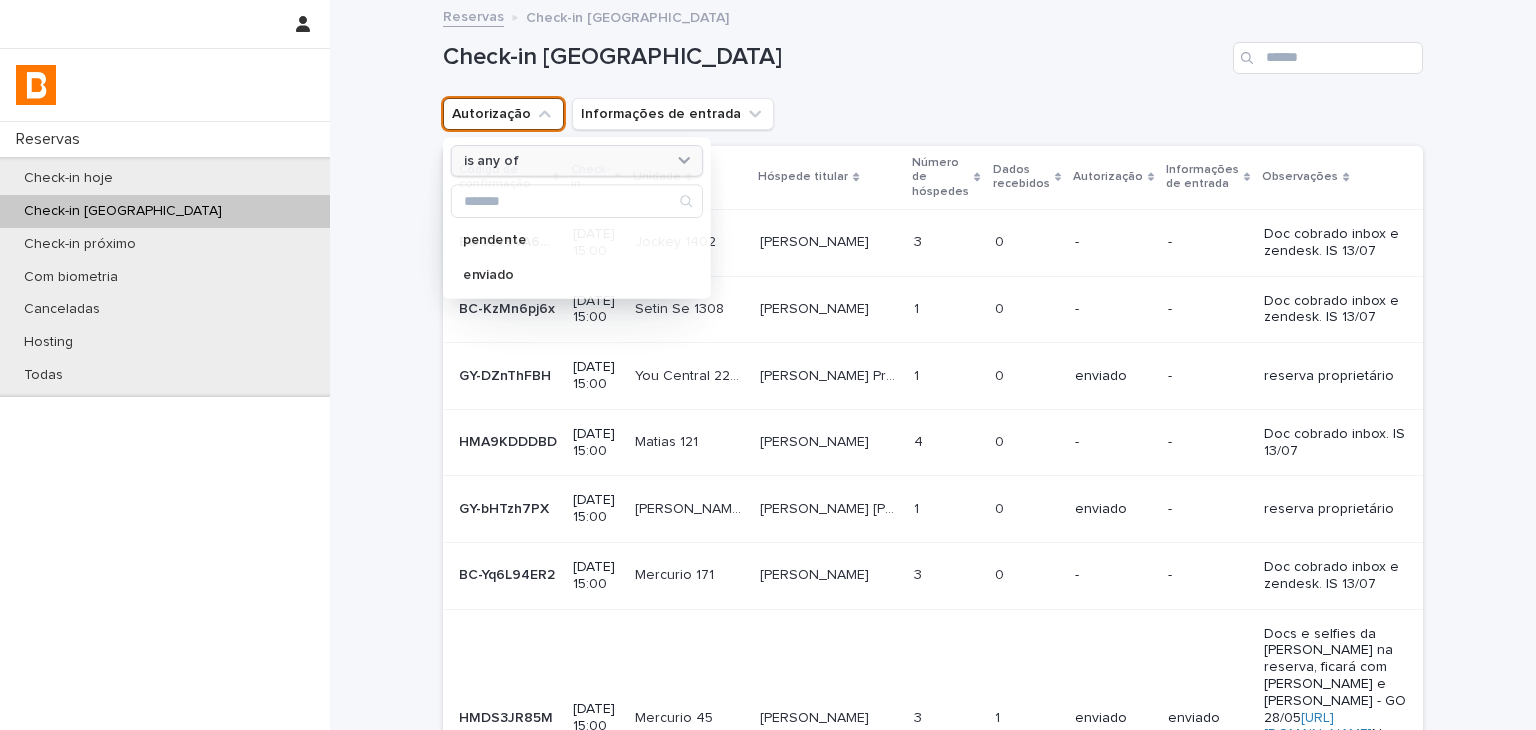 click on "is any of" at bounding box center (491, 160) 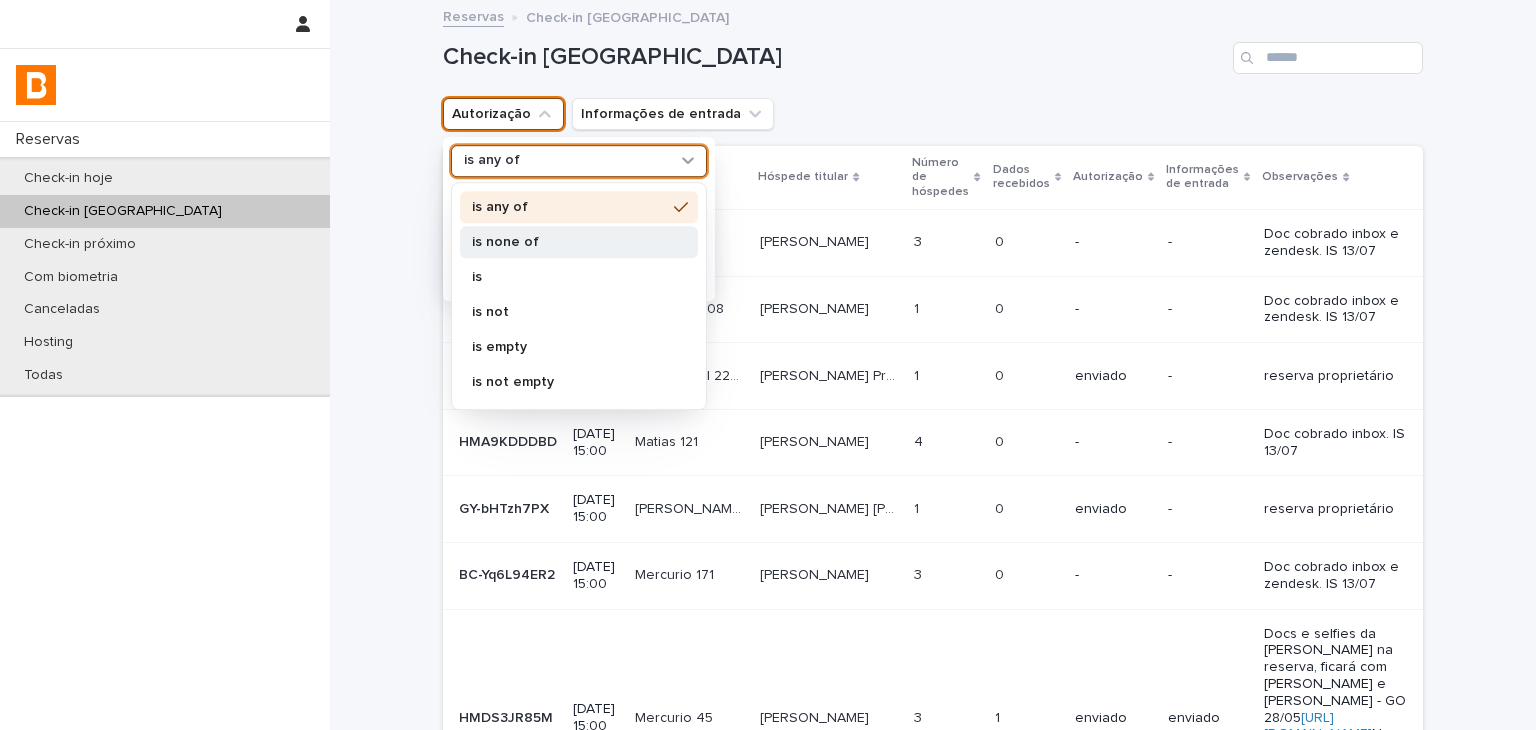 click on "is none of" at bounding box center [569, 242] 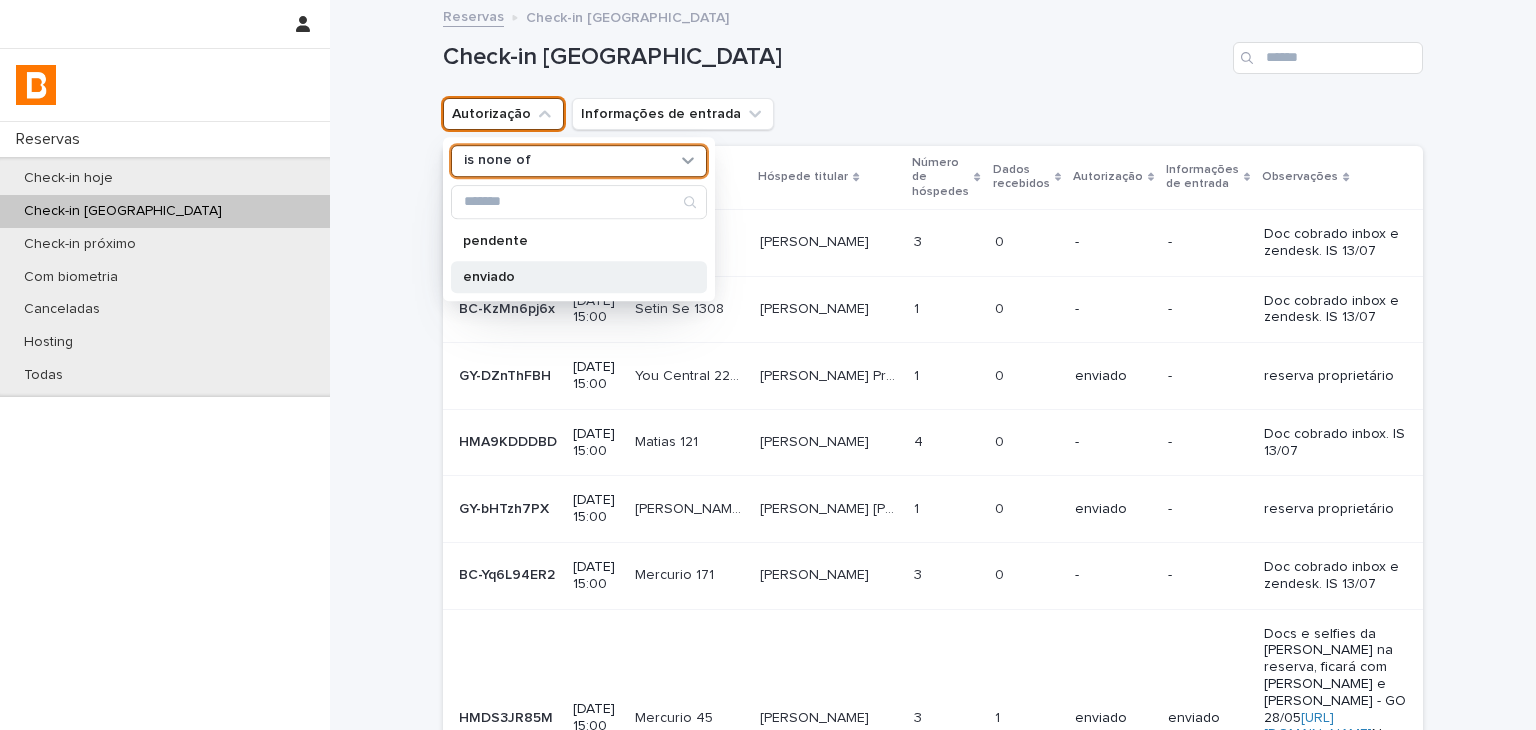 click on "enviado" at bounding box center [569, 277] 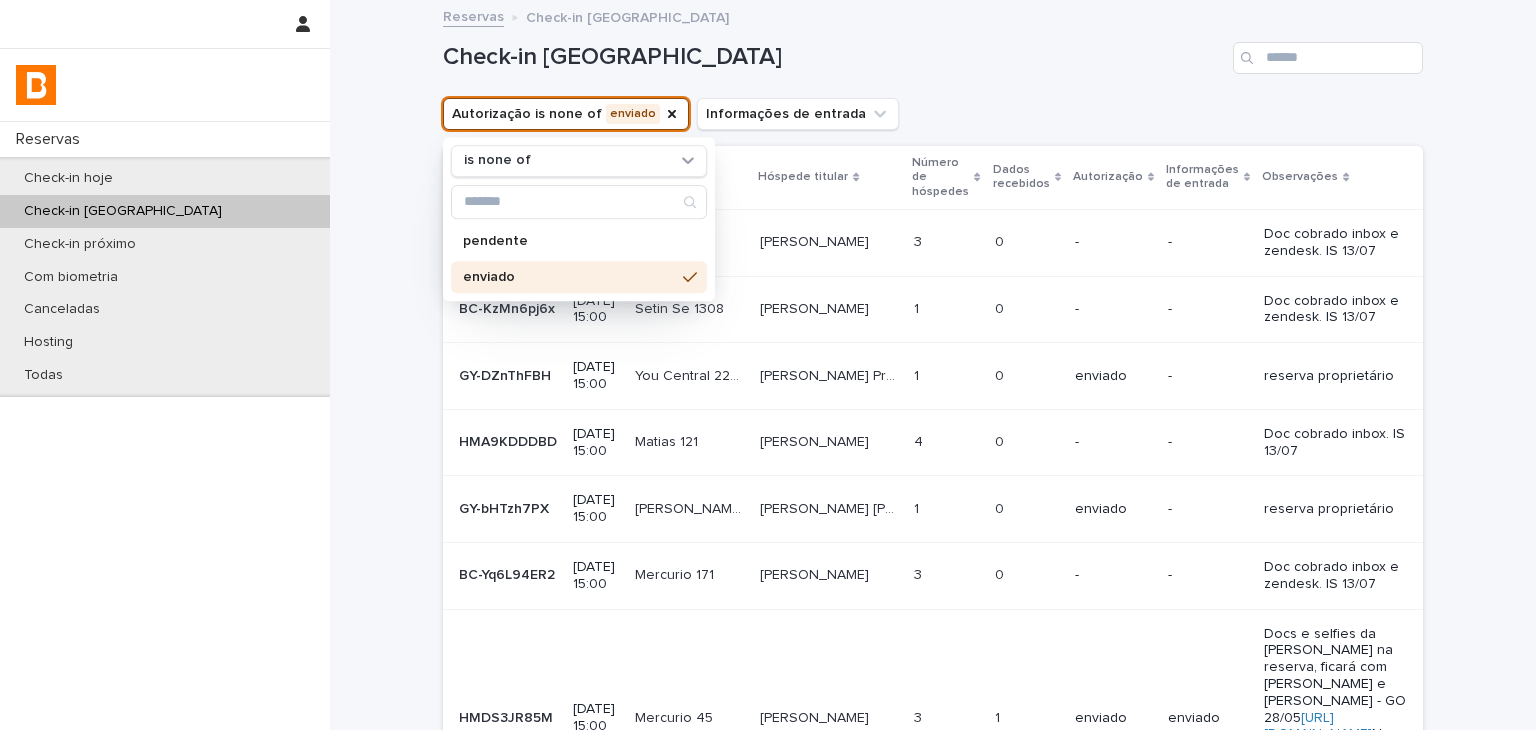 click on "Check-in [GEOGRAPHIC_DATA]" at bounding box center [933, 50] 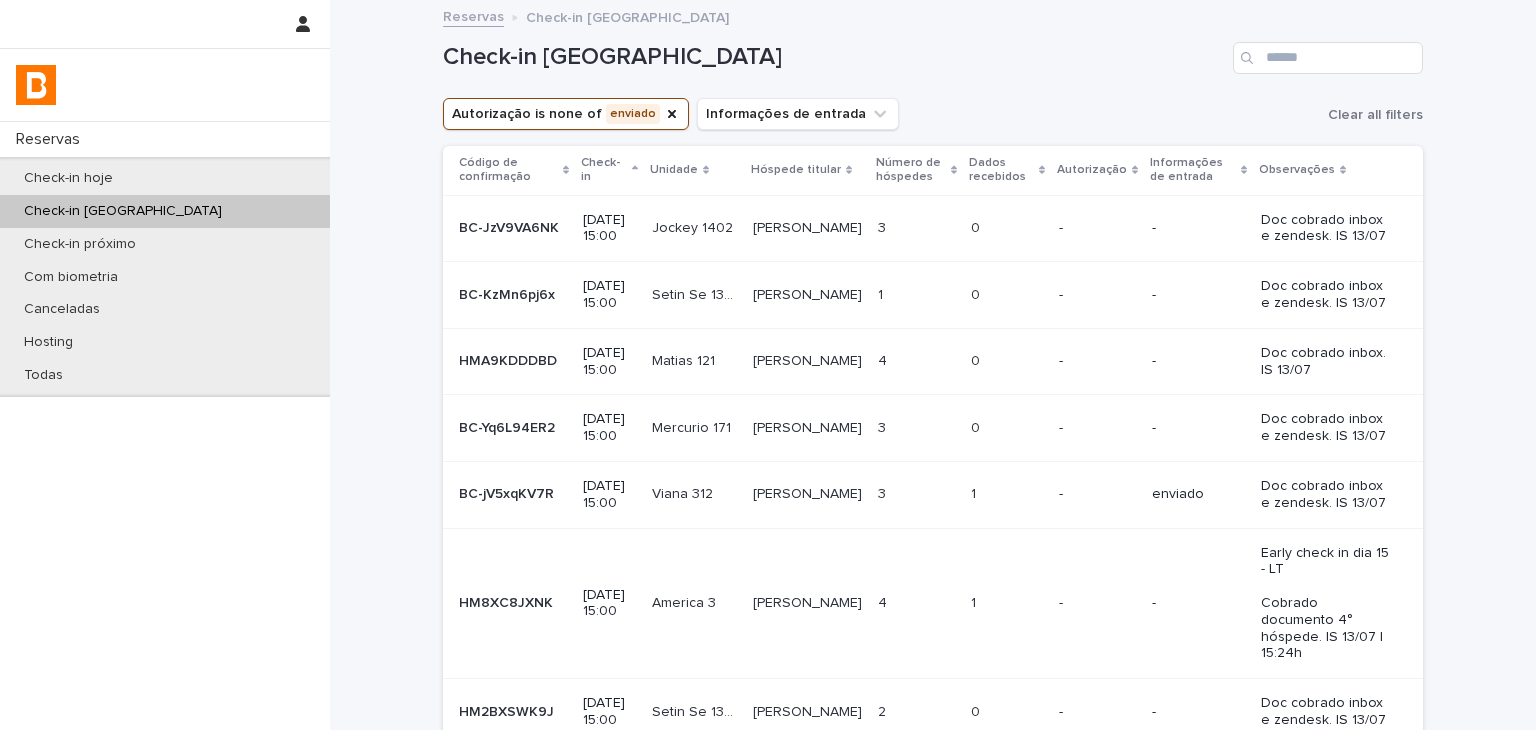 click on "-" at bounding box center (1097, 494) 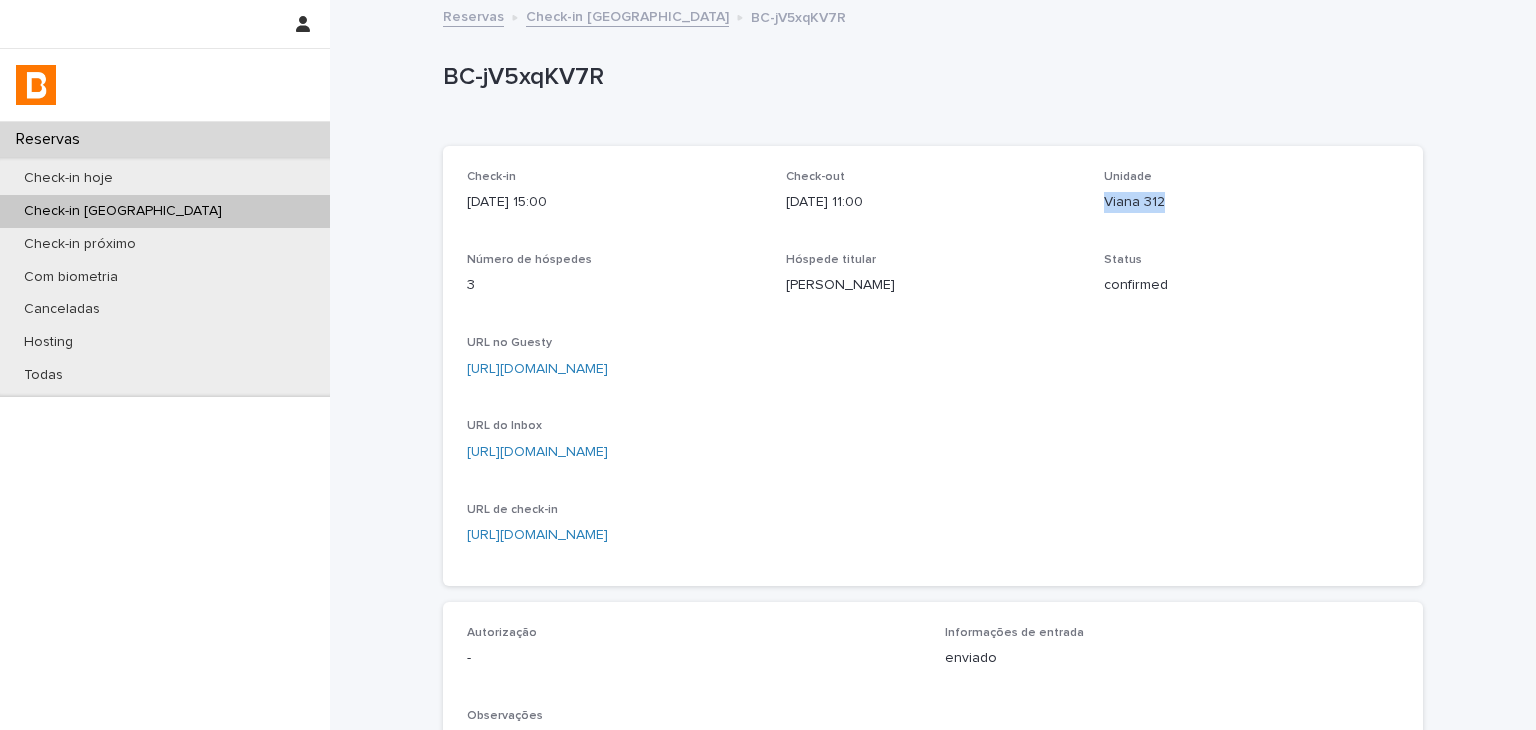 drag, startPoint x: 1097, startPoint y: 201, endPoint x: 1195, endPoint y: 201, distance: 98 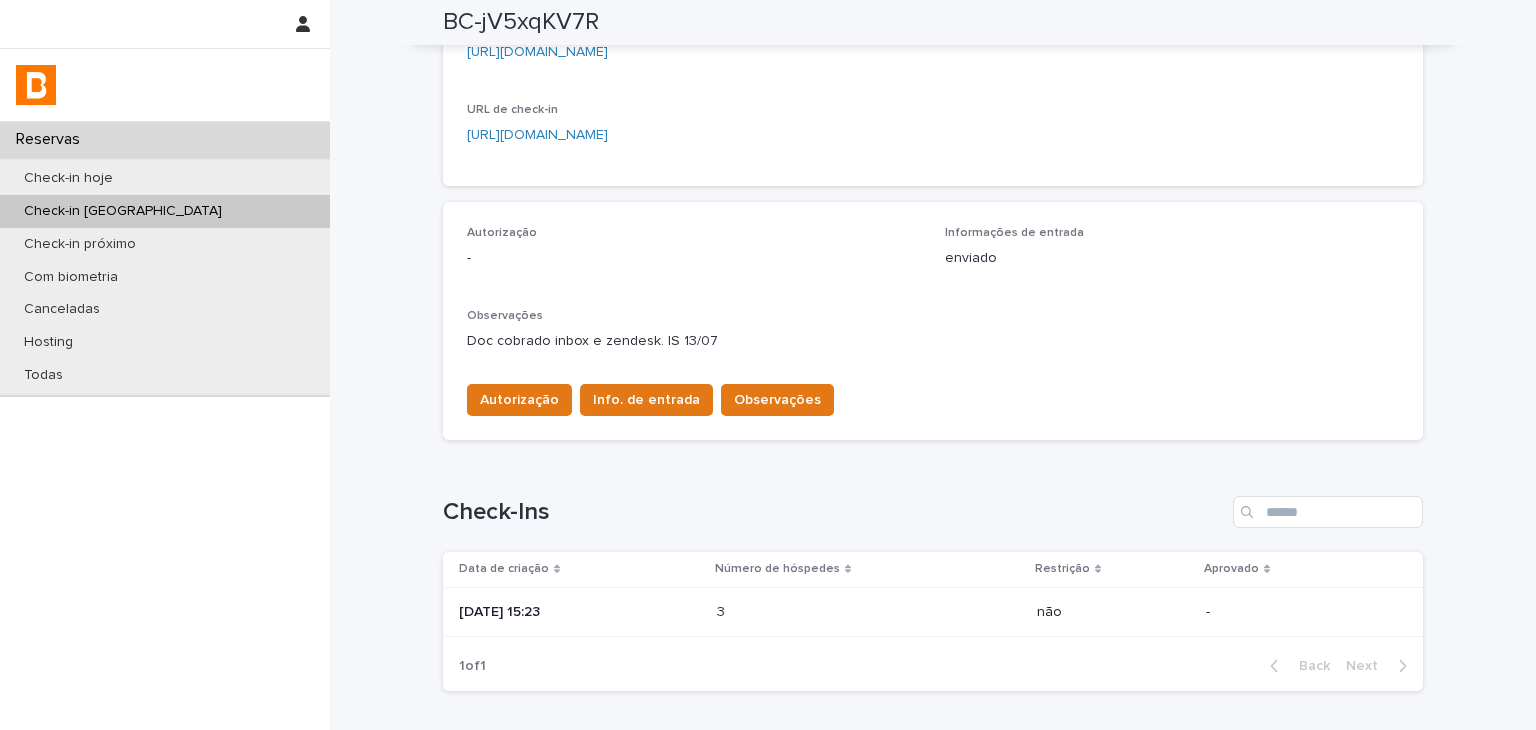 click on "3 3" at bounding box center [869, 612] 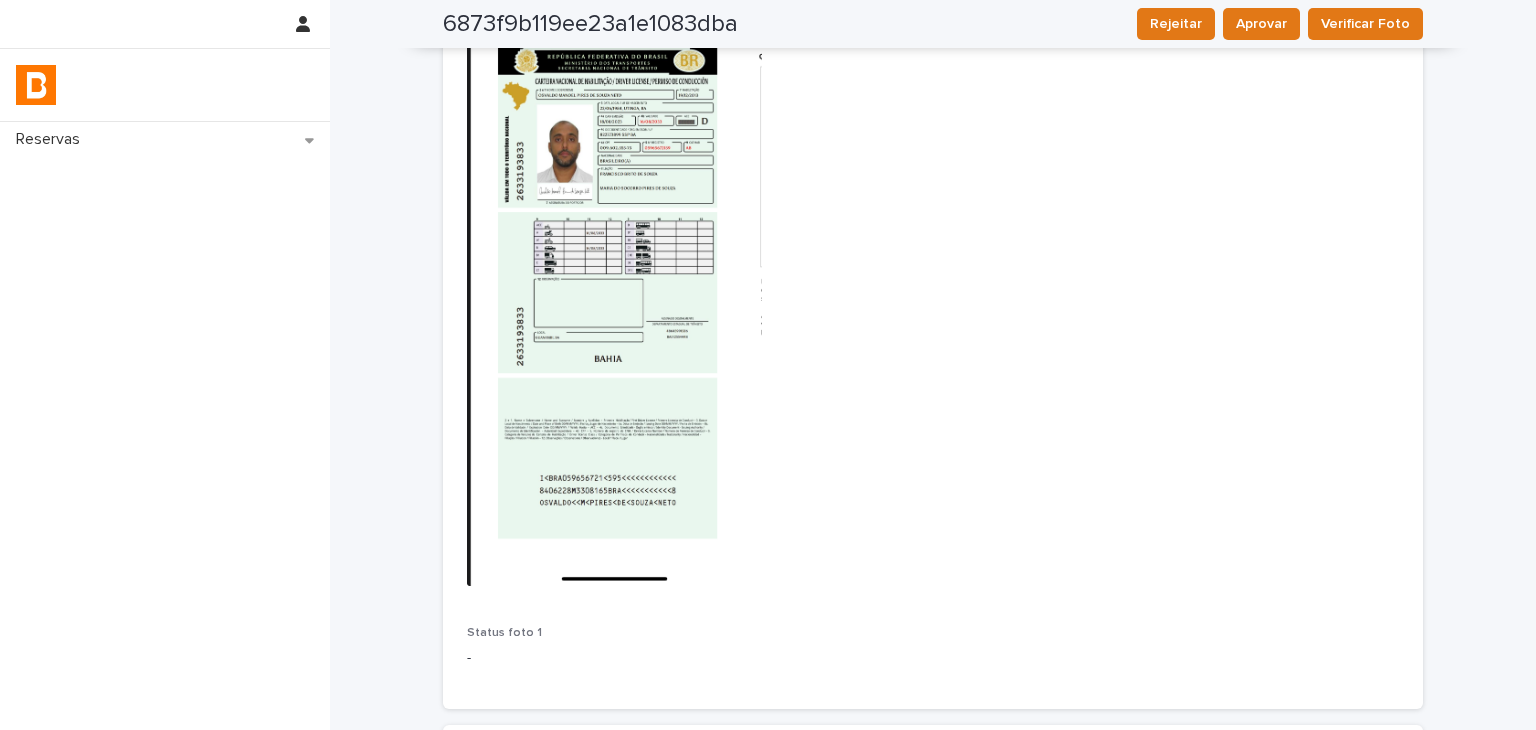 scroll, scrollTop: 40, scrollLeft: 0, axis: vertical 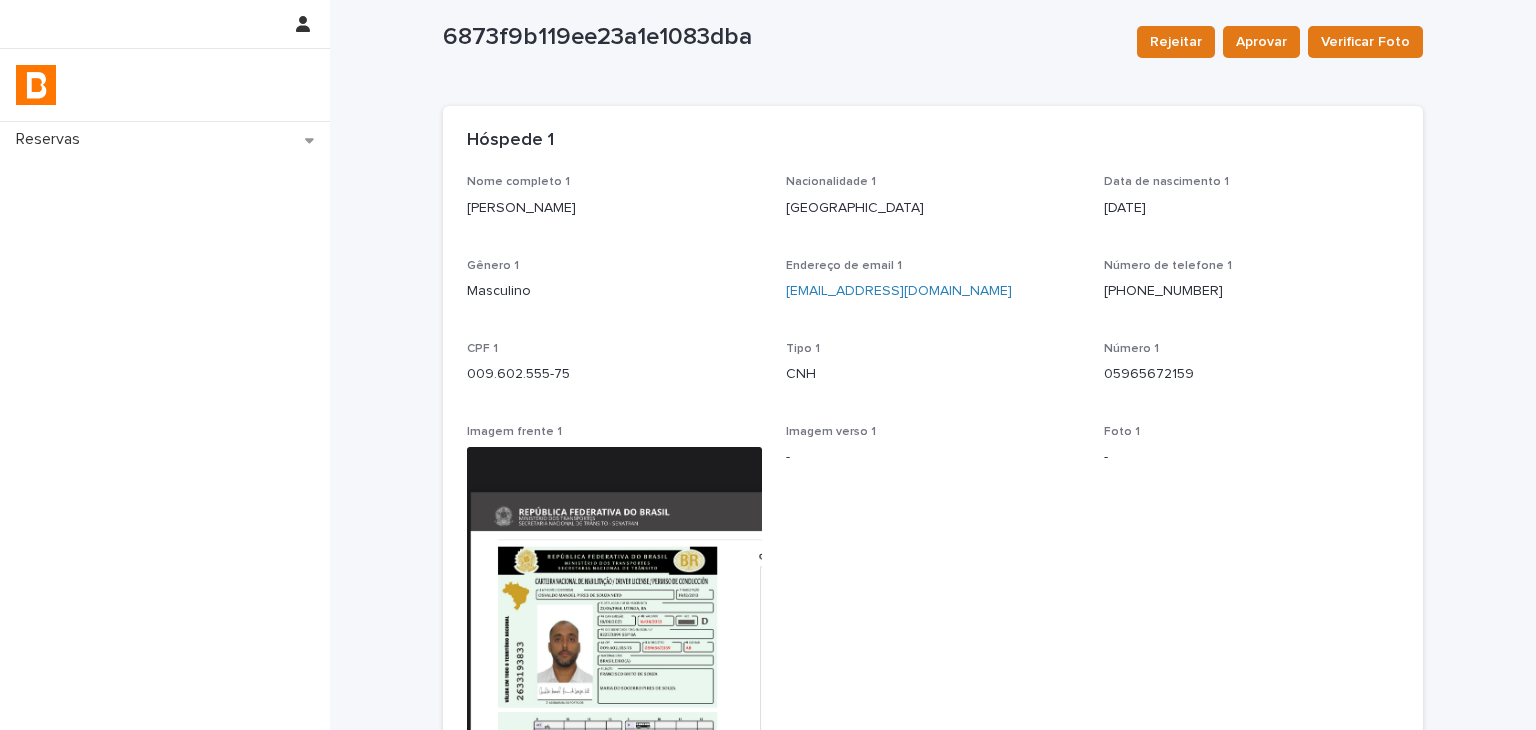click on "[PERSON_NAME]" at bounding box center (614, 208) 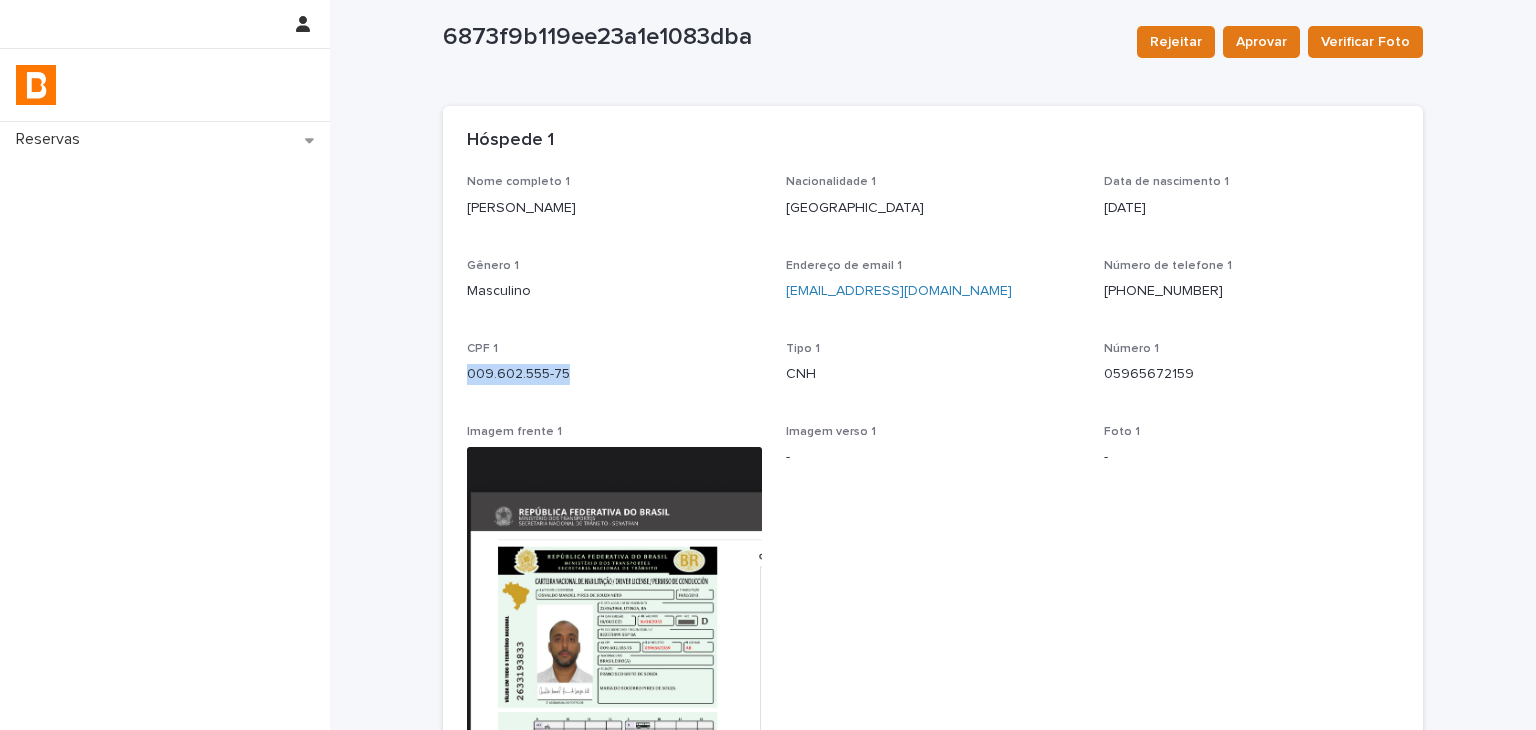drag, startPoint x: 542, startPoint y: 372, endPoint x: 620, endPoint y: 369, distance: 78.05767 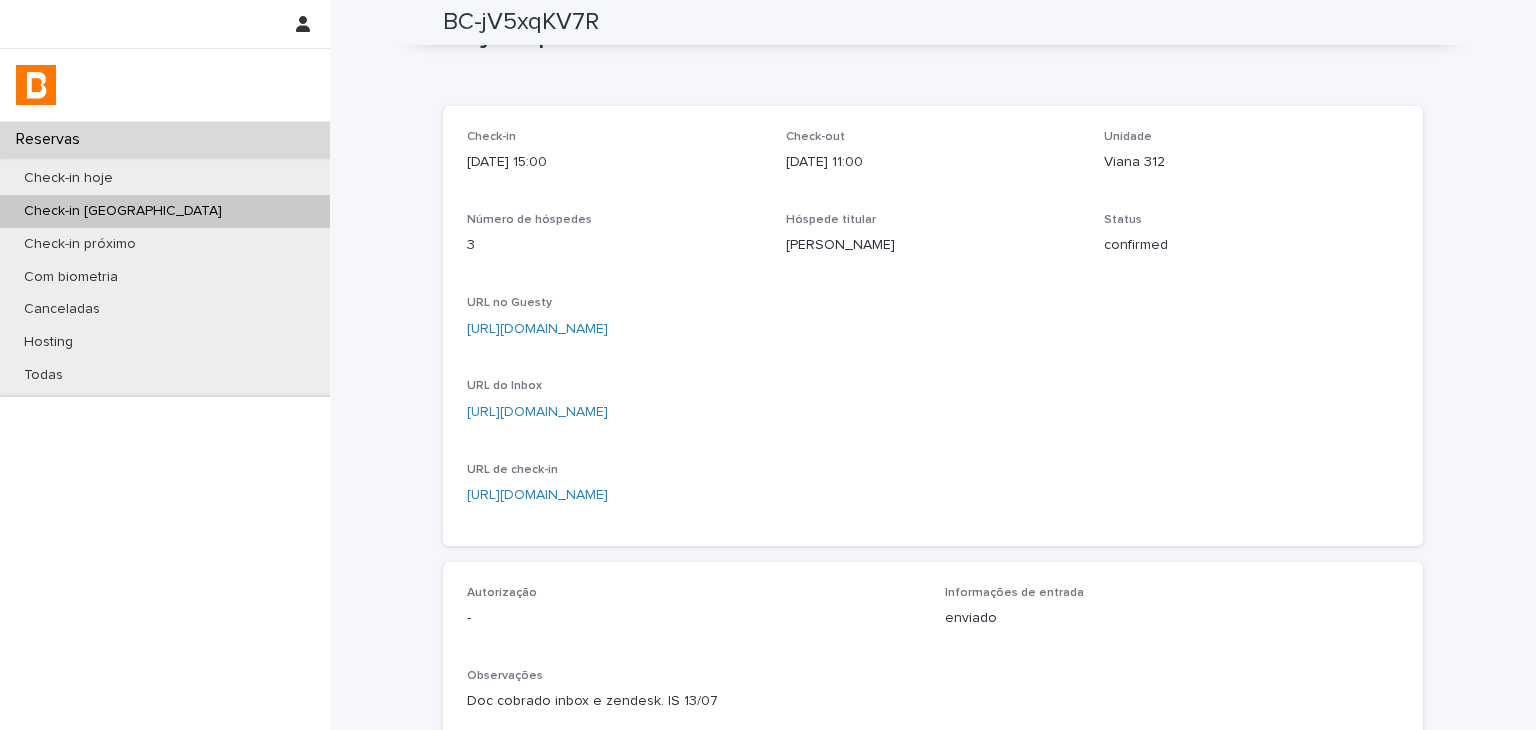 scroll, scrollTop: 0, scrollLeft: 0, axis: both 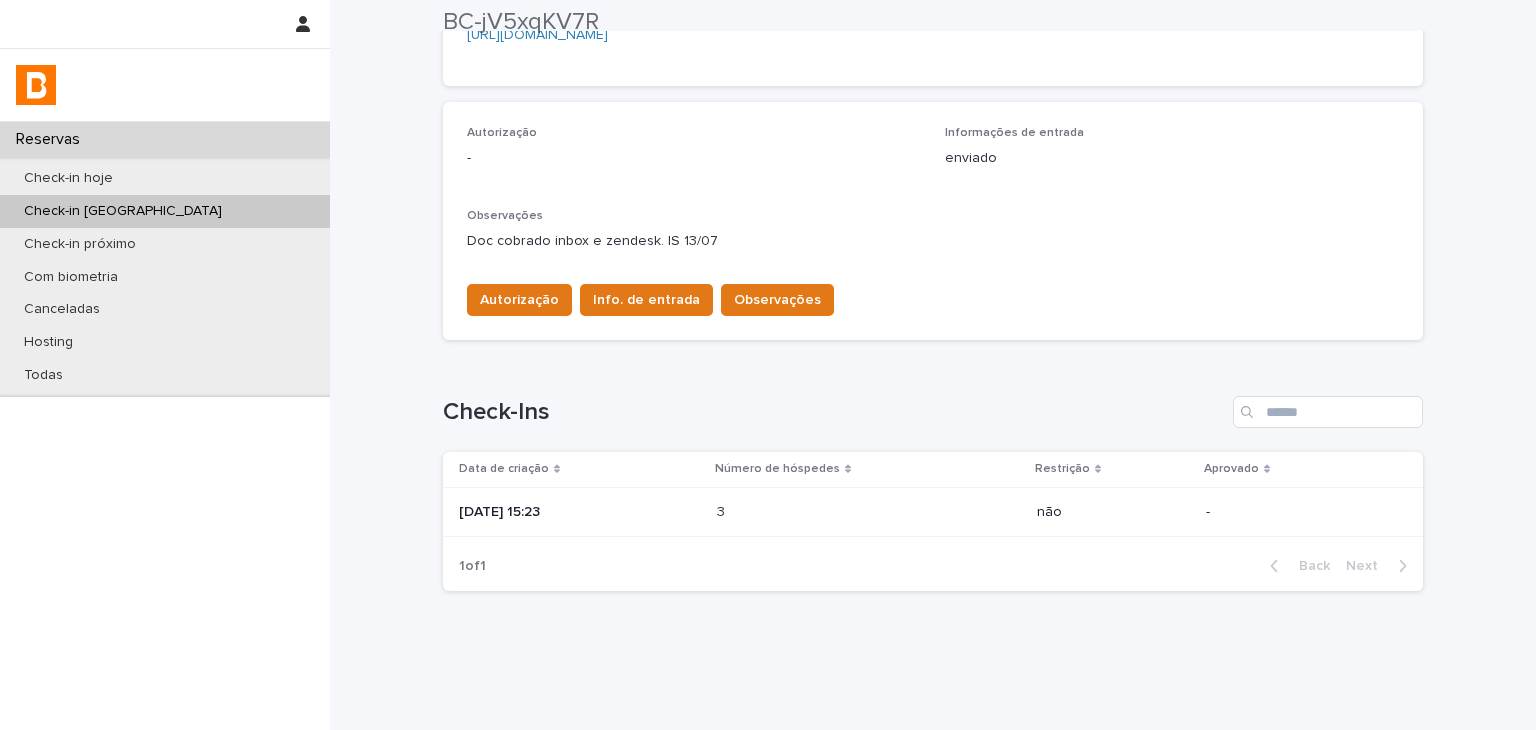 click on "Número de hóspedes" at bounding box center [869, 469] 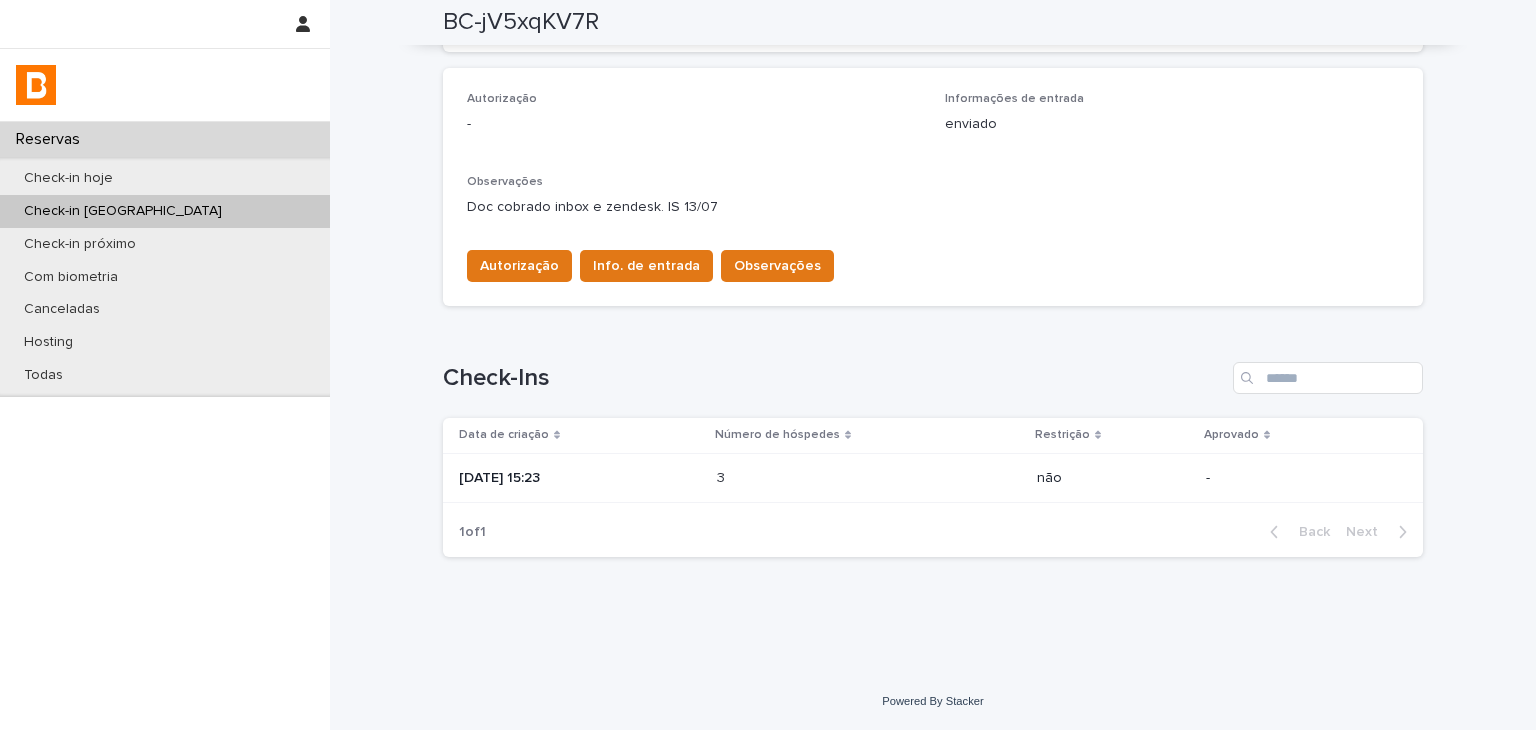 click at bounding box center [804, 478] 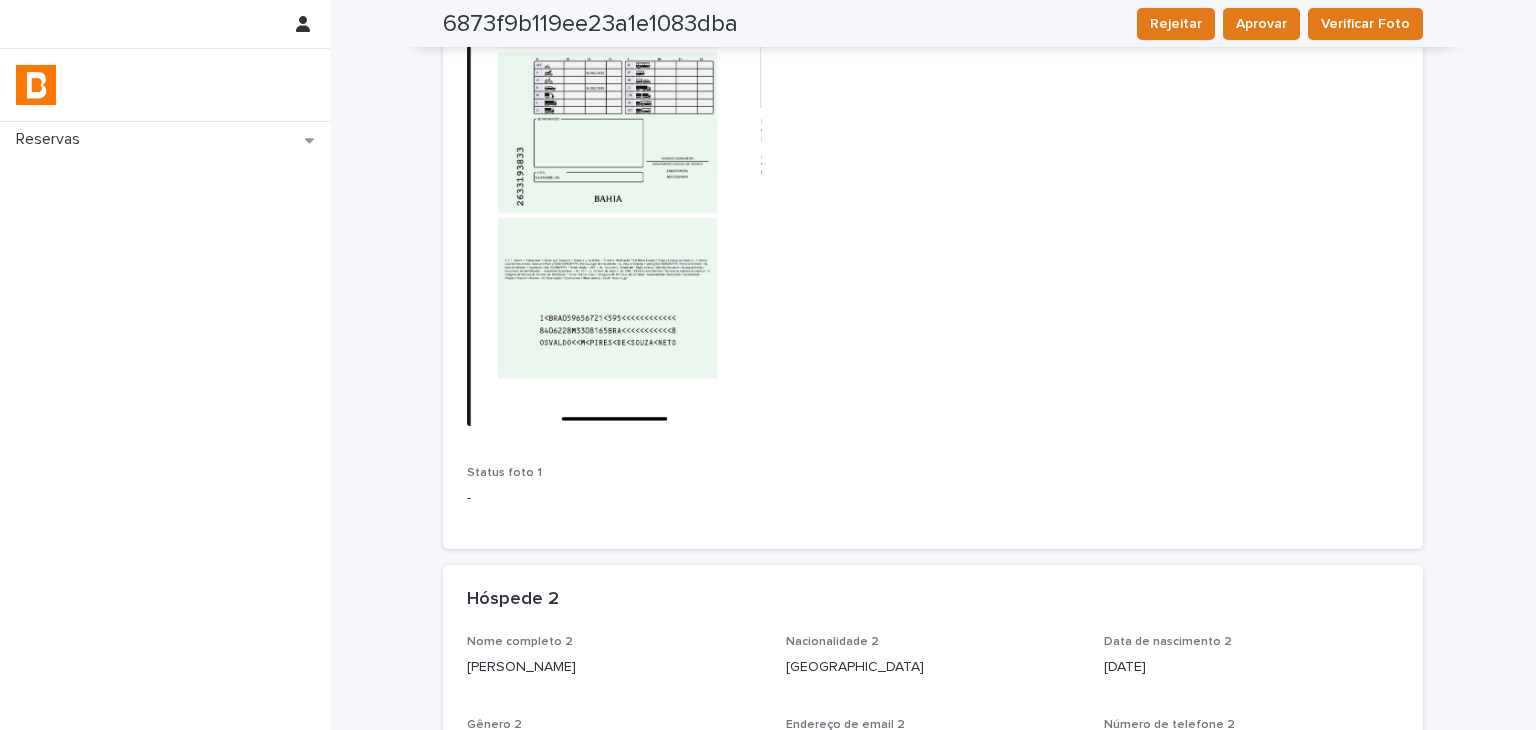 scroll, scrollTop: 1100, scrollLeft: 0, axis: vertical 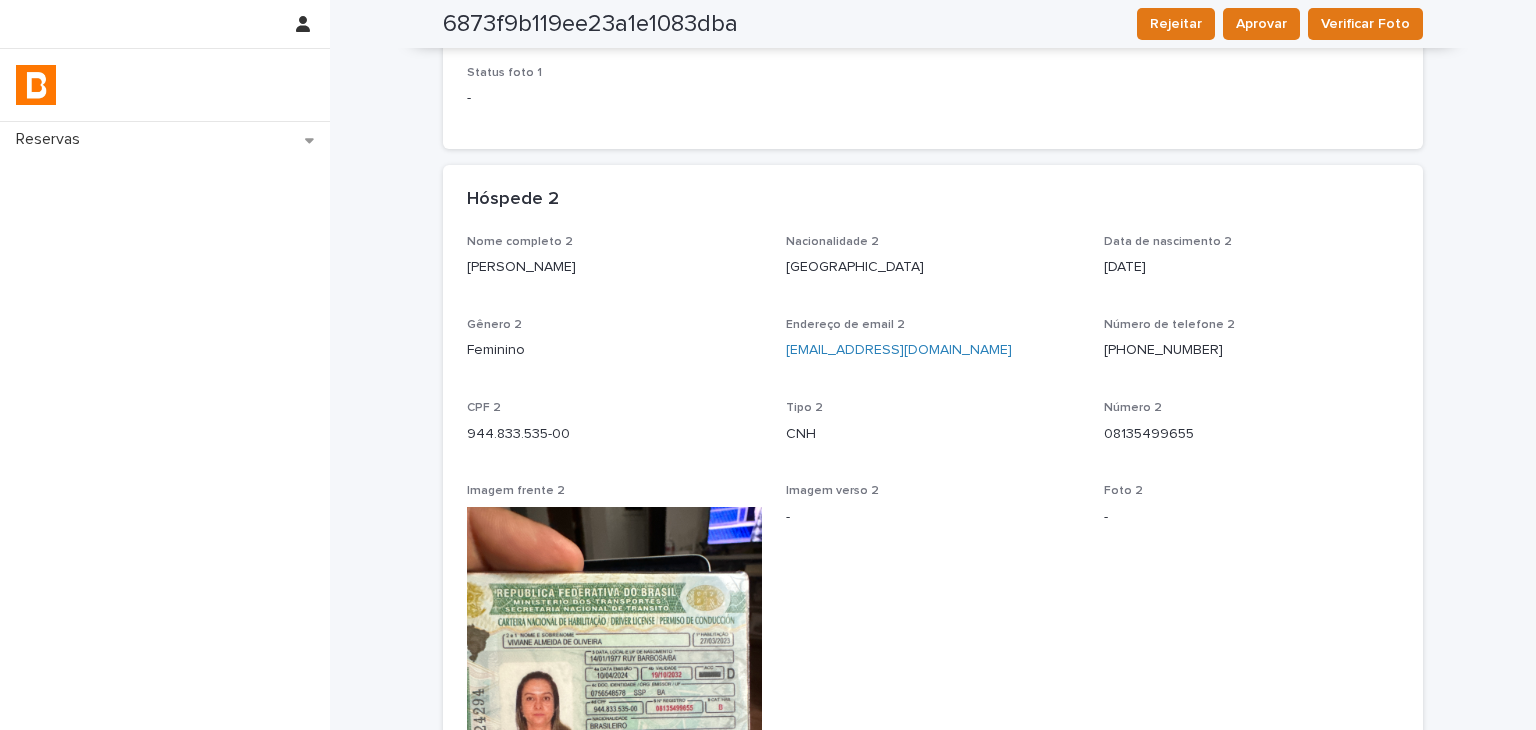 drag, startPoint x: 450, startPoint y: 270, endPoint x: 606, endPoint y: 393, distance: 198.658 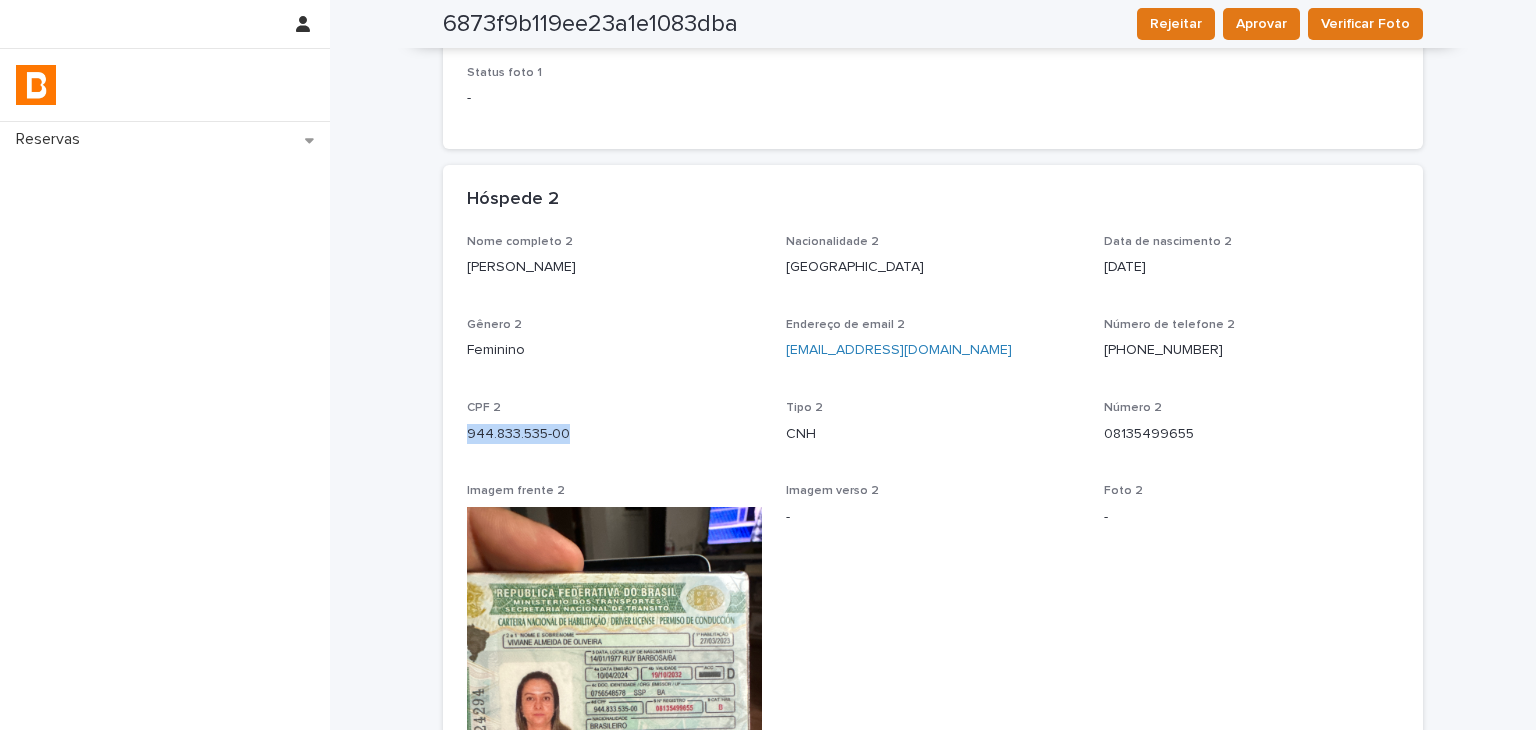 drag, startPoint x: 506, startPoint y: 443, endPoint x: 610, endPoint y: 441, distance: 104.019226 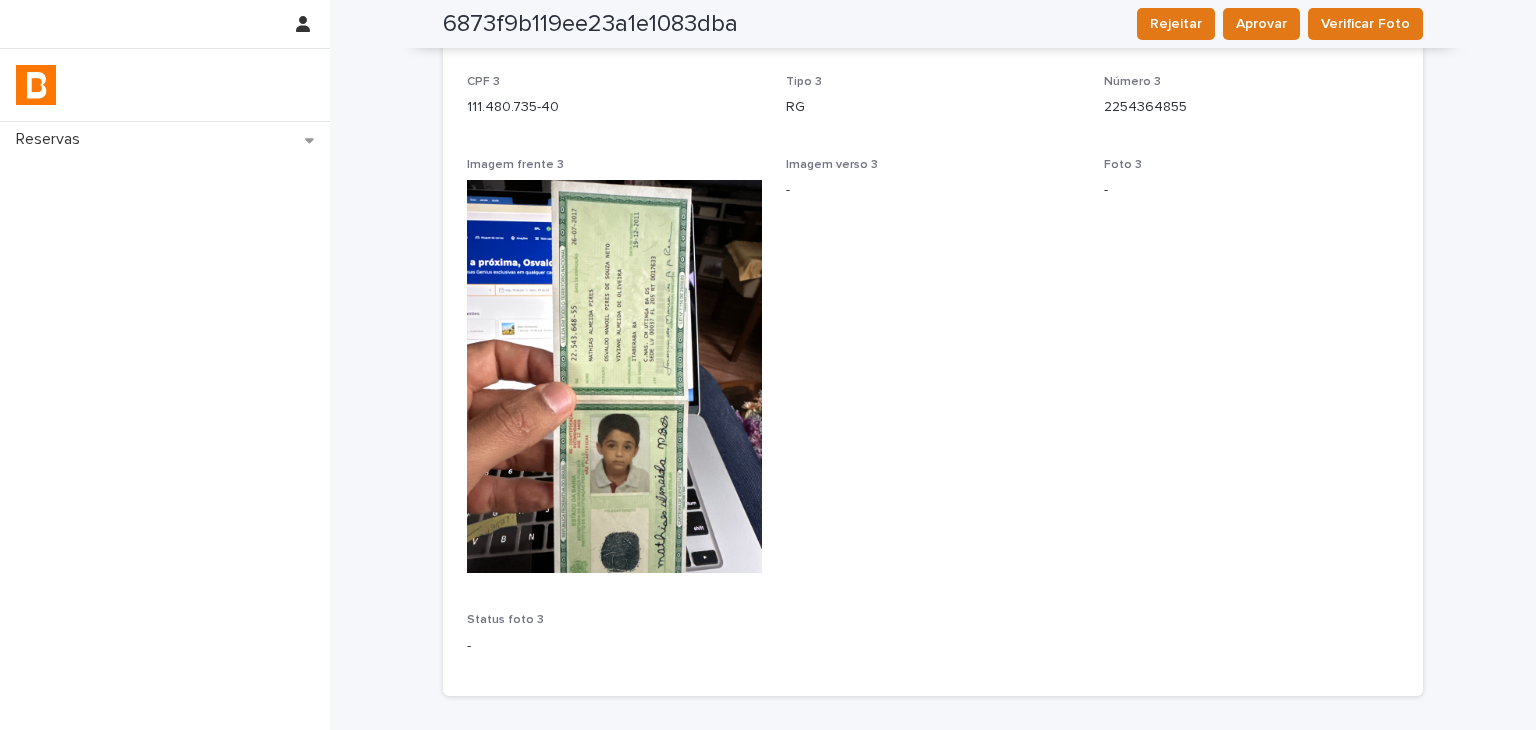 scroll, scrollTop: 2000, scrollLeft: 0, axis: vertical 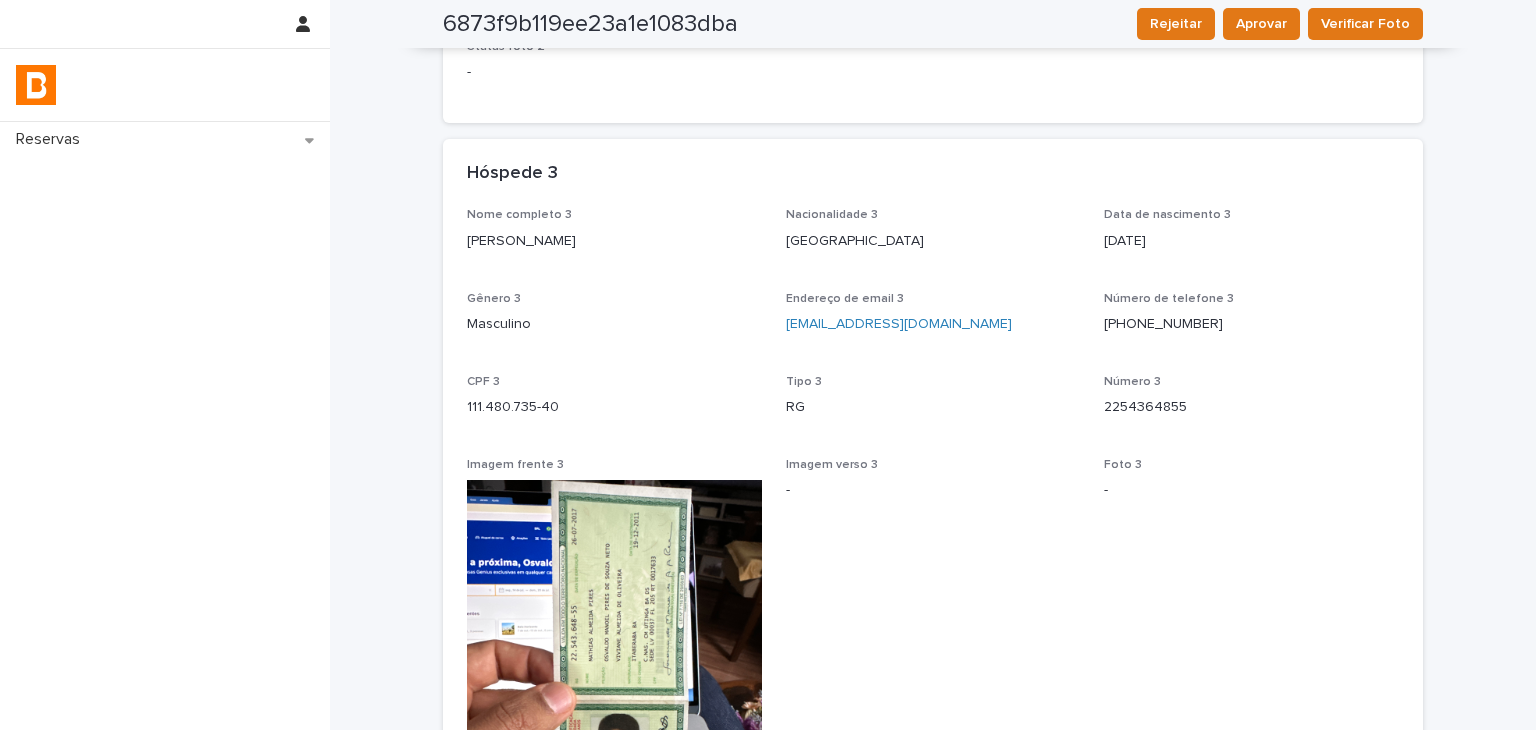 drag, startPoint x: 568, startPoint y: 253, endPoint x: 612, endPoint y: 254, distance: 44.011364 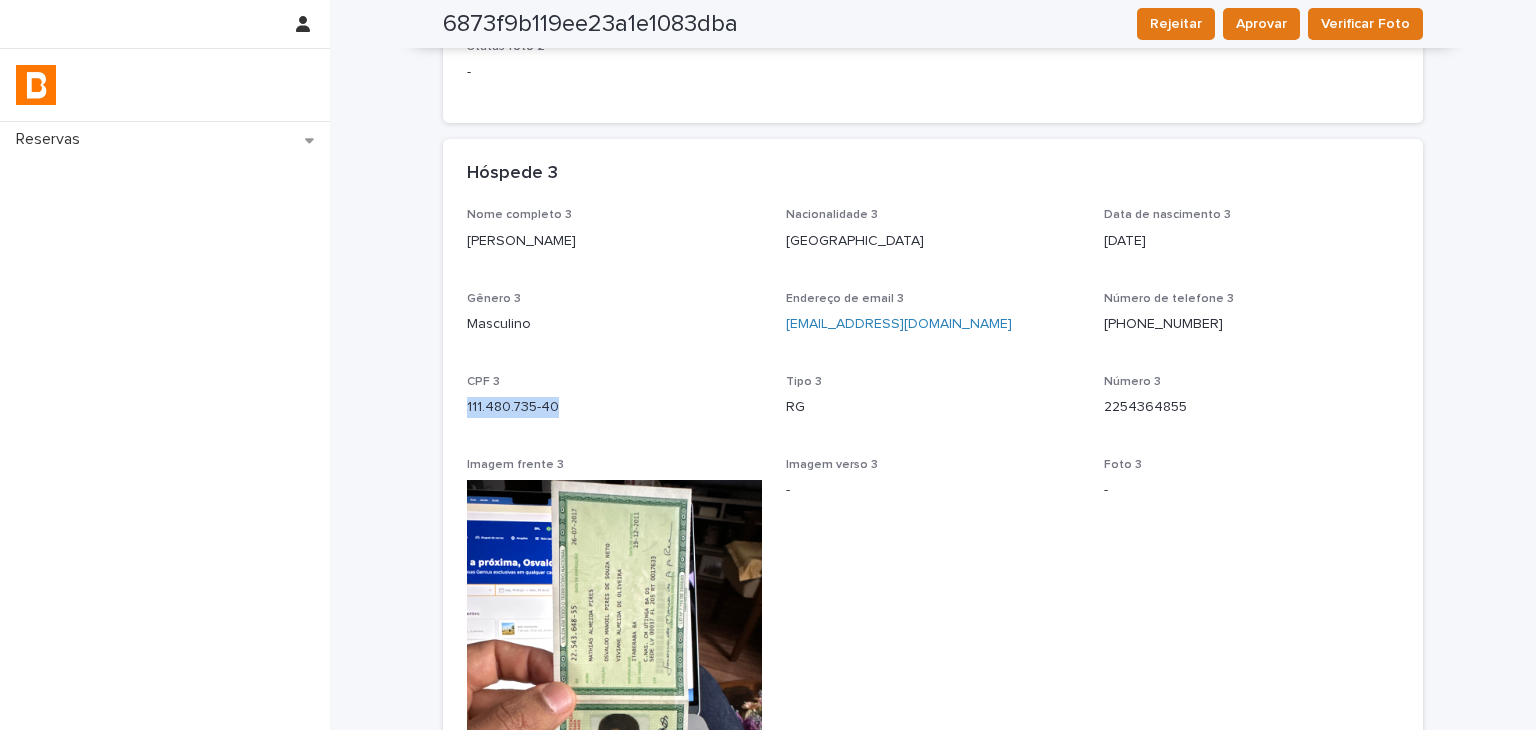 drag, startPoint x: 456, startPoint y: 401, endPoint x: 639, endPoint y: 368, distance: 185.9516 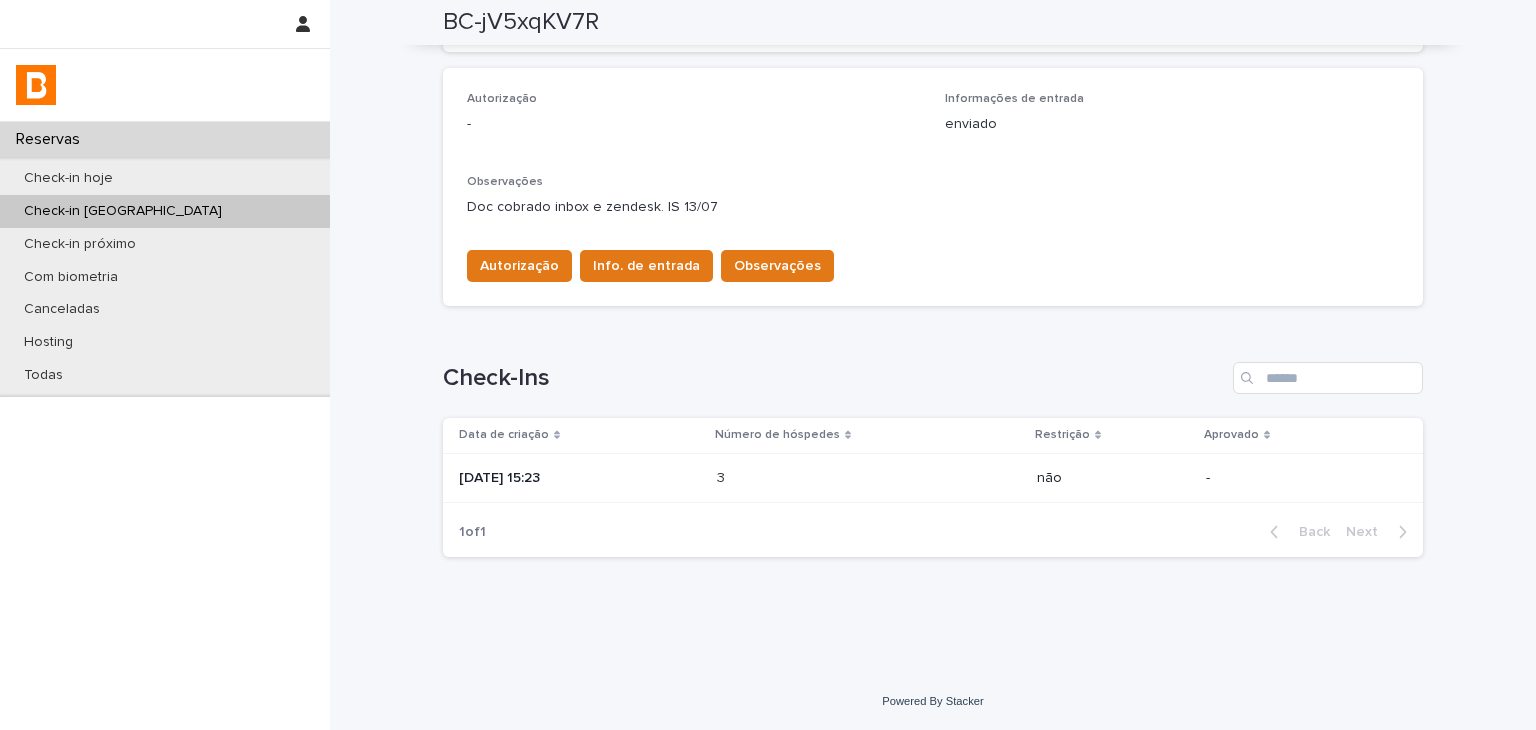 scroll, scrollTop: 0, scrollLeft: 0, axis: both 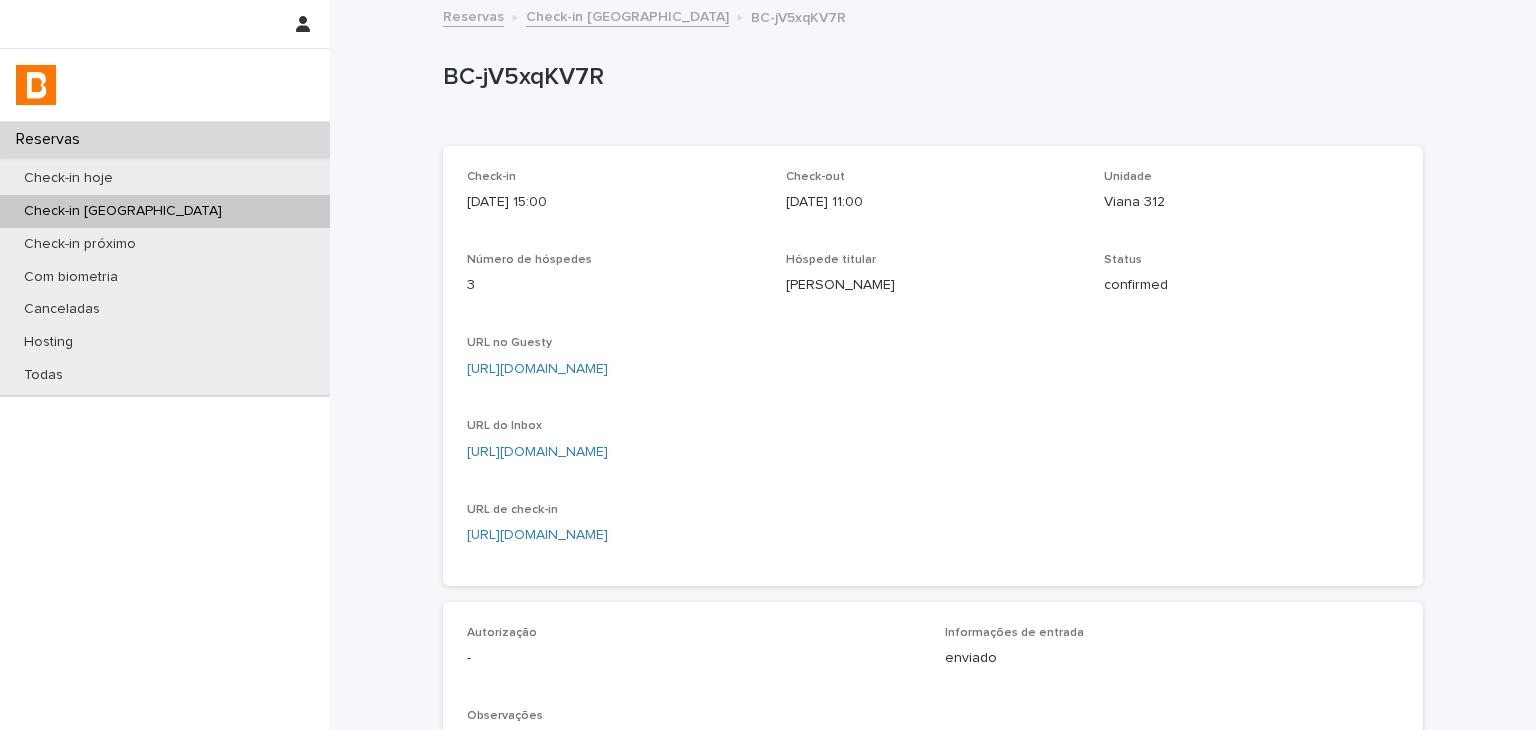 click on "[URL][DOMAIN_NAME]" at bounding box center [537, 369] 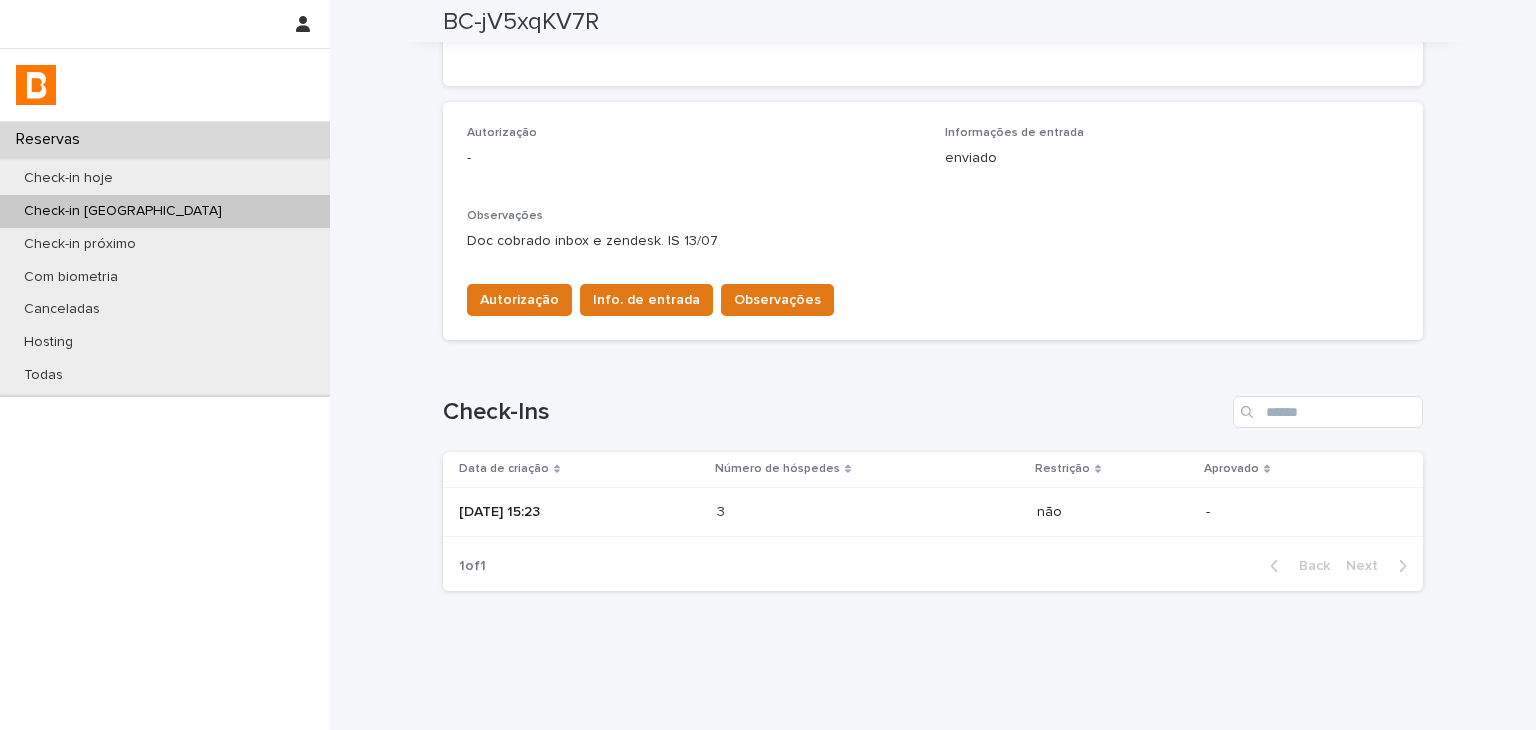 click on "Autorização Info. de entrada Observações" at bounding box center (646, 304) 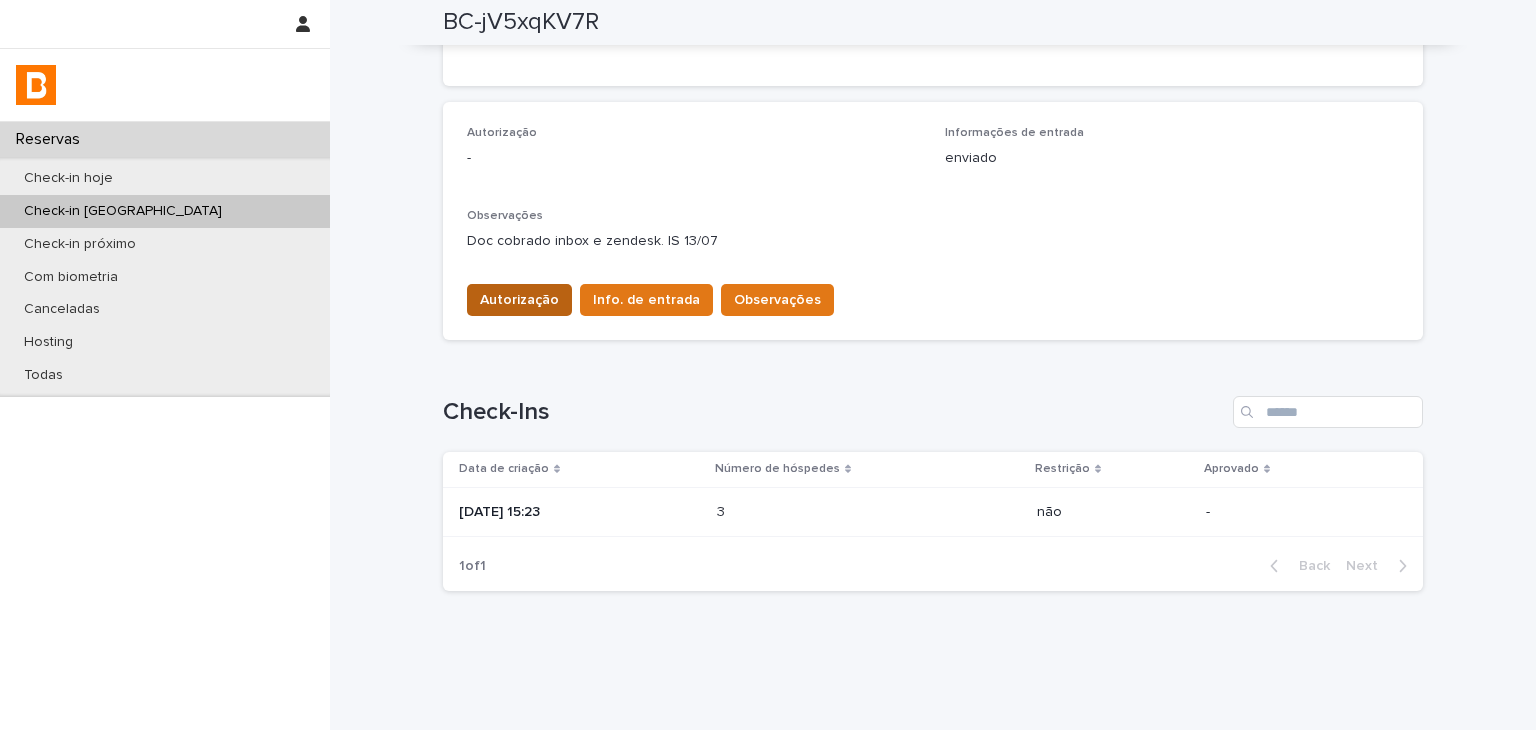 click on "Autorização" at bounding box center (519, 300) 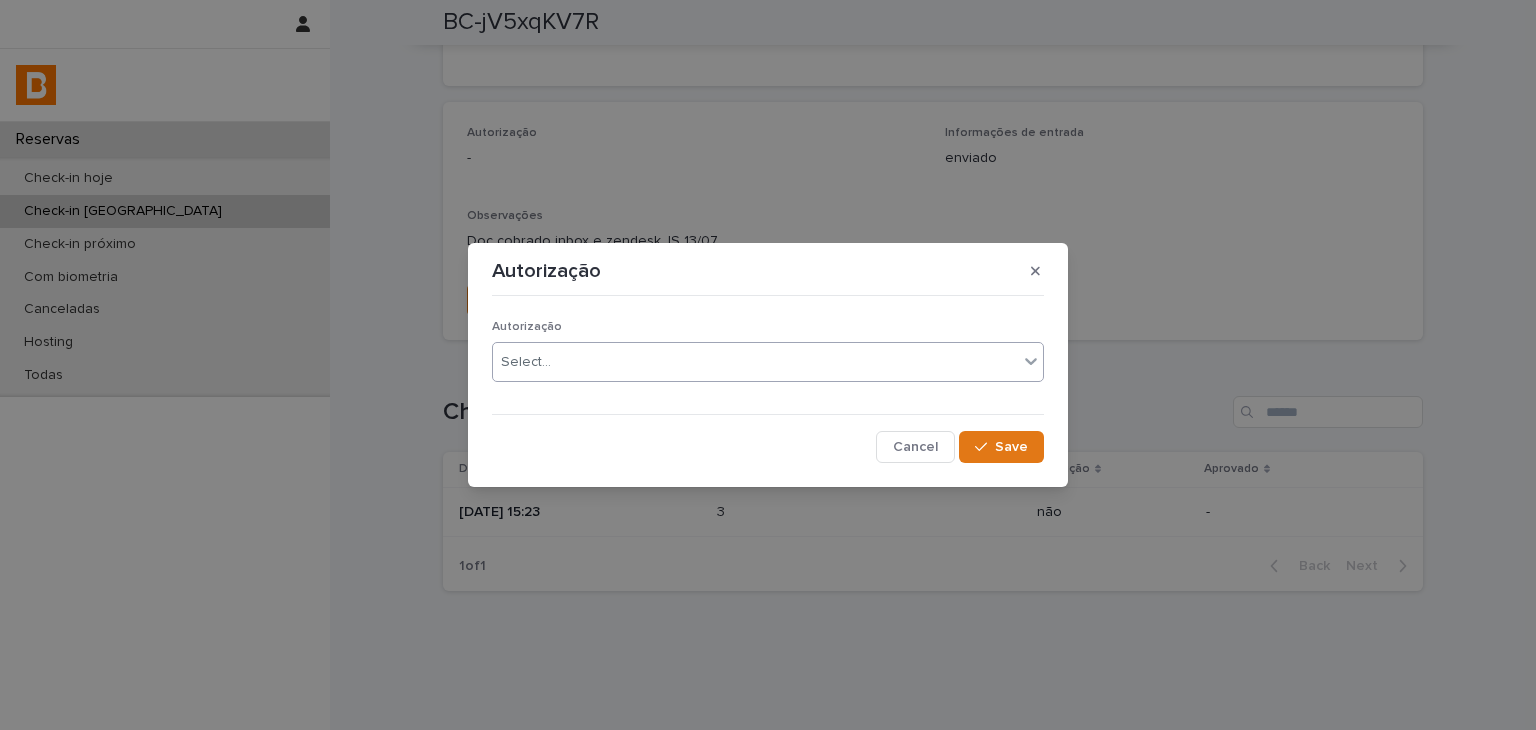 click on "Select..." at bounding box center (755, 362) 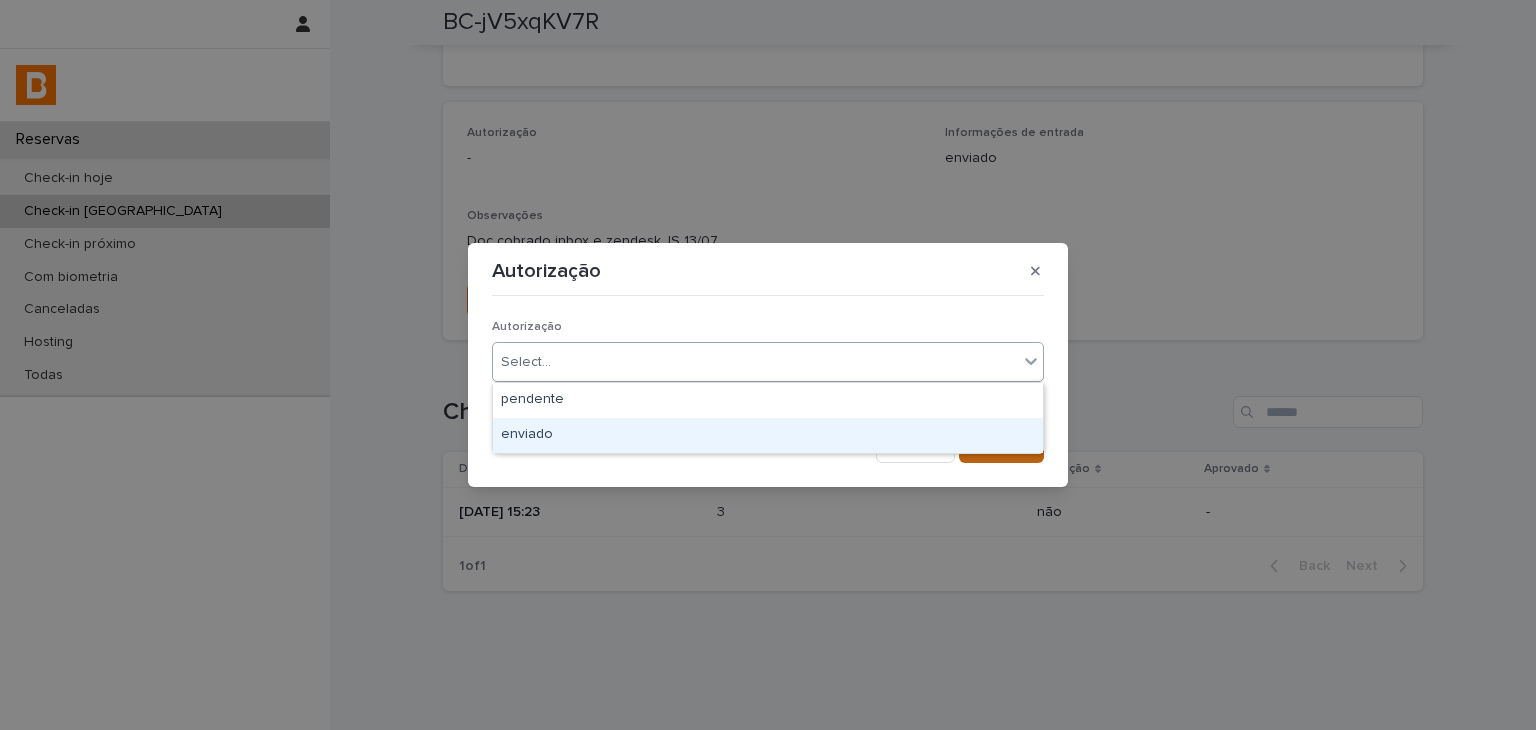 click on "enviado" at bounding box center (768, 435) 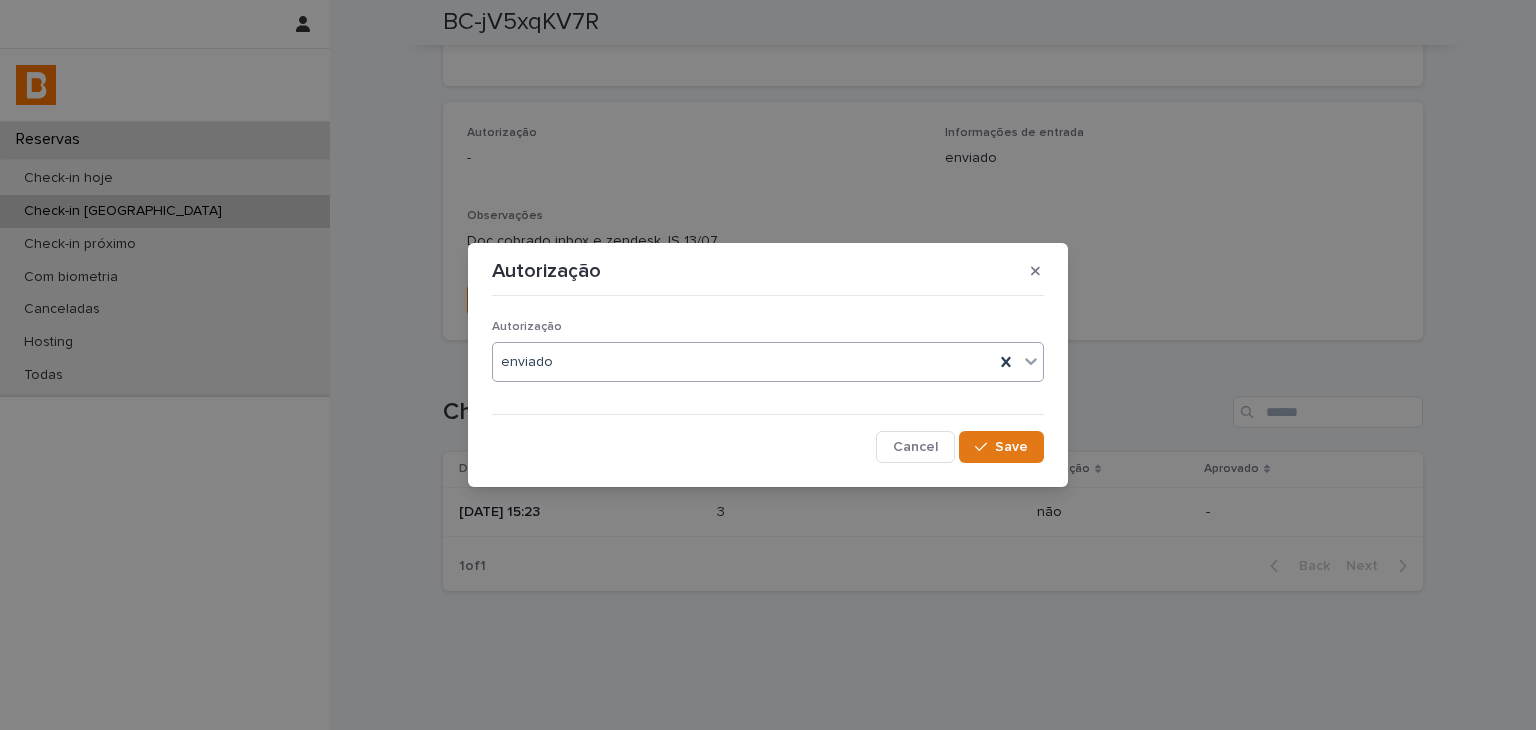 click at bounding box center [985, 447] 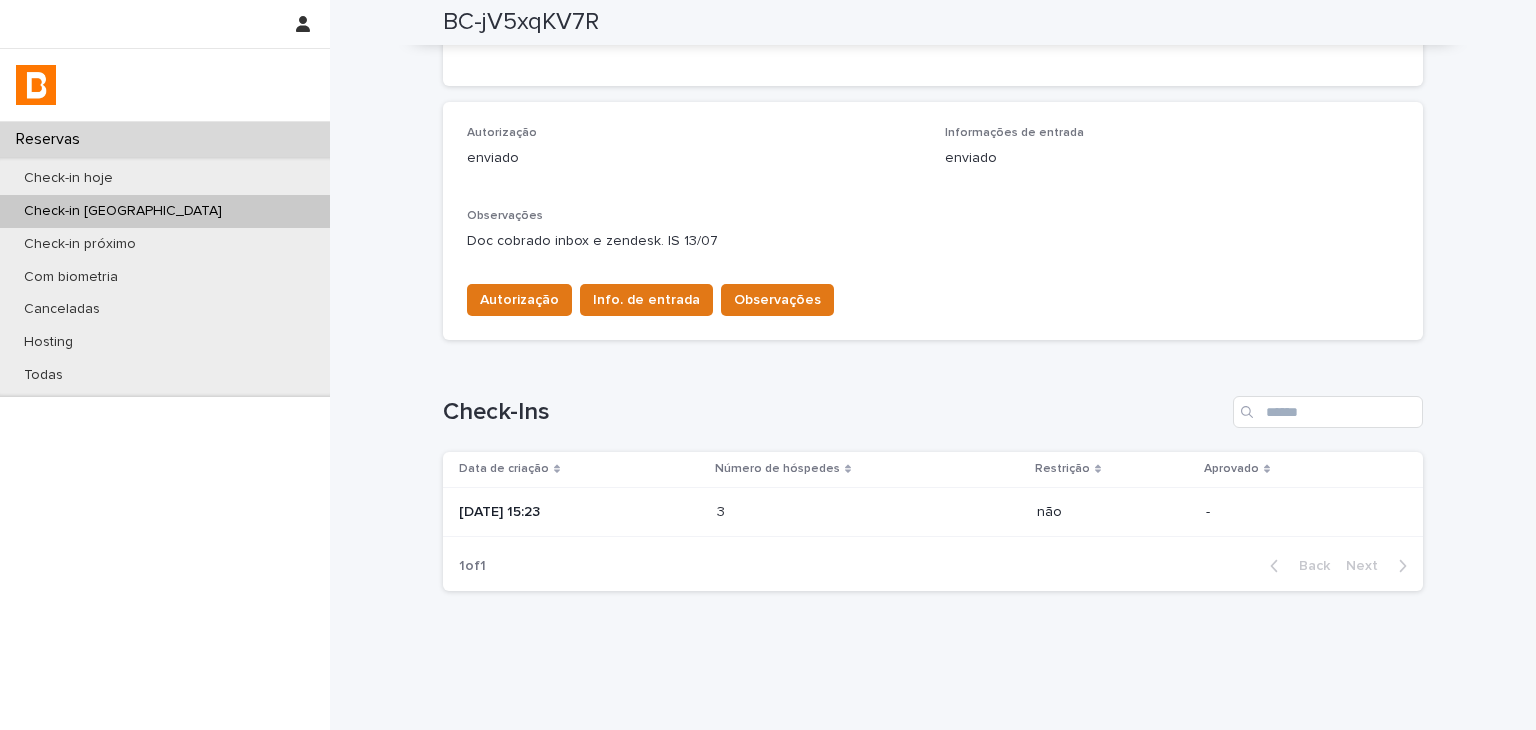 scroll, scrollTop: 534, scrollLeft: 0, axis: vertical 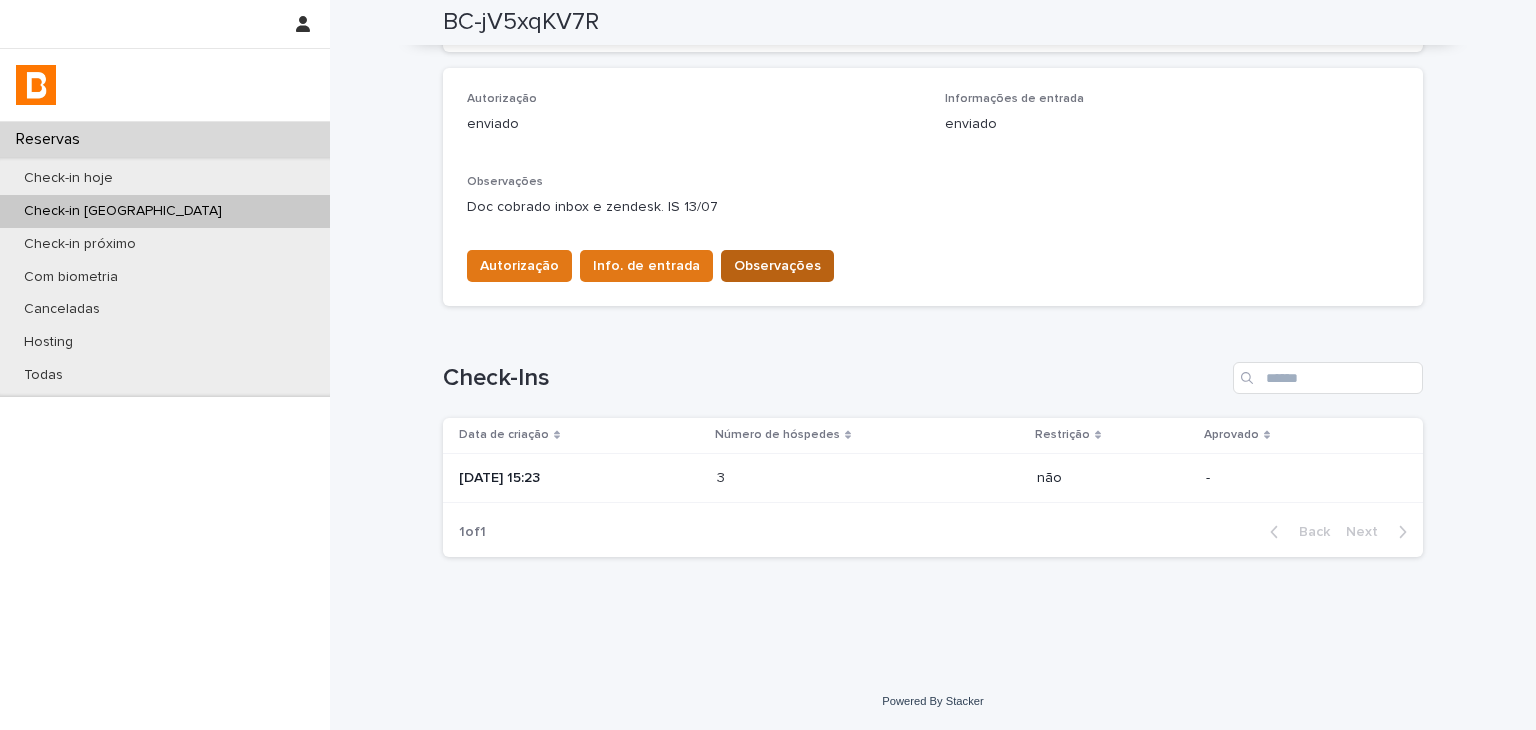 click on "Observações" at bounding box center [777, 266] 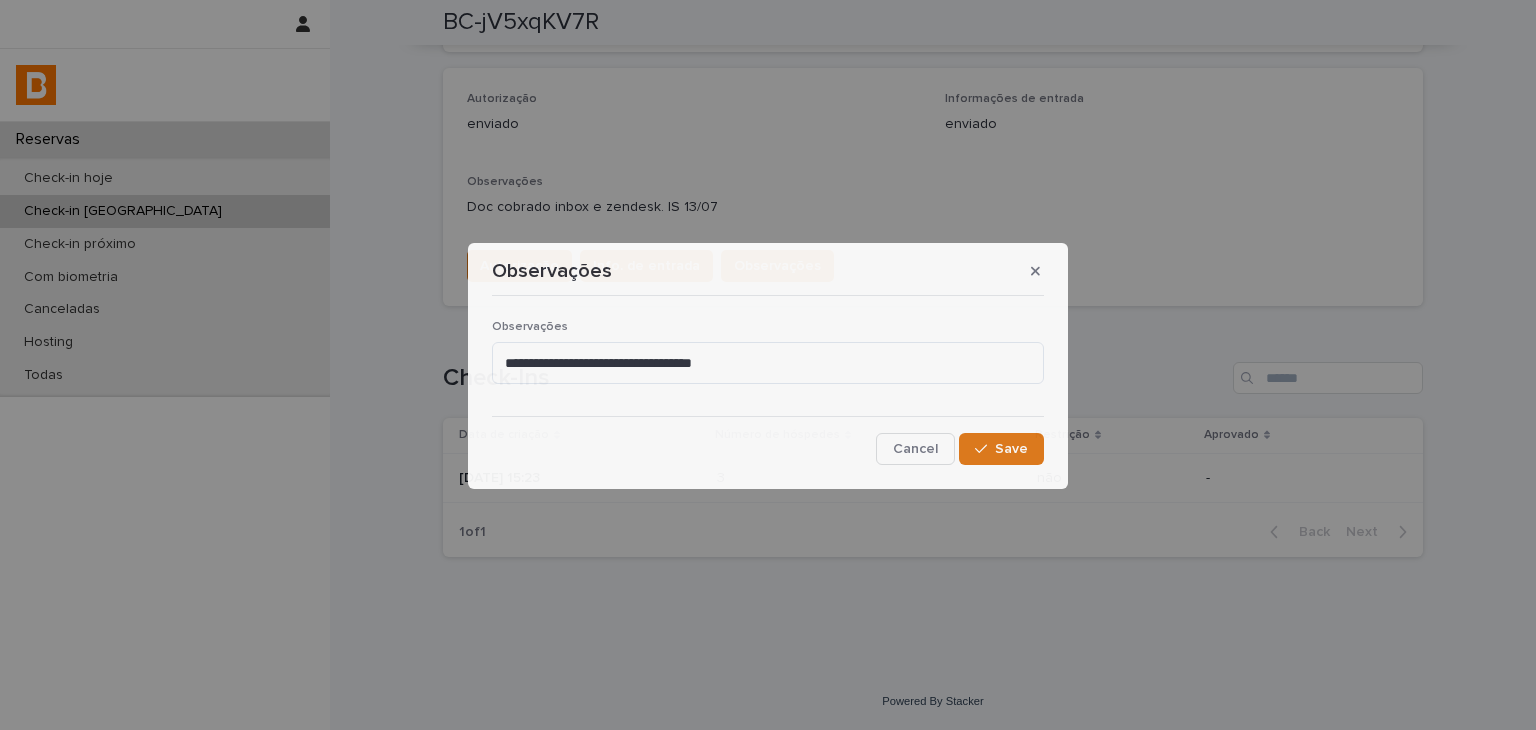 click on "**********" at bounding box center [768, 385] 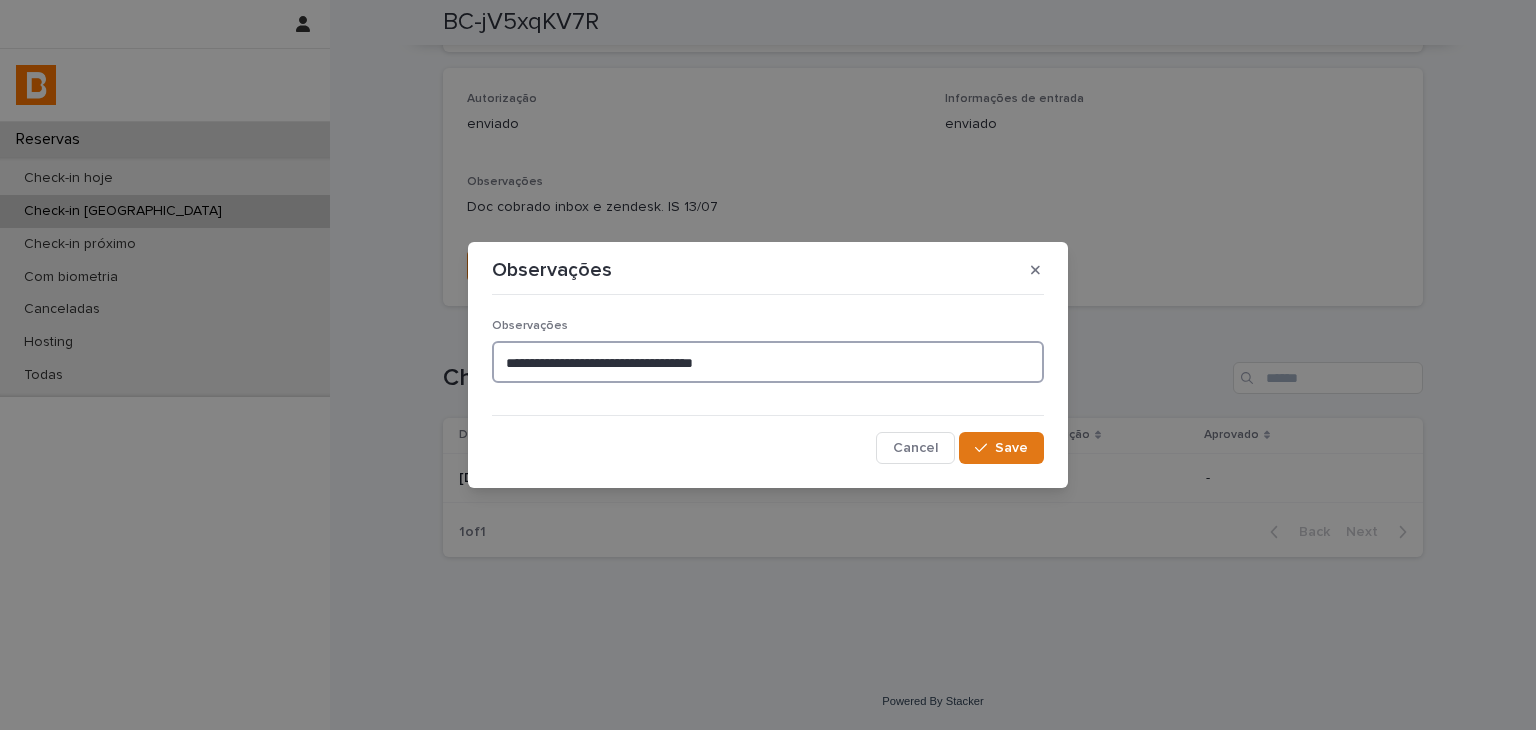 click on "**********" at bounding box center (768, 362) 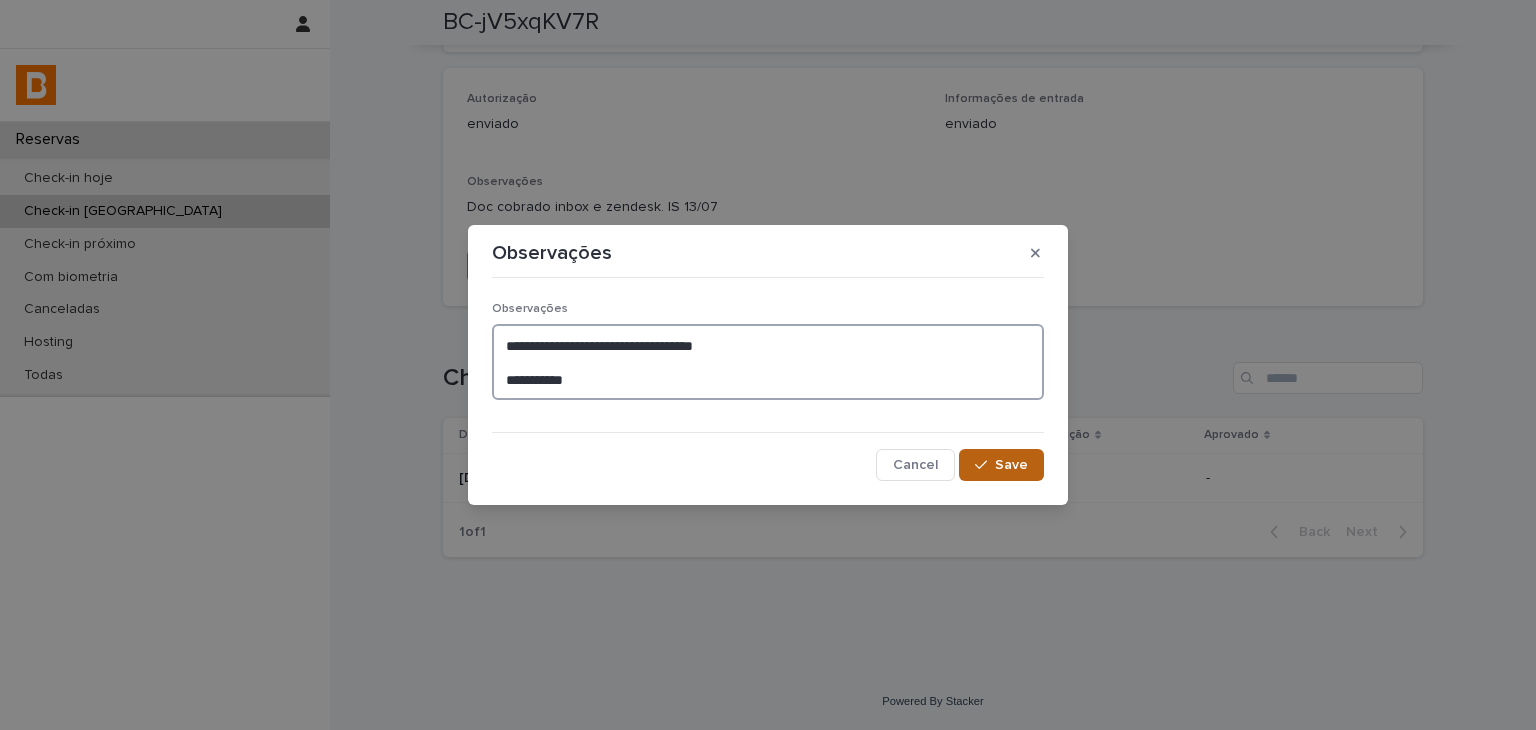 type on "**********" 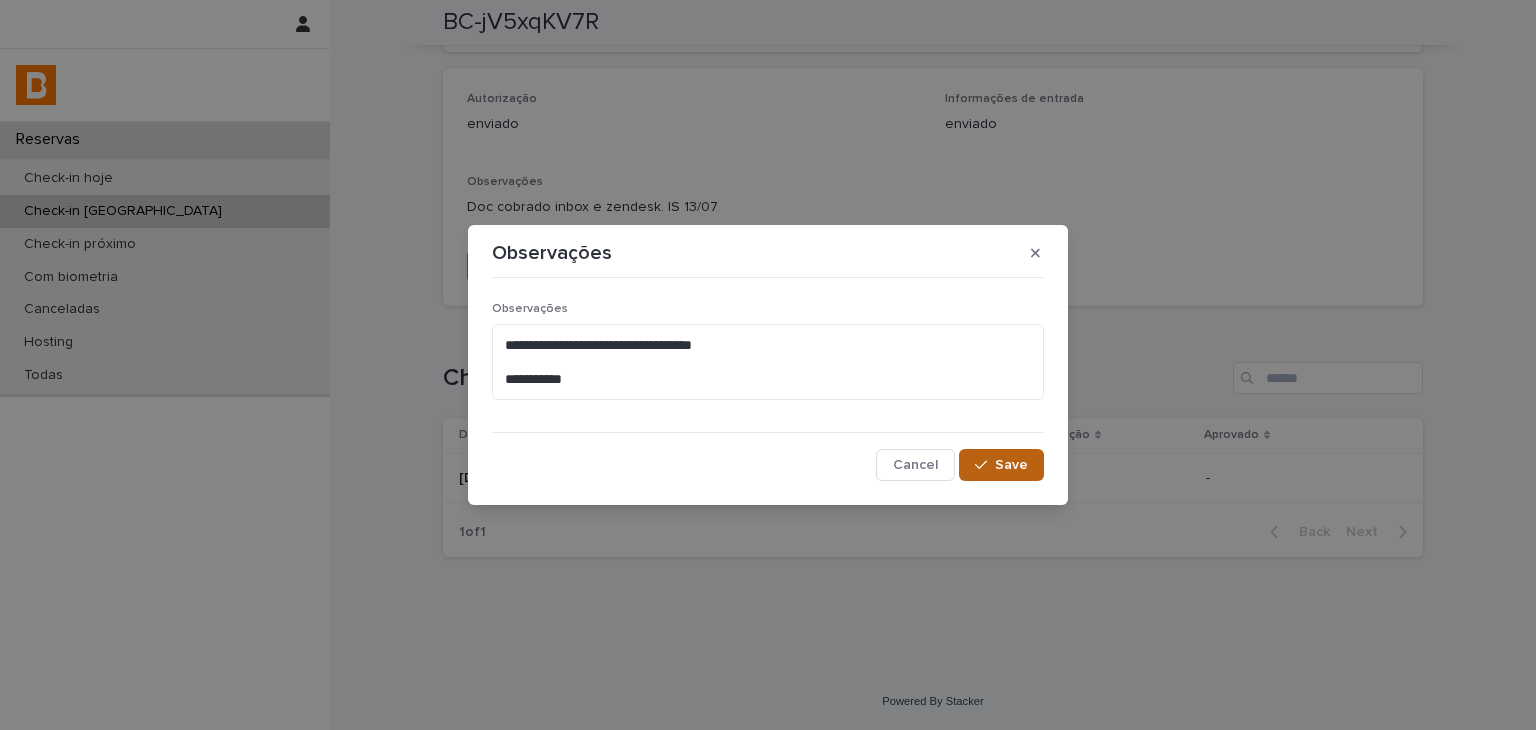 click on "Save" at bounding box center (1001, 465) 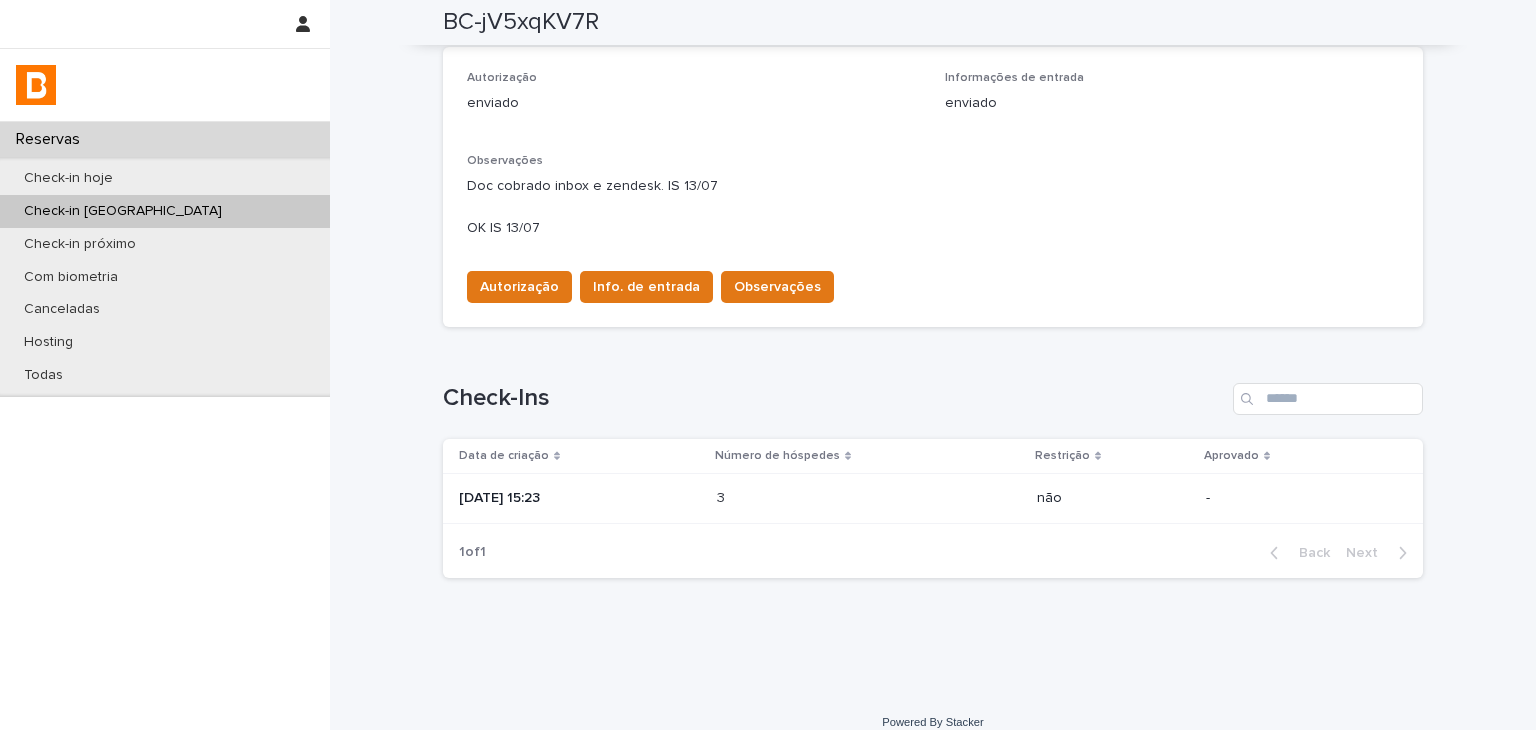 scroll, scrollTop: 0, scrollLeft: 0, axis: both 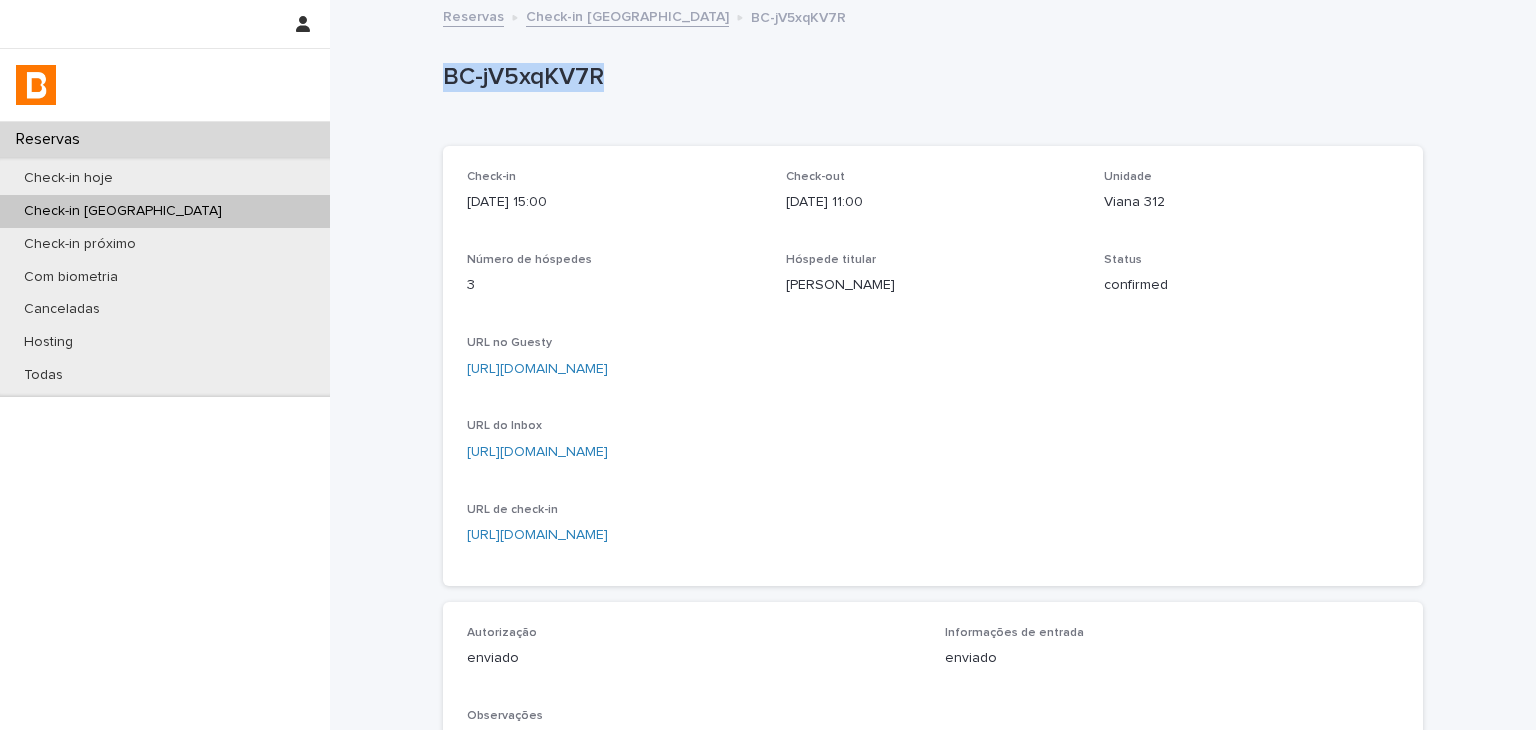 drag, startPoint x: 428, startPoint y: 85, endPoint x: 632, endPoint y: 87, distance: 204.0098 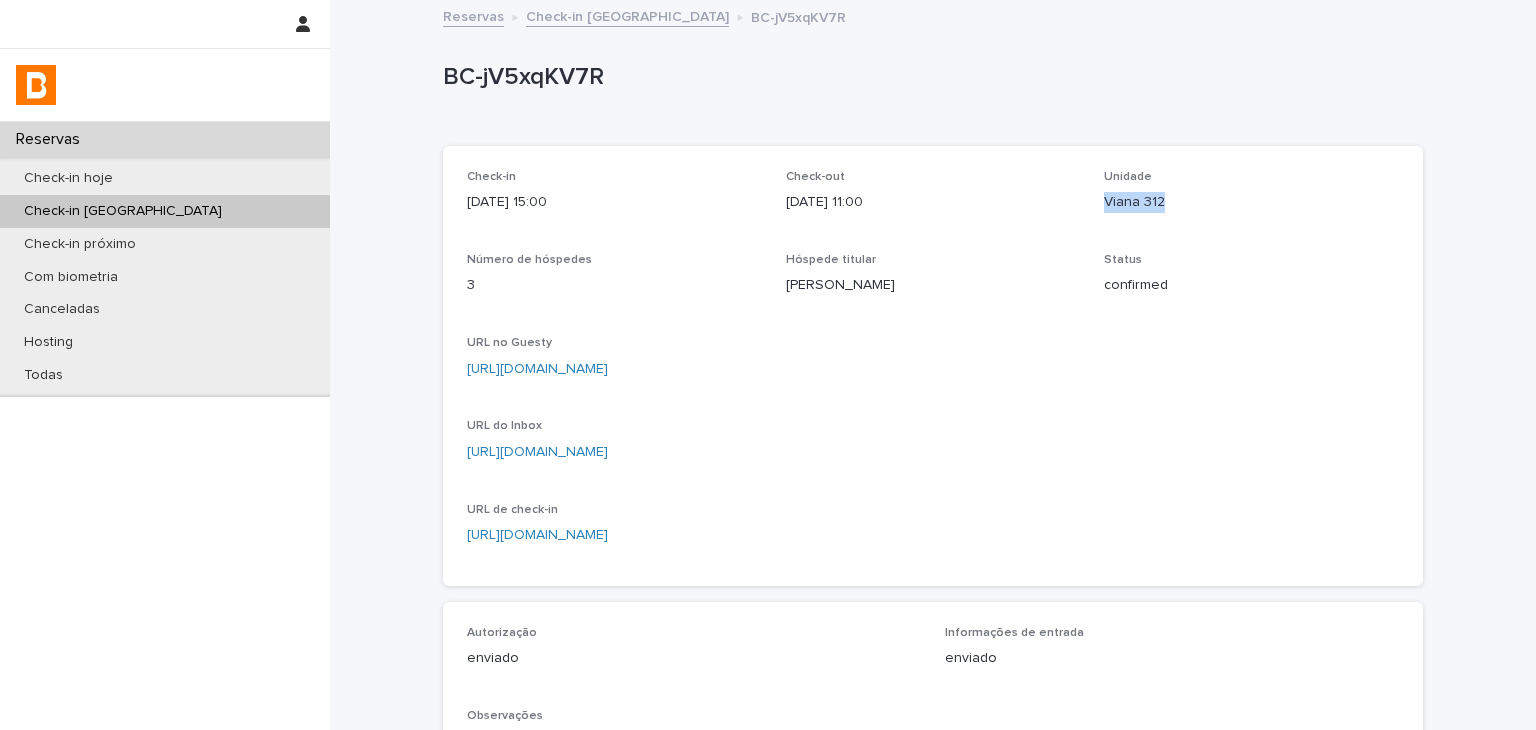 drag, startPoint x: 1092, startPoint y: 197, endPoint x: 1199, endPoint y: 197, distance: 107 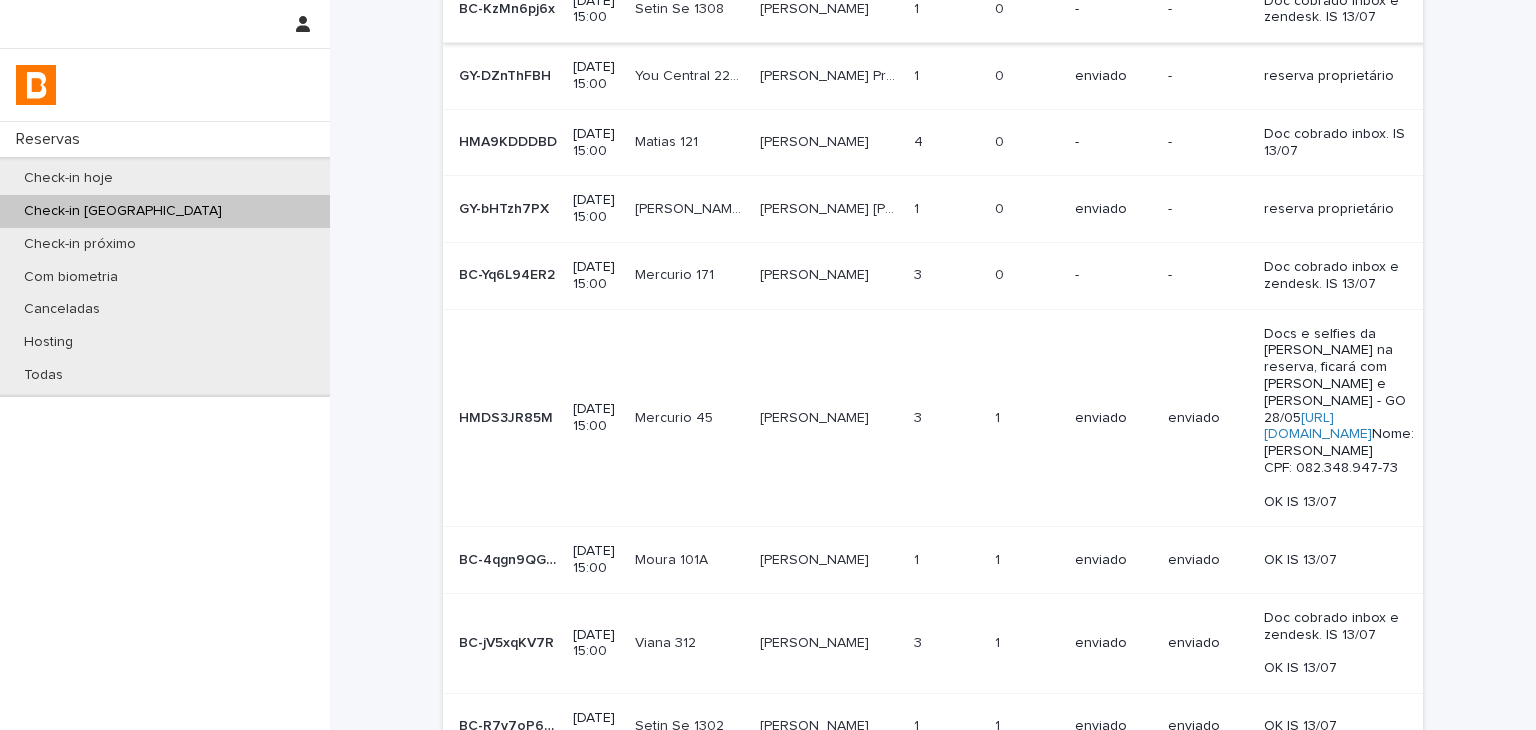 scroll, scrollTop: 0, scrollLeft: 0, axis: both 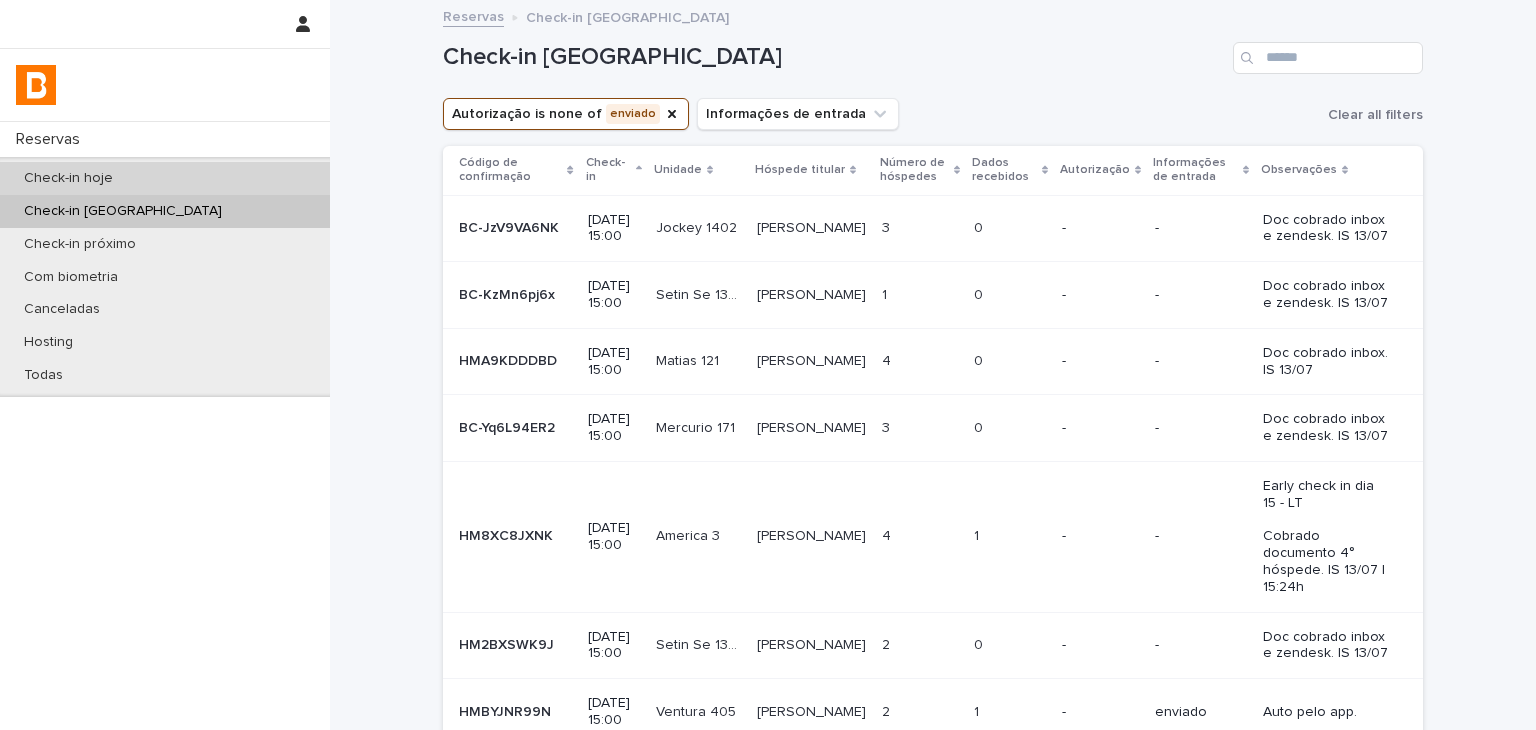 click on "Check-in hoje" at bounding box center (165, 178) 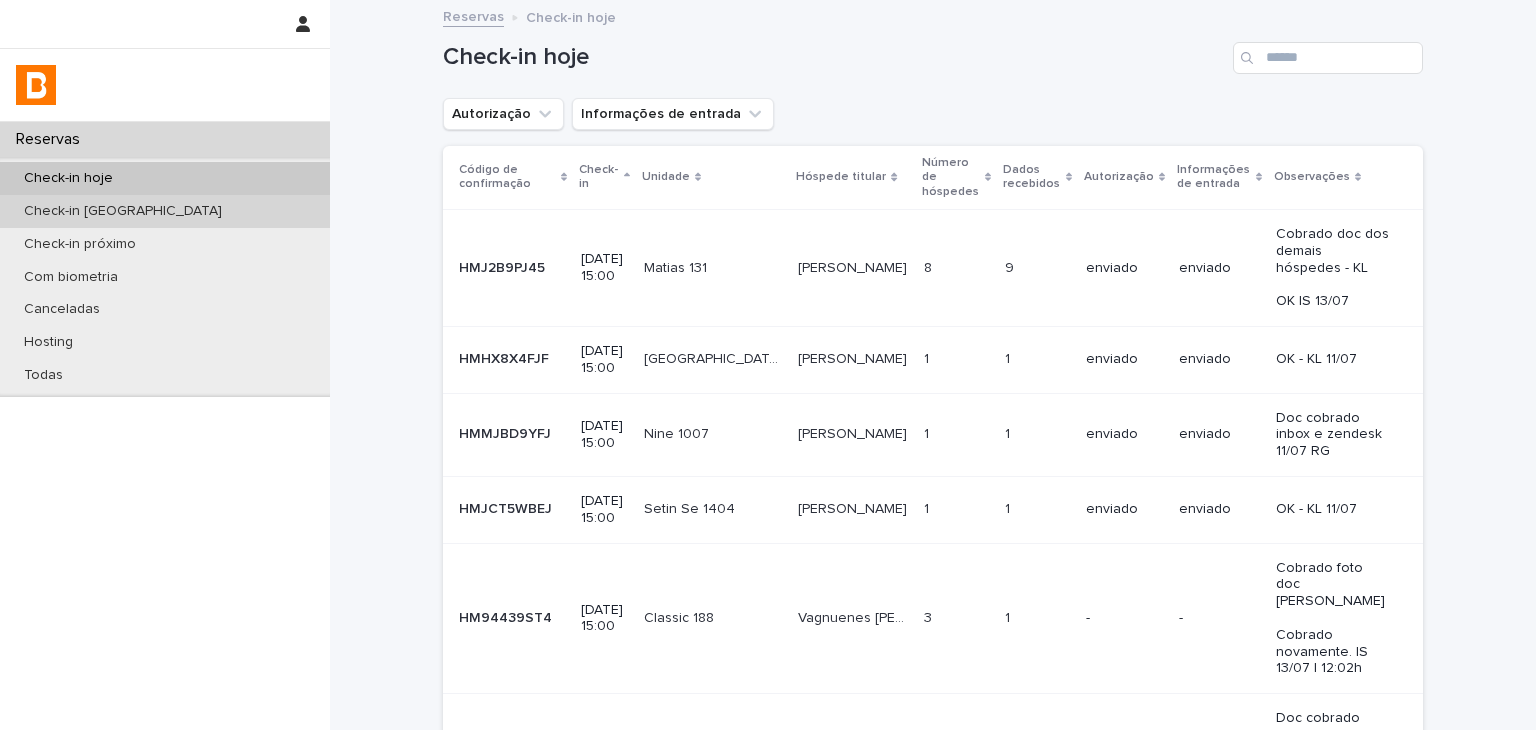 click on "Check-in [GEOGRAPHIC_DATA]" at bounding box center [165, 211] 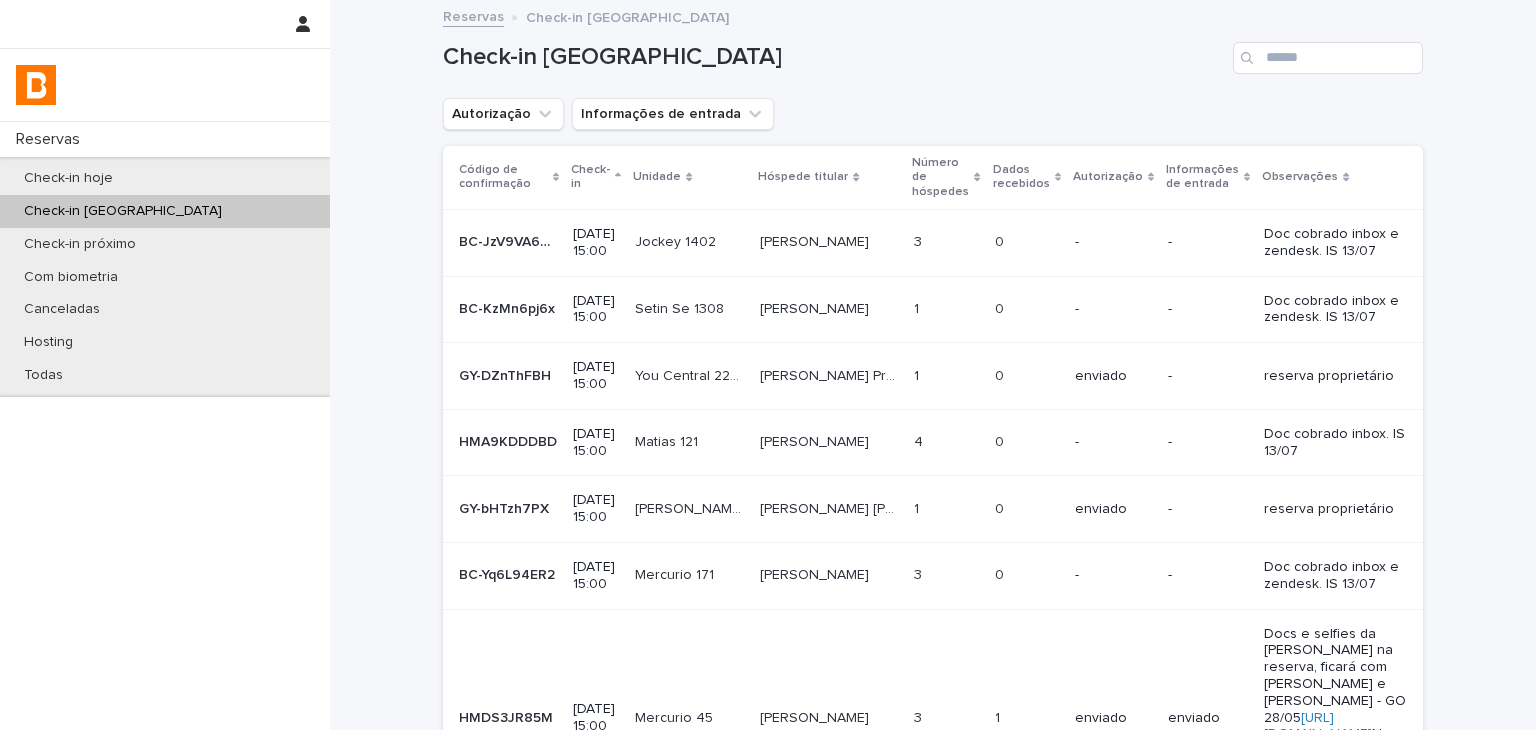 click on "Autorização" at bounding box center [503, 114] 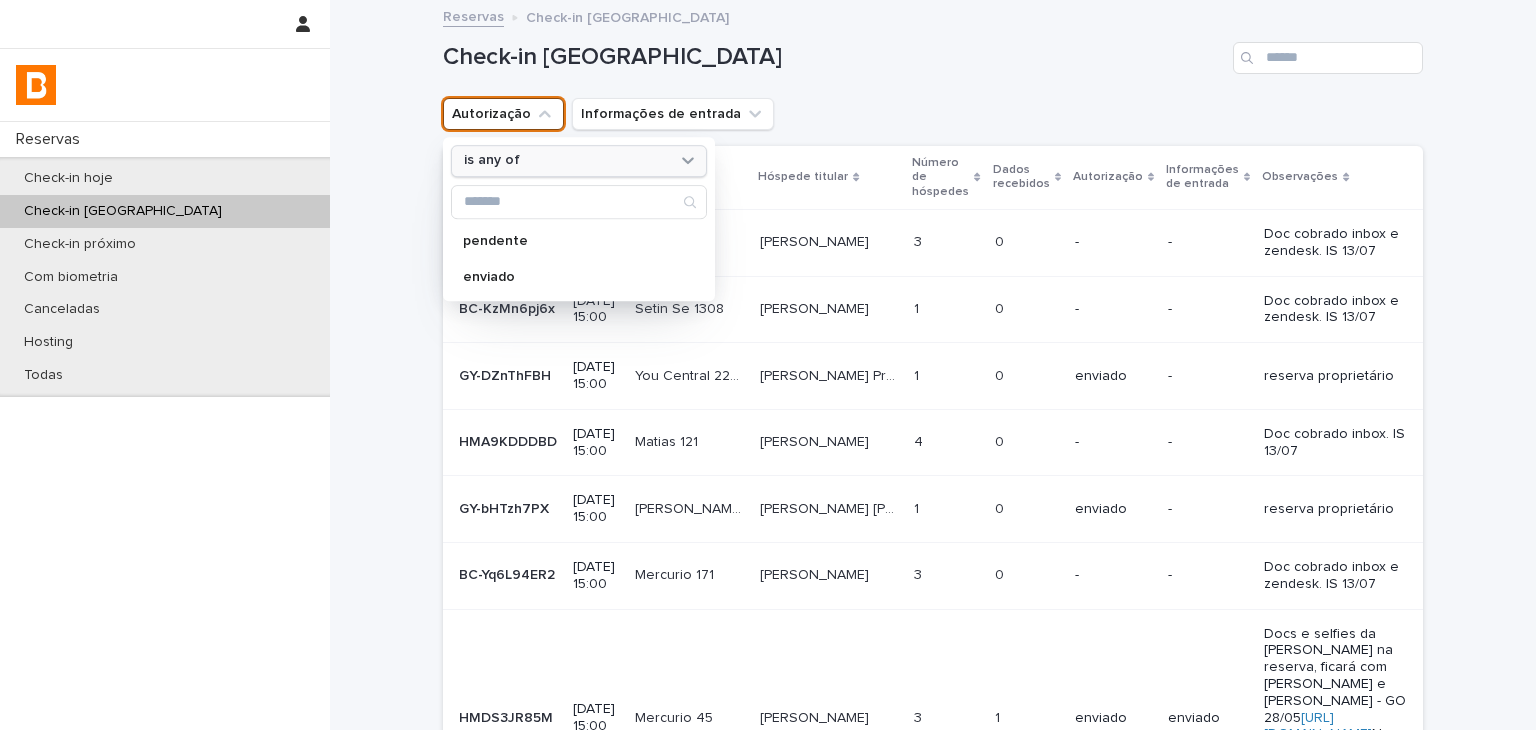 click on "is any of" at bounding box center [492, 161] 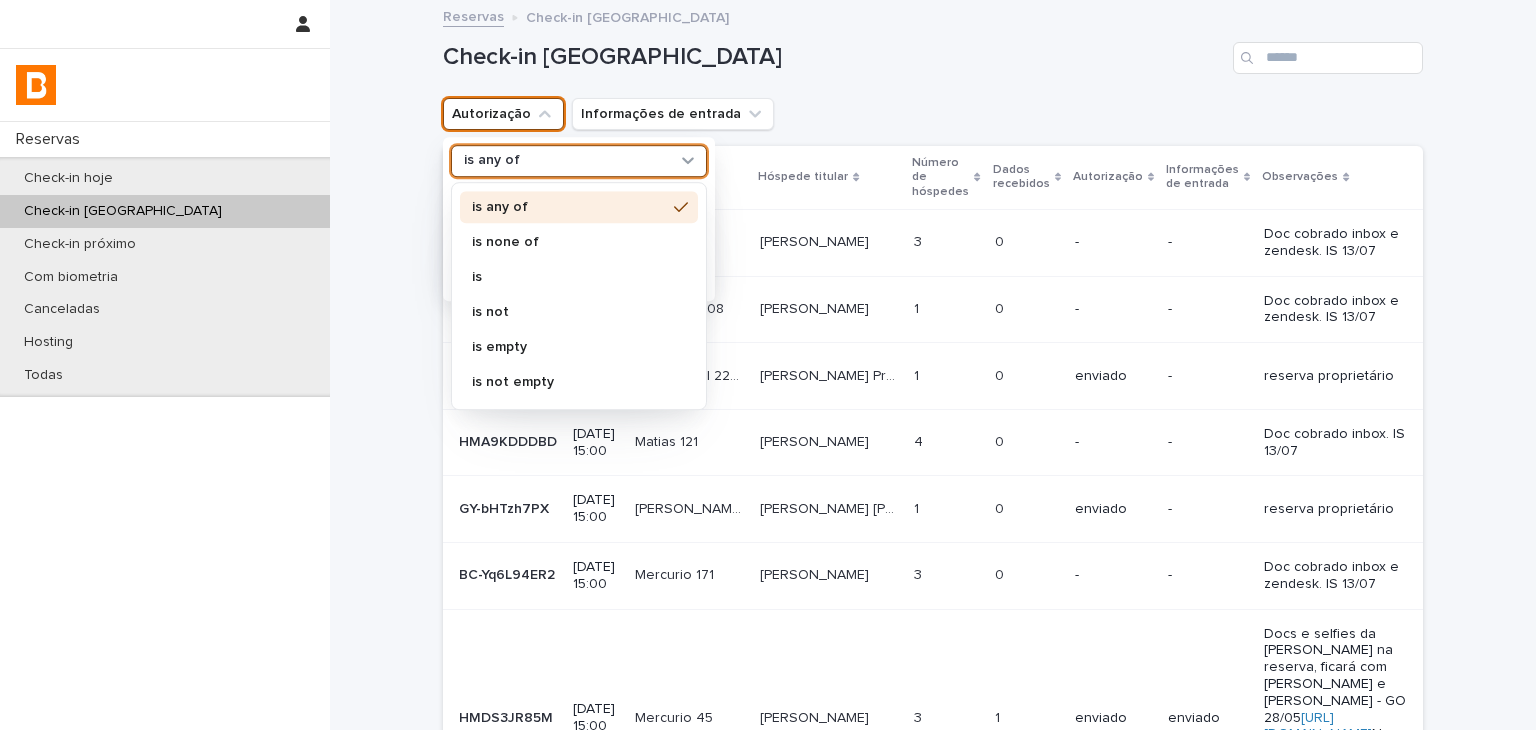 click on "is none of" at bounding box center [569, 242] 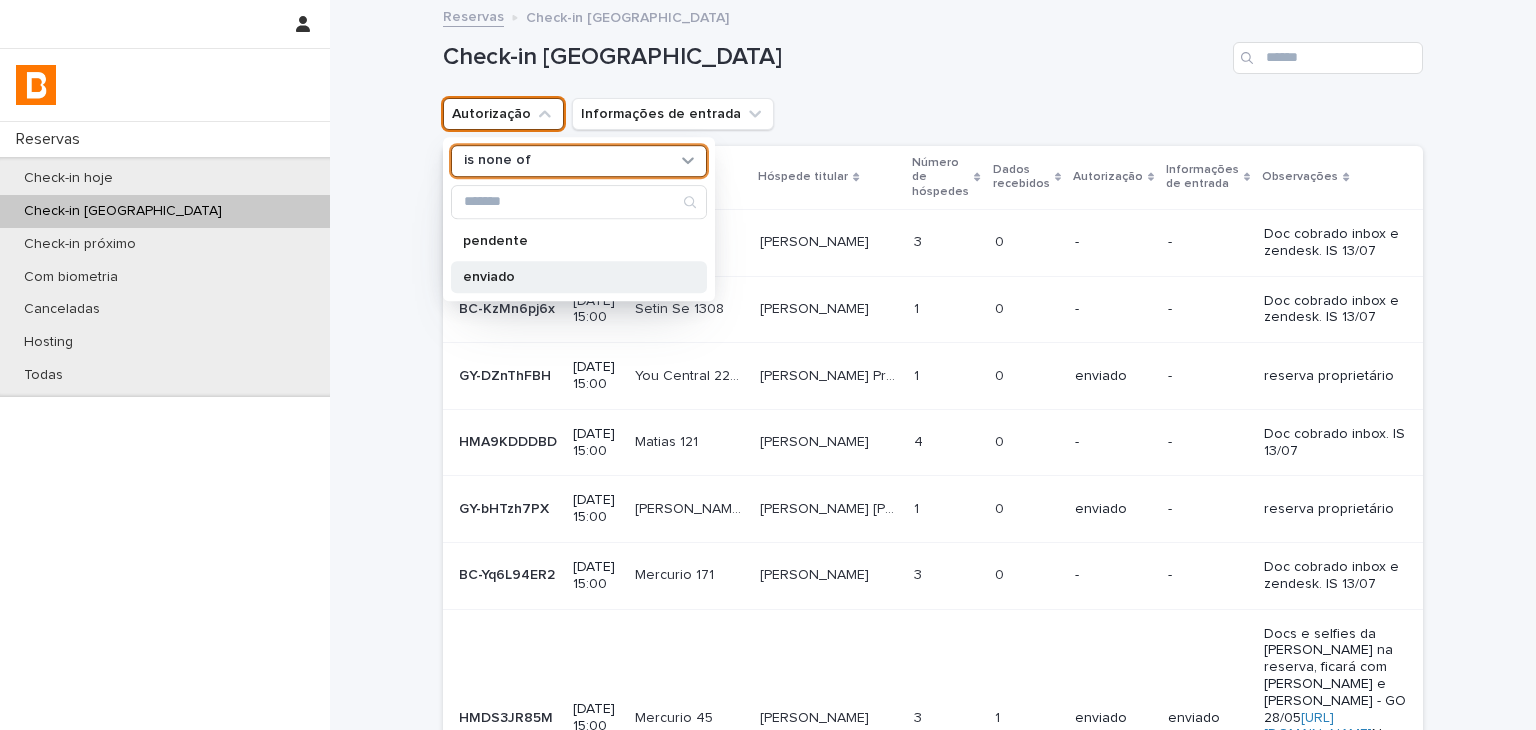 drag, startPoint x: 508, startPoint y: 284, endPoint x: 712, endPoint y: 253, distance: 206.34195 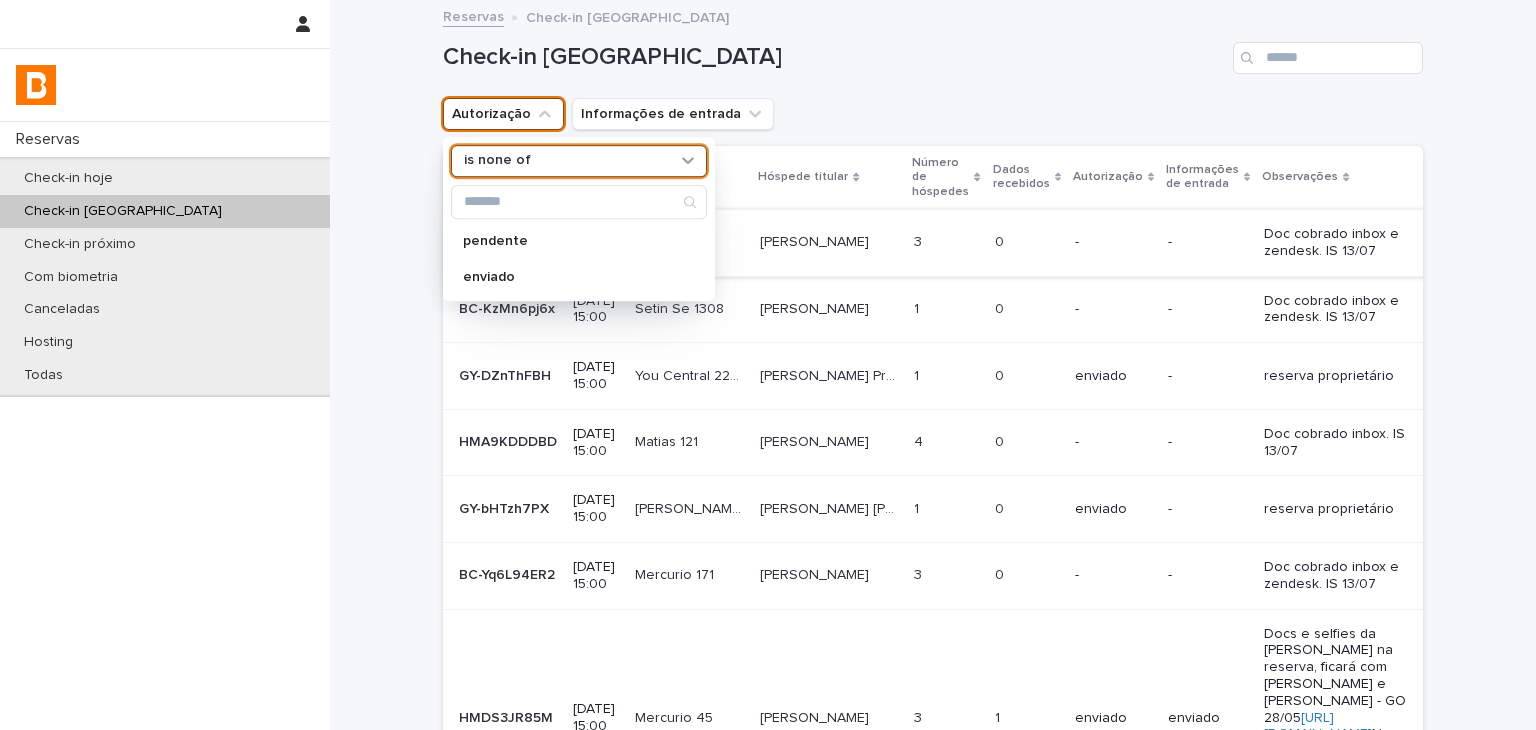 click on "enviado" at bounding box center (579, 277) 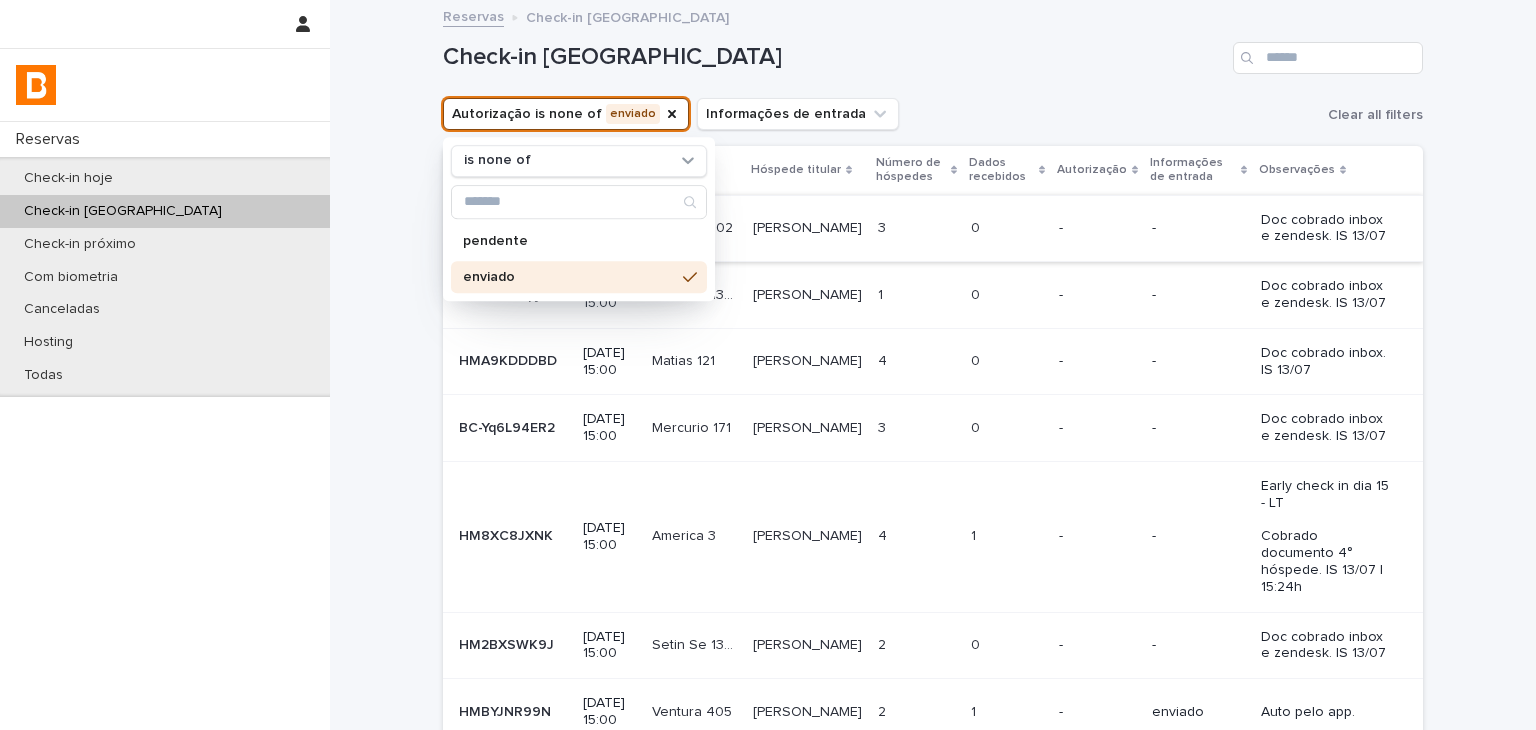 click on "Check-in [GEOGRAPHIC_DATA]" at bounding box center [933, 50] 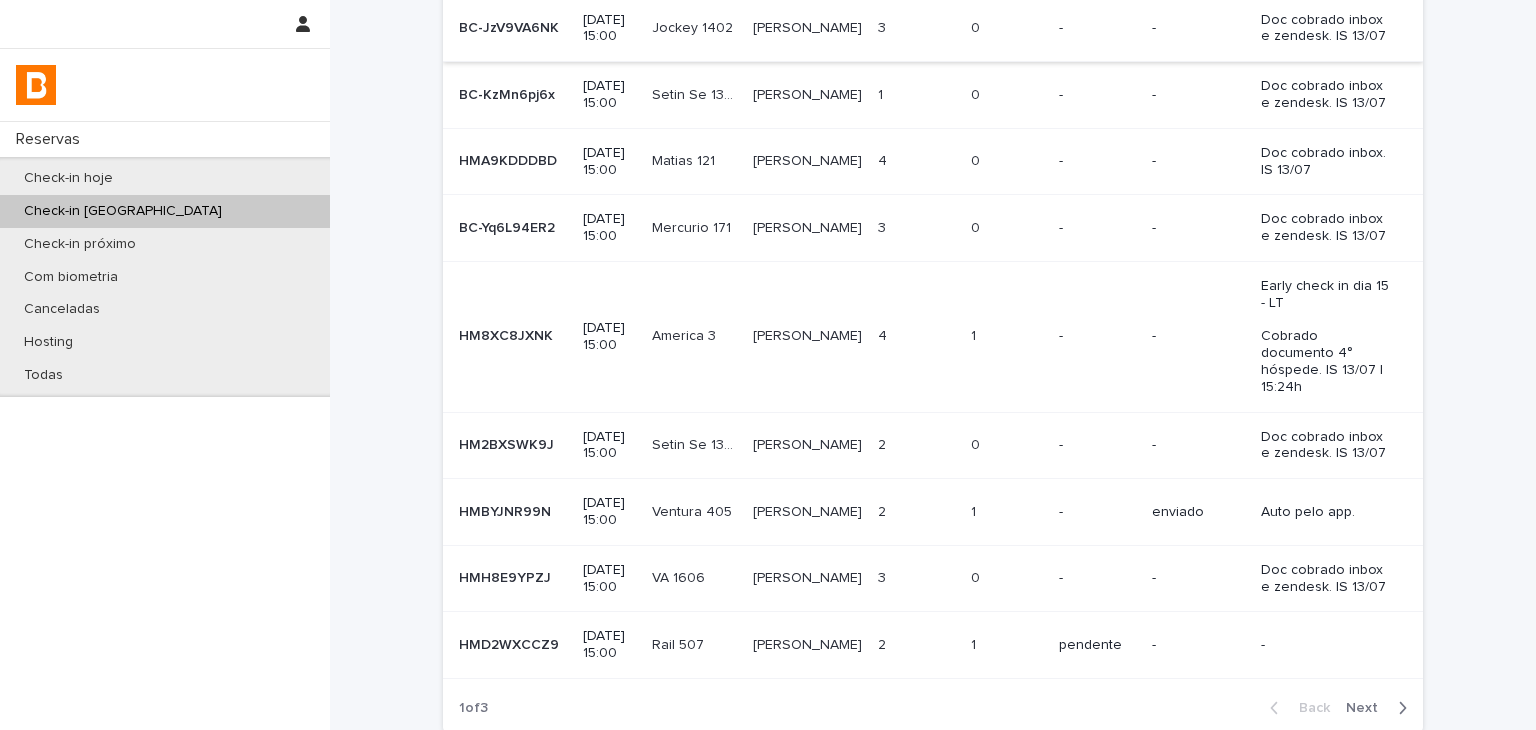 scroll, scrollTop: 356, scrollLeft: 0, axis: vertical 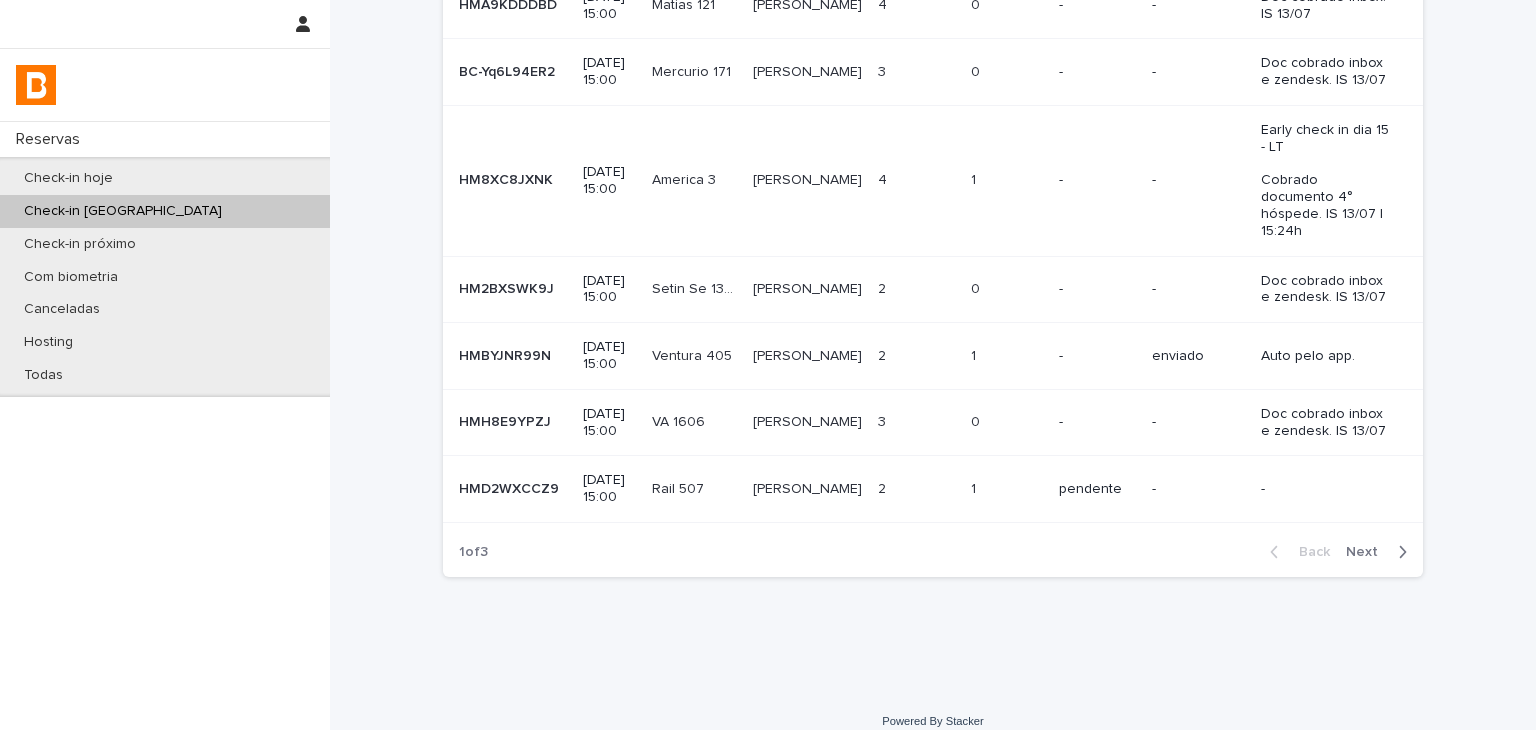 click on "Next" at bounding box center (1368, 552) 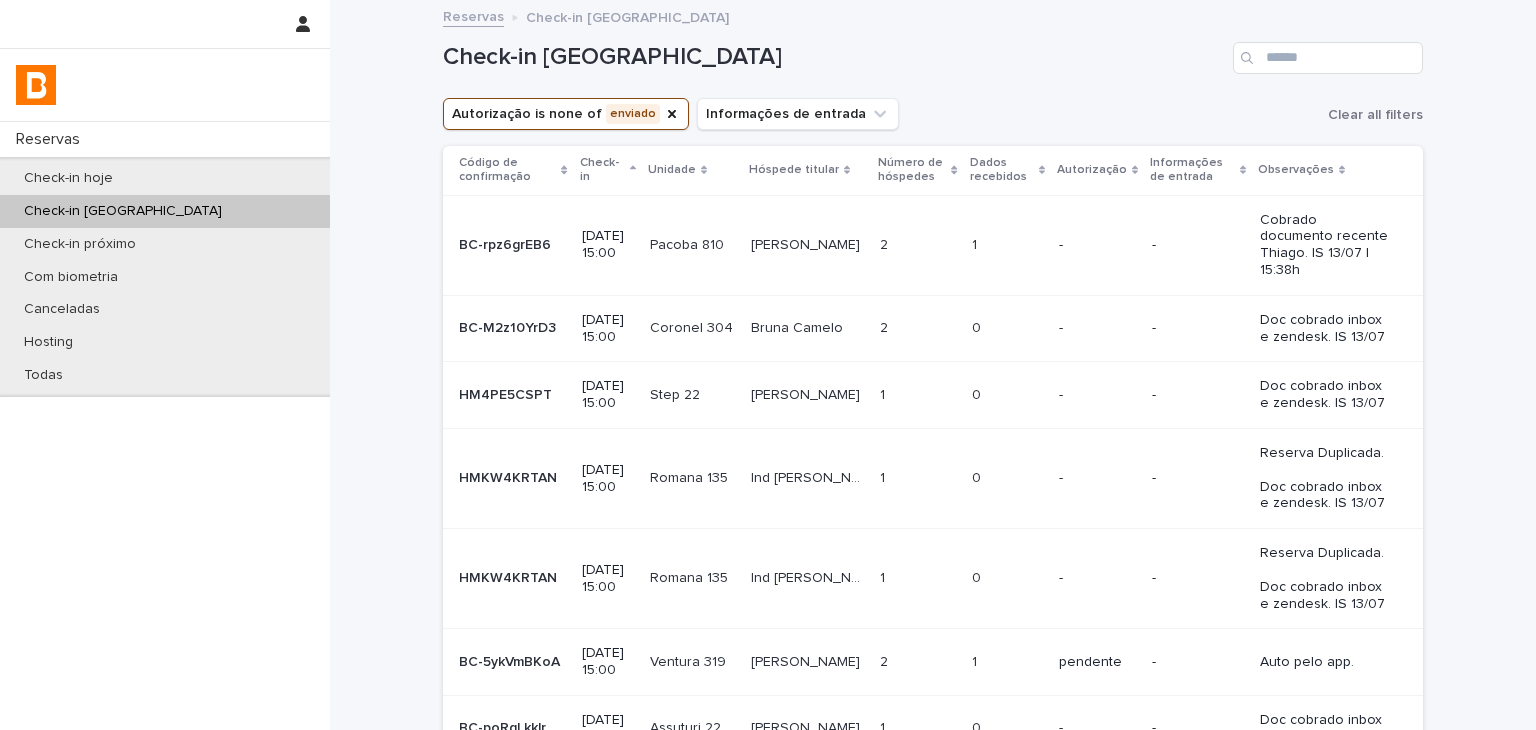 scroll, scrollTop: 440, scrollLeft: 0, axis: vertical 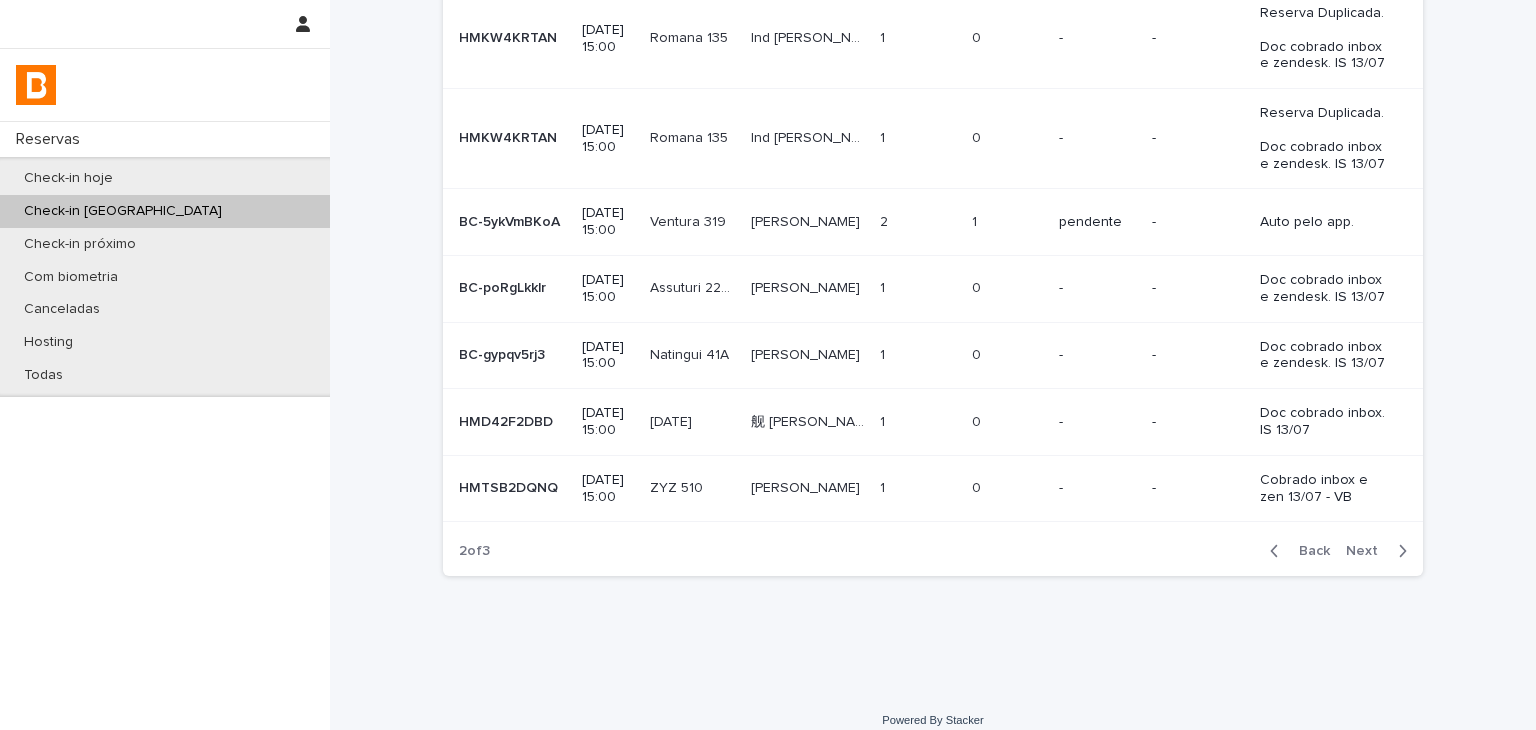 click on "Next" at bounding box center (1380, 551) 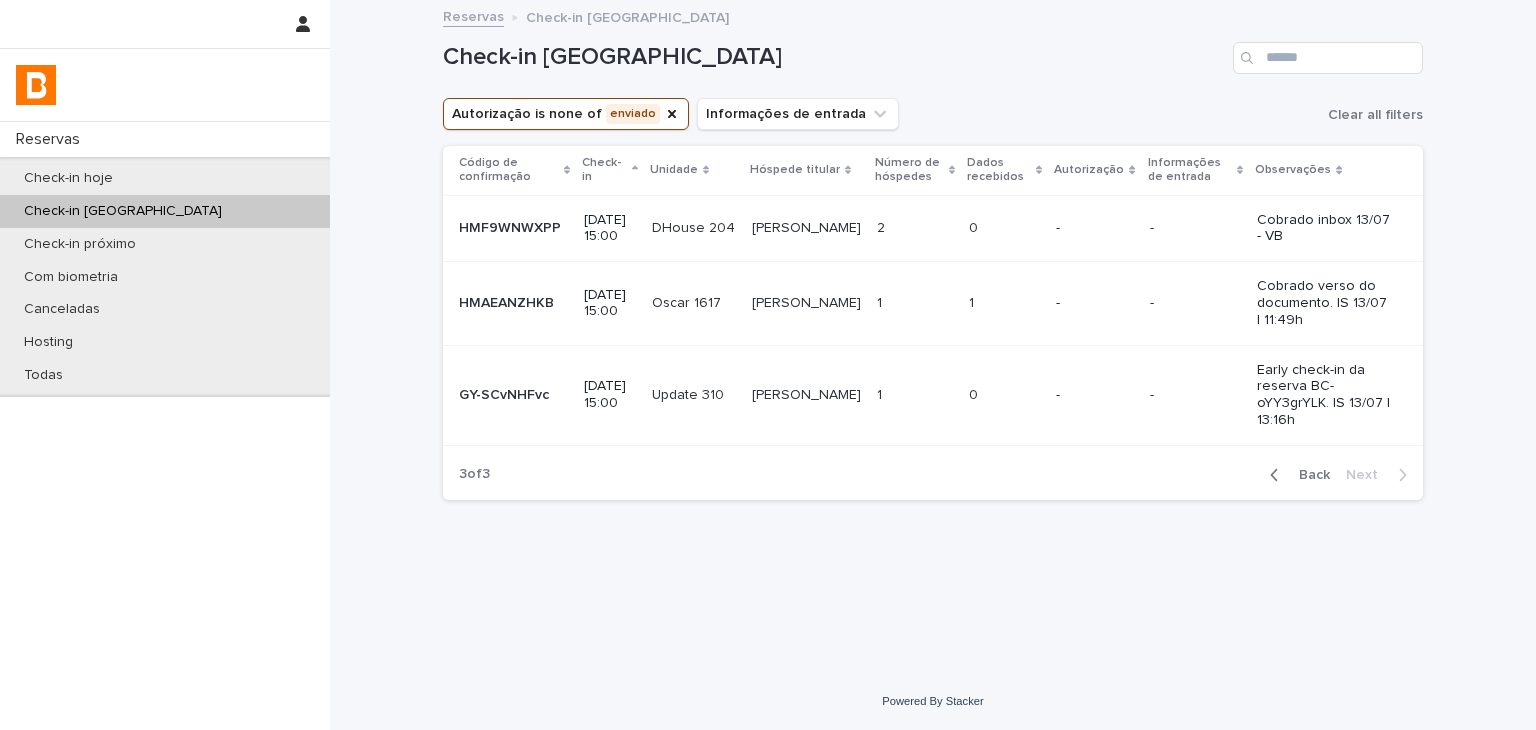 scroll, scrollTop: 0, scrollLeft: 0, axis: both 